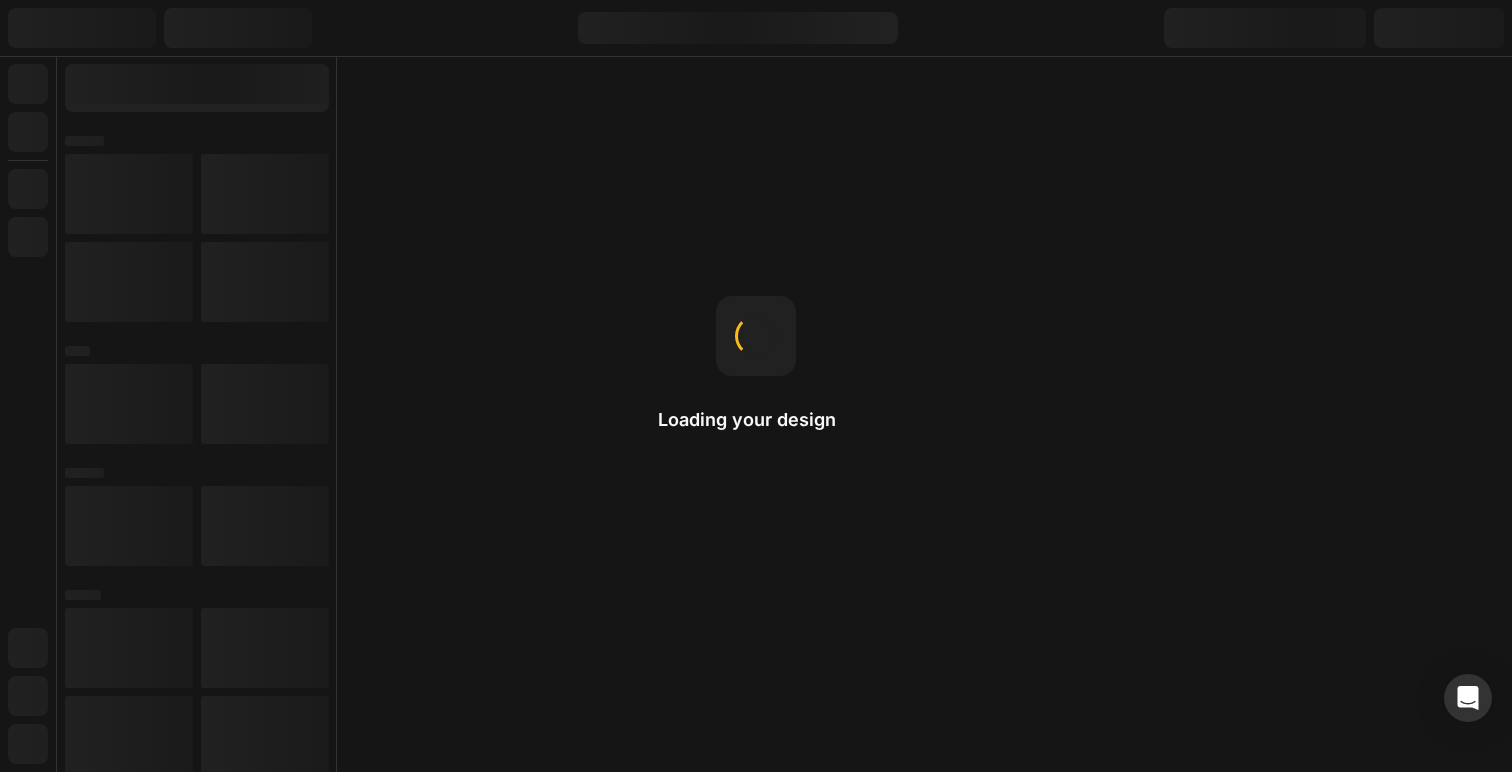 scroll, scrollTop: 0, scrollLeft: 0, axis: both 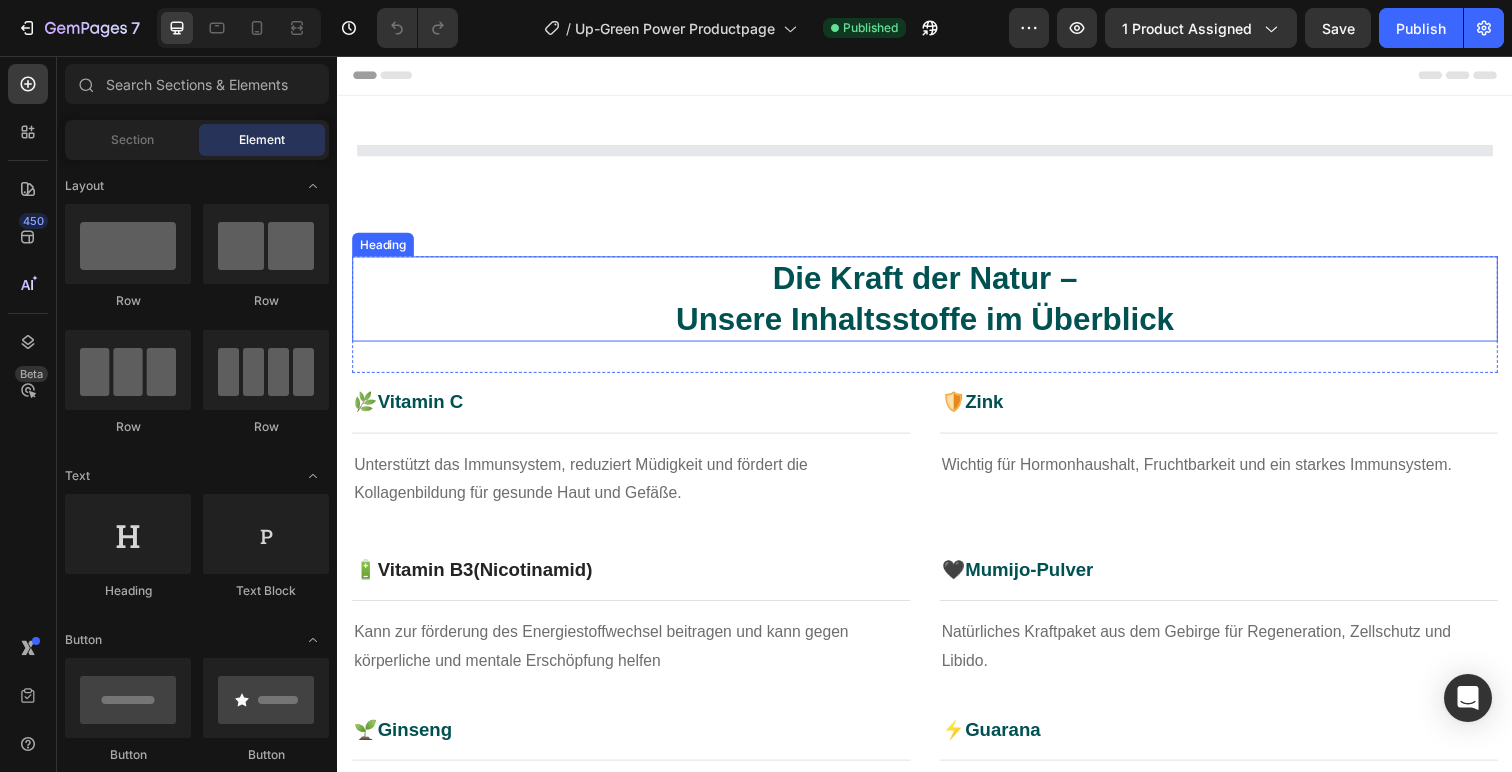click on "Die Kraft der Natur –  Unsere Inhaltsstoffe im Überblick" at bounding box center (937, 304) 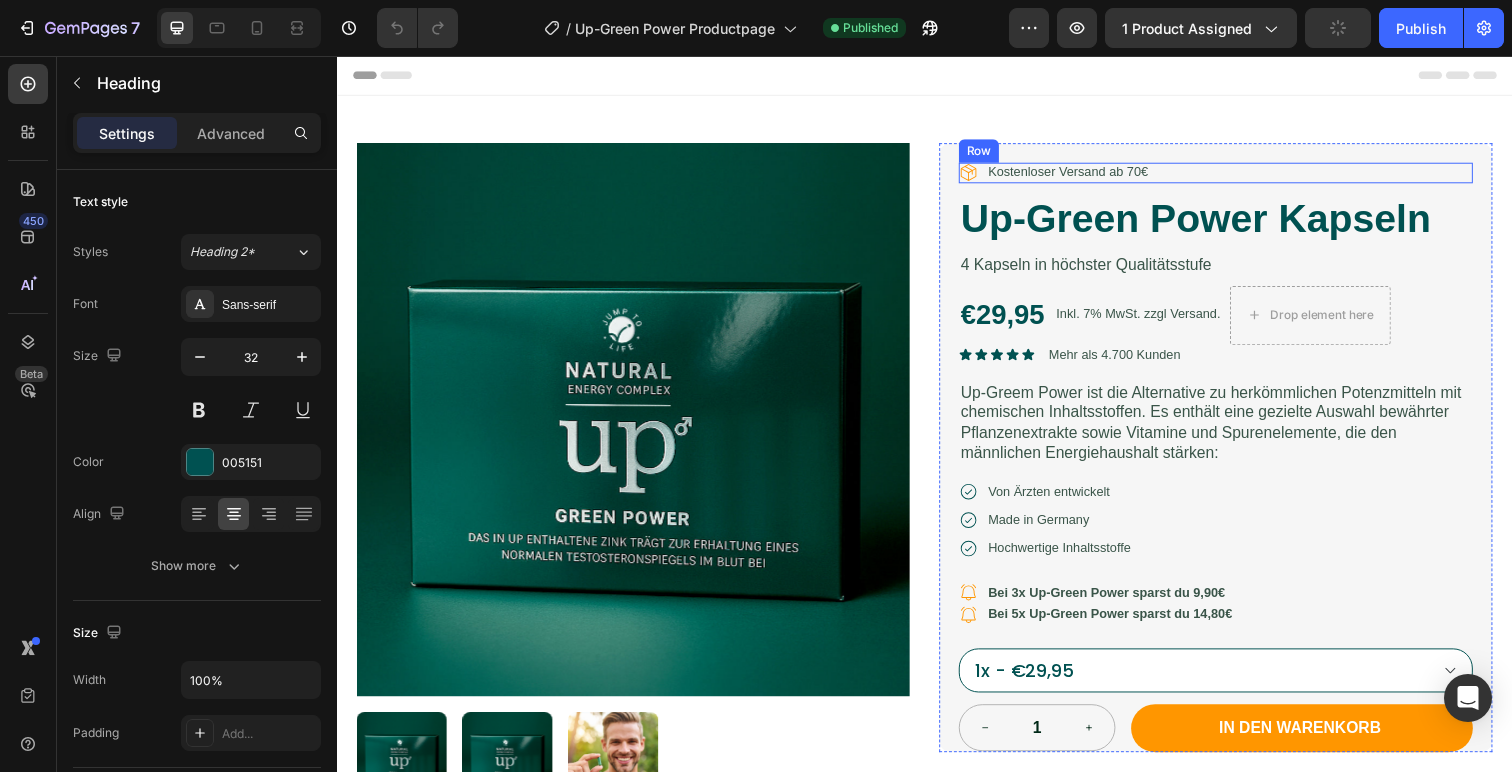 click on "Icon Kostenloser Versand ab 70€ Text Block Row" at bounding box center [1234, 175] 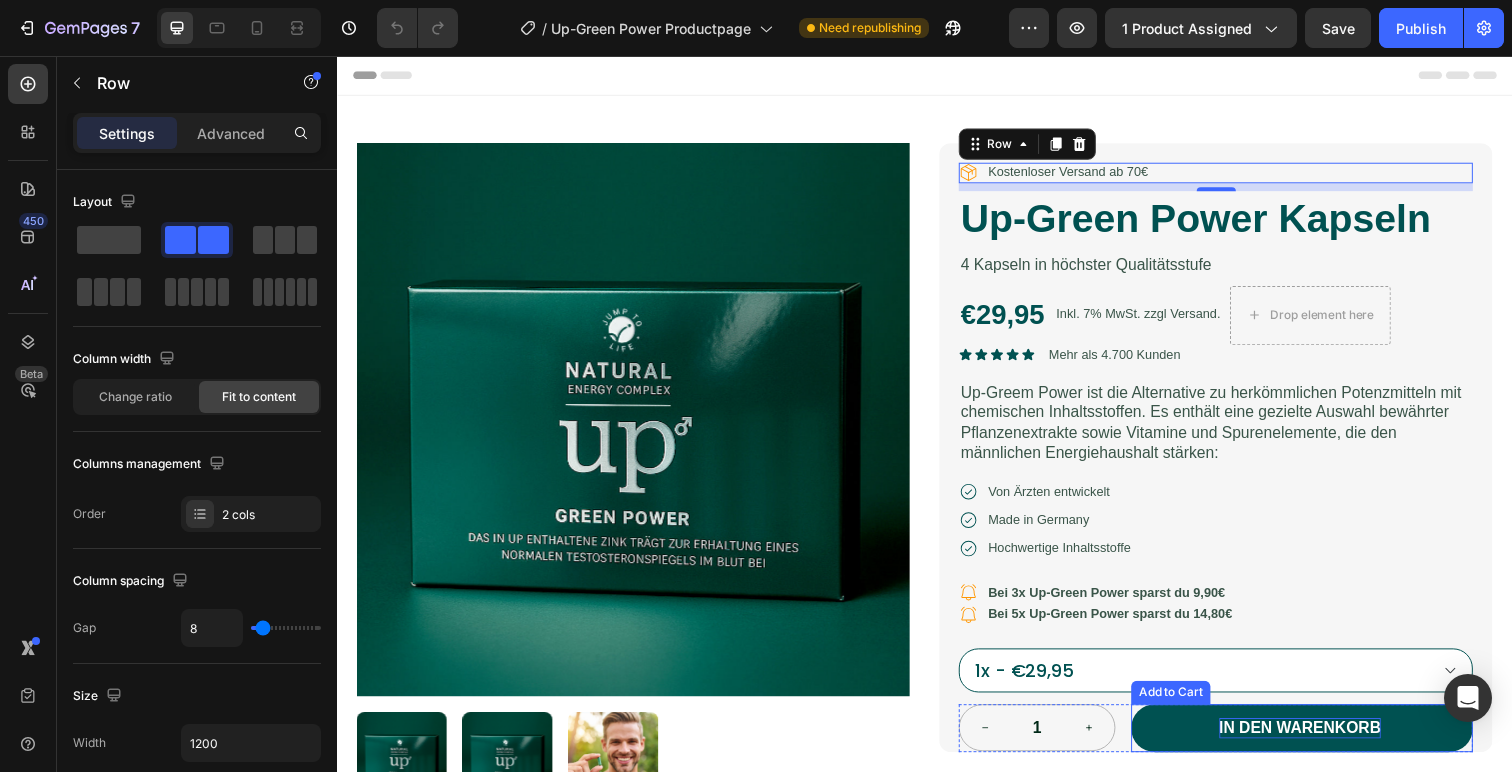 click on "In den warenkorb" at bounding box center [1320, 742] 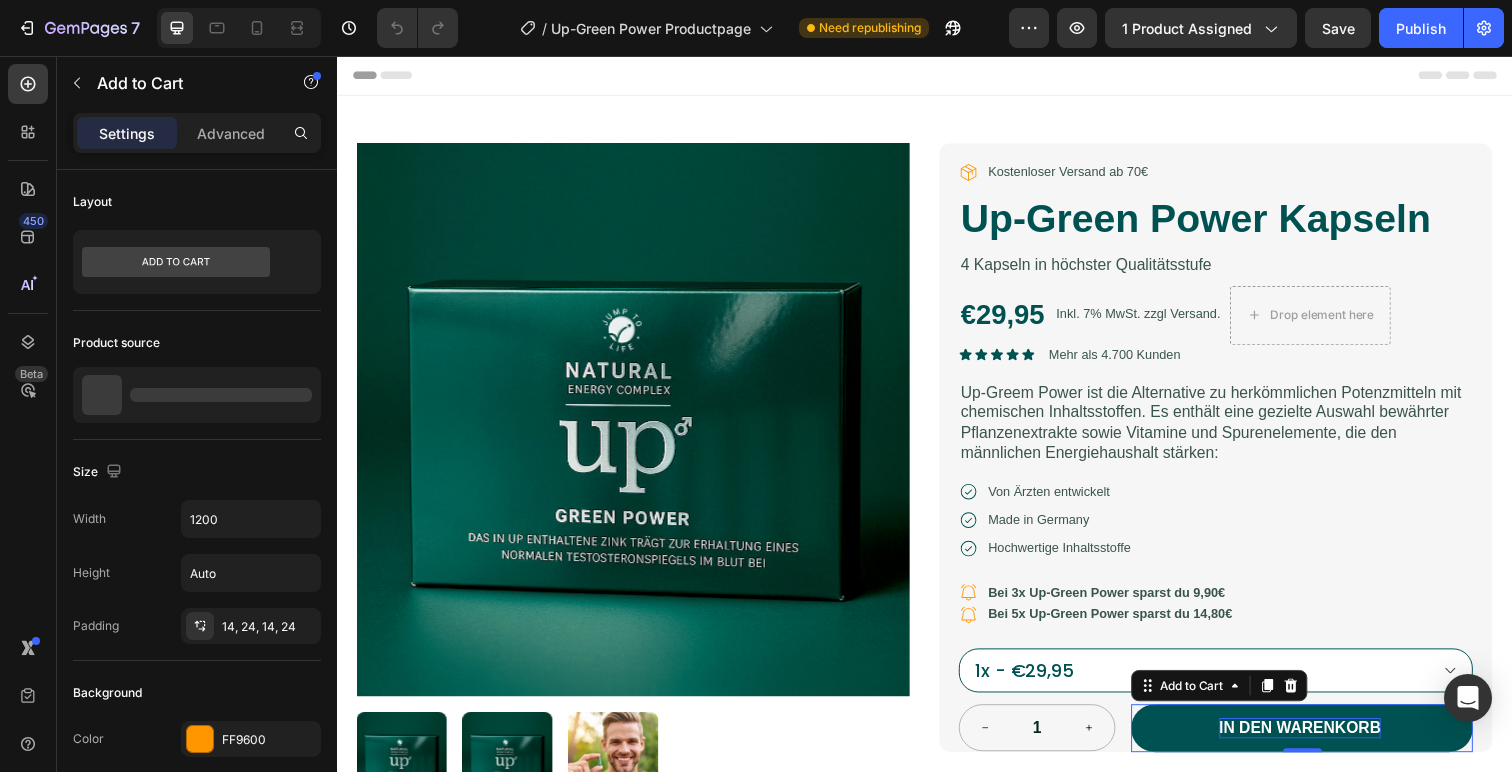 click on "In den warenkorb" at bounding box center (1320, 742) 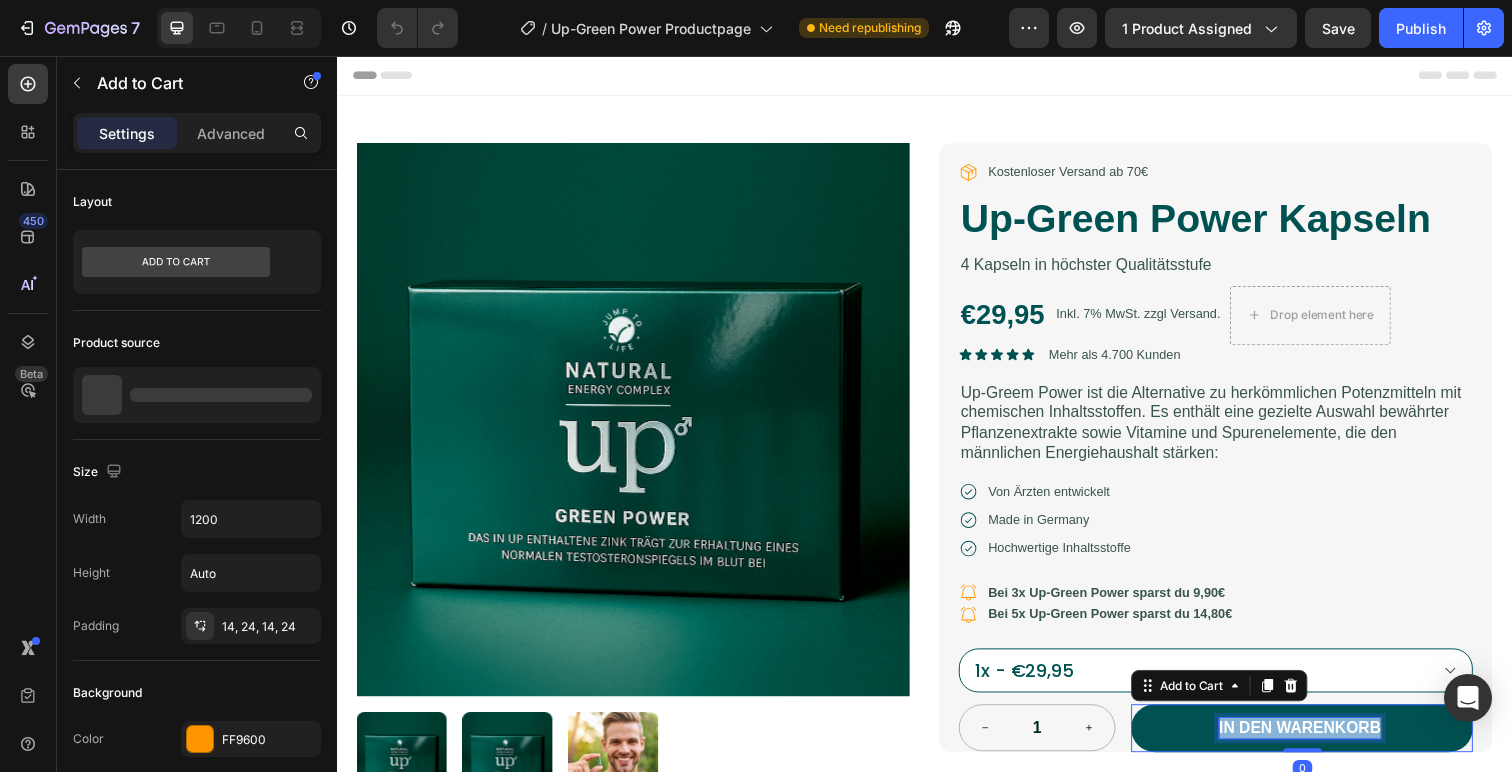 click on "In den warenkorb" at bounding box center (1320, 742) 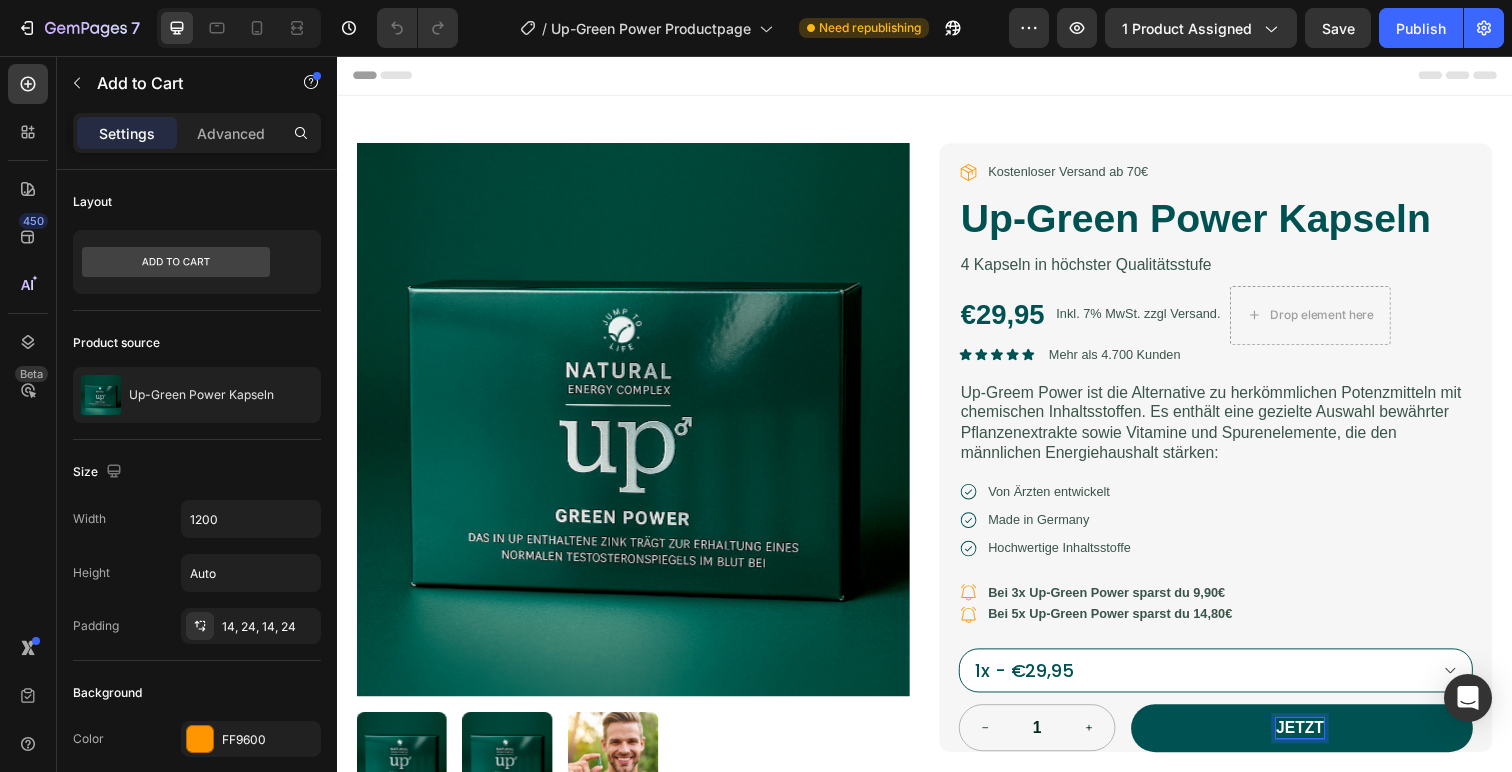 click on "Jetzt" at bounding box center [1322, 742] 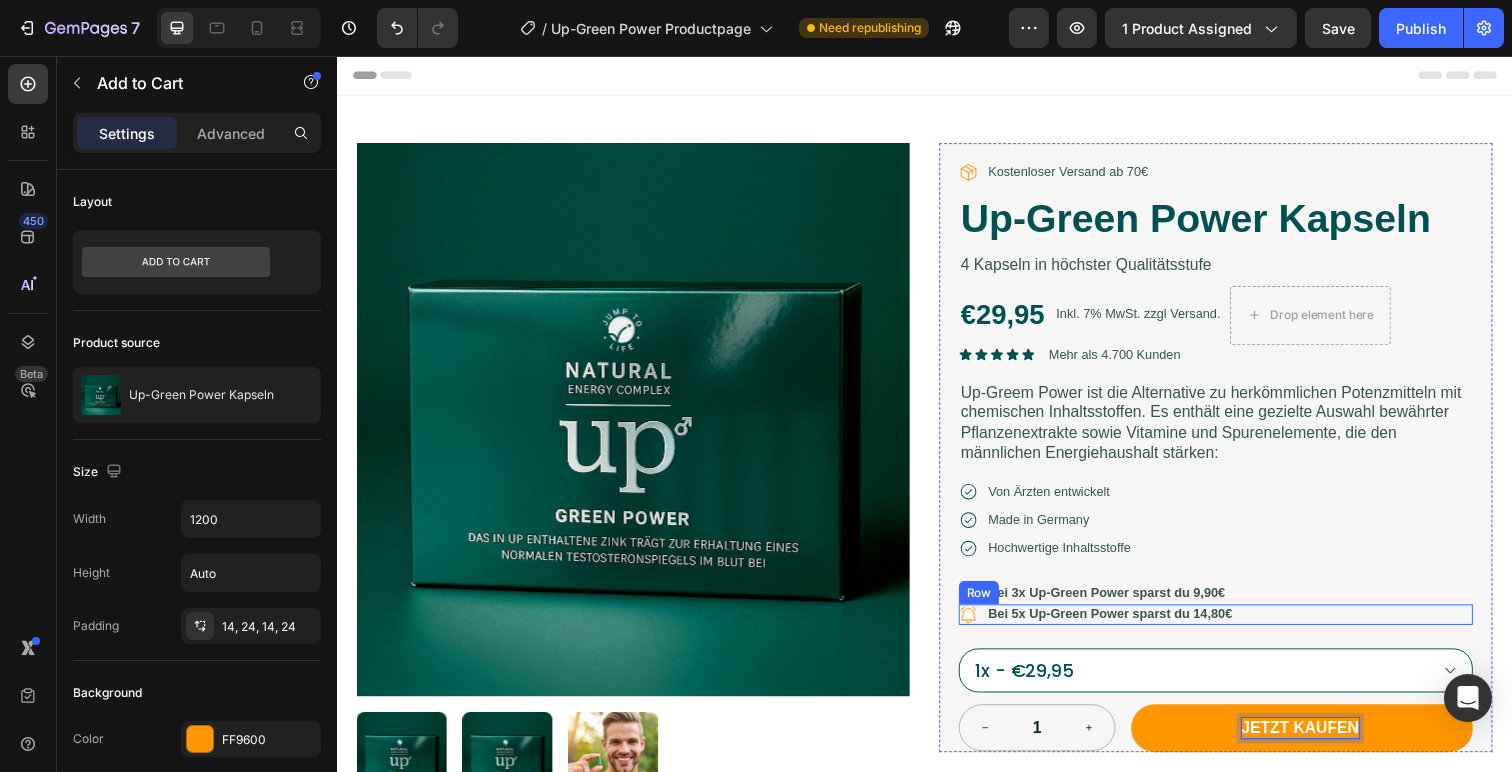 click on "Icon Bei 3x Up-Green Power sparst du 9,90€ Text Block Row" at bounding box center [1234, 604] 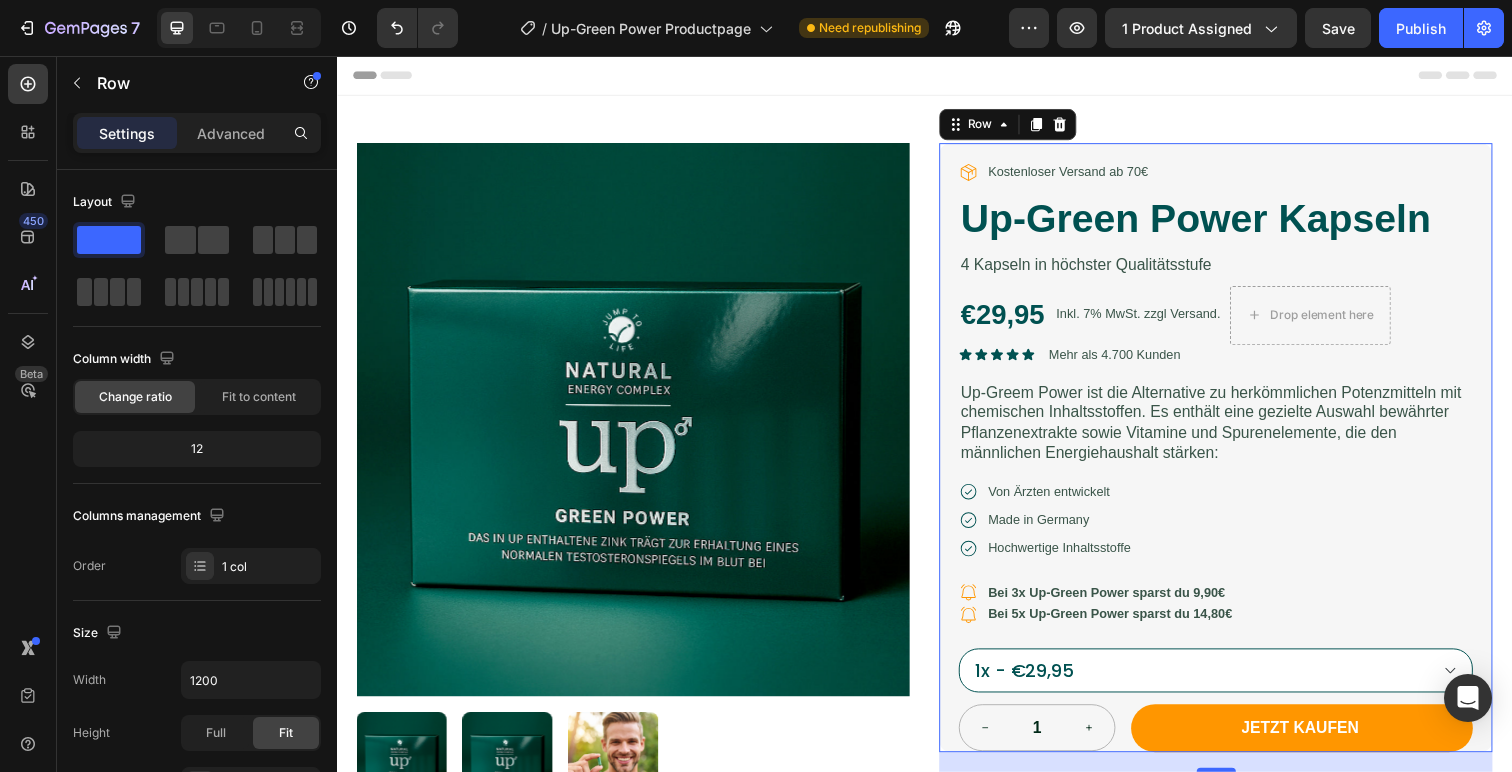 click on "Icon Kostenloser Versand ab 70€ Text Block Row Up-Green Power Kapseln Product Title 4 Kapseln in höchster Qualitätsstufe Text Block €29,95 Product Price Product Price Inkl. 7% MwSt. zzgl Versand. Text Block
Drop element here Row
Icon
Icon
Icon
Icon
Icon Icon List Mehr als 4.700 Kunden Text Block Row Up-Greem Power ist die Alternative zu herkömmlichen Potenzmitteln mit chemischen Inhaltsstoffen. Es enthält eine gezielte Auswahl bewährter Pflanzenextrakte sowie Vitamine und Spurenelemente, die den männlichen Energiehaushalt stärken: Text Block
Icon Von Ärzten entwickelt Text Block Row
Icon Made in Germany Text Block Row
Icon Hochwertige Inhaltsstoffe Text Block Row
Icon Bei 3x Up-Green Power sparst du 9,90€ Text Block Row
Icon Bei 5x Up-Green Power sparst du 14,80€ Text Block Row   1x - €29,95" at bounding box center [1234, 456] 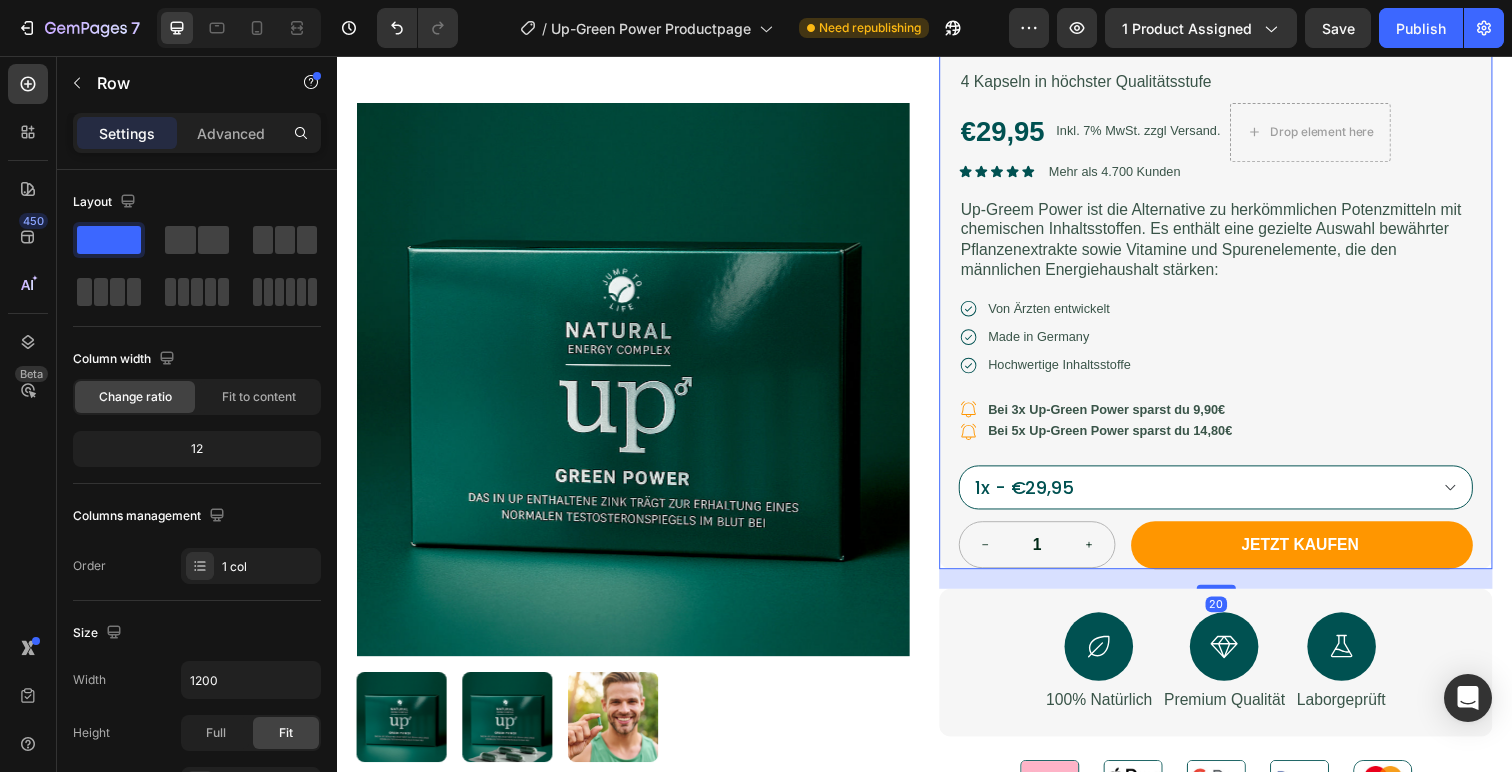 scroll, scrollTop: 232, scrollLeft: 0, axis: vertical 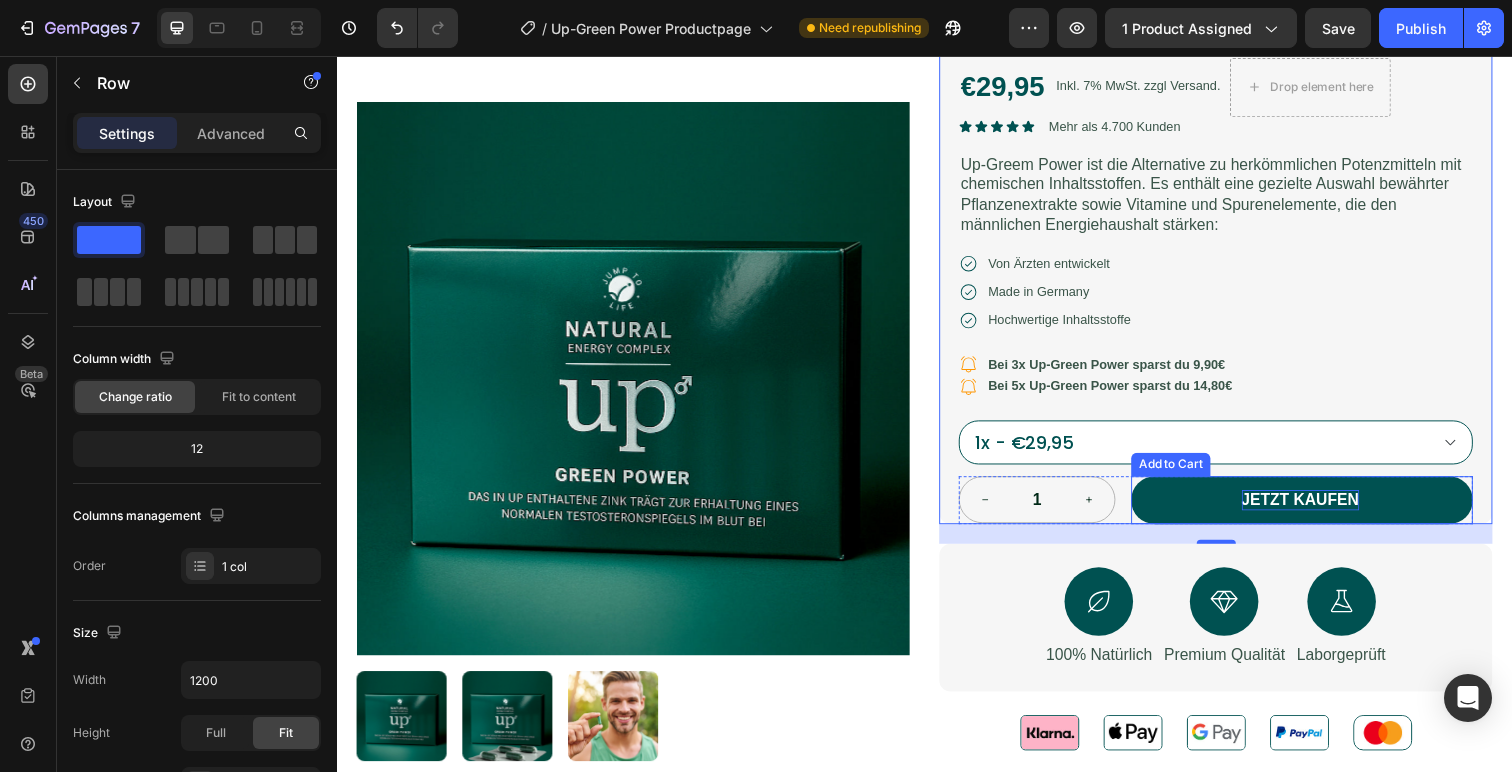 click on "Jetzt kaufen" at bounding box center (1321, 510) 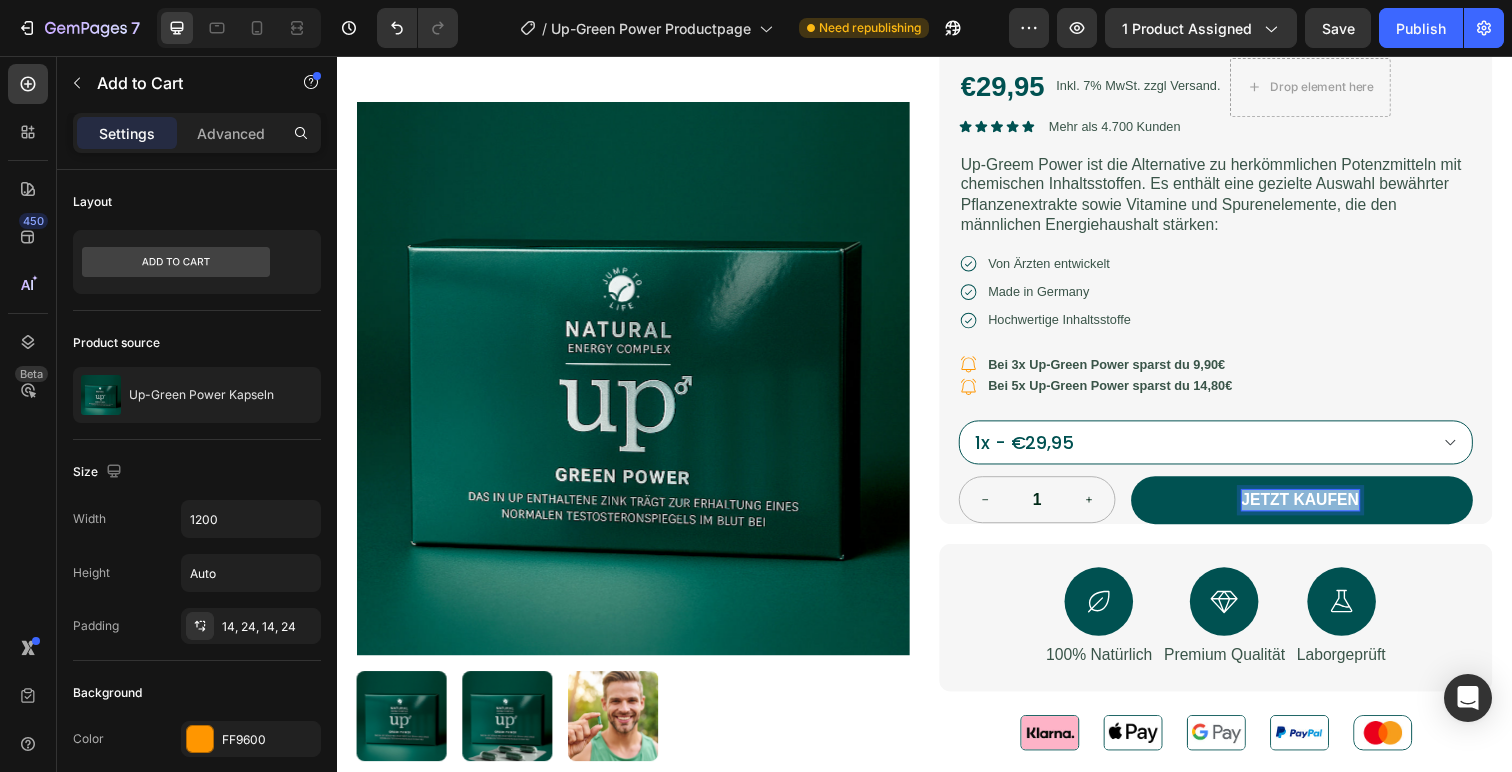 click on "Jetzt kaufen" at bounding box center (1321, 510) 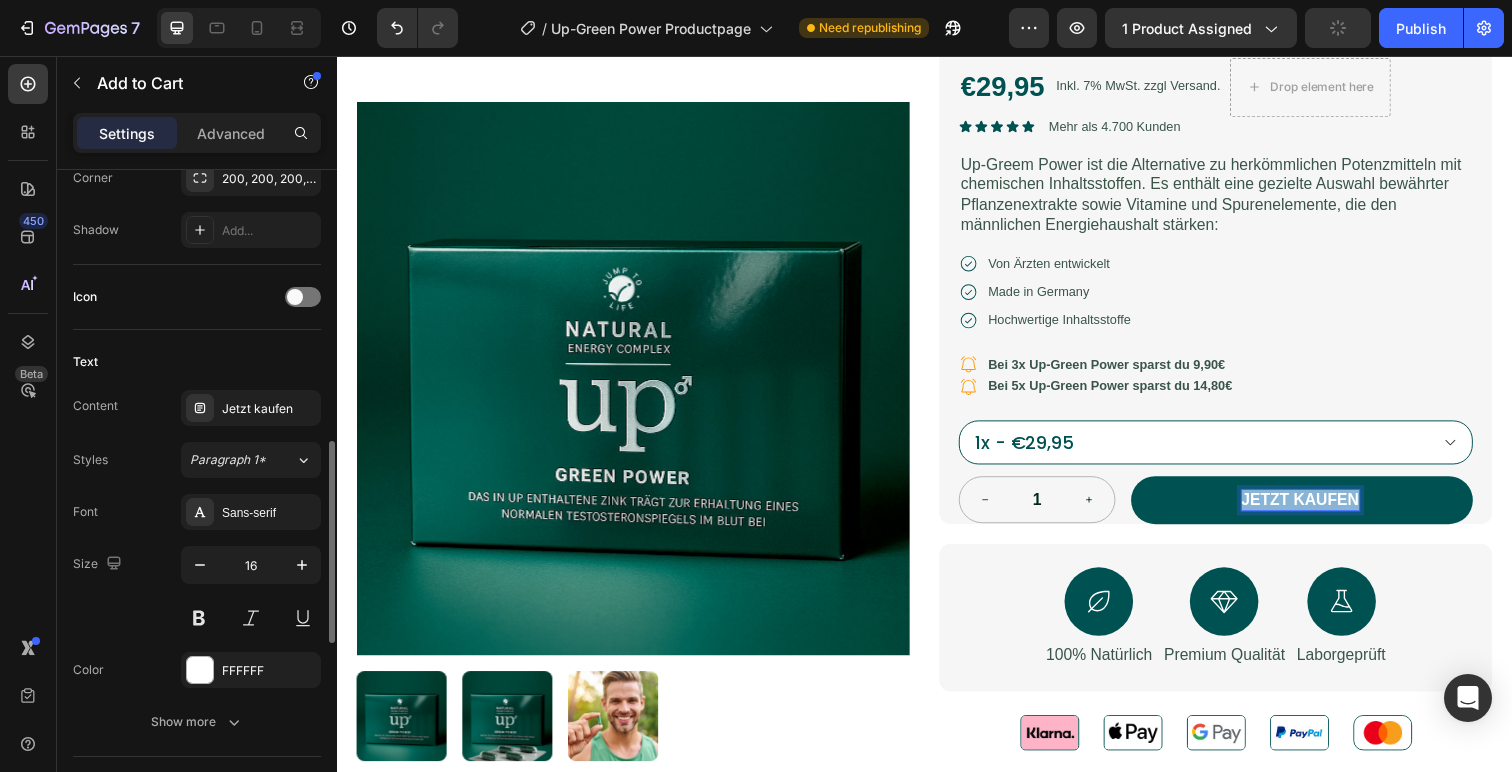 scroll, scrollTop: 779, scrollLeft: 0, axis: vertical 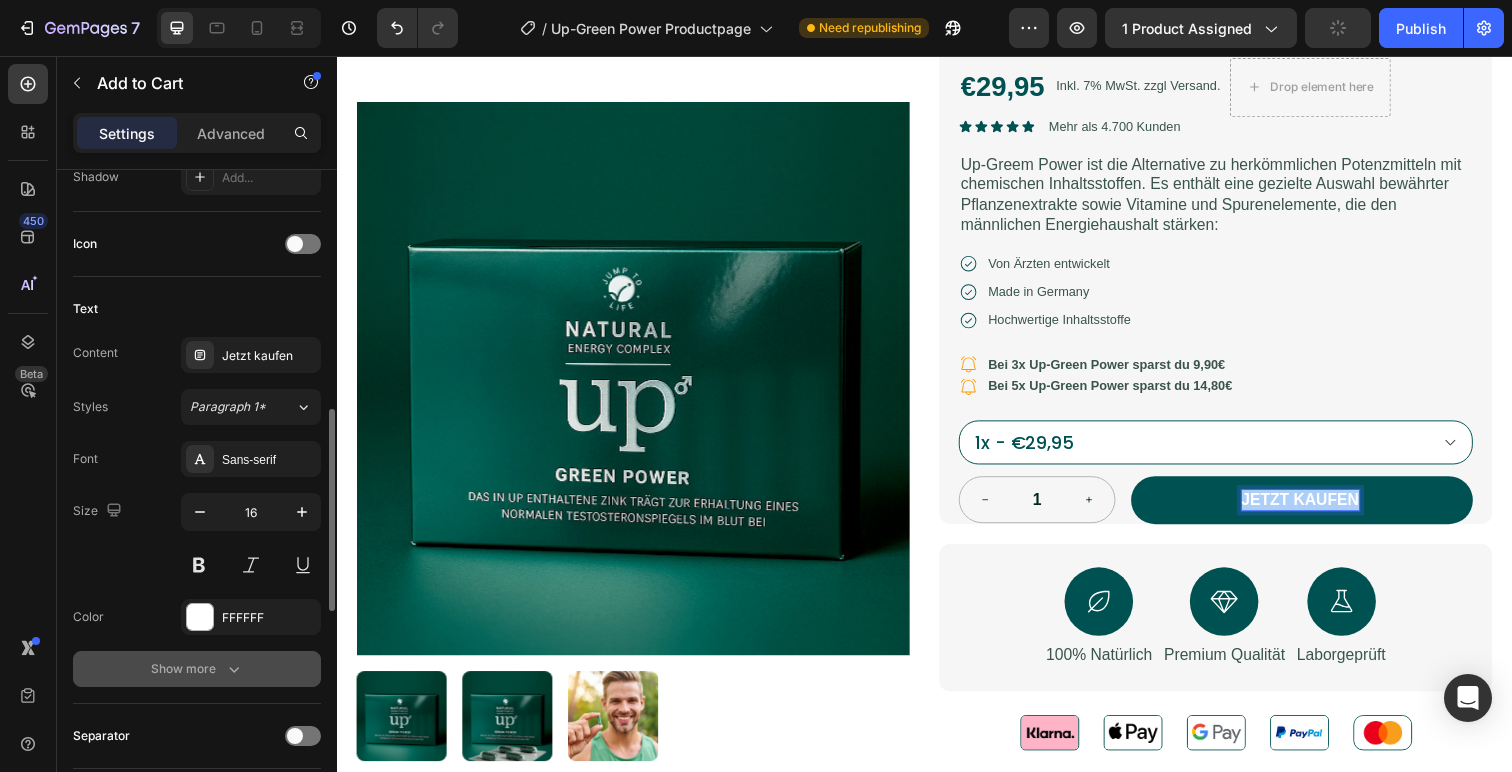 click on "Show more" at bounding box center [197, 669] 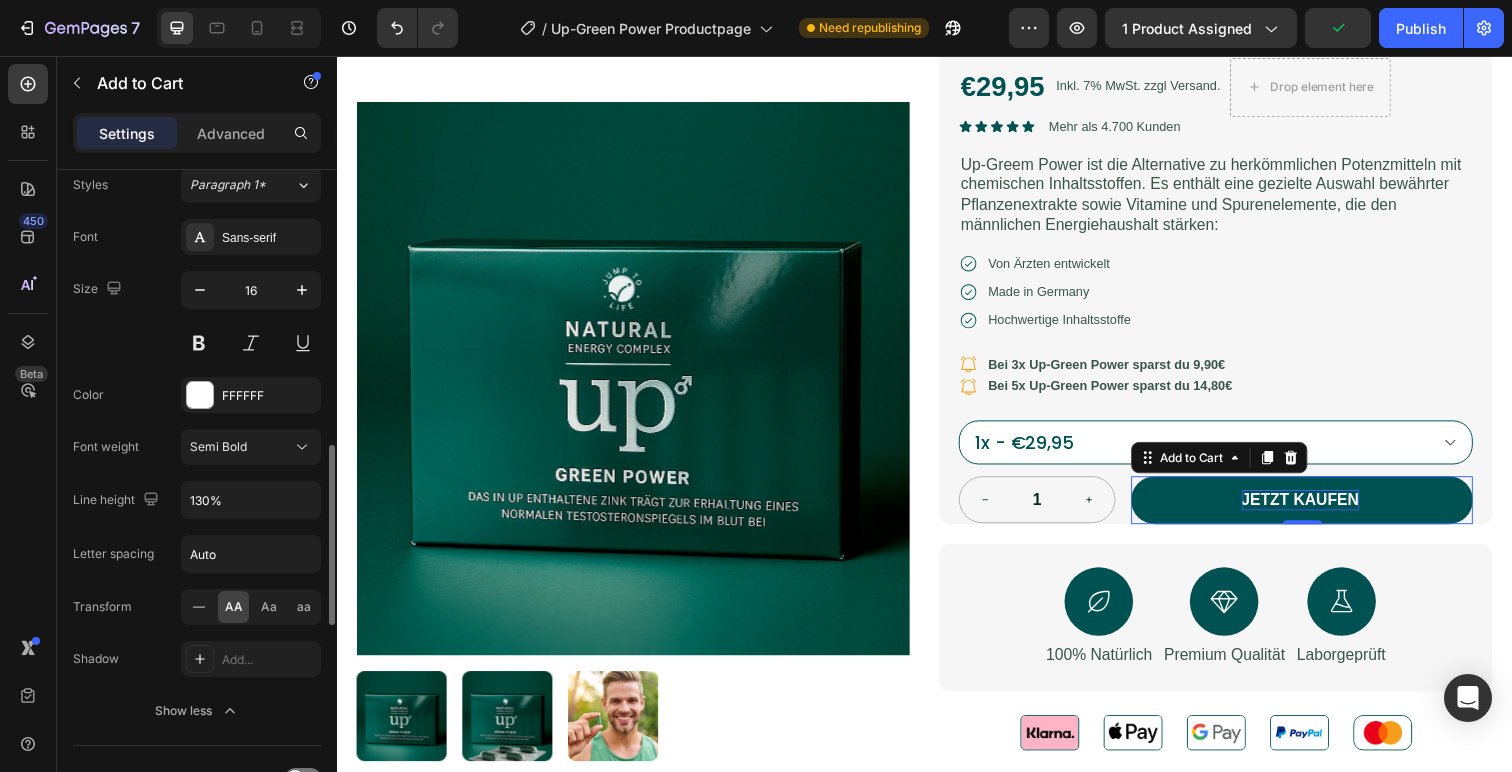 scroll, scrollTop: 1002, scrollLeft: 0, axis: vertical 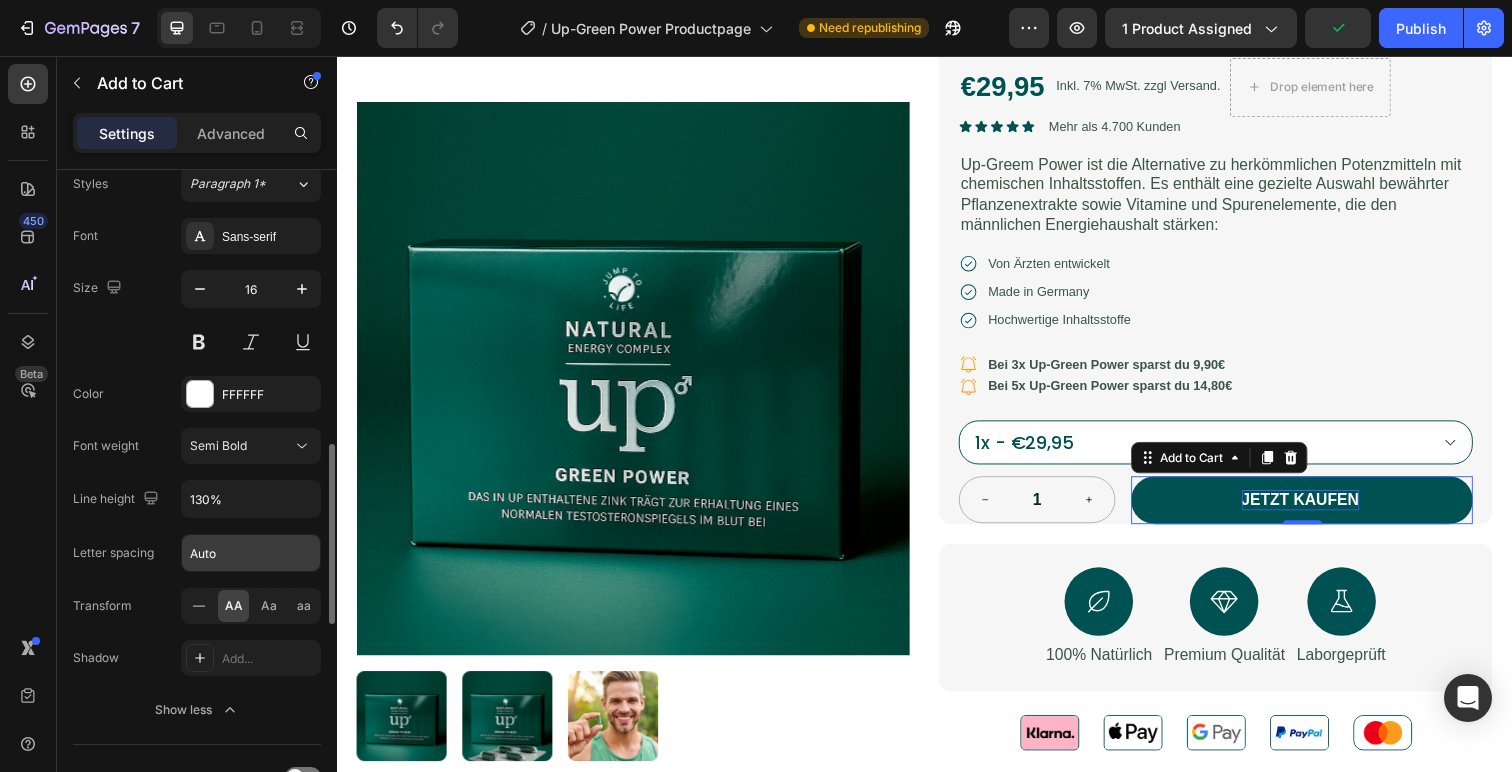click on "Auto" at bounding box center (251, 553) 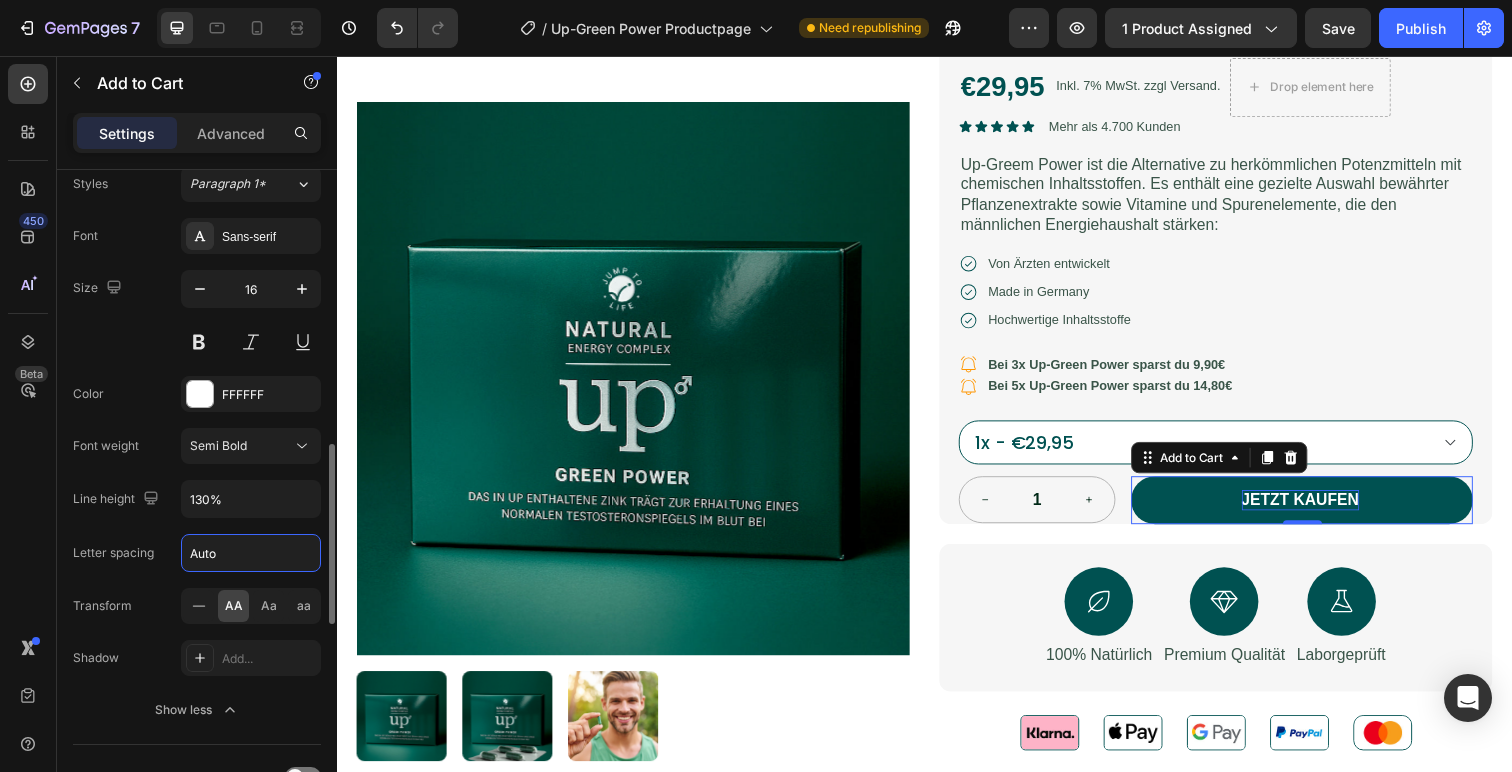 click on "Auto" at bounding box center [251, 553] 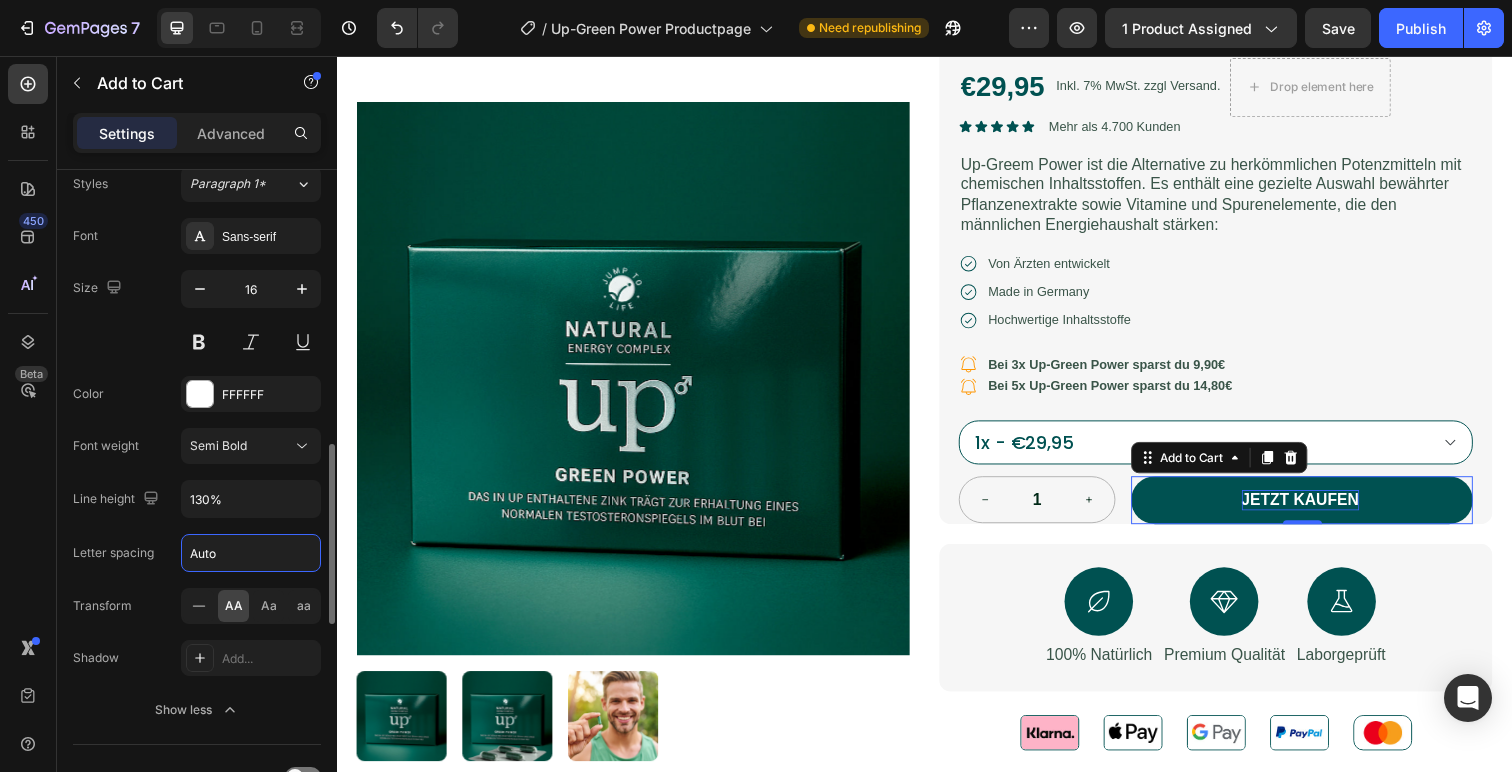 type on "3" 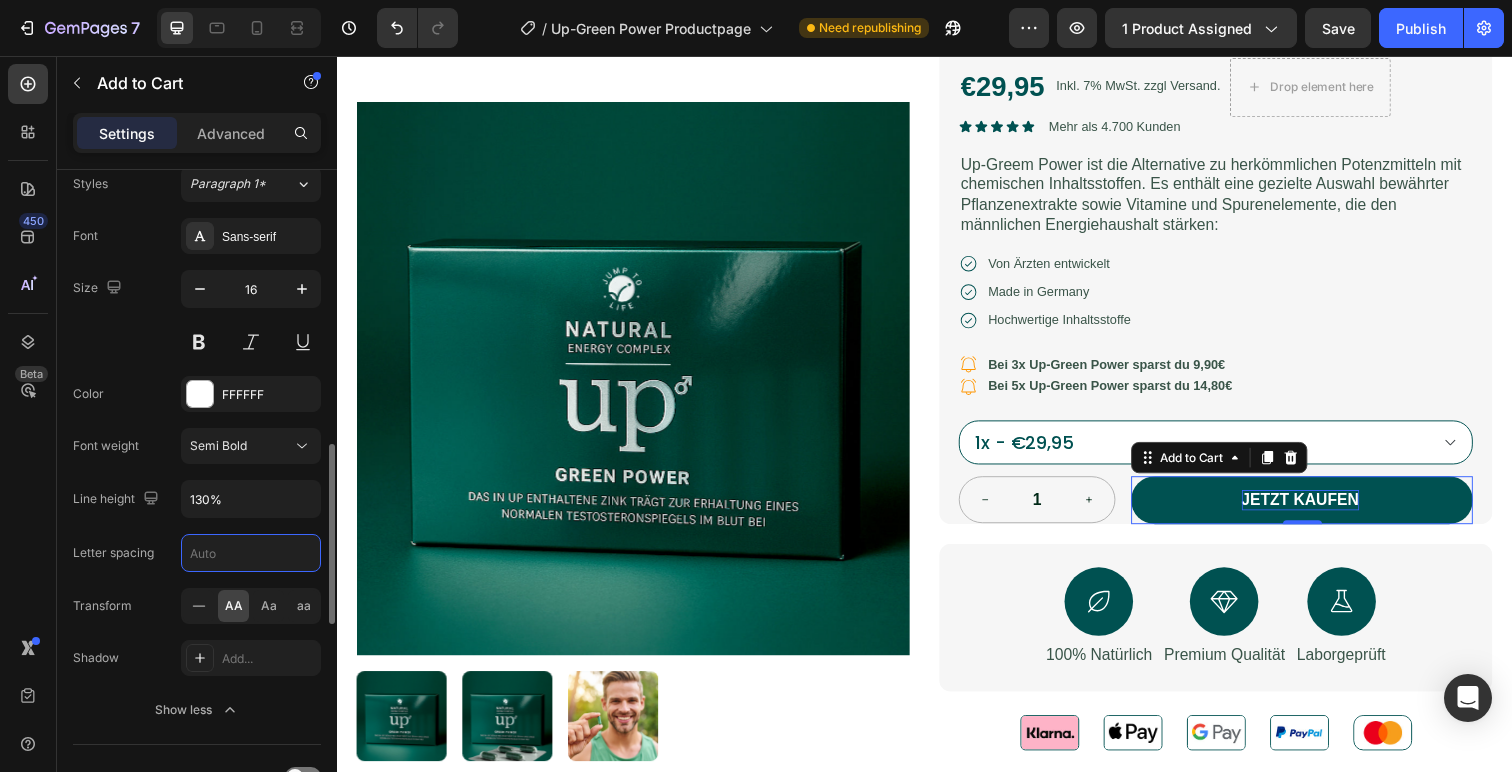 type on "2" 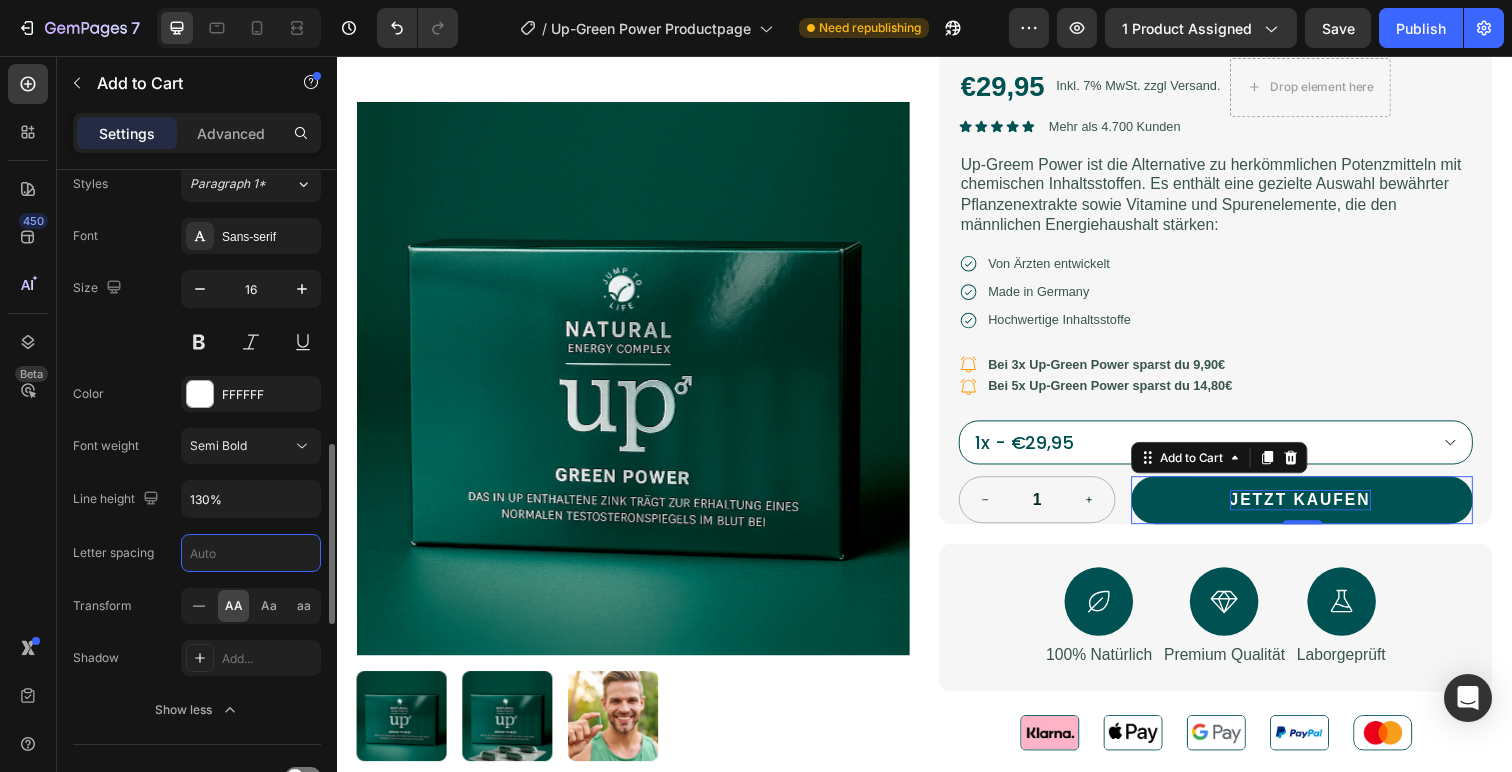 type on "1" 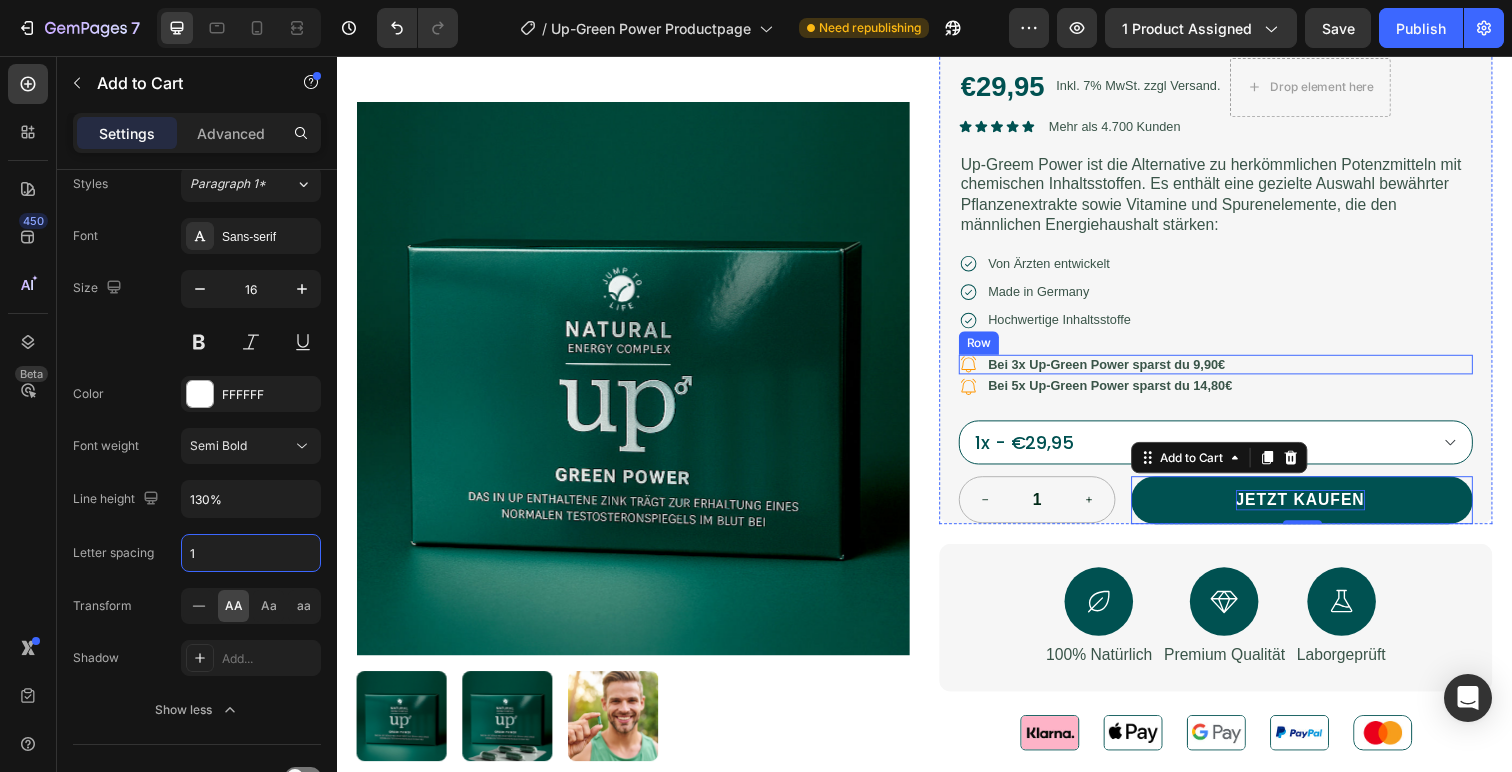 click on "Icon Bei 3x Up-Green Power sparst du 9,90€ Text Block Row" at bounding box center (1234, 372) 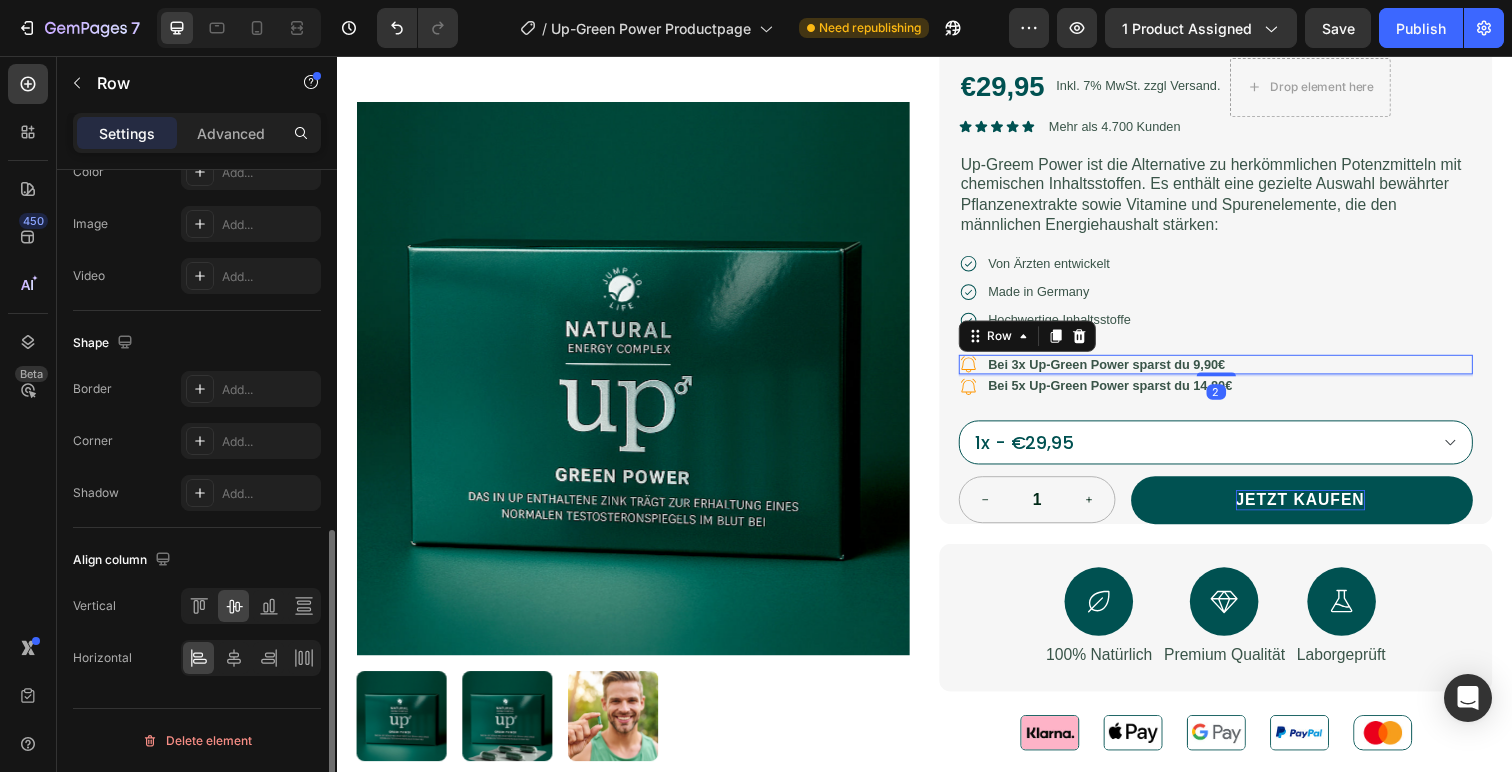 scroll, scrollTop: 0, scrollLeft: 0, axis: both 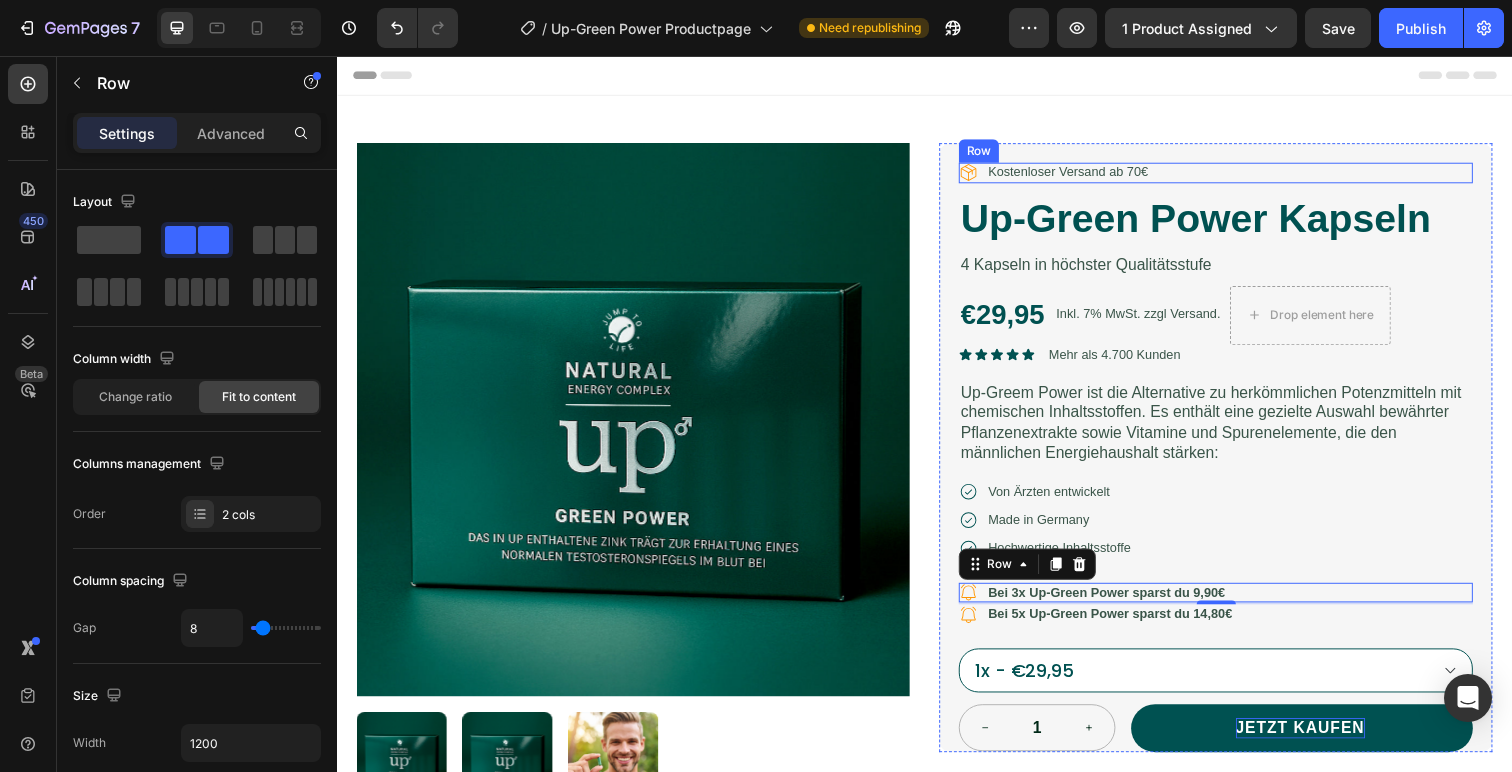 click on "Icon Kostenloser Versand ab 70€ Text Block Row" at bounding box center (1234, 175) 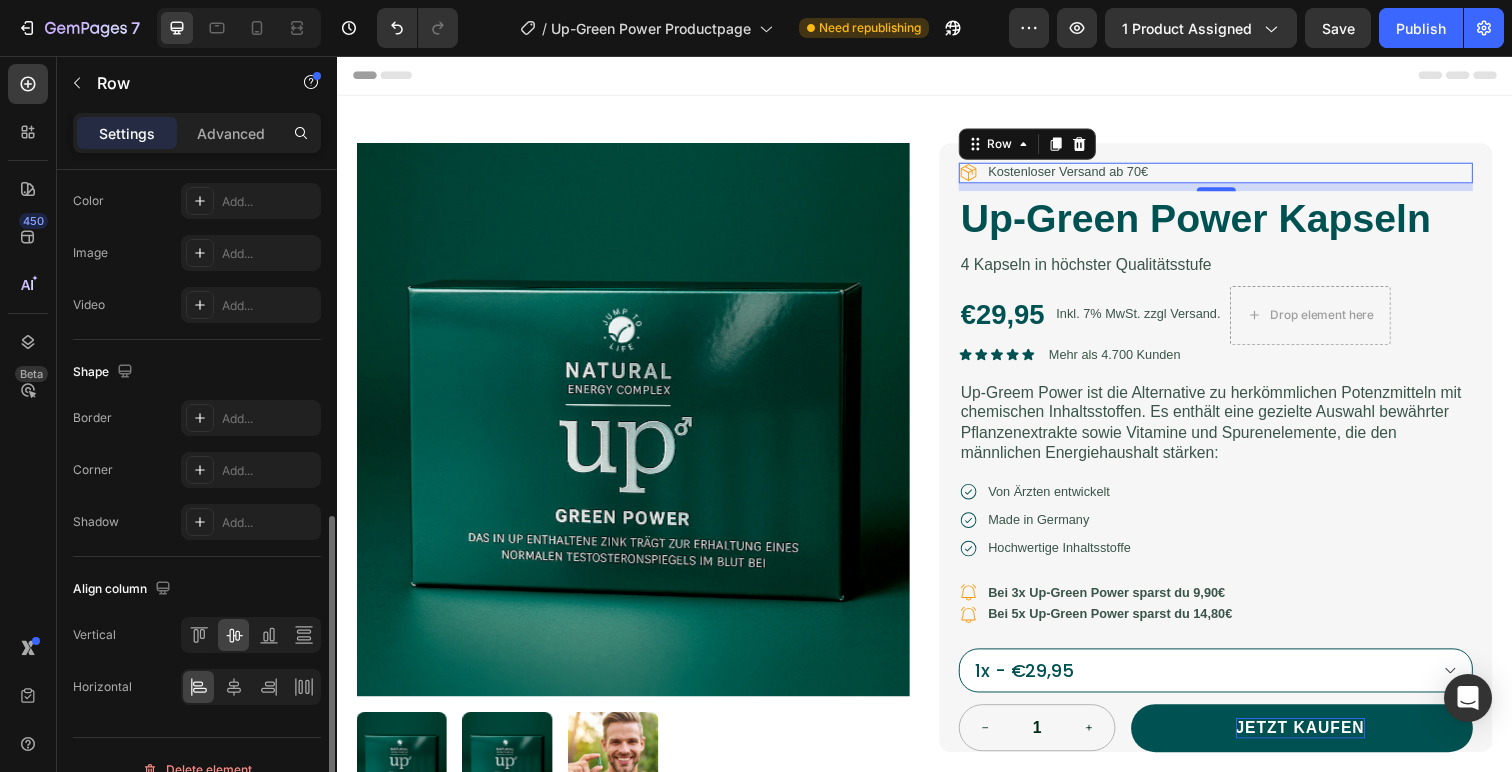 scroll, scrollTop: 789, scrollLeft: 0, axis: vertical 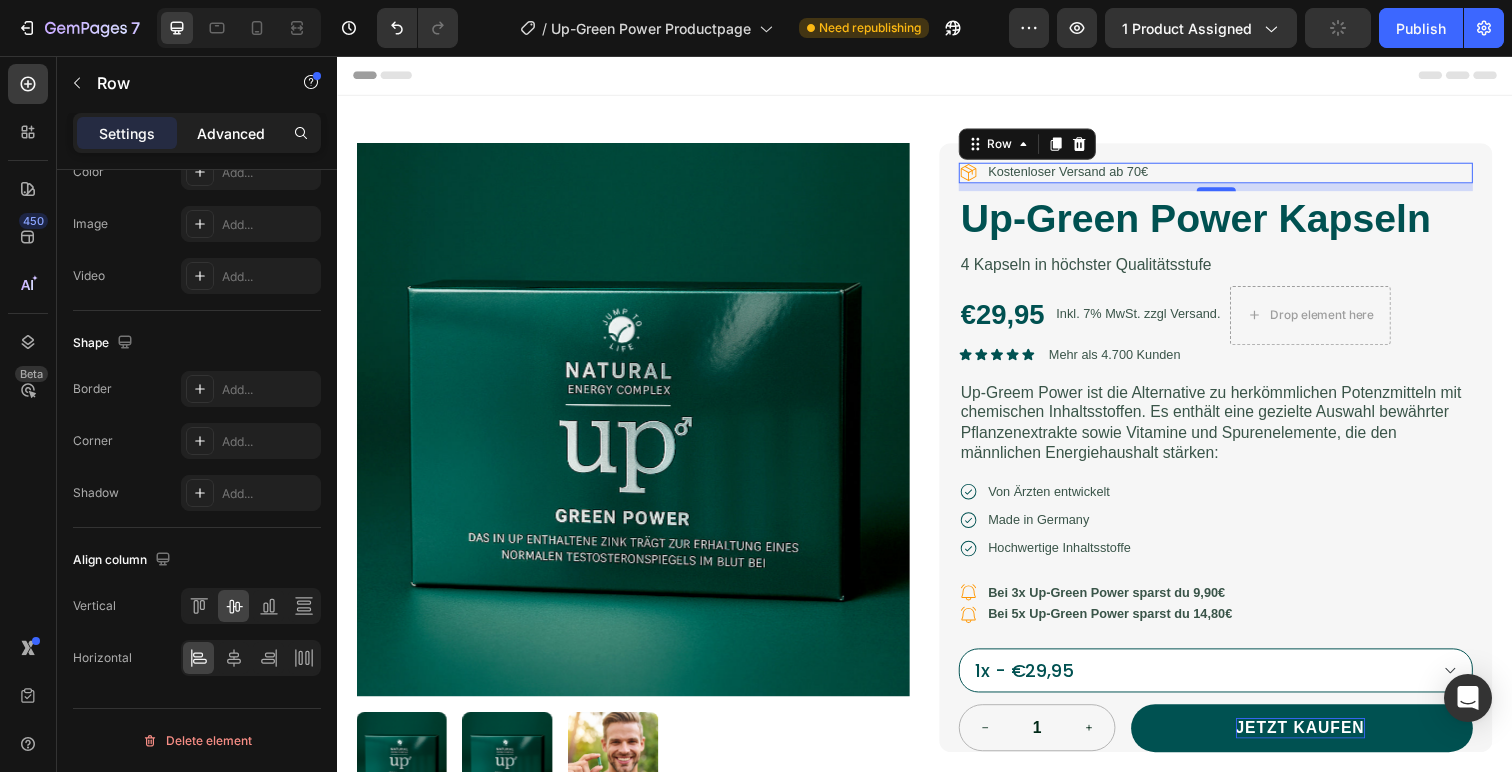click on "Advanced" at bounding box center [231, 133] 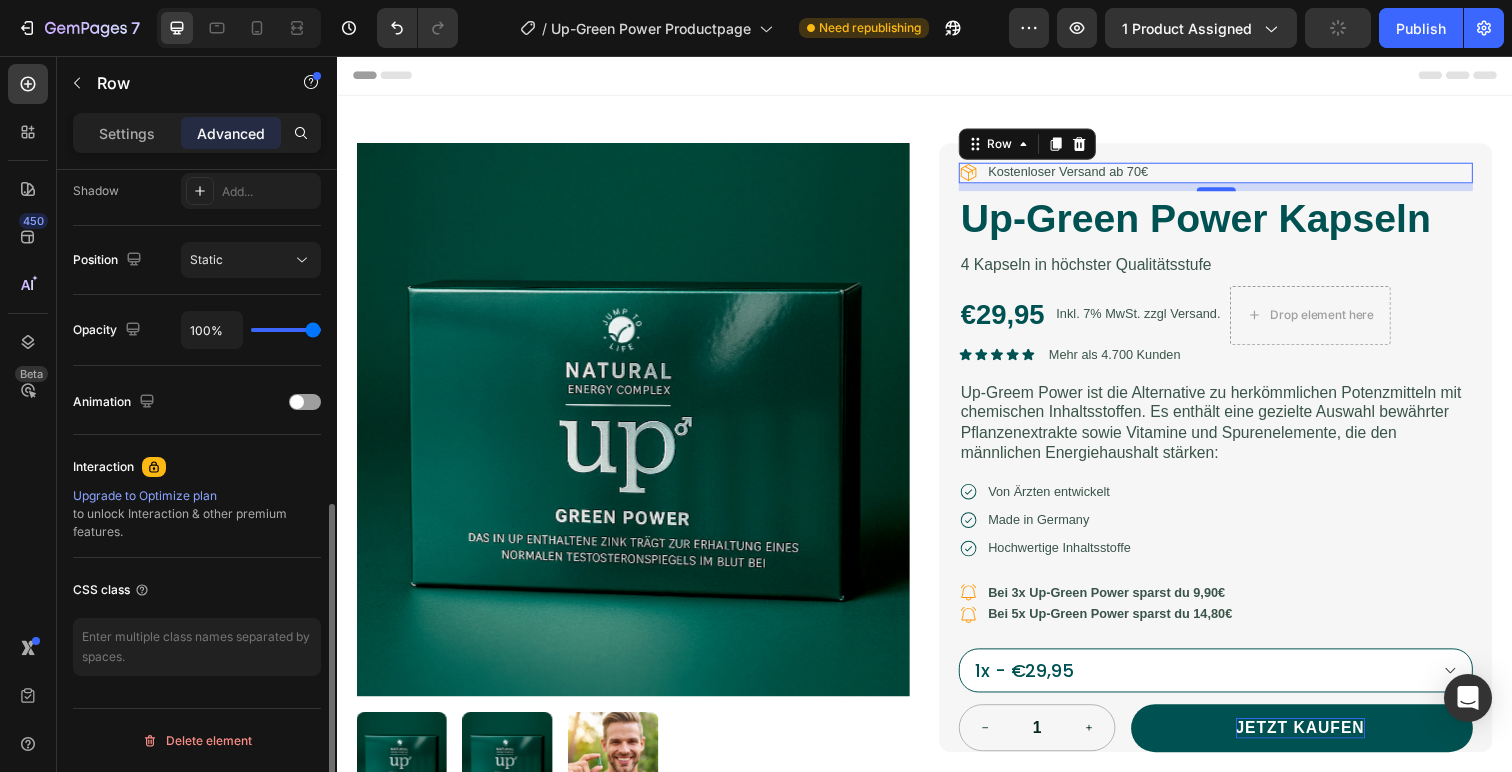 scroll, scrollTop: 0, scrollLeft: 0, axis: both 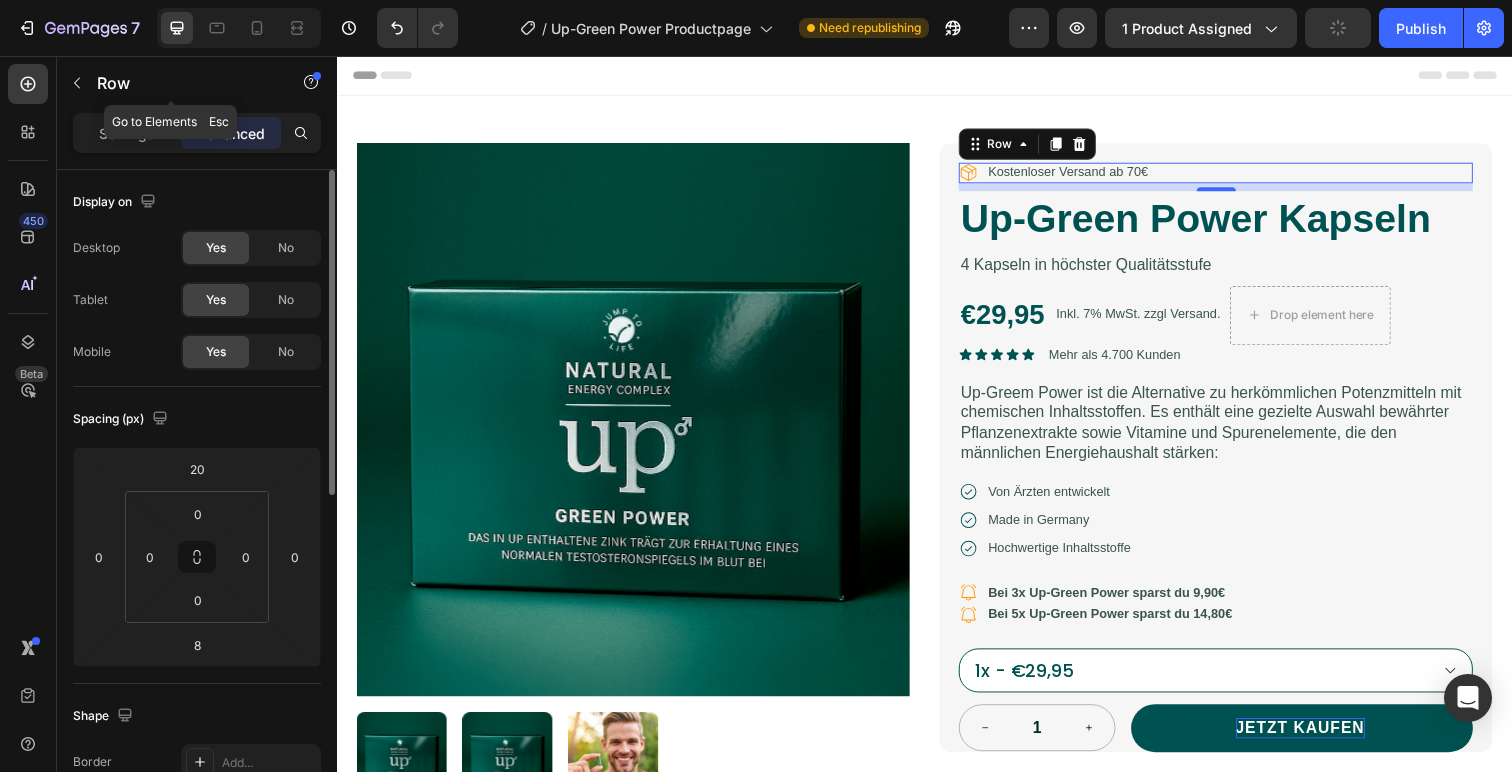 click on "Settings Advanced" at bounding box center [197, 133] 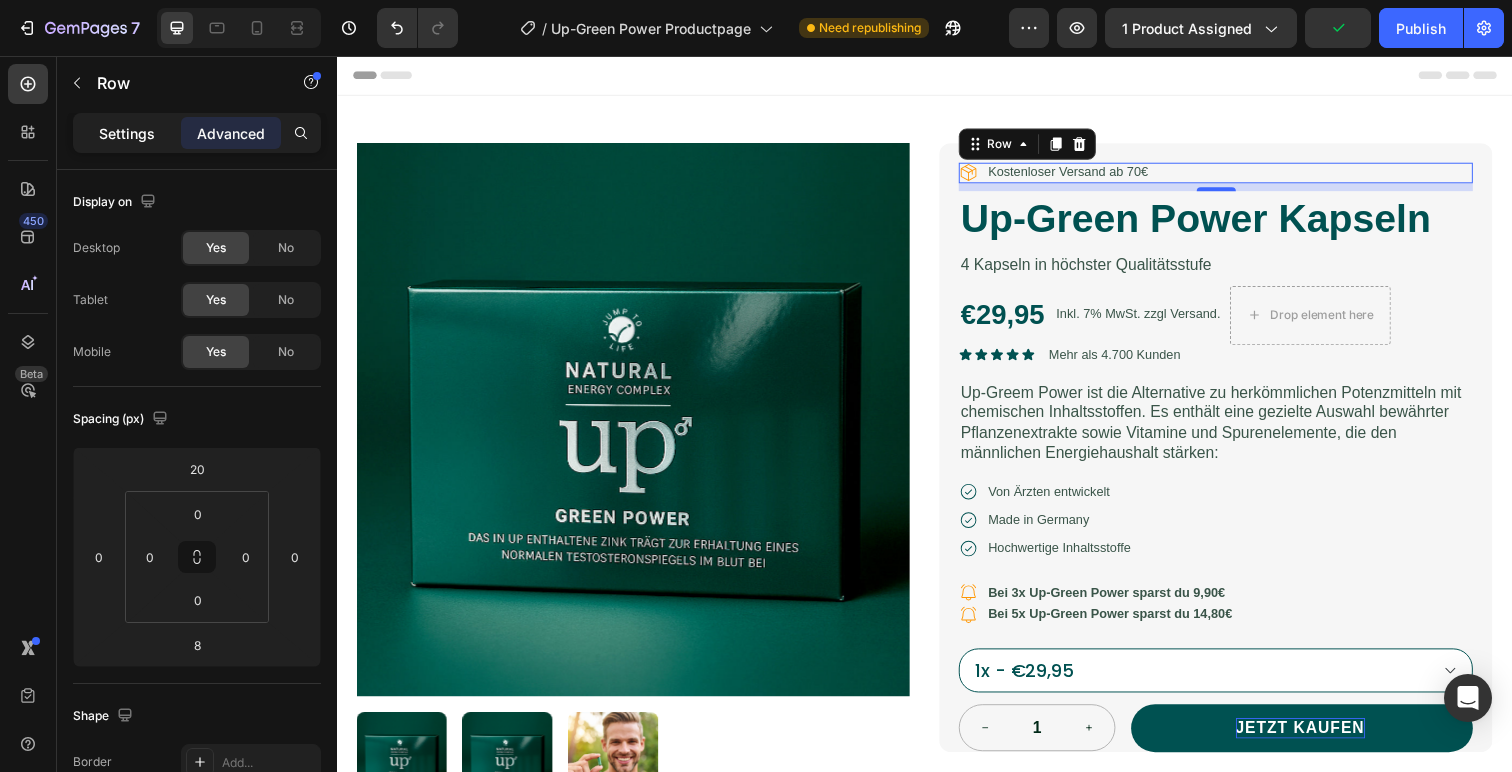 click on "Settings" at bounding box center (127, 133) 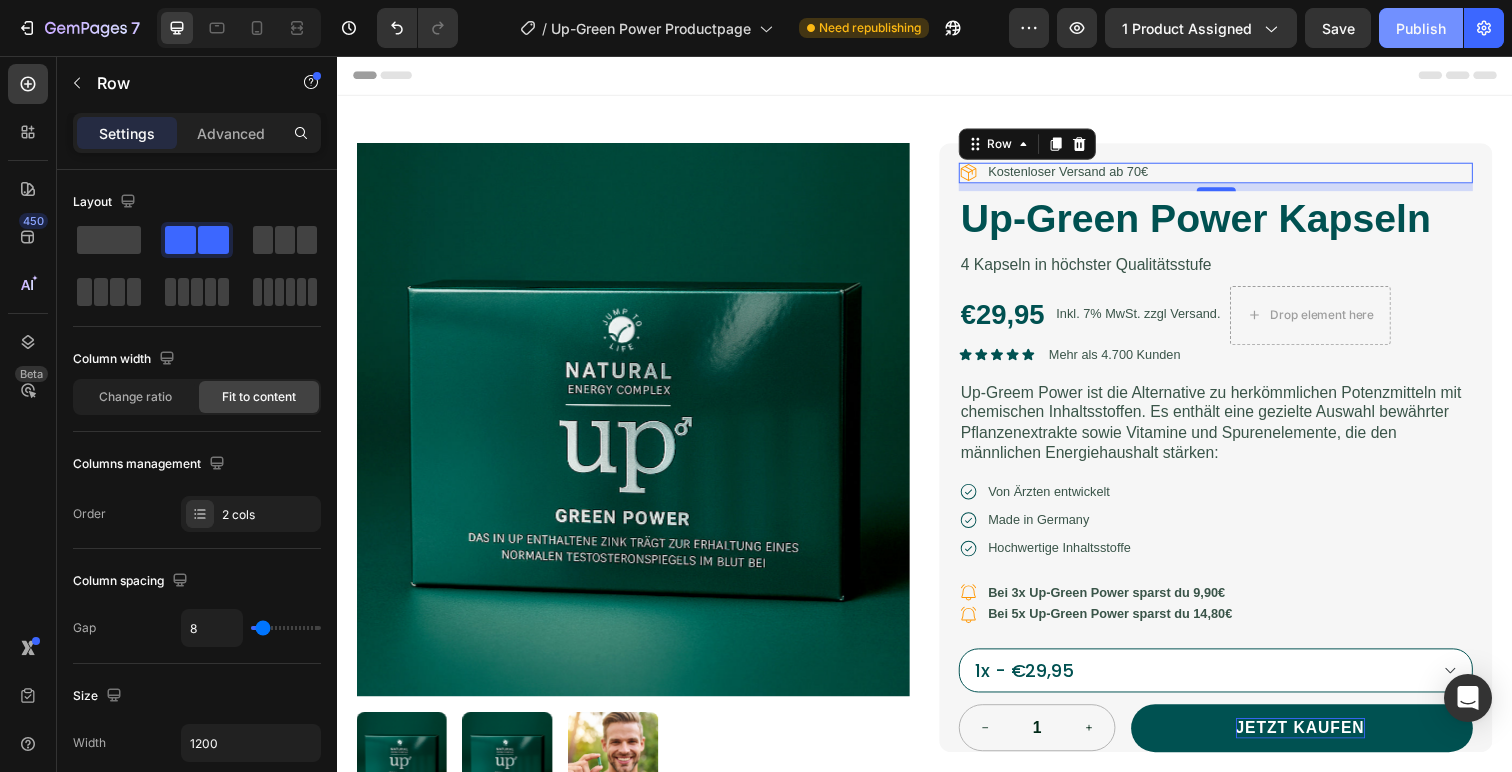 click on "Publish" at bounding box center [1421, 28] 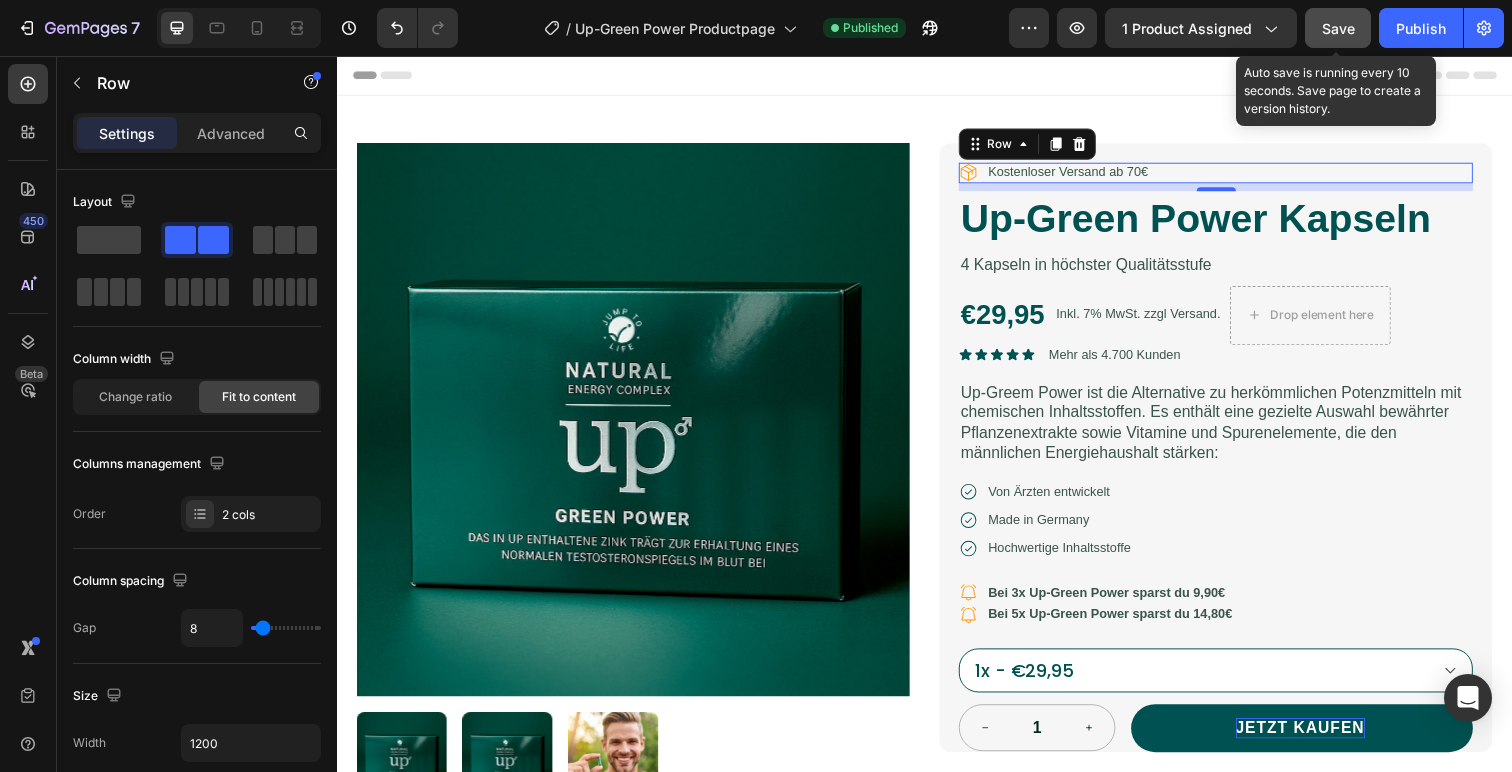 click on "Save" at bounding box center (1338, 28) 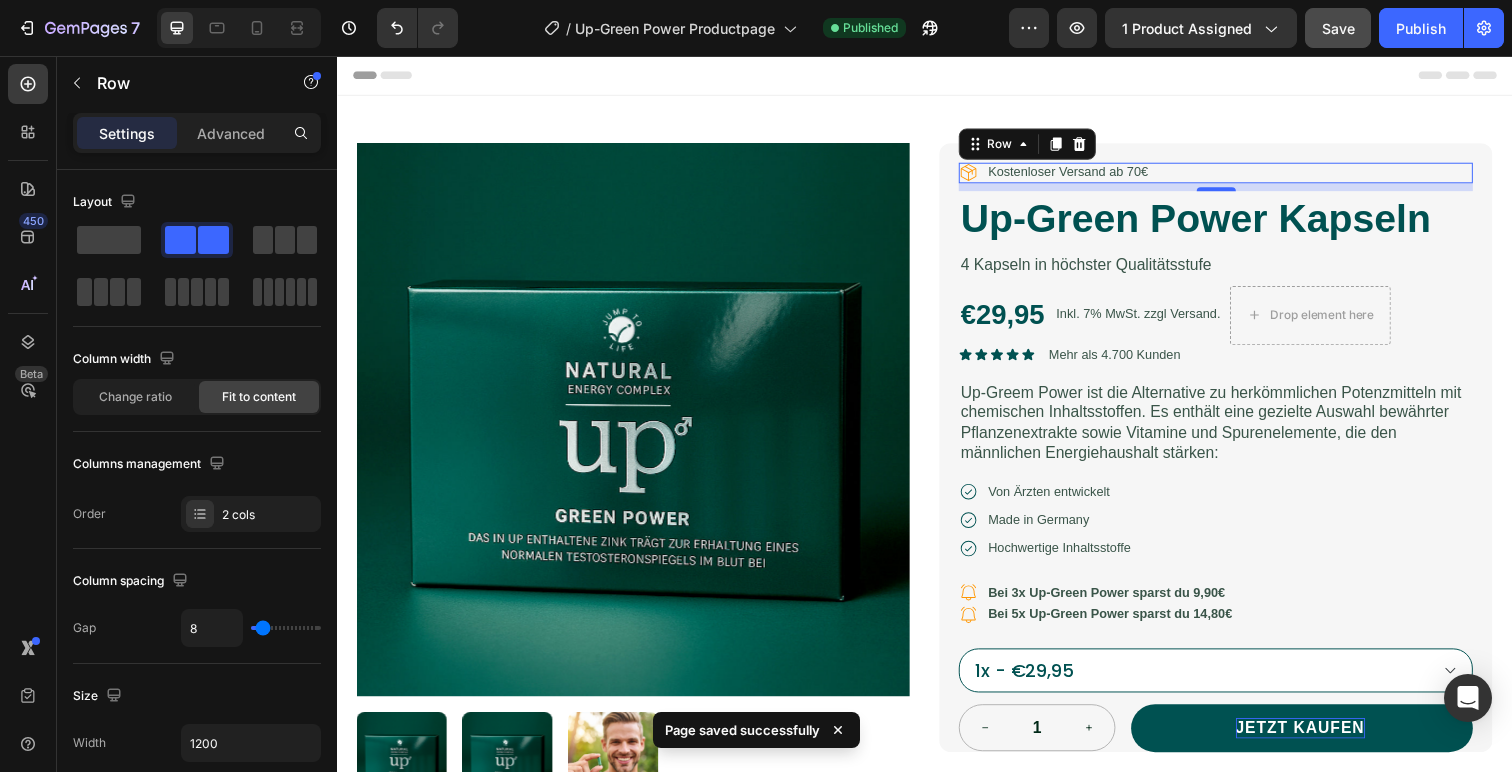 click on "Header" at bounding box center [937, 76] 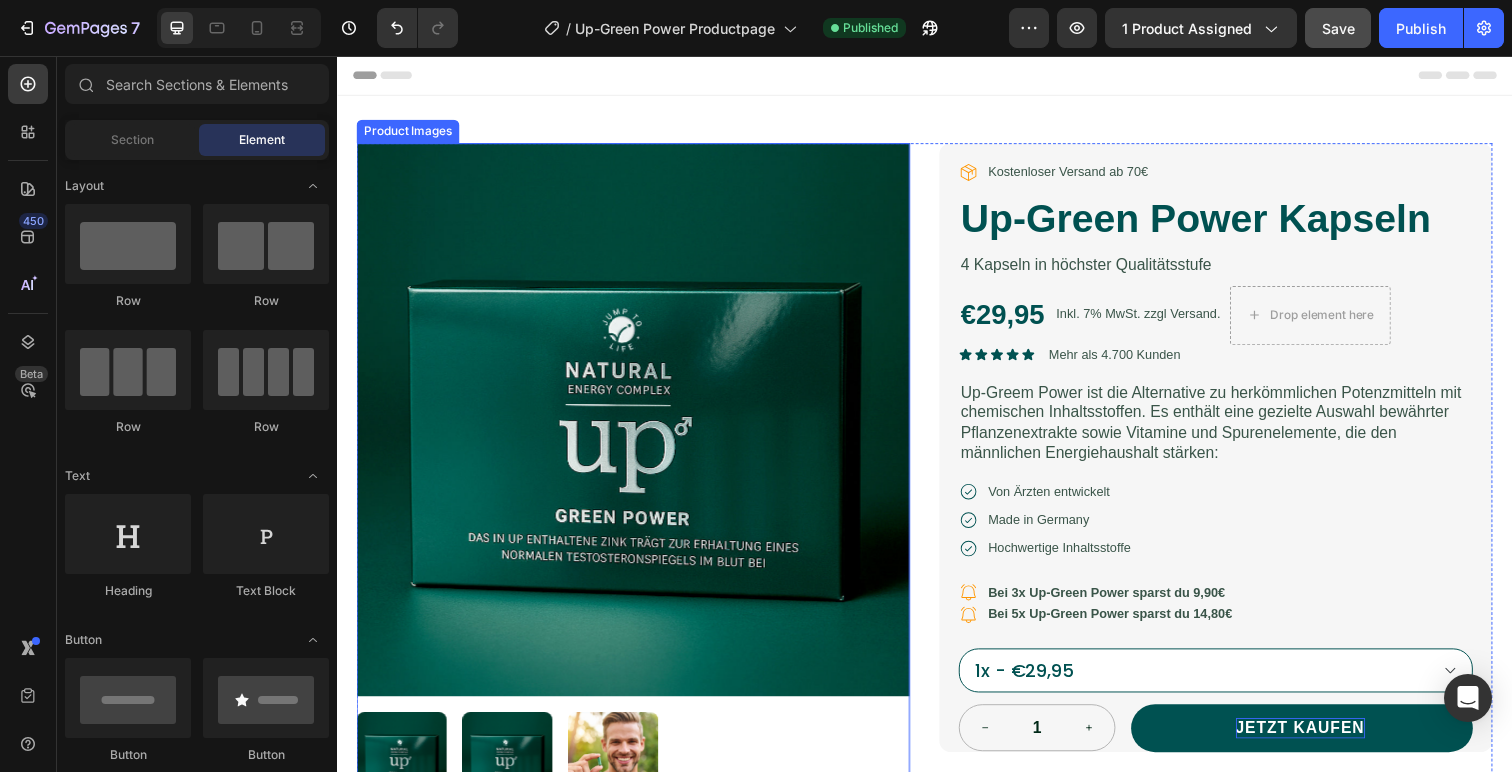 click at bounding box center (639, 427) 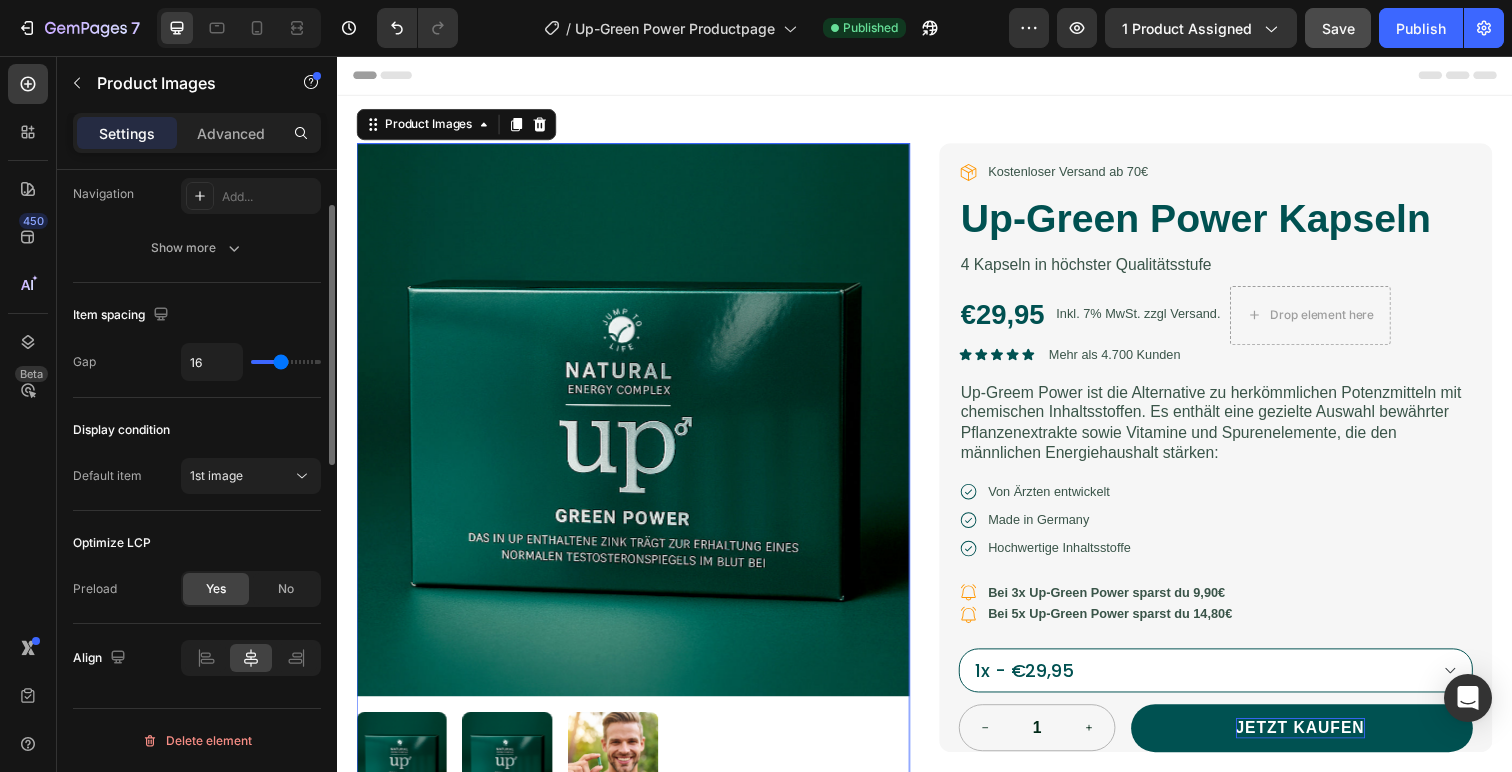 scroll, scrollTop: 0, scrollLeft: 0, axis: both 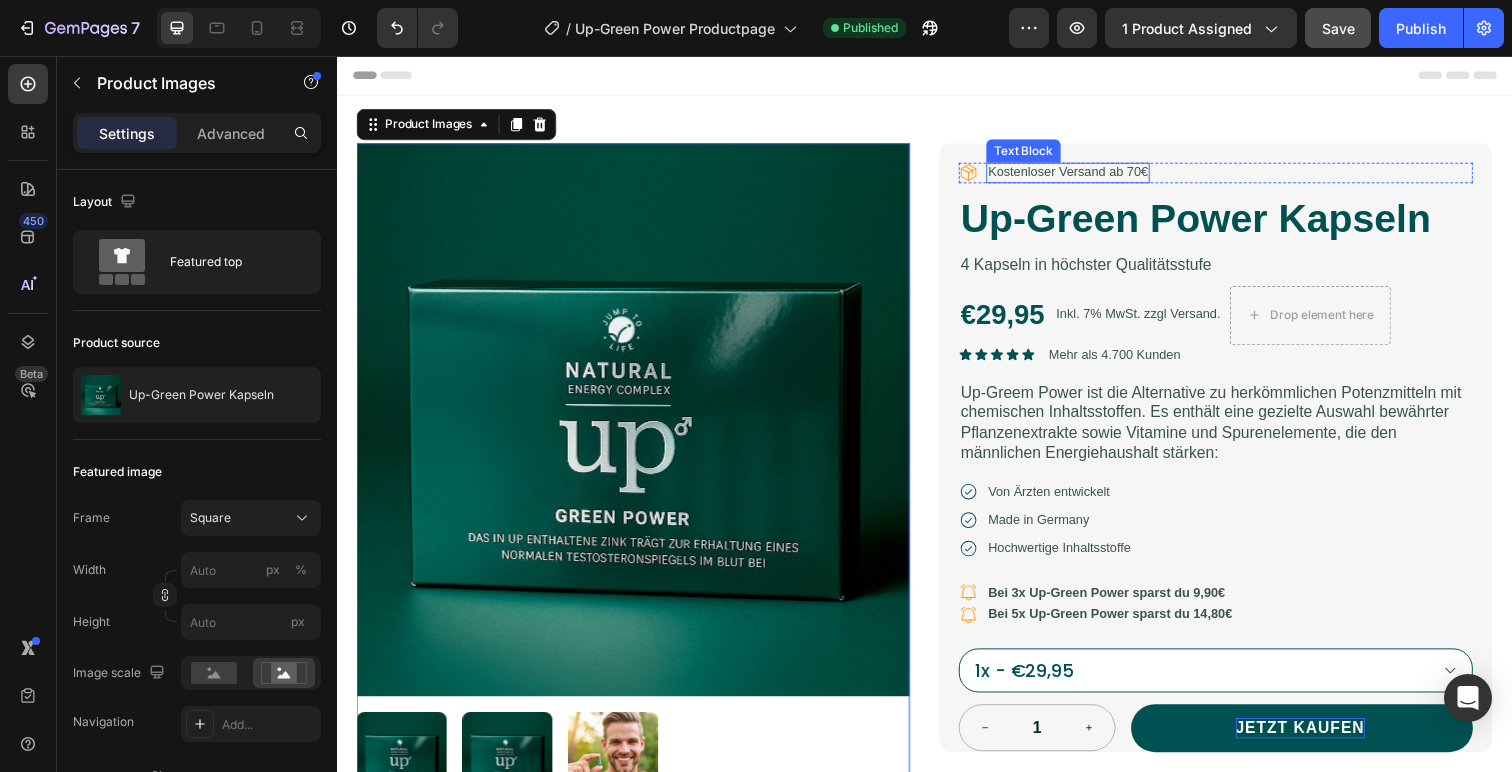 click on "Kostenloser Versand ab 70€" at bounding box center [1083, 175] 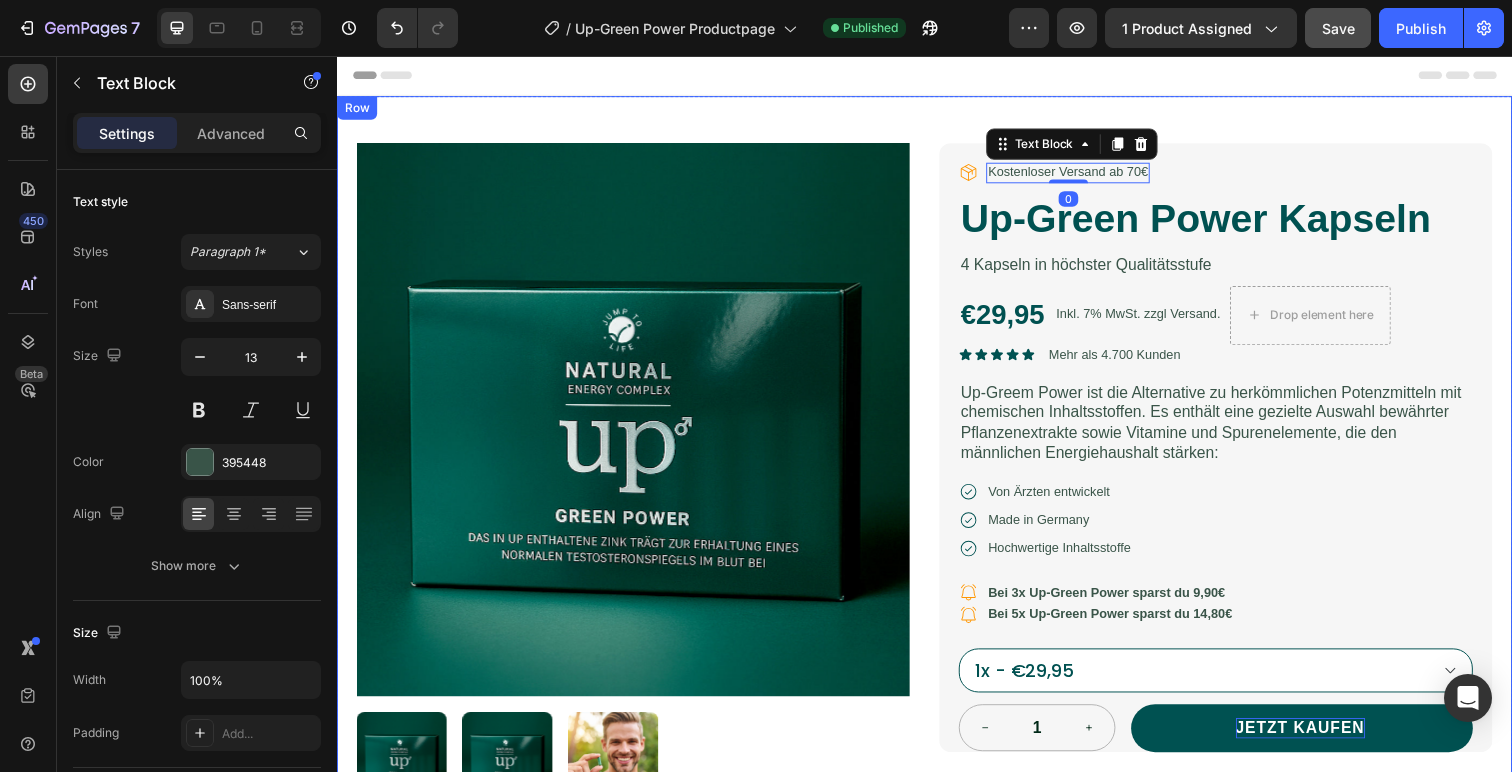 click on "Product Images
Icon Kostenloser Versand ab 70€ Text Block   0 Row Up-Green Power Kapseln Product Title 4 Kapseln in höchster Qualitätsstufe Text Block €29,95 Product Price Product Price Inkl. 7% MwSt. zzgl Versand. Text Block
Drop element here Row
Icon
Icon
Icon
Icon
Icon Icon List Mehr als 4.700 Kunden Text Block Row Up-Greem Power ist die Alternative zu herkömmlichen Potenzmitteln mit chemischen Inhaltsstoffen. Es enthält eine gezielte Auswahl bewährter Pflanzenextrakte sowie Vitamine und Spurenelemente, die den männlichen Energiehaushalt stärken: Text Block
Icon Von Ärzten entwickelt Text Block Row
Icon Made in Germany Text Block Row
Icon Hochwertige Inhaltsstoffe Text Block Row
Icon Bei 3x Up-Green Power sparst du 9,90€ Text Block Row
Icon Bei 5x Up-Green Power sparst du 14,80€ Text Block Row   1" at bounding box center (937, 581) 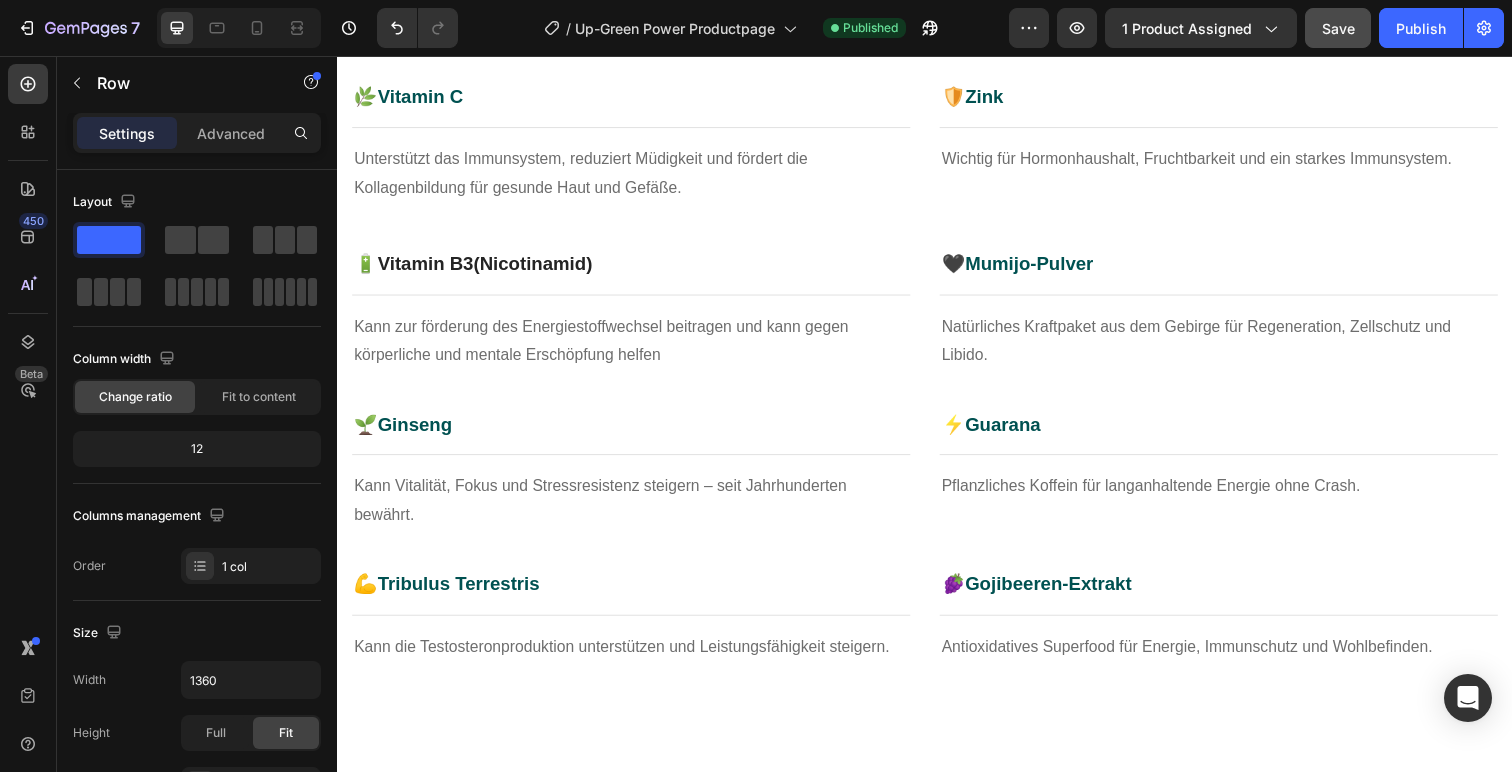 scroll, scrollTop: 1193, scrollLeft: 0, axis: vertical 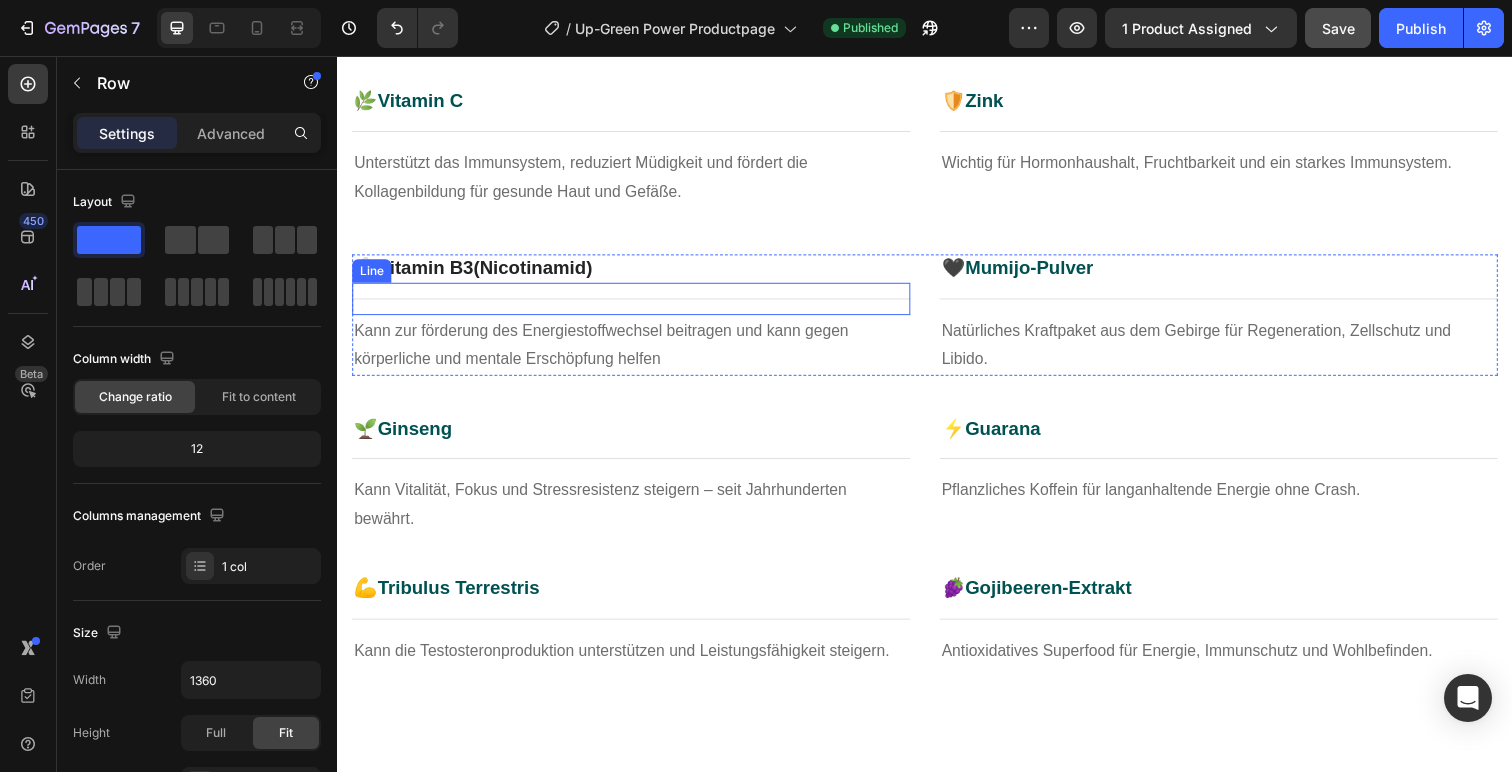 click on "Title Line" at bounding box center (637, 304) 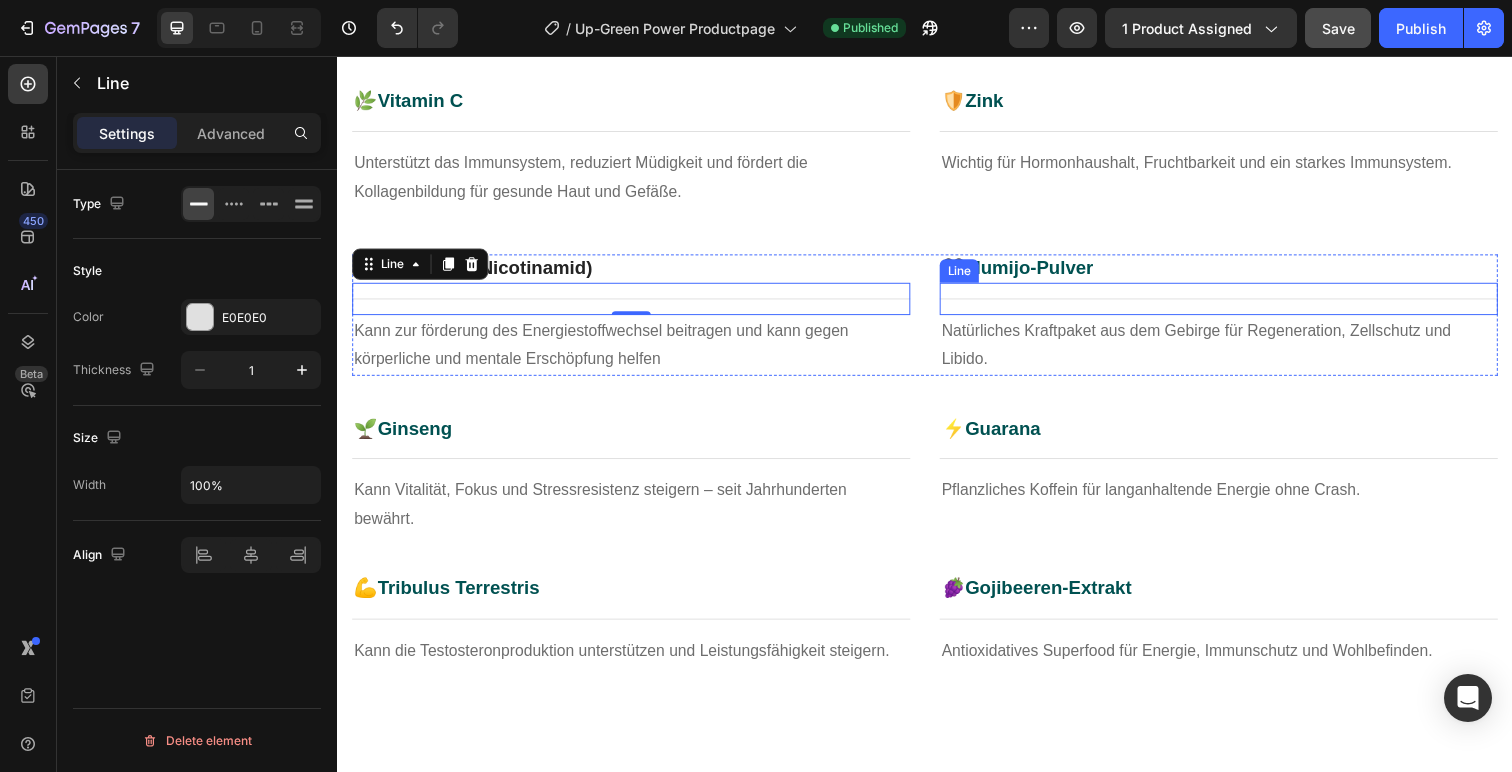 click on "Title Line" at bounding box center (1237, 304) 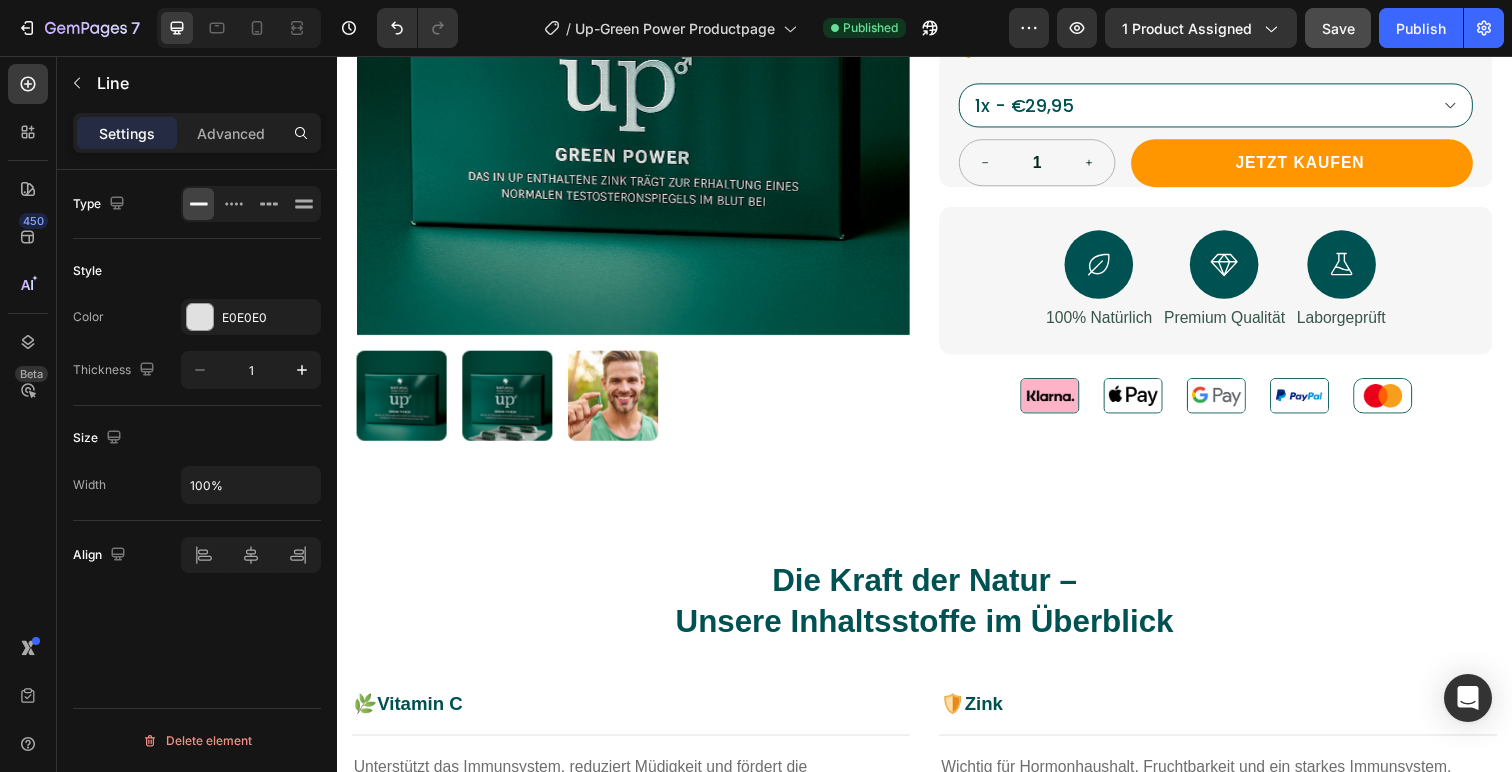 scroll, scrollTop: 604, scrollLeft: 0, axis: vertical 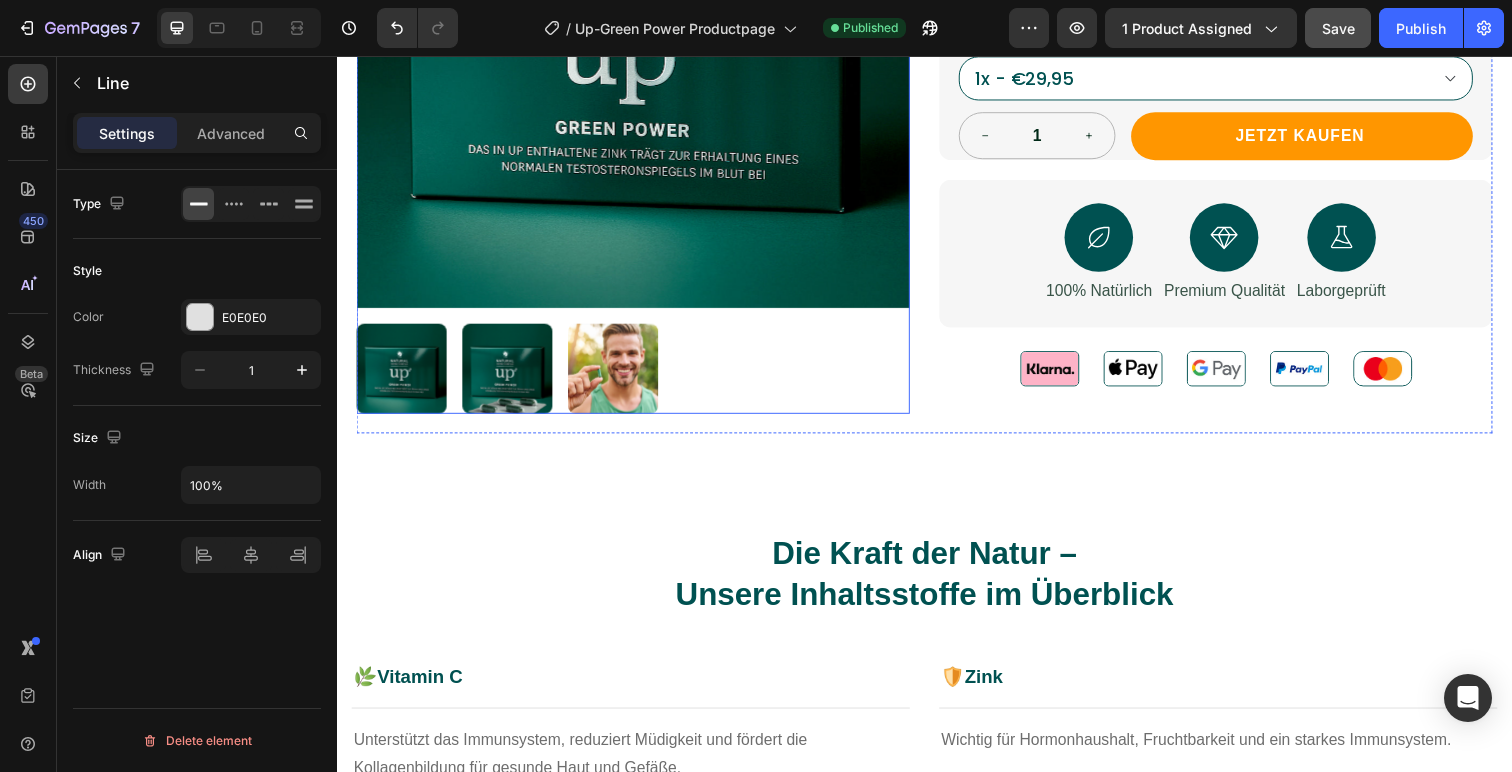 click at bounding box center [511, 376] 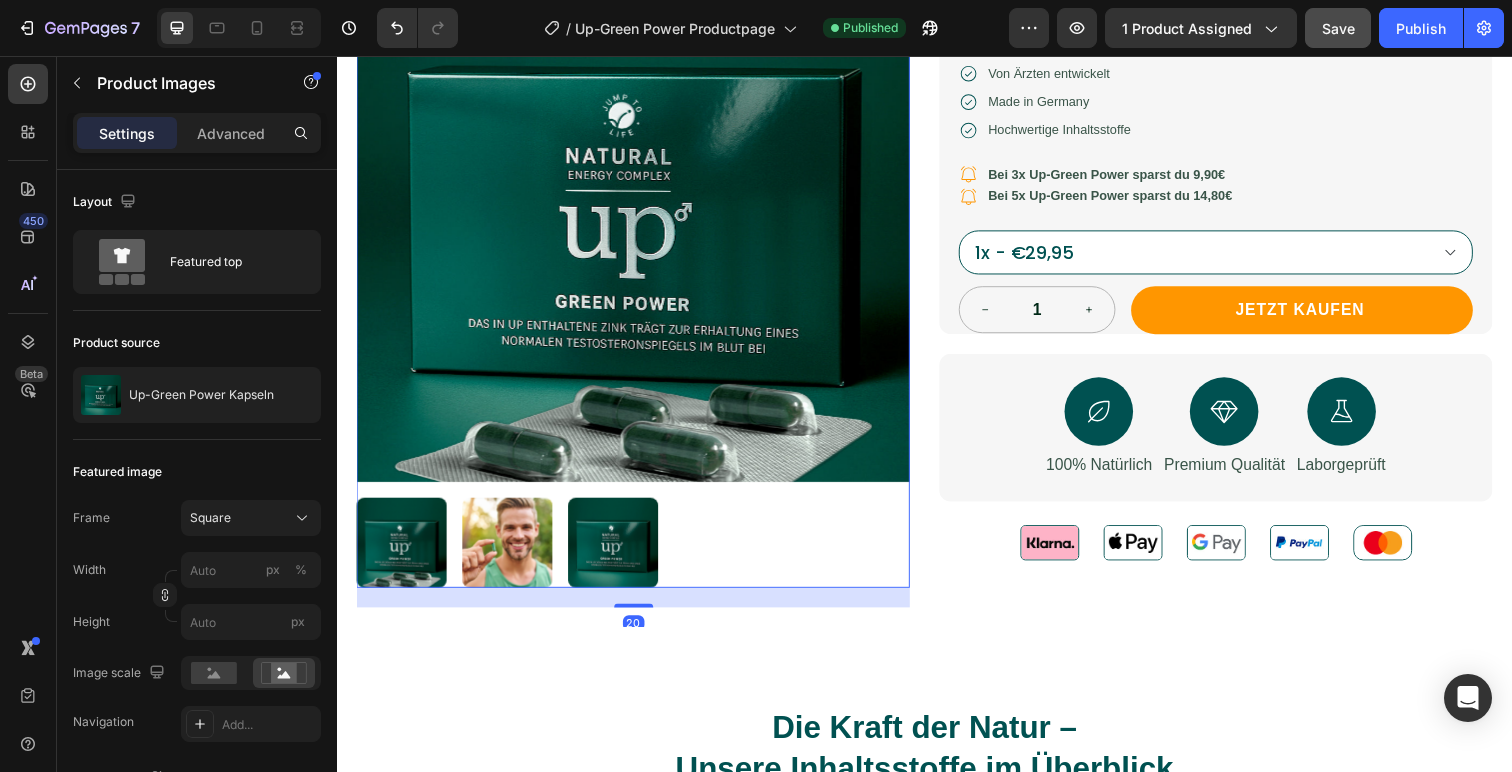 scroll, scrollTop: 442, scrollLeft: 0, axis: vertical 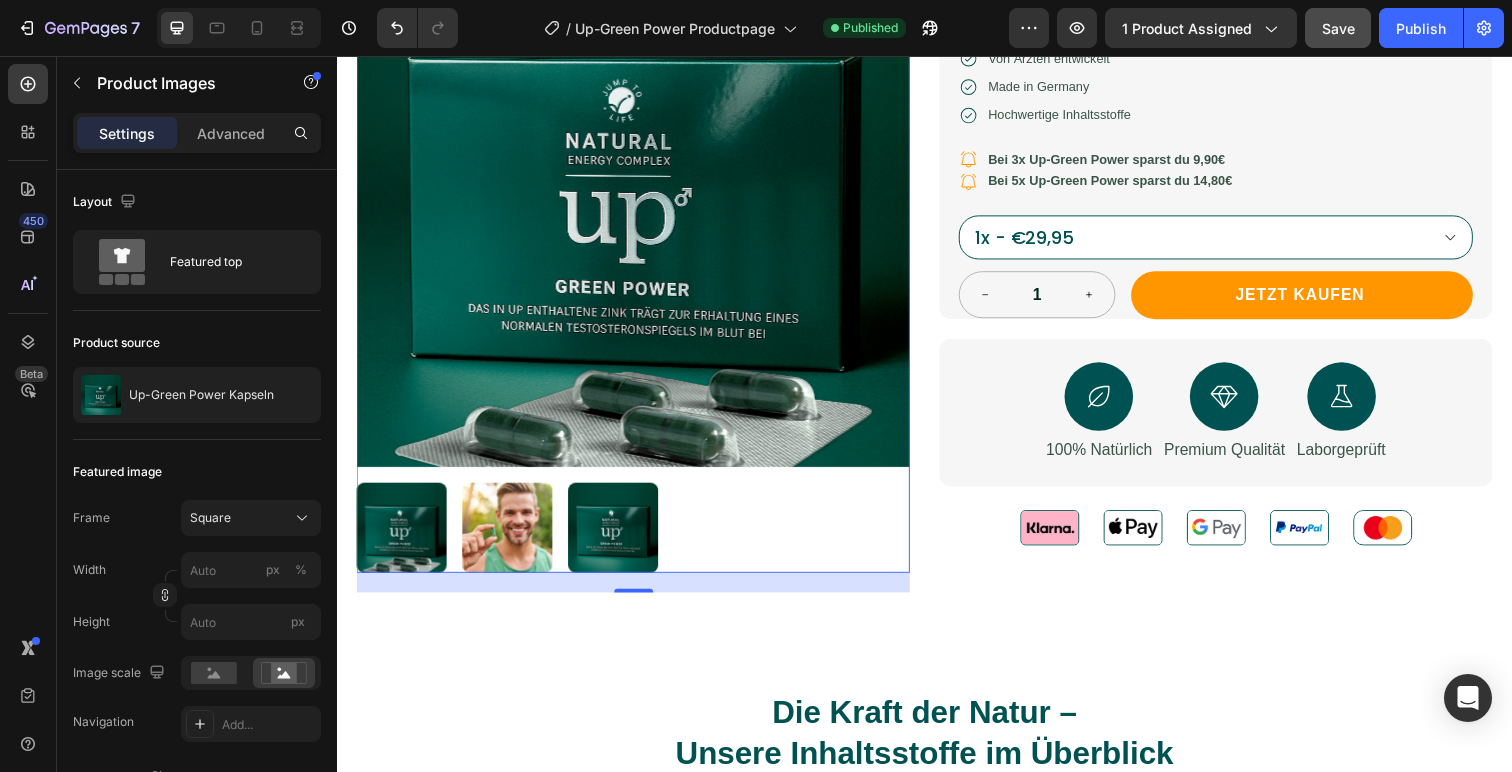 click at bounding box center [619, 538] 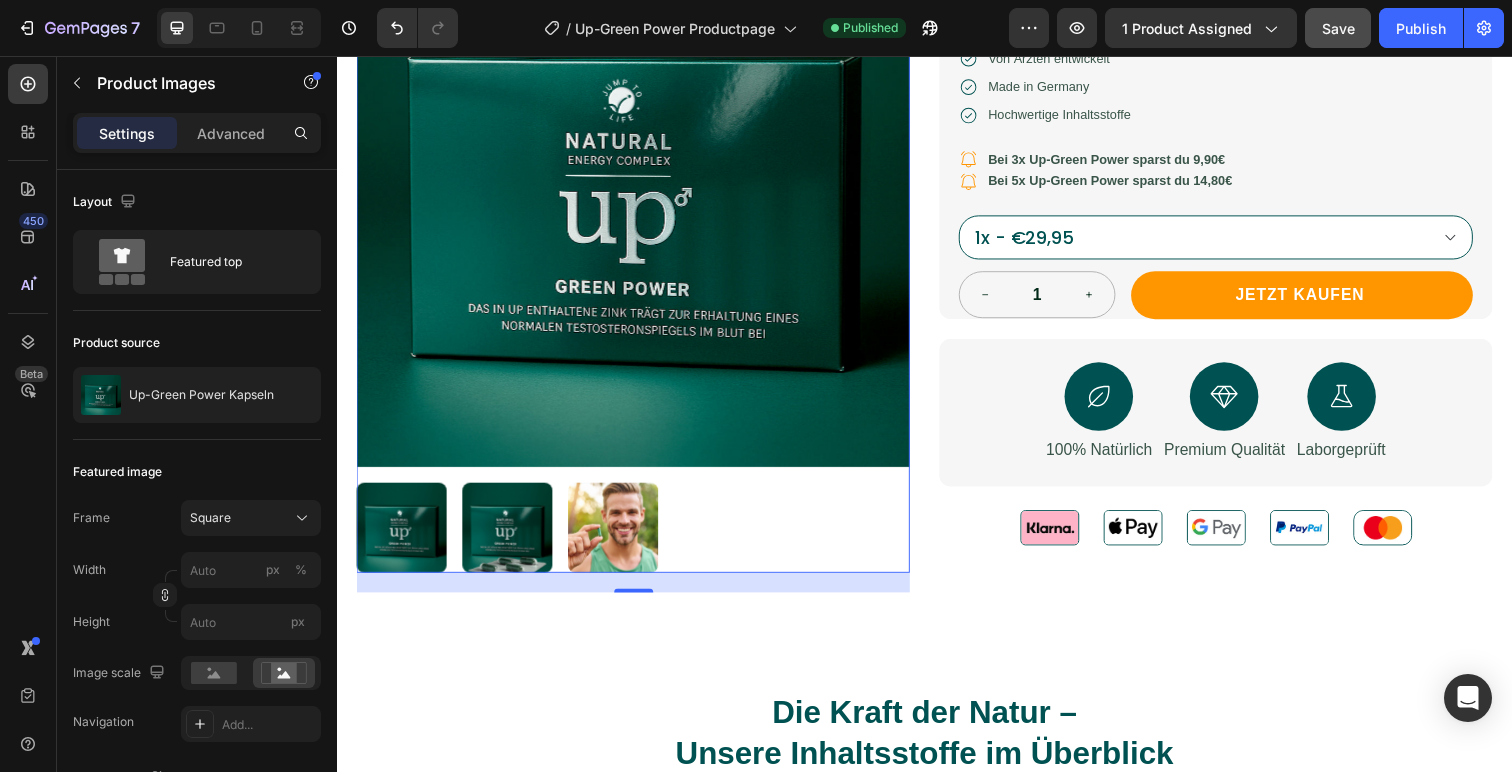 click at bounding box center (511, 538) 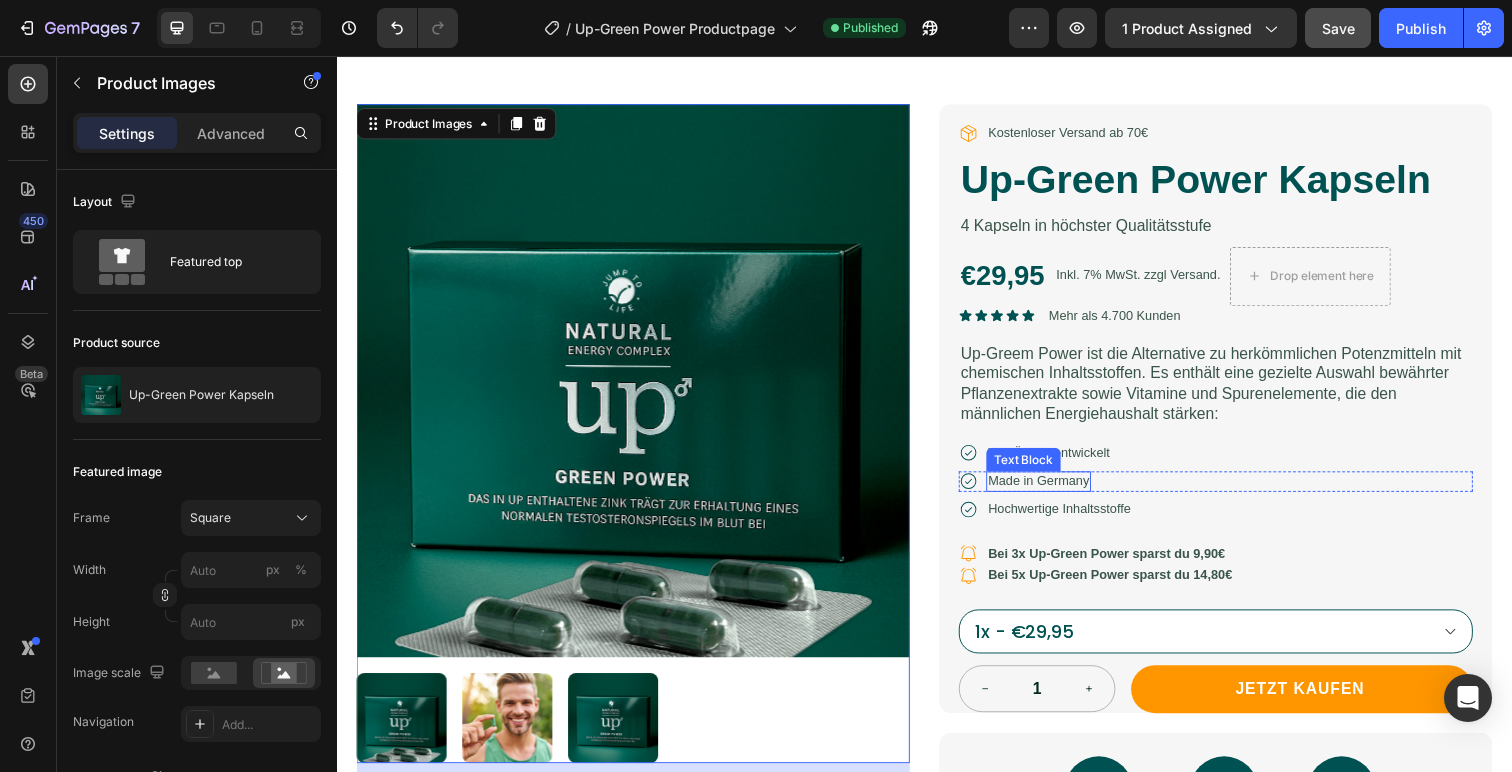 scroll, scrollTop: 0, scrollLeft: 0, axis: both 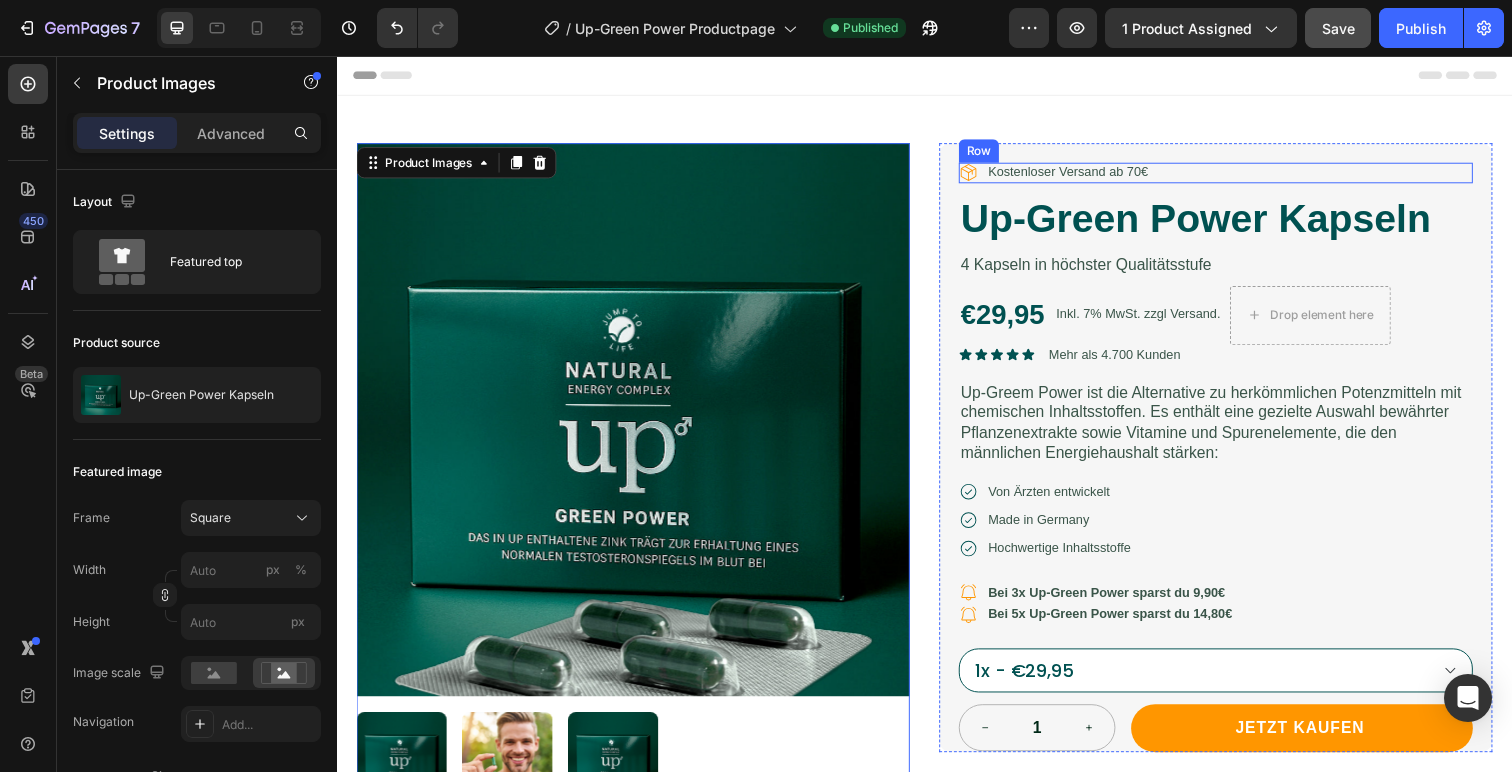 click on "Icon Kostenloser Versand ab 70€ Text Block Row" at bounding box center (1234, 175) 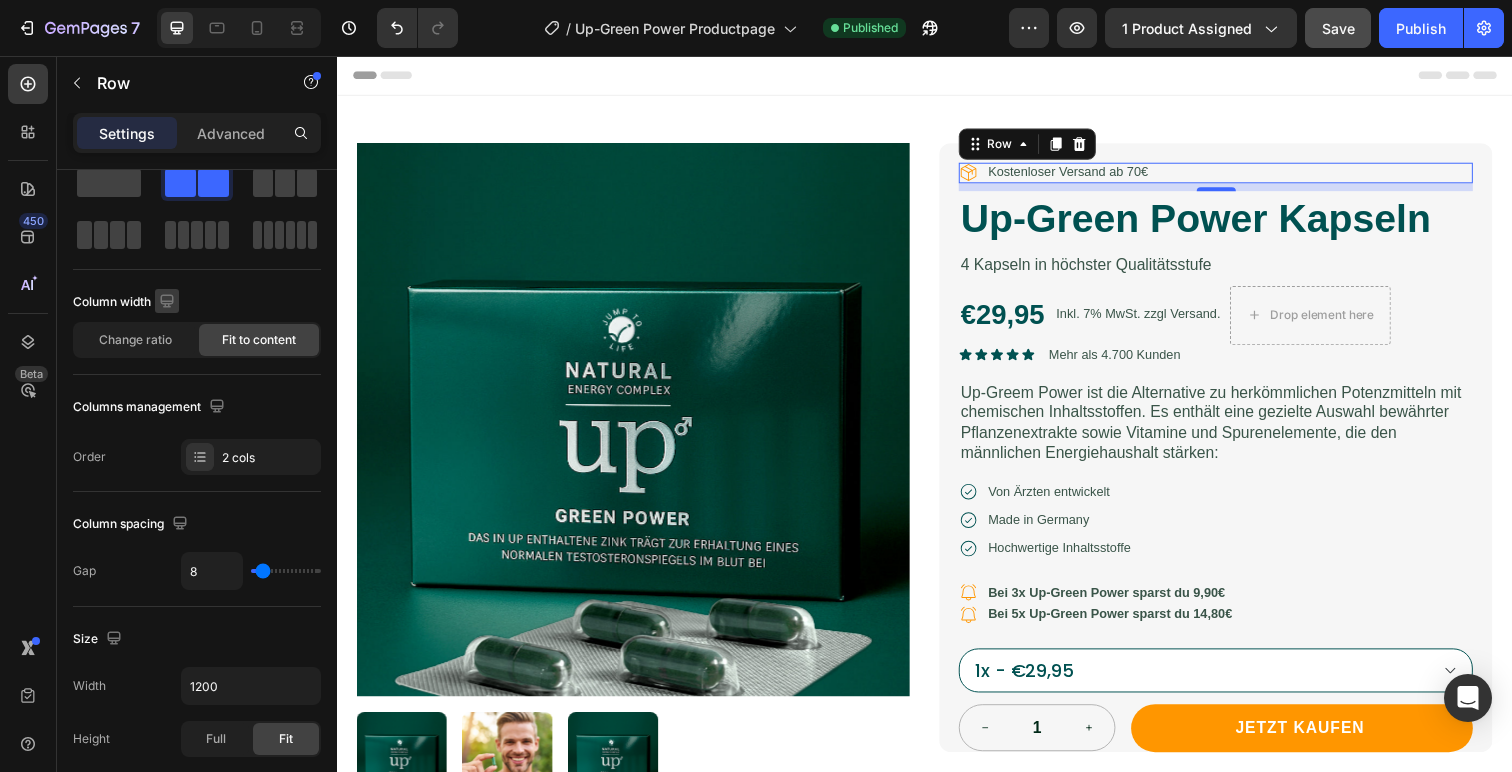 scroll, scrollTop: 0, scrollLeft: 0, axis: both 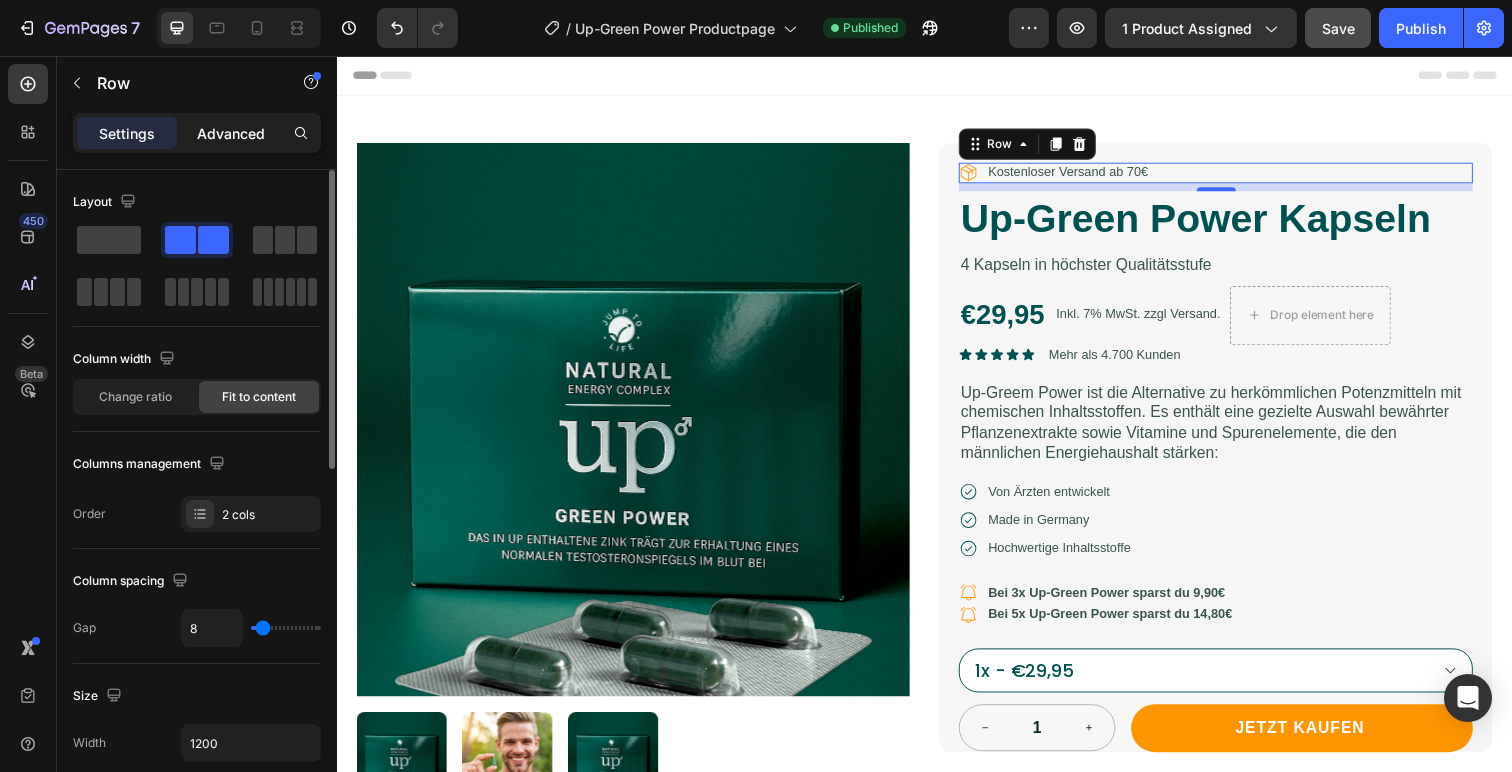 click on "Advanced" at bounding box center [231, 133] 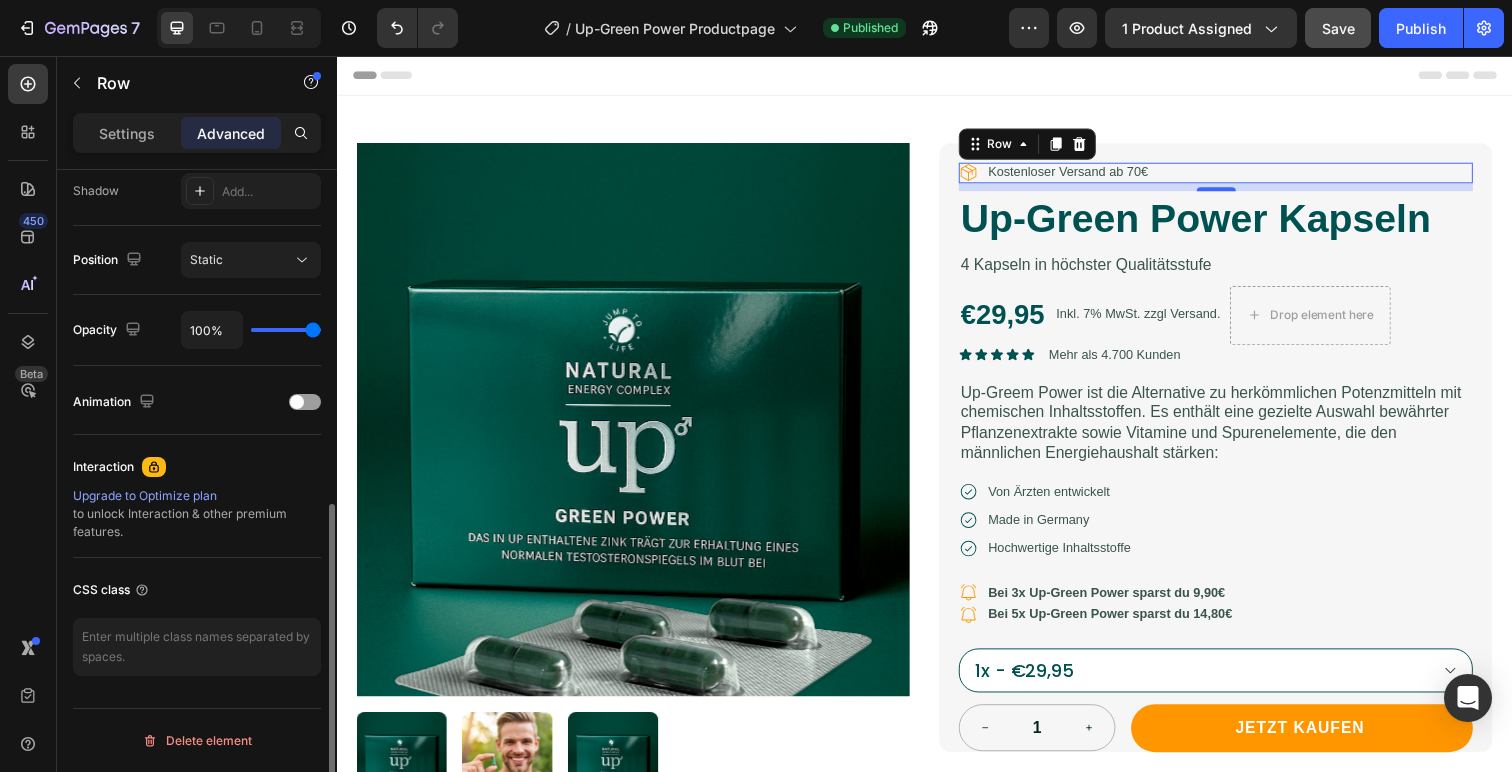 scroll, scrollTop: 0, scrollLeft: 0, axis: both 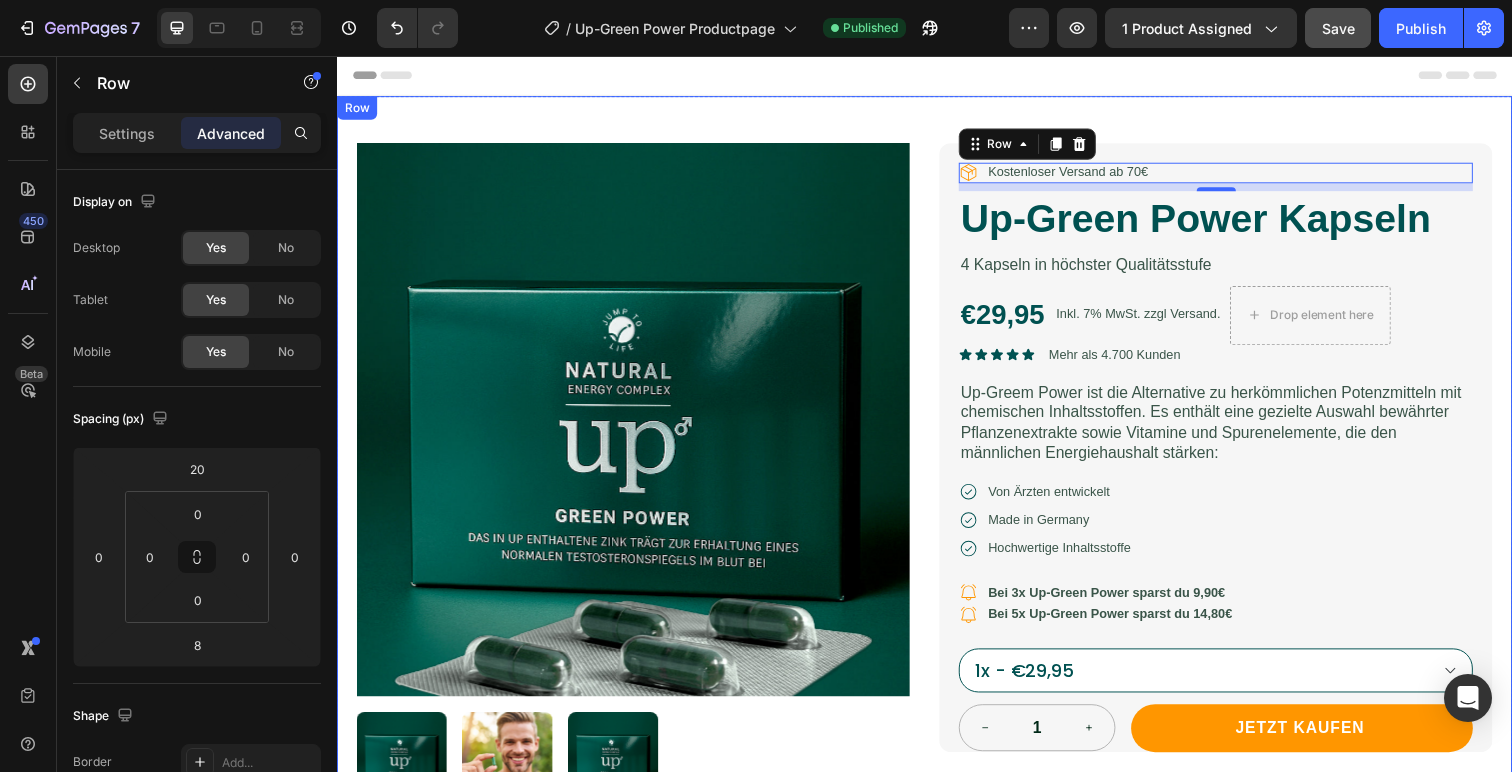 click on "Product Images
Icon Kostenloser Versand ab 70€ Text Block Row   8 Up-Green Power Kapseln Product Title 4 Kapseln in höchster Qualitätsstufe Text Block €29,95 Product Price Product Price Inkl. 7% MwSt. zzgl Versand. Text Block
Drop element here Row
Icon
Icon
Icon
Icon
Icon Icon List Mehr als 4.700 Kunden Text Block Row Up-Greem Power ist die Alternative zu herkömmlichen Potenzmitteln mit chemischen Inhaltsstoffen. Es enthält eine gezielte Auswahl bewährter Pflanzenextrakte sowie Vitamine und Spurenelemente, die den männlichen Energiehaushalt stärken: Text Block
Icon Von Ärzten entwickelt Text Block Row
Icon Made in Germany Text Block Row
Icon Hochwertige Inhaltsstoffe Text Block Row
Icon Bei 3x Up-Green Power sparst du 9,90€ Text Block Row
Icon Bei 5x Up-Green Power sparst du 14,80€ Text Block Row   1" at bounding box center [937, 581] 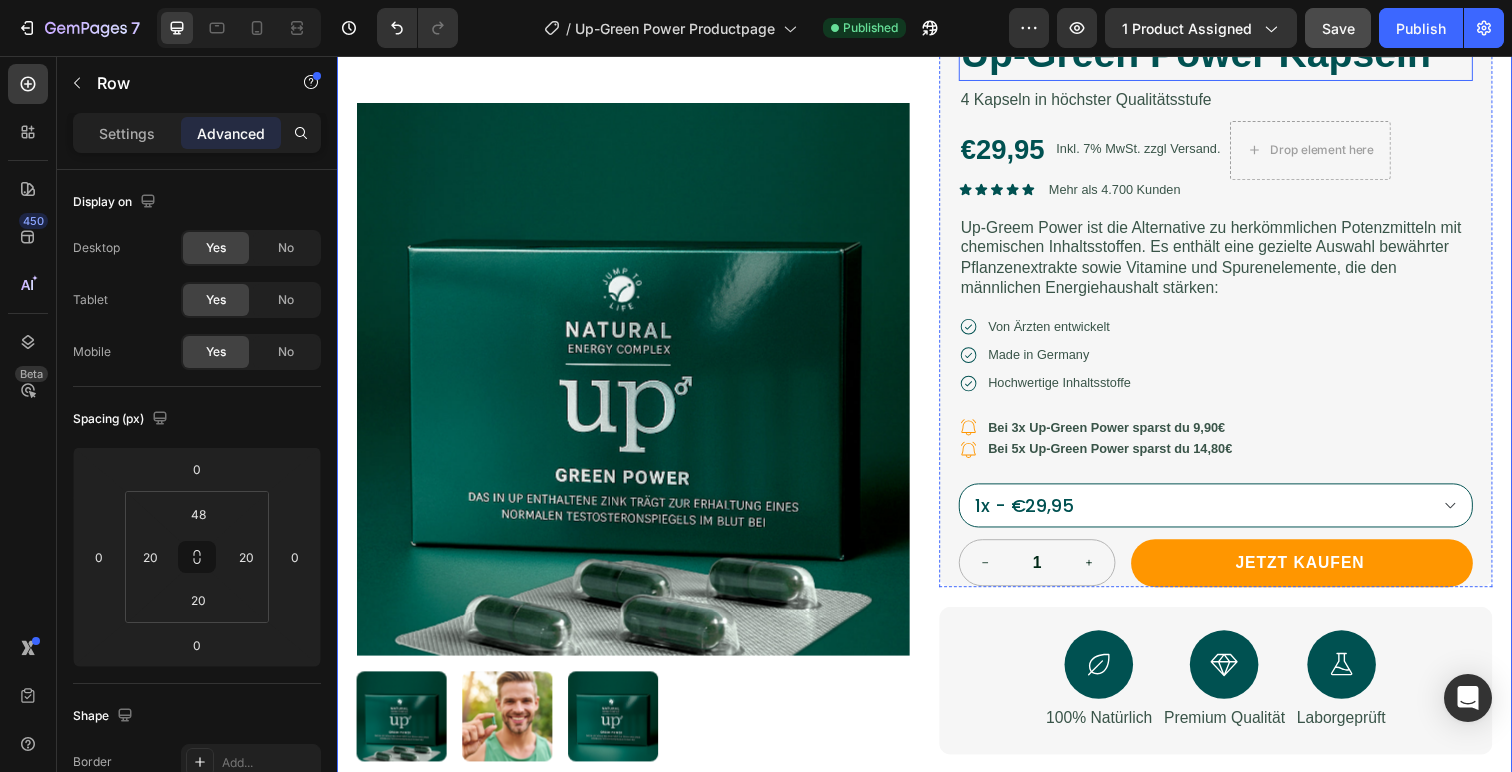 scroll, scrollTop: 176, scrollLeft: 0, axis: vertical 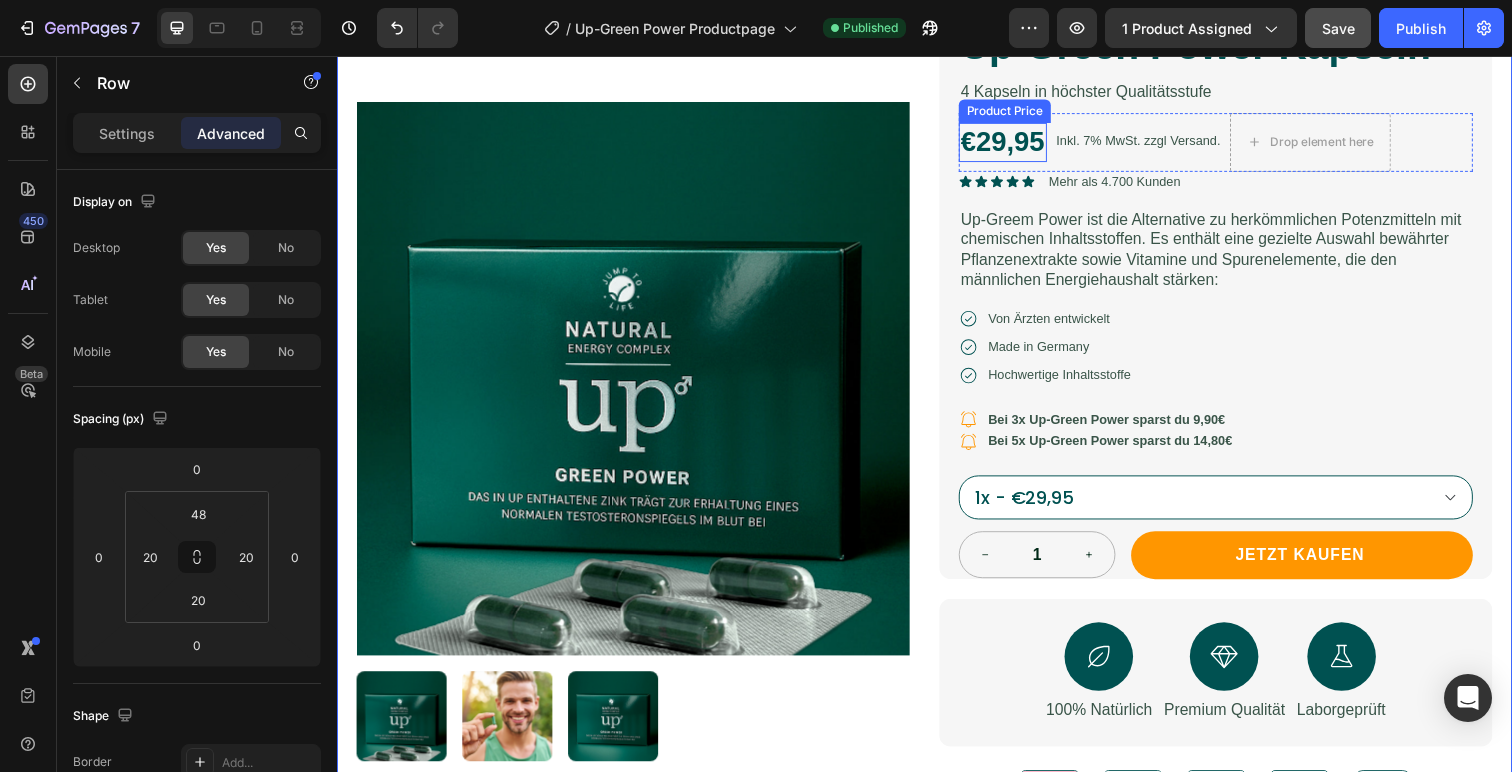 click on "€29,95" at bounding box center (1017, 145) 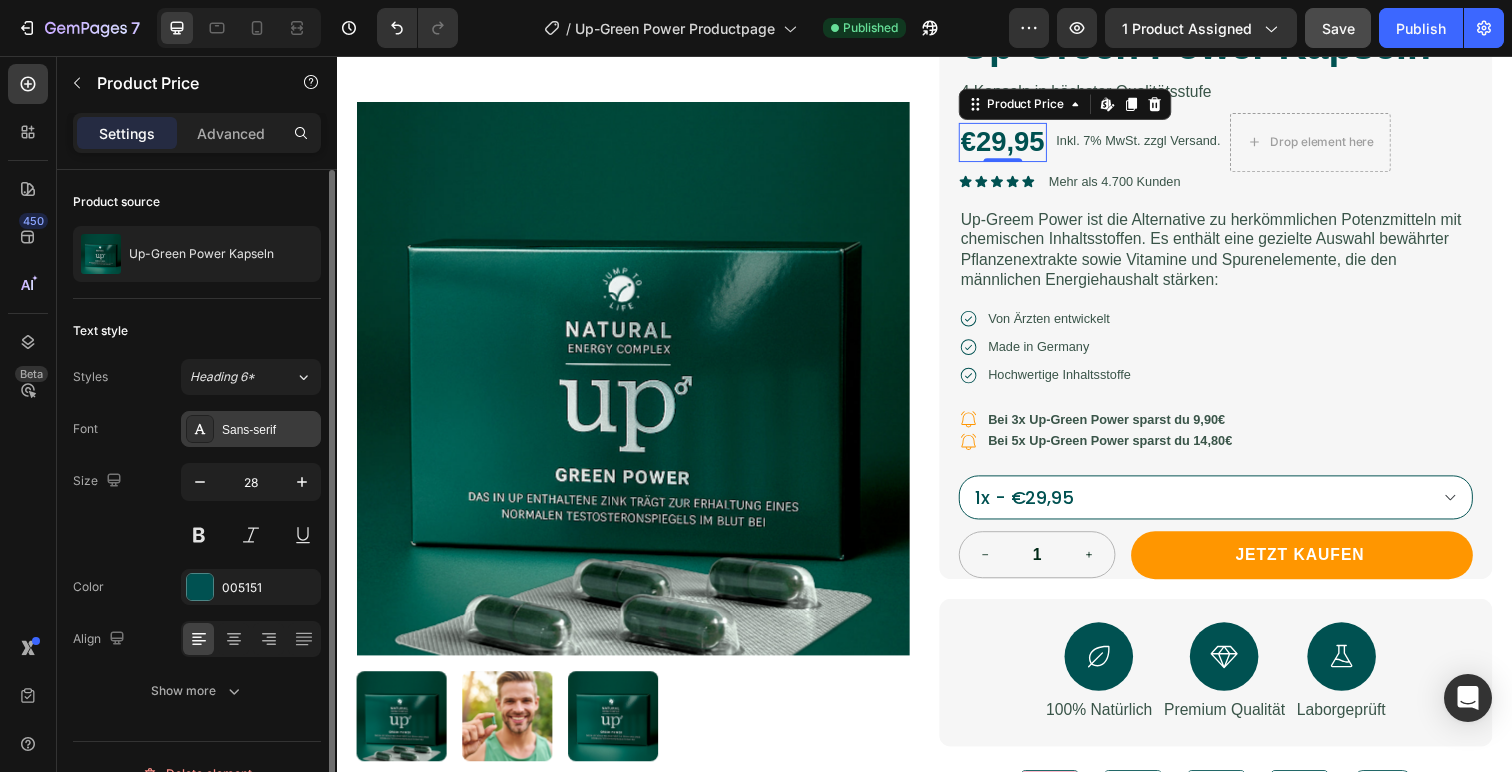 click on "Sans-serif" at bounding box center [269, 430] 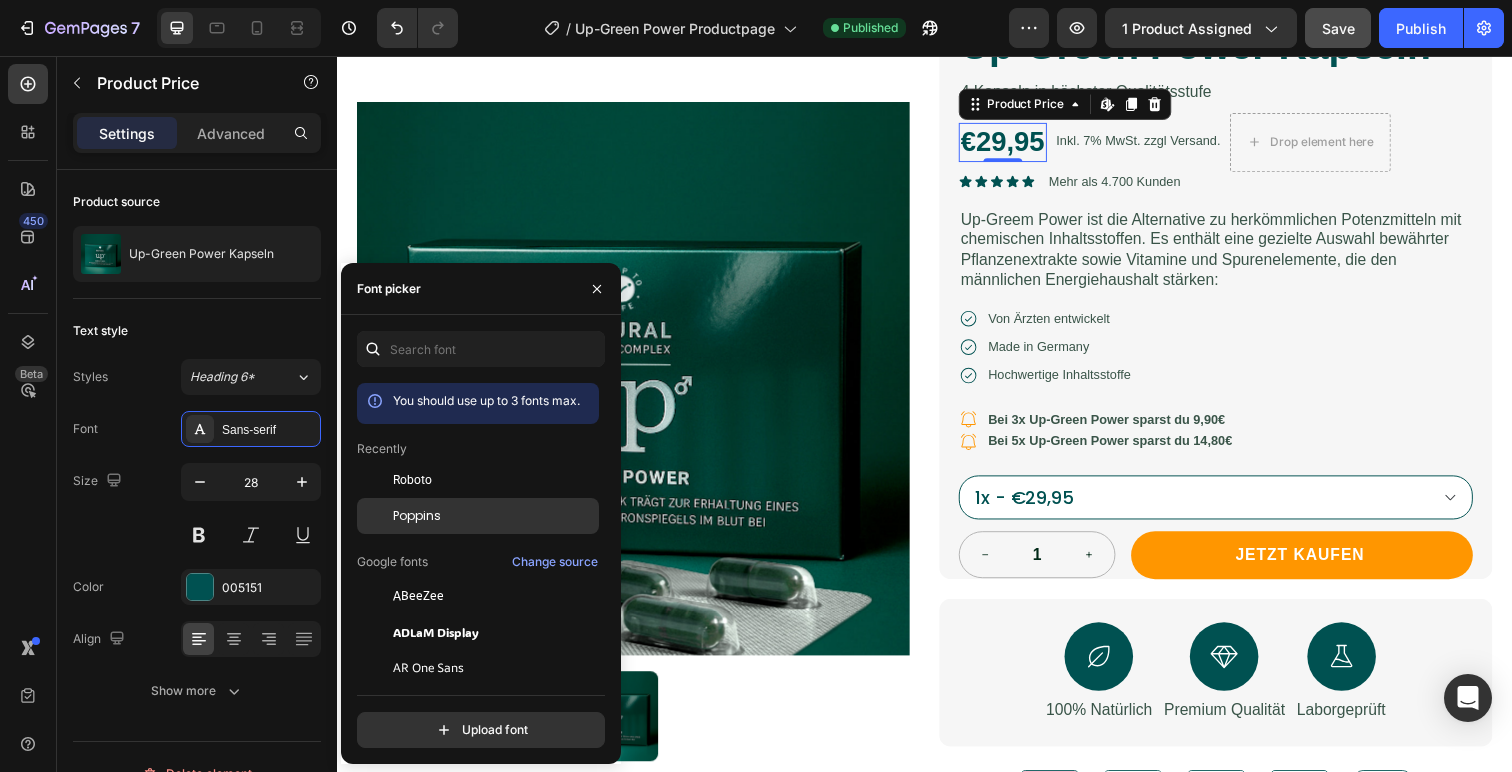 click on "Poppins" at bounding box center (494, 516) 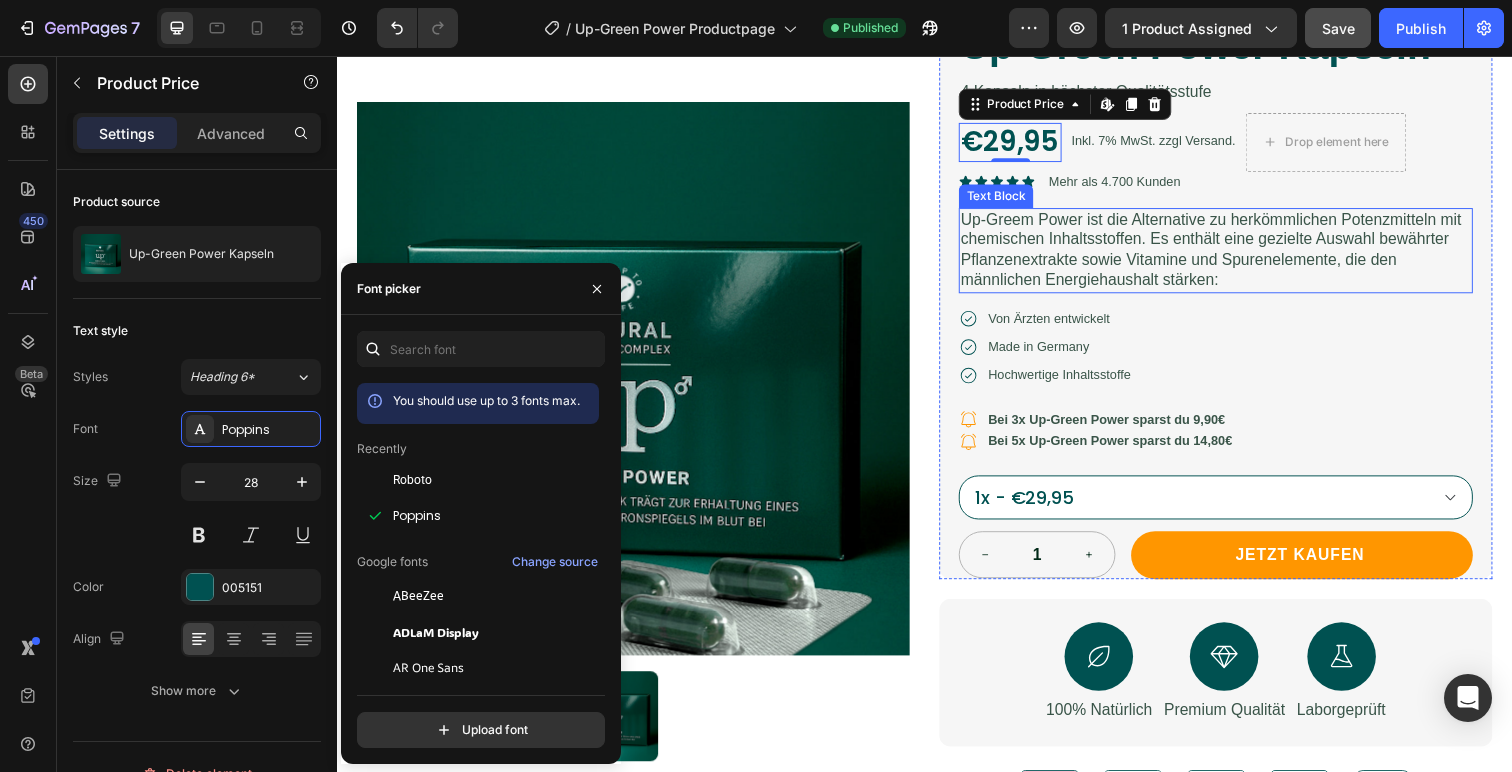 click on "Up-Greem Power ist die Alternative zu herkömmlichen Potenzmitteln mit chemischen Inhaltsstoffen. Es enthält eine gezielte Auswahl bewährter Pflanzenextrakte sowie Vitamine und Spurenelemente, die den männlichen Energiehaushalt stärken:" at bounding box center [1234, 255] 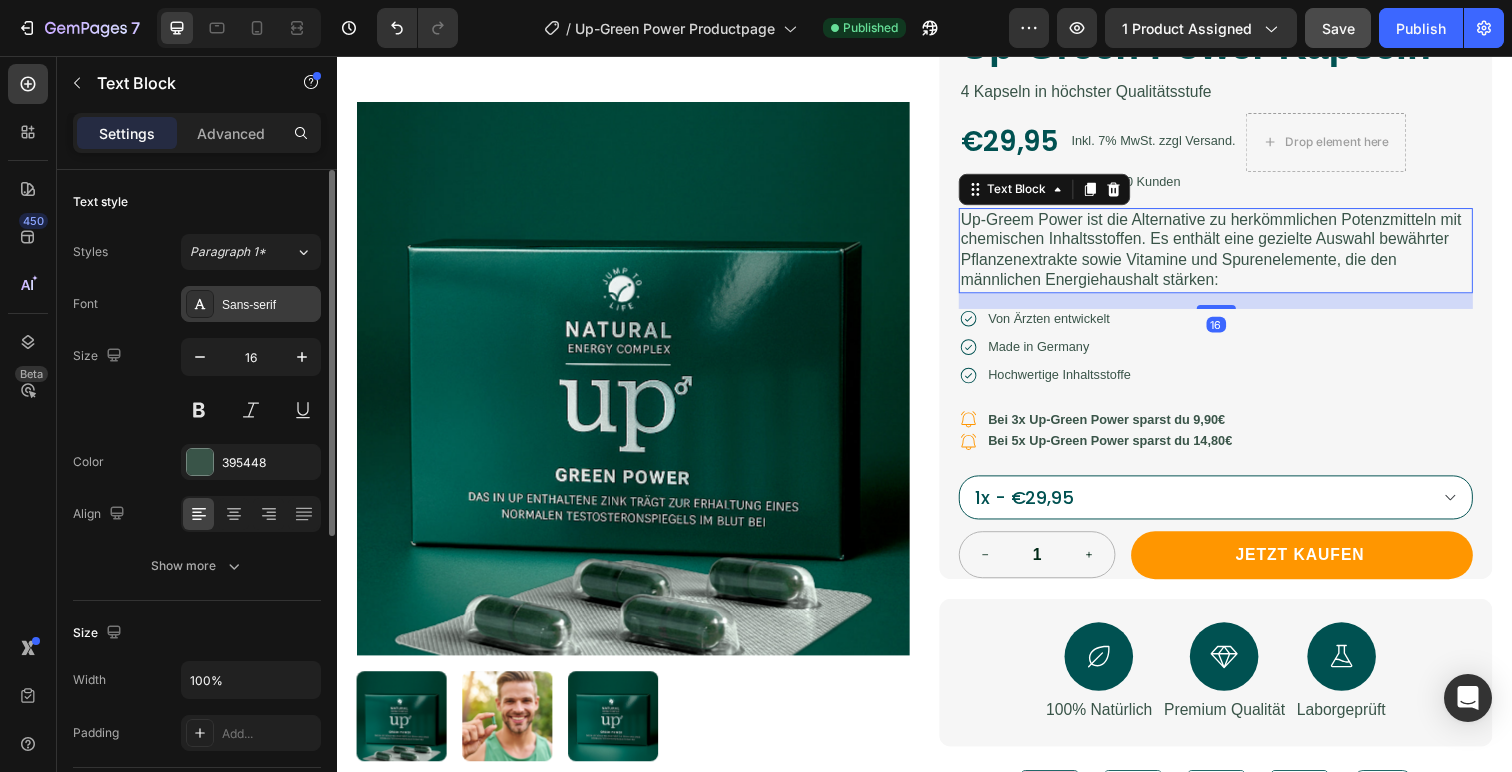 click on "Sans-serif" at bounding box center [269, 305] 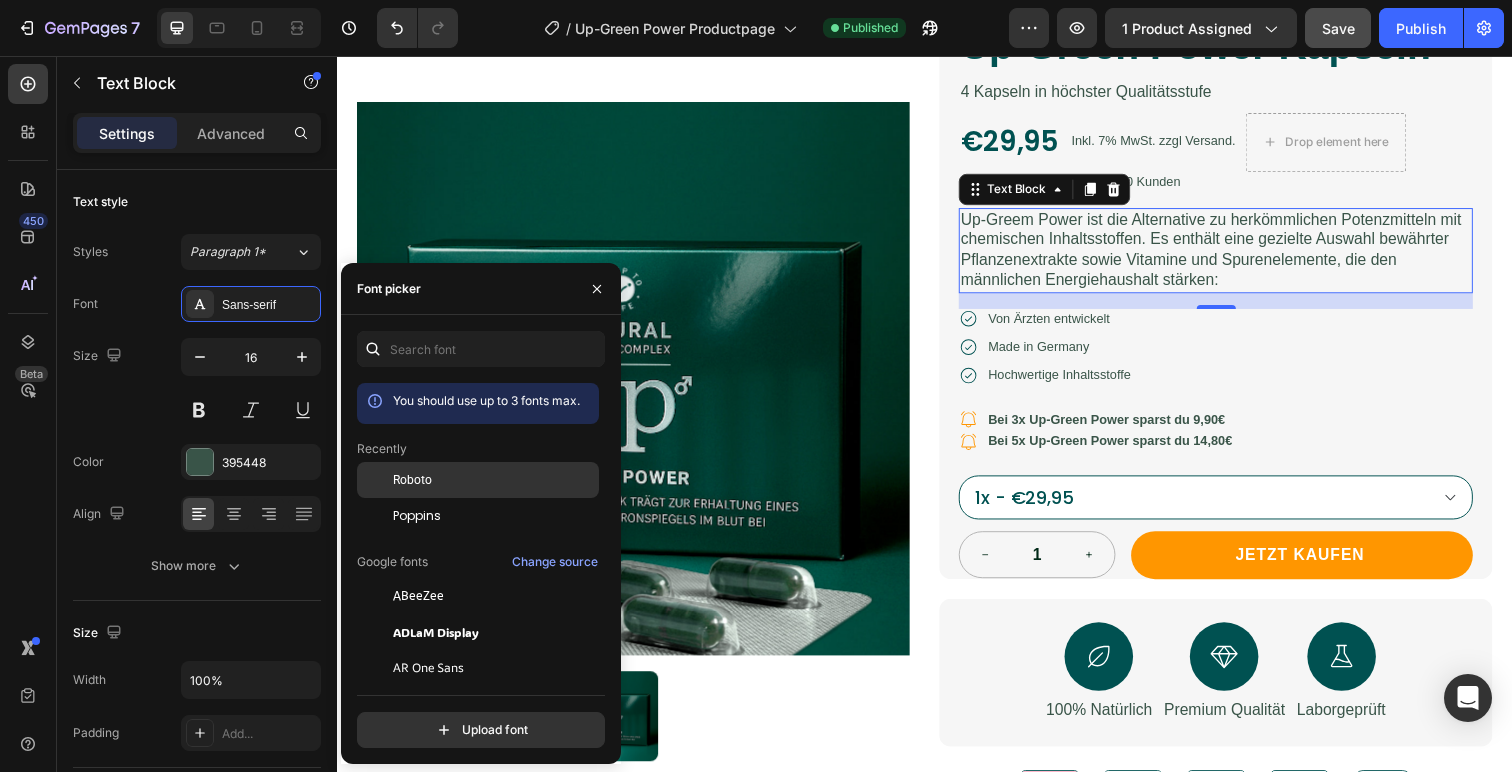 click on "Roboto" at bounding box center (494, 480) 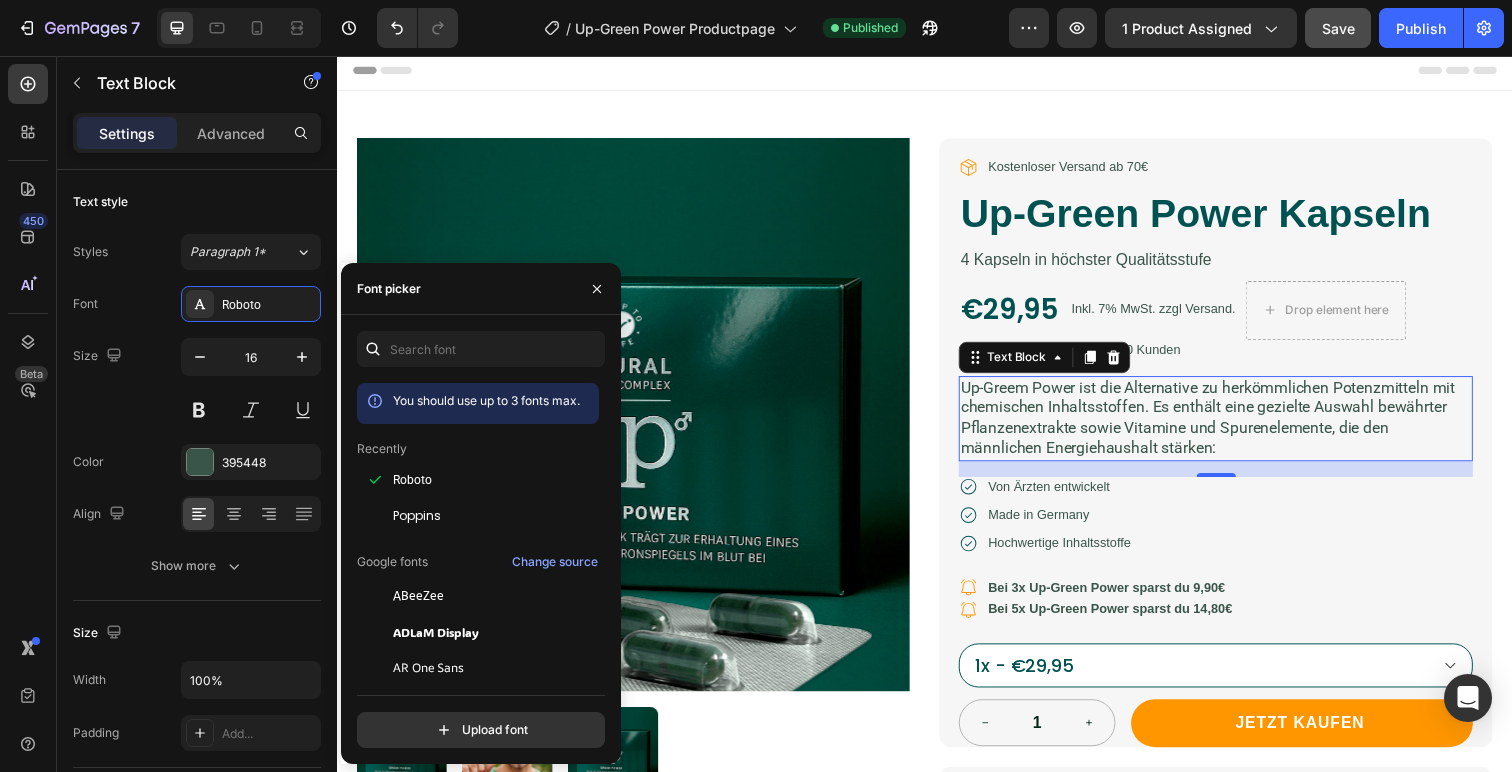 scroll, scrollTop: 0, scrollLeft: 0, axis: both 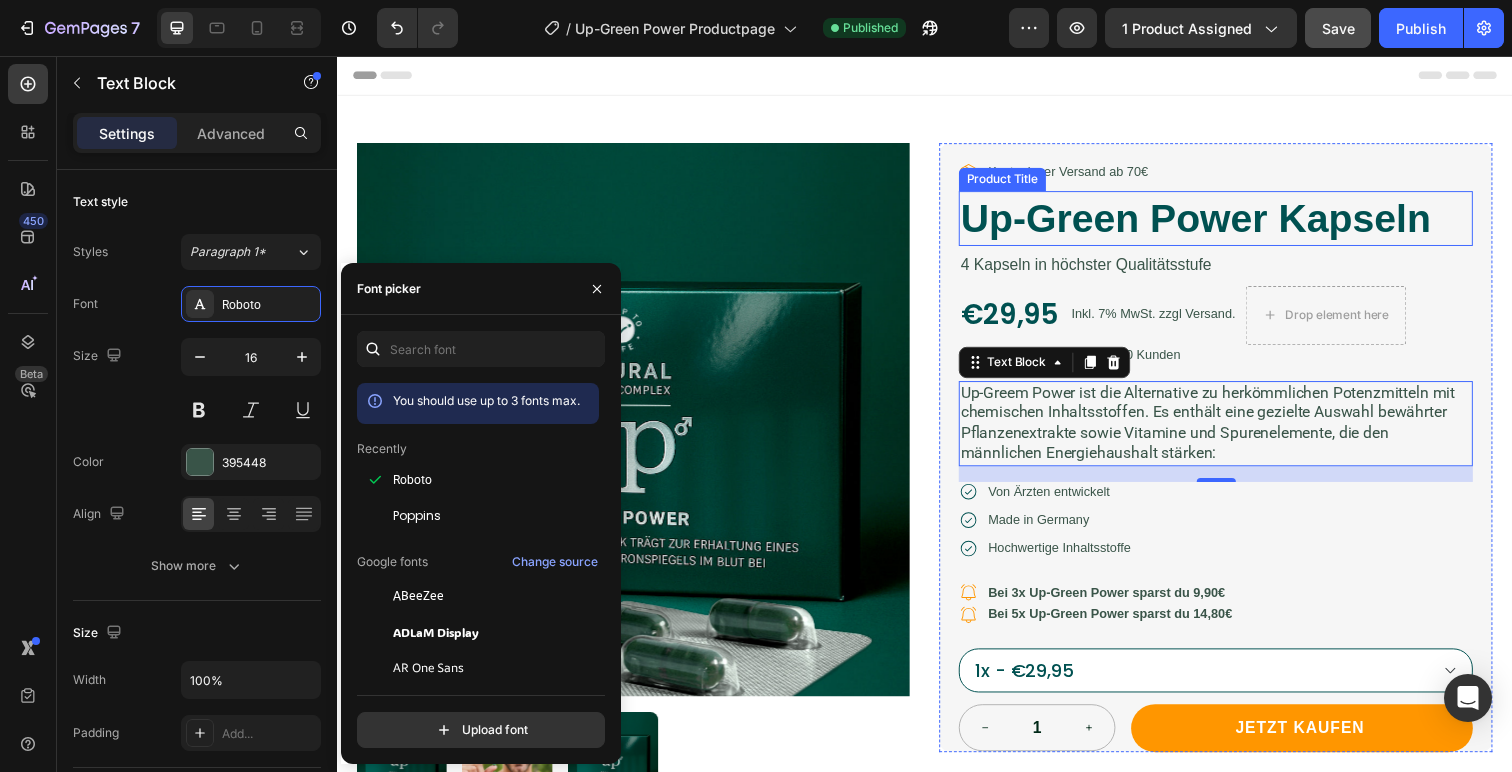 click on "Up-Green Power Kapseln" at bounding box center (1234, 222) 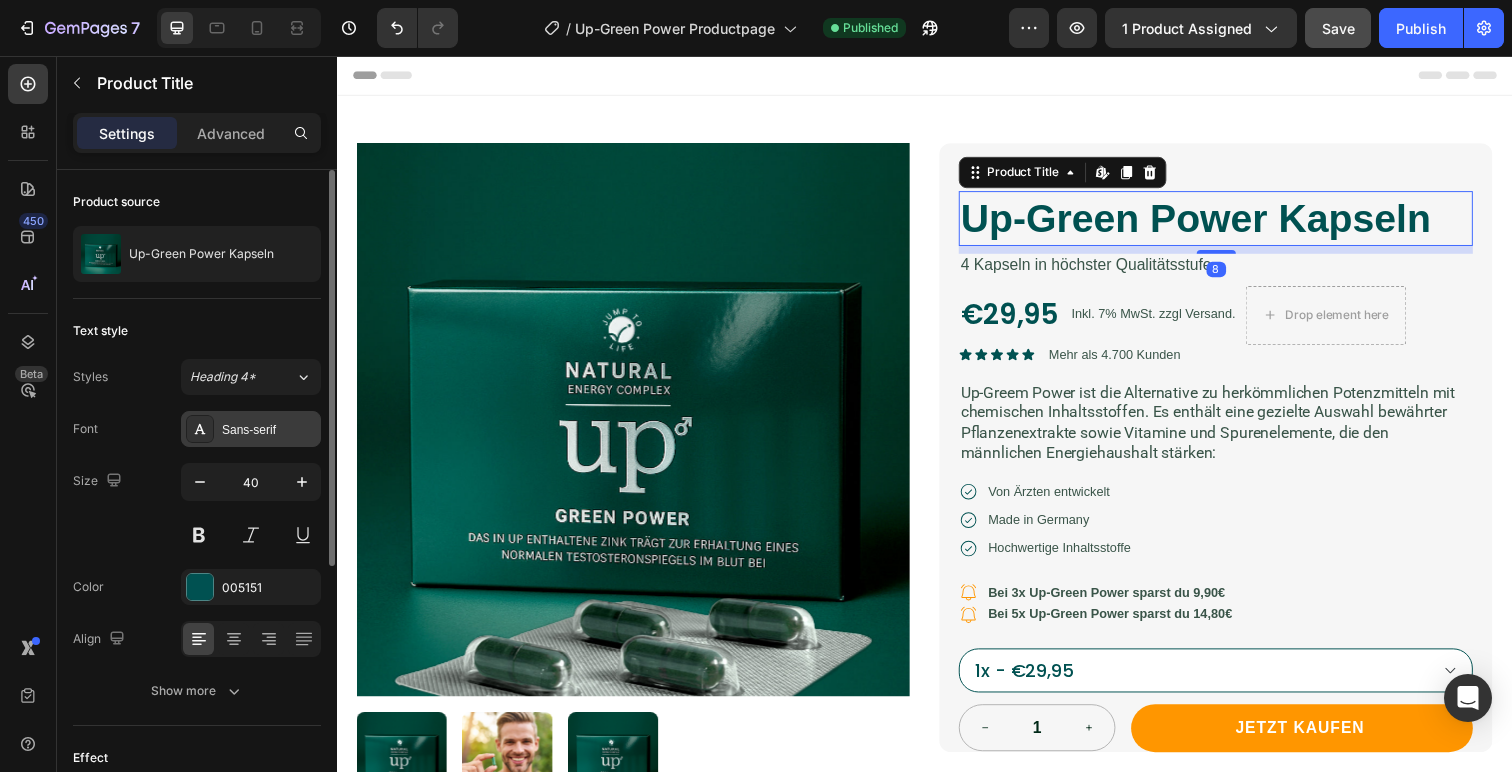 click on "Sans-serif" at bounding box center [251, 429] 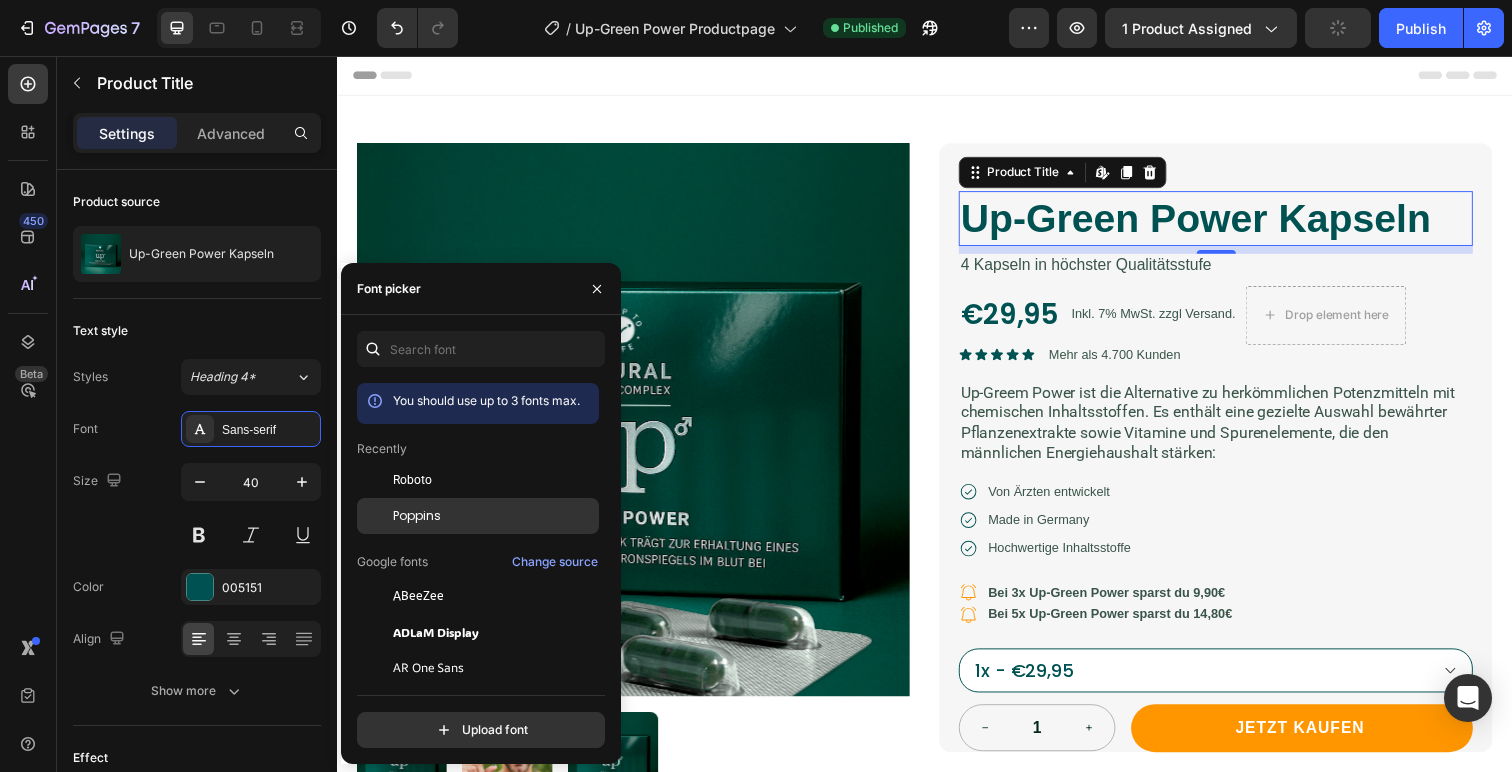 click on "Poppins" at bounding box center [494, 516] 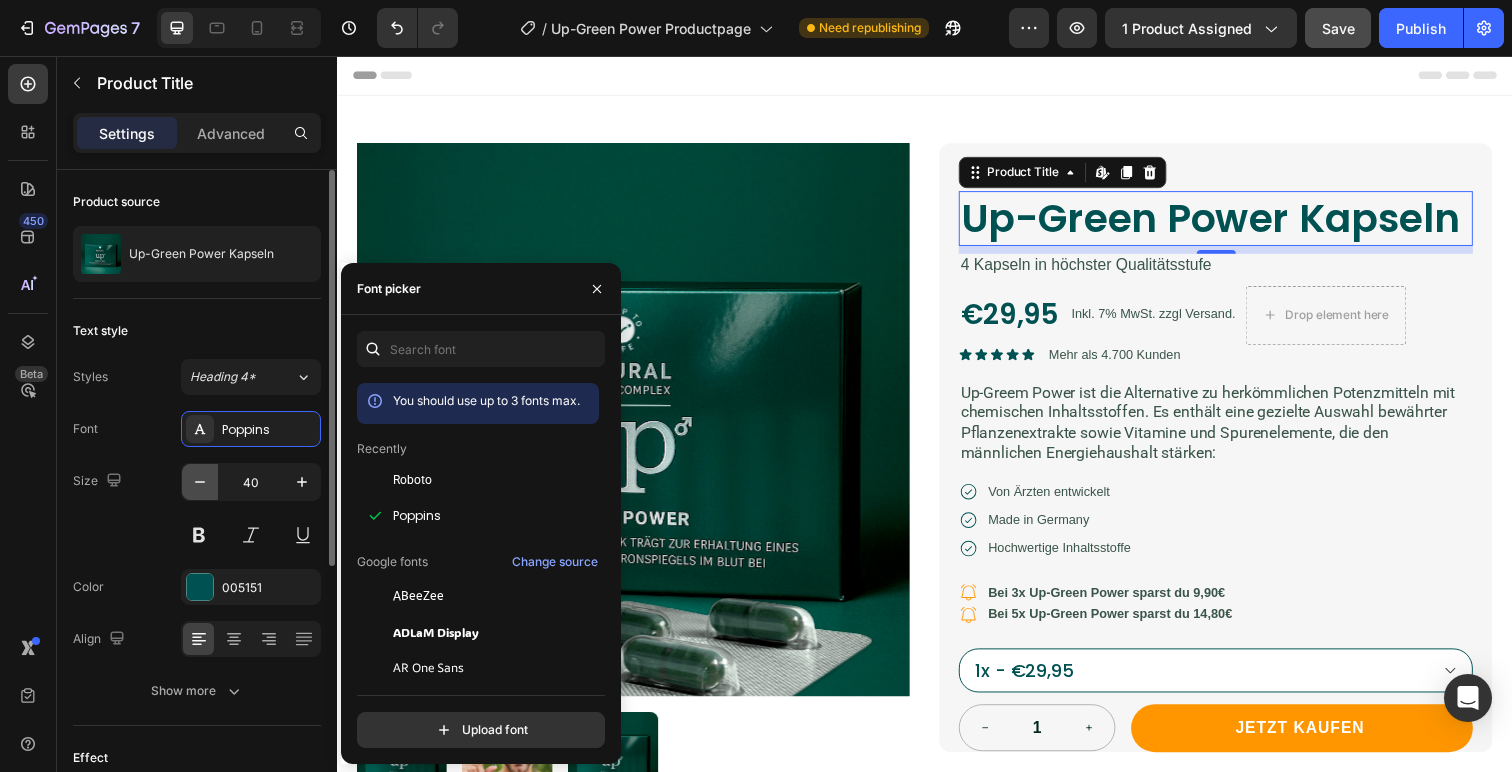 click 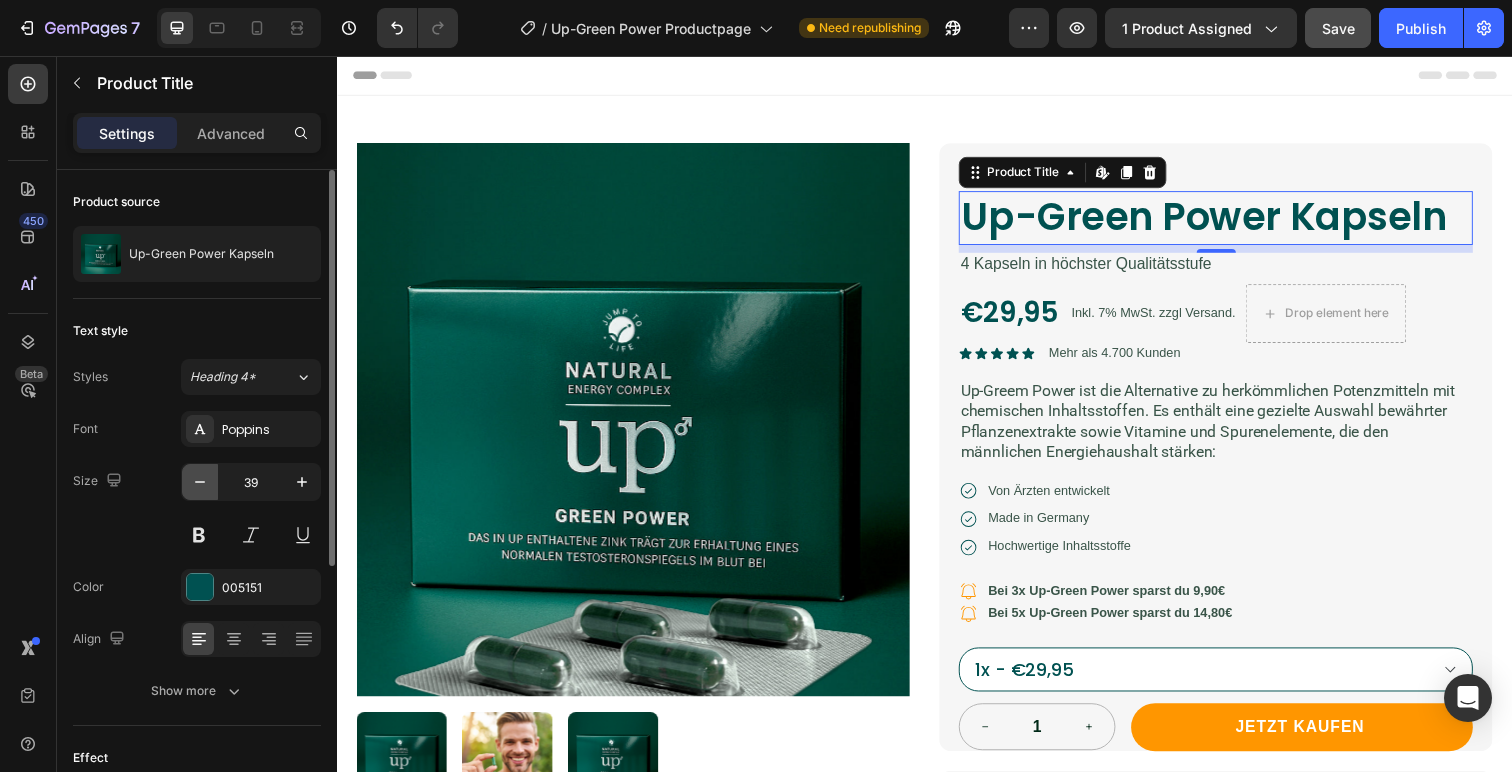 click 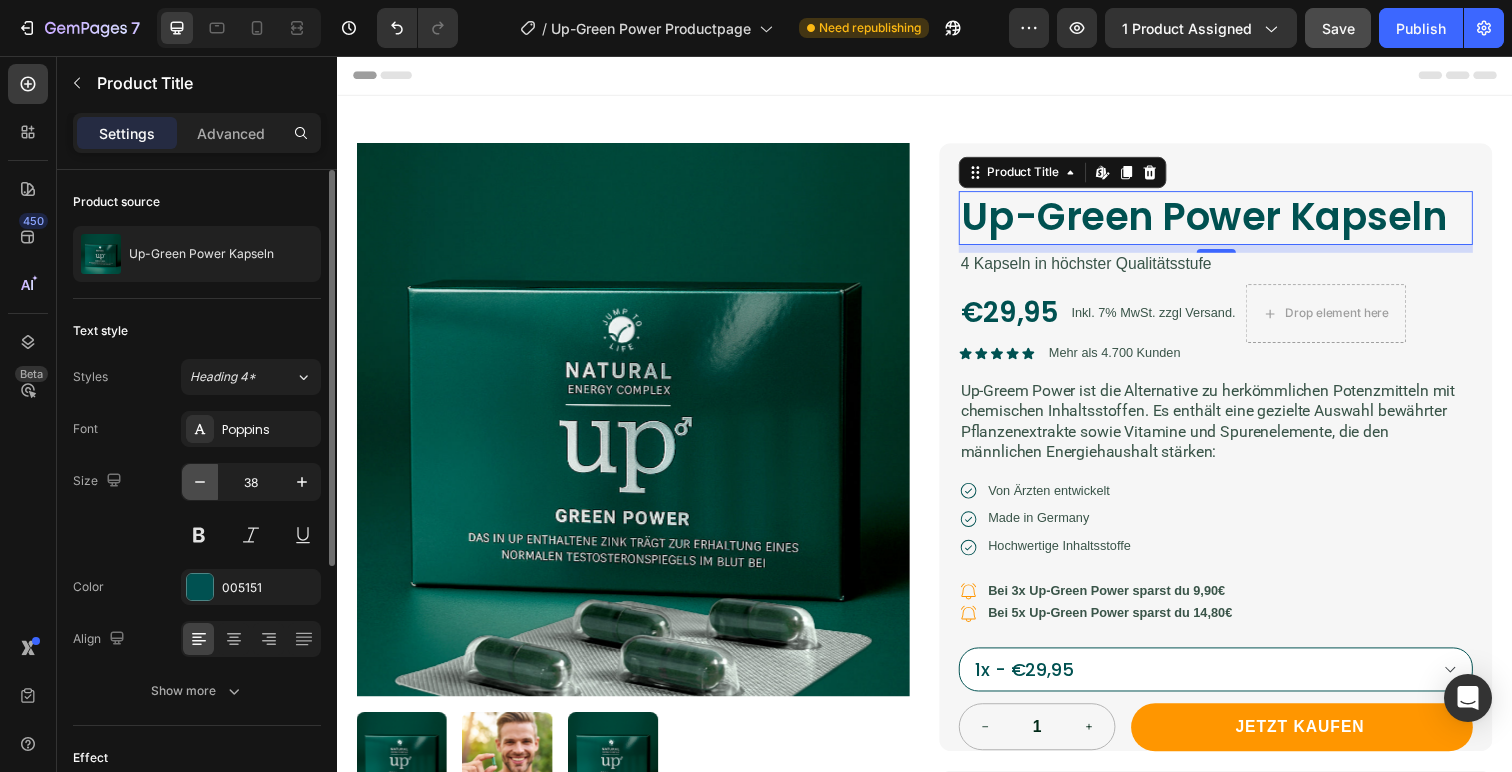 click 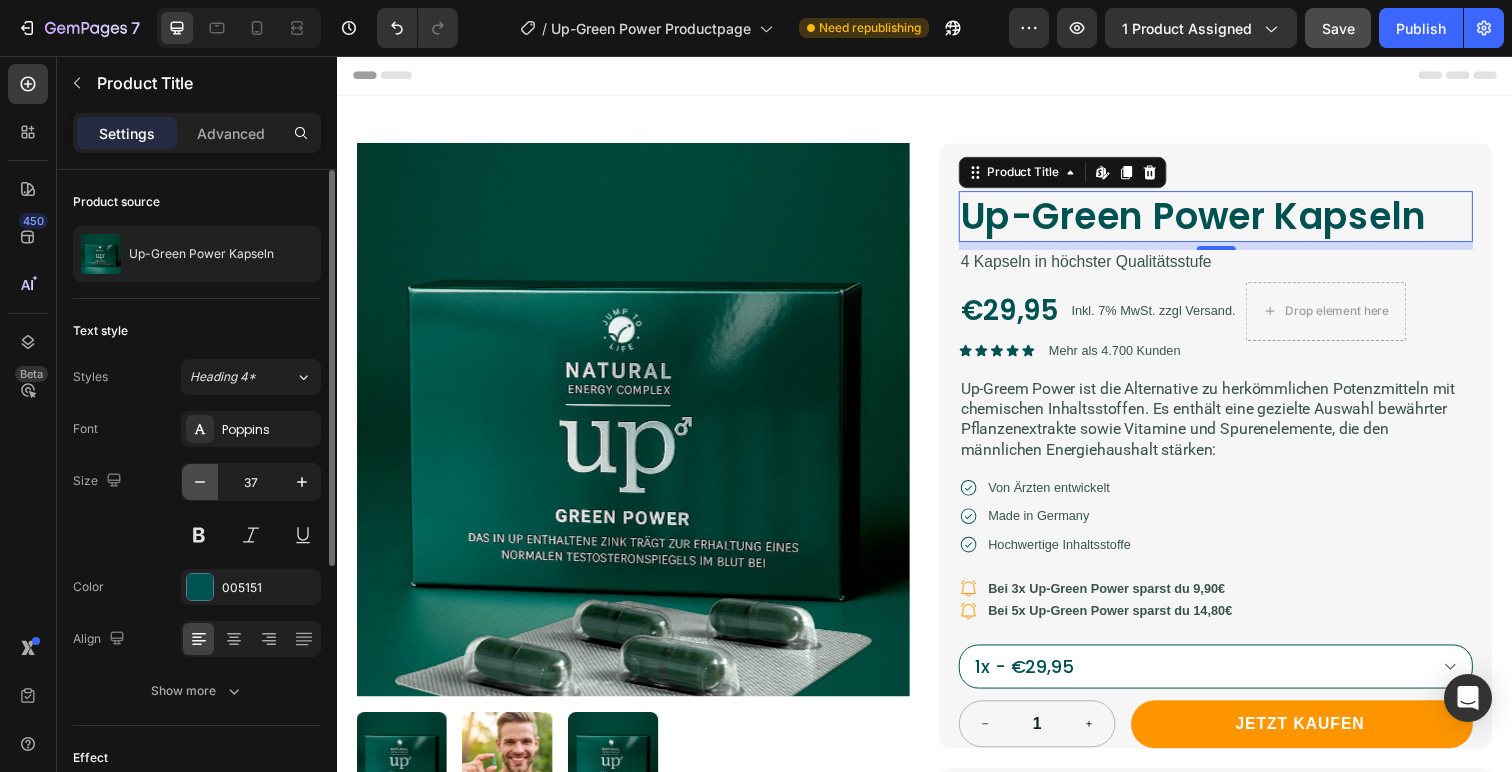 click 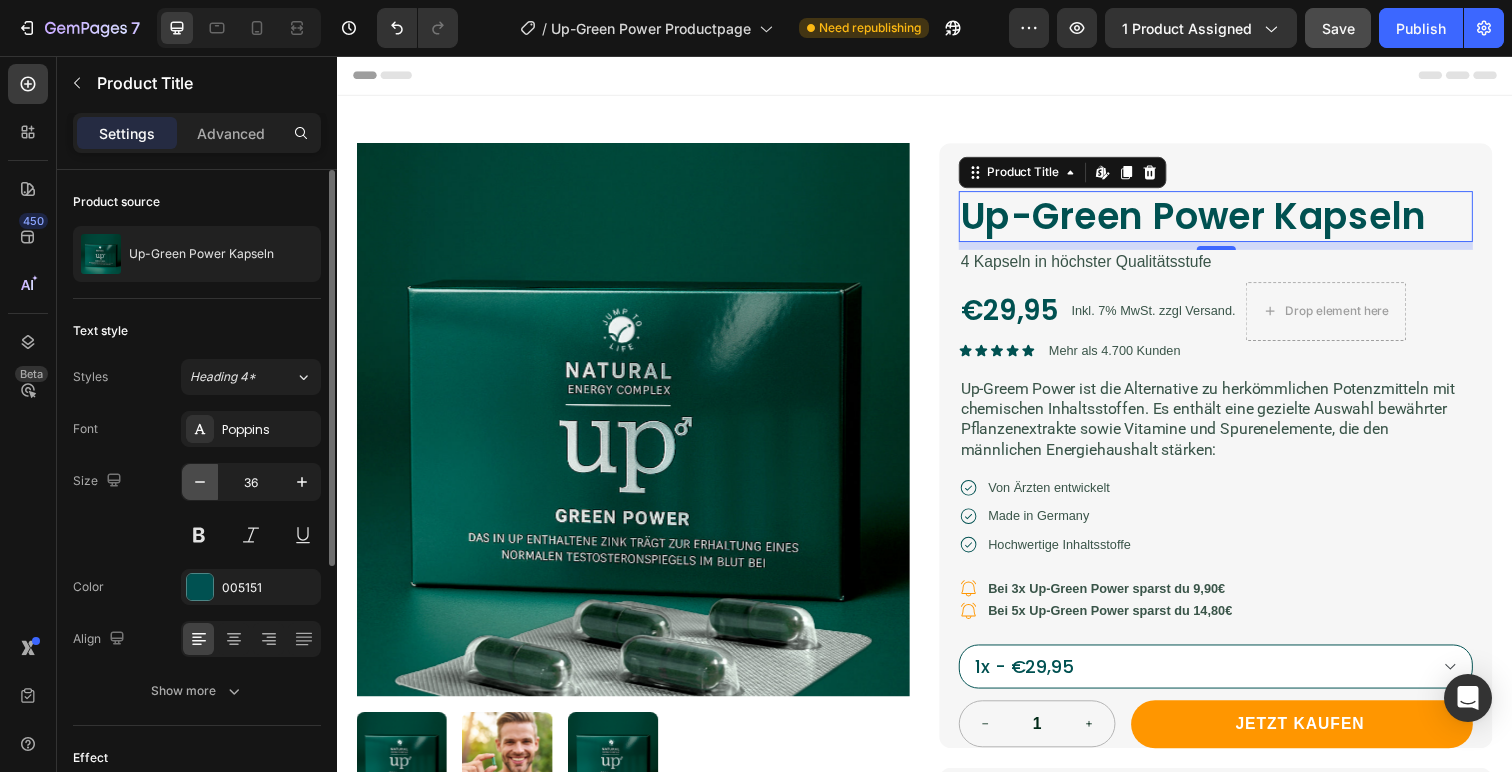click 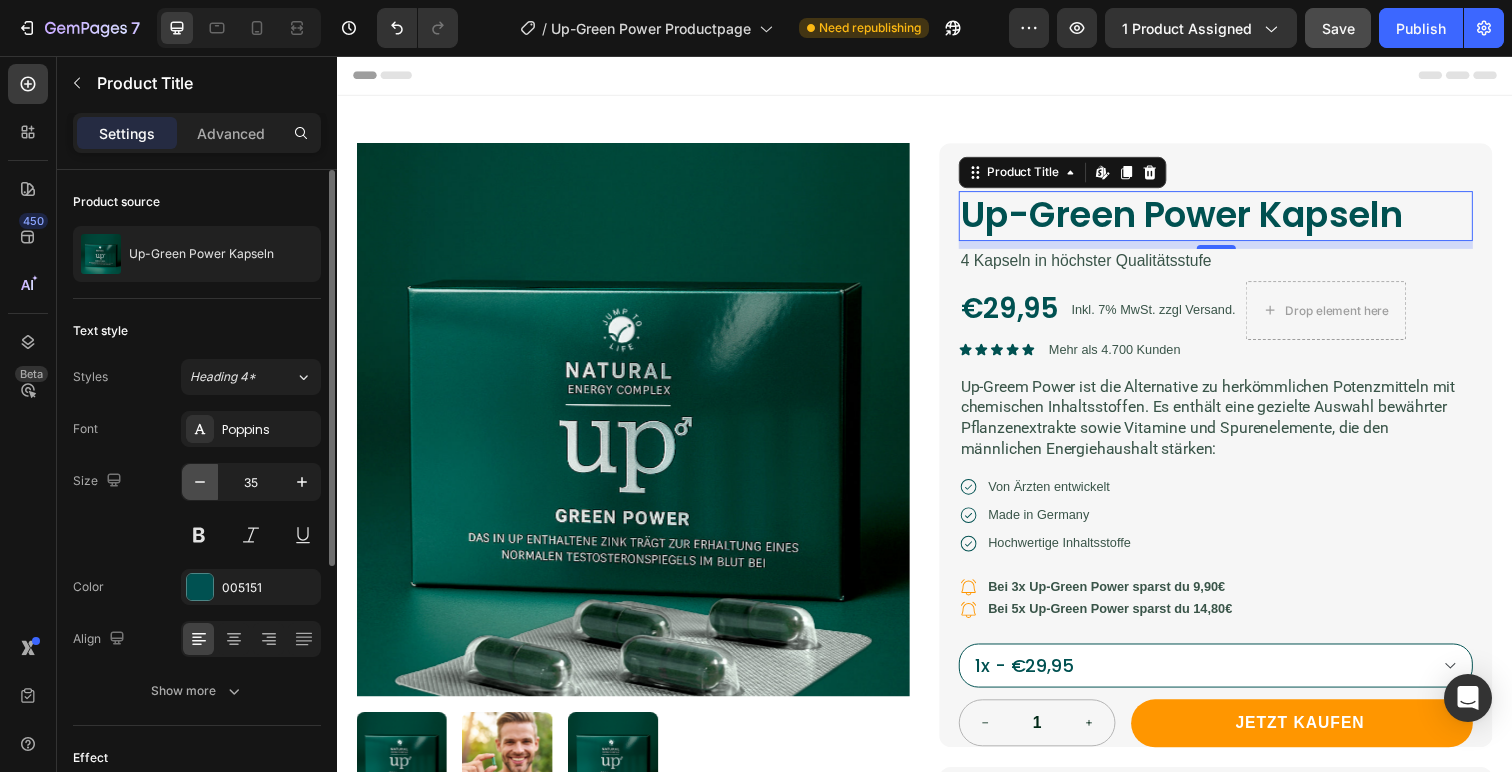 click 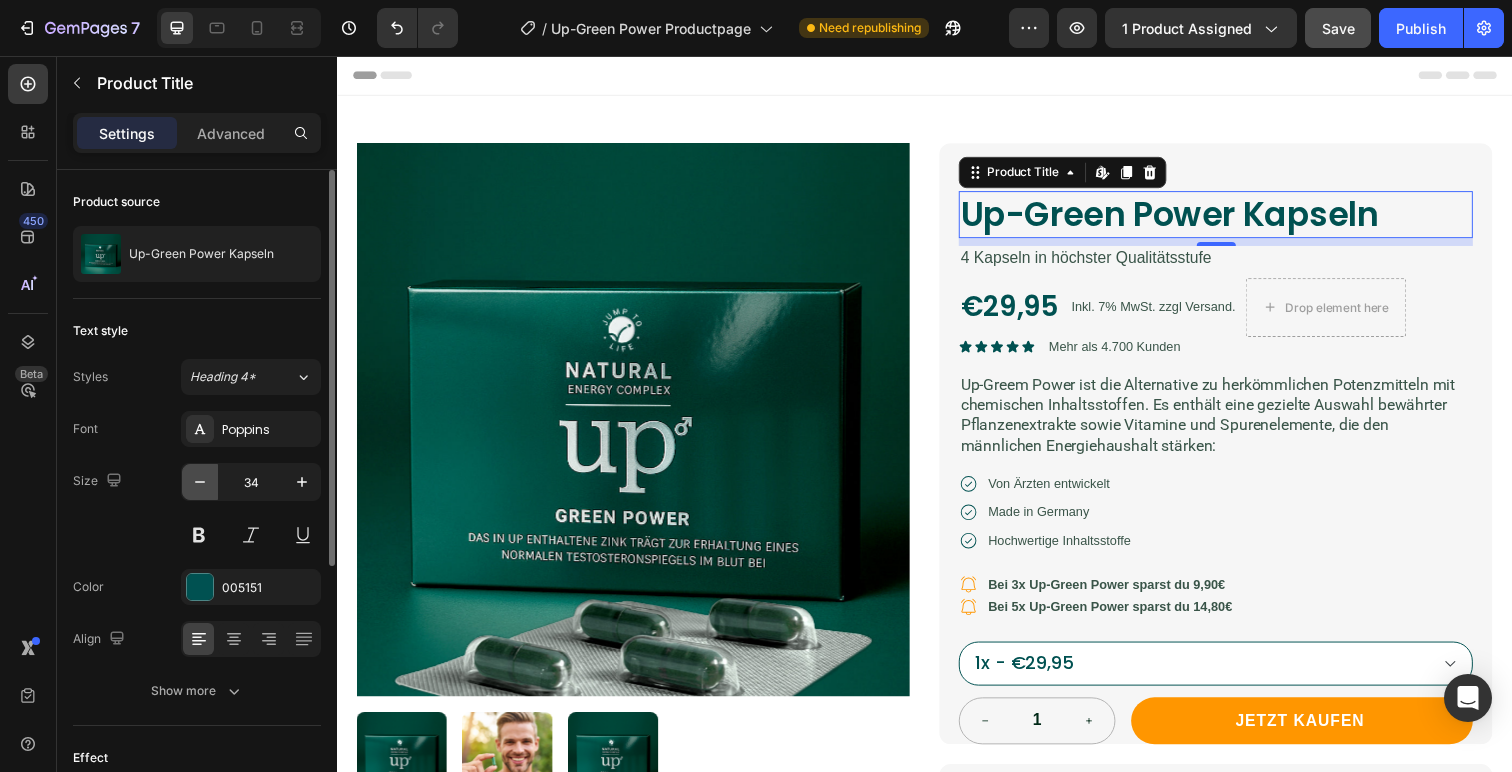 type on "33" 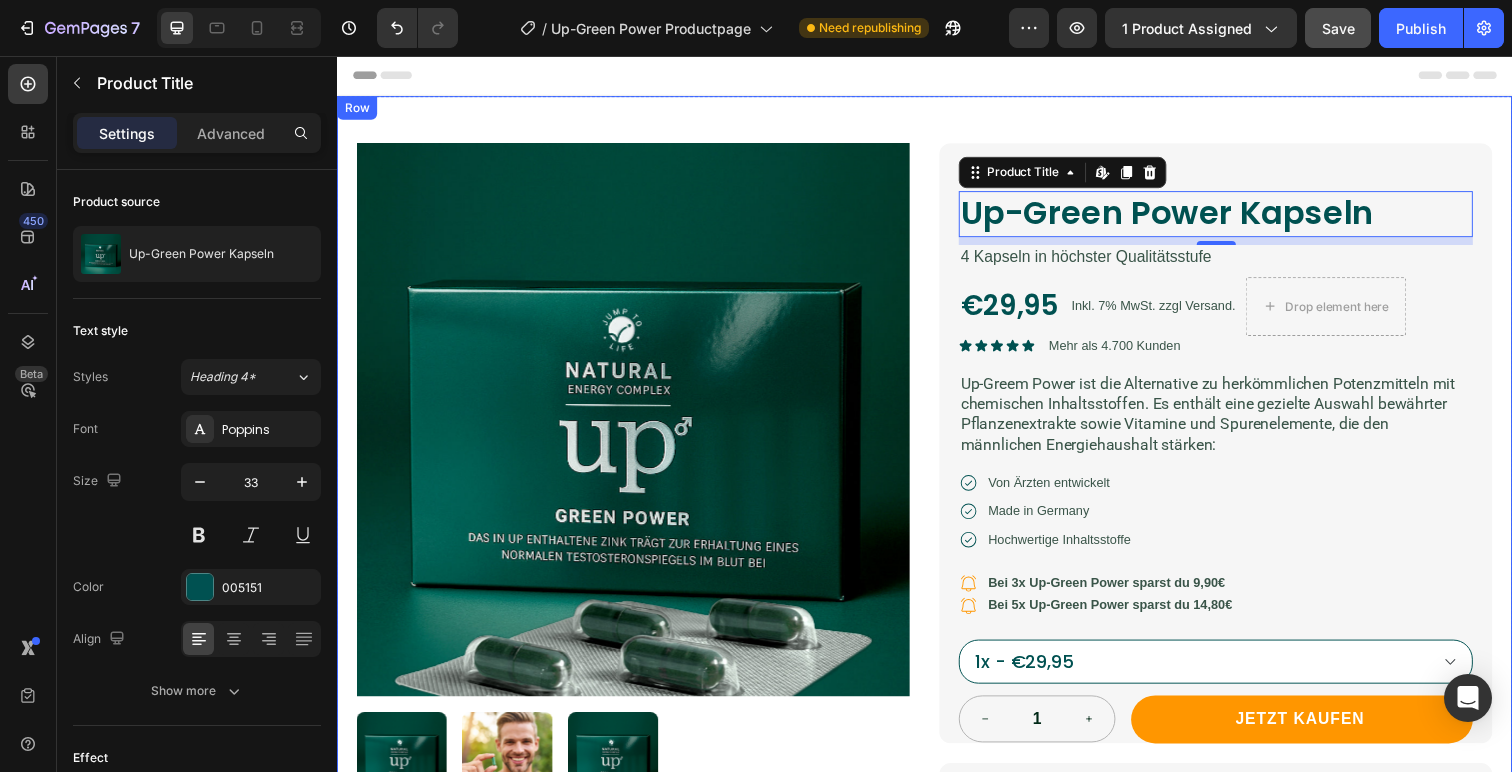 click on "Product Images
Icon Kostenloser Versand ab 70€ Text Block Row Up-Green Power Kapseln Product Title   Edit content in Shopify 8 4 Kapseln in höchster Qualitätsstufe Text Block €29,95 Product Price Product Price Inkl. 7% MwSt. zzgl Versand. Text Block
Drop element here Row
Icon
Icon
Icon
Icon
Icon Icon List Mehr als 4.700 Kunden Text Block Row Up-Greem Power ist die Alternative zu herkömmlichen Potenzmitteln mit chemischen Inhaltsstoffen. Es enthält eine gezielte Auswahl bewährter Pflanzenextrakte sowie Vitamine und Spurenelemente, die den männlichen Energiehaushalt stärken: Text Block
Icon Von Ärzten entwickelt Text Block Row
Icon Made in Germany Text Block Row
Icon Hochwertige Inhaltsstoffe Text Block Row
Icon Bei 3x Up-Green Power sparst du 9,90€ Text Block Row
Icon Text Block Row   1x - €29,95  1 Row" at bounding box center (937, 577) 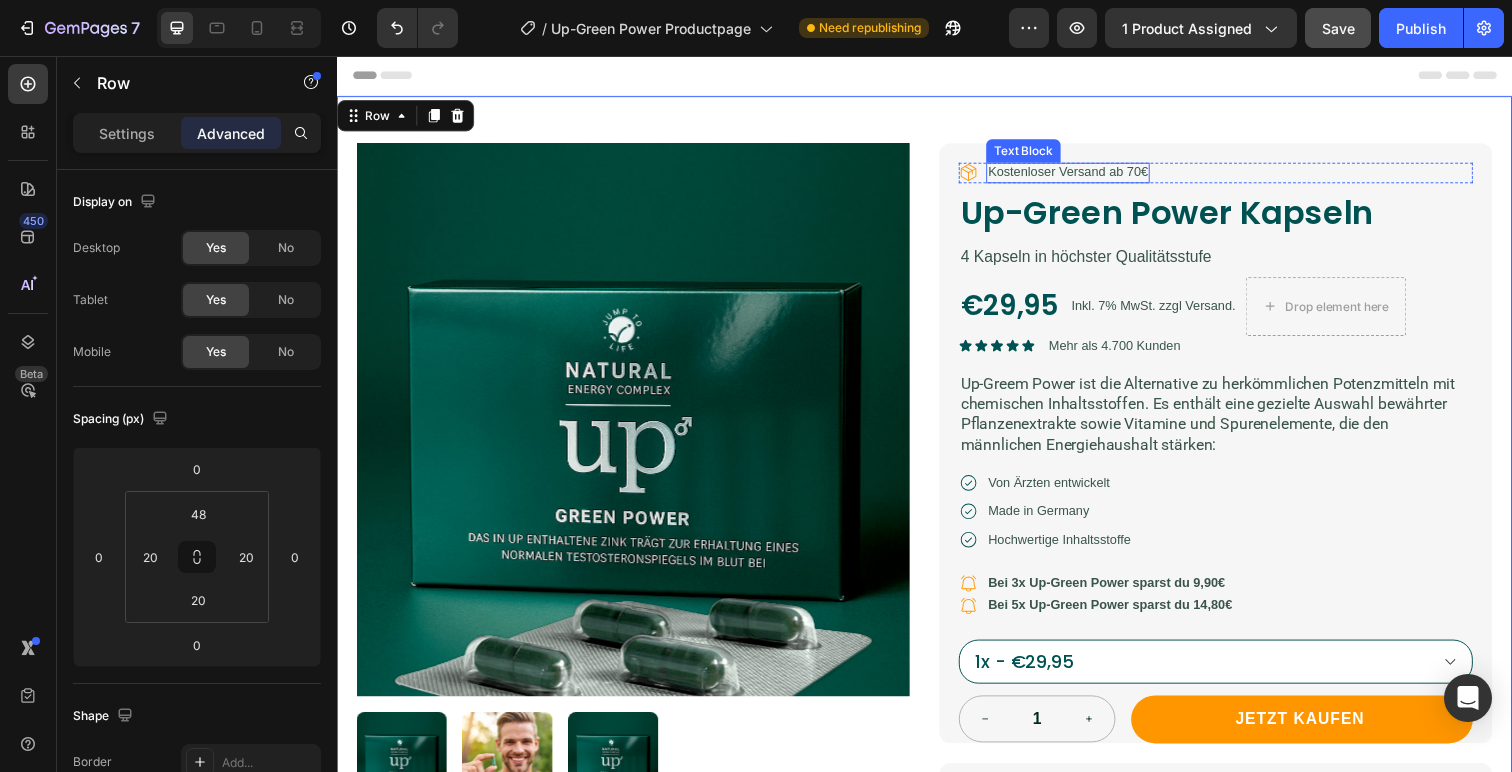 click on "Kostenloser Versand ab 70€" at bounding box center [1083, 175] 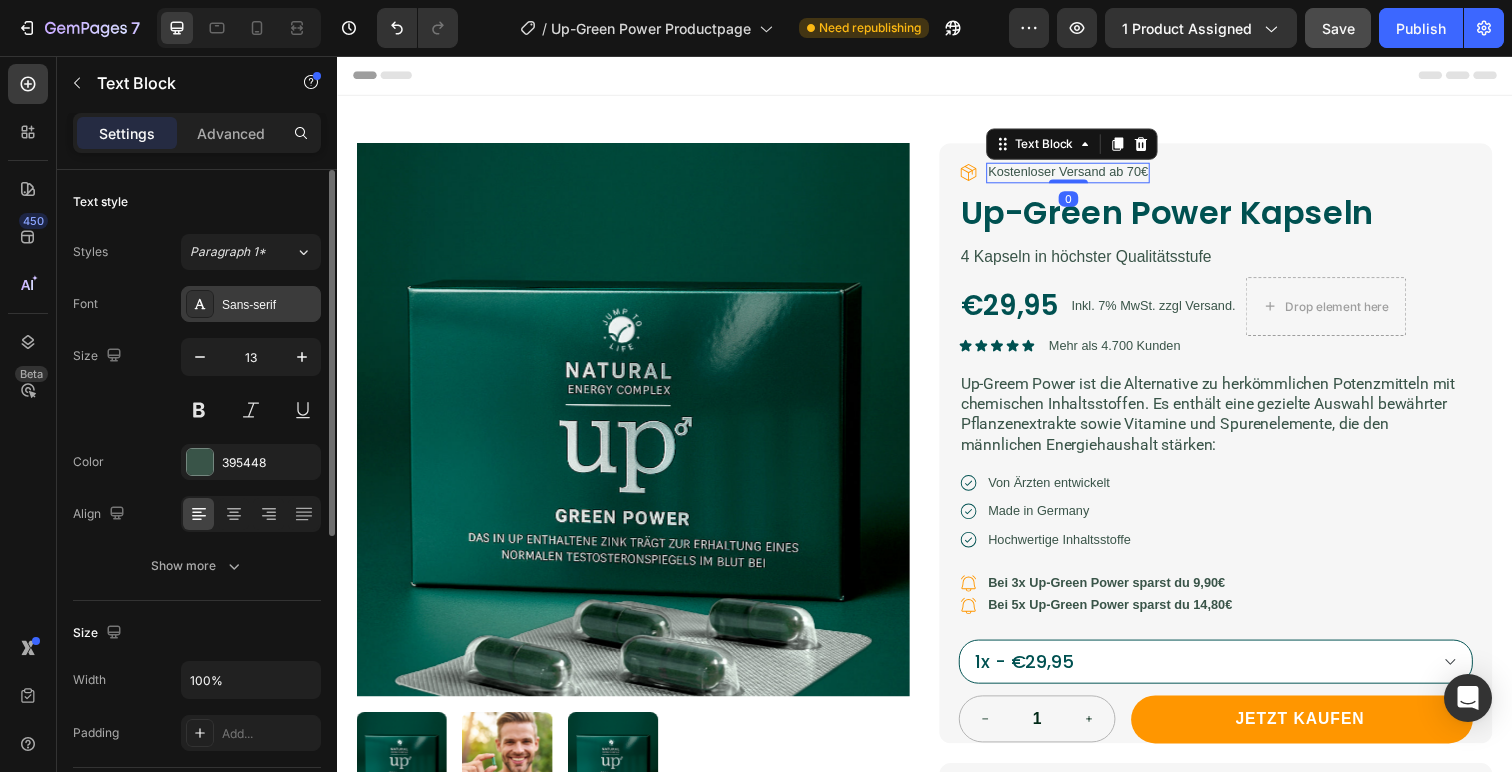 click on "Sans-serif" at bounding box center [251, 304] 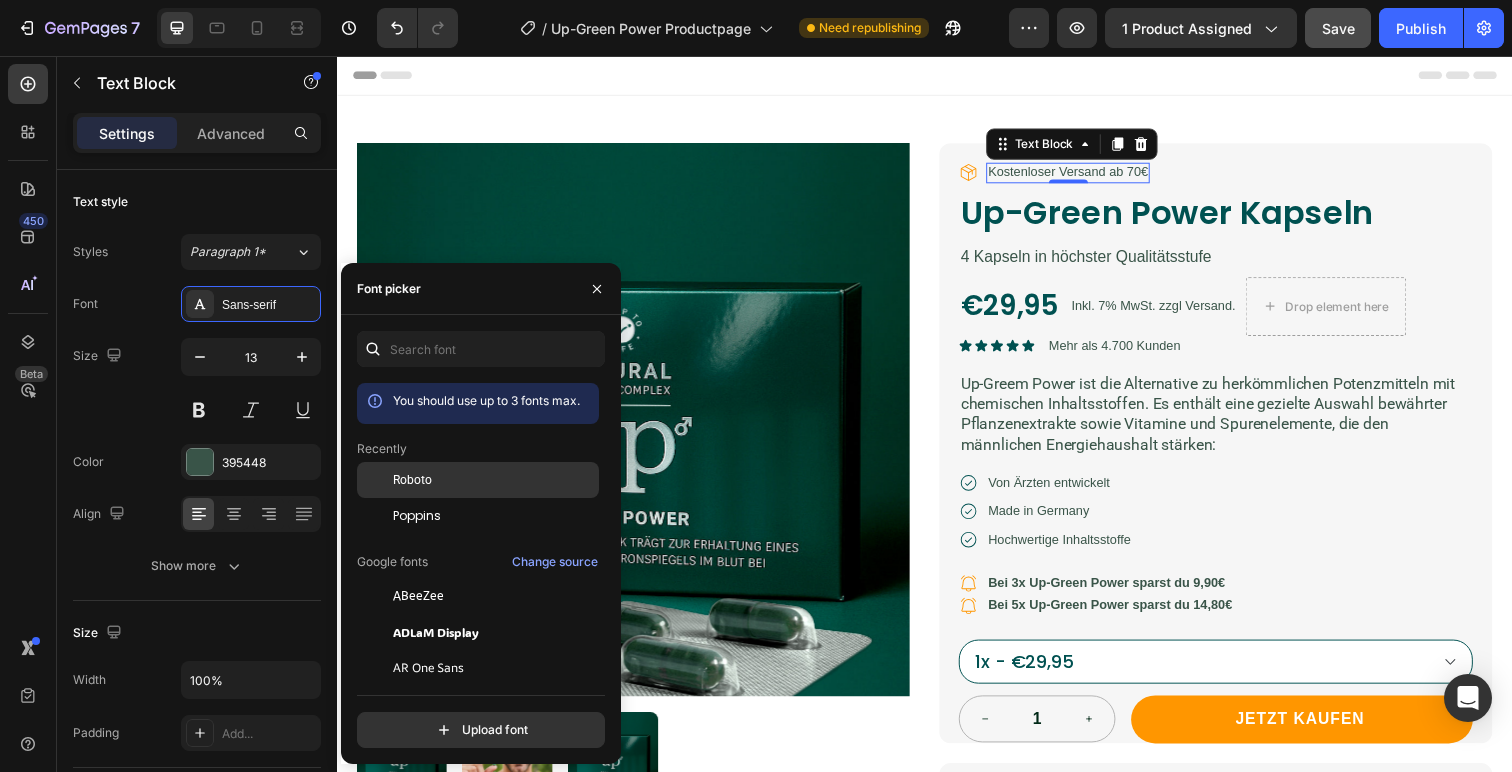 click on "Roboto" 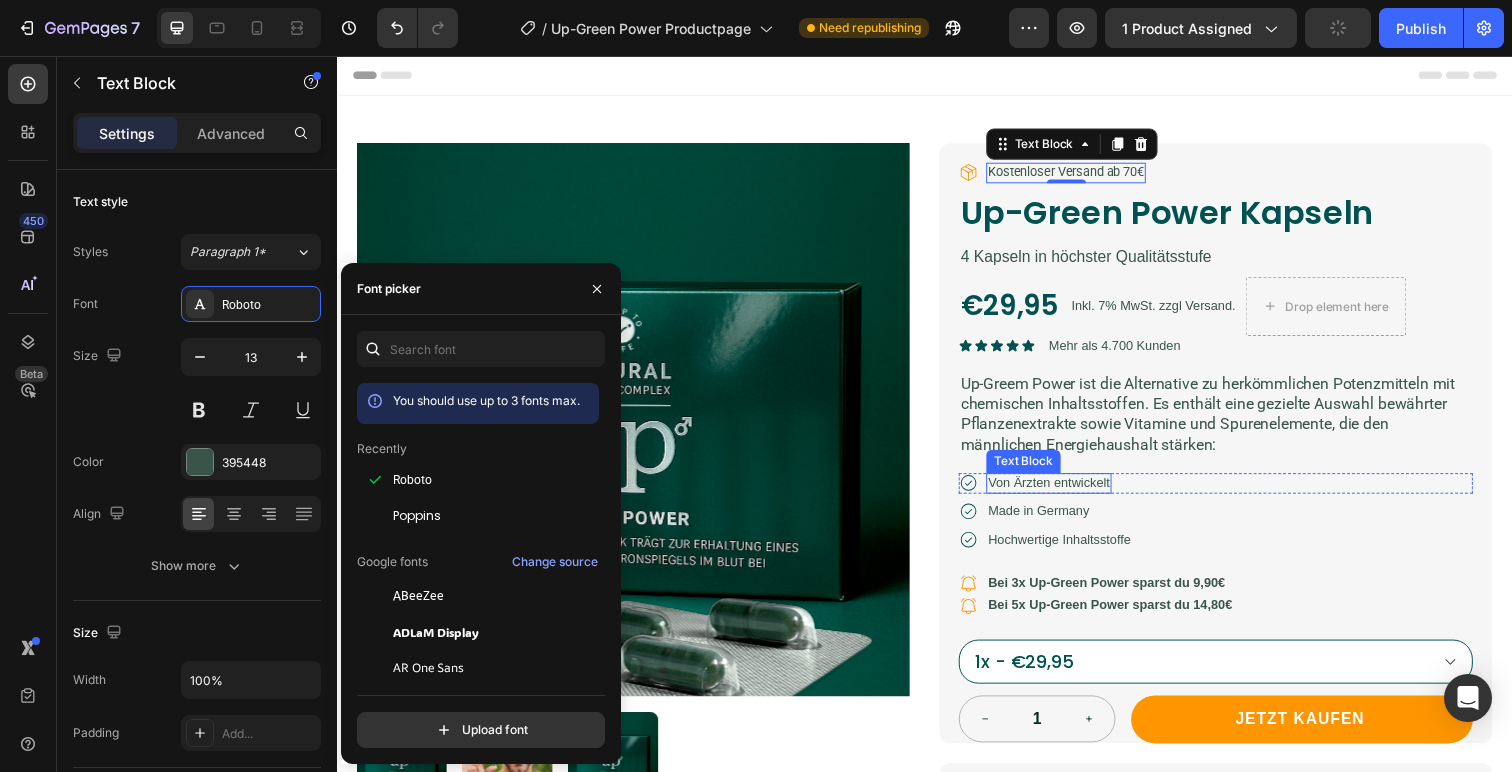 click on "Von Ärzten entwickelt" at bounding box center (1064, 492) 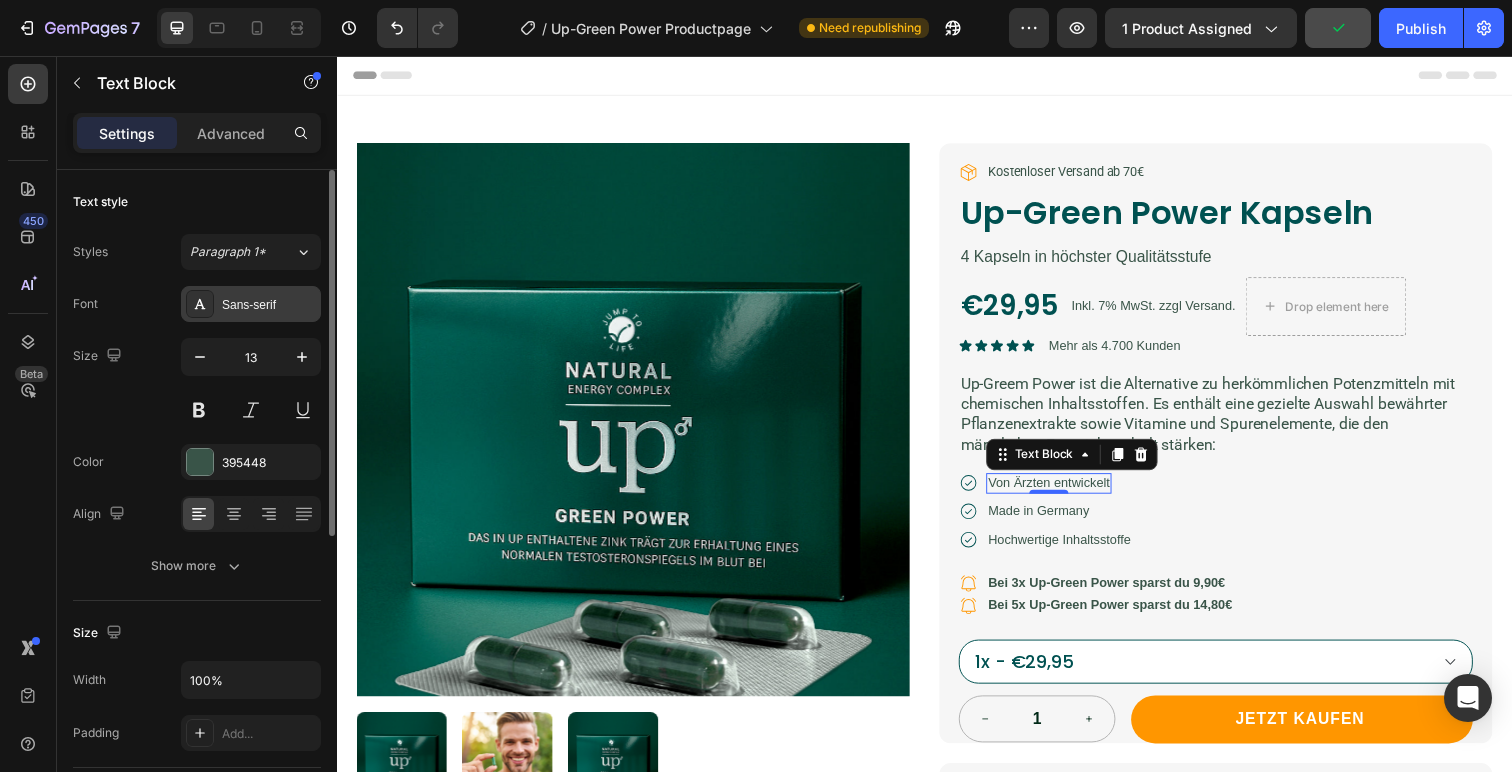 click on "Sans-serif" at bounding box center (251, 304) 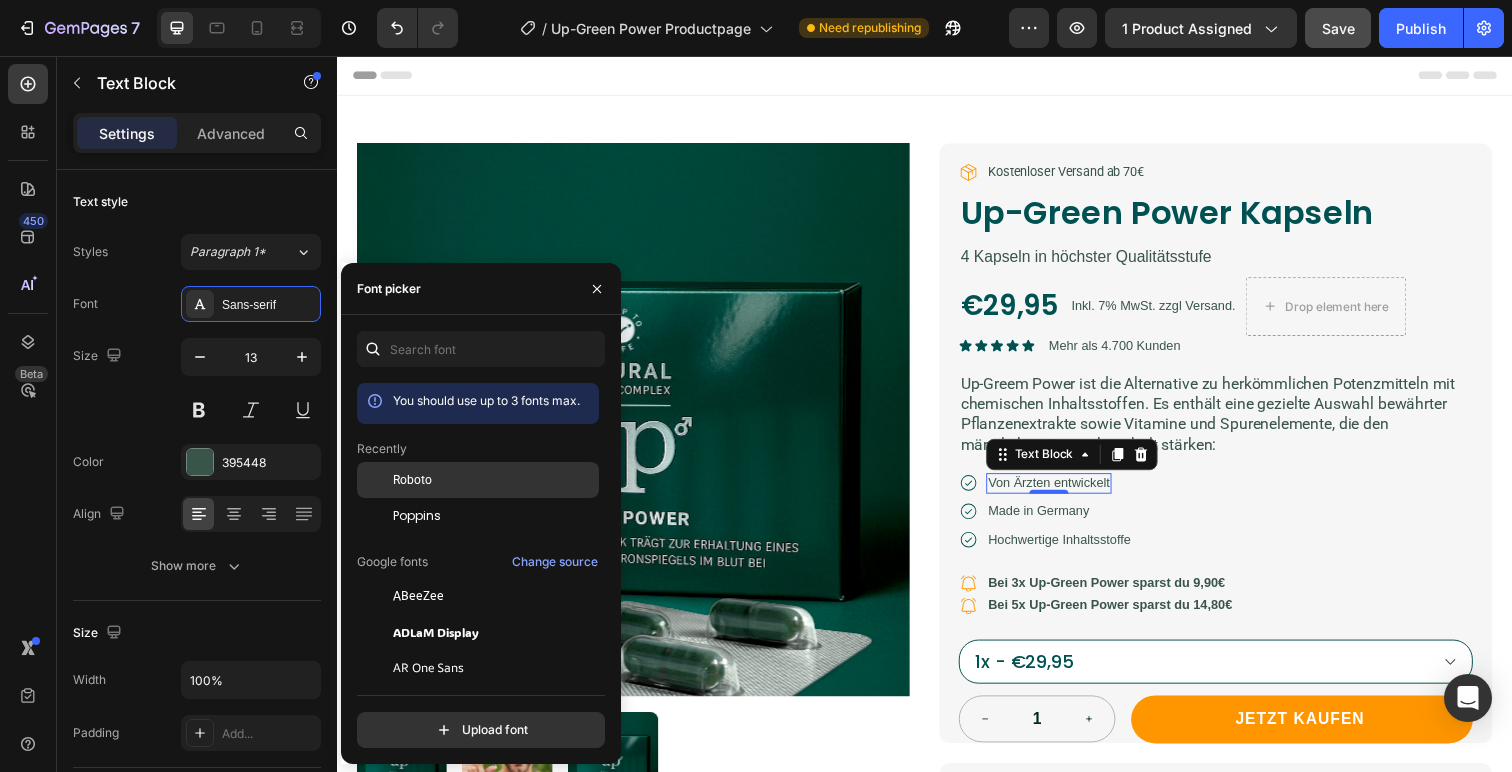 click on "Roboto" at bounding box center (412, 480) 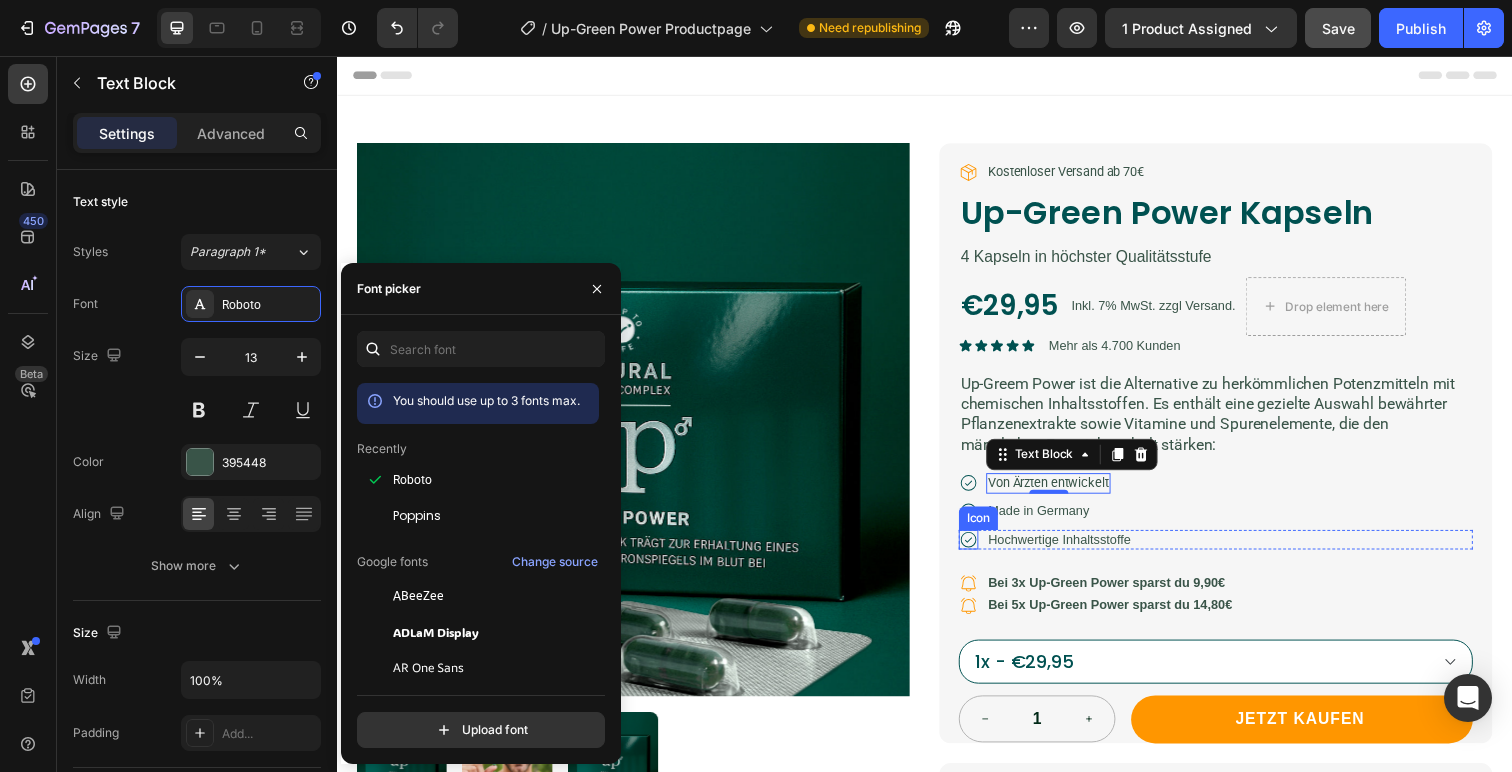 click on "Icon" at bounding box center (992, 528) 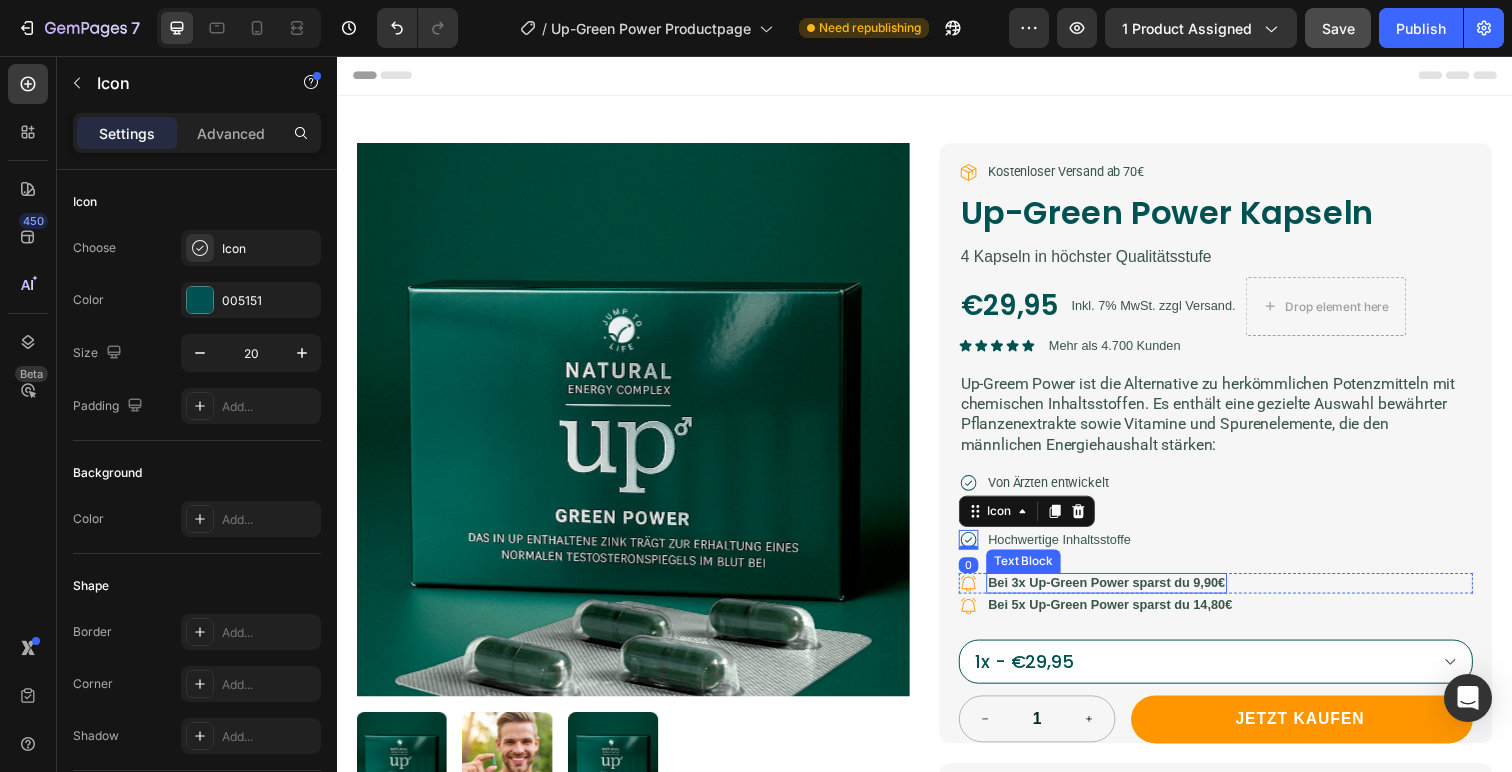 click on "Bei 3x Up-Green Power sparst du 9,90€" at bounding box center [1123, 593] 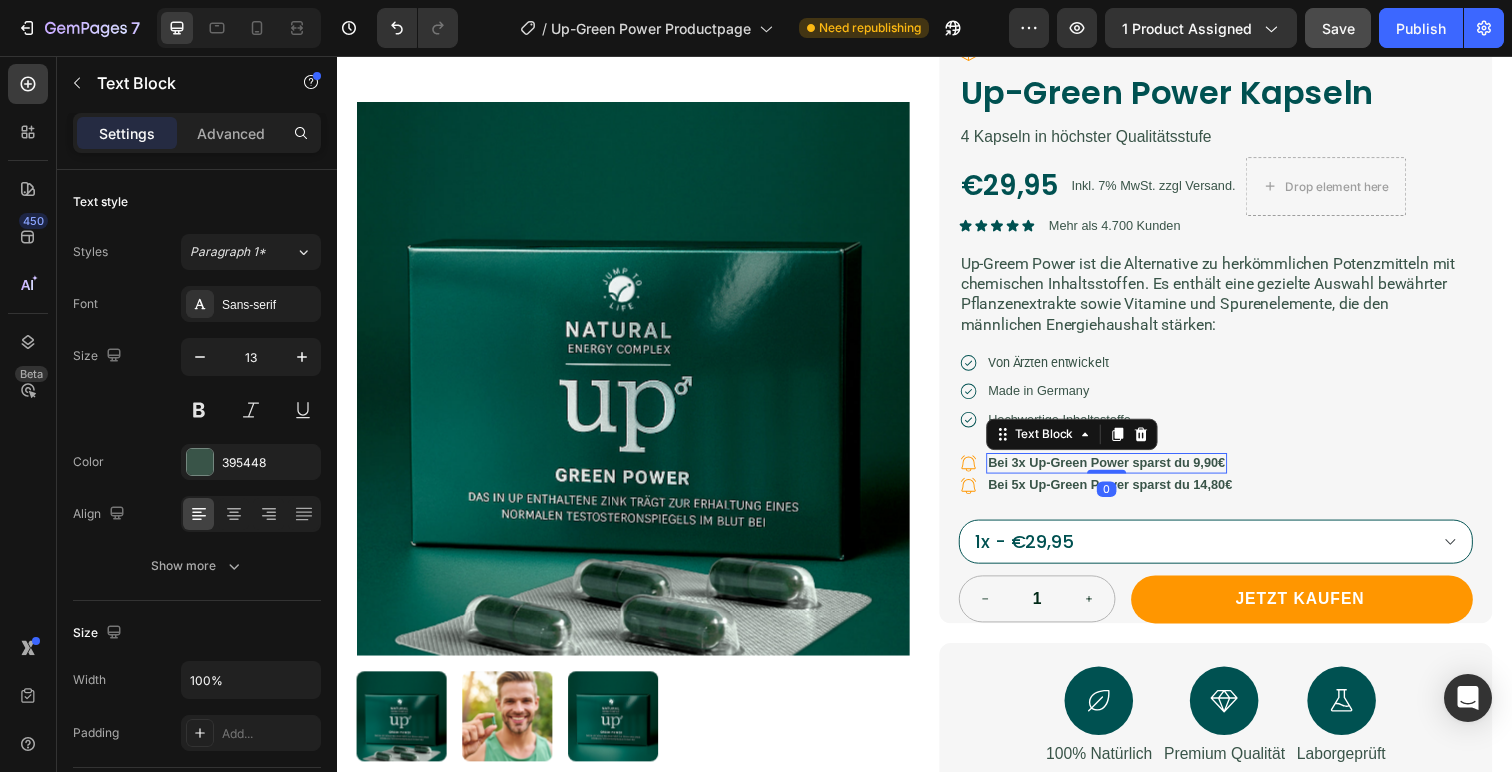 scroll, scrollTop: 131, scrollLeft: 0, axis: vertical 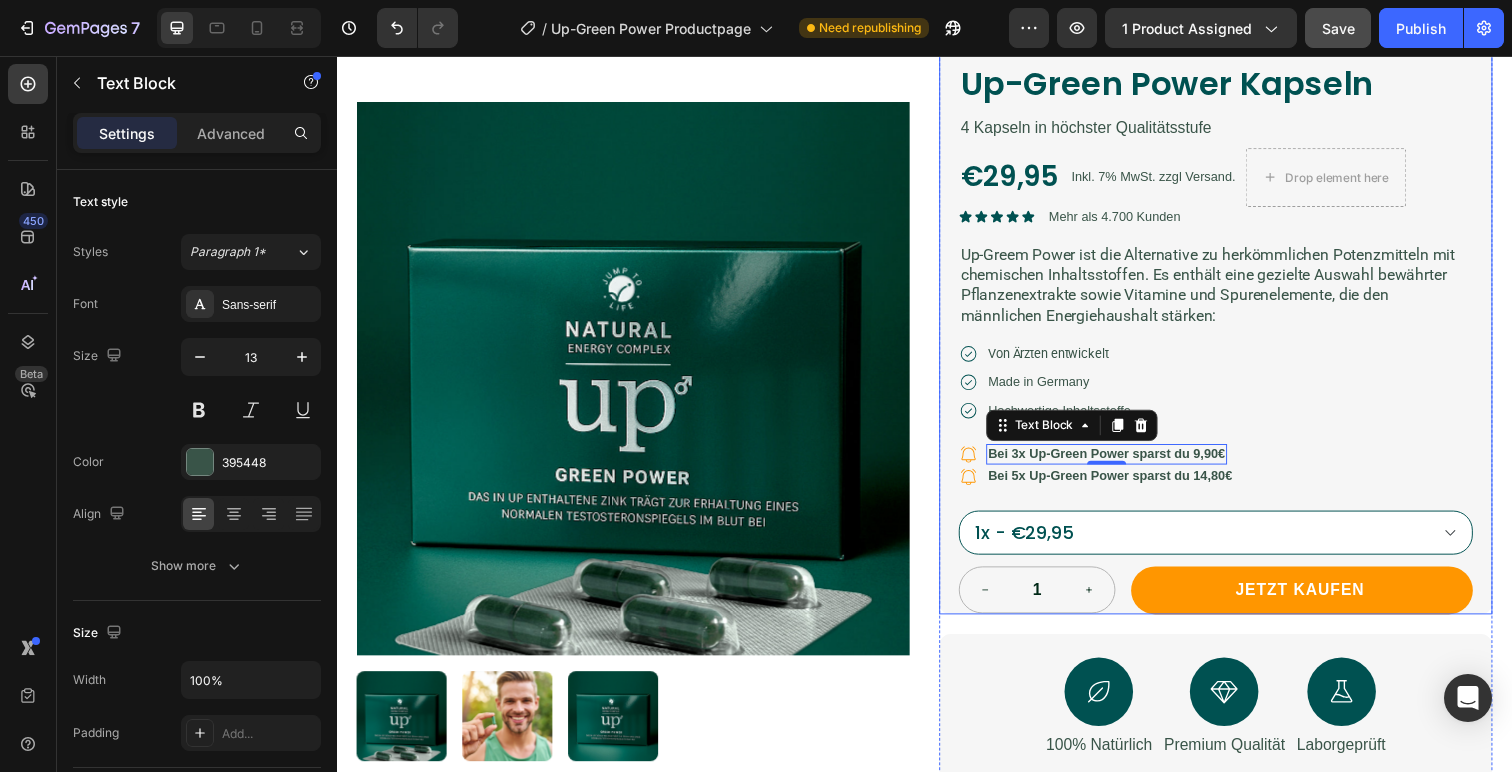 click on "Icon Kostenloser Versand ab 70€ Text Block Row Up-Green Power Kapseln Product Title 4 Kapseln in höchster Qualitätsstufe Text Block €29,95 Product Price Product Price Inkl. 7% MwSt. zzgl Versand. Text Block
Drop element here Row
Icon
Icon
Icon
Icon
Icon Icon List Mehr als 4.700 Kunden Text Block Row Up-Greem Power ist die Alternative zu herkömmlichen Potenzmitteln mit chemischen Inhaltsstoffen. Es enthält eine gezielte Auswahl bewährter Pflanzenextrakte sowie Vitamine und Spurenelemente, die den männlichen Energiehaushalt stärken: Text Block
Icon Von Ärzten entwickelt Text Block Row
Icon Made in Germany Text Block Row
Icon Hochwertige Inhaltsstoffe Text Block Row
Icon Bei 3x Up-Green Power sparst du 9,90€ Text Block   0 Row
Icon Bei 5x Up-Green Power sparst du 14,80€ Text Block Row   1x - €29,95  1" at bounding box center (1234, 320) 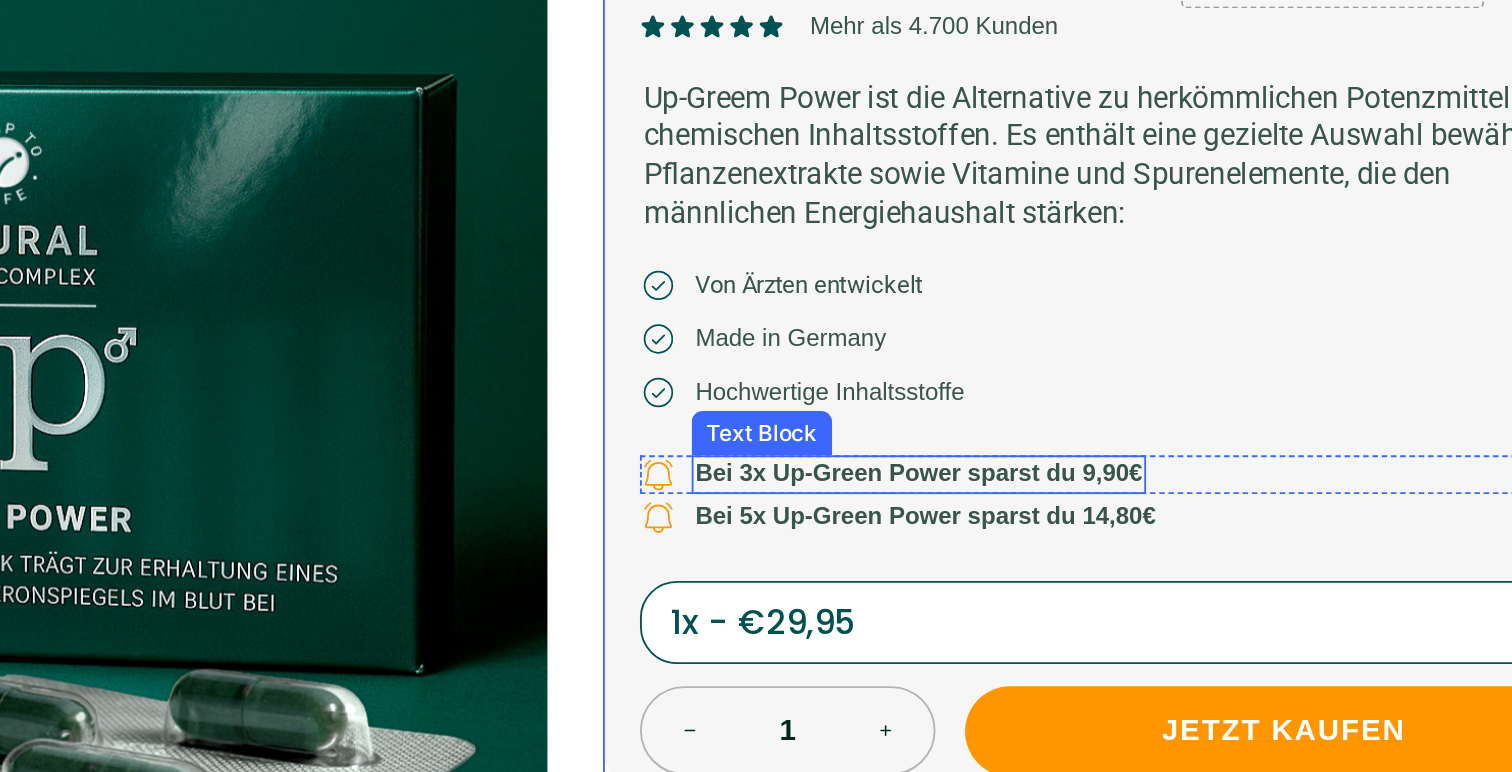 click on "Bei 3x Up-Green Power sparst du 9,90€" at bounding box center [253, 129] 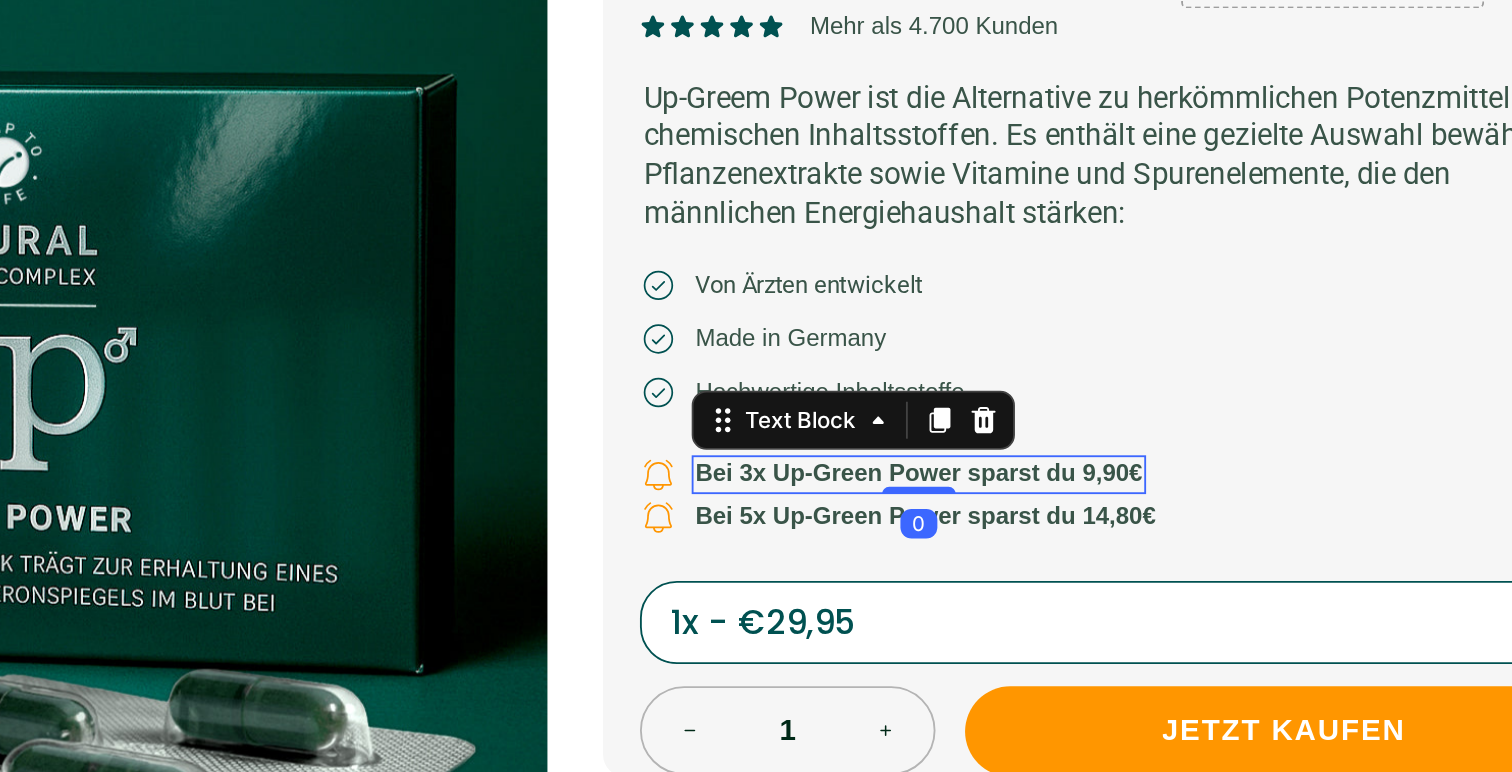 click on "Bei 3x Up-Green Power sparst du 9,90€" at bounding box center [253, 129] 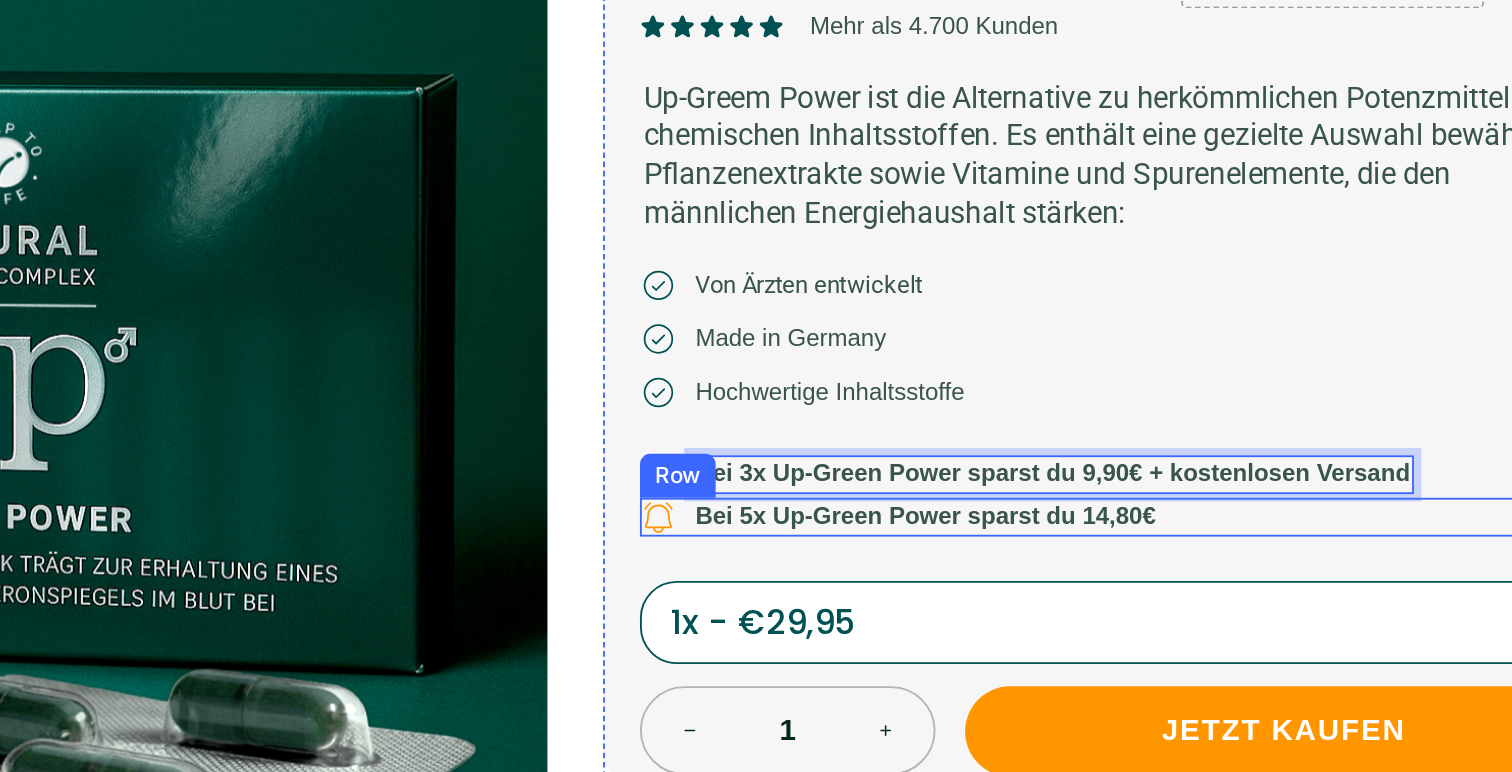 click on "Icon Bei 5x Up-Green Power sparst du 14,80€ Text Block Row" at bounding box center (364, 153) 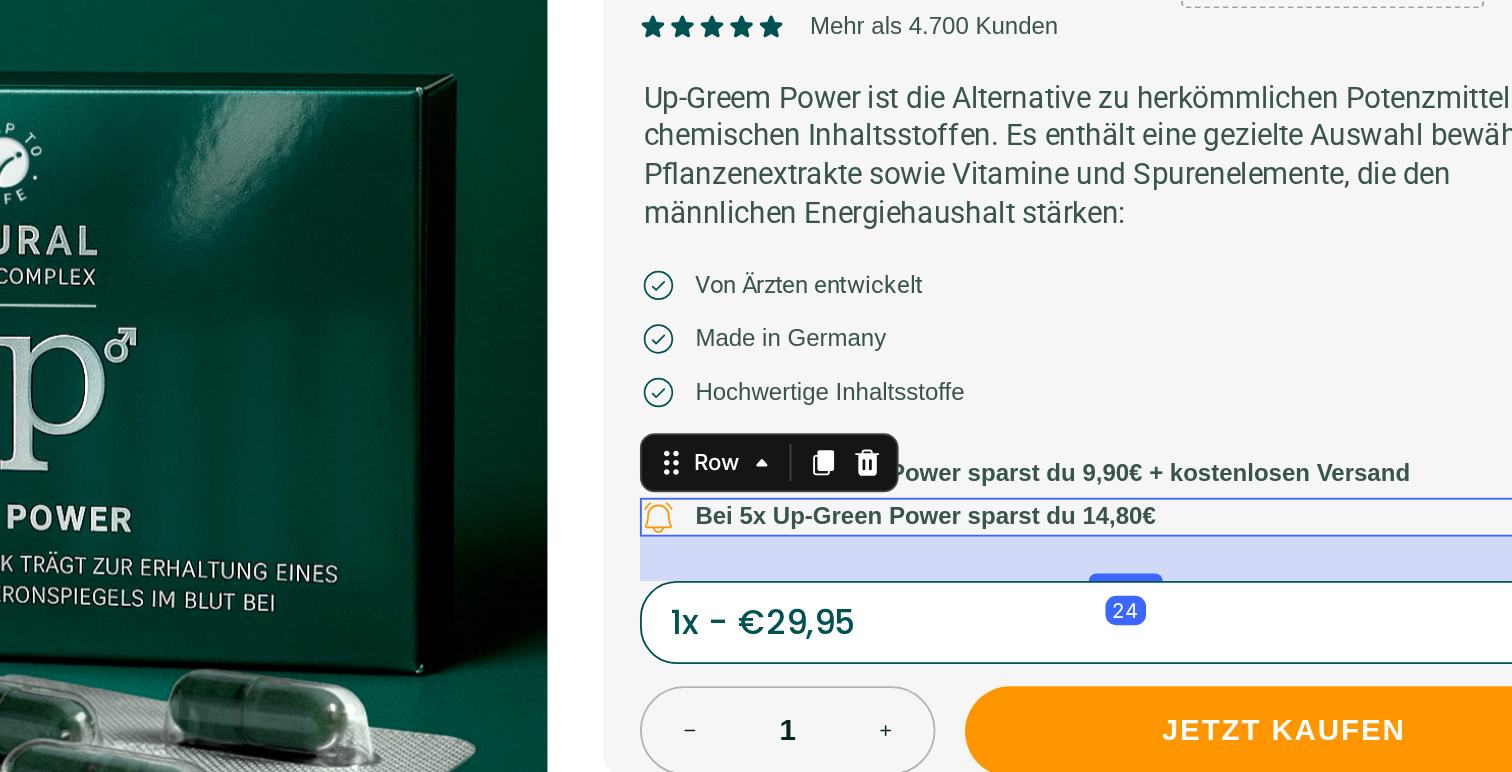 click on "Icon Bei 5x Up-Green Power sparst du 14,80€ Text Block Row   24" at bounding box center [364, 153] 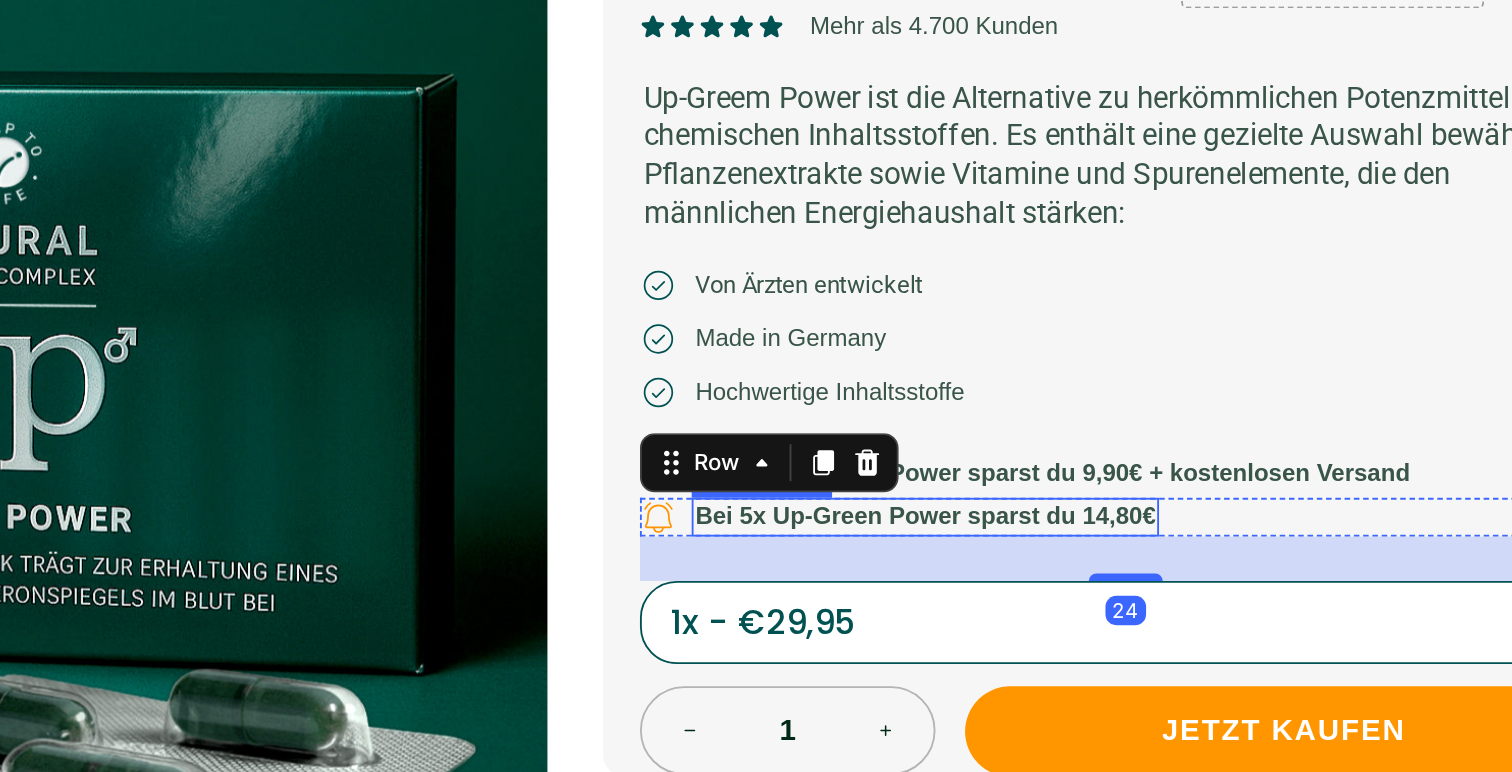 click on "Bei 5x Up-Green Power sparst du 14,80€" at bounding box center (256, 152) 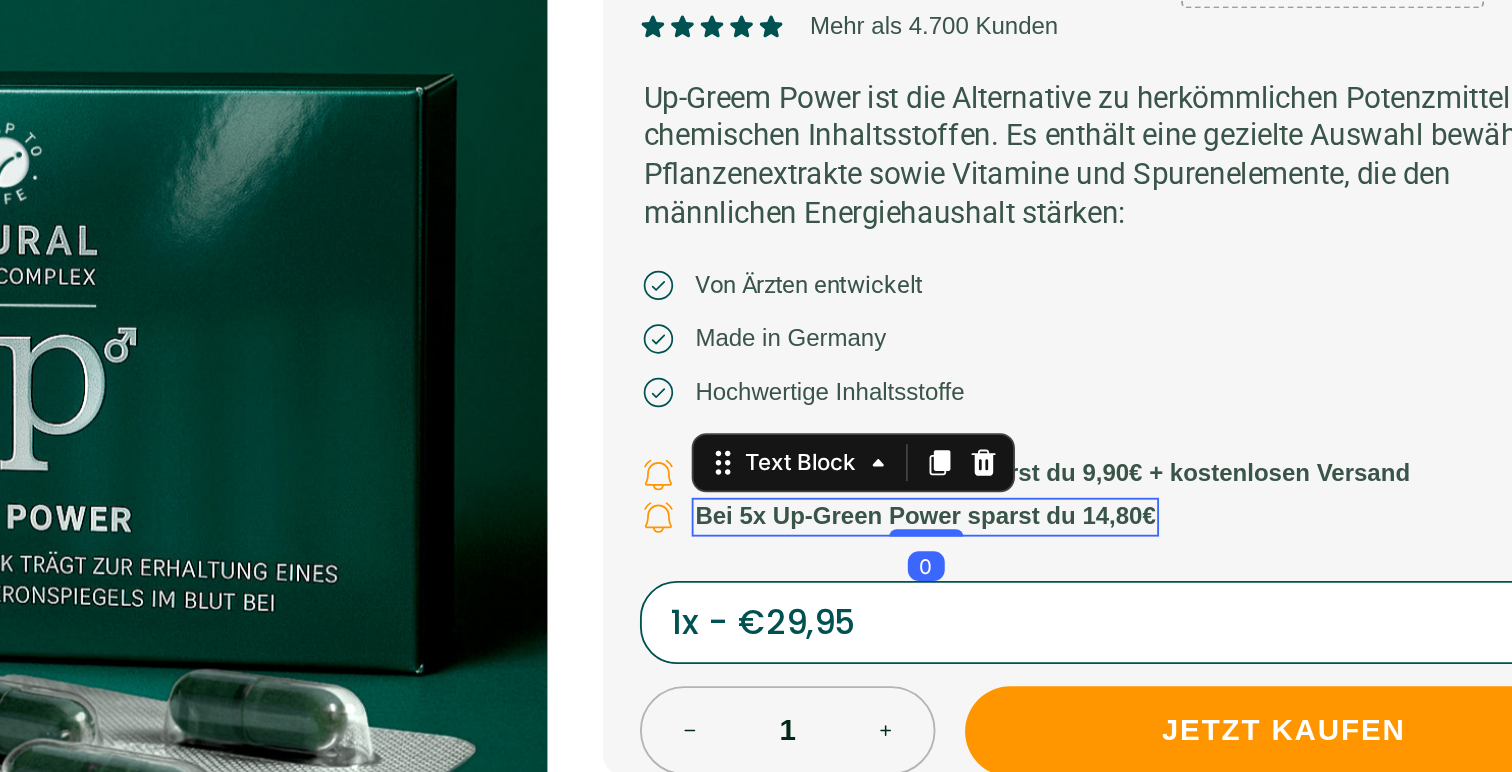 click on "Bei 5x Up-Green Power sparst du 14,80€" at bounding box center [256, 152] 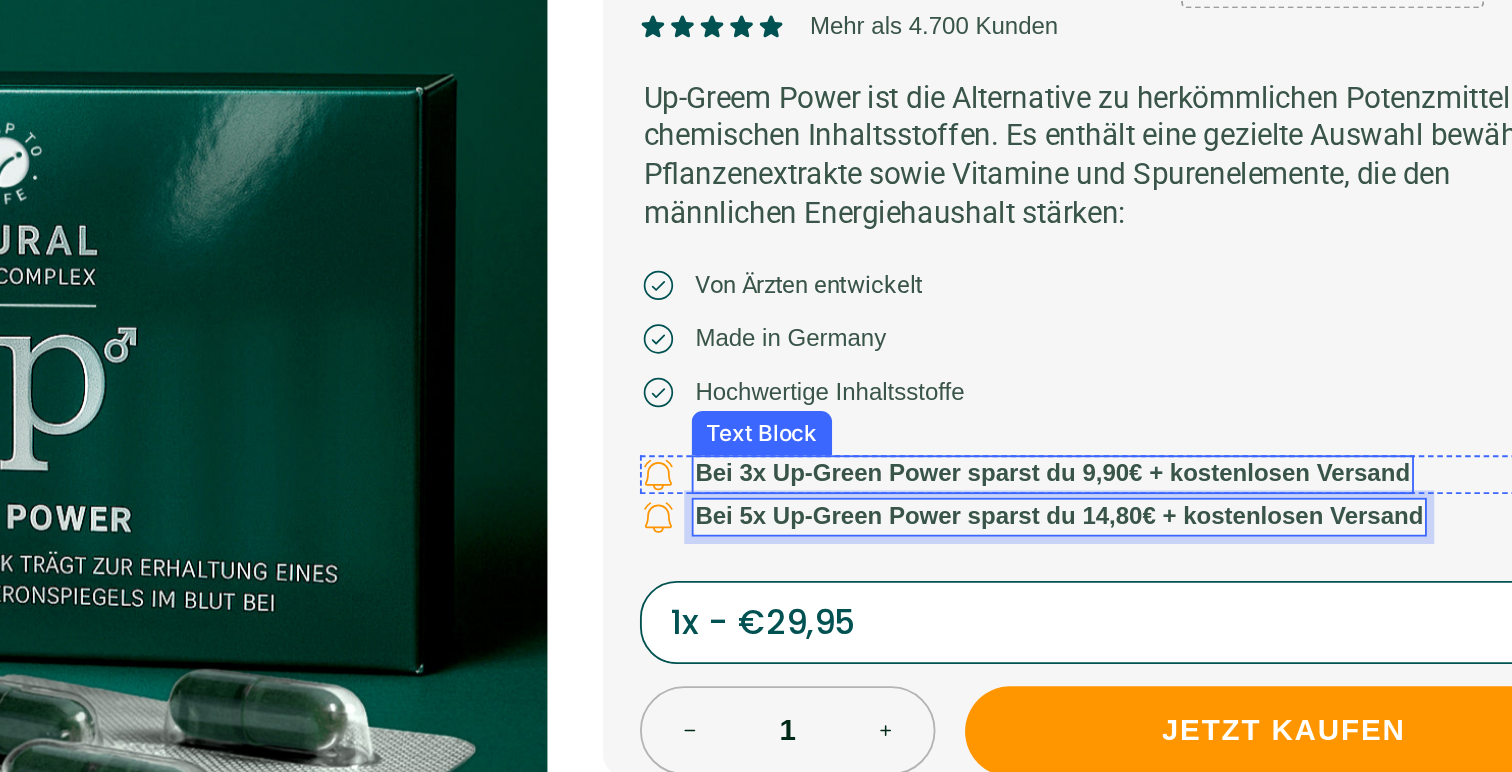 click on "Icon Hochwertige Inhaltsstoffe Text Block Row" at bounding box center (364, 86) 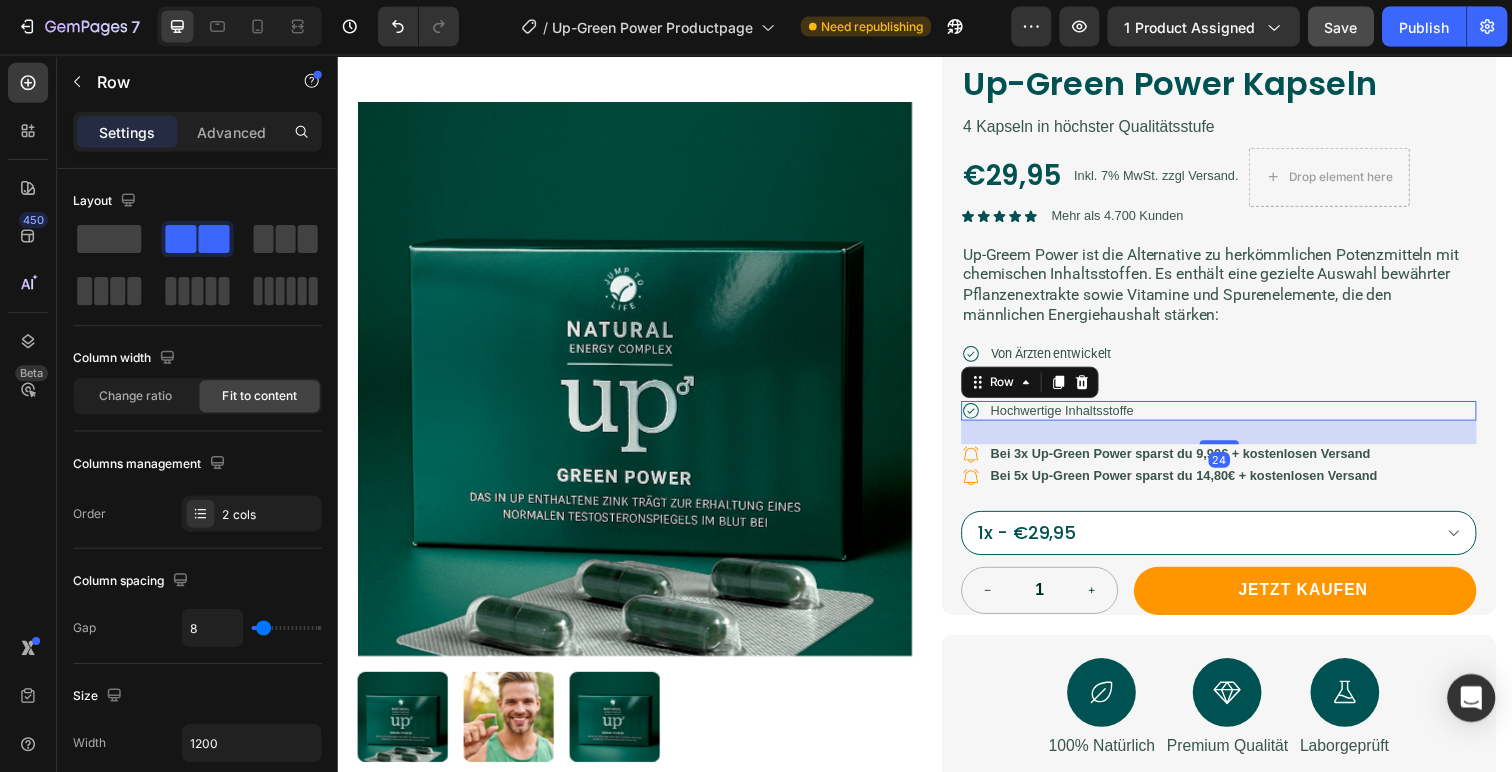 scroll, scrollTop: 0, scrollLeft: 0, axis: both 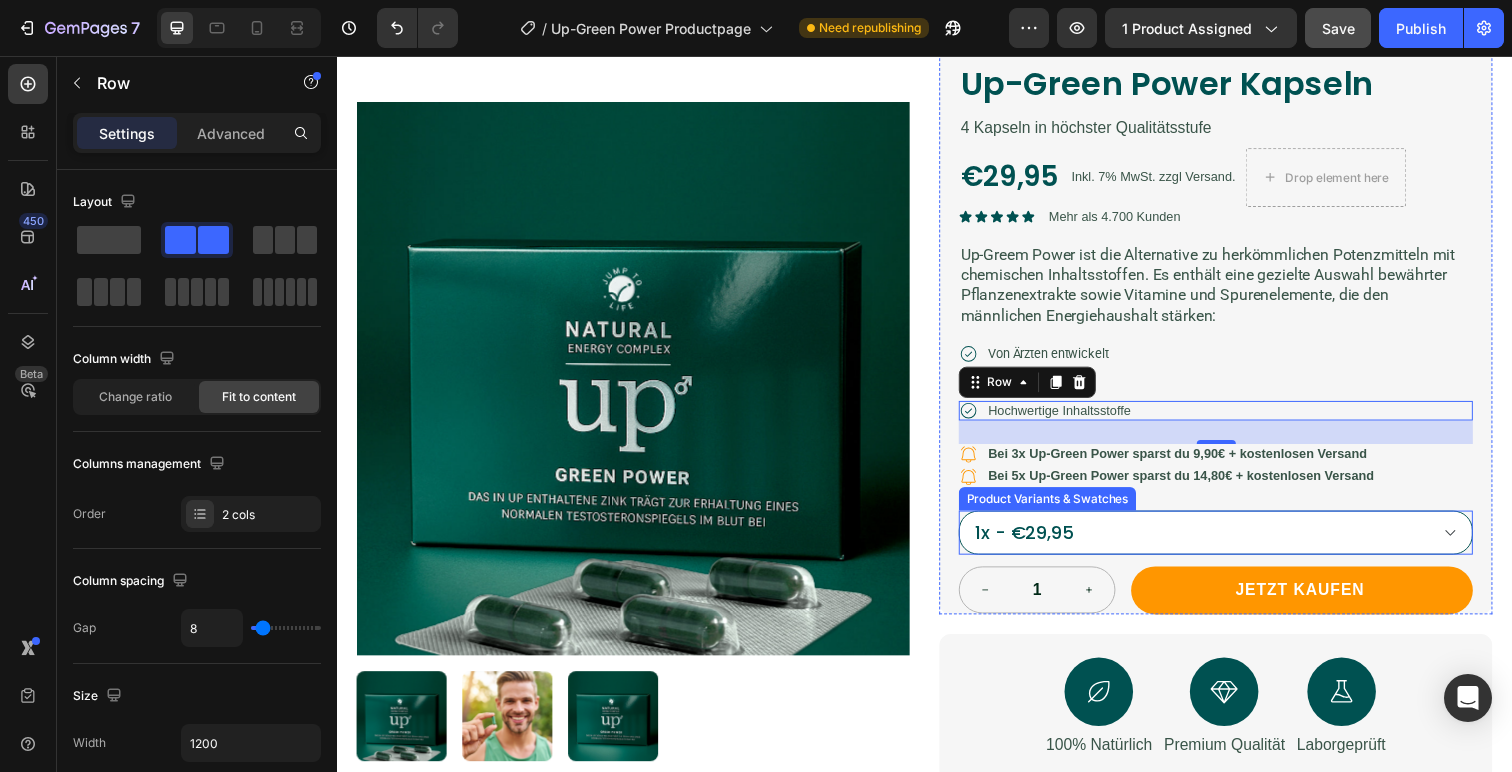 click on "Icon Kostenloser Versand ab 70€ Text Block Row Up-Green Power Kapseln Product Title 4 Kapseln in höchster Qualitätsstufe Text Block €29,95 Product Price Product Price Inkl. 7% MwSt. zzgl Versand. Text Block
Drop element here Row
Icon
Icon
Icon
Icon
Icon Icon List Mehr als 4.700 Kunden Text Block Row Up-Greem Power ist die Alternative zu herkömmlichen Potenzmitteln mit chemischen Inhaltsstoffen. Es enthält eine gezielte Auswahl bewährter Pflanzenextrakte sowie Vitamine und Spurenelemente, die den männlichen Energiehaushalt stärken: Text Block
Icon Von Ärzten entwickelt Text Block Row
Icon Made in Germany Text Block Row
Icon Hochwertige Inhaltsstoffe Text Block Row   24
Icon Bei 3x Up-Green Power sparst du 9,90€ + kostenlosen Versand Text Block Row
Icon Text Block Row   1x - €29,95  3x - €79,95" at bounding box center [1234, 320] 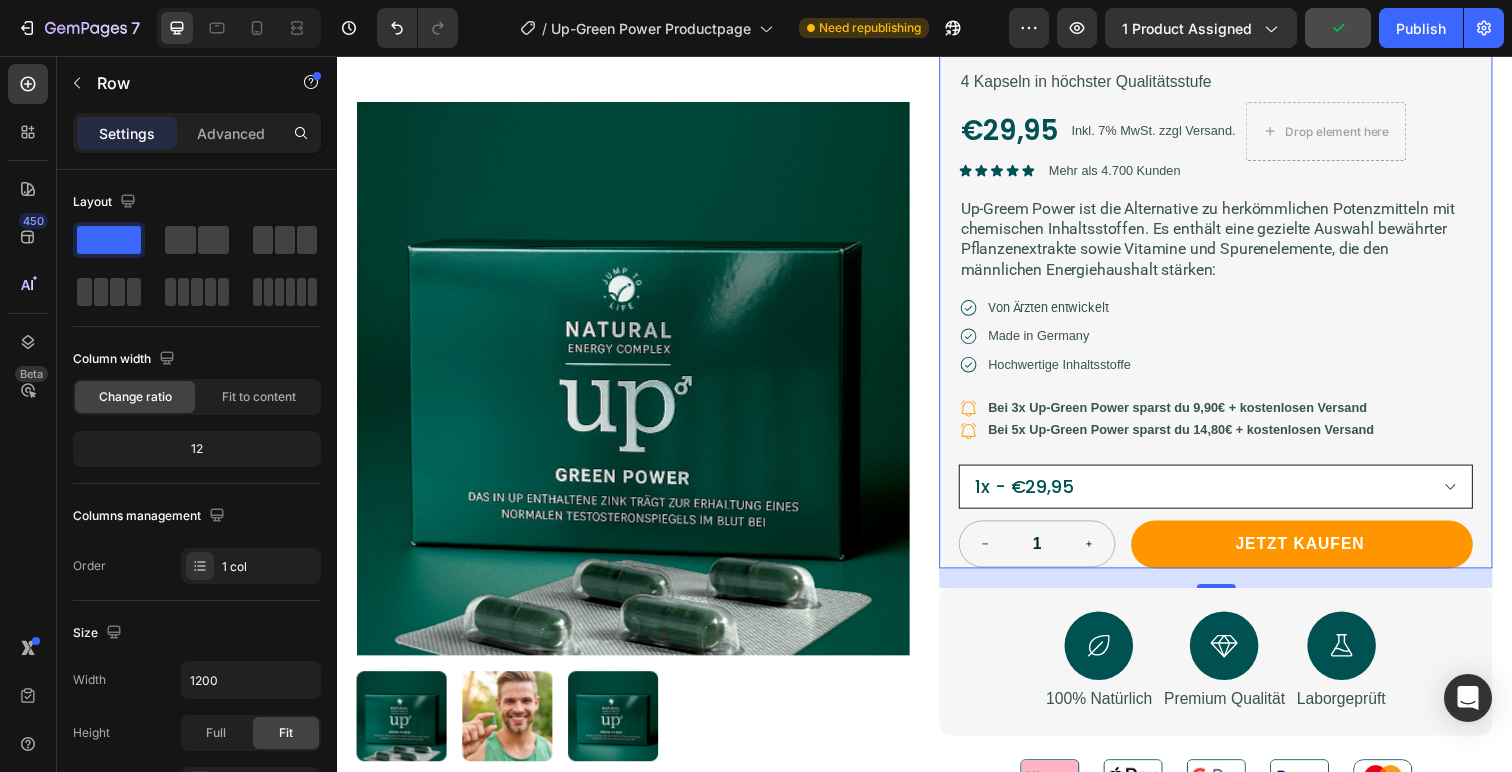 scroll, scrollTop: 182, scrollLeft: 0, axis: vertical 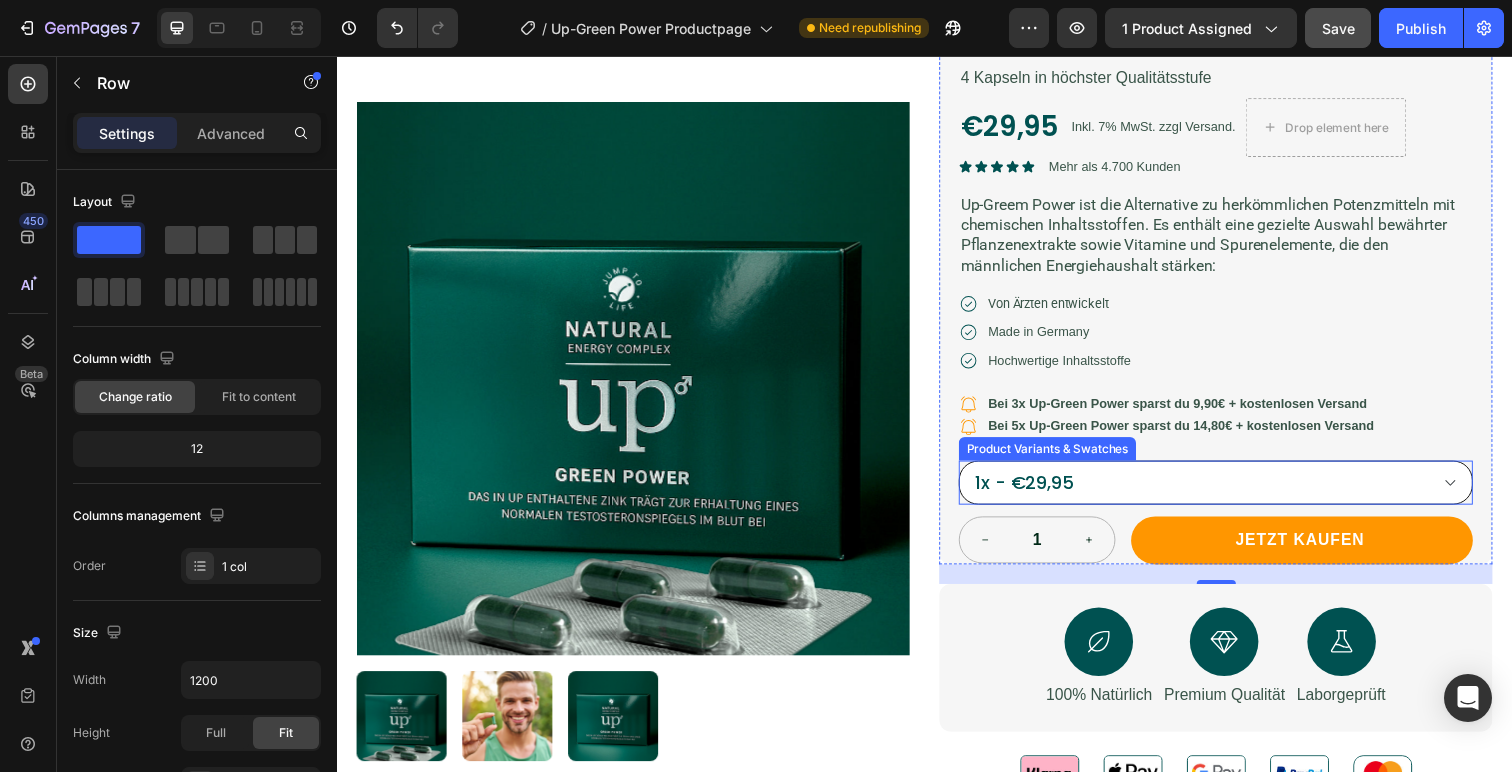 click on "1x - €29,95  3x - €79,95  5x - €134,95" at bounding box center [1234, 492] 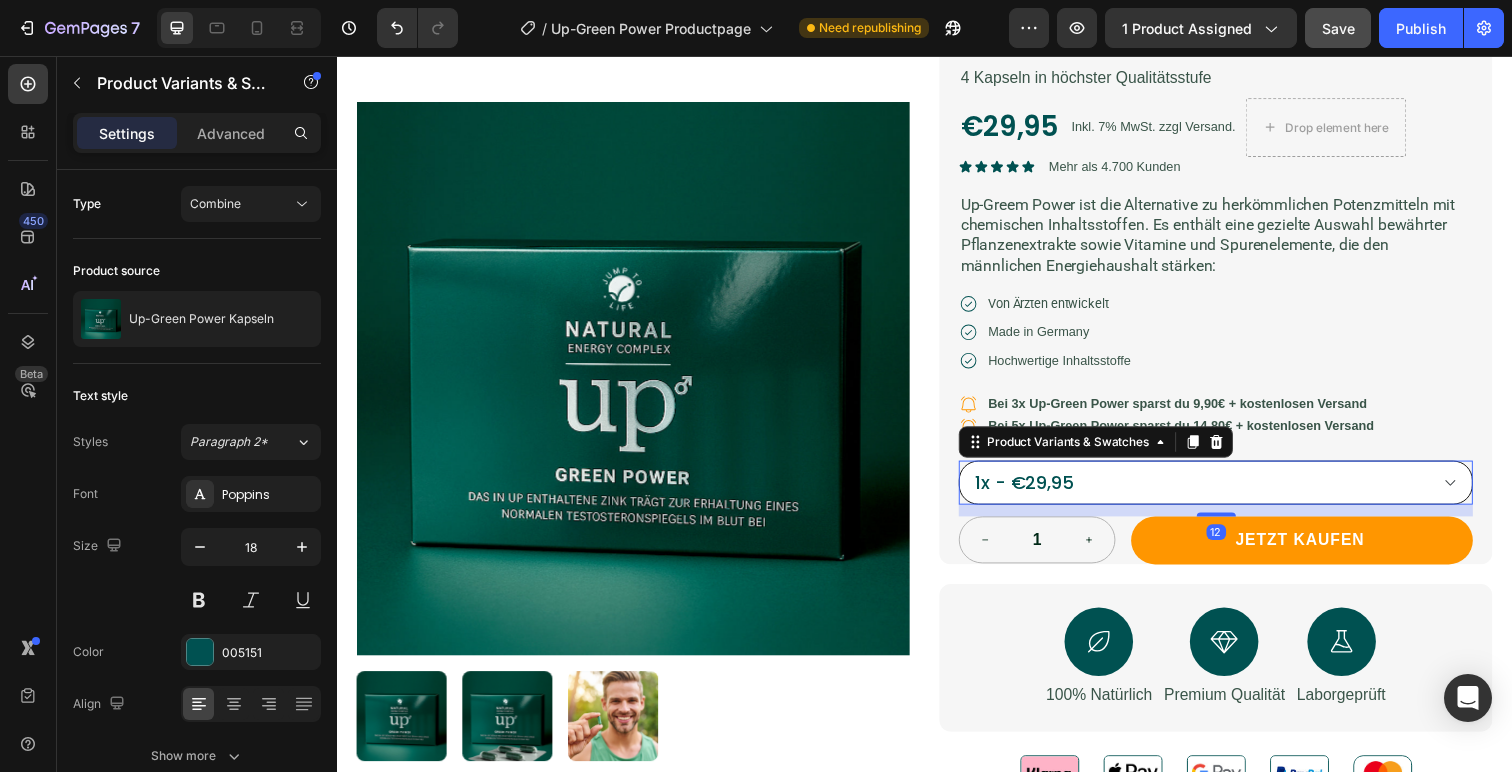 select on "578196705791443877" 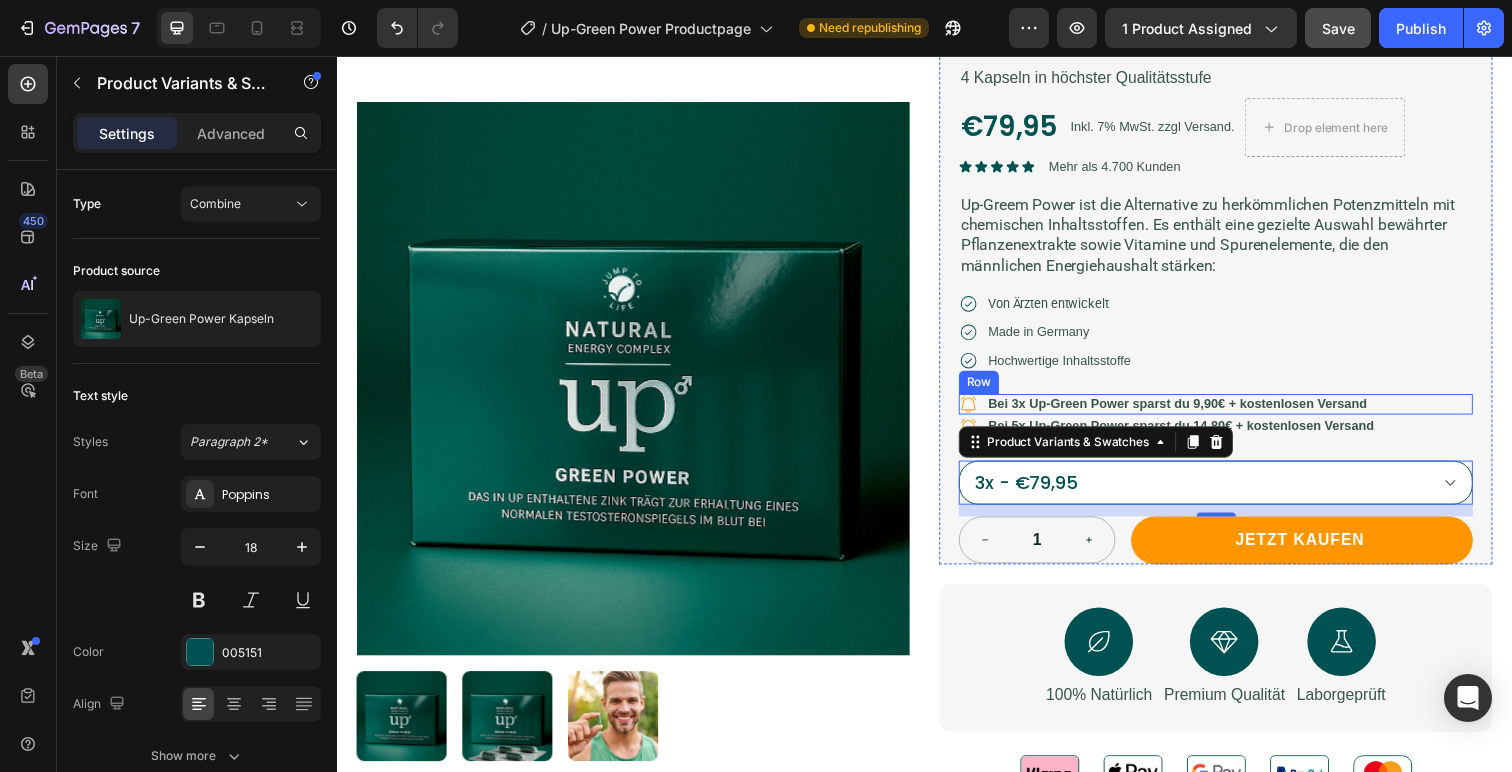click on "Icon Bei 3x Up-Green Power sparst du 9,90€ + kostenlosen Versand Text Block Row" at bounding box center [1234, 412] 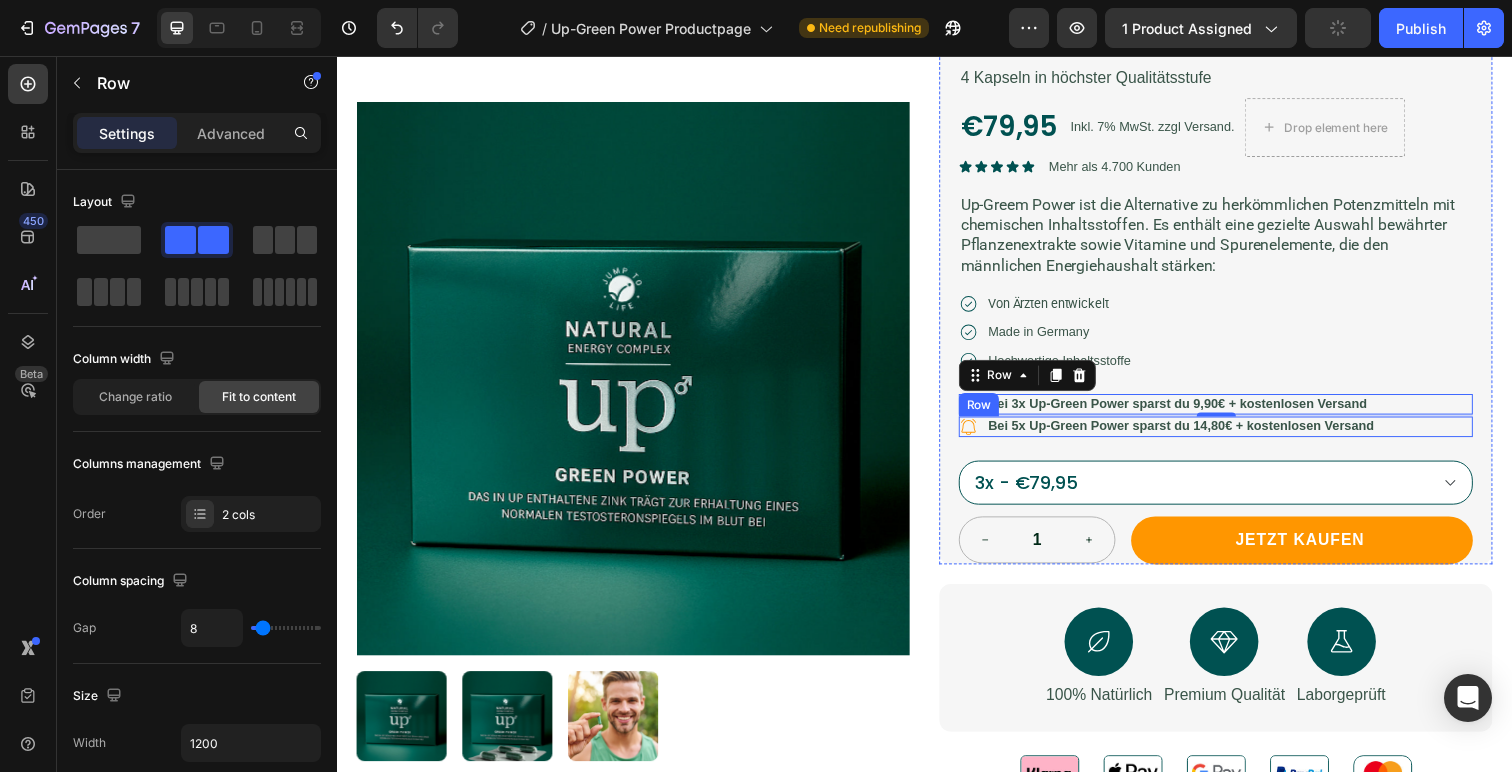 click on "Icon Bei 5x Up-Green Power sparst du 14,80€ + kostenlosen Versand Text Block Row" at bounding box center [1234, 435] 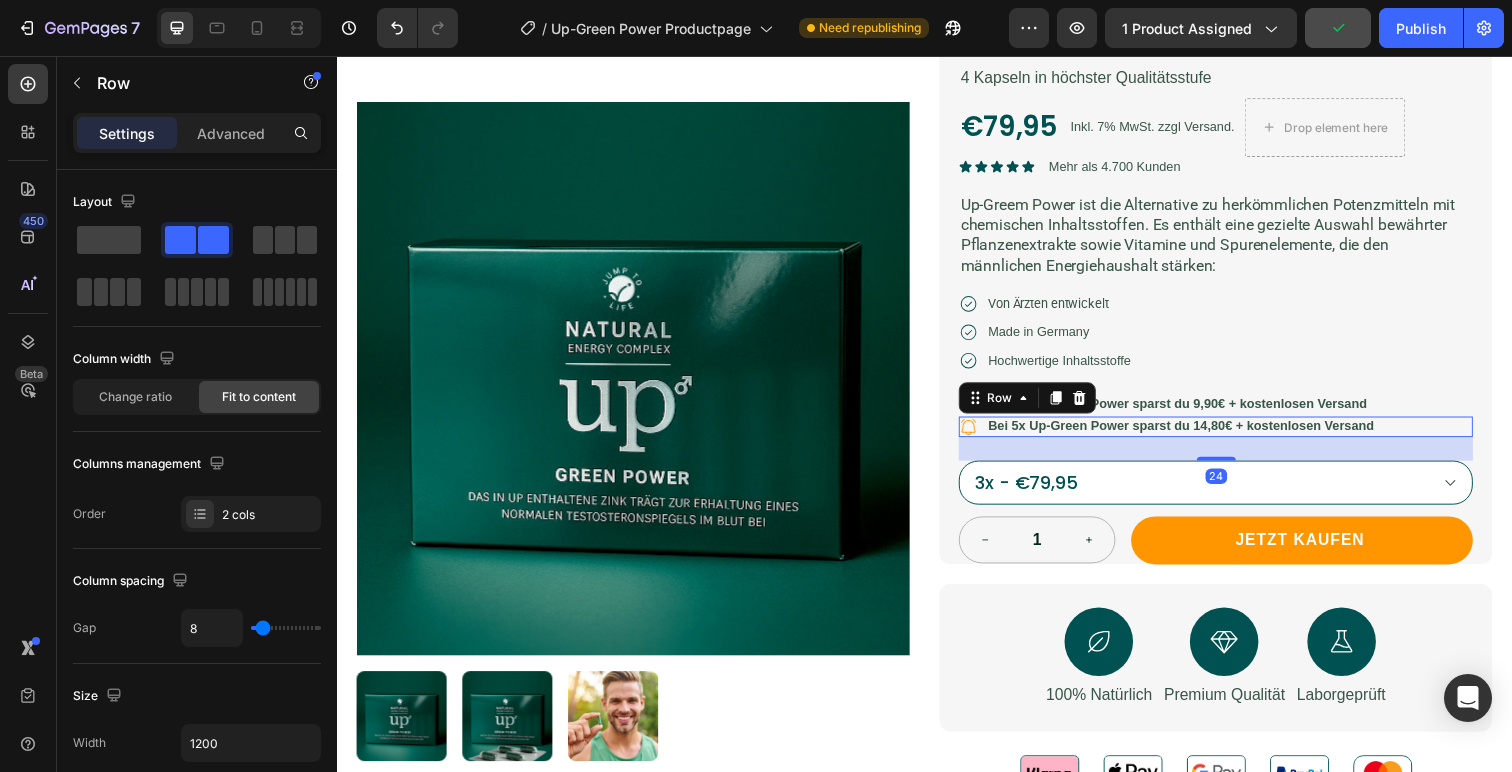 click on "Icon Bei 5x Up-Green Power sparst du 14,80€ + kostenlosen Versand Text Block Row   24" at bounding box center (1234, 435) 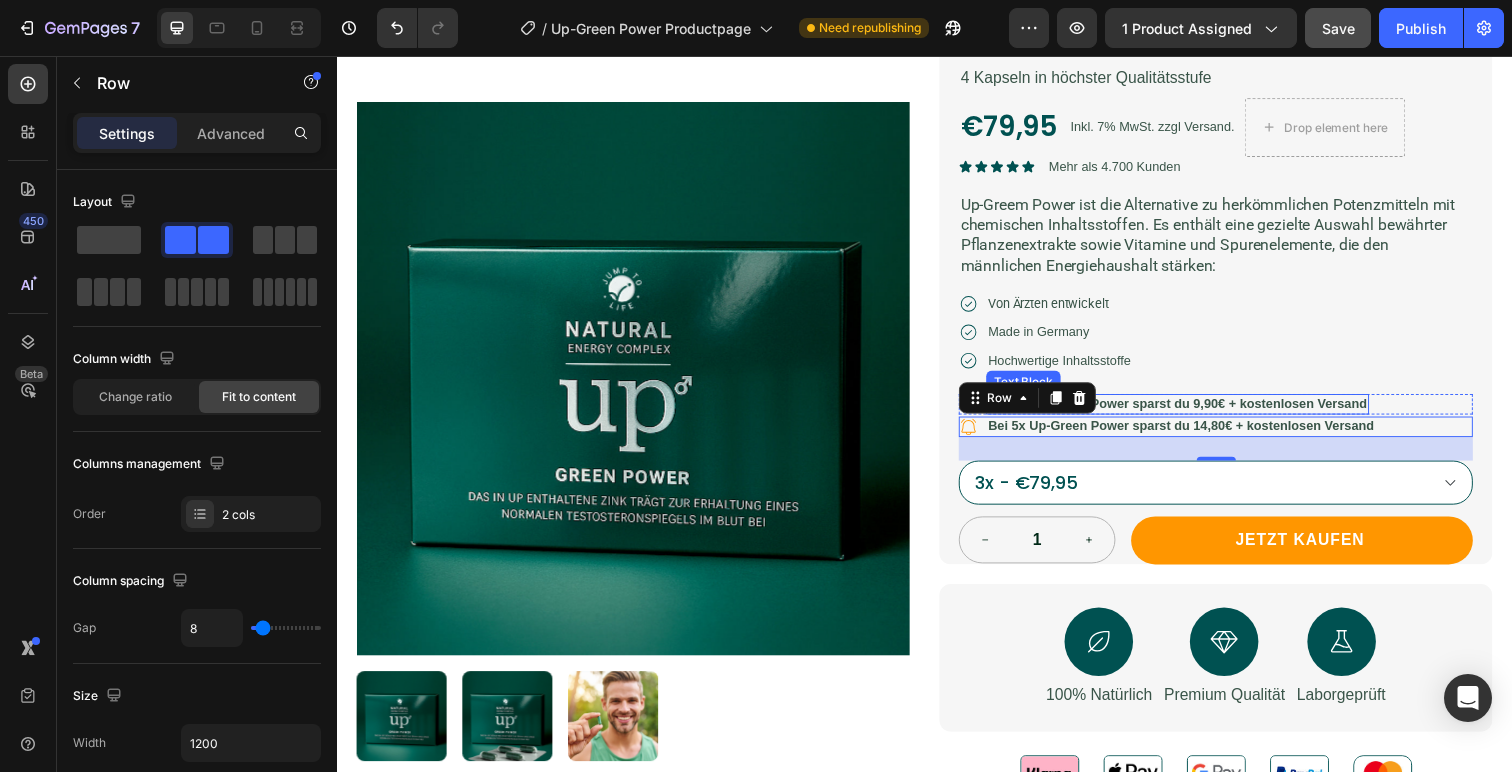 click on "Bei 3x Up-Green Power sparst du 9,90€ + kostenlosen Versand" at bounding box center (1195, 411) 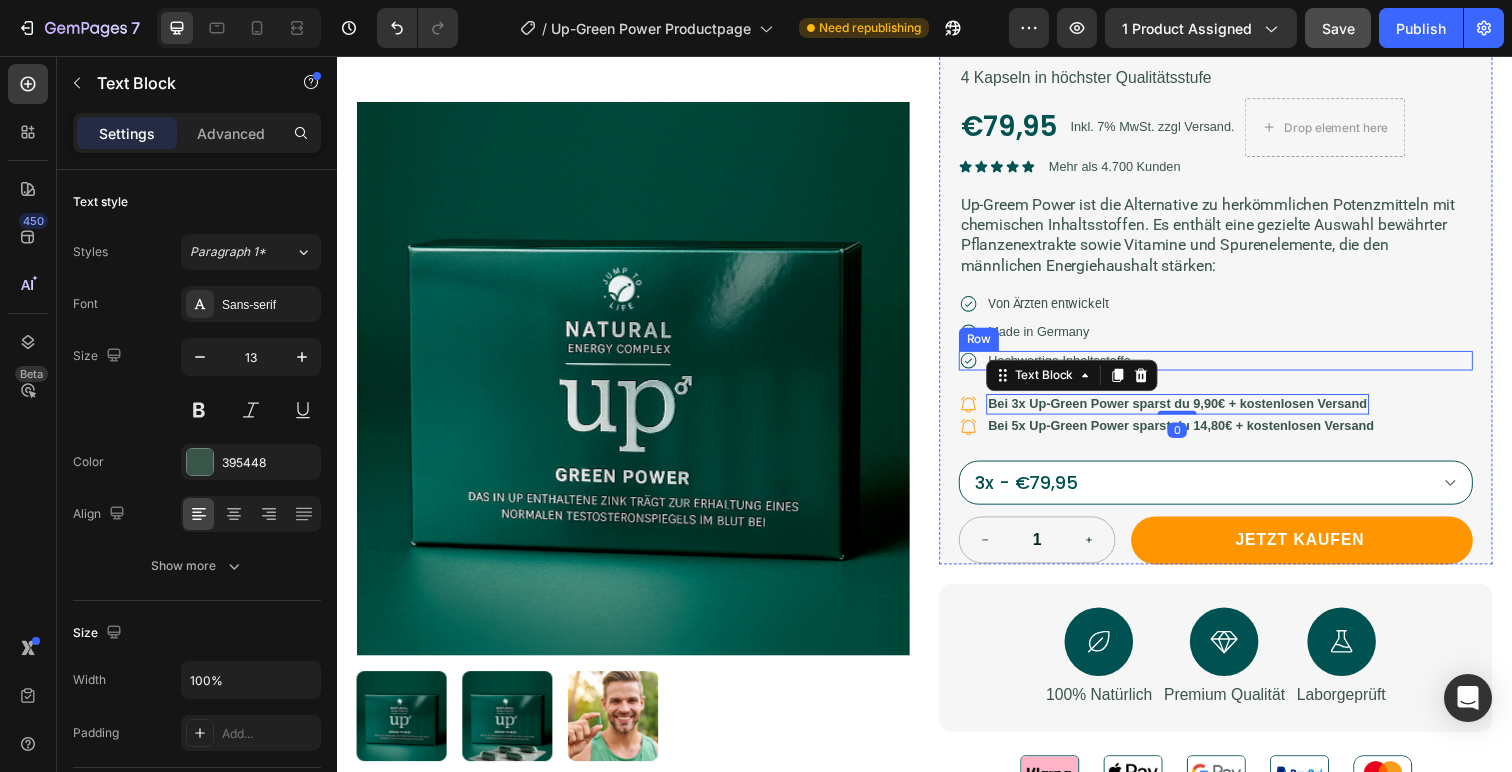 click on "Icon Kostenloser Versand ab 70€ Text Block Row Up-Green Power Kapseln Product Title 4 Kapseln in höchster Qualitätsstufe Text Block €79,95 Product Price Product Price Inkl. 7% MwSt. zzgl Versand. Text Block
Drop element here Row
Icon
Icon
Icon
Icon
Icon Icon List Mehr als 4.700 Kunden Text Block Row Up-Greem Power ist die Alternative zu herkömmlichen Potenzmitteln mit chemischen Inhaltsstoffen. Es enthält eine gezielte Auswahl bewährter Pflanzenextrakte sowie Vitamine und Spurenelemente, die den männlichen Energiehaushalt stärken: Text Block
Icon Von Ärzten entwickelt Text Block Row
Icon Made in Germany Text Block Row
Icon Hochwertige Inhaltsstoffe Text Block Row
Icon Bei 3x Up-Green Power sparst du 9,90€ + kostenlosen Versand Text Block   0 Row
Icon Text Block Row   1x - €29,95  3x - €79,95" at bounding box center [1234, 269] 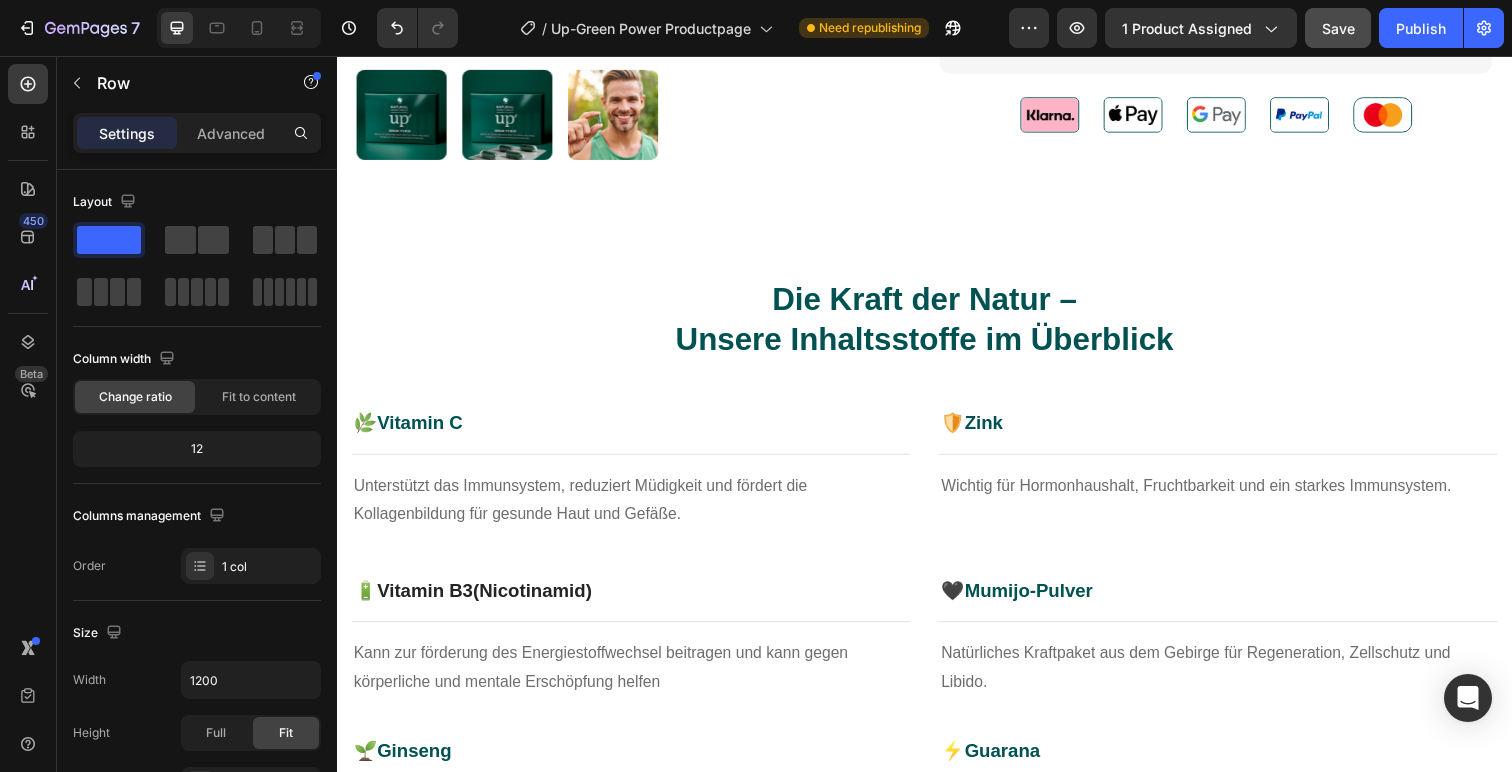 scroll, scrollTop: 855, scrollLeft: 0, axis: vertical 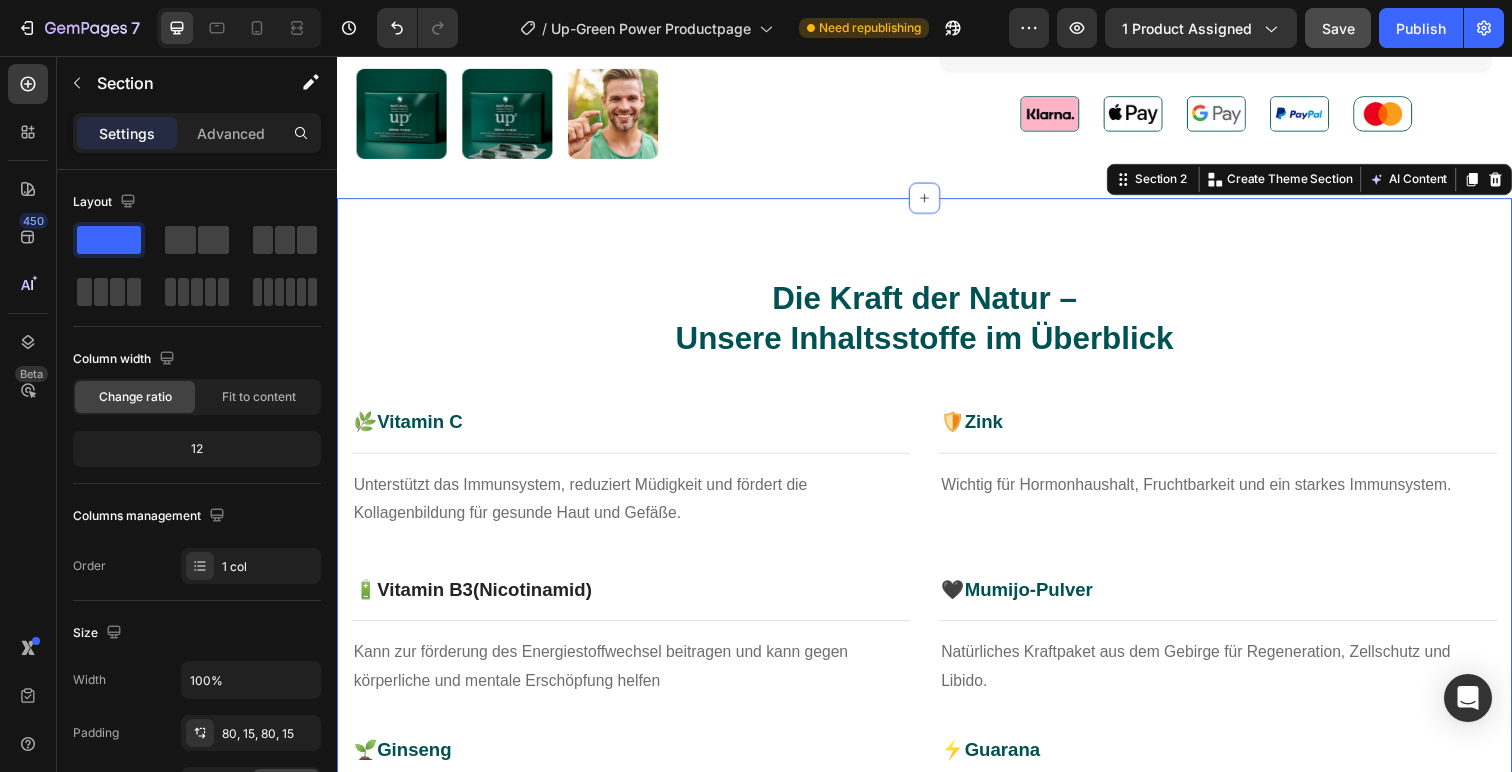 click on "Die Kraft der Natur –  Unsere Inhaltsstoffe im Überblick Heading Row 🌿  Vitamin C   Heading Row                Title Line Unterstützt das Immunsystem, reduziert Müdigkeit und fördert die Kollagenbildung für gesunde Haut und Gefäße. Text block 🛡️  Zink Heading Row                Title Line Wichtig für Hormonhaushalt, Fruchtbarkeit und ein starkes Immunsystem. Text block Row 🔋  Vitamin B3  (Nicotinamid) Heading Row                Title Line Kann zur förderung des Energiestoffwechsel beitragen und kann gegen körperliche und mentale Erschöpfung helfen Text block 🖤  Mumijo-Pulver   Heading Row                Title Line Natürliches Kraftpaket aus dem Gebirge für Regeneration, Zellschutz und Libido. Text block Row 🌱  Ginseng   Heading Row                Title Line Kann Vitalität, Fokus und Stressresistenz steigern – seit Jahrhunderten bewährt. Text block ⚡  Guarana   Heading Row                Title Line Pflanzliches Koffein für langanhaltende Energie ohne Crash. Row 💪" at bounding box center [937, 646] 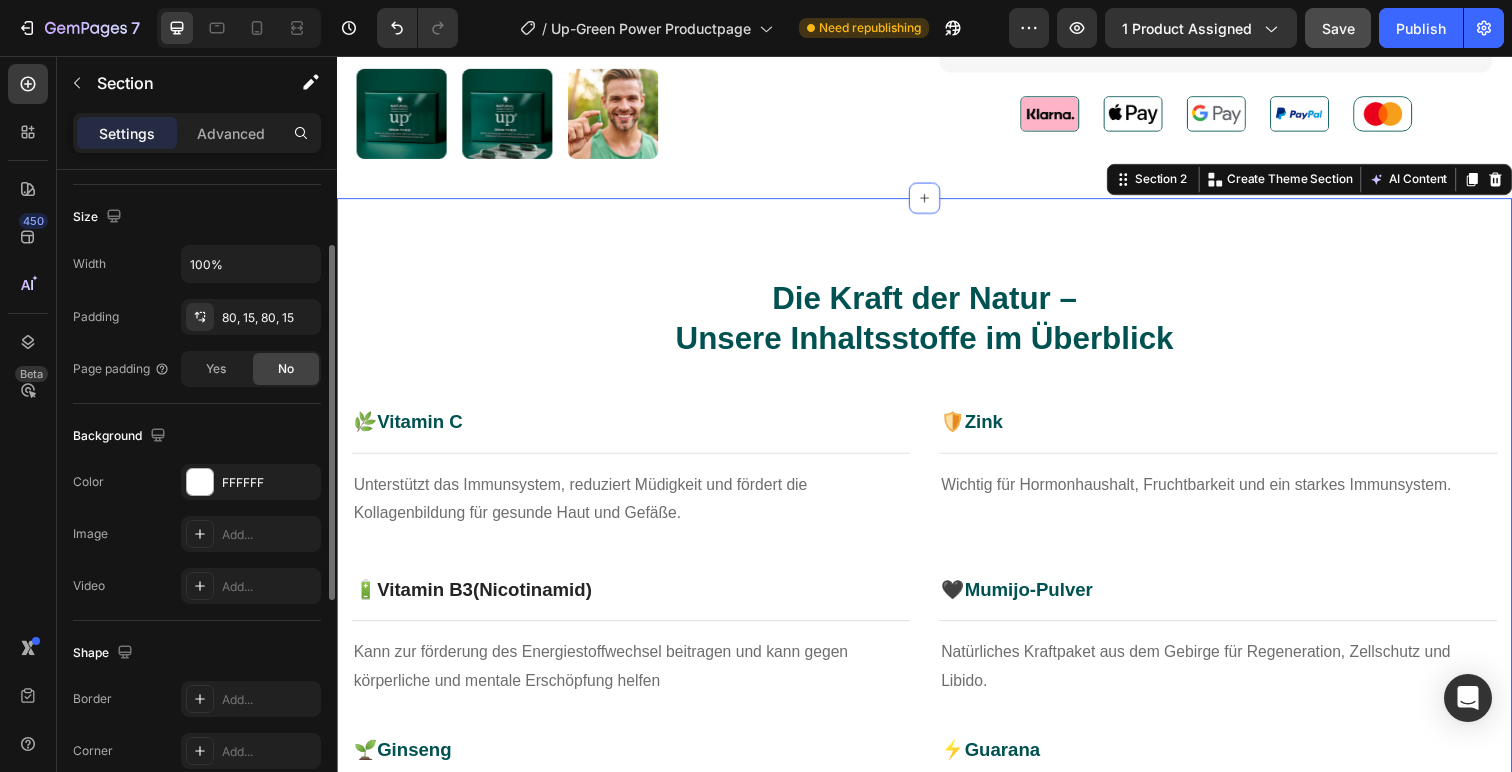 scroll, scrollTop: 512, scrollLeft: 0, axis: vertical 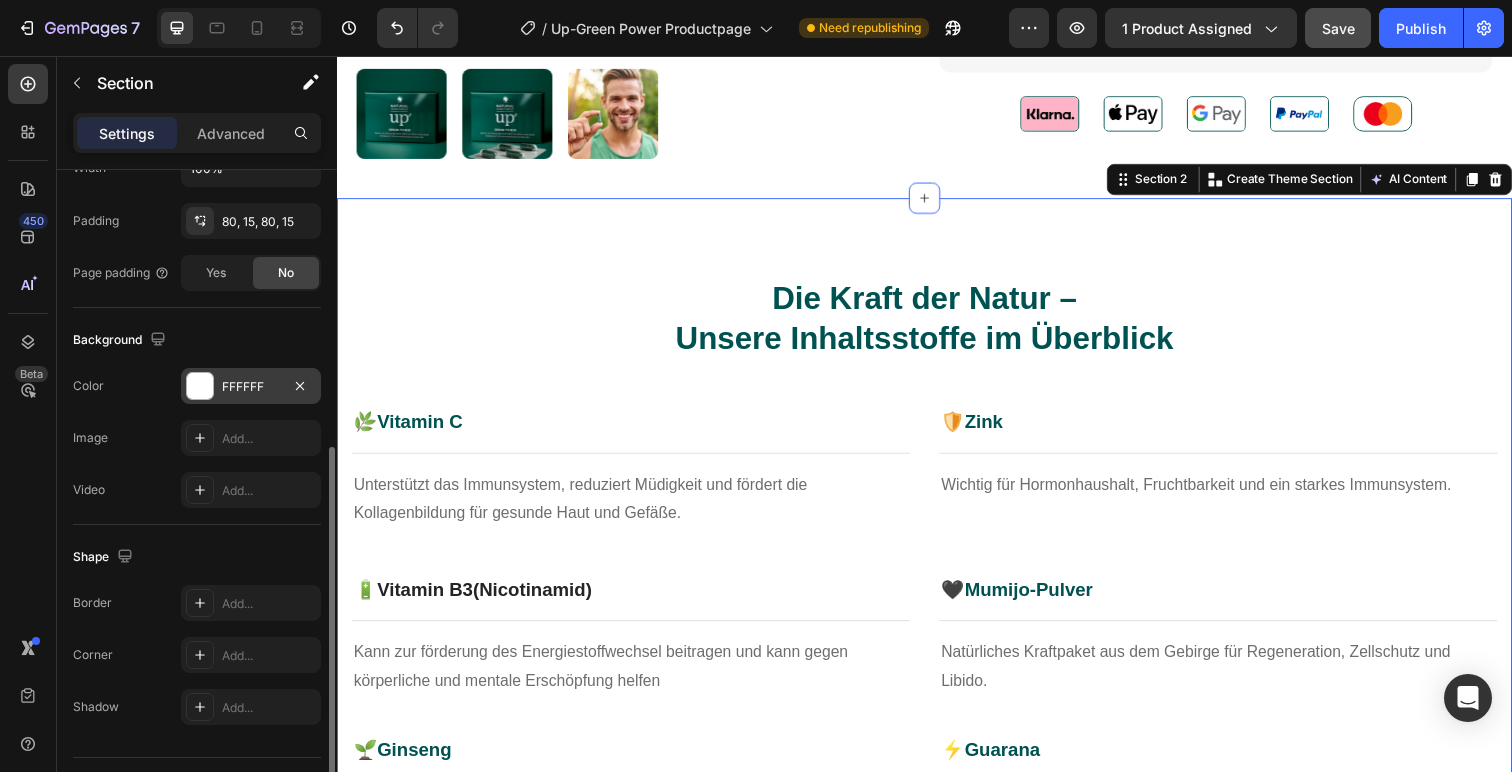 click at bounding box center (200, 386) 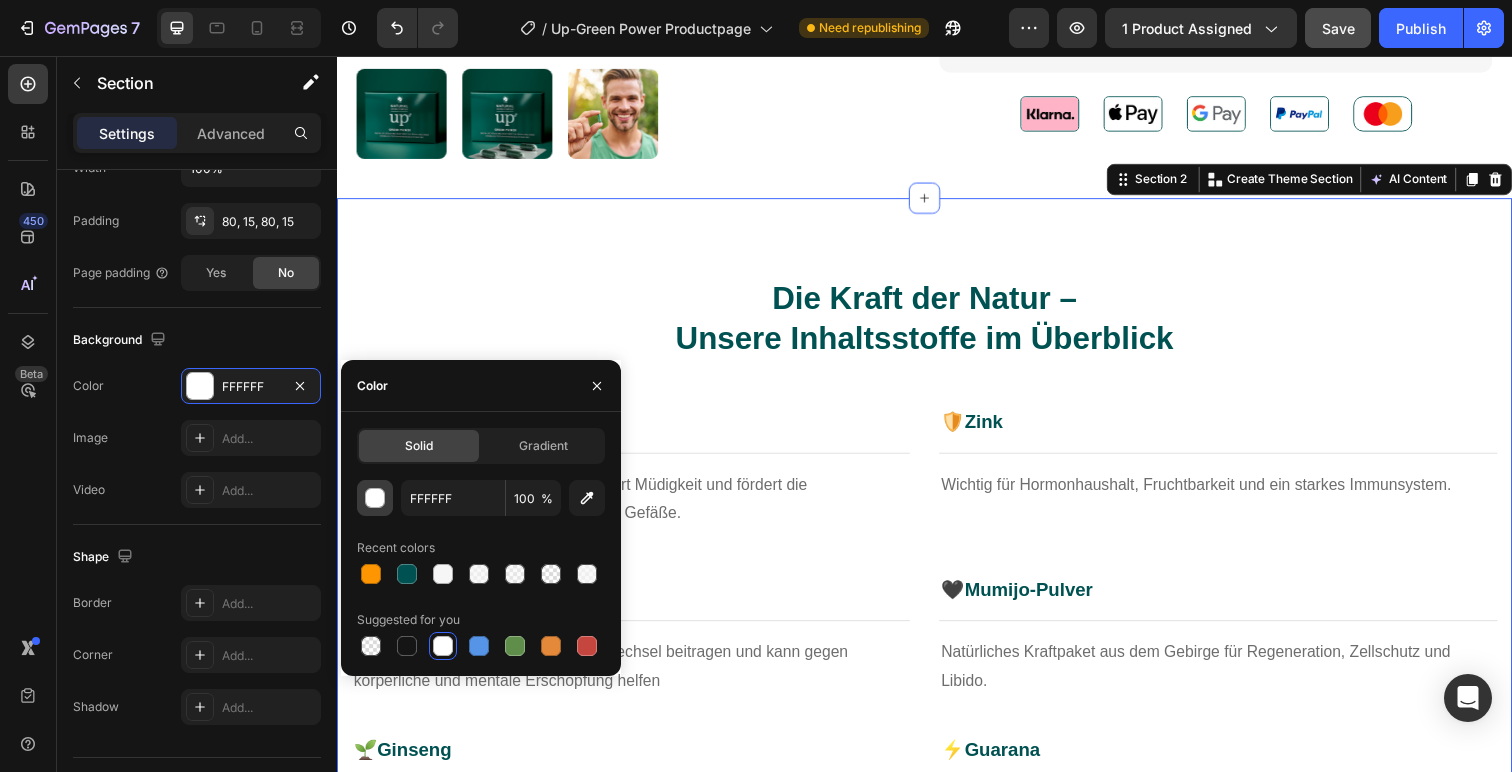 click at bounding box center (376, 499) 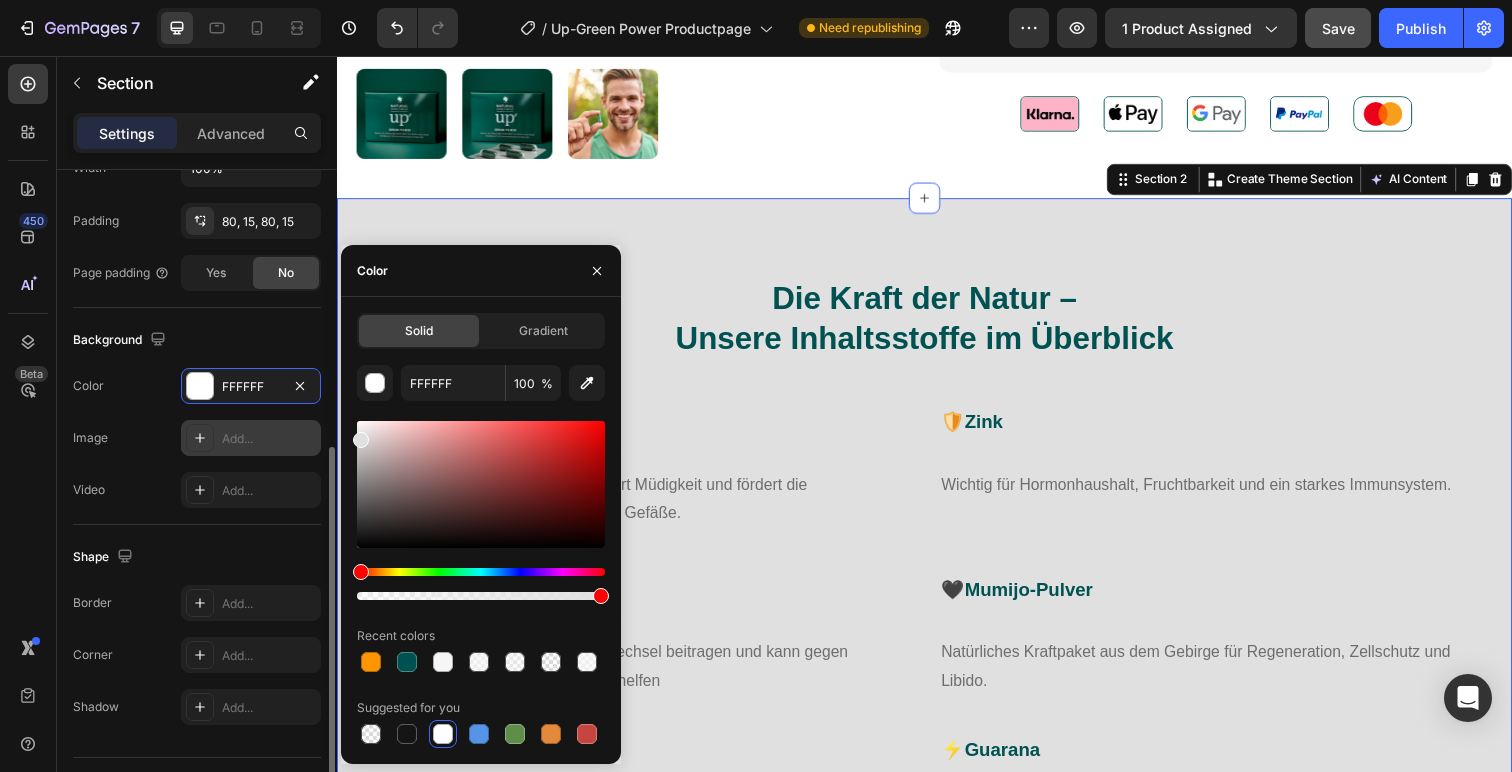 drag, startPoint x: 364, startPoint y: 435, endPoint x: 313, endPoint y: 435, distance: 51 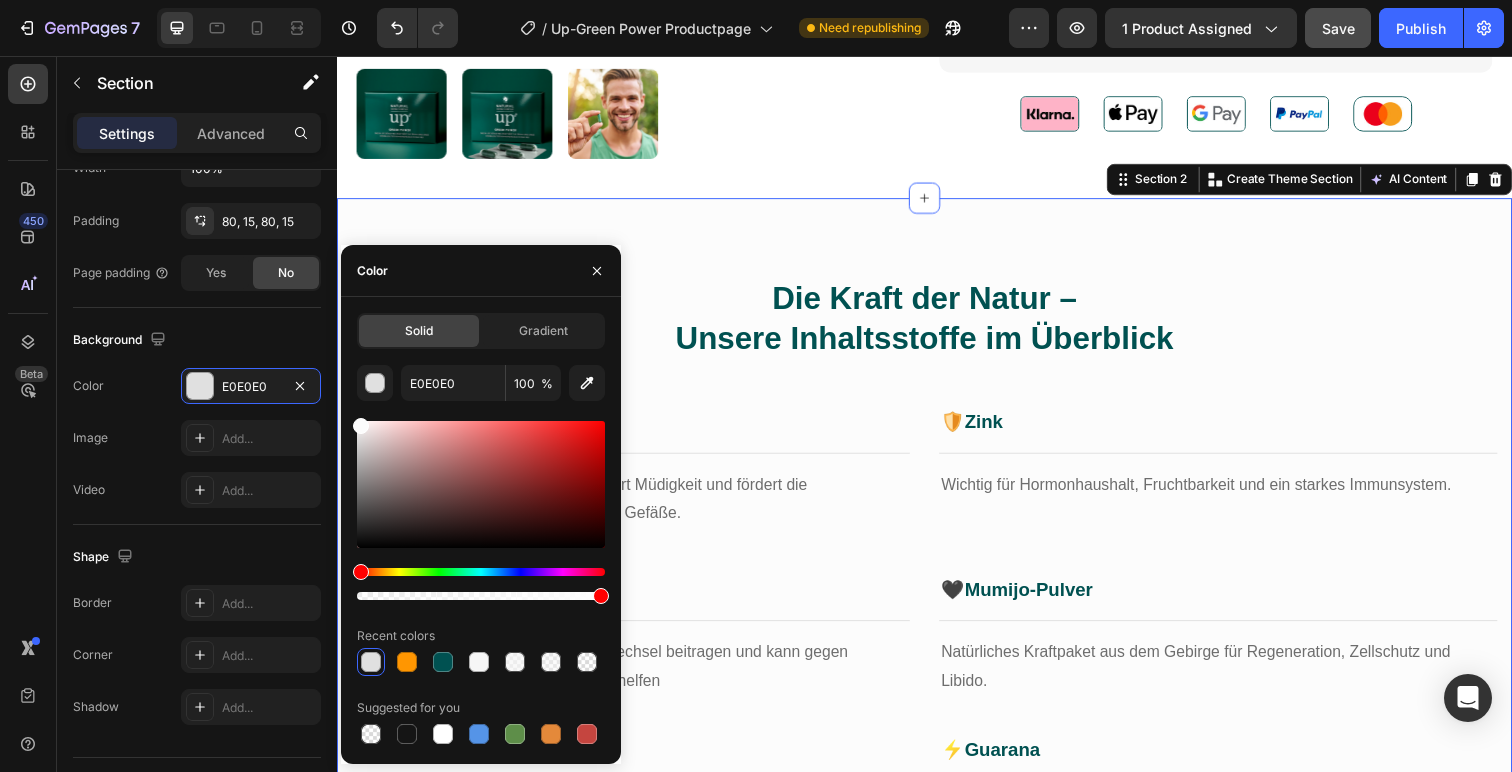 drag, startPoint x: 364, startPoint y: 440, endPoint x: 344, endPoint y: 422, distance: 26.907248 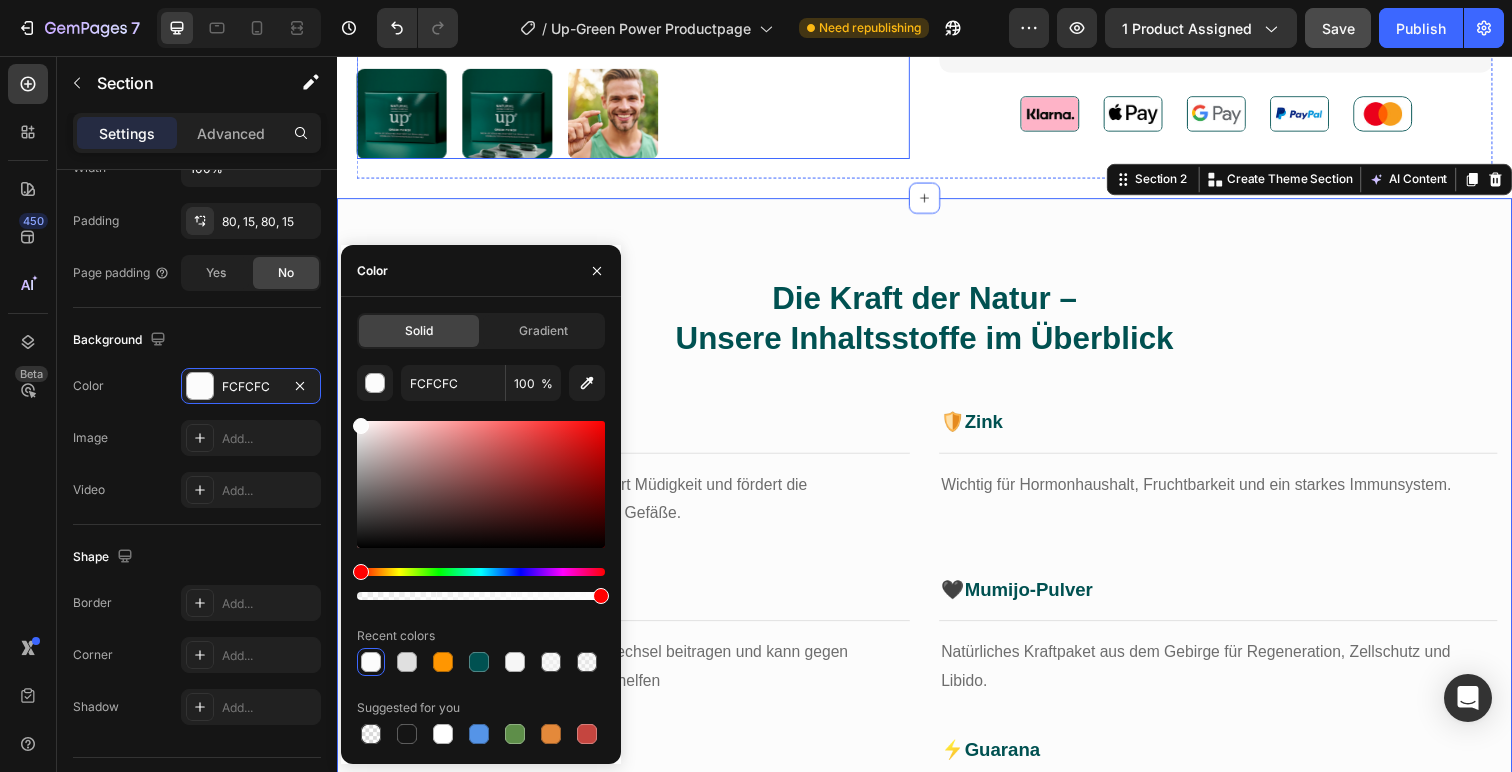 click at bounding box center [639, 116] 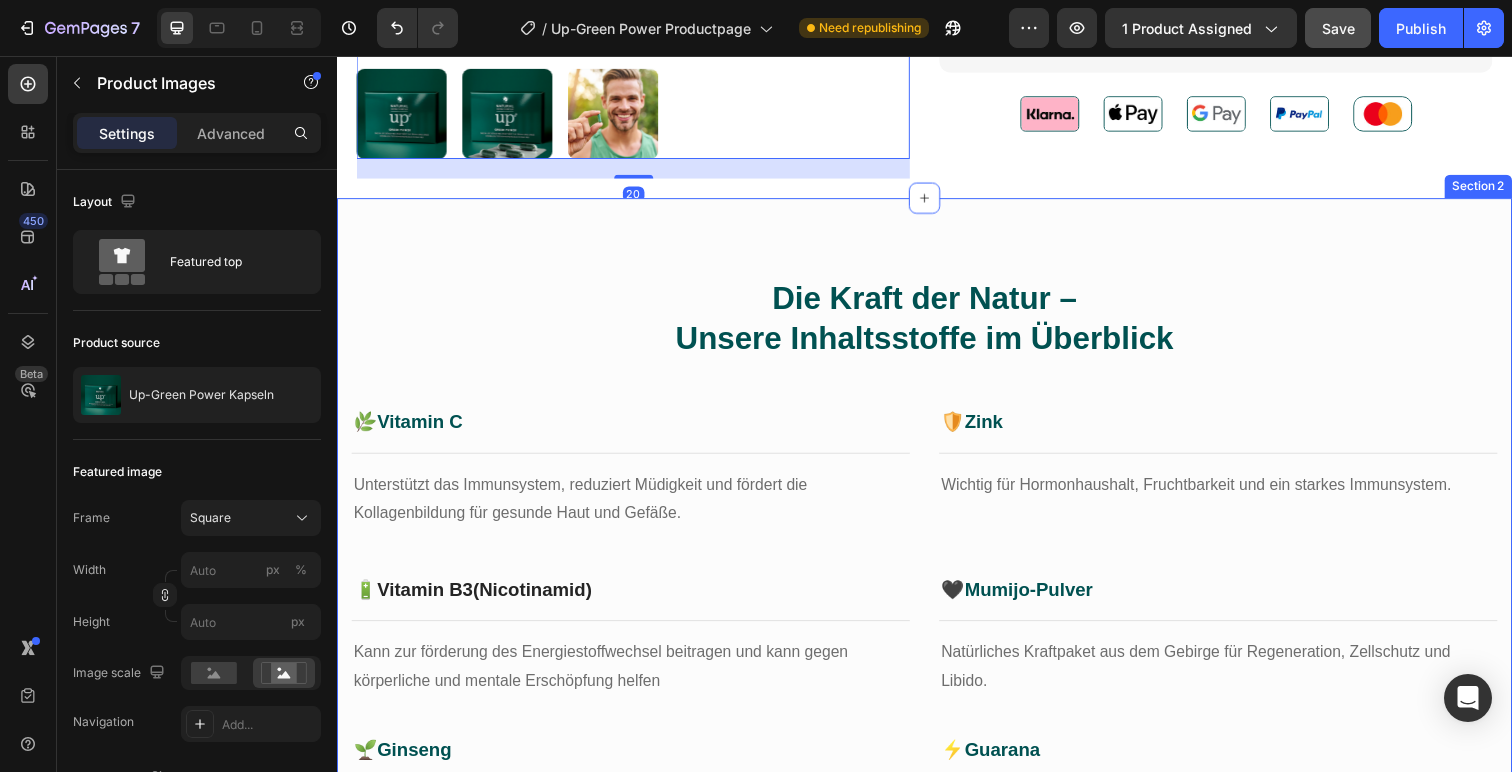 click on "Die Kraft der Natur –  Unsere Inhaltsstoffe im Überblick Heading Row 🌿  Vitamin C   Heading Row                Title Line Unterstützt das Immunsystem, reduziert Müdigkeit und fördert die Kollagenbildung für gesunde Haut und Gefäße. Text block 🛡️  Zink Heading Row                Title Line Wichtig für Hormonhaushalt, Fruchtbarkeit und ein starkes Immunsystem. Text block Row 🔋  Vitamin B3  (Nicotinamid) Heading Row                Title Line Kann zur förderung des Energiestoffwechsel beitragen und kann gegen körperliche und mentale Erschöpfung helfen Text block 🖤  Mumijo-Pulver   Heading Row                Title Line Natürliches Kraftpaket aus dem Gebirge für Regeneration, Zellschutz und Libido. Text block Row 🌱  Ginseng   Heading Row                Title Line Kann Vitalität, Fokus und Stressresistenz steigern – seit Jahrhunderten bewährt. Text block ⚡  Guarana   Heading Row                Title Line Pflanzliches Koffein für langanhaltende Energie ohne Crash. Row 💪" at bounding box center [937, 646] 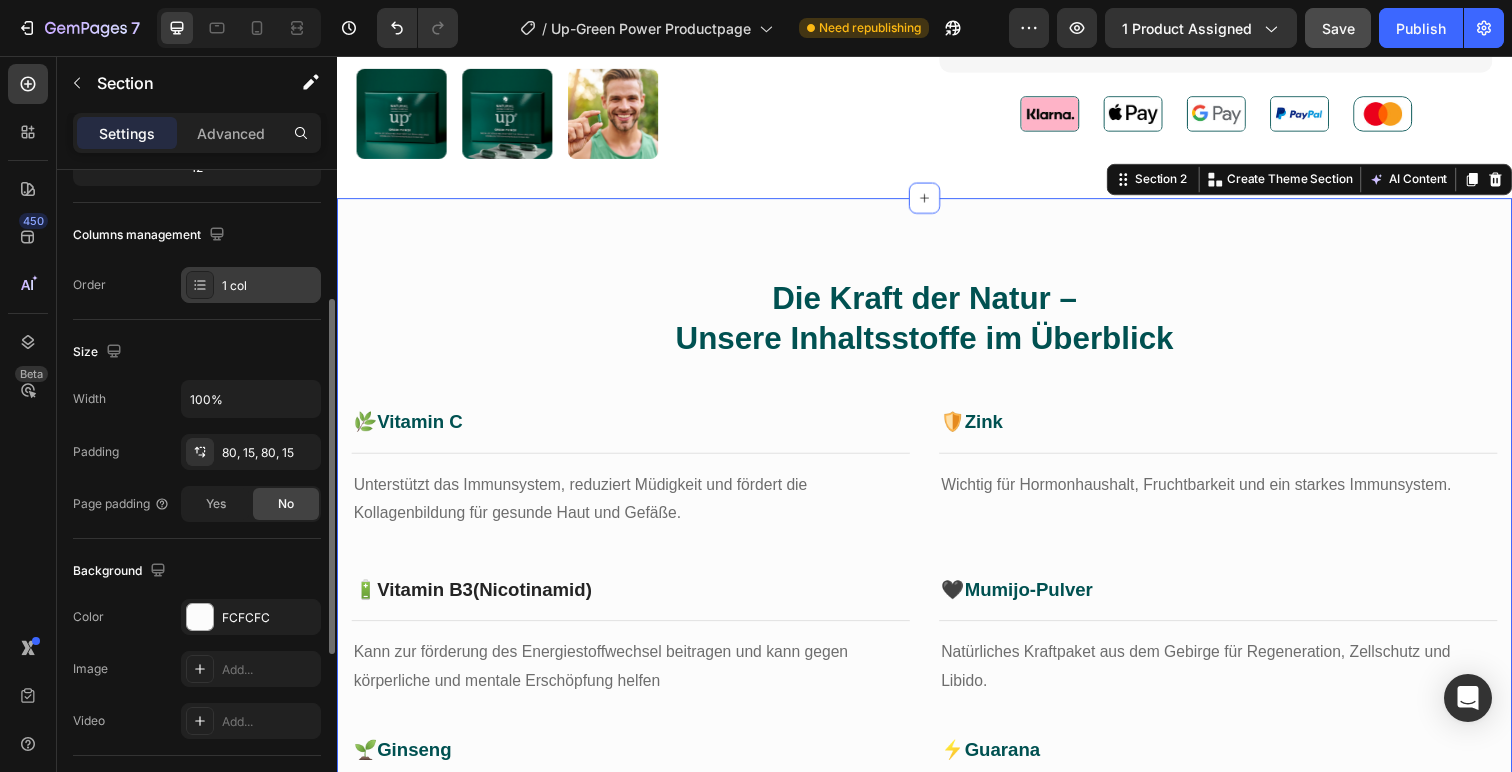 scroll, scrollTop: 374, scrollLeft: 0, axis: vertical 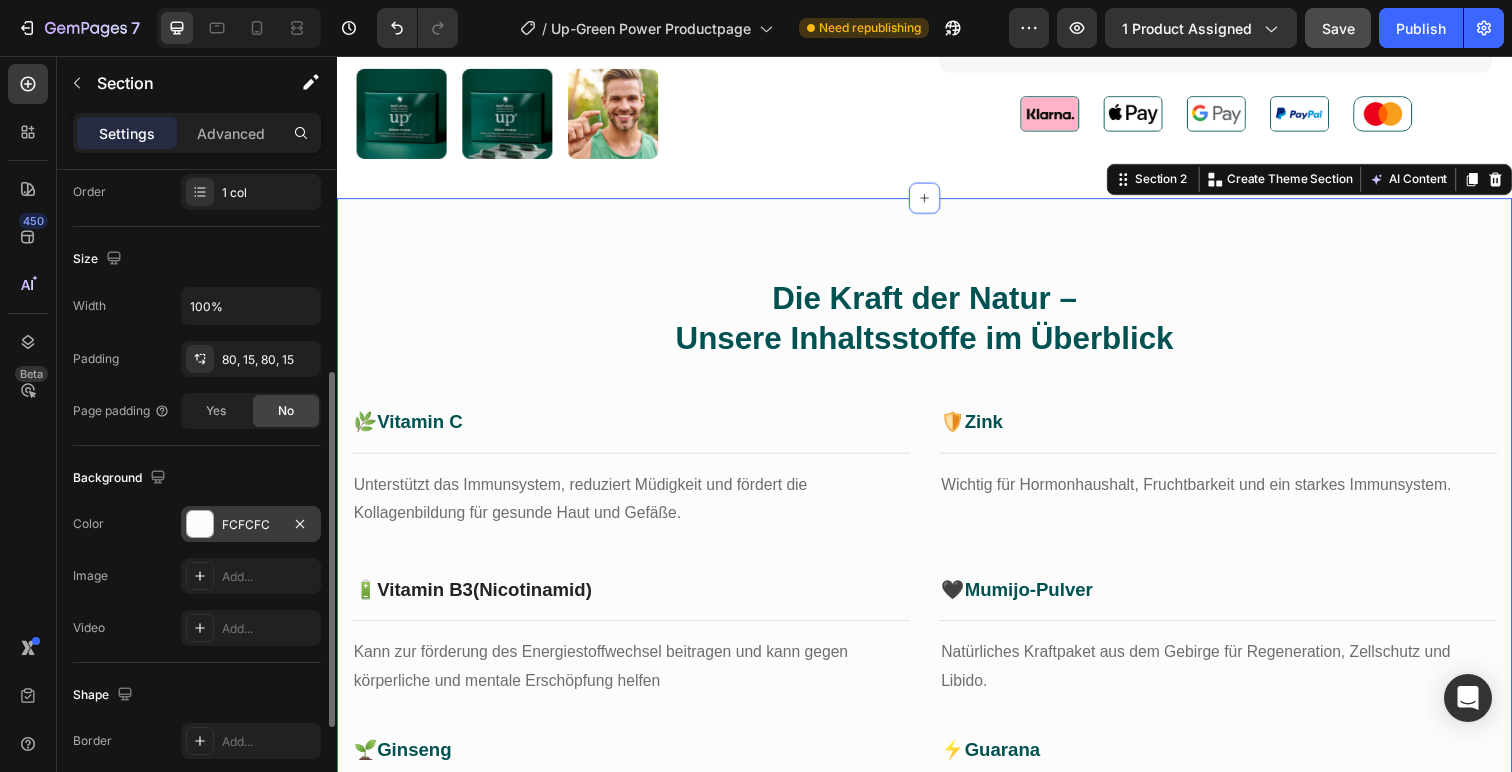 click at bounding box center [200, 524] 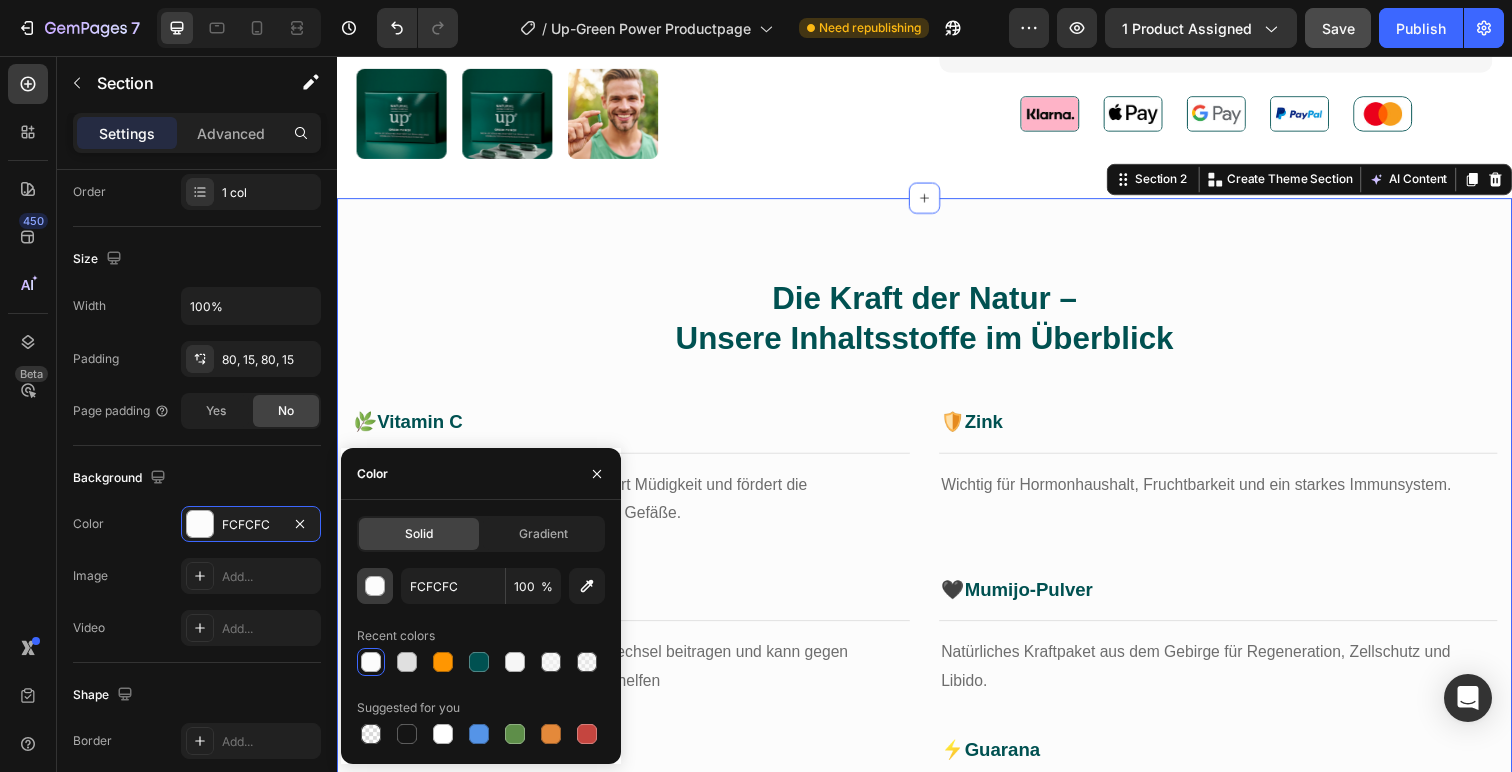 click at bounding box center [376, 587] 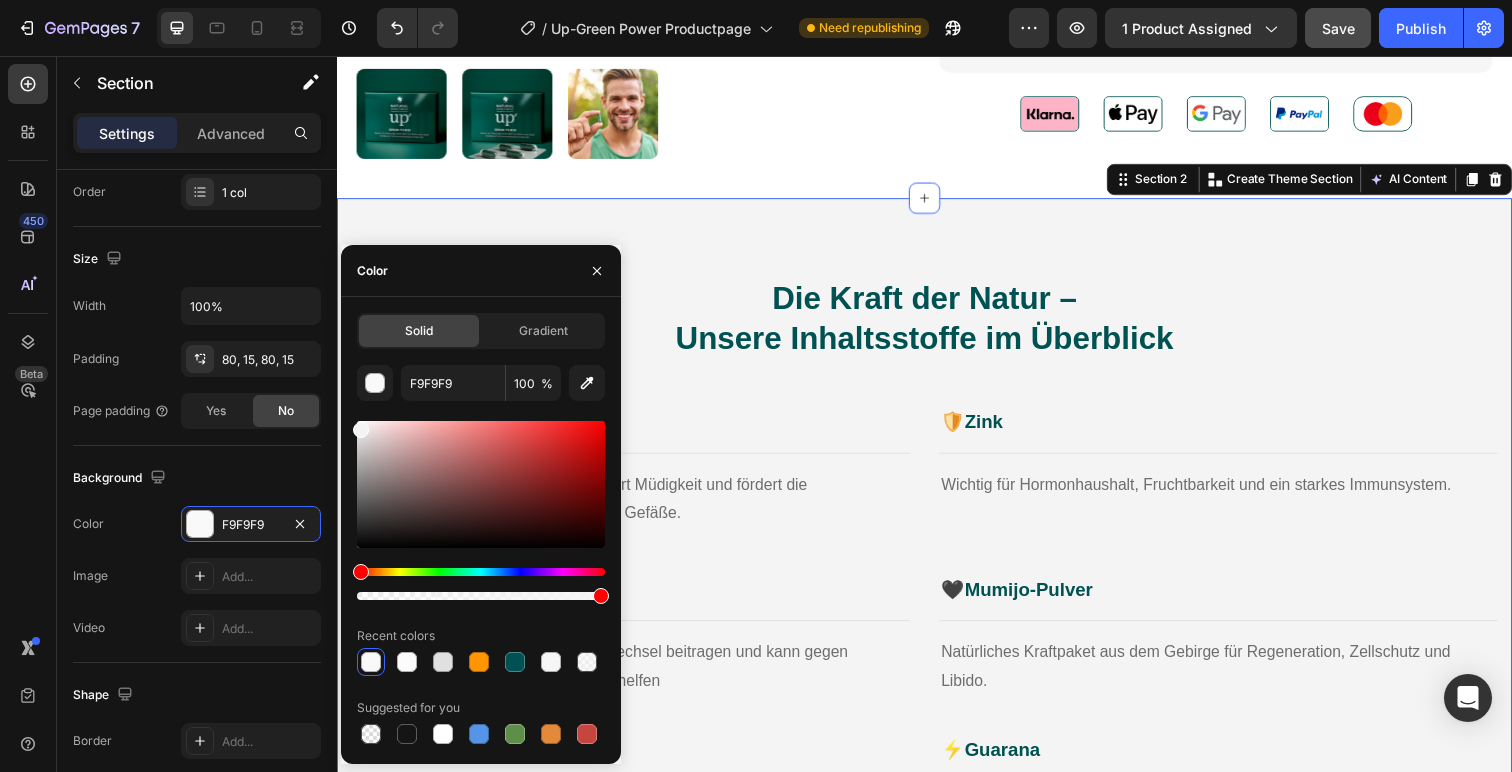 type on "F4F4F4" 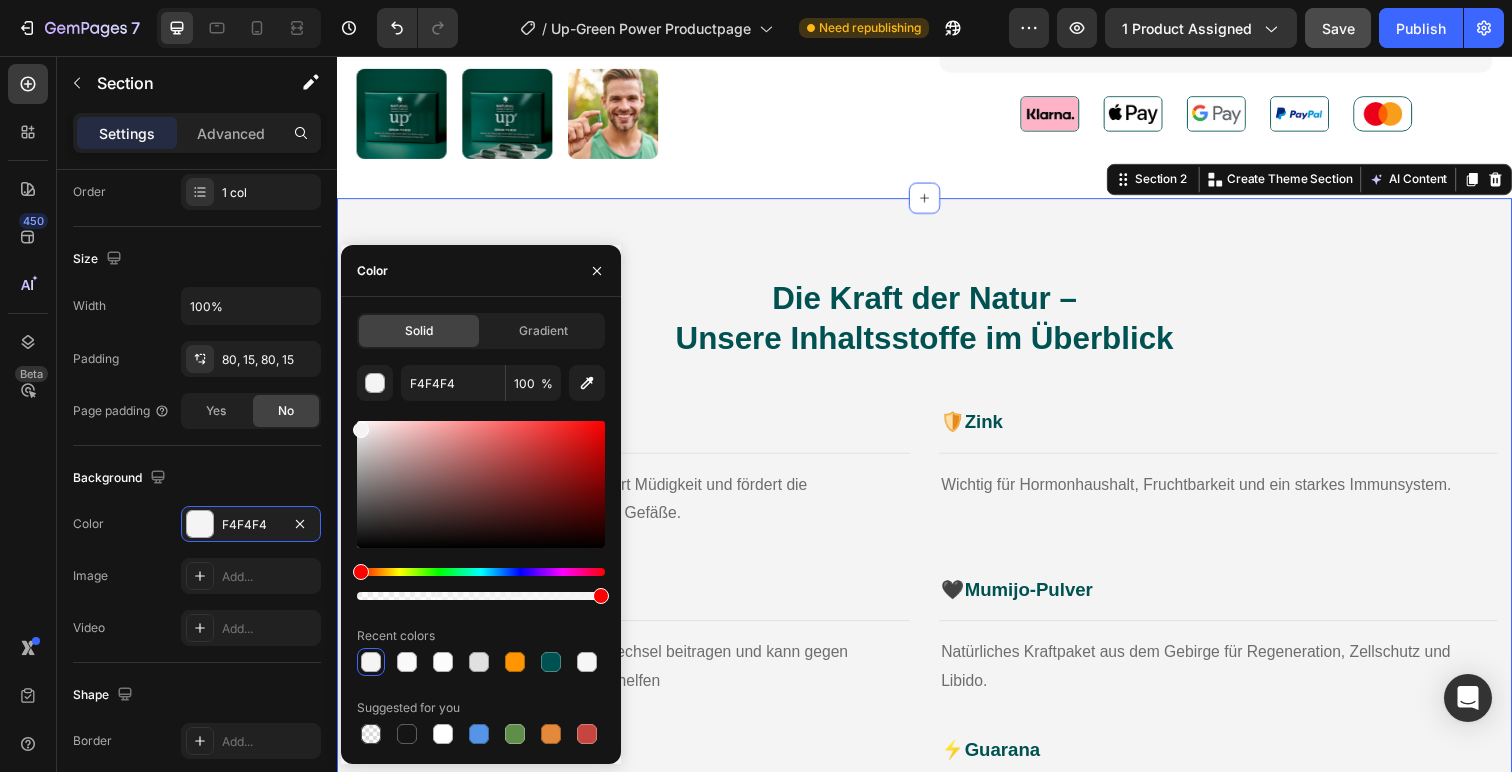 click at bounding box center [361, 430] 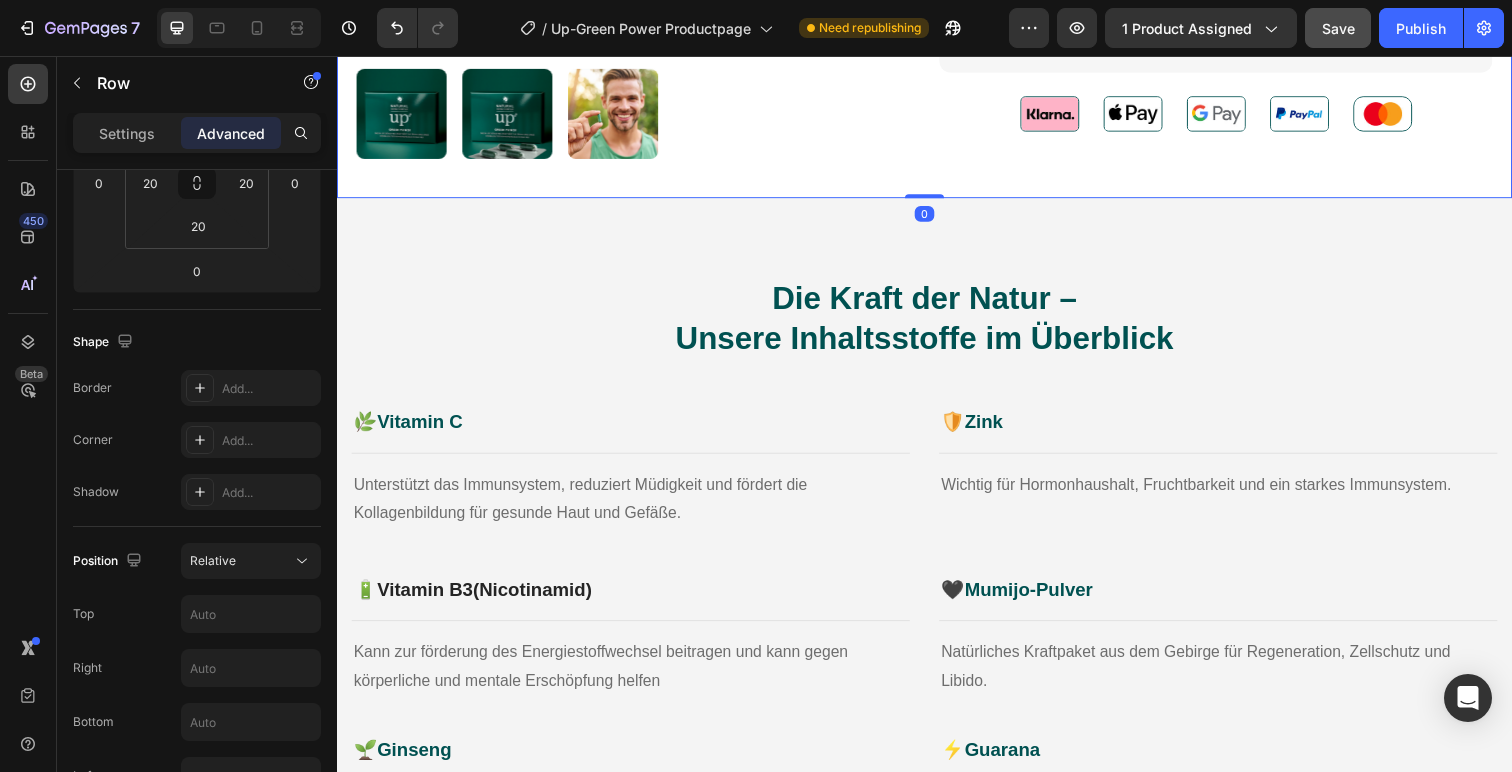 scroll, scrollTop: 0, scrollLeft: 0, axis: both 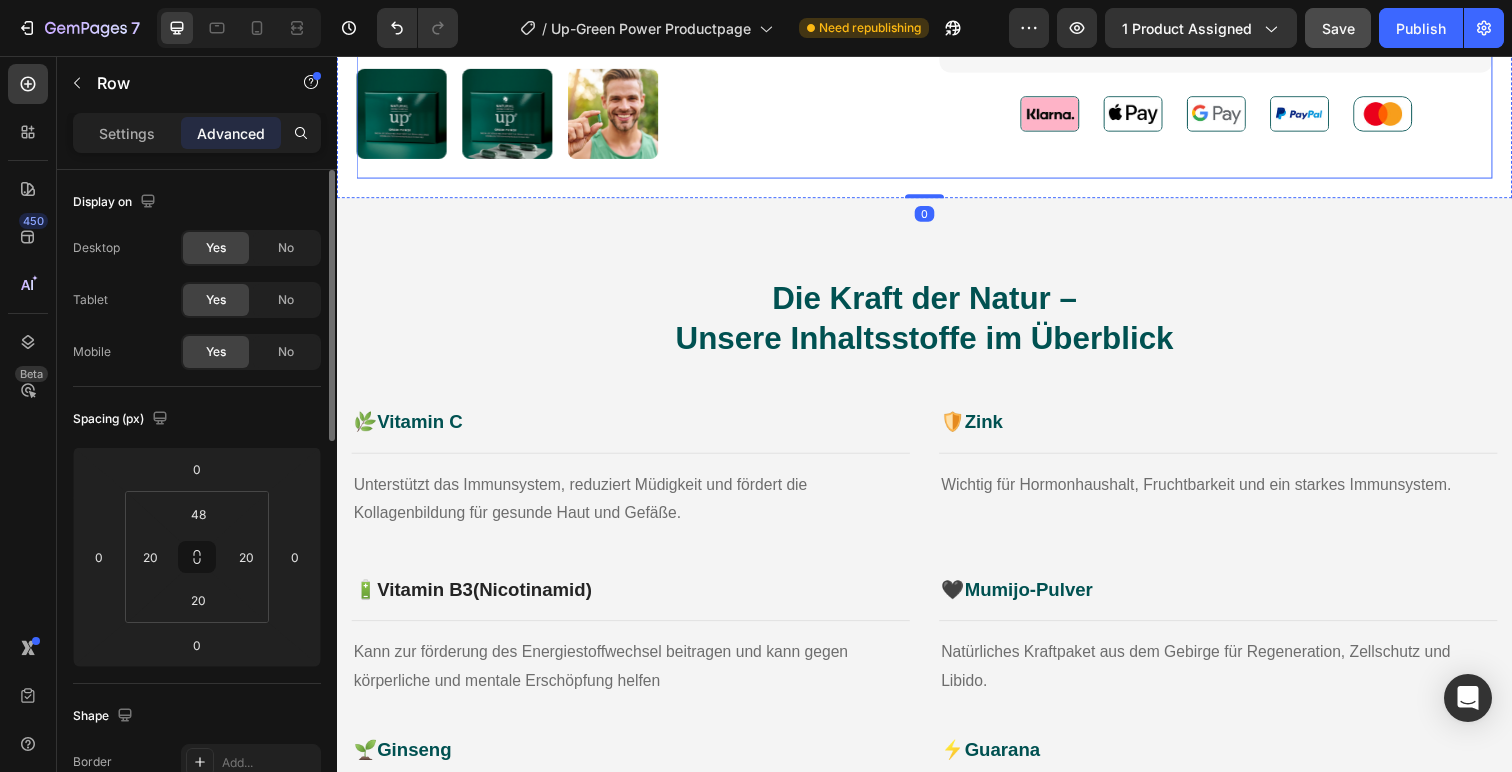 click at bounding box center [639, 116] 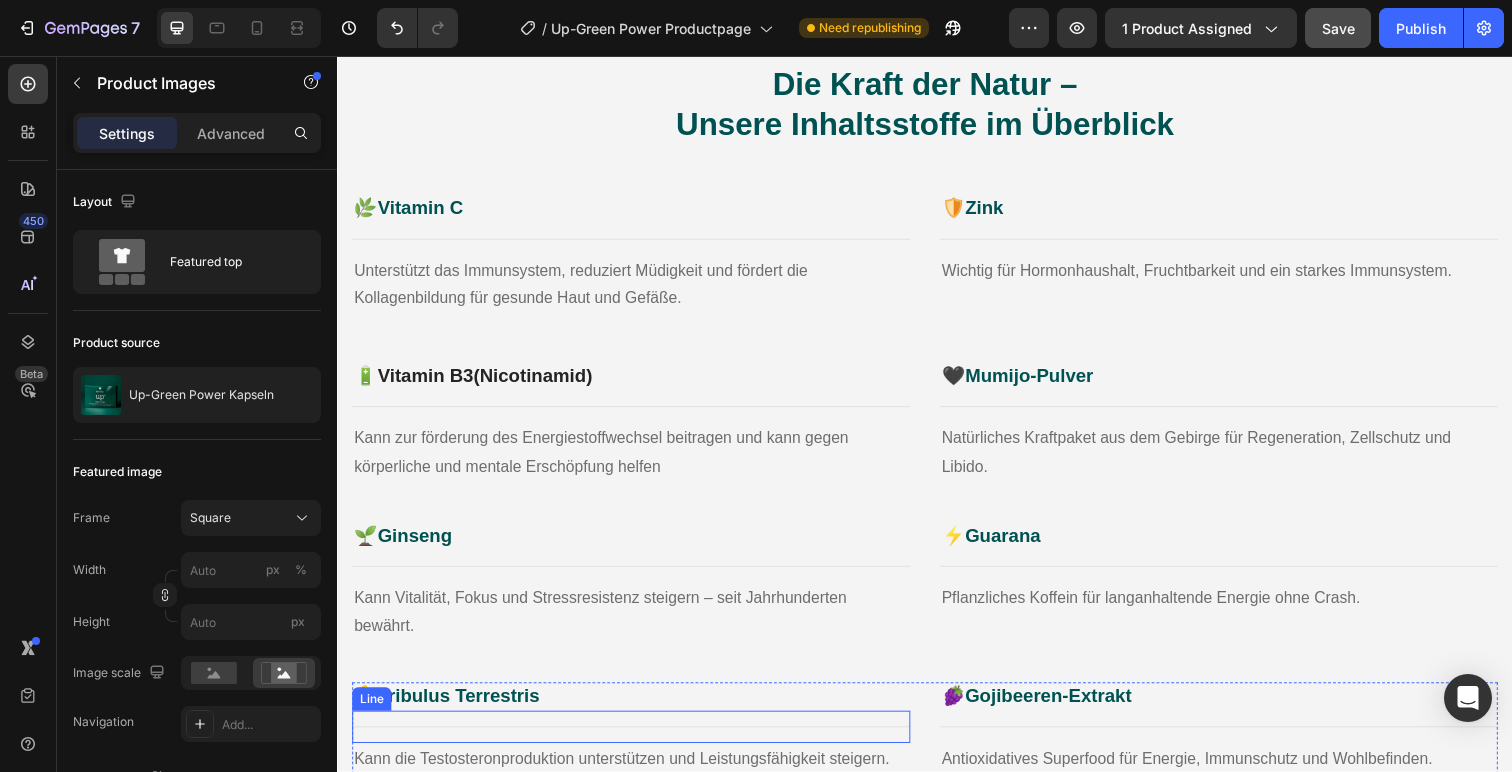 select on "578196705791443877" 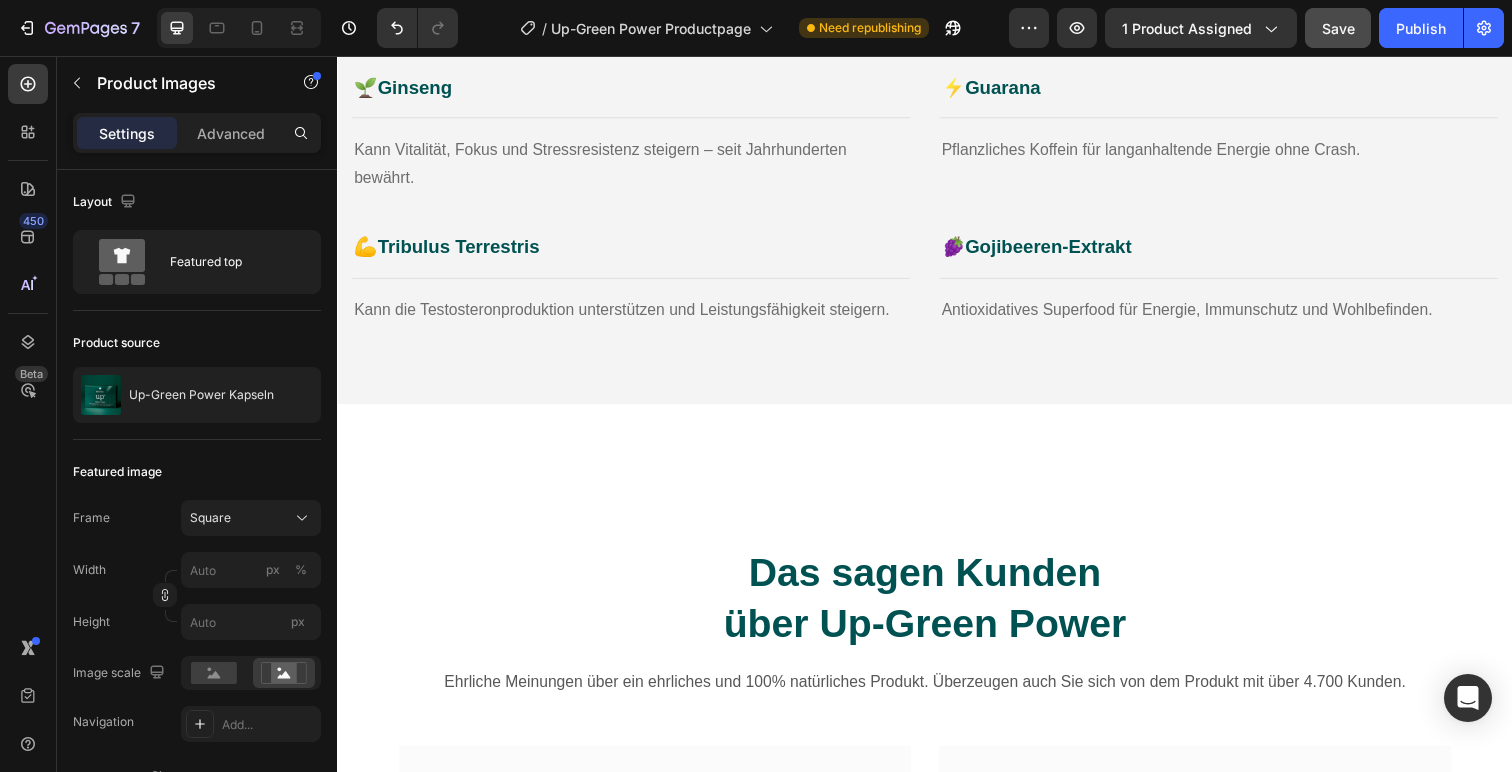 scroll, scrollTop: 1552, scrollLeft: 0, axis: vertical 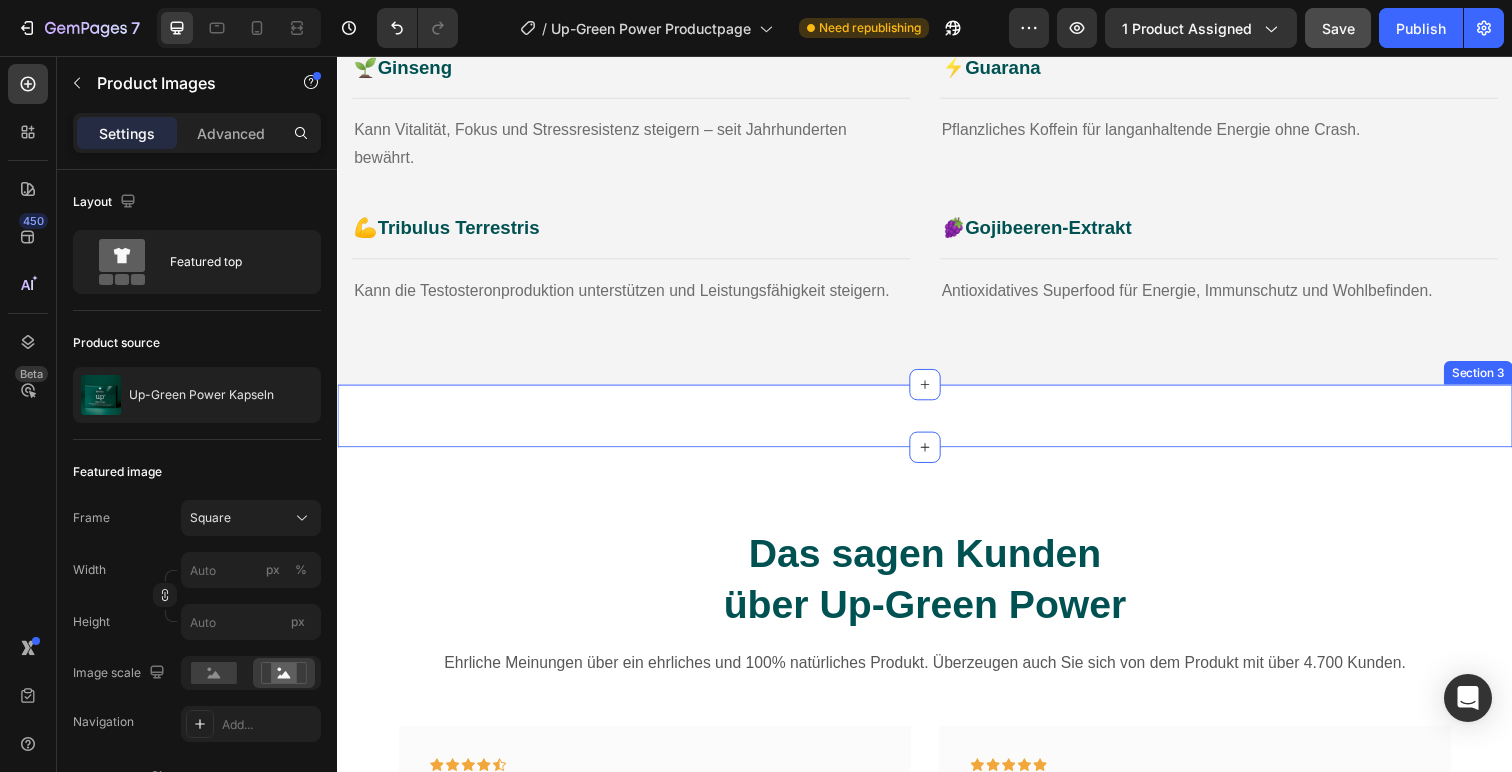 click on "UP-Green Power Text Block Die Kraft der Natur – Unsere Inhaltsstoffe im Überblick Heading 🌿  Vitamin C   Unterstützt das Immunsystem, reduziert Müdigkeit  und fördert die Kollagenbildung für gesunde Haut  und Gefäße.   🛡️   Zink   Wichtig für Hormonhaushalt, Fruchtbarkeit  und ein starkes Immunsystem.   🔋   Vitamin B3 (Nicotinamid) Fördert den Energiestoffwechsel und kann gegen körperliche und mentale Erschöpfung wireken.   🖤  Mumijo-Pulver   Natürliches Kraftpaket aus dem Gebirge  für Regeneration, Zellschutz und Libido.   🌱   Ginseng   Kann Vitalität, Fokus und Stressresistenz  fördern, seit Jahrhunderten bewährt.   ⚡  Guarana   Pflanzliches Koffein für langanhaltende  Energie ohne Crash.   💪   Tribulus Terrestris   Kann die Testosteronproduktion unterstützen  und Leistungsfähigkeit steigern.   🍇   Gojibeeren-Extrakt Antioxidatives Superfood für Energie,  Immunschutz und Wohlbefinden. Text Block Row Row Section 3" at bounding box center [937, 424] 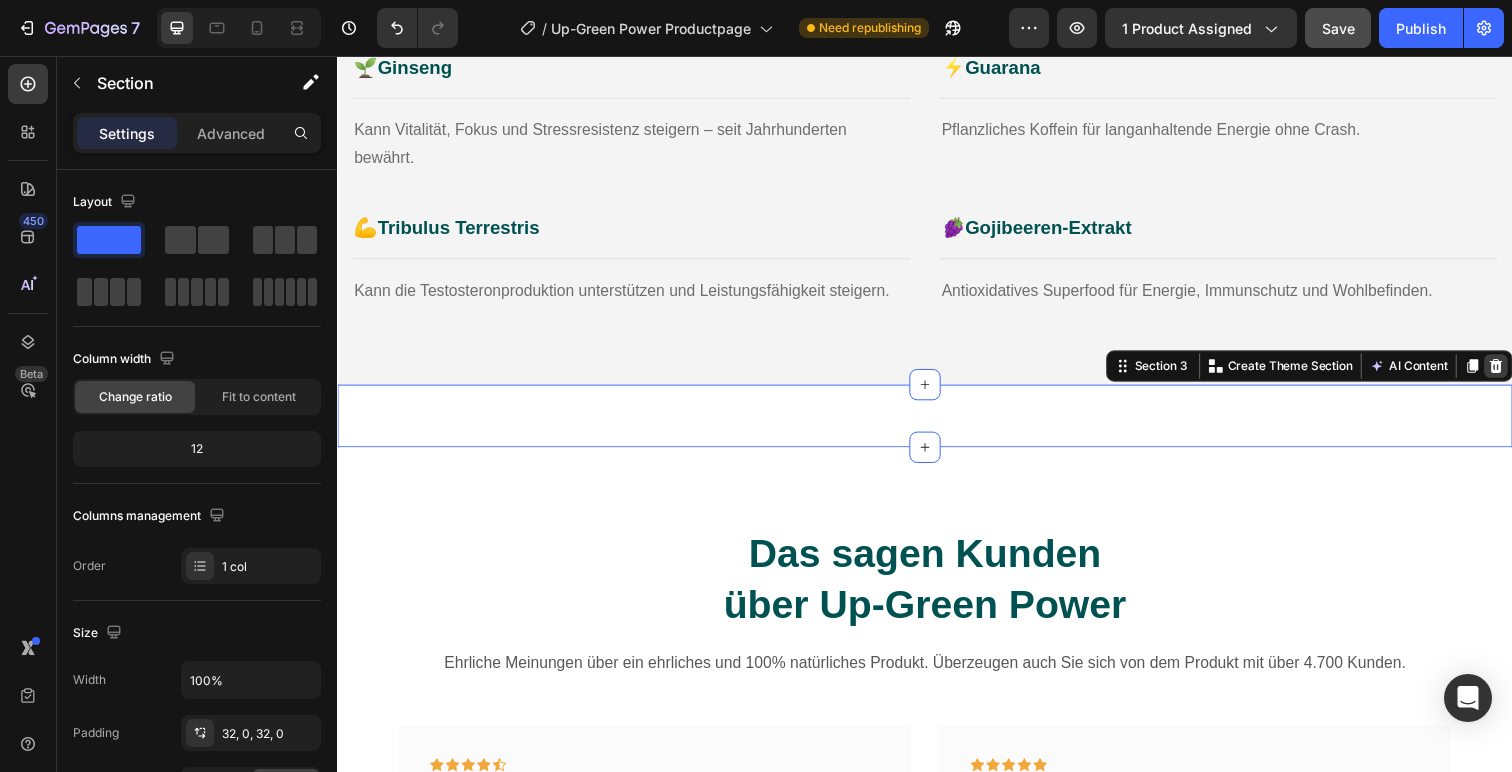 click 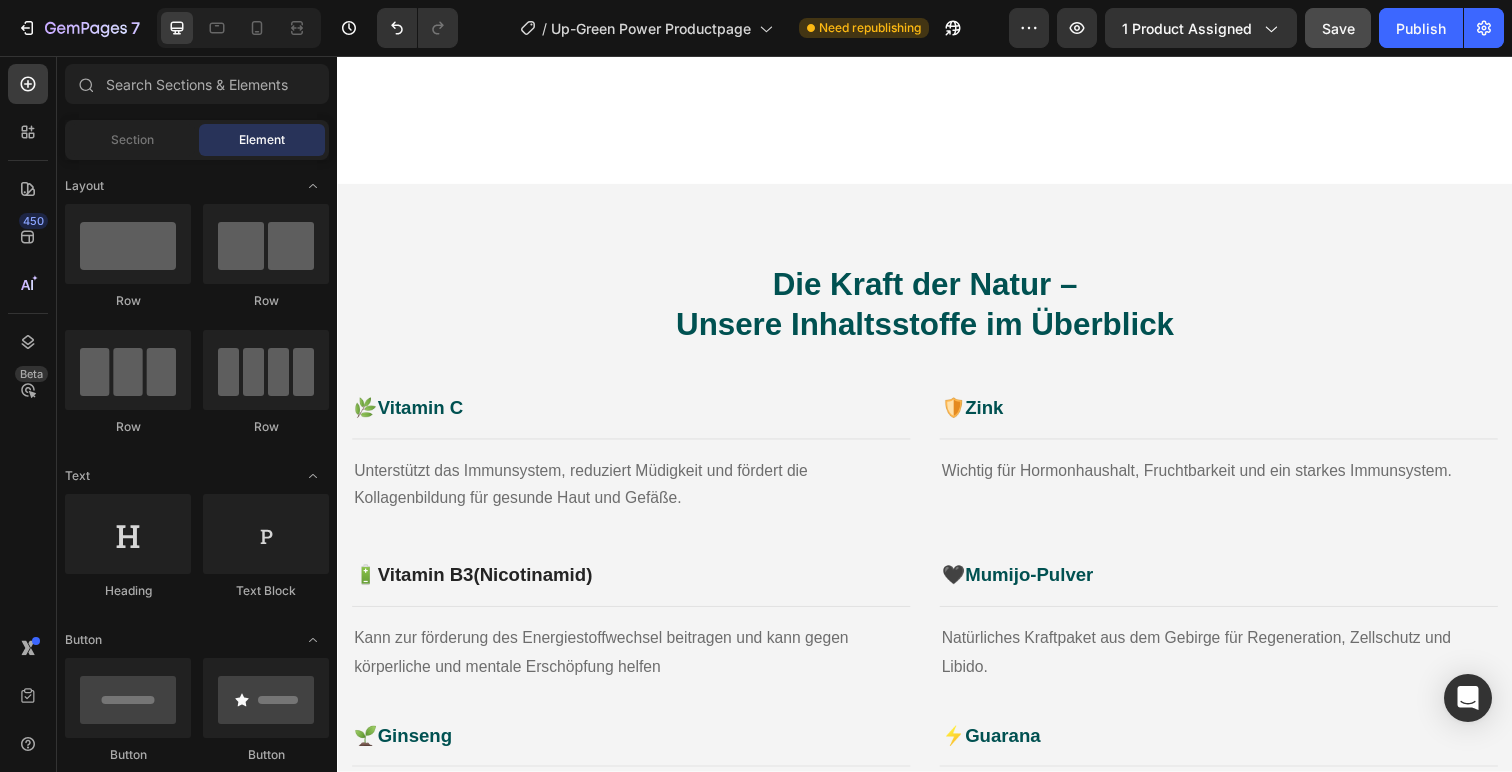 select on "578196705791443877" 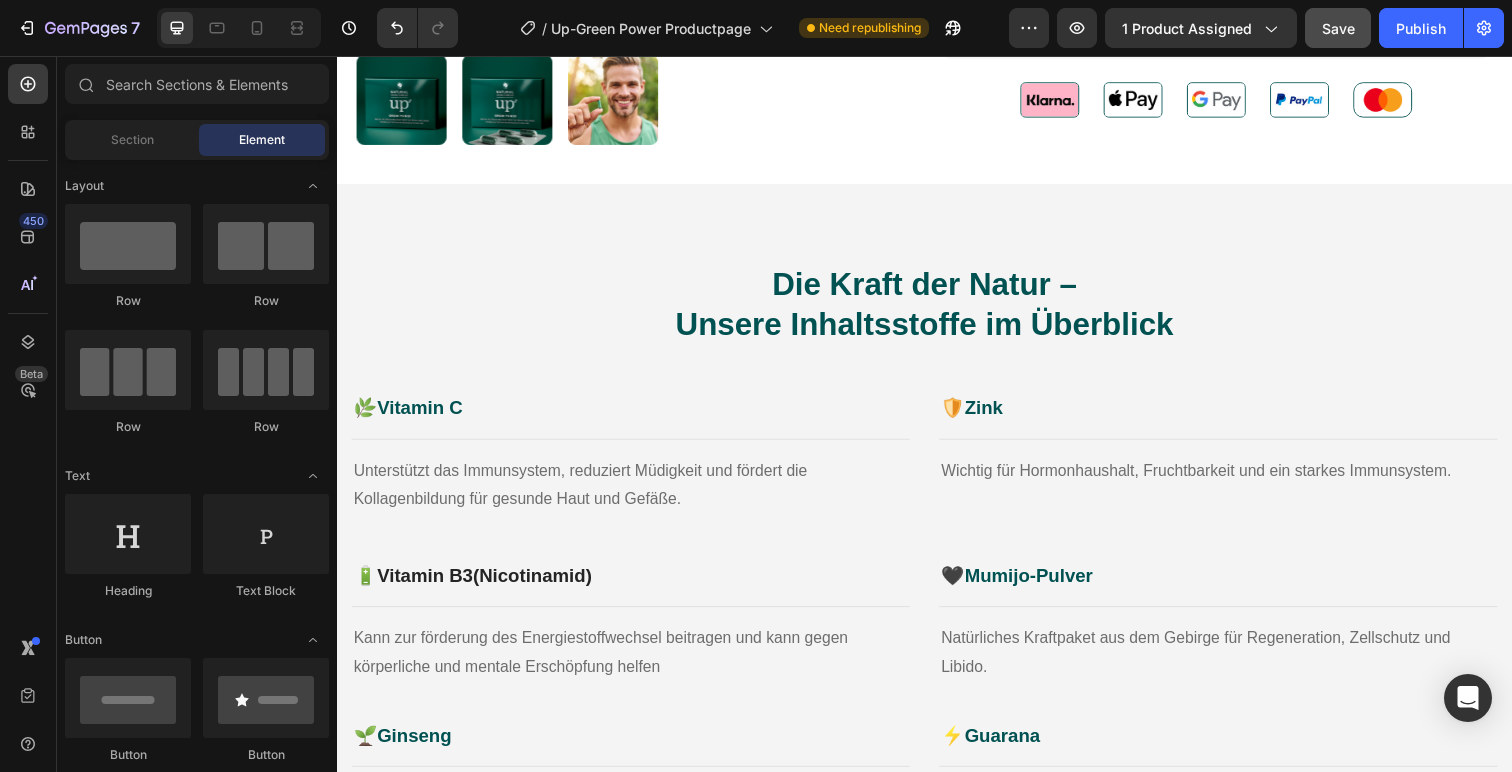 scroll, scrollTop: 854, scrollLeft: 0, axis: vertical 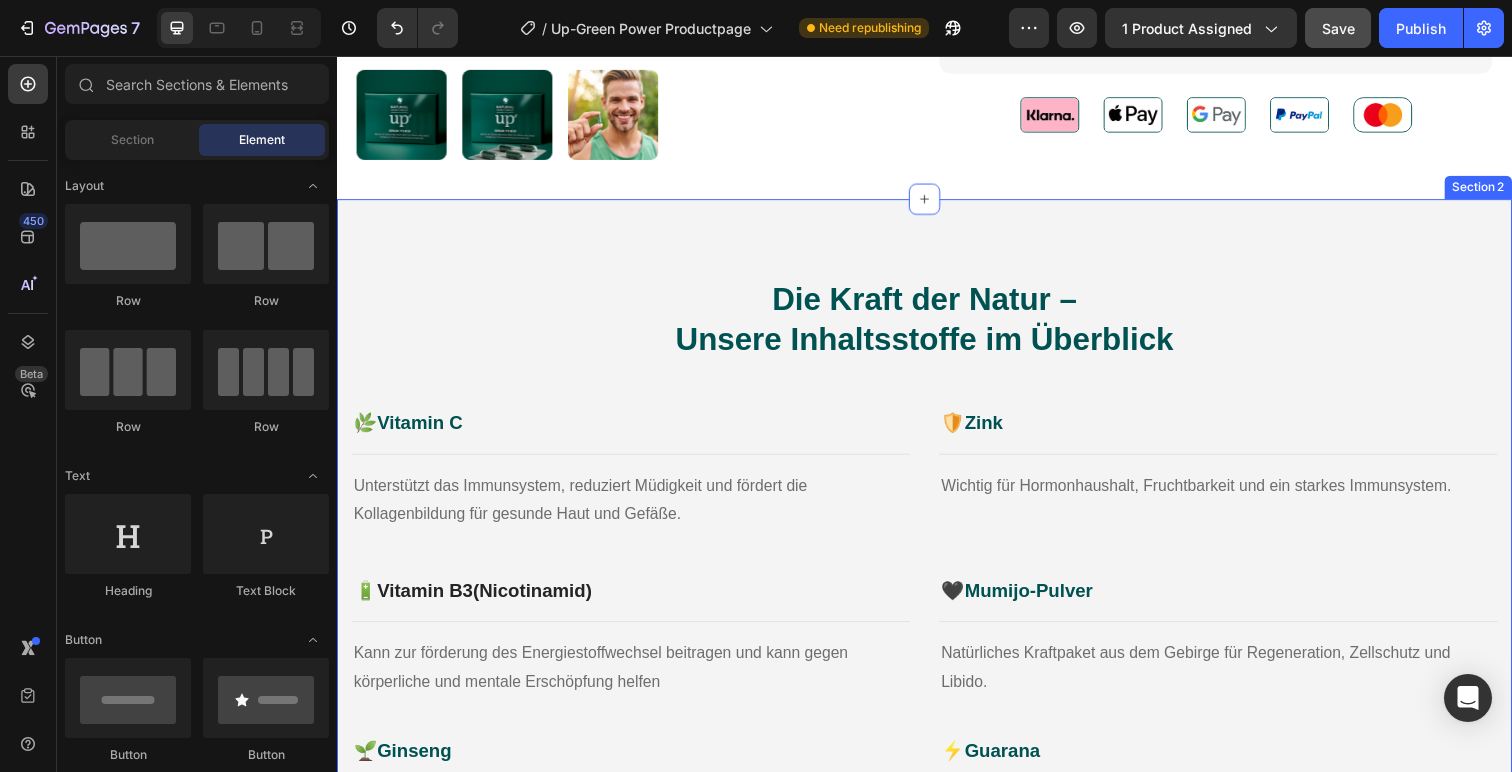 click on "Die Kraft der Natur –  Unsere Inhaltsstoffe im Überblick Heading Row 🌿  Vitamin C   Heading Row                Title Line Unterstützt das Immunsystem, reduziert Müdigkeit und fördert die Kollagenbildung für gesunde Haut und Gefäße. Text block 🛡️  Zink Heading Row                Title Line Wichtig für Hormonhaushalt, Fruchtbarkeit und ein starkes Immunsystem. Text block Row 🔋  Vitamin B3  (Nicotinamid) Heading Row                Title Line Kann zur förderung des Energiestoffwechsel beitragen und kann gegen körperliche und mentale Erschöpfung helfen Text block 🖤  Mumijo-Pulver   Heading Row                Title Line Natürliches Kraftpaket aus dem Gebirge für Regeneration, Zellschutz und Libido. Text block Row 🌱  Ginseng   Heading Row                Title Line Kann Vitalität, Fokus und Stressresistenz steigern – seit Jahrhunderten bewährt. Text block ⚡  Guarana   Heading Row                Title Line Pflanzliches Koffein für langanhaltende Energie ohne Crash. Row 💪" at bounding box center (937, 647) 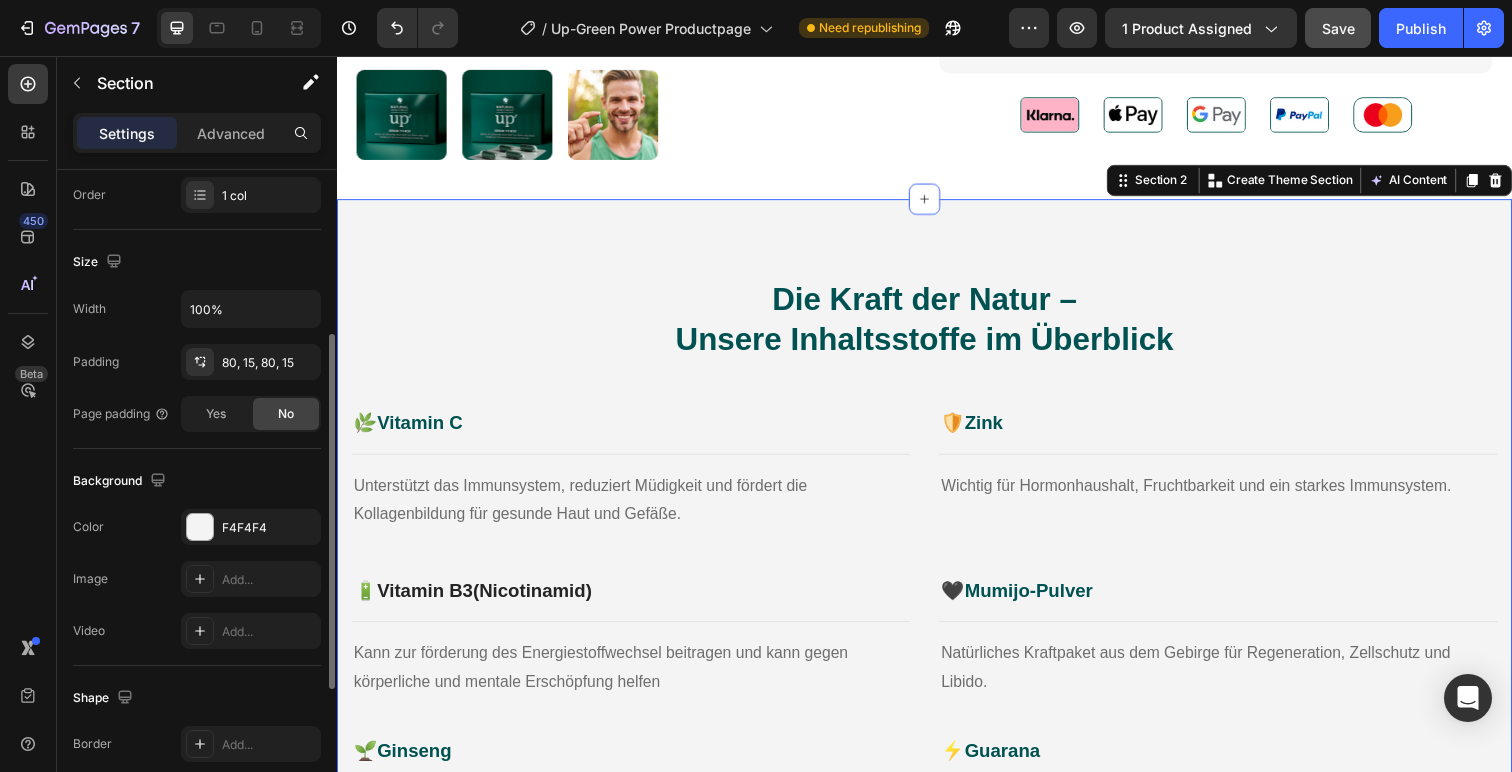 scroll, scrollTop: 561, scrollLeft: 0, axis: vertical 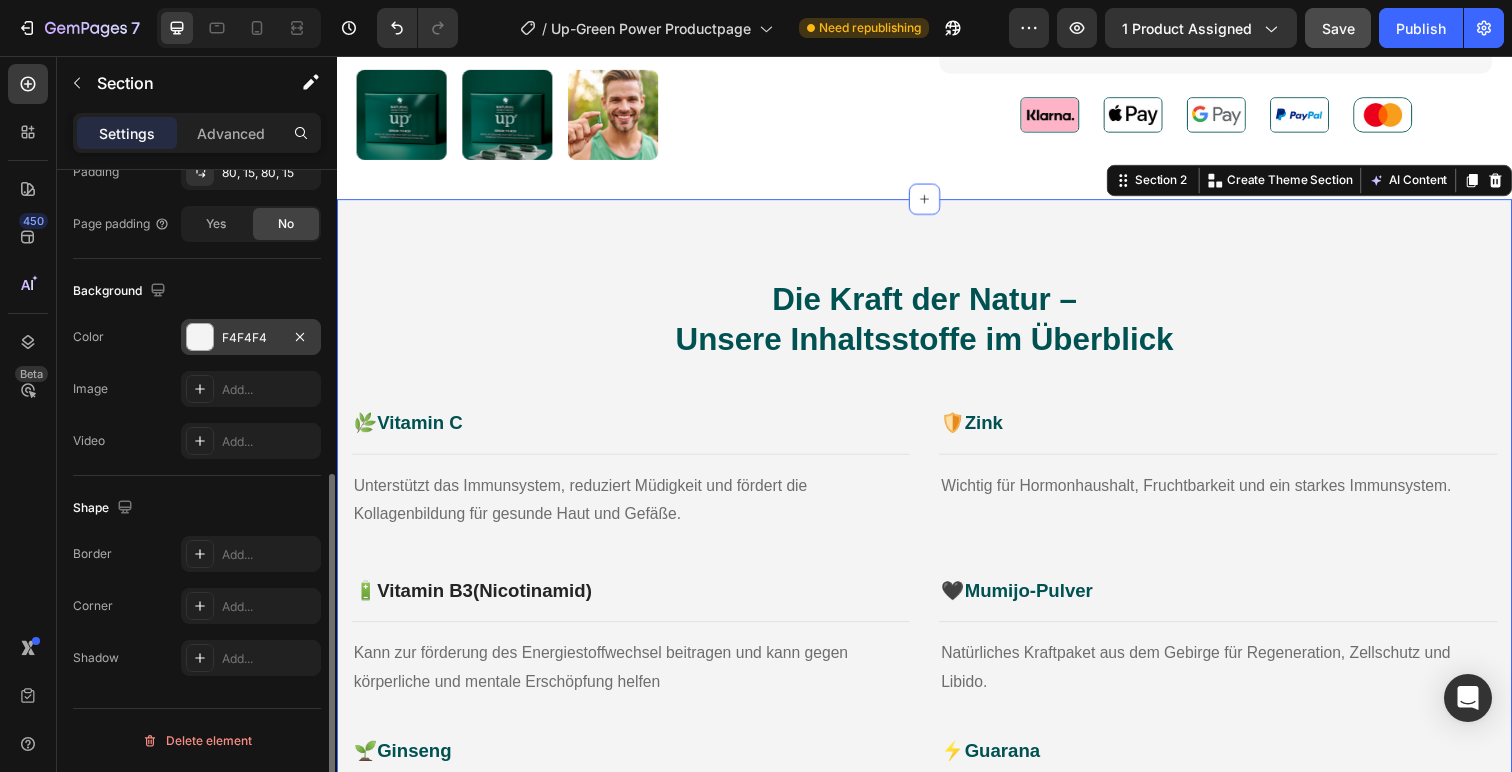 click at bounding box center [200, 337] 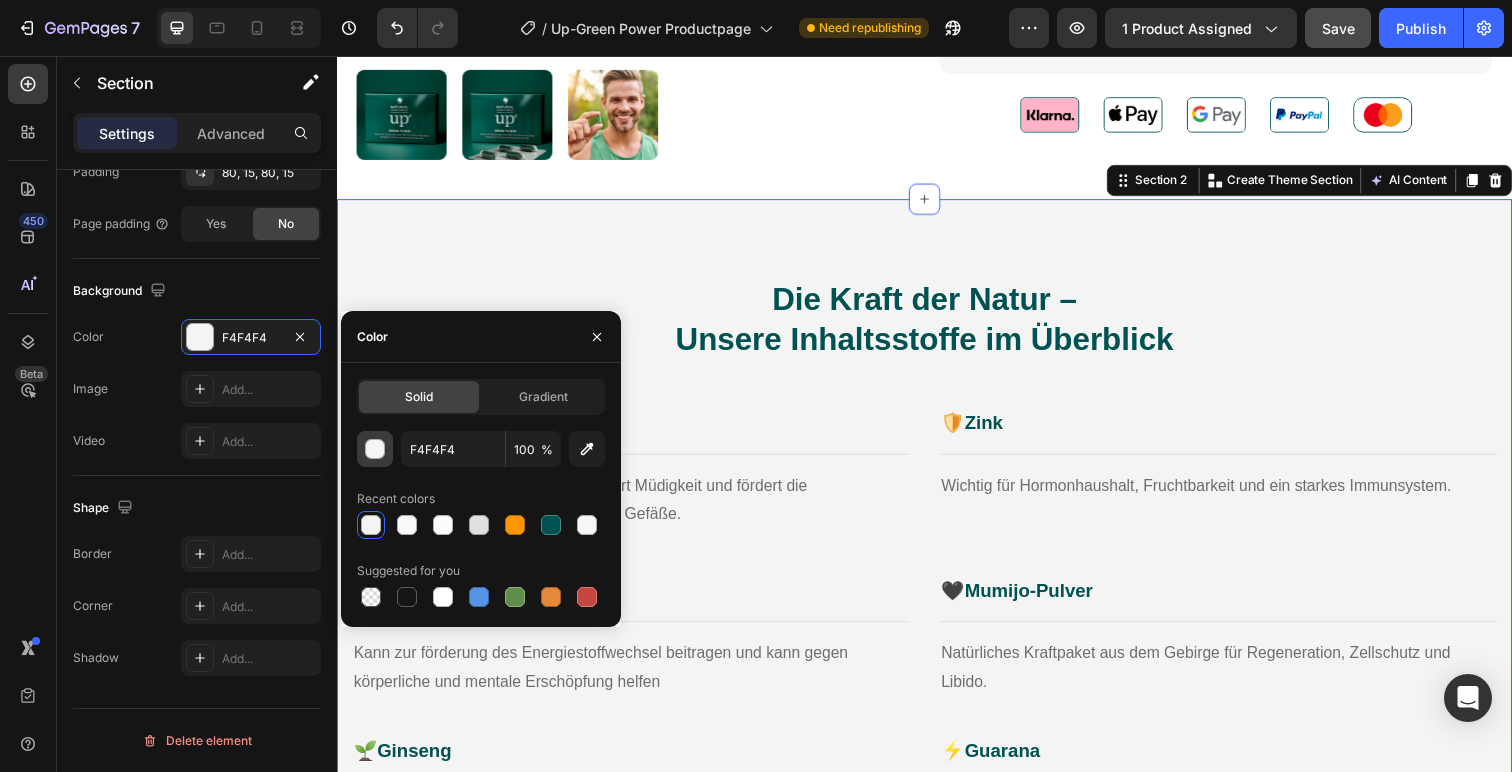 click at bounding box center (375, 449) 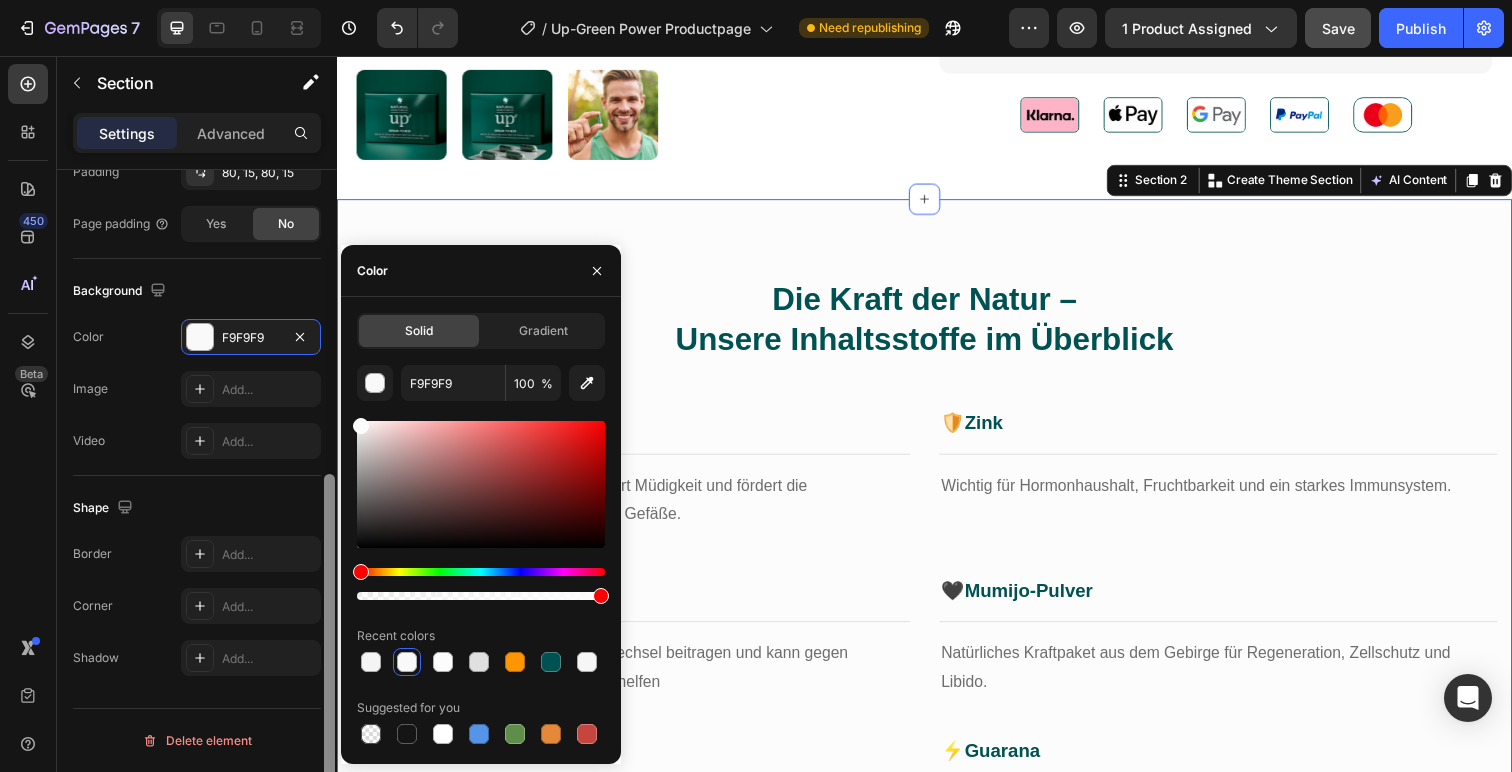 drag, startPoint x: 360, startPoint y: 426, endPoint x: 336, endPoint y: 422, distance: 24.33105 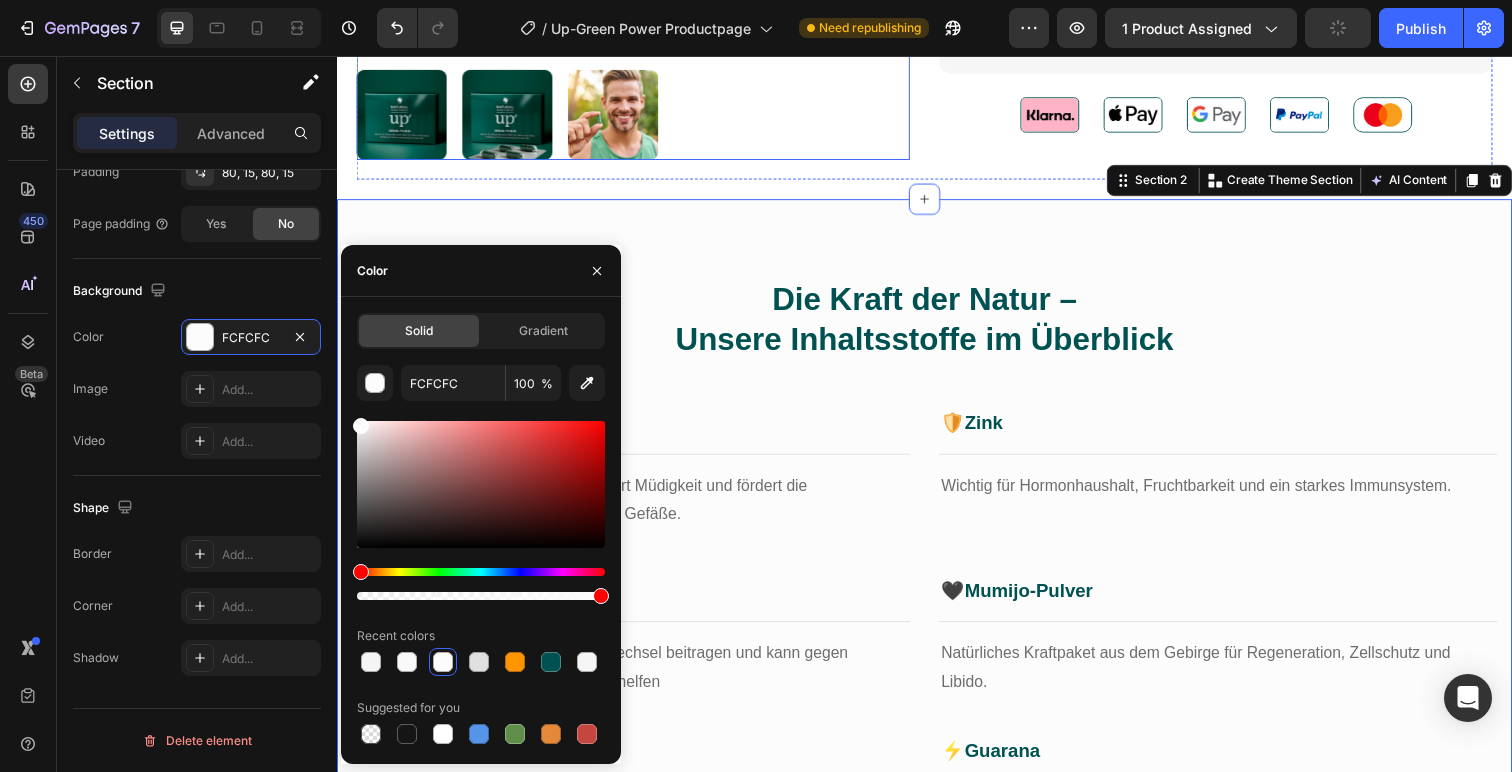 click at bounding box center (639, 117) 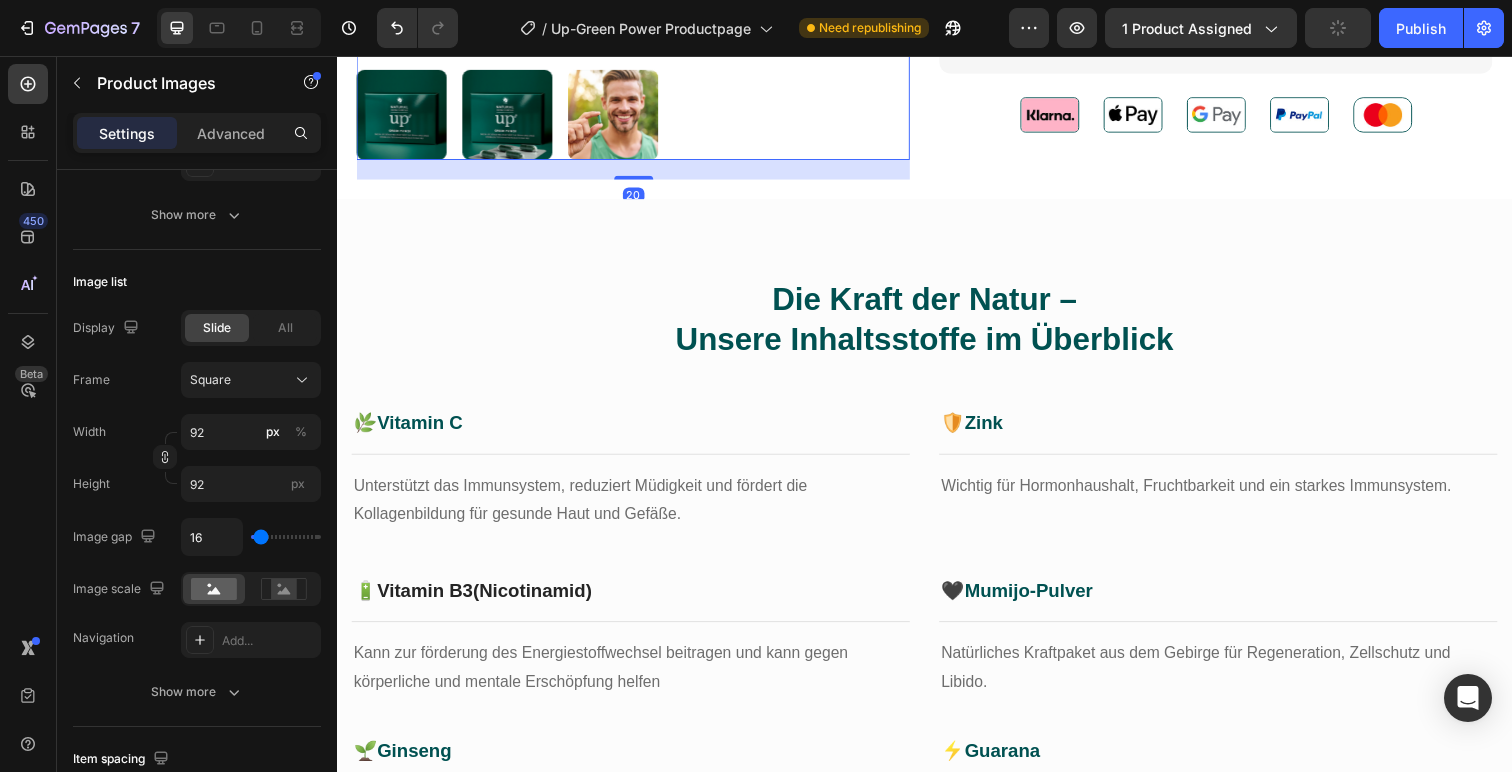 scroll, scrollTop: 0, scrollLeft: 0, axis: both 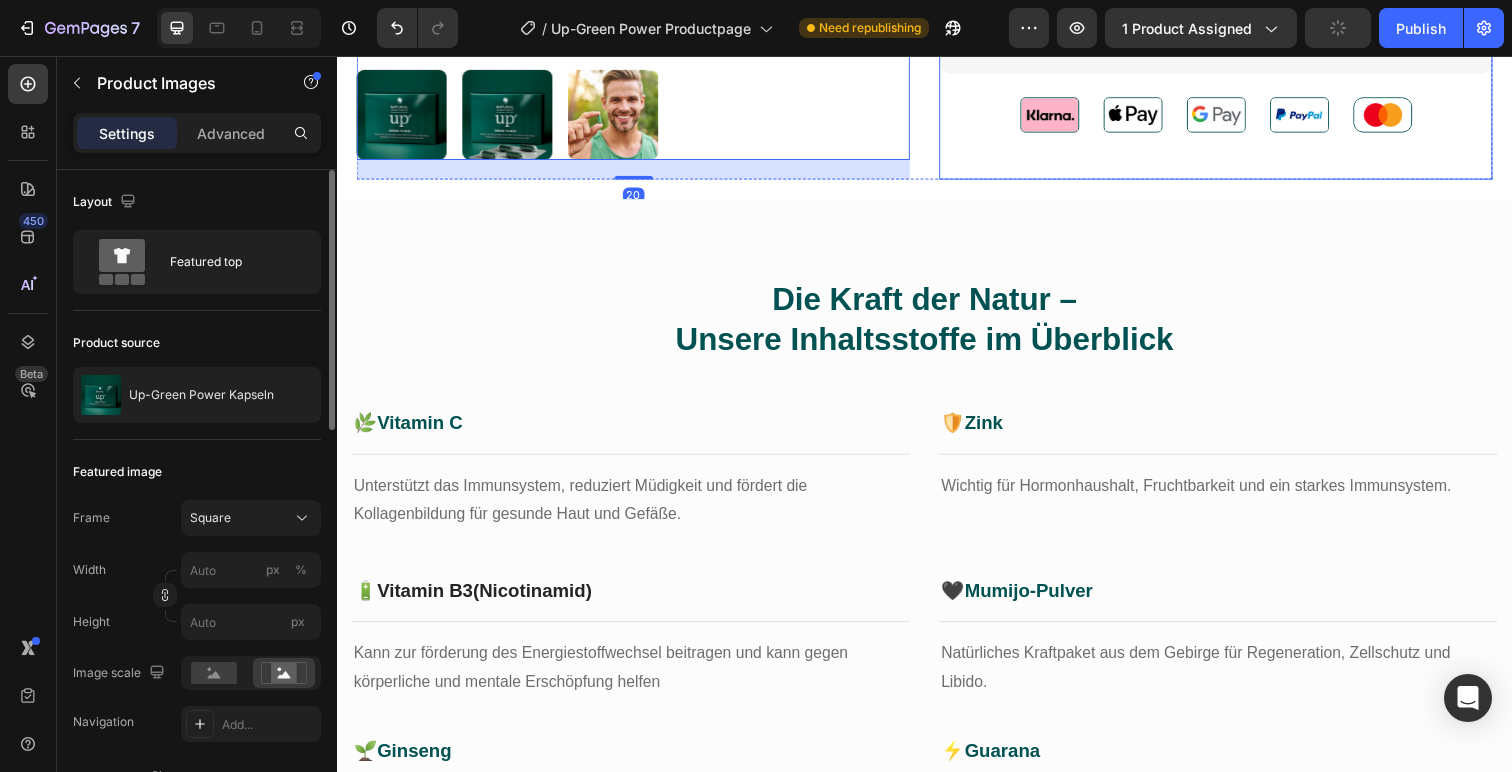 click on "Image Image Image Image Image Row" at bounding box center (1234, 129) 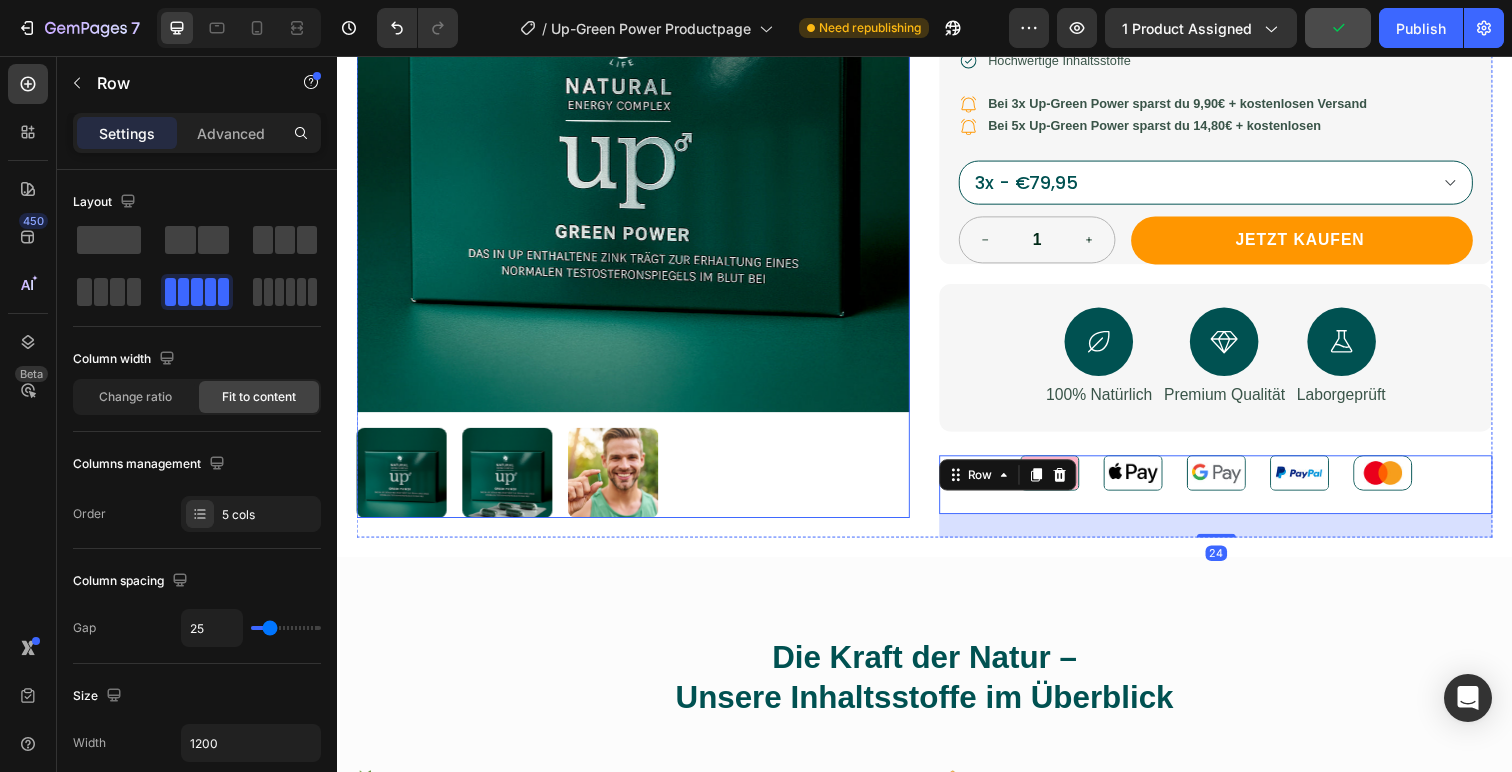 scroll, scrollTop: 476, scrollLeft: 0, axis: vertical 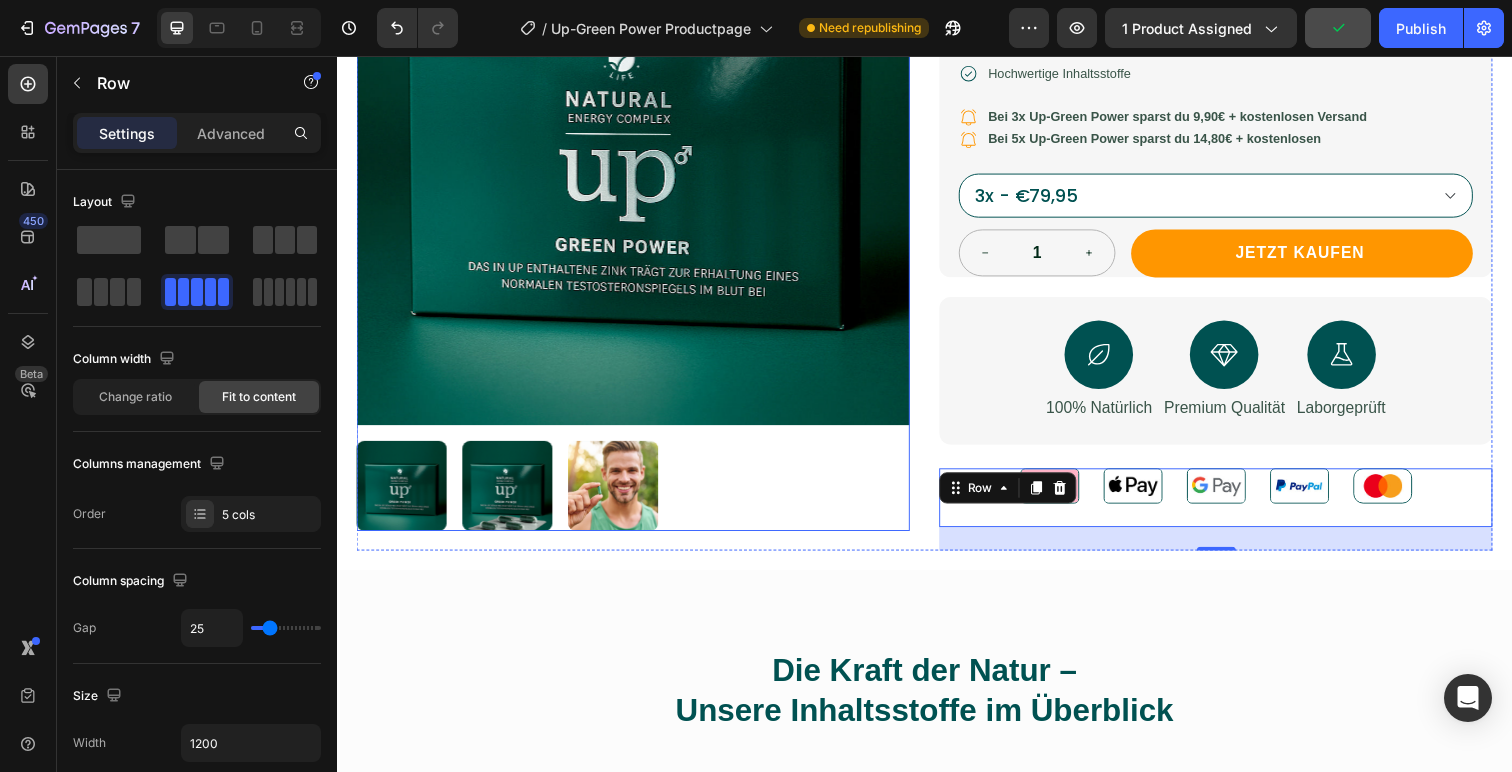 click at bounding box center (639, 495) 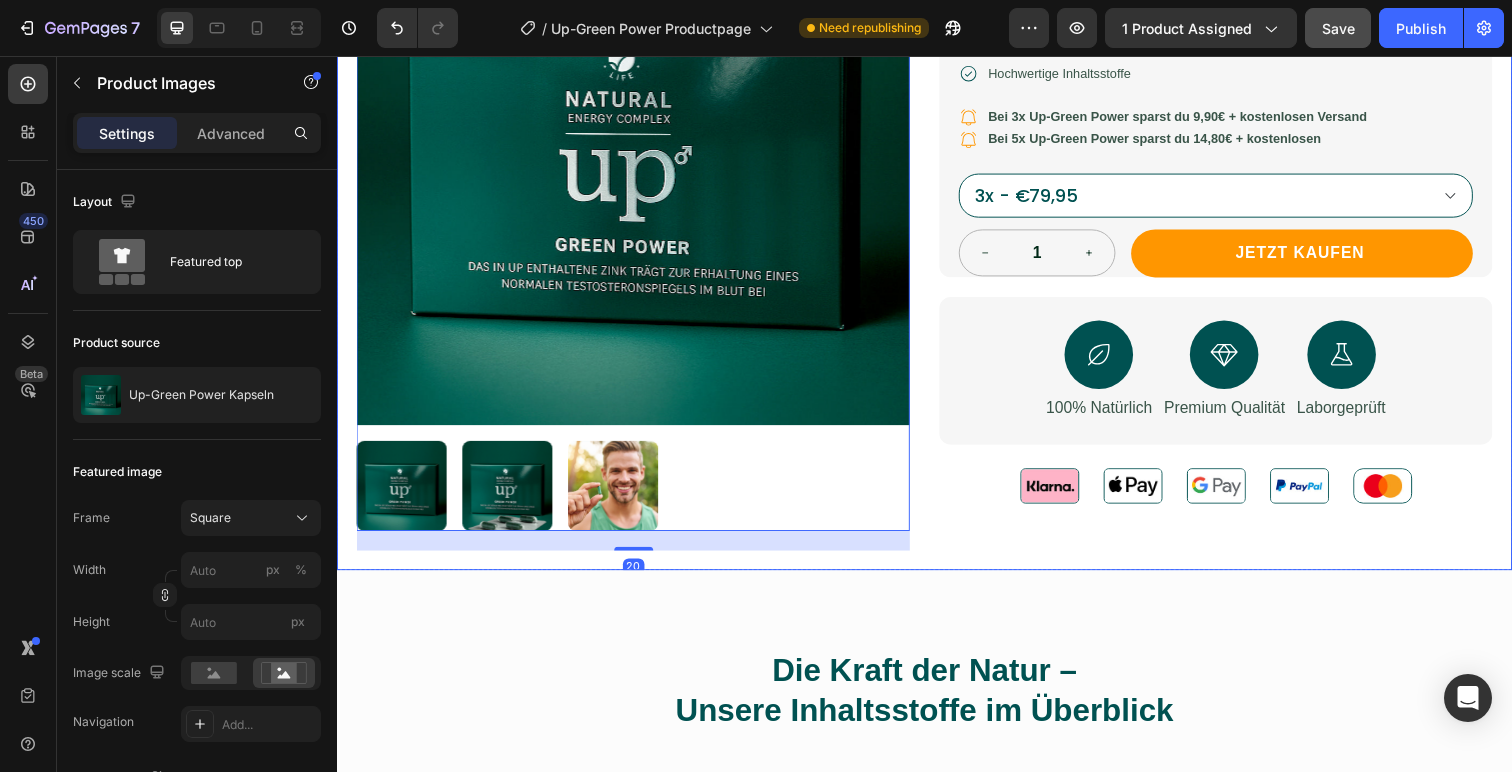click on "Icon Kostenloser Versand ab 70€ Text Block Row Up-Green Power Kapseln Product Title 4 Kapseln in höchster Qualitätsstufe Text Block €79,95 Product Price Product Price Inkl. 7% MwSt. zzgl Versand. Text Block
Drop element here Row
Icon
Icon
Icon
Icon
Icon Icon List Mehr als 4.700 Kunden Text Block Row Up-Greem Power ist die Alternative zu herkömmlichen Potenzmitteln mit chemischen Inhaltsstoffen. Es enthält eine gezielte Auswahl bewährter Pflanzenextrakte sowie Vitamine und Spurenelemente, die den männlichen Energiehaushalt stärken: Text Block
Icon Von Ärzten entwickelt Text Block Row
Icon Made in Germany Text Block Row
Icon Hochwertige Inhaltsstoffe Text Block Row
Icon Bei 3x Up-Green Power sparst du 9,90€ + kostenlosen Versand Text Block Row
Icon Bei 5x Up-Green Power sparst du 14,80€ + kostenlosen" at bounding box center [1234, 115] 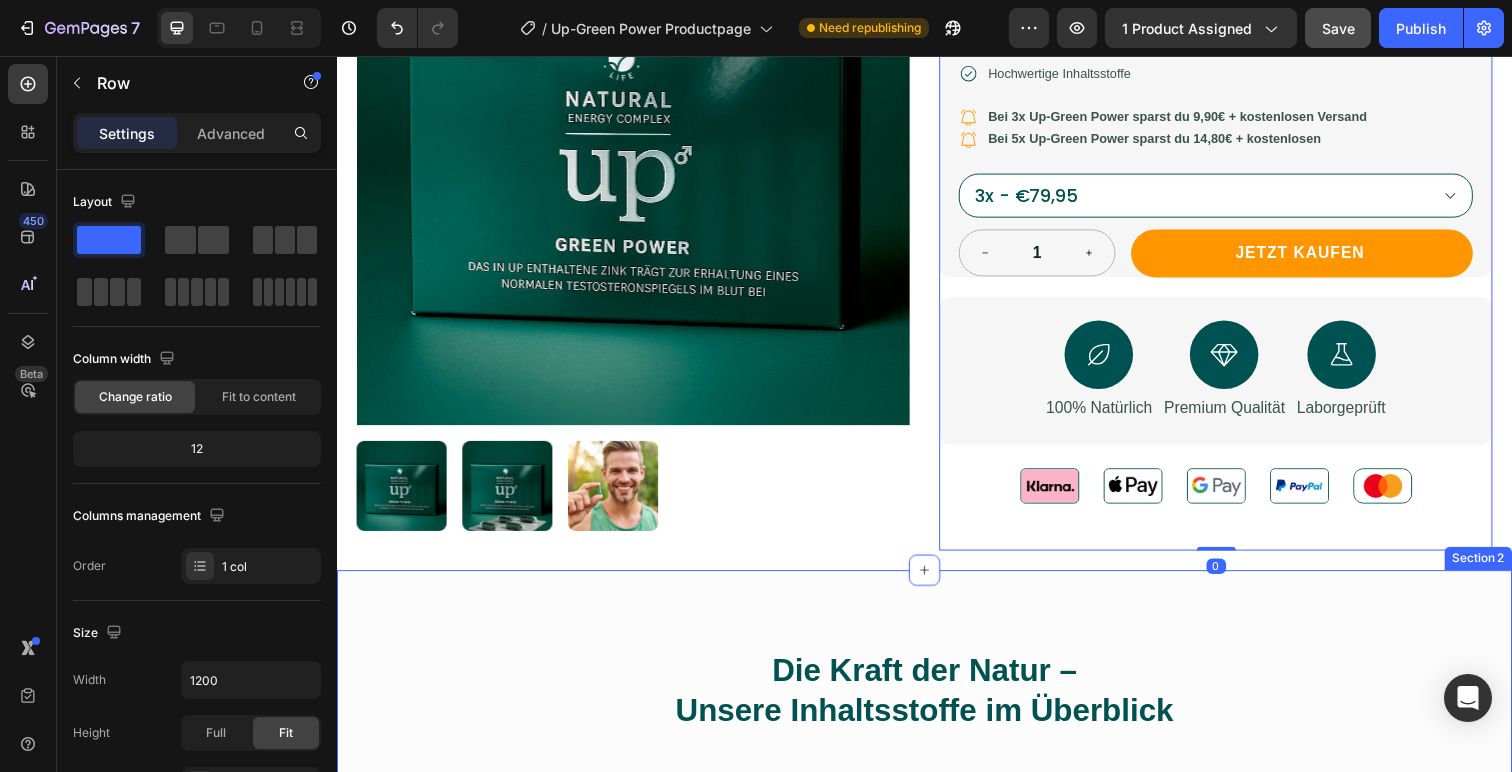click on "Die Kraft der Natur –  Unsere Inhaltsstoffe im Überblick Heading Row 🌿  Vitamin C   Heading Row                Title Line Unterstützt das Immunsystem, reduziert Müdigkeit und fördert die Kollagenbildung für gesunde Haut und Gefäße. Text block 🛡️  Zink Heading Row                Title Line Wichtig für Hormonhaushalt, Fruchtbarkeit und ein starkes Immunsystem. Text block Row 🔋  Vitamin B3  (Nicotinamid) Heading Row                Title Line Kann zur förderung des Energiestoffwechsel beitragen und kann gegen körperliche und mentale Erschöpfung helfen Text block 🖤  Mumijo-Pulver   Heading Row                Title Line Natürliches Kraftpaket aus dem Gebirge für Regeneration, Zellschutz und Libido. Text block Row 🌱  Ginseng   Heading Row                Title Line Kann Vitalität, Fokus und Stressresistenz steigern – seit Jahrhunderten bewährt. Text block ⚡  Guarana   Heading Row                Title Line Pflanzliches Koffein für langanhaltende Energie ohne Crash. Row 💪" at bounding box center (937, 1025) 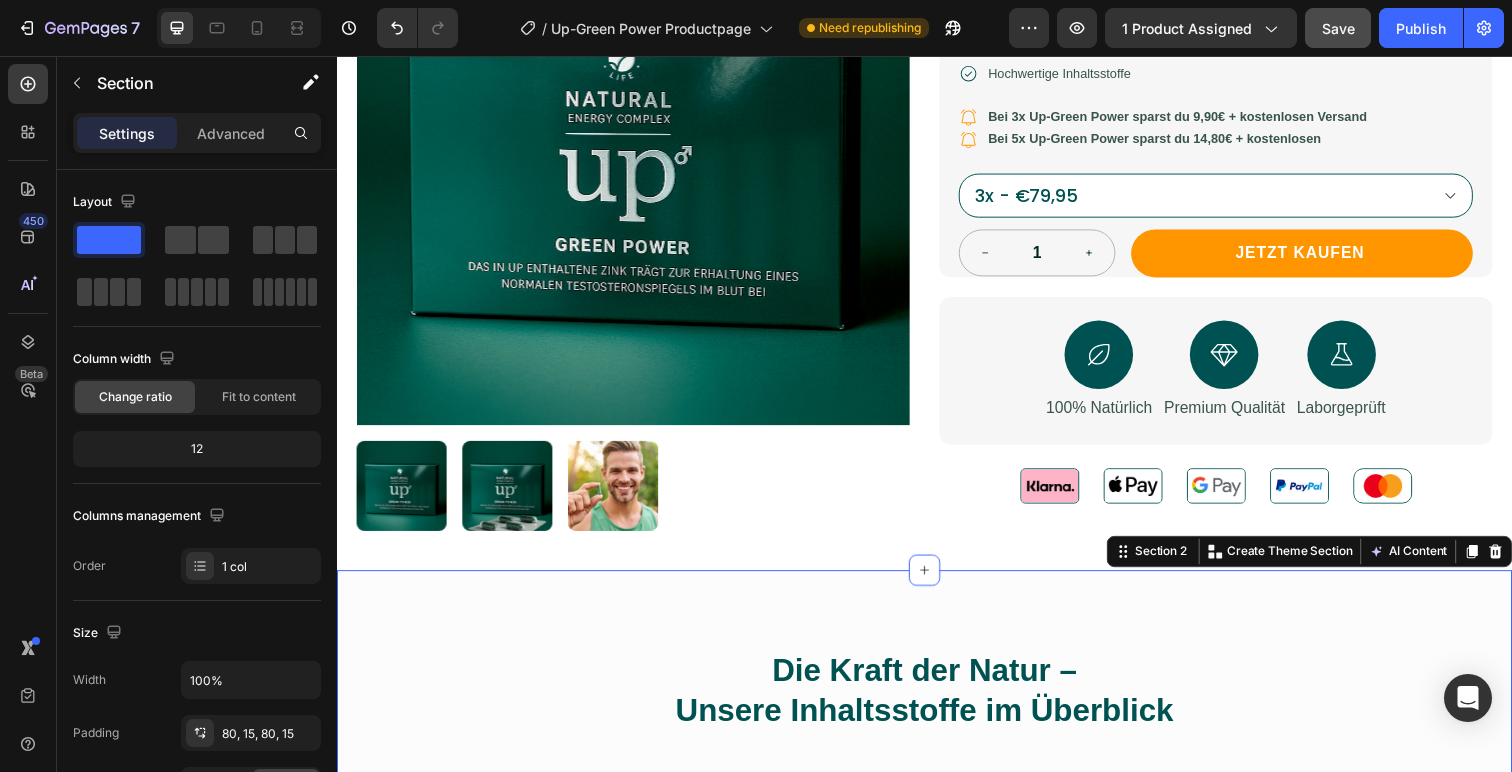 click on "Icon Kostenloser Versand ab 70€ Text Block Row Up-Green Power Kapseln Product Title 4 Kapseln in höchster Qualitätsstufe Text Block €79,95 Product Price Product Price Inkl. 7% MwSt. zzgl Versand. Text Block
Drop element here Row
Icon
Icon
Icon
Icon
Icon Icon List Mehr als 4.700 Kunden Text Block Row Up-Greem Power ist die Alternative zu herkömmlichen Potenzmitteln mit chemischen Inhaltsstoffen. Es enthält eine gezielte Auswahl bewährter Pflanzenextrakte sowie Vitamine und Spurenelemente, die den männlichen Energiehaushalt stärken: Text Block
Icon Von Ärzten entwickelt Text Block Row
Icon Made in Germany Text Block Row
Icon Hochwertige Inhaltsstoffe Text Block Row
Icon Bei 3x Up-Green Power sparst du 9,90€ + kostenlosen Versand Text Block Row
Icon Bei 5x Up-Green Power sparst du 14,80€ + kostenlosen" at bounding box center (1234, 115) 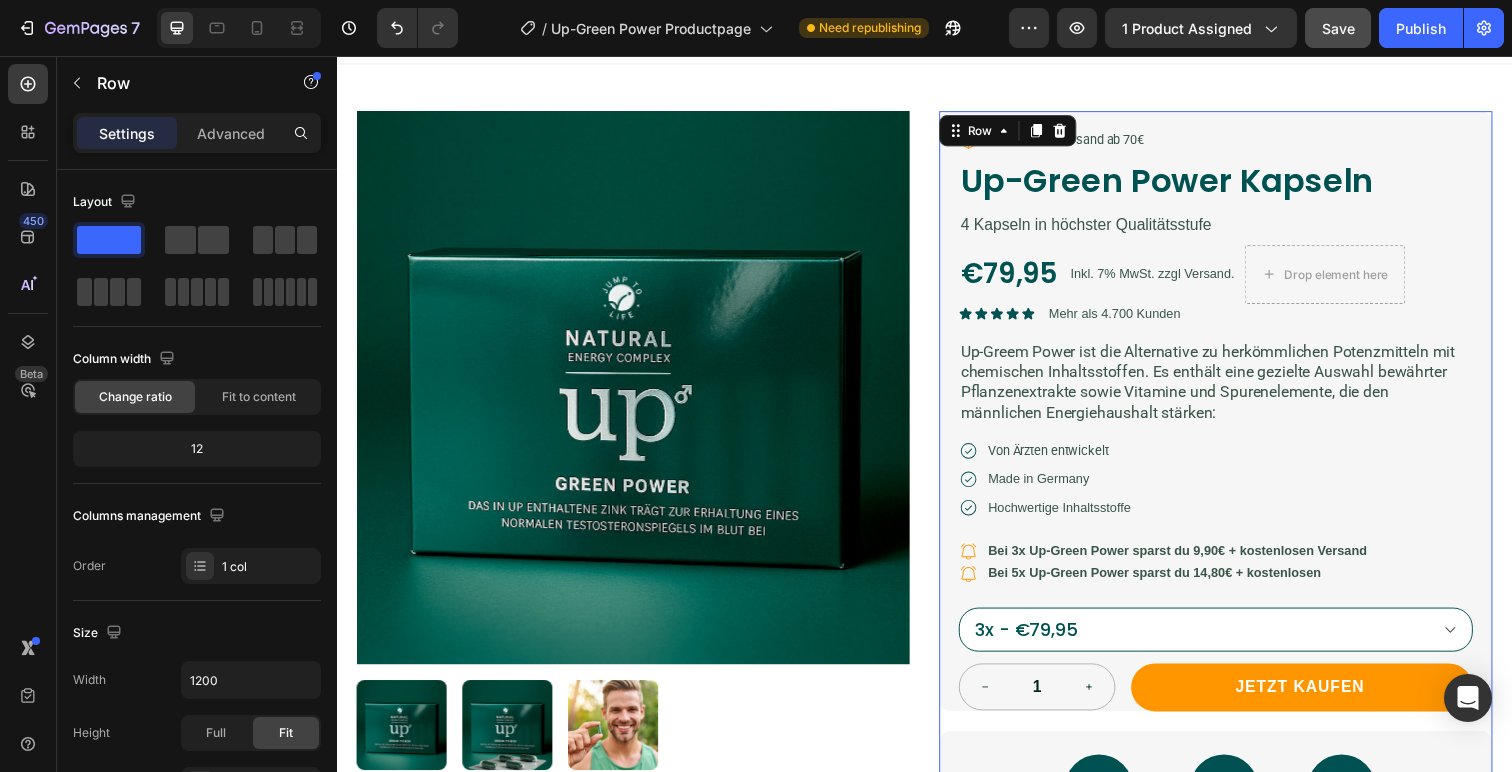 scroll, scrollTop: 0, scrollLeft: 0, axis: both 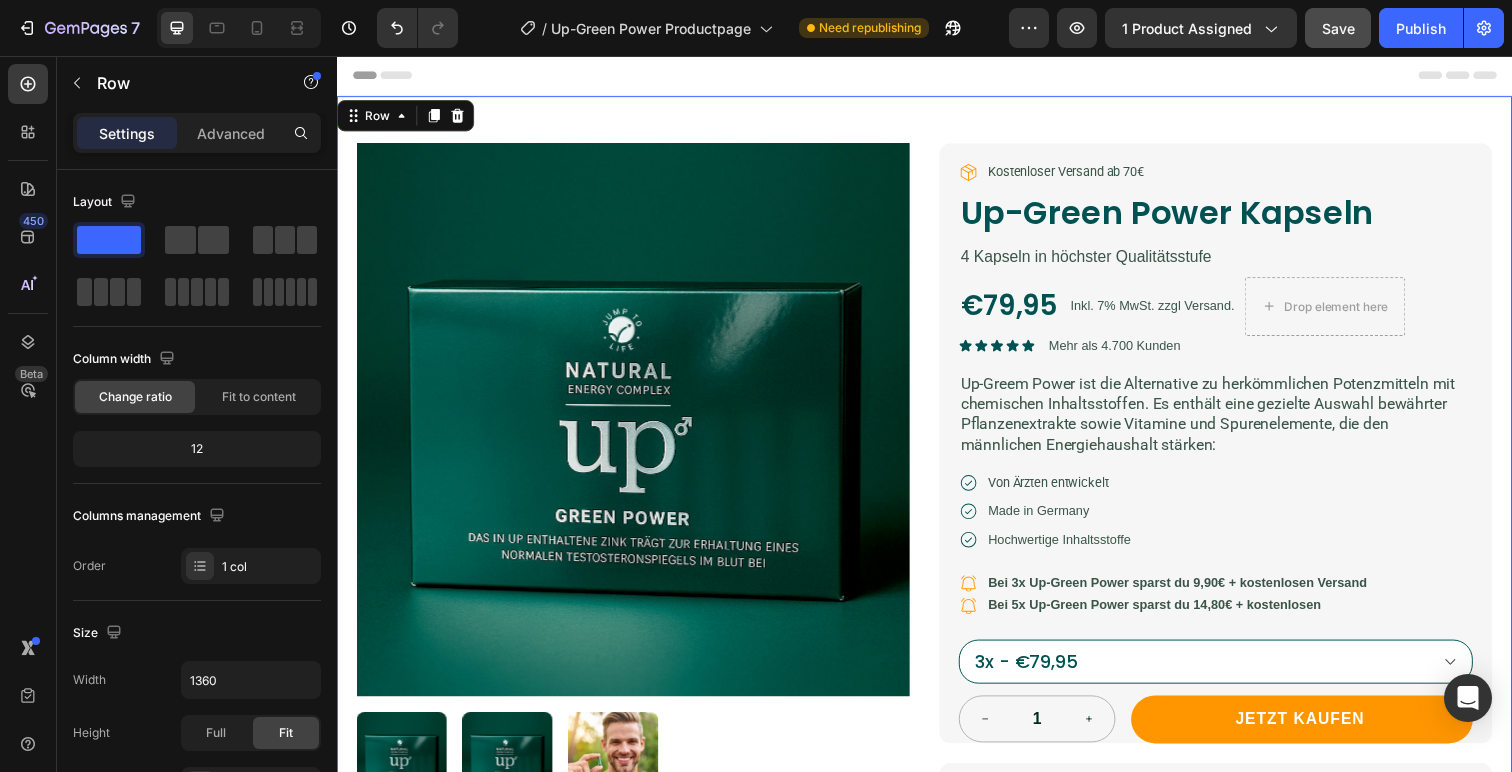 click on "Product Images
Icon Kostenloser Versand ab 70€ Text Block Row Up-Green Power Kapseln Product Title 4 Kapseln in höchster Qualitätsstufe Text Block €79,95 Product Price Product Price Inkl. 7% MwSt. zzgl Versand. Text Block
Drop element here Row
Icon
Icon
Icon
Icon
Icon Icon List Mehr als 4.700 Kunden Text Block Row Up-Greem Power ist die Alternative zu herkömmlichen Potenzmitteln mit chemischen Inhaltsstoffen. Es enthält eine gezielte Auswahl bewährter Pflanzenextrakte sowie Vitamine und Spurenelemente, die den männlichen Energiehaushalt stärken: Text Block
Icon Von Ärzten entwickelt Text Block Row
Icon Made in Germany Text Block Row
Icon Hochwertige Inhaltsstoffe Text Block Row
Icon Bei 3x Up-Green Power sparst du 9,90€ + kostenlosen Versand Text Block Row
Icon Text Block Row   1x - €29,95
1" at bounding box center (937, 577) 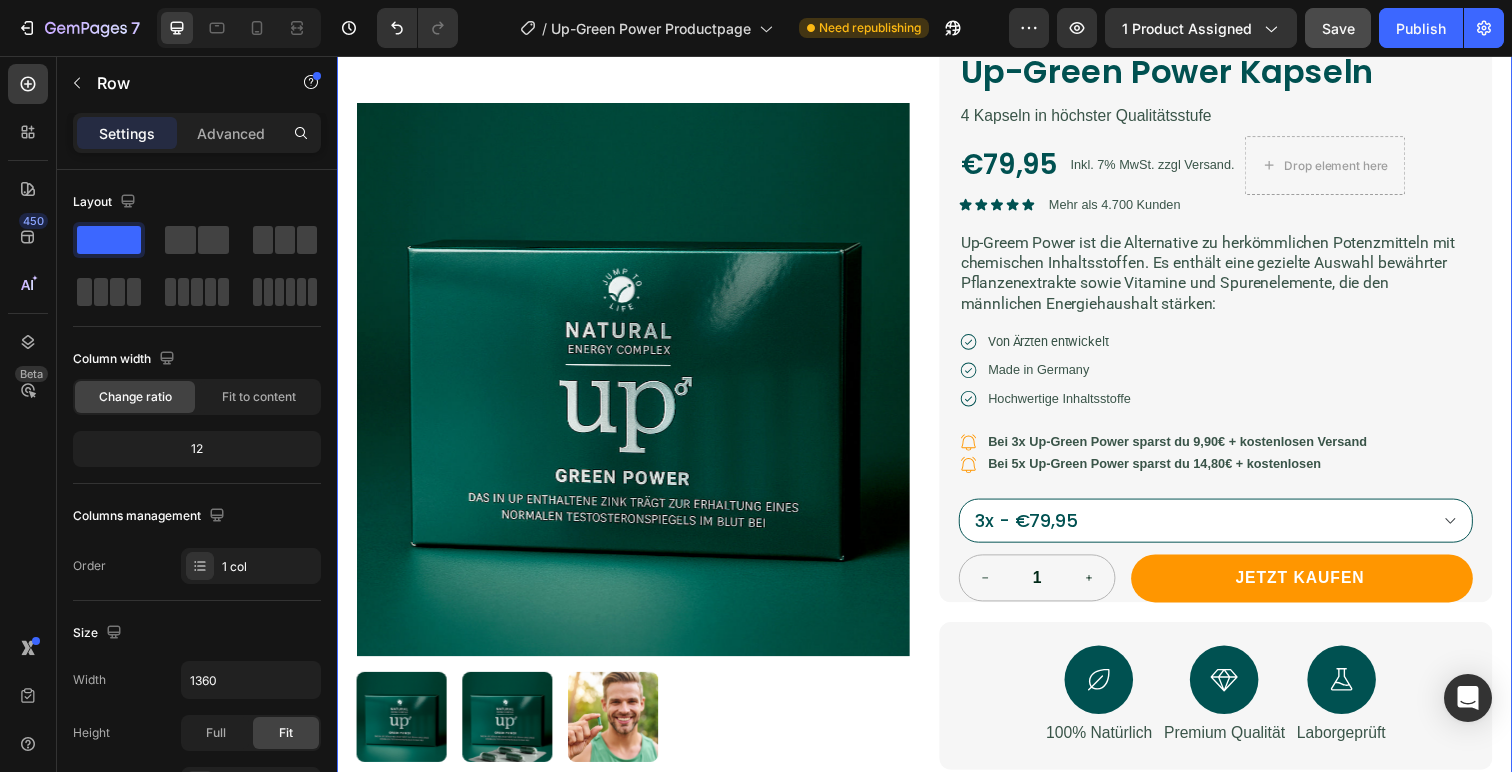 scroll, scrollTop: 148, scrollLeft: 0, axis: vertical 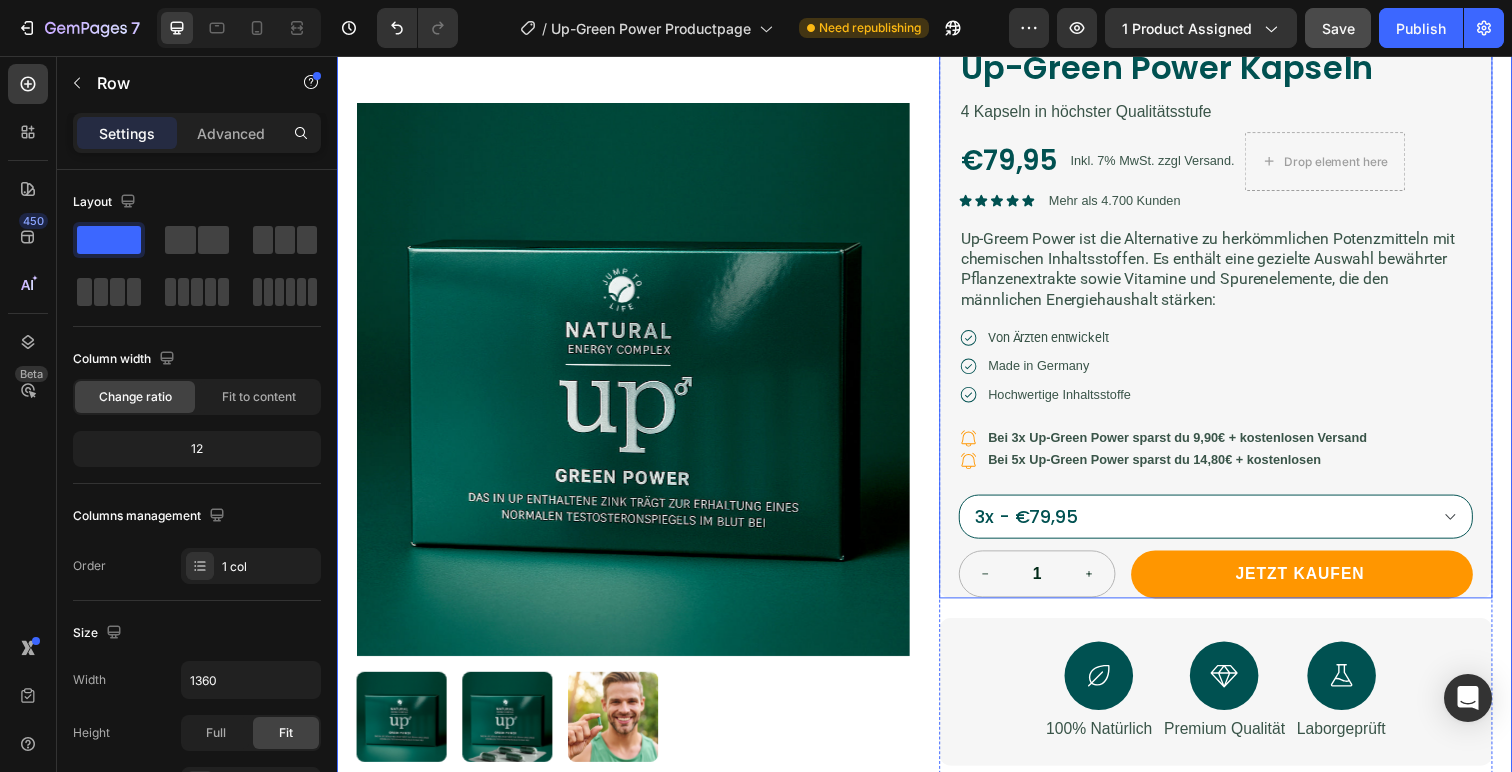 click on "Icon Kostenloser Versand ab 70€ Text Block Row Up-Green Power Kapseln Product Title 4 Kapseln in höchster Qualitätsstufe Text Block €79,95 Product Price Product Price Inkl. 7% MwSt. zzgl Versand. Text Block
Drop element here Row
Icon
Icon
Icon
Icon
Icon Icon List Mehr als 4.700 Kunden Text Block Row Up-Greem Power ist die Alternative zu herkömmlichen Potenzmitteln mit chemischen Inhaltsstoffen. Es enthält eine gezielte Auswahl bewährter Pflanzenextrakte sowie Vitamine und Spurenelemente, die den männlichen Energiehaushalt stärken: Text Block
Icon Von Ärzten entwickelt Text Block Row
Icon Made in Germany Text Block Row
Icon Hochwertige Inhaltsstoffe Text Block Row
Icon Bei 3x Up-Green Power sparst du 9,90€ + kostenlosen Versand Text Block Row
Icon Bei 5x Up-Green Power sparst du 14,80€ + kostenlosen" at bounding box center (1234, 303) 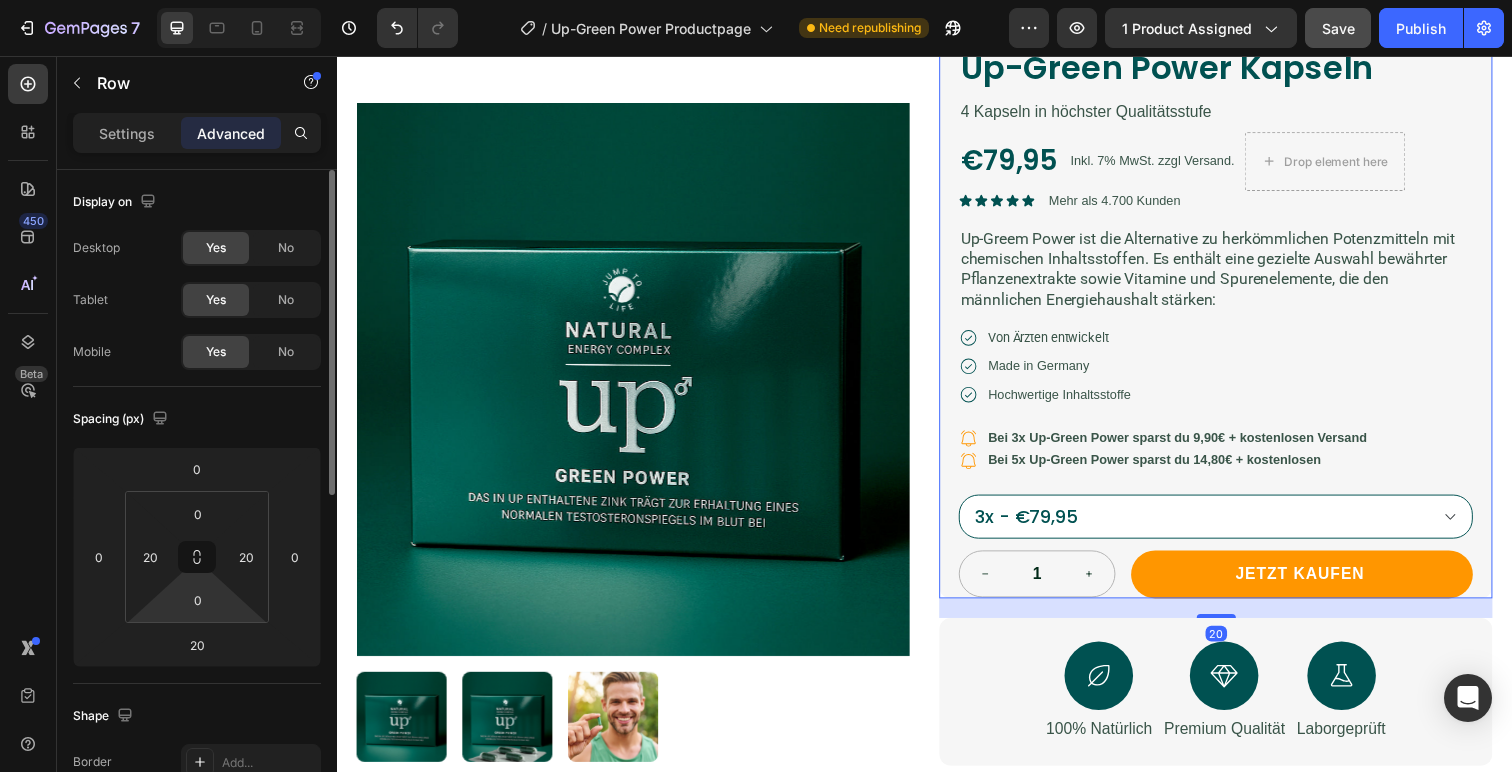 click on "7  Version history  /  Up-Green Power Productpage Need republishing Preview 1 product assigned  Save   Publish  450 Beta Sections(18) Elements(84) Section Element Hero Section Product Detail Brands Trusted Badges Guarantee Product Breakdown How to use Testimonials Compare Bundle FAQs Social Proof Brand Story Product List Collection Blog List Contact Sticky Add to Cart Custom Footer Browse Library 450 Layout
Row
Row
Row
Row Text
Heading
Text Block Button
Button
Button Media
Image
Image Video" at bounding box center [756, 0] 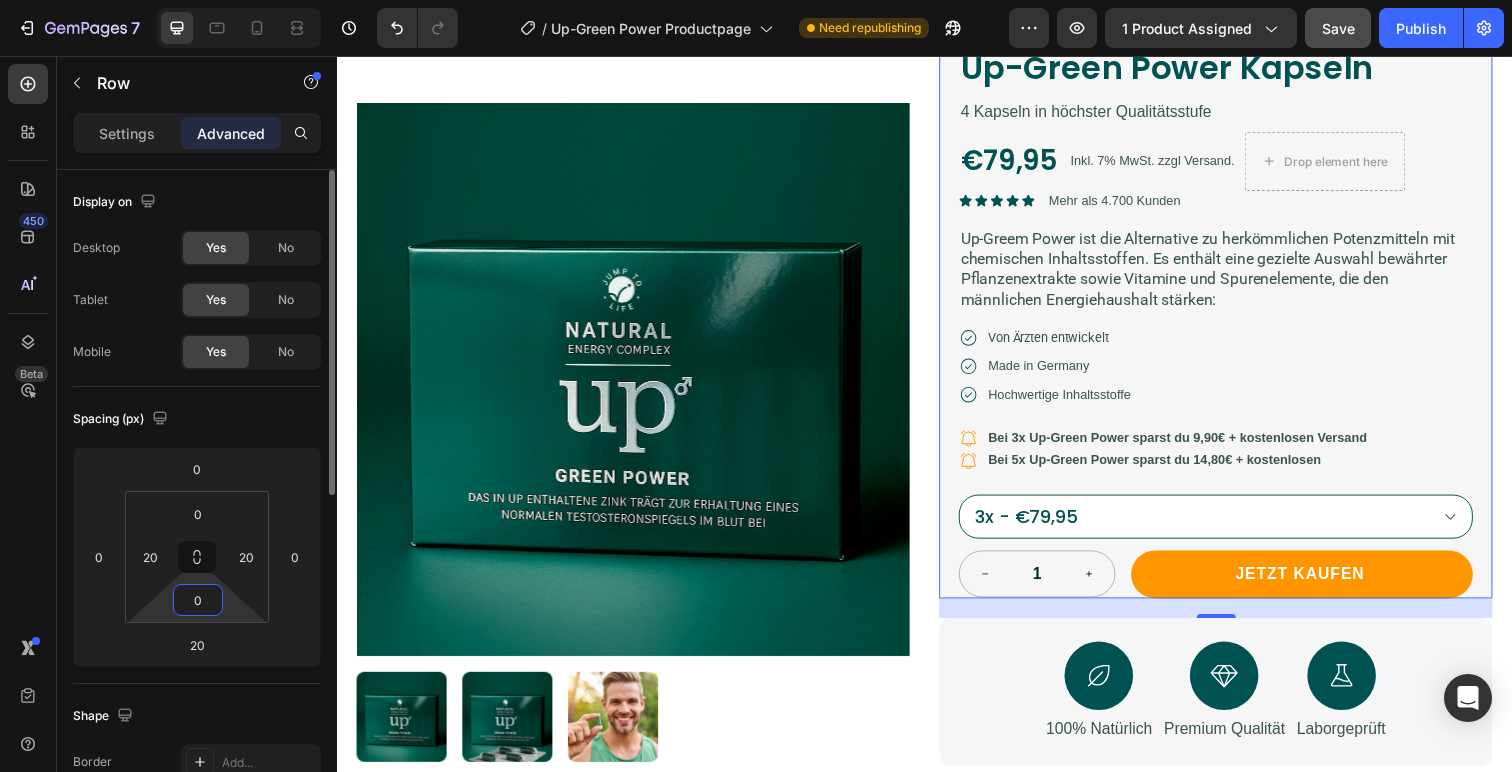 click on "0" at bounding box center (198, 600) 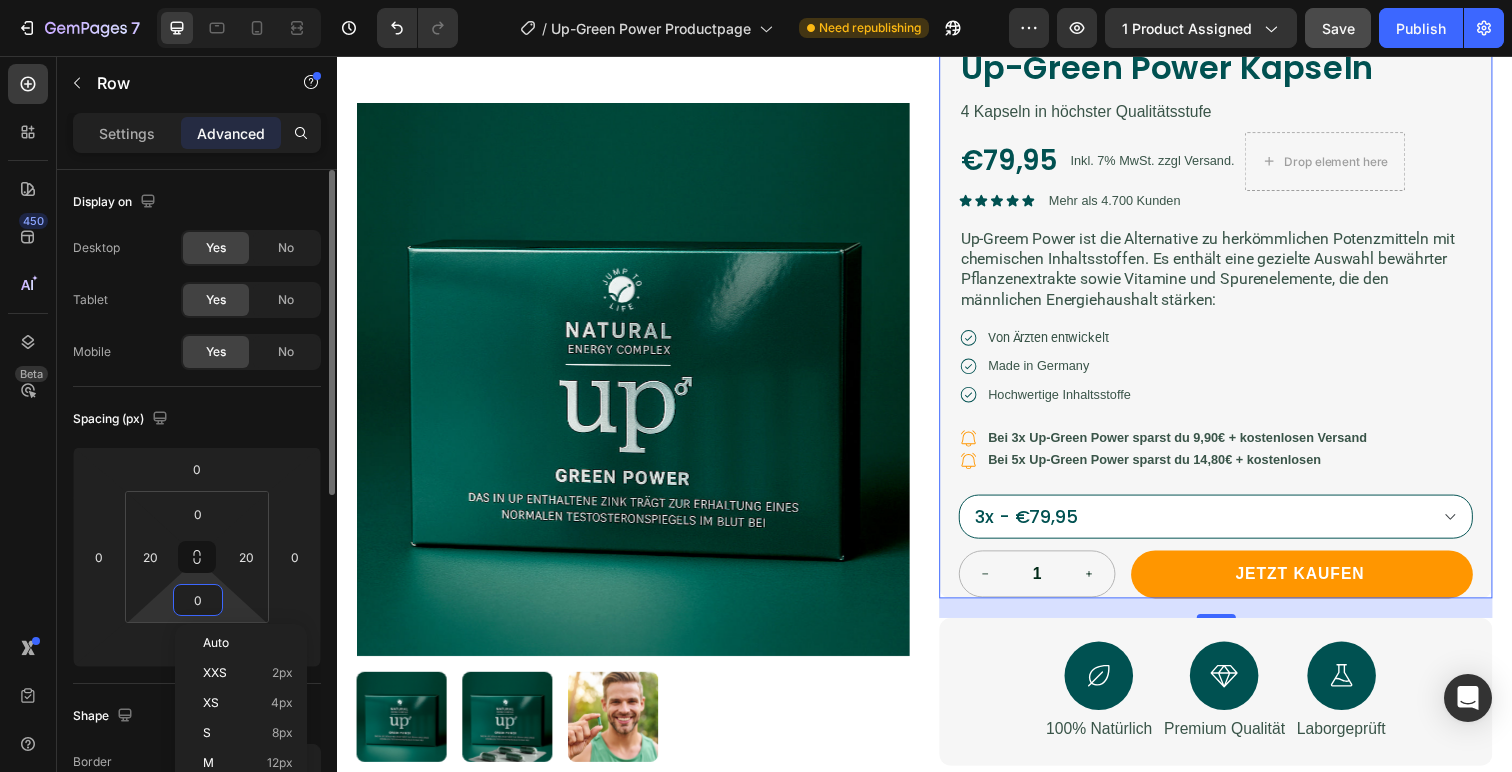 click on "0" at bounding box center [198, 600] 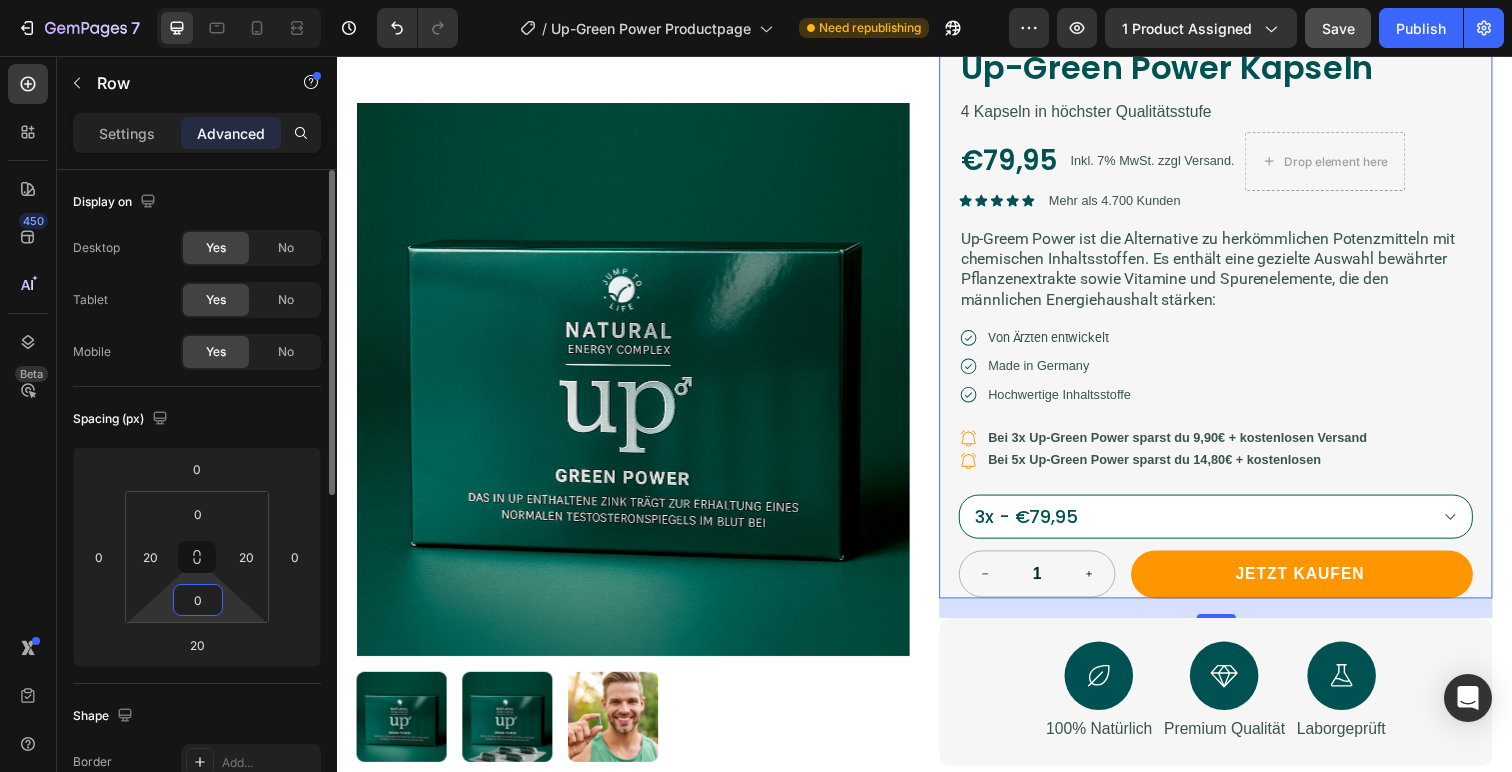 click on "0" at bounding box center (198, 600) 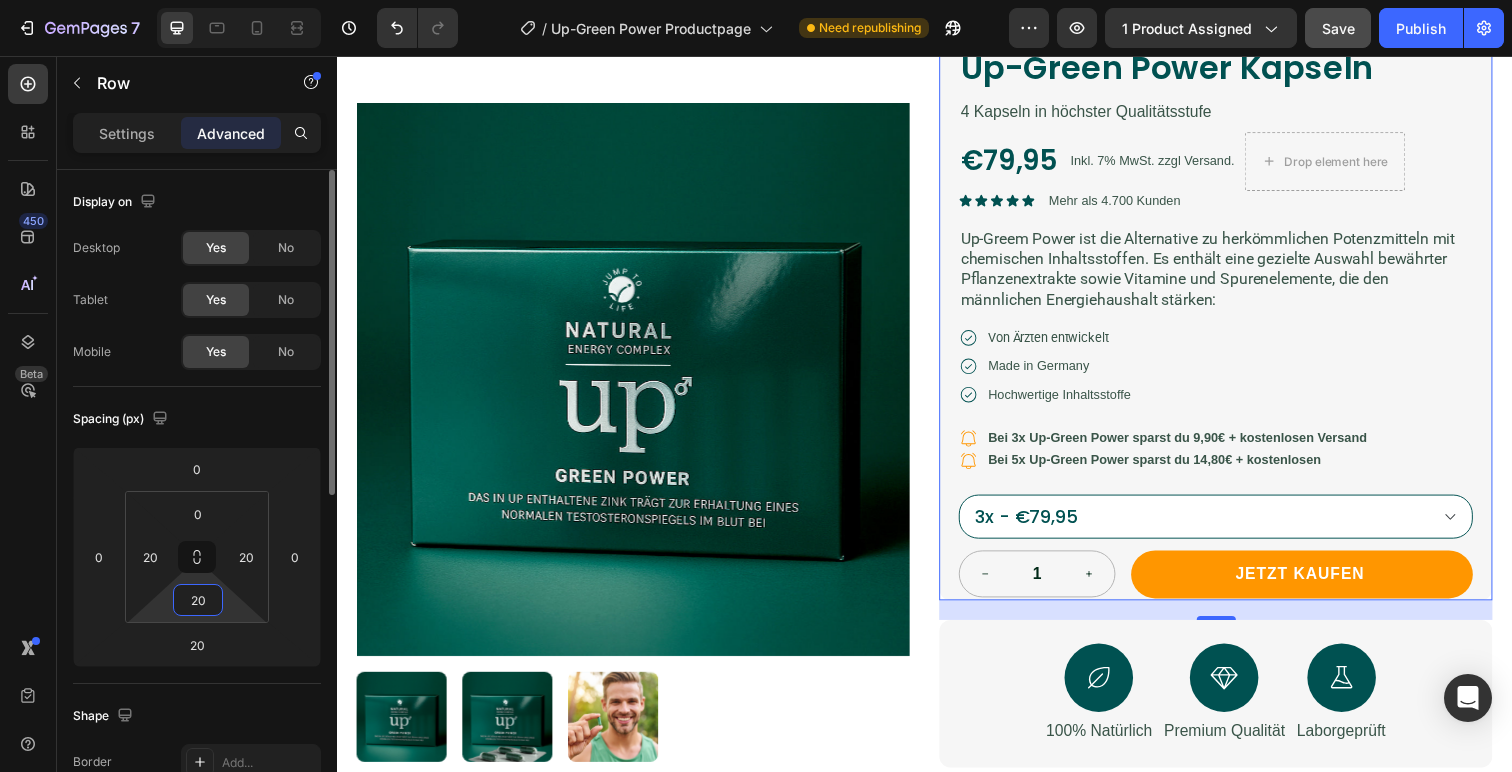 type on "2" 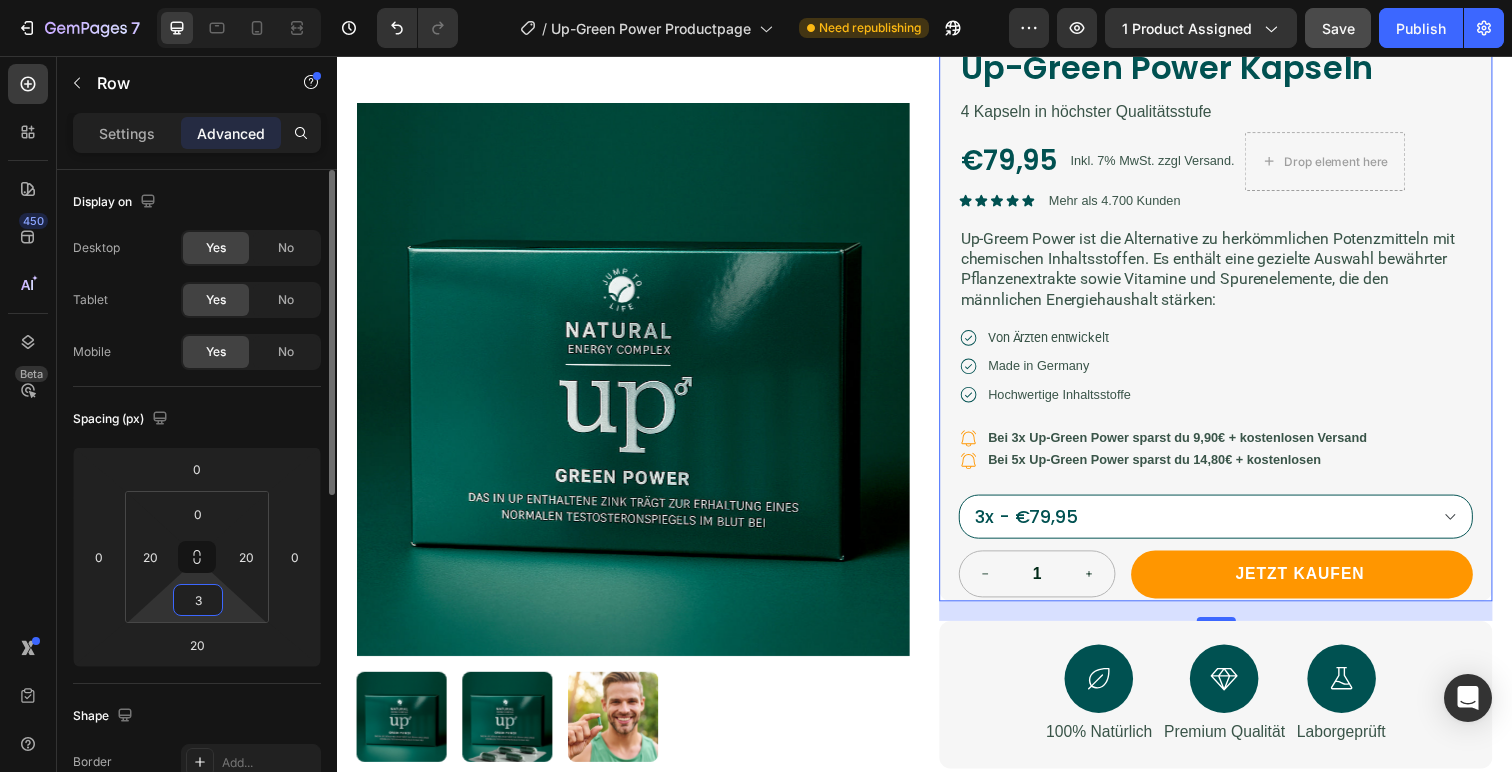 type on "30" 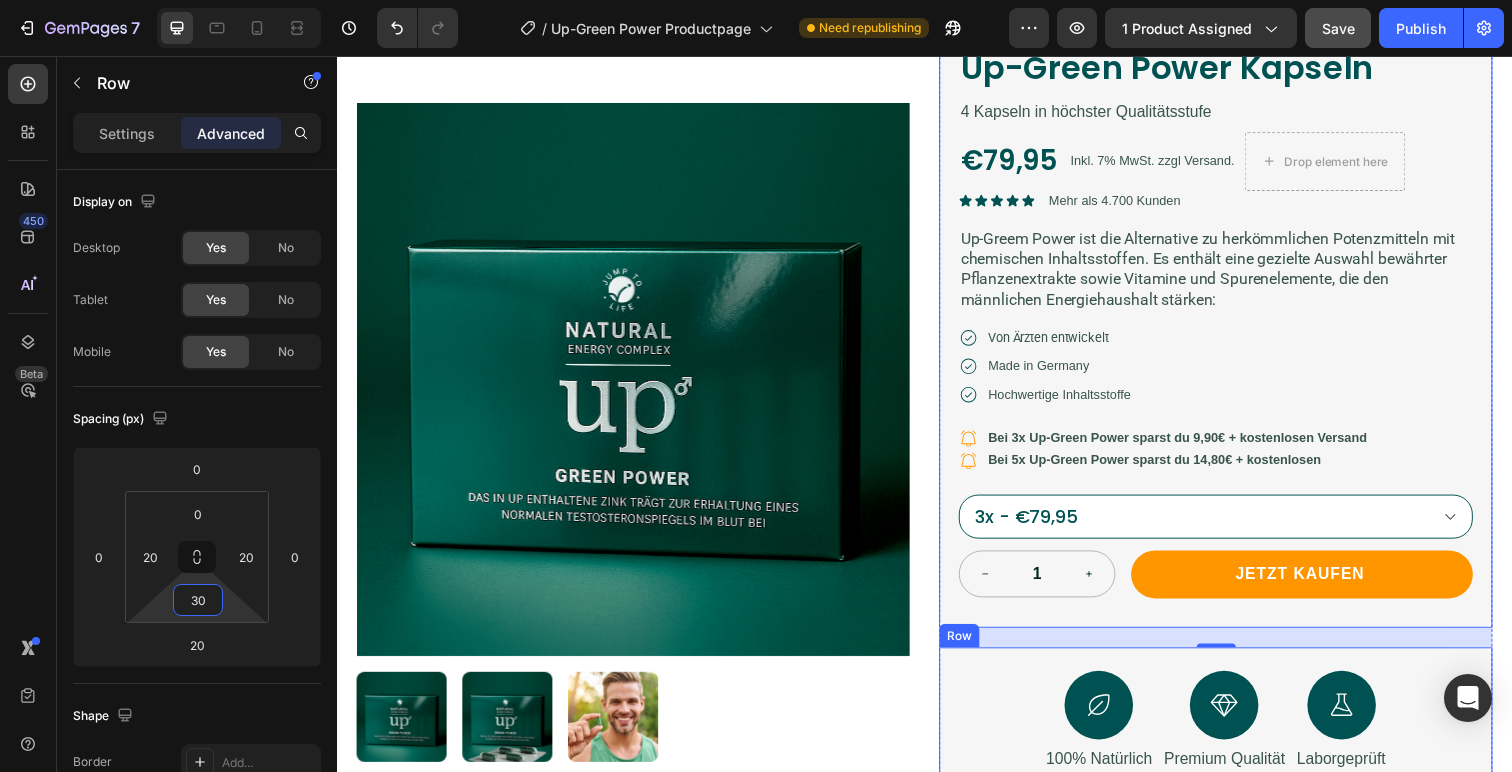click on "Icon 100% Natürlich Text Block
Icon Premium Qualität Text Block
Icon Laborgeprüft Text Block Row" at bounding box center (1234, 735) 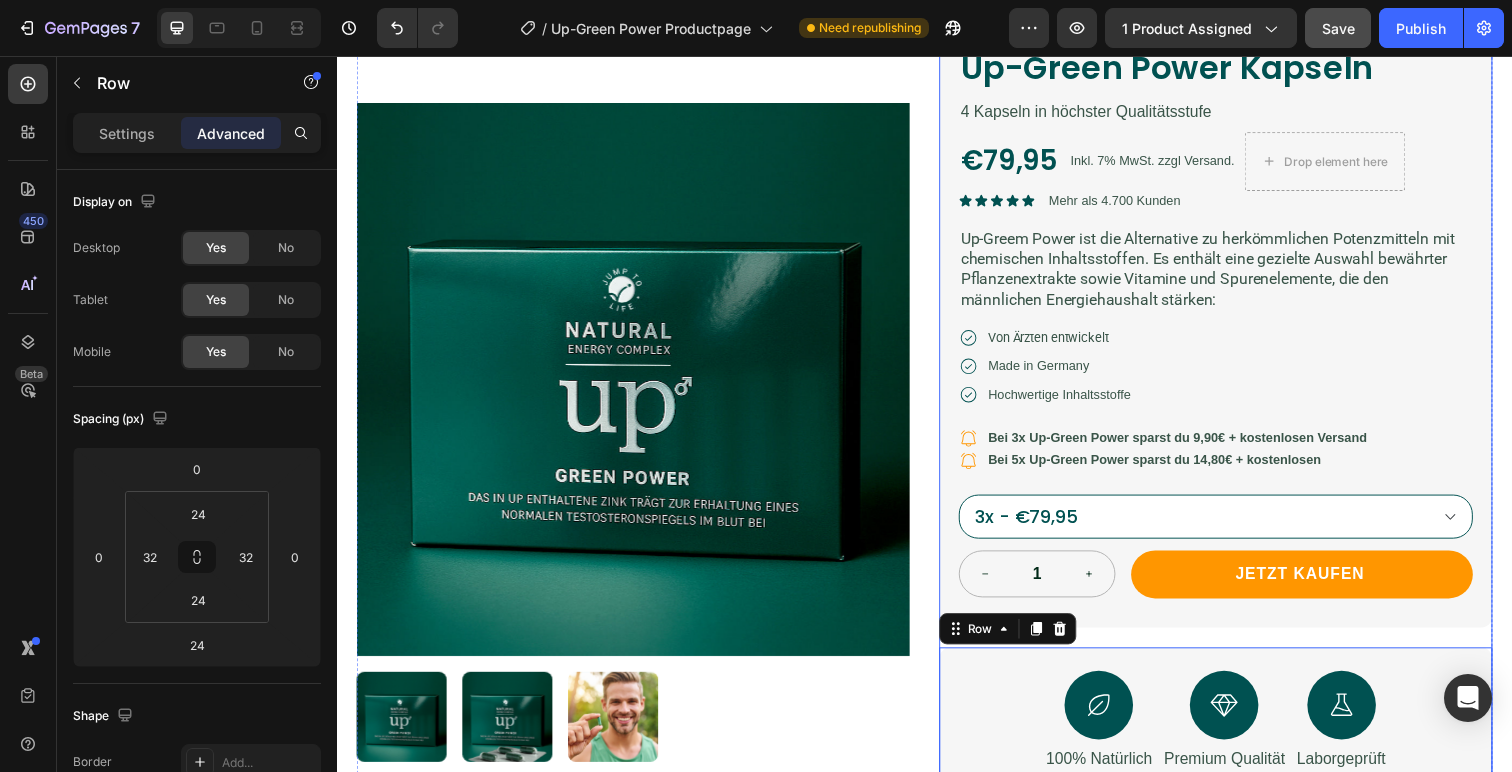 click on "Icon Kostenloser Versand ab 70€ Text Block Row Up-Green Power Kapseln Product Title 4 Kapseln in höchster Qualitätsstufe Text Block €79,95 Product Price Product Price Inkl. 7% MwSt. zzgl Versand. Text Block
Drop element here Row
Icon
Icon
Icon
Icon
Icon Icon List Mehr als 4.700 Kunden Text Block Row Up-Greem Power ist die Alternative zu herkömmlichen Potenzmitteln mit chemischen Inhaltsstoffen. Es enthält eine gezielte Auswahl bewährter Pflanzenextrakte sowie Vitamine und Spurenelemente, die den männlichen Energiehaushalt stärken: Text Block
Icon Von Ärzten entwickelt Text Block Row
Icon Made in Germany Text Block Row
Icon Hochwertige Inhaltsstoffe Text Block Row
Icon Bei 3x Up-Green Power sparst du 9,90€ + kostenlosen Versand Text Block Row
Icon Bei 5x Up-Green Power sparst du 14,80€ + kostenlosen" at bounding box center [1234, 458] 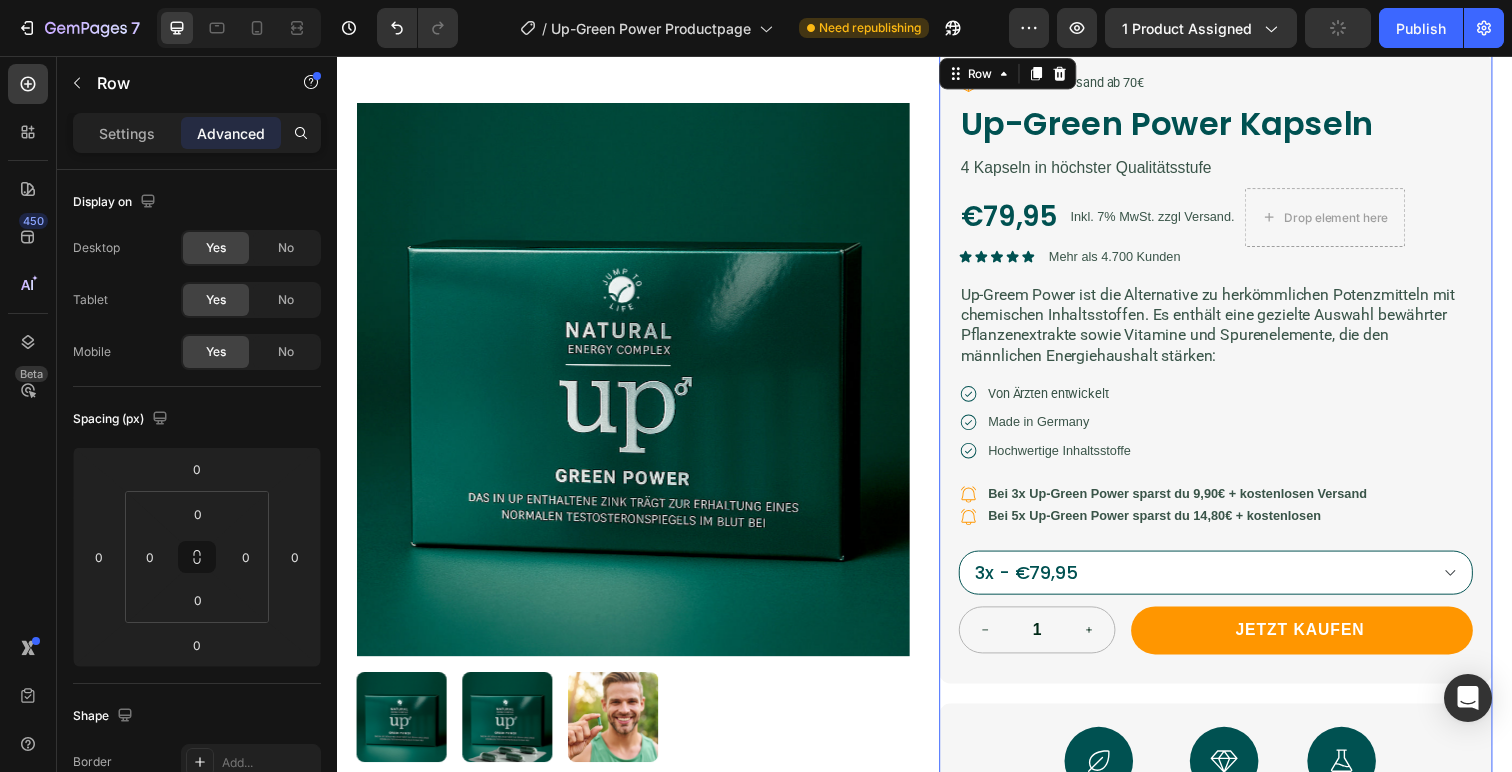 scroll, scrollTop: 0, scrollLeft: 0, axis: both 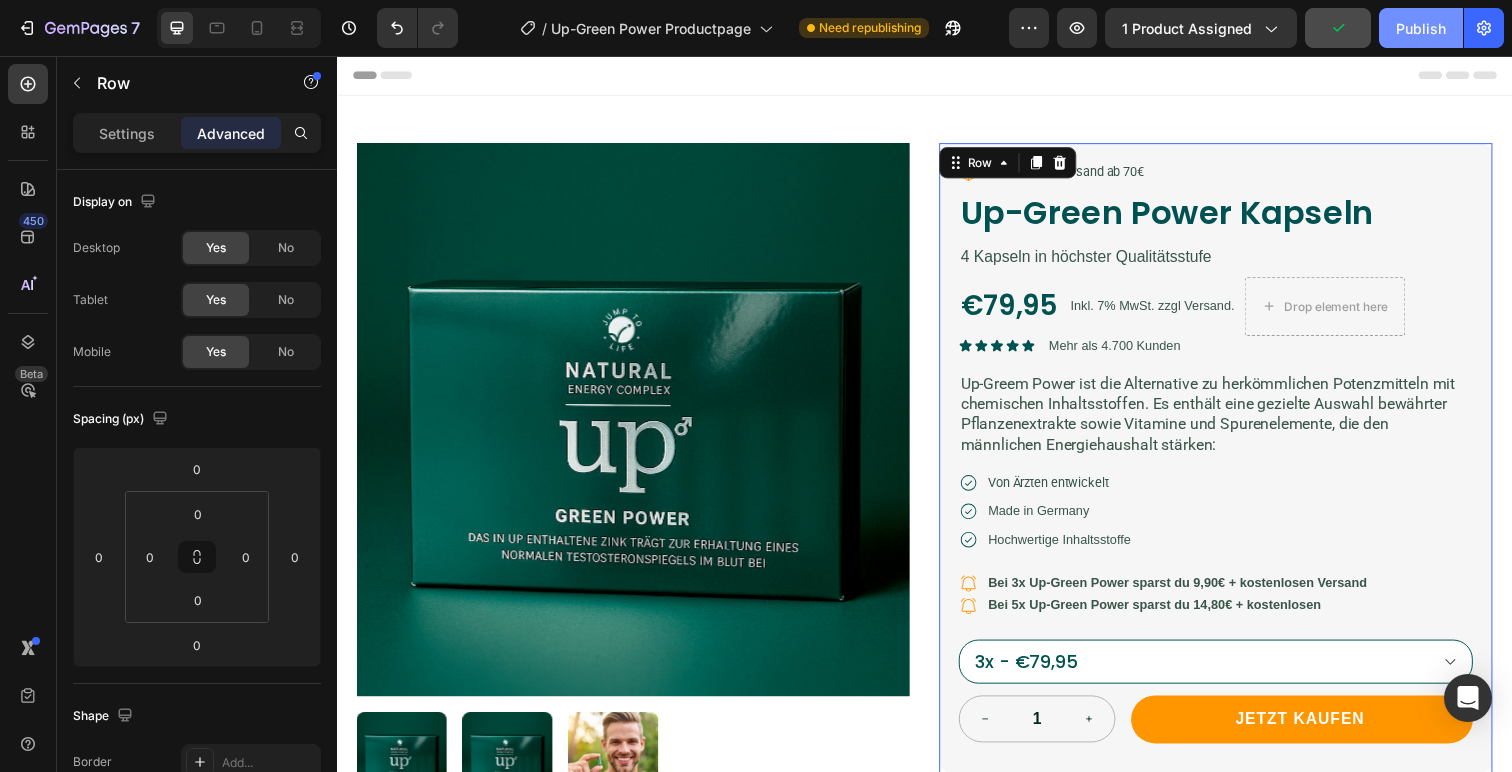 click on "Publish" at bounding box center (1421, 28) 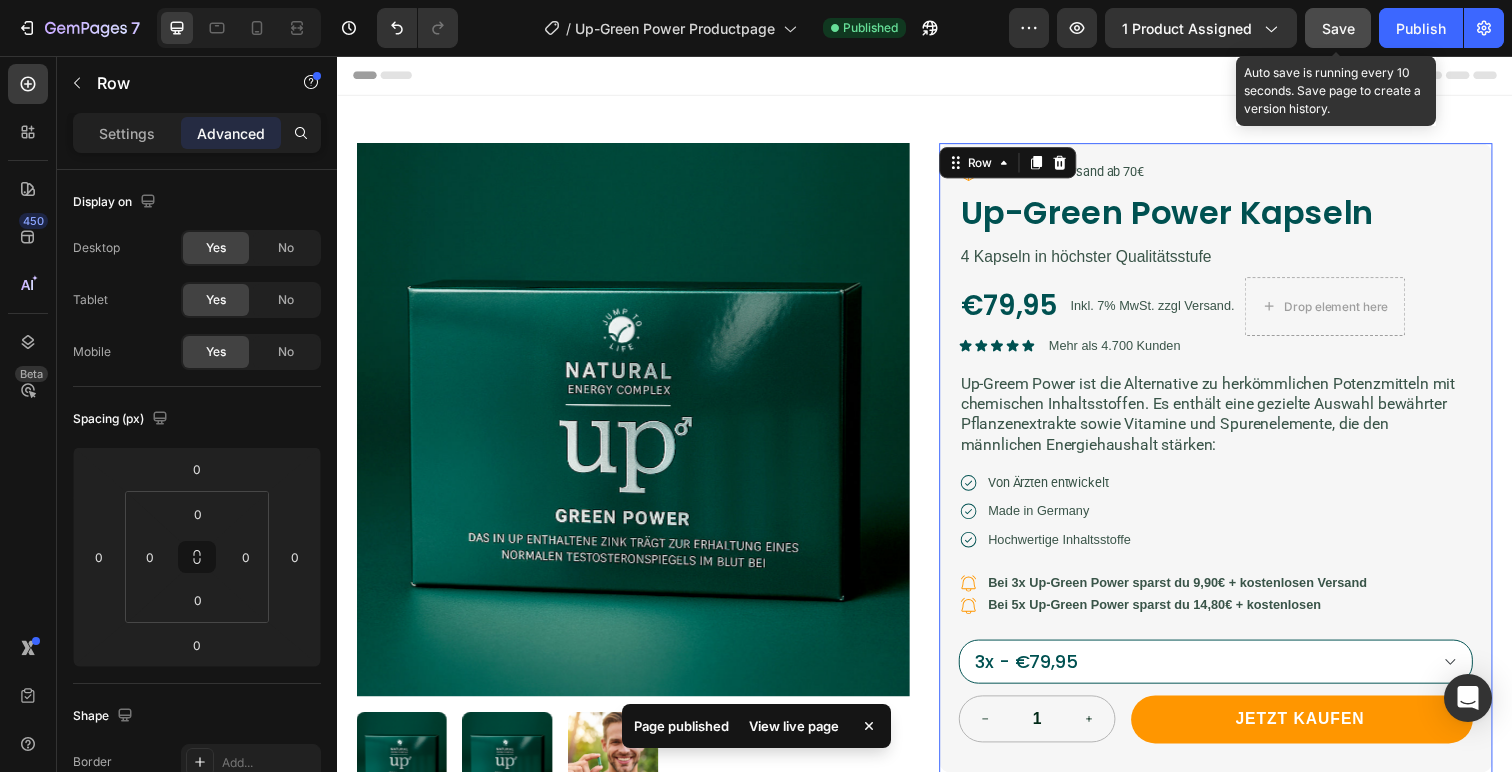 click on "Save" at bounding box center [1338, 28] 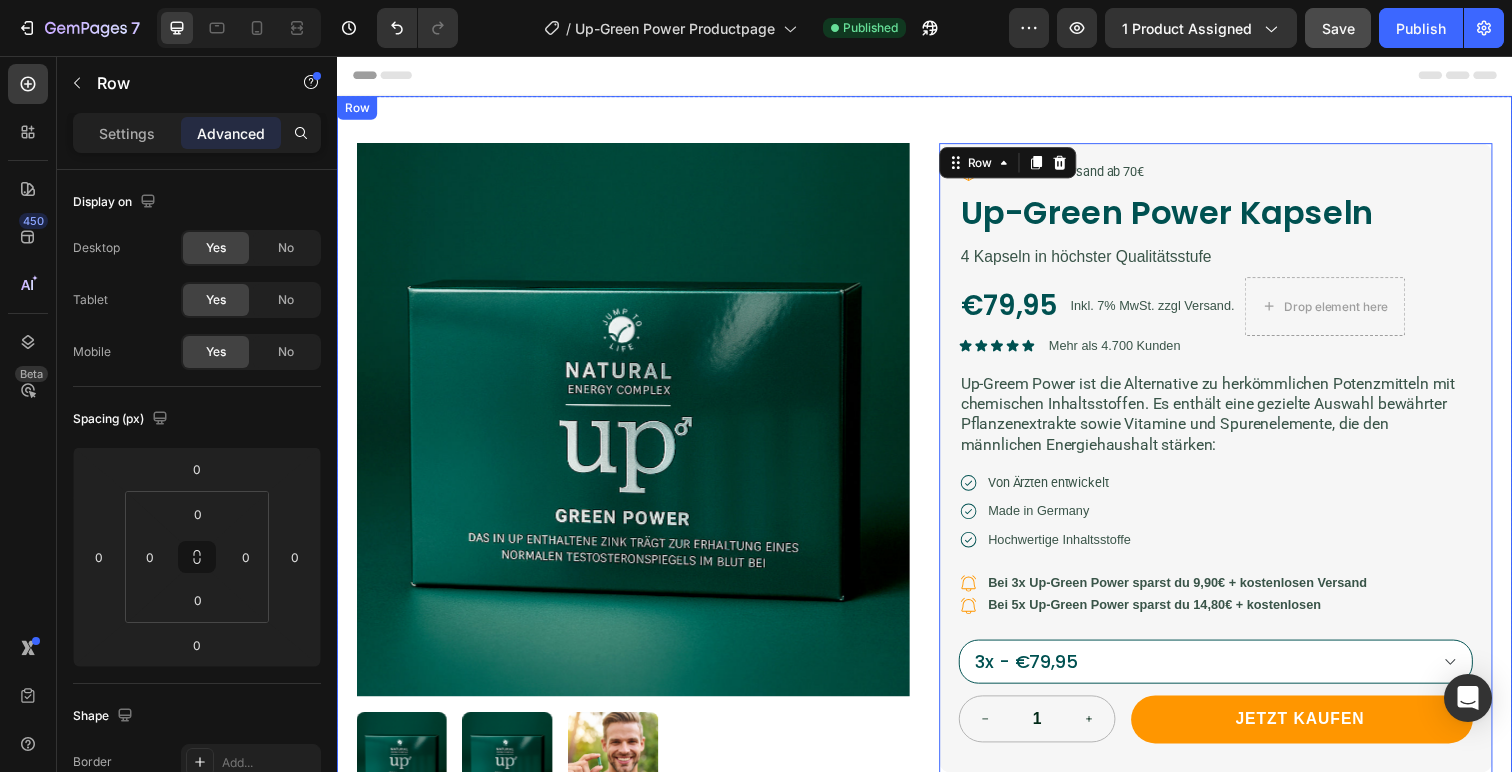 click on "Header" at bounding box center [937, 76] 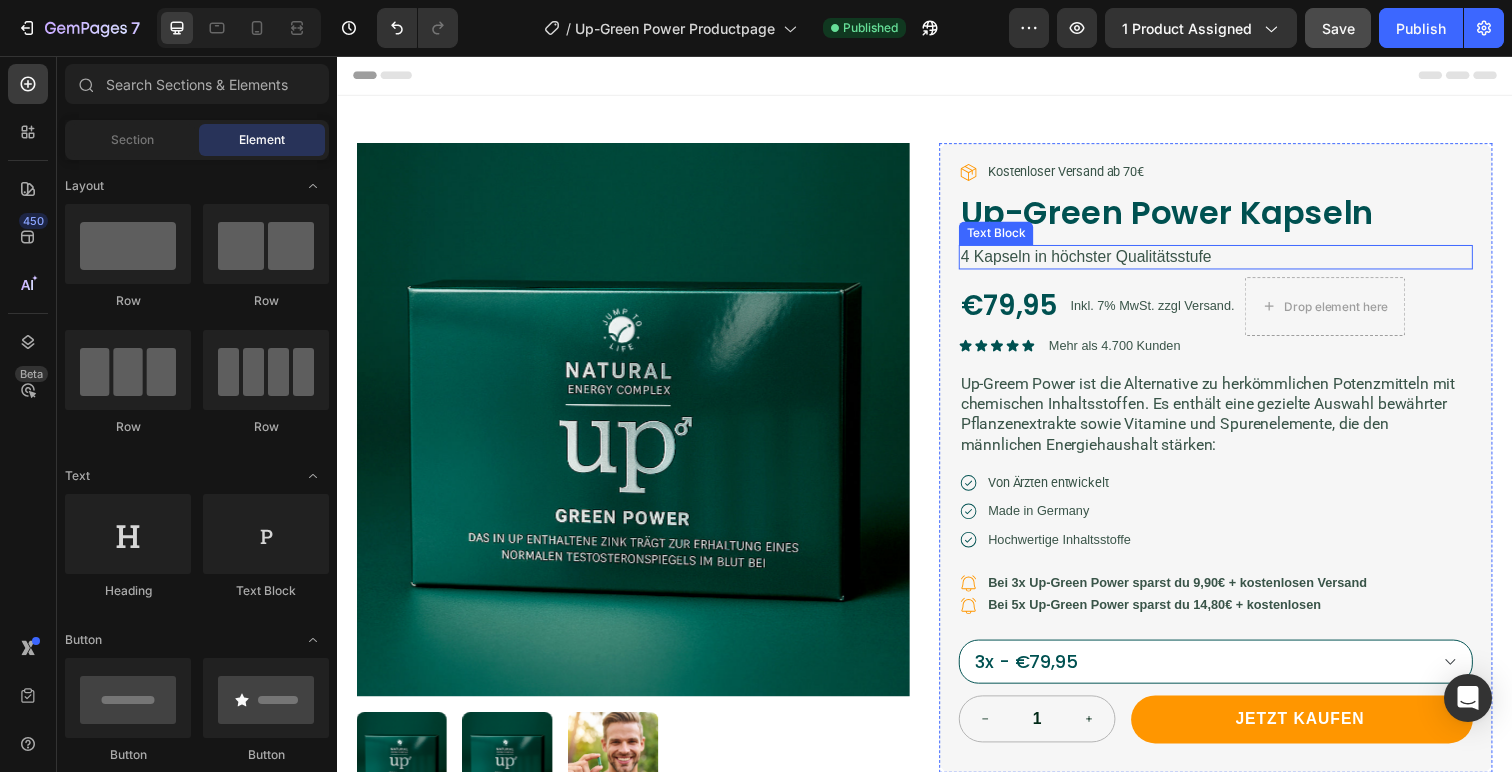 click on "4 Kapseln in höchster Qualitätsstufe" at bounding box center (1234, 261) 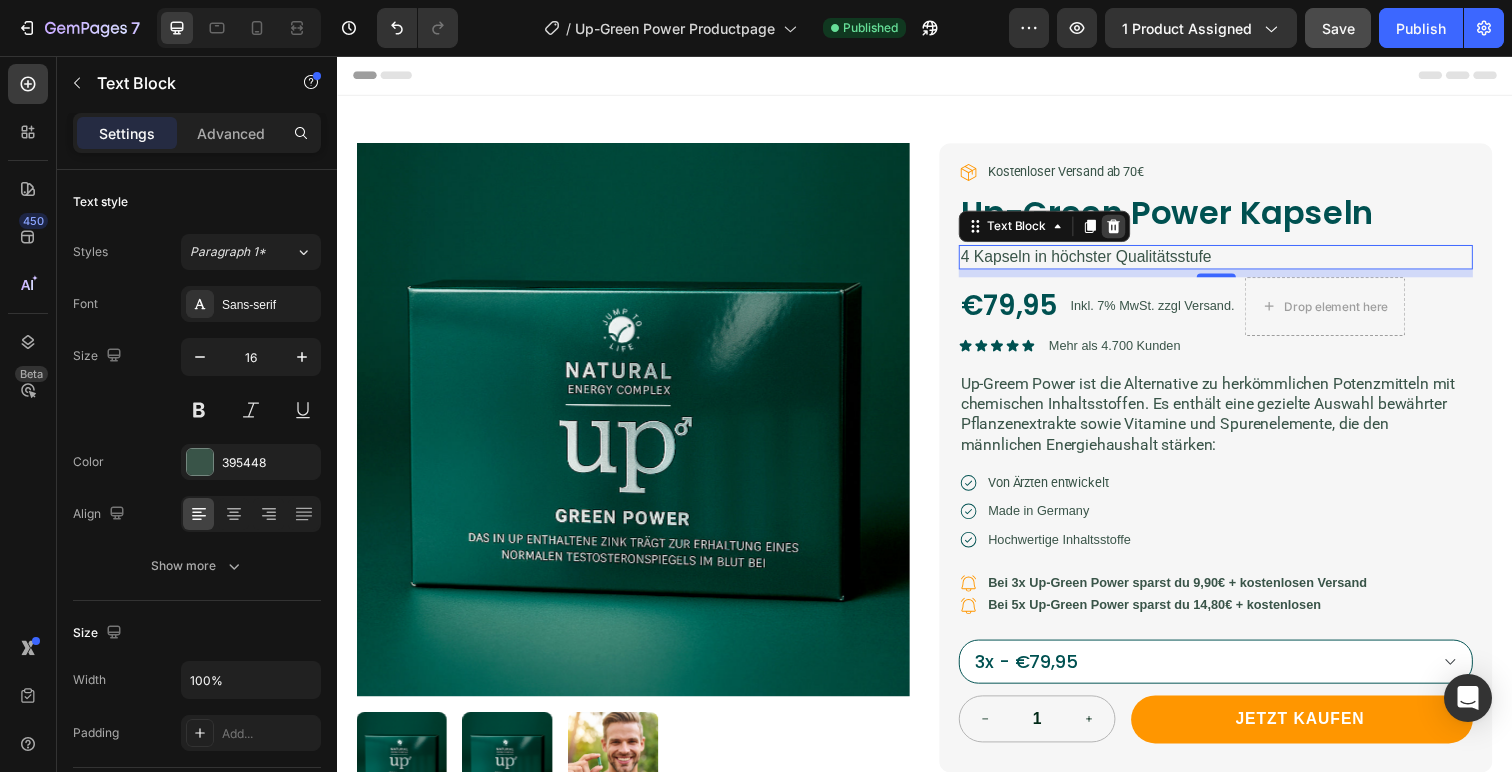 click 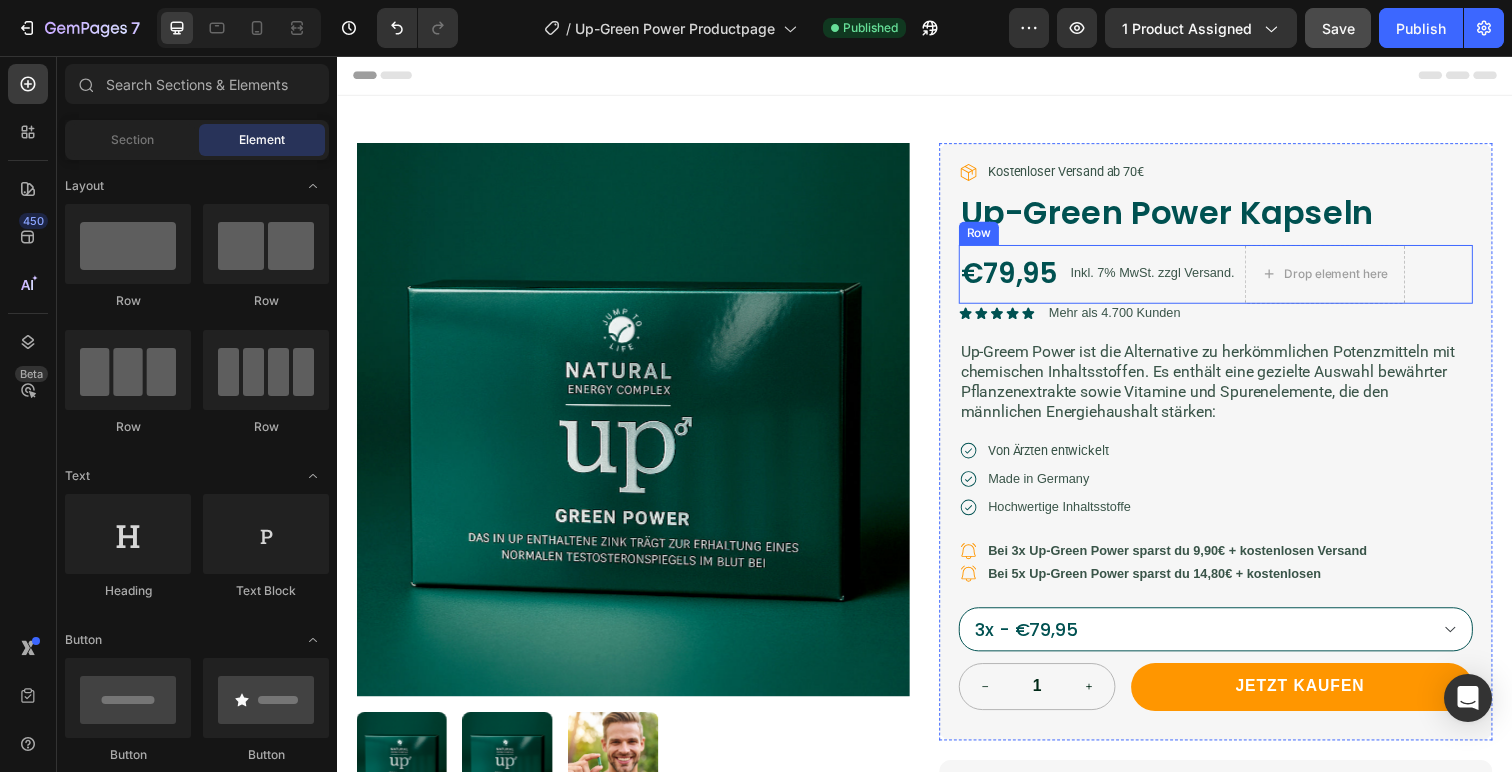 click on "Inkl. 7% MwSt. zzgl Versand. Text Block" at bounding box center [1170, 279] 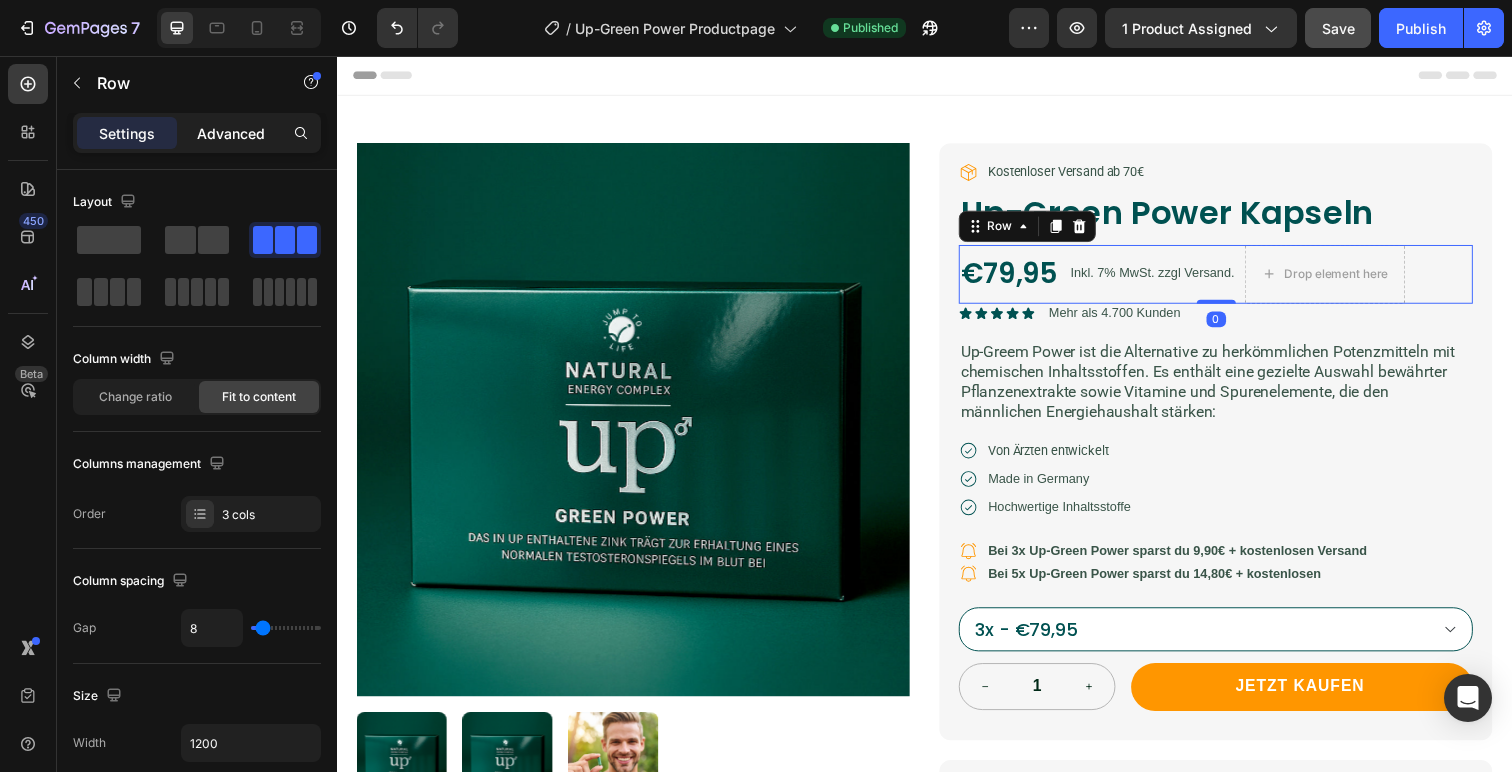 click on "Advanced" at bounding box center [231, 133] 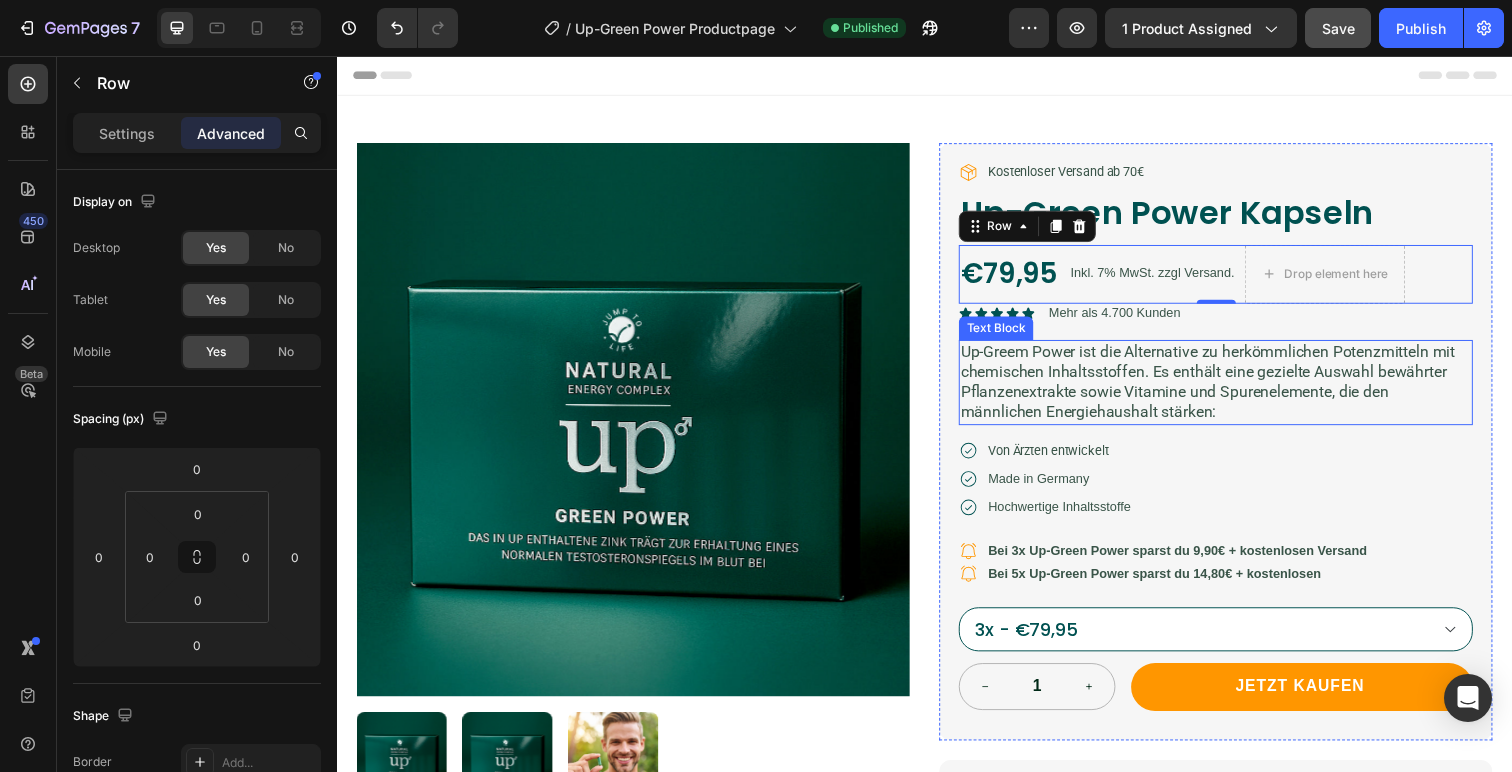 click on "Up-Greem Power ist die Alternative zu herkömmlichen Potenzmitteln mit chemischen Inhaltsstoffen. Es enthält eine gezielte Auswahl bewährter Pflanzenextrakte sowie Vitamine und Spurenelemente, die den männlichen Energiehaushalt stärken:" at bounding box center [1234, 389] 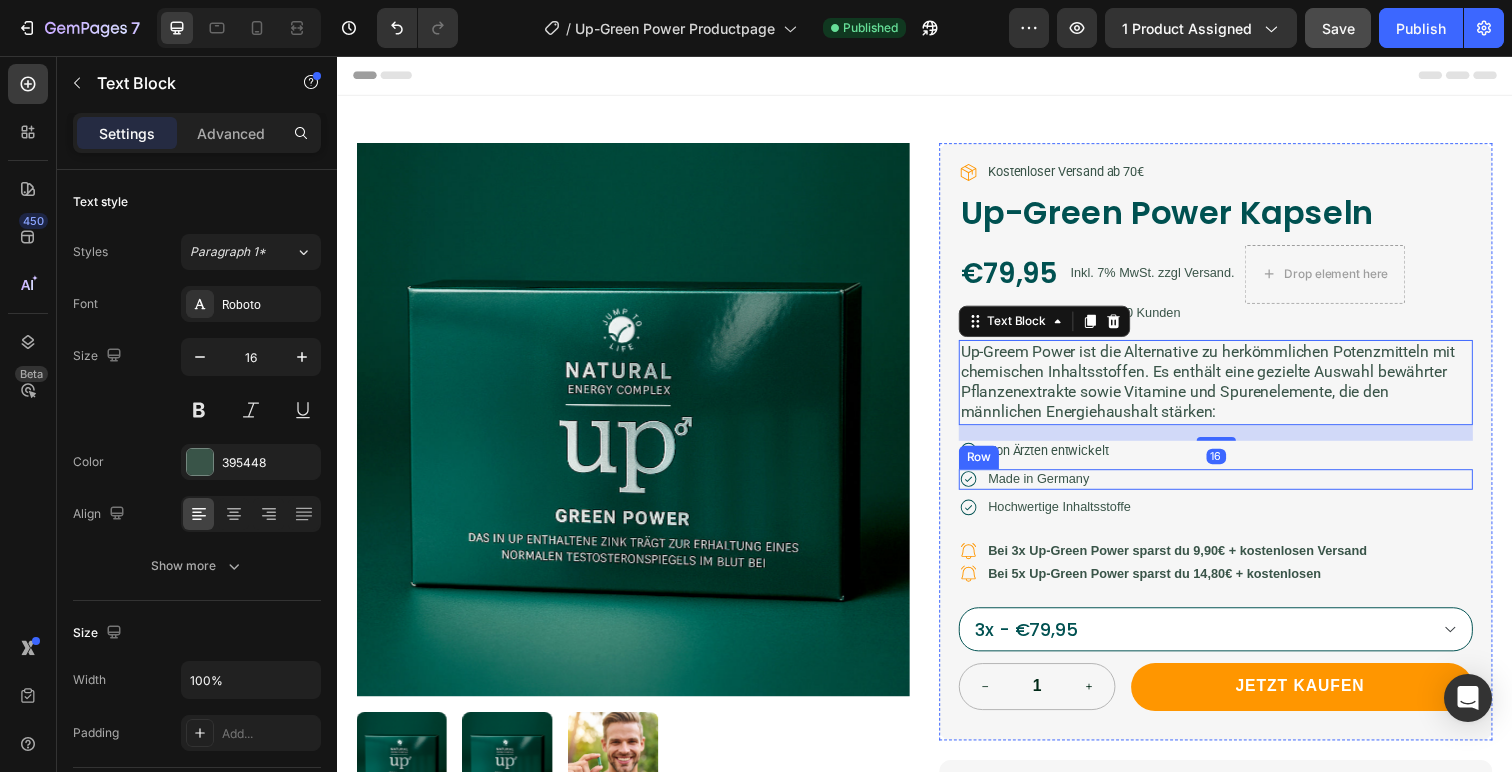 click on "Icon Made in Germany Text Block Row" at bounding box center (1234, 488) 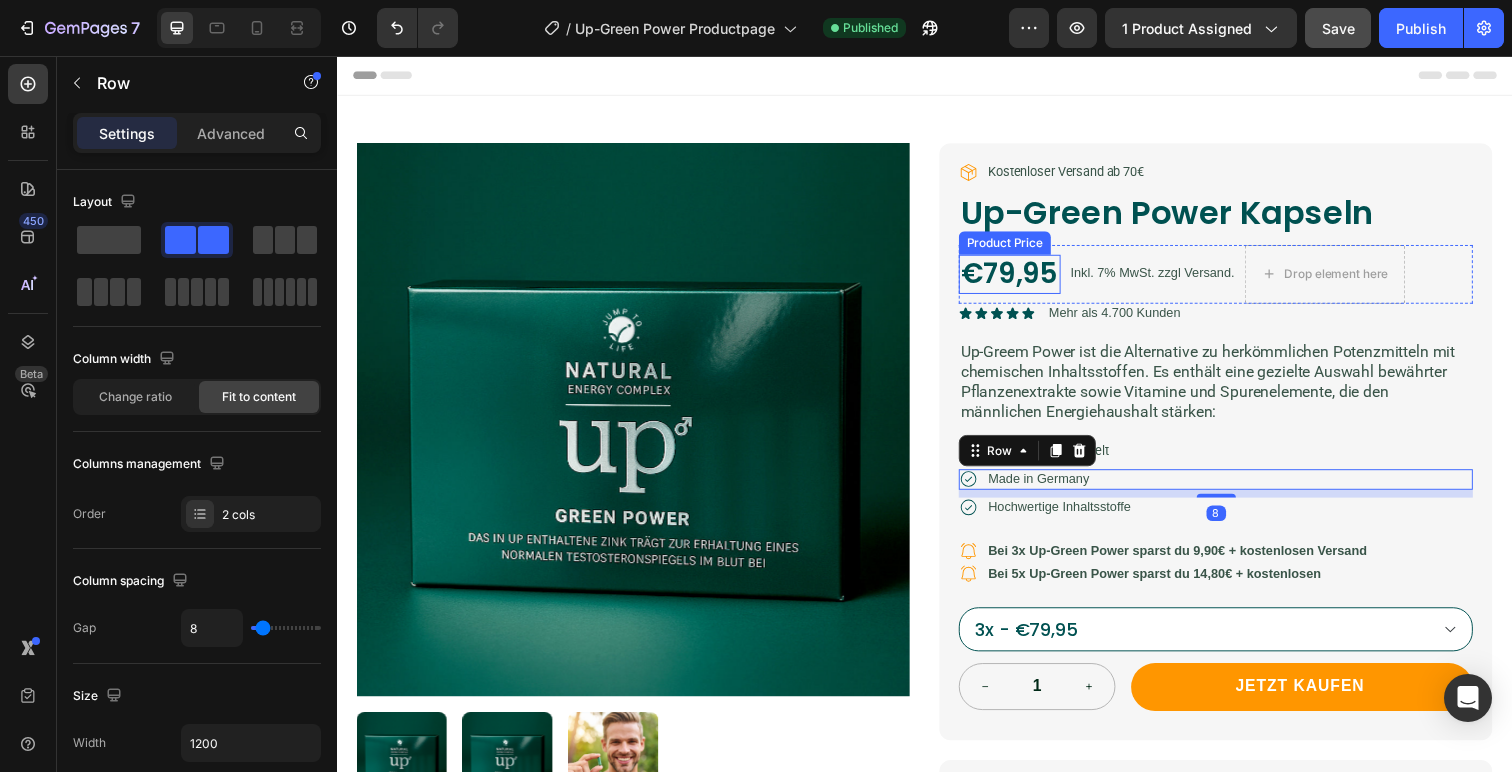 click on "€79,95" at bounding box center (1024, 279) 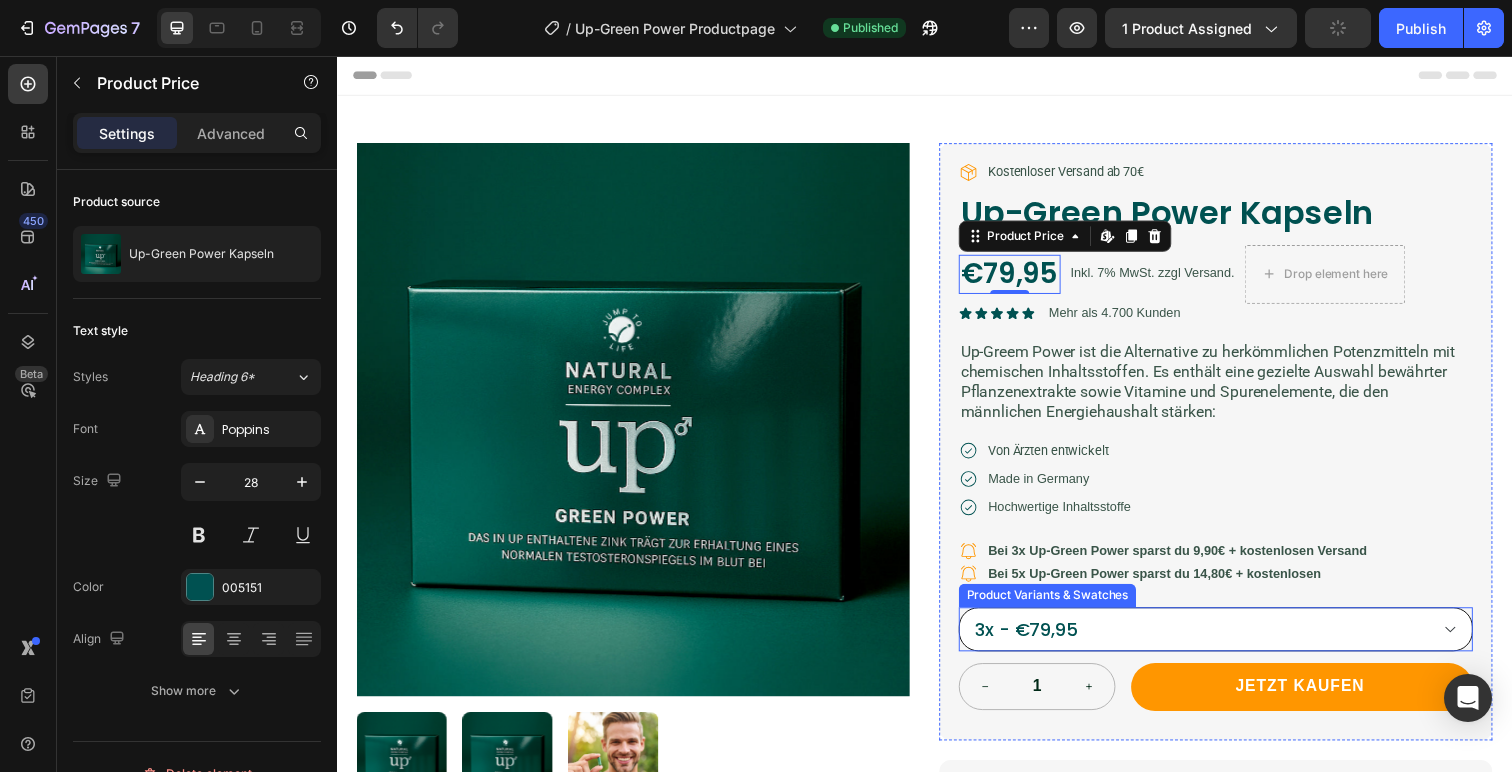 click on "1x - €29,95  3x - €79,95  5x - €134,95" at bounding box center [1234, 641] 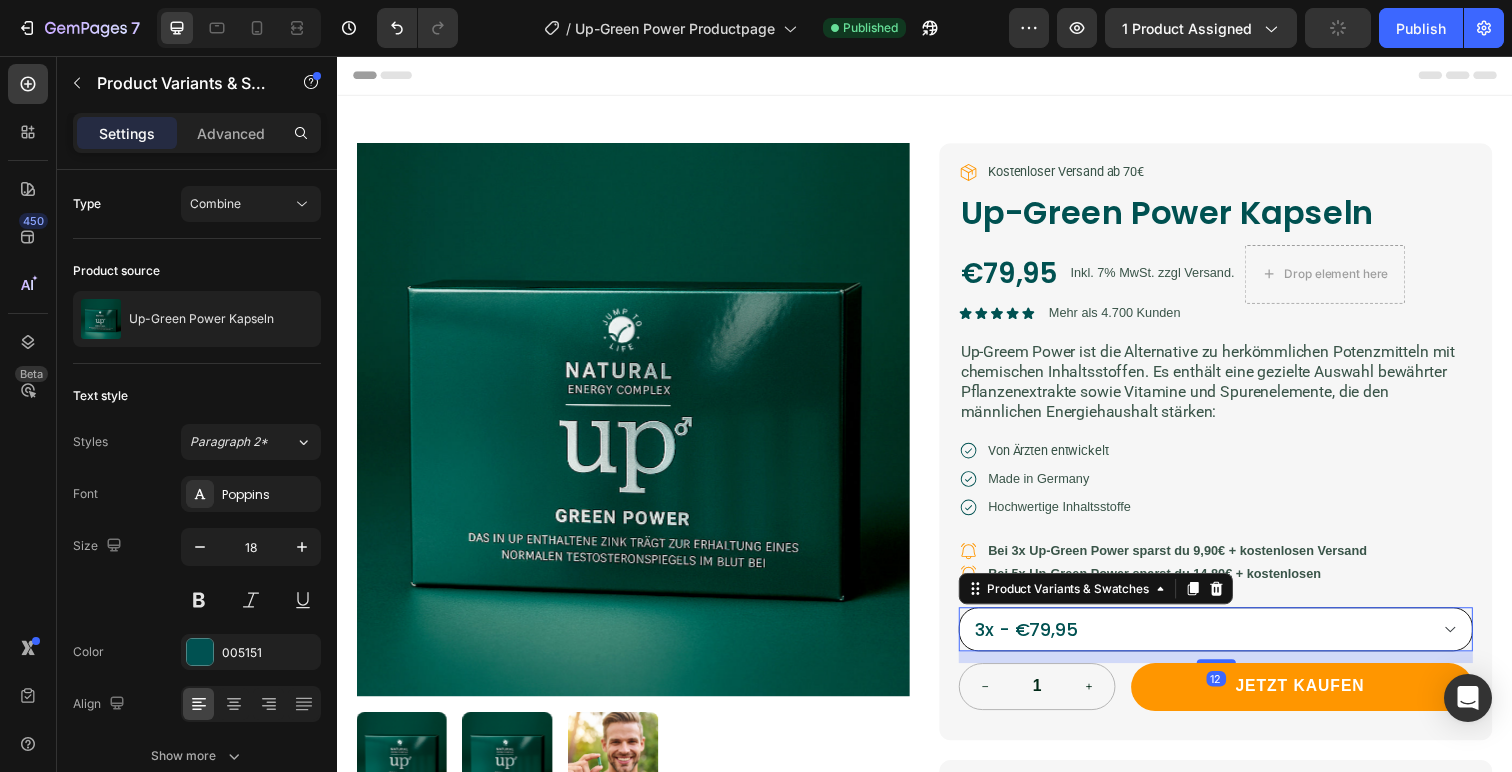 select on "578196705791574949" 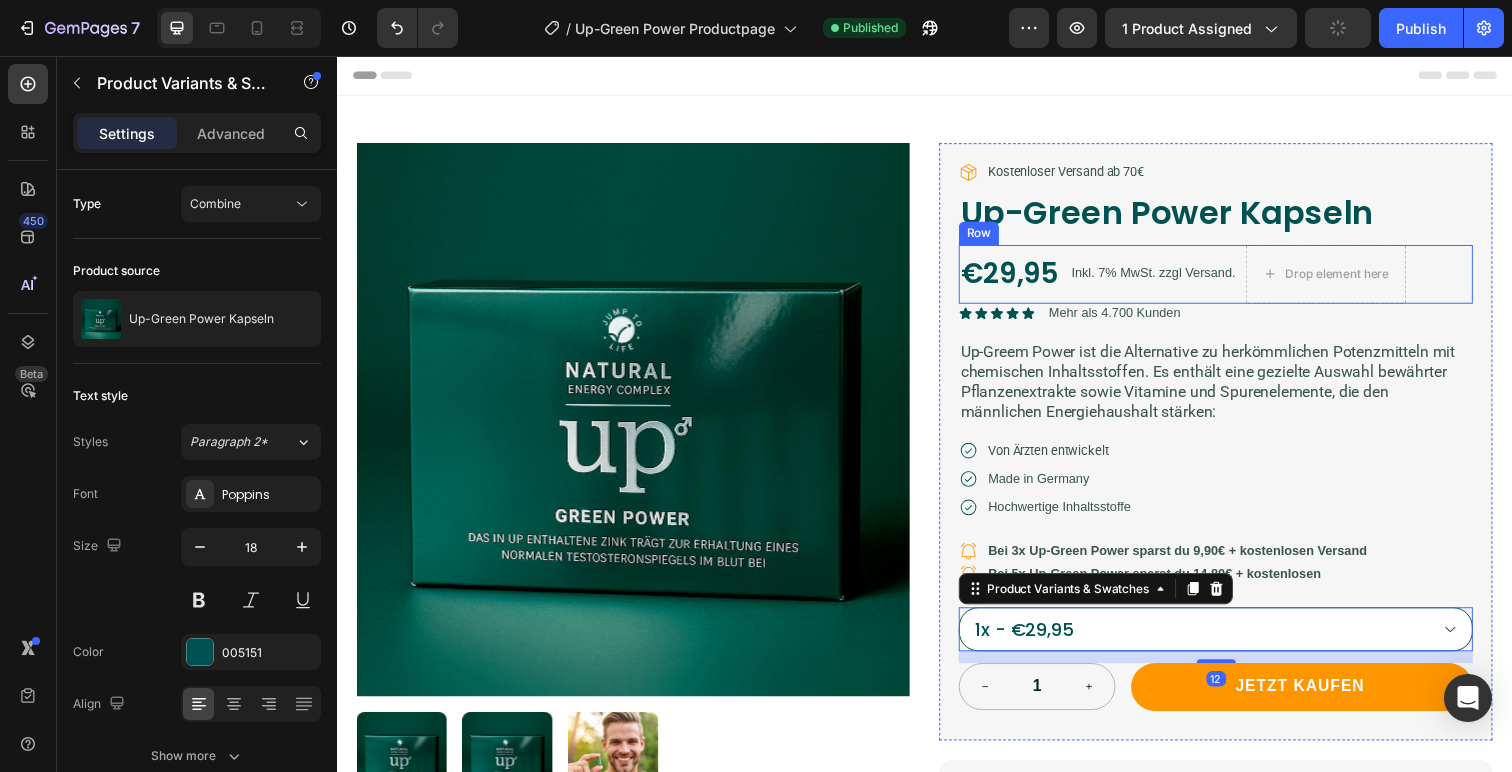 click on "€29,95" at bounding box center [1024, 279] 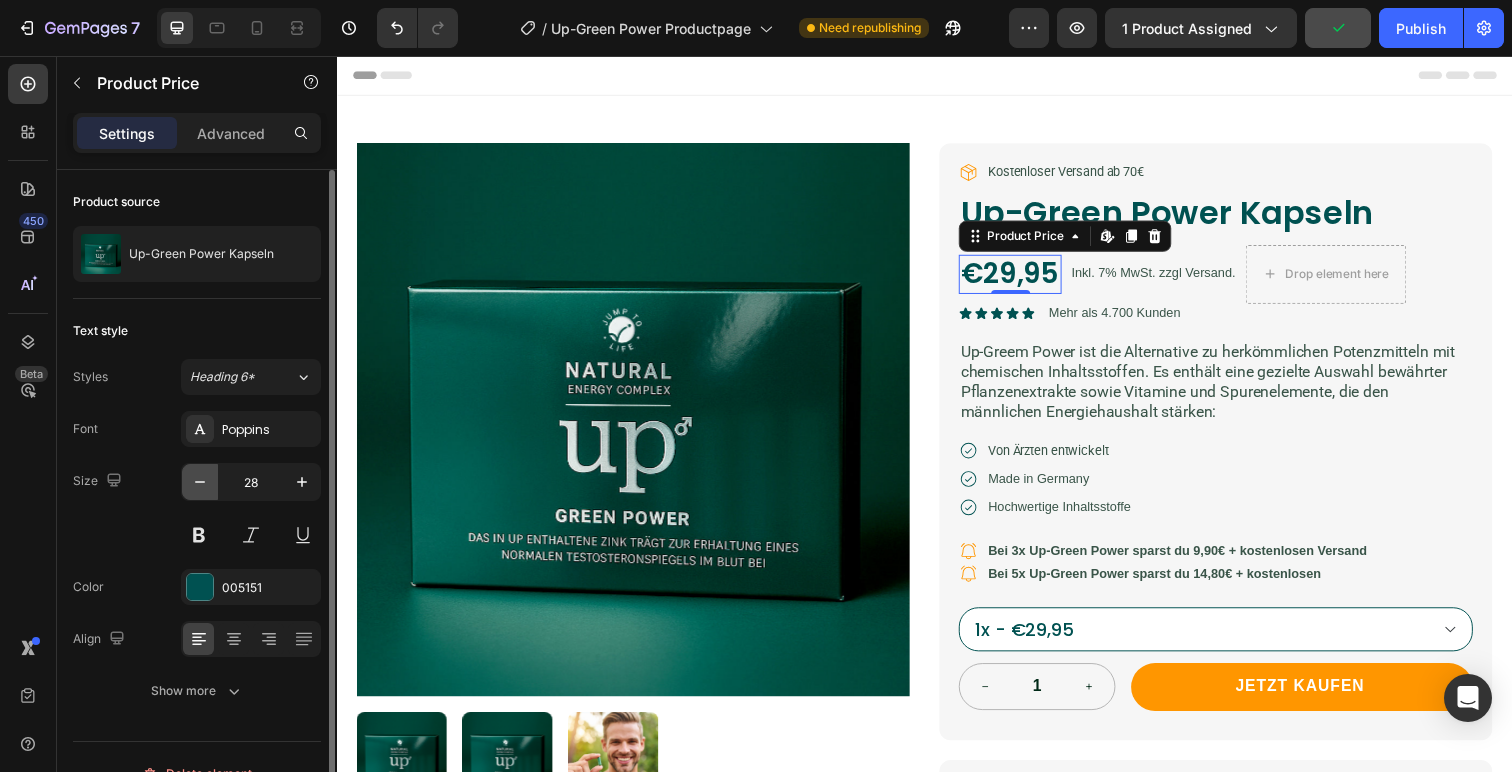 click 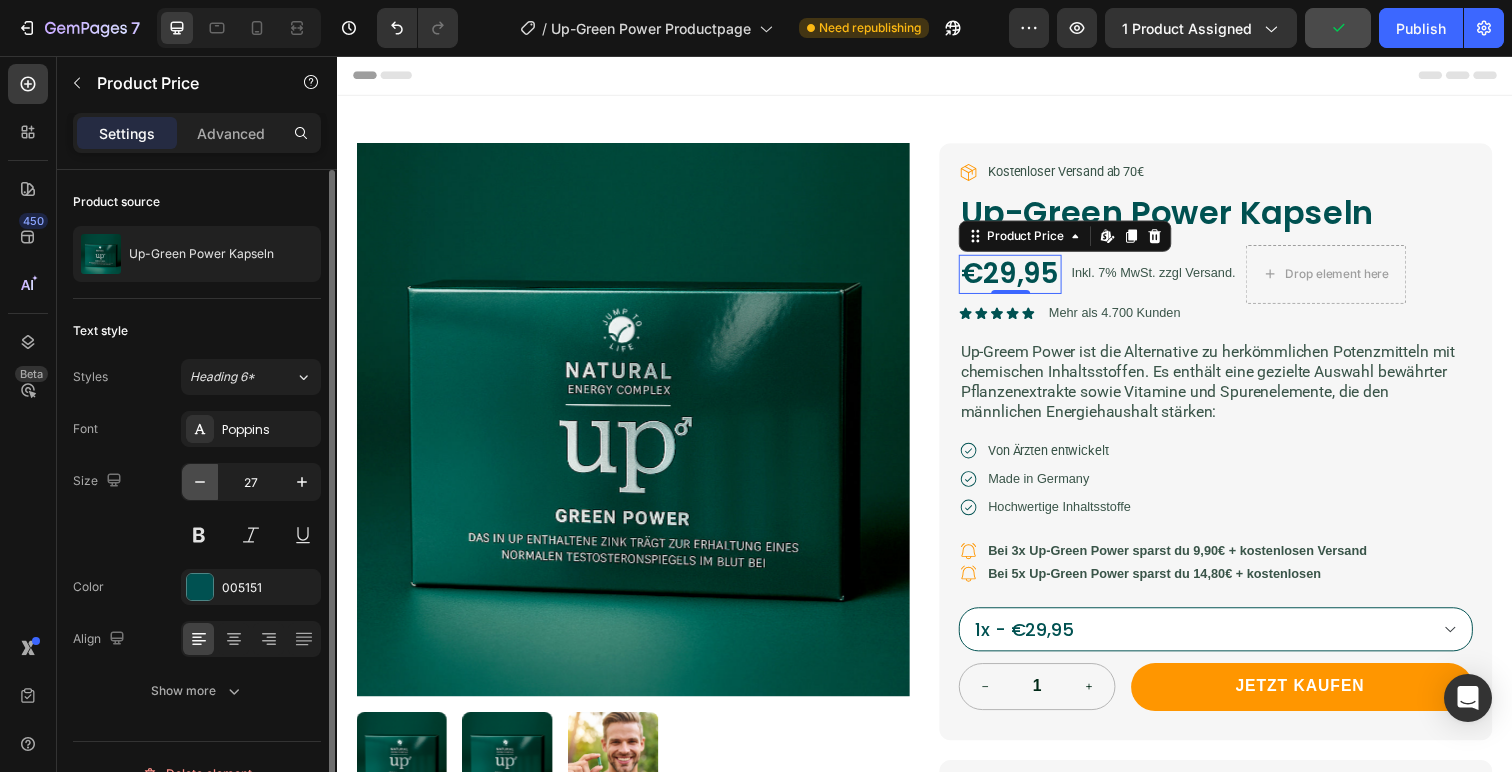 click 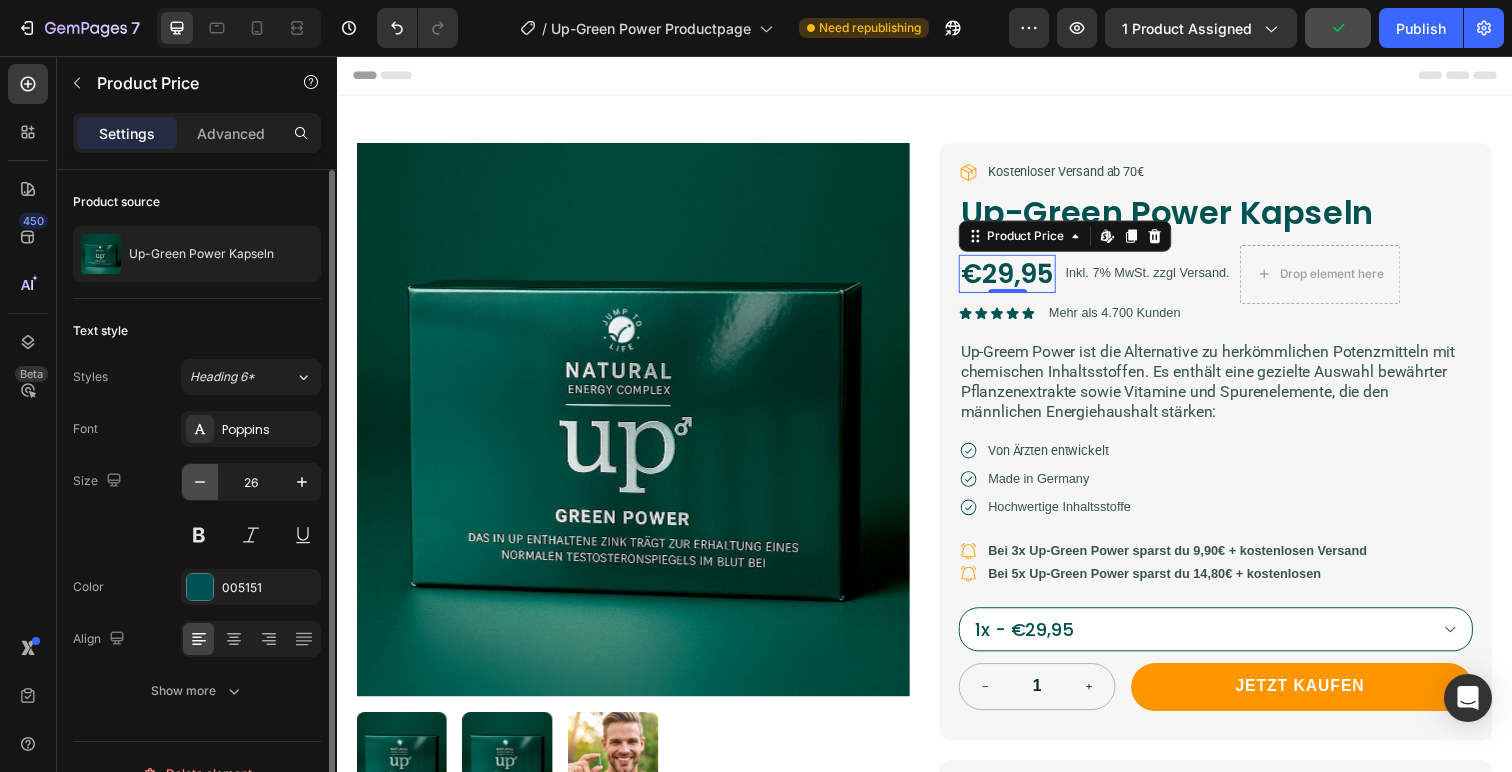 click 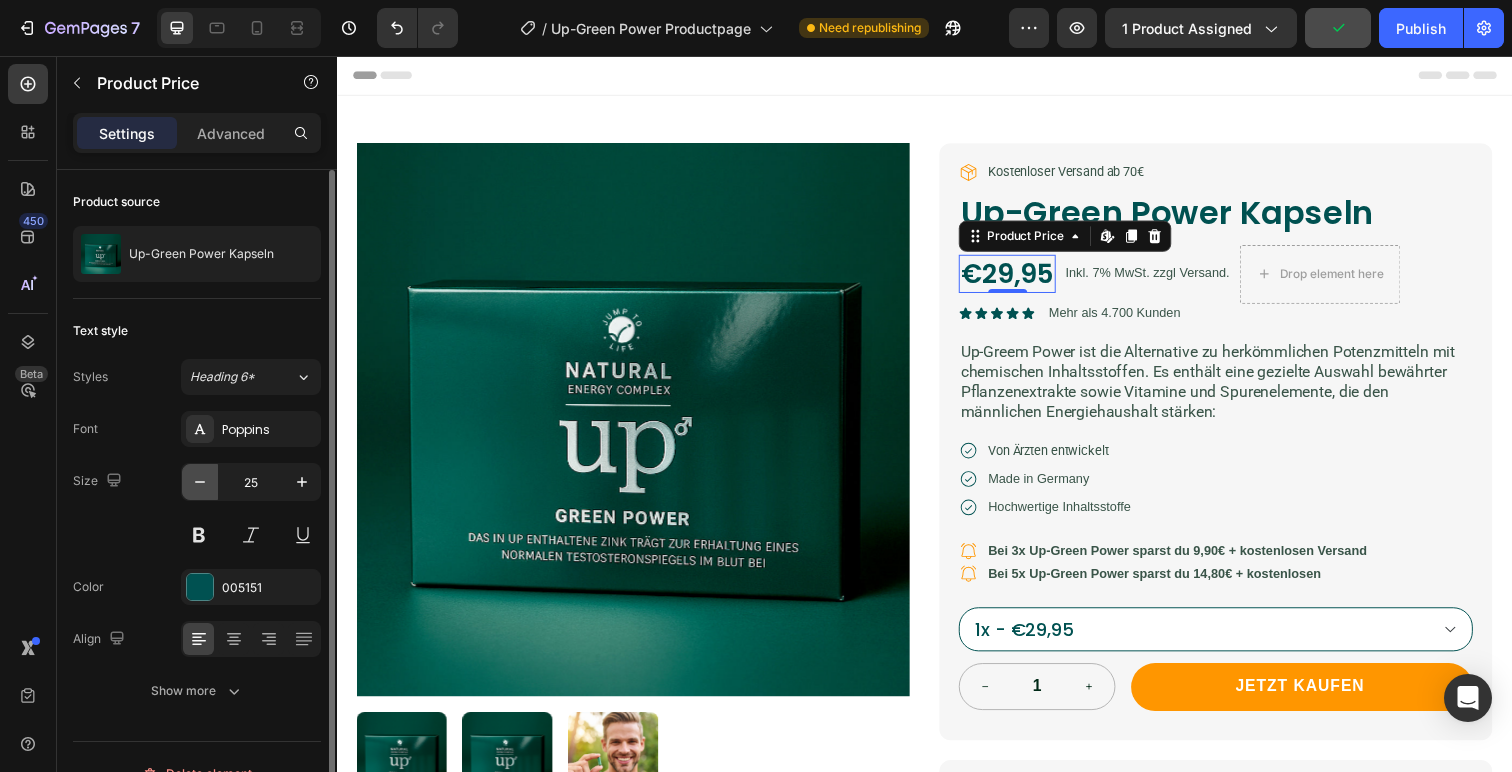 click 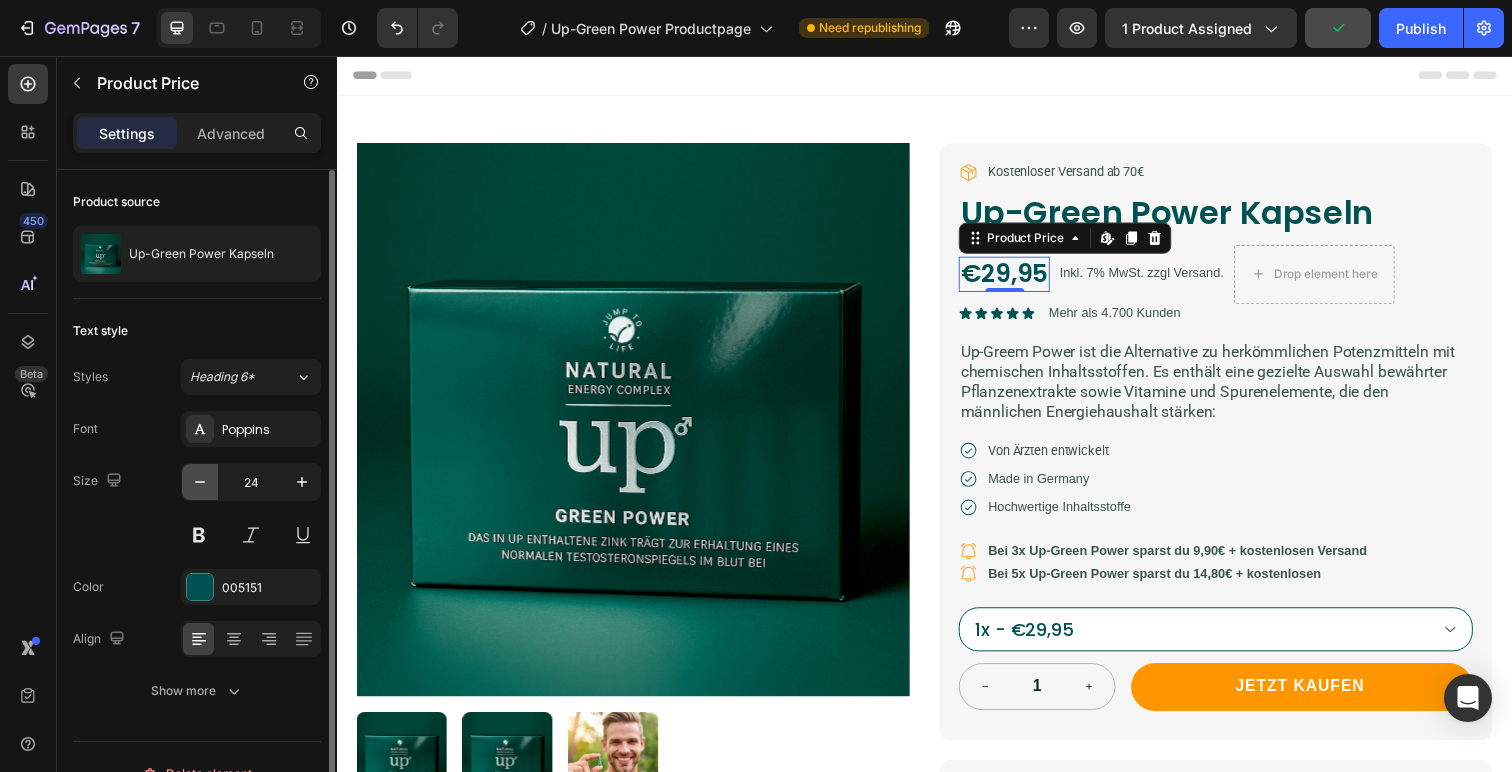click 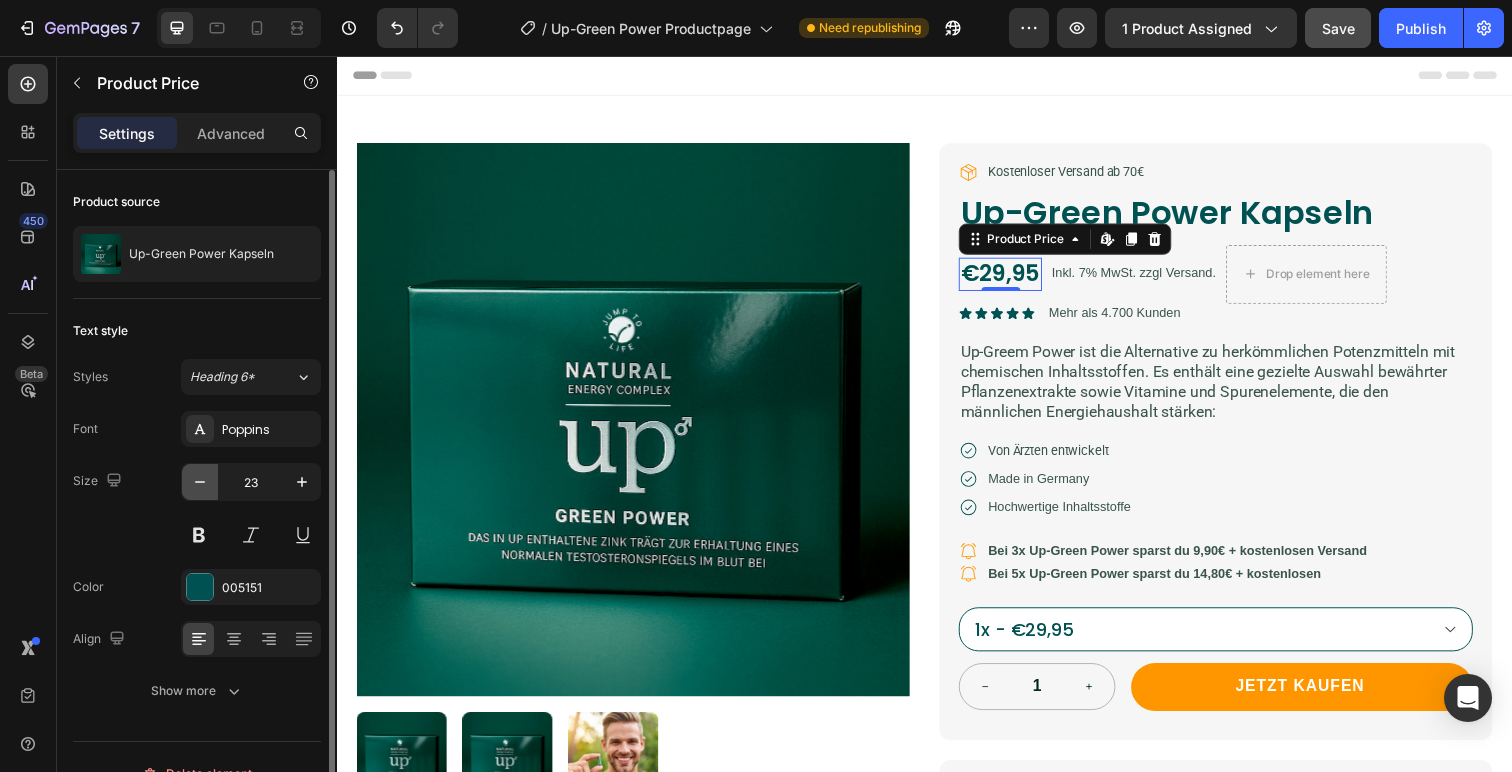 click 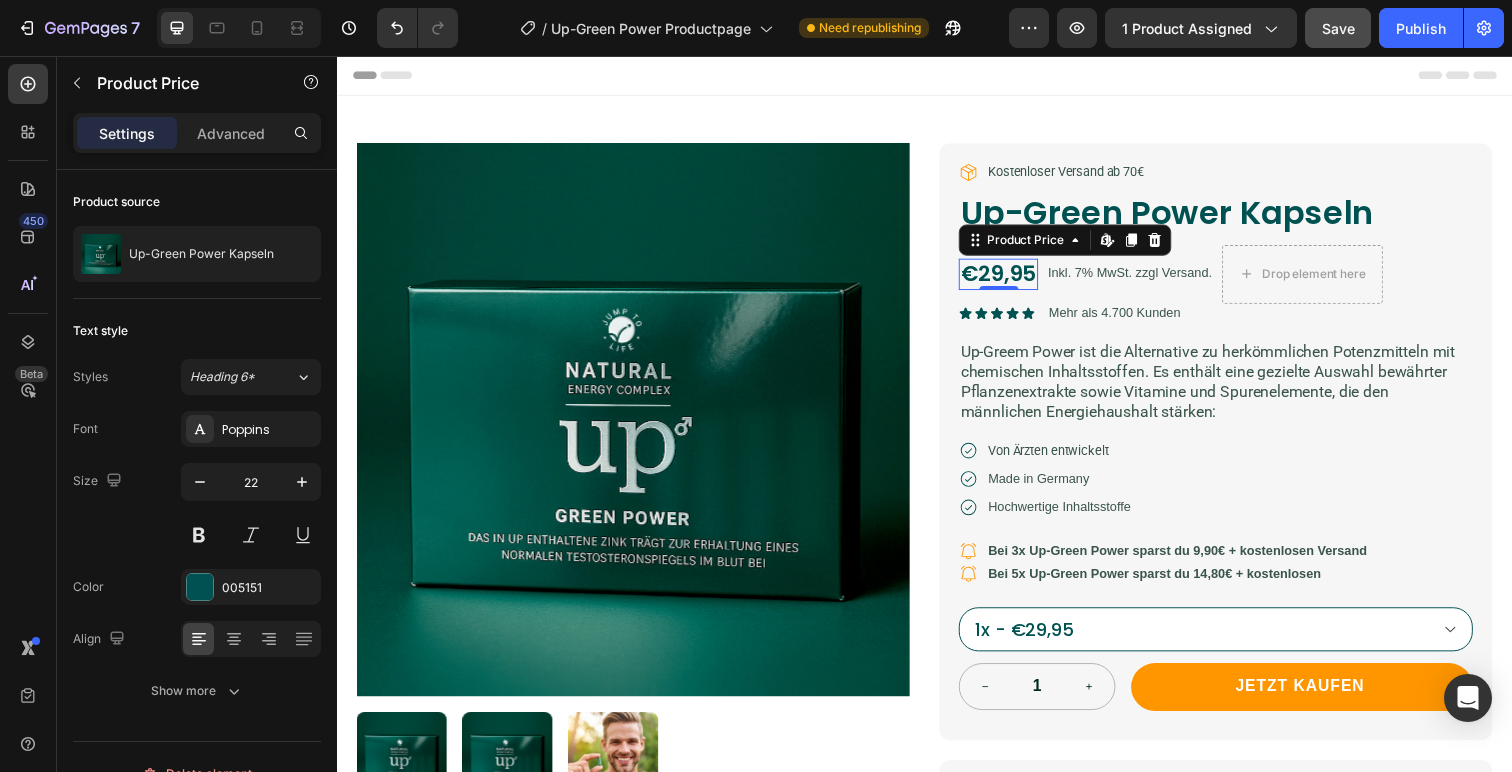 click on "Header" at bounding box center [937, 76] 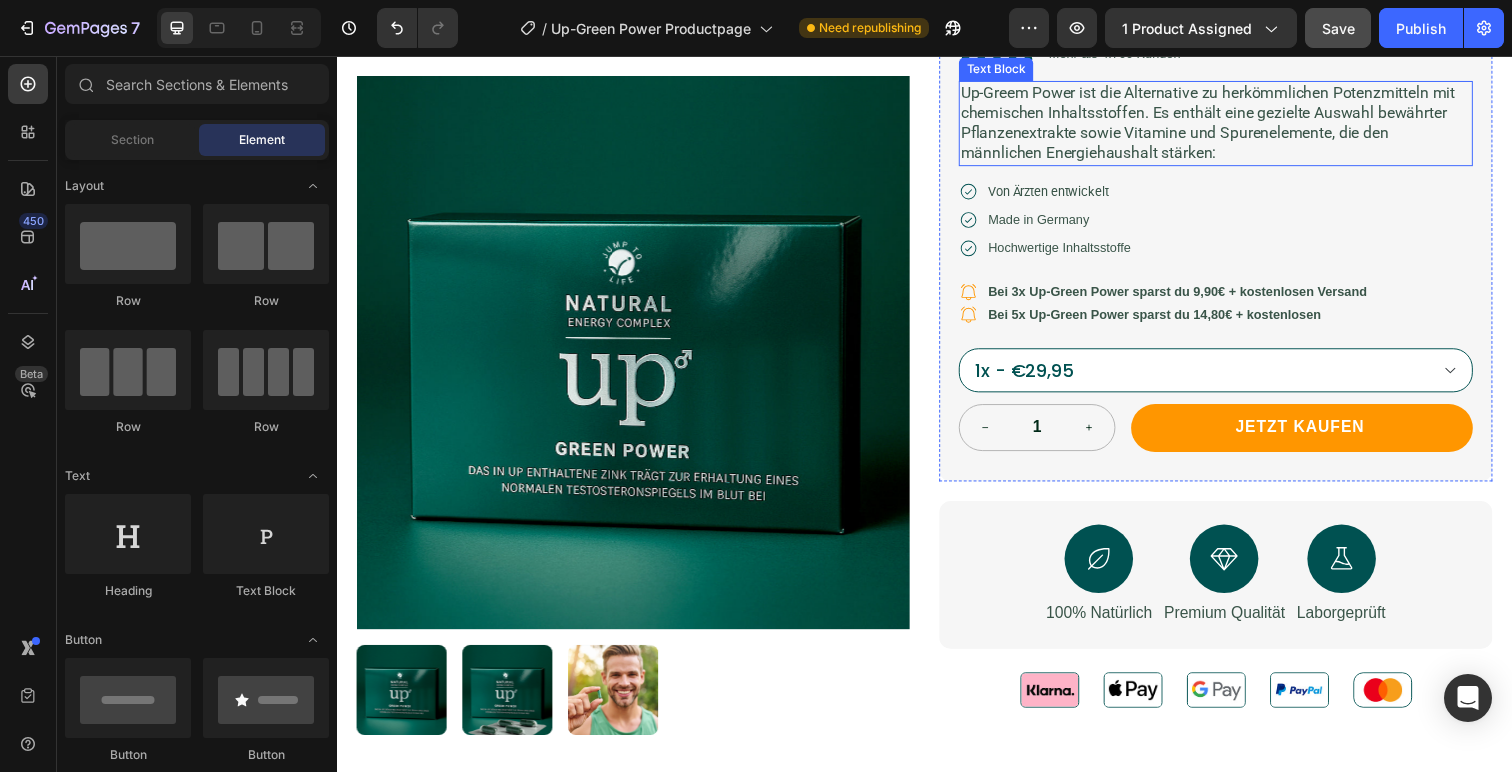 scroll, scrollTop: 325, scrollLeft: 0, axis: vertical 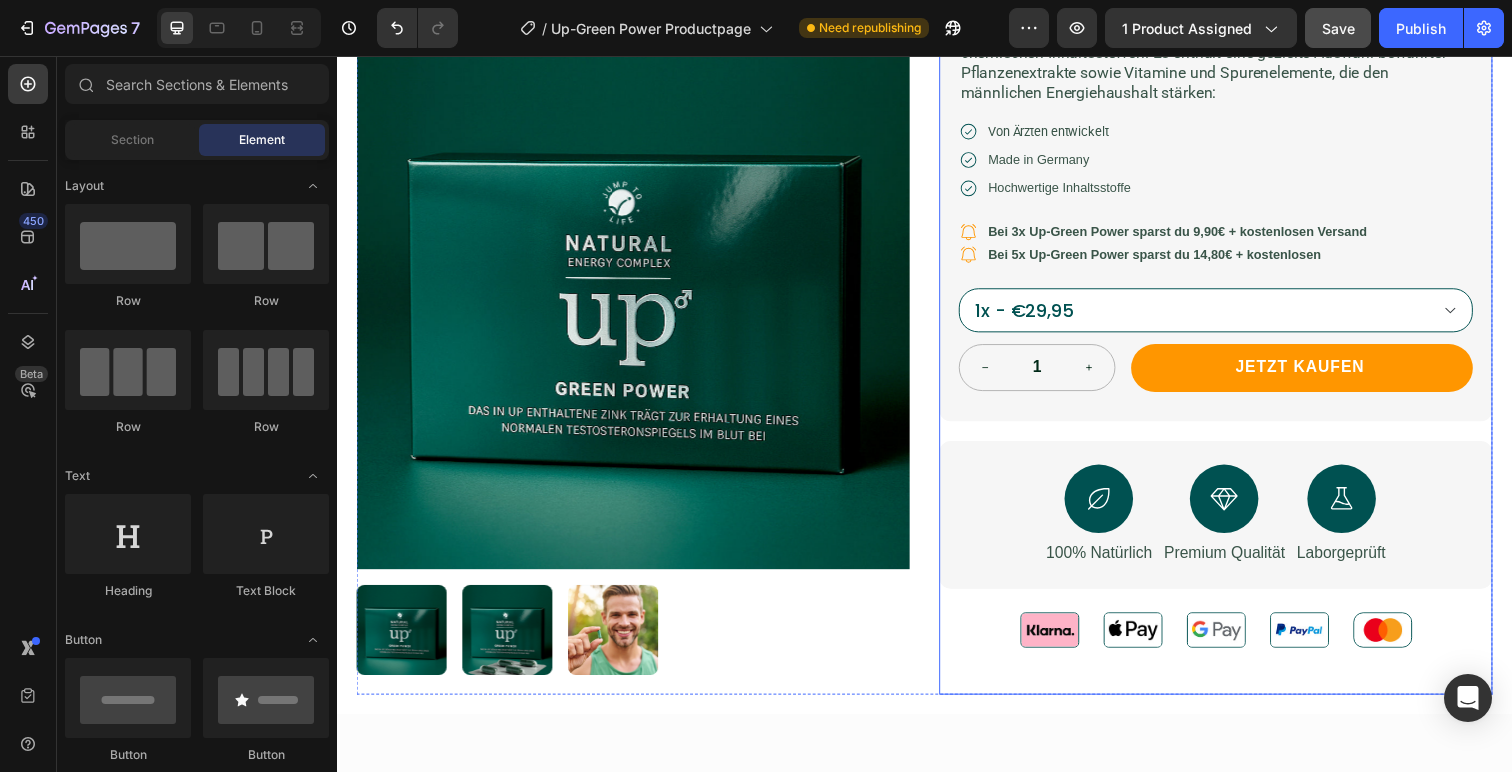 click on "Icon Kostenloser Versand ab 70€ Text Block Row Up-Green Power Kapseln Product Title €29,95 Product Price Product Price Inkl. 7% MwSt. zzgl Versand. Text Block
Drop element here Row
Icon
Icon
Icon
Icon
Icon Icon List Mehr als 4.700 Kunden Text Block Row Up-Greem Power ist die Alternative zu herkömmlichen Potenzmitteln mit chemischen Inhaltsstoffen. Es enthält eine gezielte Auswahl bewährter Pflanzenextrakte sowie Vitamine und Spurenelemente, die den männlichen Energiehaushalt stärken: Text Block
Icon Von Ärzten entwickelt Text Block Row
Icon Made in Germany Text Block Row
Icon Hochwertige Inhaltsstoffe Text Block Row
Icon Bei 3x Up-Green Power sparst du 9,90€ + kostenlosen Versand Text Block Row
Icon Bei 5x Up-Green Power sparst du 14,80€ + kostenlosen  Text Block Row   1x - €29,95  3x - €79,95  1 Row" at bounding box center (1234, 264) 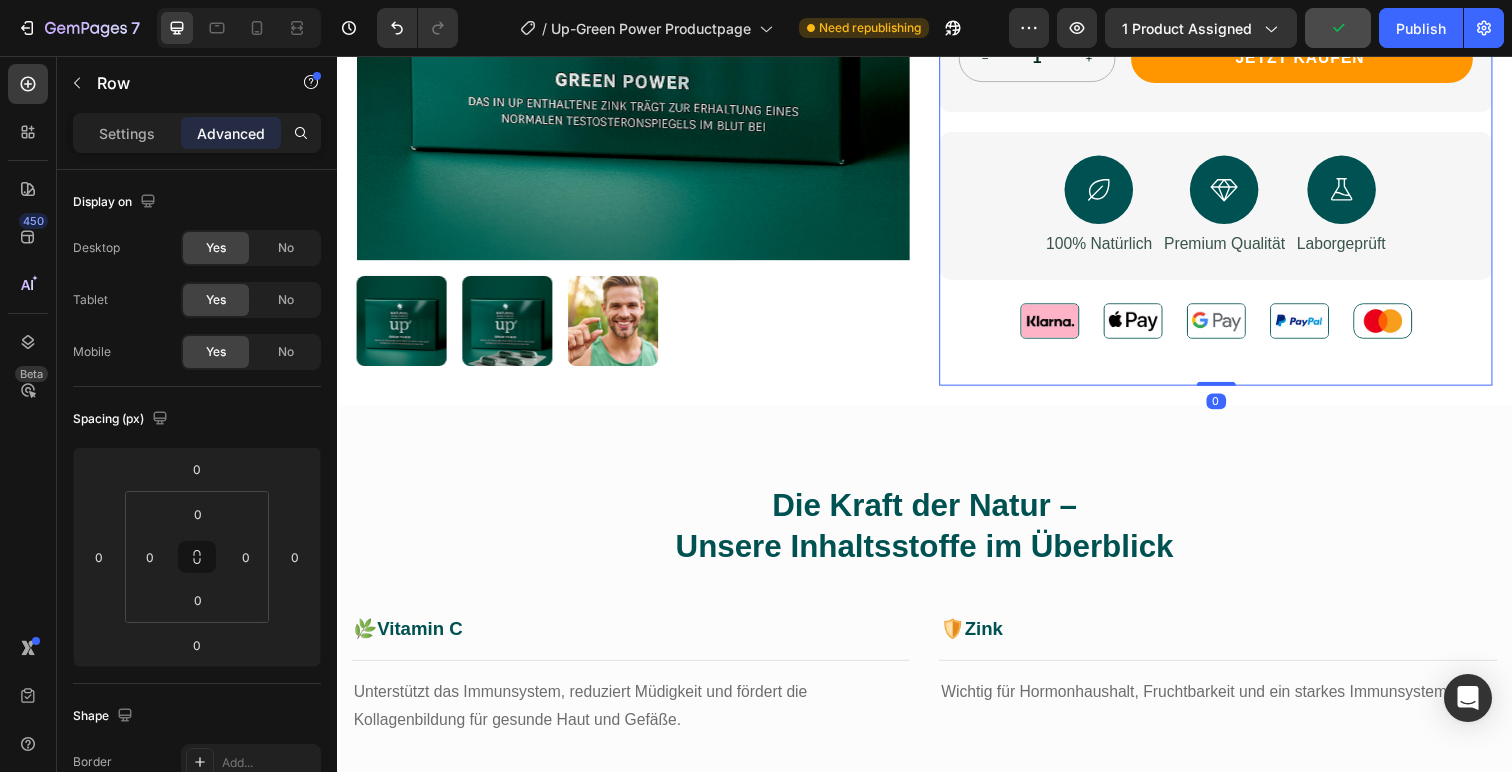 scroll, scrollTop: 550, scrollLeft: 0, axis: vertical 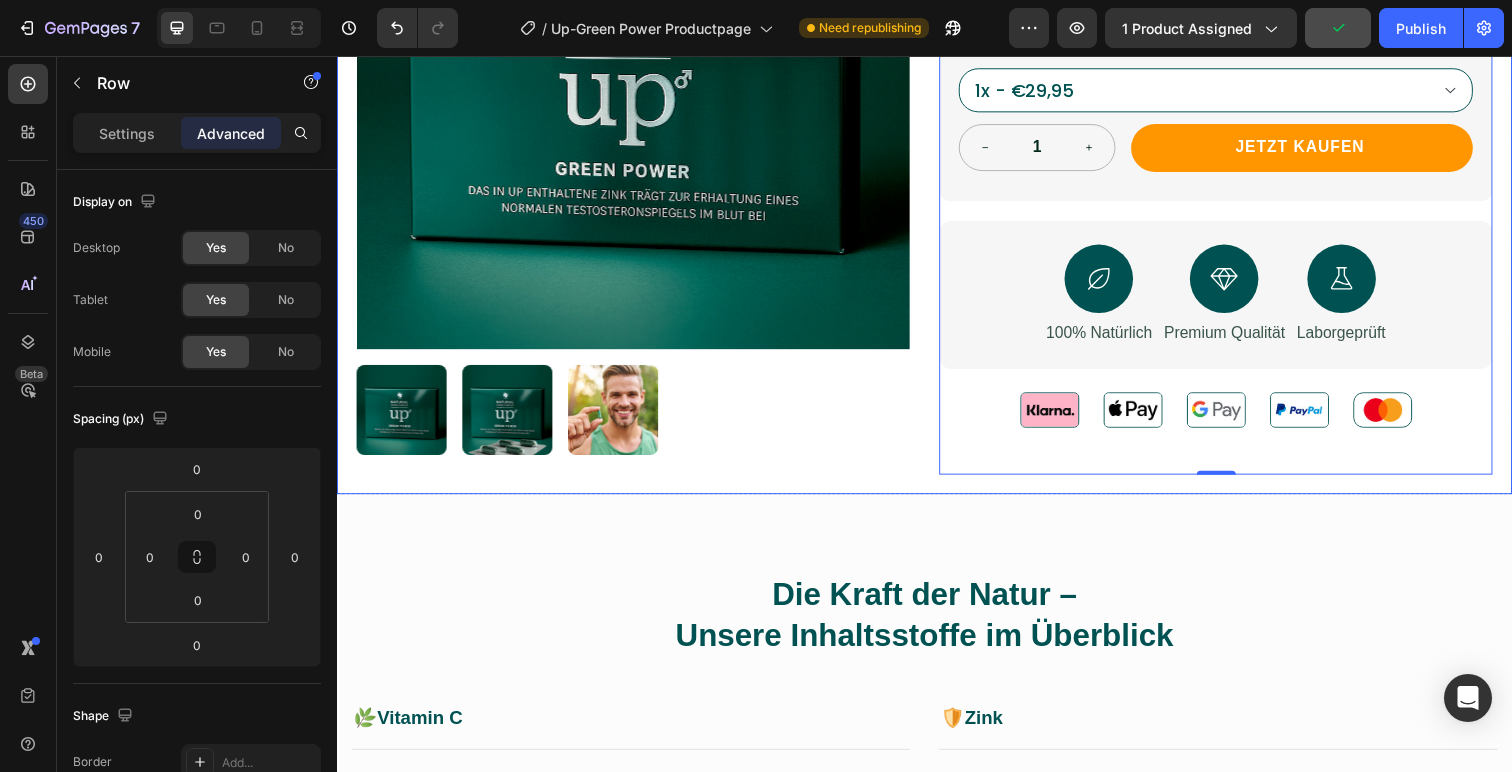 click on "Product Images
Icon Kostenloser Versand ab 70€ Text Block Row Up-Green Power Kapseln Product Title €29,95 Product Price Product Price Inkl. 7% MwSt. zzgl Versand. Text Block
Drop element here Row
Icon
Icon
Icon
Icon
Icon Icon List Mehr als 4.700 Kunden Text Block Row Up-Greem Power ist die Alternative zu herkömmlichen Potenzmitteln mit chemischen Inhaltsstoffen. Es enthält eine gezielte Auswahl bewährter Pflanzenextrakte sowie Vitamine und Spurenelemente, die den männlichen Energiehaushalt stärken: Text Block
Icon Von Ärzten entwickelt Text Block Row
Icon Made in Germany Text Block Row
Icon Hochwertige Inhaltsstoffe Text Block Row
Icon Bei 3x Up-Green Power sparst du 9,90€ + kostenlosen Versand Text Block Row
Icon Bei 5x Up-Green Power sparst du 14,80€ + kostenlosen  Text Block Row   1x - €29,95  1 Row" at bounding box center [937, 25] 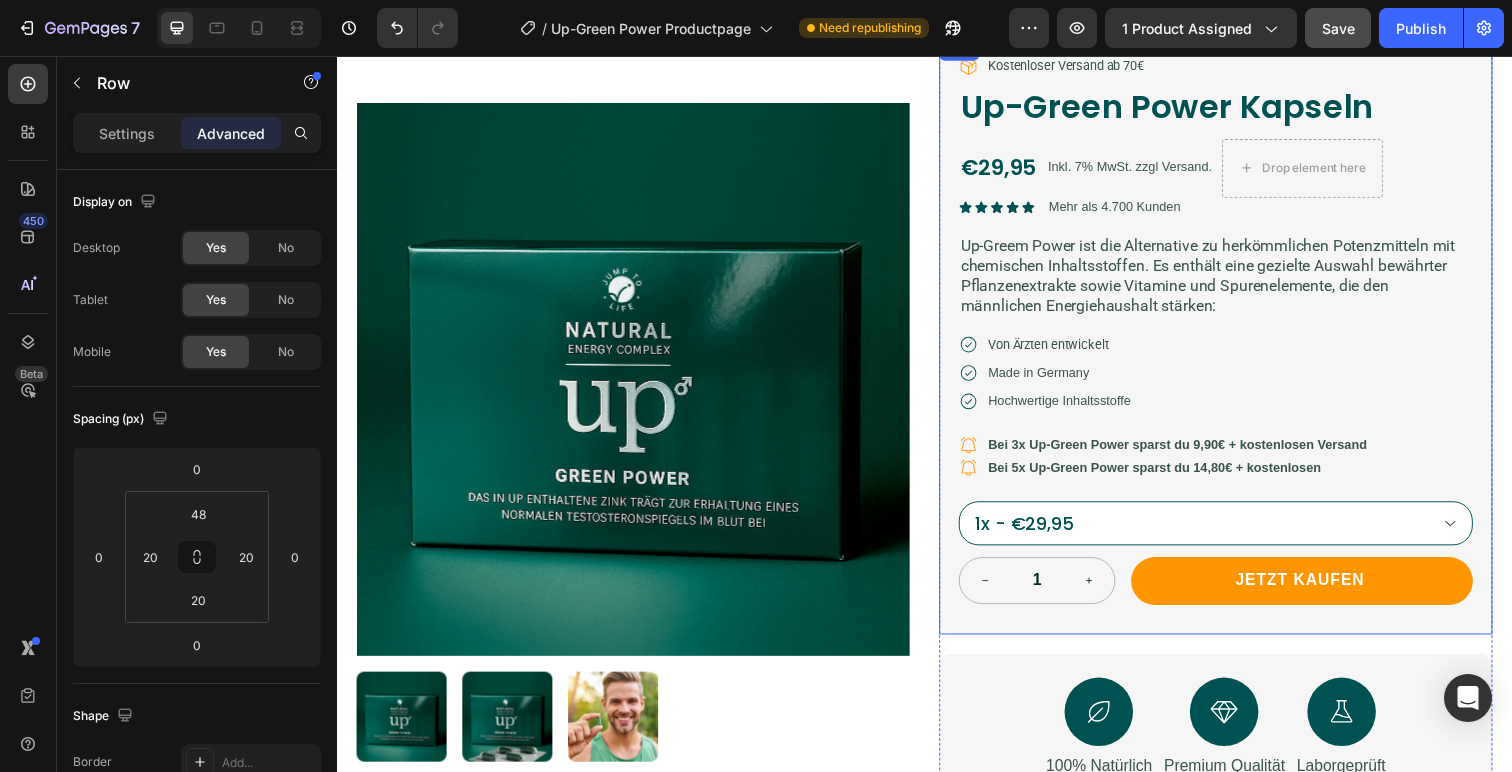 scroll, scrollTop: 91, scrollLeft: 0, axis: vertical 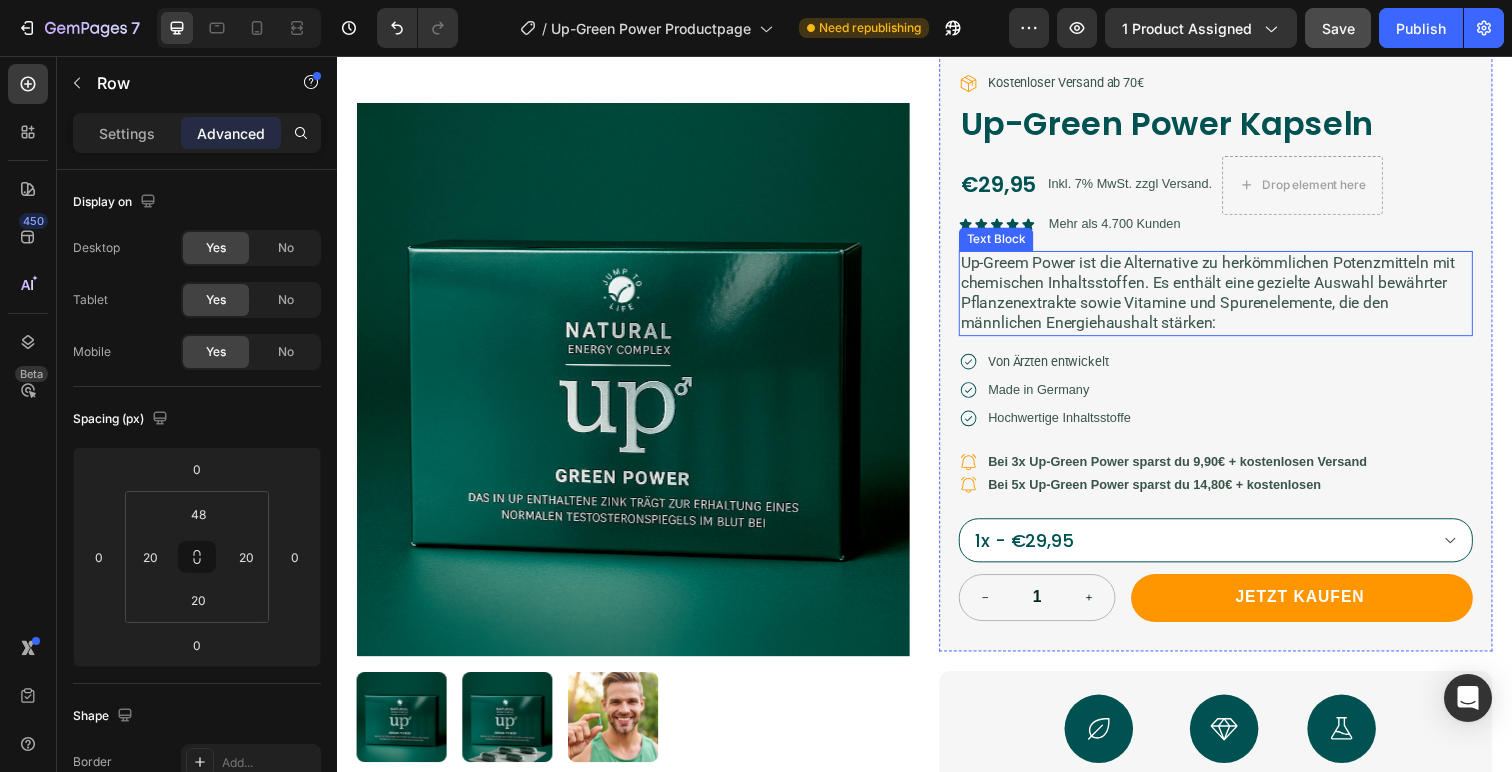 click on "Up-Greem Power ist die Alternative zu herkömmlichen Potenzmitteln mit chemischen Inhaltsstoffen. Es enthält eine gezielte Auswahl bewährter Pflanzenextrakte sowie Vitamine und Spurenelemente, die den männlichen Energiehaushalt stärken:" at bounding box center (1234, 298) 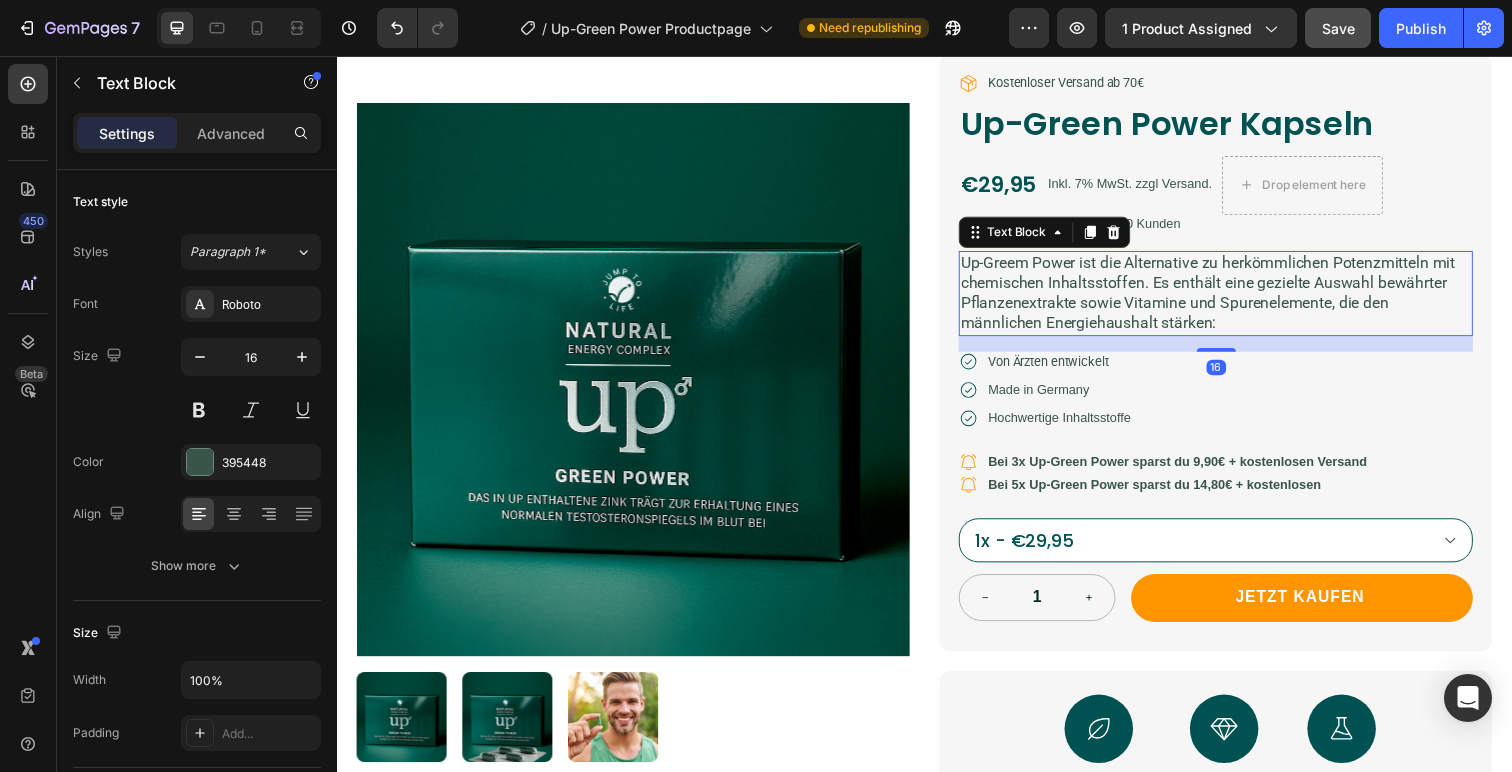 click on "Up-Greem Power ist die Alternative zu herkömmlichen Potenzmitteln mit chemischen Inhaltsstoffen. Es enthält eine gezielte Auswahl bewährter Pflanzenextrakte sowie Vitamine und Spurenelemente, die den männlichen Energiehaushalt stärken:" at bounding box center [1234, 298] 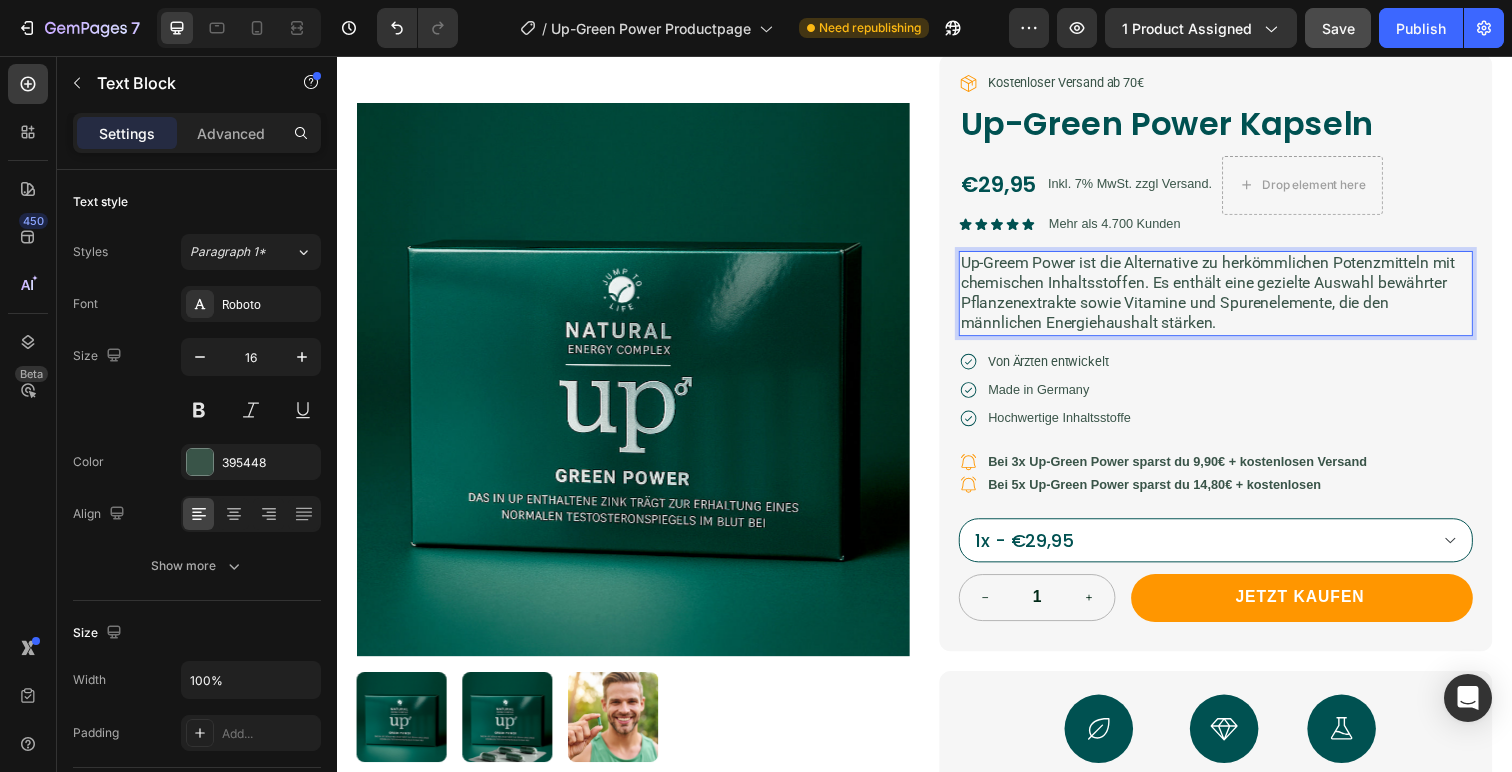 click on "Up-Greem Power ist die Alternative zu herkömmlichen Potenzmitteln mit chemischen Inhaltsstoffen. Es enthält eine gezielte Auswahl bewährter Pflanzenextrakte sowie Vitamine und Spurenelemente, die den männlichen Energiehaushalt stärken." at bounding box center [1234, 298] 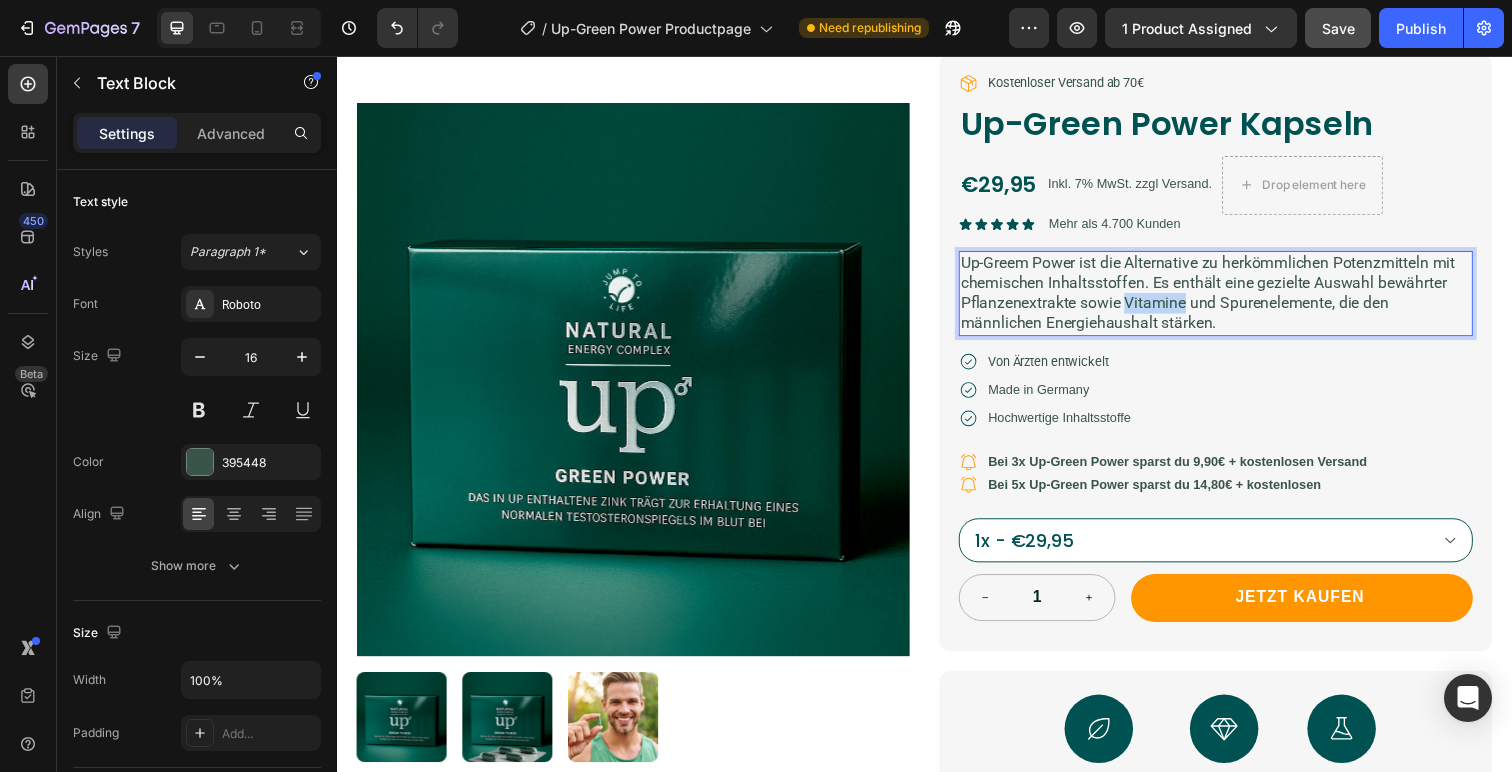 click on "Up-Greem Power ist die Alternative zu herkömmlichen Potenzmitteln mit chemischen Inhaltsstoffen. Es enthält eine gezielte Auswahl bewährter Pflanzenextrakte sowie Vitamine und Spurenelemente, die den männlichen Energiehaushalt stärken." at bounding box center (1234, 298) 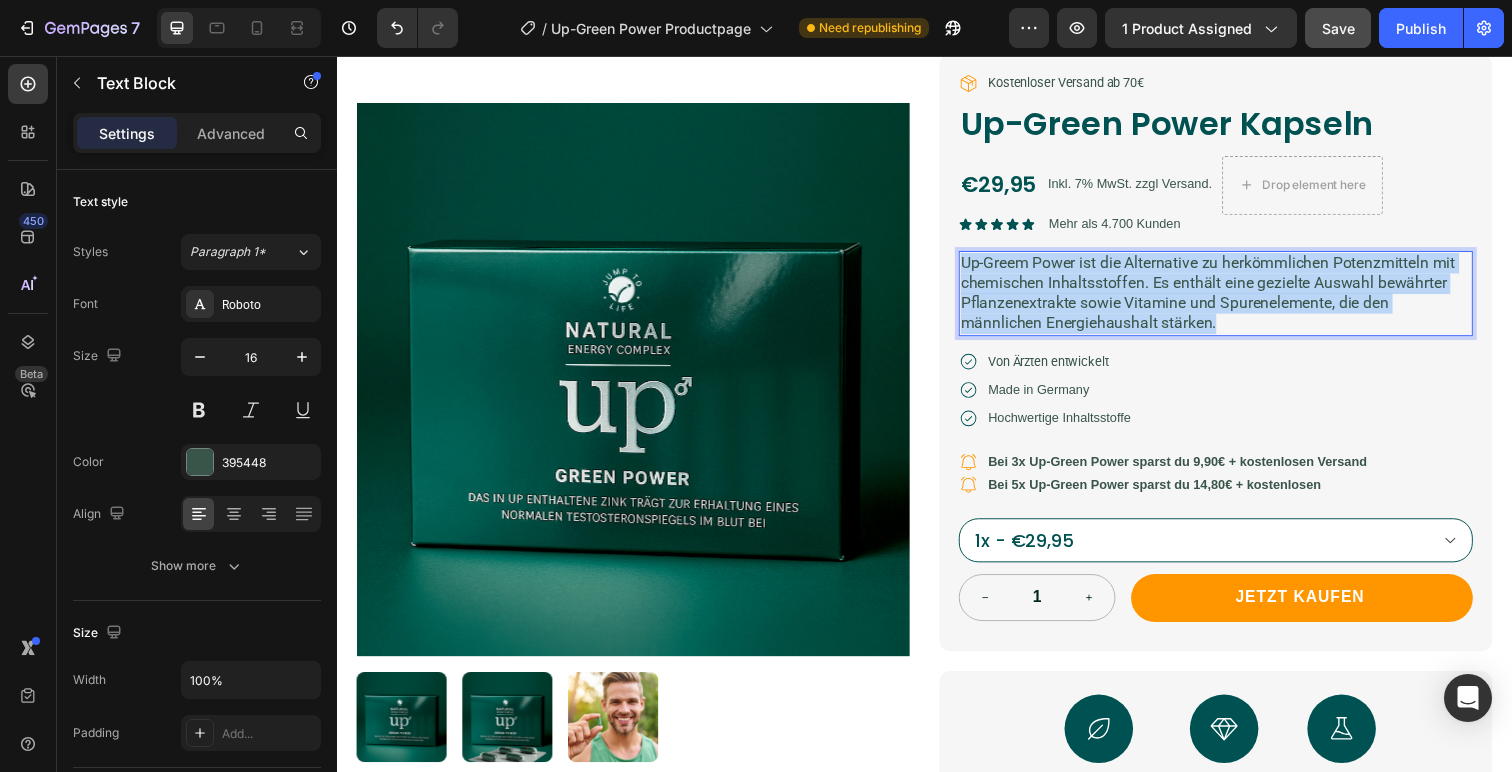 click on "Up-Greem Power ist die Alternative zu herkömmlichen Potenzmitteln mit chemischen Inhaltsstoffen. Es enthält eine gezielte Auswahl bewährter Pflanzenextrakte sowie Vitamine und Spurenelemente, die den männlichen Energiehaushalt stärken." at bounding box center [1234, 298] 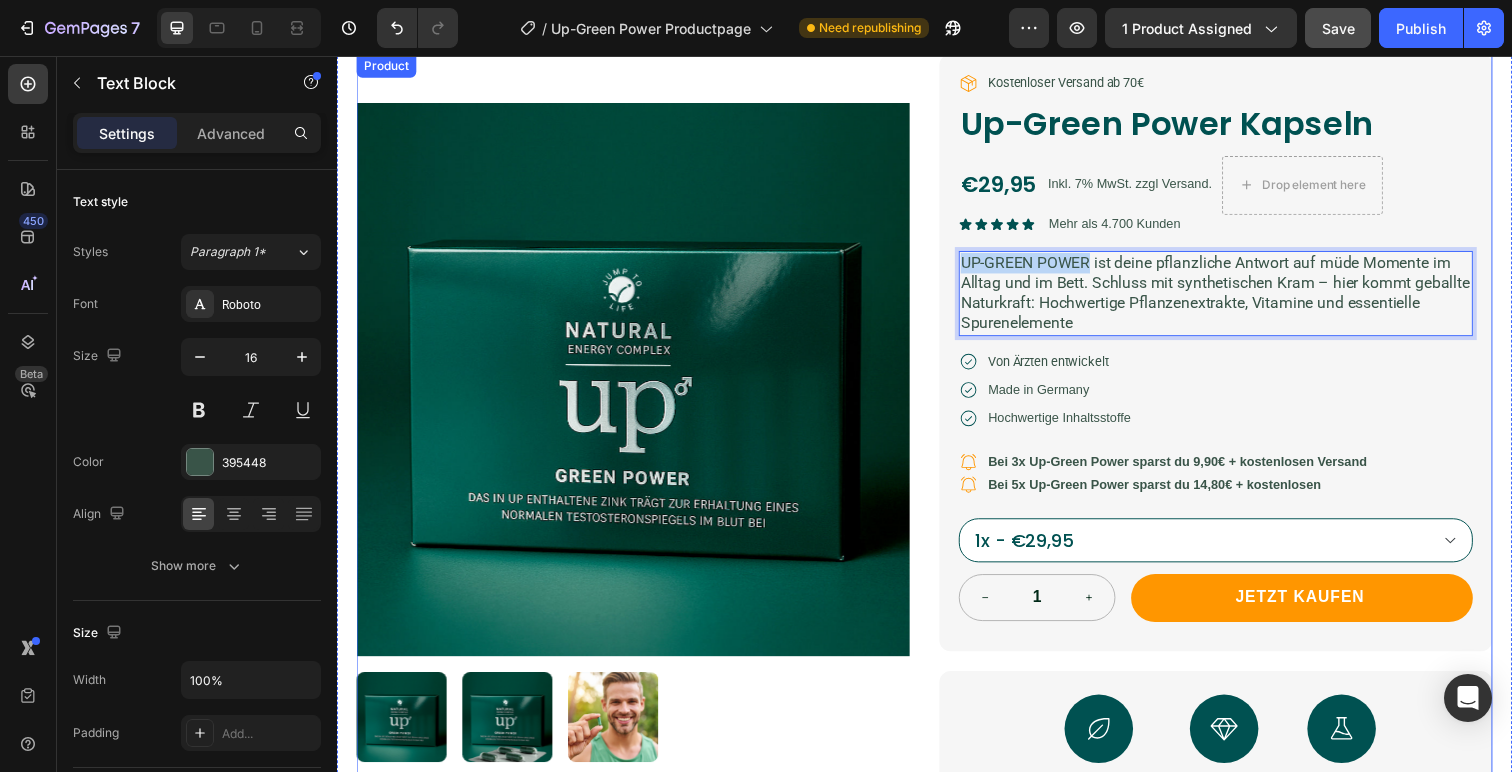 drag, startPoint x: 1107, startPoint y: 265, endPoint x: 941, endPoint y: 248, distance: 166.86821 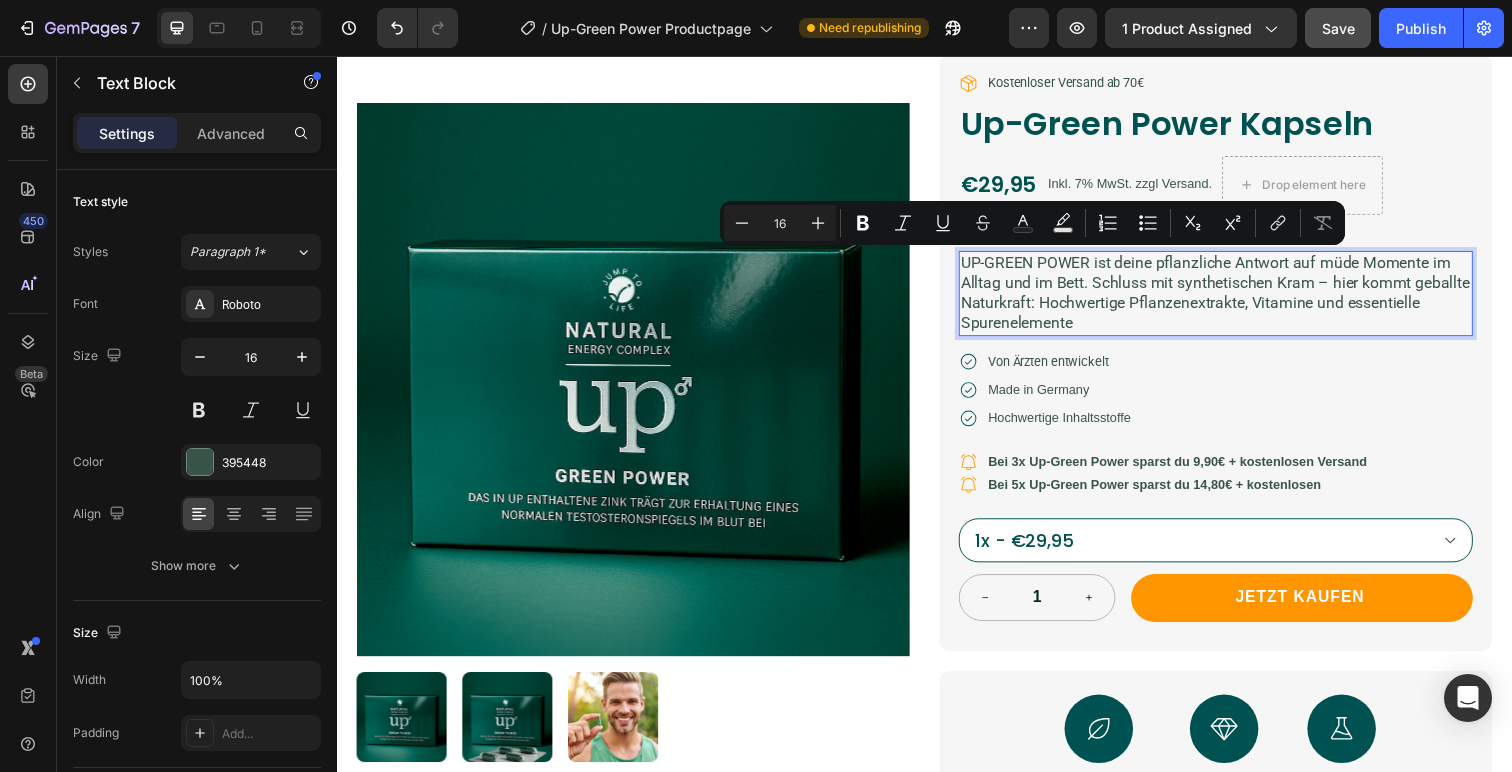 click on "UP-GREEN POWER ist deine pflanzliche Antwort auf müde Momente im Alltag und im Bett. Schluss mit synthetischen Kram – hier kommt geballte Naturkraft: Hochwertige Pflanzenextrakte, Vitamine und essentielle Spurenelemente" at bounding box center (1234, 298) 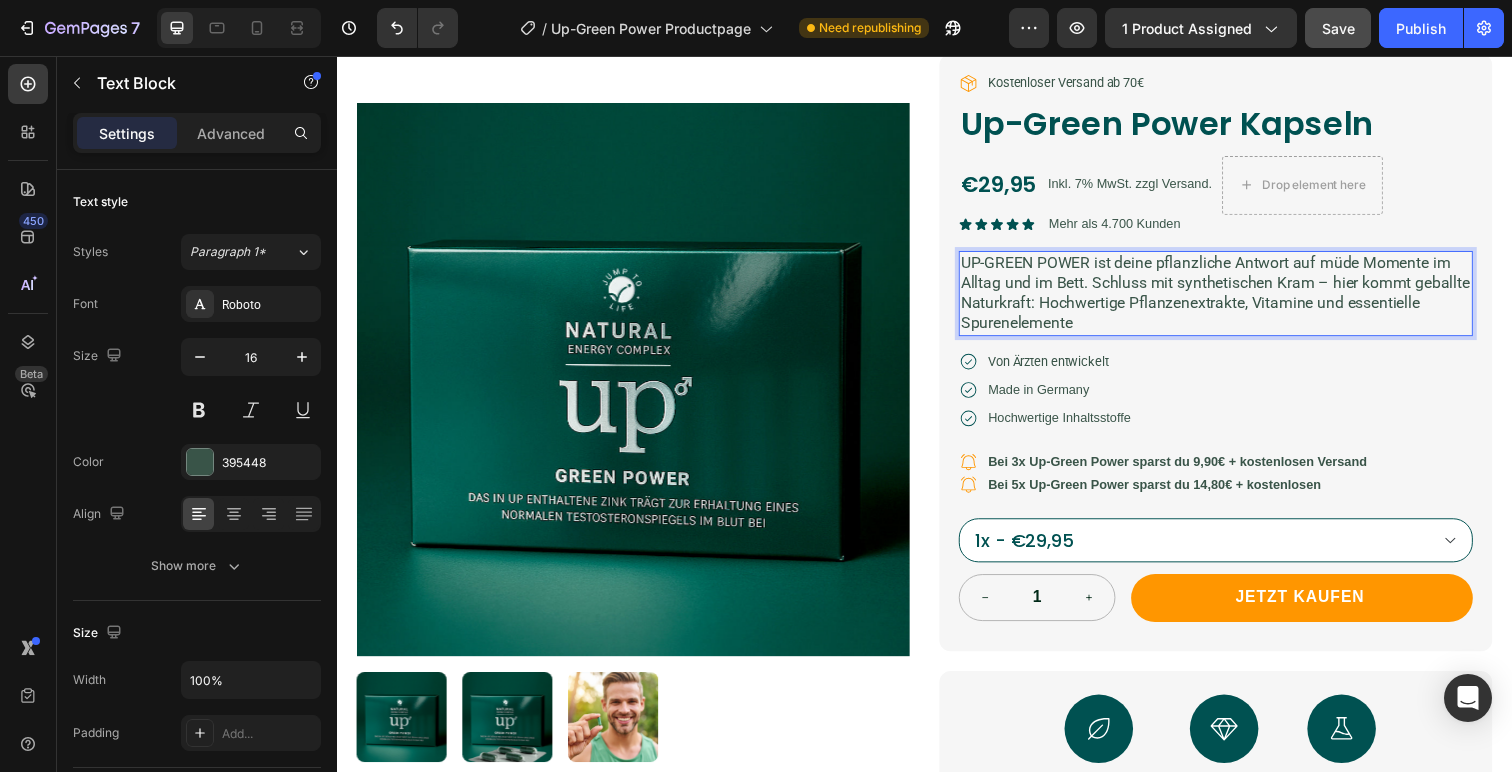 click on "UP-GREEN POWER ist deine pflanzliche Antwort auf müde Momente im Alltag und im Bett. Schluss mit synthetischen Kram – hier kommt geballte Naturkraft: Hochwertige Pflanzenextrakte, Vitamine und essentielle Spurenelemente" at bounding box center [1234, 298] 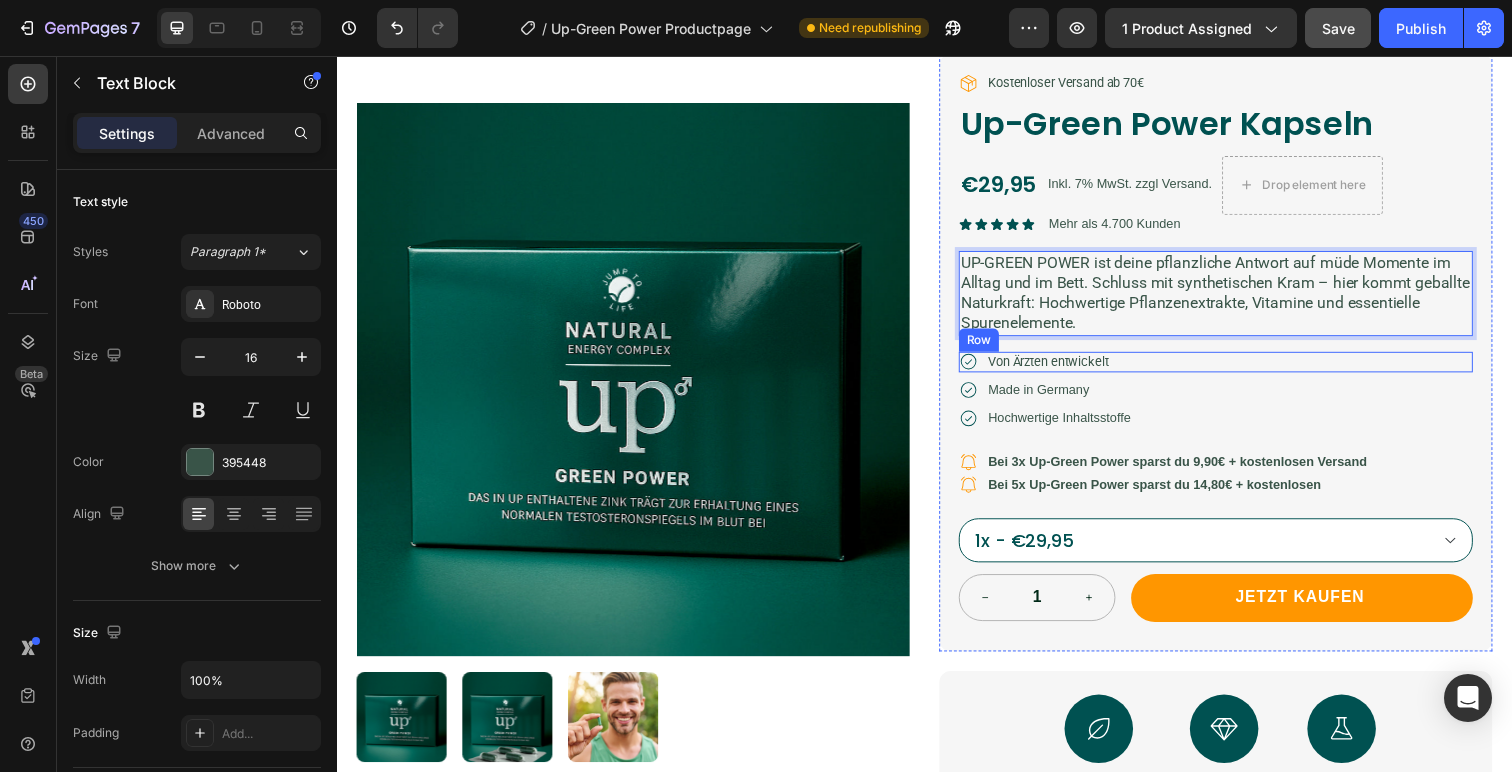 click on "Icon Kostenloser Versand ab 70€ Text Block Row Up-Green Power Kapseln Product Title €29,95 Product Price Product Price Inkl. 7% MwSt. zzgl Versand. Text Block
Drop element here Row
Icon
Icon
Icon
Icon
Icon Icon List Mehr als 4.700 Kunden Text Block Row UP-GREEN POWER ist deine pflanzliche Antwort auf müde Momente im Alltag und im Bett. Schluss mit synthetischen Kram – hier kommt geballte Naturkraft: Hochwertige Pflanzenextrakte, Vitamine und essentielle Spurenelemente. Text Block   16
Icon Von Ärzten entwickelt Text Block Row
Icon Made in Germany Text Block Row
Icon Hochwertige Inhaltsstoffe Text Block Row
Icon Bei 3x Up-Green Power sparst du 9,90€ + kostenlosen Versand Text Block Row
Icon Bei 5x Up-Green Power sparst du 14,80€ + kostenlosen  Text Block Row   1x - €29,95  3x - €79,95  5x - €134,95  1" at bounding box center [1234, 344] 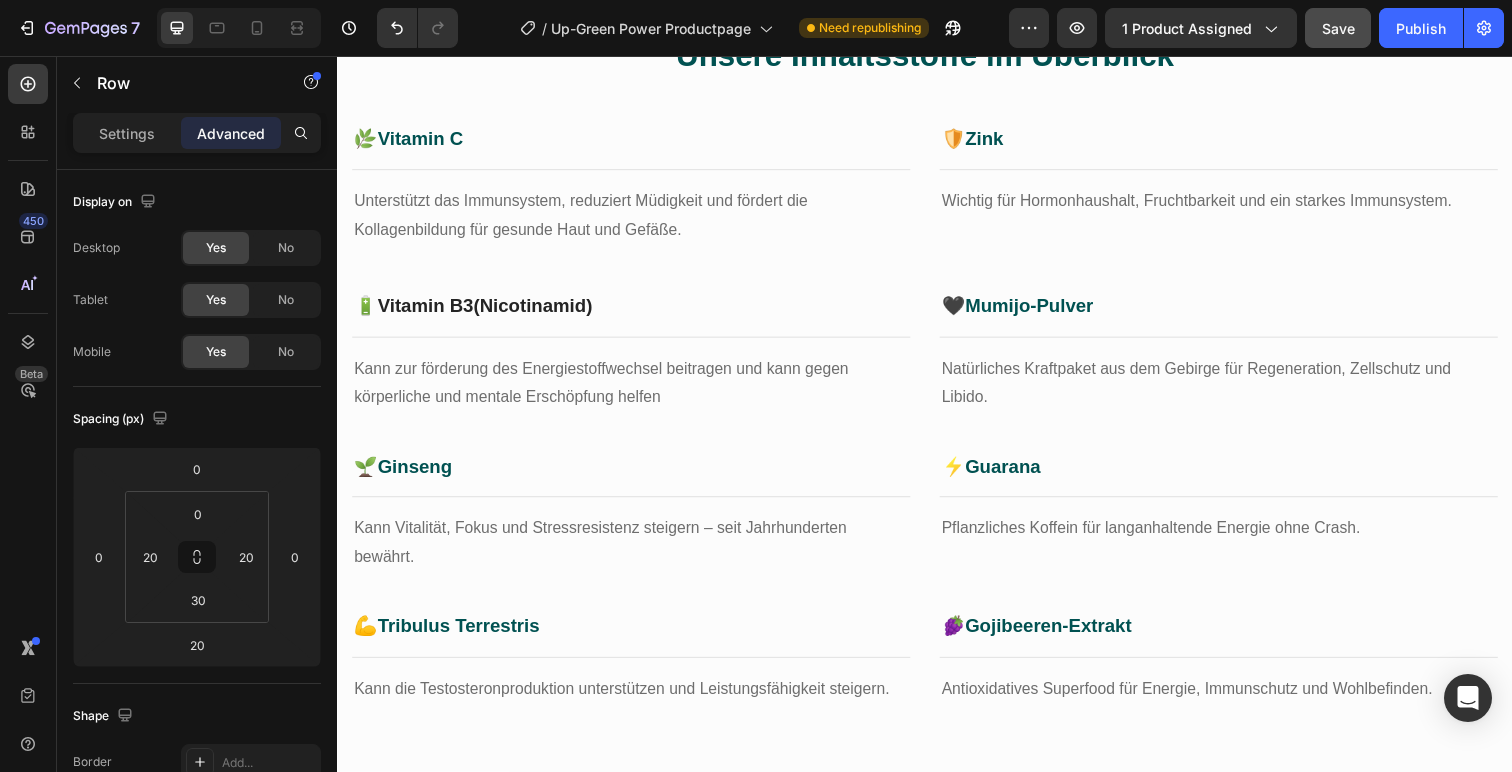 scroll, scrollTop: 1143, scrollLeft: 0, axis: vertical 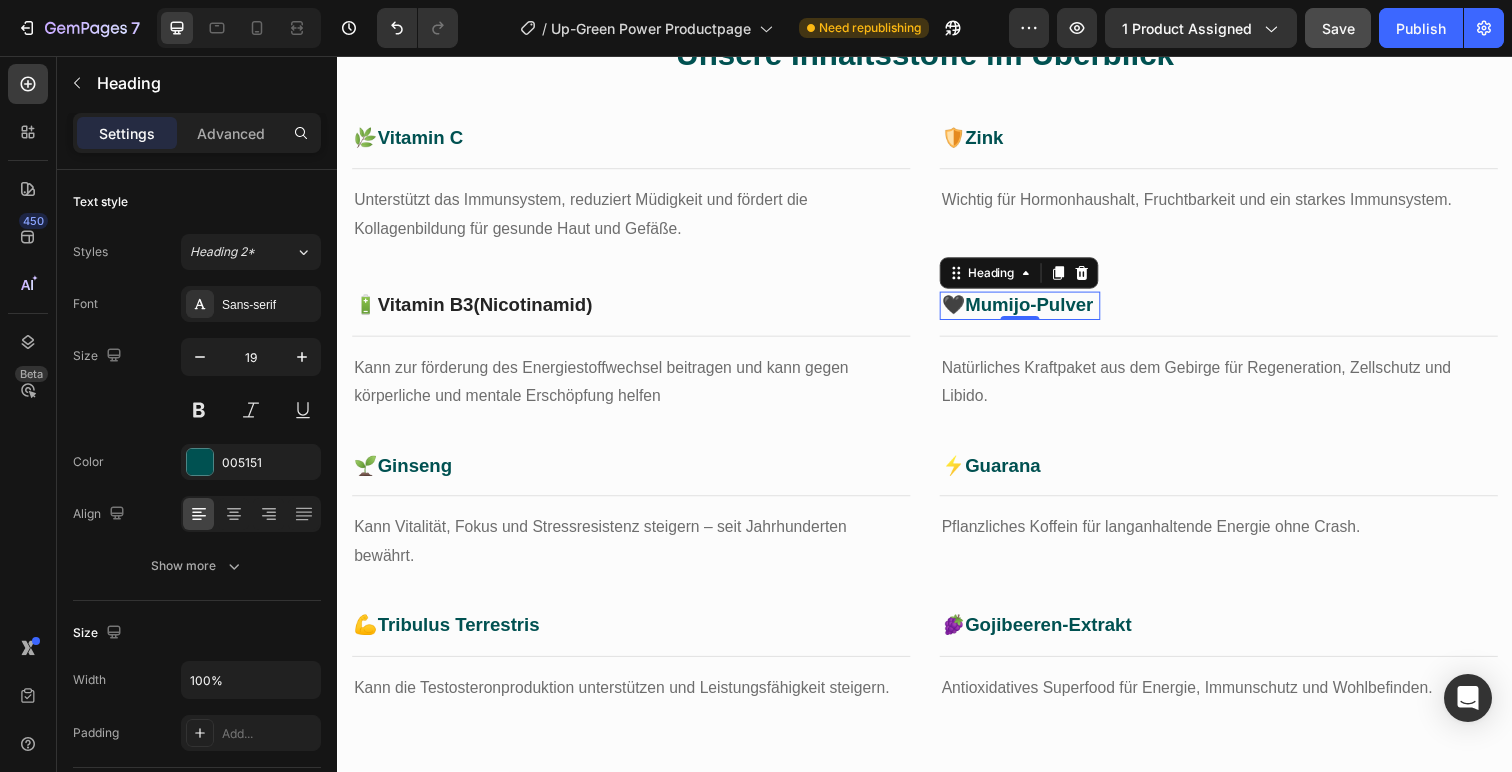 click on "Mumijo-Pulver" at bounding box center [1043, 310] 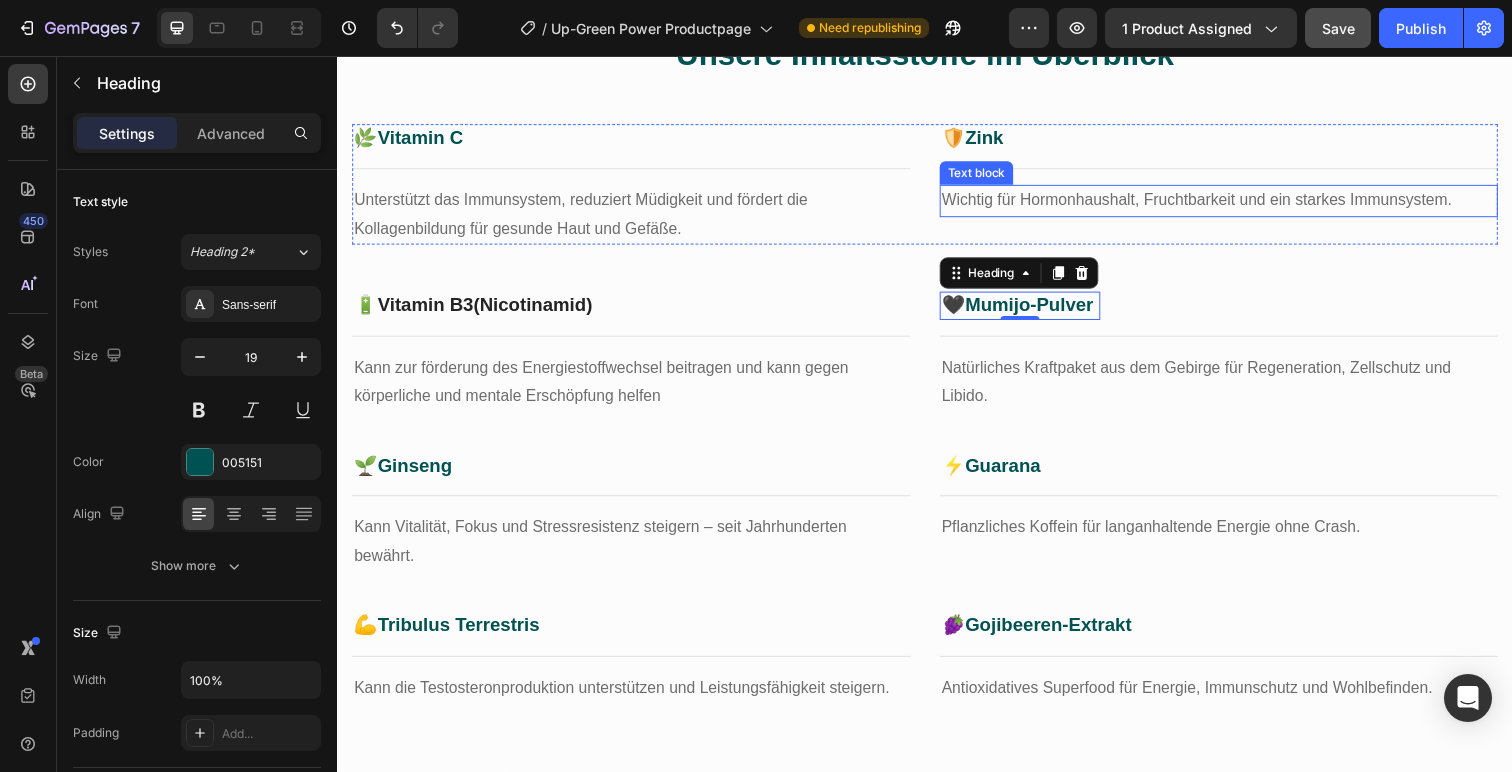 click on "Wichtig für Hormonhaushalt, Fruchtbarkeit und ein starkes Immunsystem." at bounding box center (1237, 204) 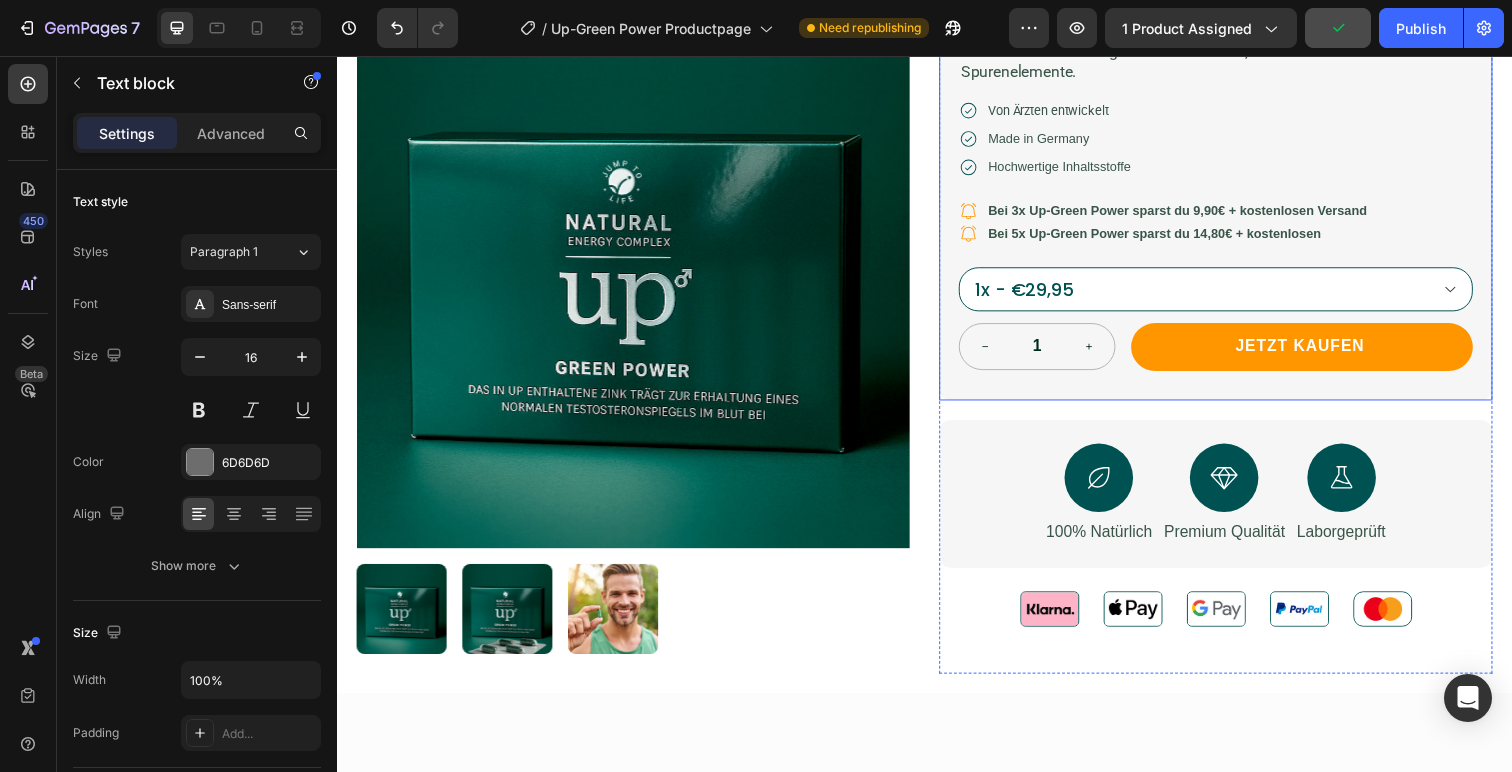 scroll, scrollTop: 359, scrollLeft: 0, axis: vertical 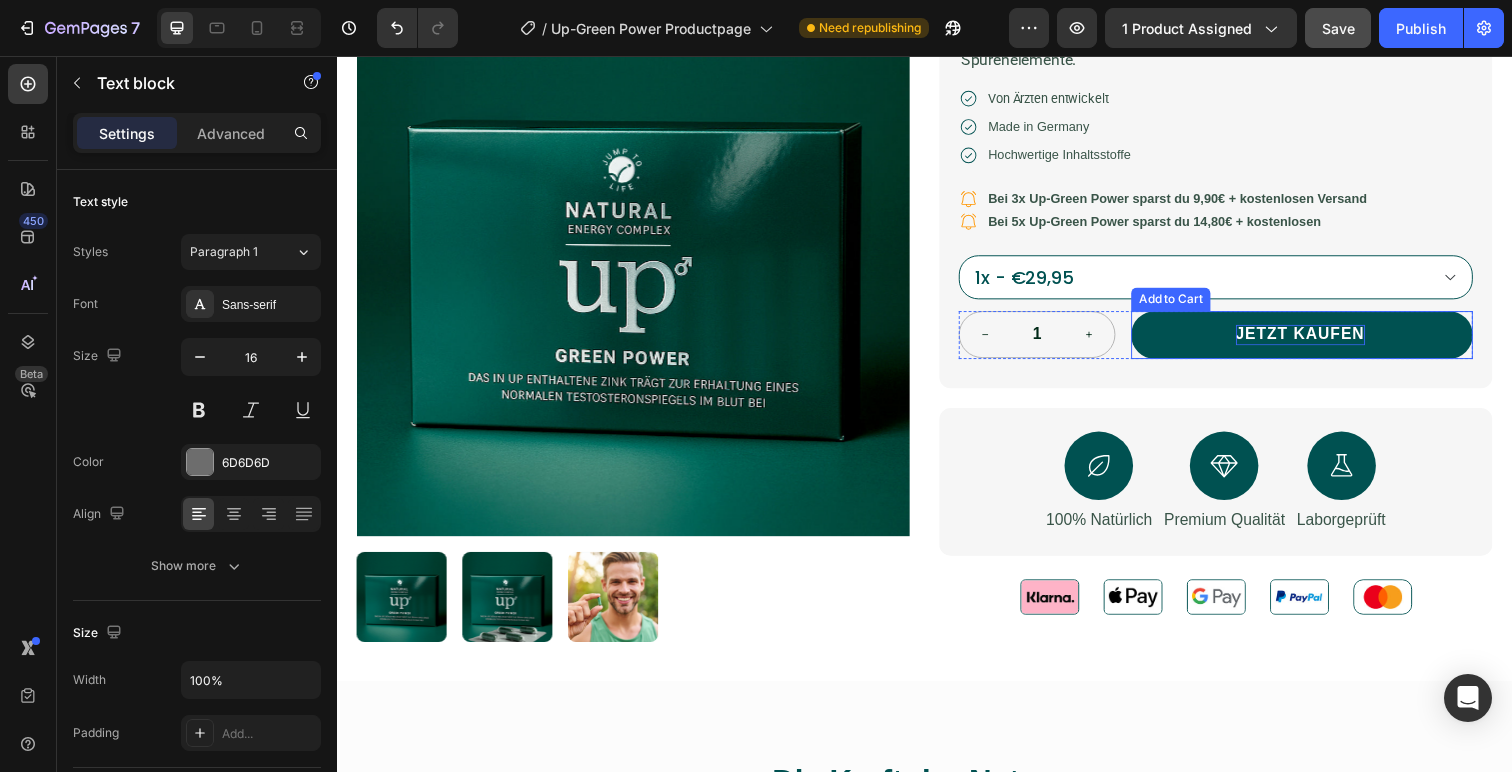click on "Jetzt kaufen" at bounding box center (1321, 341) 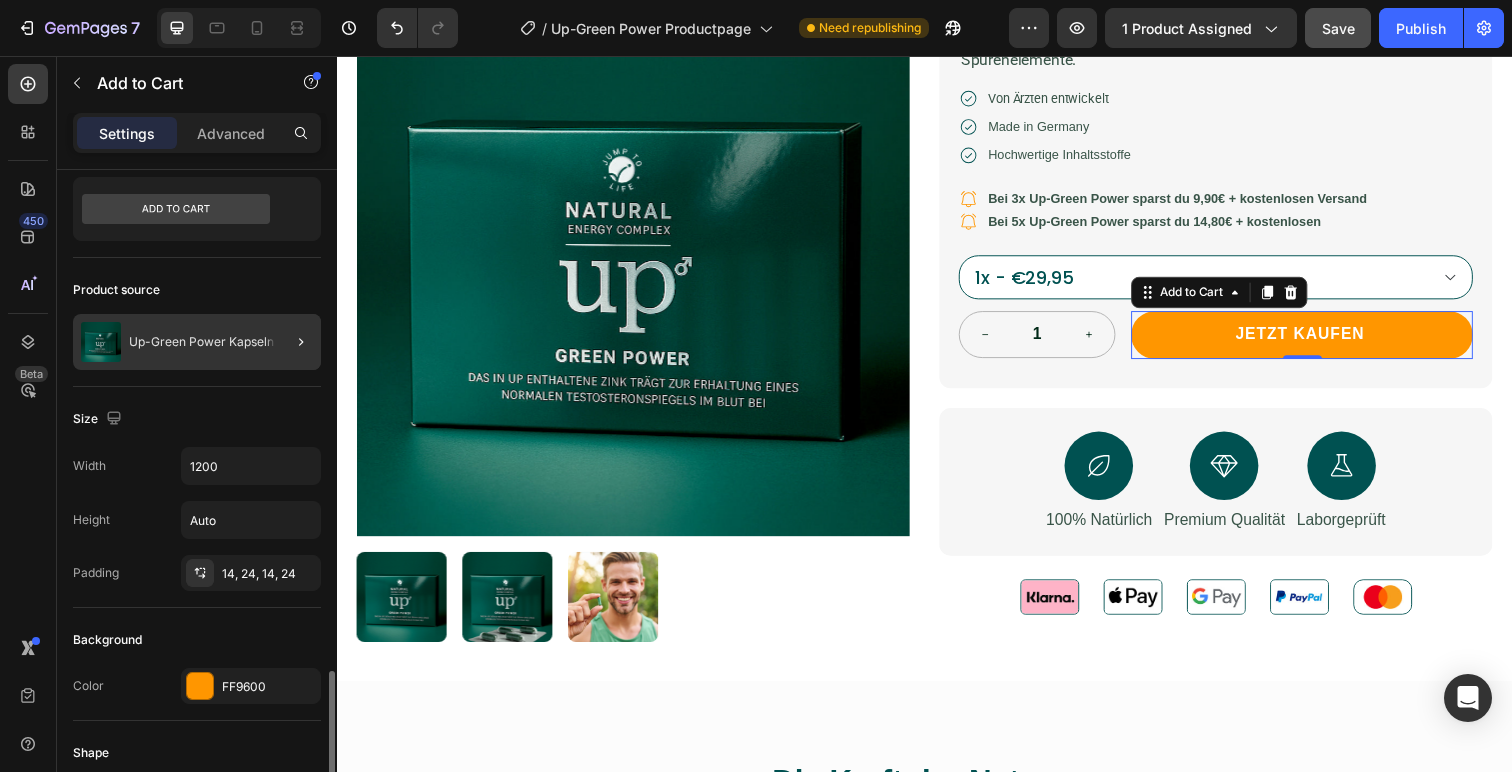 scroll, scrollTop: 0, scrollLeft: 0, axis: both 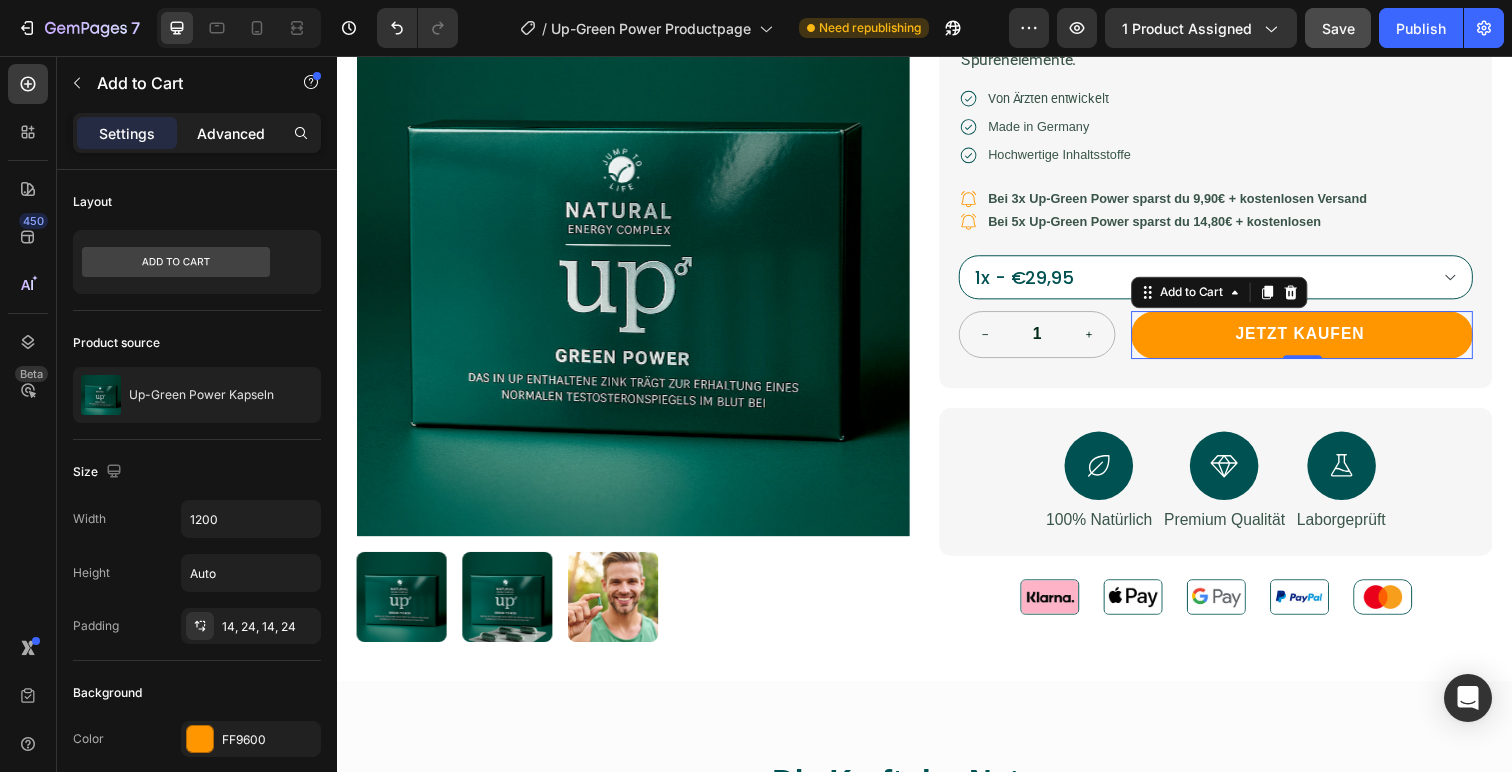 click on "Advanced" at bounding box center (231, 133) 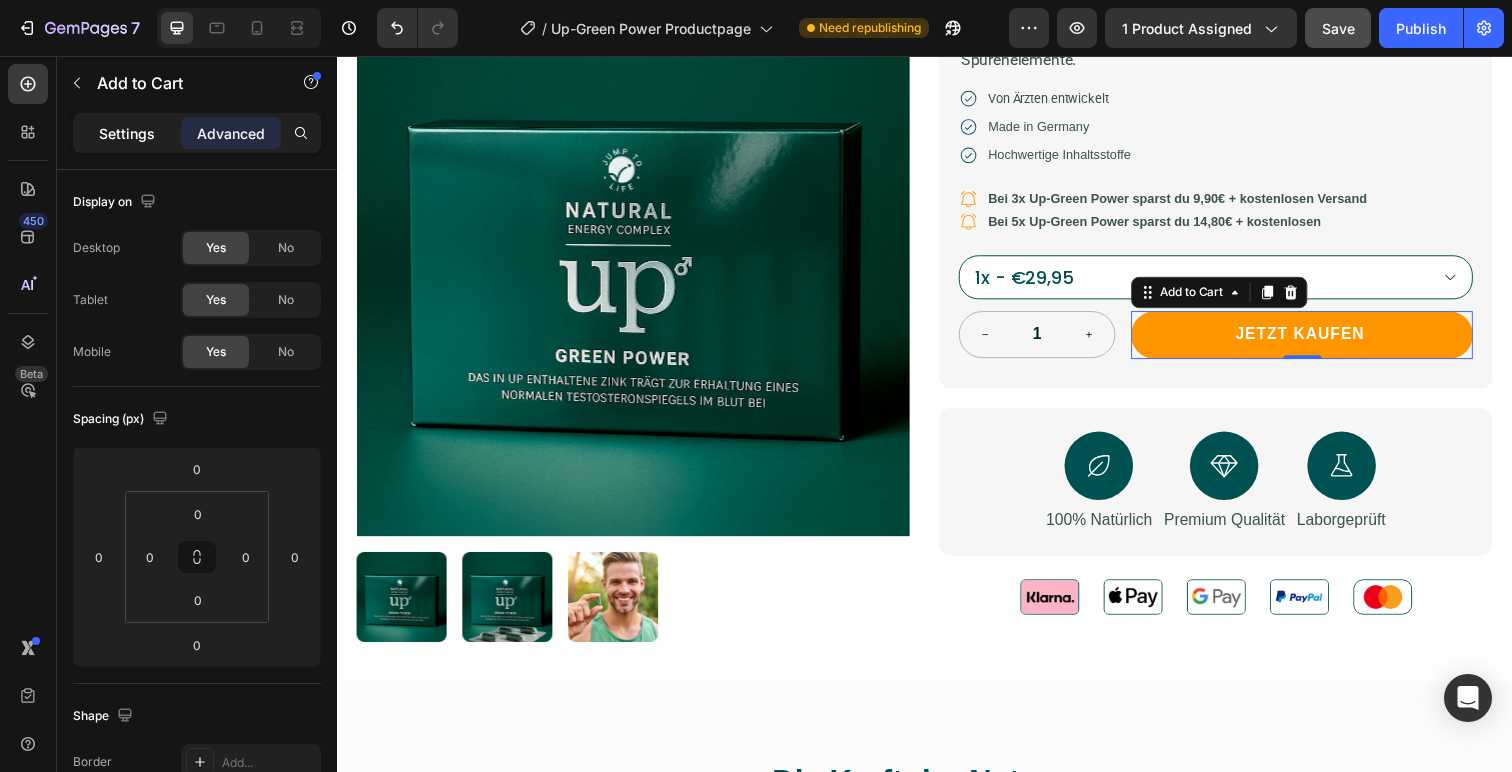 click on "Settings" at bounding box center (127, 133) 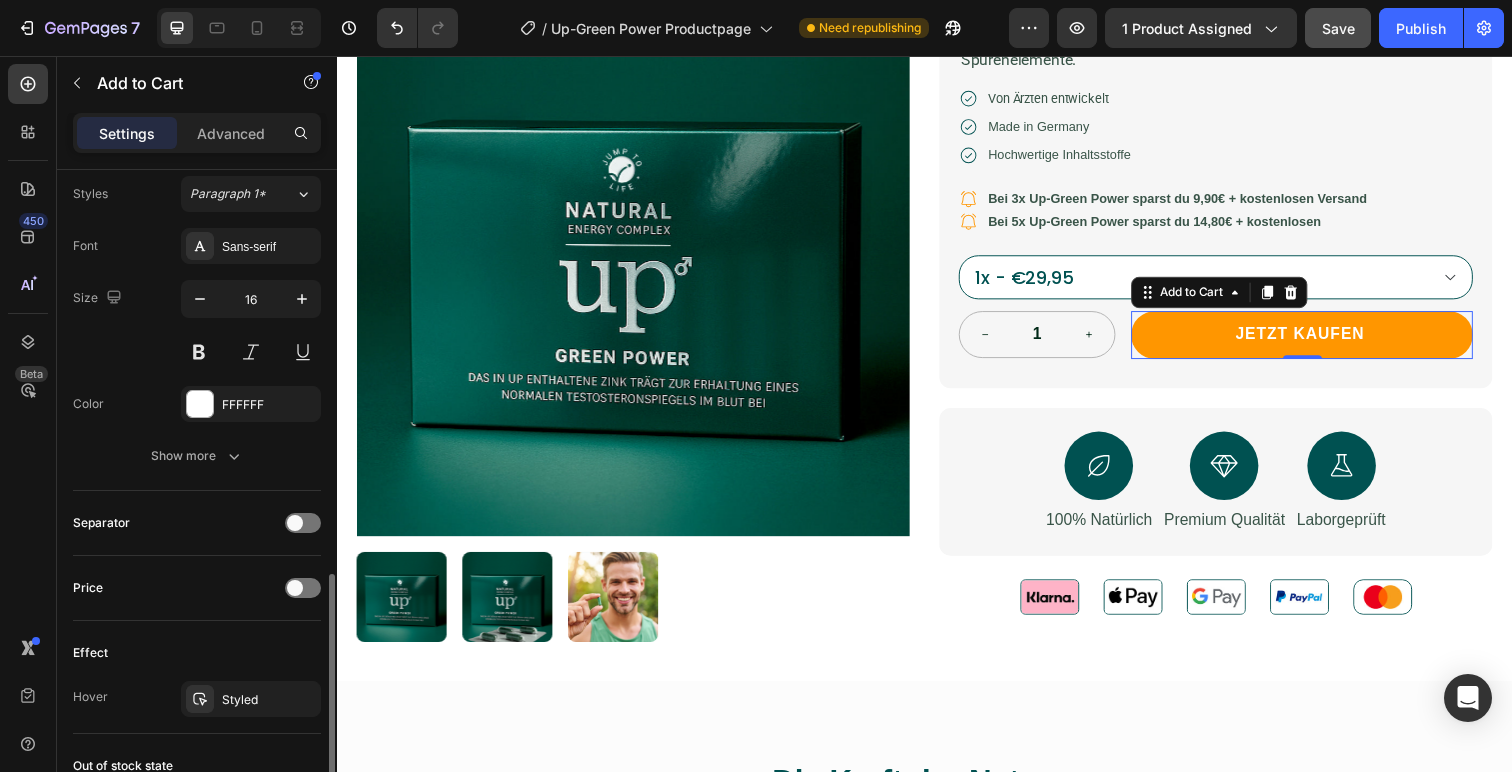 scroll, scrollTop: 961, scrollLeft: 0, axis: vertical 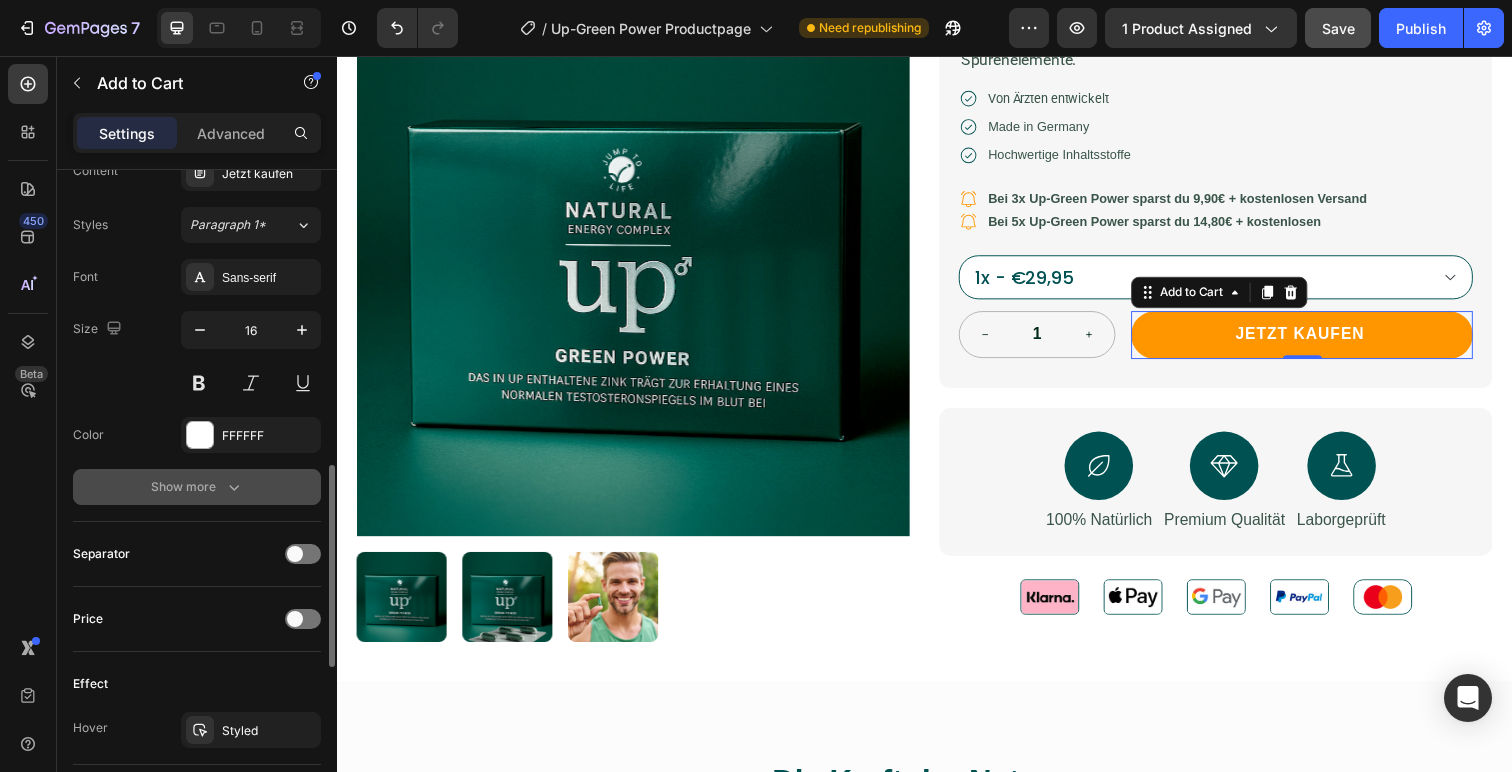 click on "Show more" at bounding box center [197, 487] 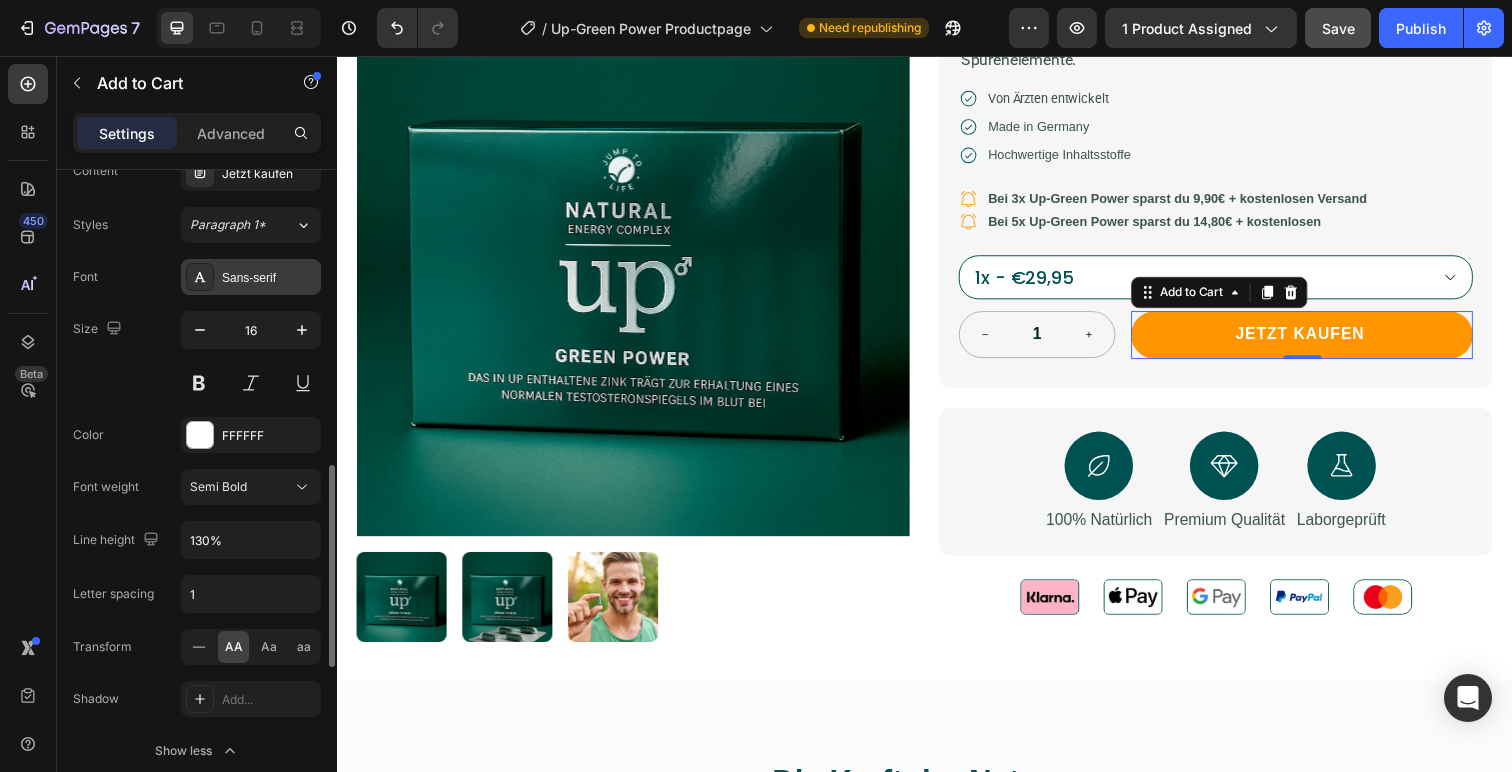 click on "Sans-serif" at bounding box center [269, 278] 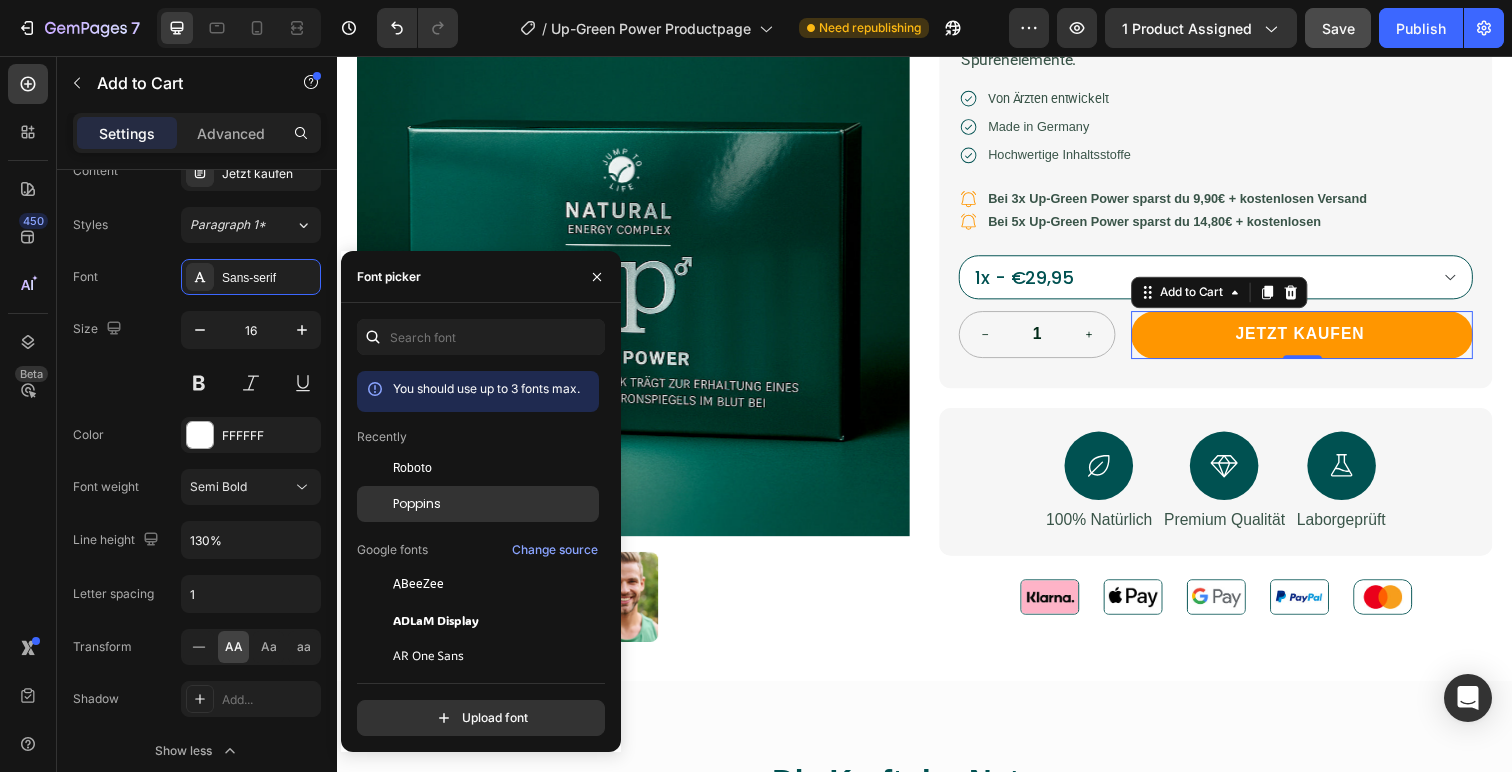 click on "Poppins" at bounding box center (494, 504) 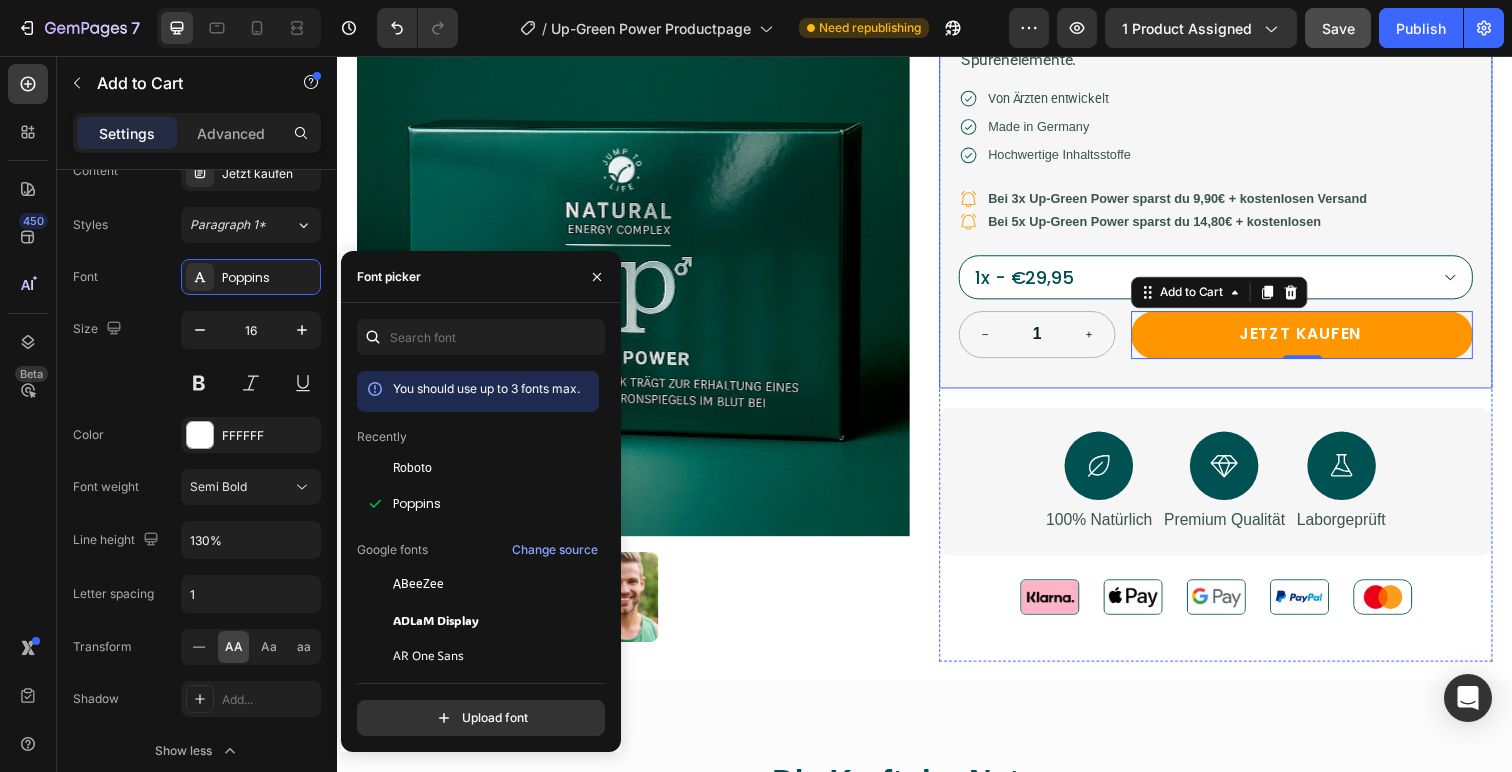 click on "Icon Kostenloser Versand ab 70€ Text Block Row Up-Green Power Kapseln Product Title €29,95 Product Price Product Price Inkl. 7% MwSt. zzgl Versand. Text Block
Drop element here Row
Icon
Icon
Icon
Icon
Icon Icon List Mehr als 4.700 Kunden Text Block Row UP-GREEN POWER ist deine pflanzliche Antwort auf müde Momente im Alltag und im Bett. Schluss mit synthetischen Kram – hier kommt geballte Naturkraft: Hochwertige Pflanzenextrakte, Vitamine und essentielle Spurenelemente. Text Block
Icon Von Ärzten entwickelt Text Block Row
Icon Made in Germany Text Block Row
Icon Hochwertige Inhaltsstoffe Text Block Row
Icon Bei 3x Up-Green Power sparst du 9,90€ + kostenlosen Versand Text Block Row
Icon Bei 5x Up-Green Power sparst du 14,80€ + kostenlosen  Text Block Row   1x - €29,95  3x - €79,95  5x - €134,95  1   0" at bounding box center [1234, 91] 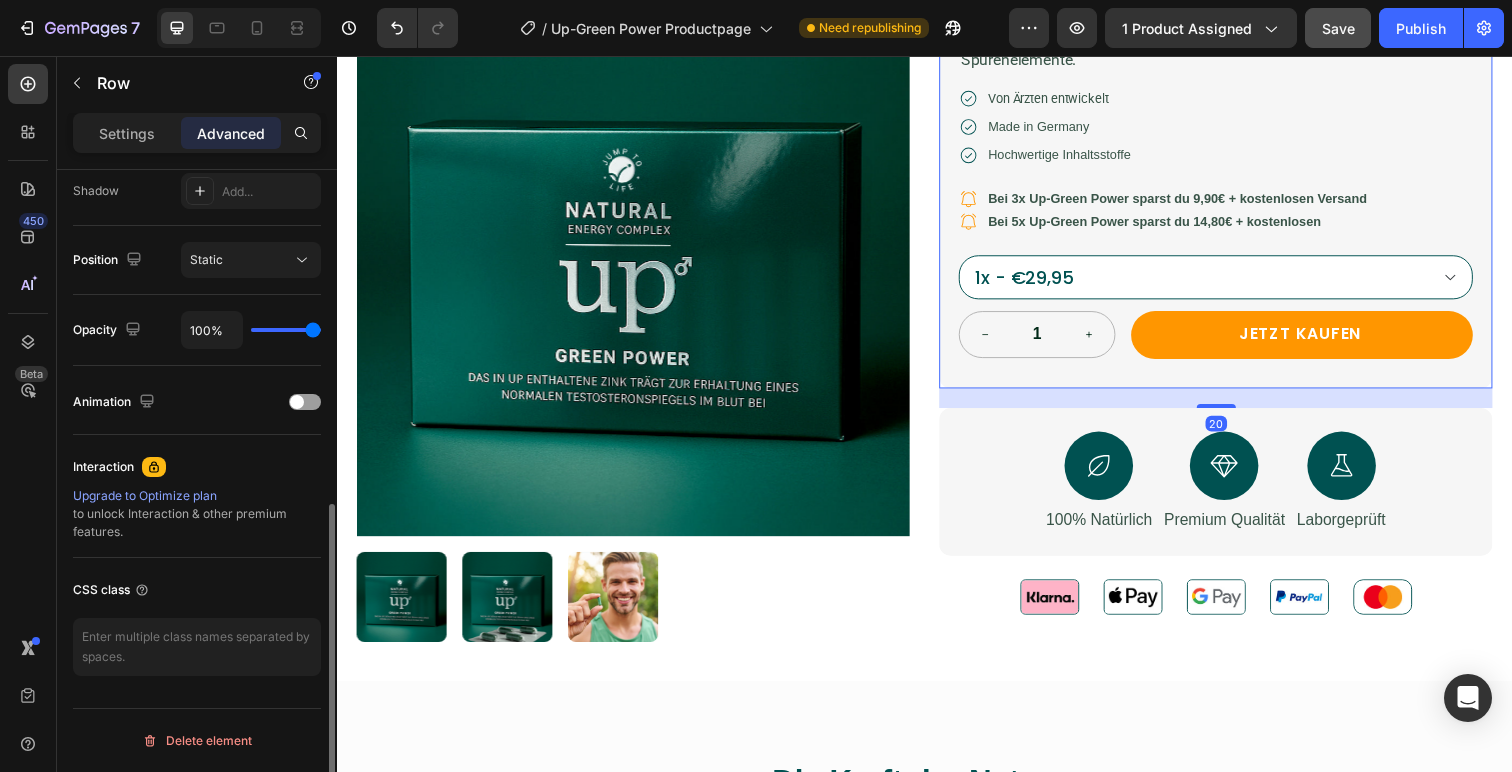 scroll, scrollTop: 0, scrollLeft: 0, axis: both 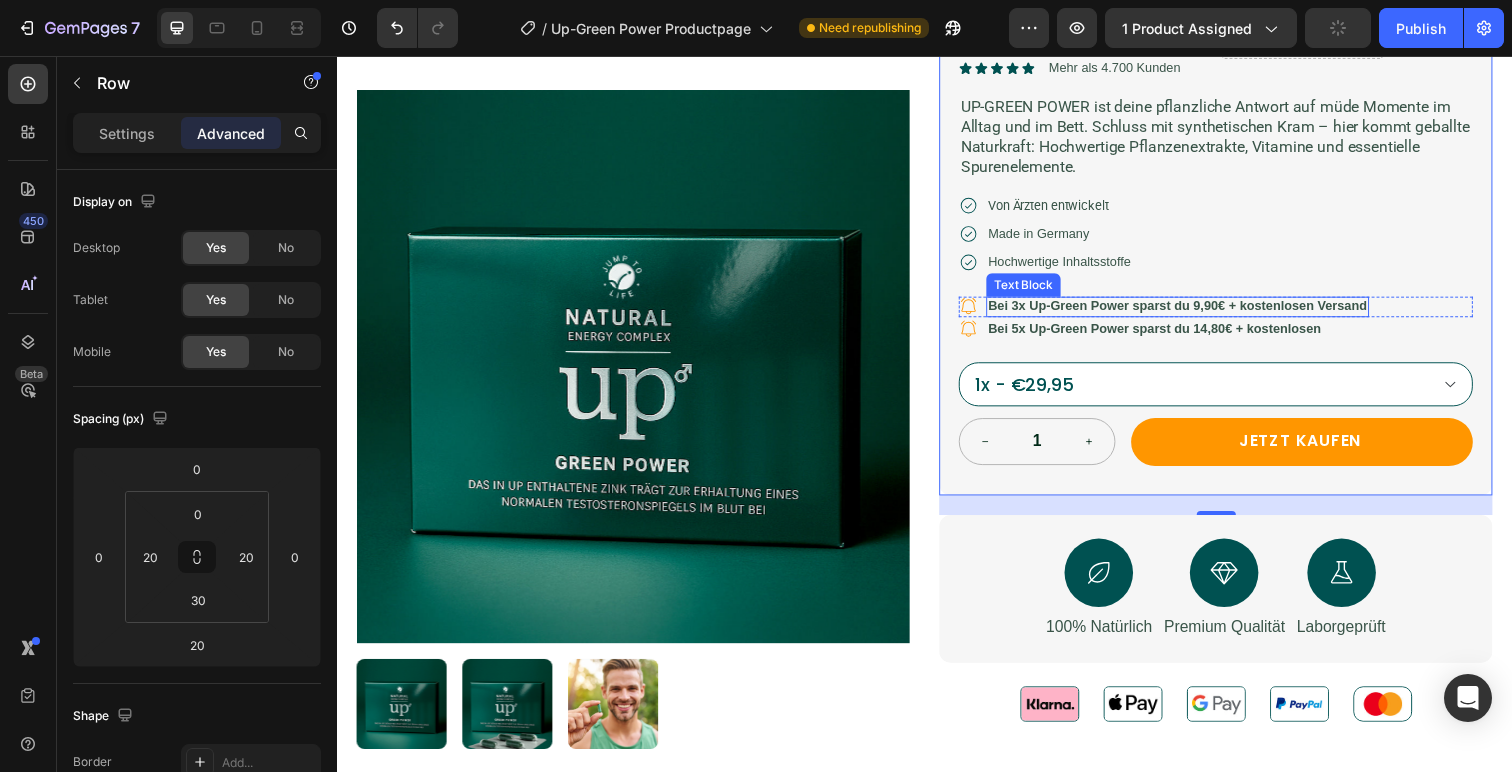 click on "Bei 3x Up-Green Power sparst du 9,90€ + kostenlosen Versand" at bounding box center [1195, 312] 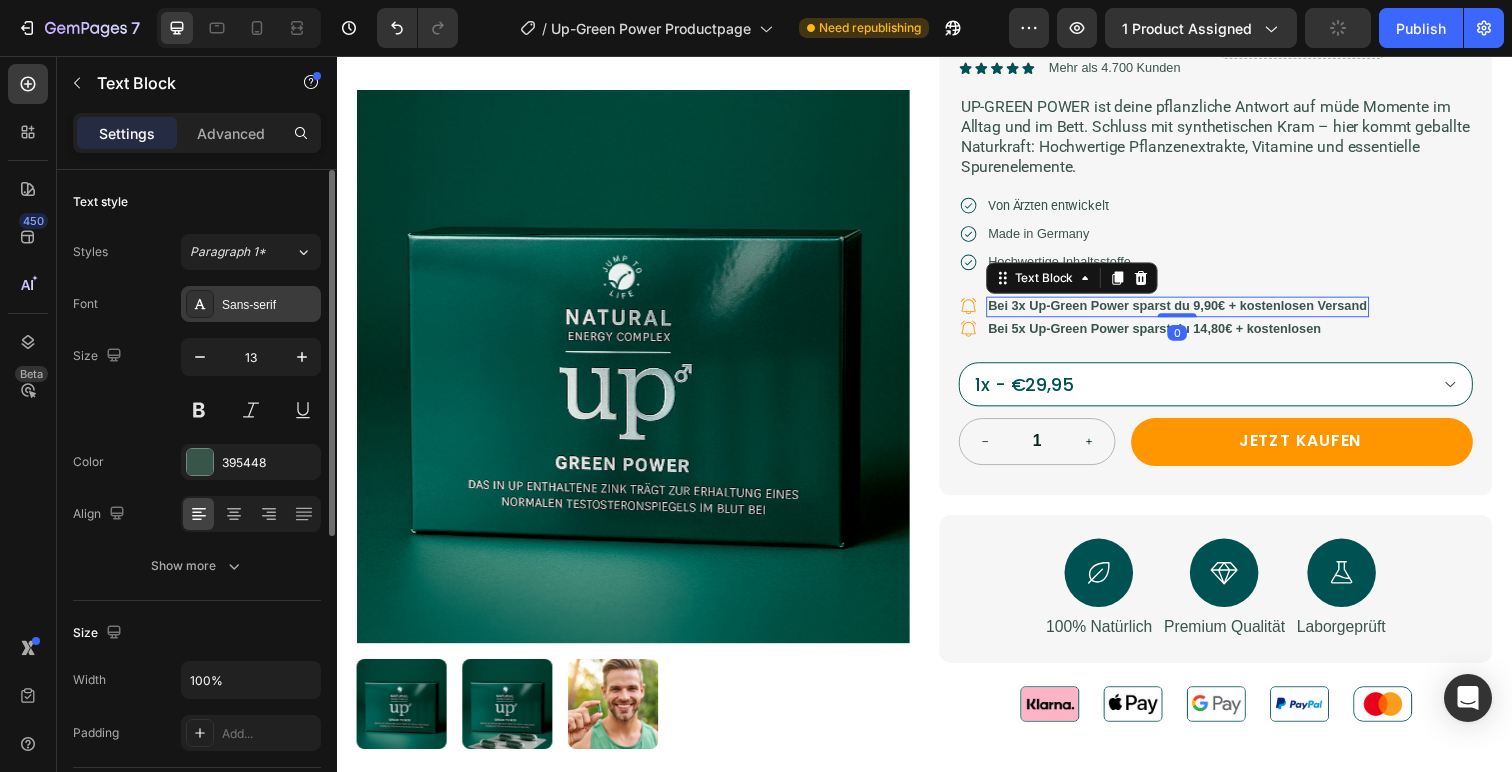 click on "Sans-serif" at bounding box center (269, 305) 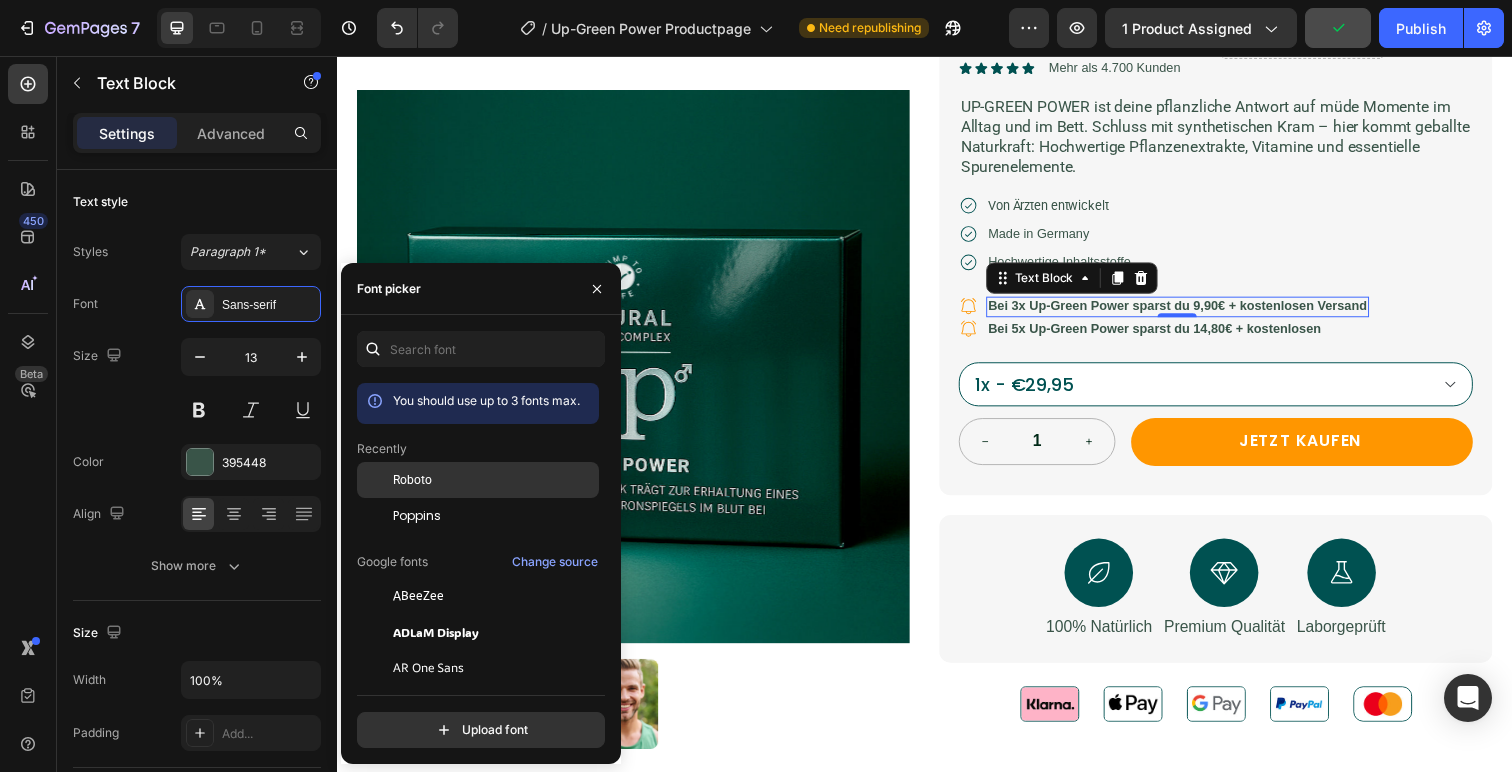 click on "Roboto" 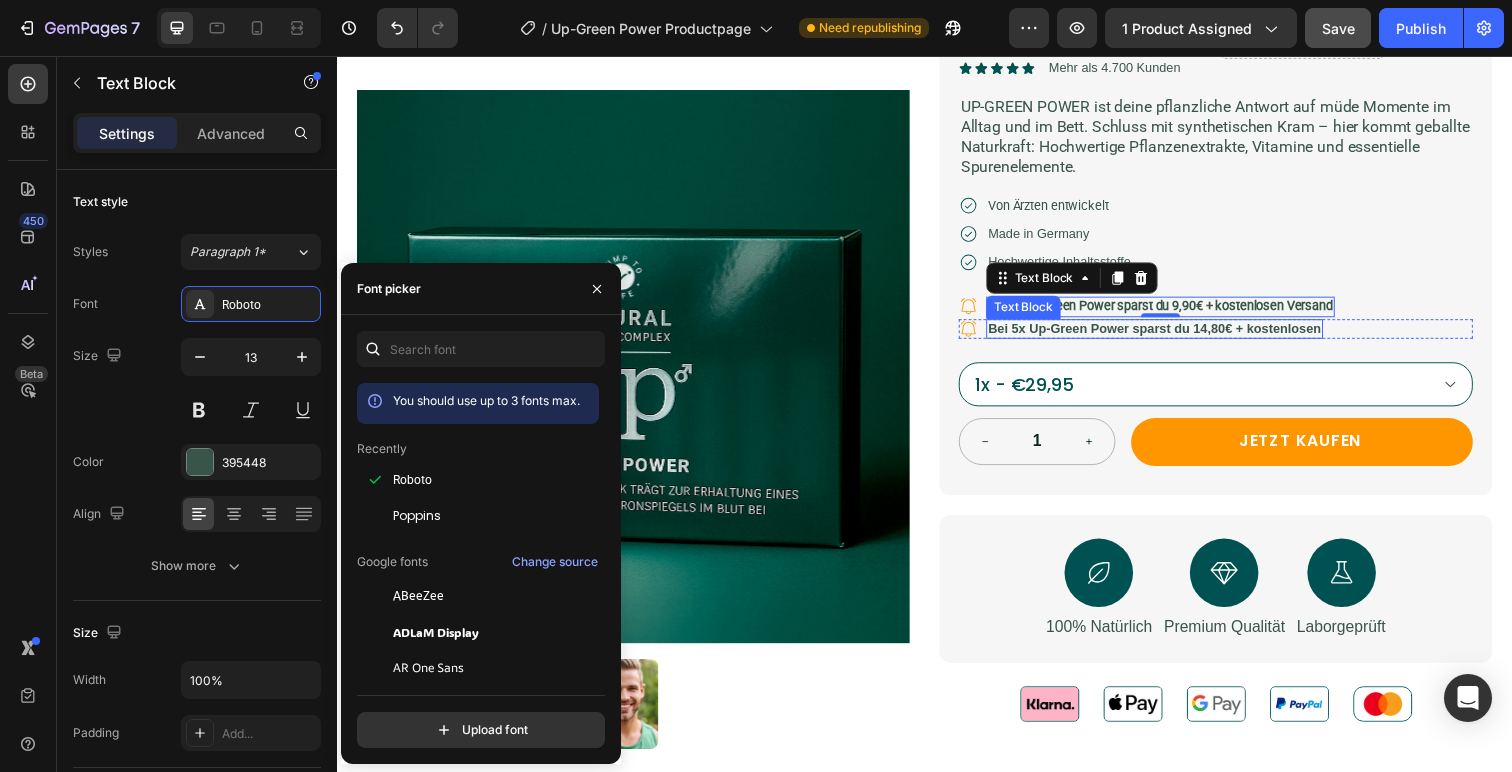 click on "Bei 5x Up-Green Power sparst du 14,80€ + kostenlosen" at bounding box center (1172, 334) 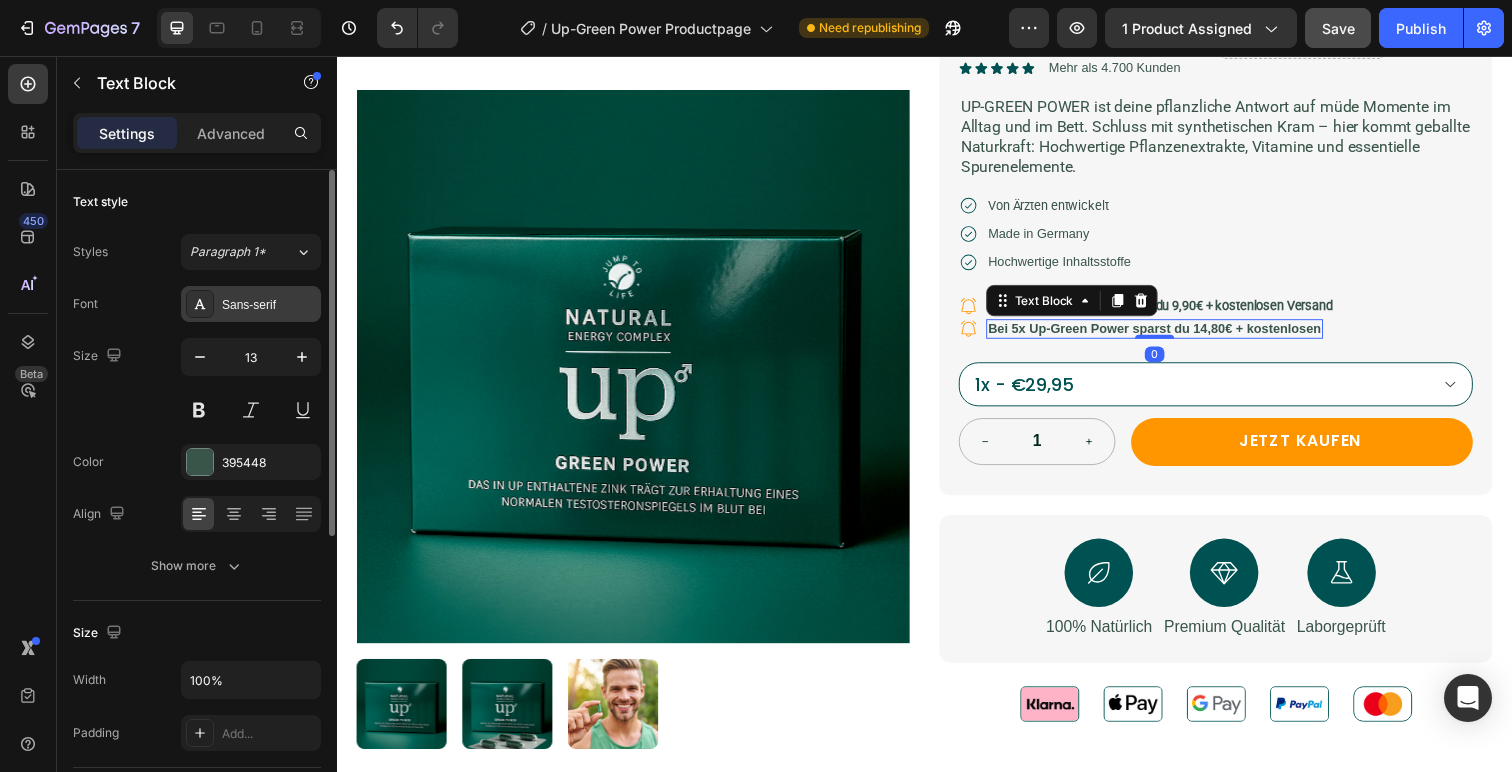 click on "Sans-serif" at bounding box center (269, 305) 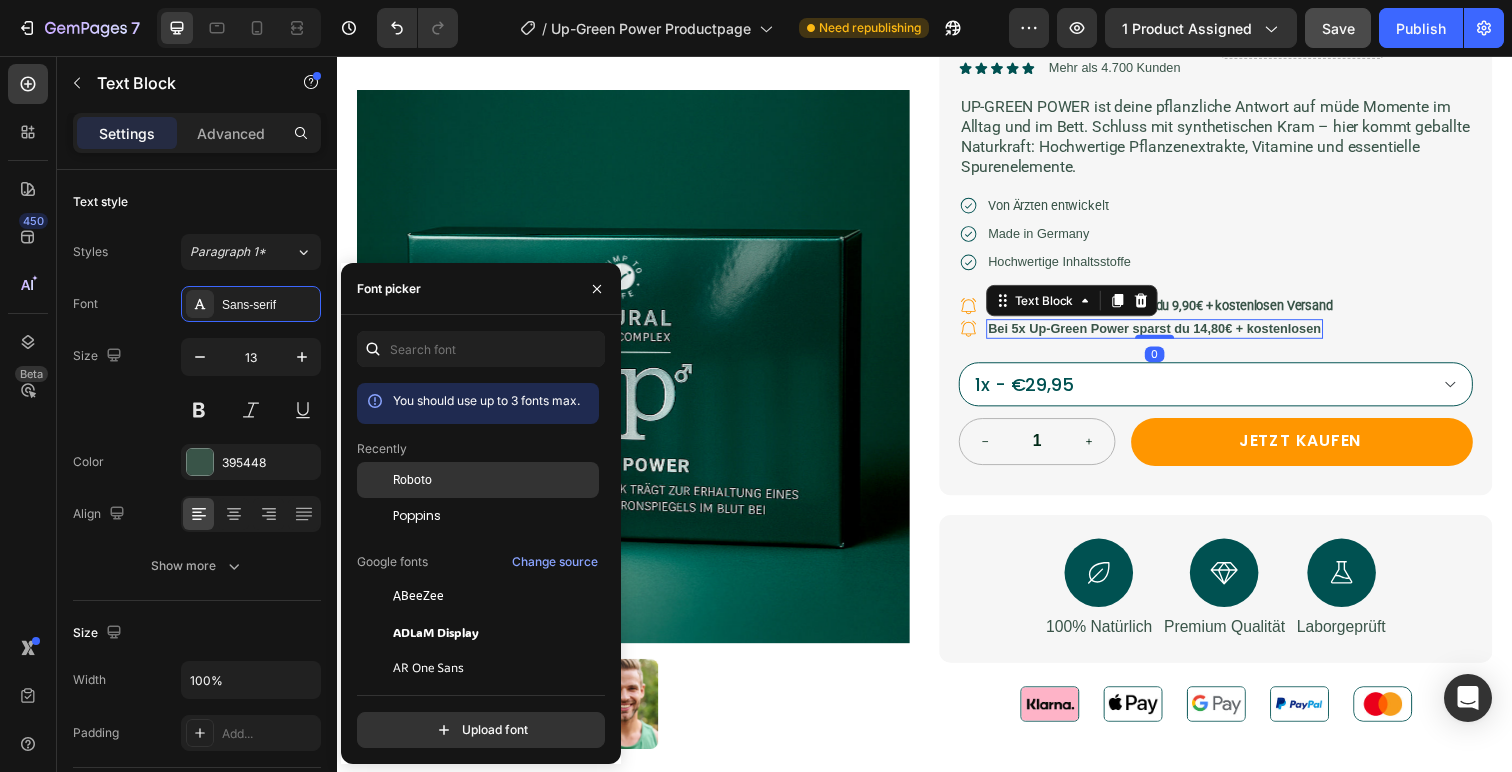 click on "Roboto" at bounding box center [412, 480] 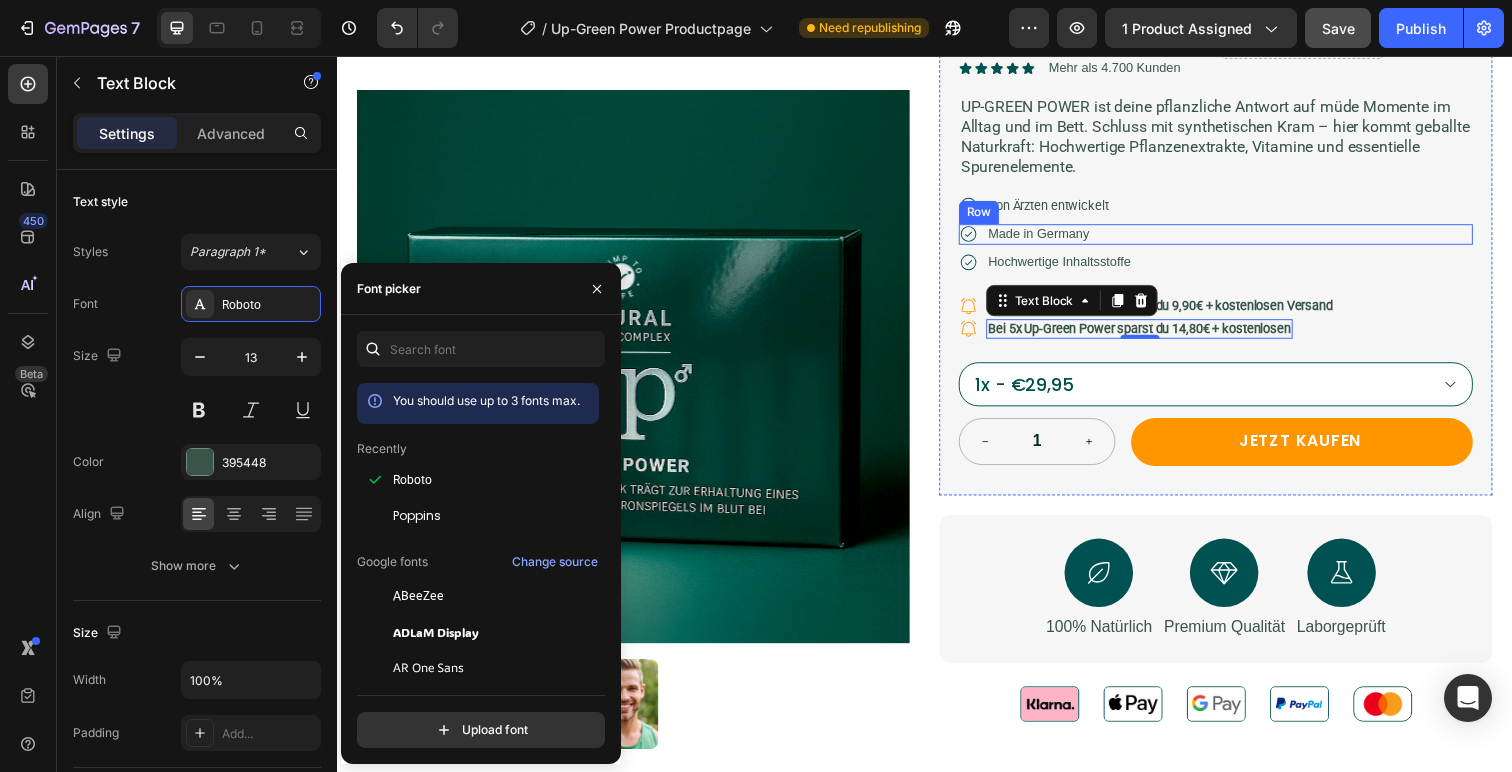 click on "Icon Kostenloser Versand ab 70€ Text Block Row Up-Green Power Kapseln Product Title €29,95 Product Price Product Price Inkl. 7% MwSt. zzgl Versand. Text Block
Drop element here Row
Icon
Icon
Icon
Icon
Icon Icon List Mehr als 4.700 Kunden Text Block Row UP-GREEN POWER ist deine pflanzliche Antwort auf müde Momente im Alltag und im Bett. Schluss mit synthetischen Kram – hier kommt geballte Naturkraft: Hochwertige Pflanzenextrakte, Vitamine und essentielle Spurenelemente. Text Block
Icon Von Ärzten entwickelt Text Block Row
Icon Made in Germany Text Block Row
Icon Hochwertige Inhaltsstoffe Text Block Row
Icon Bei 3x Up-Green Power sparst du 9,90€ + kostenlosen Versand Text Block Row
Icon Bei 5x Up-Green Power sparst du 14,80€ + kostenlosen  Text Block   0 Row   1x - €29,95  3x - €79,95  5x - €134,95  1" at bounding box center (1234, 185) 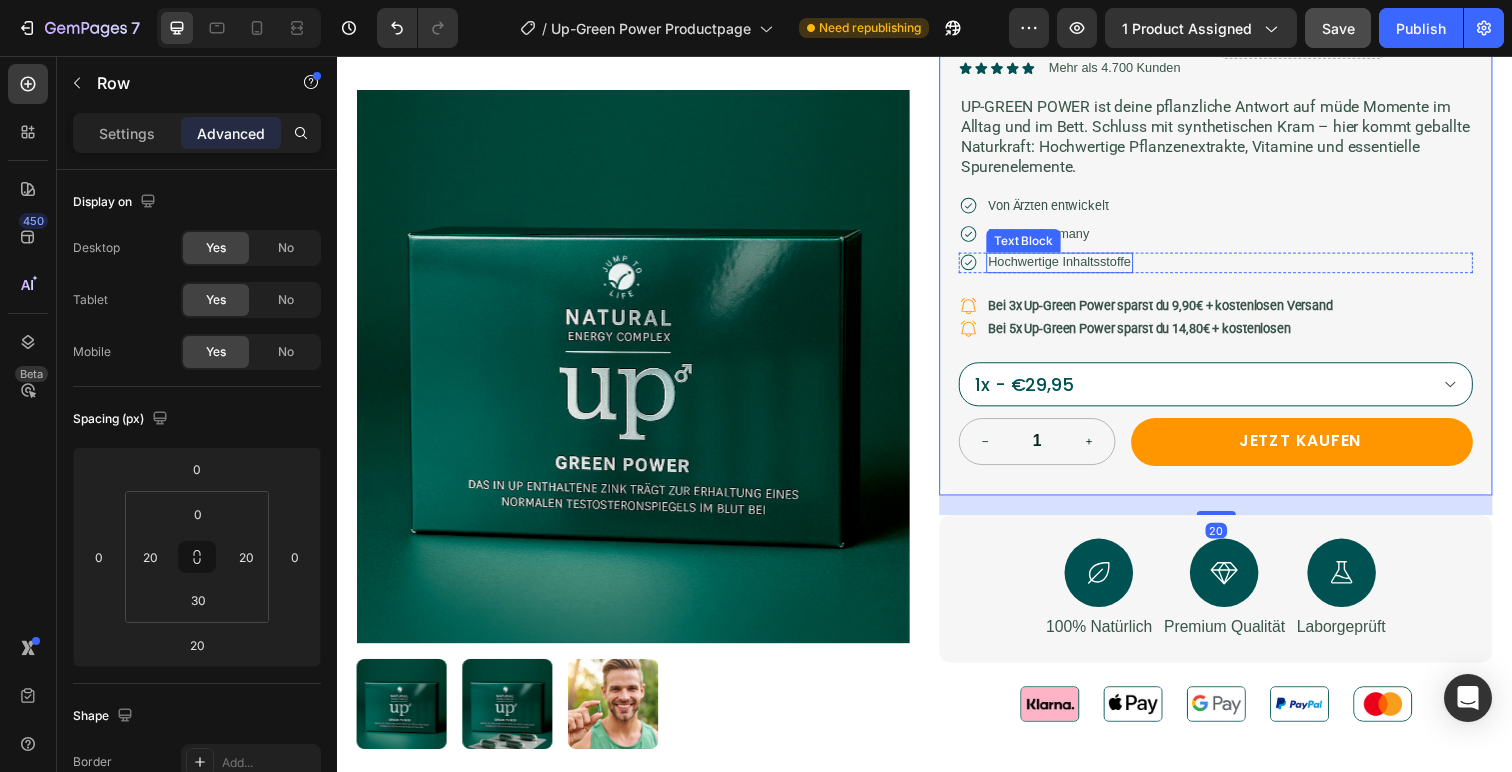 click on "Hochwertige Inhaltsstoffe" at bounding box center [1075, 267] 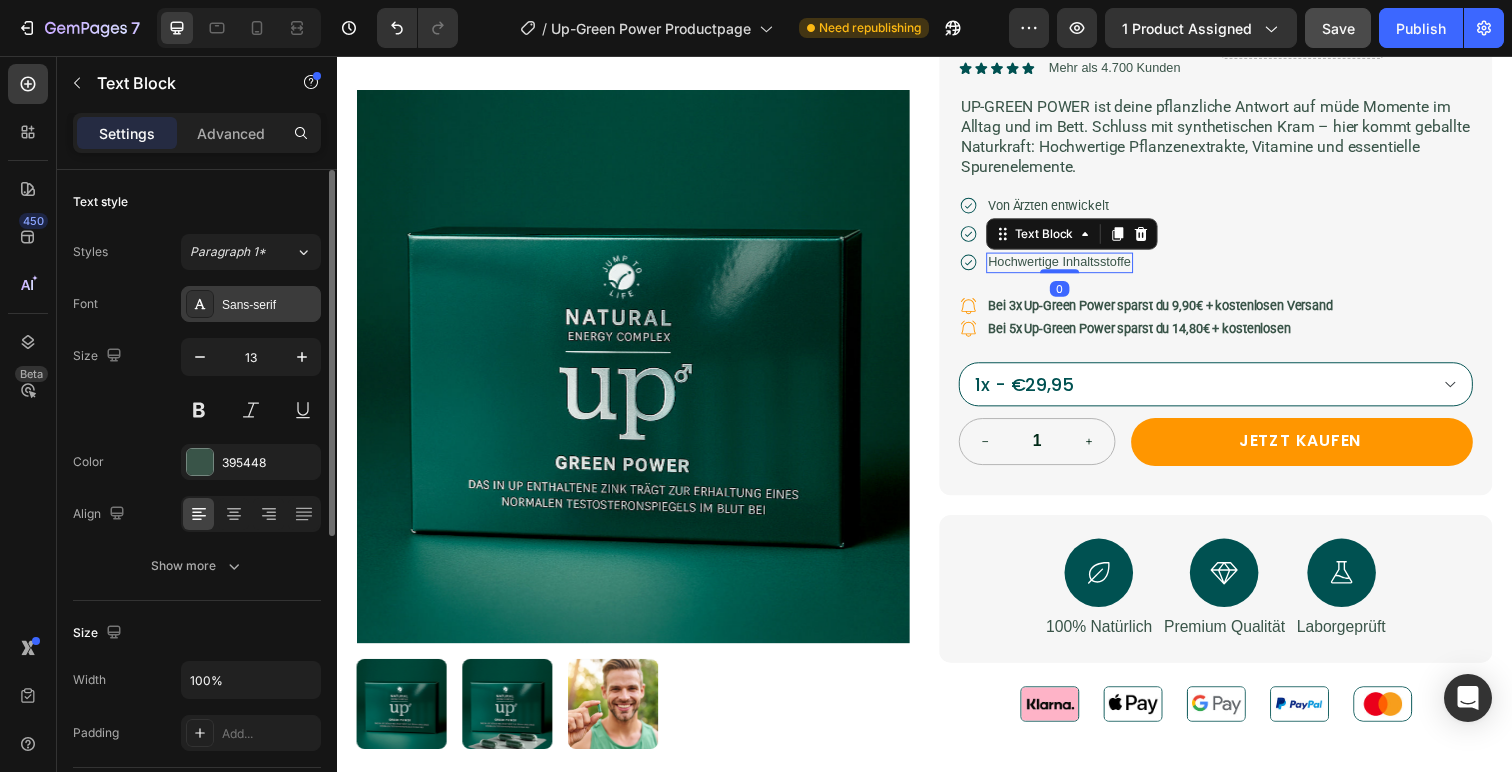 click on "Sans-serif" at bounding box center (251, 304) 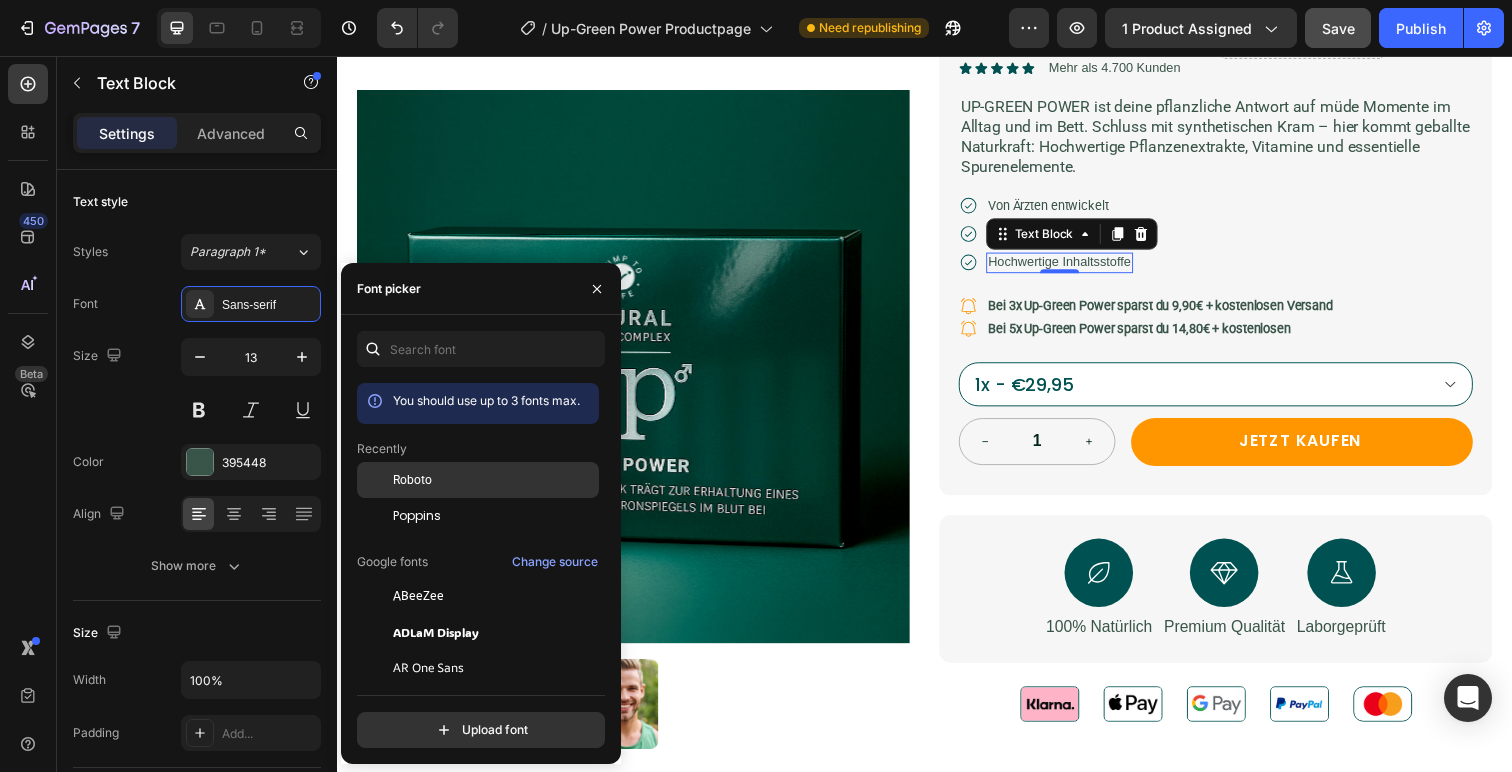 click on "Roboto" at bounding box center (494, 480) 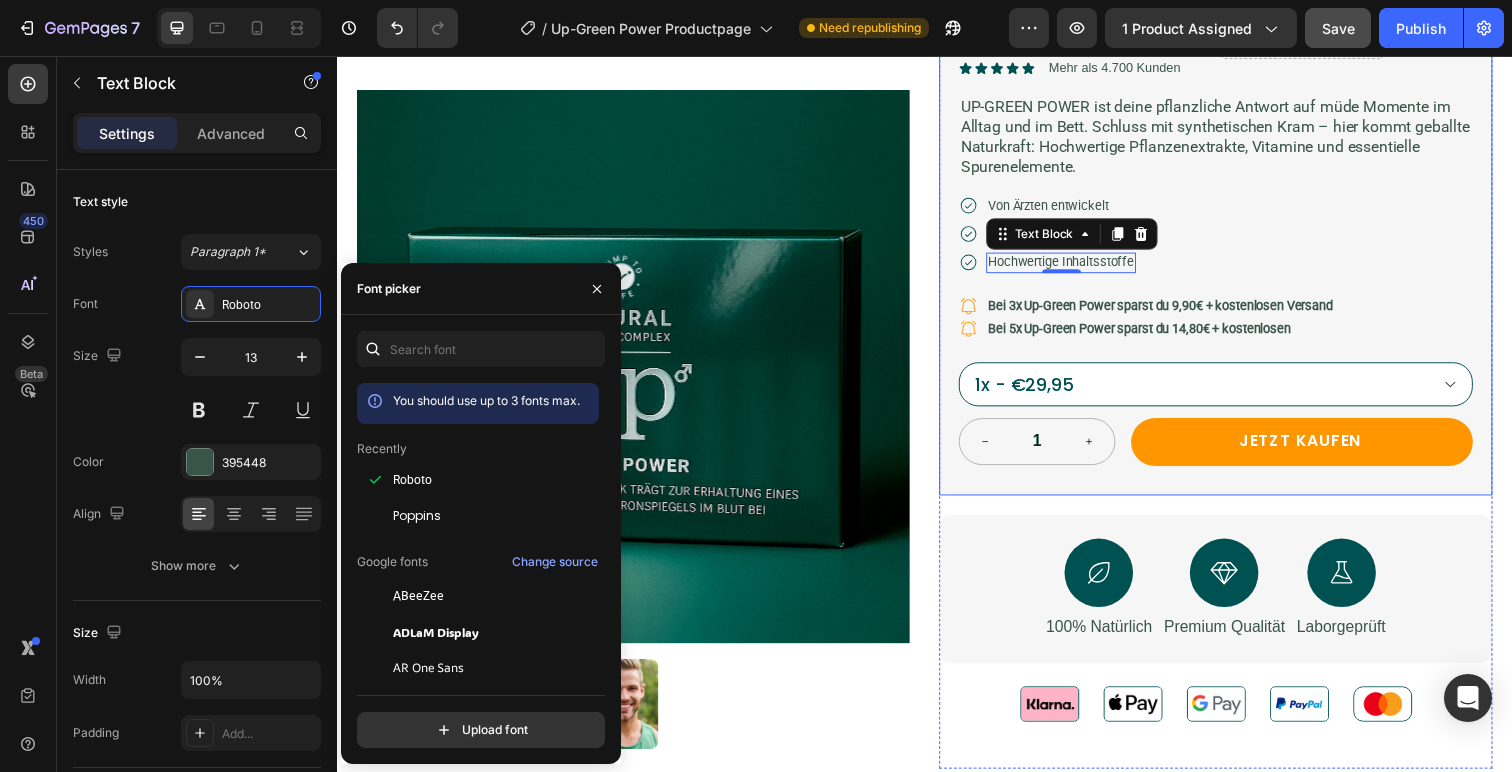 click on "Icon Kostenloser Versand ab 70€ Text Block Row Up-Green Power Kapseln Product Title €29,95 Product Price Product Price Inkl. 7% MwSt. zzgl Versand. Text Block
Drop element here Row
Icon
Icon
Icon
Icon
Icon Icon List Mehr als 4.700 Kunden Text Block Row UP-GREEN POWER ist deine pflanzliche Antwort auf müde Momente im Alltag und im Bett. Schluss mit synthetischen Kram – hier kommt geballte Naturkraft: Hochwertige Pflanzenextrakte, Vitamine und essentielle Spurenelemente. Text Block
Icon Von Ärzten entwickelt Text Block Row
Icon Made in Germany Text Block Row
Icon Hochwertige Inhaltsstoffe Text Block   0 Row
Icon Bei 3x Up-Green Power sparst du 9,90€ + kostenlosen Versand Text Block Row
Icon Bei 5x Up-Green Power sparst du 14,80€ + kostenlosen  Text Block Row   1x - €29,95  3x - €79,95  5x - €134,95  1" at bounding box center [1234, 185] 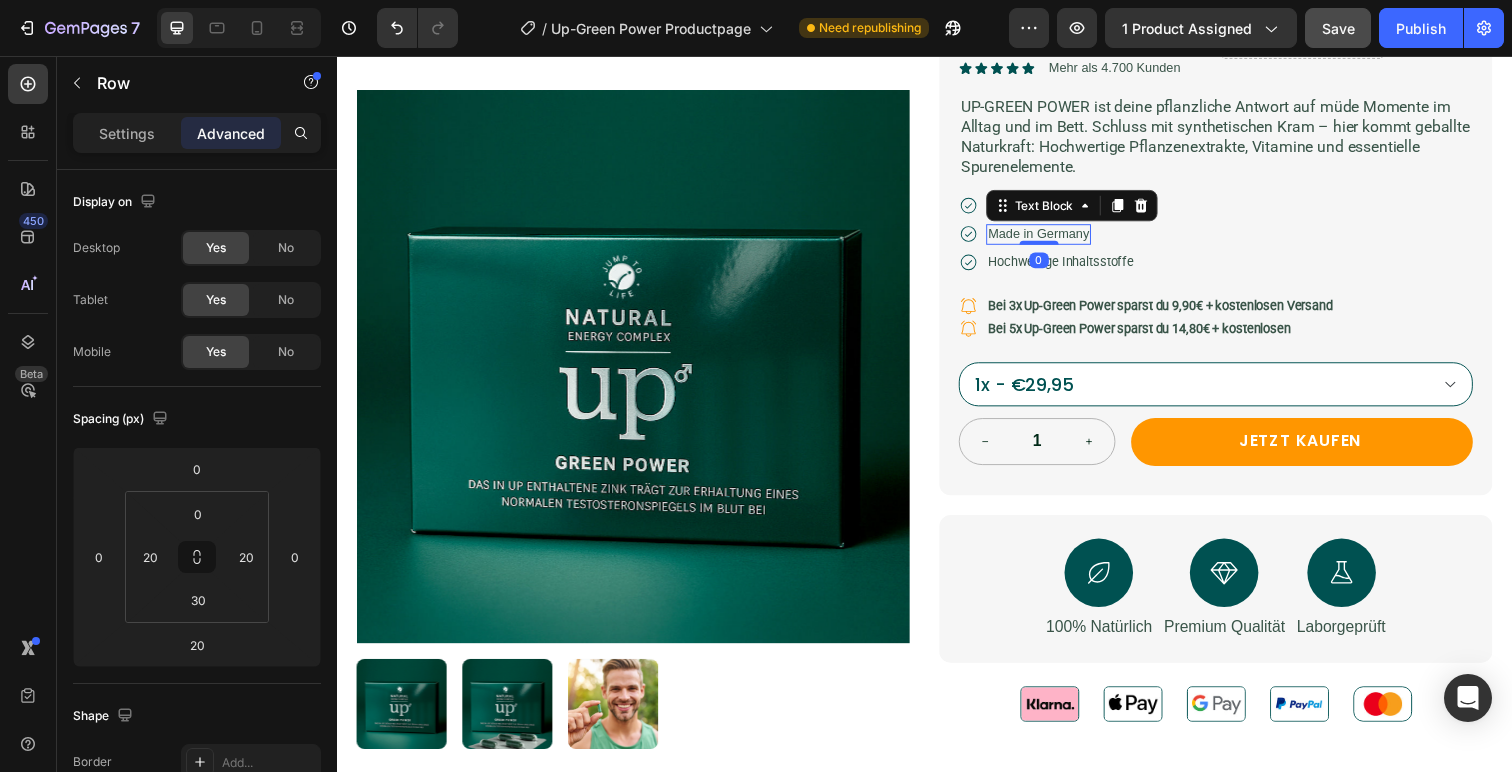 click on "Made in Germany" at bounding box center (1053, 238) 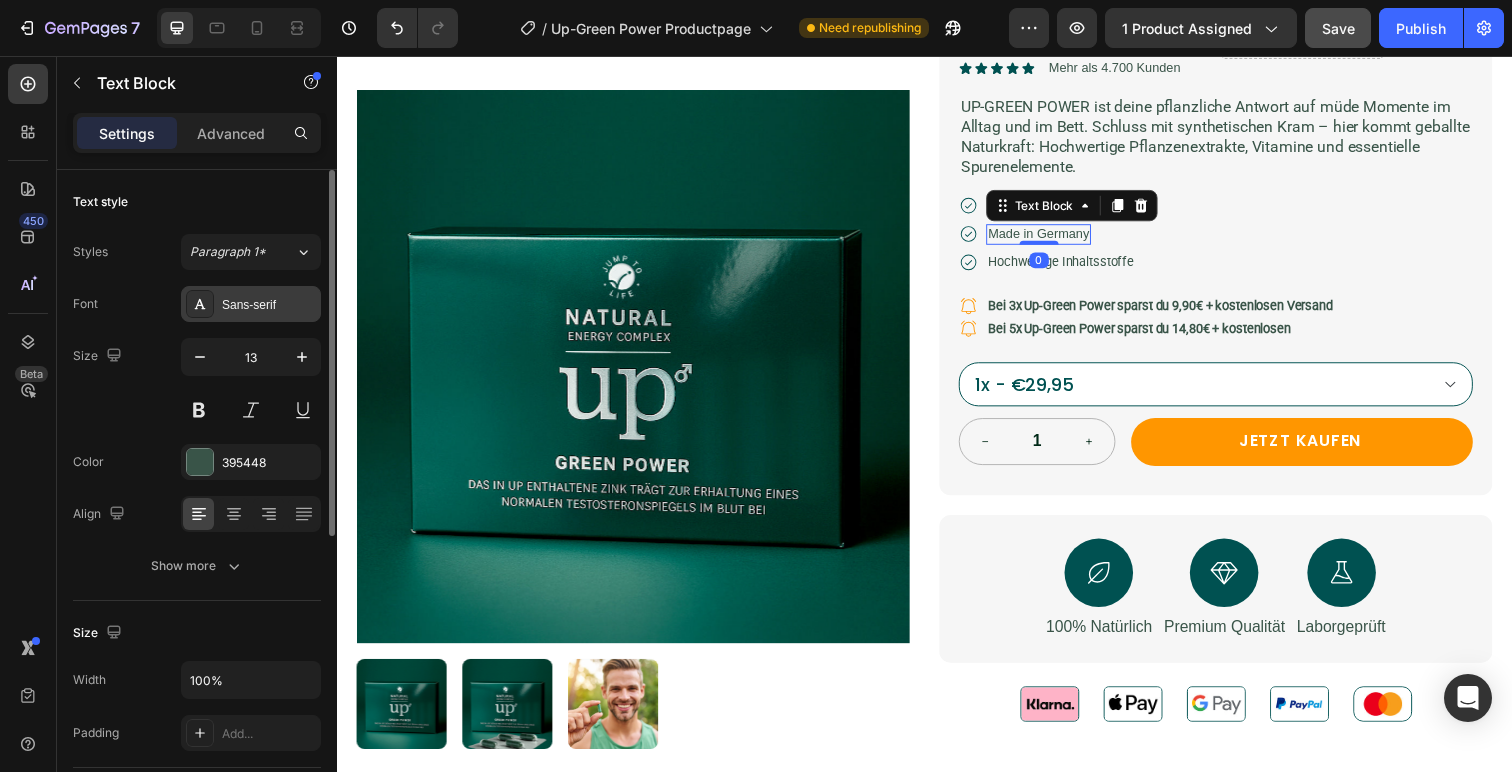 click on "Sans-serif" at bounding box center [251, 304] 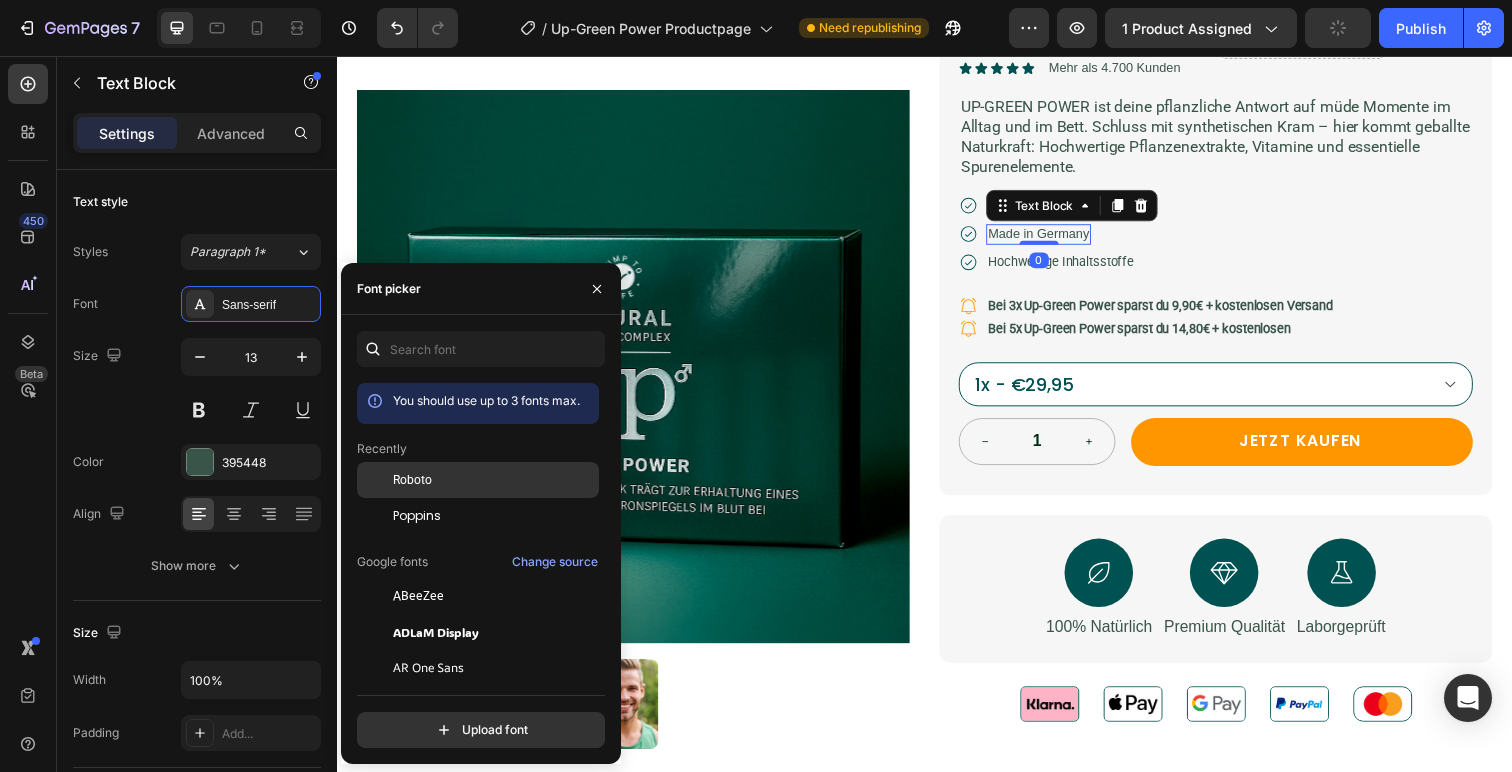 click on "Roboto" at bounding box center (494, 480) 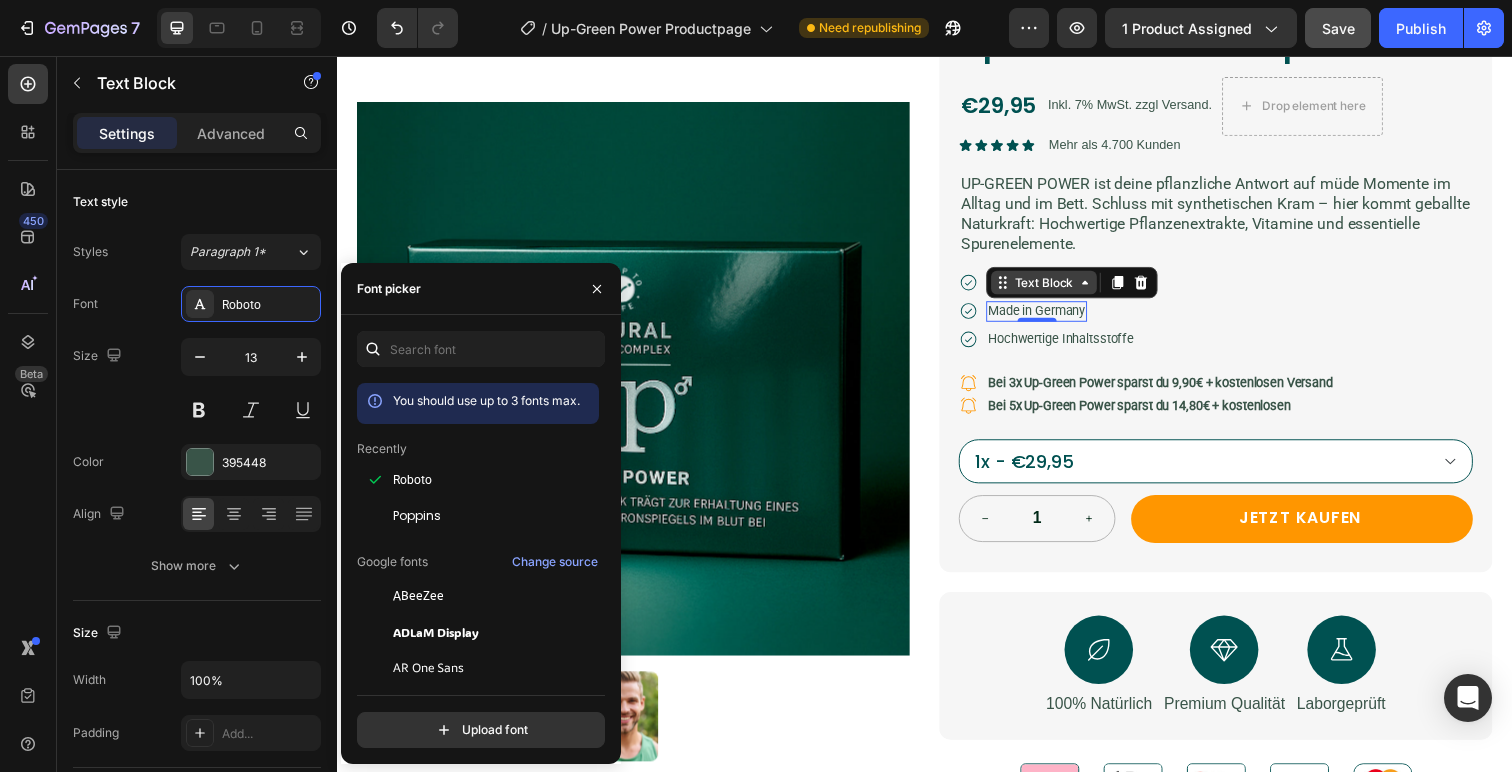 scroll, scrollTop: 159, scrollLeft: 0, axis: vertical 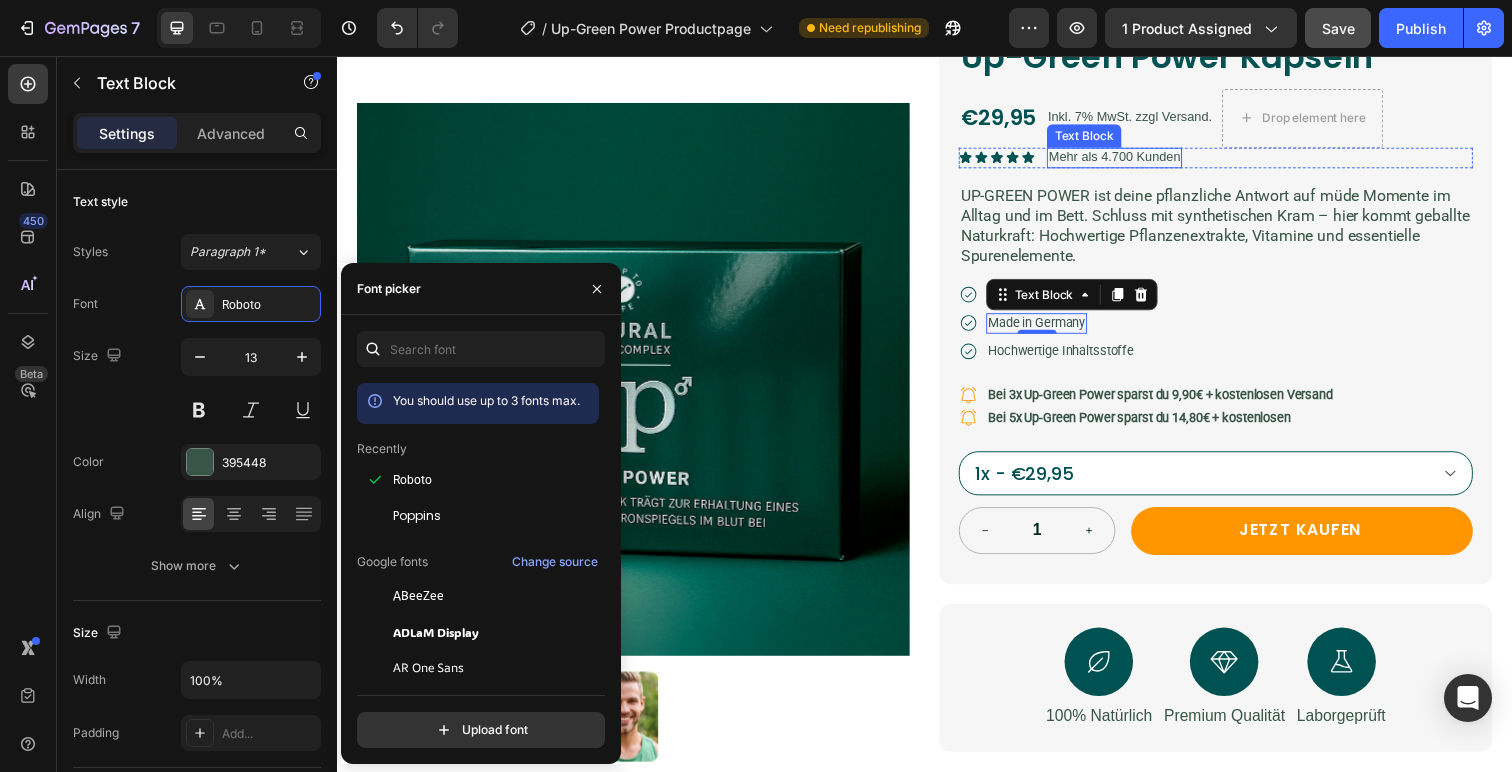 click on "Mehr als 4.700 Kunden" at bounding box center (1131, 160) 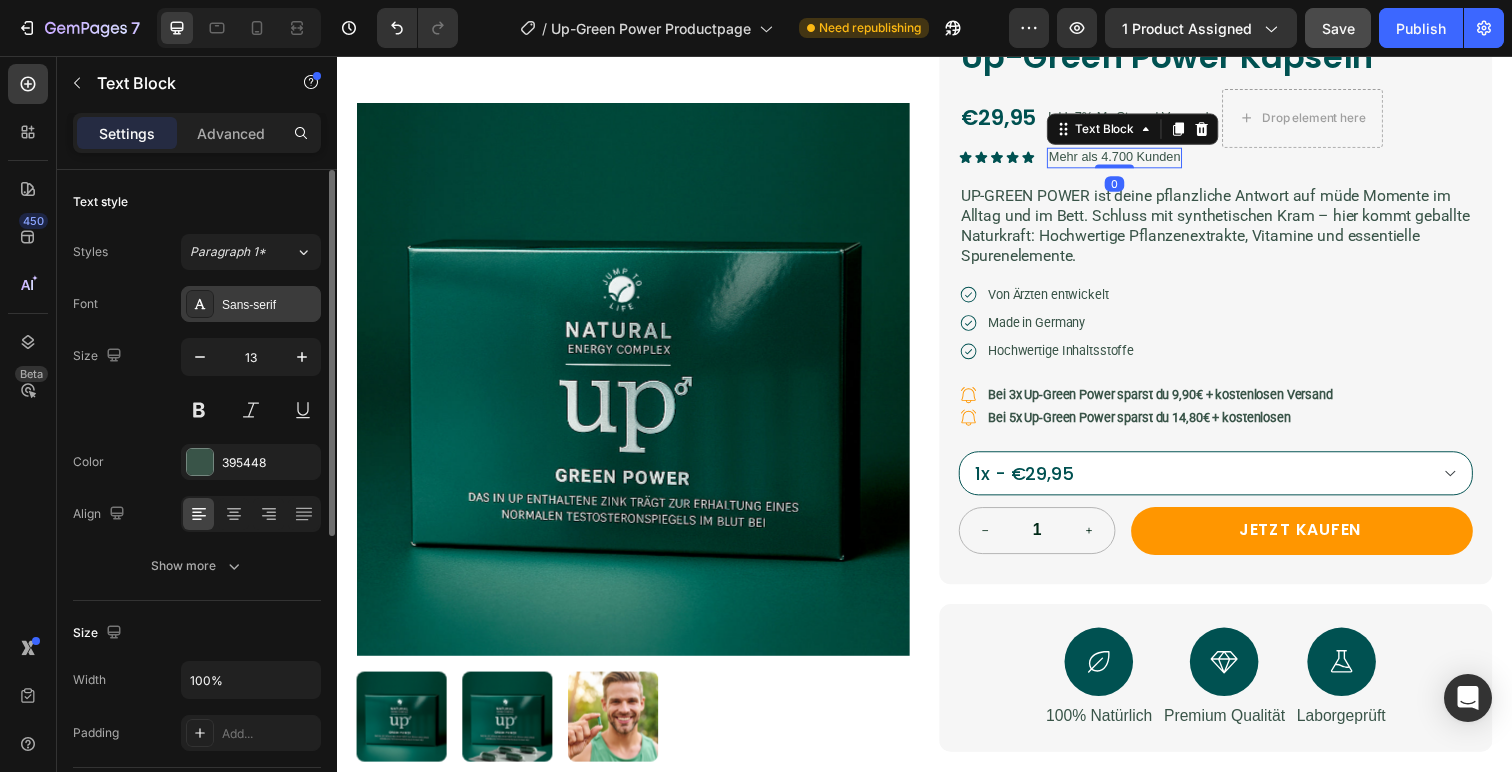 click on "Sans-serif" at bounding box center [269, 305] 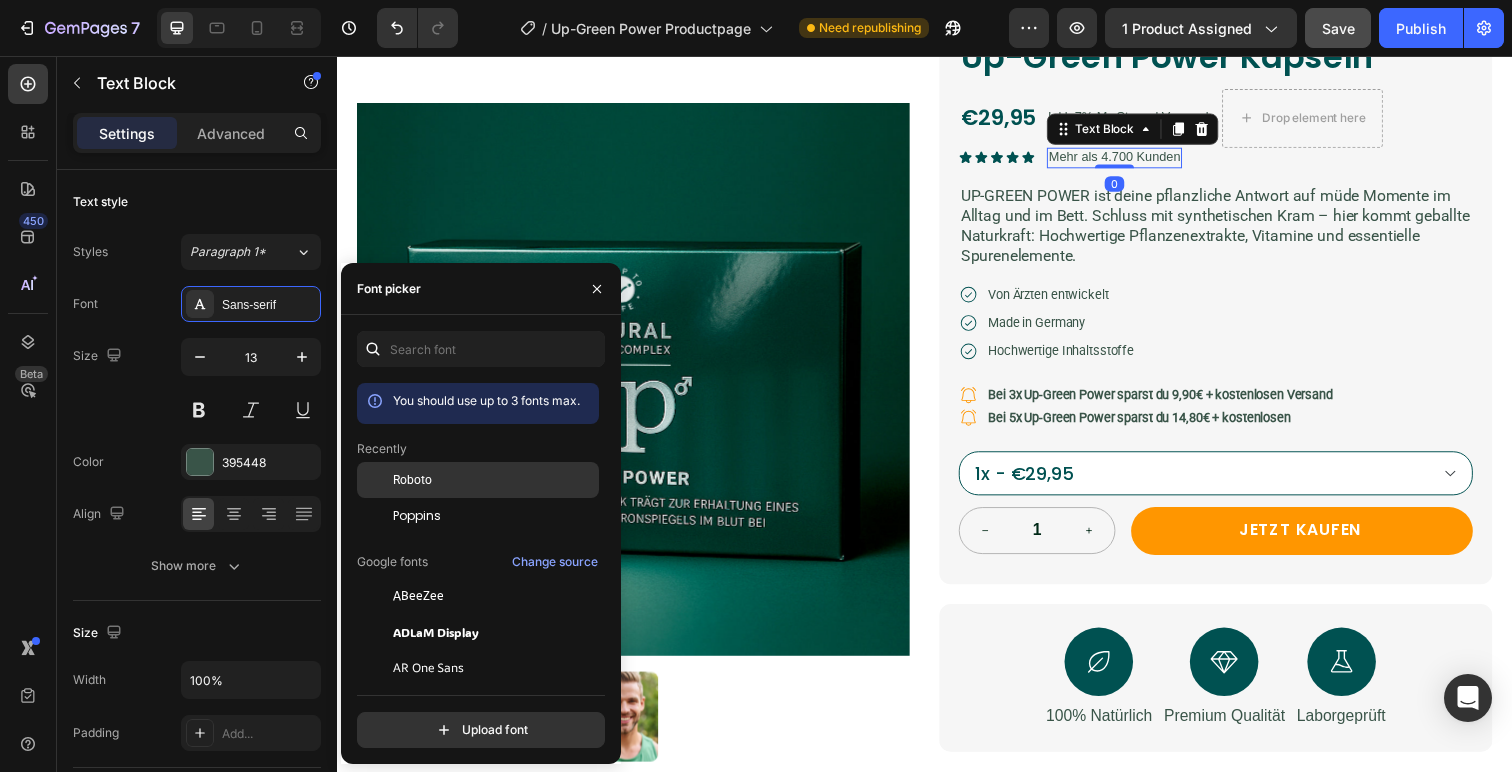 click on "Roboto" at bounding box center (412, 480) 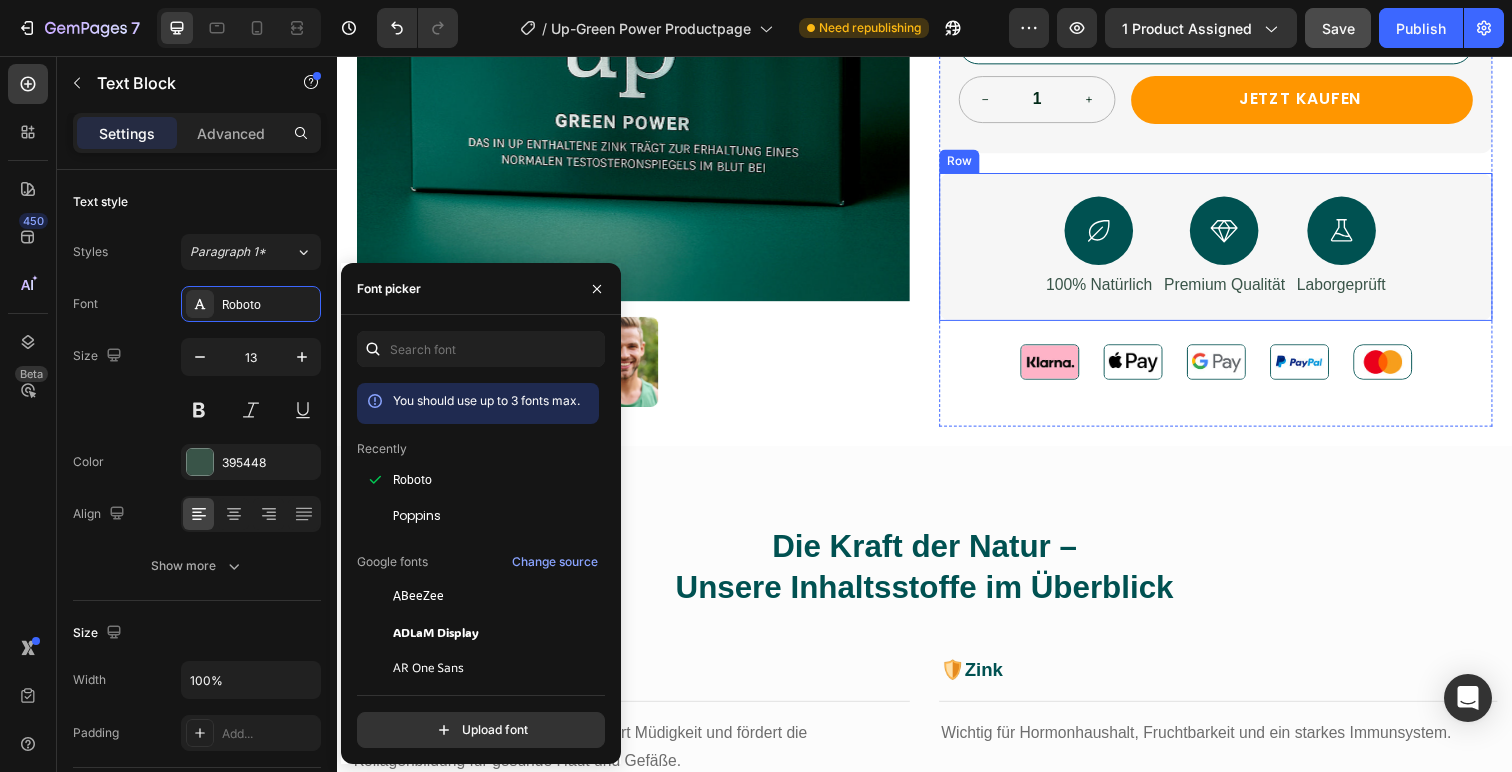 scroll, scrollTop: 692, scrollLeft: 0, axis: vertical 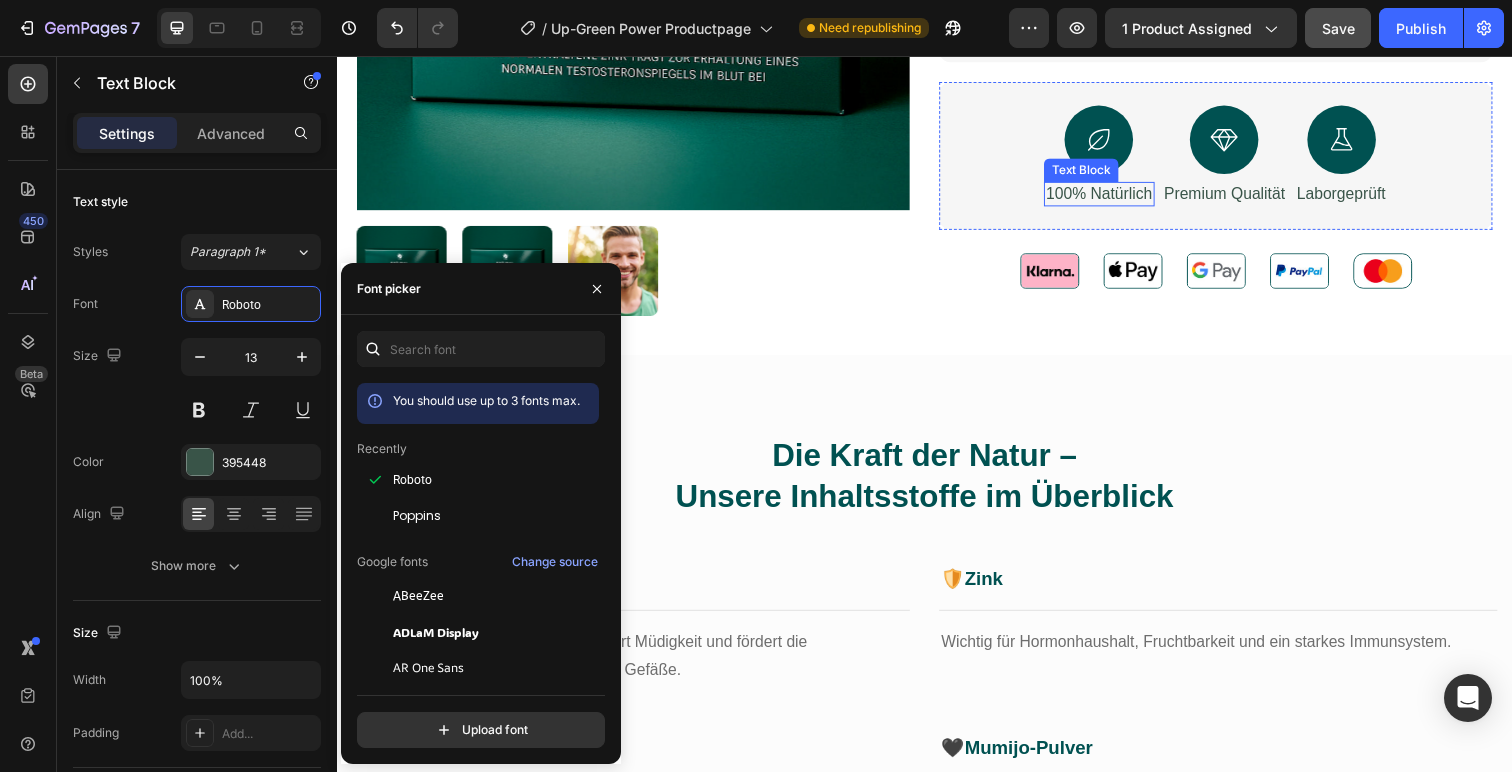 click on "100% Natürlich" at bounding box center (1115, 197) 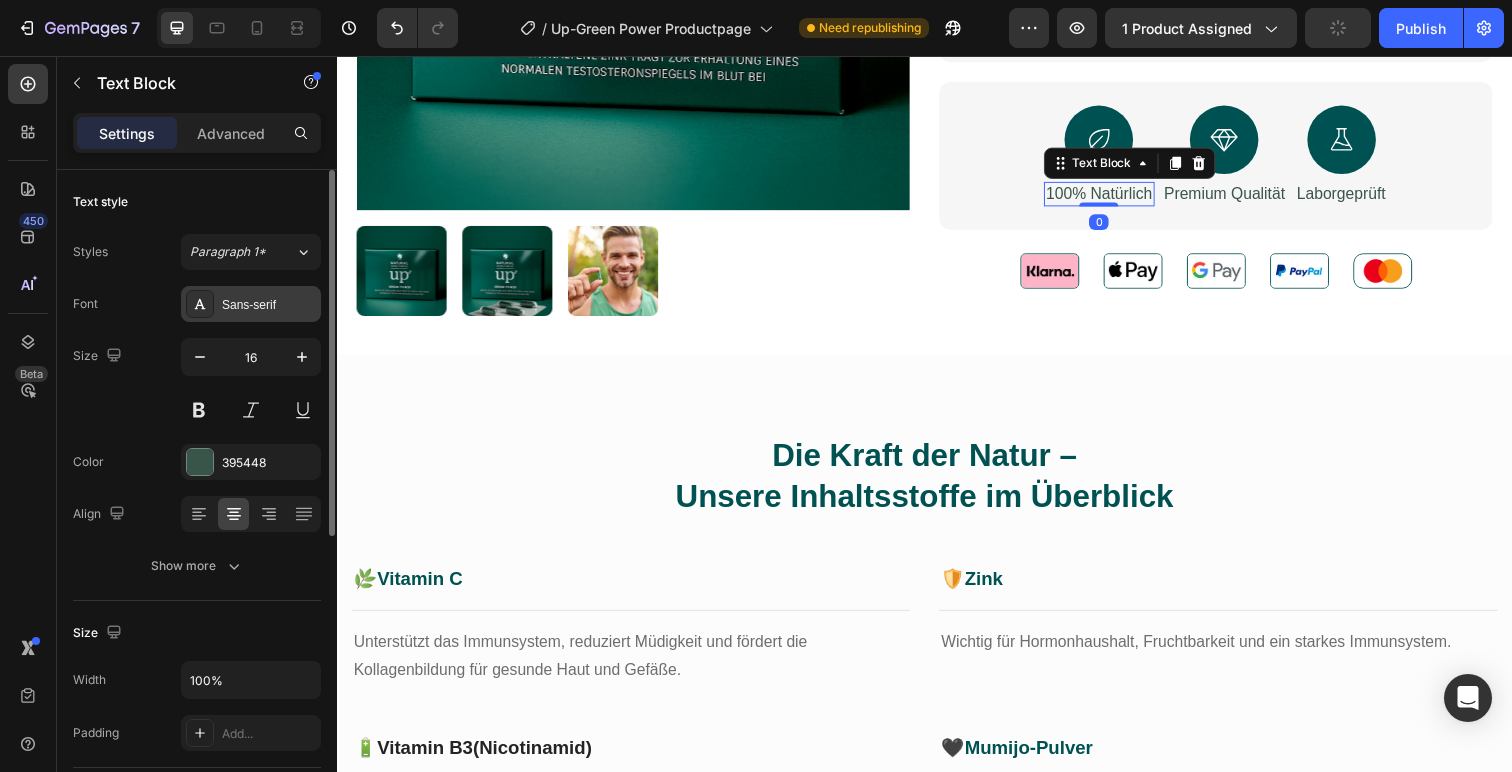 click on "Sans-serif" at bounding box center (269, 305) 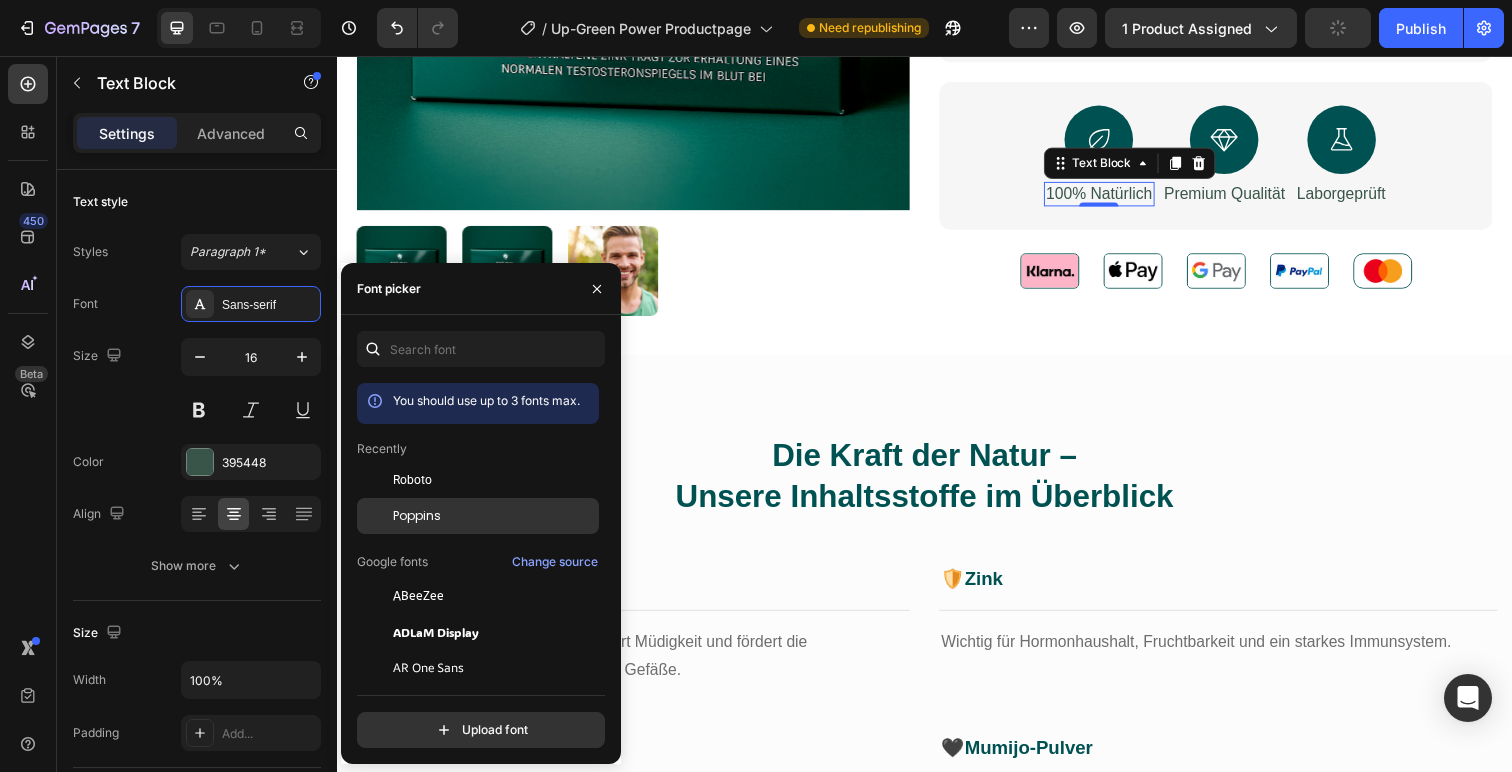 click on "Poppins" at bounding box center [494, 516] 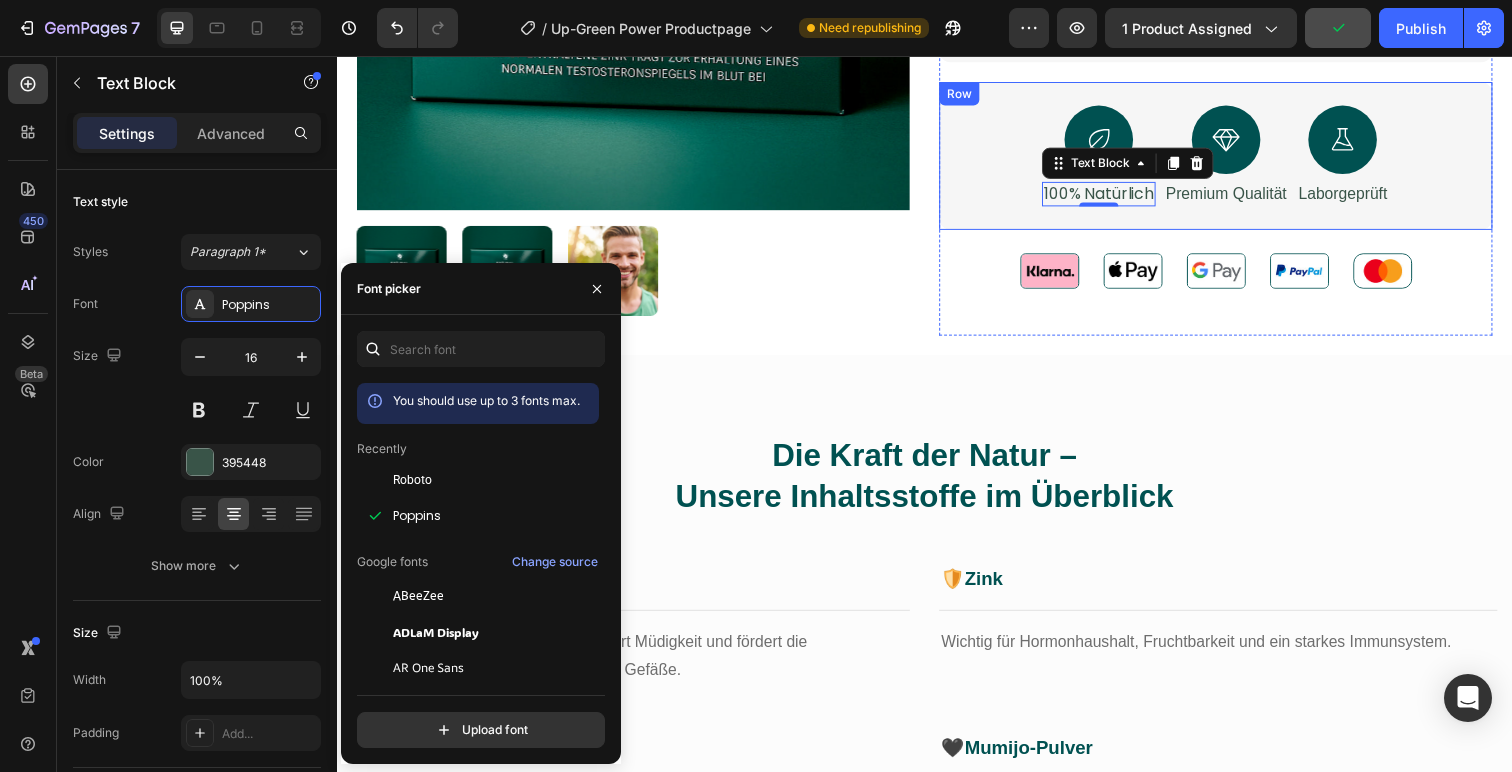 click on "Premium Qualität" at bounding box center (1245, 197) 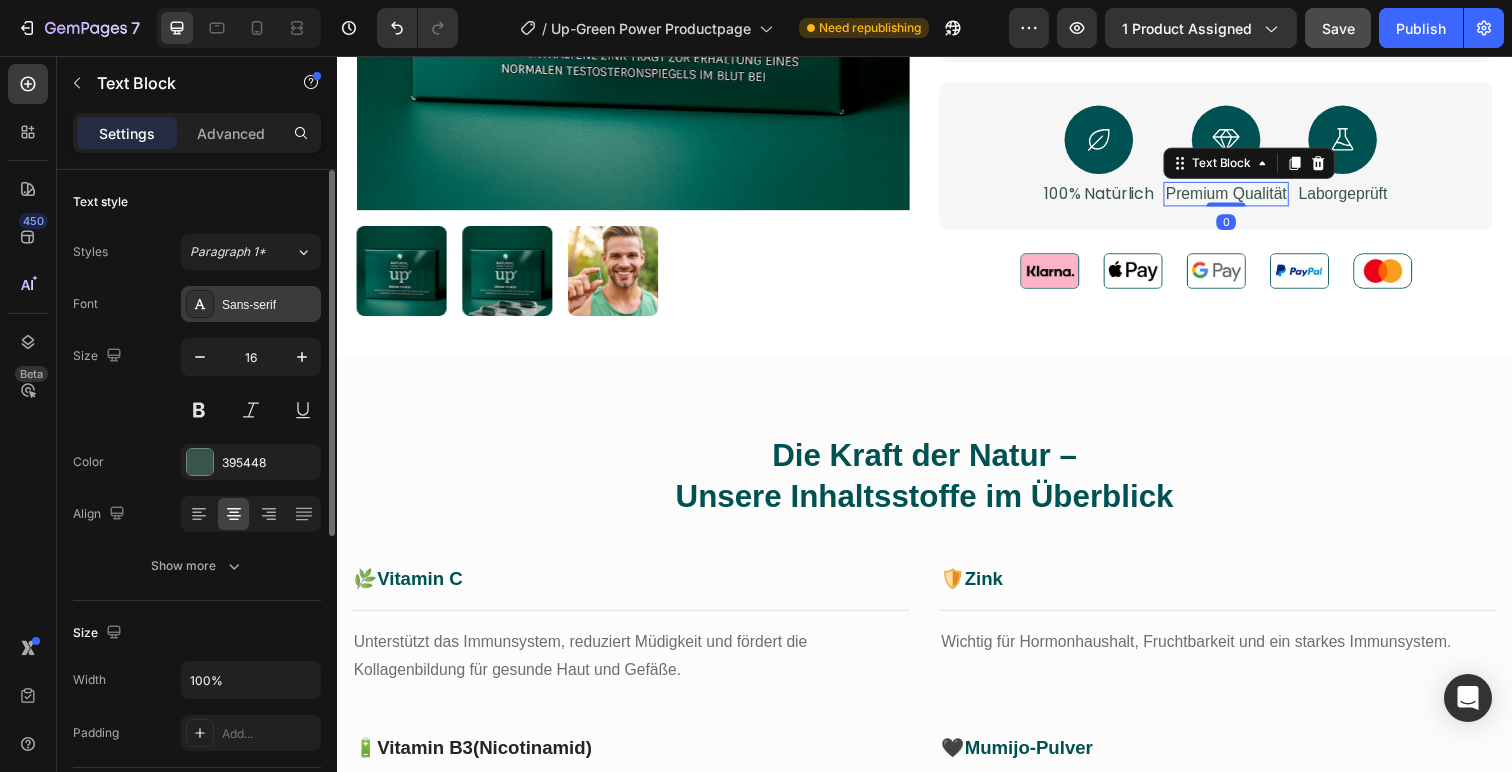 click on "Sans-serif" at bounding box center [269, 305] 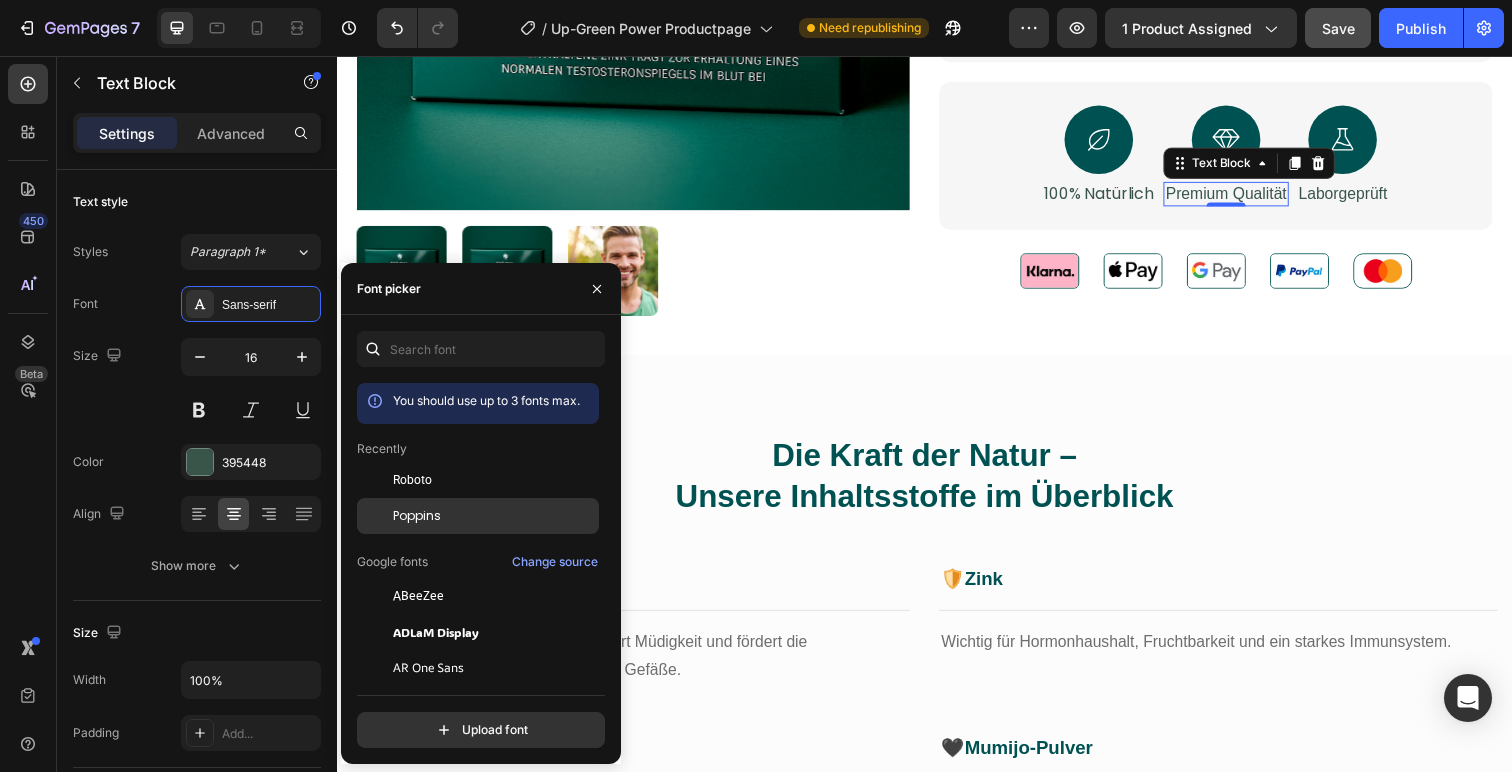 click on "Poppins" at bounding box center [417, 516] 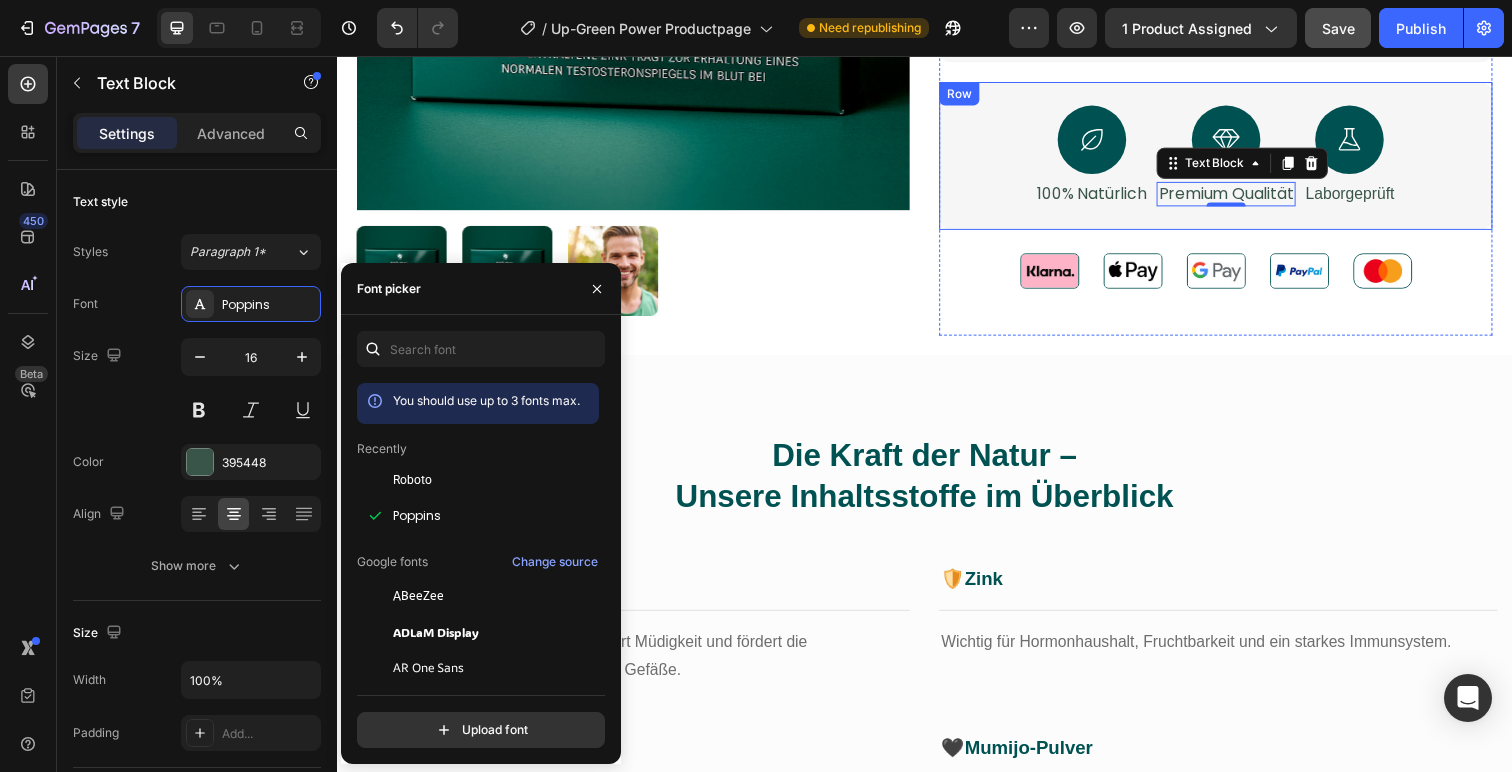 click on "Laborgeprüft" at bounding box center (1371, 197) 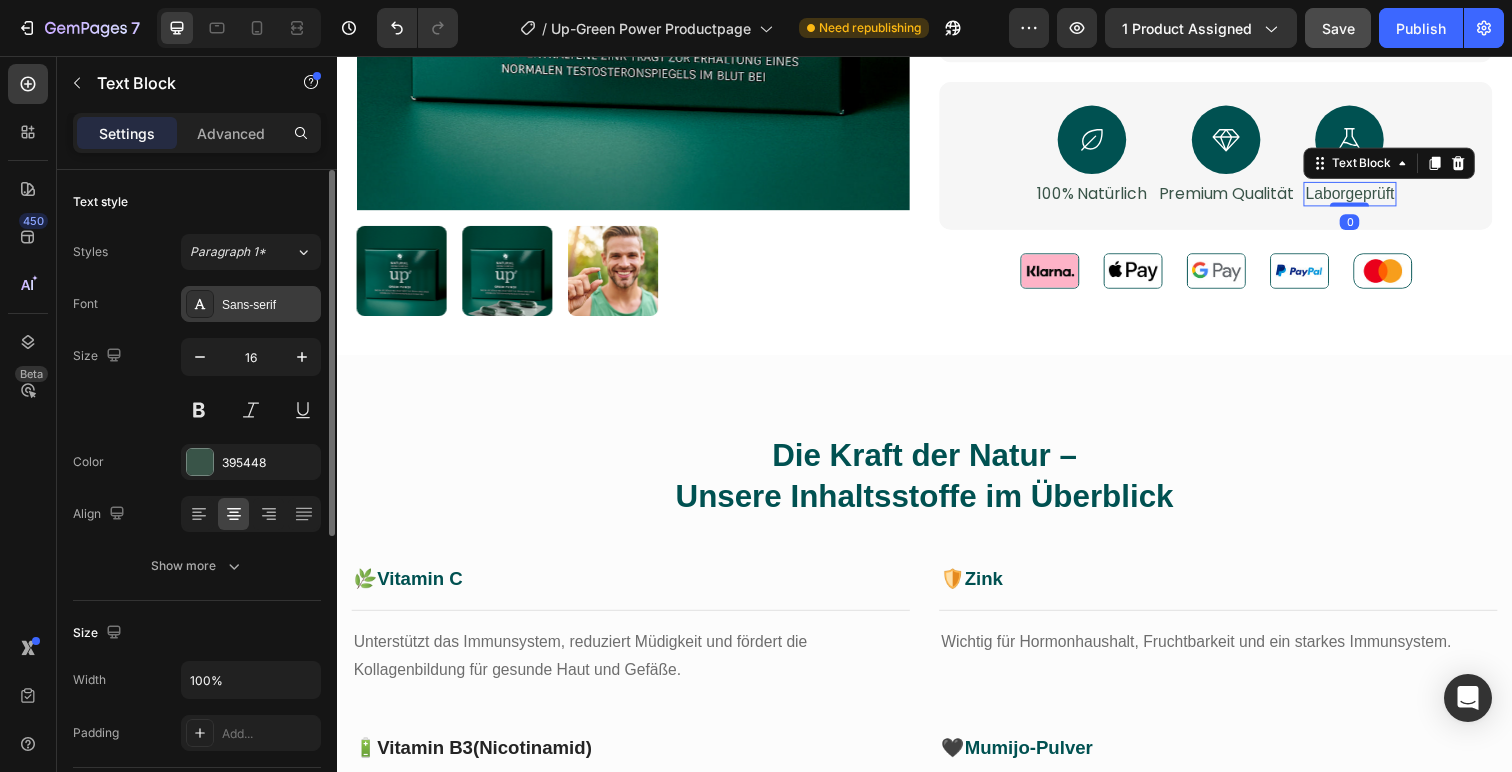 click on "Sans-serif" at bounding box center (269, 305) 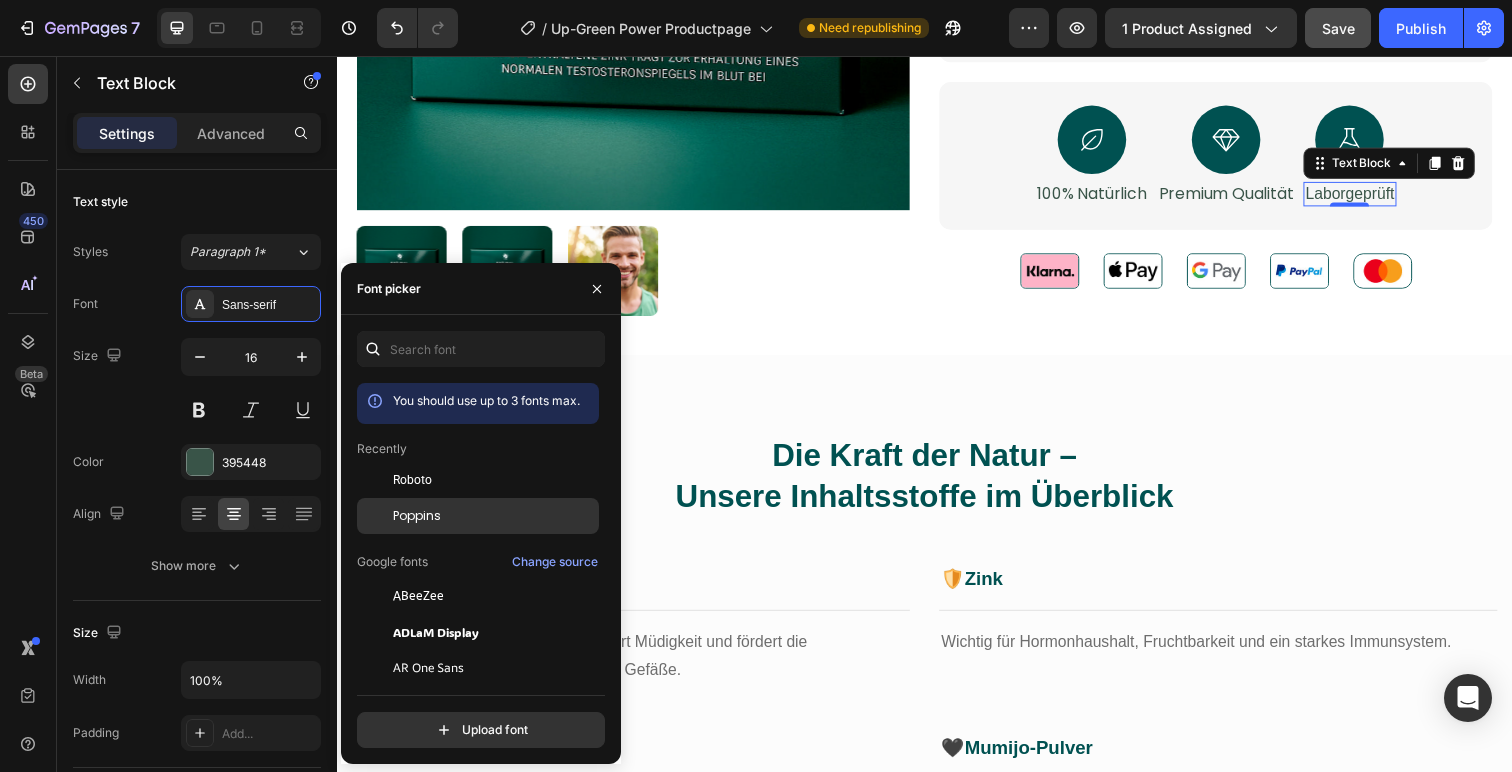 click on "Poppins" at bounding box center (494, 516) 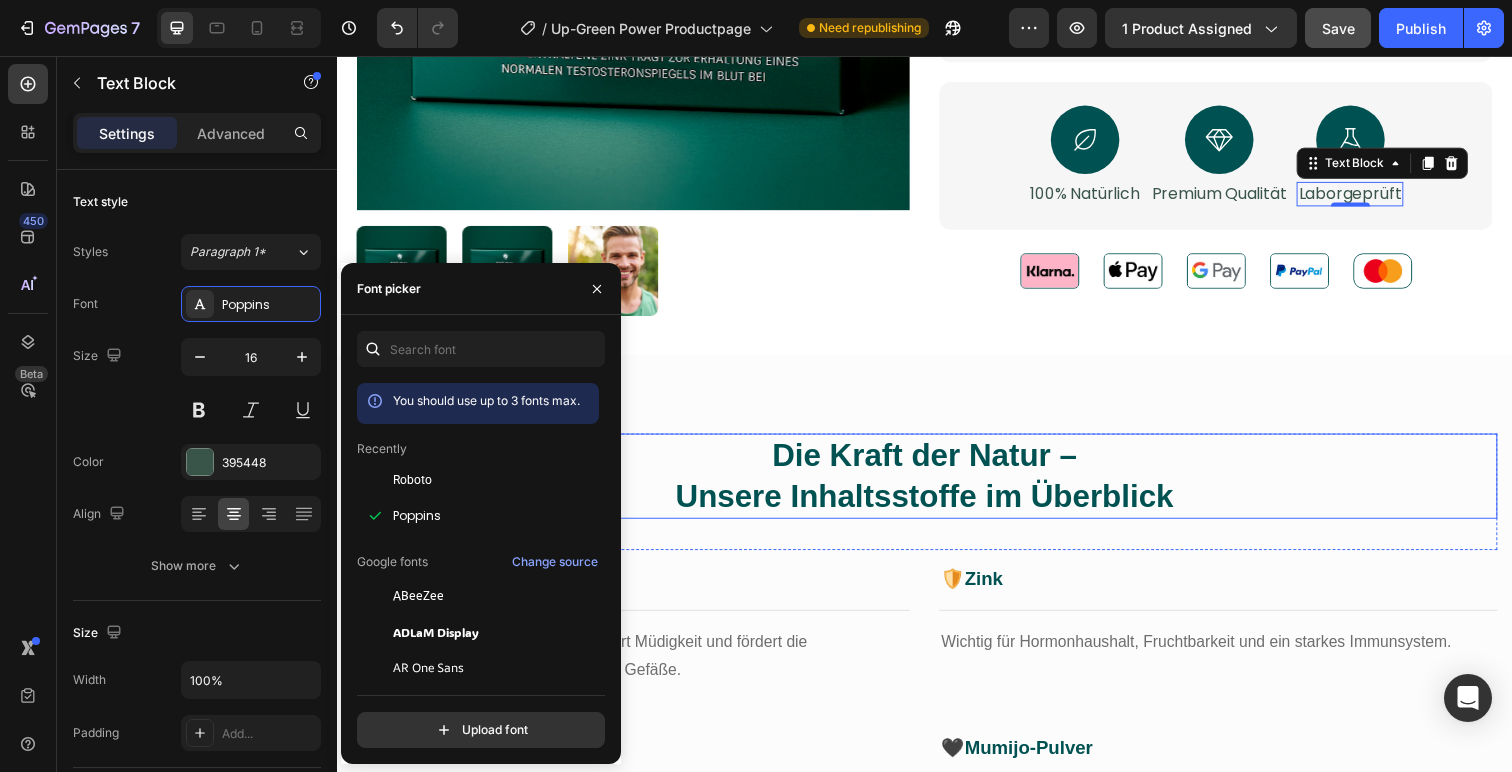 click on "Die Kraft der Natur –  Unsere Inhaltsstoffe im Überblick" at bounding box center [937, 485] 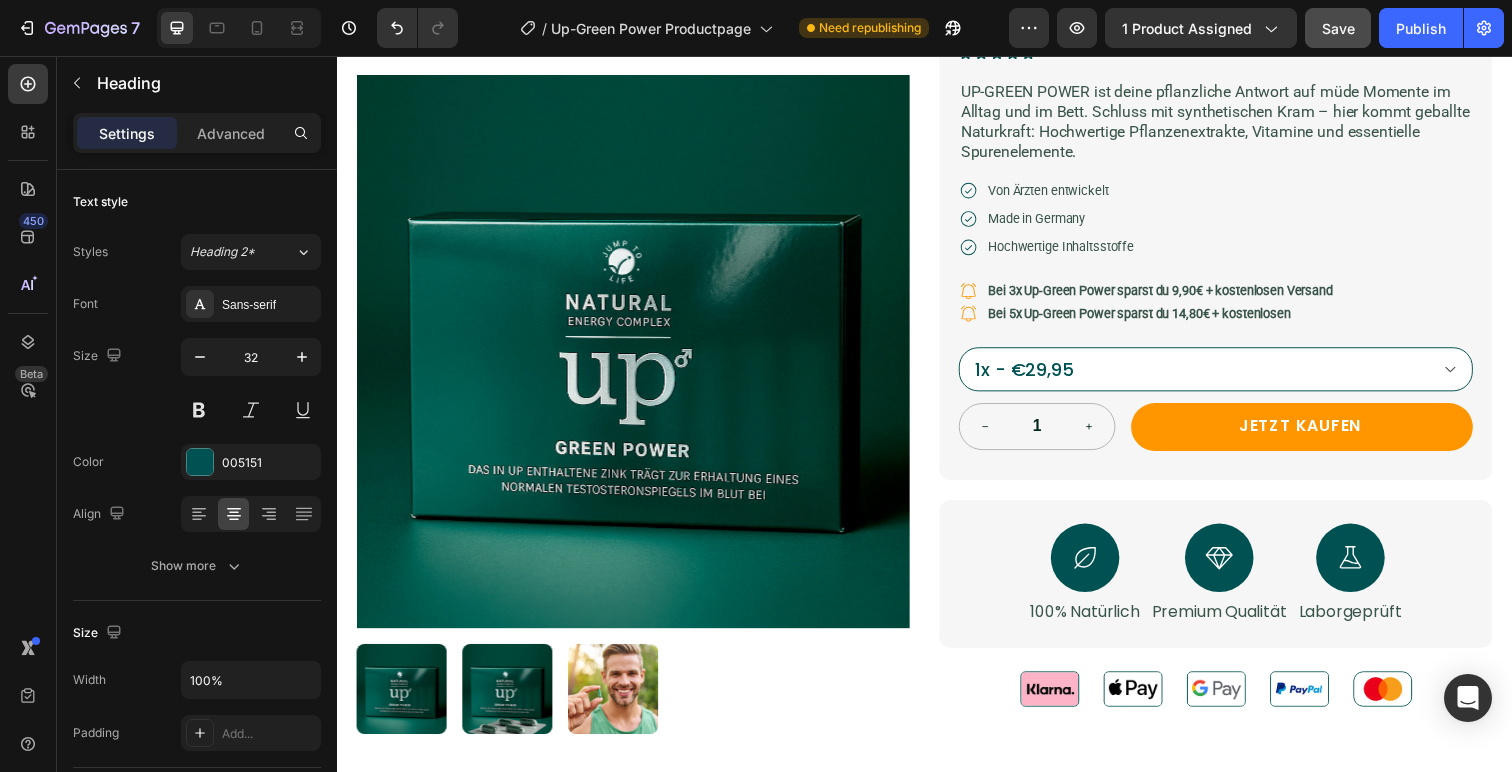 scroll, scrollTop: 195, scrollLeft: 0, axis: vertical 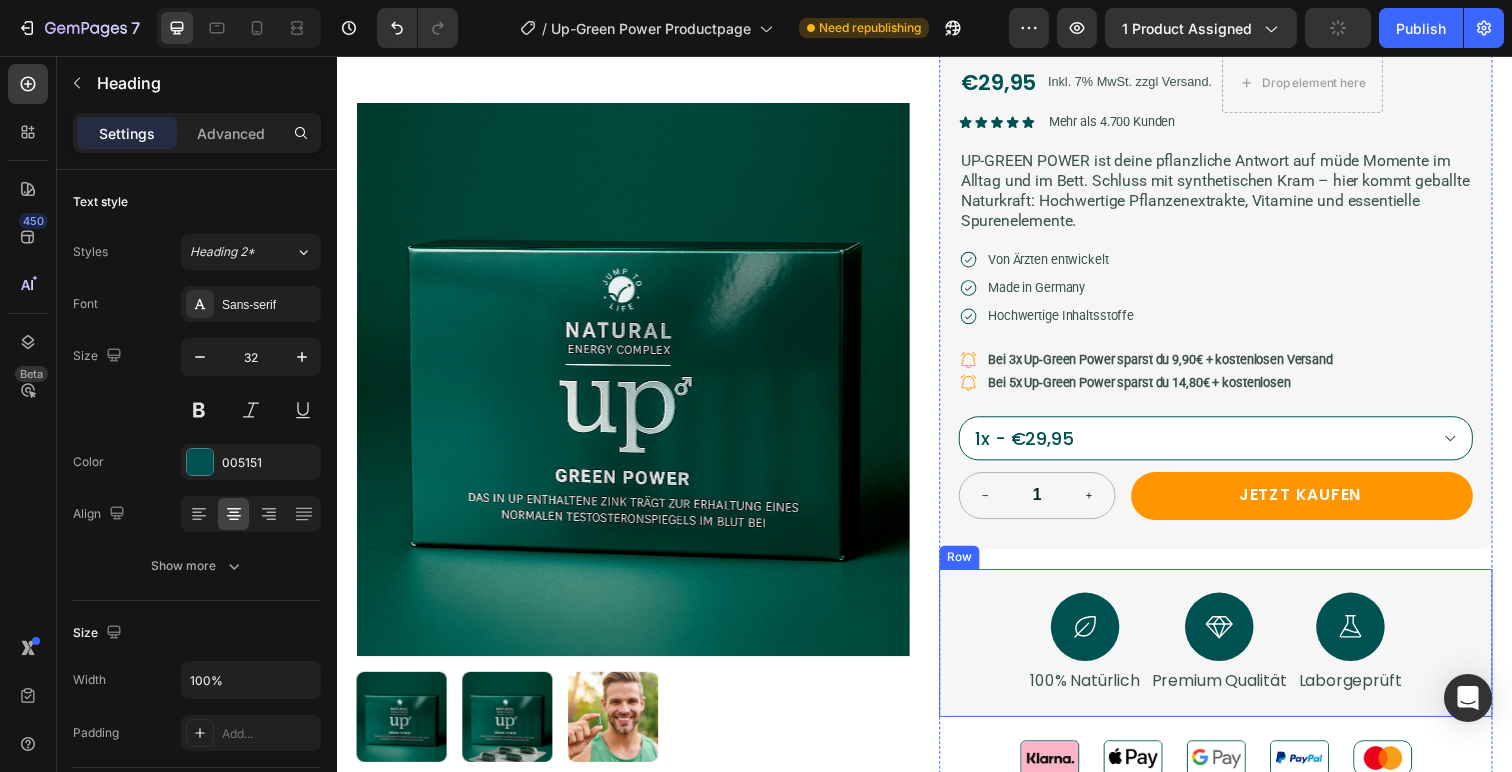 click on "Icon 100% Natürlich Text Block
Icon Premium Qualität Text Block
Icon Laborgeprüft Text Block Row" at bounding box center (1234, 655) 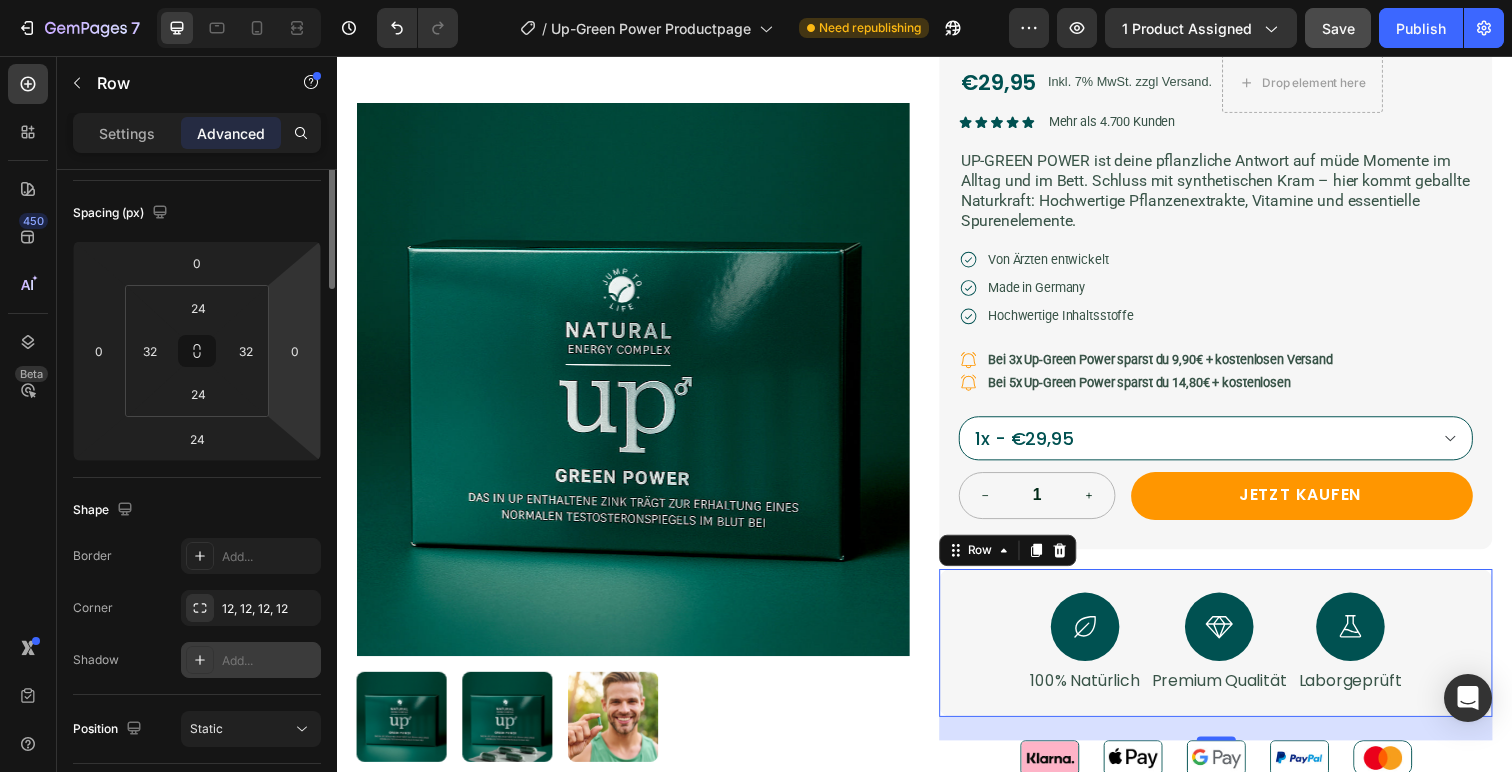 scroll, scrollTop: 0, scrollLeft: 0, axis: both 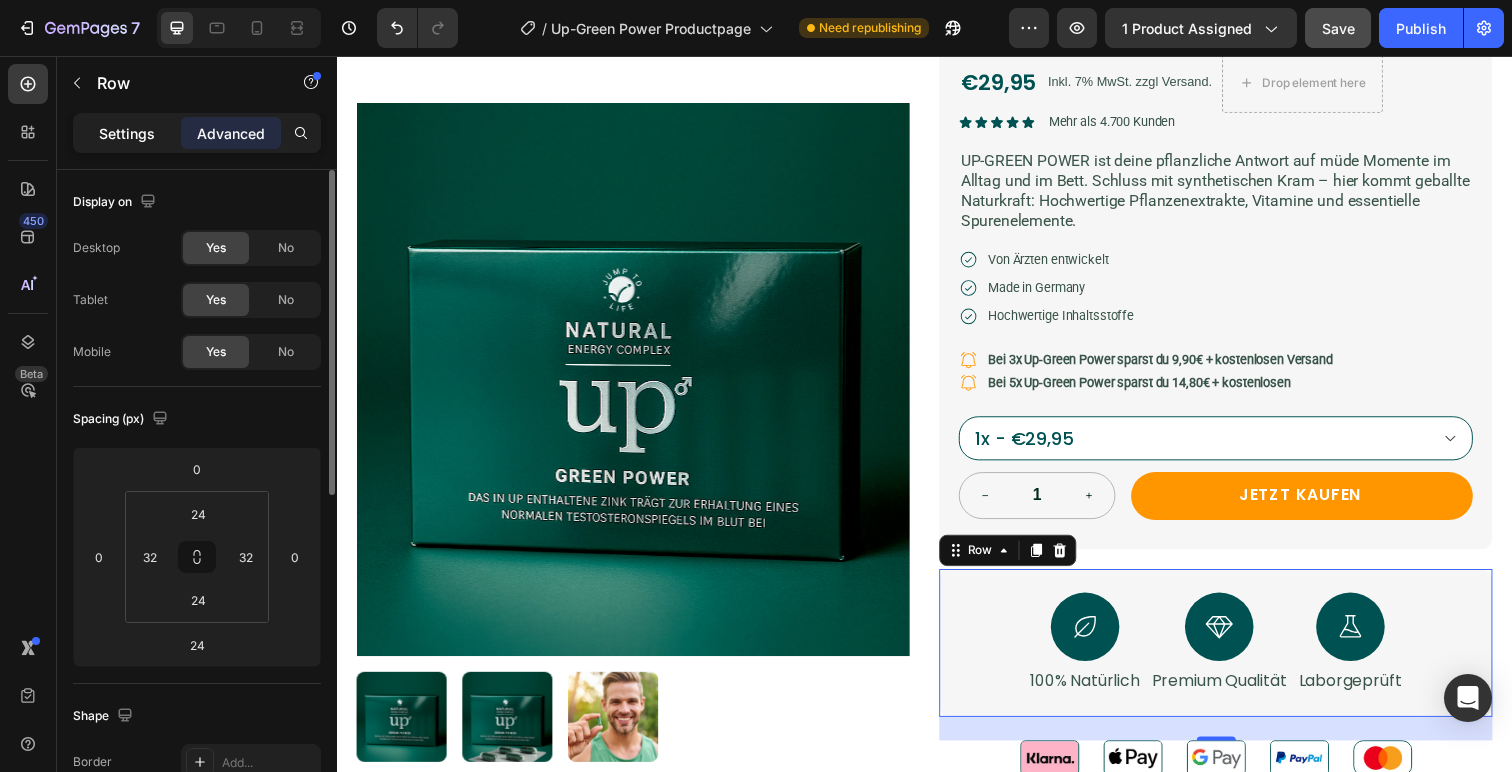 click on "Settings" at bounding box center [127, 133] 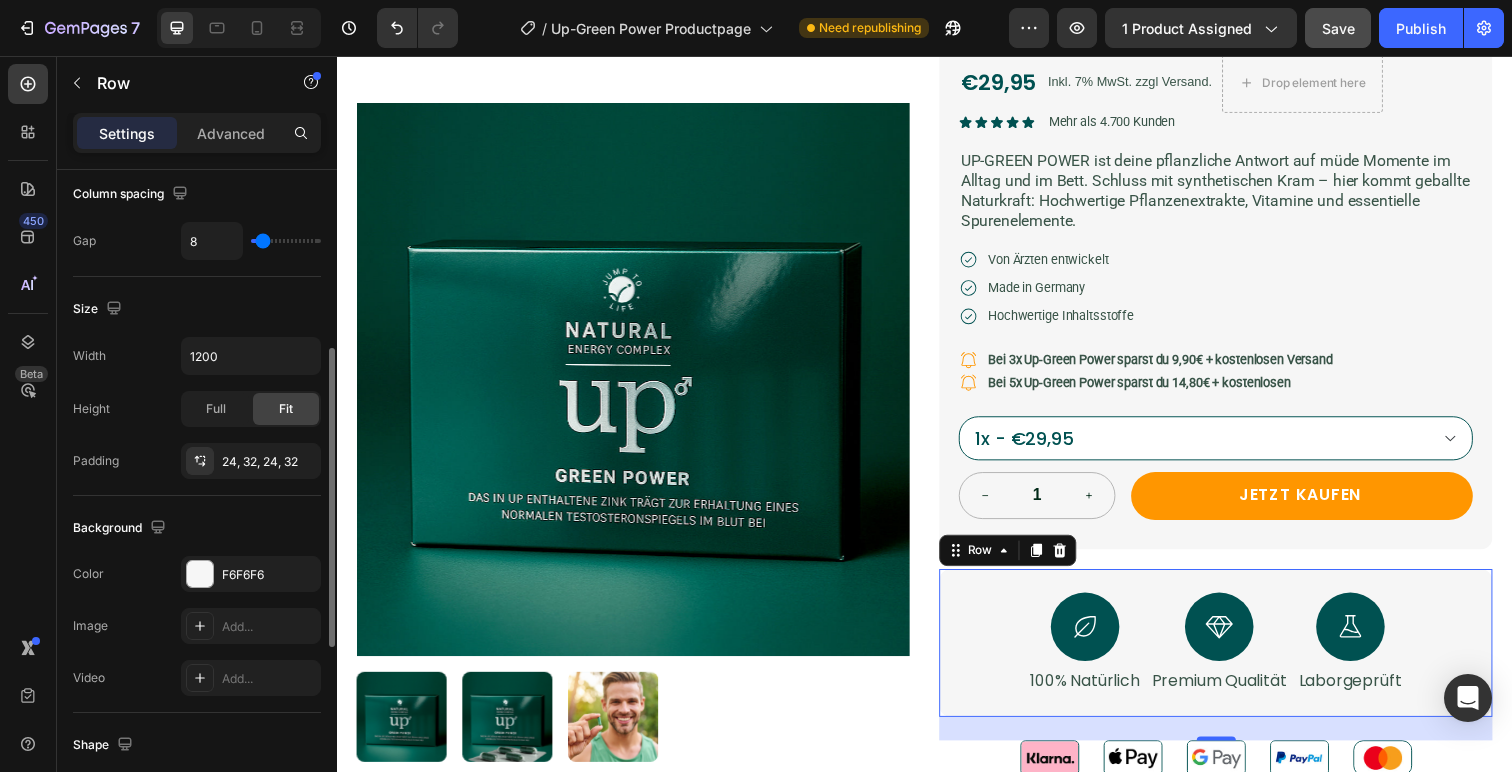 scroll, scrollTop: 388, scrollLeft: 0, axis: vertical 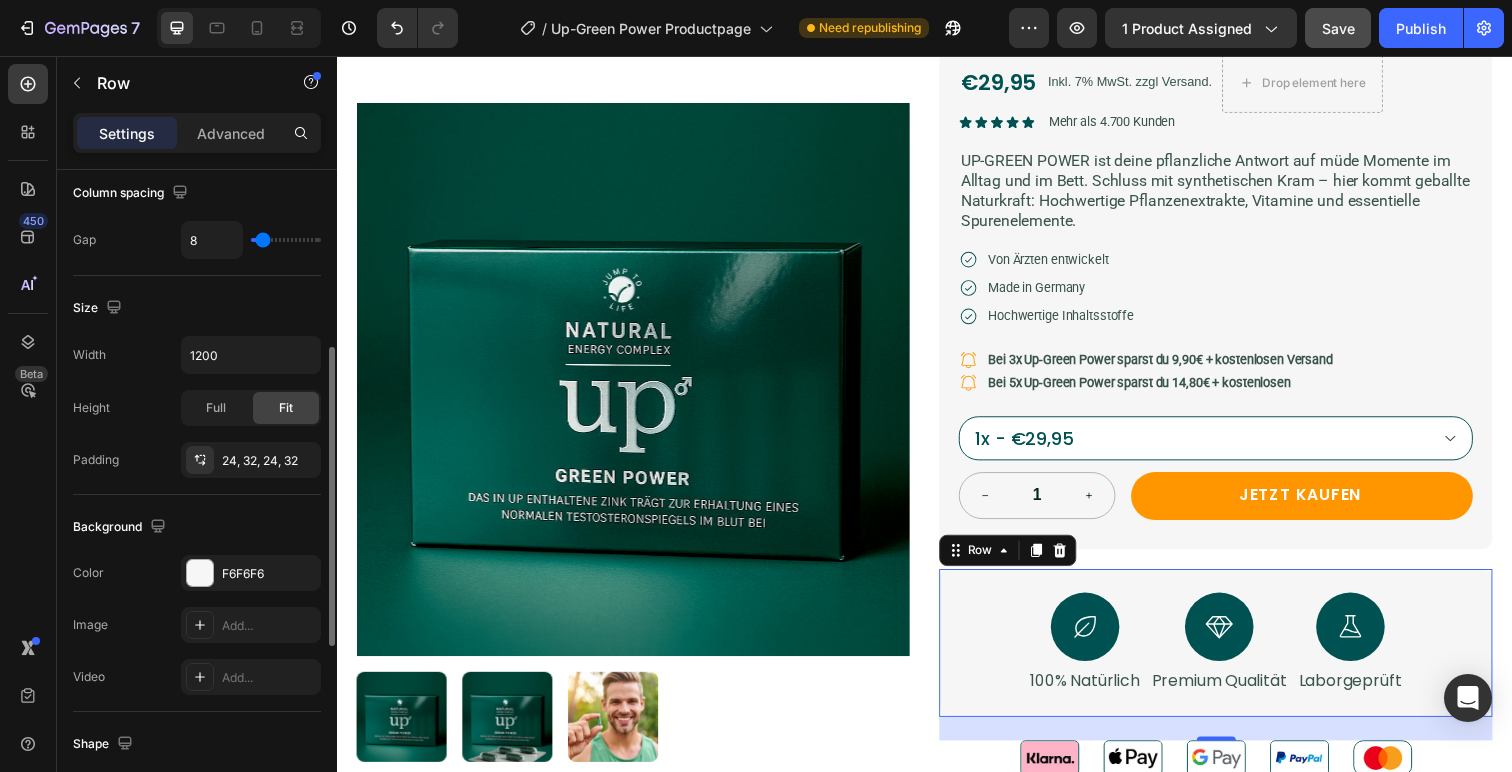 type on "9" 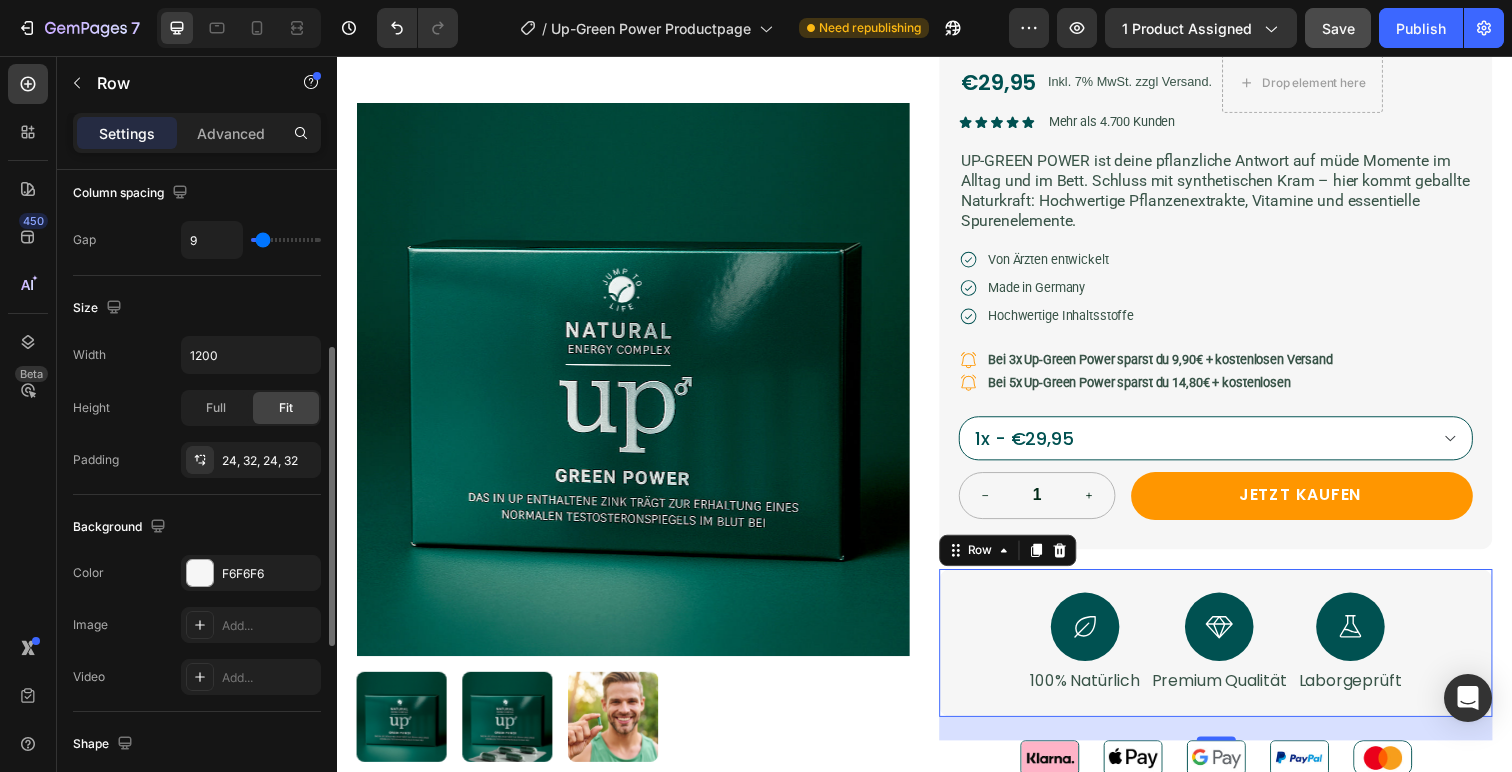 type on "10" 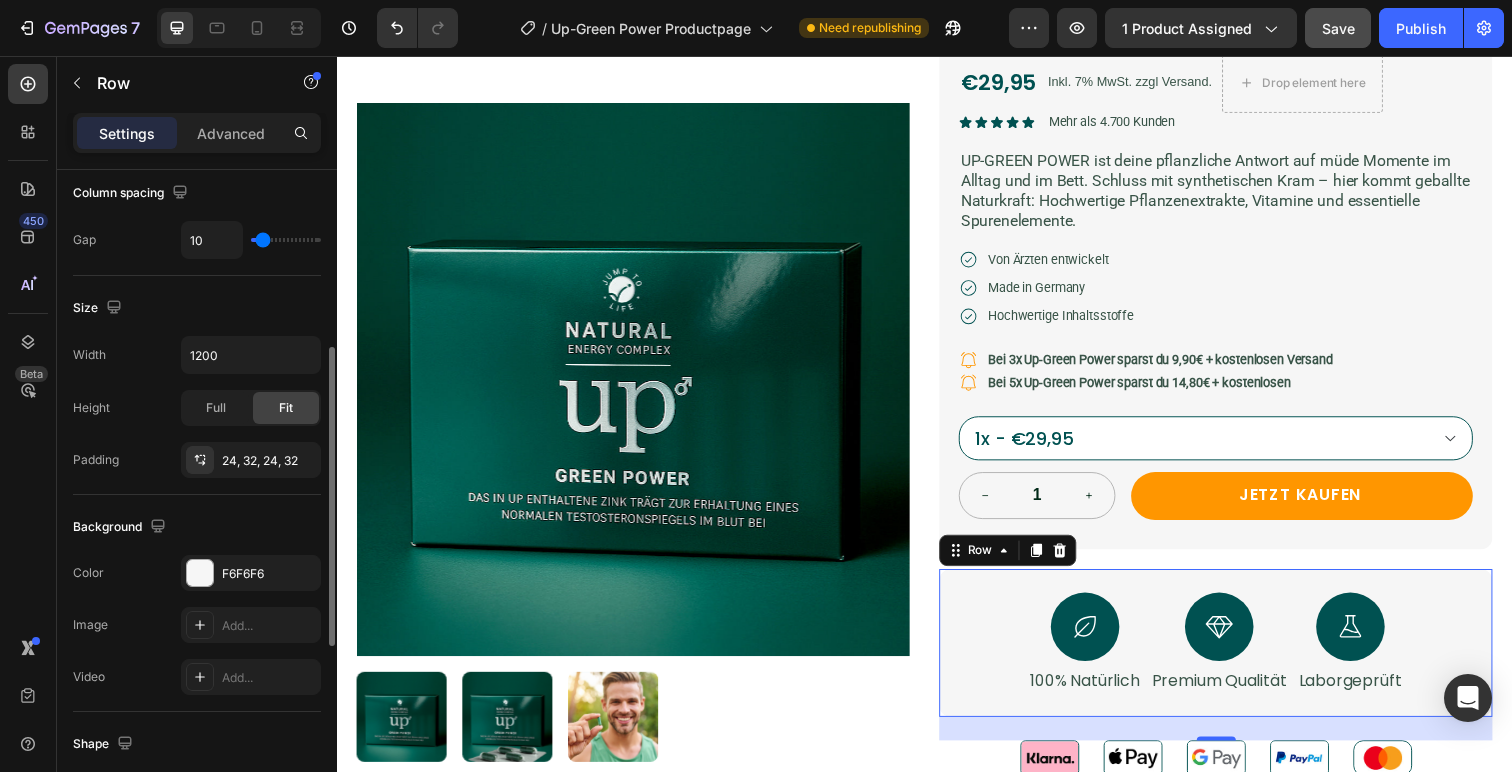 type on "12" 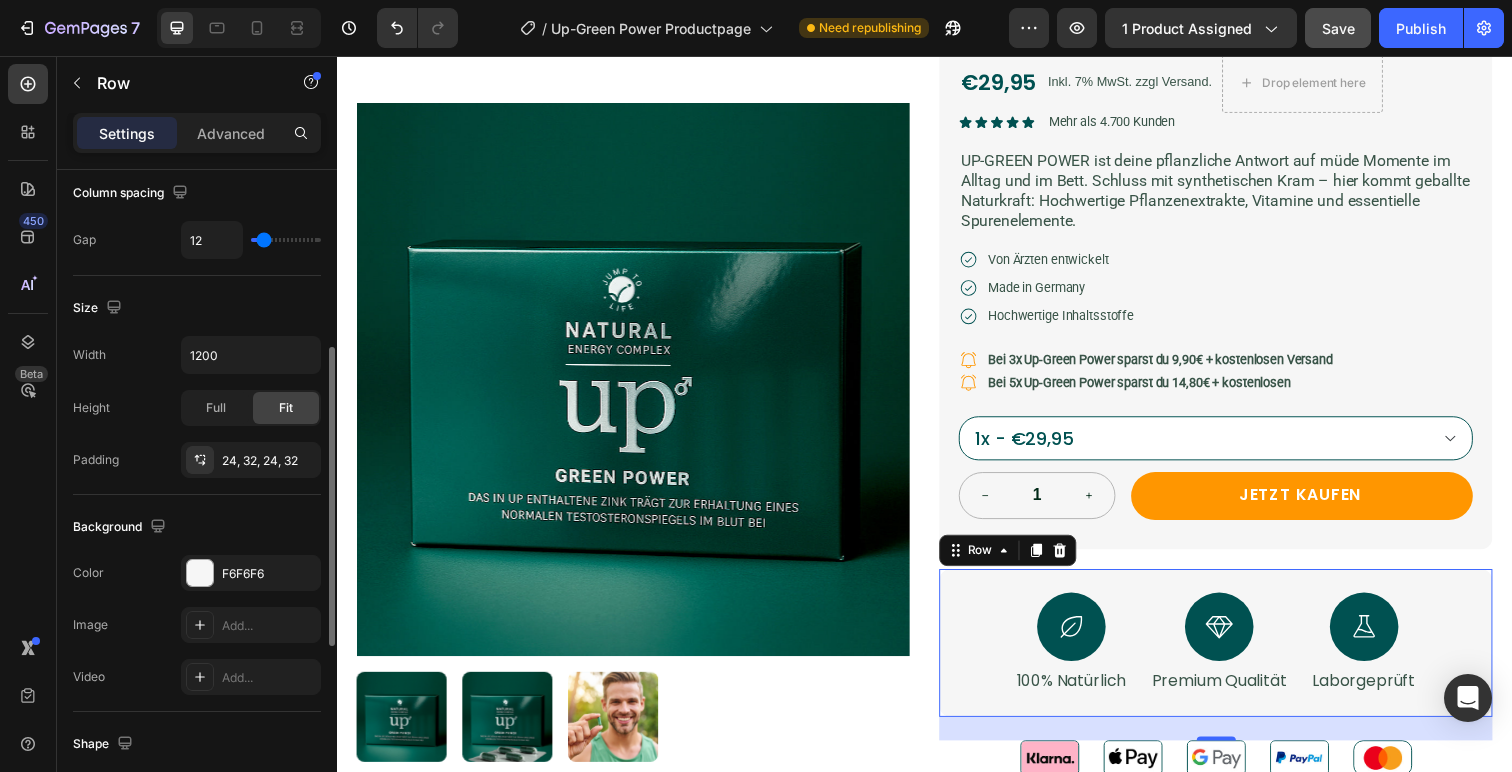 type on "22" 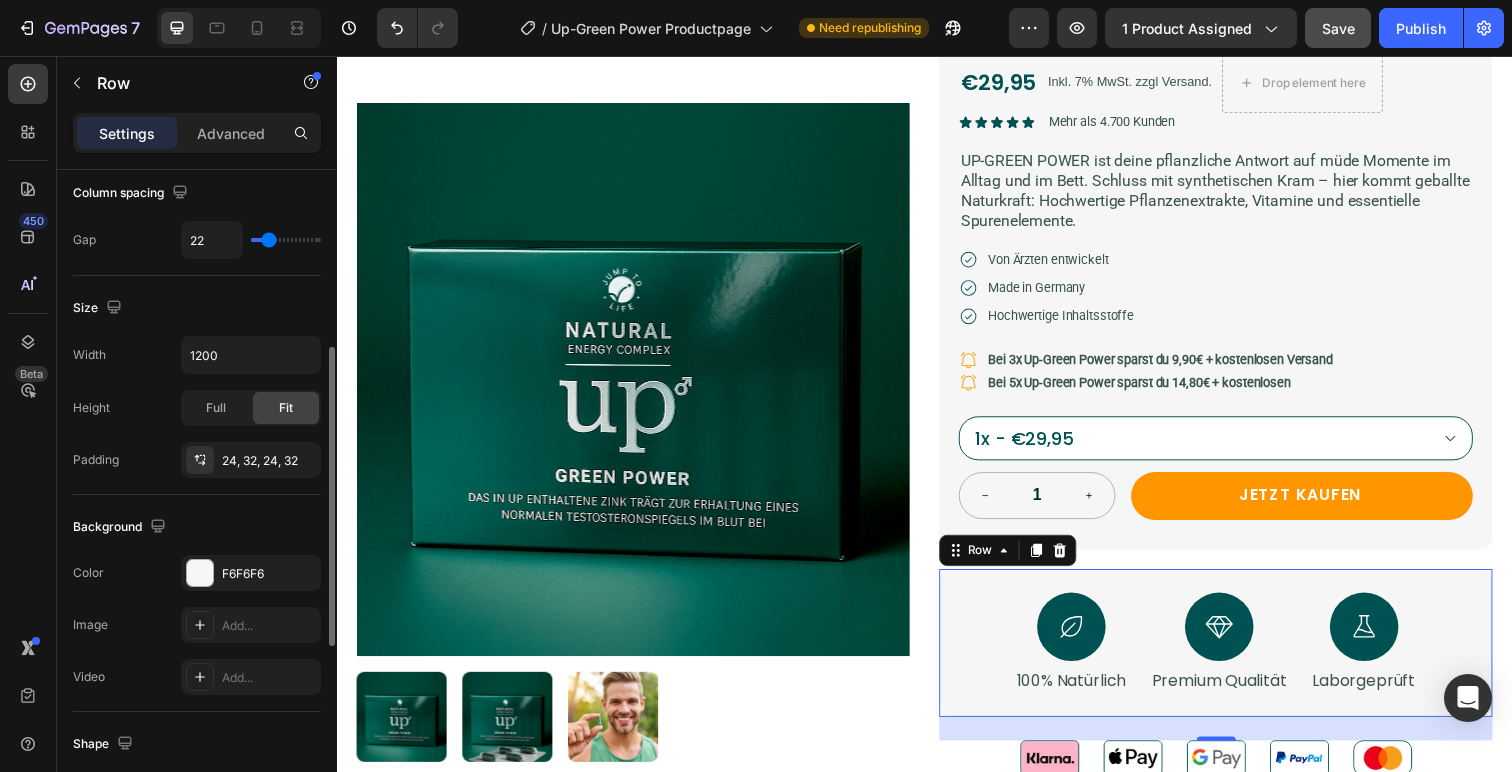 type on "23" 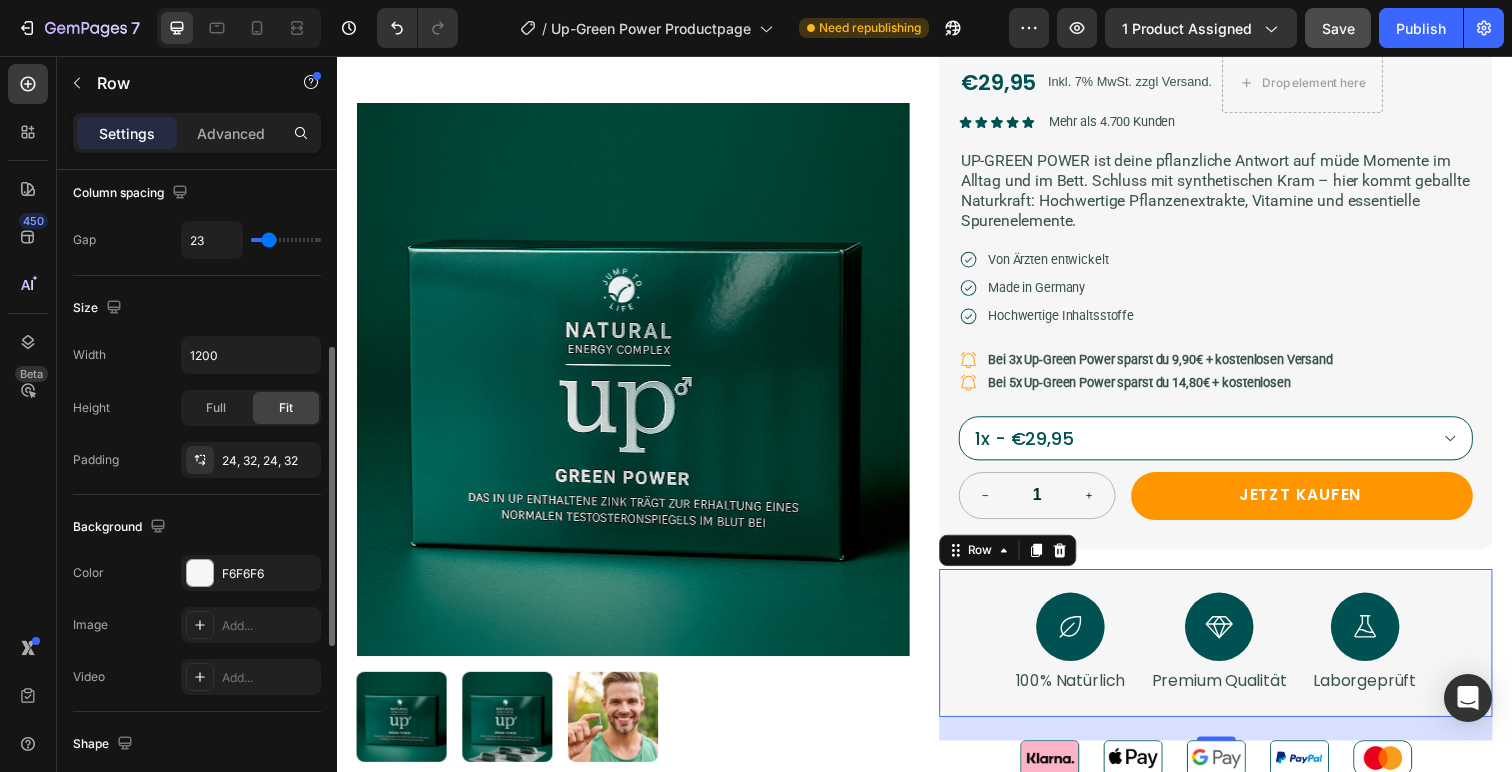 type on "24" 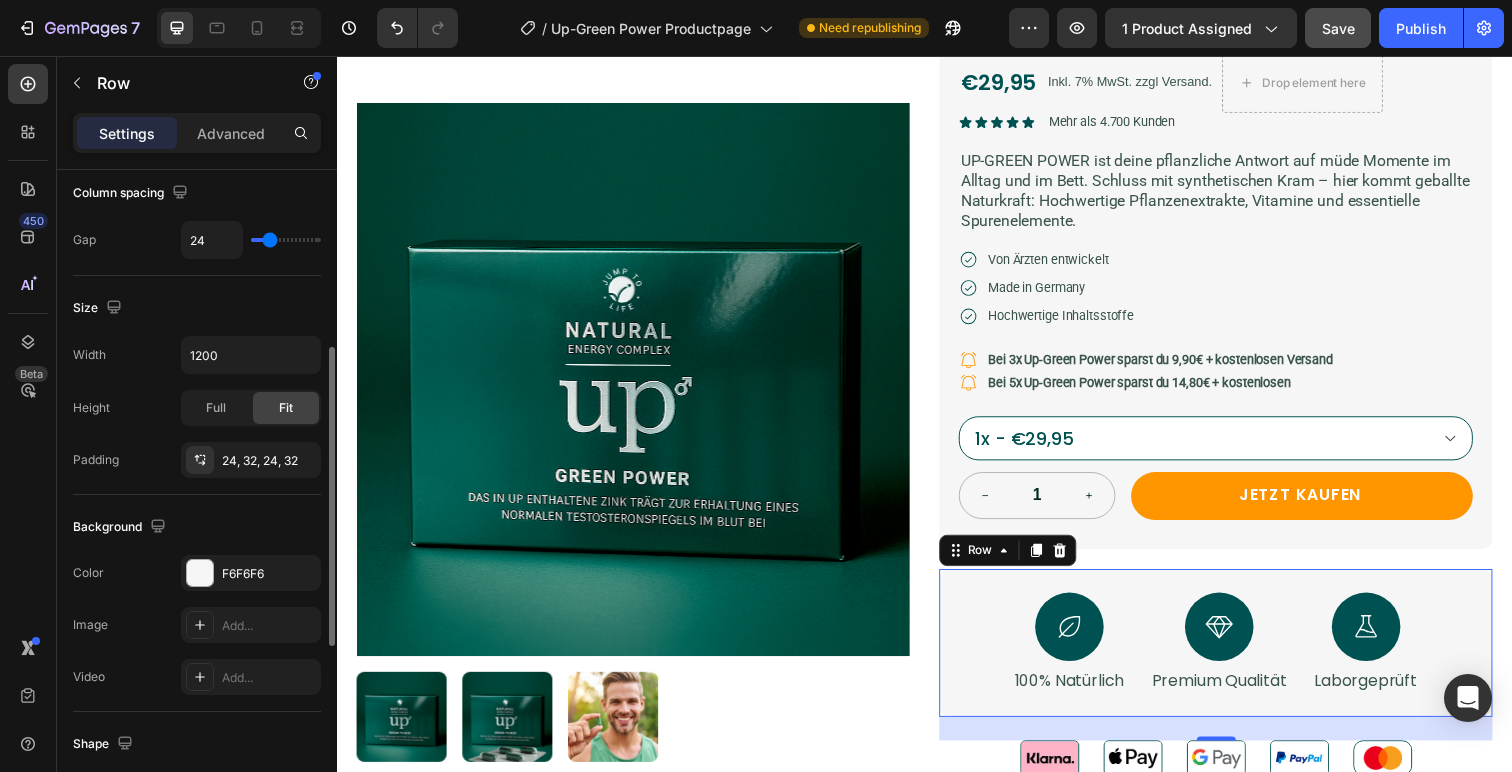type on "23" 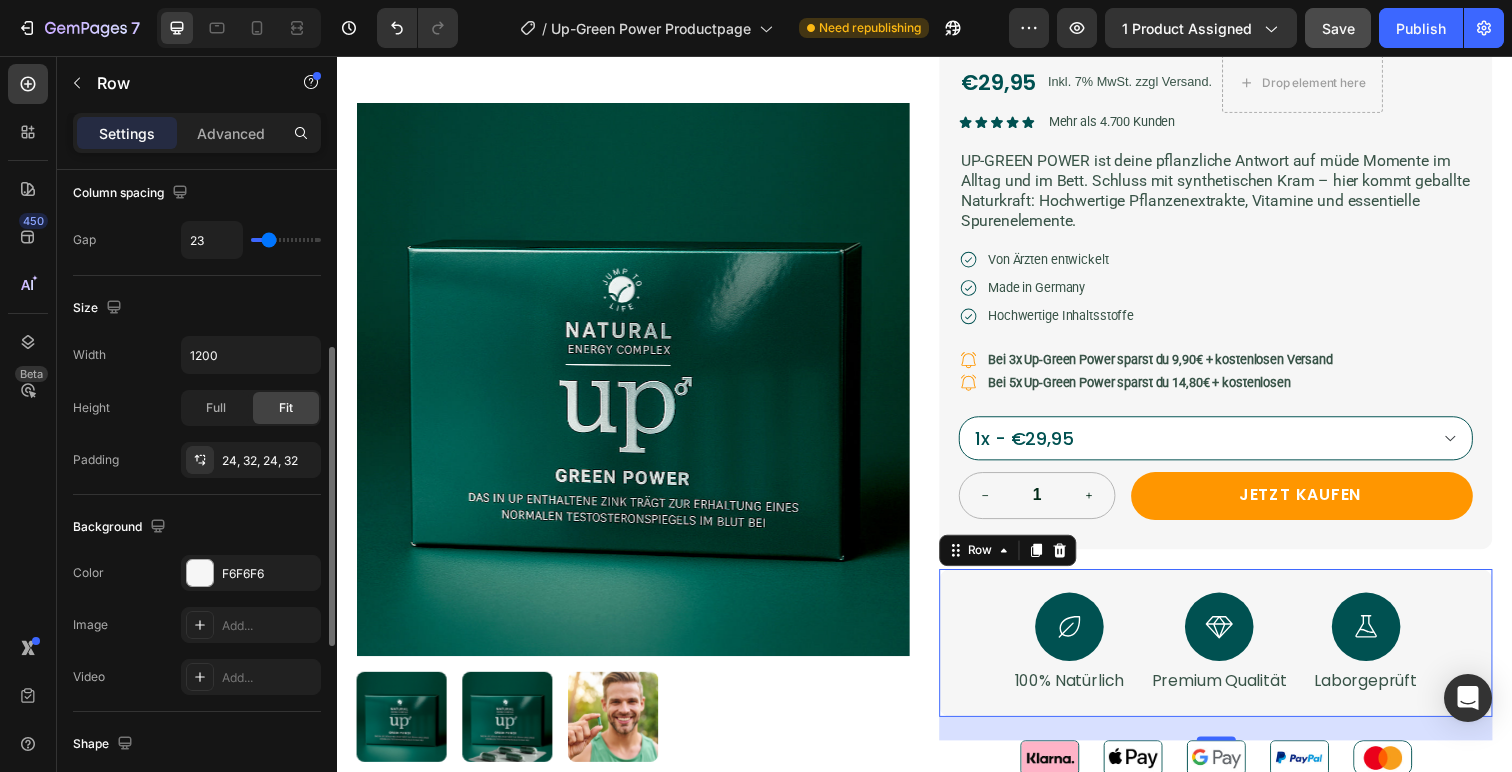 type on "22" 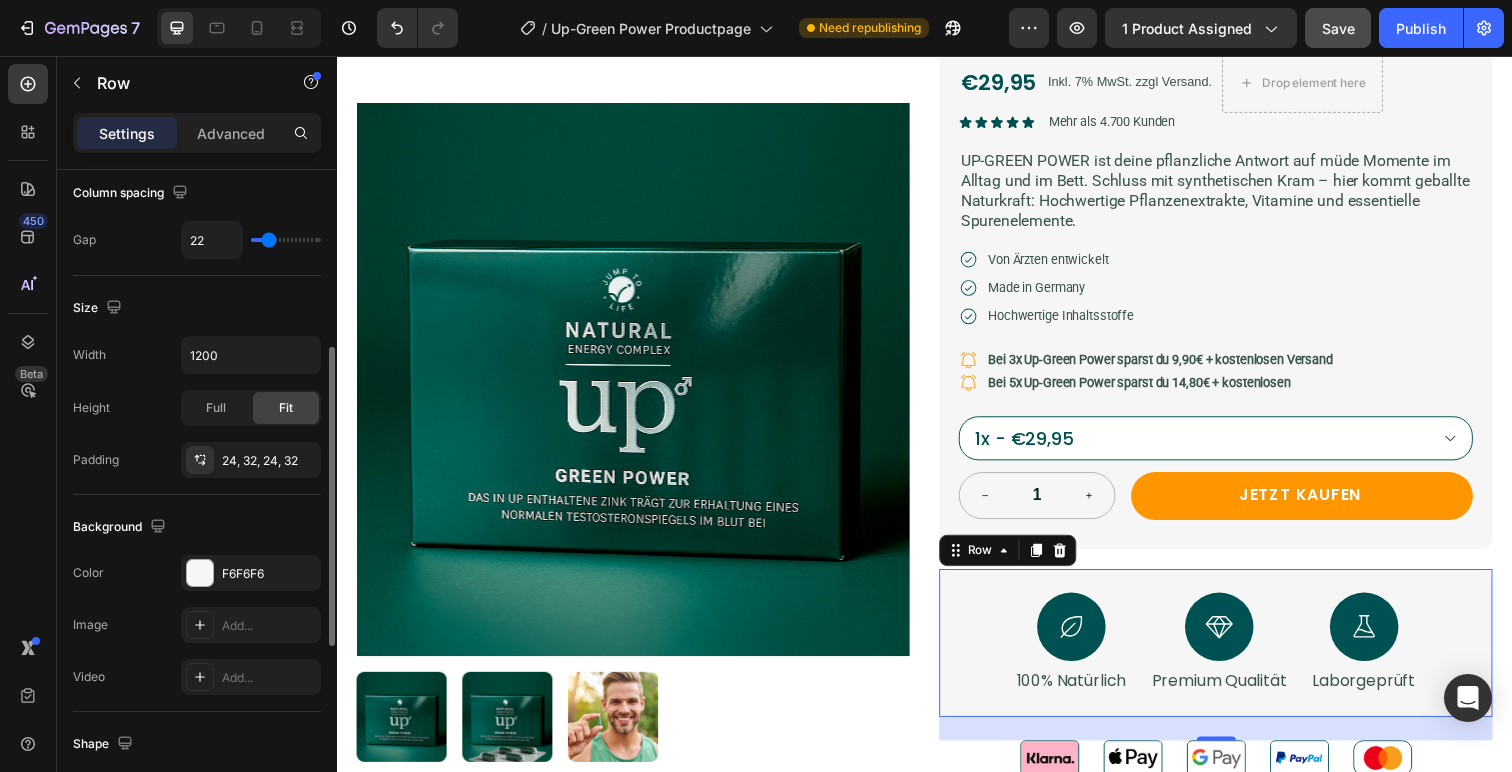 type on "21" 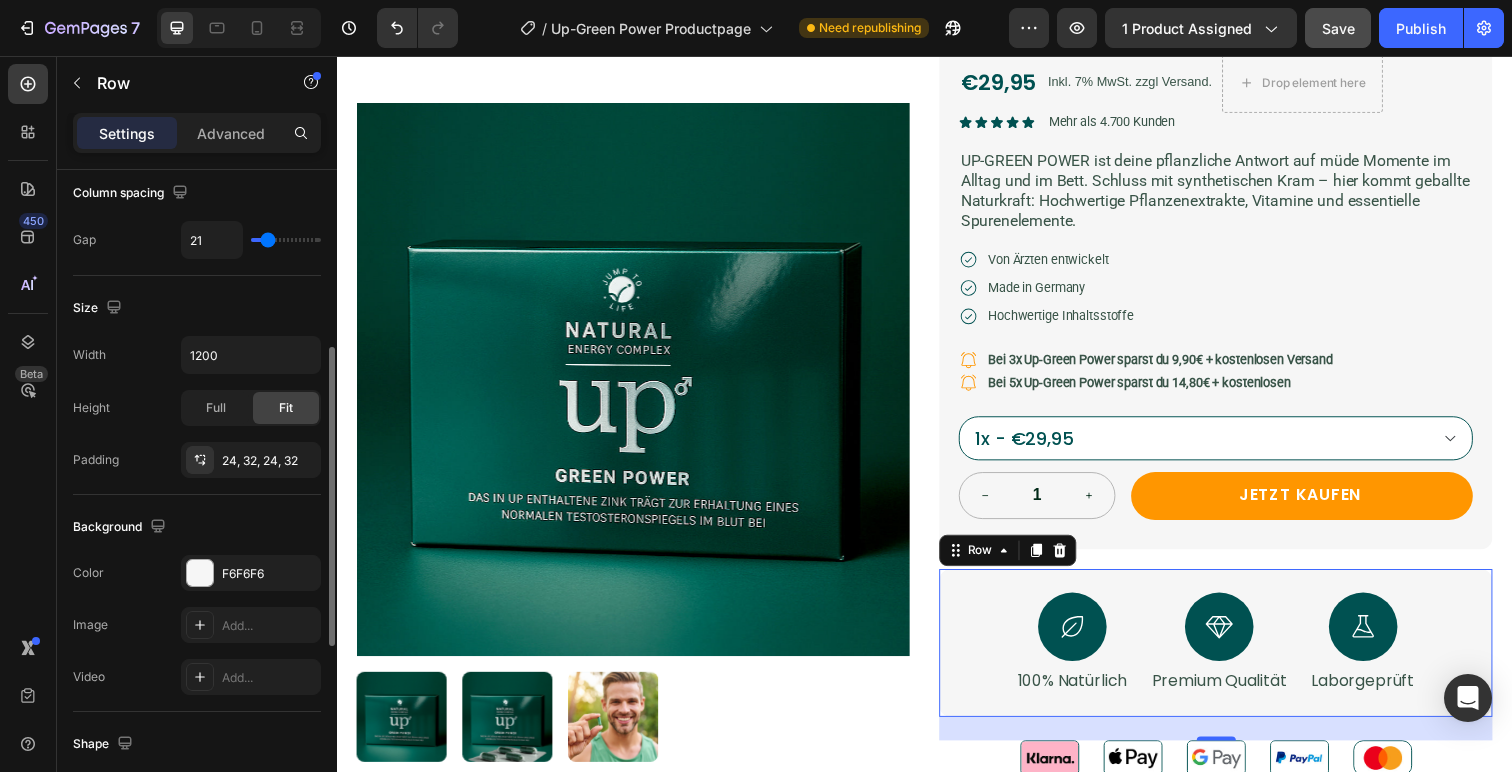 type on "19" 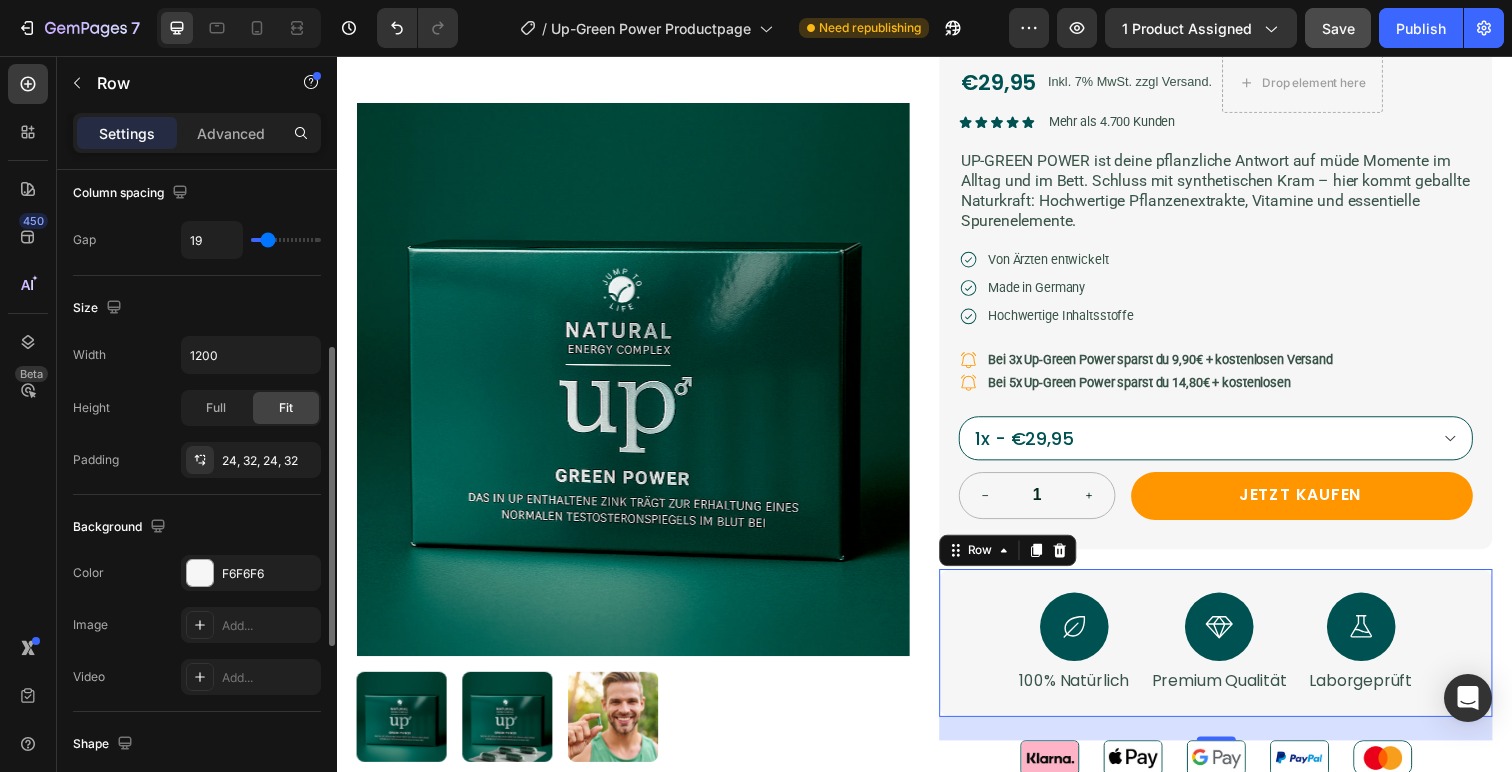 type on "20" 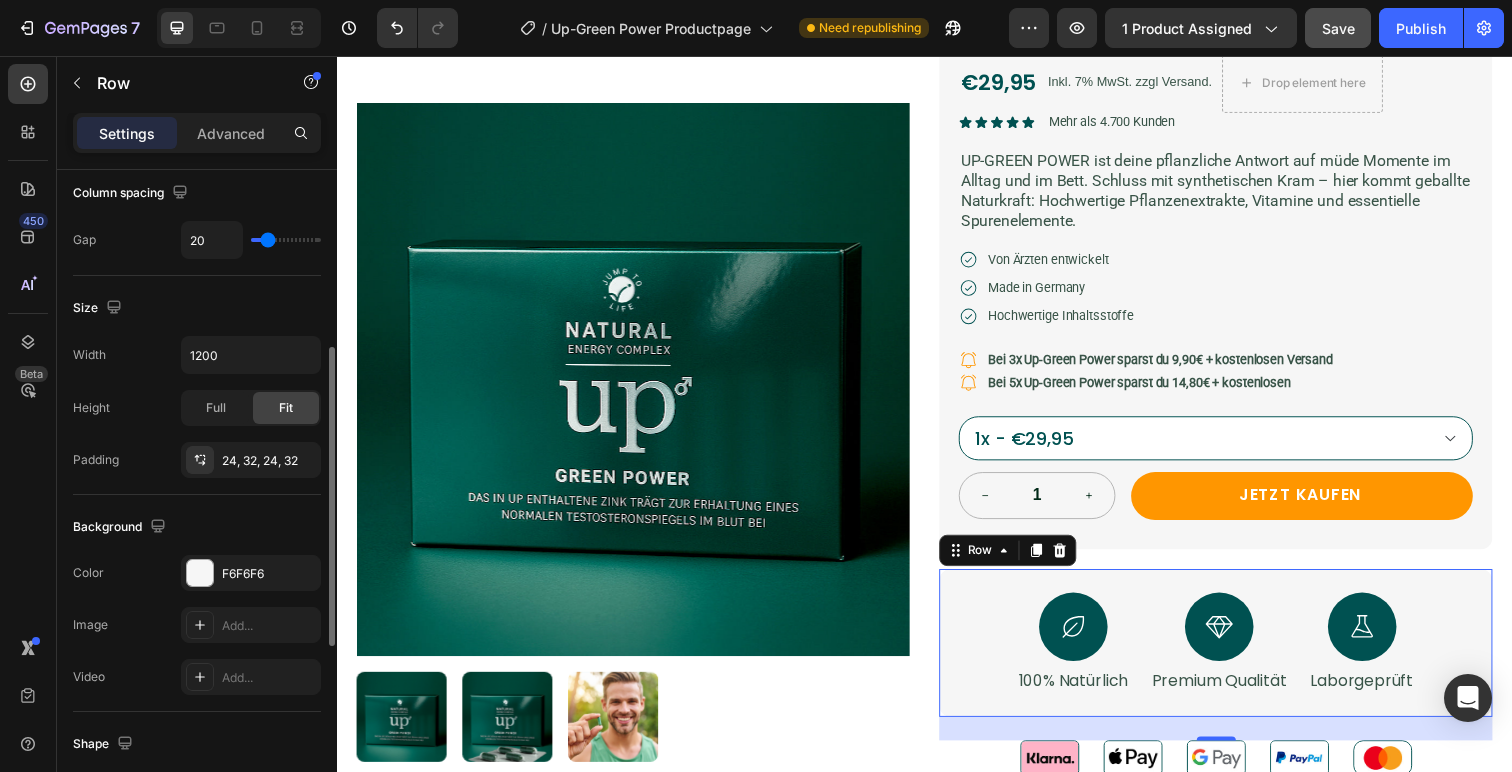 type on "20" 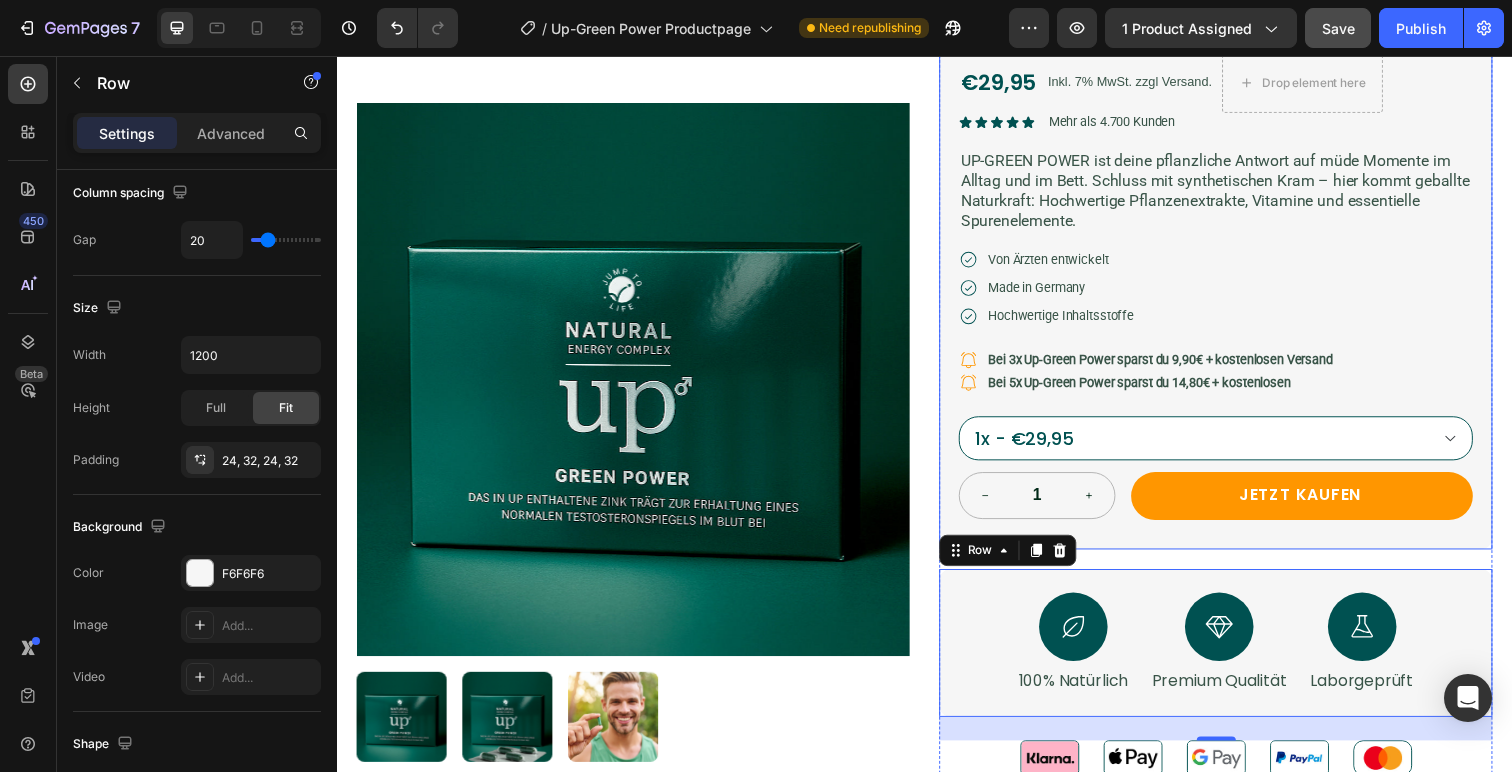 click on "Product Images
Icon Kostenloser Versand ab 70€ Text Block Row Up-Green Power Kapseln Product Title €29,95 Product Price Product Price Inkl. 7% MwSt. zzgl Versand. Text Block
Drop element here Row
Icon
Icon
Icon
Icon
Icon Icon List Mehr als 4.700 Kunden Text Block Row UP-GREEN POWER ist deine pflanzliche Antwort auf müde Momente im Alltag und im Bett. Schluss mit synthetischen Kram – hier kommt geballte Naturkraft: Hochwertige Pflanzenextrakte, Vitamine und essentielle Spurenelemente. Text Block
Icon Von Ärzten entwickelt Text Block Row
Icon Made in Germany Text Block Row
Icon Hochwertige Inhaltsstoffe Text Block Row
Icon Bei 3x Up-Green Power sparst du 9,90€ + kostenlosen Versand Text Block Row
Icon Bei 5x Up-Green Power sparst du 14,80€ + kostenlosen  Text Block Row   1x - €29,95  3x - €79,95" at bounding box center (937, 394) 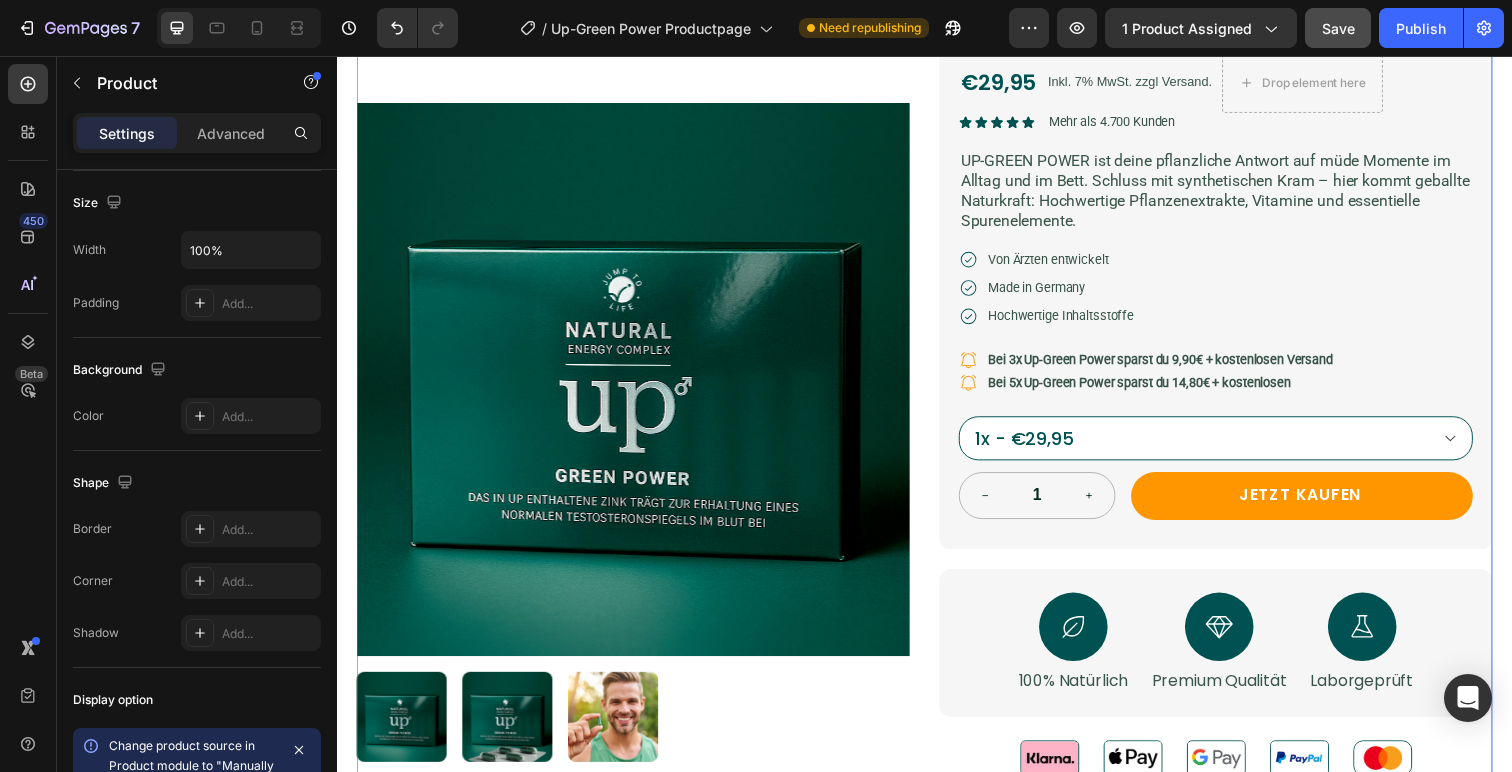 scroll, scrollTop: 0, scrollLeft: 0, axis: both 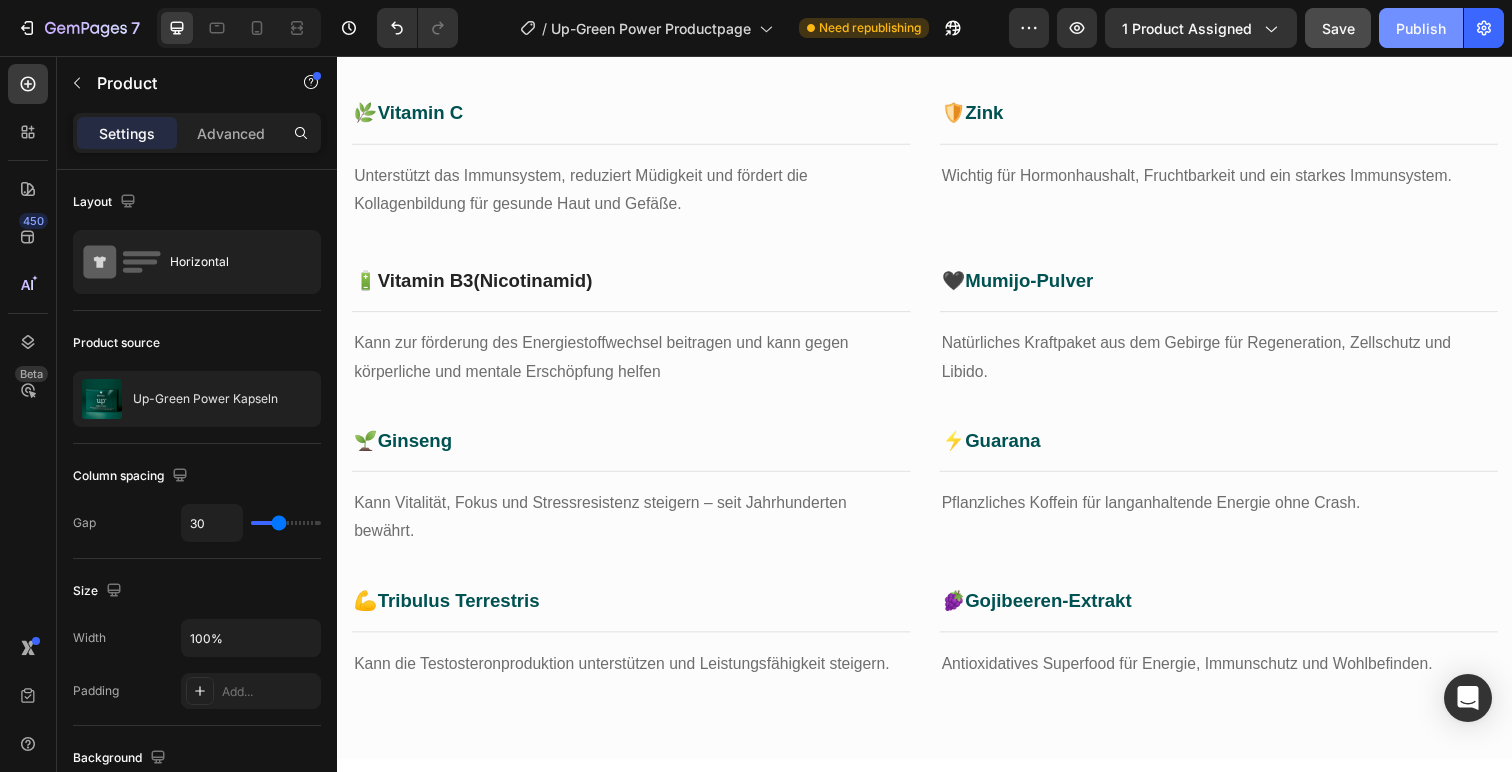 click on "Publish" 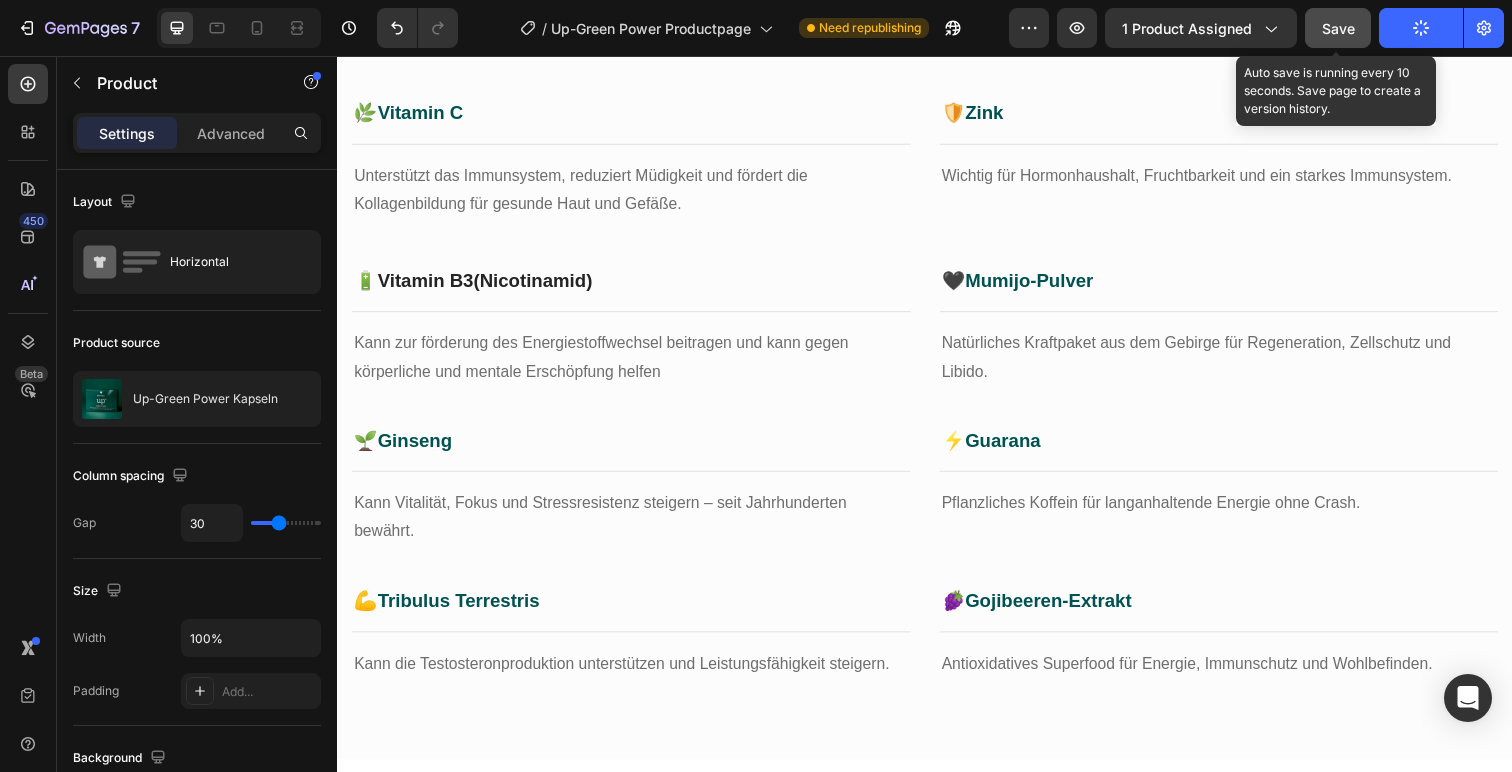 click on "Save" at bounding box center (1338, 28) 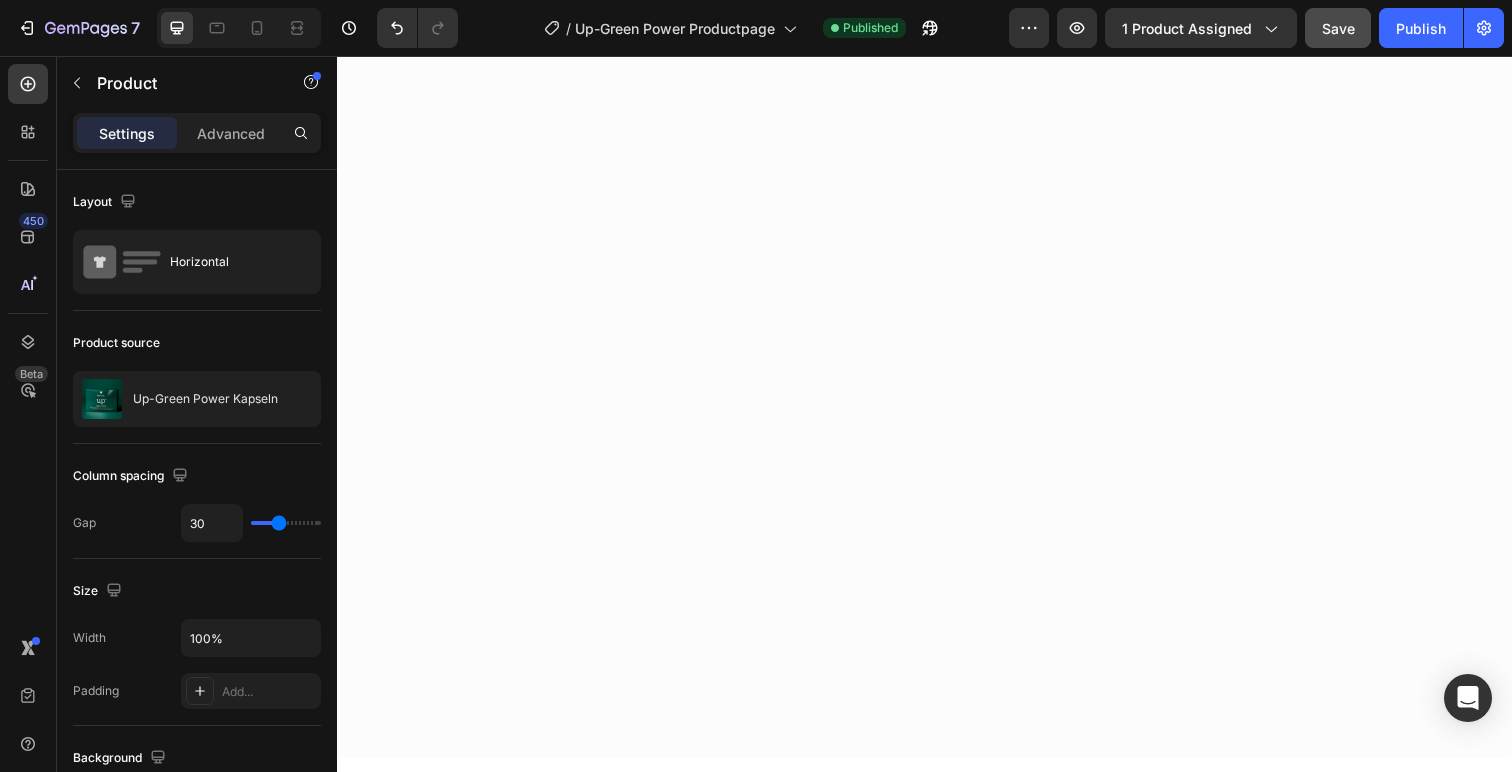 scroll, scrollTop: 0, scrollLeft: 0, axis: both 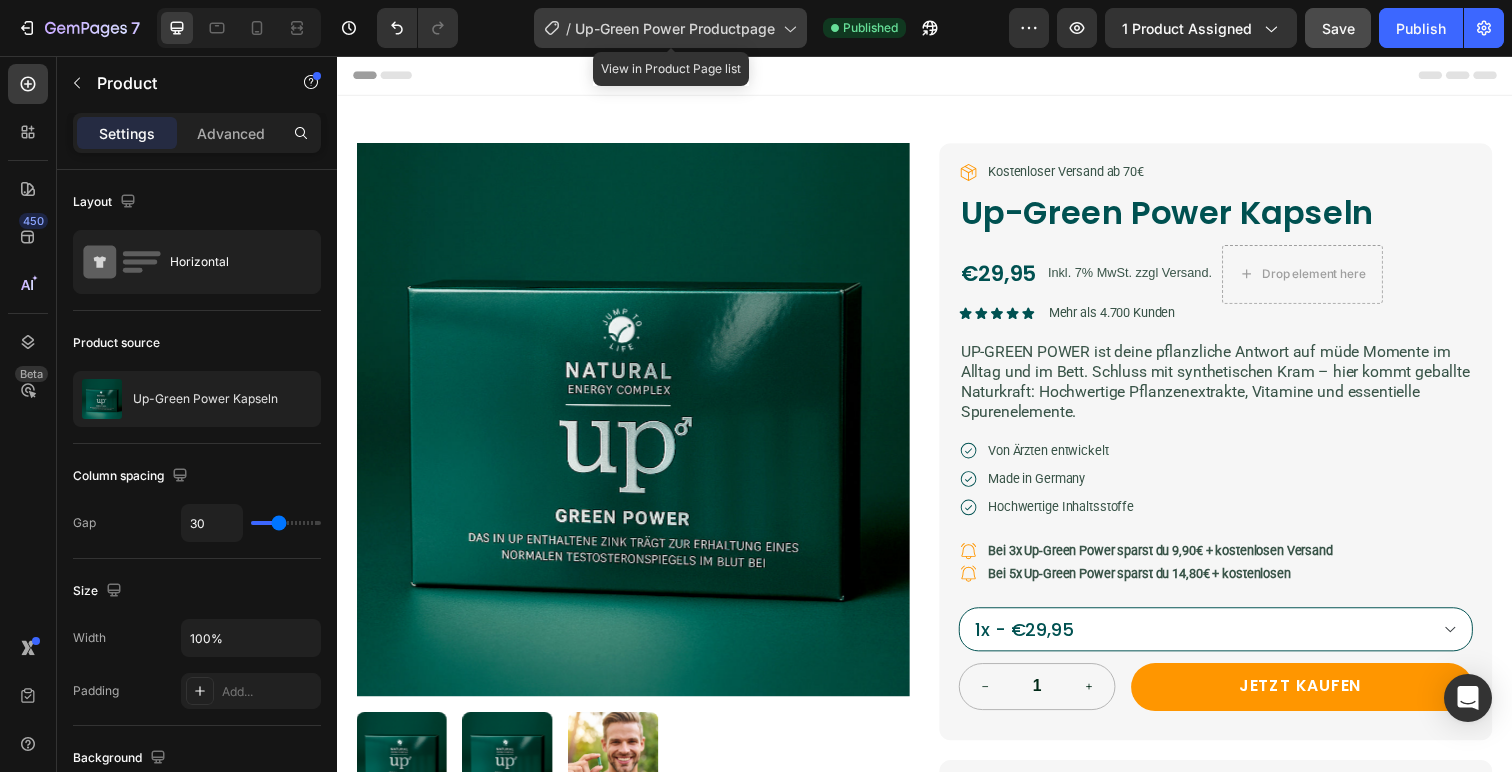 click on "Up-Green Power Productpage" at bounding box center [675, 28] 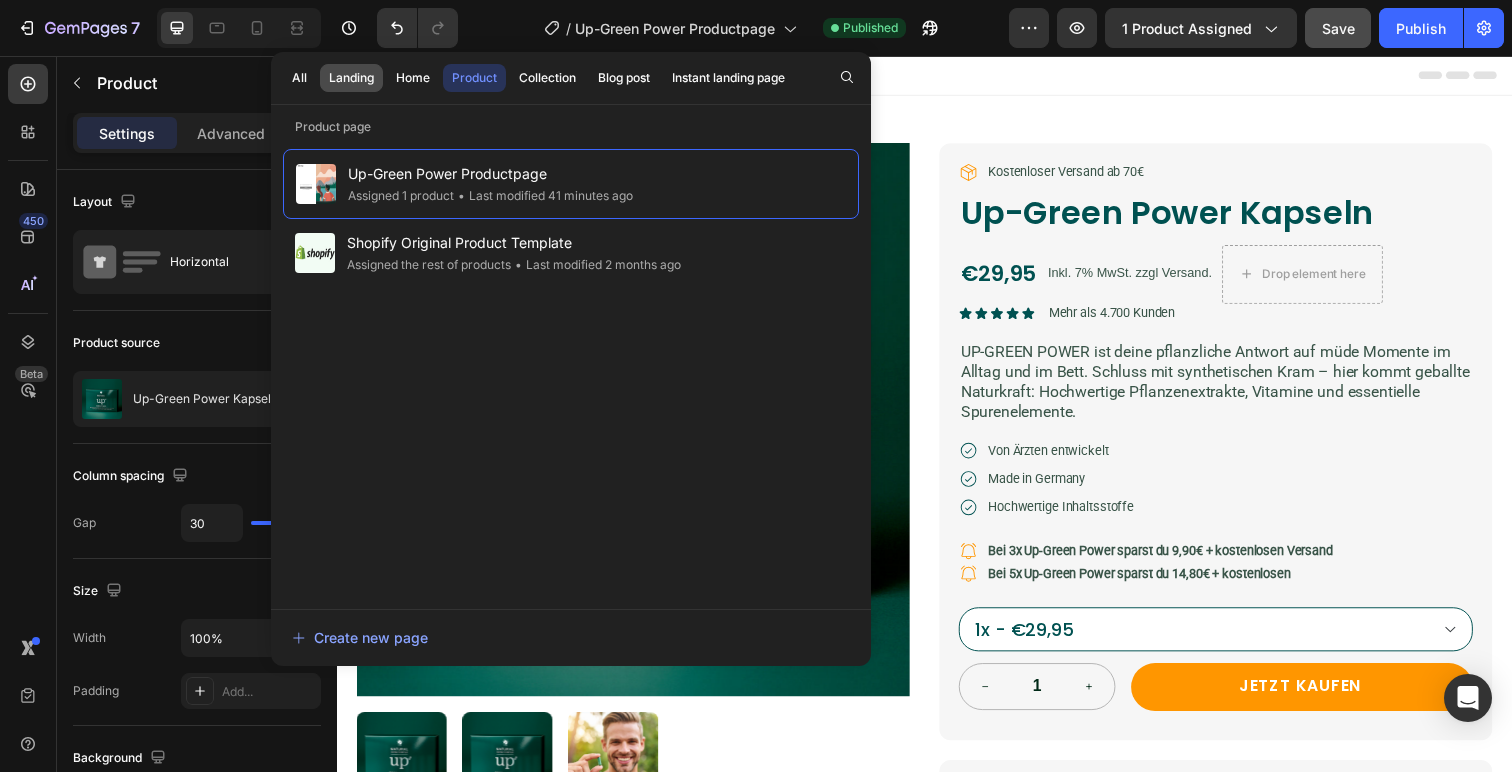 click on "Landing" 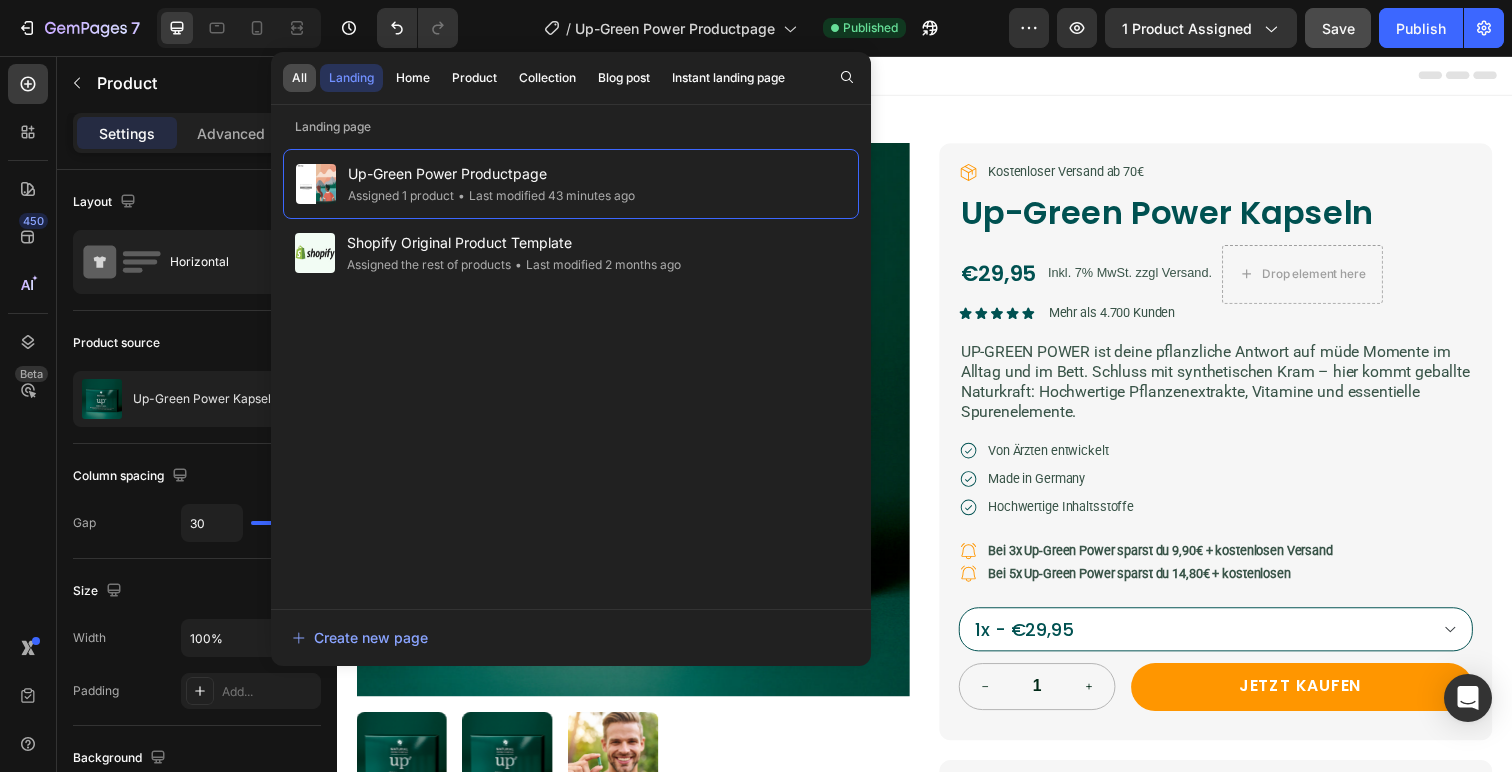 click on "All" at bounding box center (299, 78) 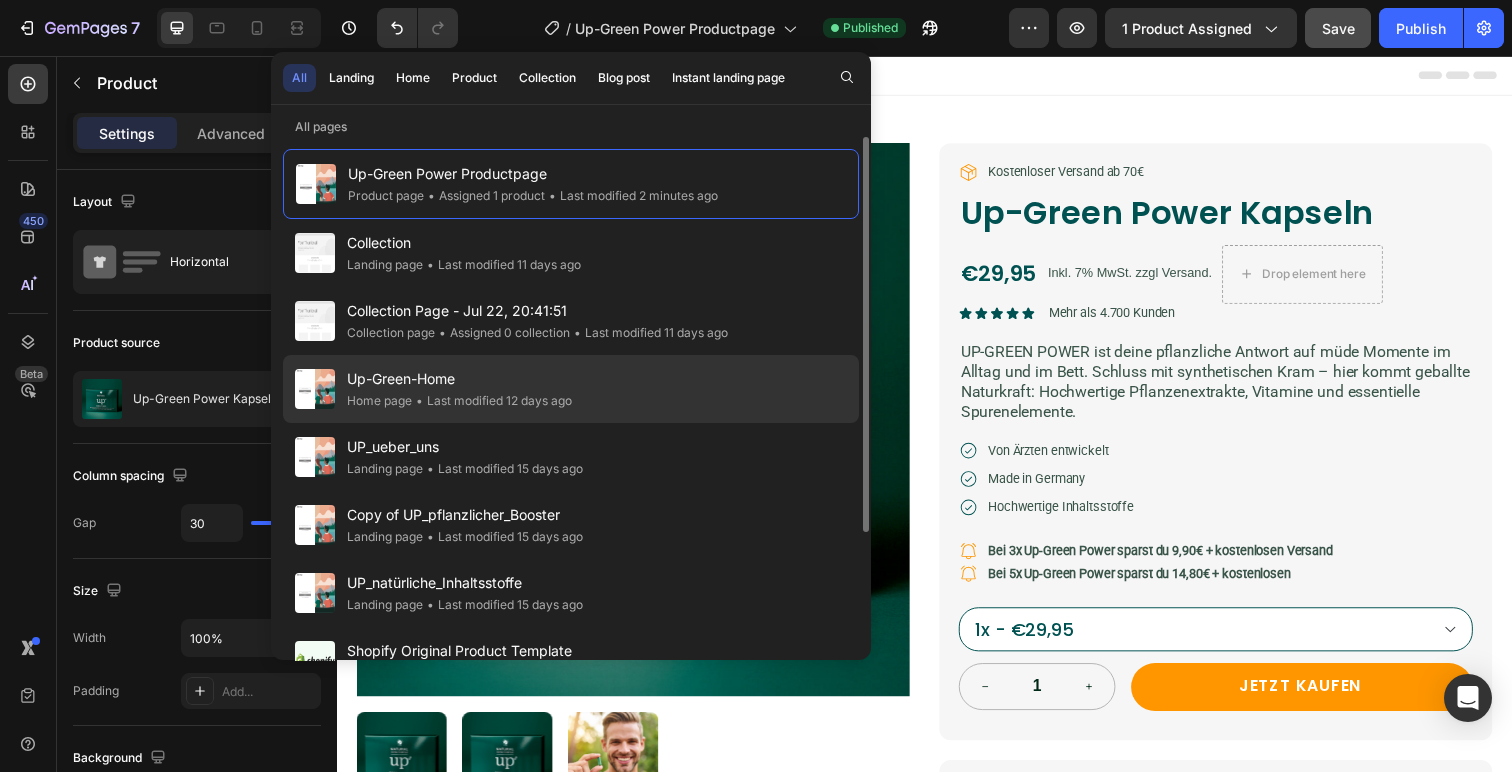 click on "Up-Green-Home" at bounding box center (459, 379) 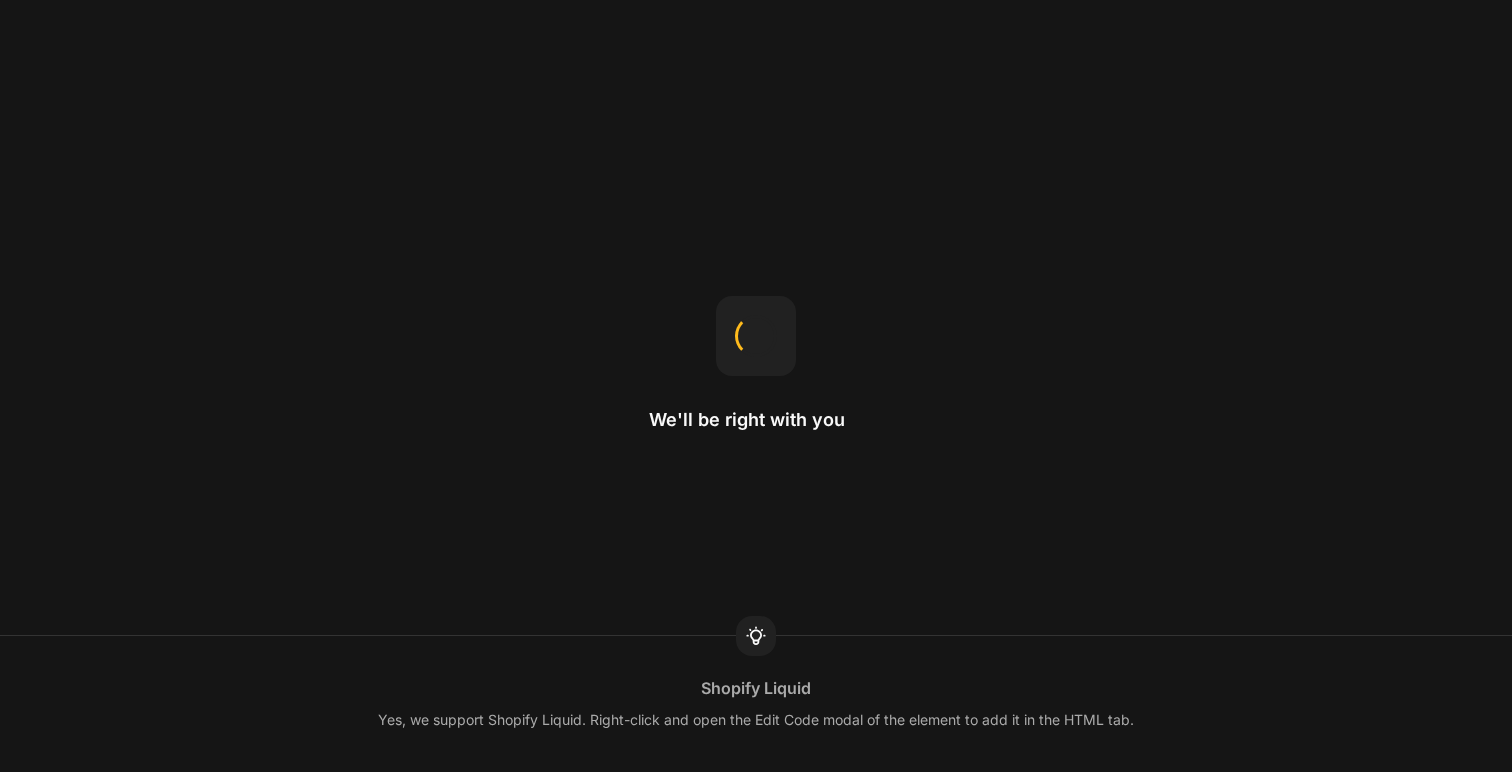 scroll, scrollTop: 0, scrollLeft: 0, axis: both 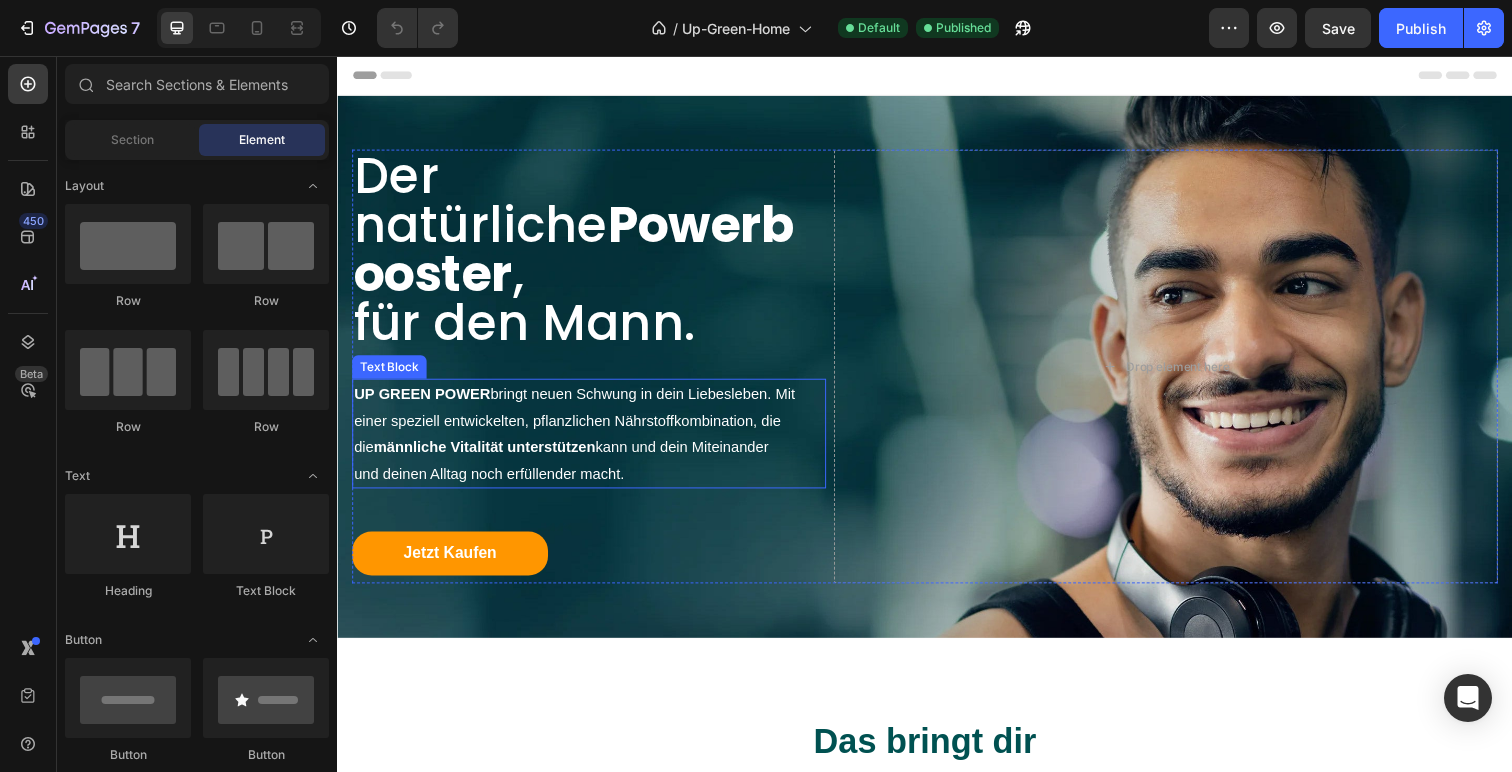 click on "UP   GREEN POWER  bringt neuen Schwung in dein Liebesleben. Mit einer speziell entwickelten, pflanzlichen Nährstoffkombination, die die  männliche Vitalität unterstützen  kann und dein Miteinander  und deinen Alltag noch erfüllender macht." at bounding box center (594, 442) 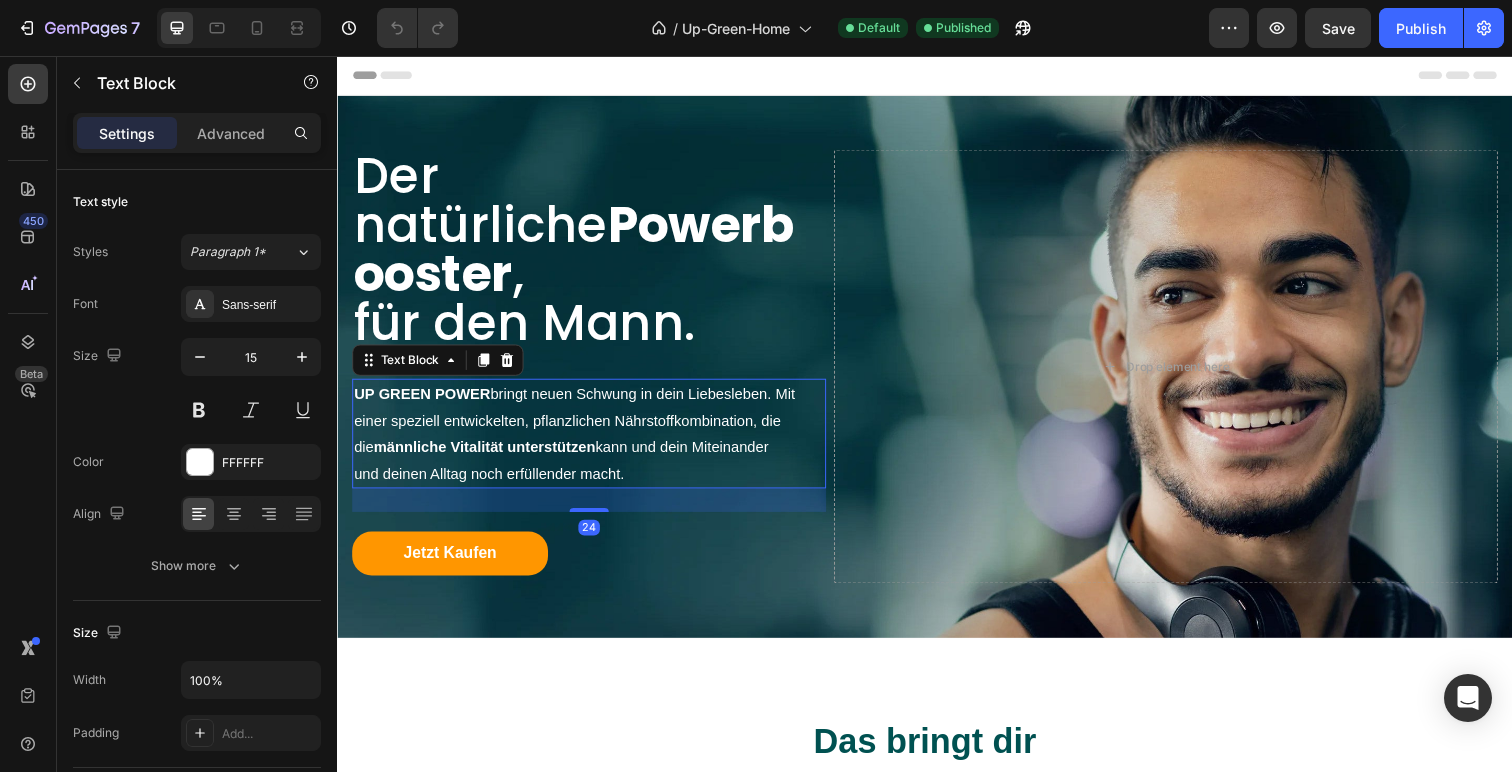 click on "UP   GREEN POWER  bringt neuen Schwung in dein Liebesleben. Mit einer speziell entwickelten, pflanzlichen Nährstoffkombination, die die  männliche Vitalität unterstützen  kann und dein Miteinander  und deinen Alltag noch erfüllender macht." at bounding box center [594, 442] 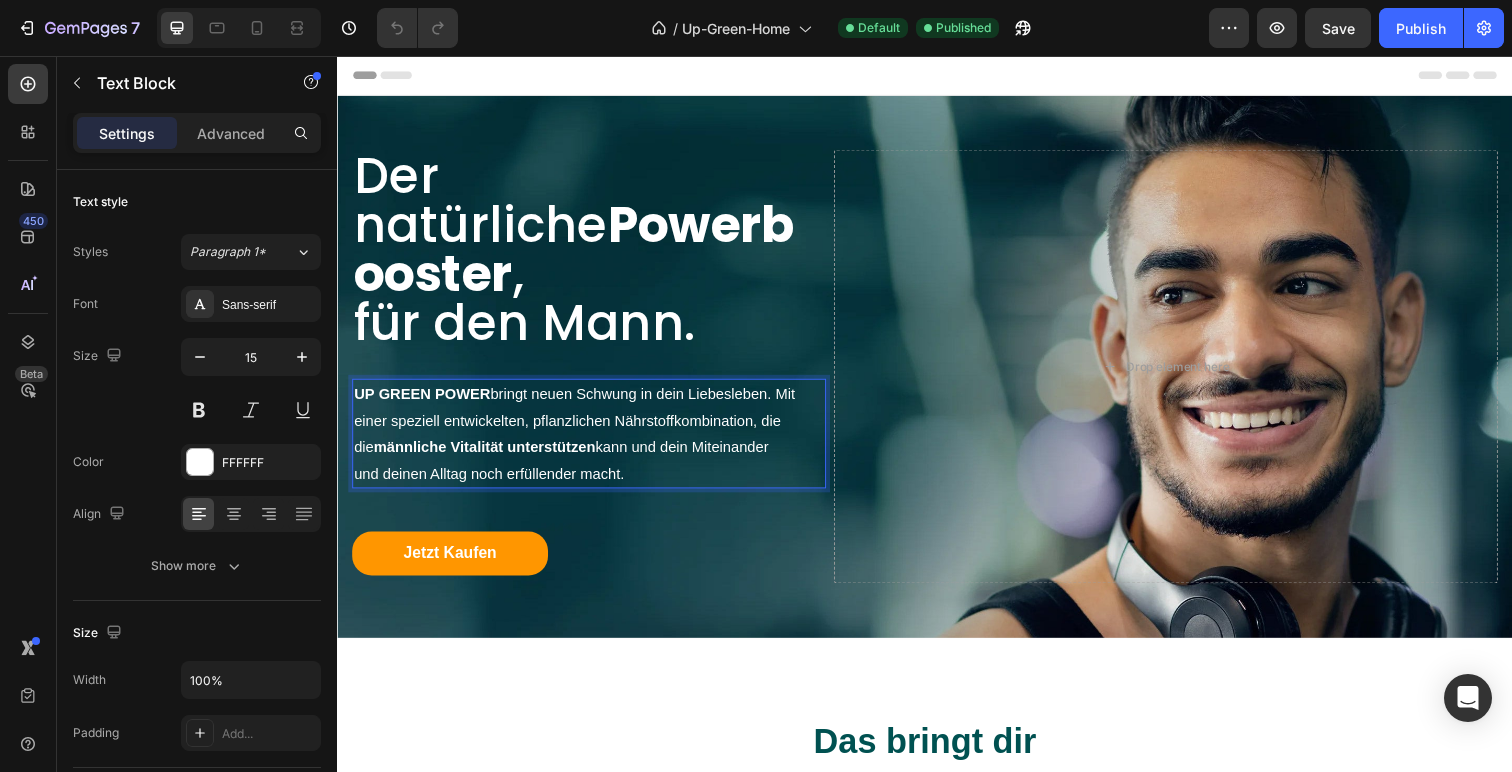 click on "UP   GREEN POWER  bringt neuen Schwung in dein Liebesleben. Mit einer speziell entwickelten, pflanzlichen Nährstoffkombination, die die  männliche Vitalität unterstützen  kann und dein Miteinander  und deinen Alltag noch erfüllender macht." at bounding box center [594, 442] 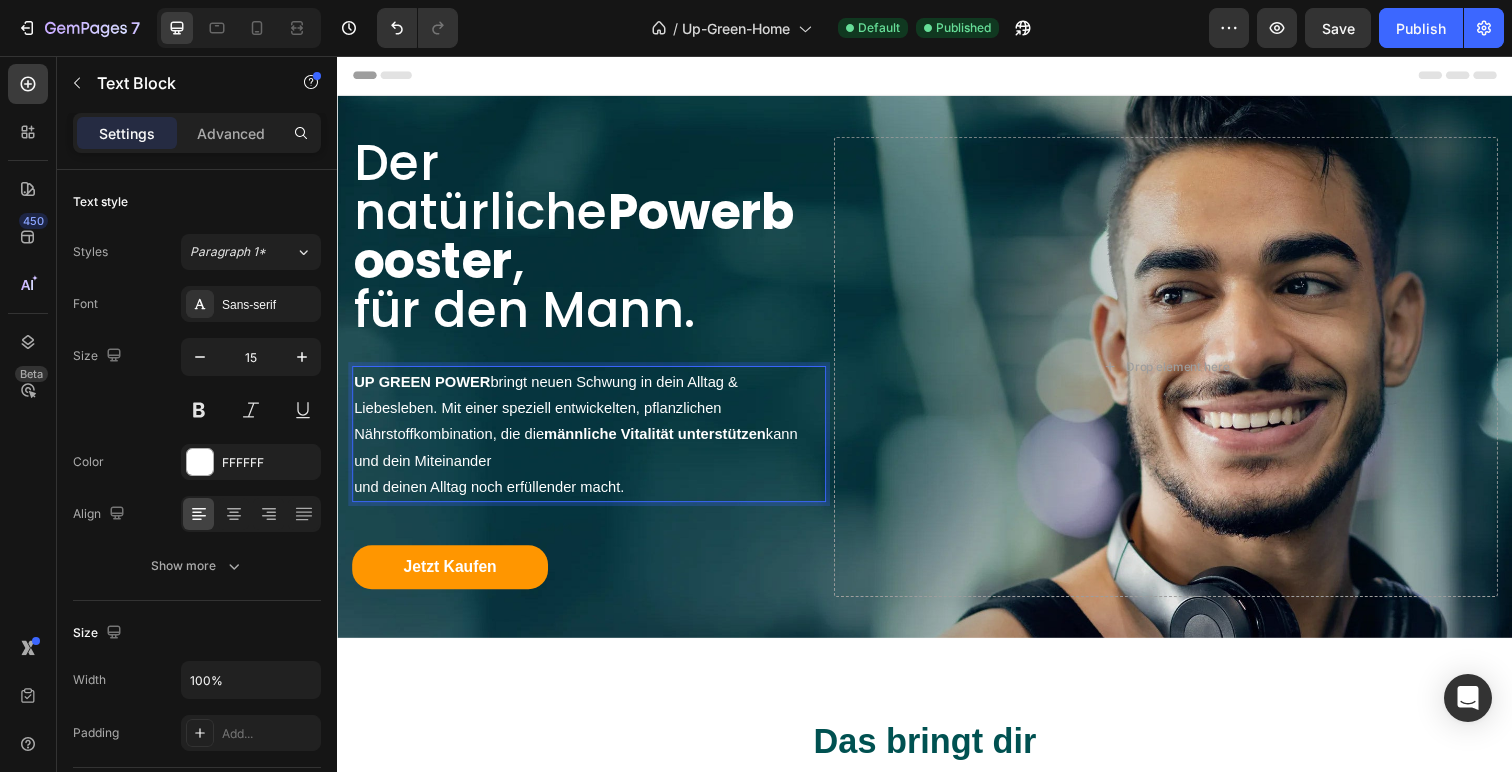 click on "UP   GREEN POWER  bringt neuen Schwung in dein Alltag & Liebesleben. Mit einer speziell entwickelten, pflanzlichen Nährstoffkombination, die die  männliche Vitalität unterstützen  kann und dein Miteinander  und deinen Alltag noch erfüllender macht." at bounding box center [594, 442] 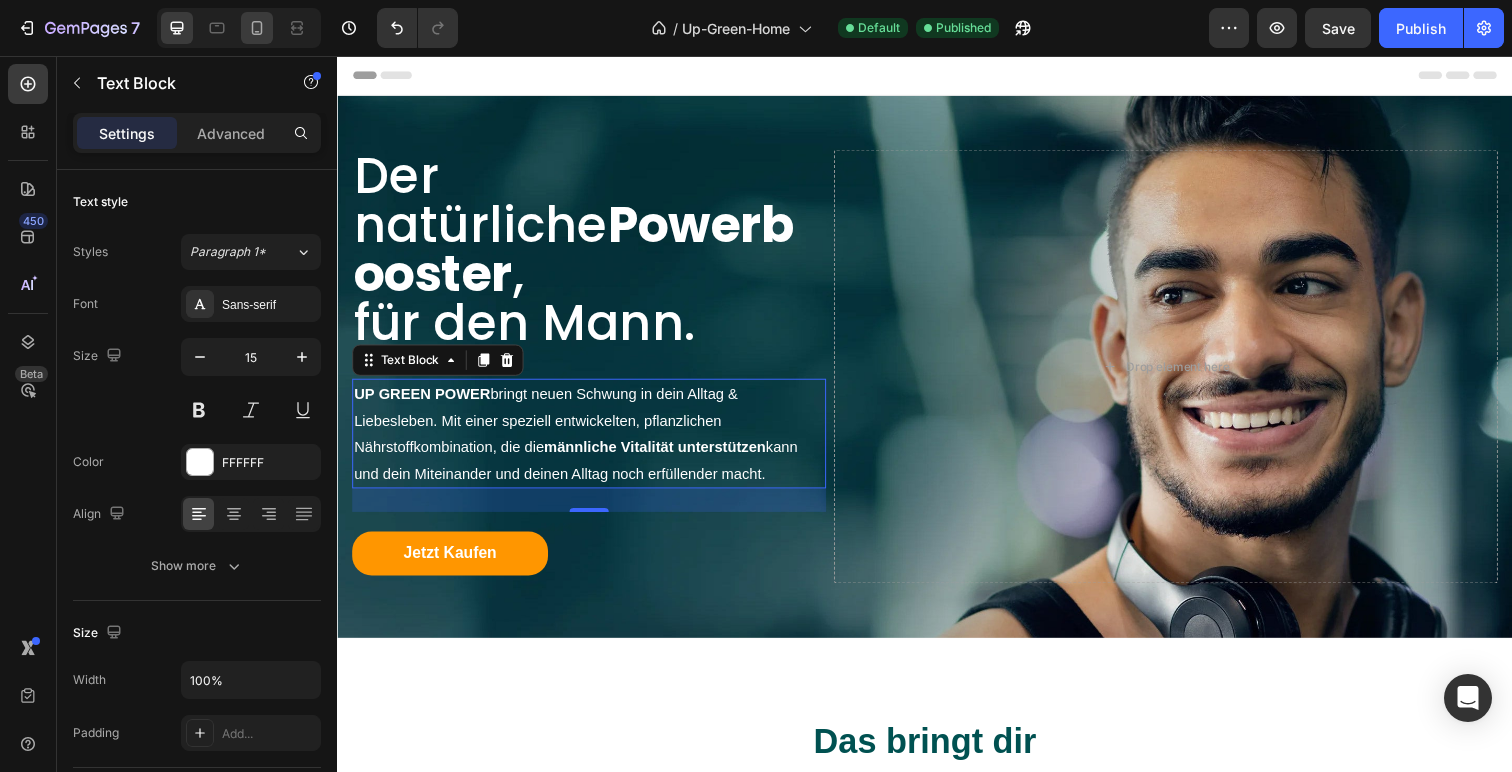 click 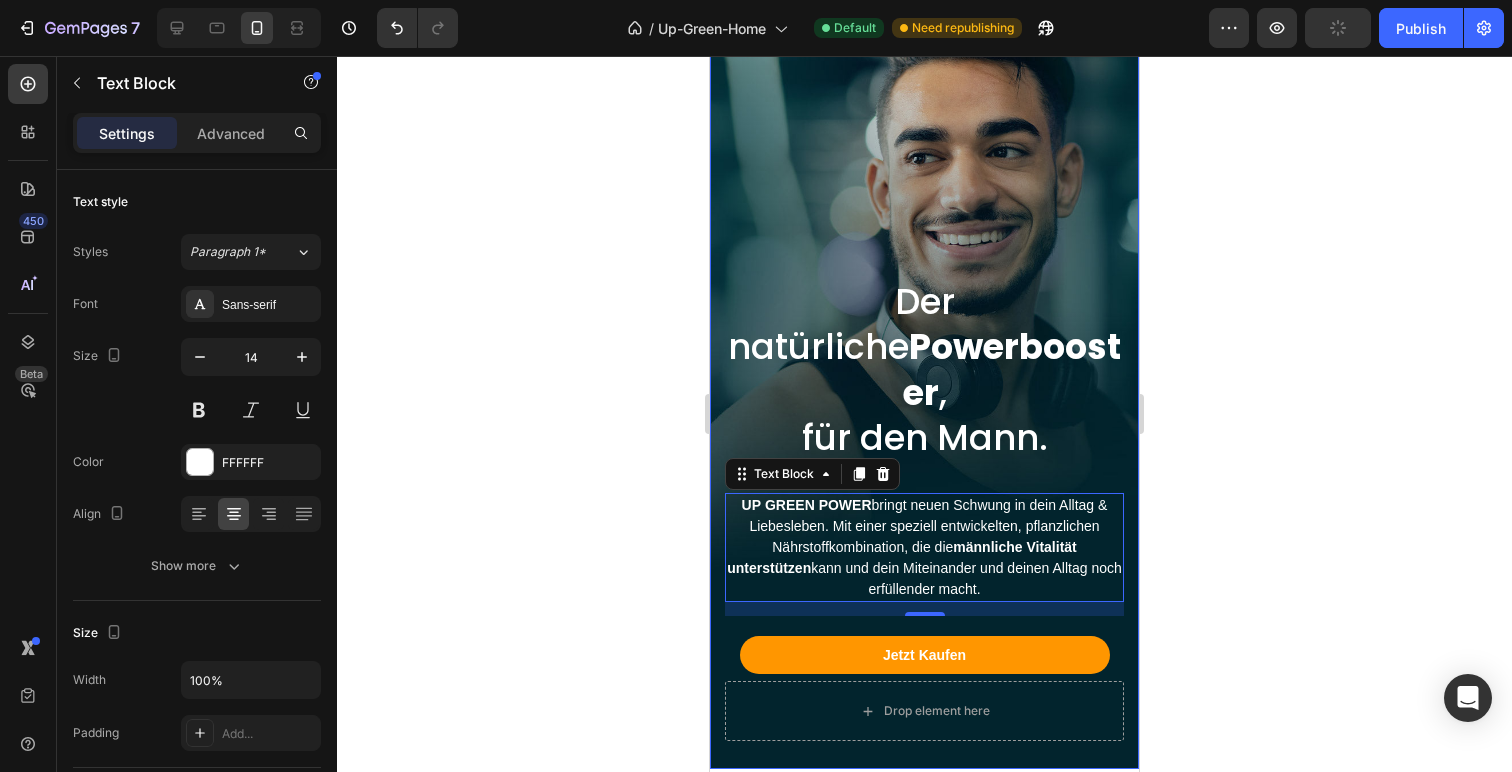 scroll, scrollTop: 130, scrollLeft: 0, axis: vertical 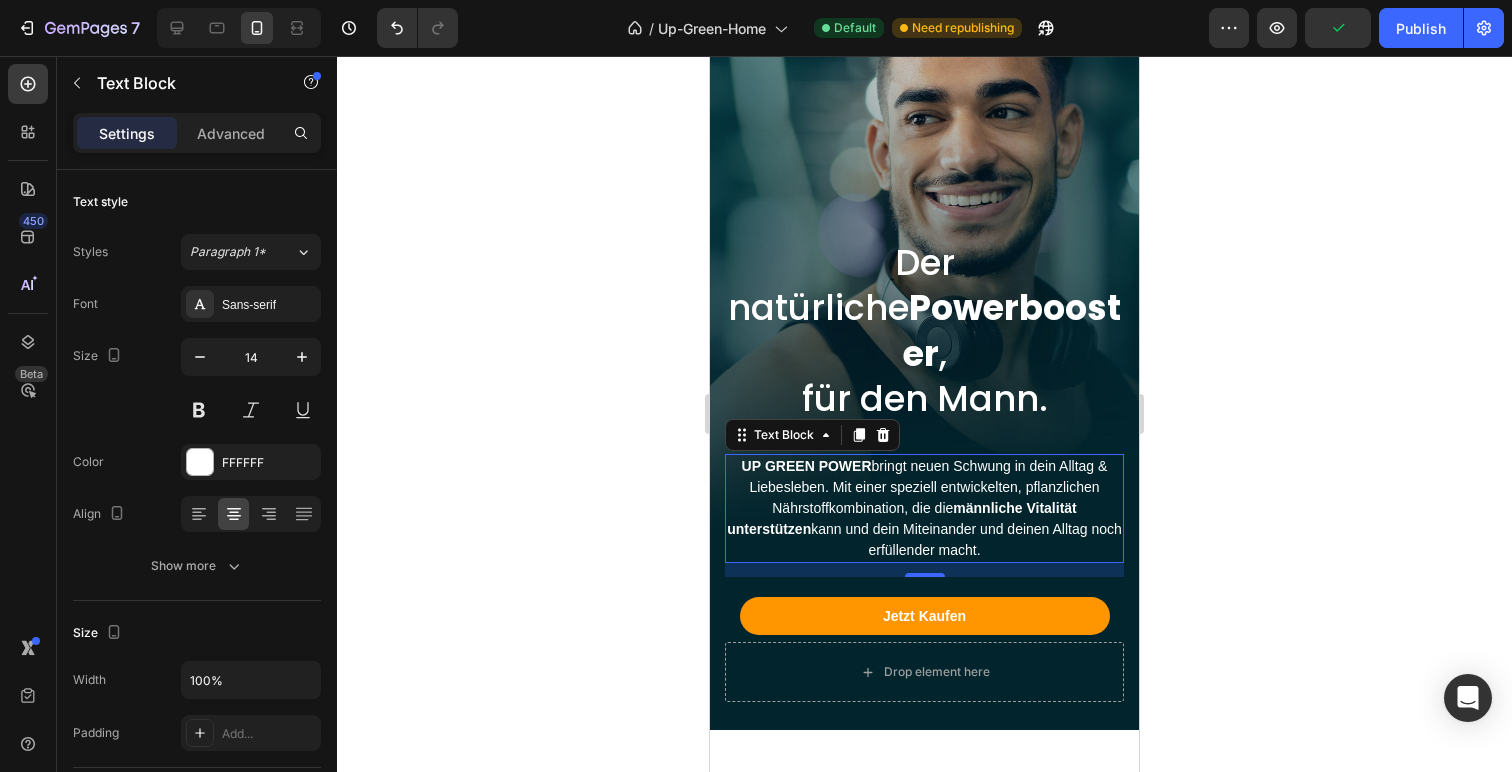 click 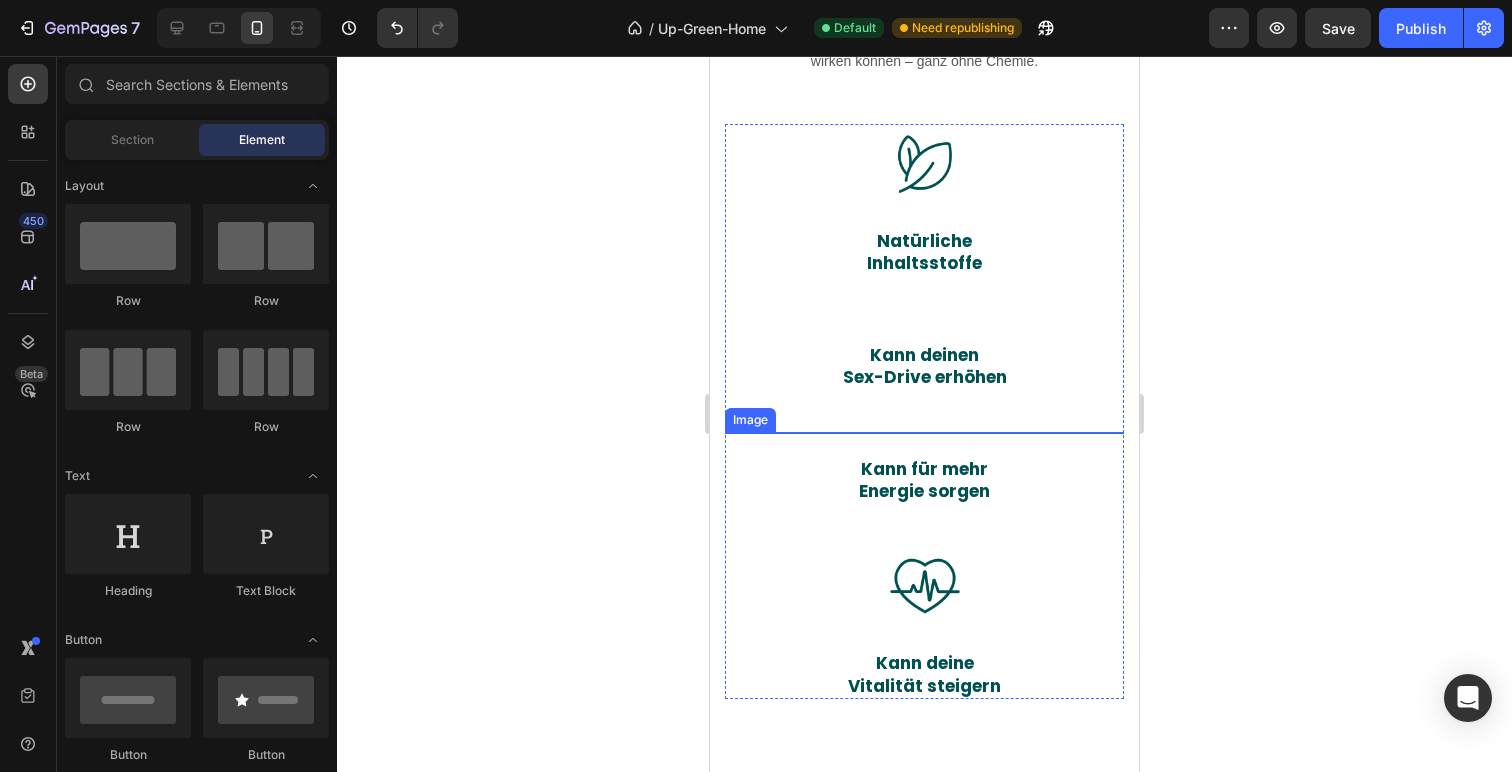 scroll, scrollTop: 1070, scrollLeft: 0, axis: vertical 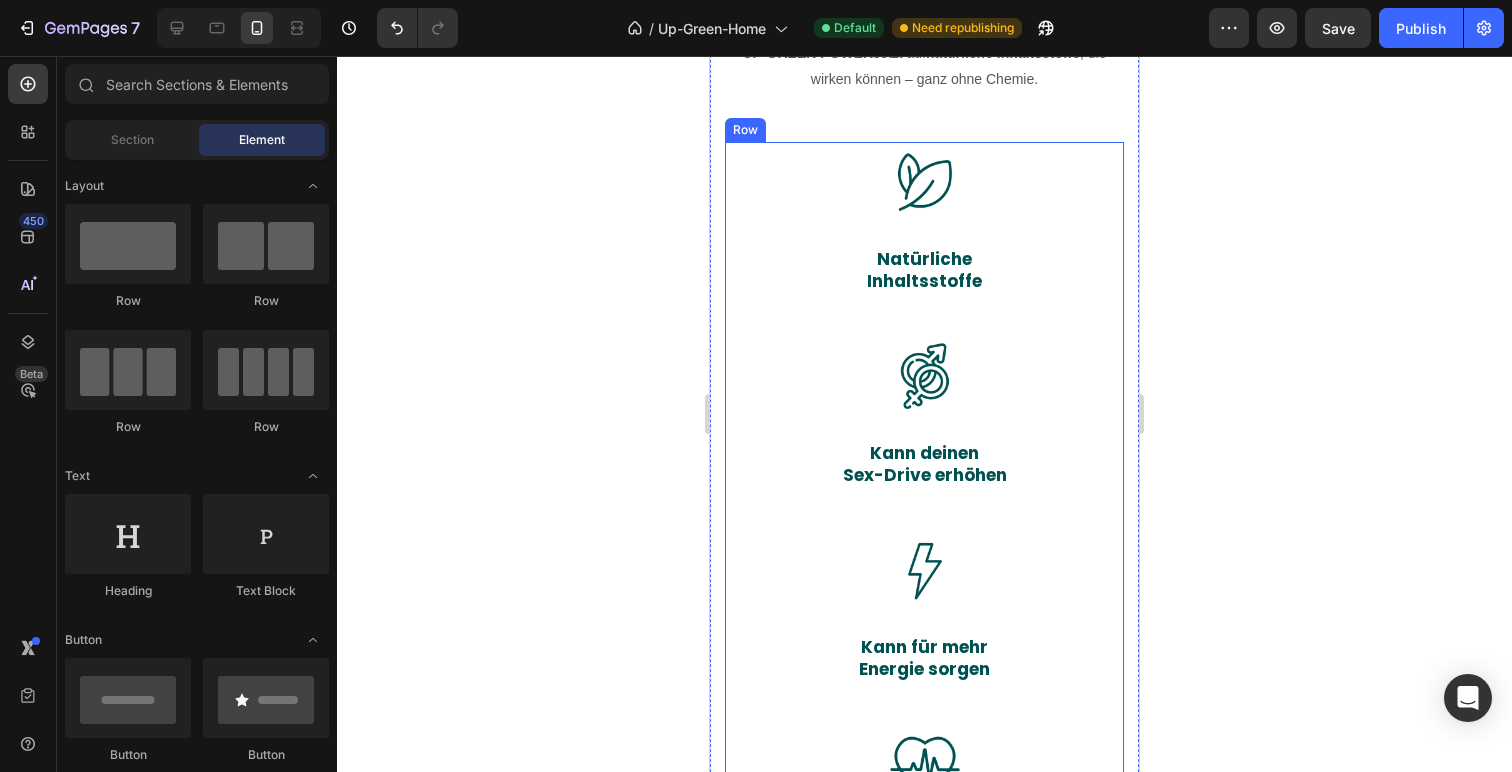 click on "Image Natürliche Inhaltsstoffe Text Block" at bounding box center (924, 239) 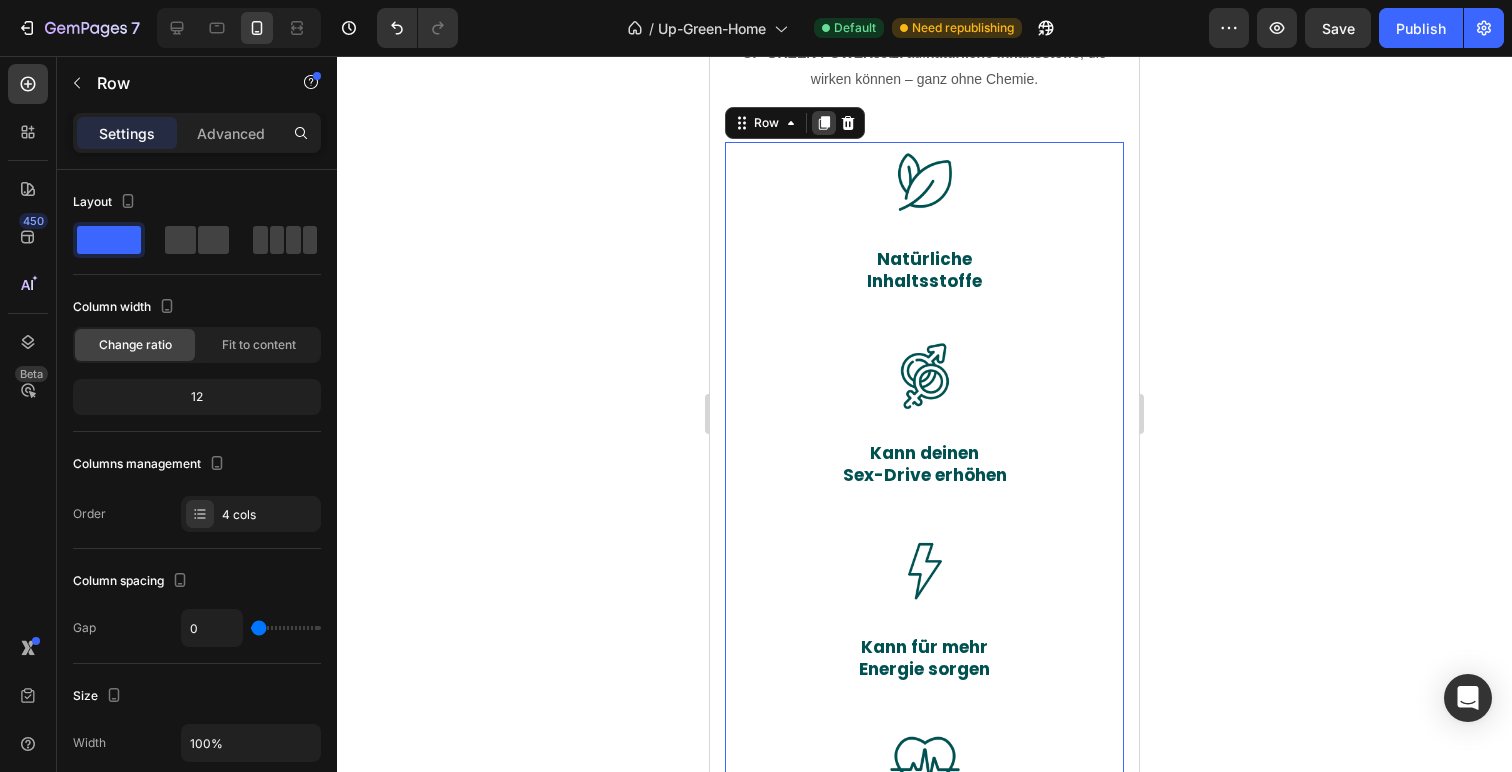click 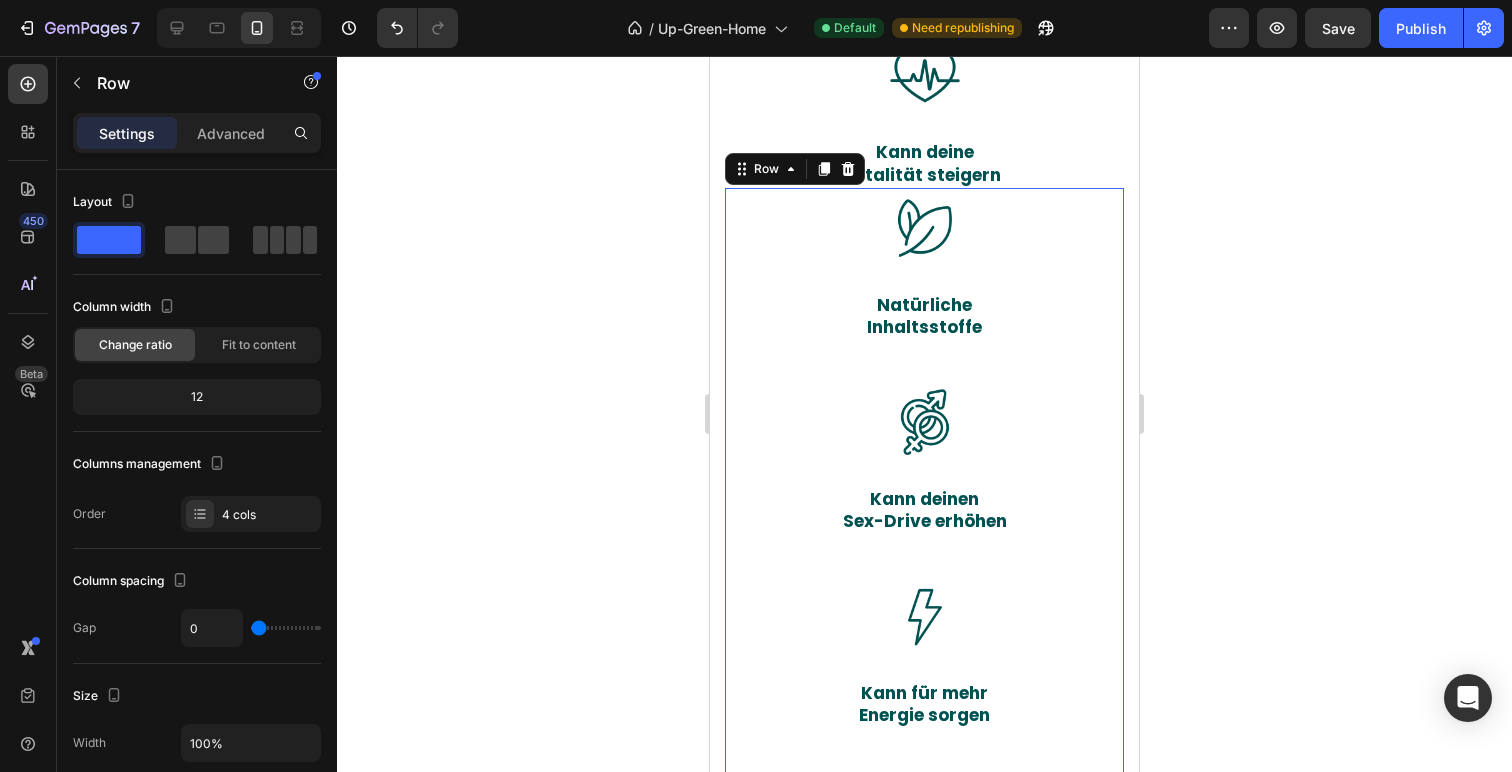 scroll, scrollTop: 1820, scrollLeft: 0, axis: vertical 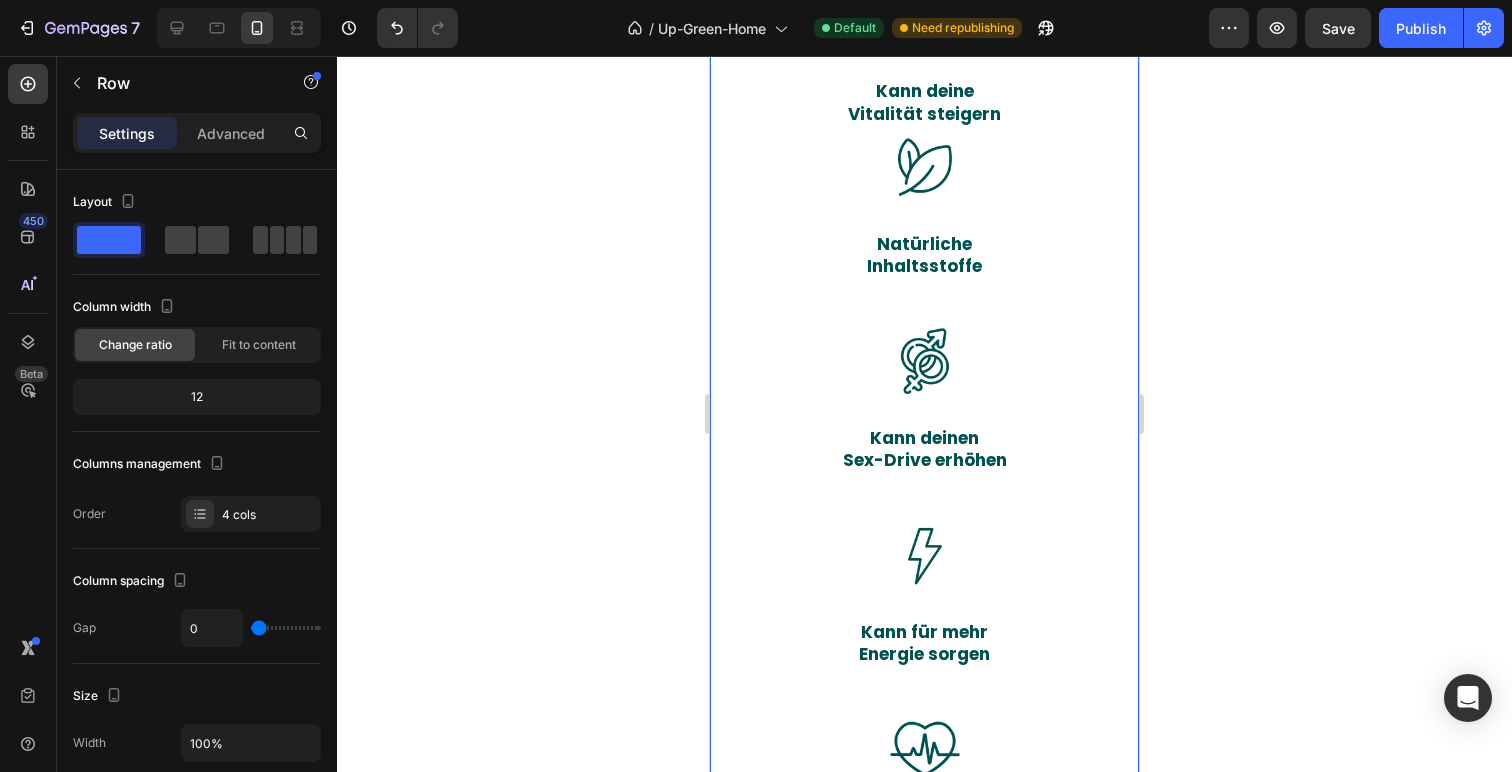 click on "Das bringt dir  Up-Green Power Heading Du hast keine Lust mehr auf Mittel mit fragwürdigen Inhaltsstoffen? Dann bist du hier richtig.  UP-GREEN POWER  setzt auf  natürliche Inhaltsstoffe , die wirken können – ganz ohne Chemie. Text block Row Image Natürliche Inhaltsstoffe Text Block Image Kann deinen  Sex-Drive erhöhen Text Block Image Kann für mehr Energie sorgen Text Block Image Kann deine  Vitalität steigern Text Block Row Image Natürliche Inhaltsstoffe Text Block Image Kann deinen  Sex-Drive erhöhen Text Block Image Kann für mehr Energie sorgen Text Block Image Kann deine  Vitalität steigern Text Block Row Section 2   You can create reusable sections Create Theme Section AI Content Write with GemAI What would you like to describe here? Tone and Voice Persuasive Product Getting products... Show more Generate" at bounding box center (924, -10) 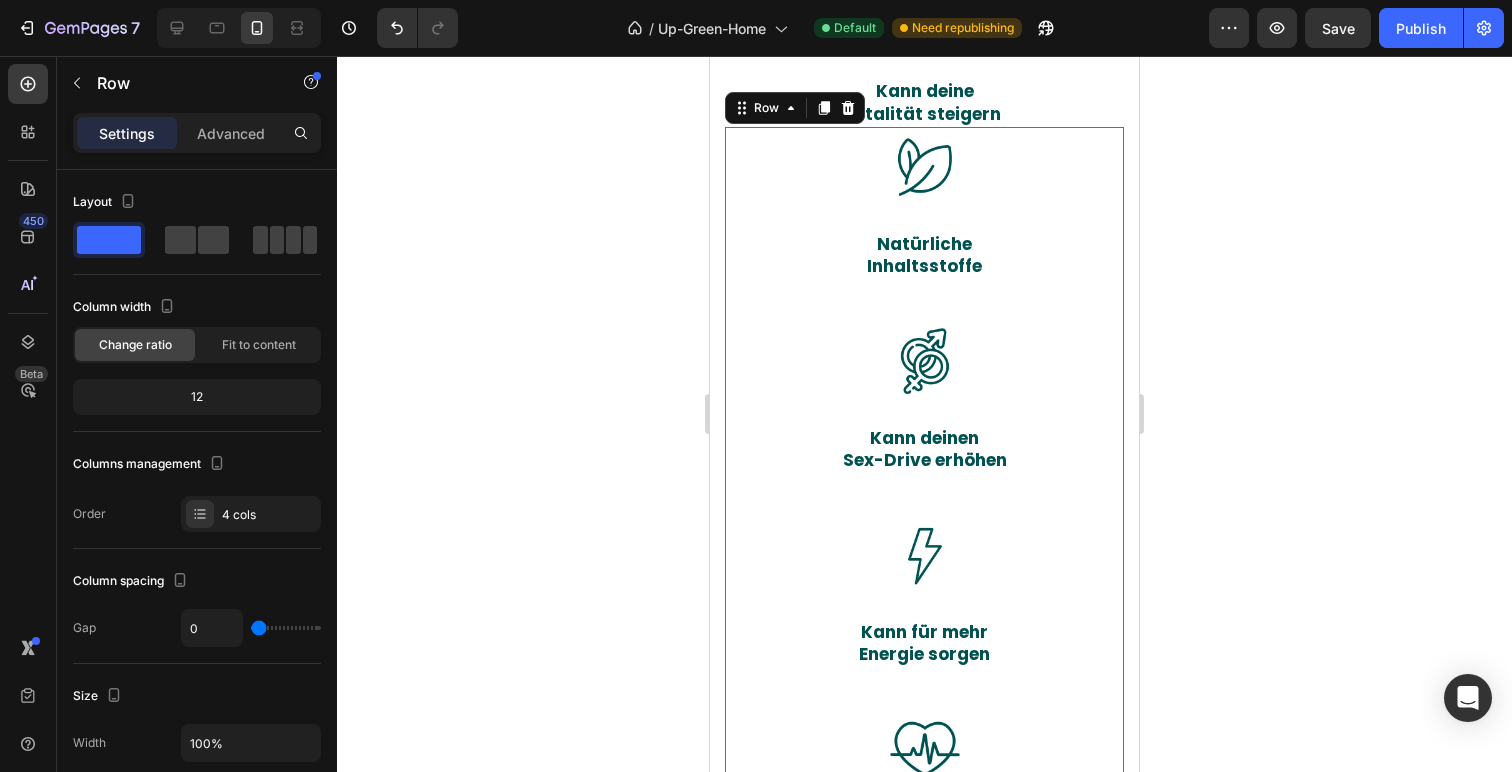 click on "Image Natürliche Inhaltsstoffe Text Block" at bounding box center [924, 224] 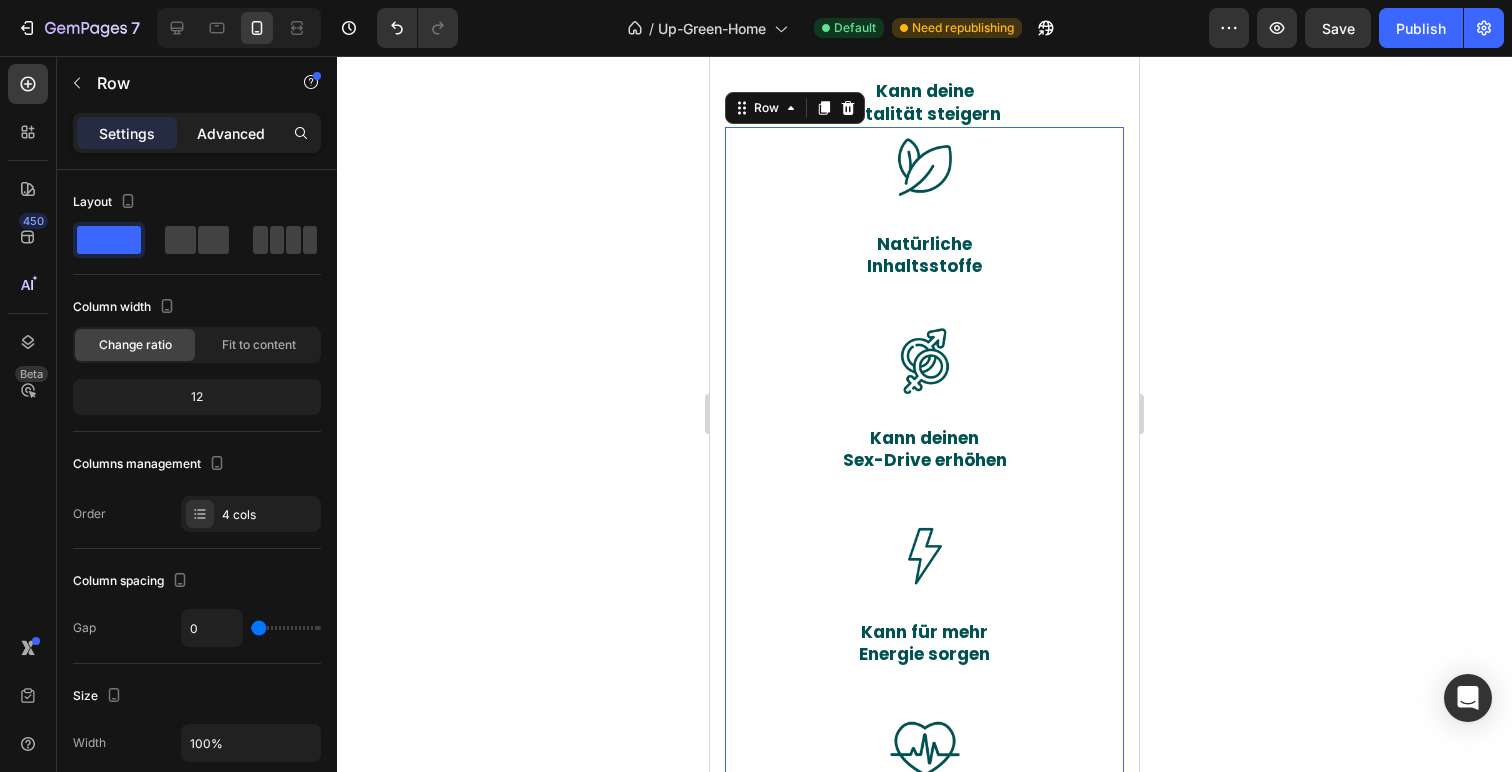 click on "Advanced" at bounding box center (231, 133) 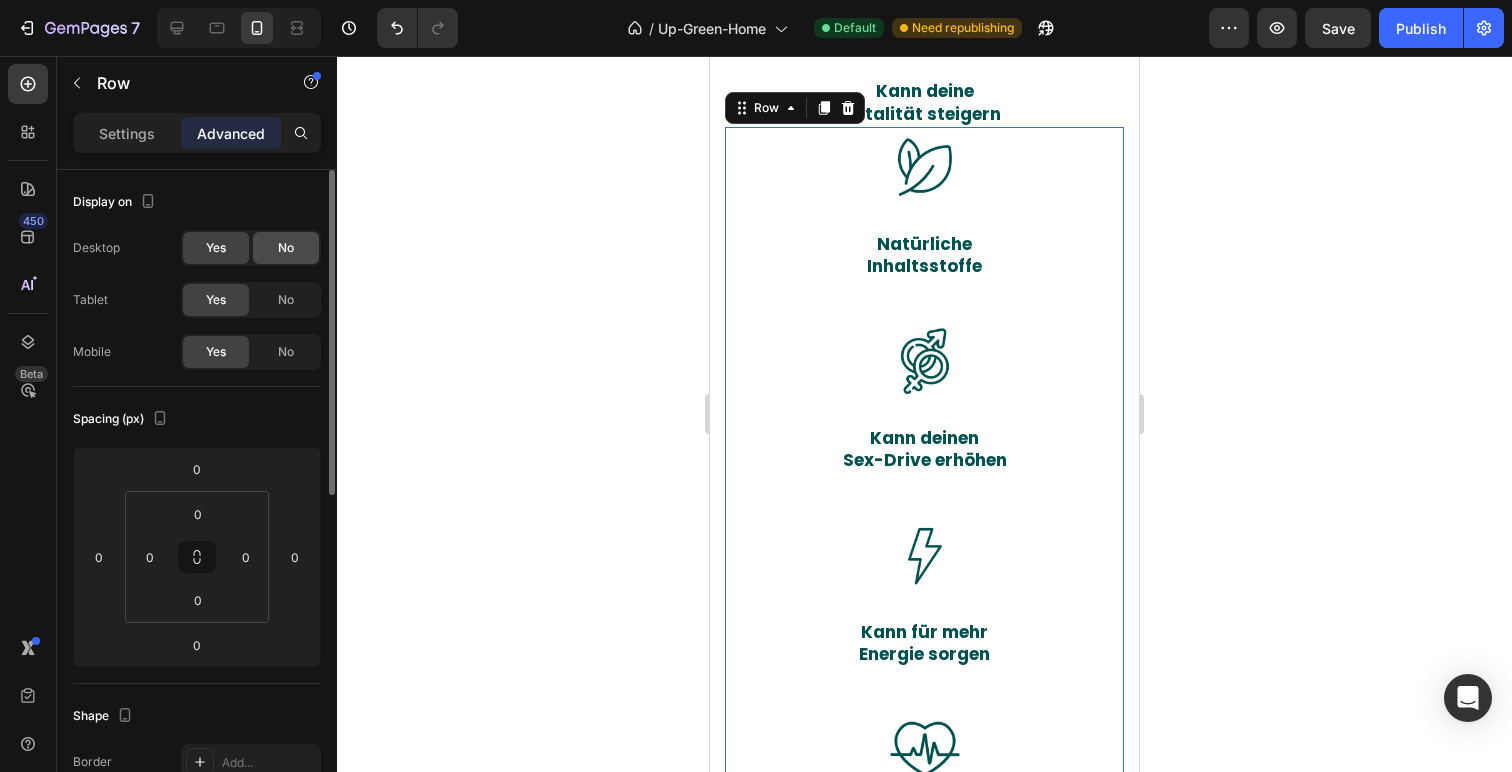 click on "No" 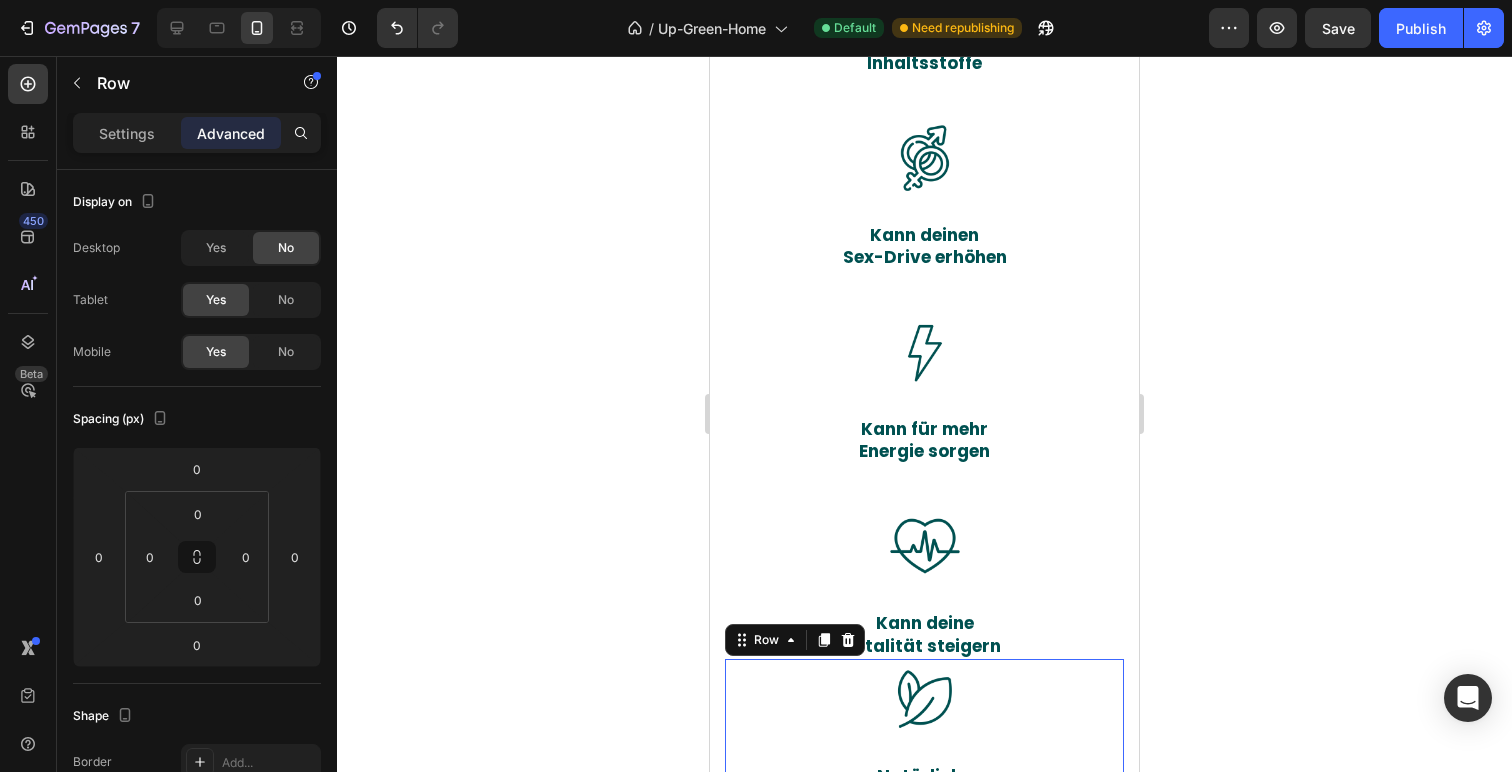 scroll, scrollTop: 1141, scrollLeft: 0, axis: vertical 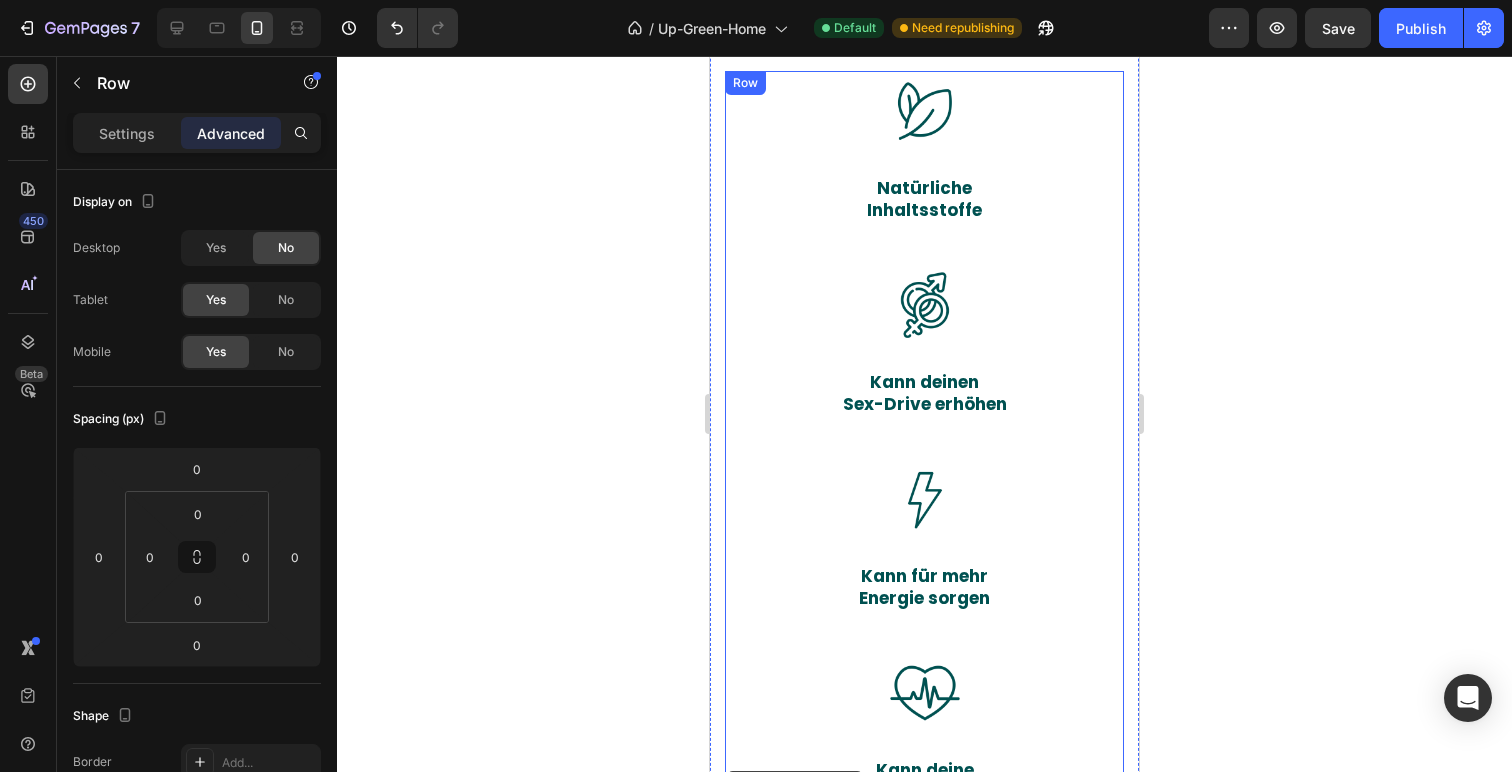 click on "Image Natürliche Inhaltsstoffe Text Block" at bounding box center (924, 168) 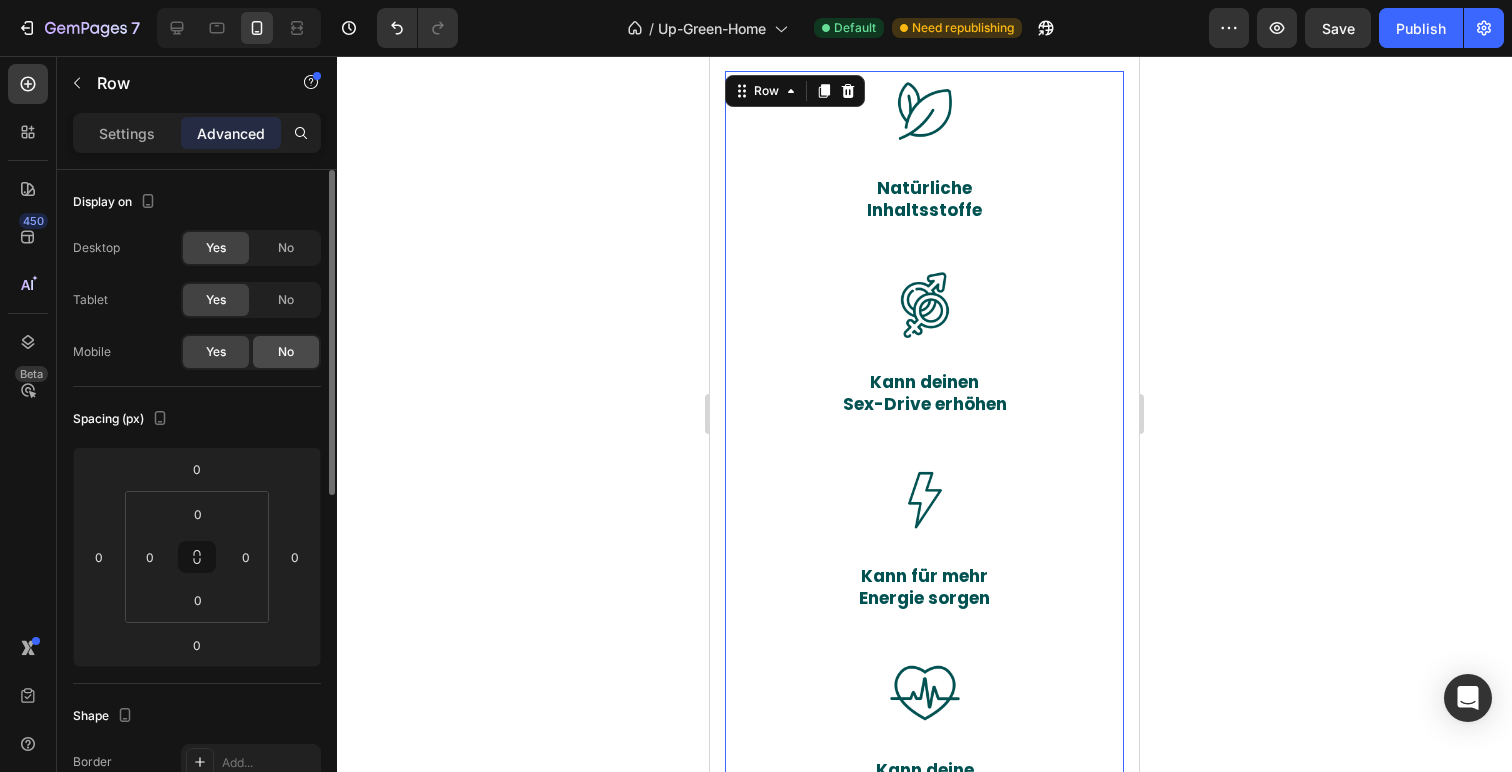 click on "No" 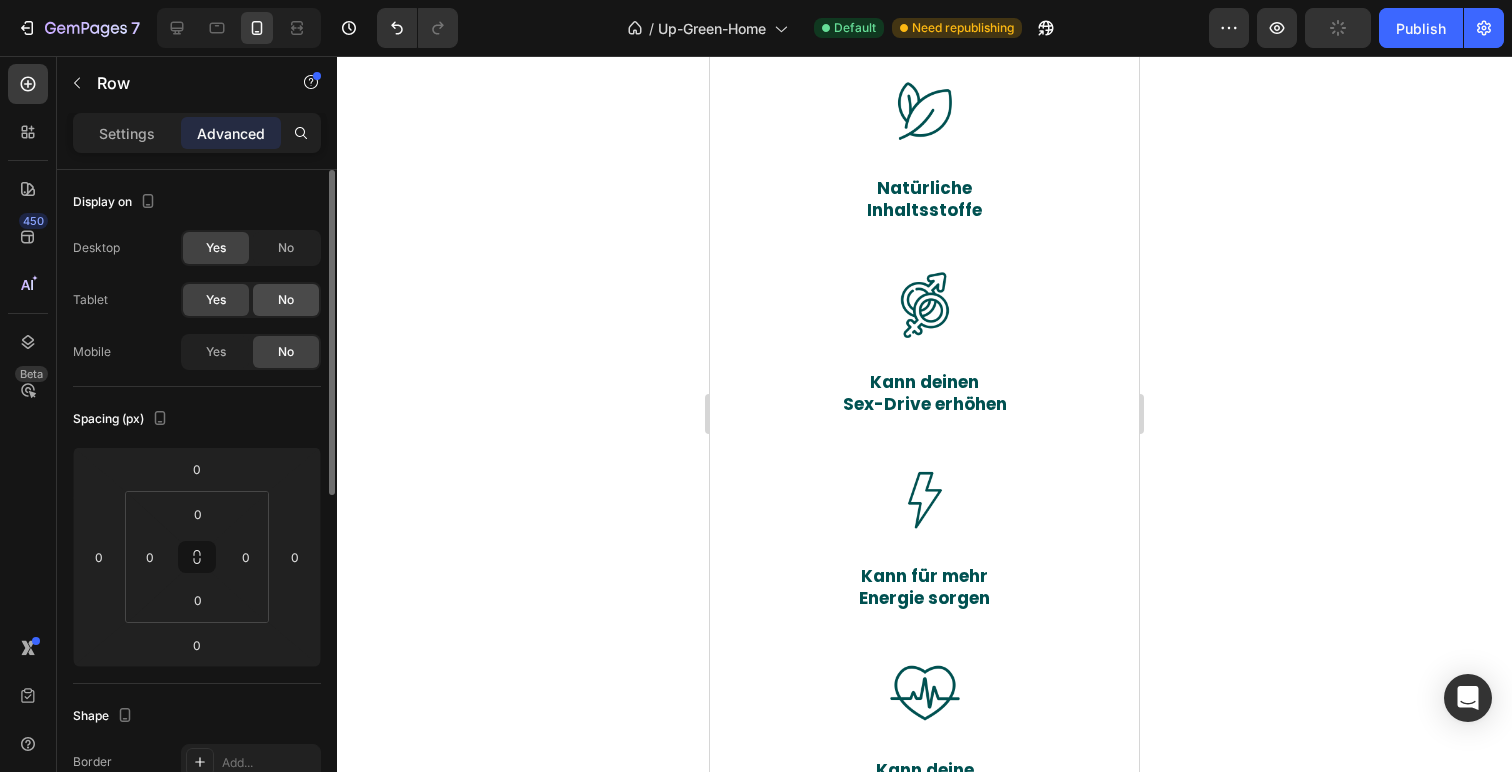 click on "No" 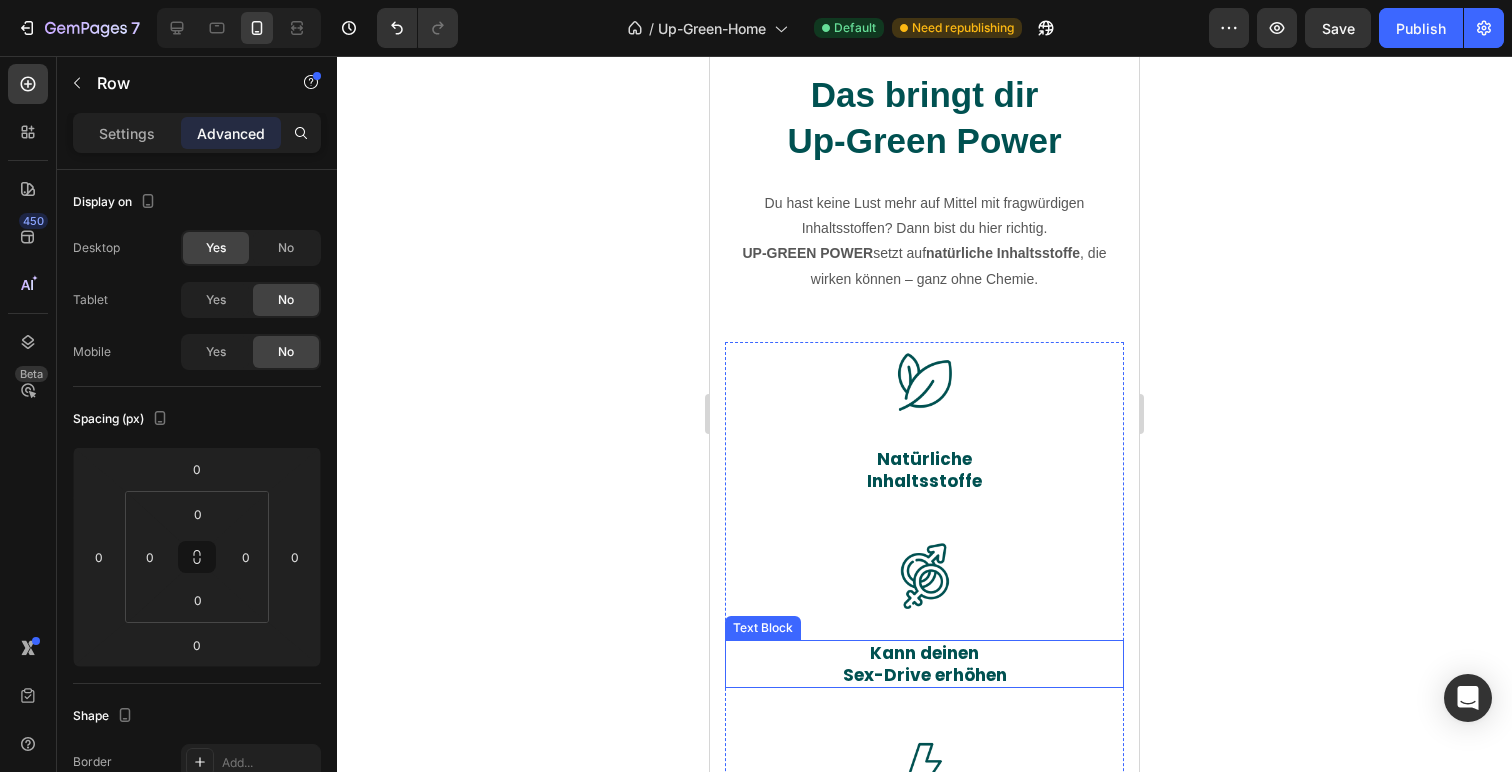 scroll, scrollTop: 794, scrollLeft: 0, axis: vertical 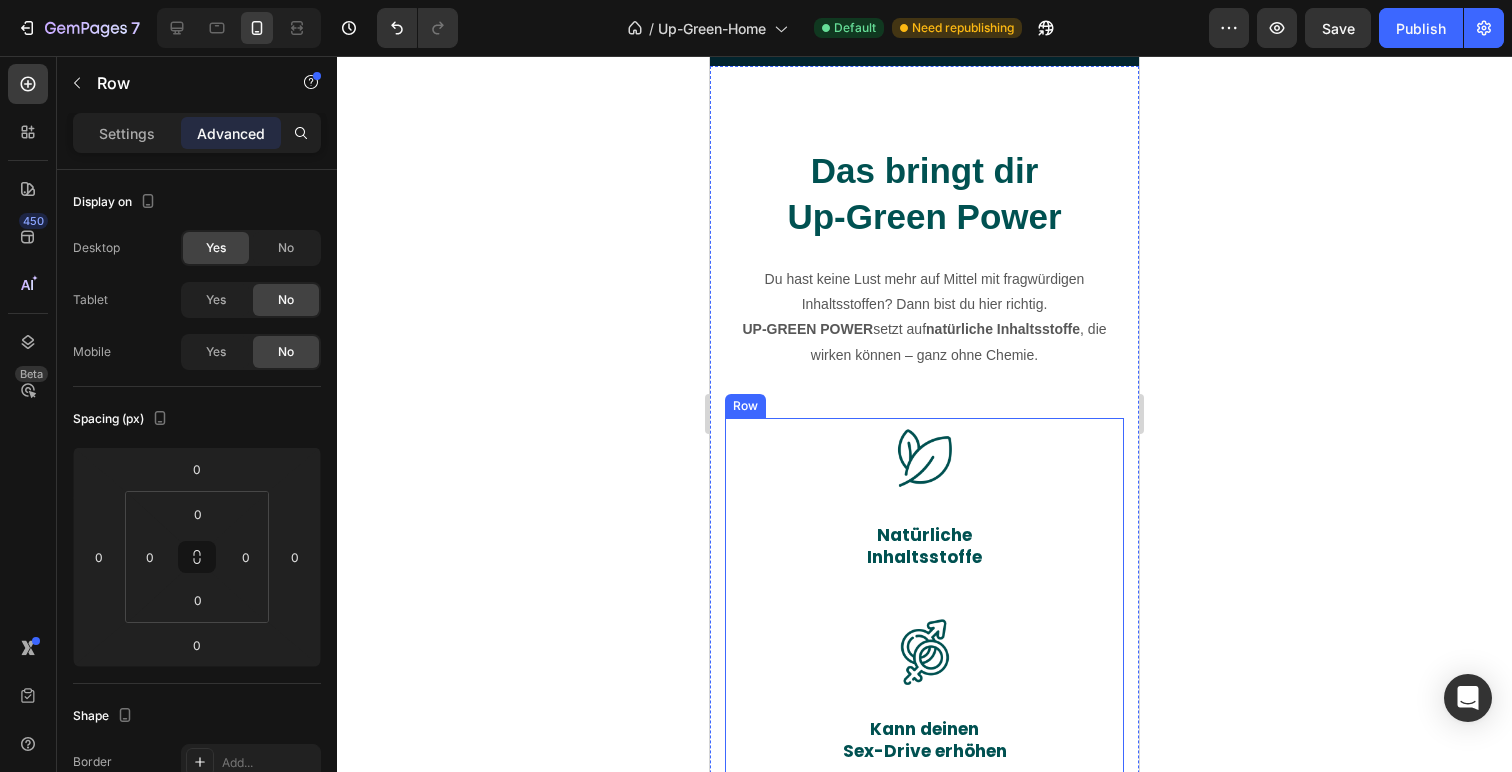 click on "Image Natürliche Inhaltsstoffe Text Block" at bounding box center [924, 515] 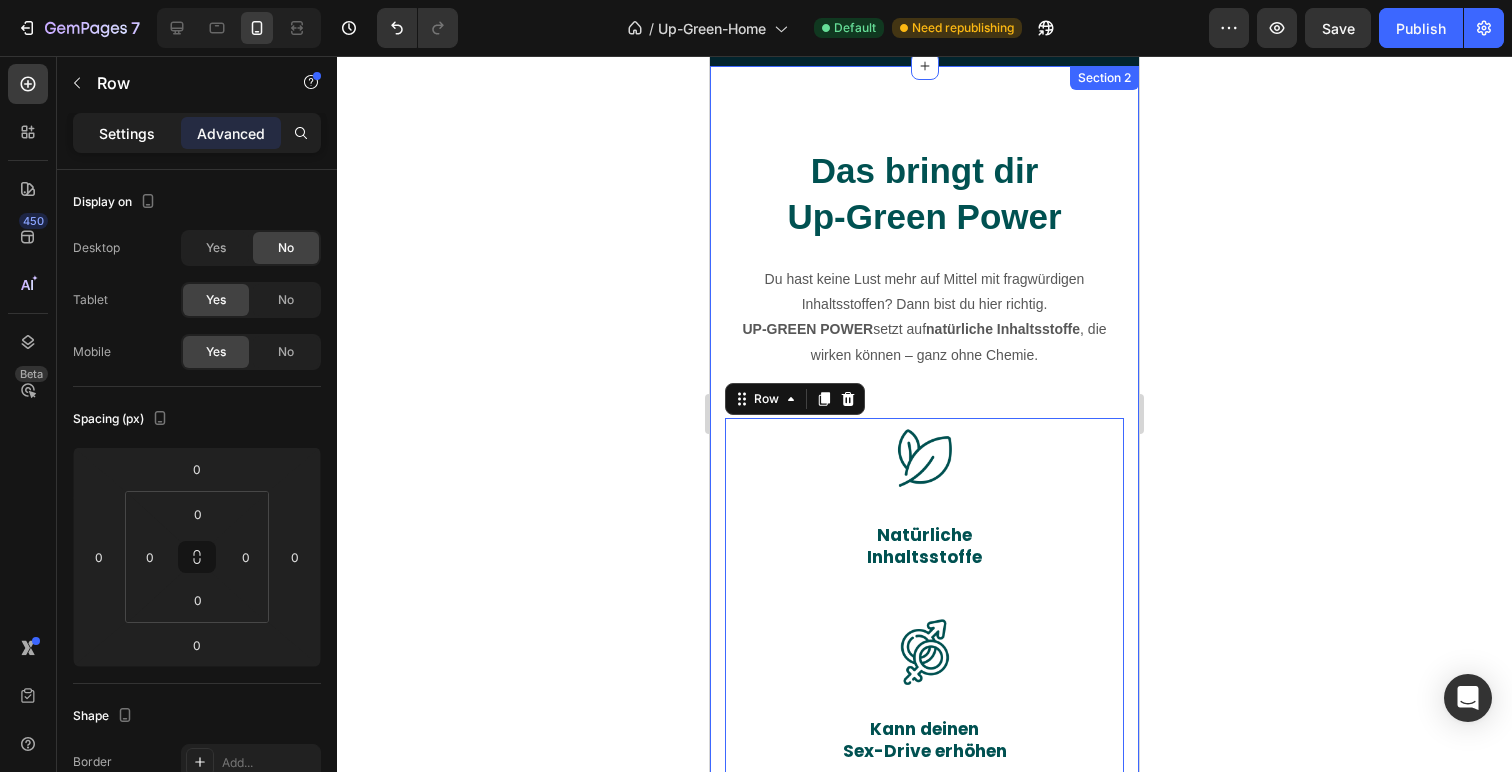 click on "Settings" at bounding box center [127, 133] 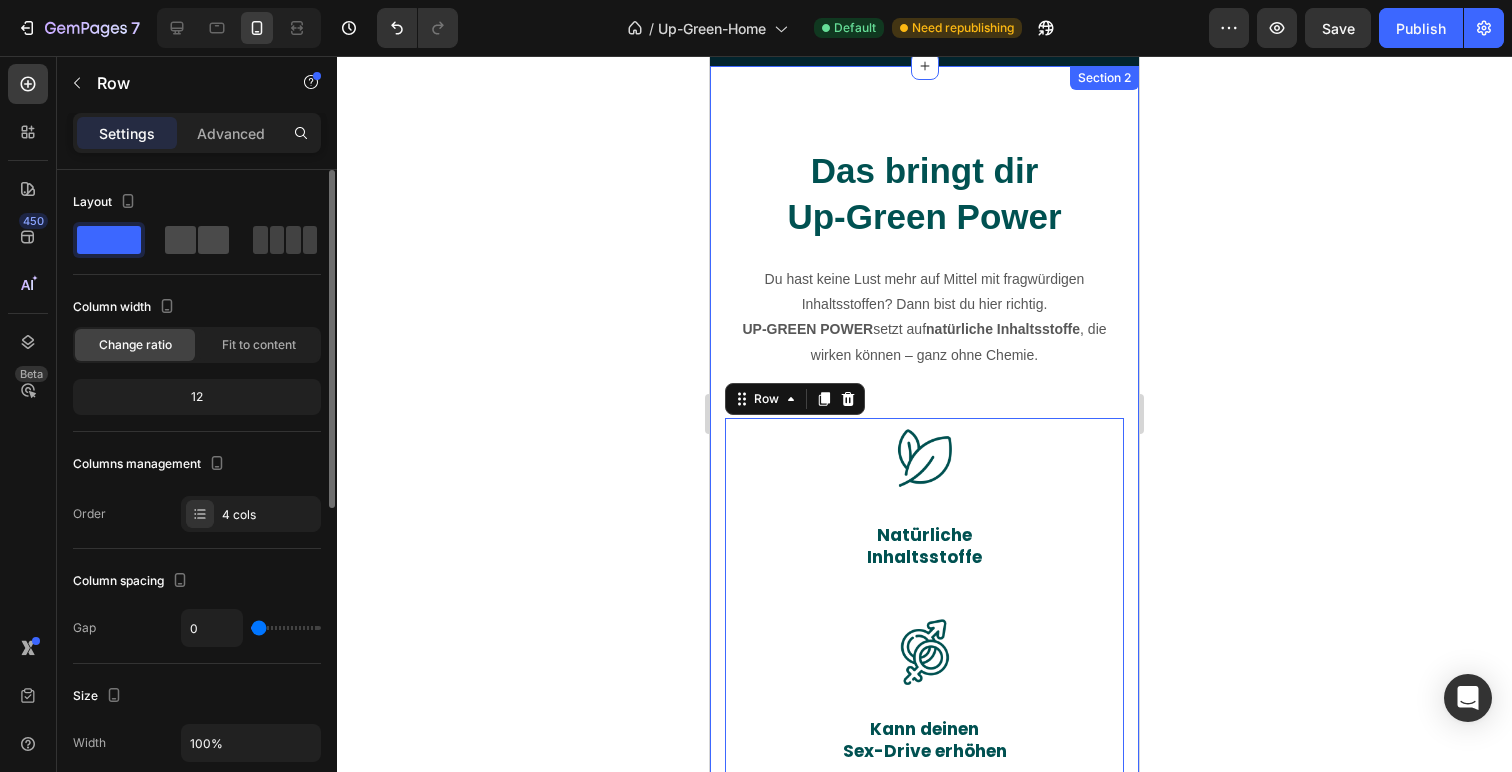 click 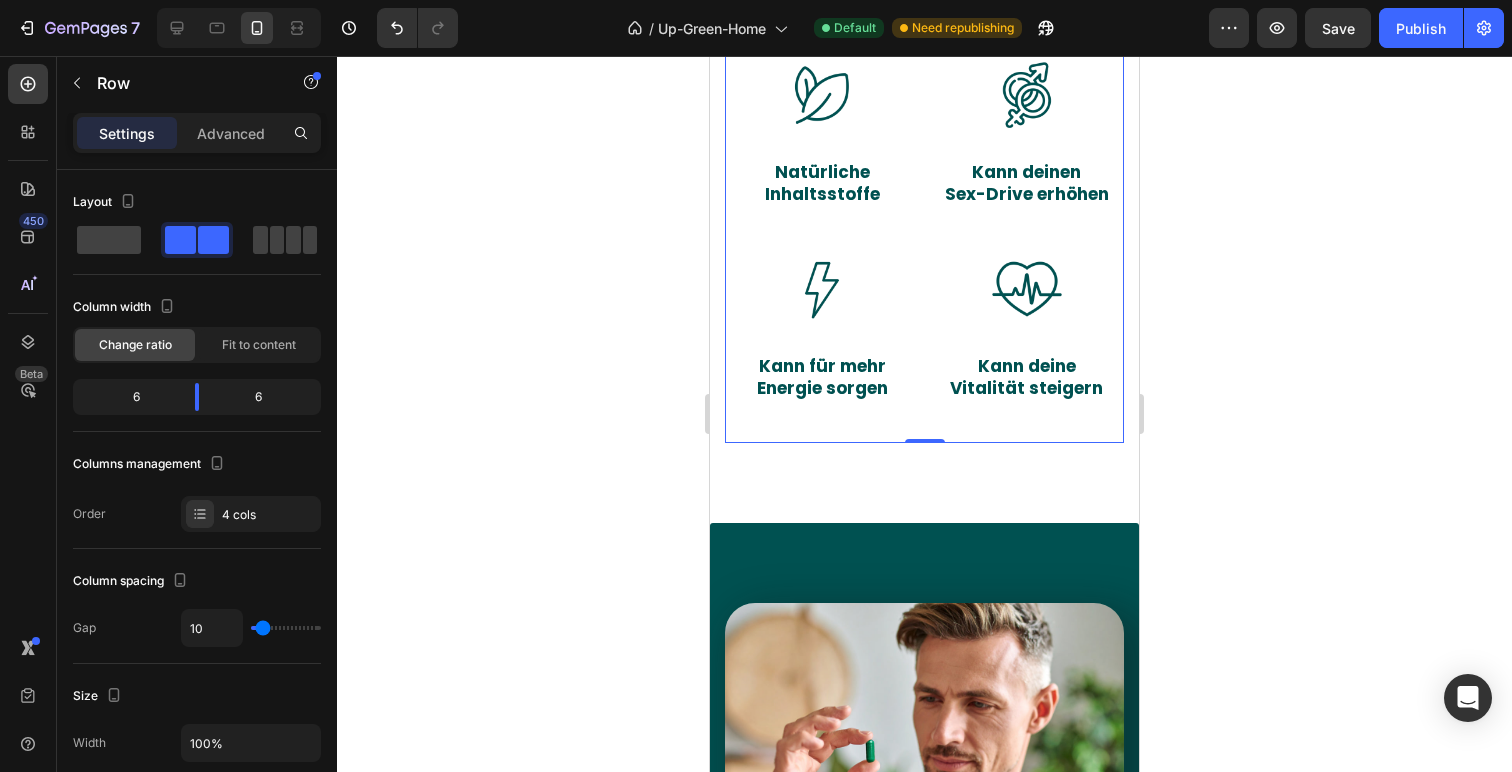scroll, scrollTop: 1159, scrollLeft: 0, axis: vertical 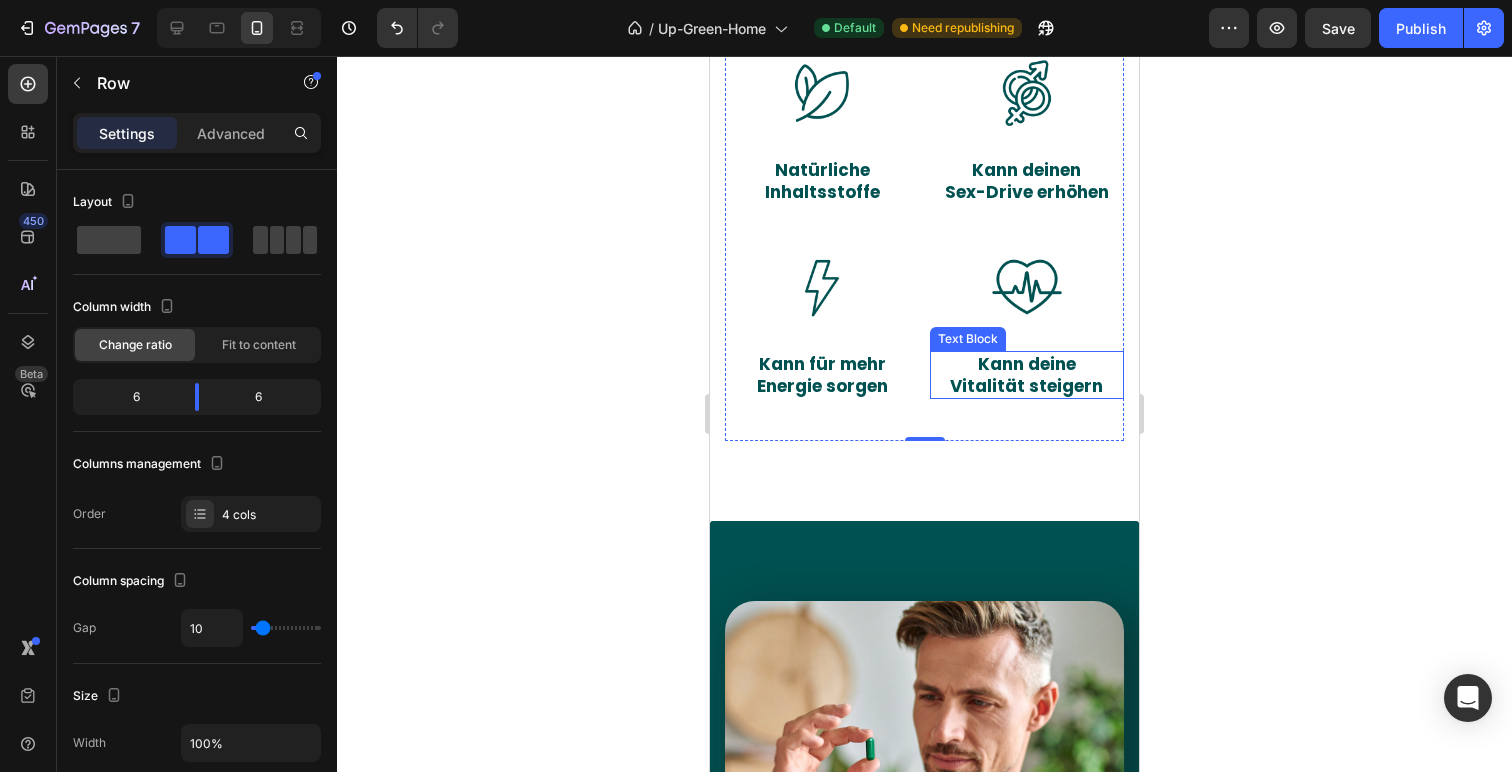 click 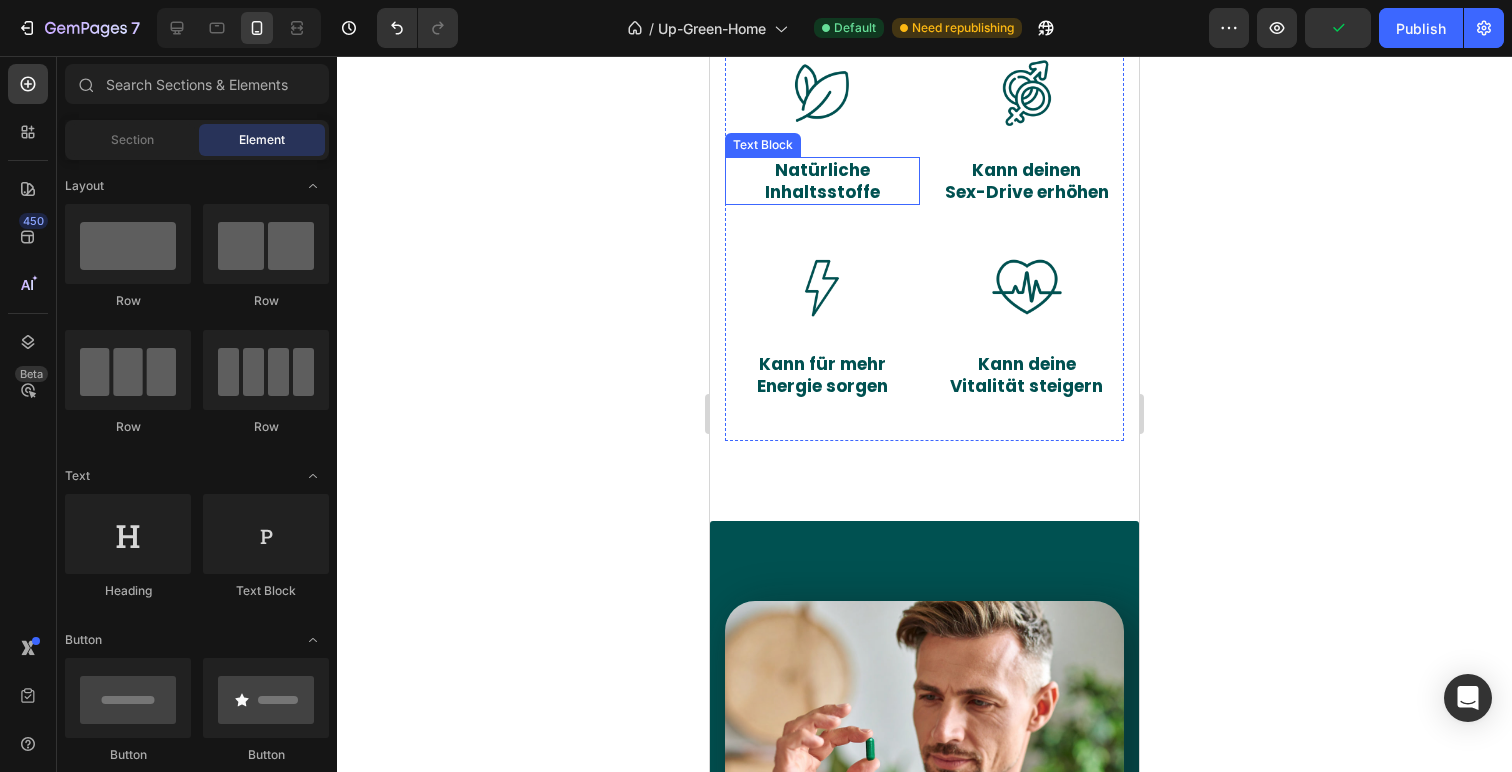 click on "Inhaltsstoffe" at bounding box center (822, 192) 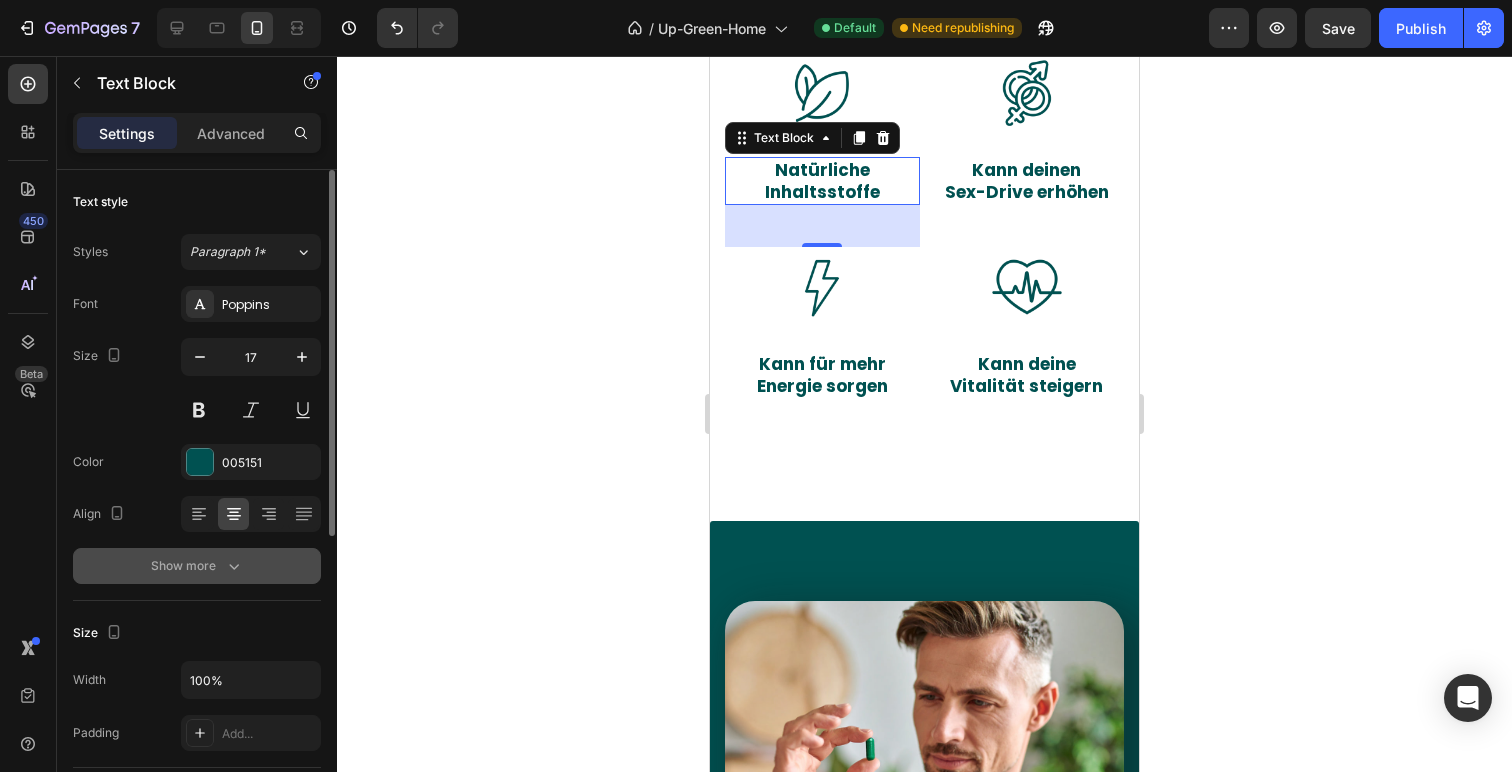 click 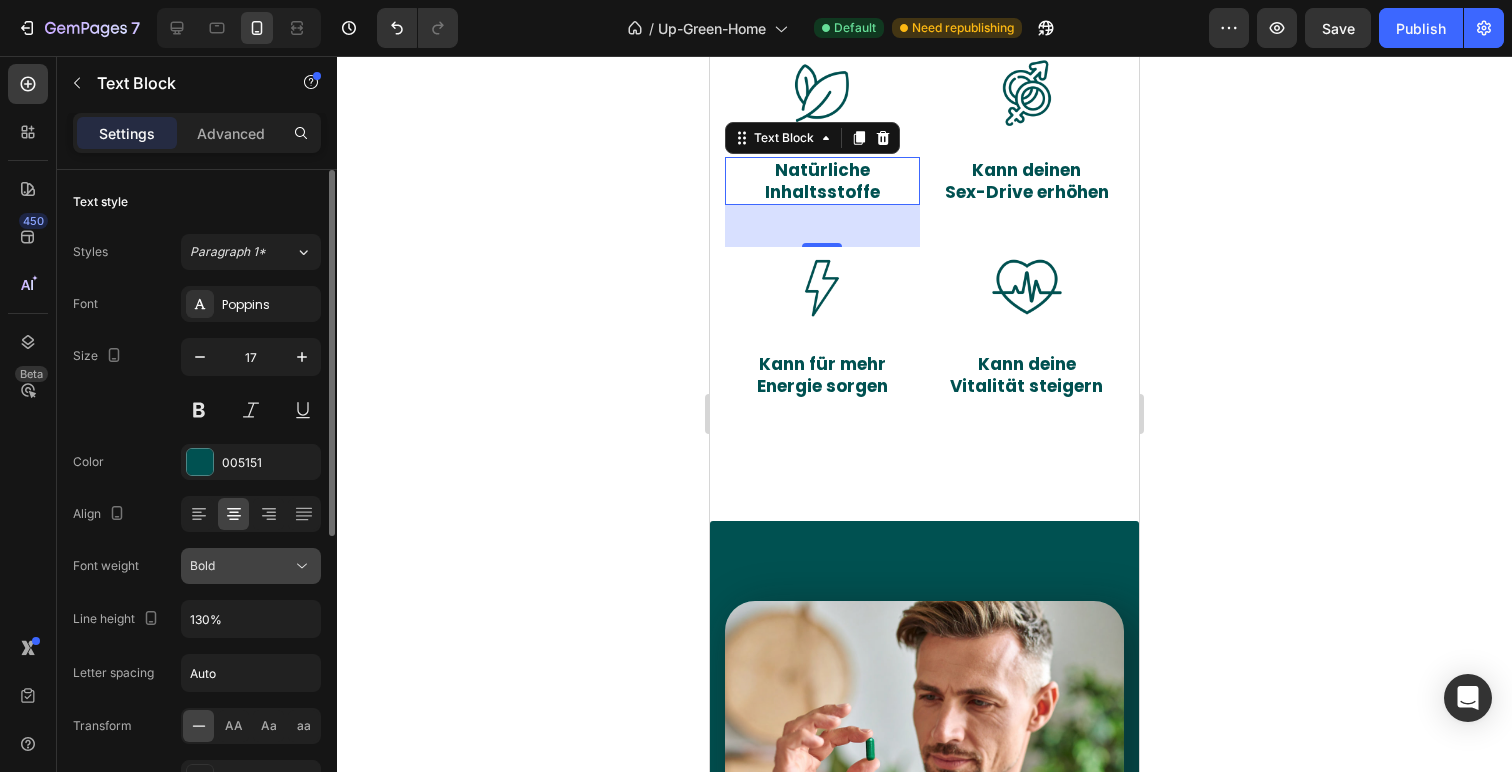 click on "Bold" at bounding box center (241, 566) 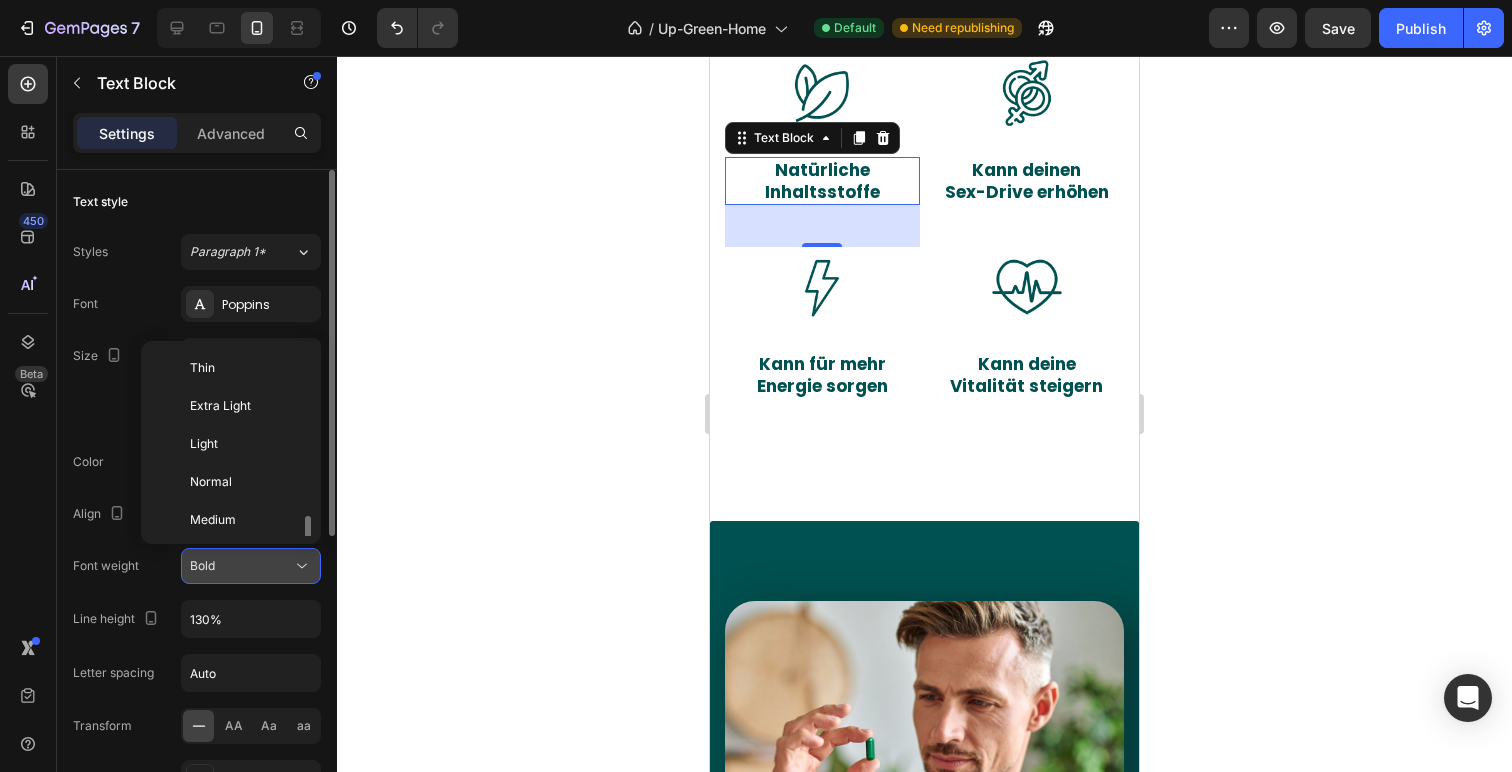 scroll, scrollTop: 108, scrollLeft: 0, axis: vertical 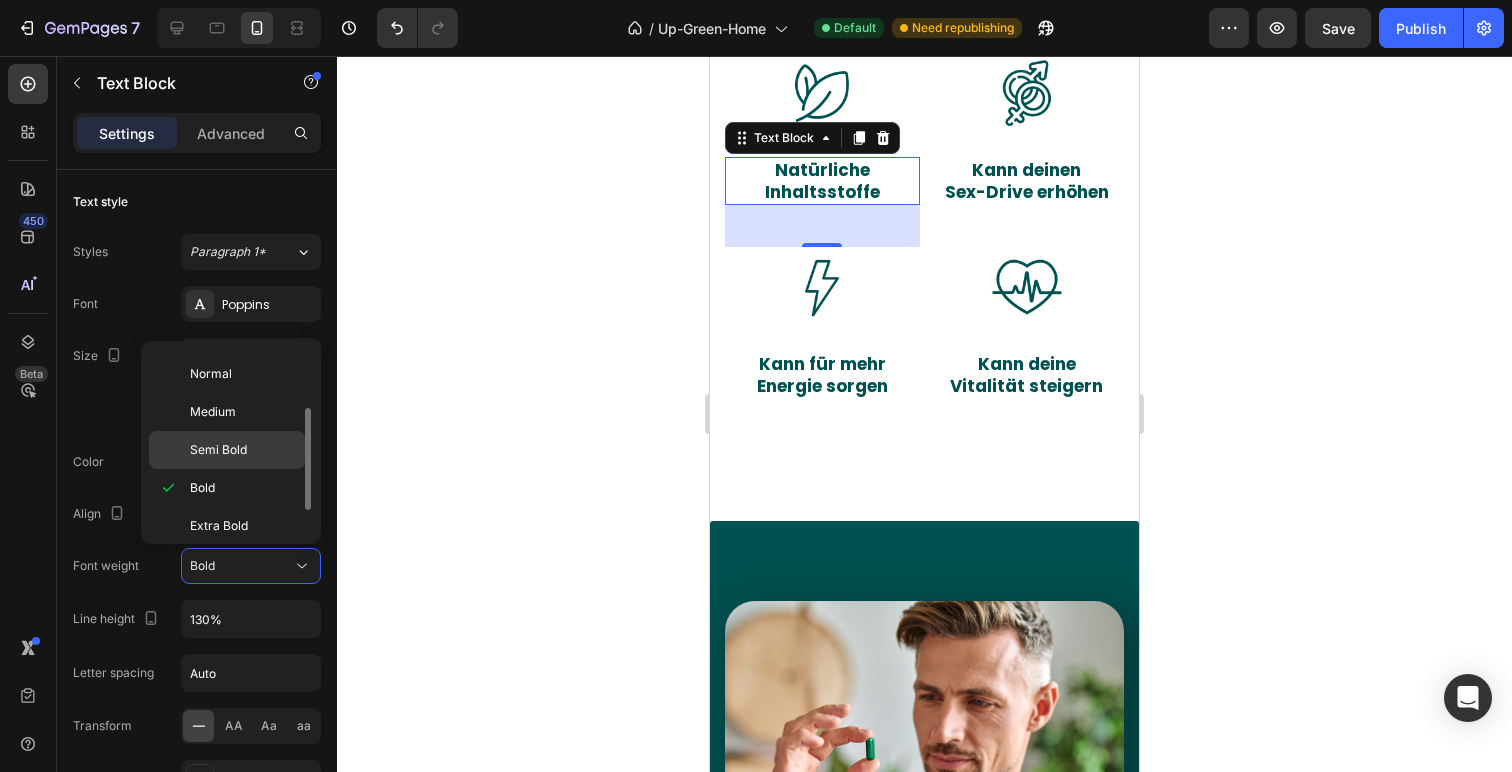 click on "Semi Bold" at bounding box center [218, 450] 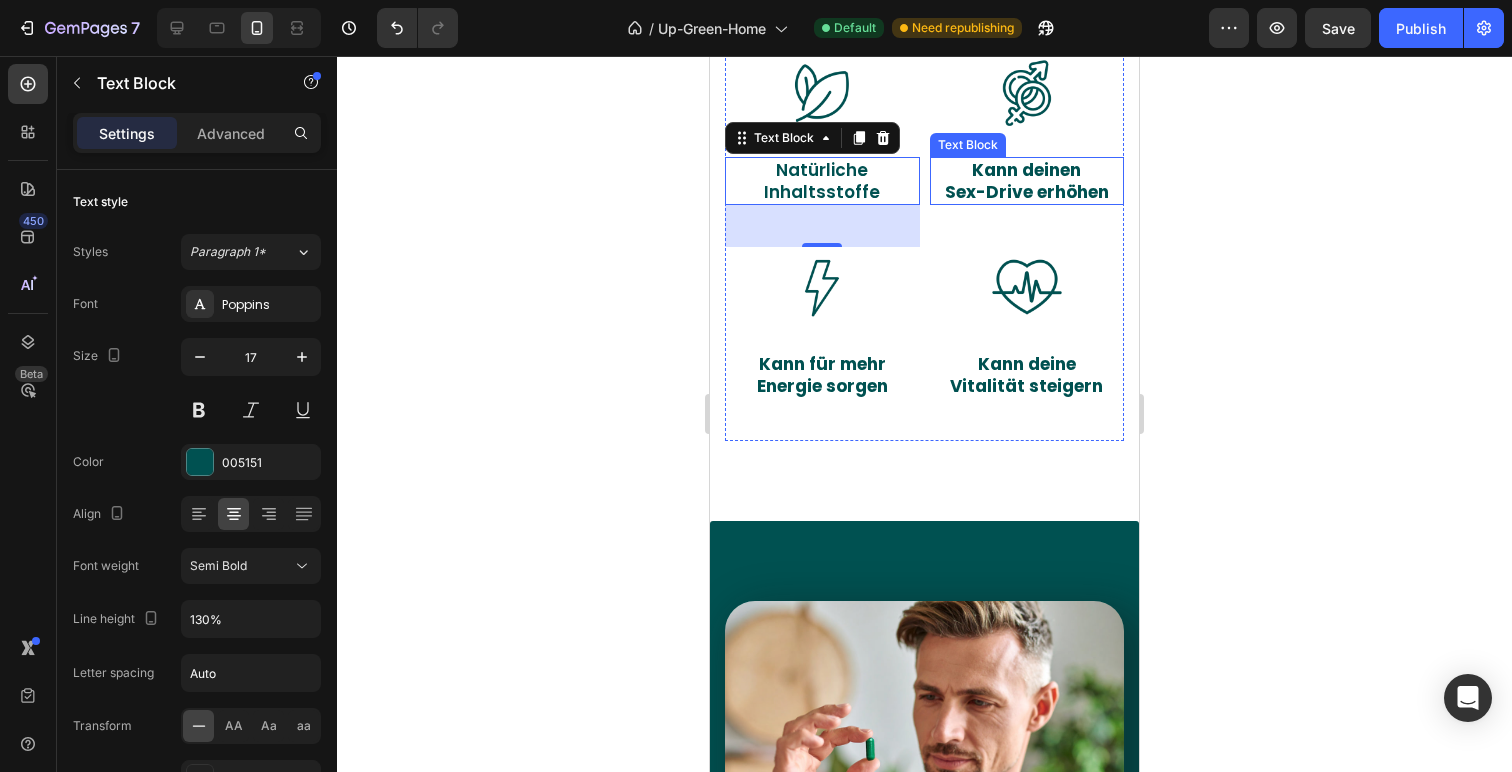 click on "Sex-Drive erhöhen" at bounding box center (1027, 192) 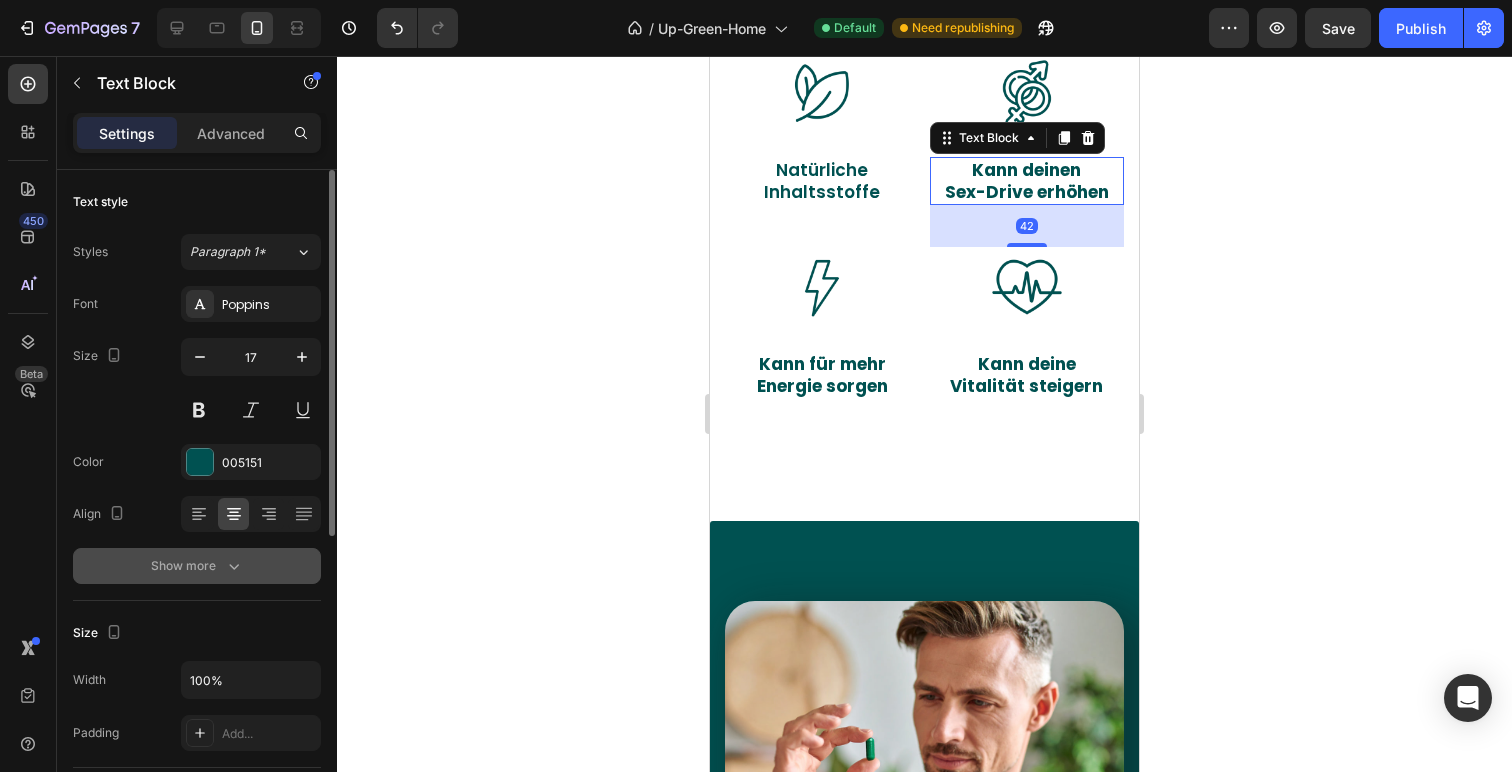 click 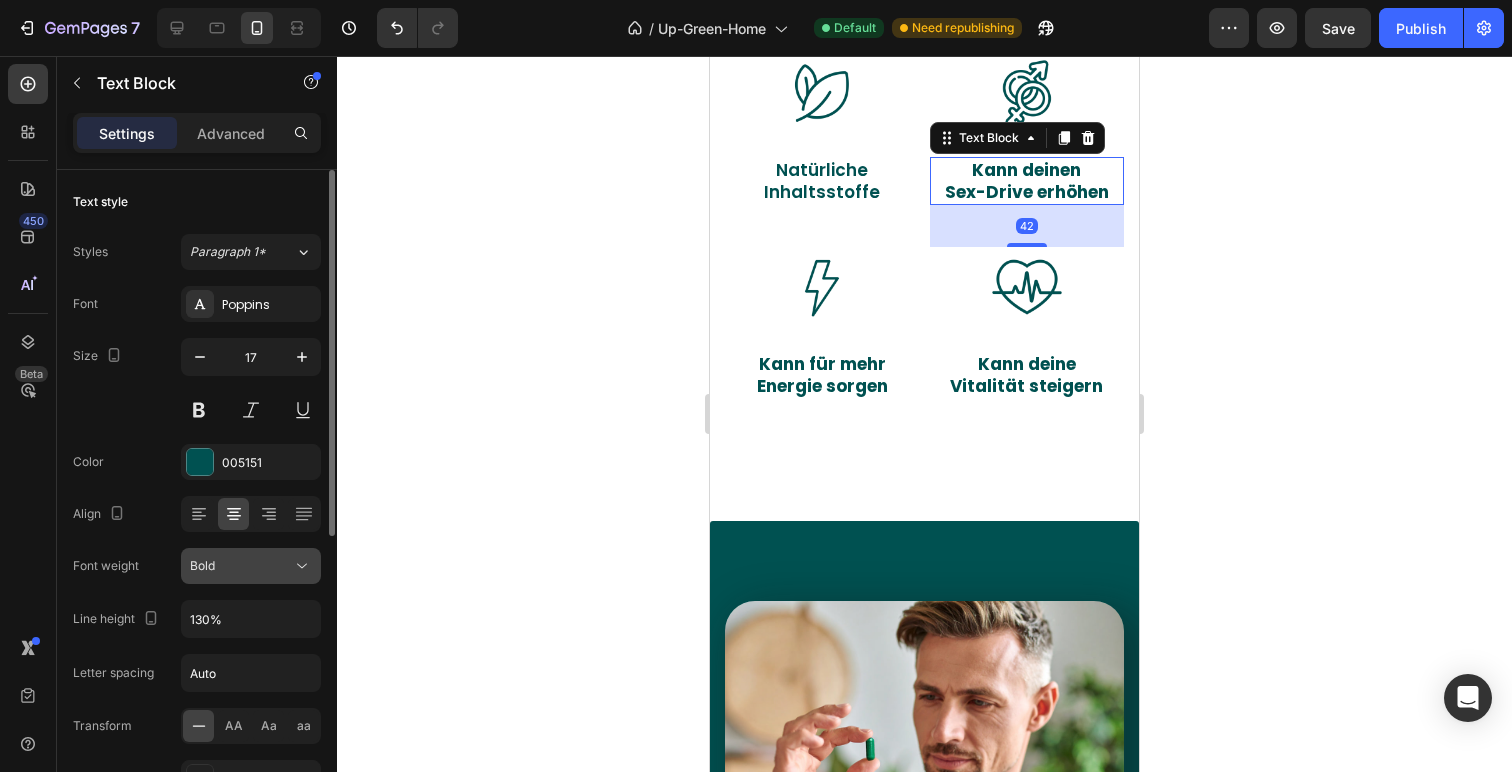 click on "Bold" at bounding box center [241, 566] 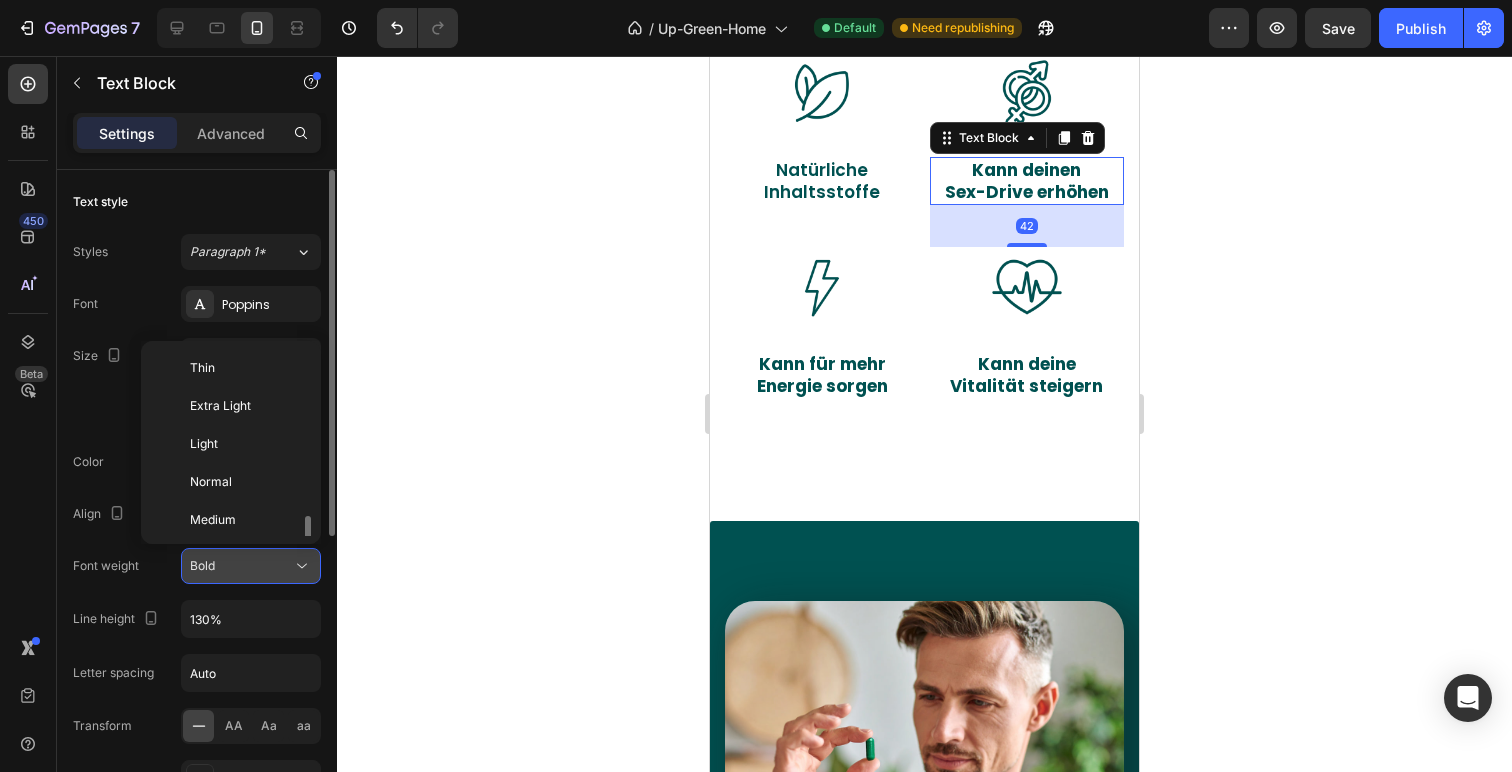 scroll, scrollTop: 108, scrollLeft: 0, axis: vertical 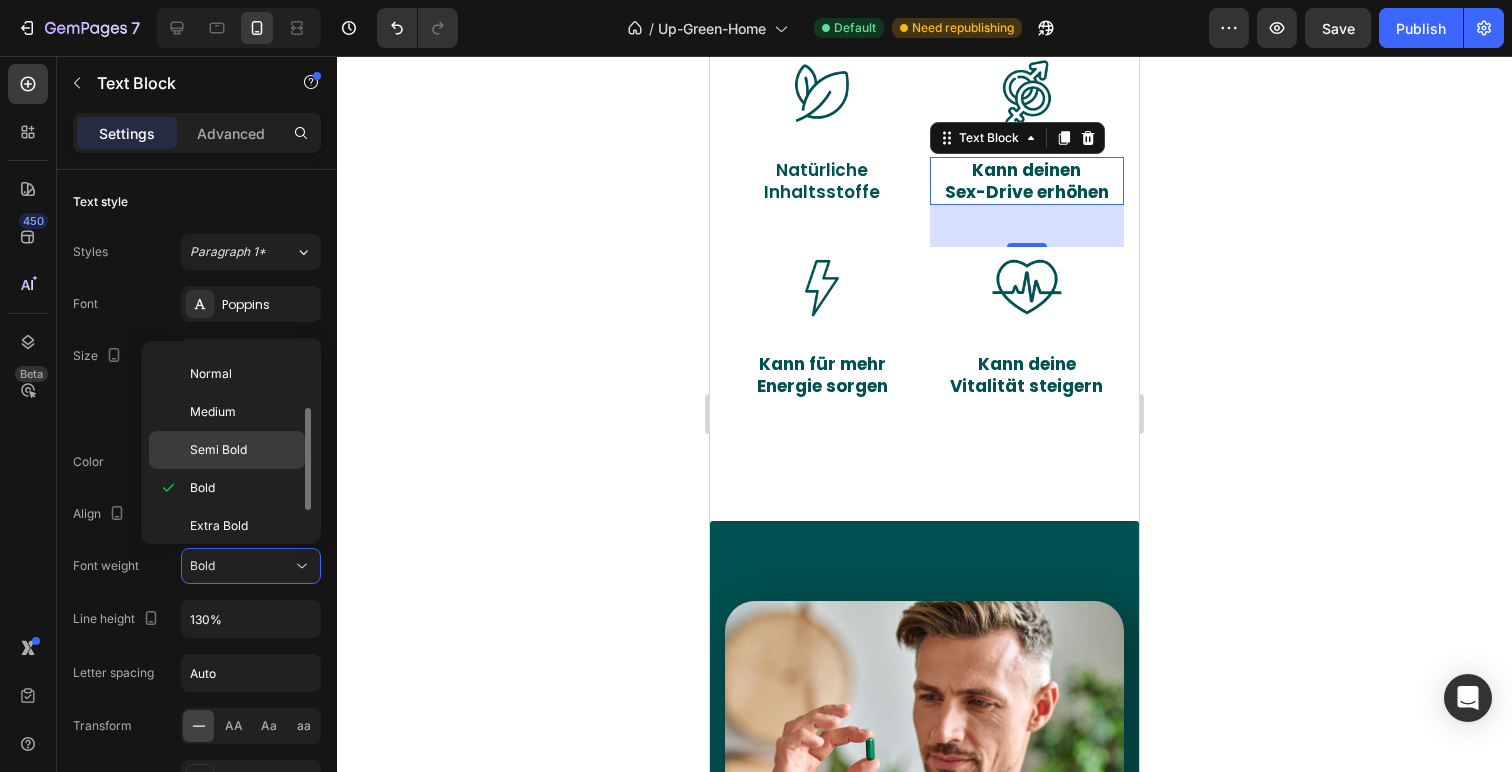 click on "Semi Bold" at bounding box center (243, 450) 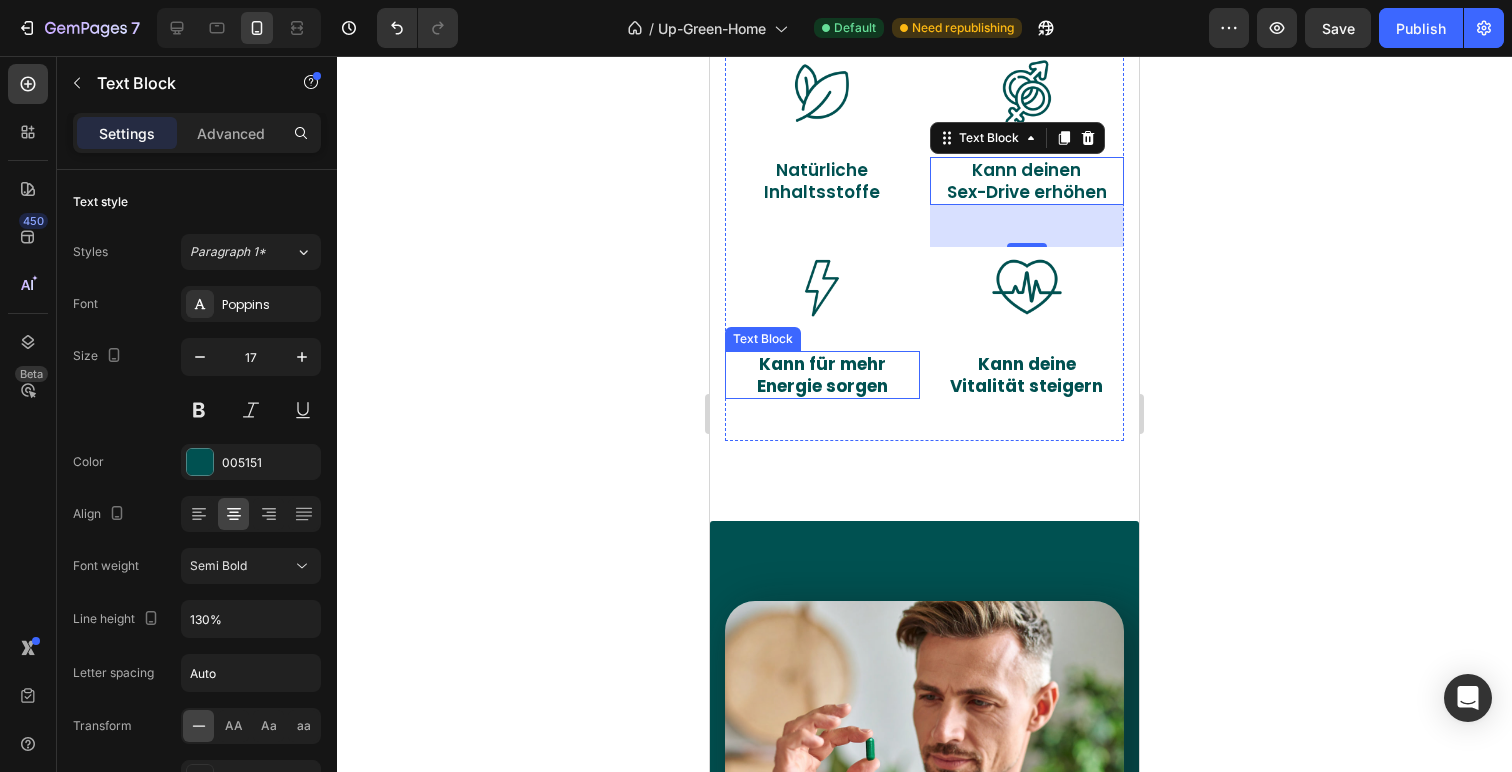 click on "Kann für mehr" at bounding box center [822, 364] 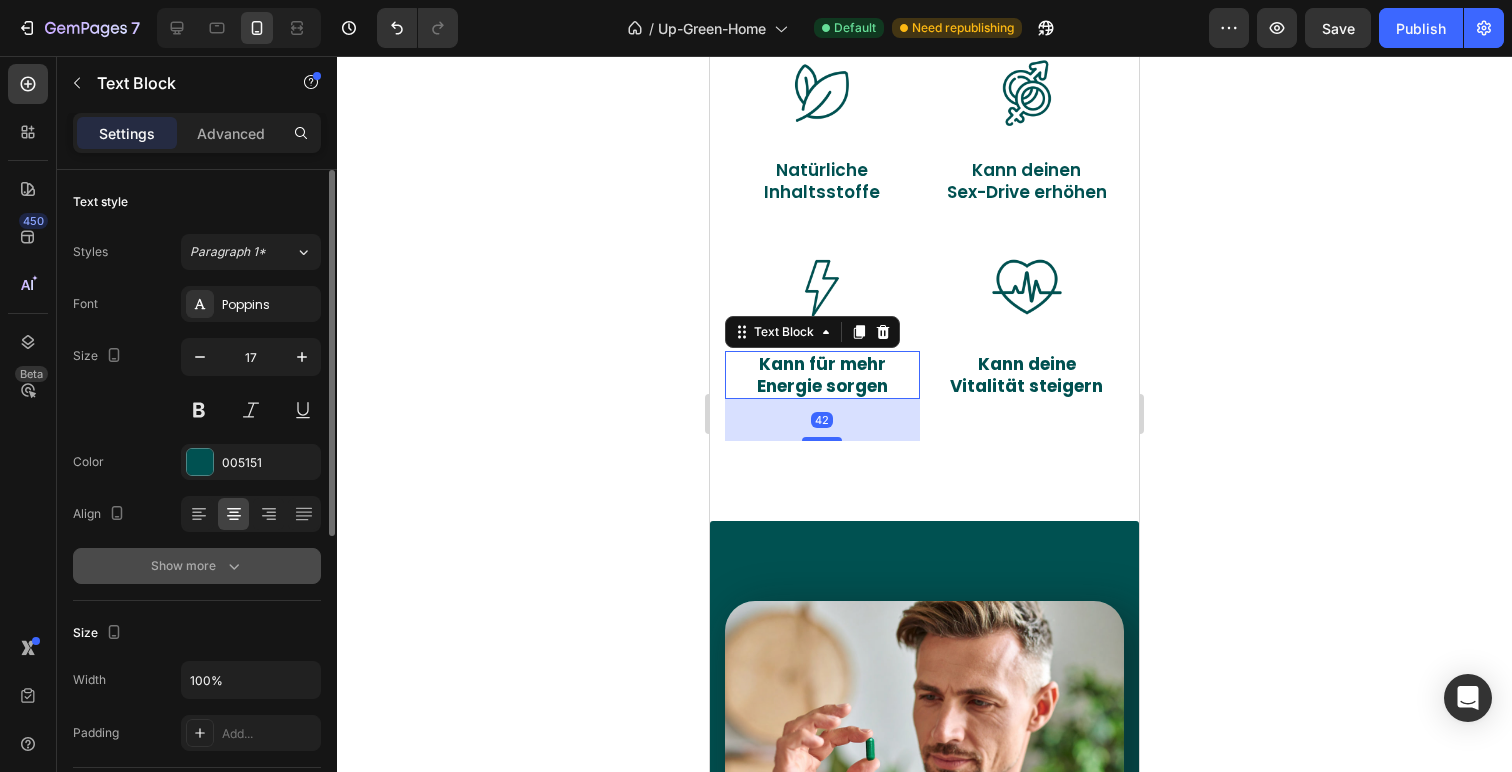 click on "Show more" at bounding box center [197, 566] 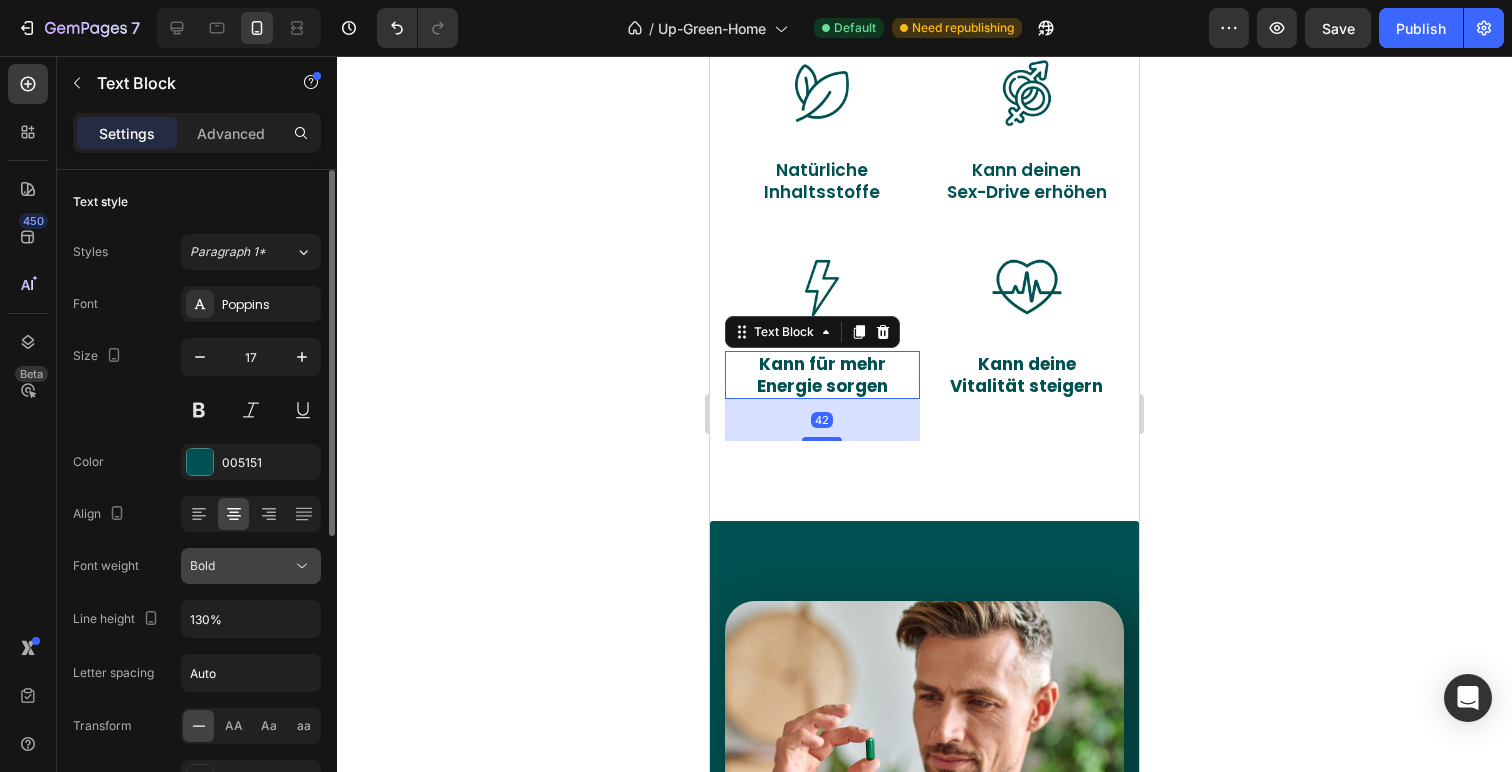 click 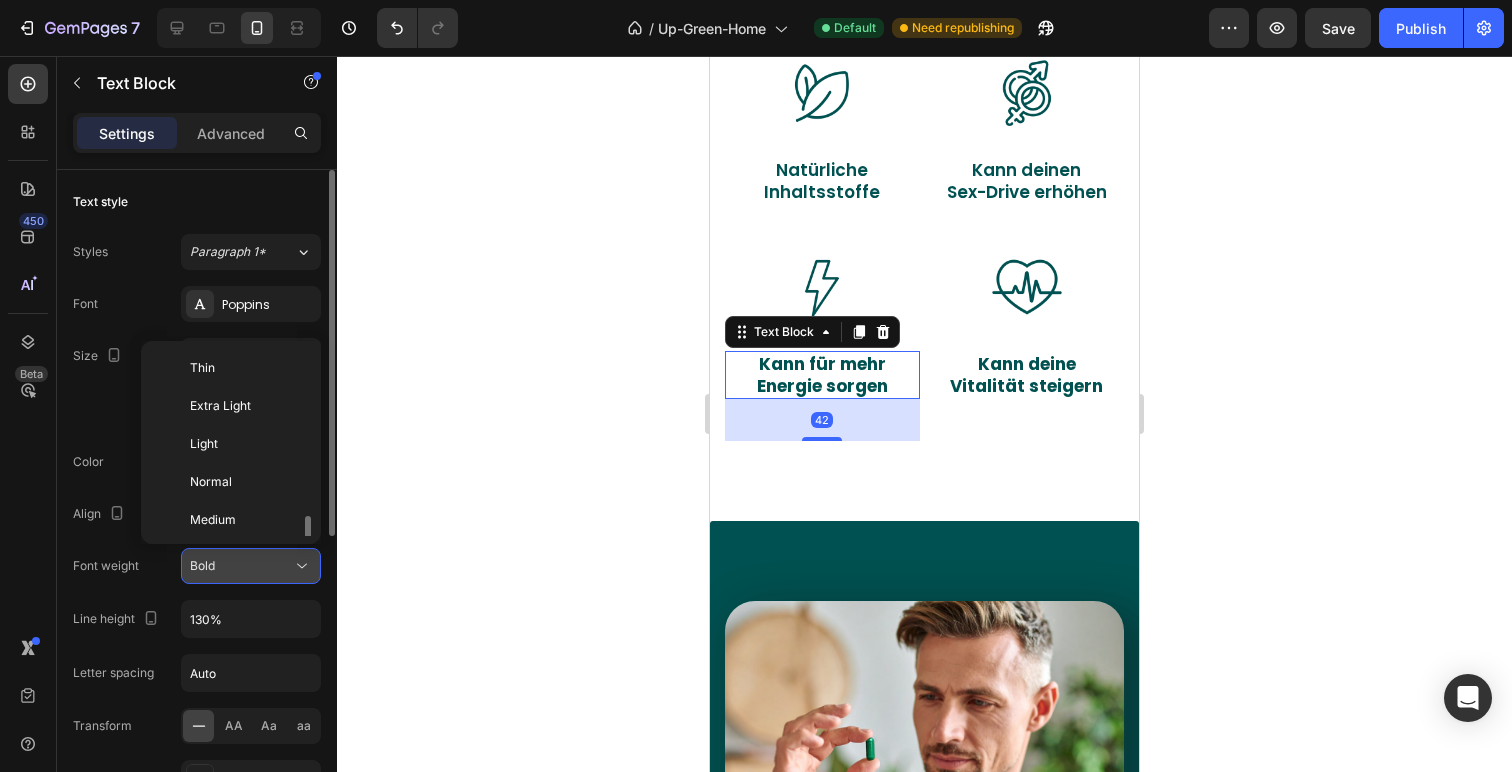 scroll, scrollTop: 108, scrollLeft: 0, axis: vertical 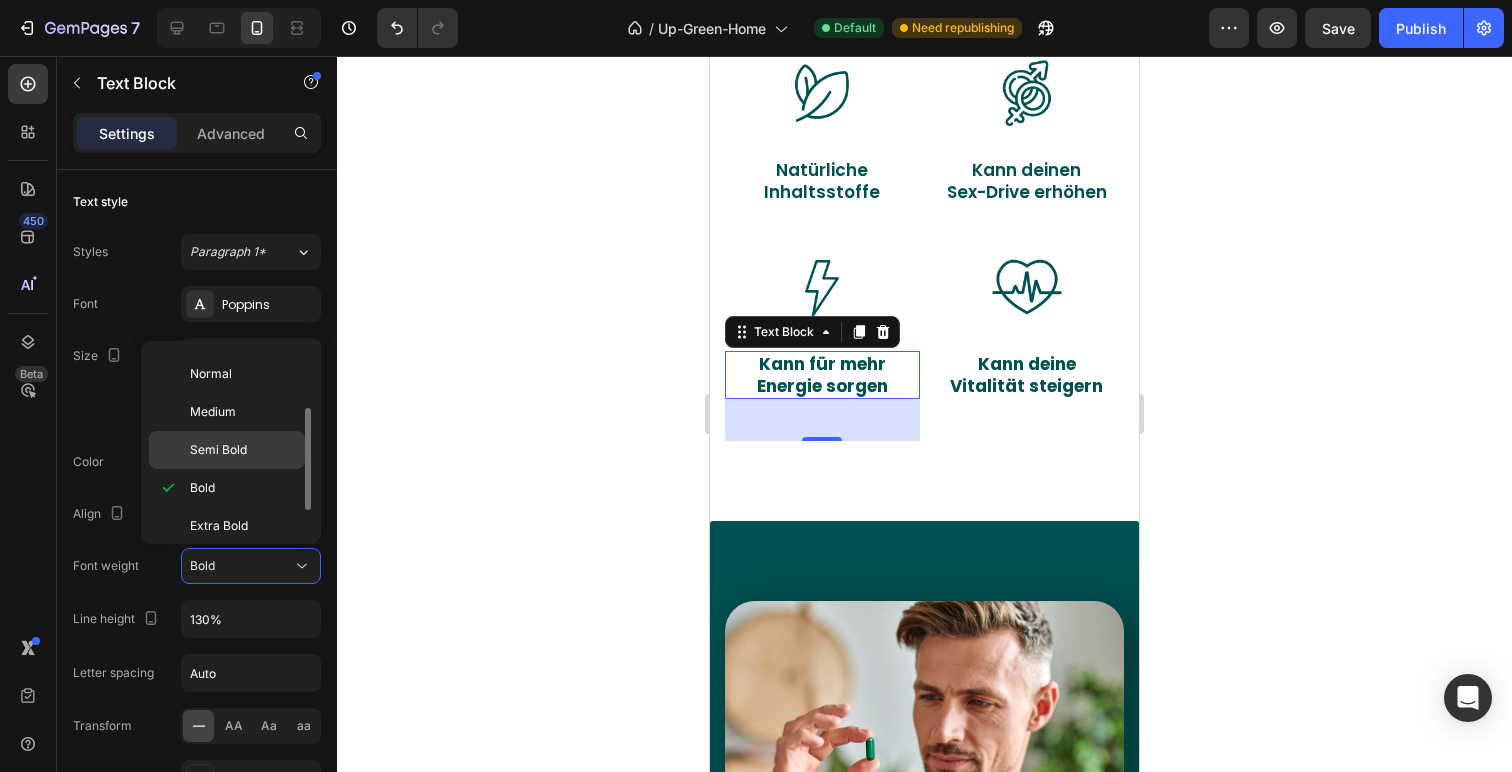 click on "Semi Bold" at bounding box center [243, 450] 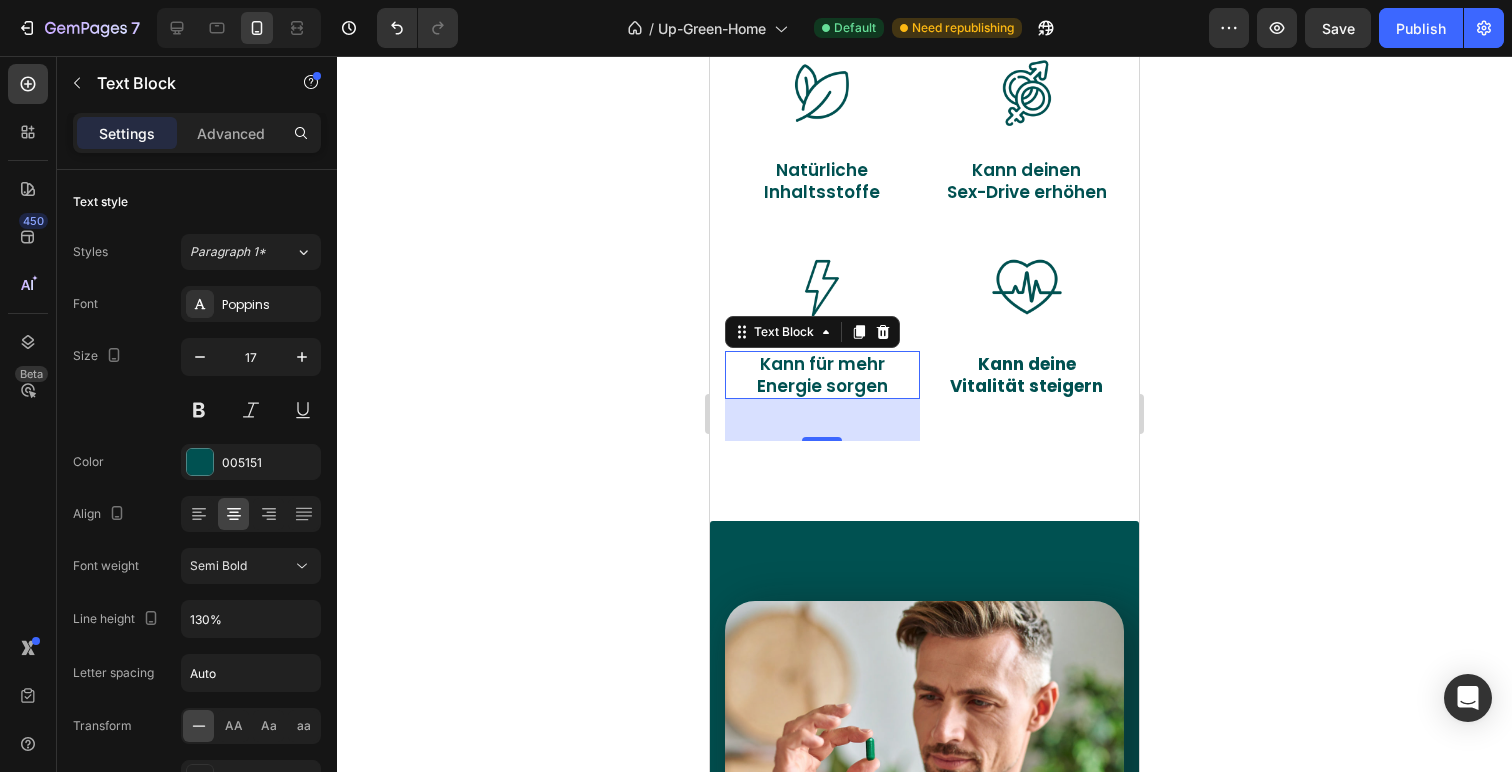 click on "Vitalität steigern" at bounding box center [1027, 386] 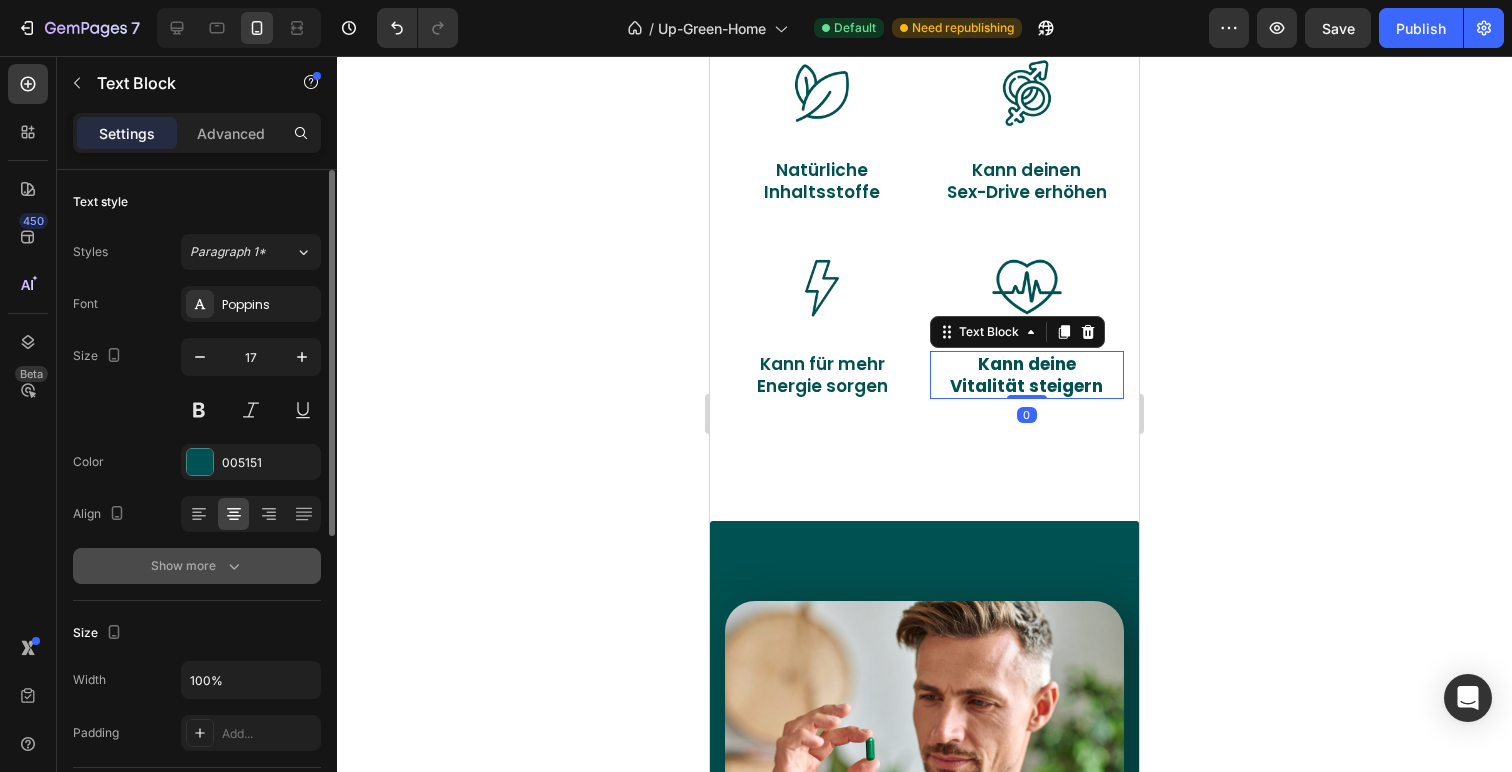 click on "Show more" at bounding box center [197, 566] 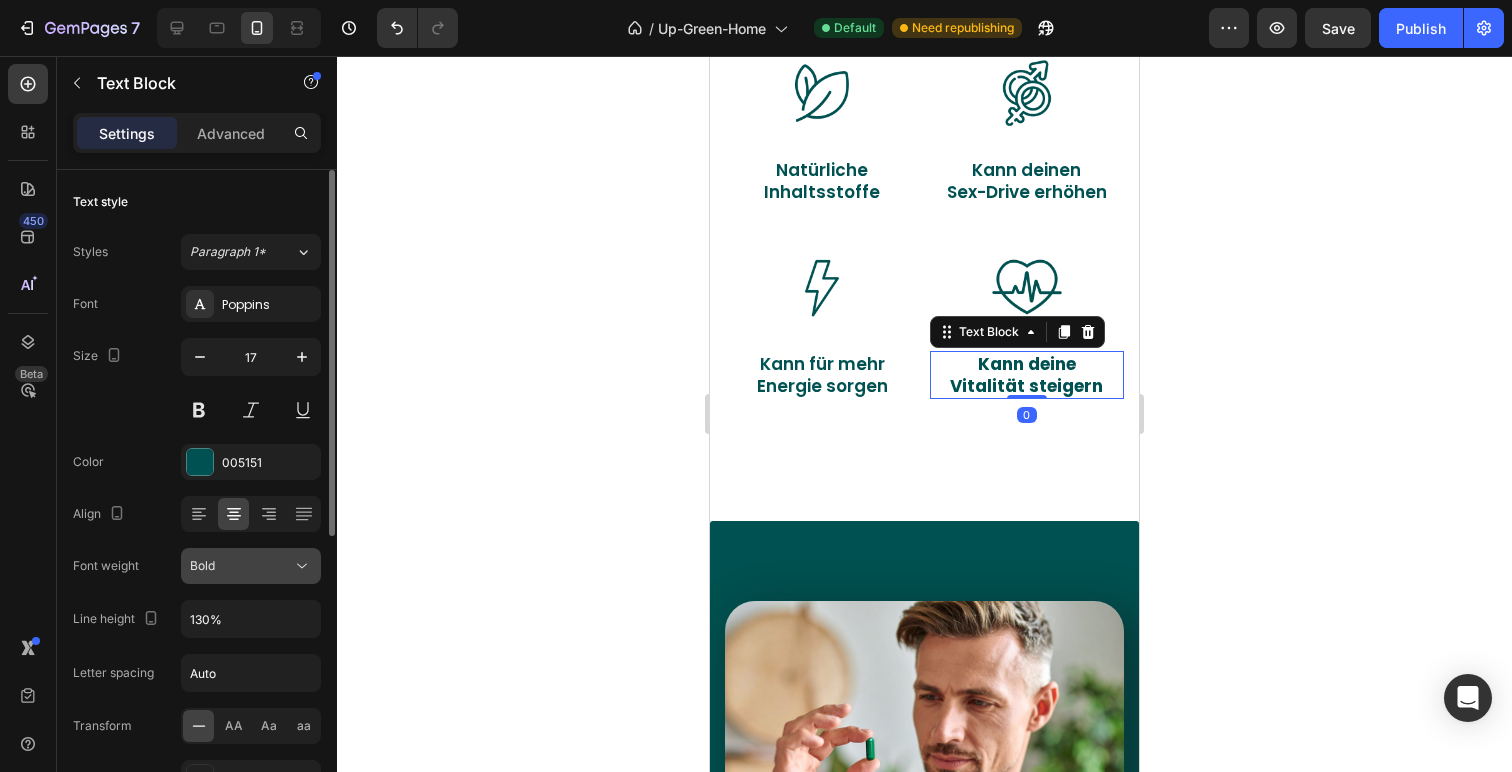 click on "Bold" at bounding box center (241, 566) 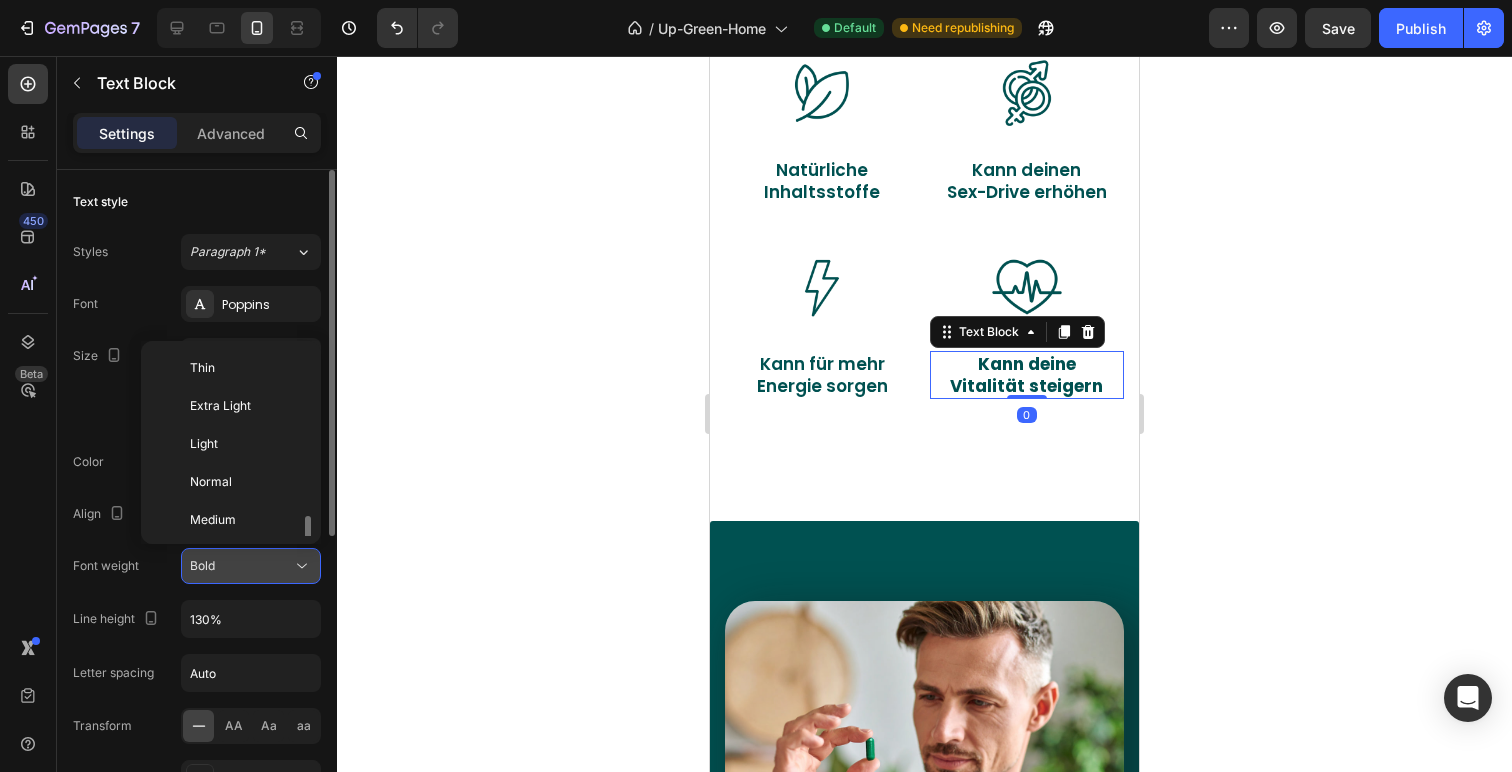 scroll, scrollTop: 108, scrollLeft: 0, axis: vertical 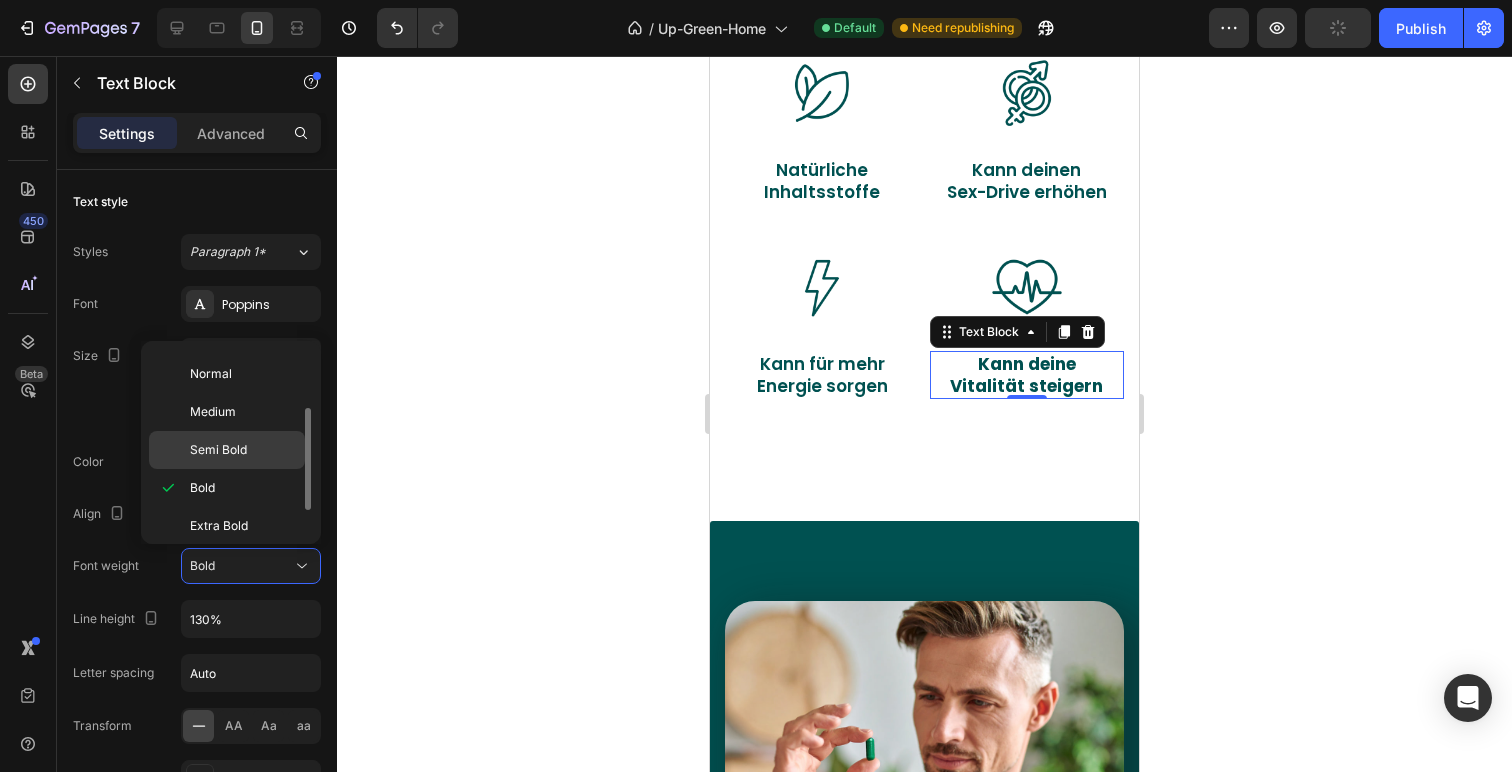 click on "Semi Bold" 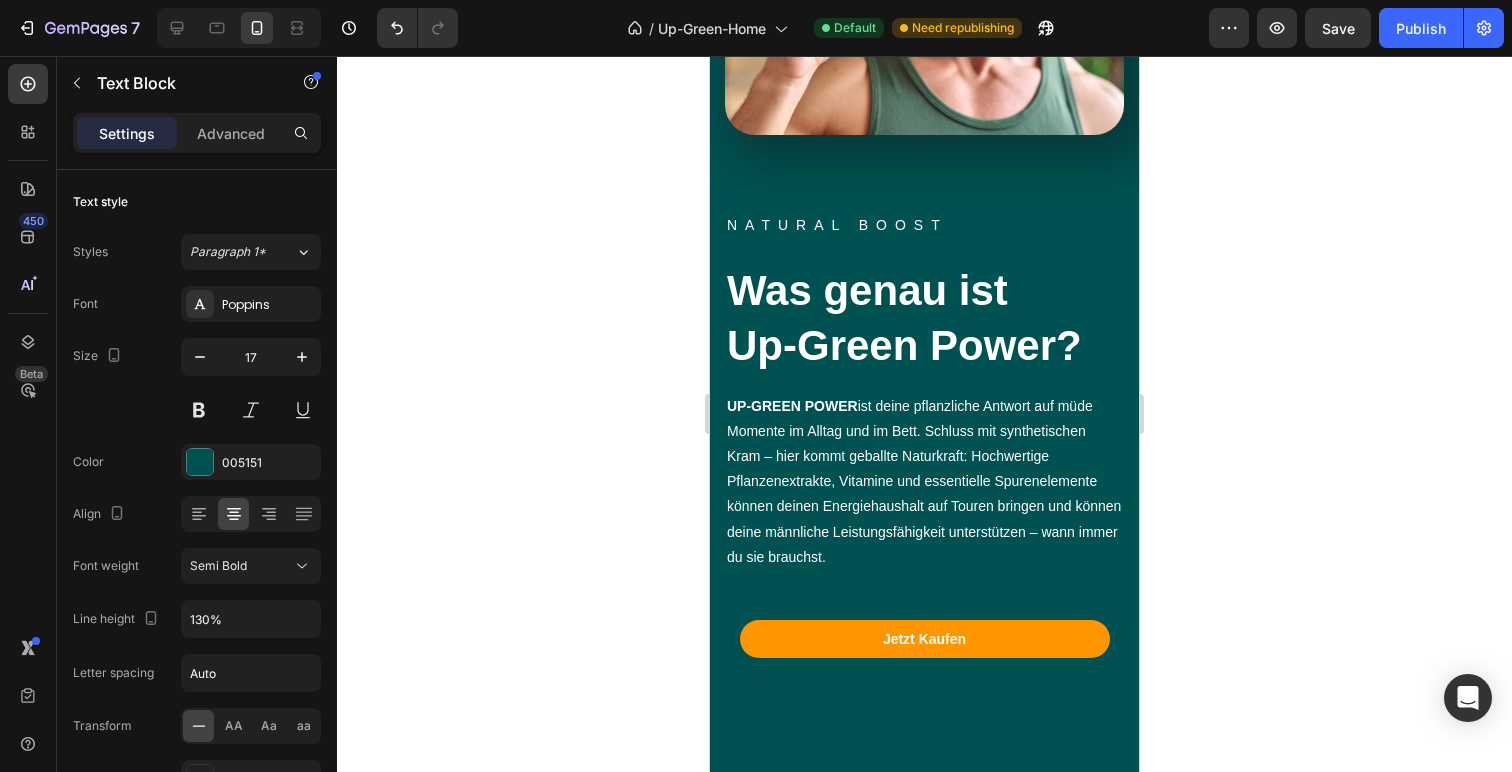 scroll, scrollTop: 1942, scrollLeft: 0, axis: vertical 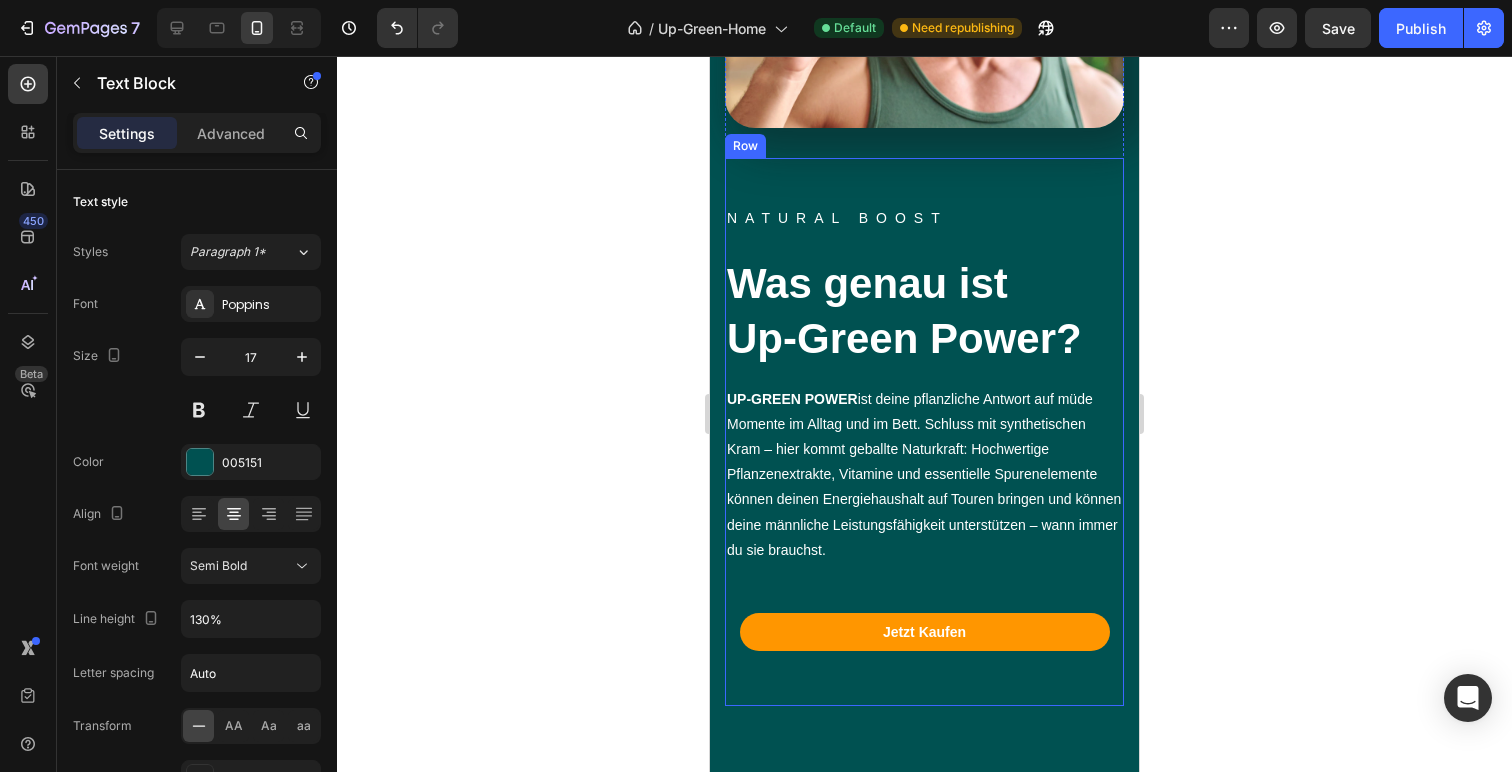 click on "NATURAL BOOST Text block Was genau ist  Up-Green Power? Heading UP-GREEN POWER  ist deine pflanzliche Antwort auf müde Momente im Alltag und im Bett. Schluss mit synthetischen Kram – hier kommt geballte Naturkraft: Hochwertige Pflanzenextrakte, Vitamine und essentielle Spurenelemente können deinen Energiehaushalt auf Touren bringen und können deine männliche Leistungsfähigkeit unterstützen – wann immer du sie brauchst. Text block Jetzt Kaufen   Button Row" at bounding box center (924, 432) 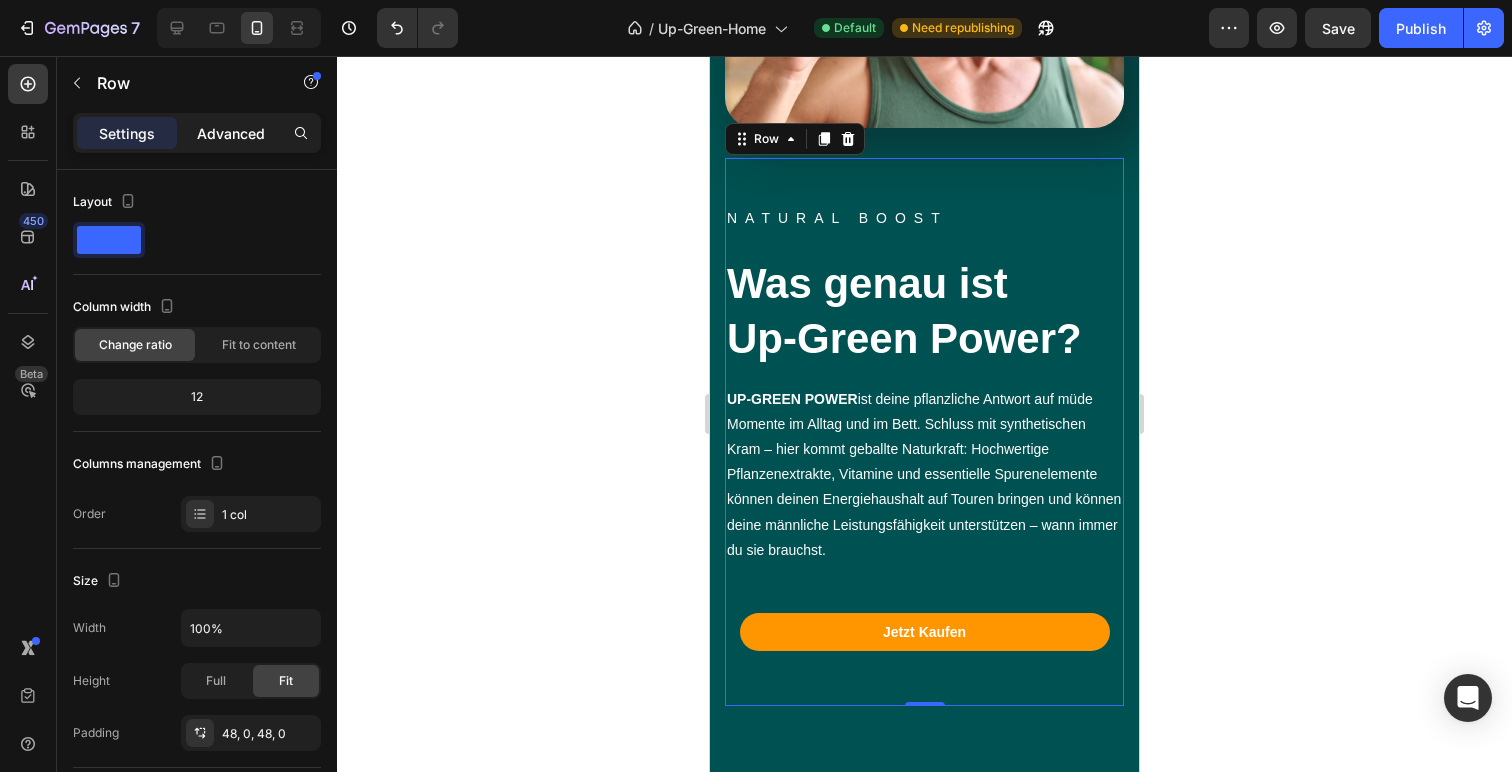 click on "Advanced" at bounding box center (231, 133) 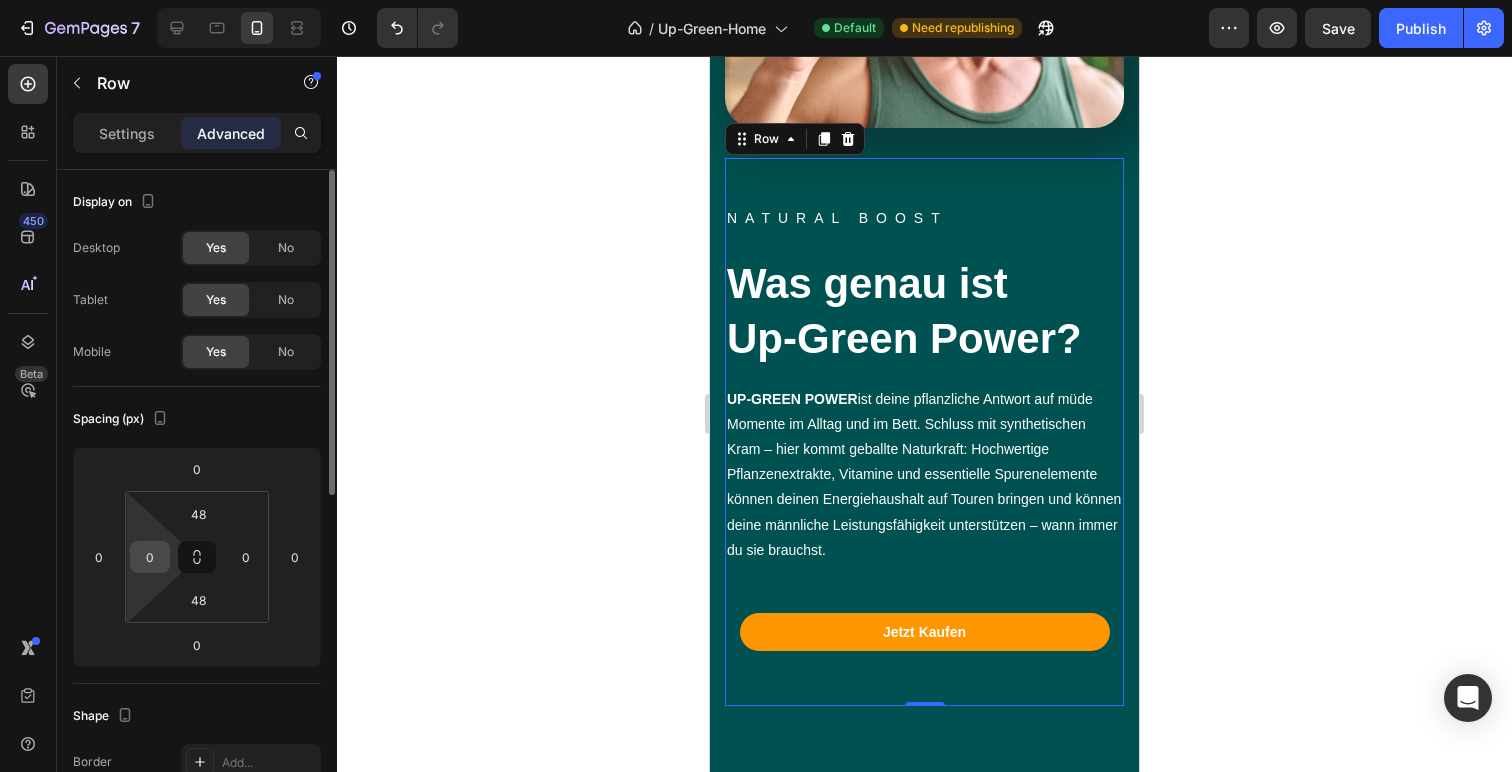 click on "0" at bounding box center (150, 557) 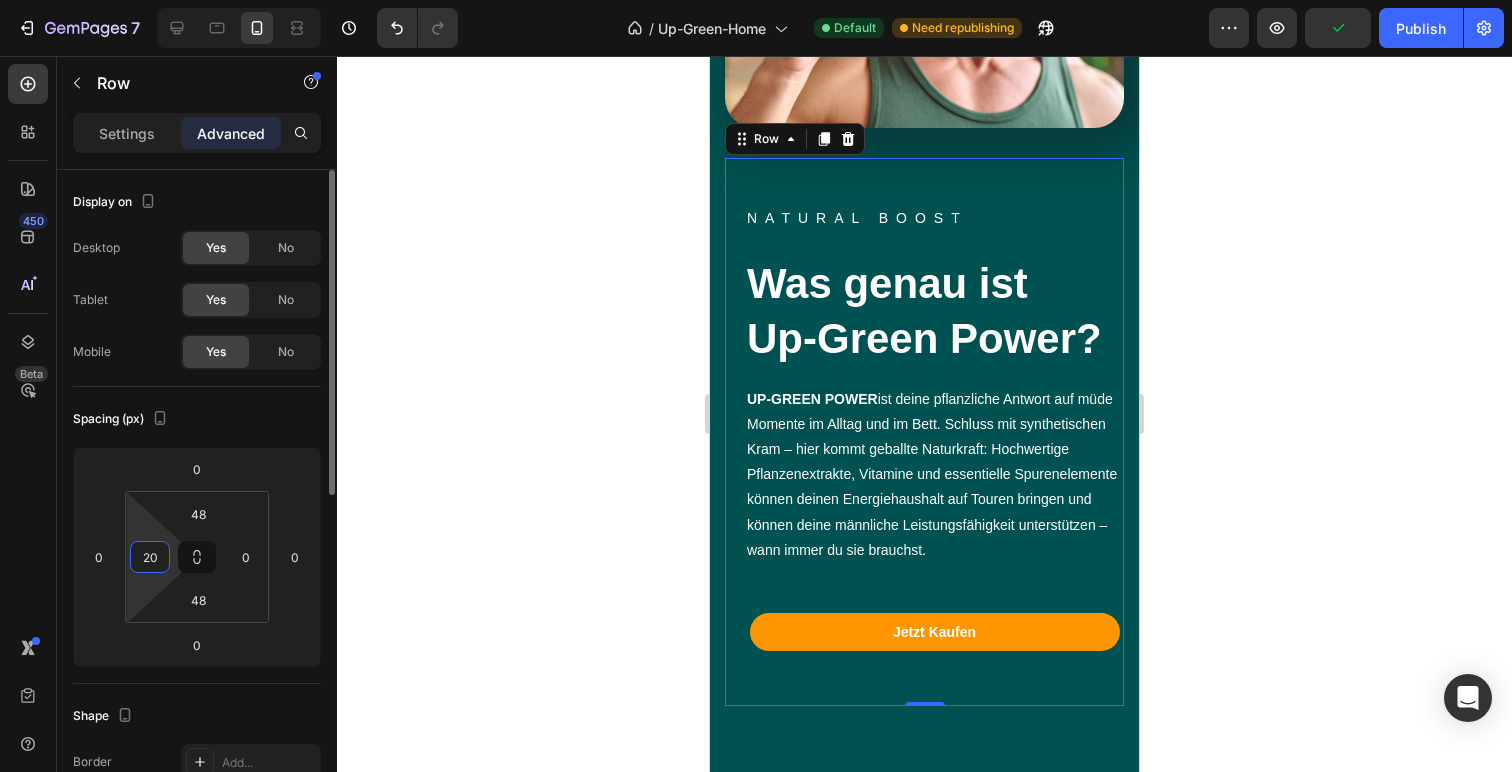 type on "2" 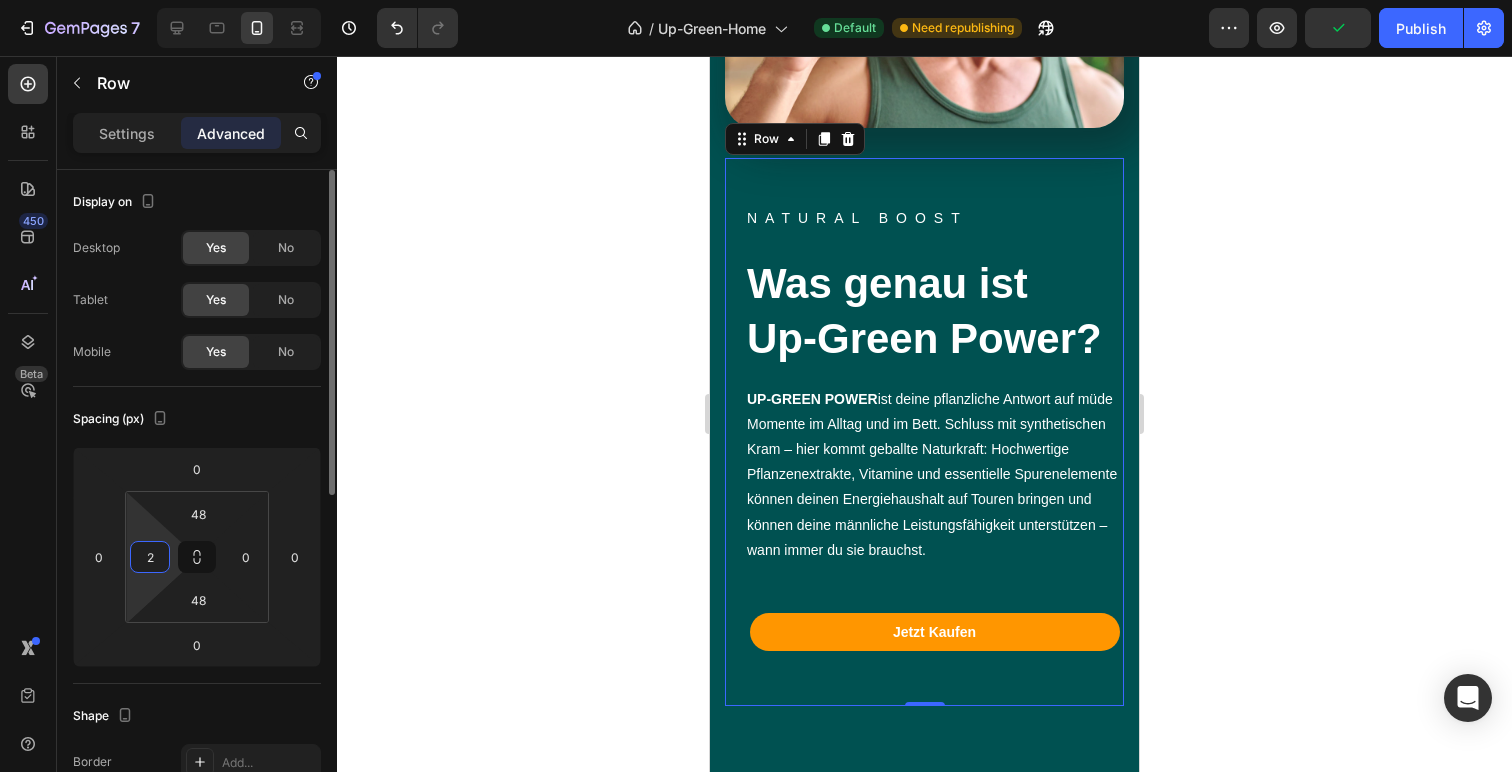 type 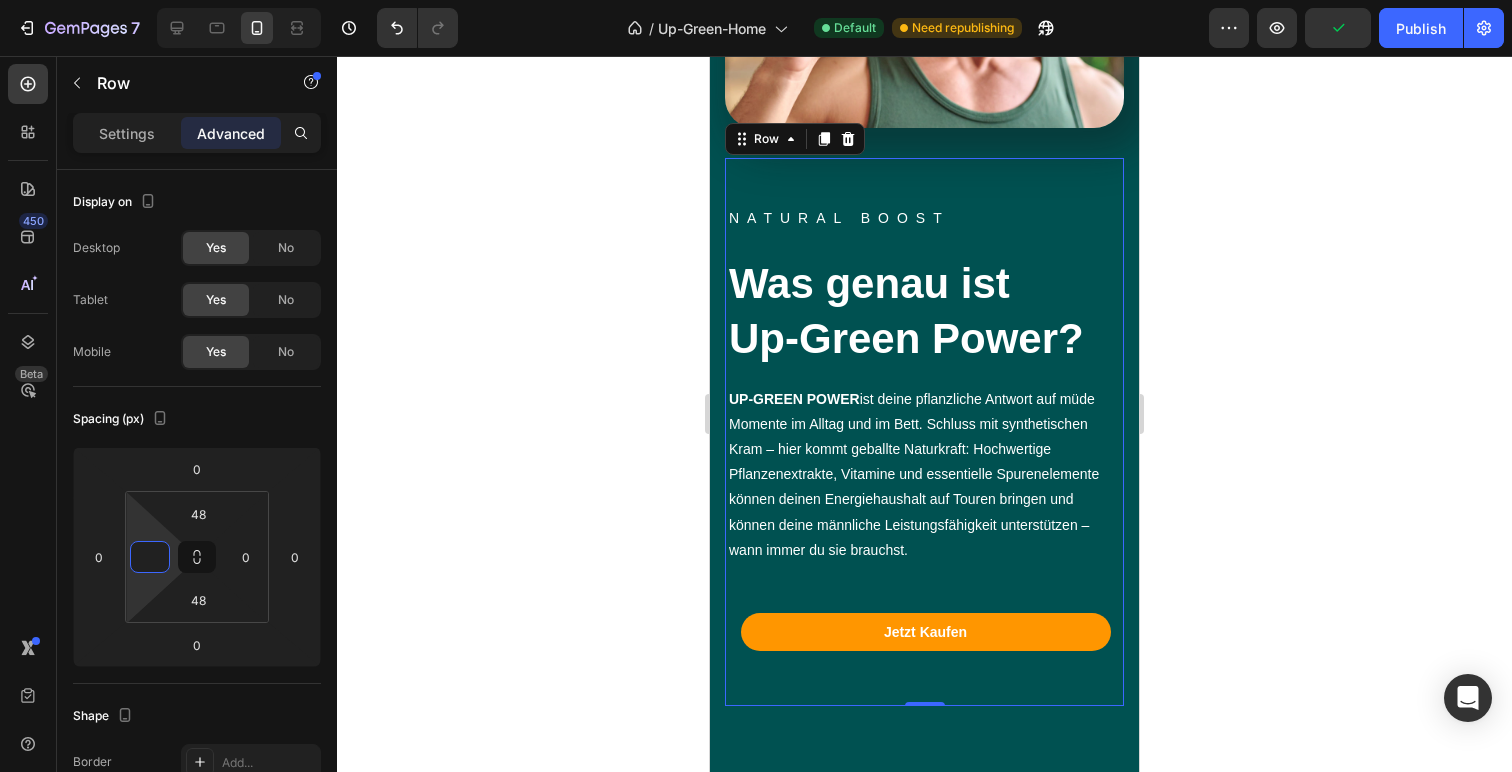click 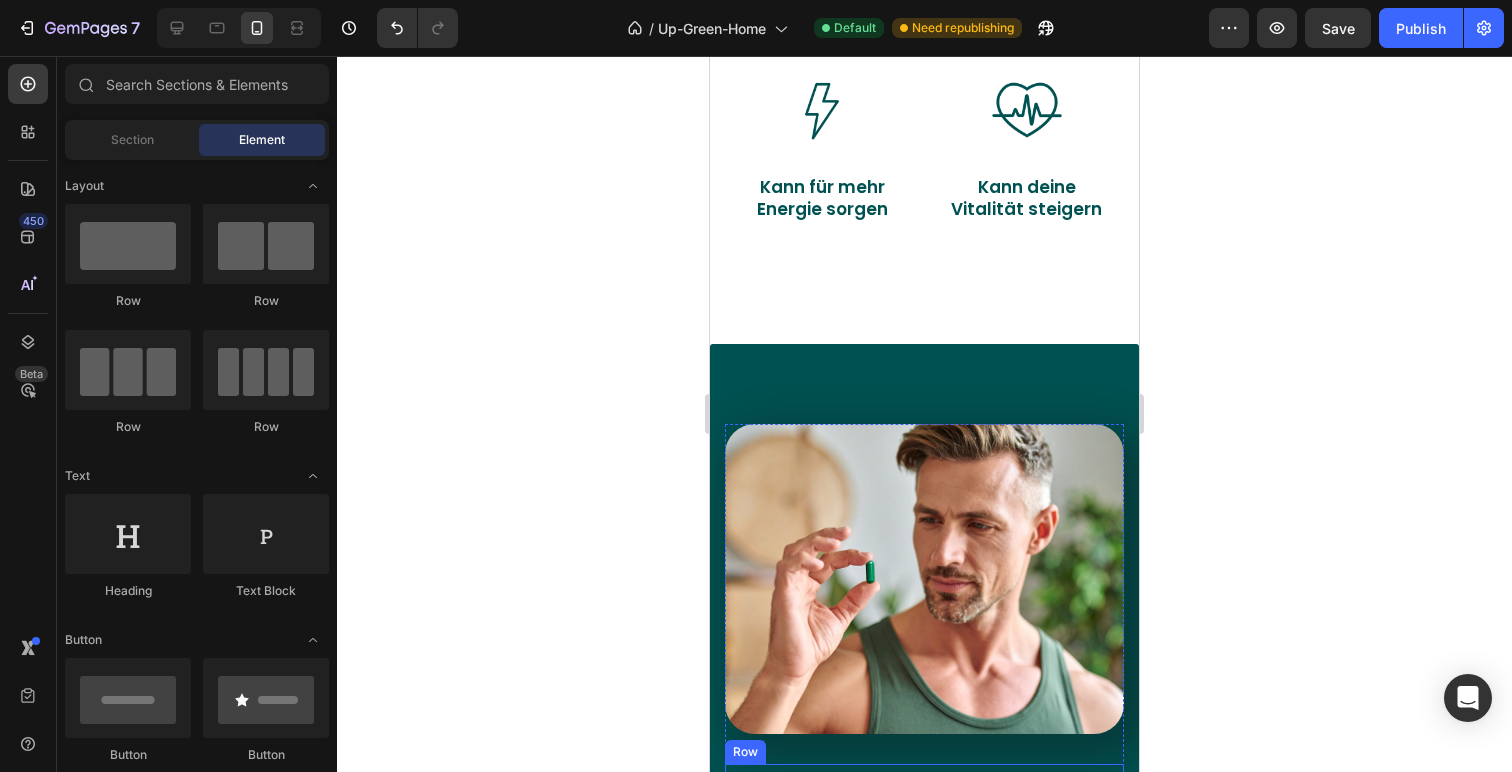 scroll, scrollTop: 1317, scrollLeft: 0, axis: vertical 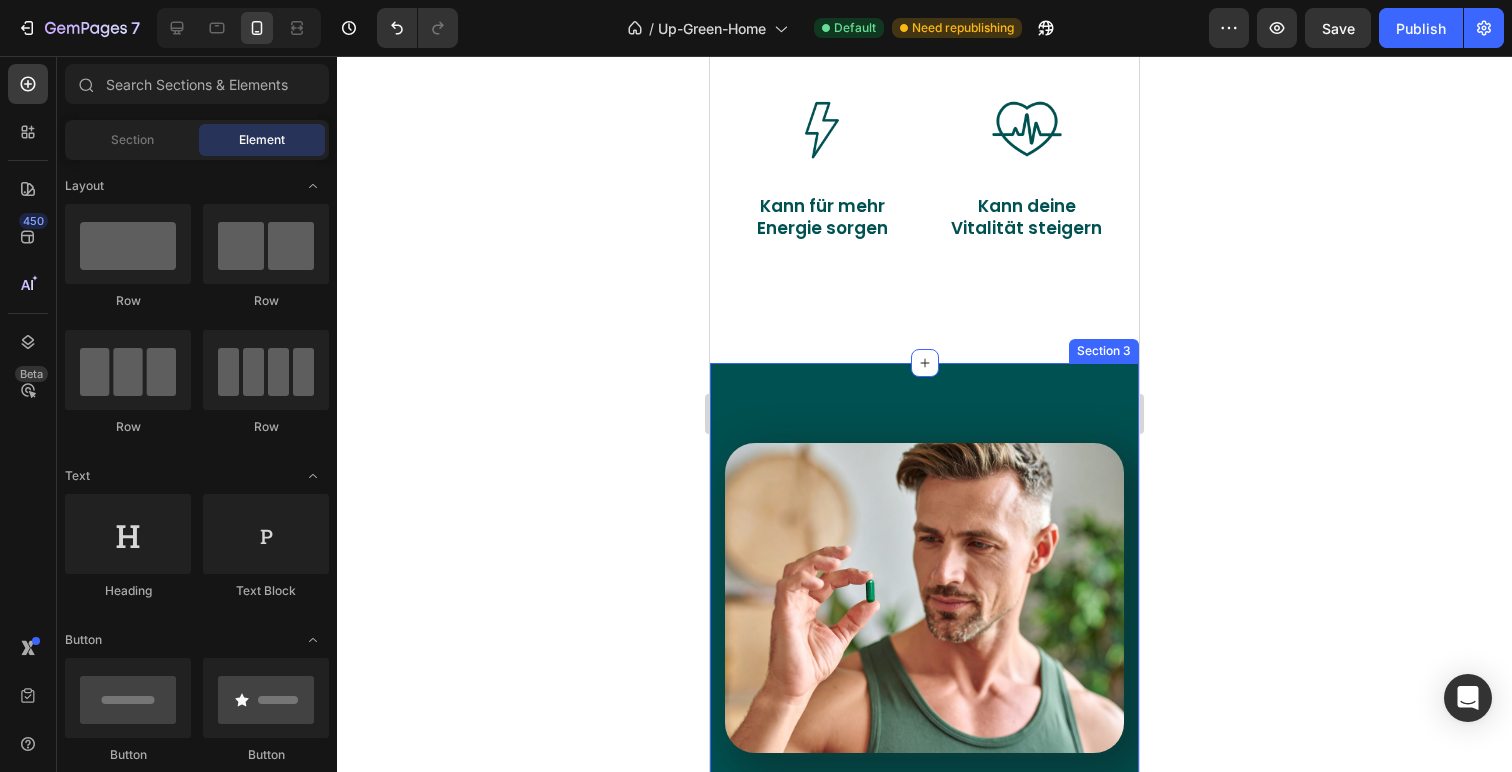click on "Image Row NATURAL BOOST Text block Was genau ist  Up-Green Power? Heading UP-GREEN POWER  ist deine pflanzliche Antwort auf müde Momente im Alltag und im Bett. Schluss mit synthetischen Kram – hier kommt geballte Naturkraft: Hochwertige Pflanzenextrakte, Vitamine und essentielle Spurenelemente können deinen Energiehaushalt auf Touren bringen und können deine männliche Leistungsfähigkeit unterstützen – wann immer du sie brauchst. Text block Jetzt Kaufen   Button Row Row Section 3" at bounding box center (924, 887) 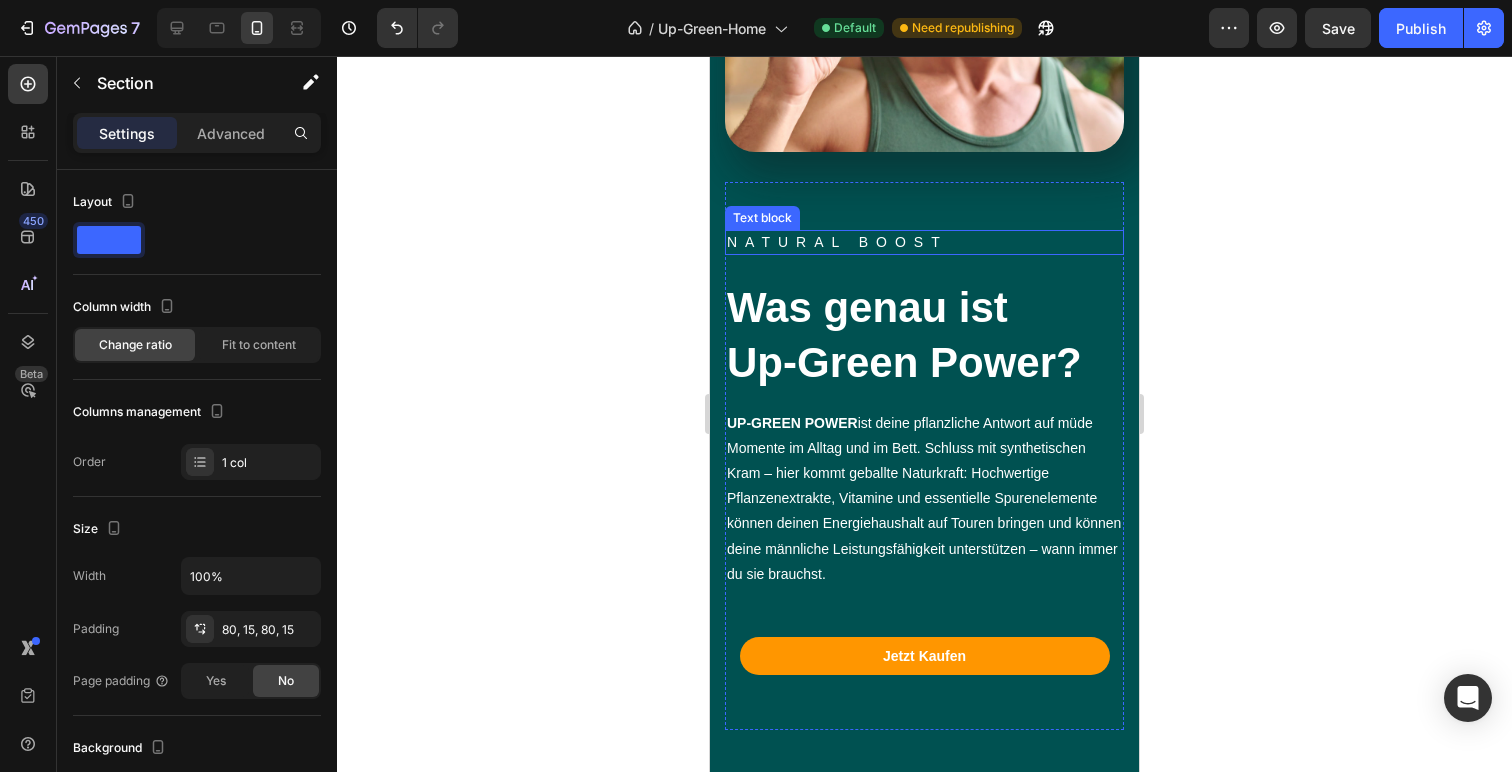 scroll, scrollTop: 1991, scrollLeft: 0, axis: vertical 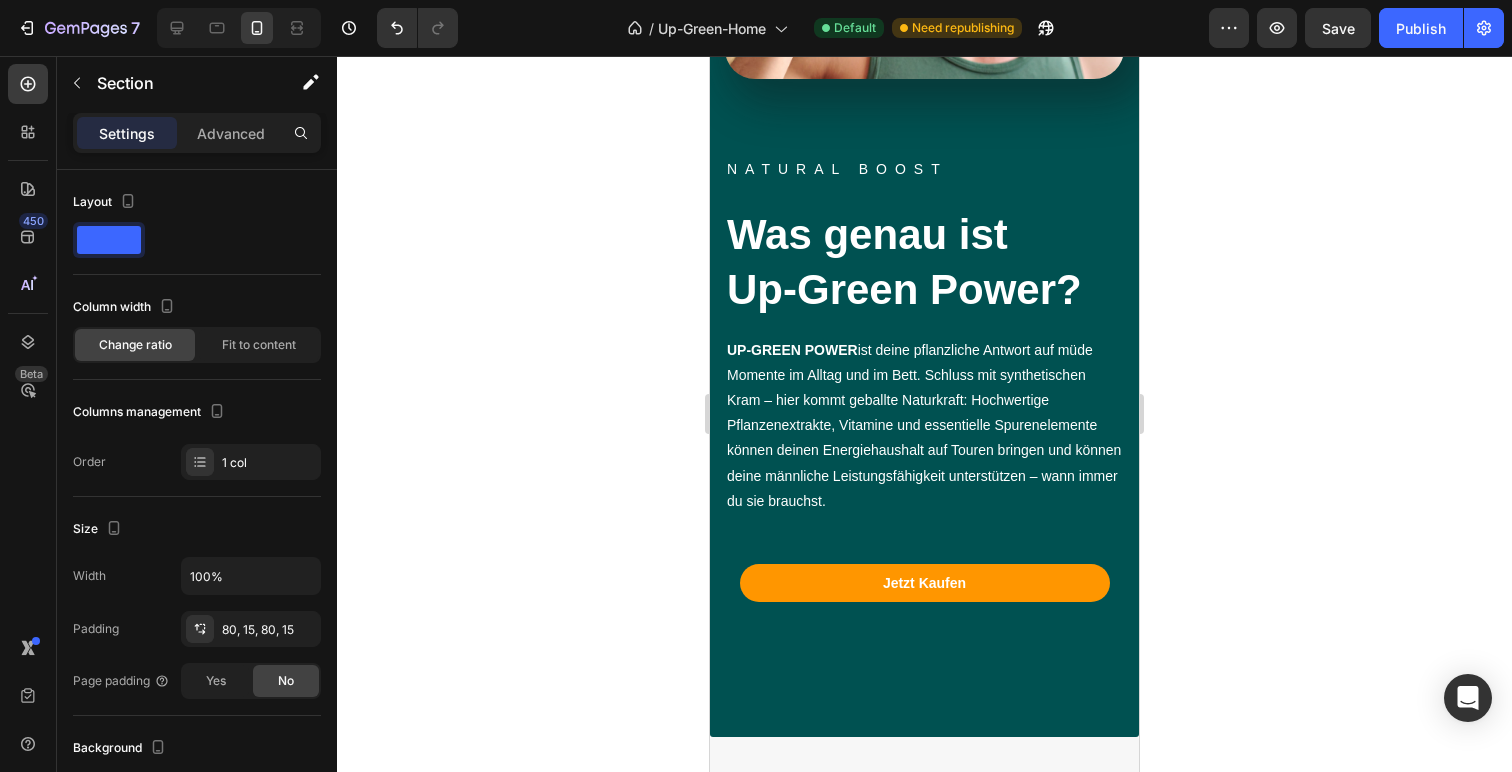 click 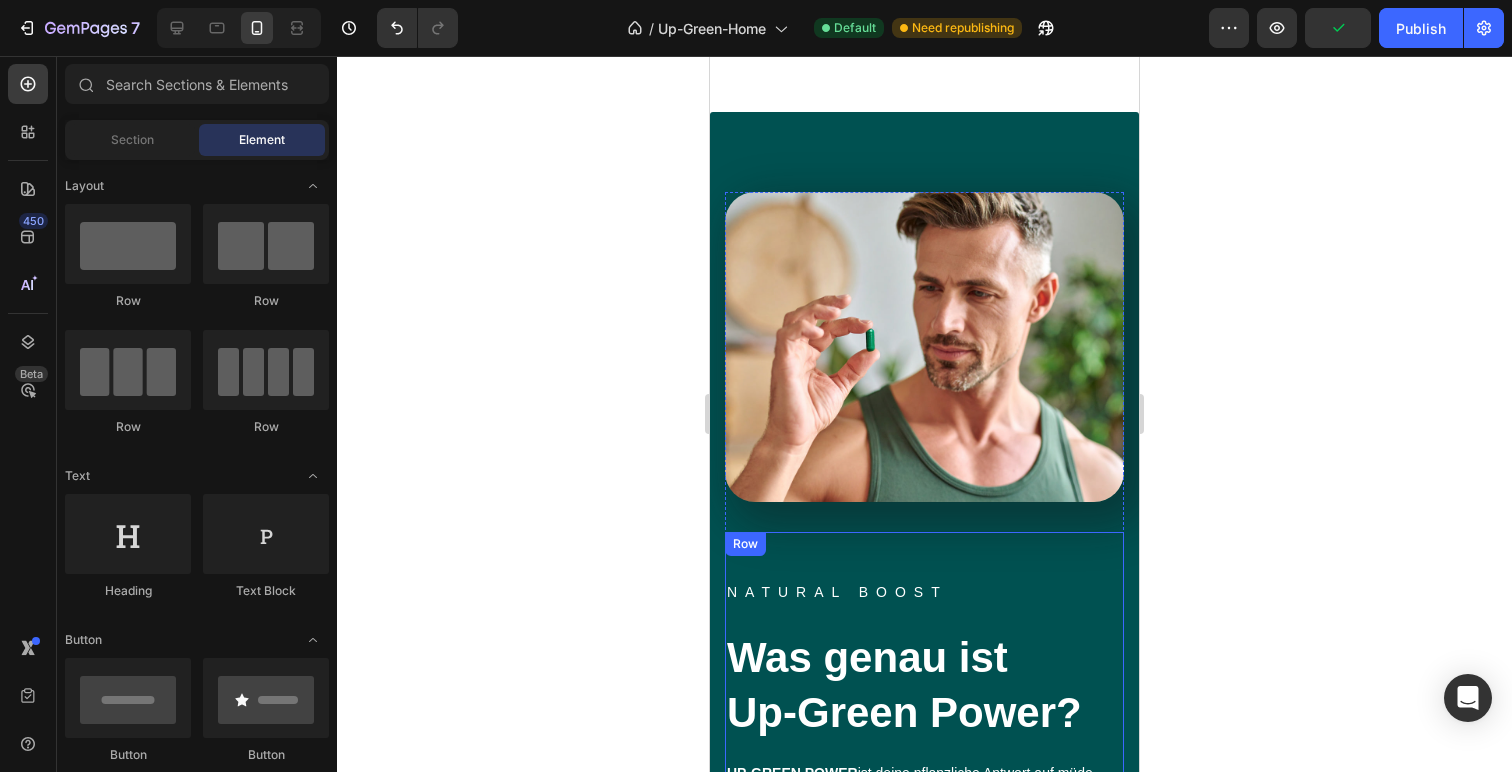 scroll, scrollTop: 1554, scrollLeft: 0, axis: vertical 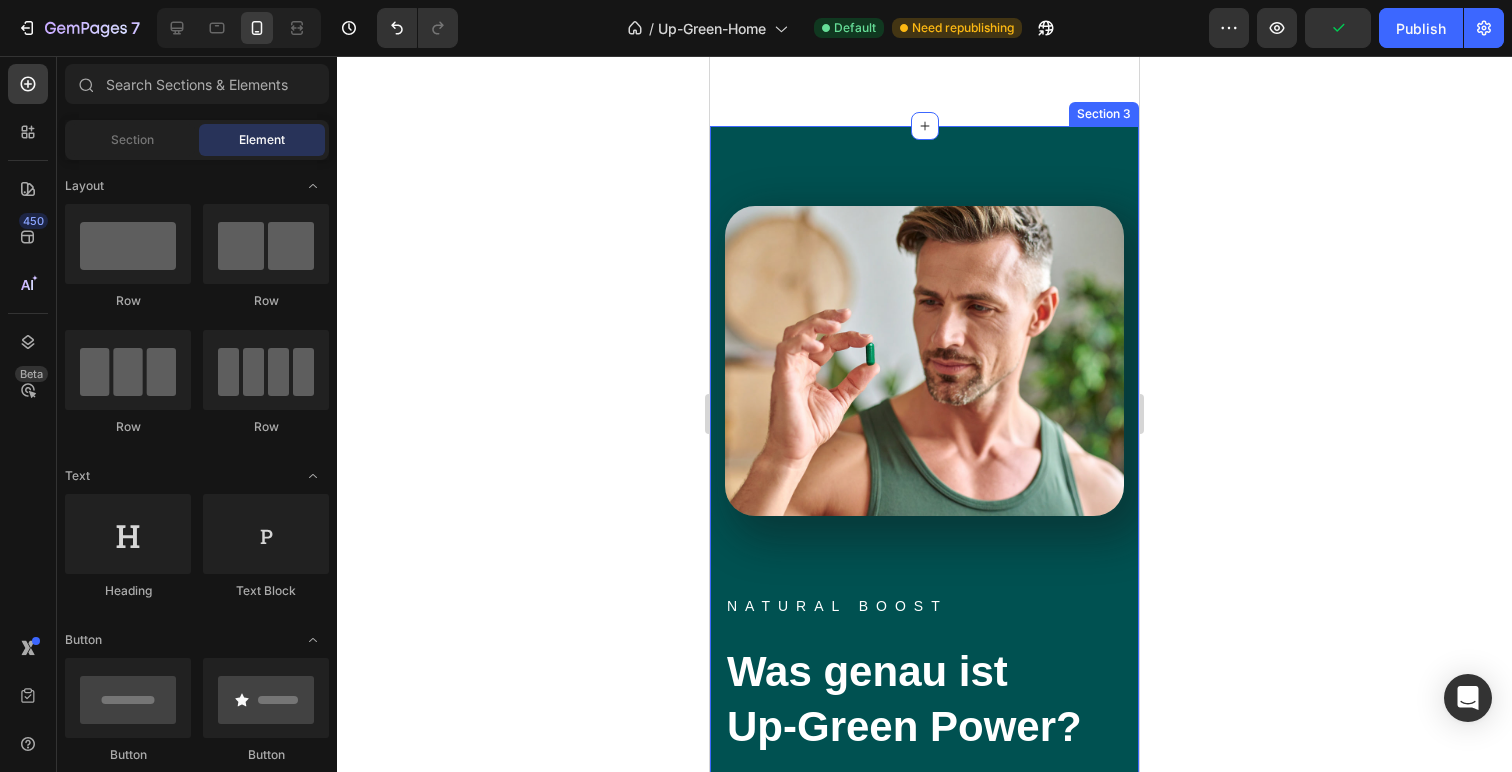 click on "Image Row NATURAL BOOST Text block Was genau ist  Up-Green Power? Heading UP-GREEN POWER  ist deine pflanzliche Antwort auf müde Momente im Alltag und im Bett. Schluss mit synthetischen Kram – hier kommt geballte Naturkraft: Hochwertige Pflanzenextrakte, Vitamine und essentielle Spurenelemente können deinen Energiehaushalt auf Touren bringen und können deine männliche Leistungsfähigkeit unterstützen – wann immer du sie brauchst. Text block Jetzt Kaufen   Button Row Row Section 3" at bounding box center (924, 650) 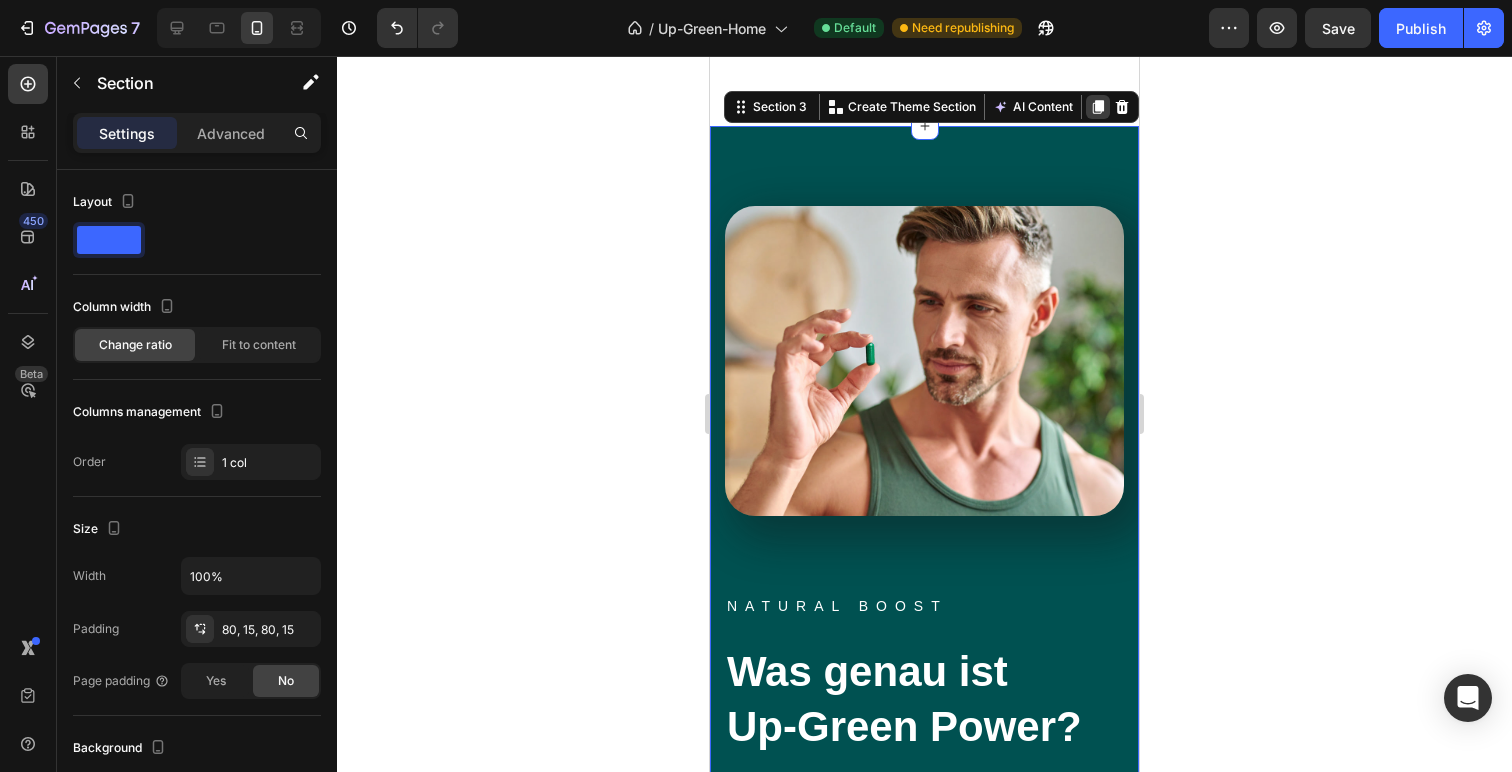 click 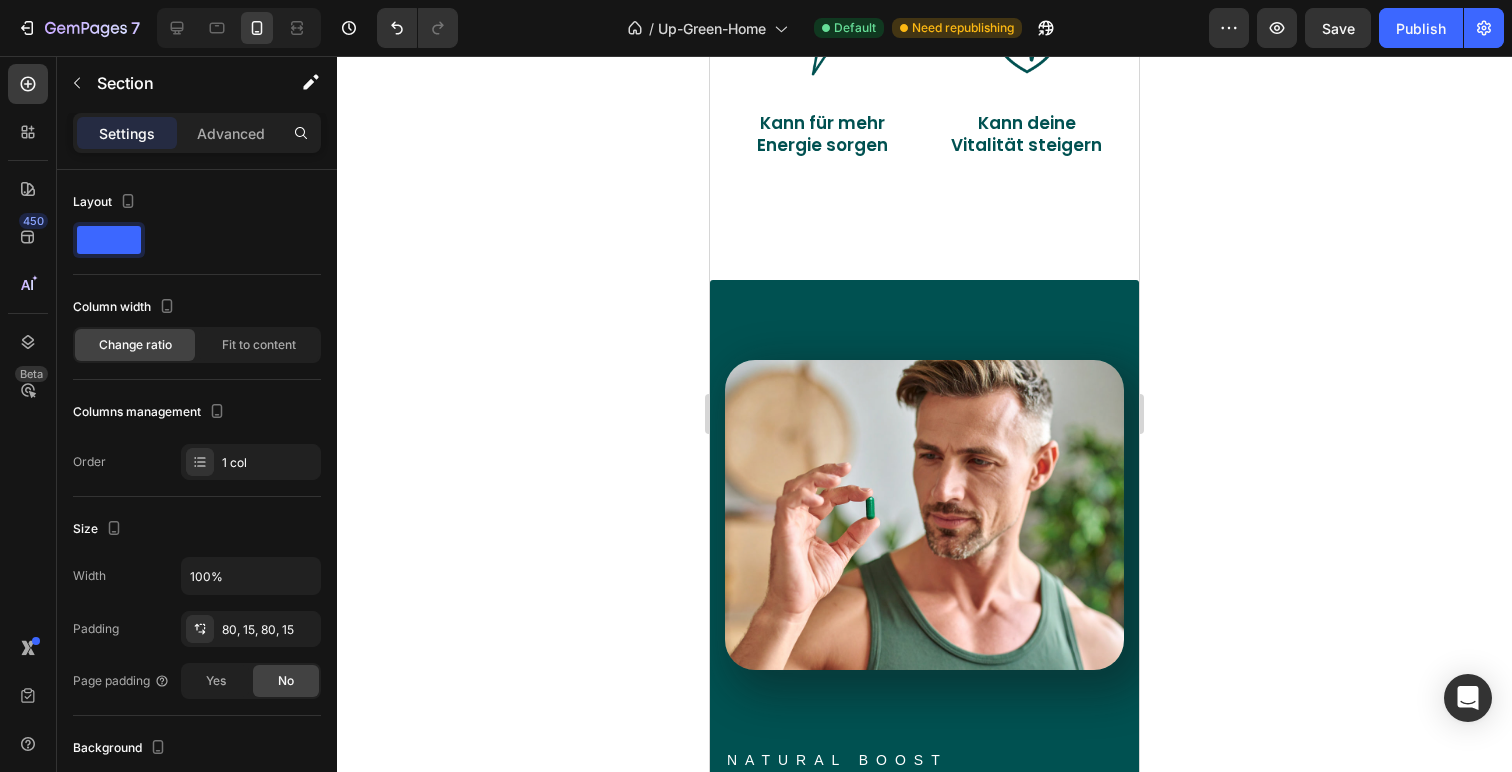 scroll, scrollTop: 1381, scrollLeft: 0, axis: vertical 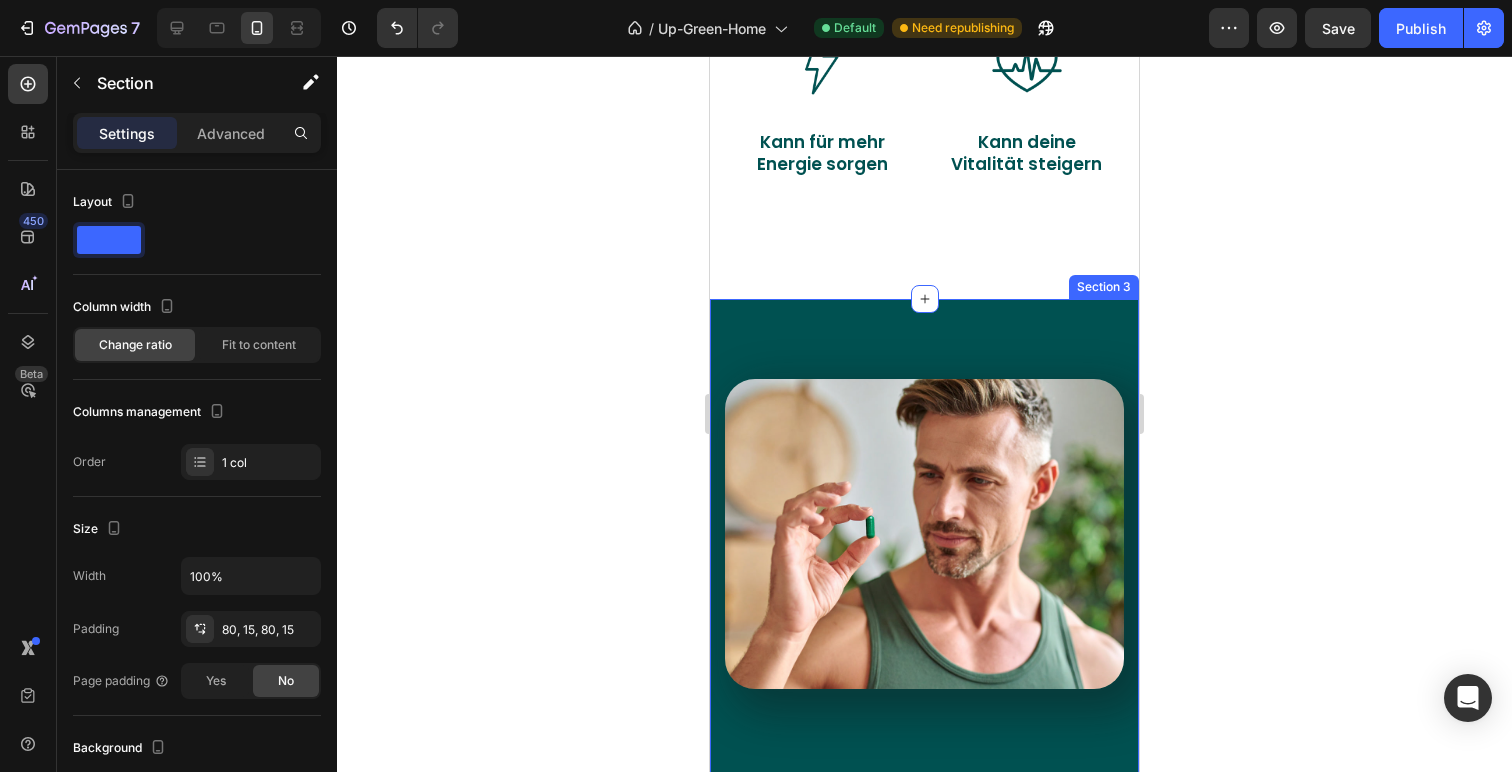 click on "Image Row NATURAL BOOST Text block Was genau ist  Up-Green Power? Heading UP-GREEN POWER  ist deine pflanzliche Antwort auf müde Momente im Alltag und im Bett. Schluss mit synthetischen Kram – hier kommt geballte Naturkraft: Hochwertige Pflanzenextrakte, Vitamine und essentielle Spurenelemente können deinen Energiehaushalt auf Touren bringen und können deine männliche Leistungsfähigkeit unterstützen – wann immer du sie brauchst. Text block Jetzt Kaufen   Button Row Row Section 3" at bounding box center (924, 823) 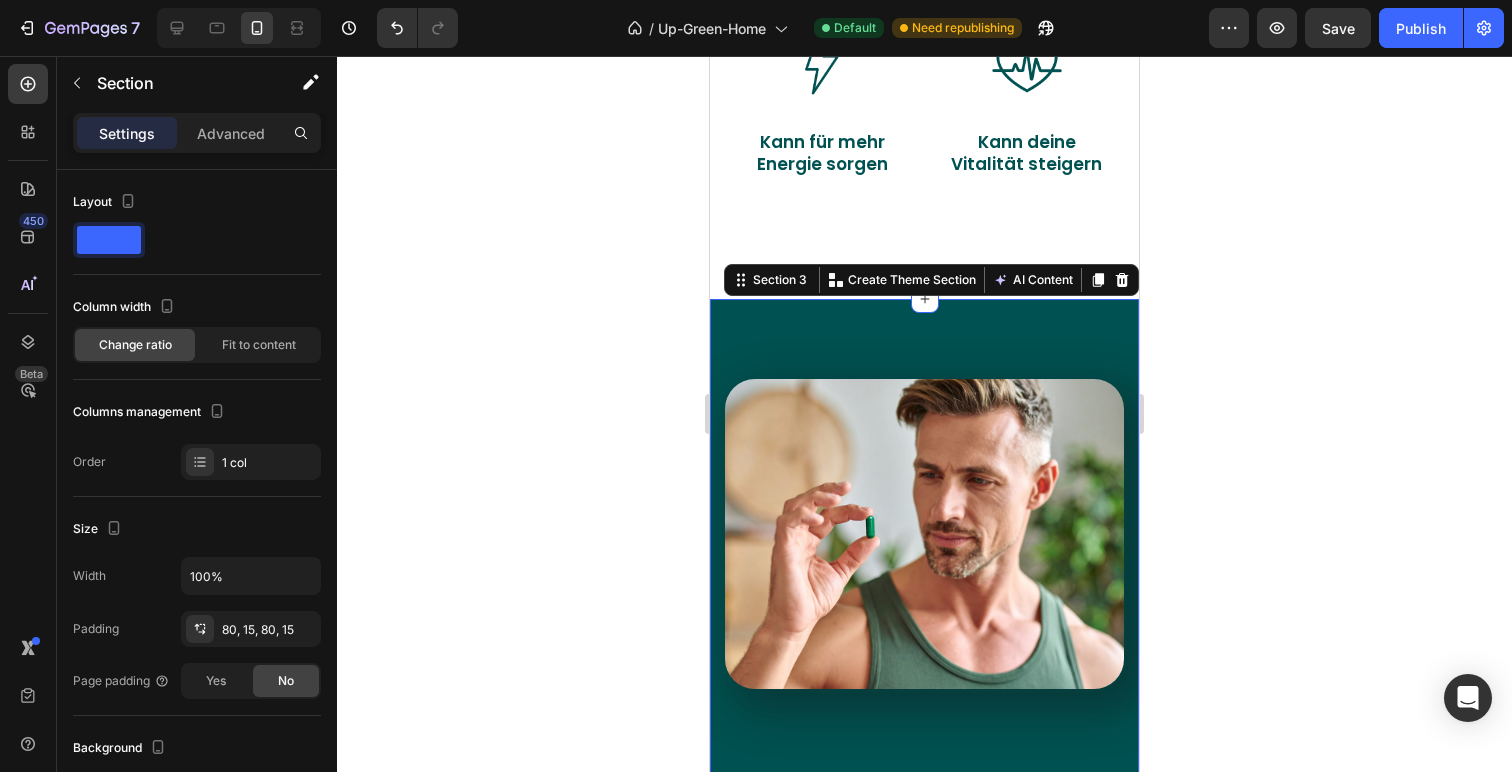 click on "Settings Advanced" at bounding box center [197, 133] 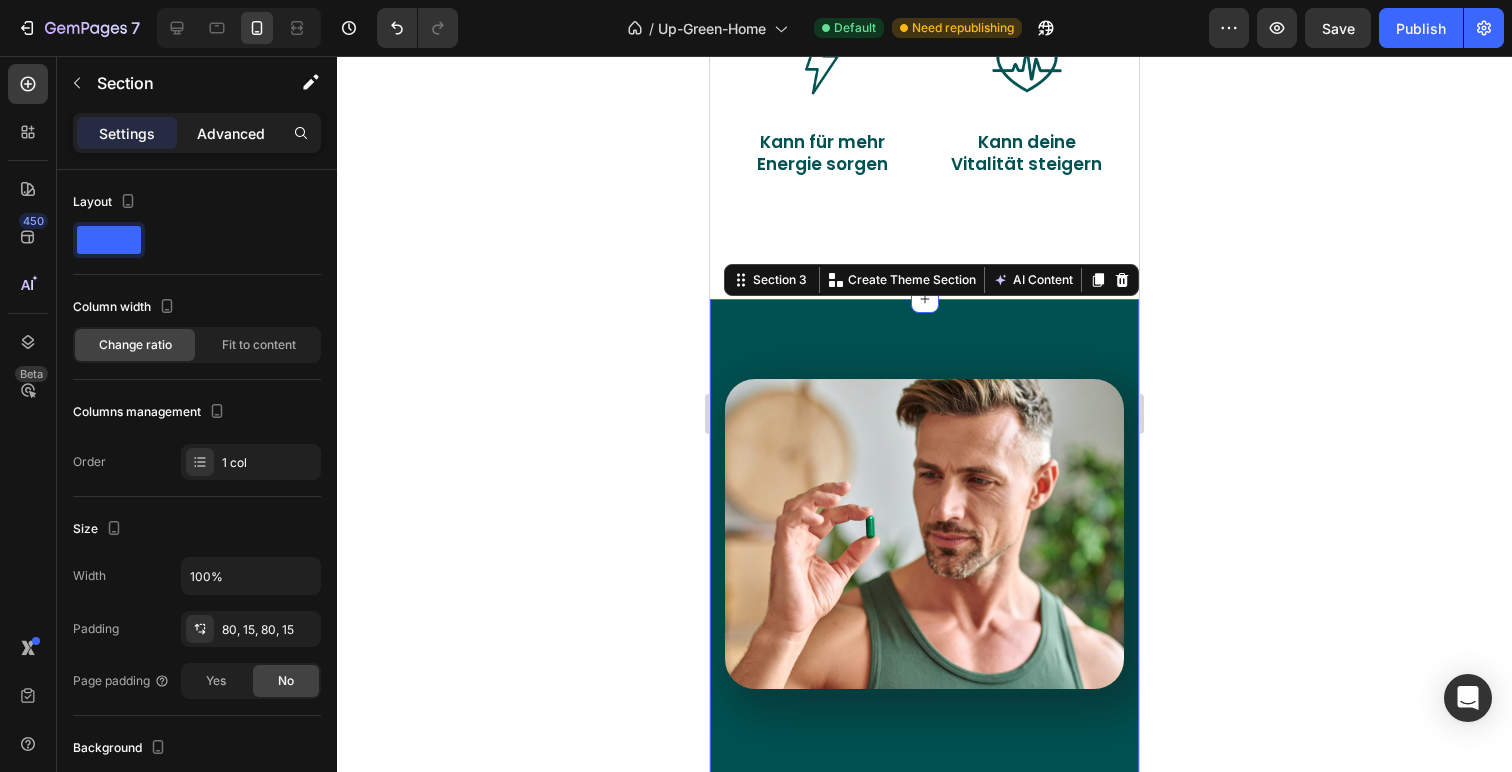 click on "Advanced" 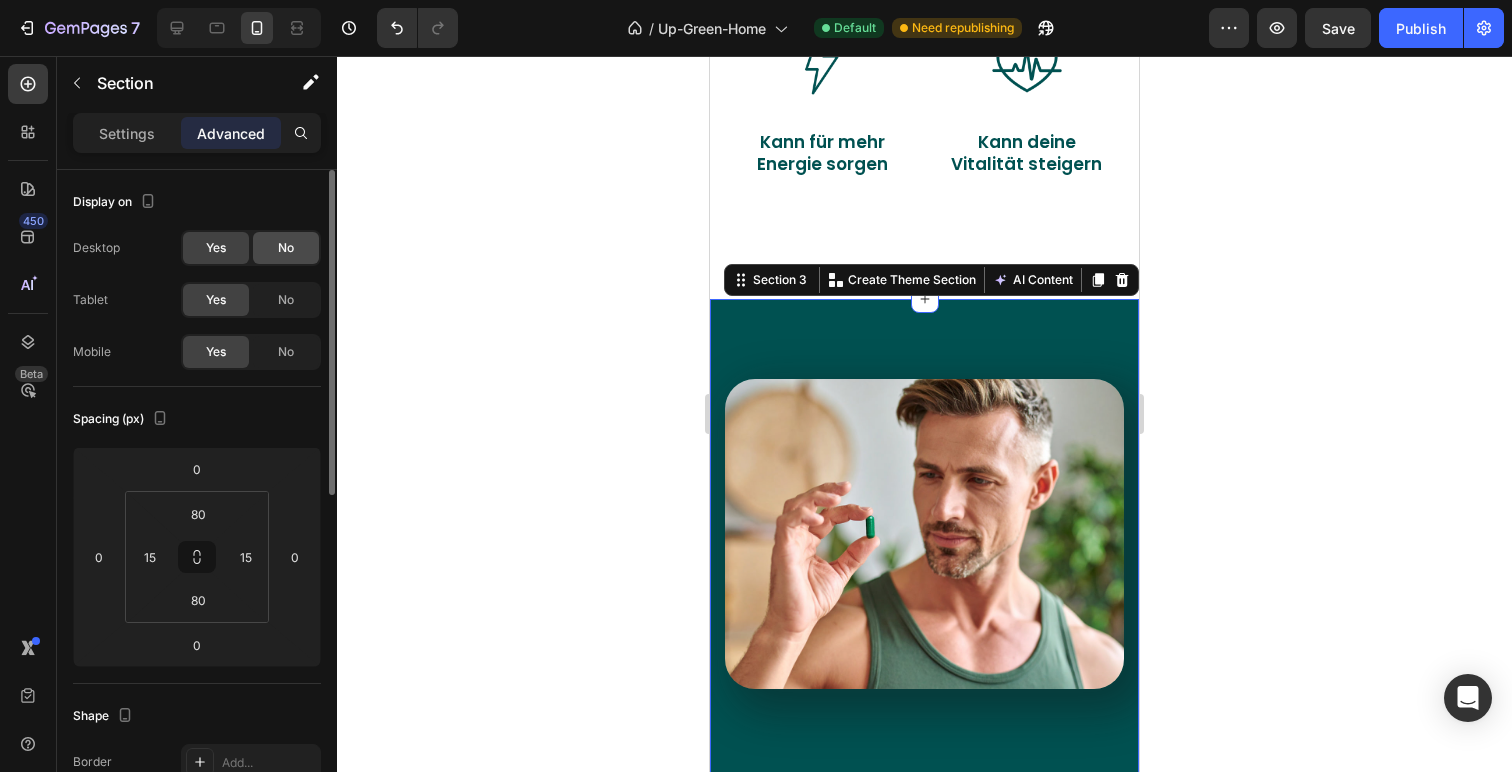 click on "No" 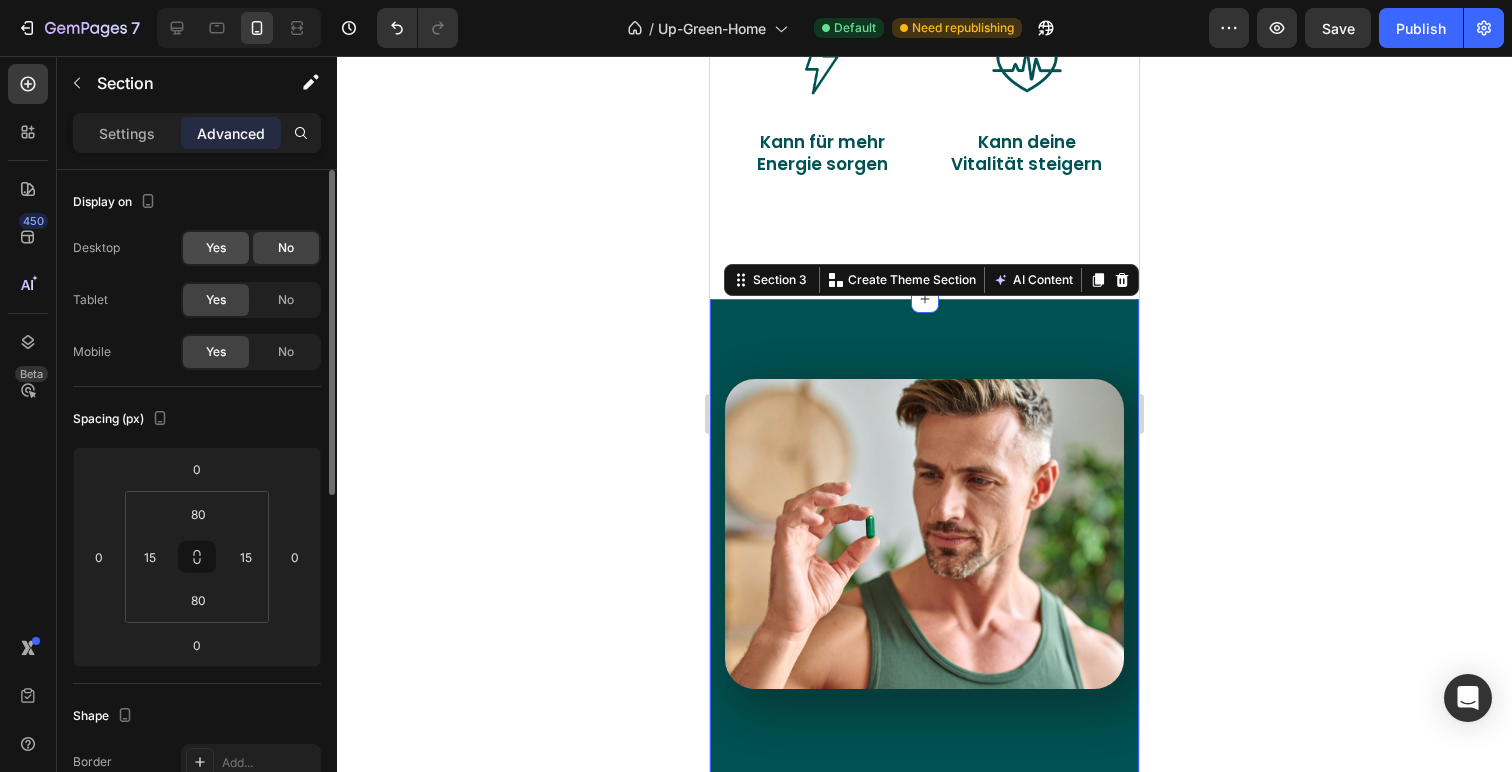 click on "Yes" 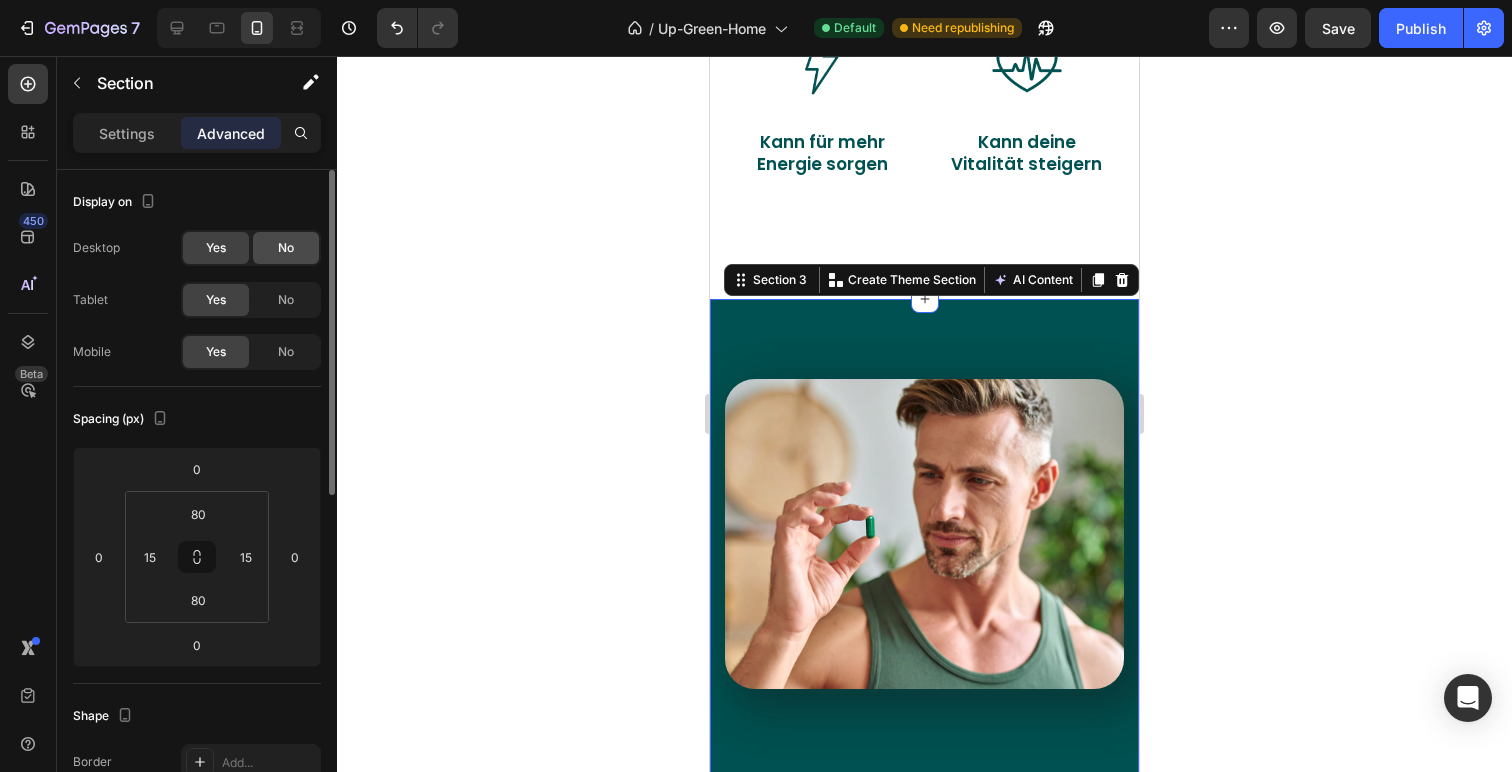 click on "No" 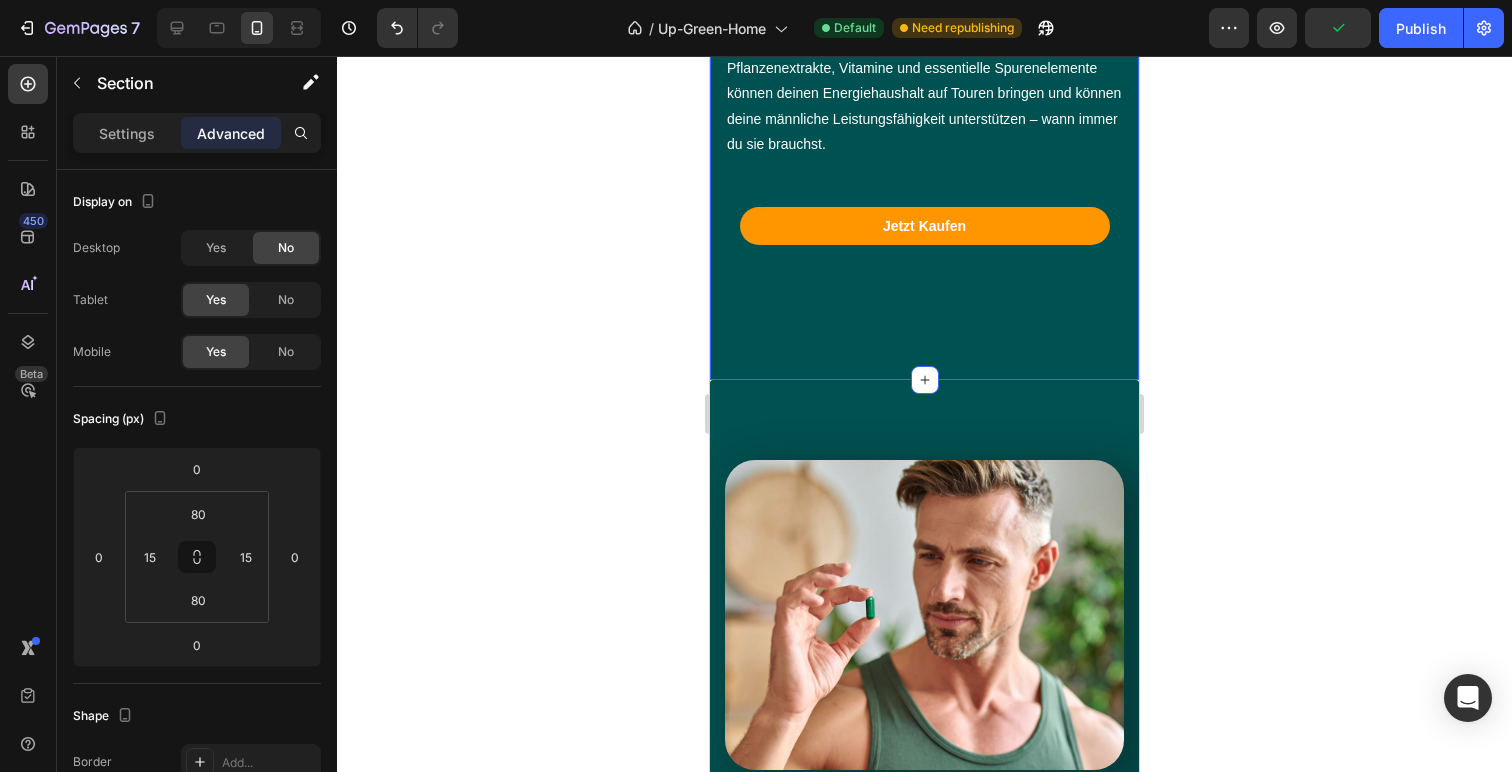 scroll, scrollTop: 2379, scrollLeft: 0, axis: vertical 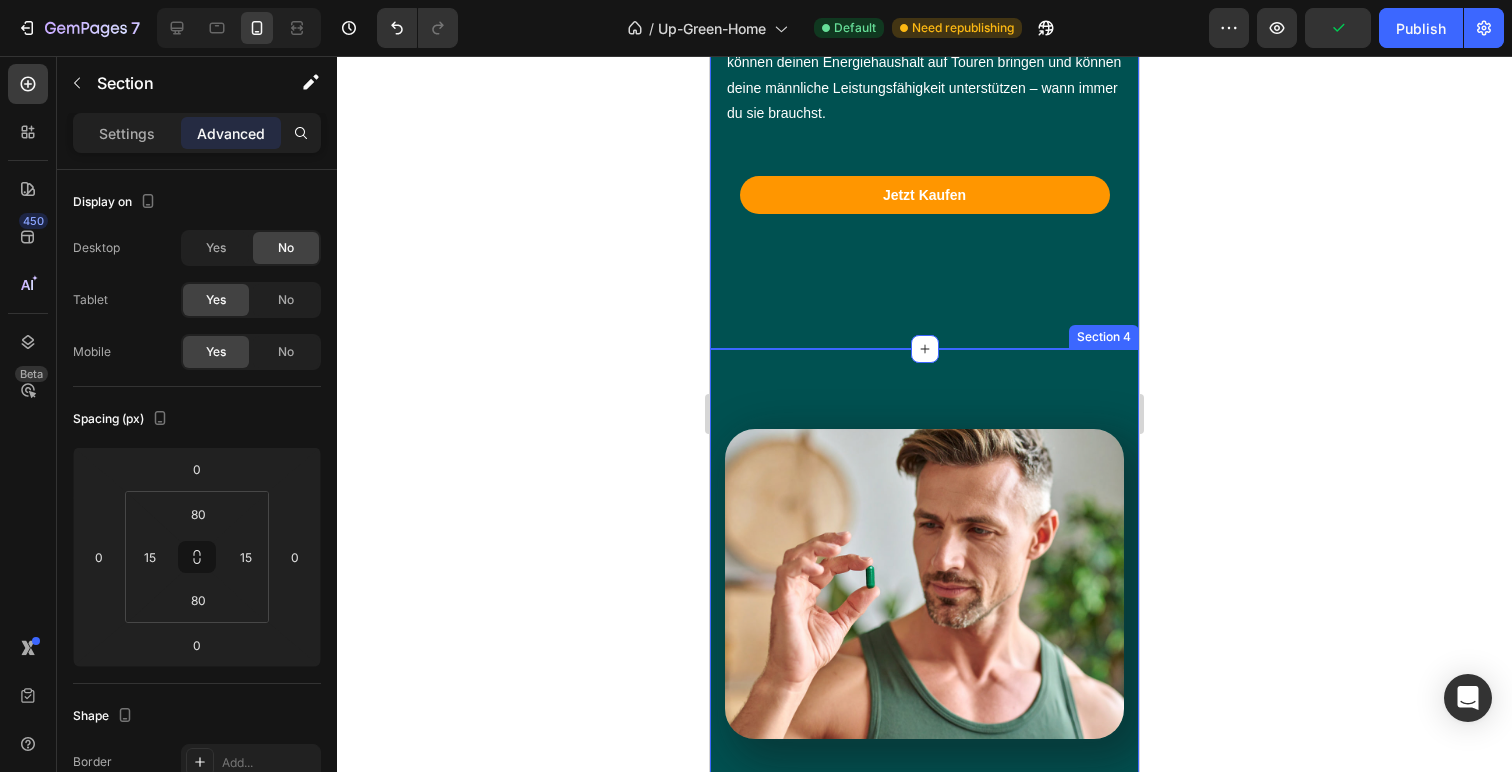 click on "Image Row NATURAL BOOST Text block Was genau ist  Up-Green Power? Heading UP-GREEN POWER  ist deine pflanzliche Antwort auf müde Momente im Alltag und im Bett. Schluss mit synthetischen Kram – hier kommt geballte Naturkraft: Hochwertige Pflanzenextrakte, Vitamine und essentielle Spurenelemente können deinen Energiehaushalt auf Touren bringen und können deine männliche Leistungsfähigkeit unterstützen – wann immer du sie brauchst. Text block Jetzt Kaufen   Button Row Row Section 4" at bounding box center [924, 873] 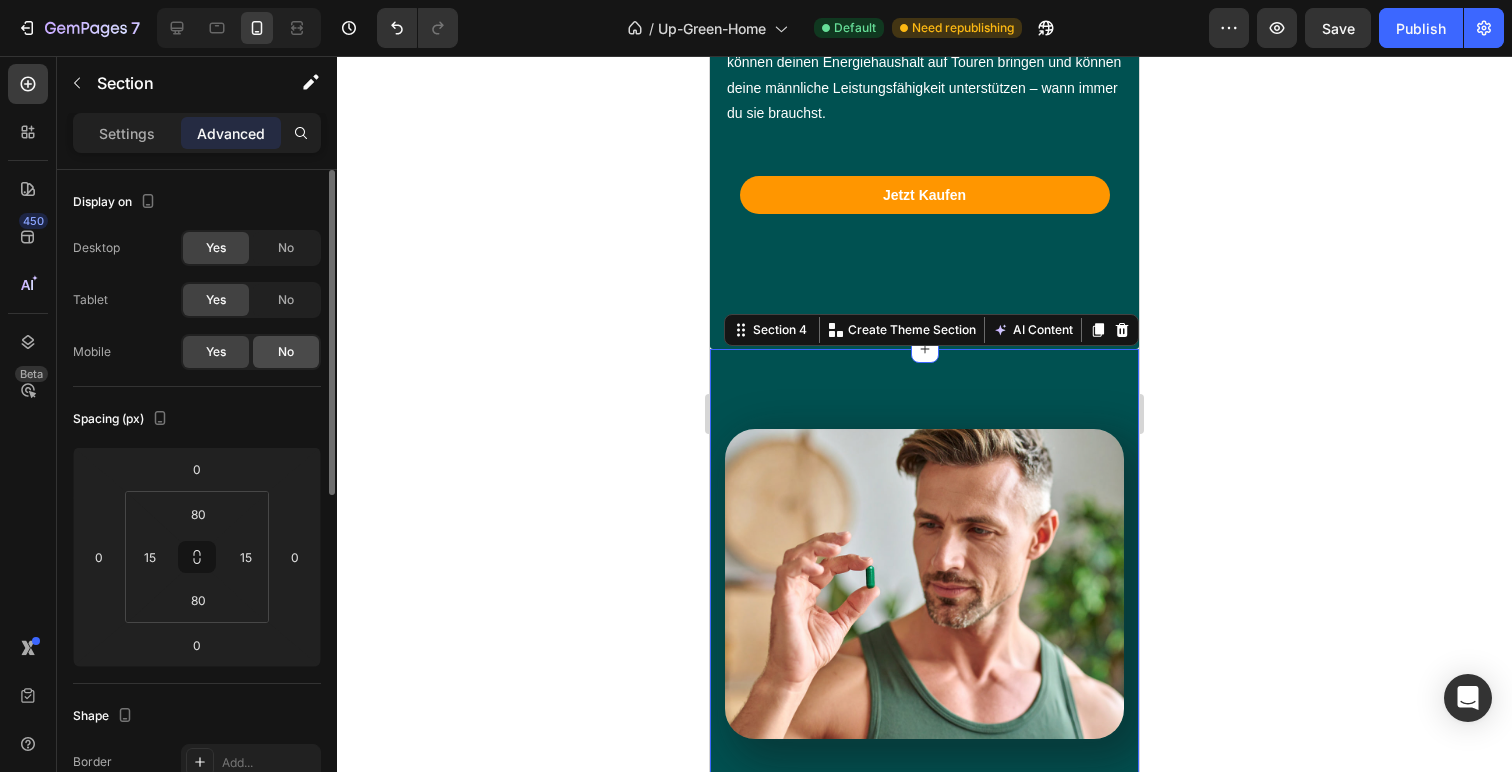 click on "No" 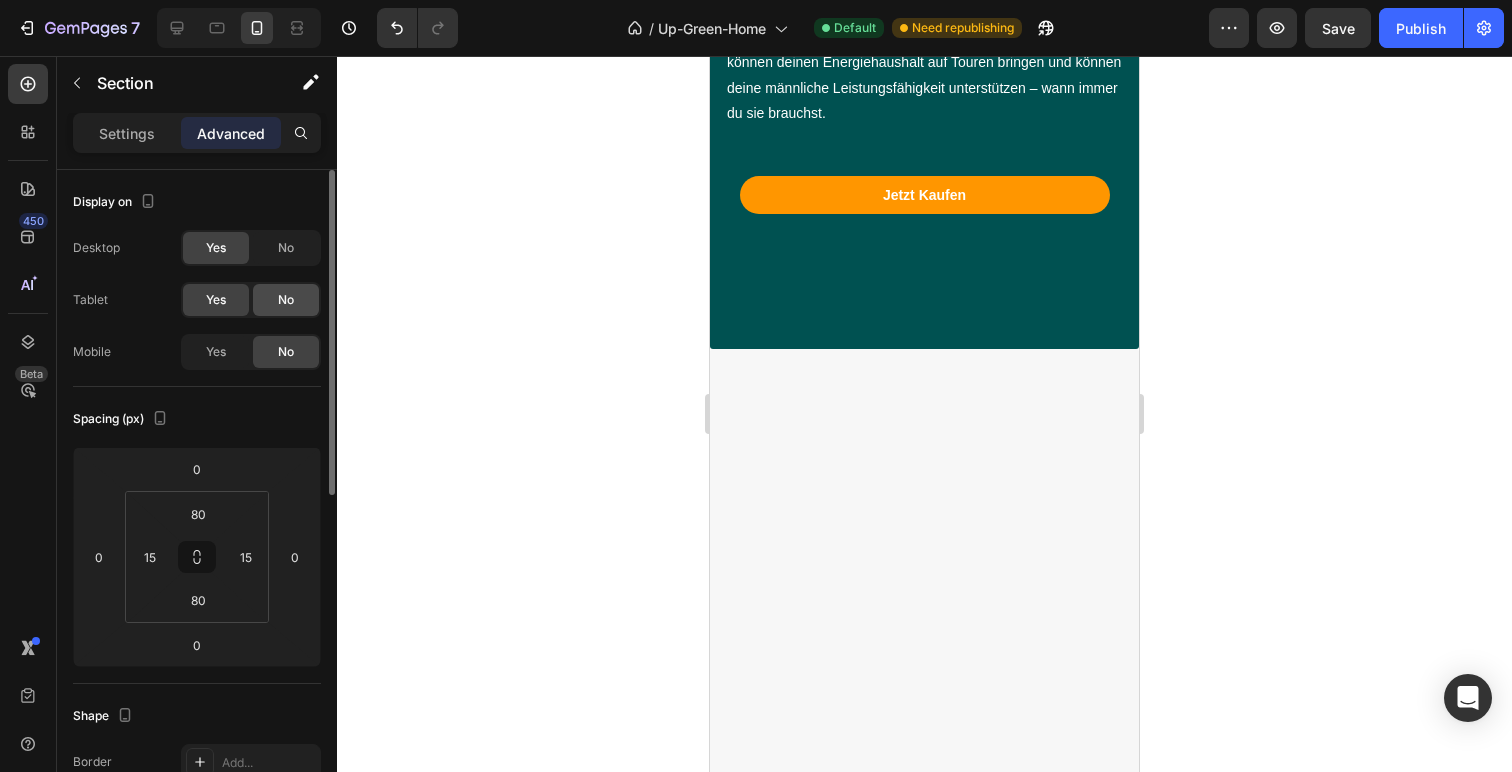 click on "No" 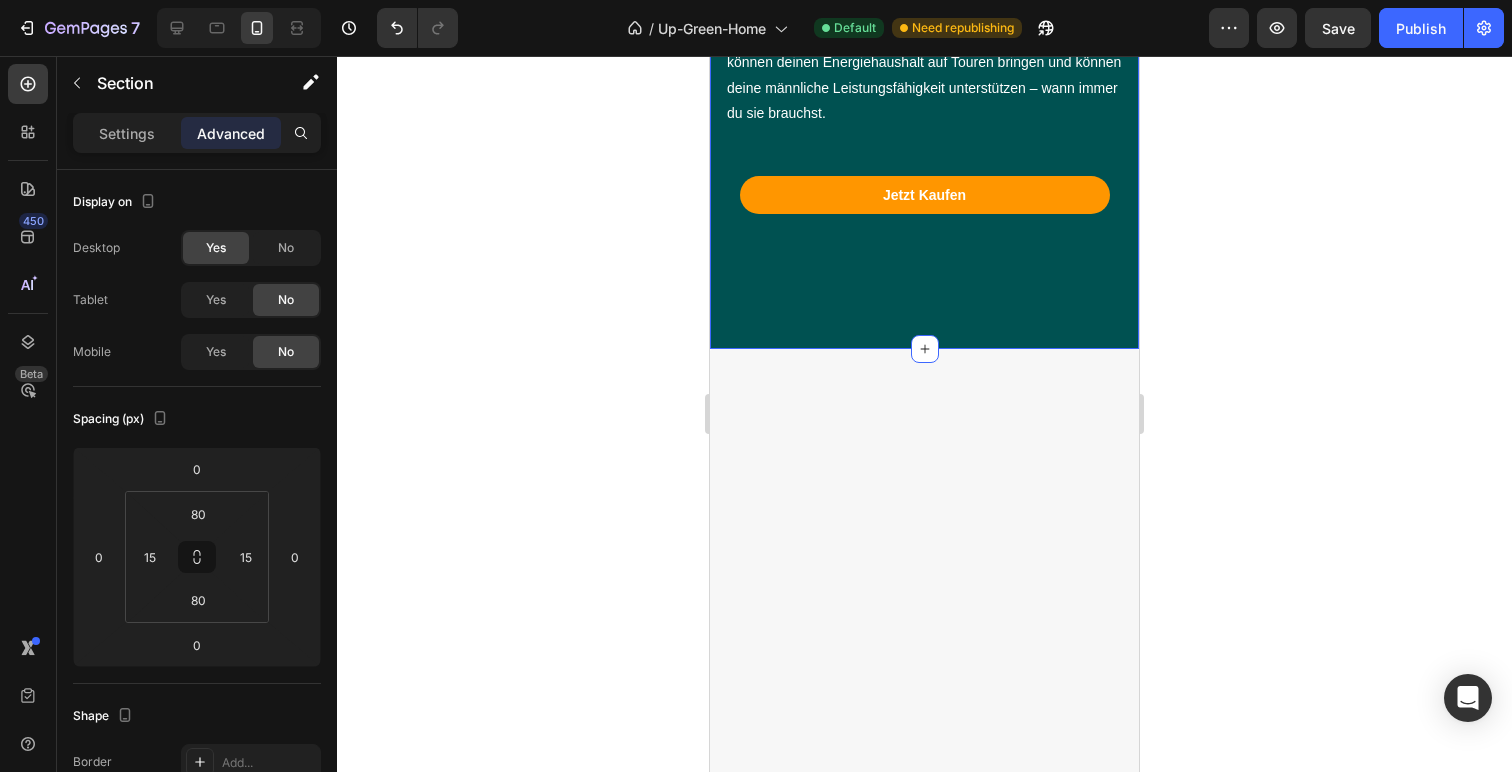 click on "Image Row NATURAL BOOST Text block Was genau ist  Up-Green Power? Heading UP-GREEN POWER  ist deine pflanzliche Antwort auf müde Momente im Alltag und im Bett. Schluss mit synthetischen Kram – hier kommt geballte Naturkraft: Hochwertige Pflanzenextrakte, Vitamine und essentielle Spurenelemente können deinen Energiehaushalt auf Touren bringen und können deine männliche Leistungsfähigkeit unterstützen – wann immer du sie brauchst. Text block Jetzt Kaufen   Button Row Row Section 3" at bounding box center (924, -175) 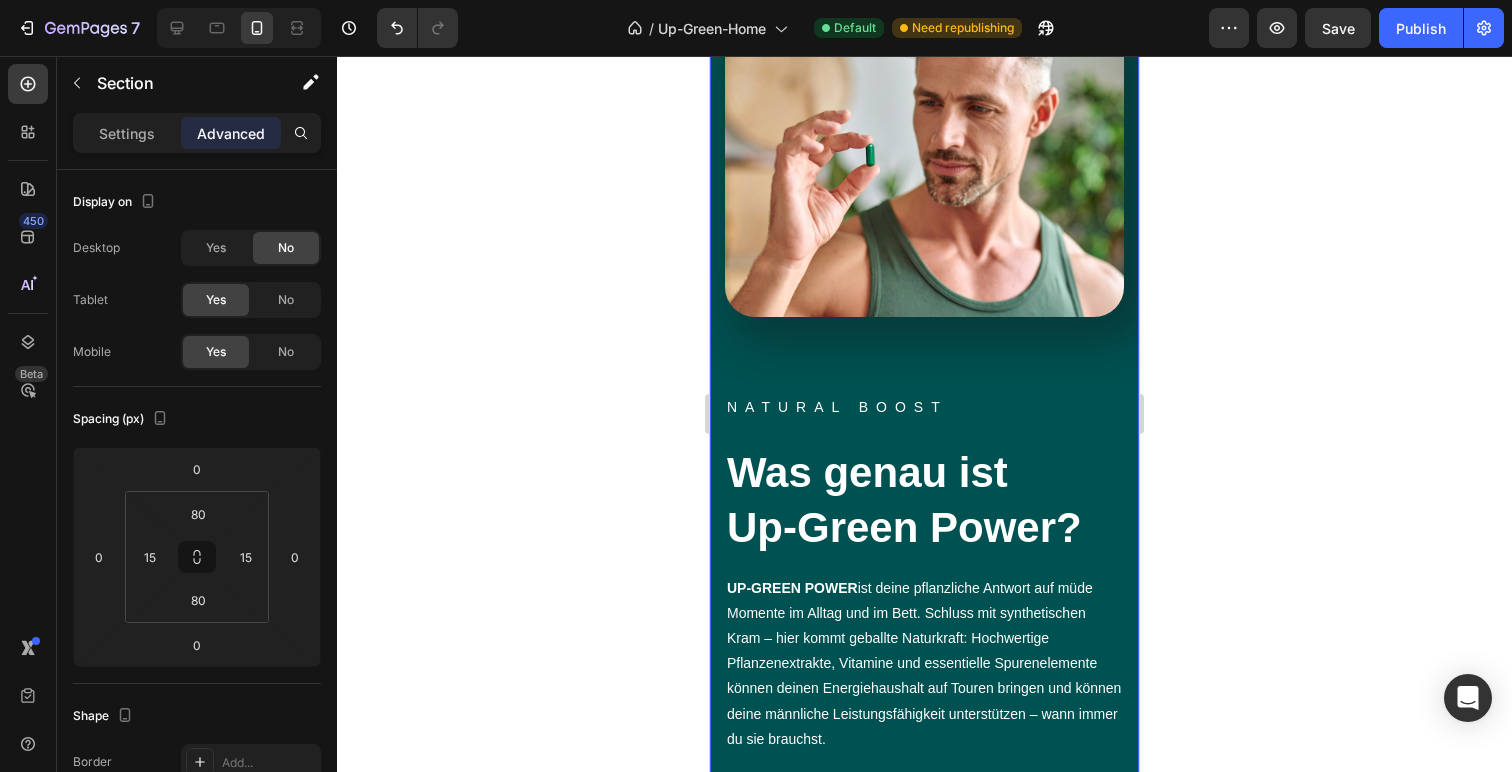 scroll, scrollTop: 1693, scrollLeft: 0, axis: vertical 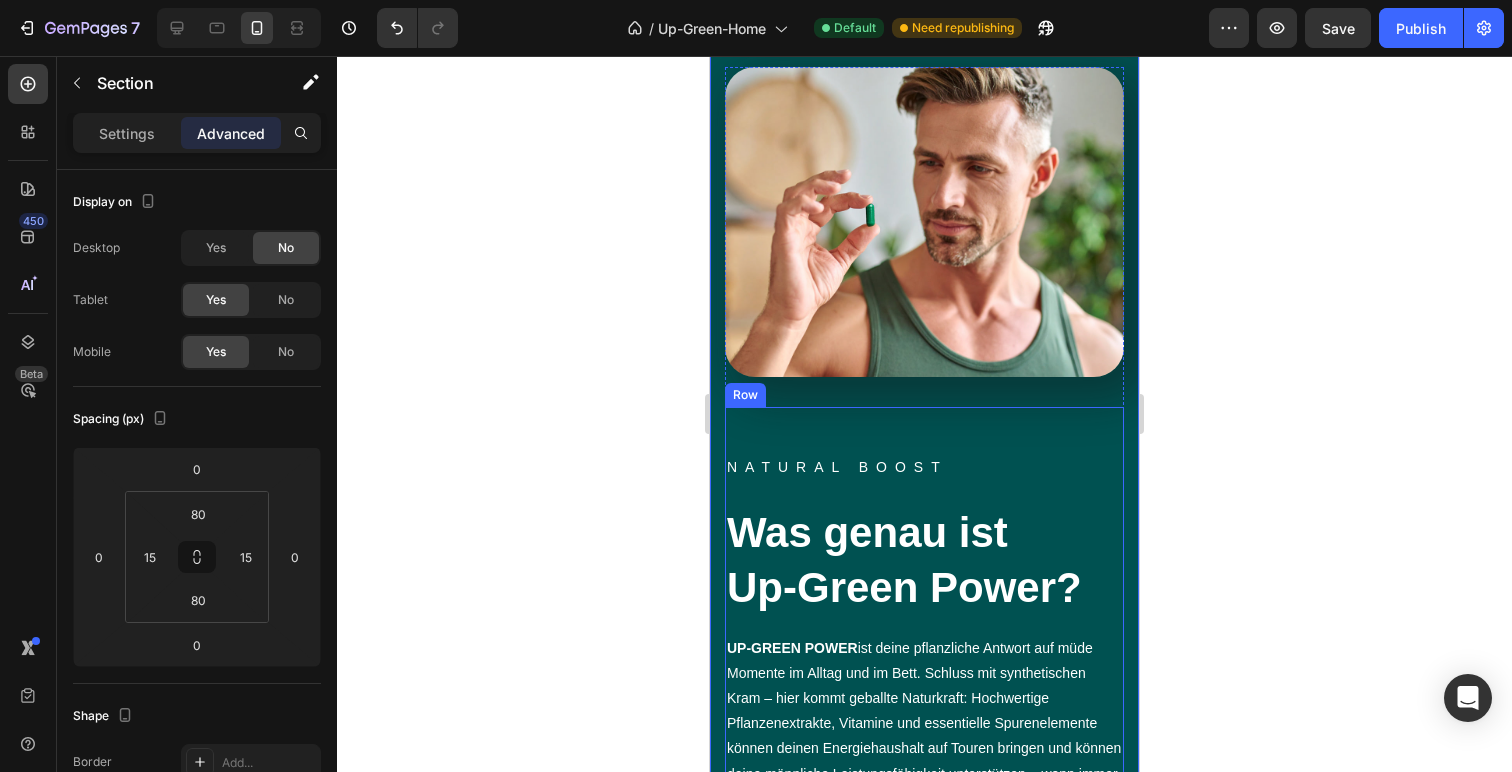 click on "NATURAL BOOST Text block Was genau ist  Up-Green Power? Heading UP-GREEN POWER  ist deine pflanzliche Antwort auf müde Momente im Alltag und im Bett. Schluss mit synthetischen Kram – hier kommt geballte Naturkraft: Hochwertige Pflanzenextrakte, Vitamine und essentielle Spurenelemente können deinen Energiehaushalt auf Touren bringen und können deine männliche Leistungsfähigkeit unterstützen – wann immer du sie brauchst. Text block Jetzt Kaufen   Button" at bounding box center (924, 681) 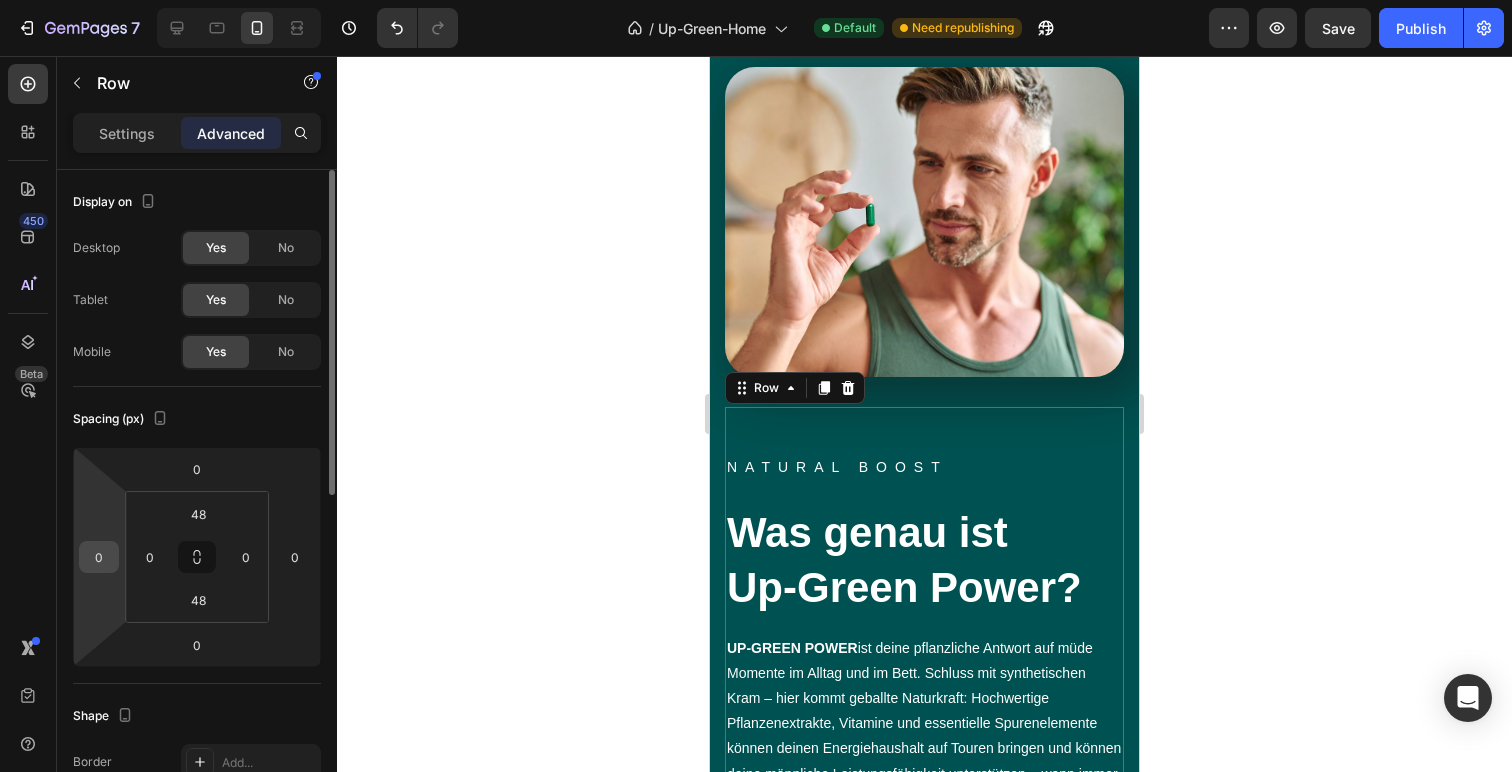 click on "0" at bounding box center [99, 557] 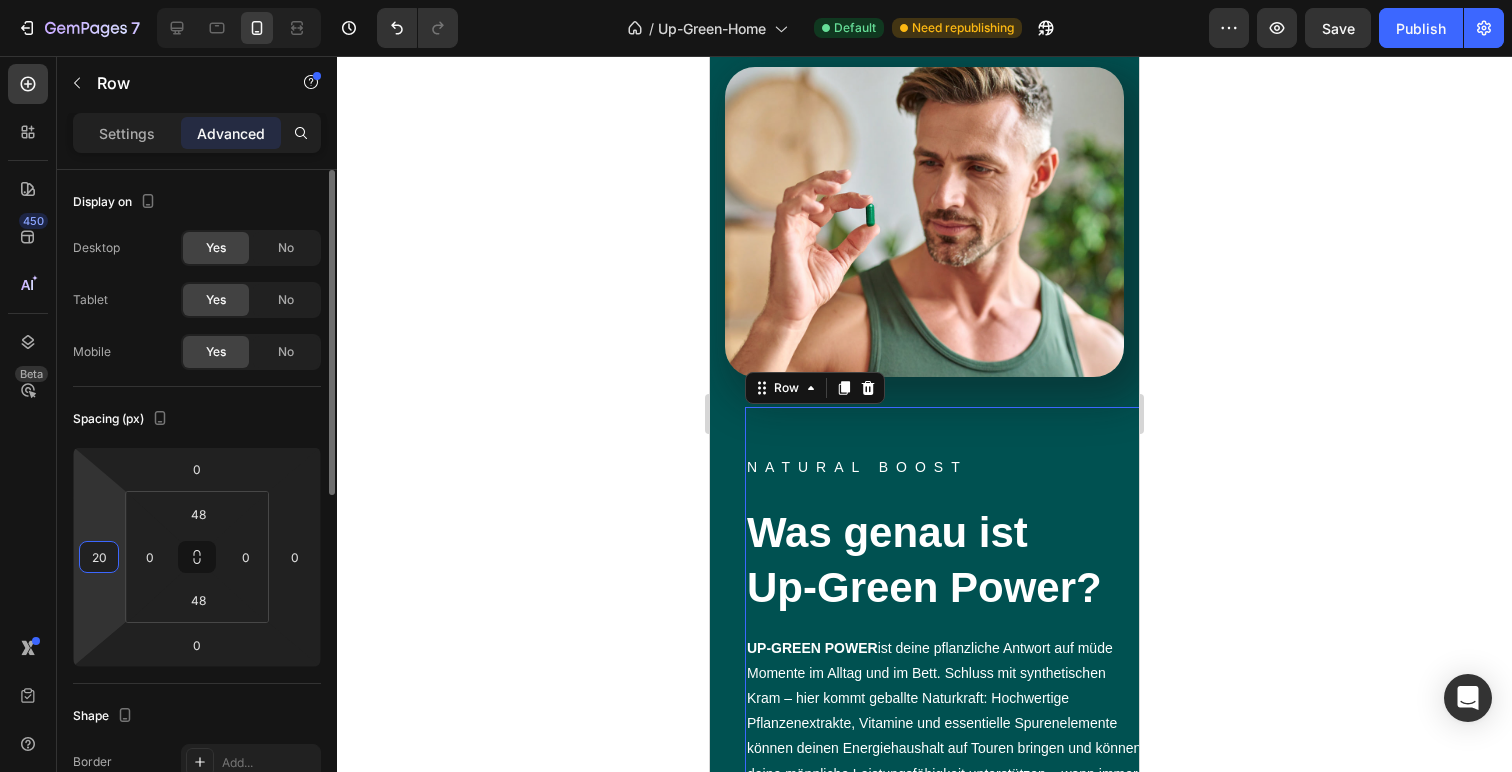 type on "2" 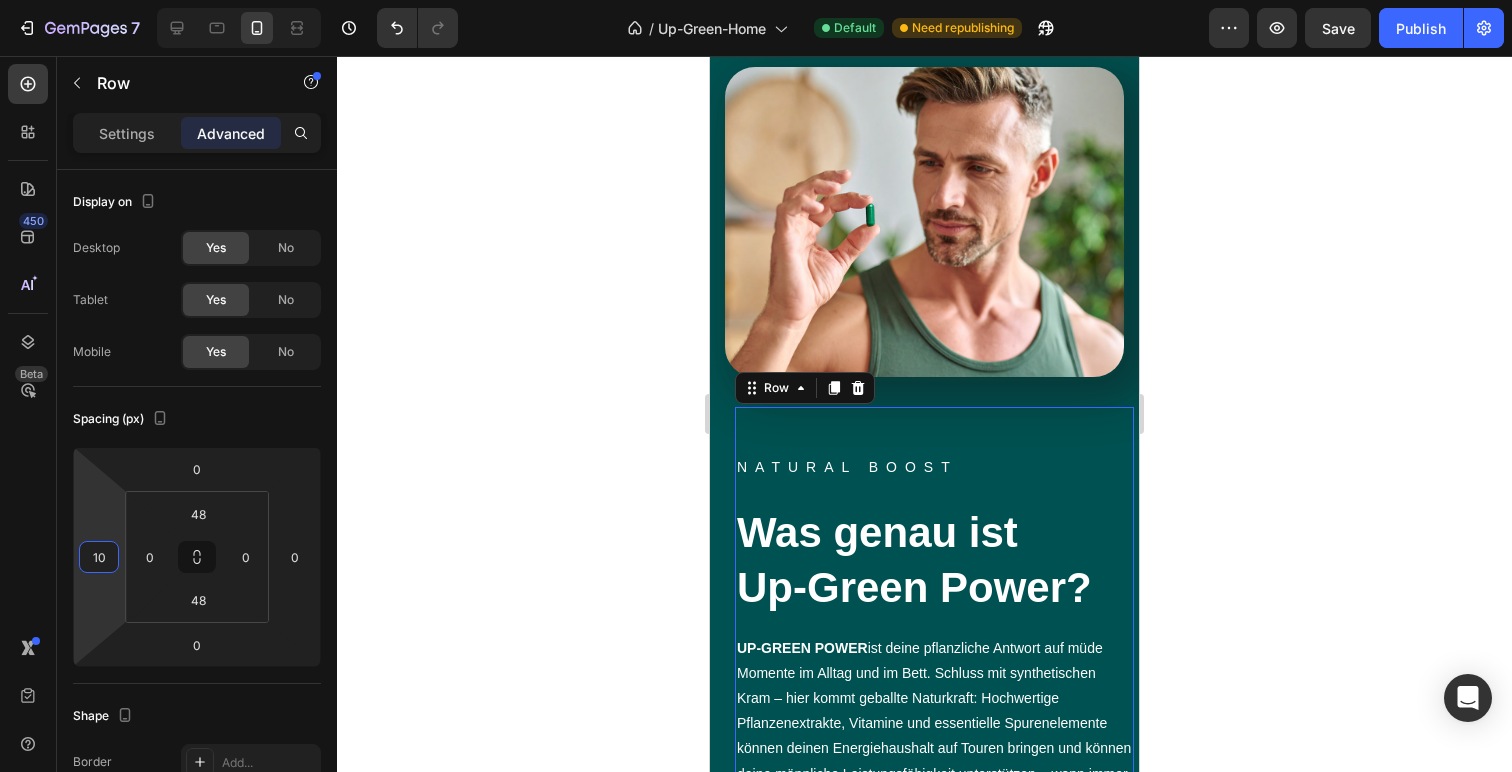 type on "1" 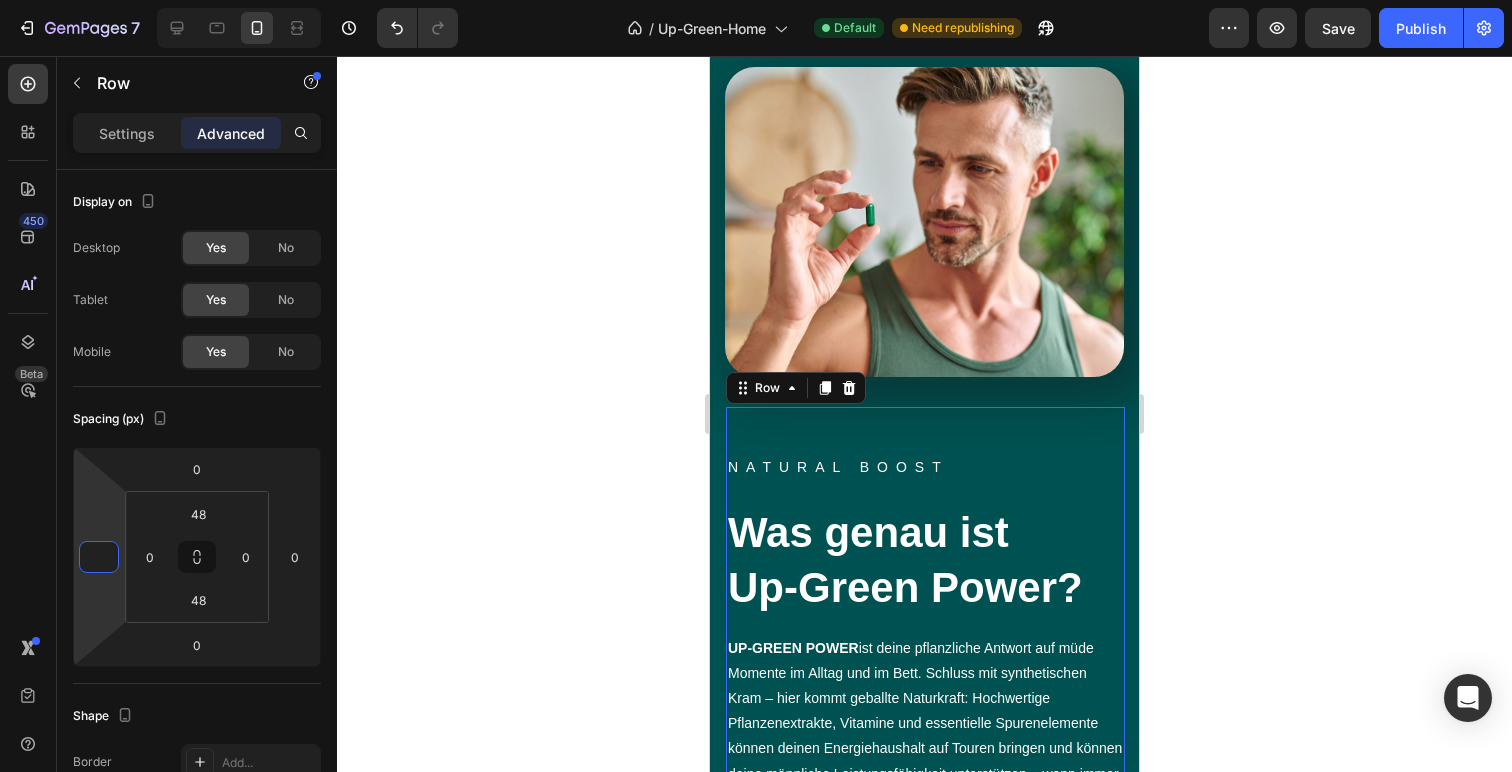 type on "0" 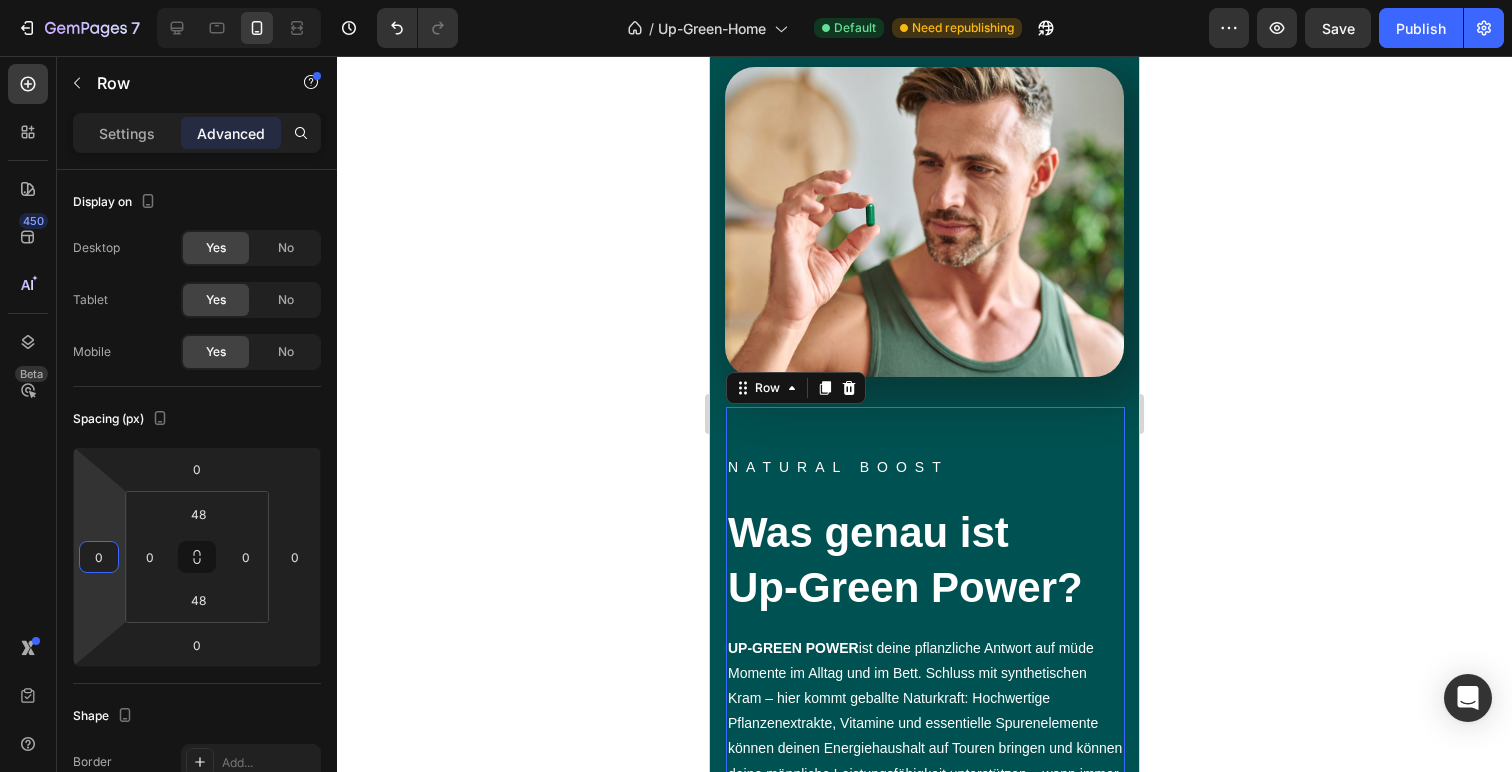click 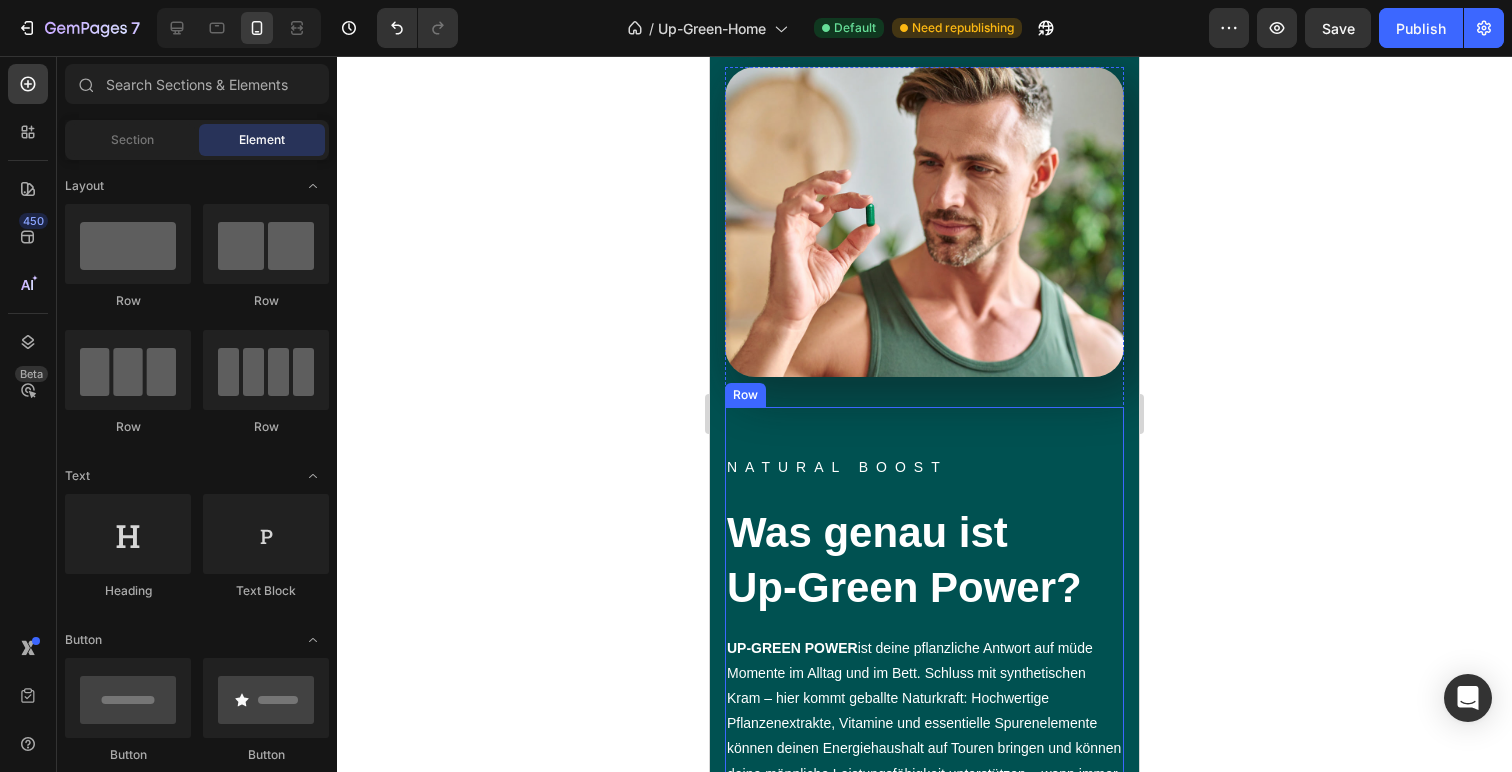 click on "NATURAL BOOST Text block Was genau ist  Up-Green Power? Heading UP-GREEN POWER  ist deine pflanzliche Antwort auf müde Momente im Alltag und im Bett. Schluss mit synthetischen Kram – hier kommt geballte Naturkraft: Hochwertige Pflanzenextrakte, Vitamine und essentielle Spurenelemente können deinen Energiehaushalt auf Touren bringen und können deine männliche Leistungsfähigkeit unterstützen – wann immer du sie brauchst. Text block Jetzt Kaufen   Button Row" at bounding box center (924, 681) 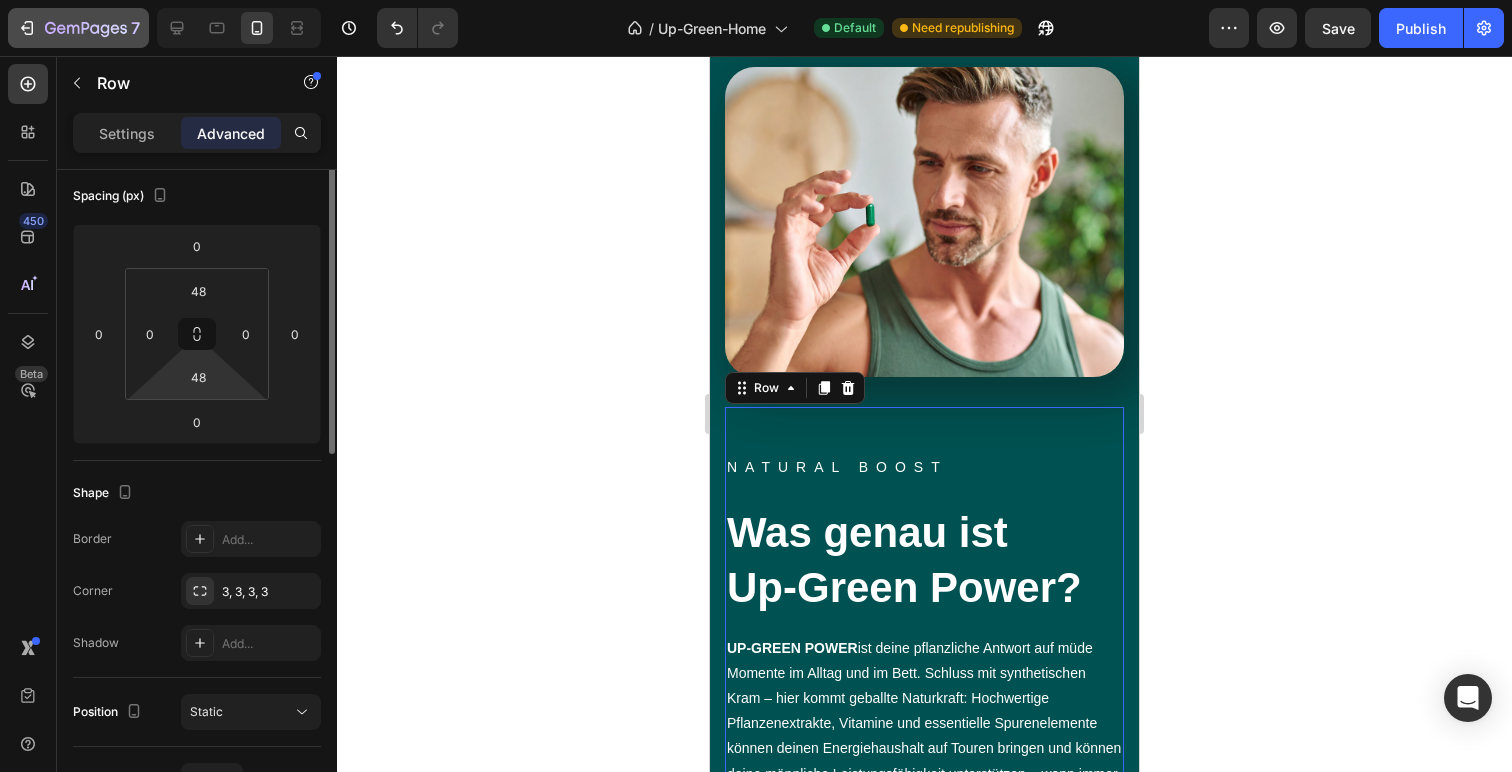 scroll, scrollTop: 122, scrollLeft: 0, axis: vertical 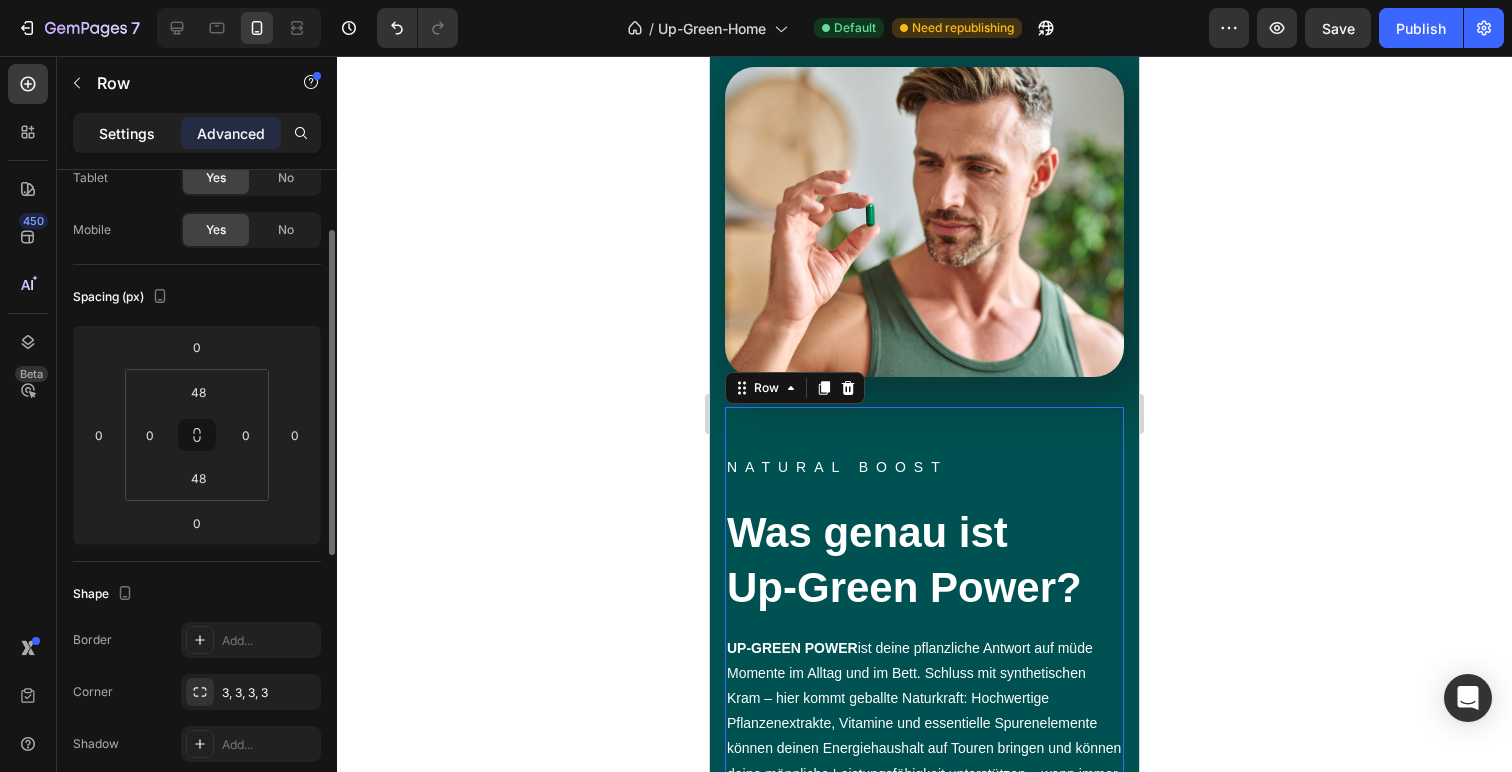click on "Settings" at bounding box center [127, 133] 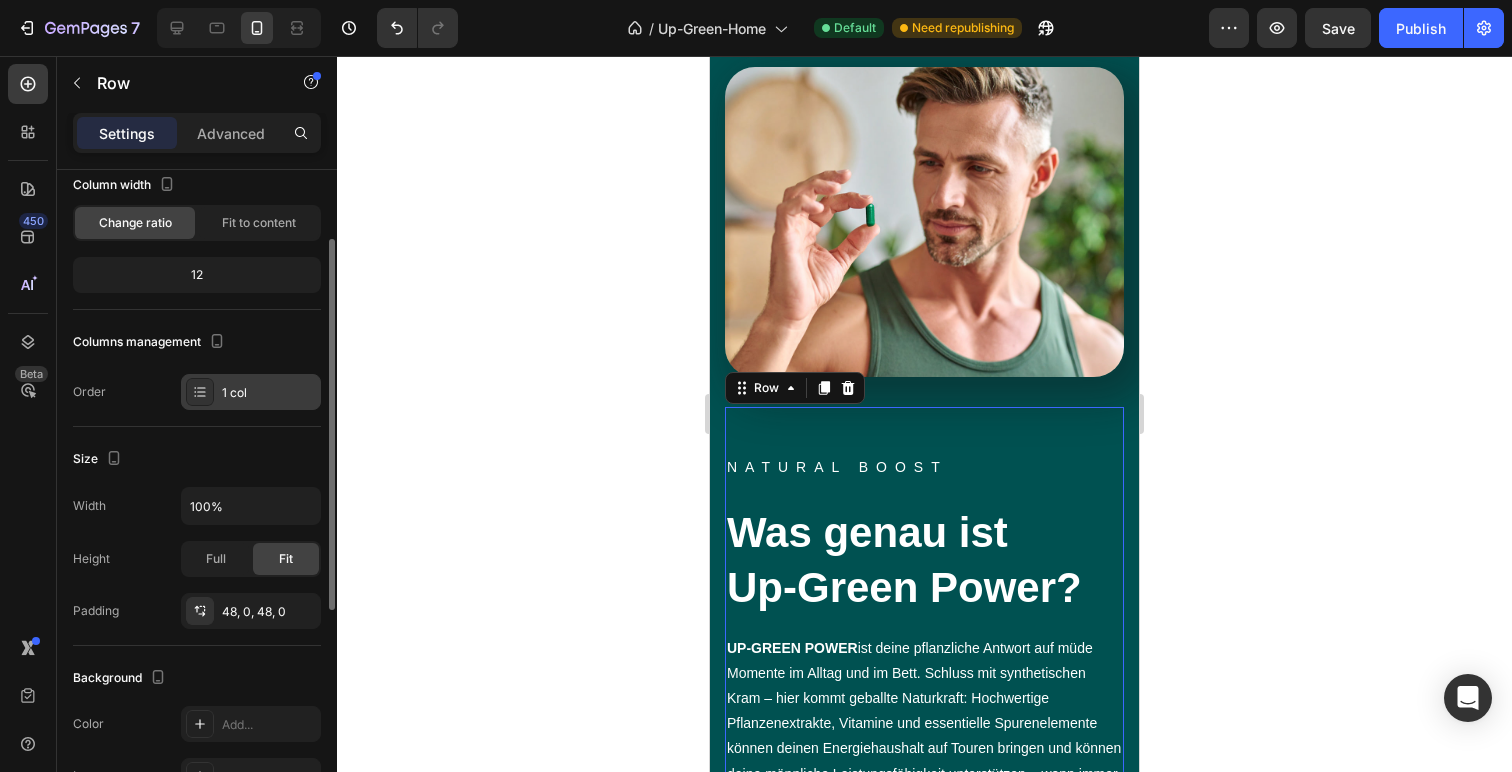 scroll, scrollTop: 509, scrollLeft: 0, axis: vertical 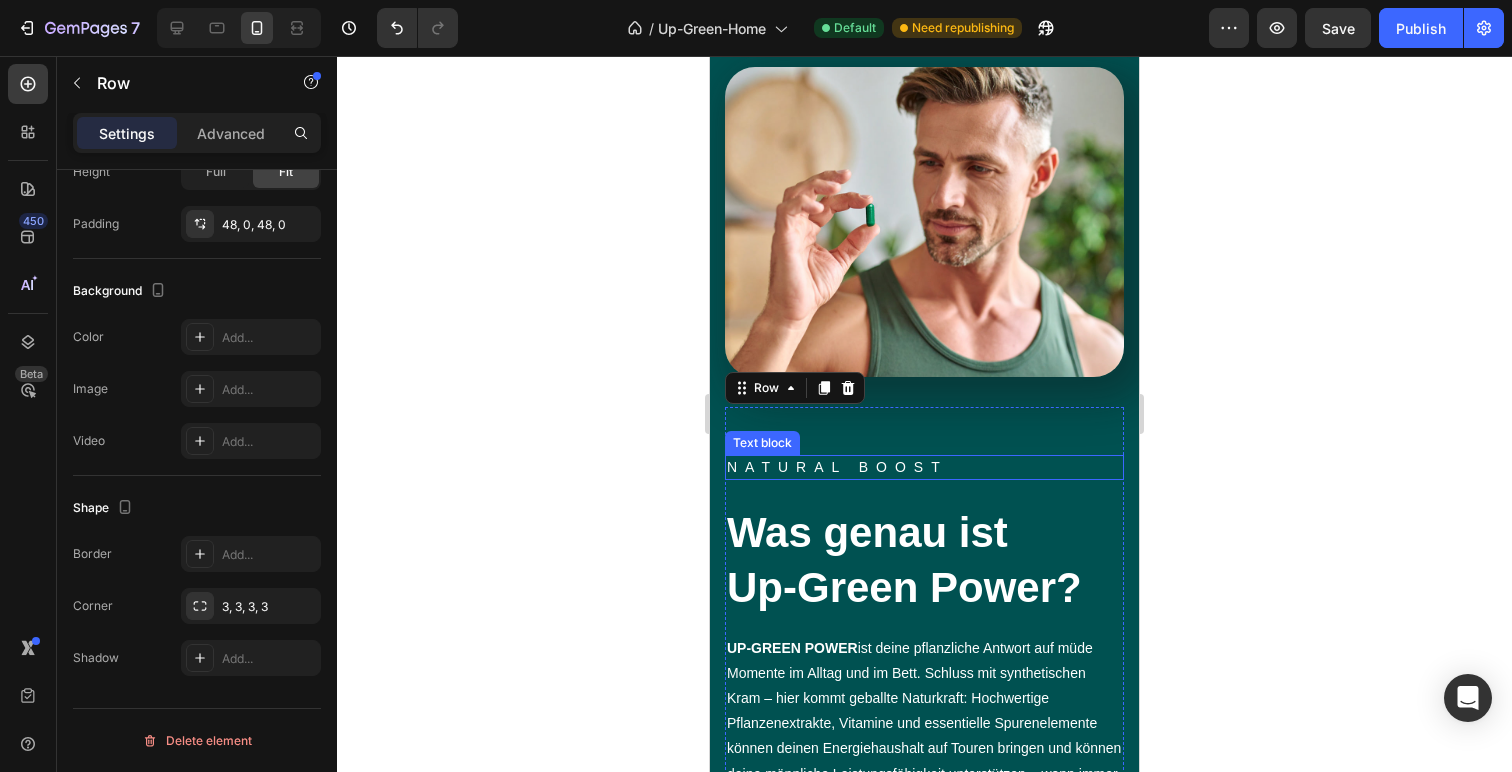click on "NATURAL BOOST" at bounding box center [924, 467] 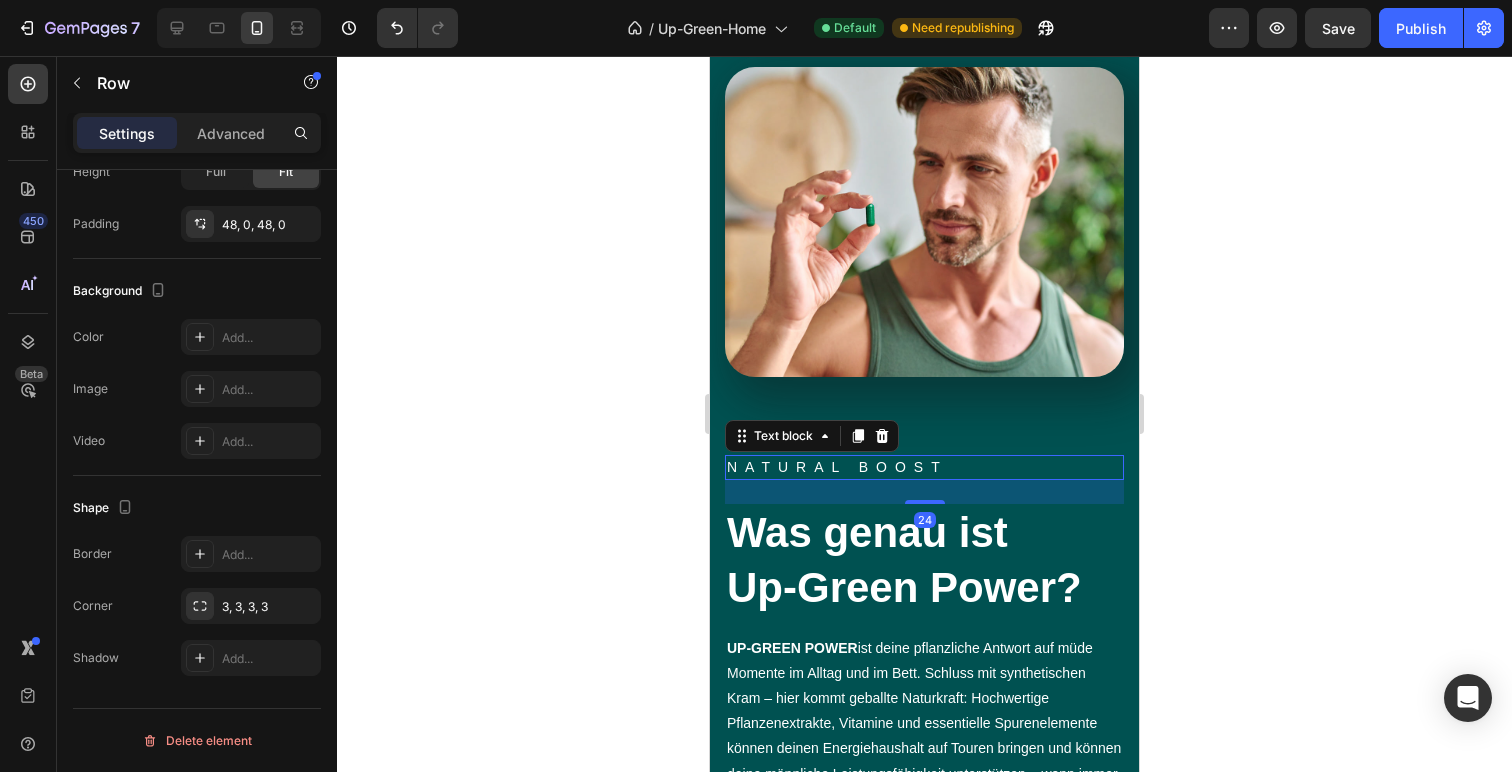 scroll, scrollTop: 0, scrollLeft: 0, axis: both 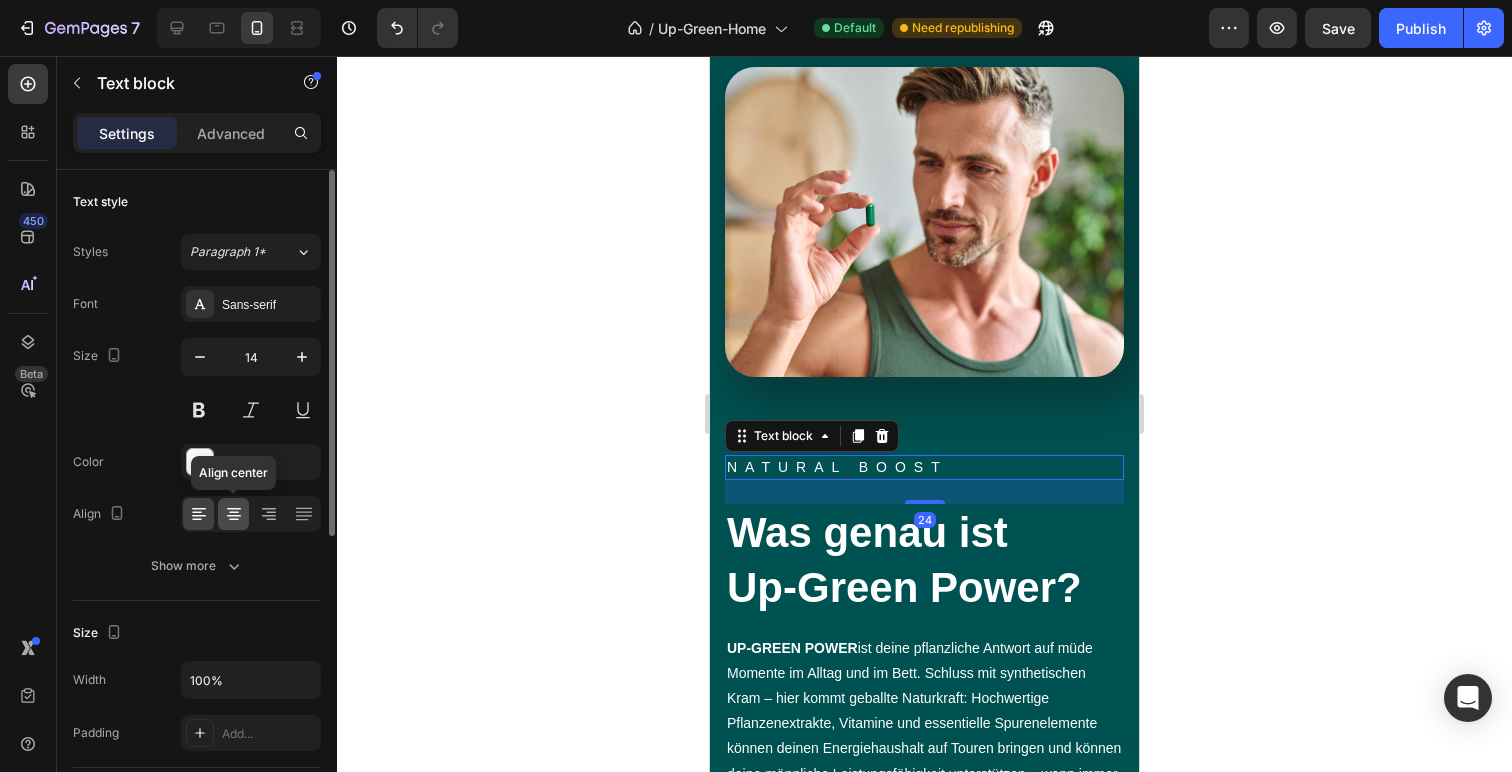 click 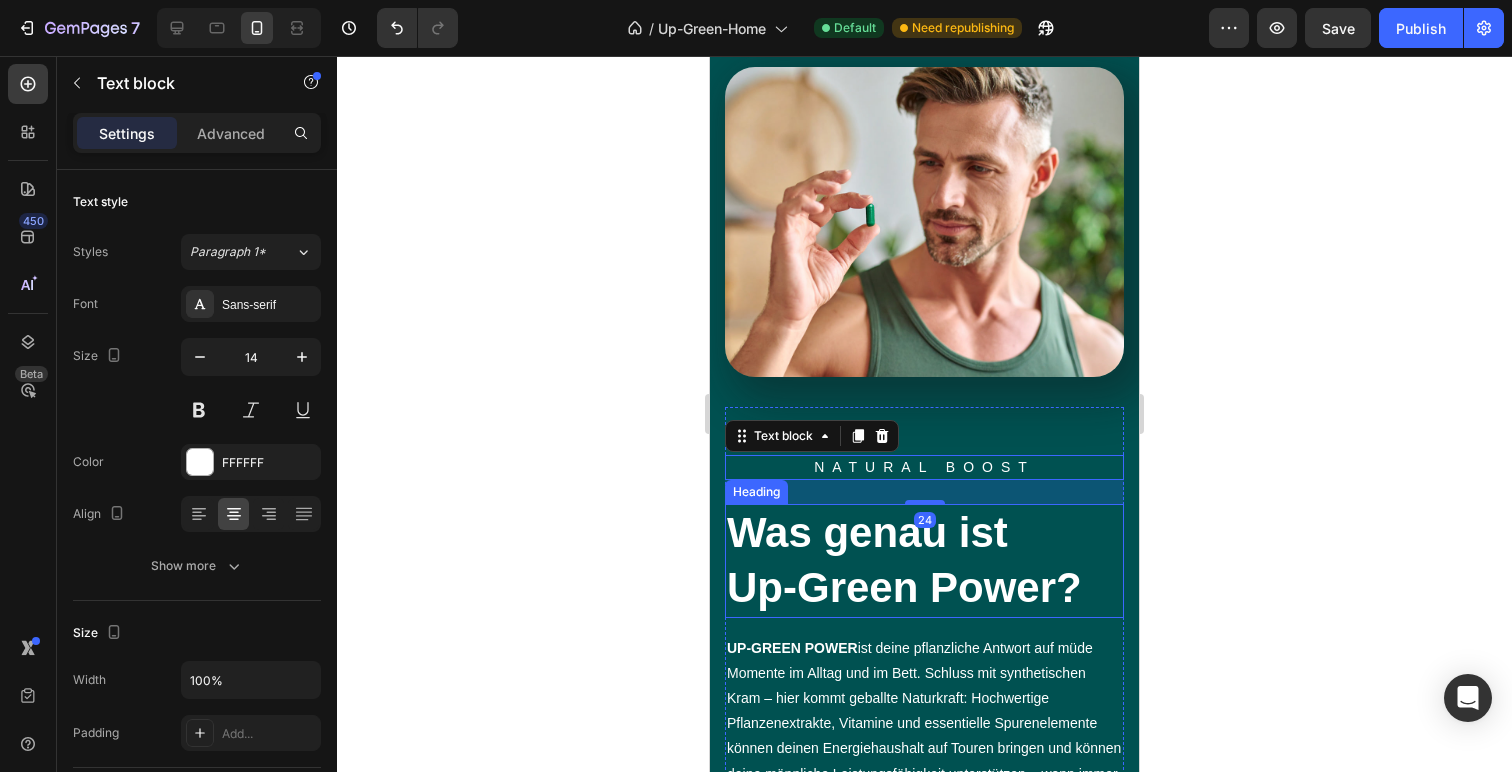 click on "Was genau ist  Up-Green Power?" at bounding box center [924, 560] 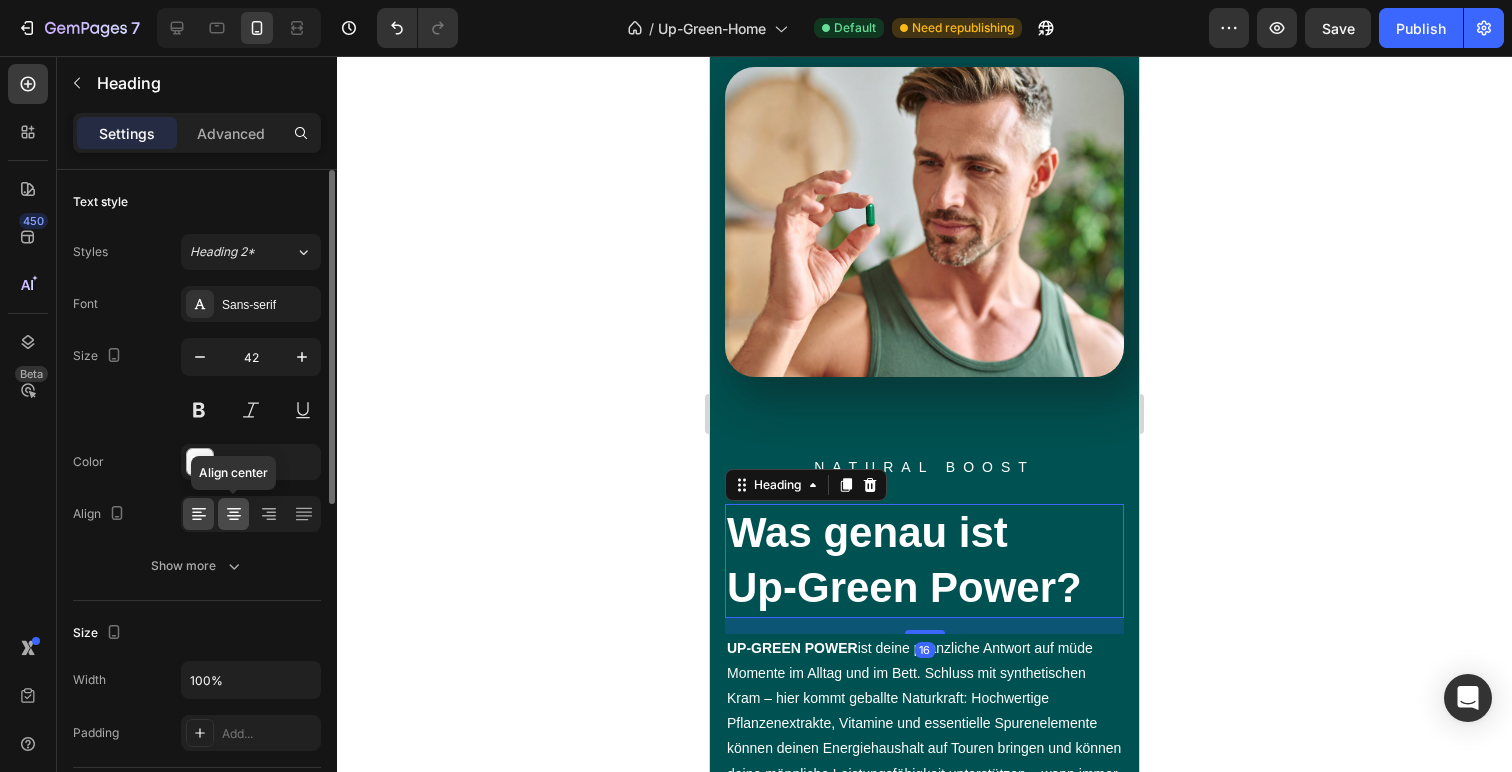 click 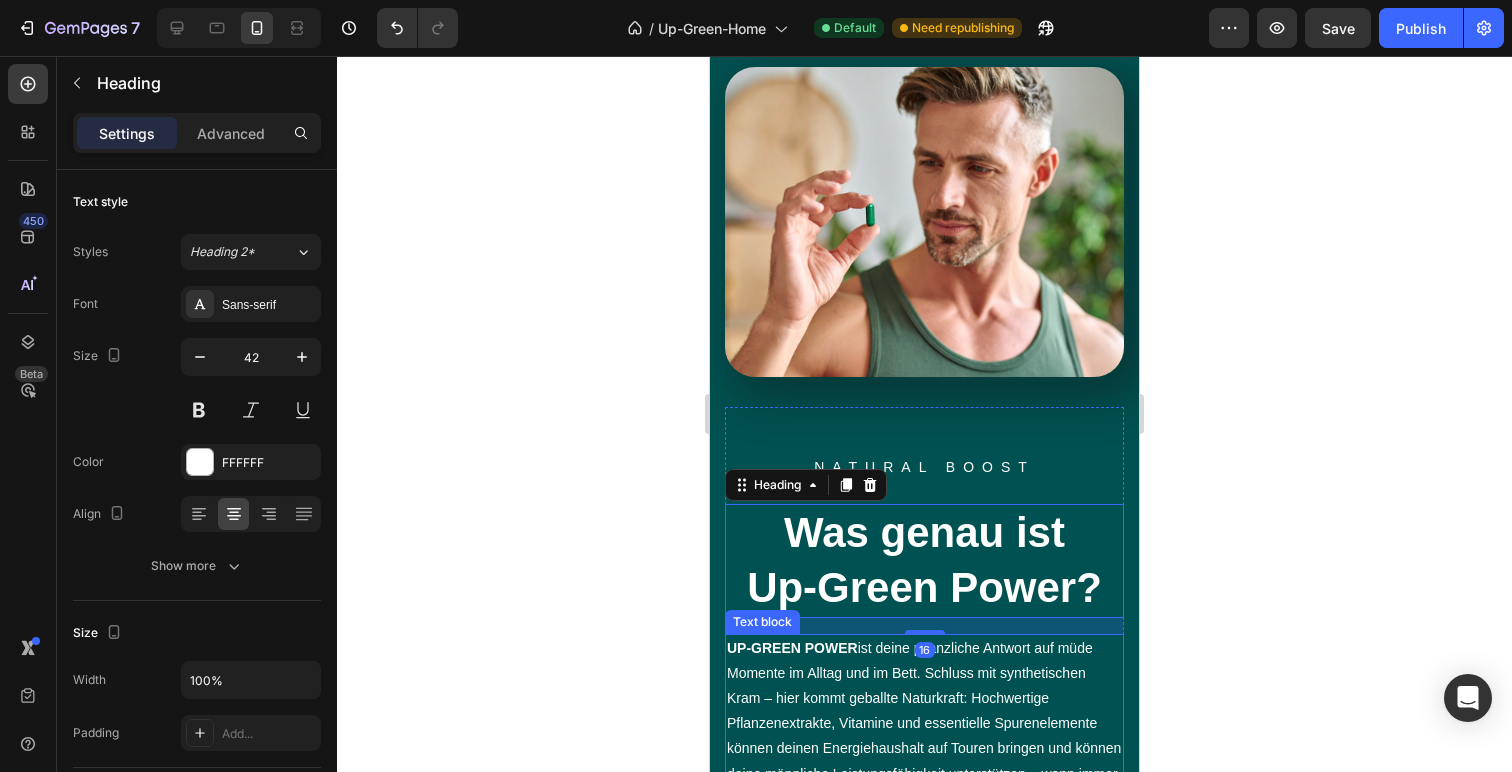click on "UP-GREEN POWER  ist deine pflanzliche Antwort auf müde Momente im Alltag und im Bett. Schluss mit synthetischen Kram – hier kommt geballte Naturkraft: Hochwertige Pflanzenextrakte, Vitamine und essentielle Spurenelemente können deinen Energiehaushalt auf Touren bringen und können deine männliche Leistungsfähigkeit unterstützen – wann immer du sie brauchst." at bounding box center [924, 724] 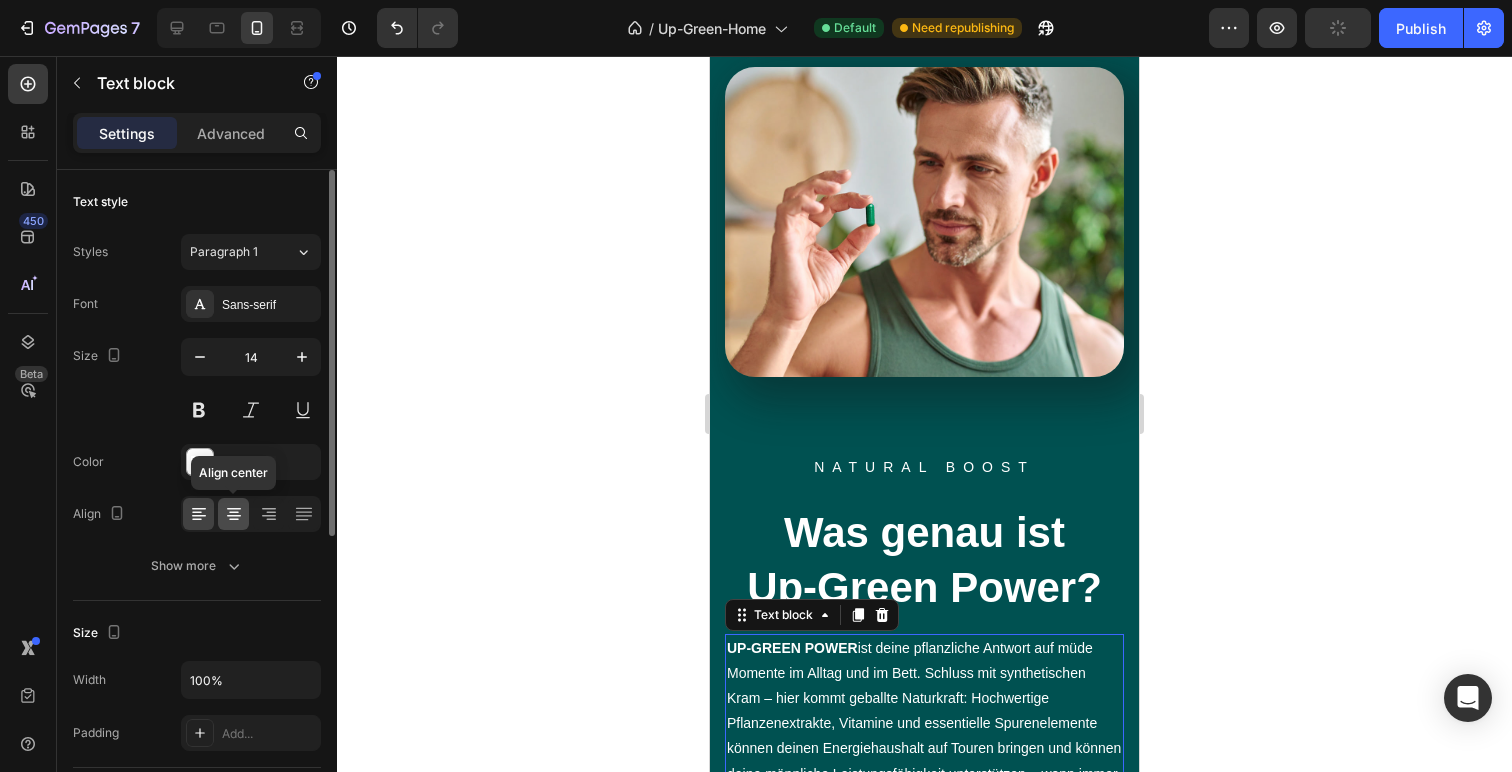 click 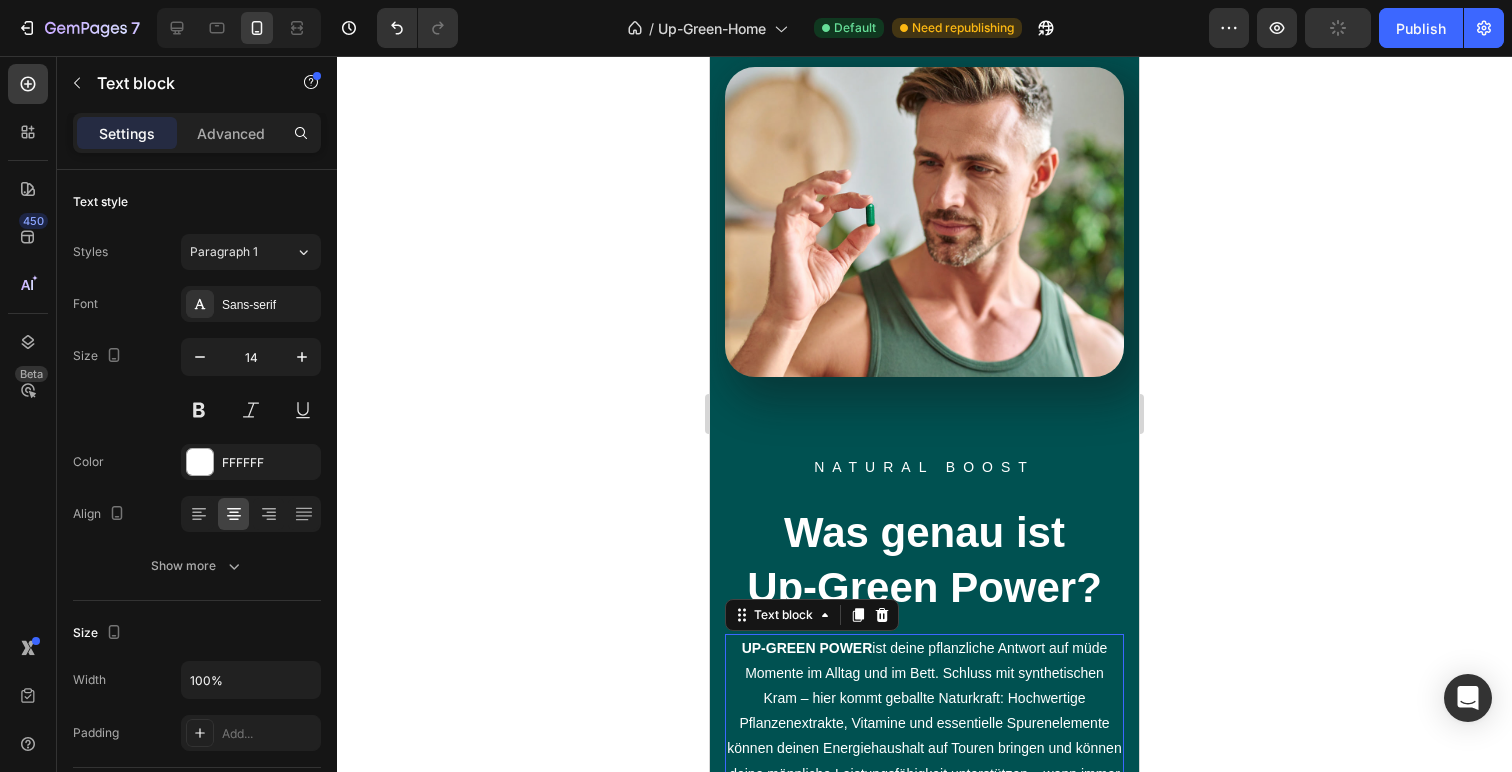 click 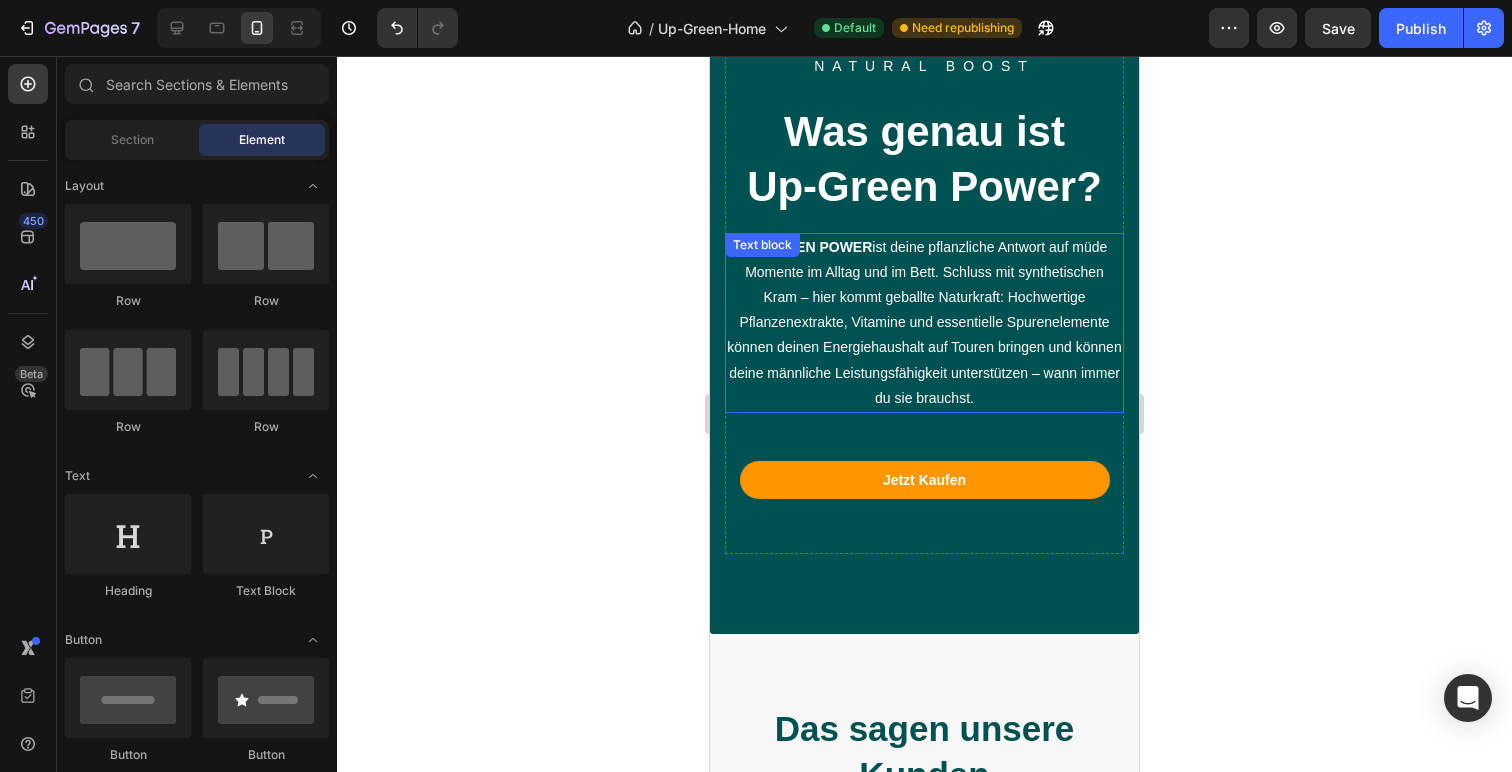 scroll, scrollTop: 2006, scrollLeft: 0, axis: vertical 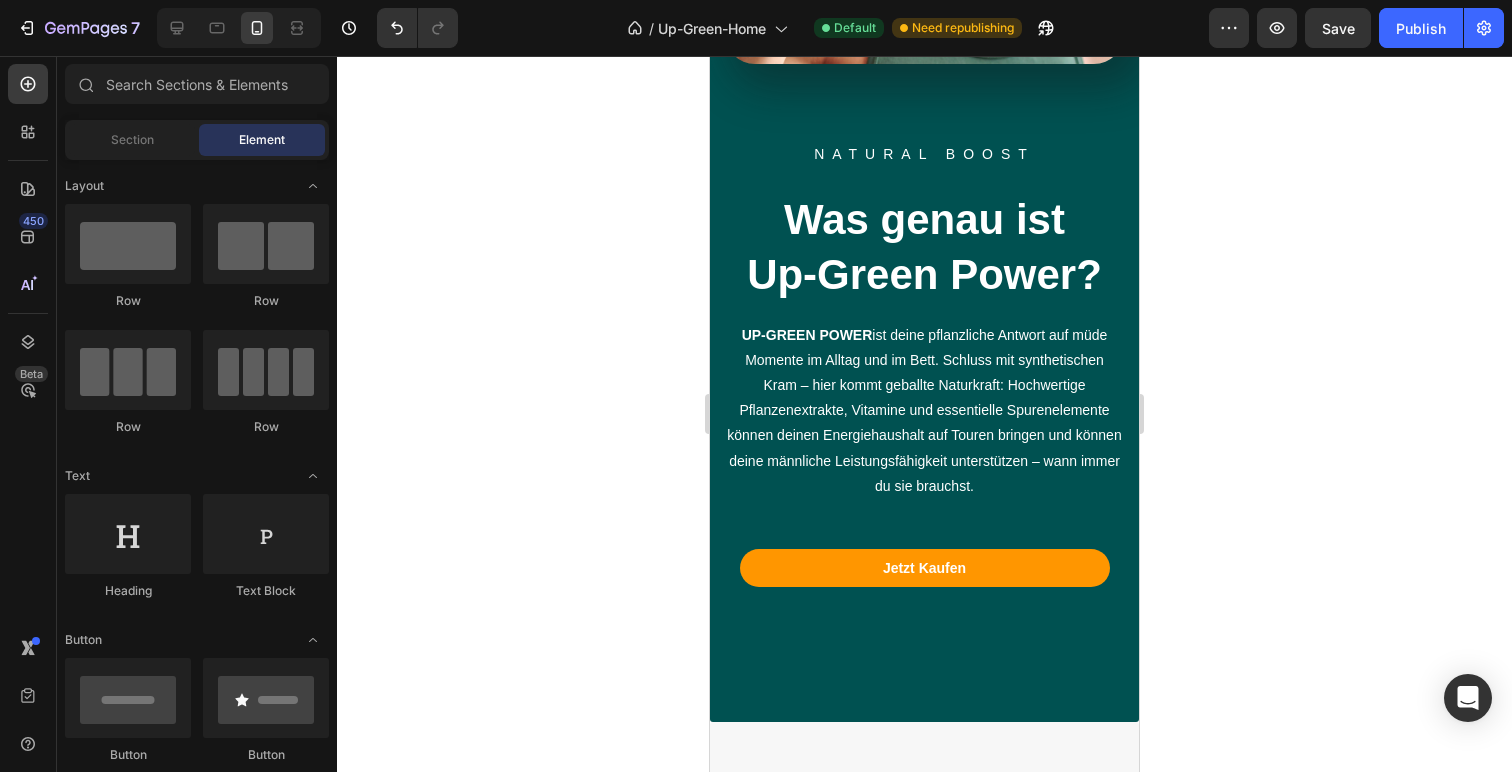 click 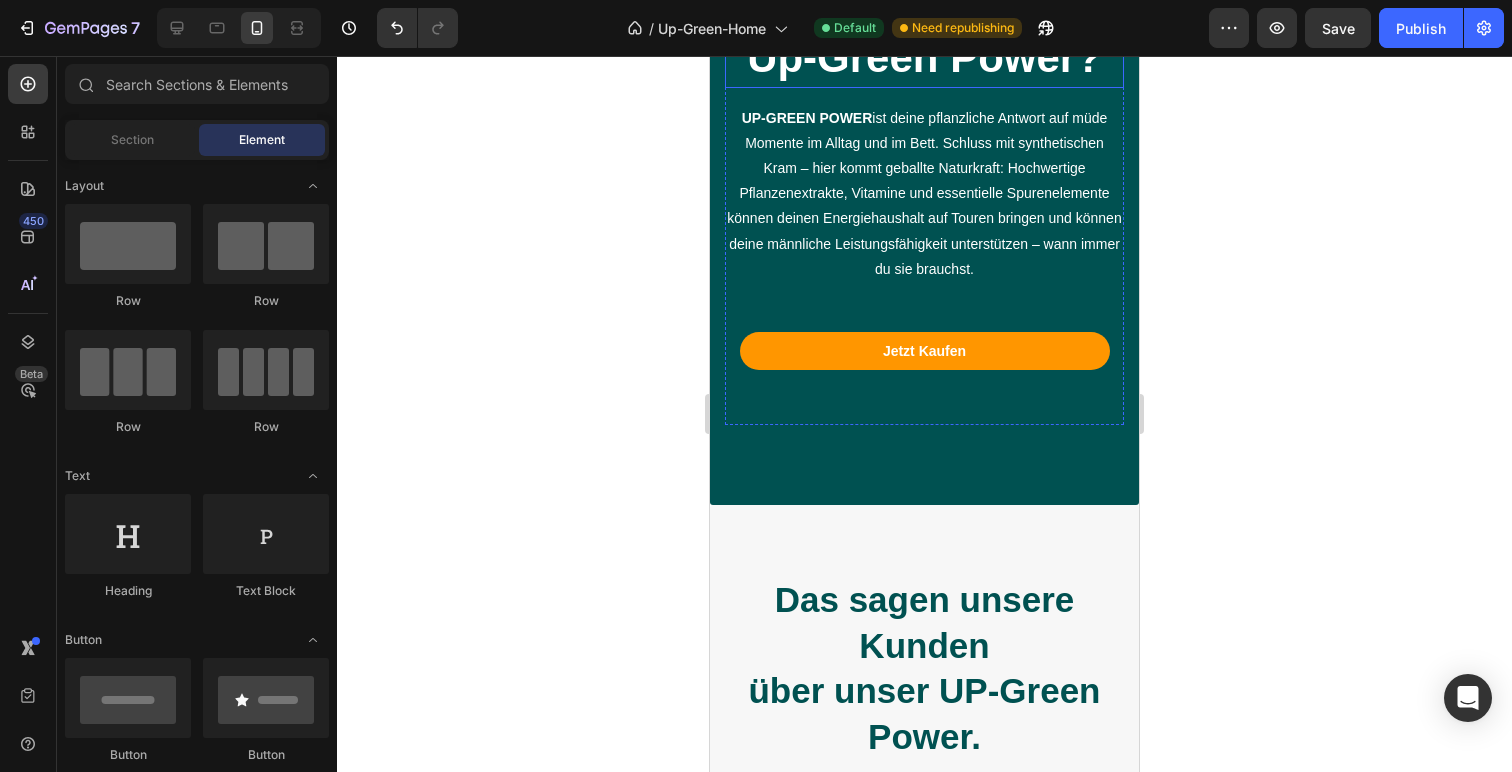 scroll, scrollTop: 2252, scrollLeft: 0, axis: vertical 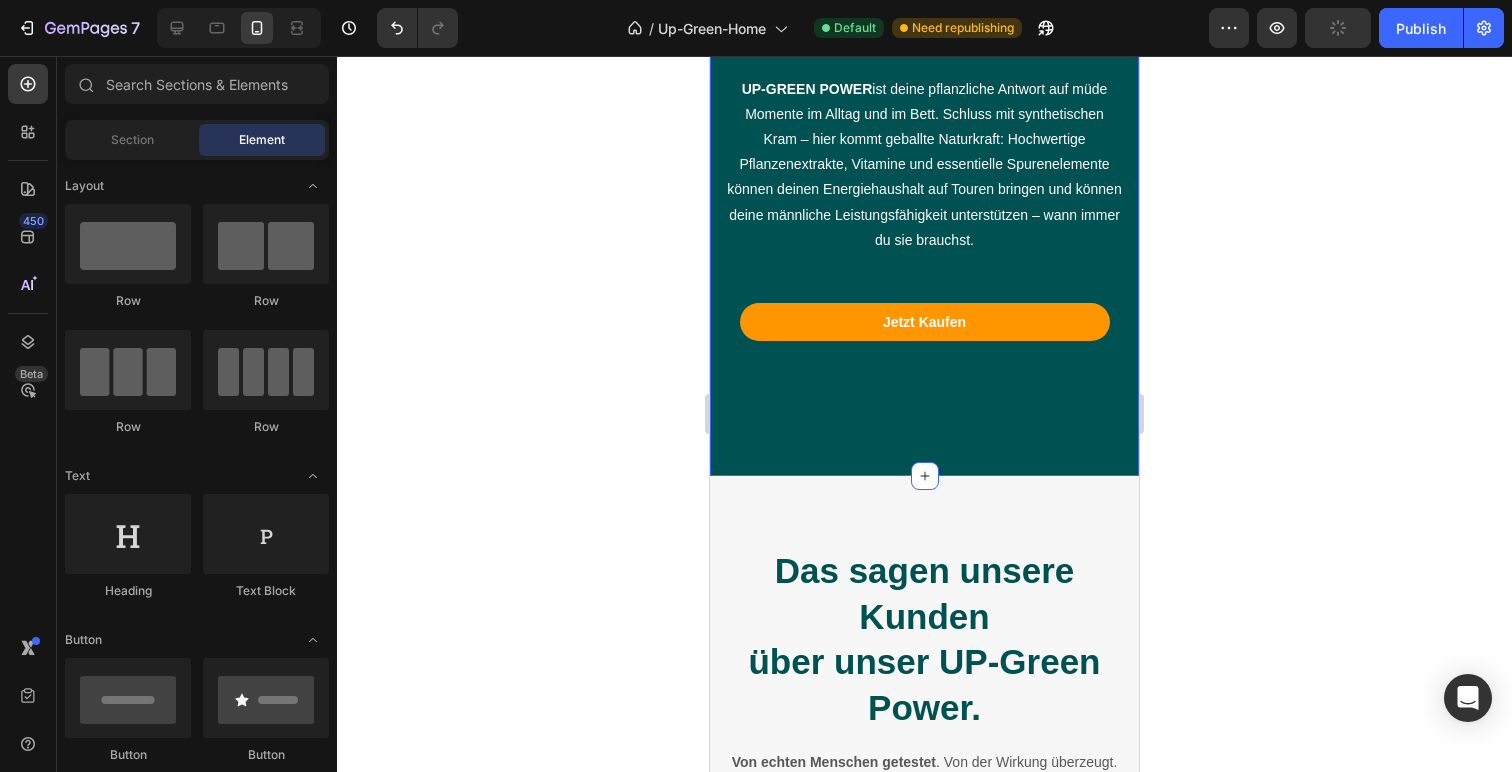 click on "Image Row NATURAL BOOST Text block Was genau ist  Up-Green Power? Heading UP-GREEN POWER  ist deine pflanzliche Antwort auf müde Momente im Alltag und im Bett. Schluss mit synthetischen Kram – hier kommt geballte Naturkraft: Hochwertige Pflanzenextrakte, Vitamine und essentielle Spurenelemente können deinen Energiehaushalt auf Touren bringen und können deine männliche Leistungsfähigkeit unterstützen – wann immer du sie brauchst. Text block Jetzt Kaufen   Button Row Row Section 3" at bounding box center (924, -48) 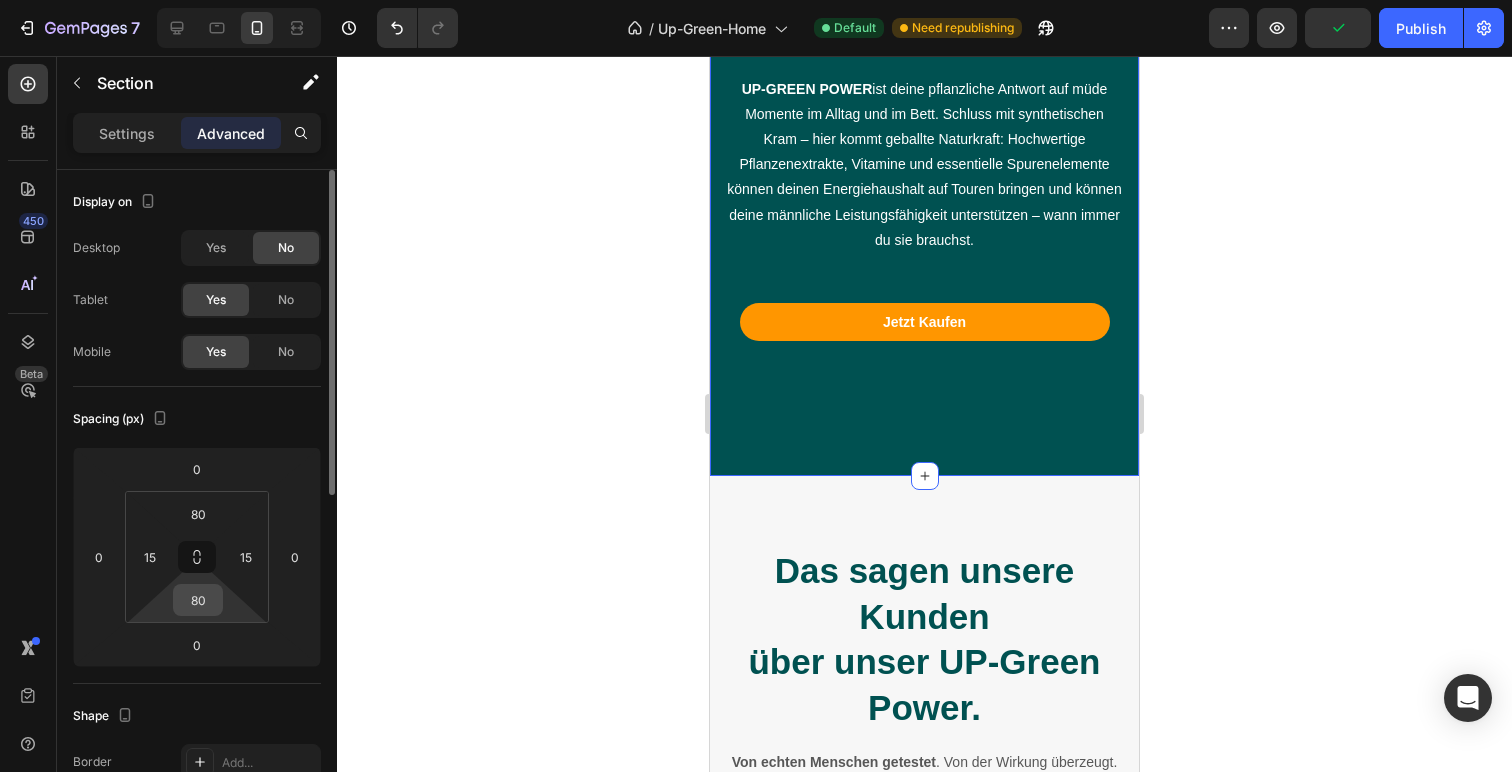 click on "80" at bounding box center (198, 600) 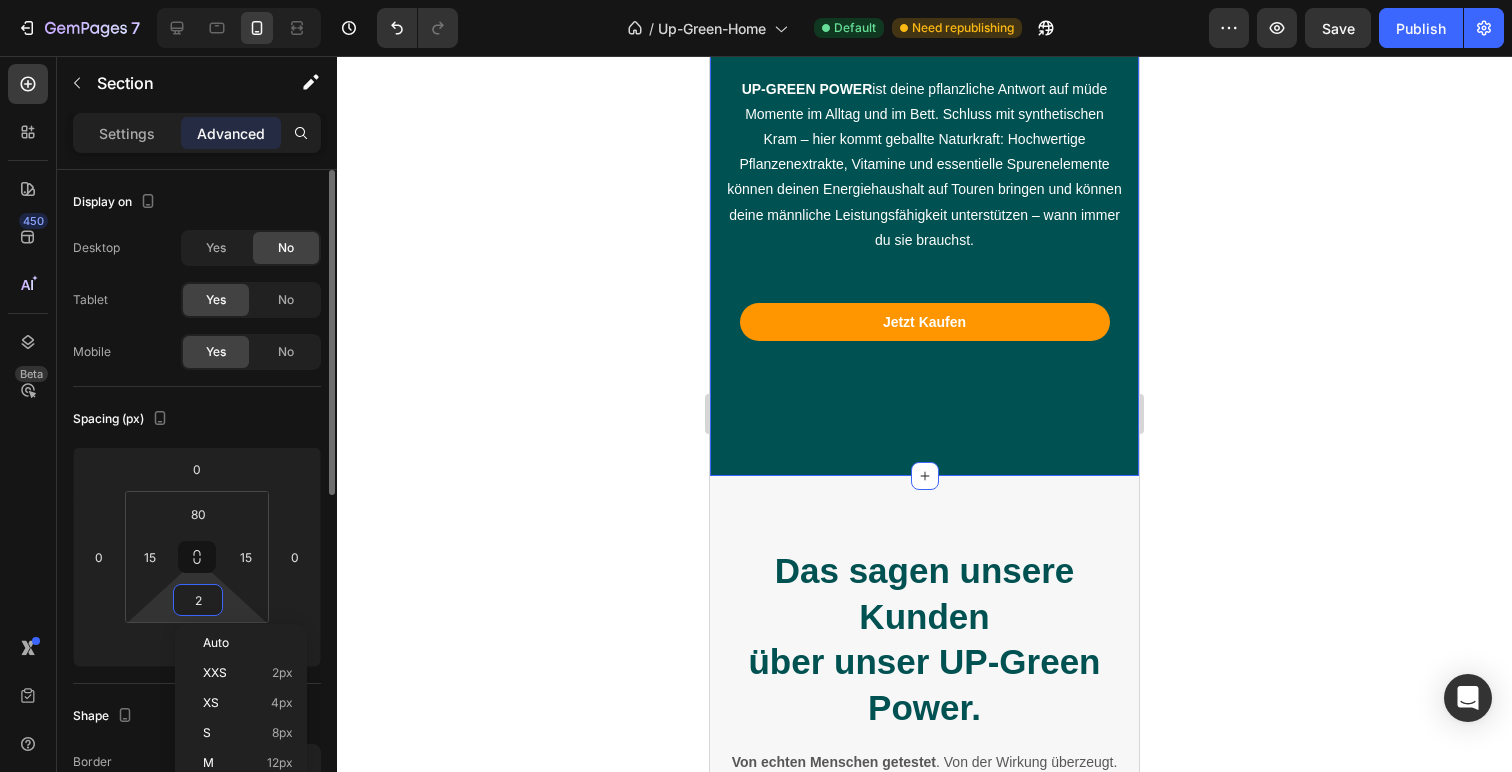 type on "20" 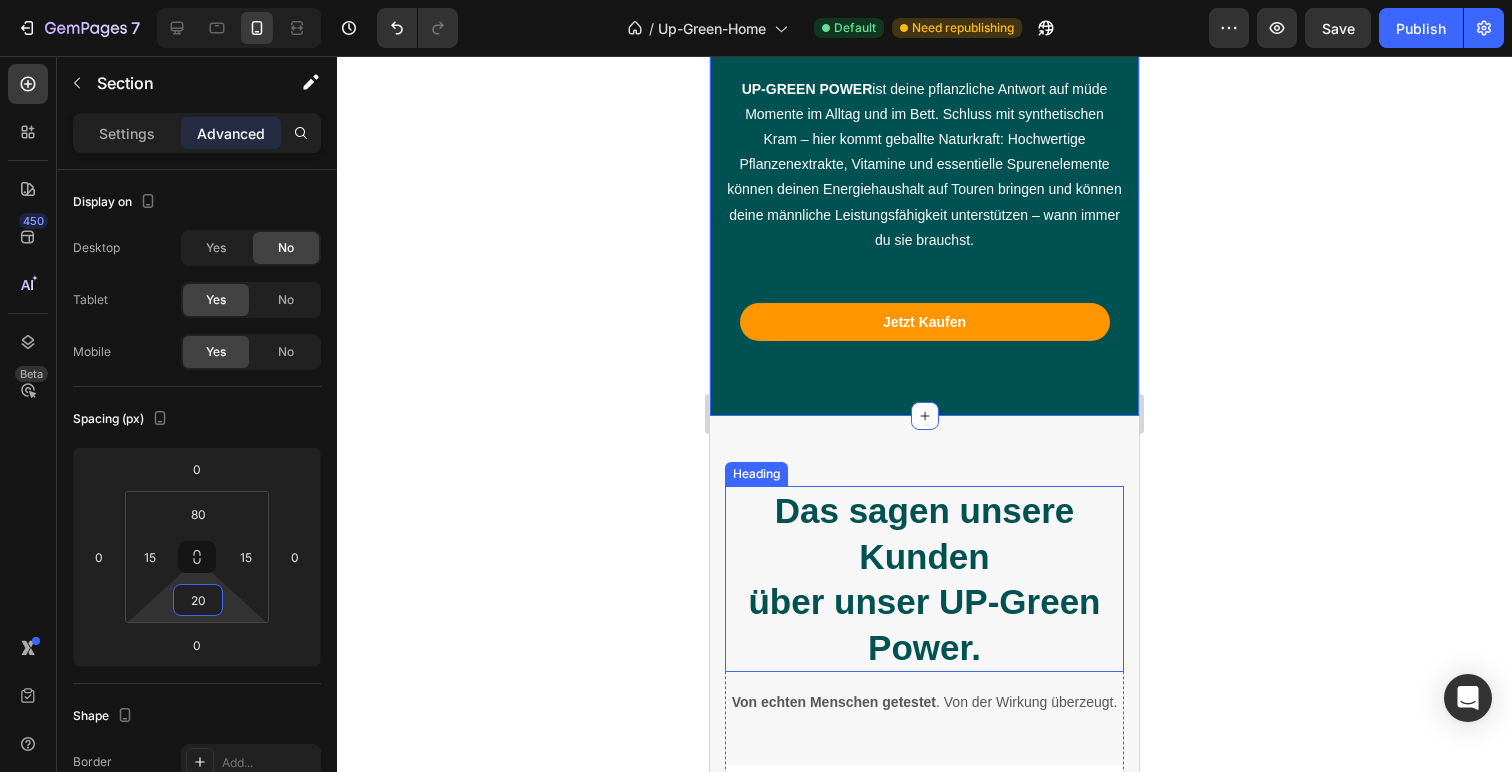 click on "Das sagen unsere Kunden über unser UP-Green Power." at bounding box center [924, 579] 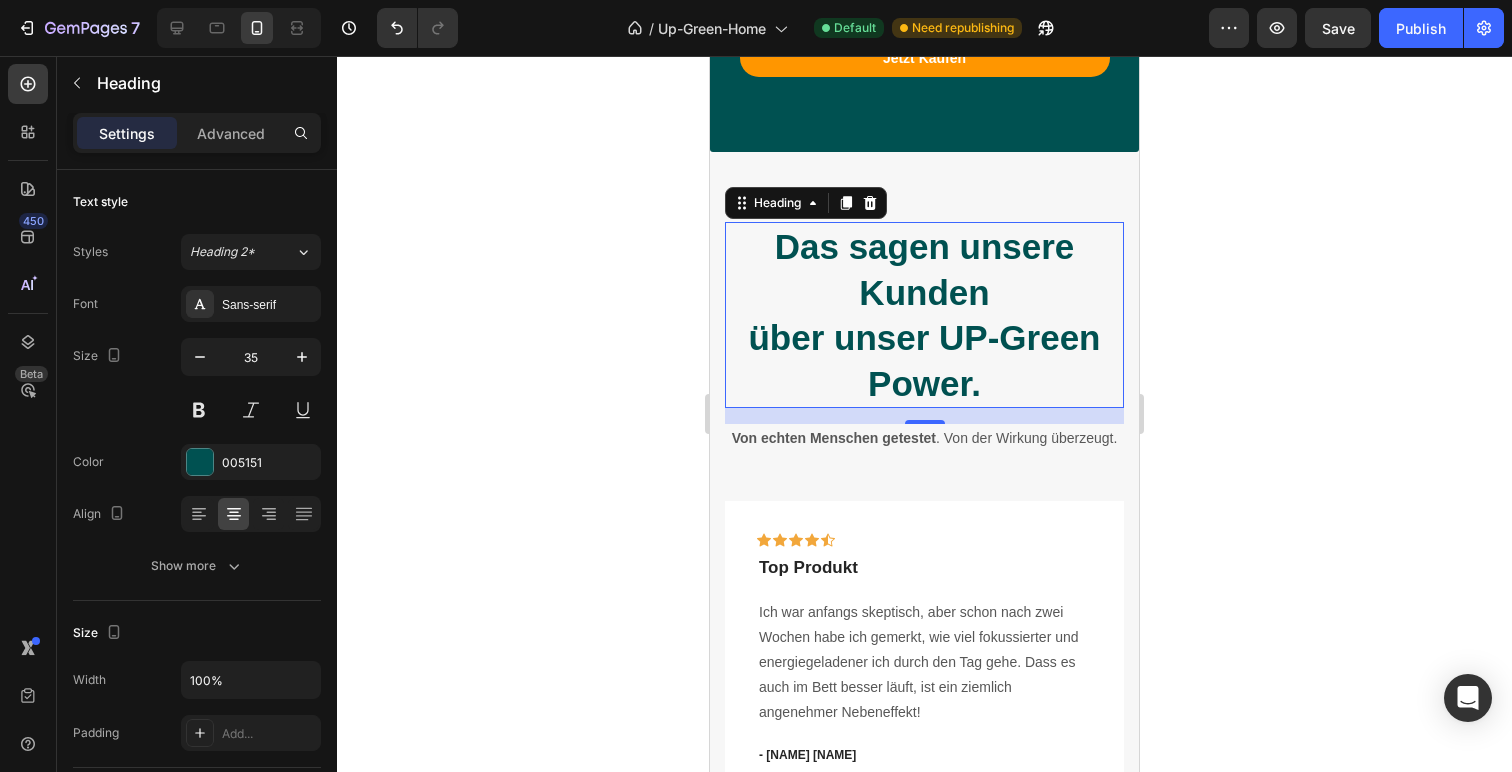 scroll, scrollTop: 2414, scrollLeft: 0, axis: vertical 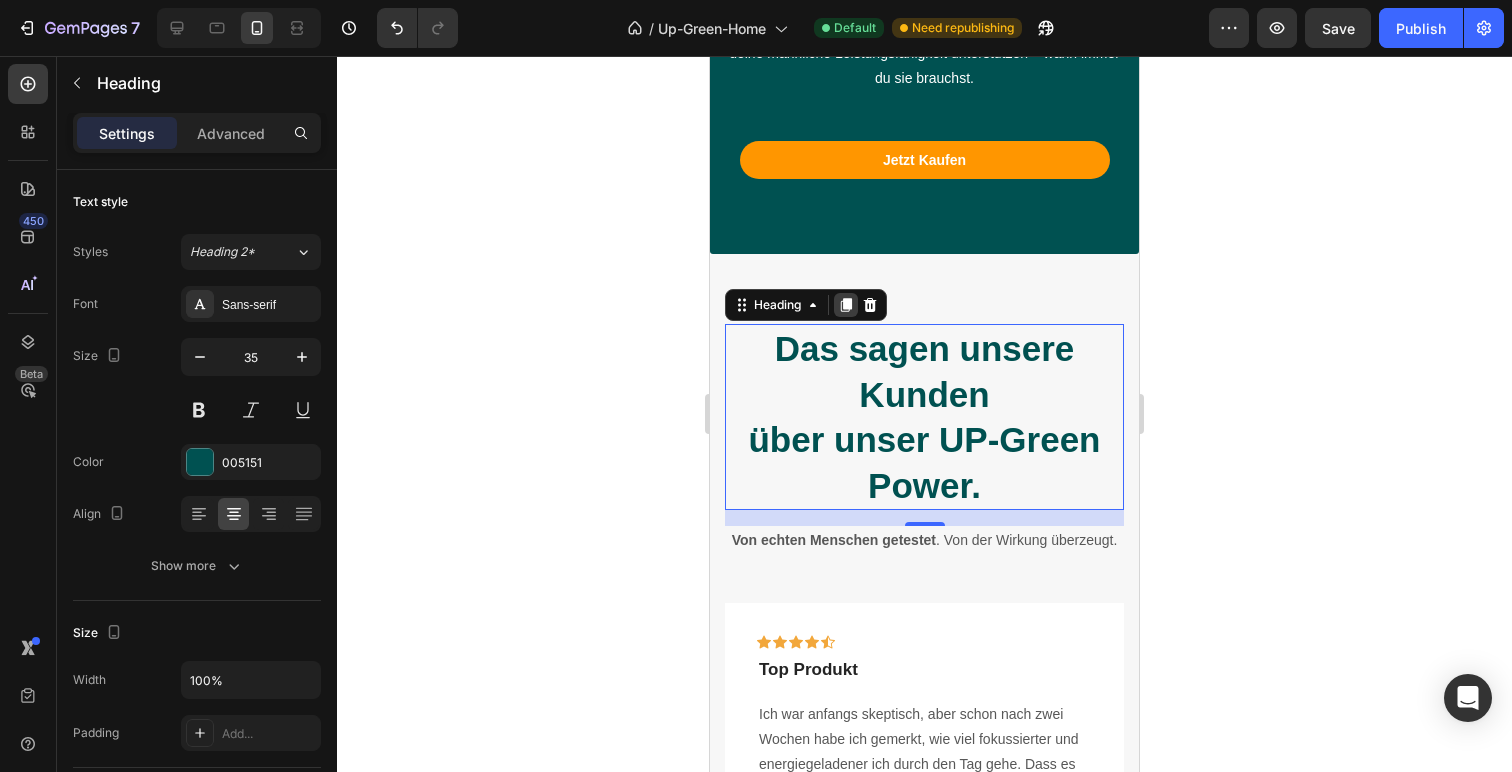 click 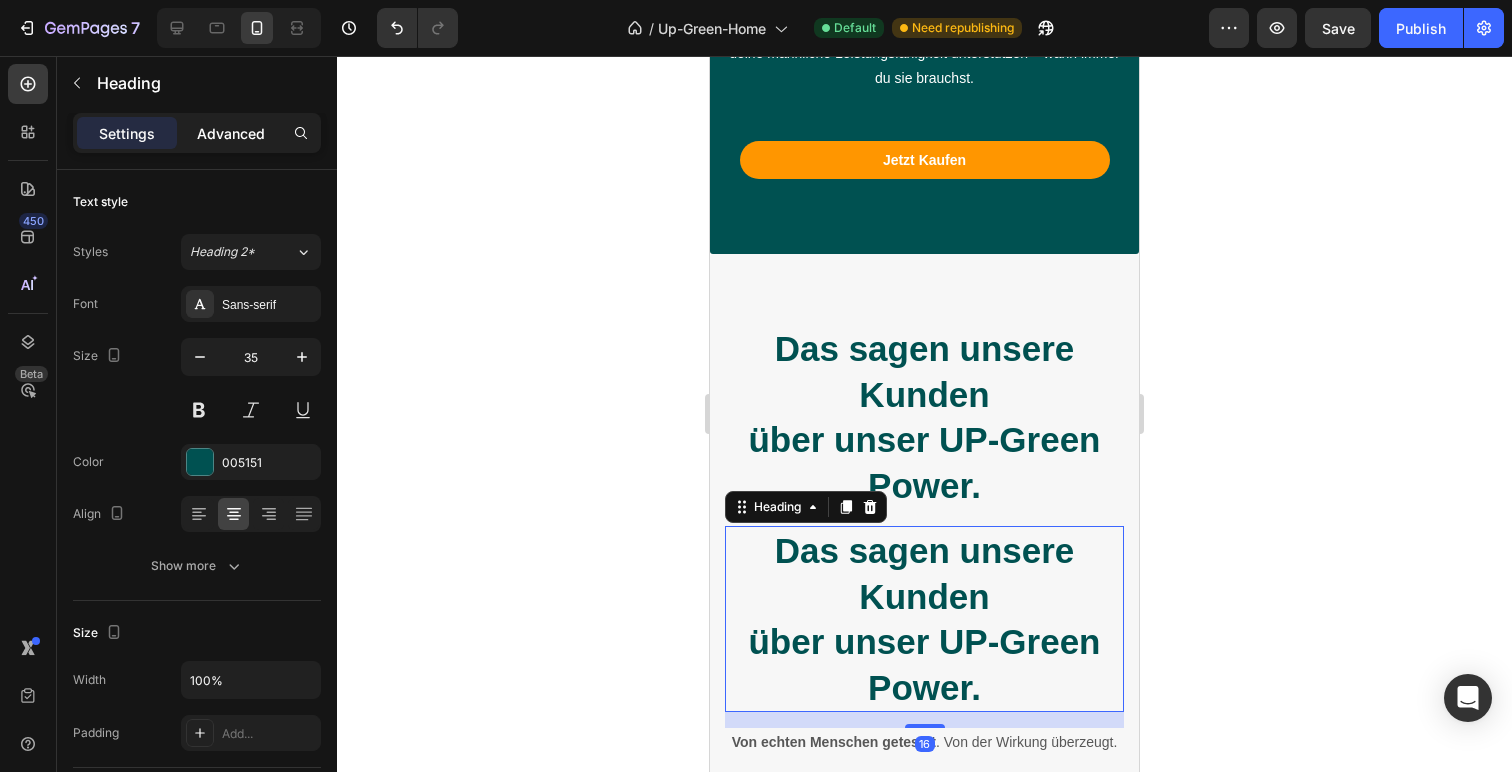click on "Advanced" at bounding box center (231, 133) 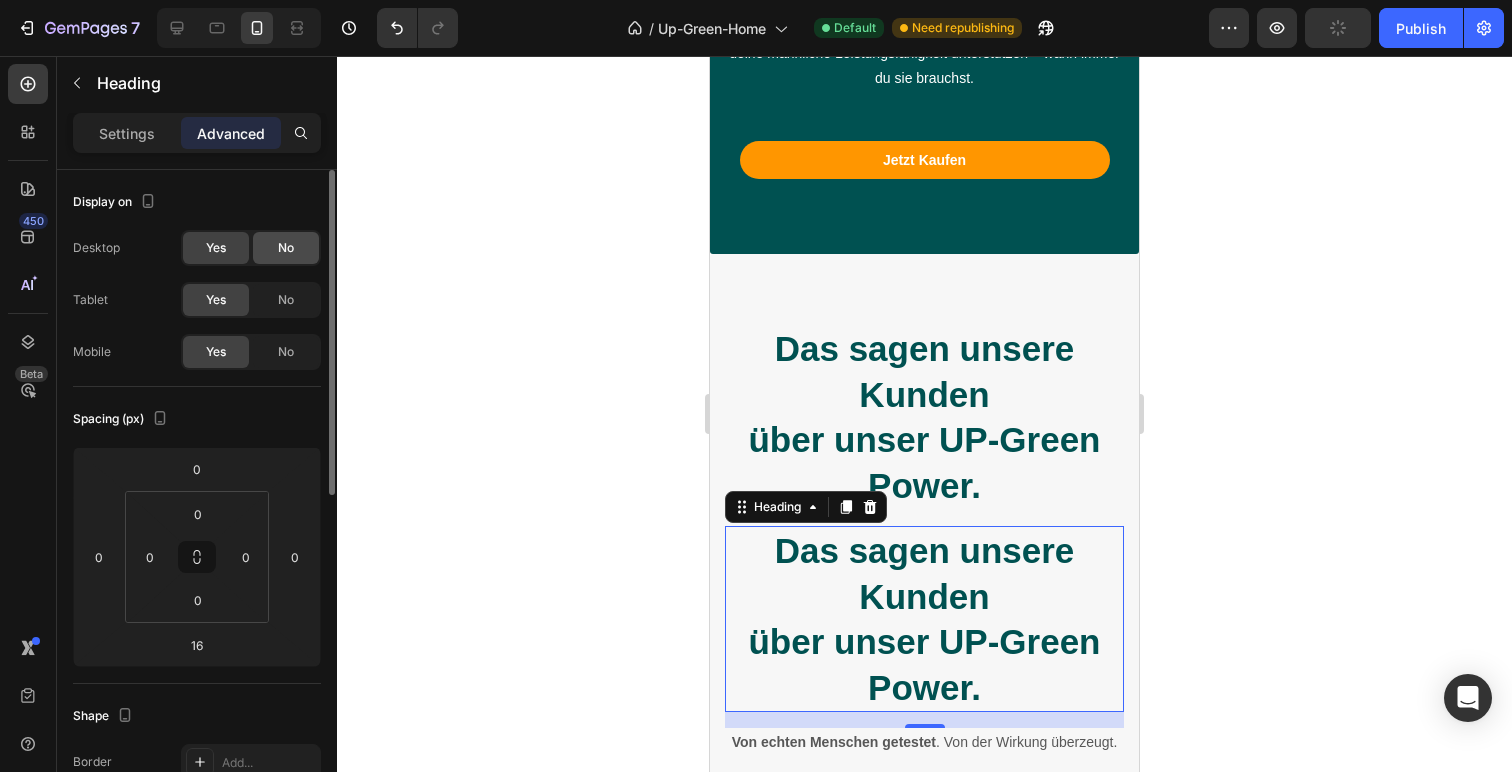 click on "No" 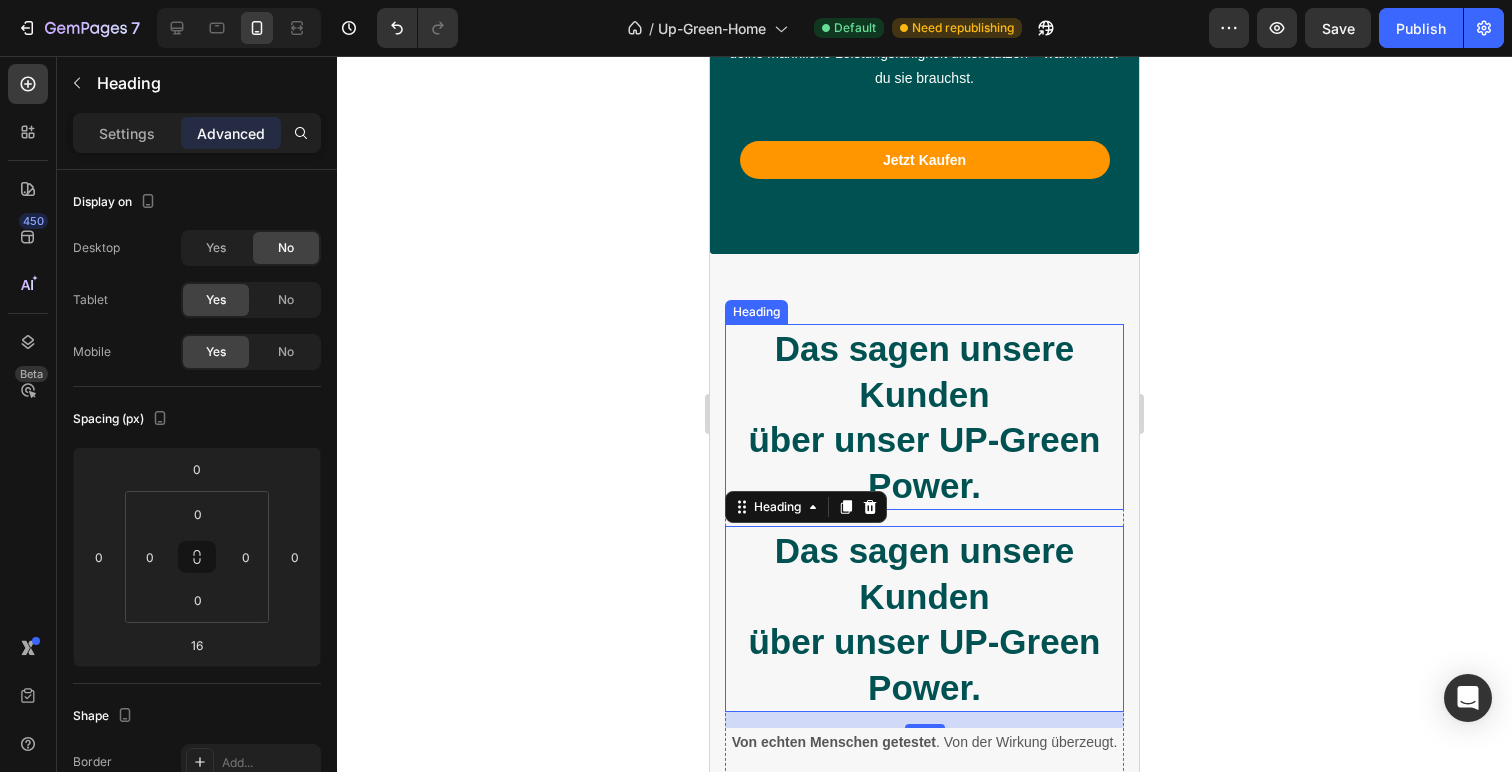 click on "Das sagen unsere Kunden über unser UP-Green Power." at bounding box center [924, 417] 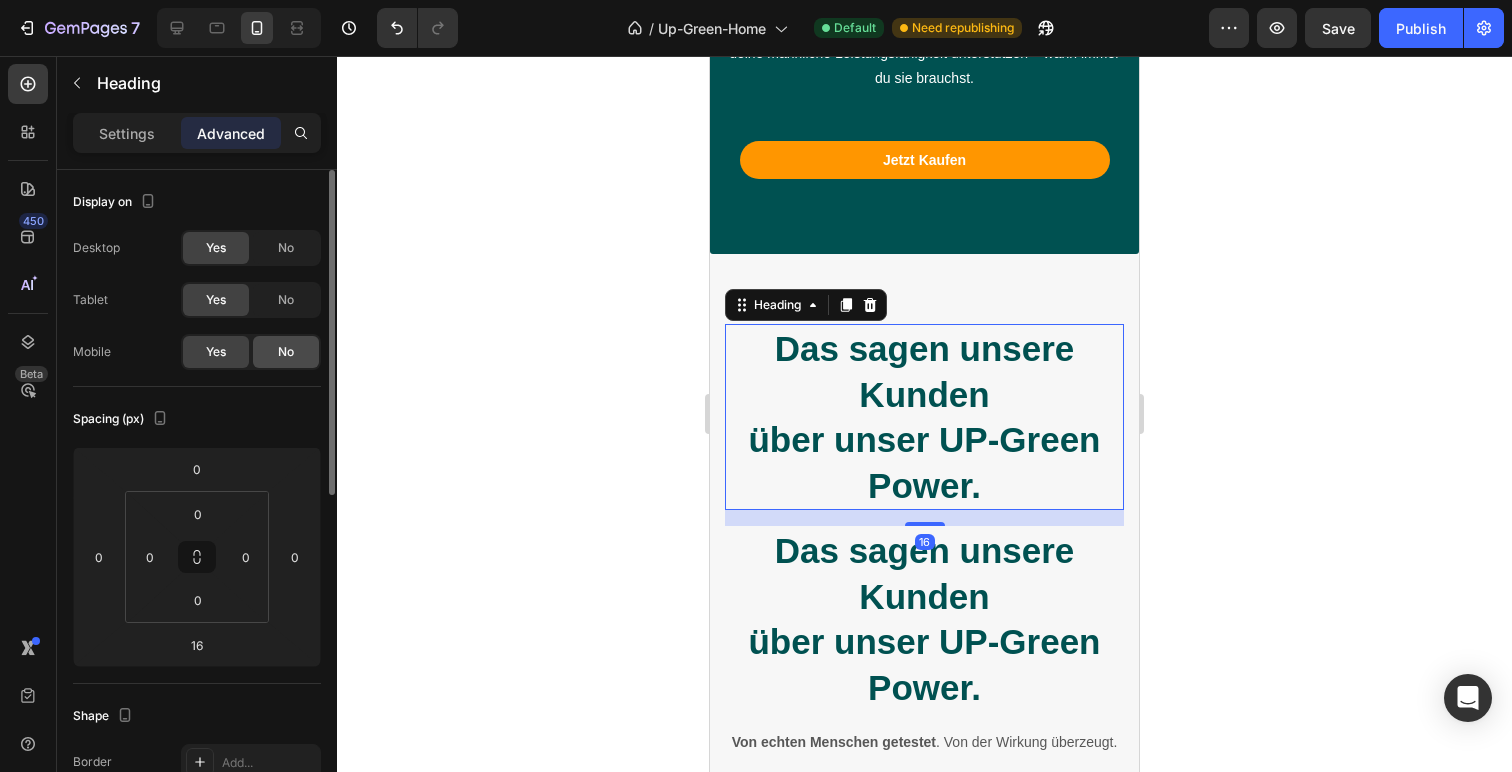click on "No" 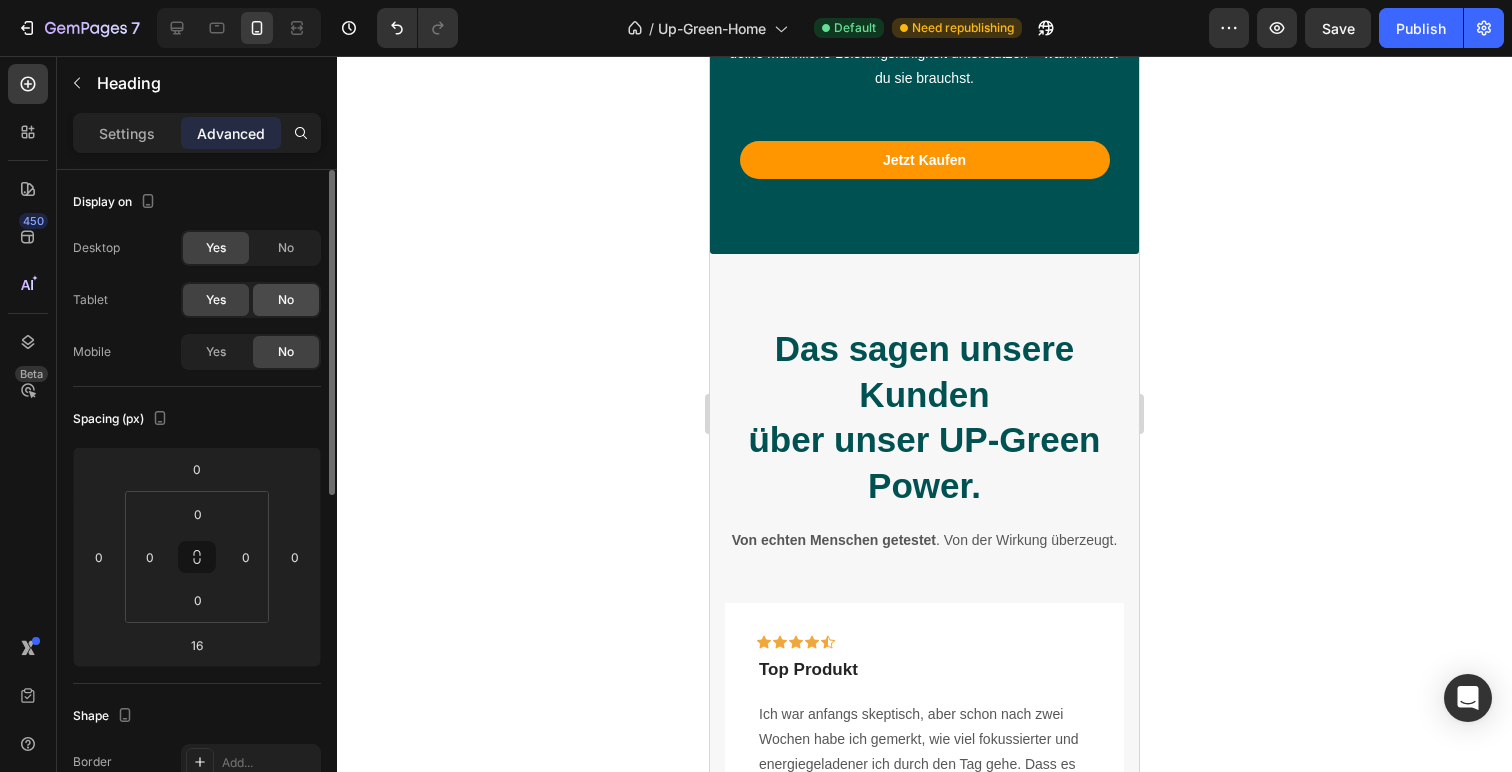 click on "No" 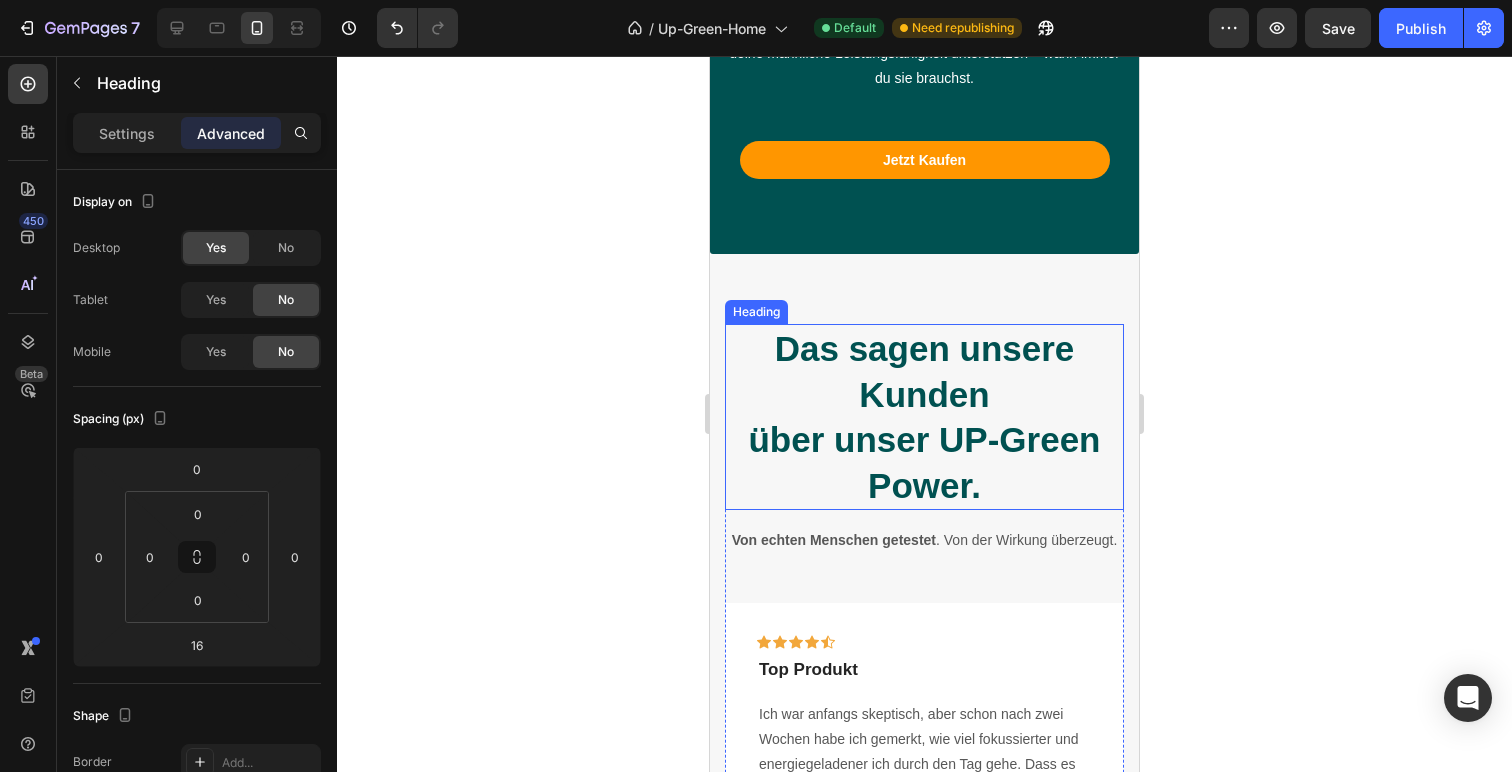 click on "Das sagen unsere Kunden über unser UP-Green Power." at bounding box center [924, 417] 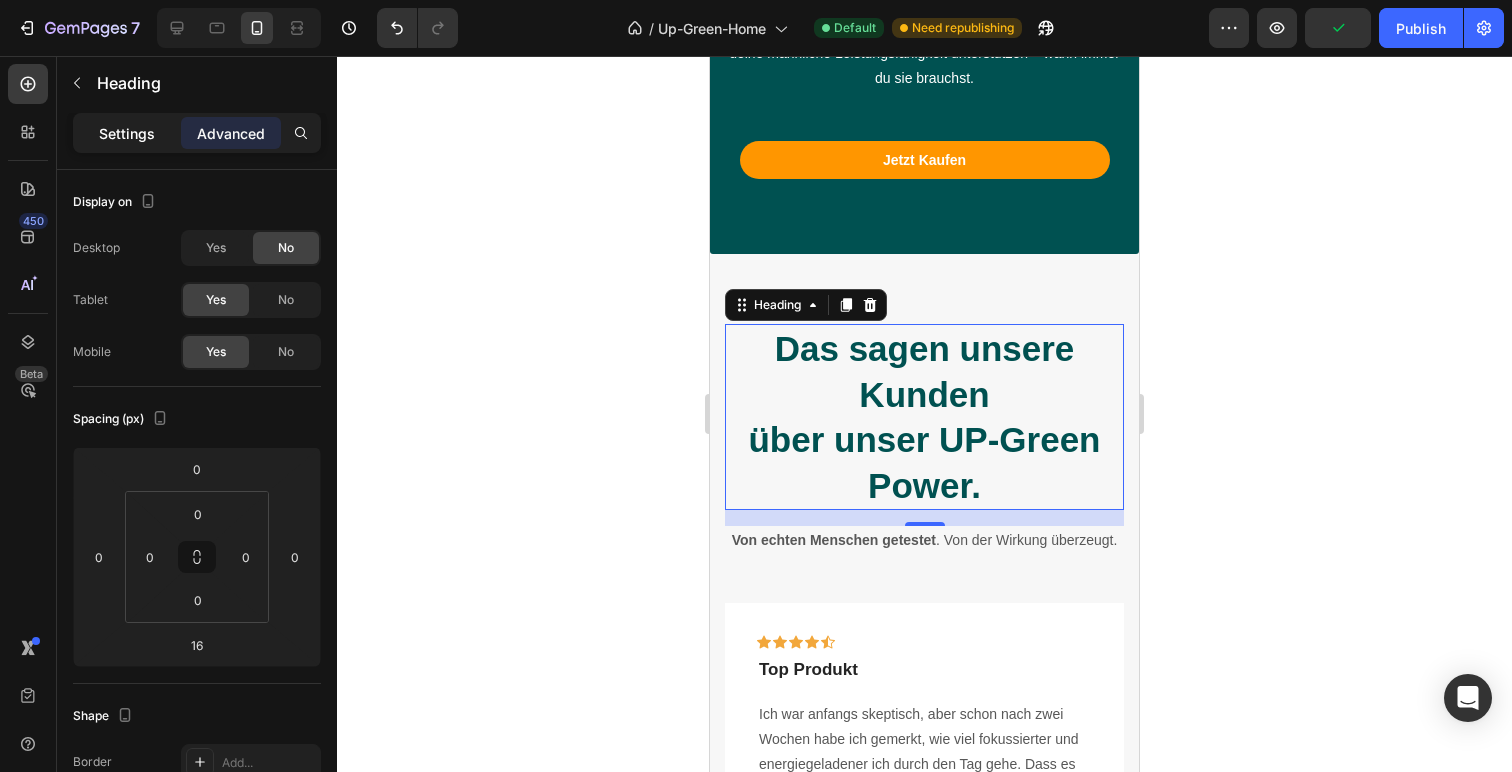 click on "Settings" at bounding box center (127, 133) 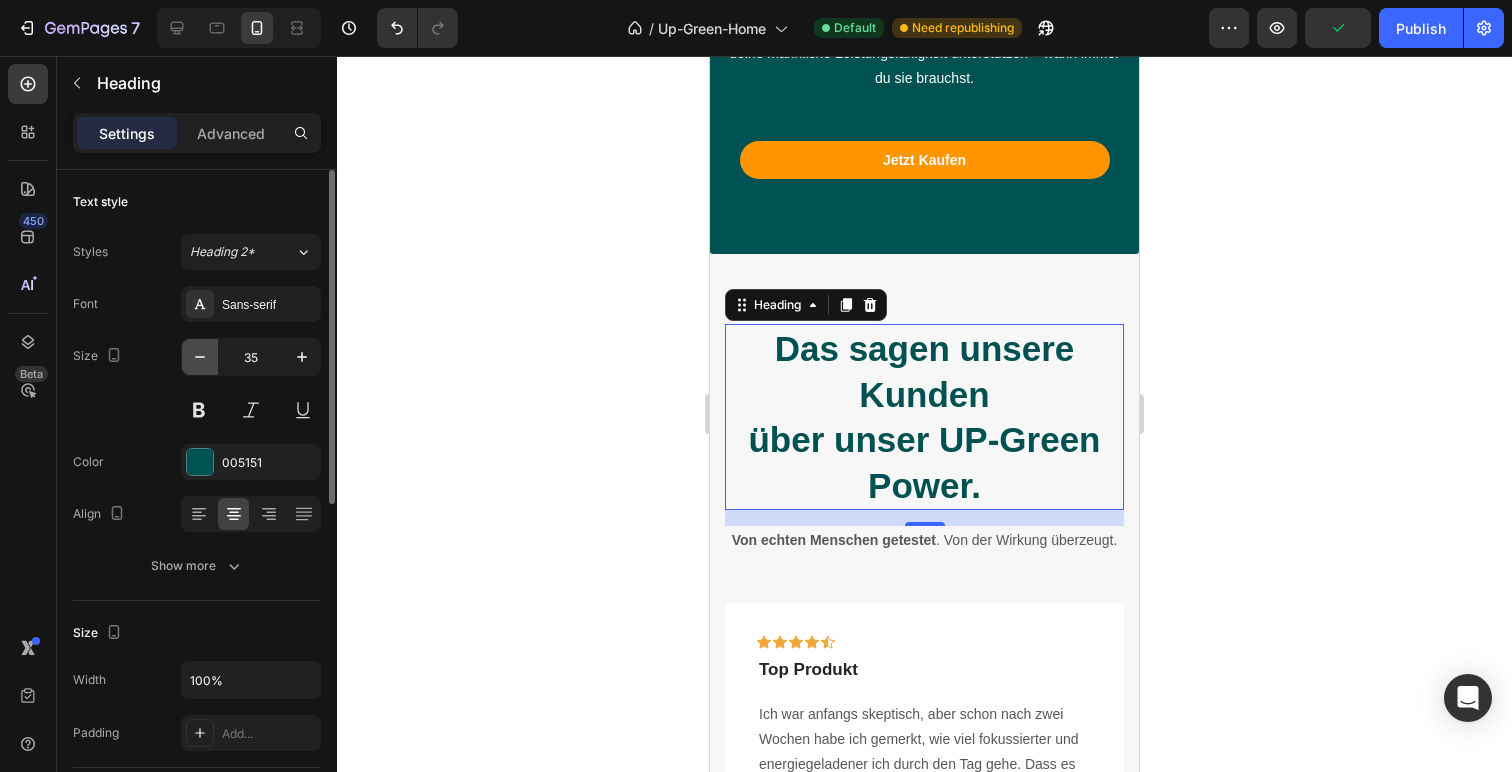click 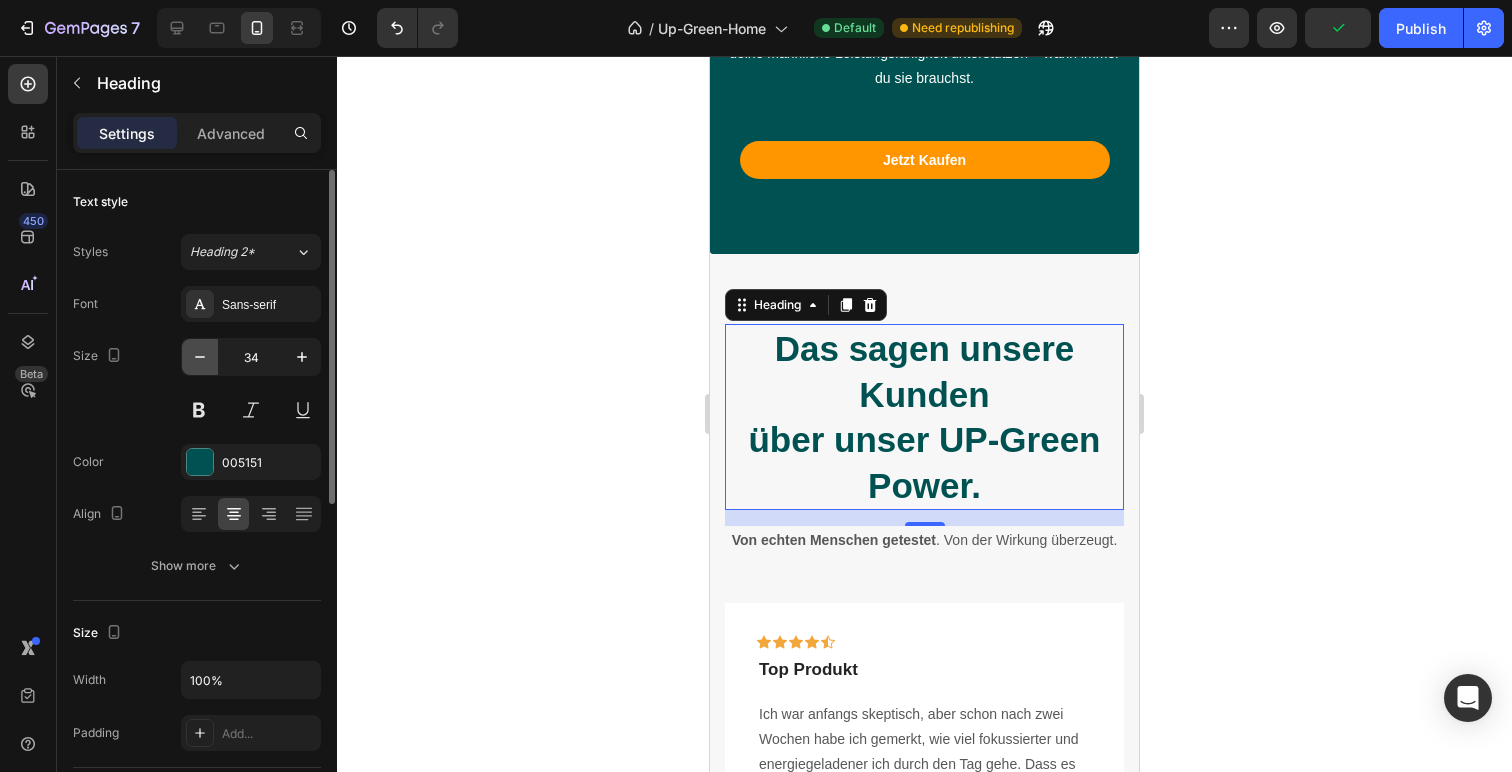 click 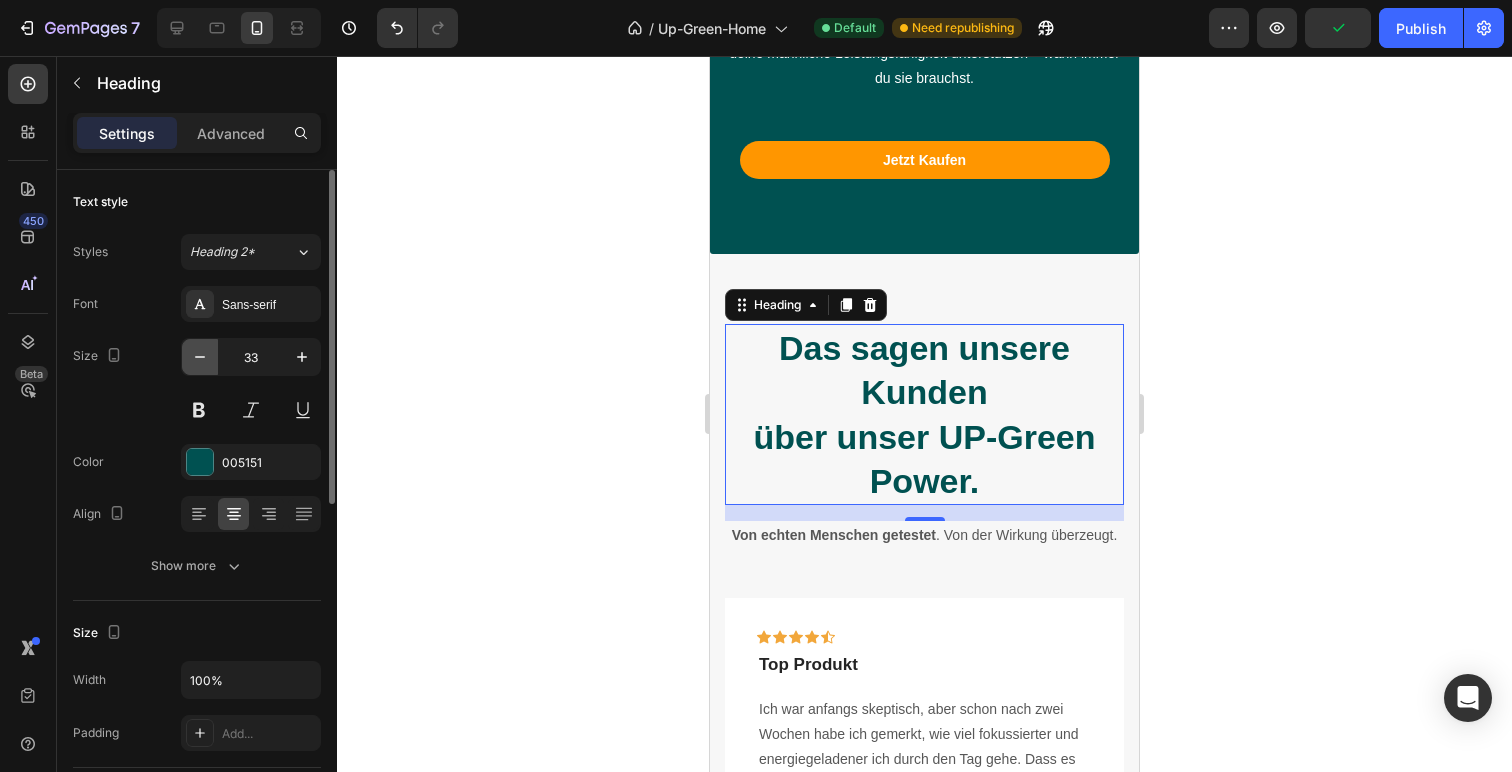 click 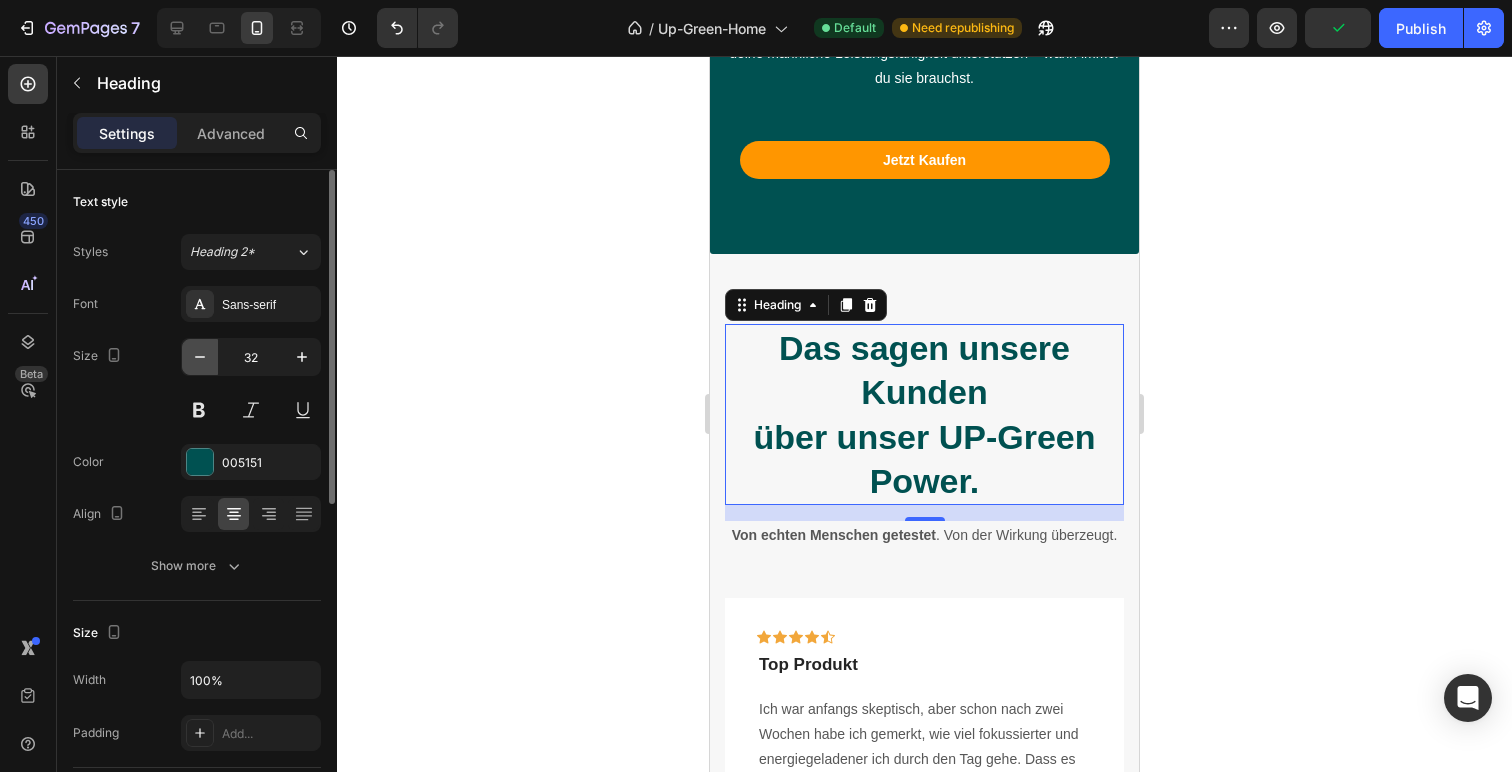 click 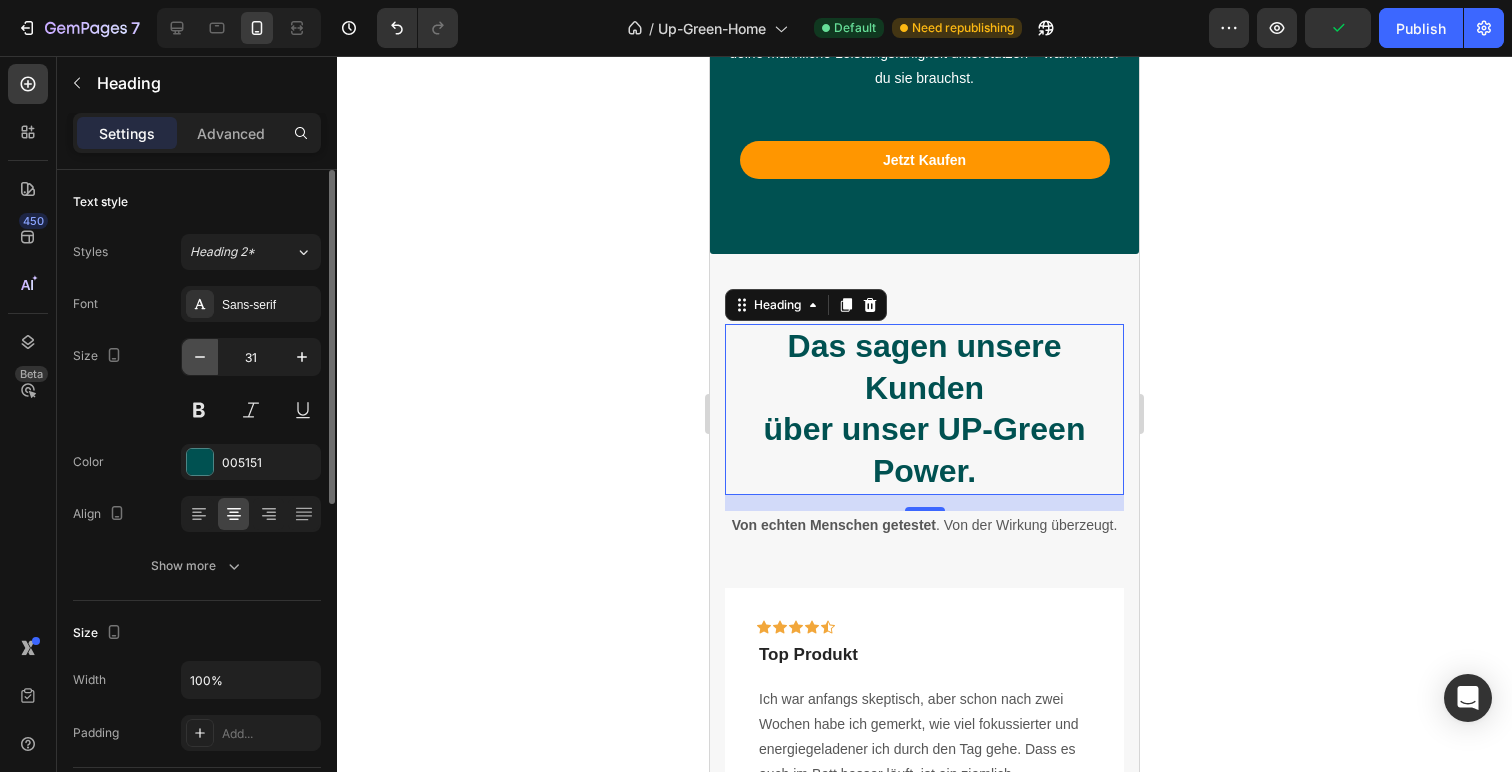 click 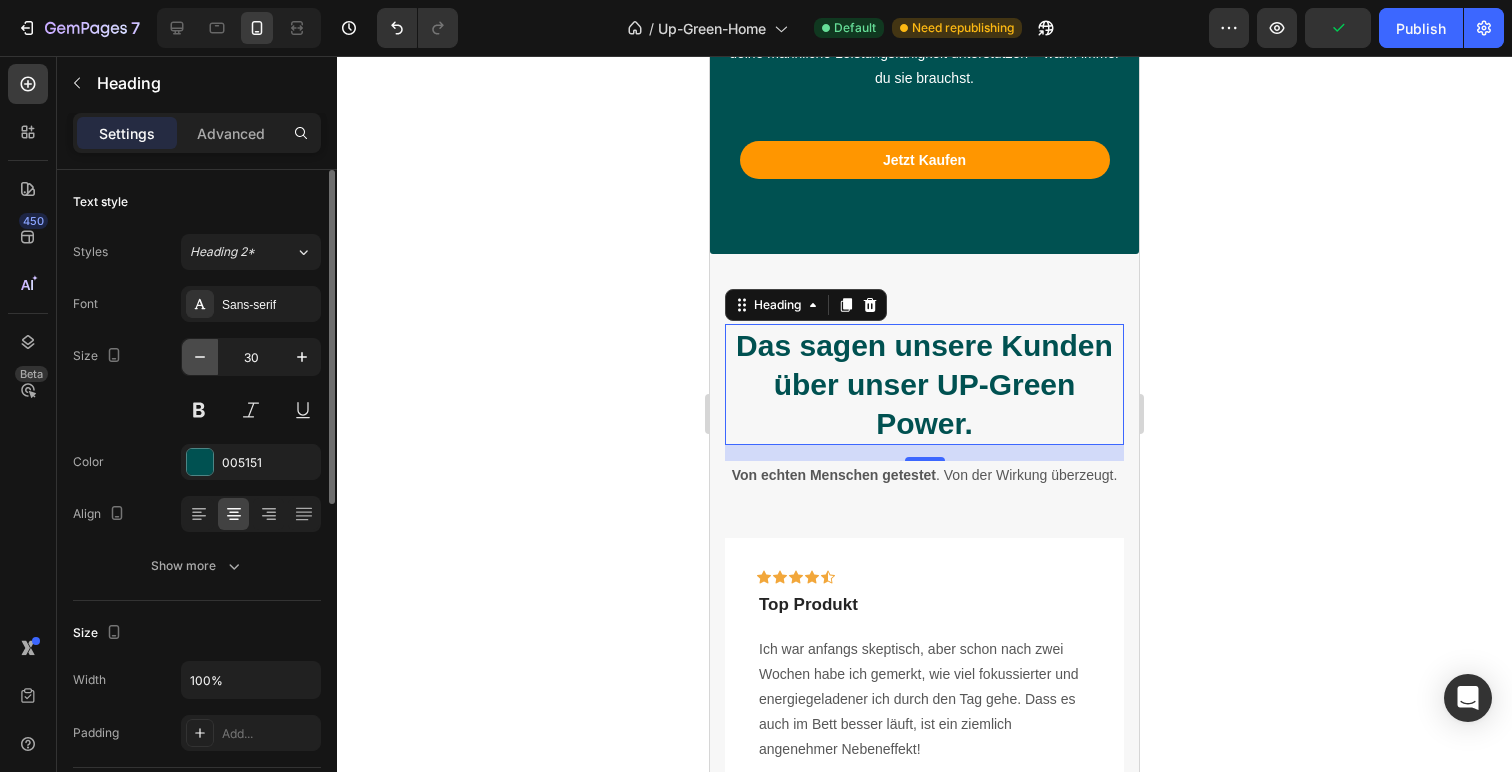 click 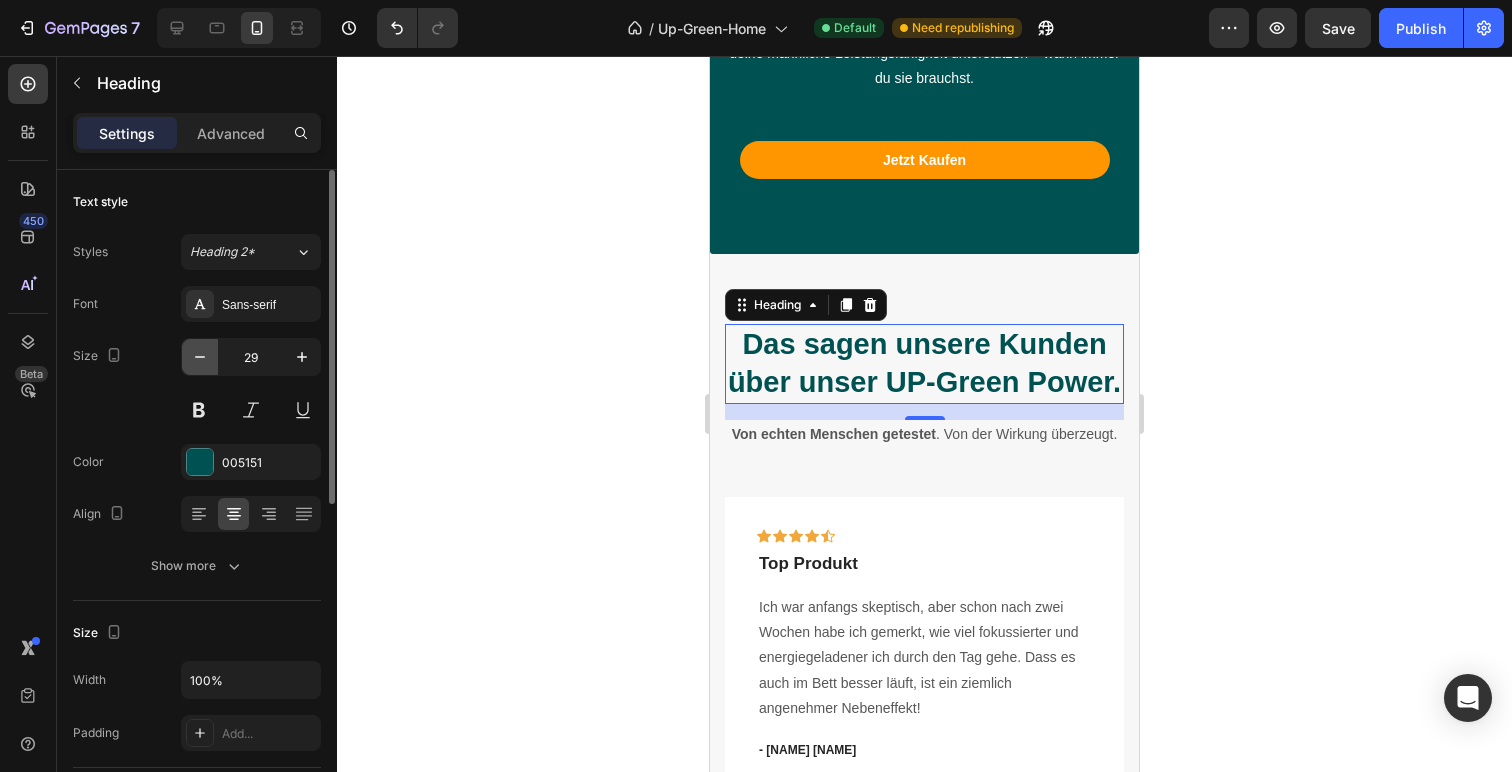 click 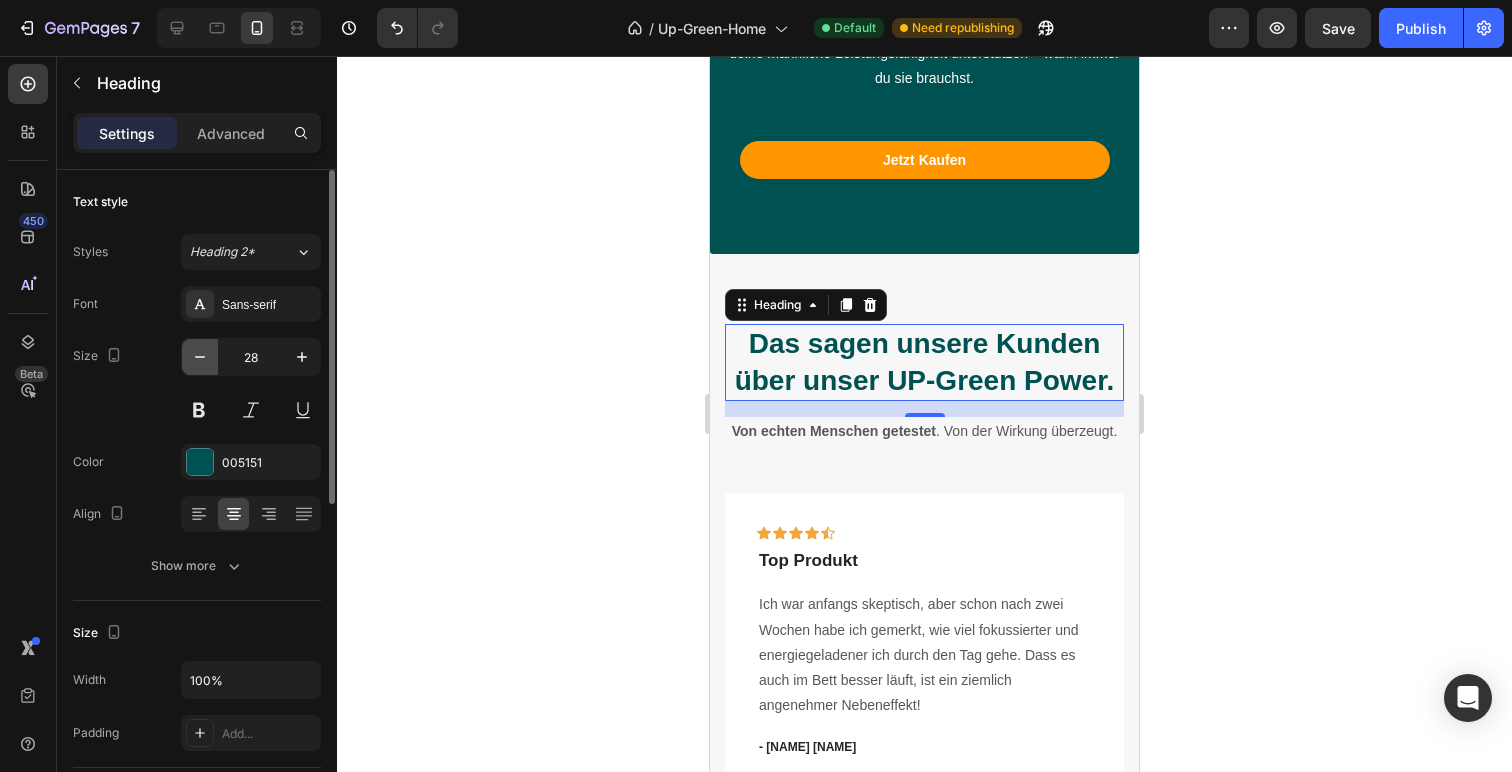 click 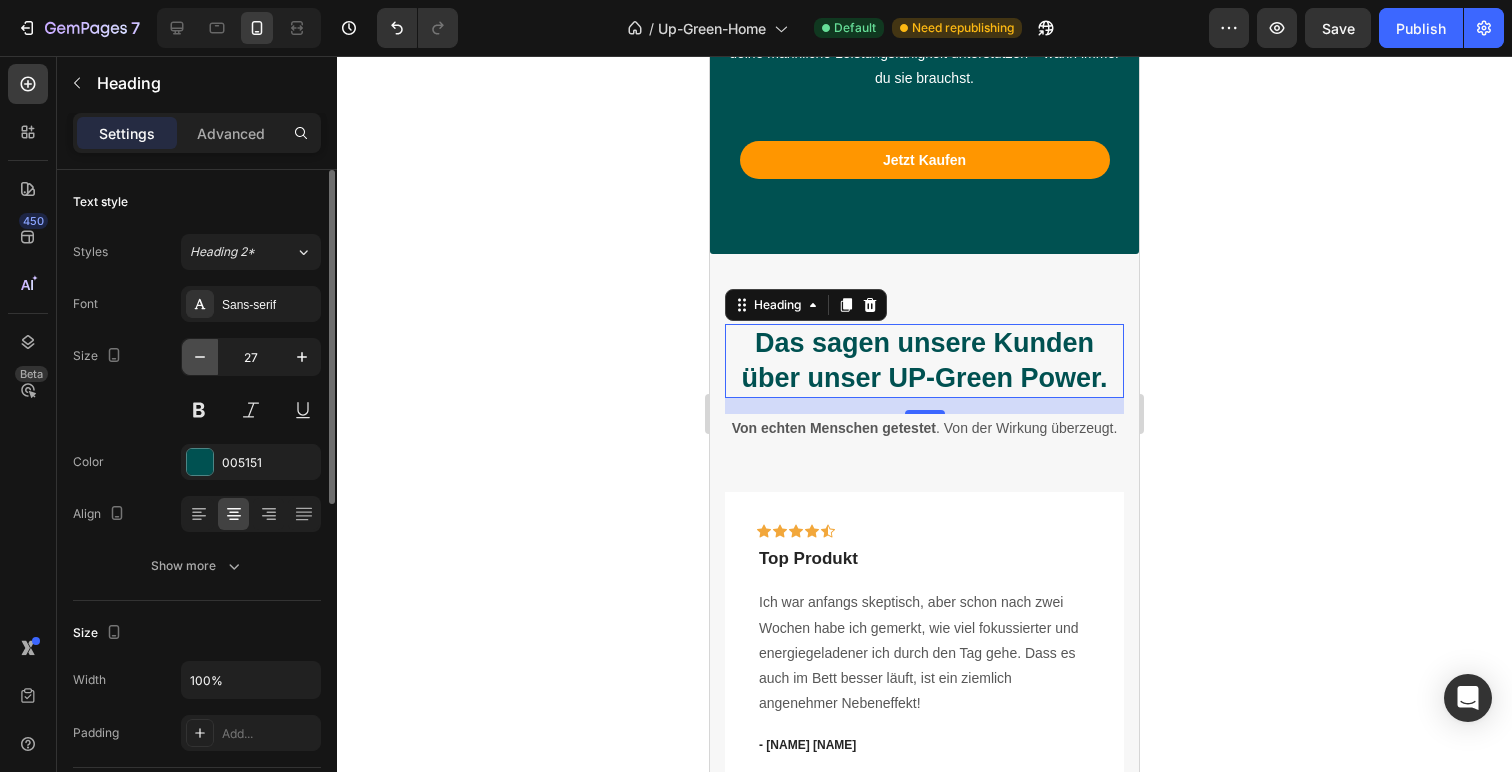 click 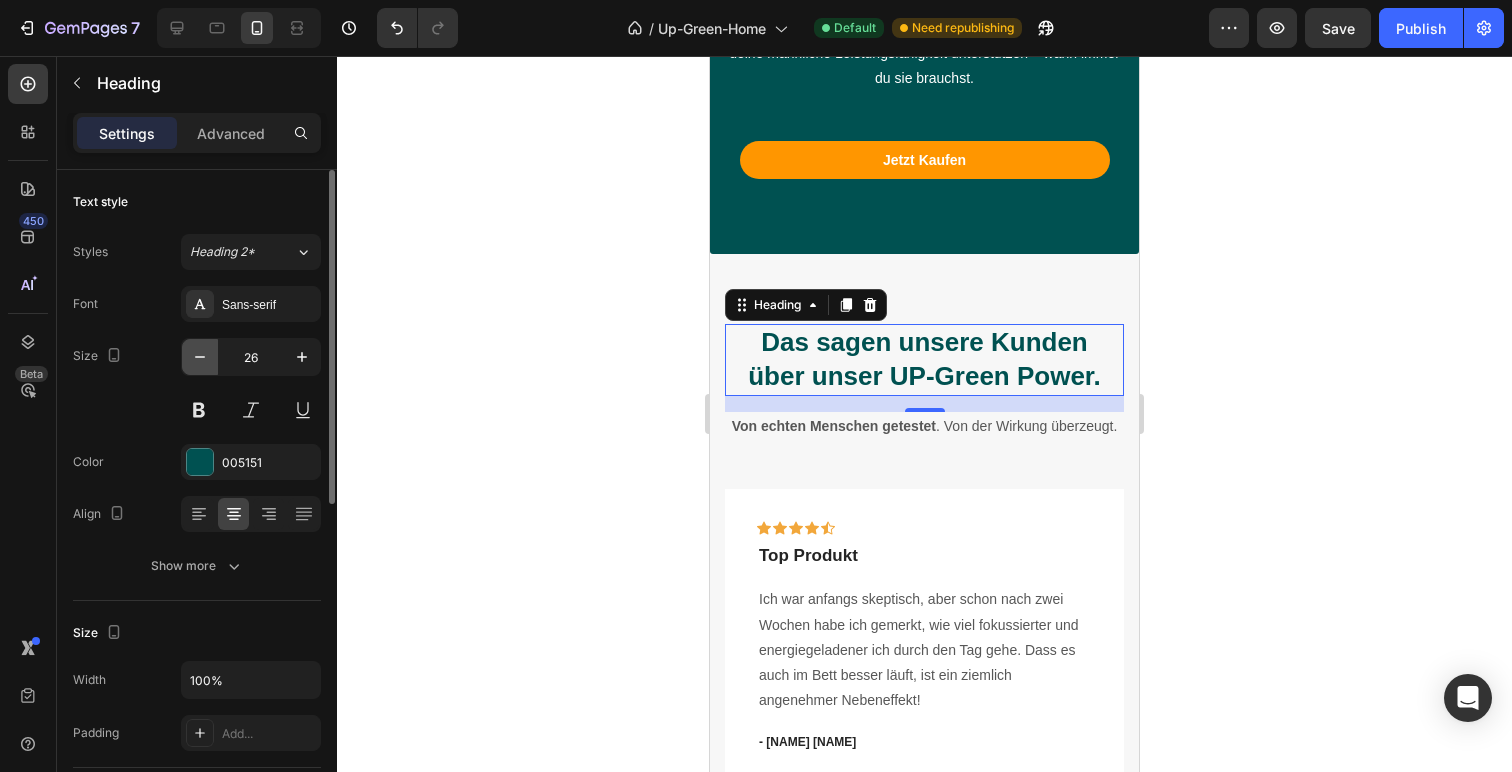 click 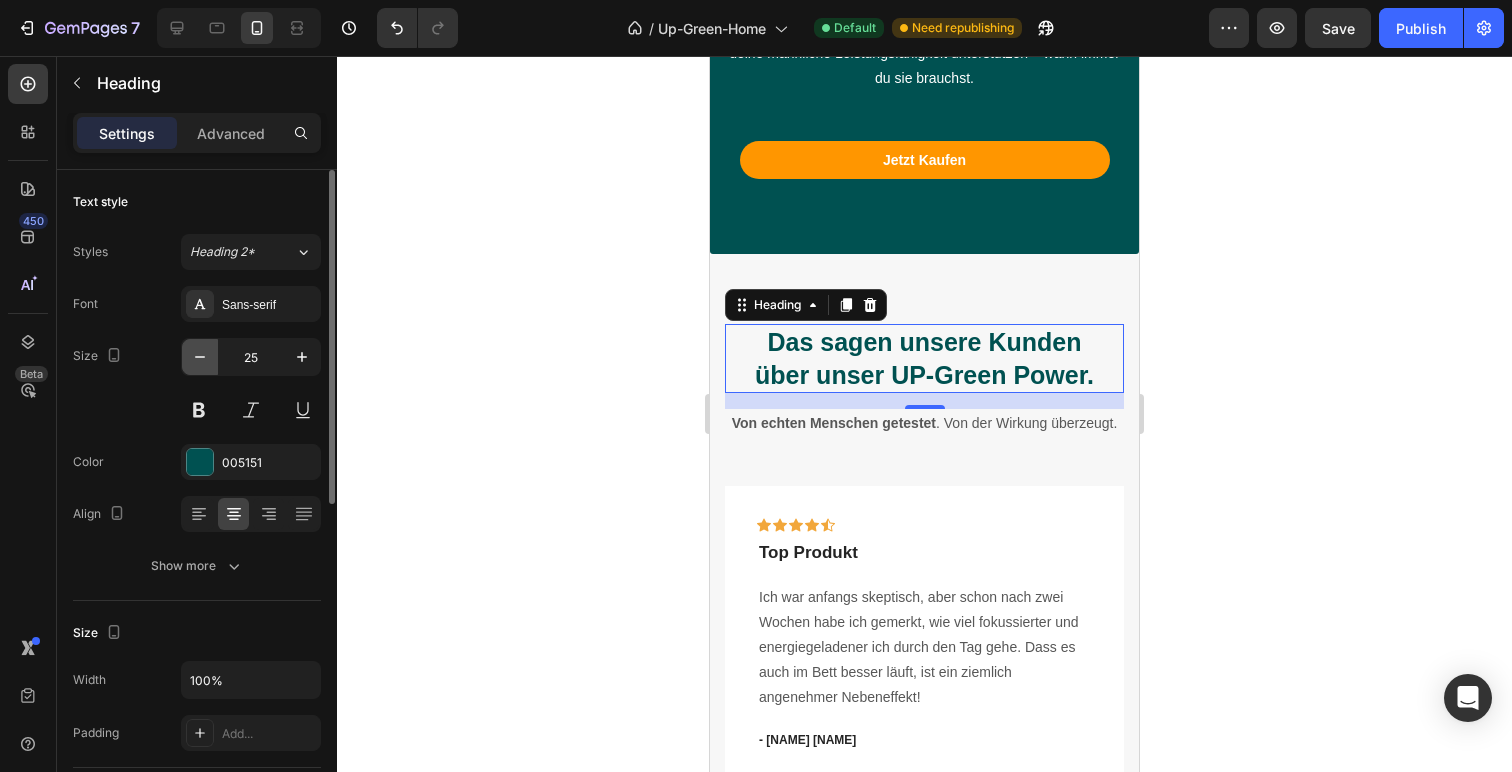 click 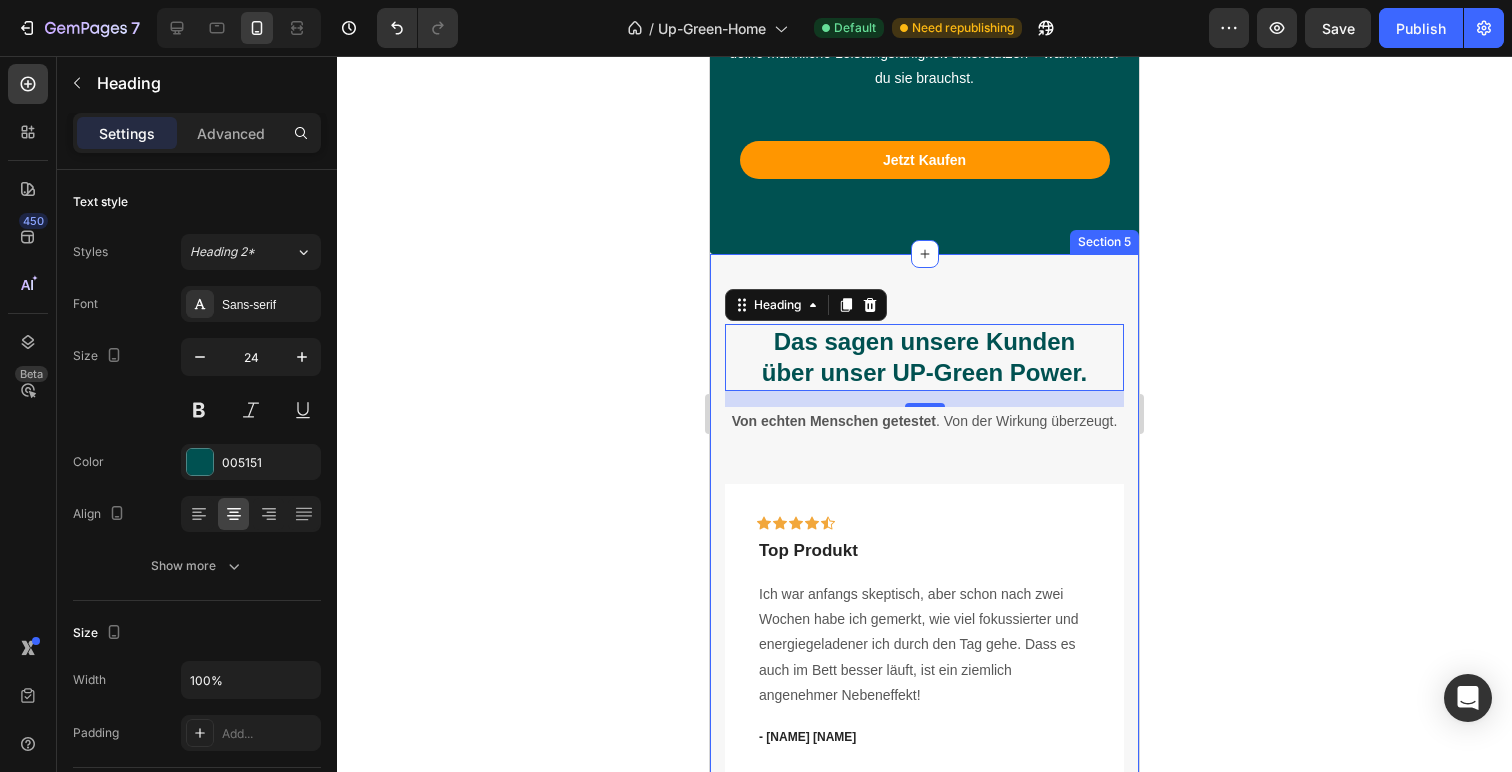 click 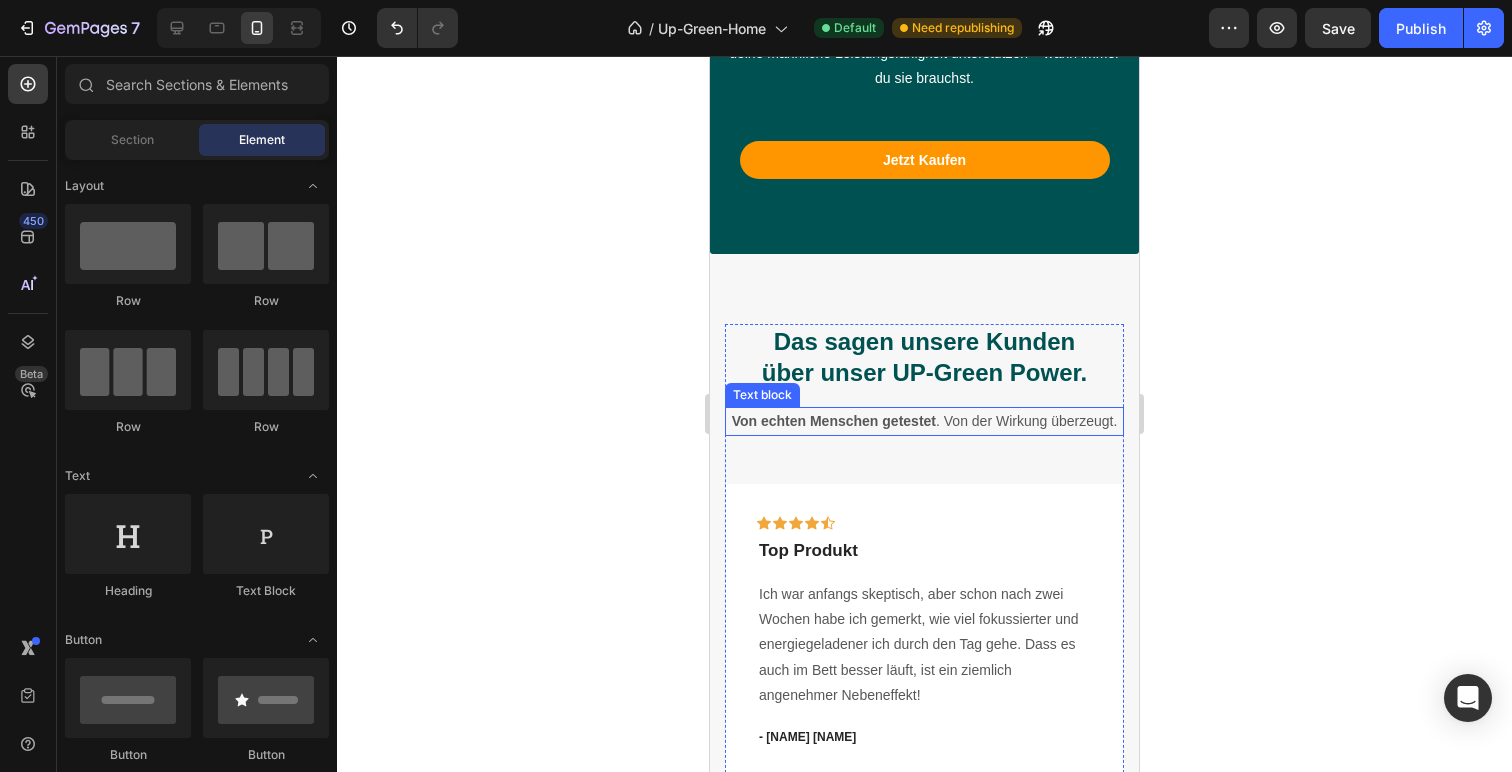 click on "Von echten Menschen getestet . Von der Wirkung überzeugt." at bounding box center (924, 421) 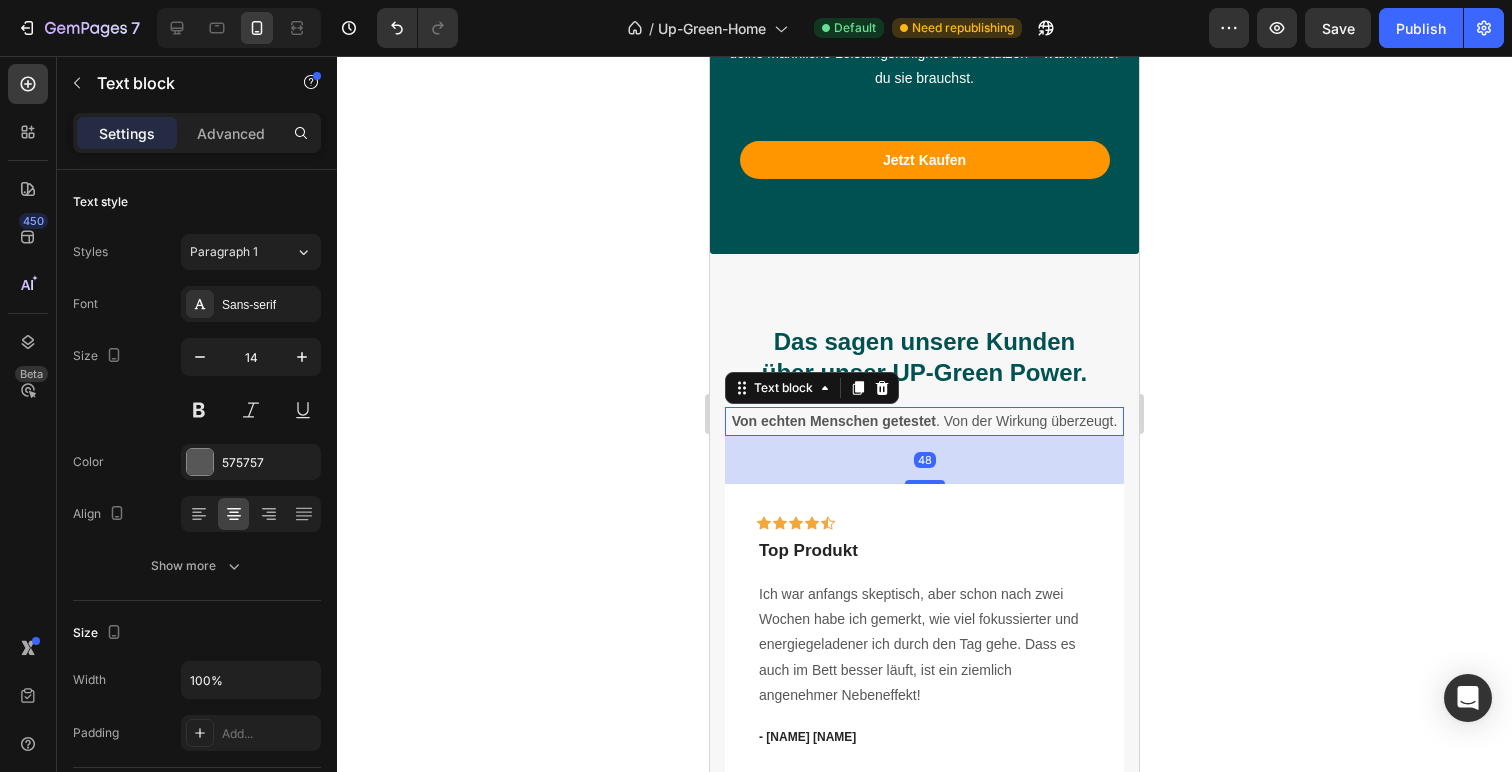 click on "Von echten Menschen getestet . Von der Wirkung überzeugt." at bounding box center [924, 421] 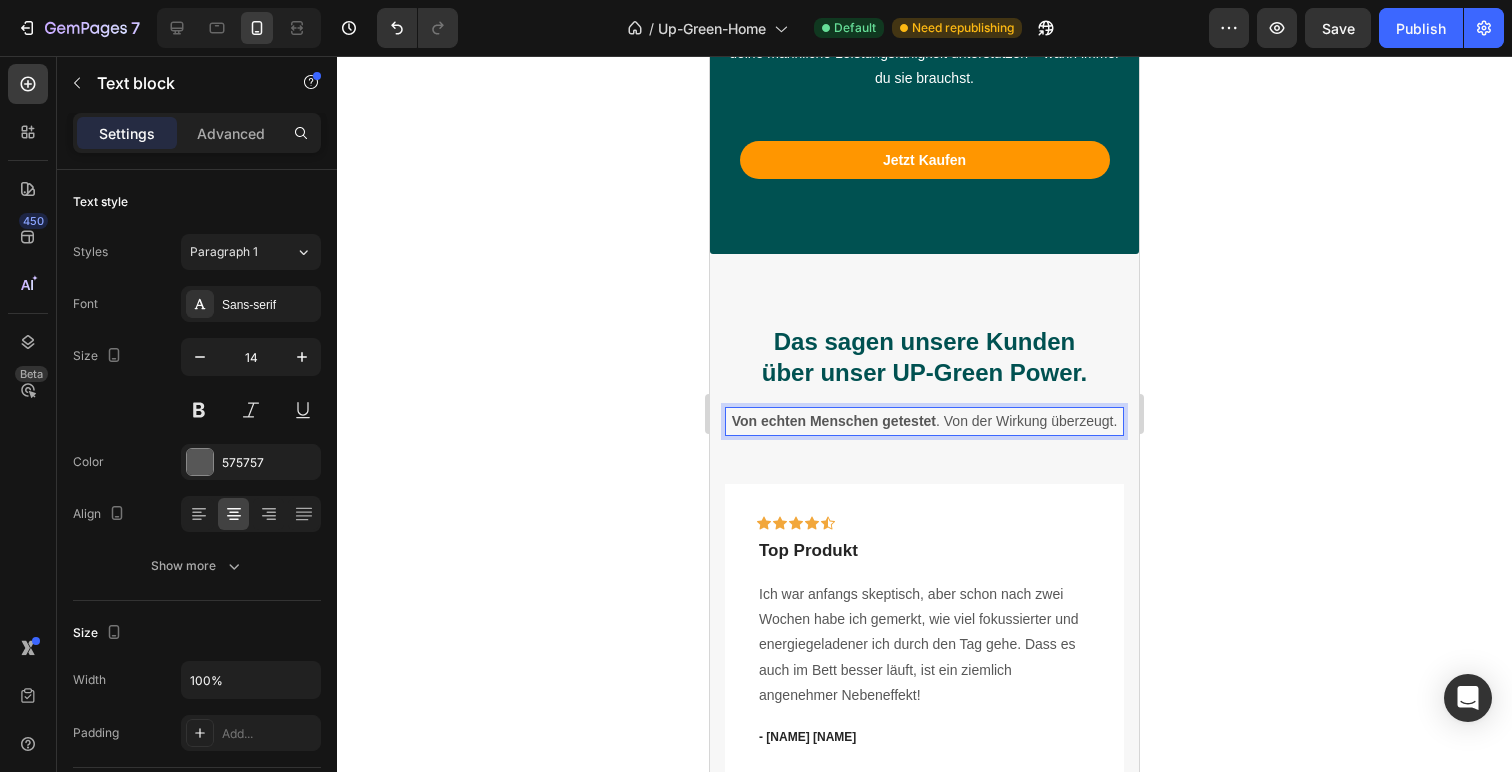 click 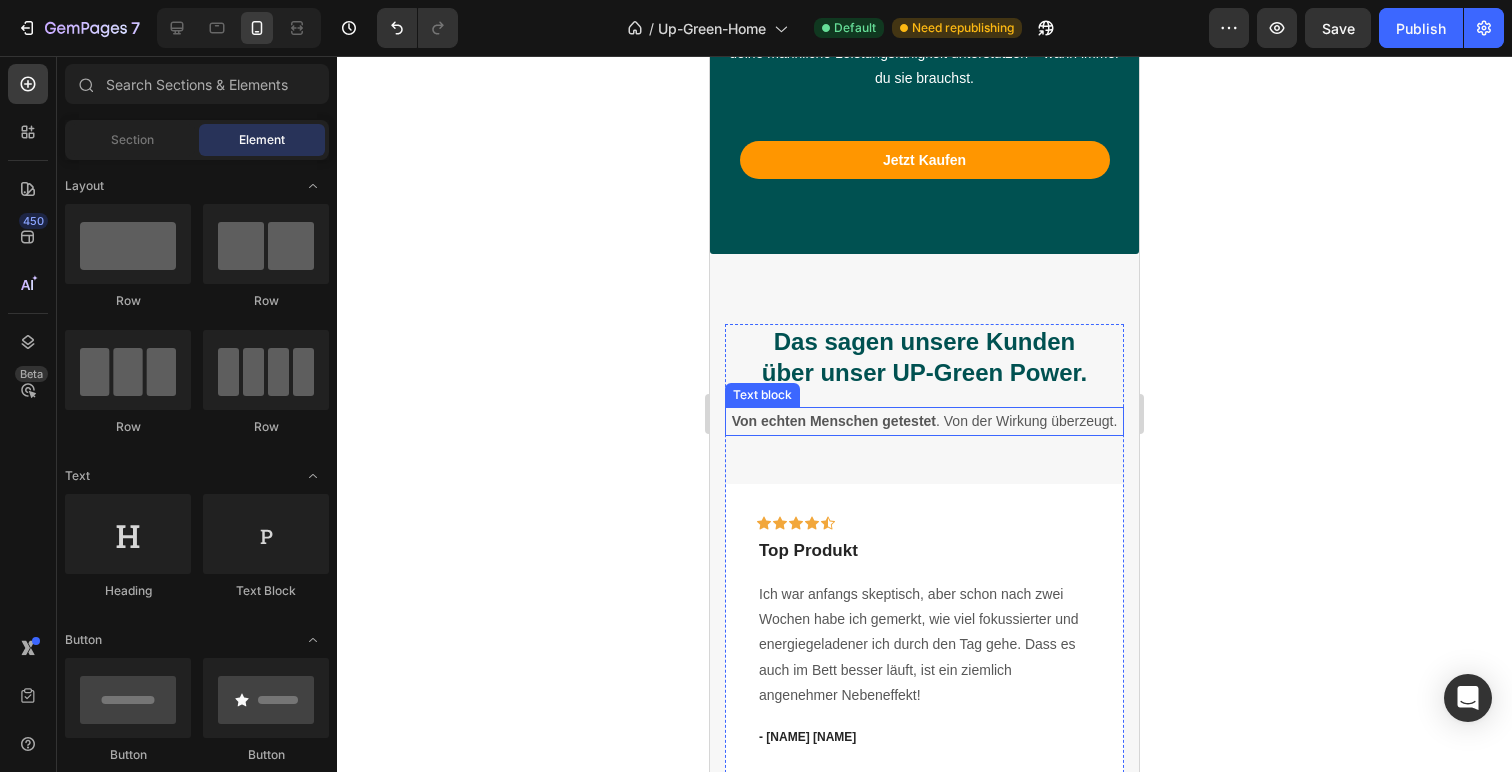 click on "Von echten Menschen getestet . Von der Wirkung überzeugt." at bounding box center [924, 421] 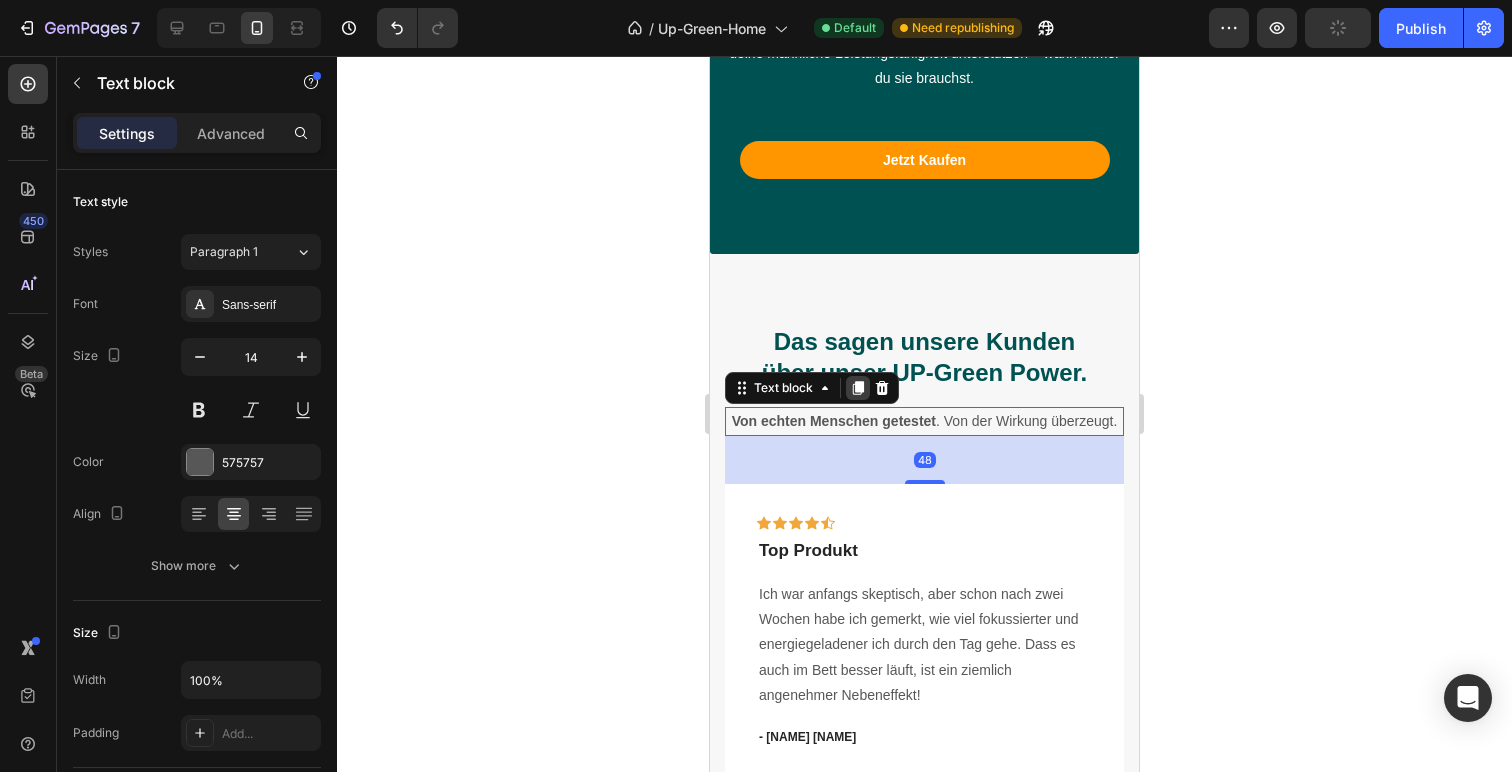 click 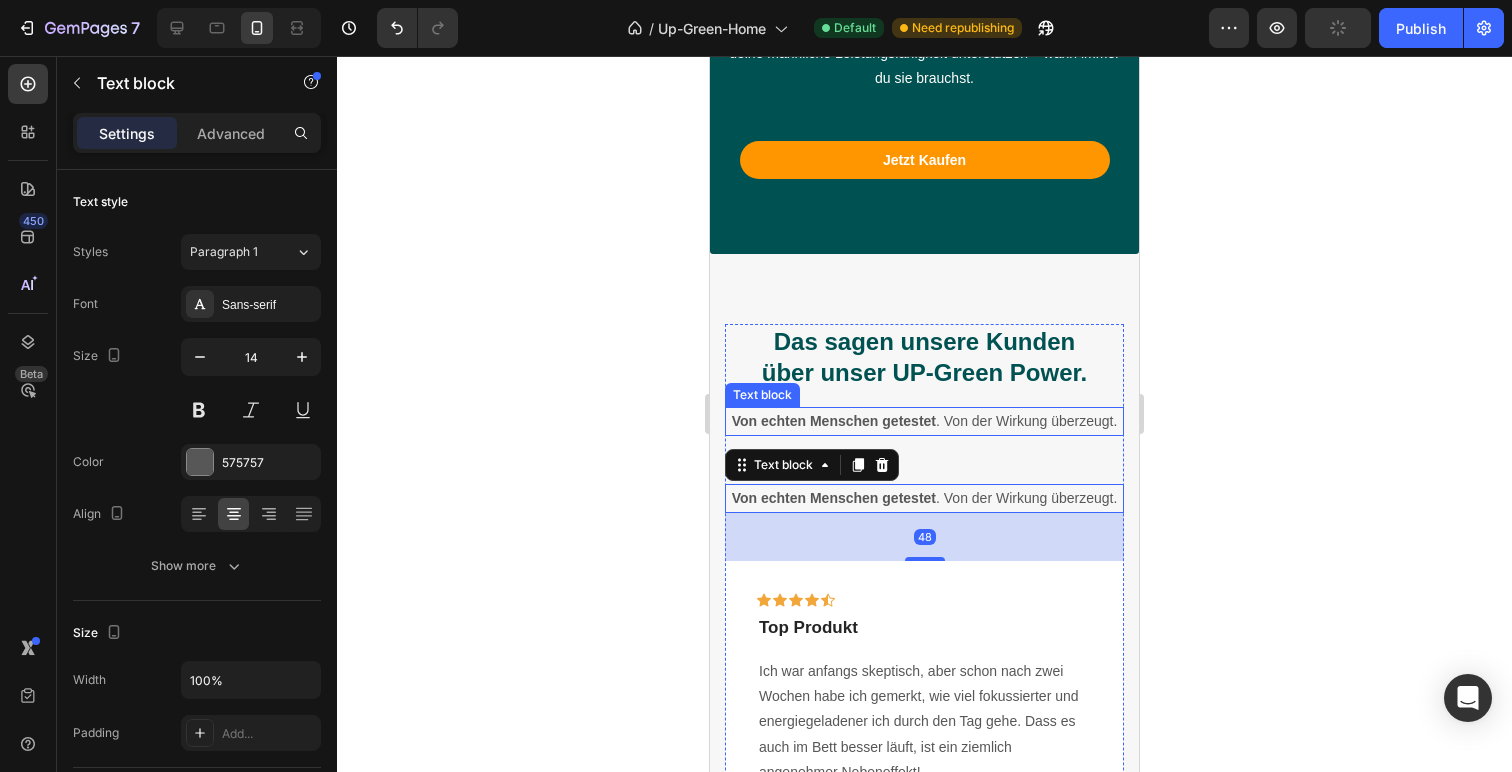 click on "Von echten Menschen getestet . Von der Wirkung überzeugt." at bounding box center [924, 421] 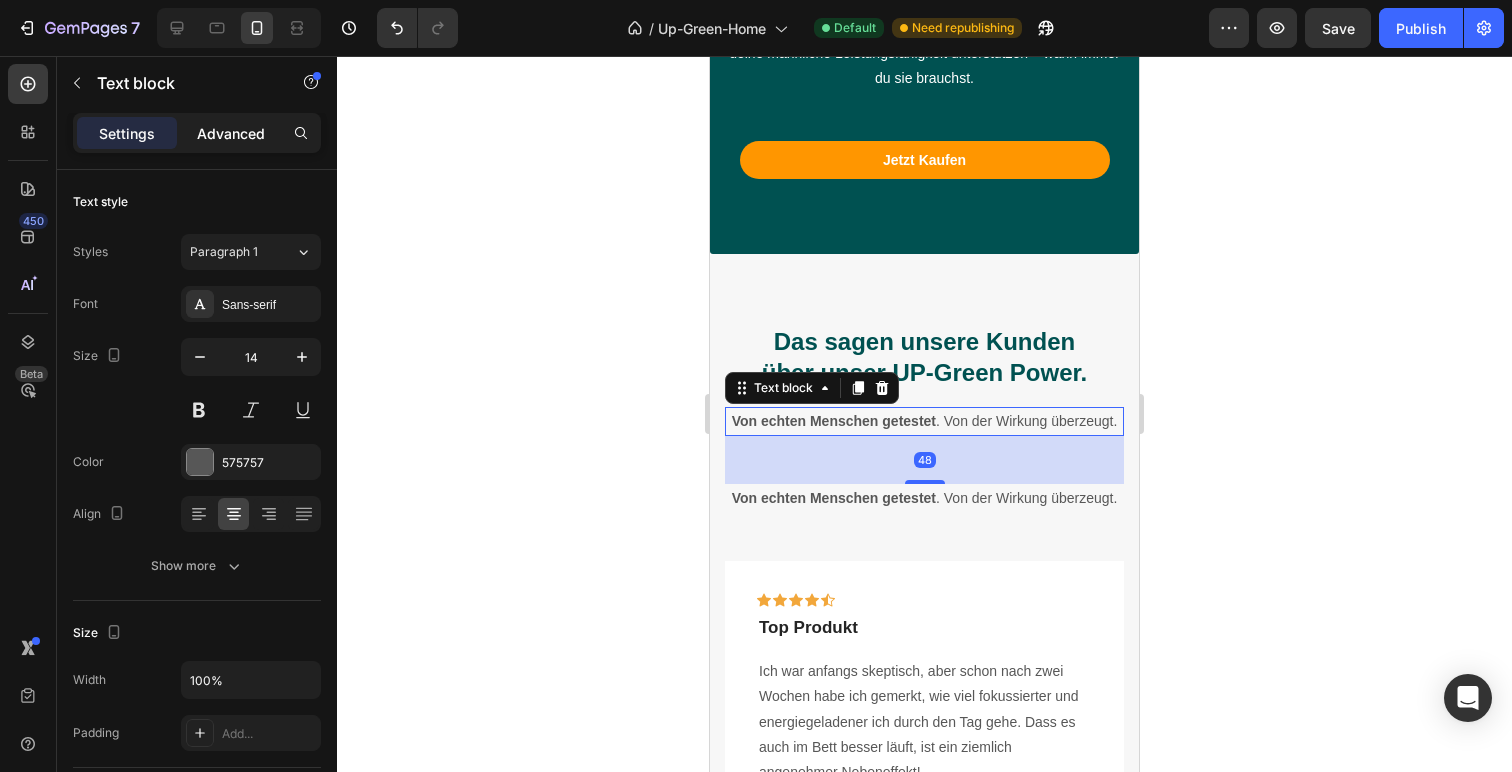 click on "Advanced" at bounding box center [231, 133] 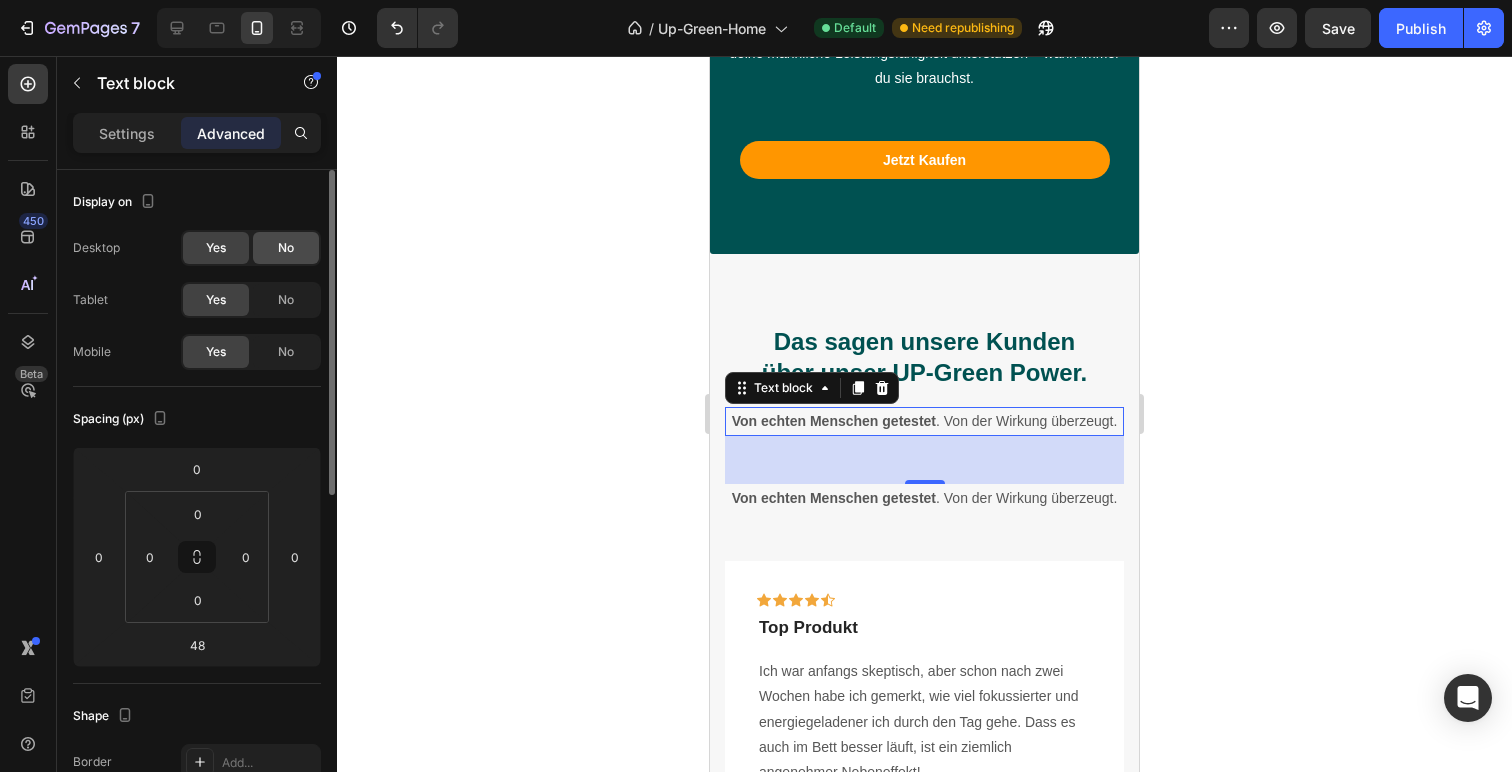 click on "No" 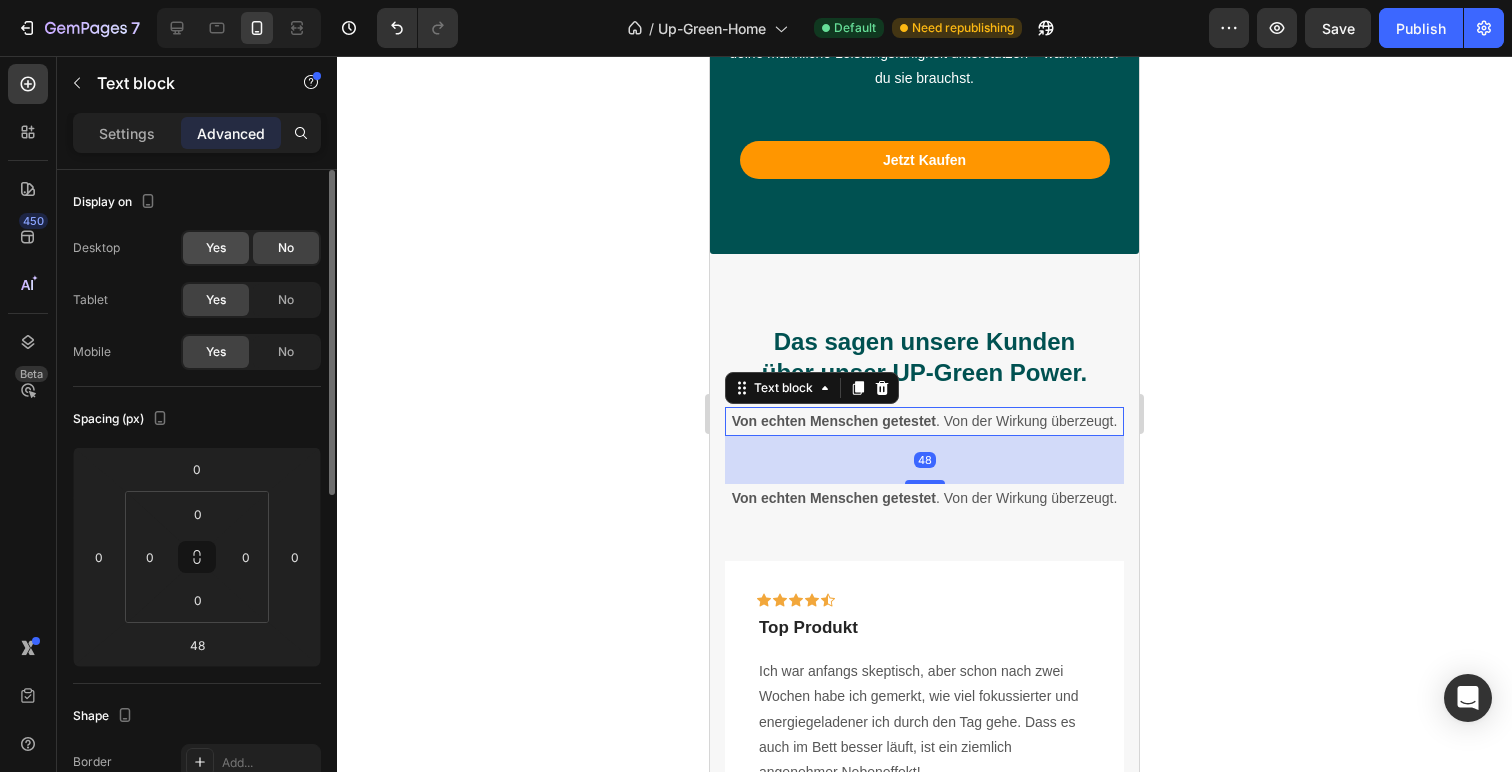 click on "Yes" 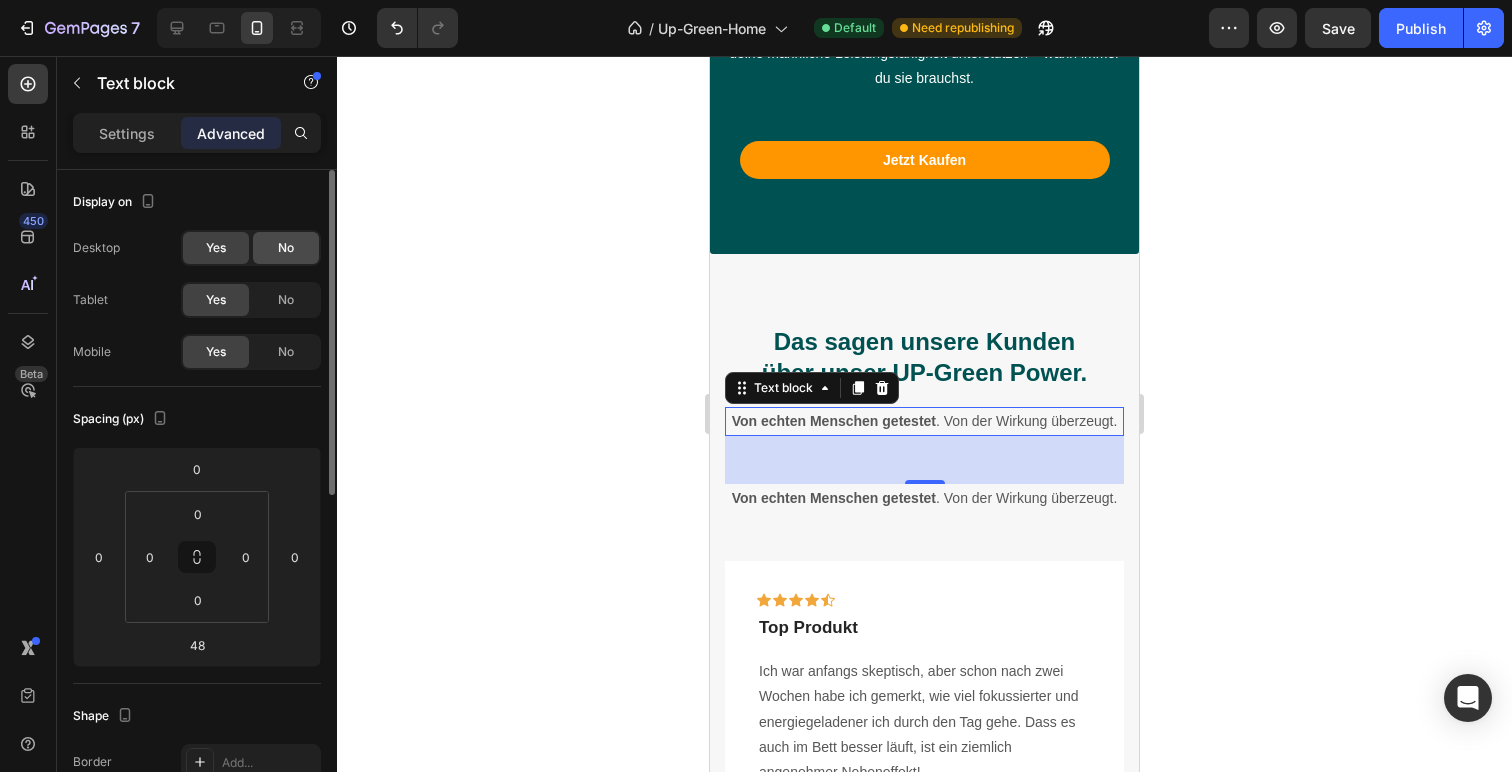 click on "No" 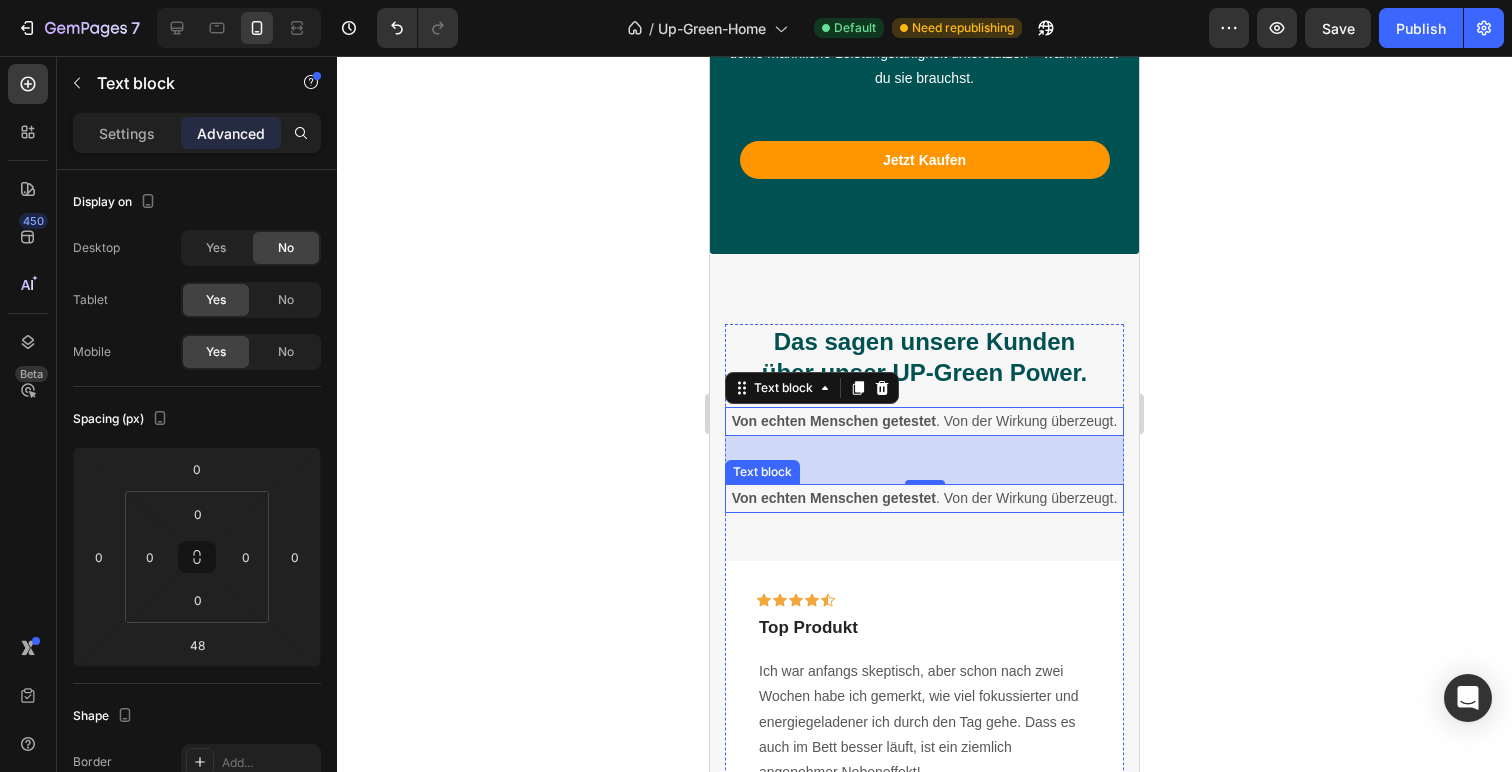 click on "Von echten Menschen getestet" at bounding box center (834, 498) 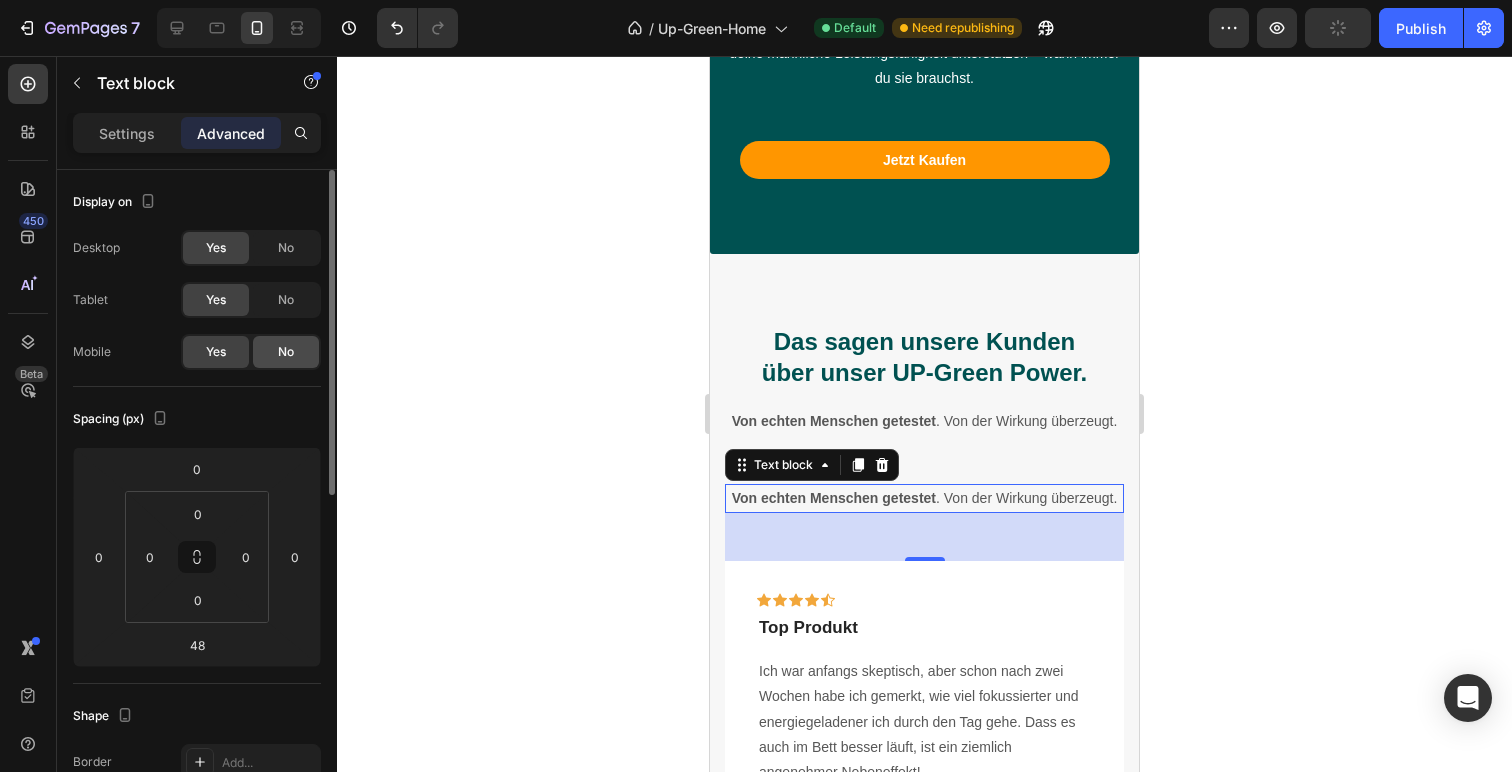 click on "No" 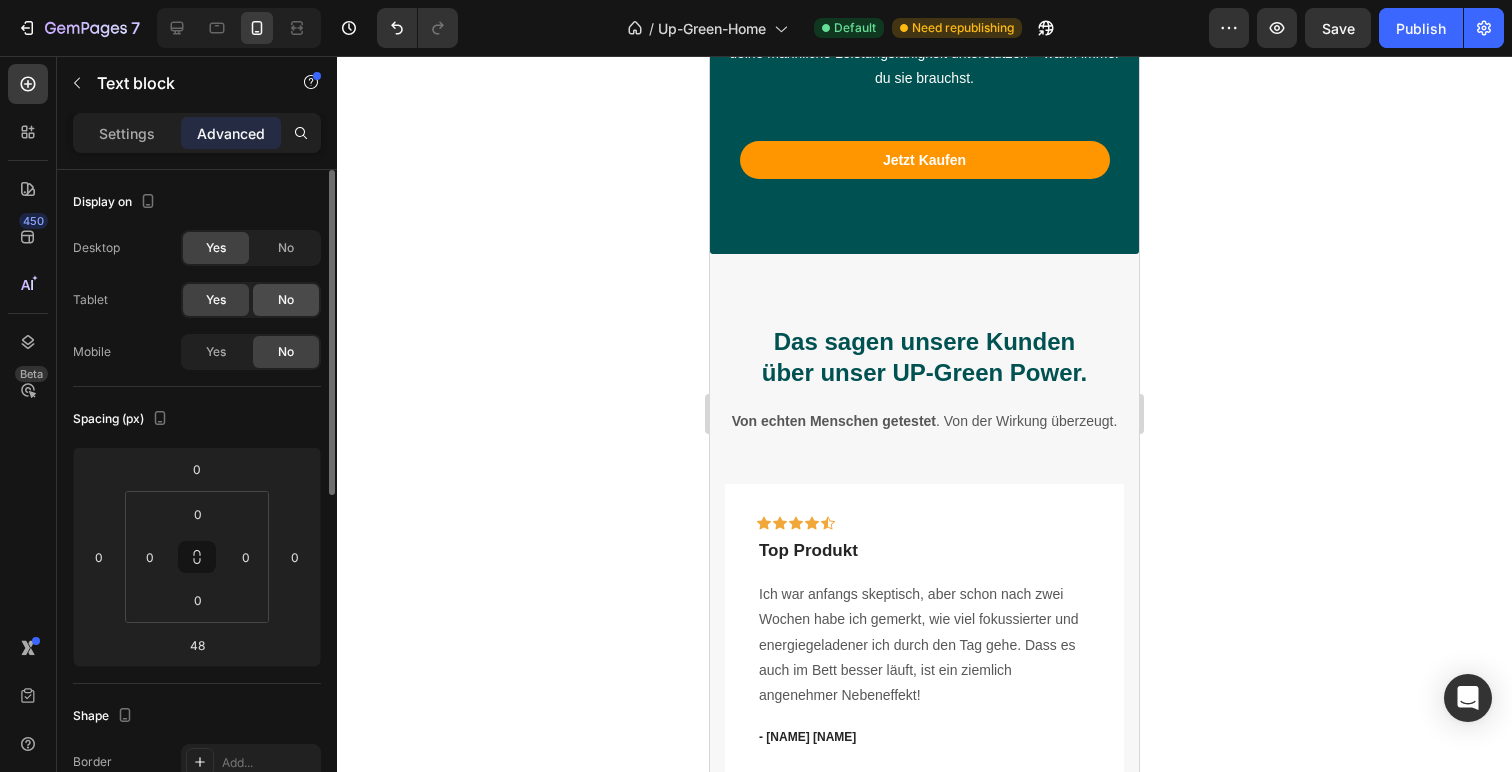 click on "No" 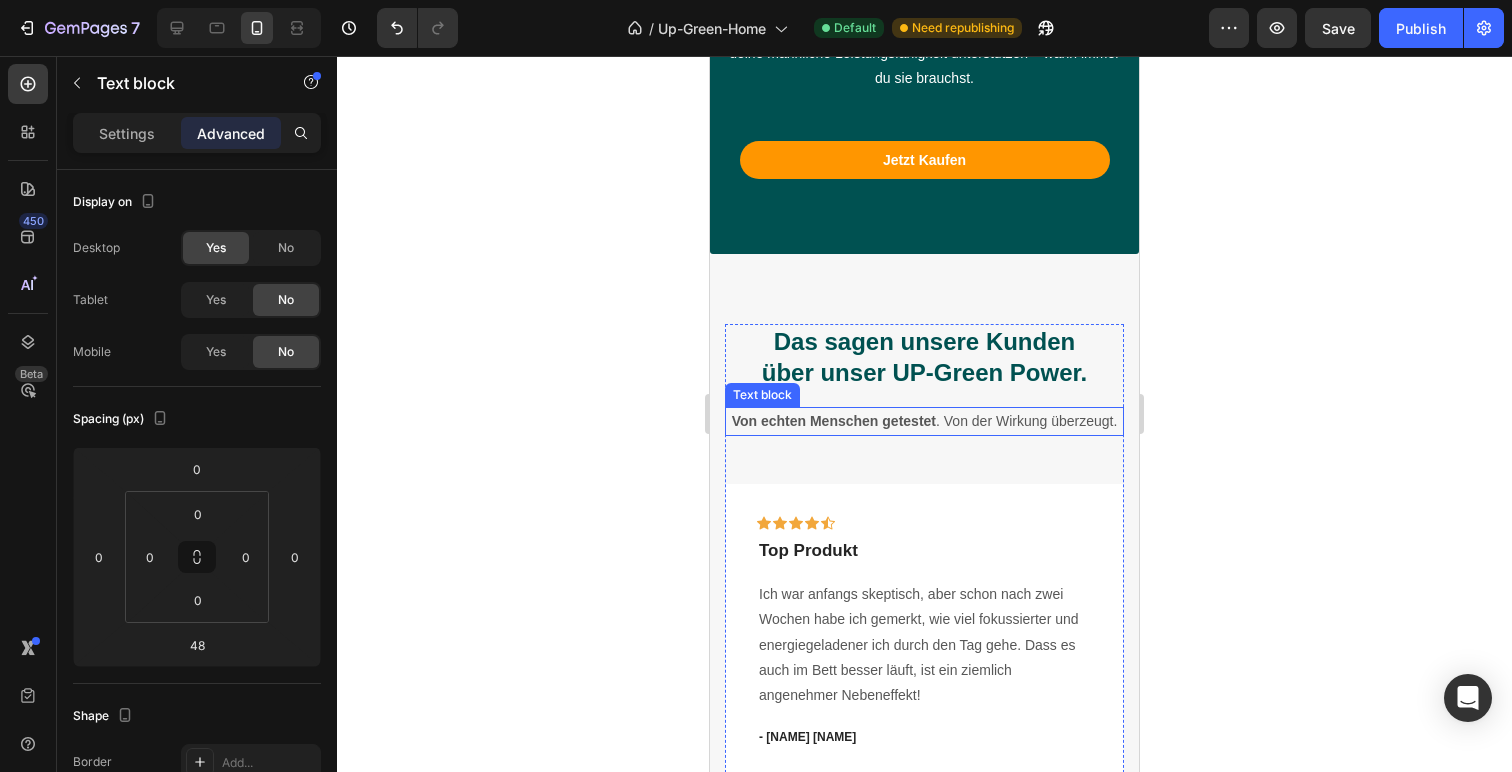 click on "Von echten Menschen getestet . Von der Wirkung überzeugt." at bounding box center [924, 421] 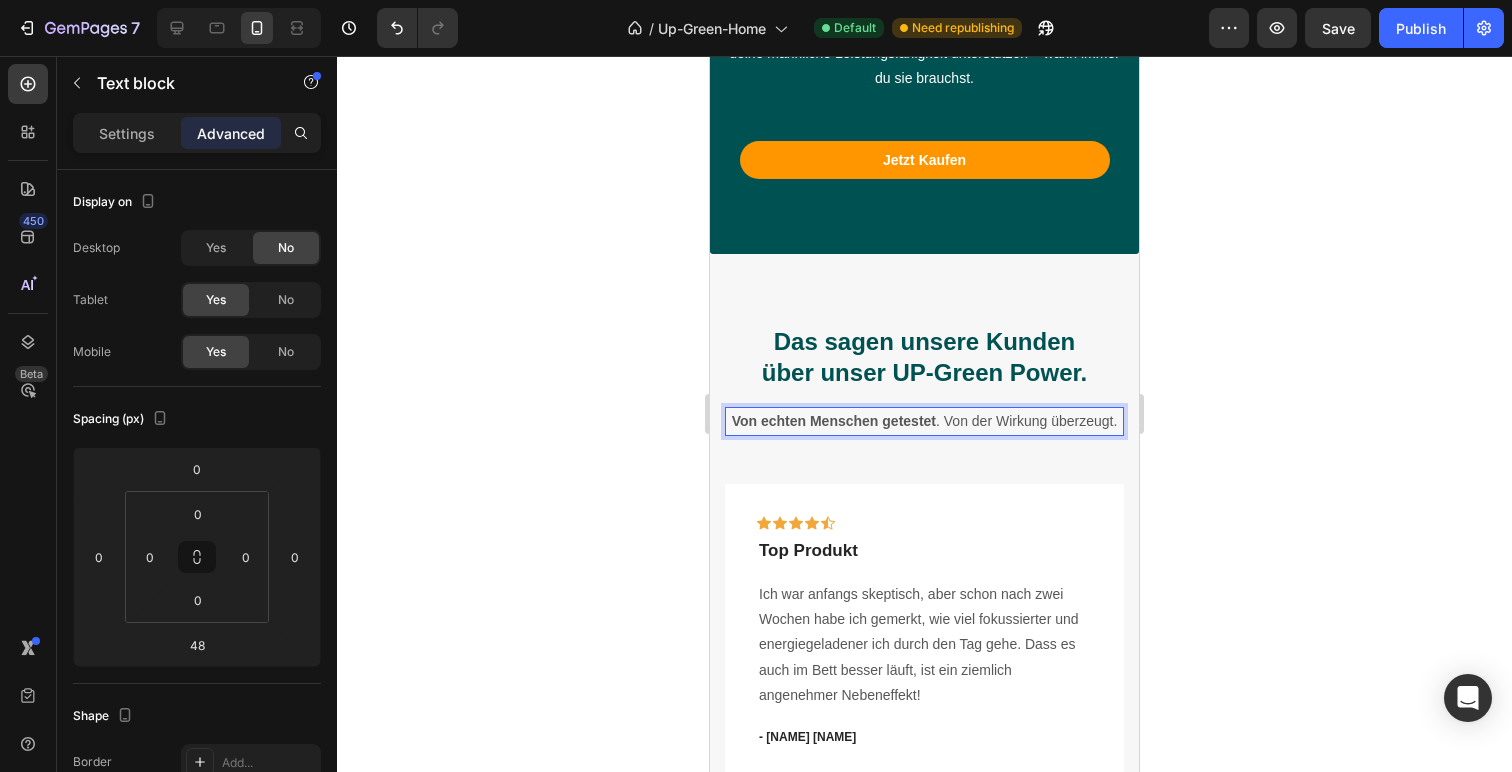 click on "Von echten Menschen getestet . Von der Wirkung überzeugt." at bounding box center [924, 421] 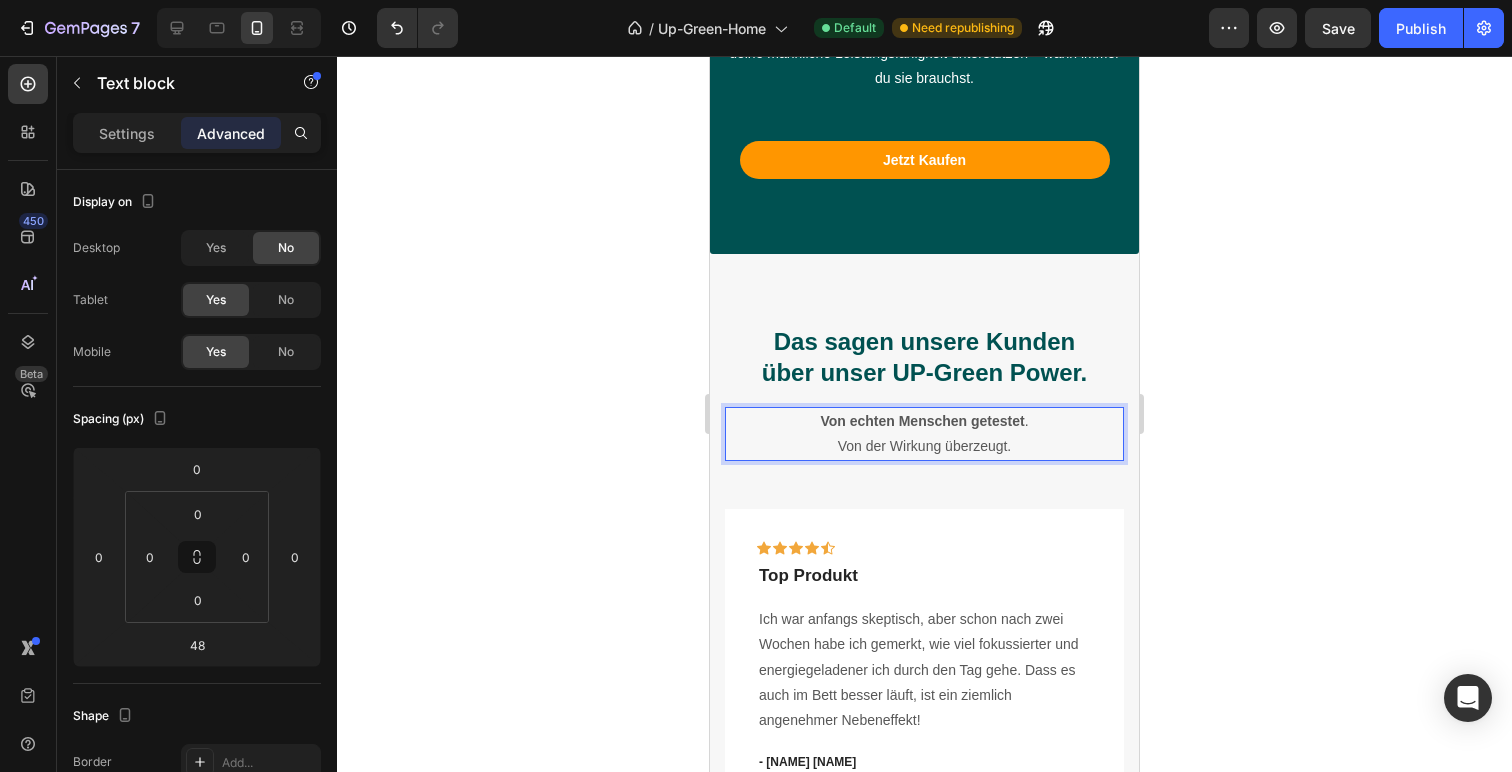click 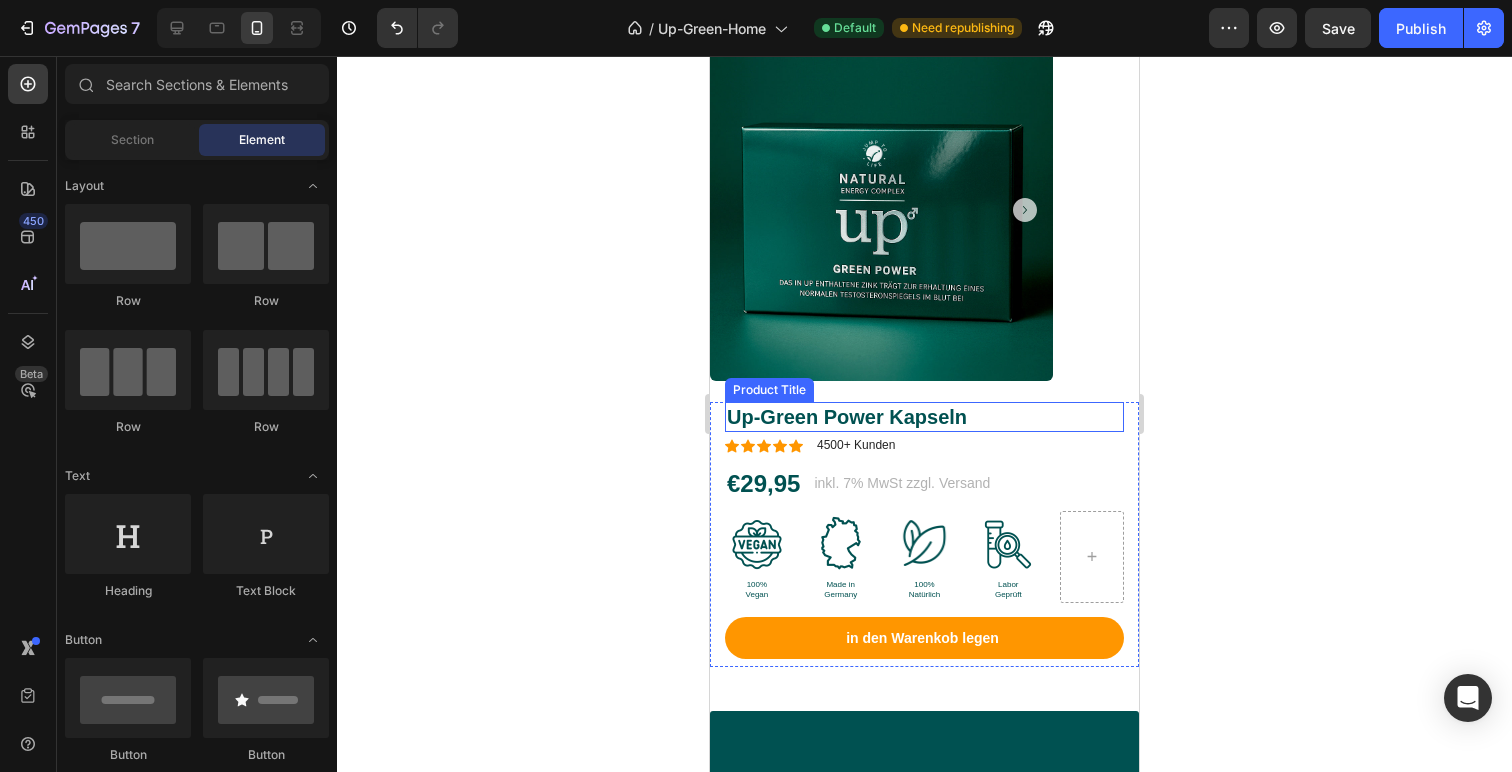 scroll, scrollTop: 3127, scrollLeft: 0, axis: vertical 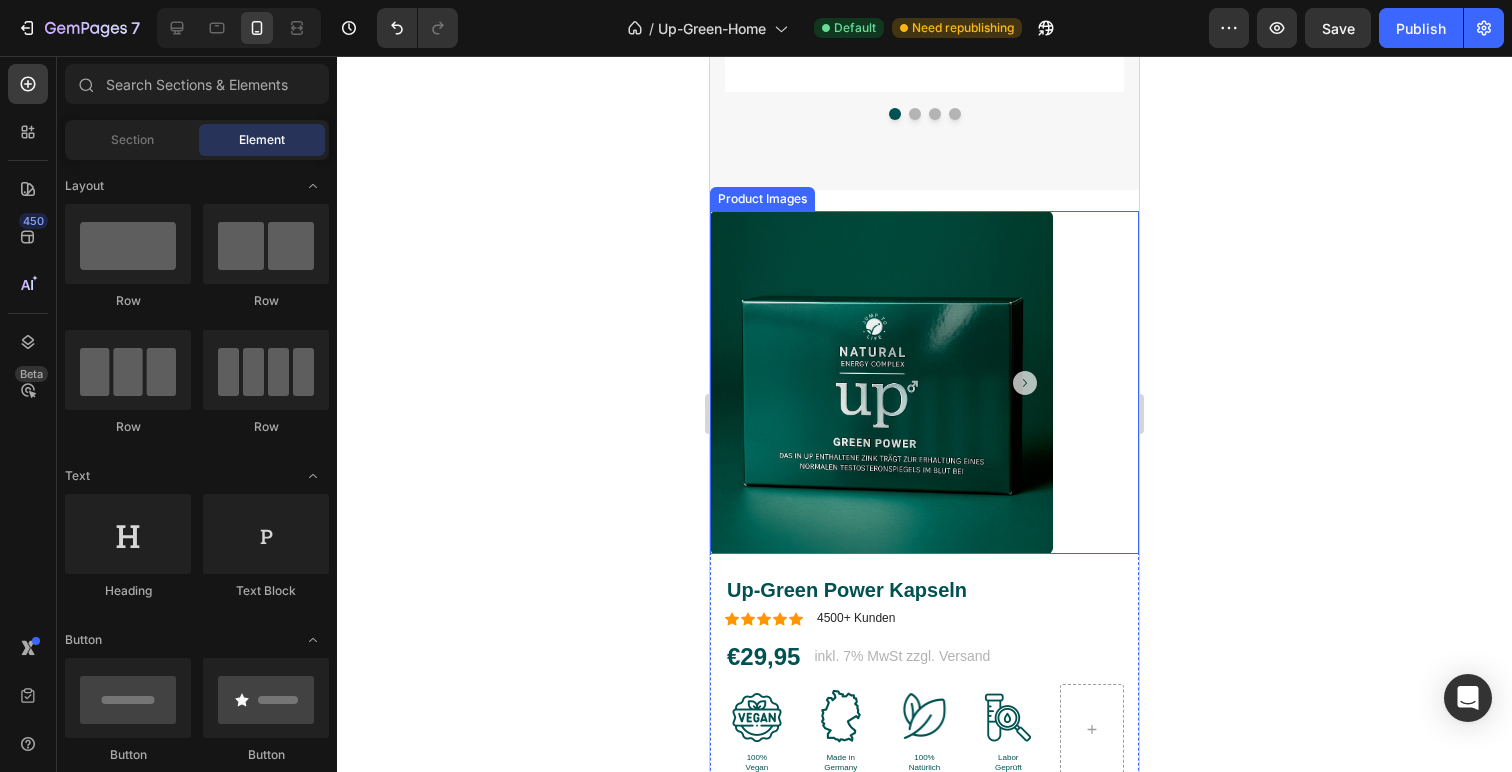 click at bounding box center (881, 382) 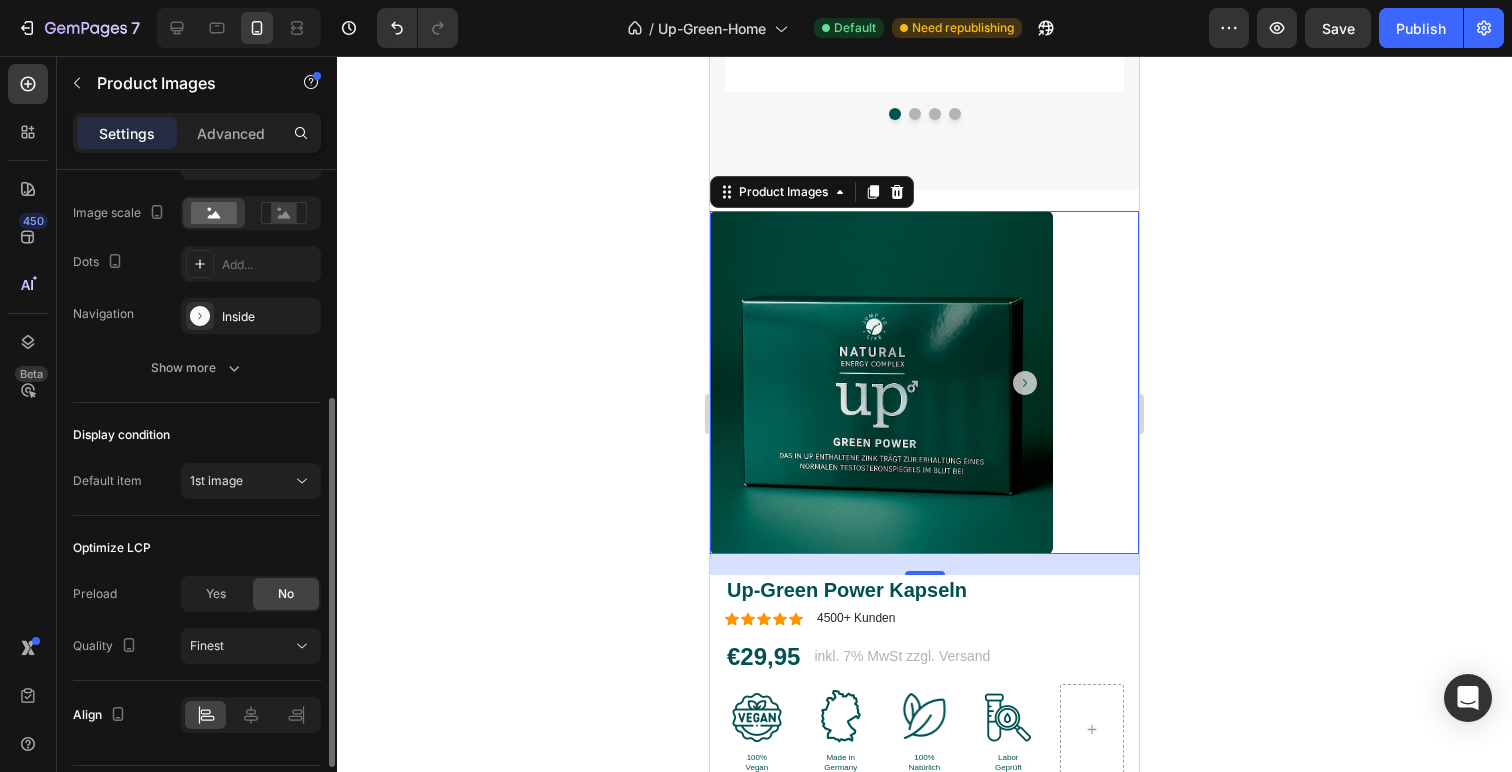 scroll, scrollTop: 517, scrollLeft: 0, axis: vertical 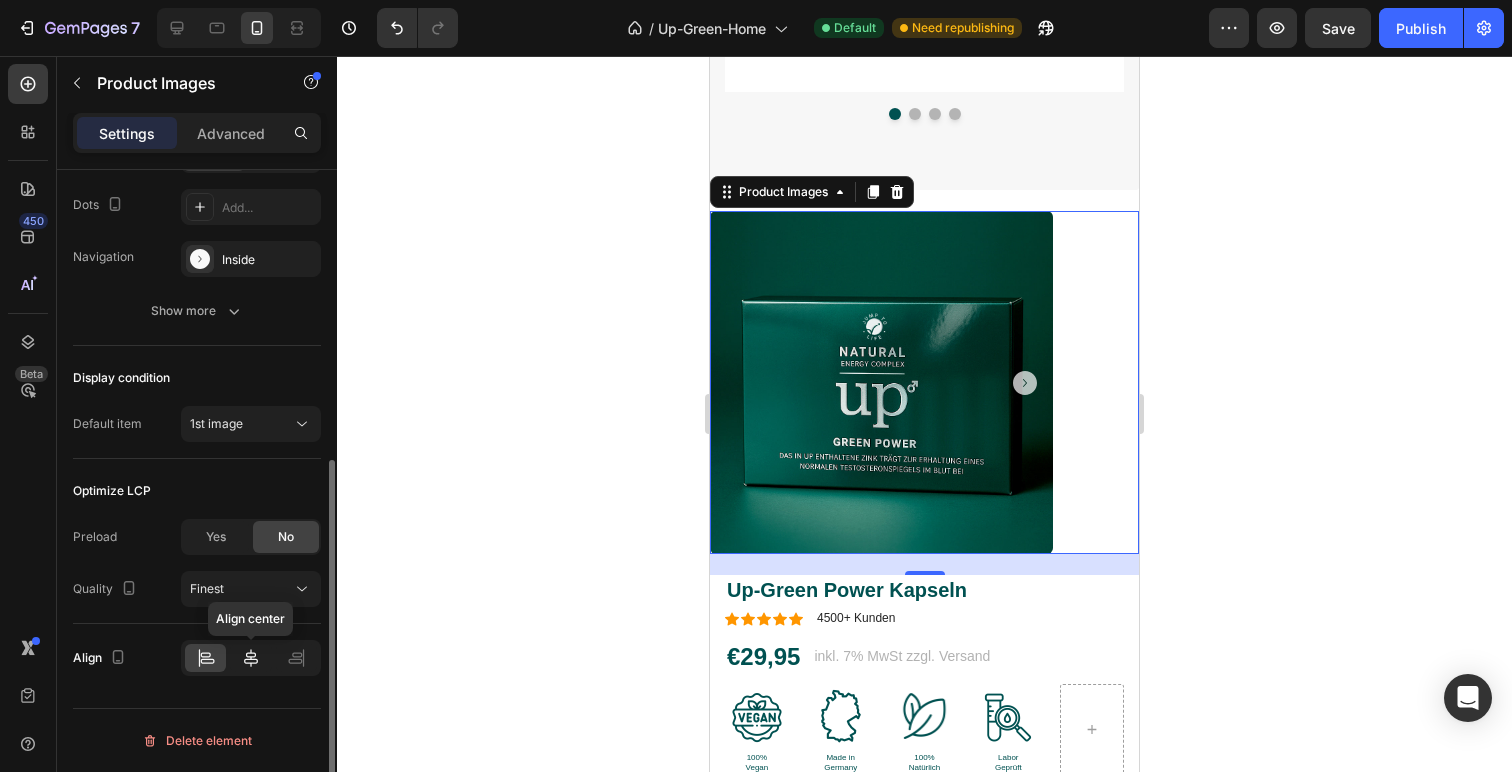 click 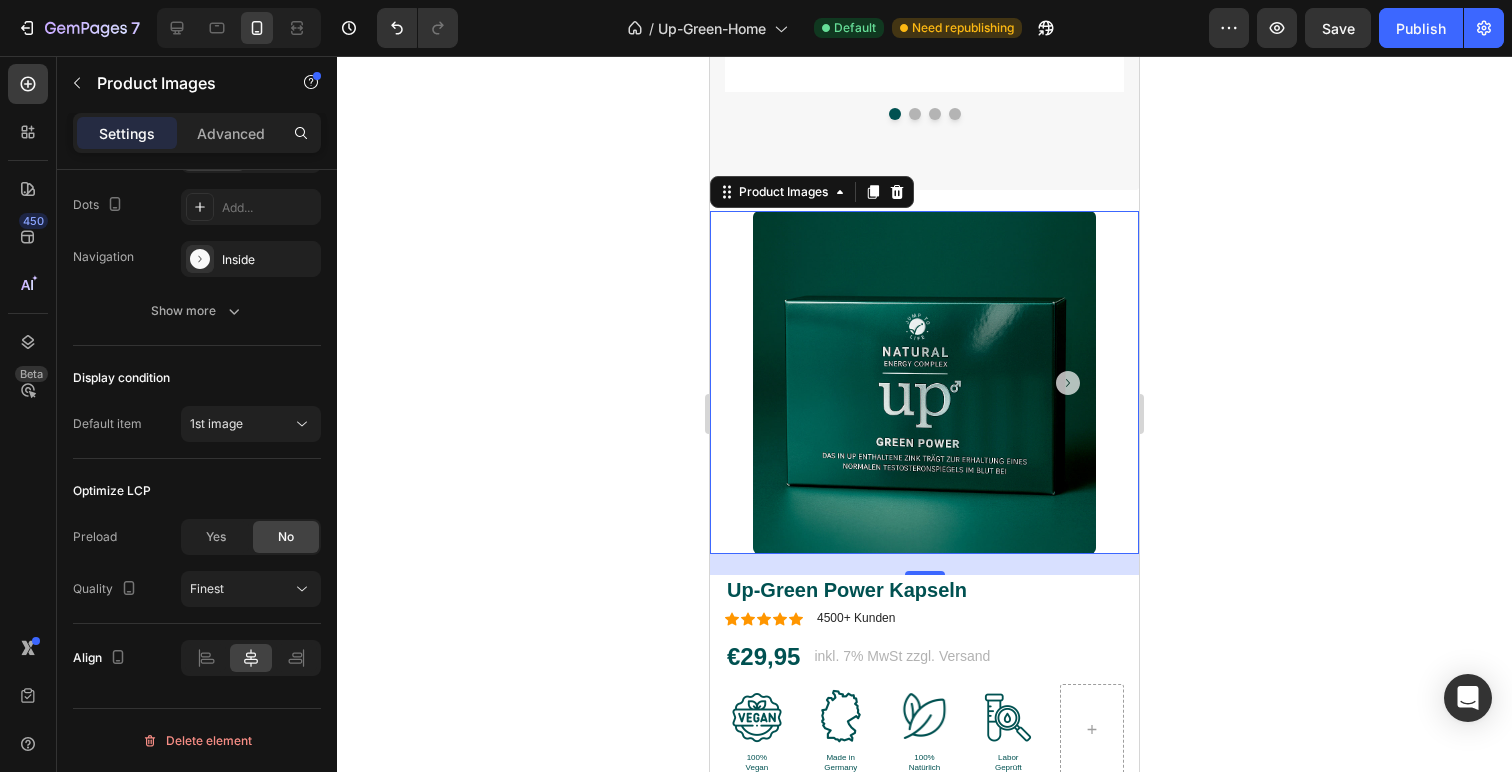 click 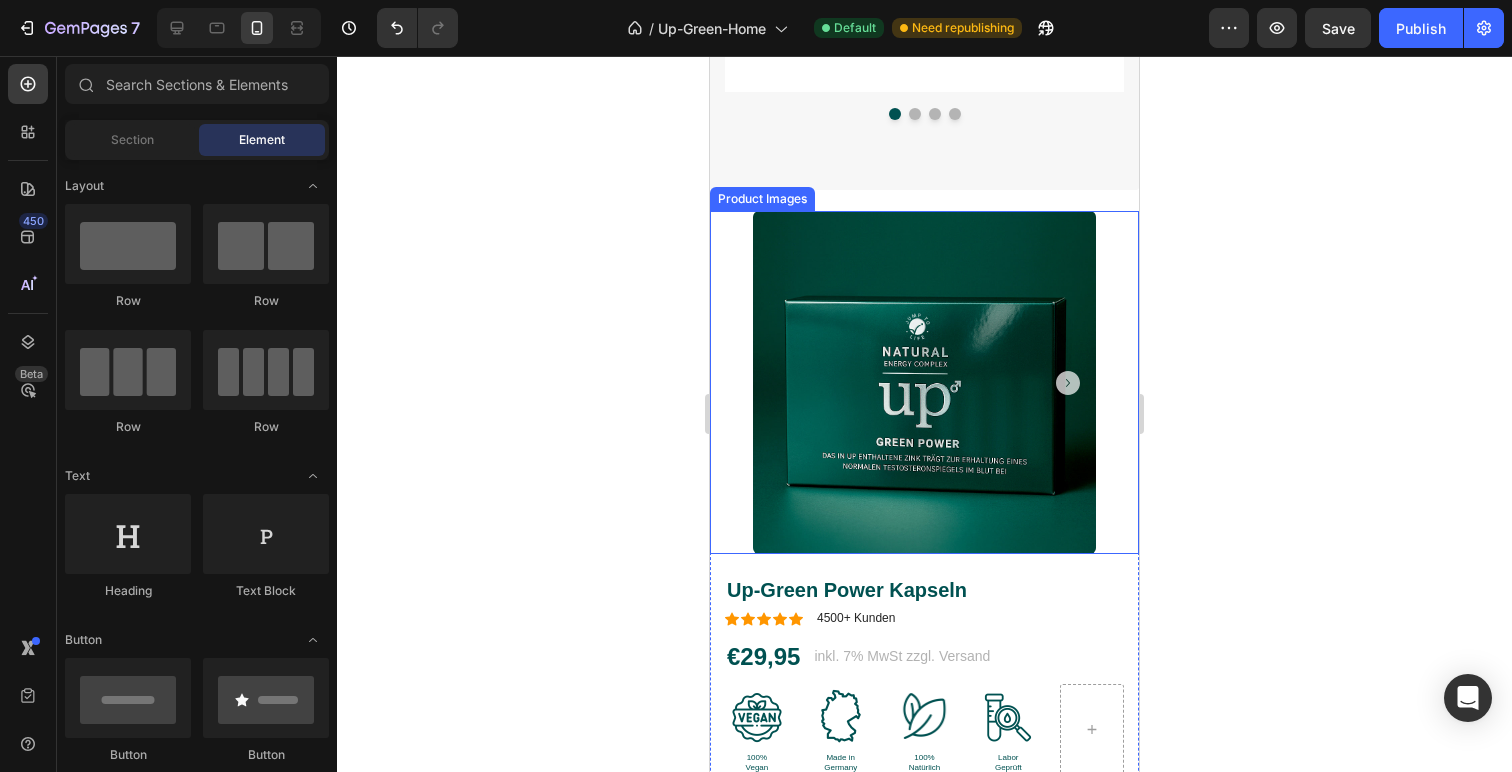 click at bounding box center [924, 382] 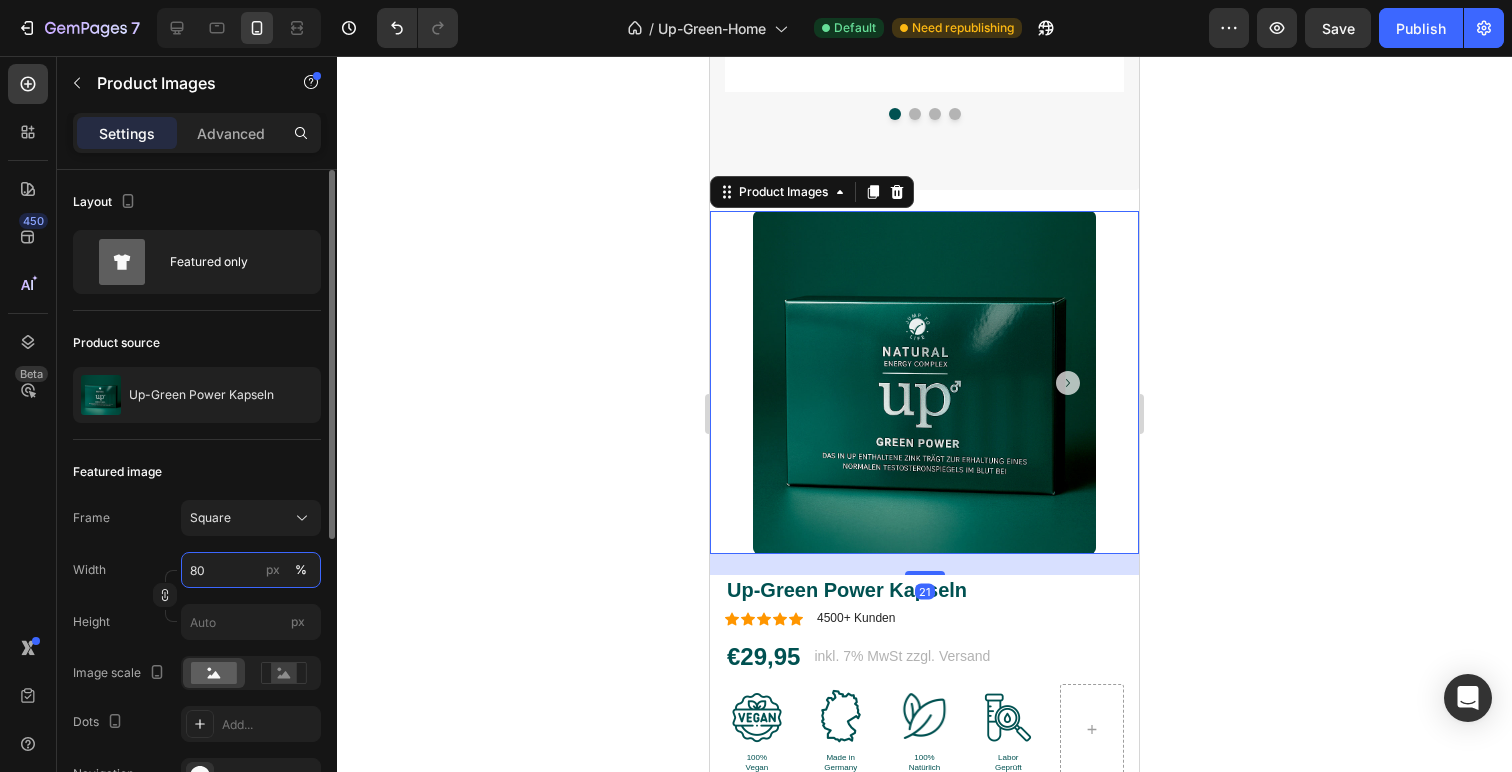 click on "80" at bounding box center [251, 570] 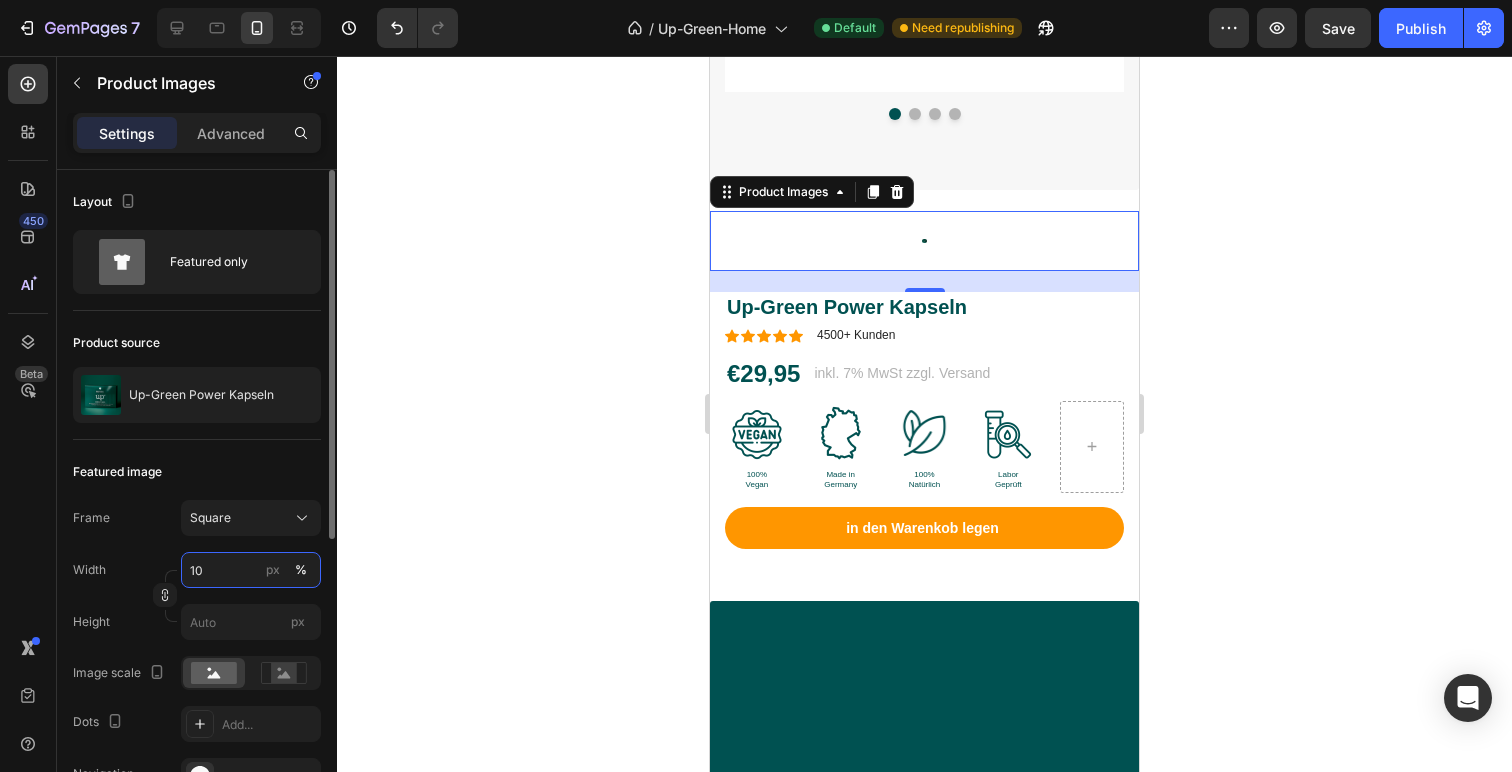 type on "100" 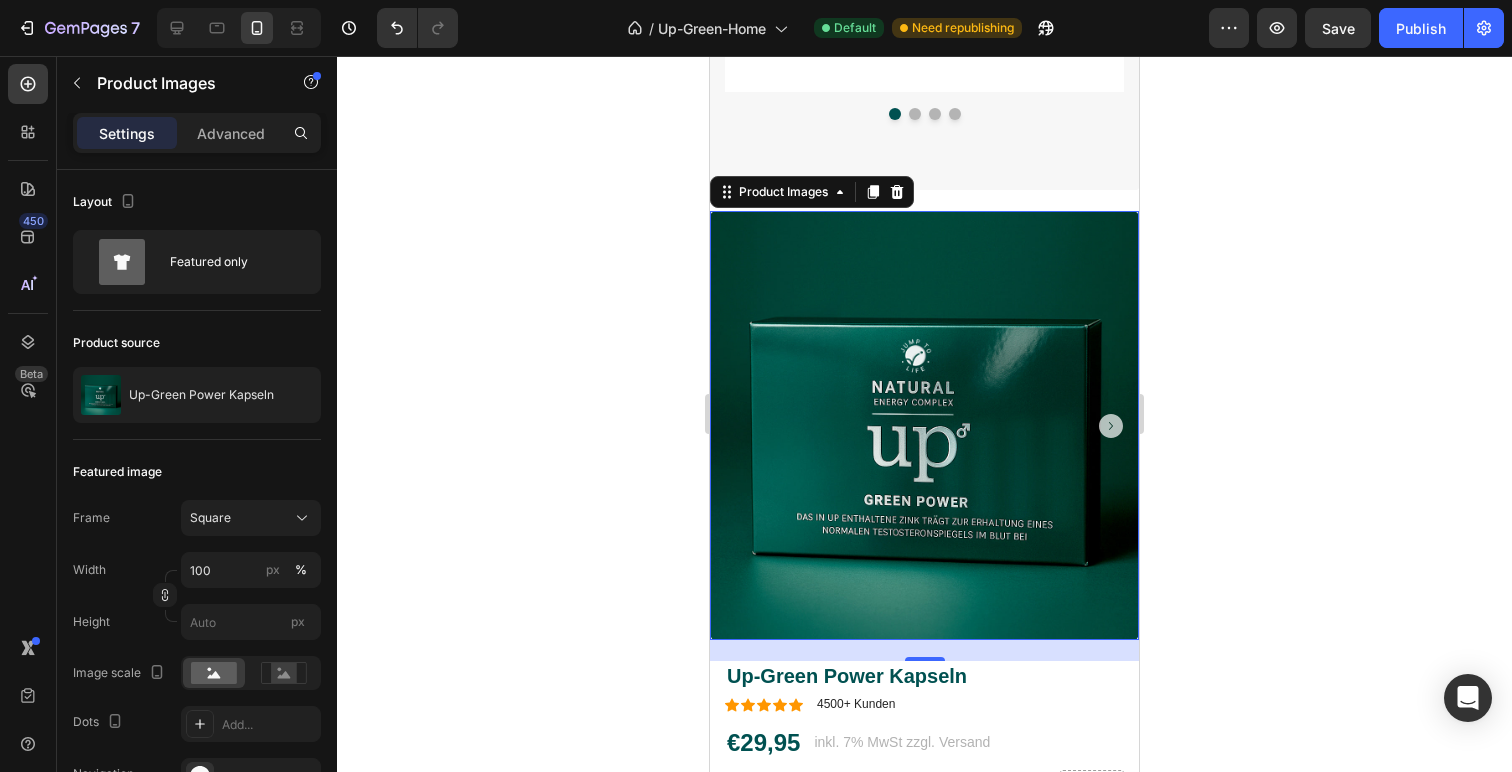 click 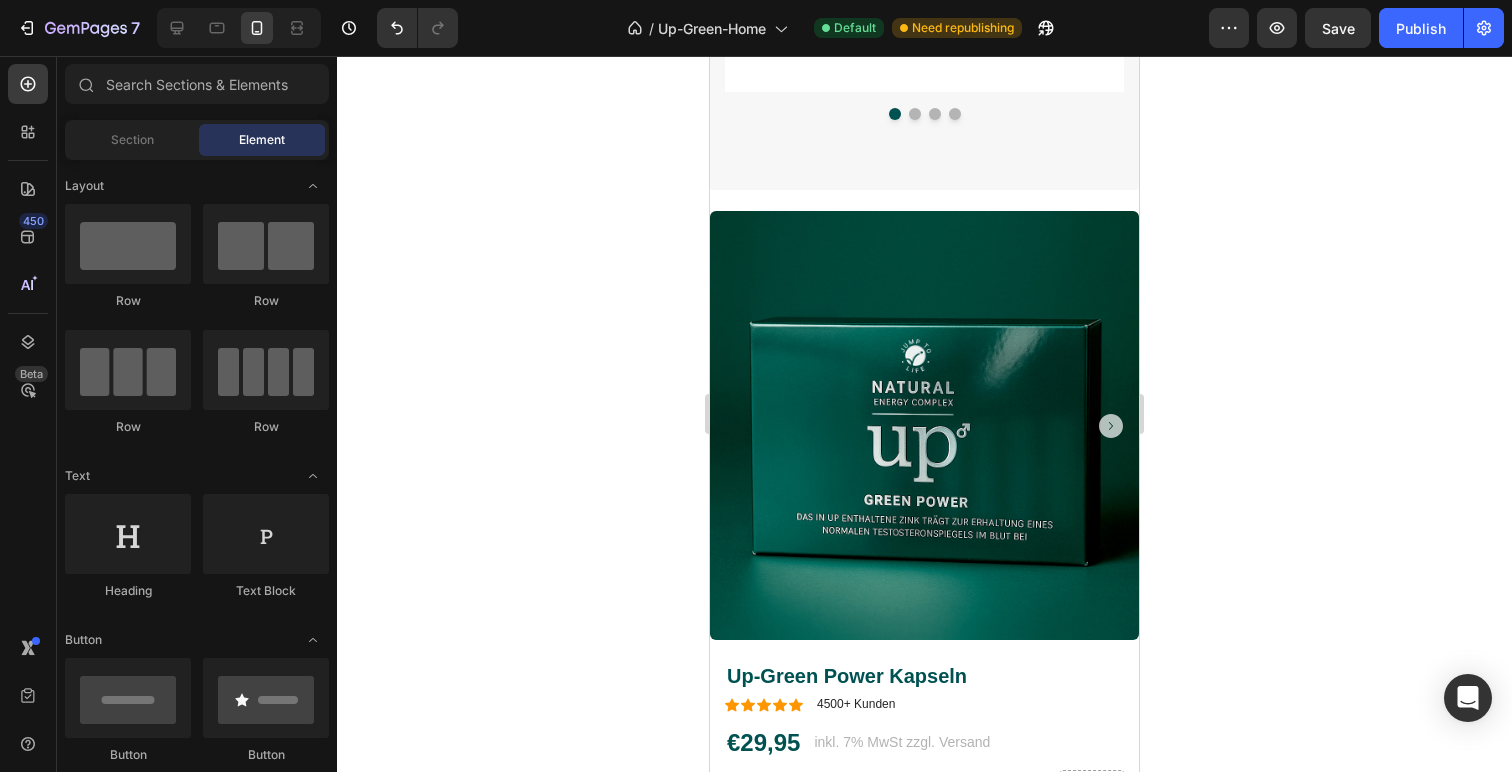 click 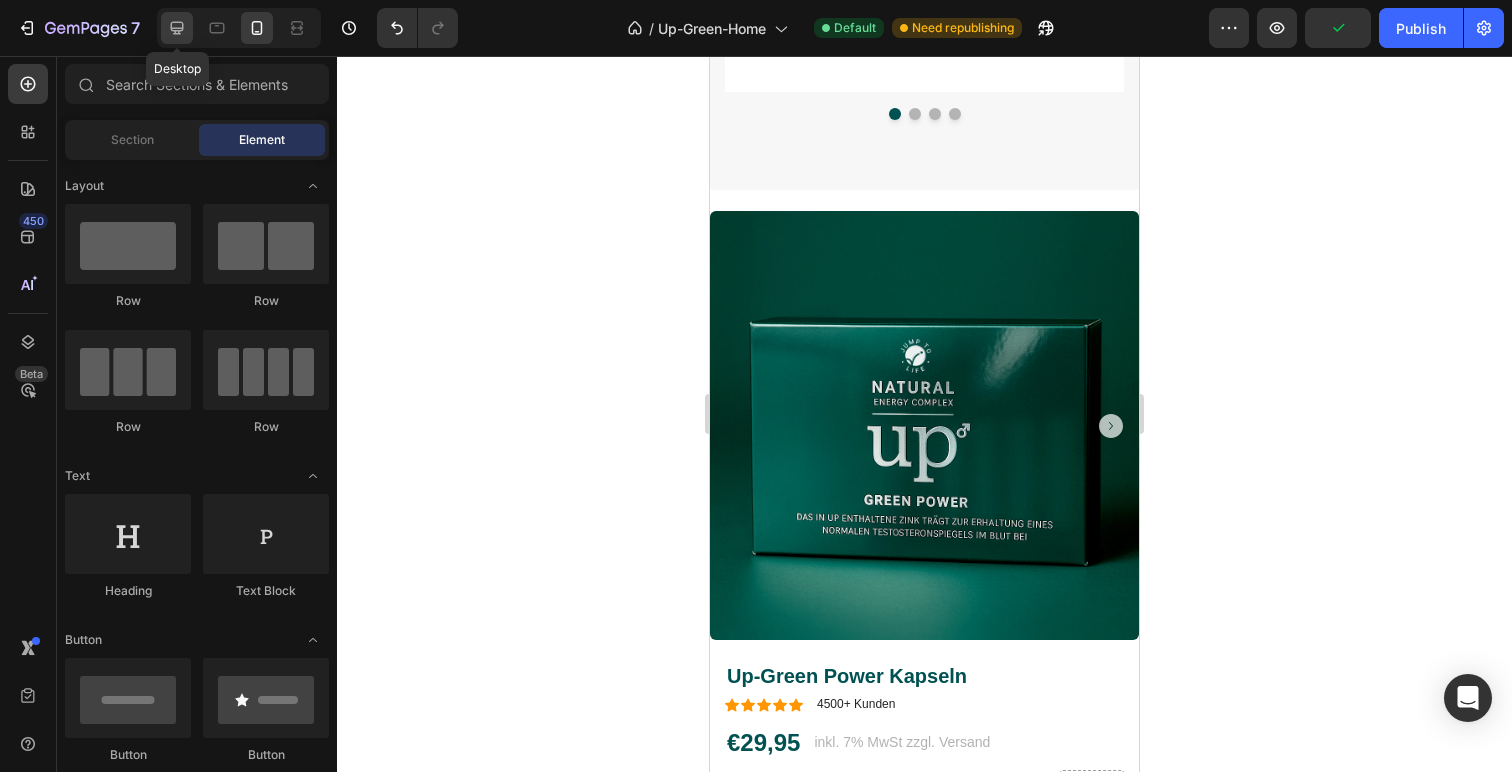 click 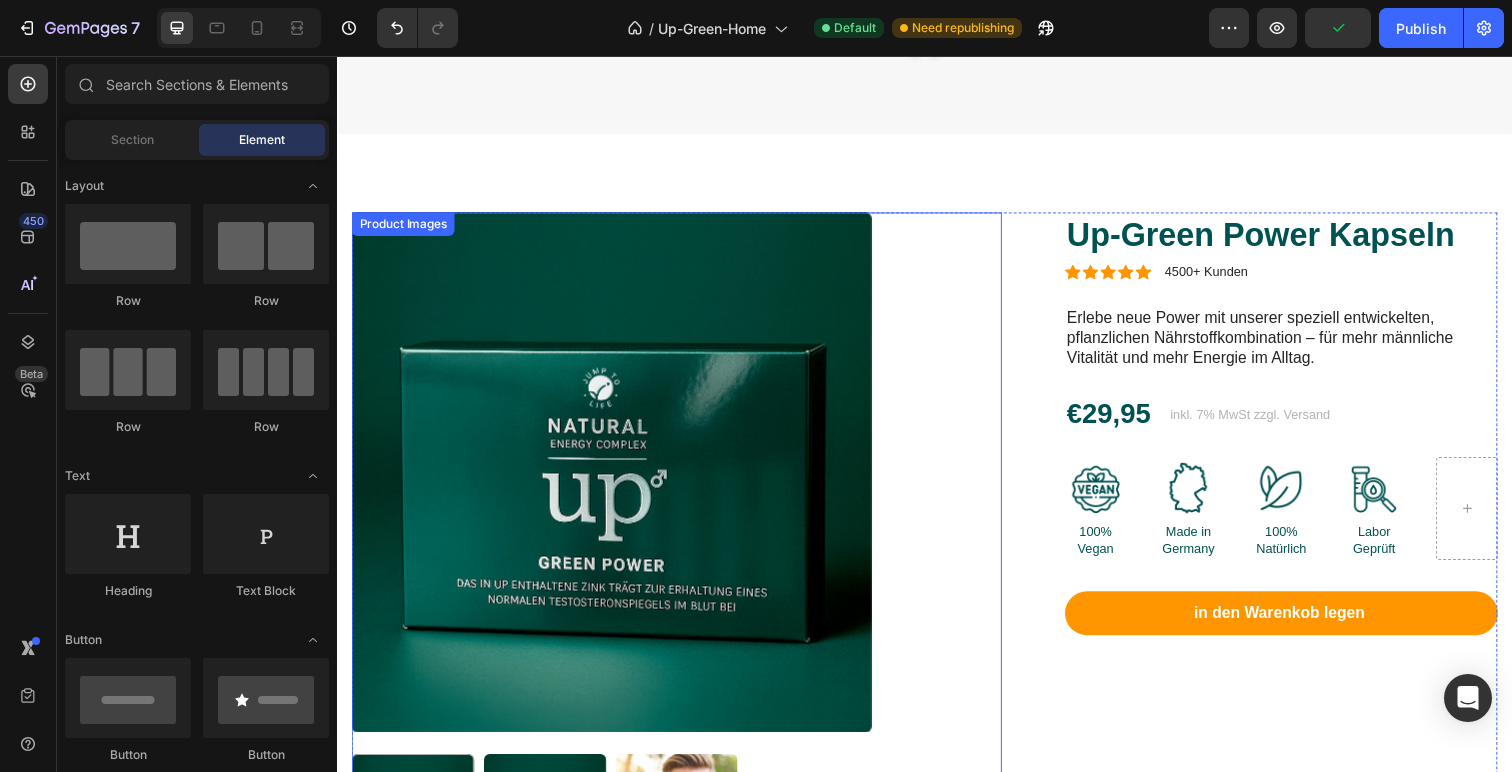 scroll, scrollTop: 2937, scrollLeft: 0, axis: vertical 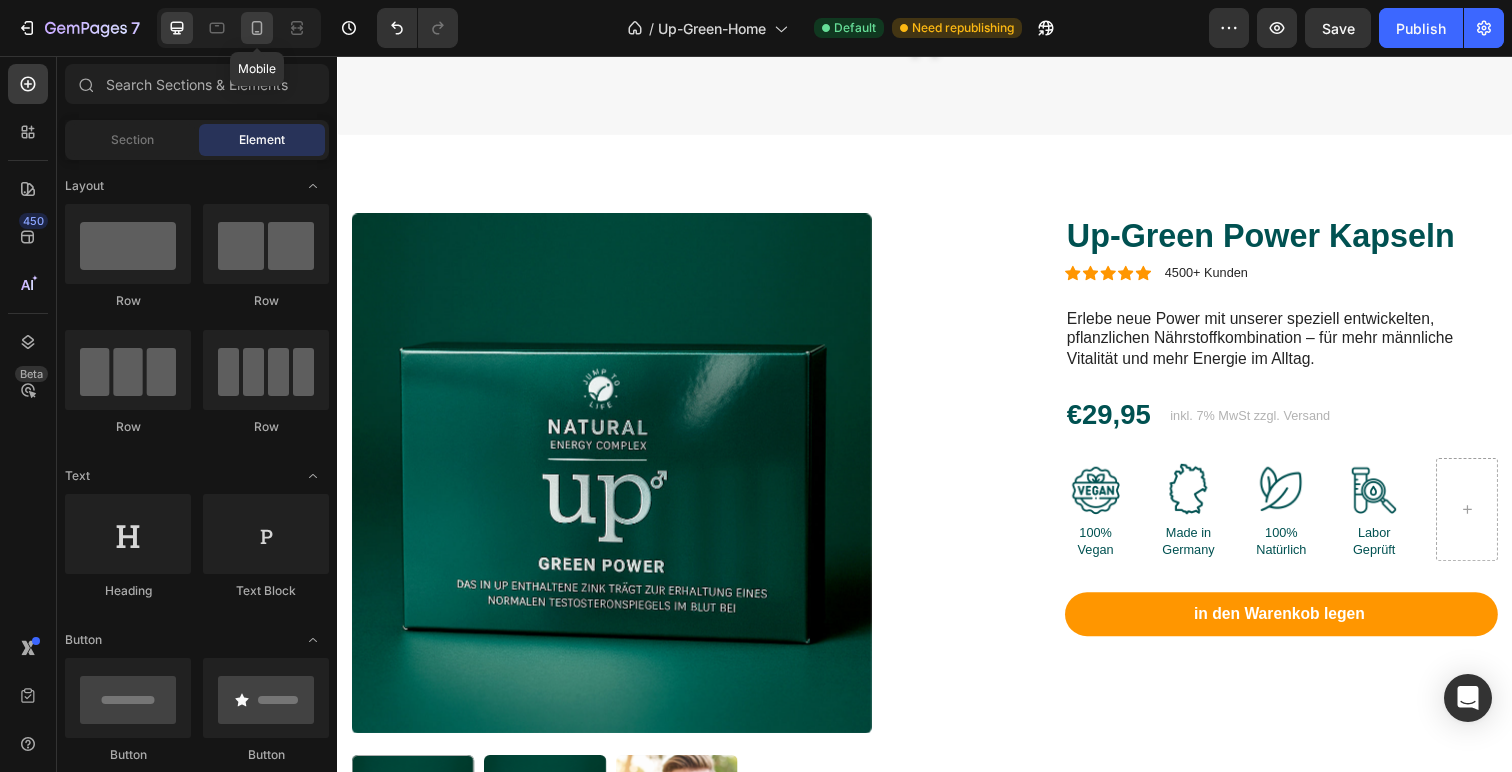 click 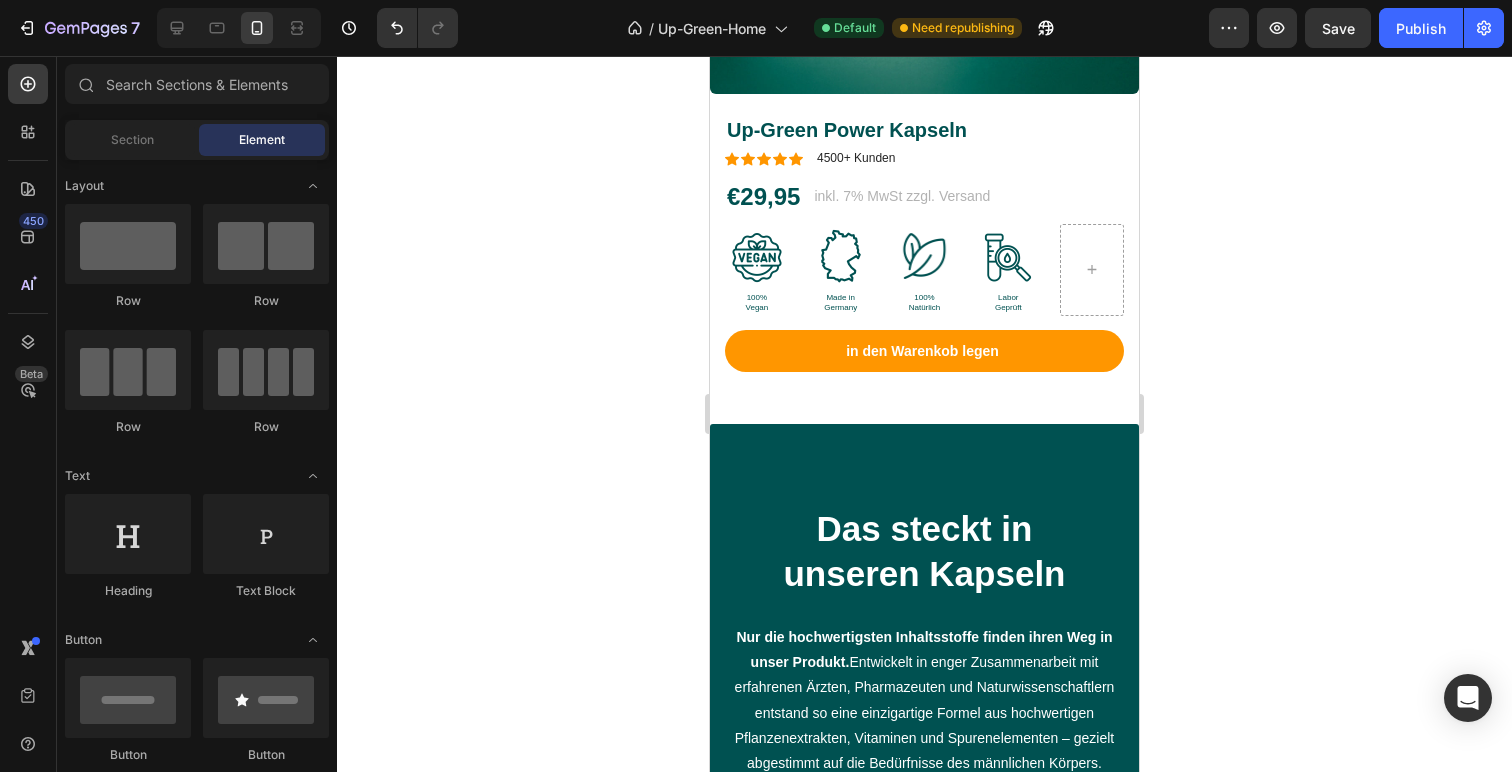 scroll, scrollTop: 3674, scrollLeft: 0, axis: vertical 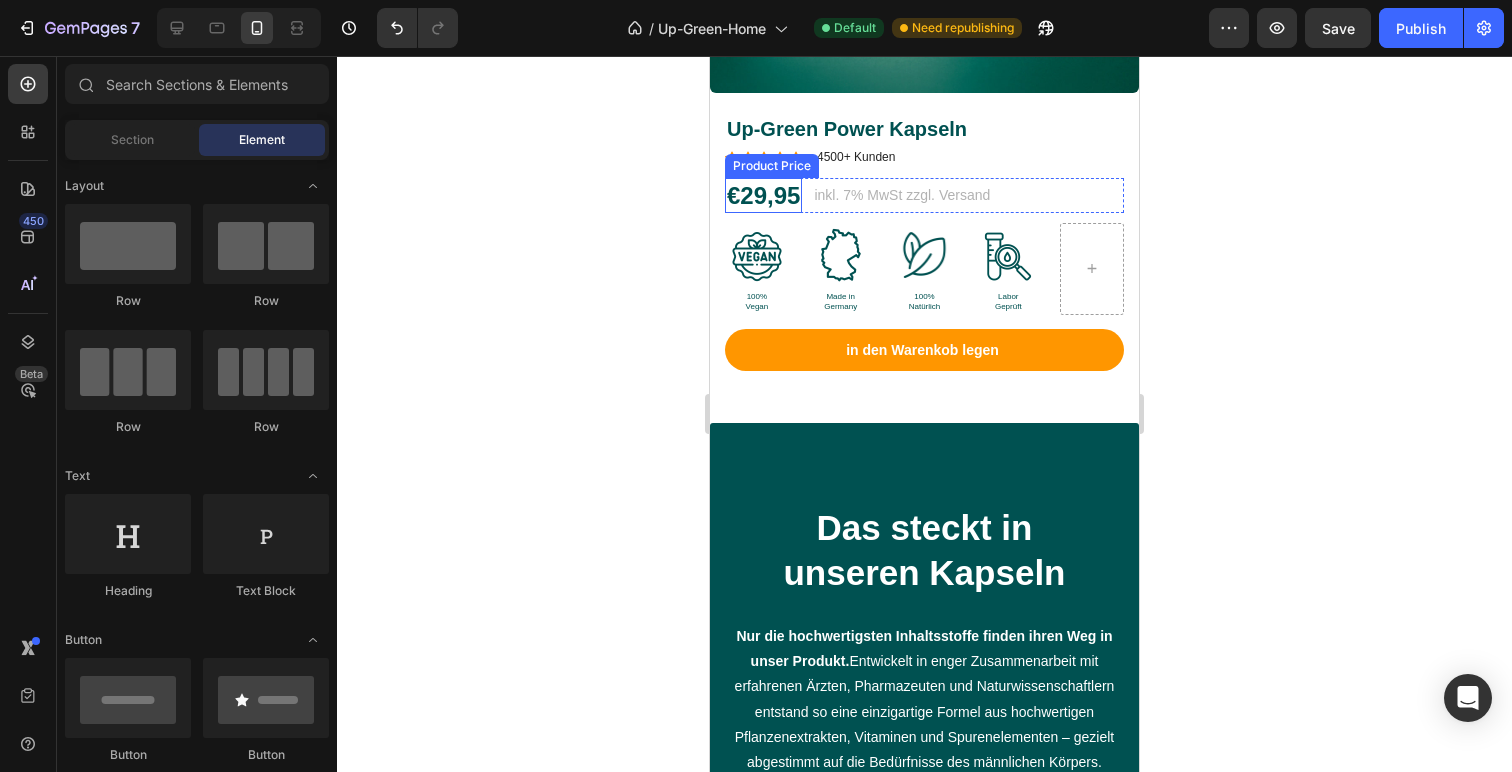 click on "€29,95" at bounding box center (763, 195) 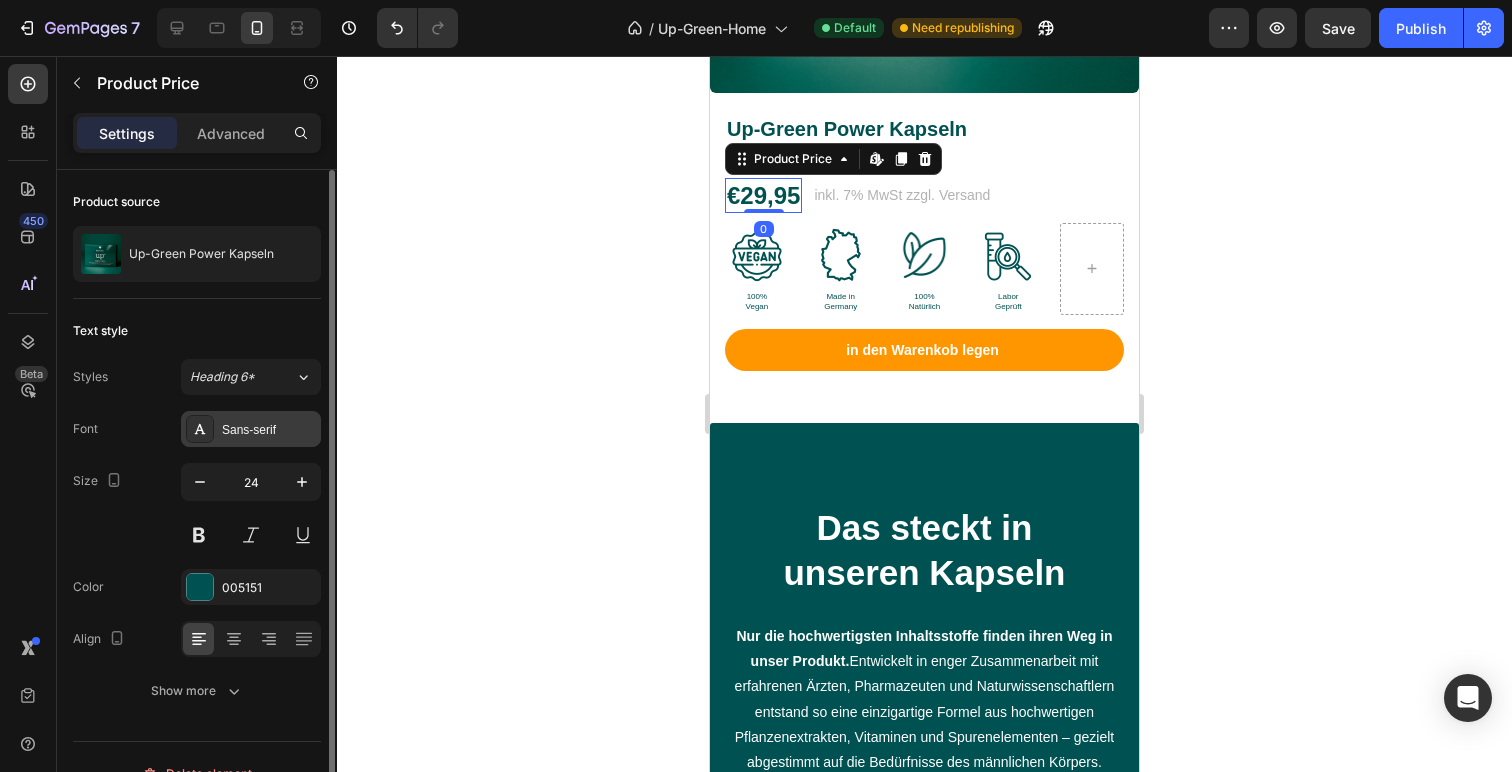 click at bounding box center [200, 429] 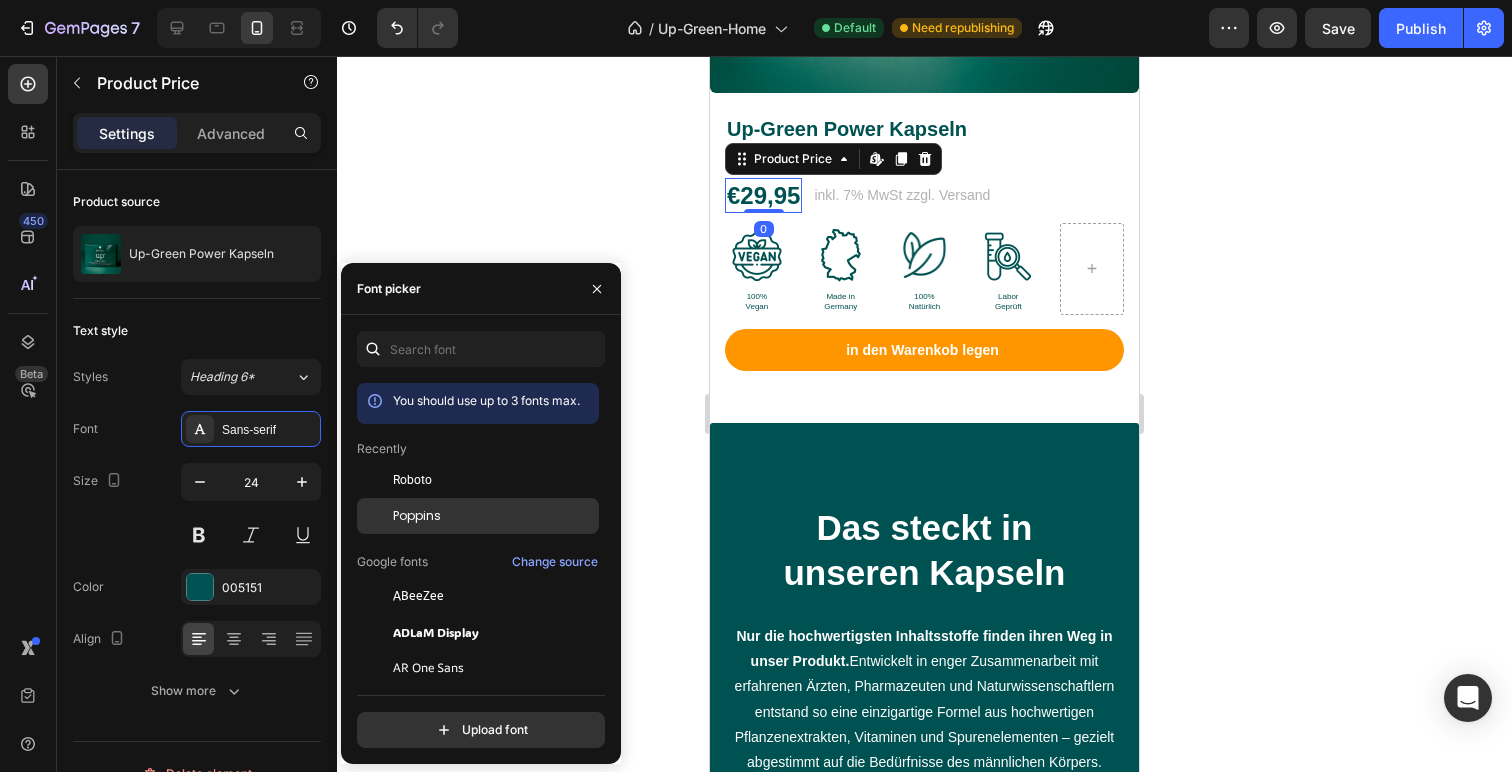 click on "Poppins" at bounding box center [494, 516] 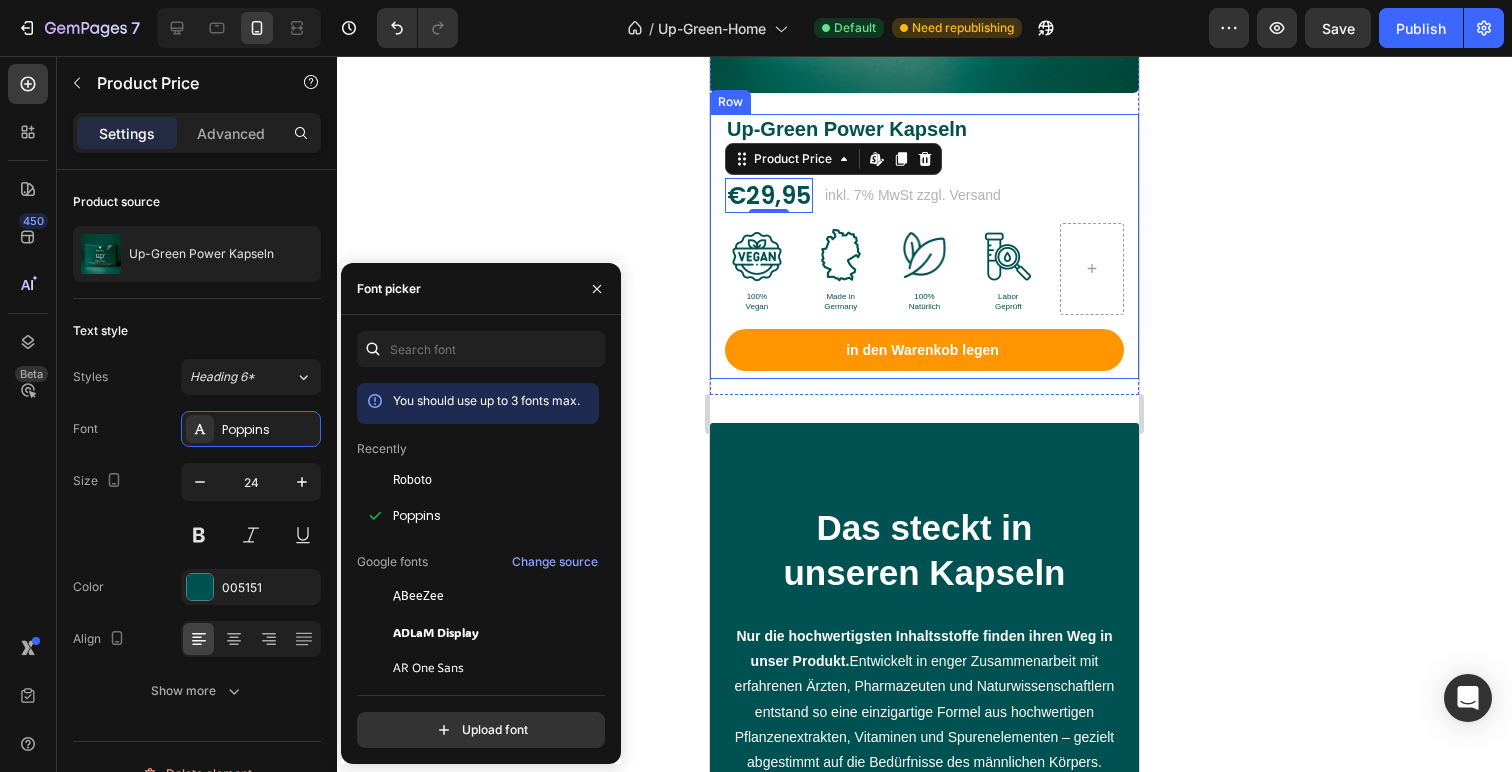 click 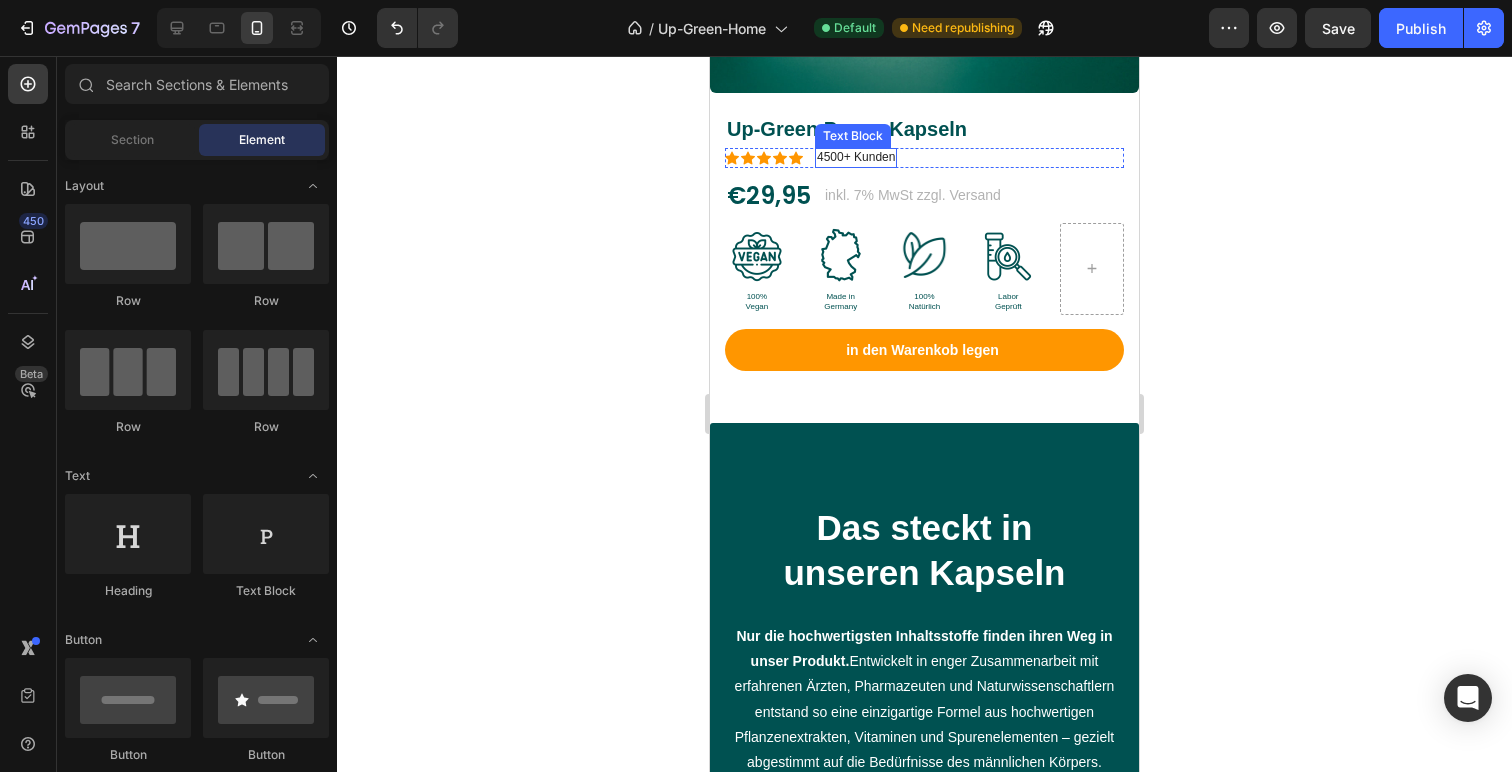 click on "Text Block" at bounding box center [853, 136] 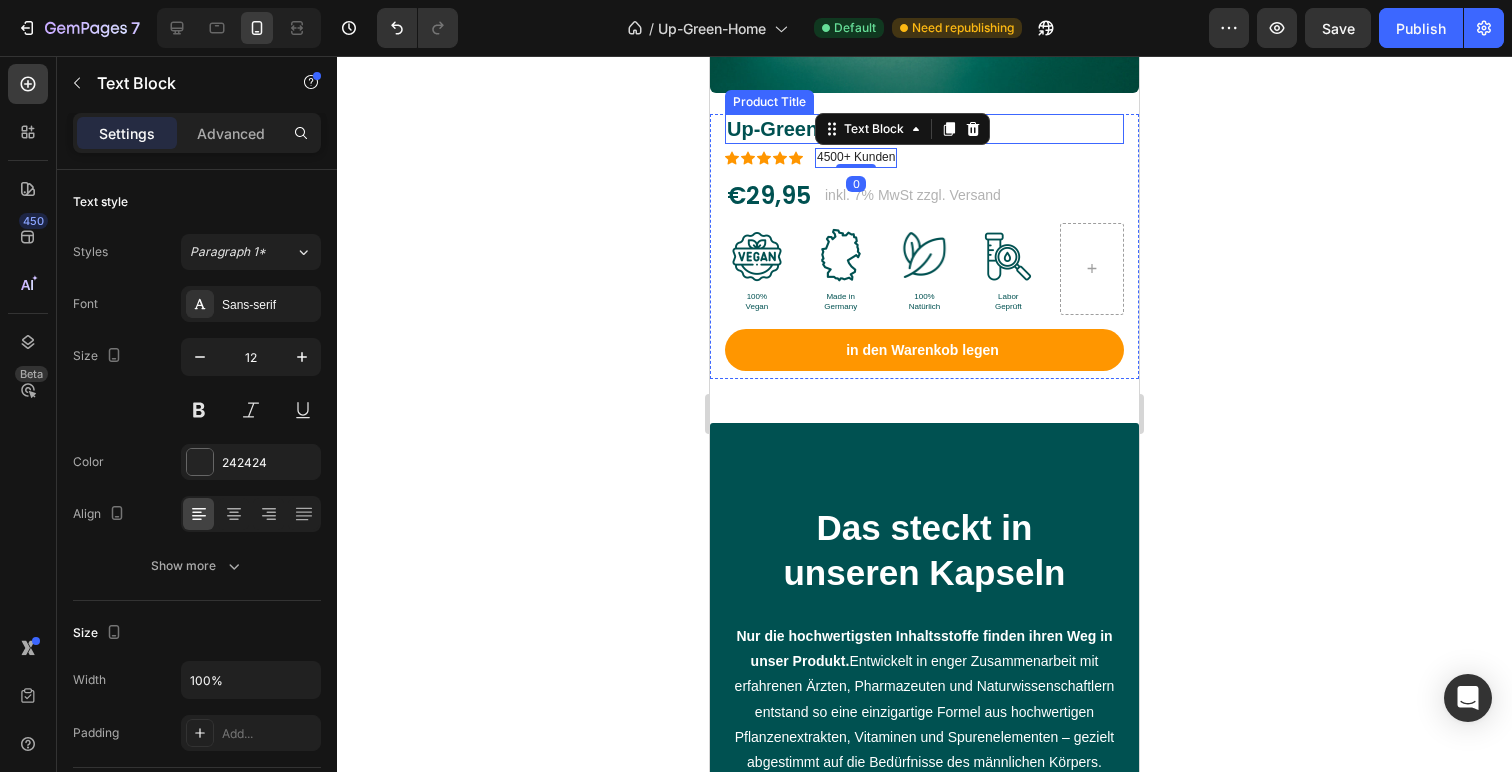 click on "Up-Green Power Kapseln" at bounding box center (924, 129) 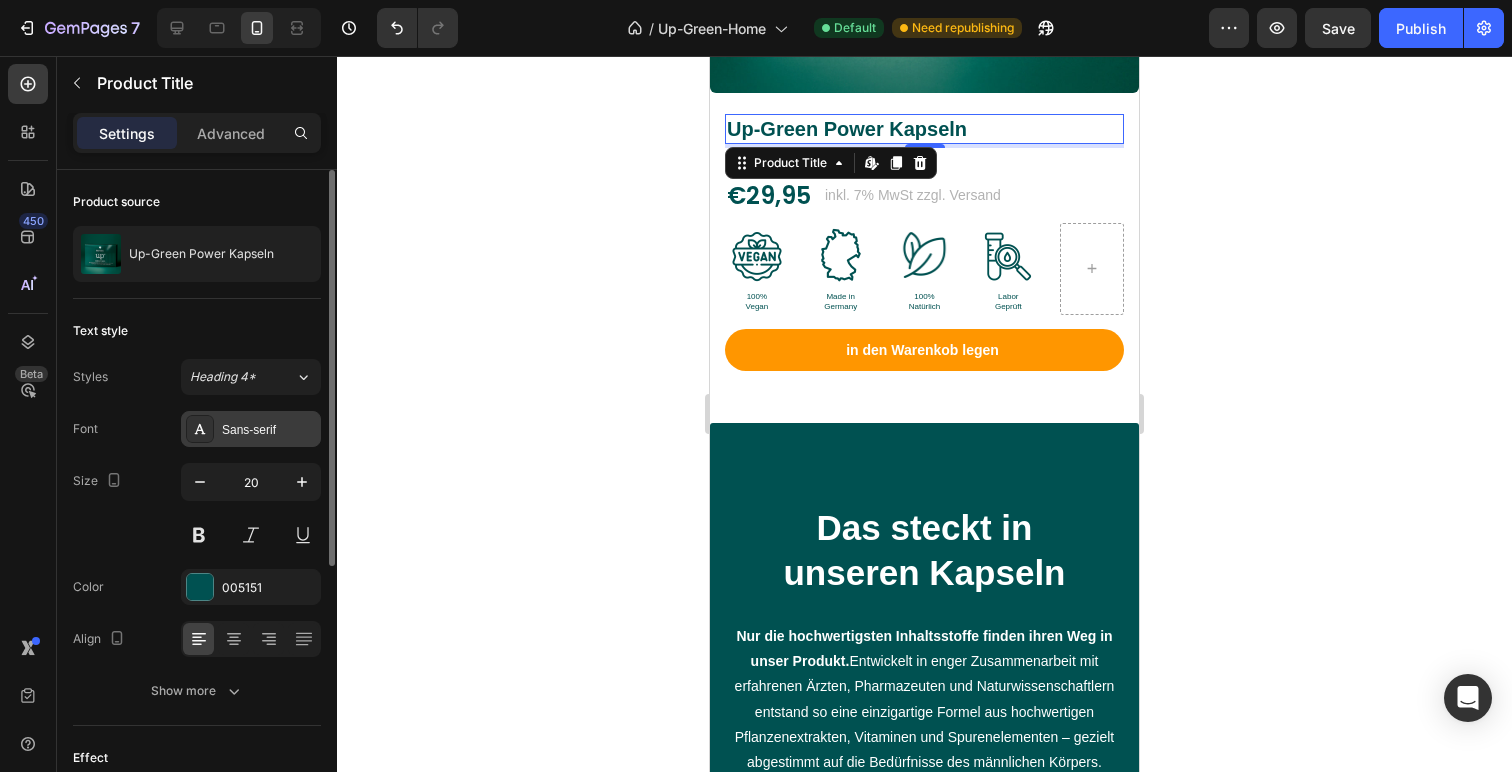 click at bounding box center [200, 429] 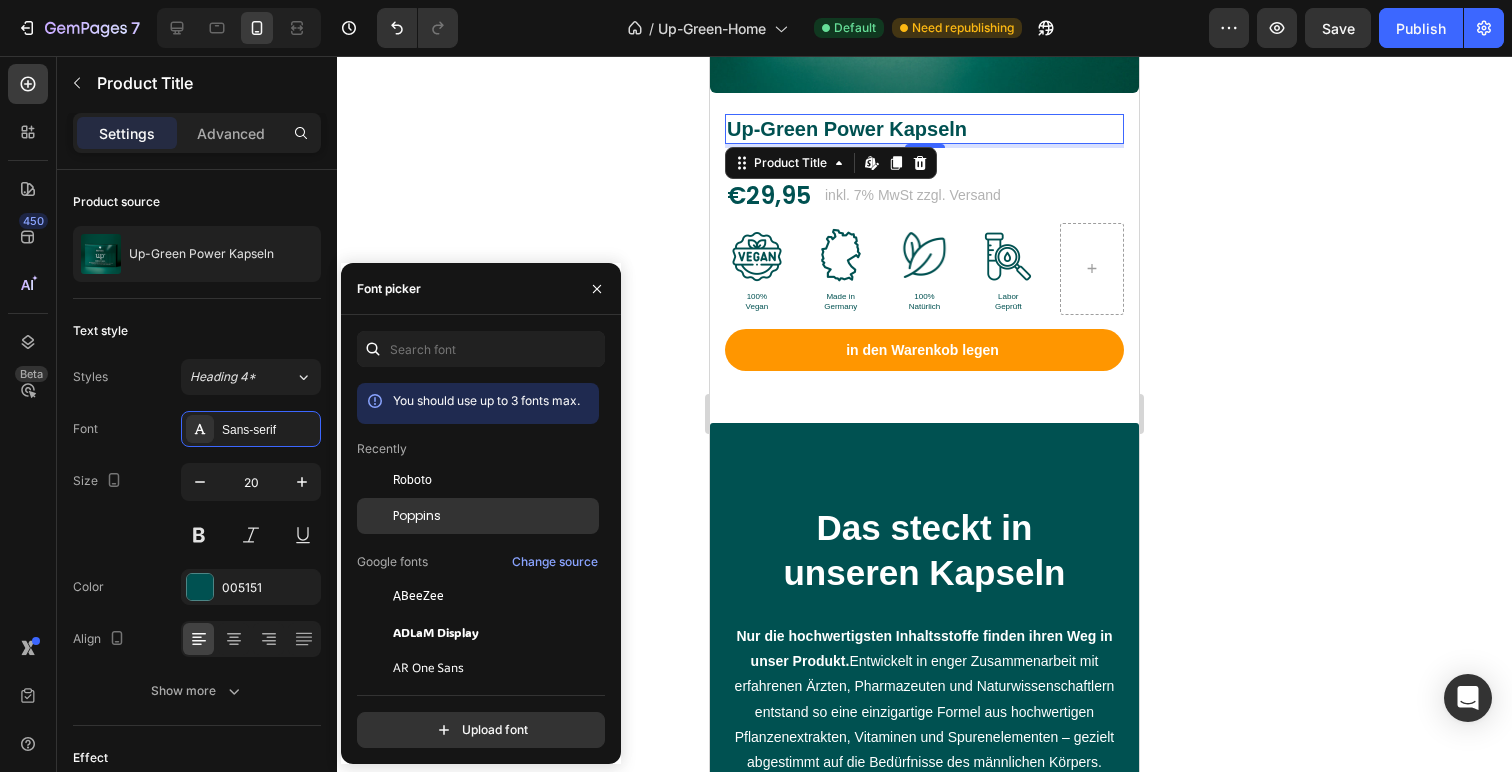 click on "Poppins" at bounding box center (417, 516) 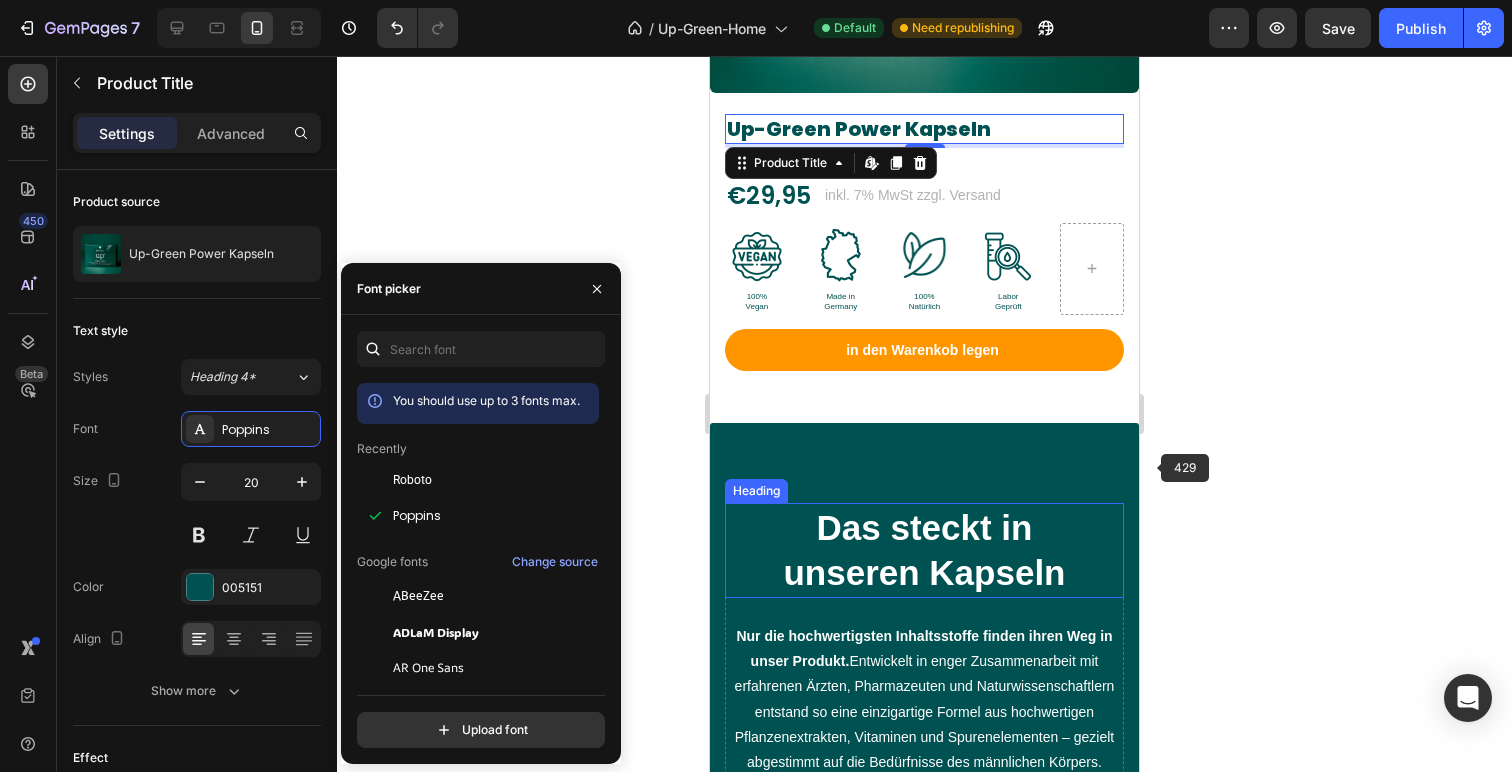 click on "Das steckt in  unseren Kapseln" at bounding box center (924, 550) 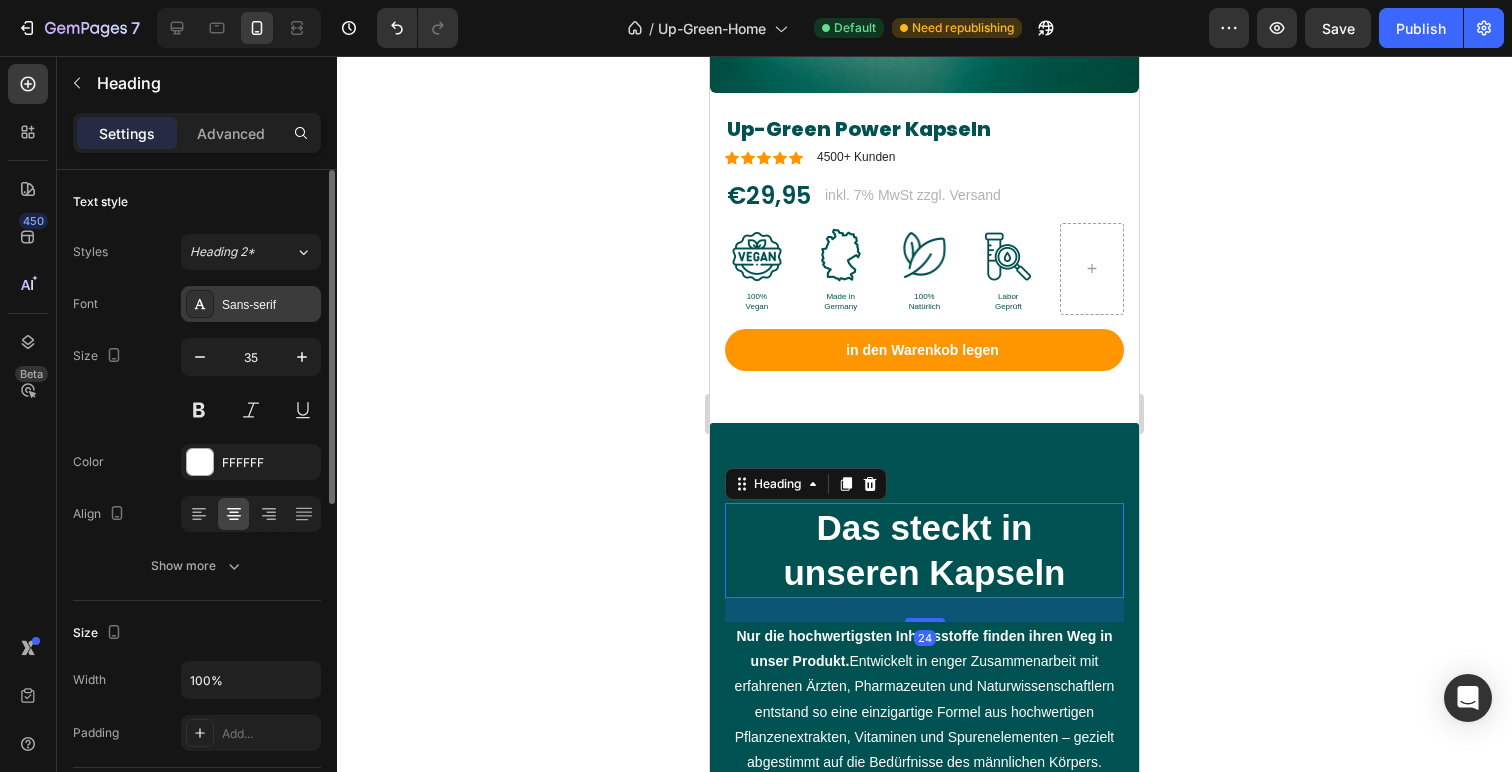 click on "Sans-serif" at bounding box center (269, 305) 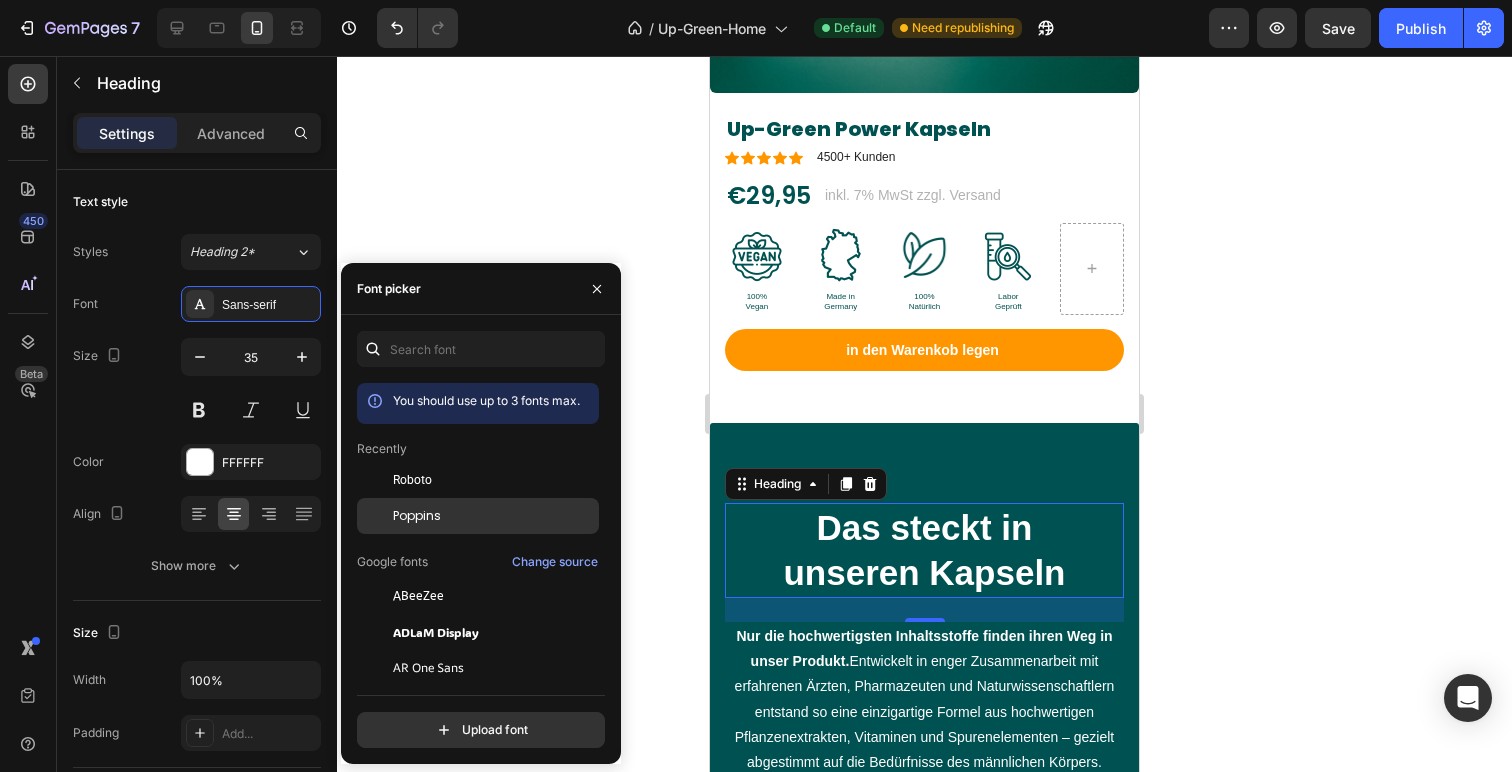 click on "Poppins" at bounding box center (494, 516) 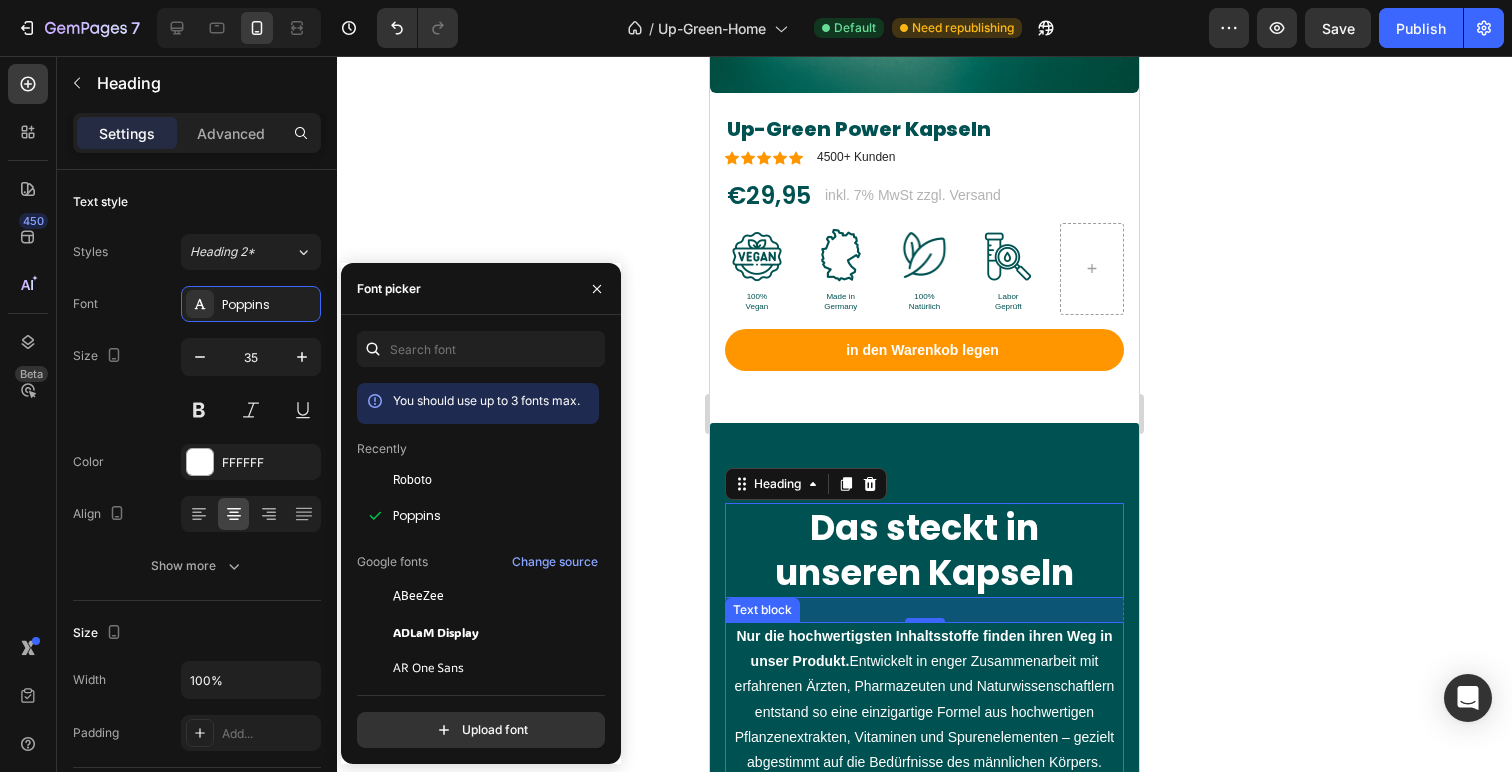 click on "Nur die hochwertigsten Inhaltsstoffe finden ihren Weg in unser Produkt.  Entwickelt in enger Zusammenarbeit mit erfahrenen Ärzten, Pharmazeuten und Naturwissenschaftlern entstand so eine einzigartige Formel aus hochwertigen Pflanzenextrakten, Vitaminen und Spurenelementen – gezielt abgestimmt auf die Bedürfnisse des männlichen Körpers." at bounding box center [924, 699] 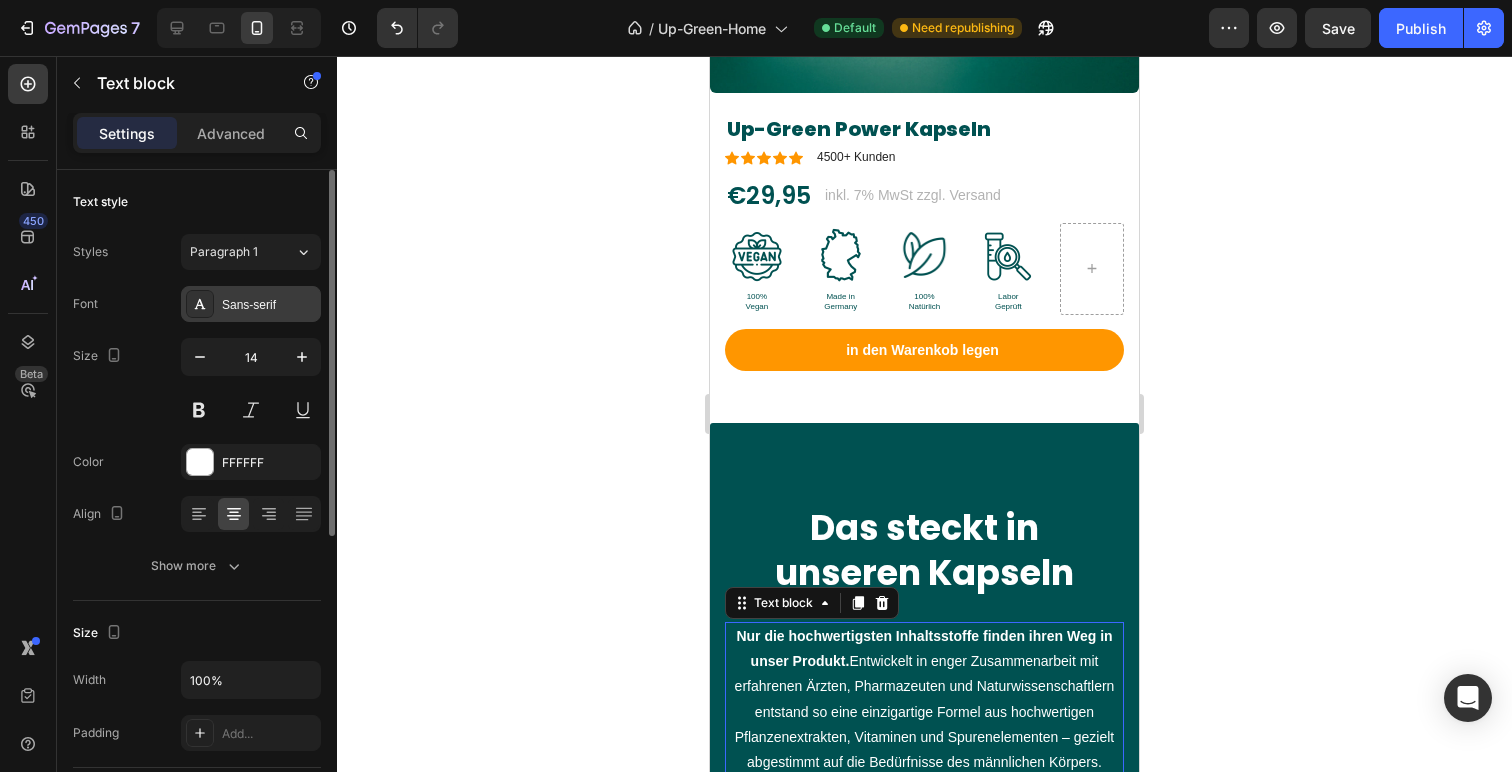 click on "Sans-serif" at bounding box center (251, 304) 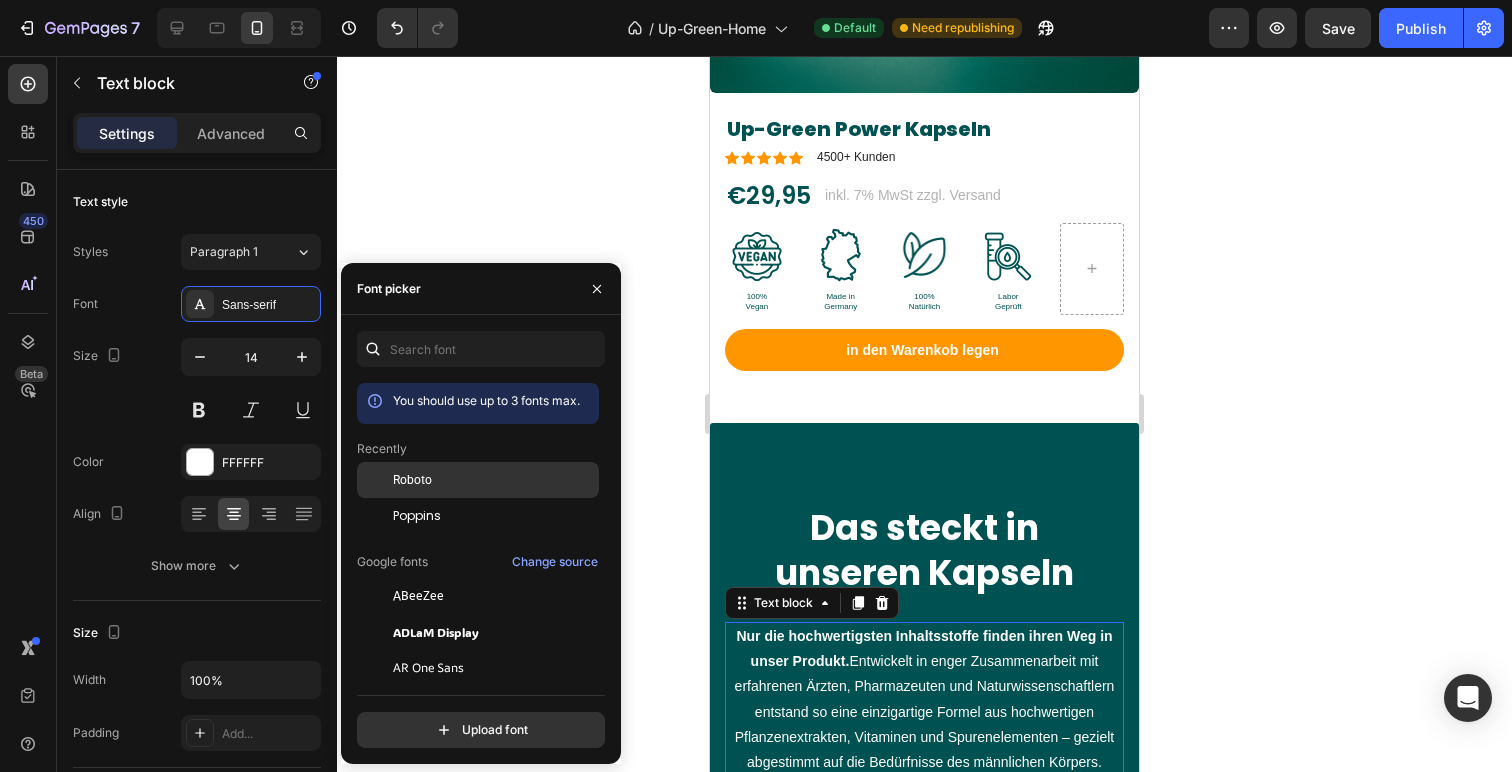 click on "Roboto" at bounding box center [494, 480] 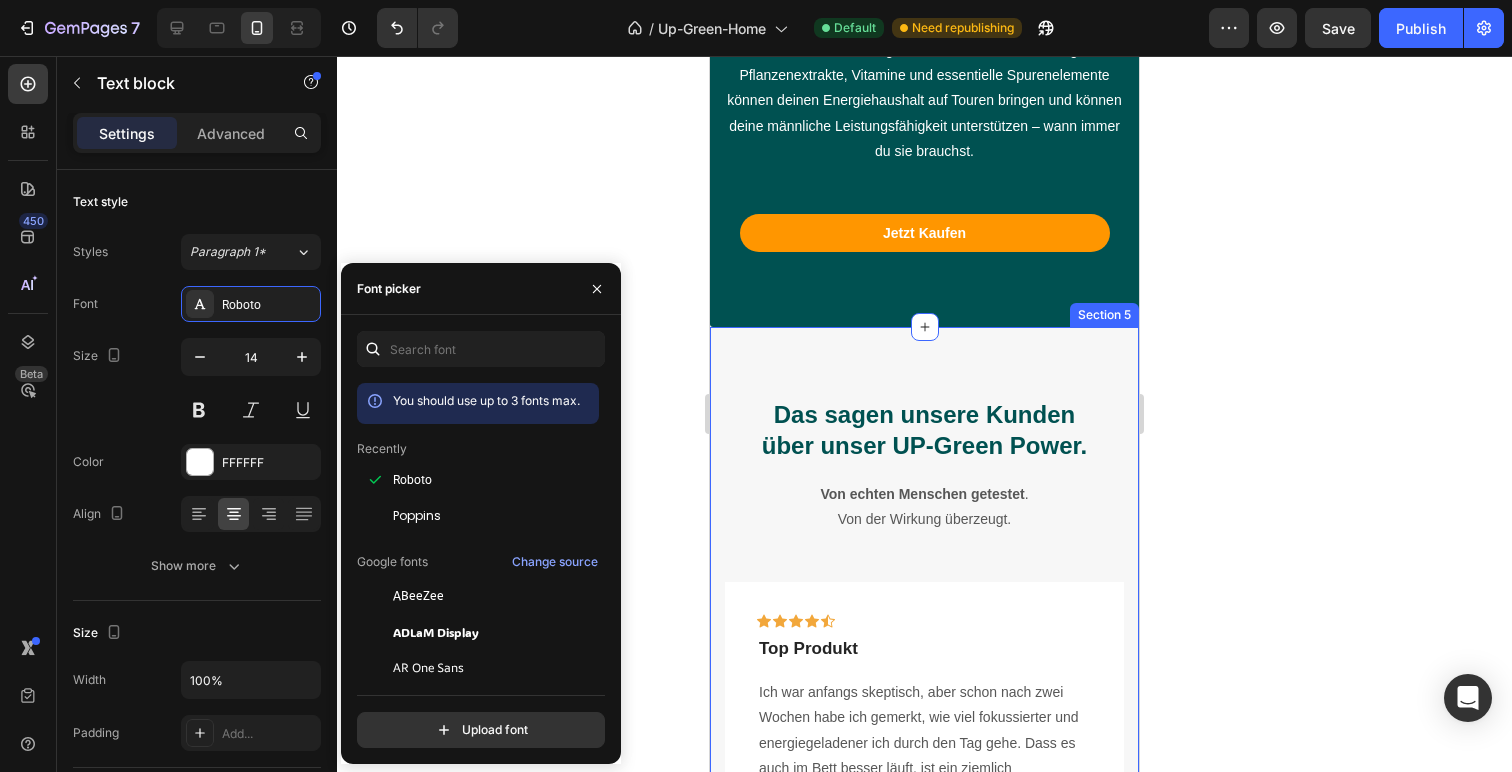 scroll, scrollTop: 2330, scrollLeft: 0, axis: vertical 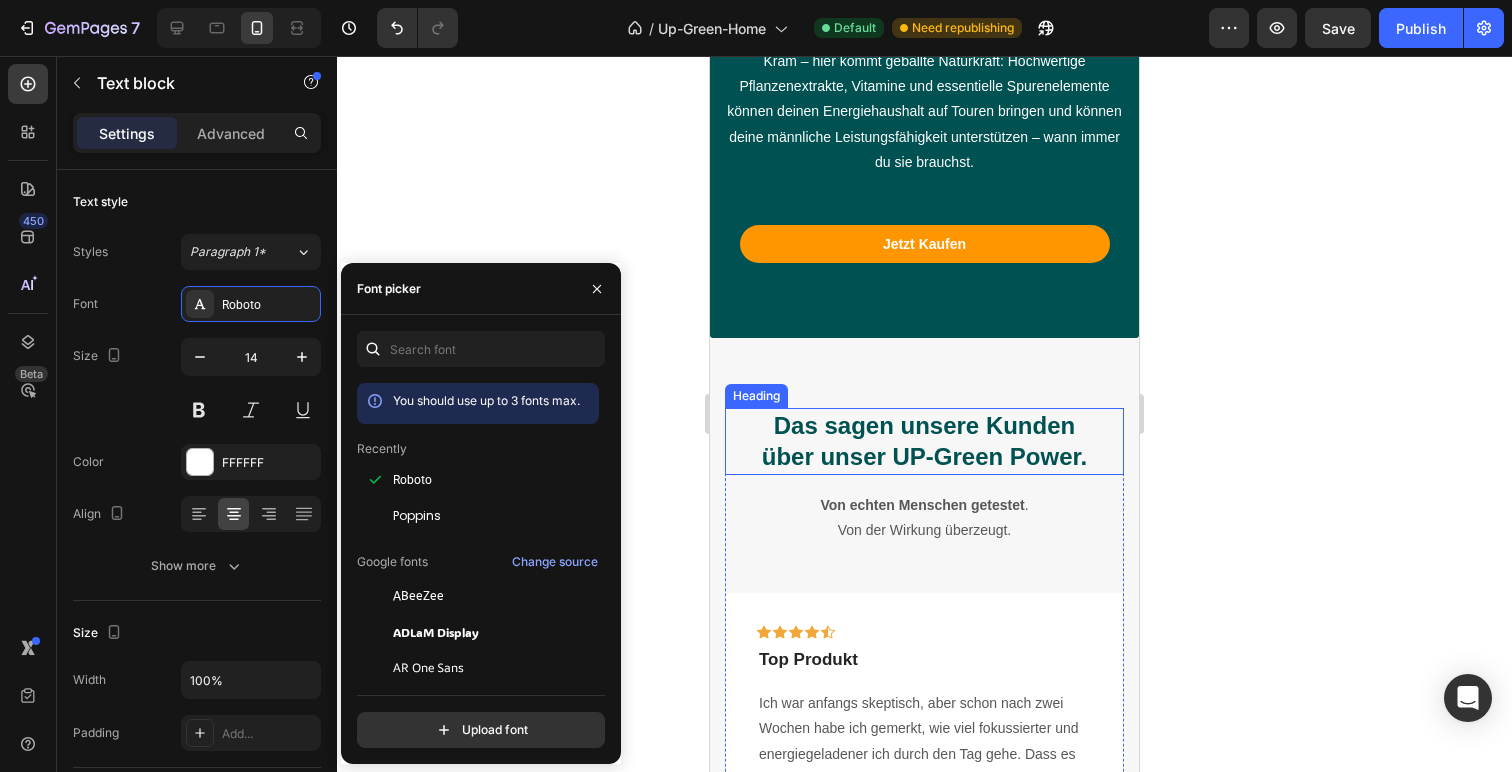 click on "Das sagen unsere Kunden über unser UP-Green Power." at bounding box center [924, 441] 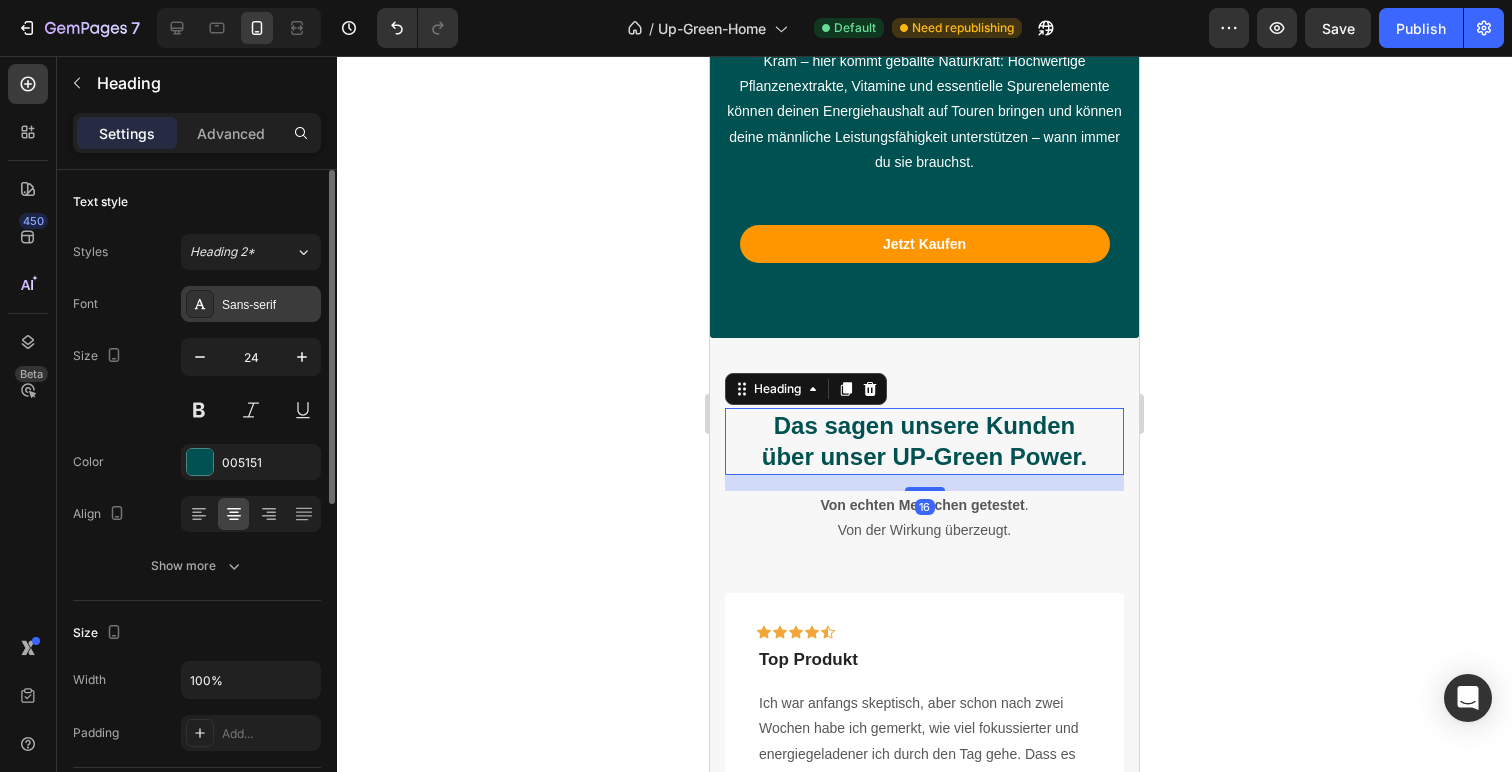 click on "Sans-serif" at bounding box center (251, 304) 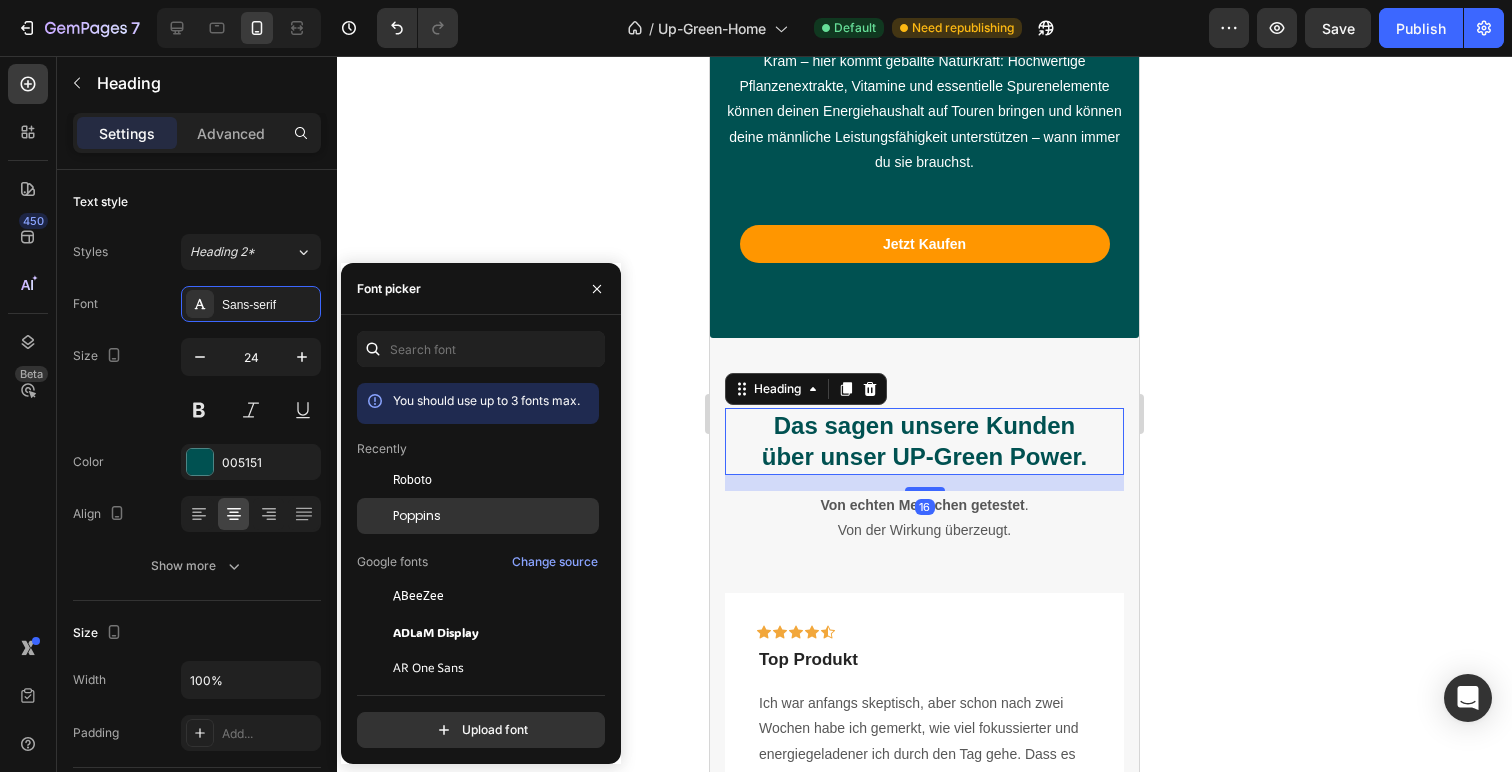 click on "Poppins" at bounding box center (494, 516) 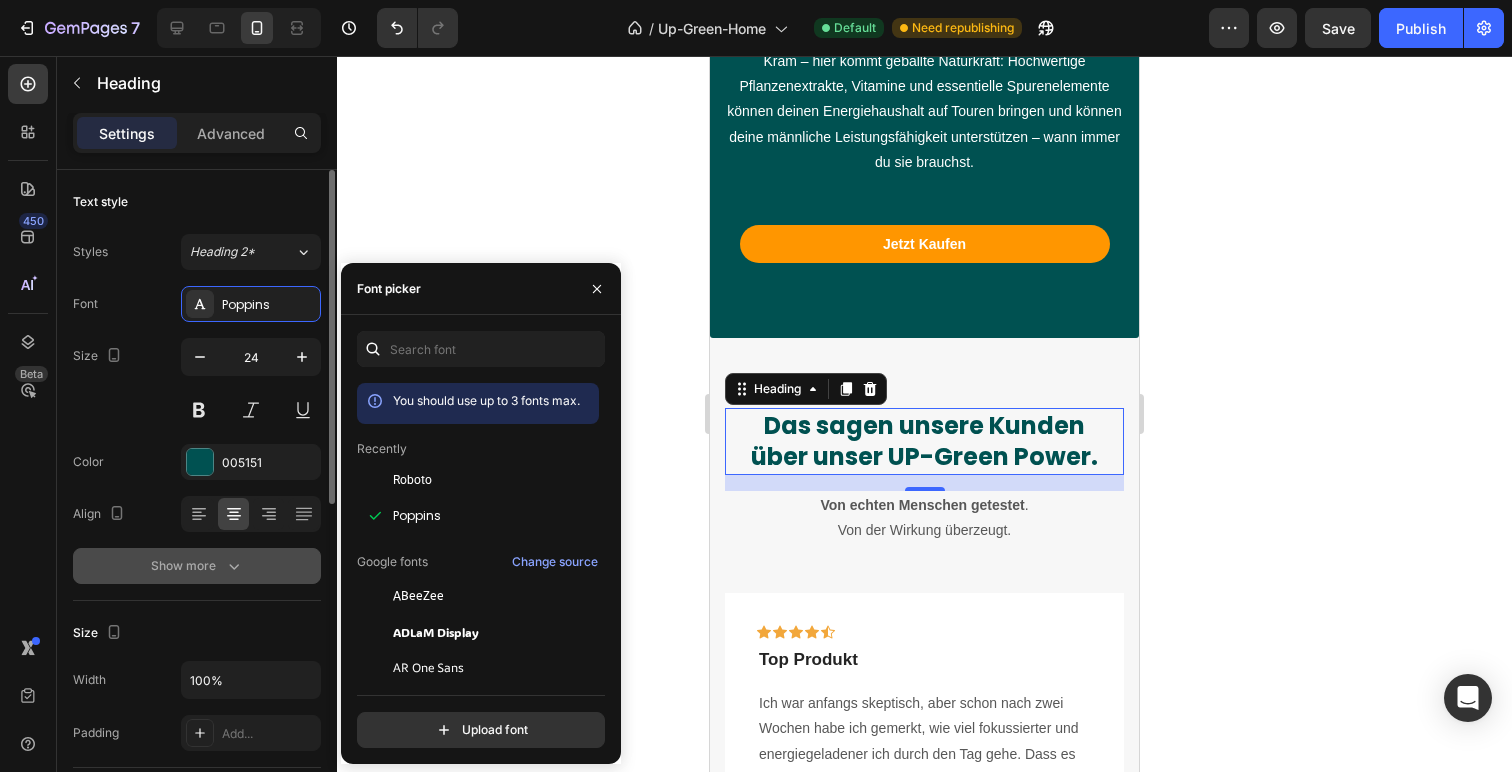 click on "Show more" at bounding box center (197, 566) 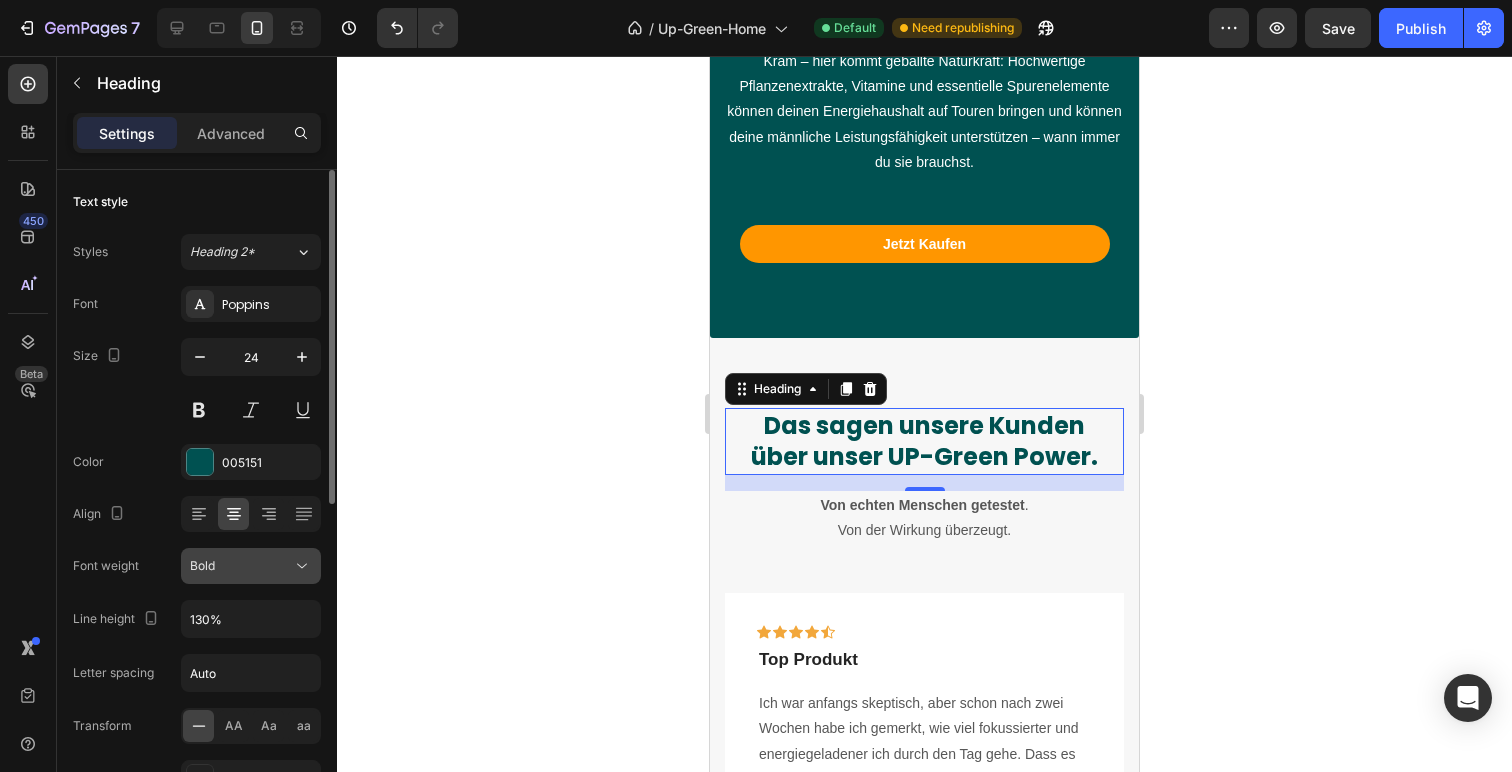 click on "Bold" 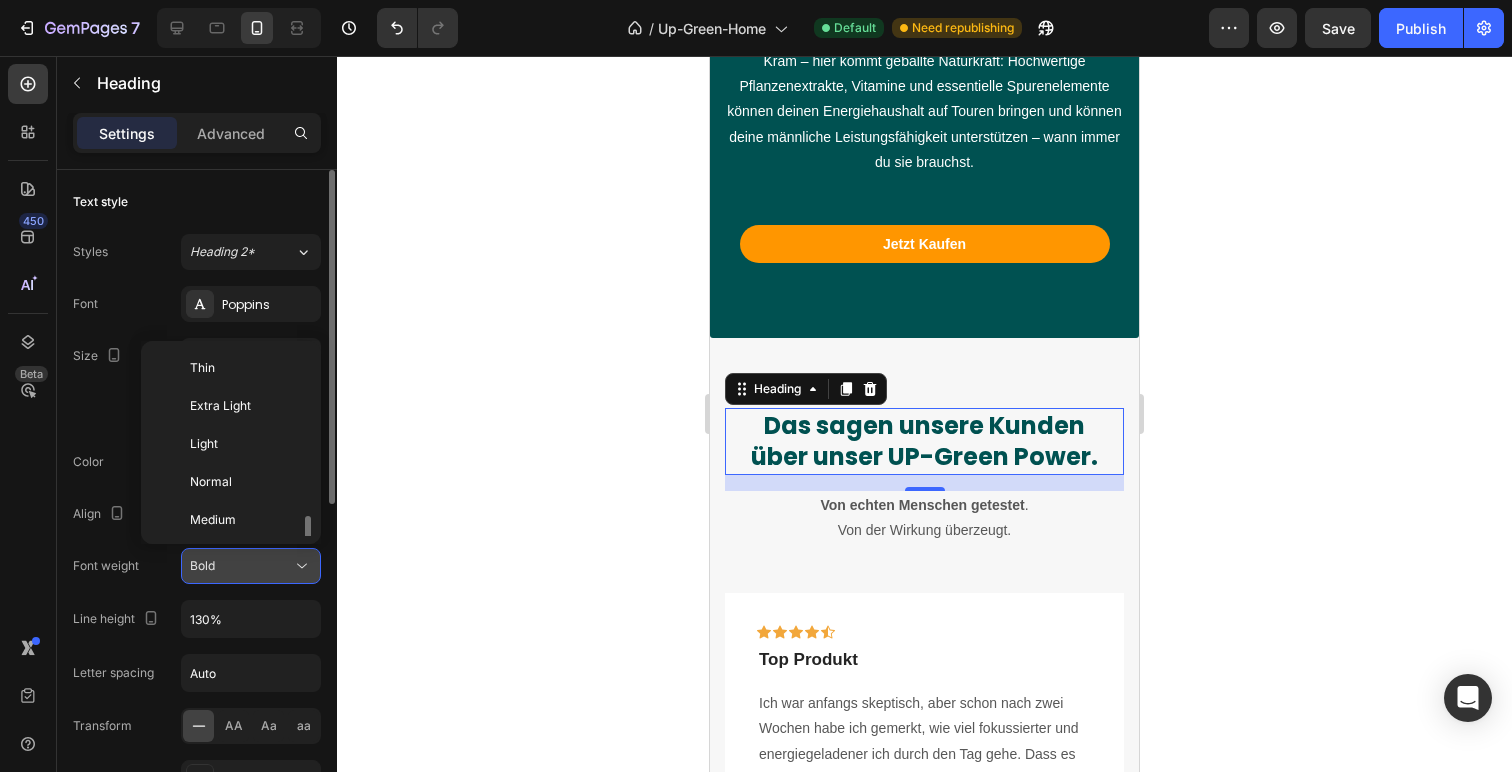 scroll, scrollTop: 108, scrollLeft: 0, axis: vertical 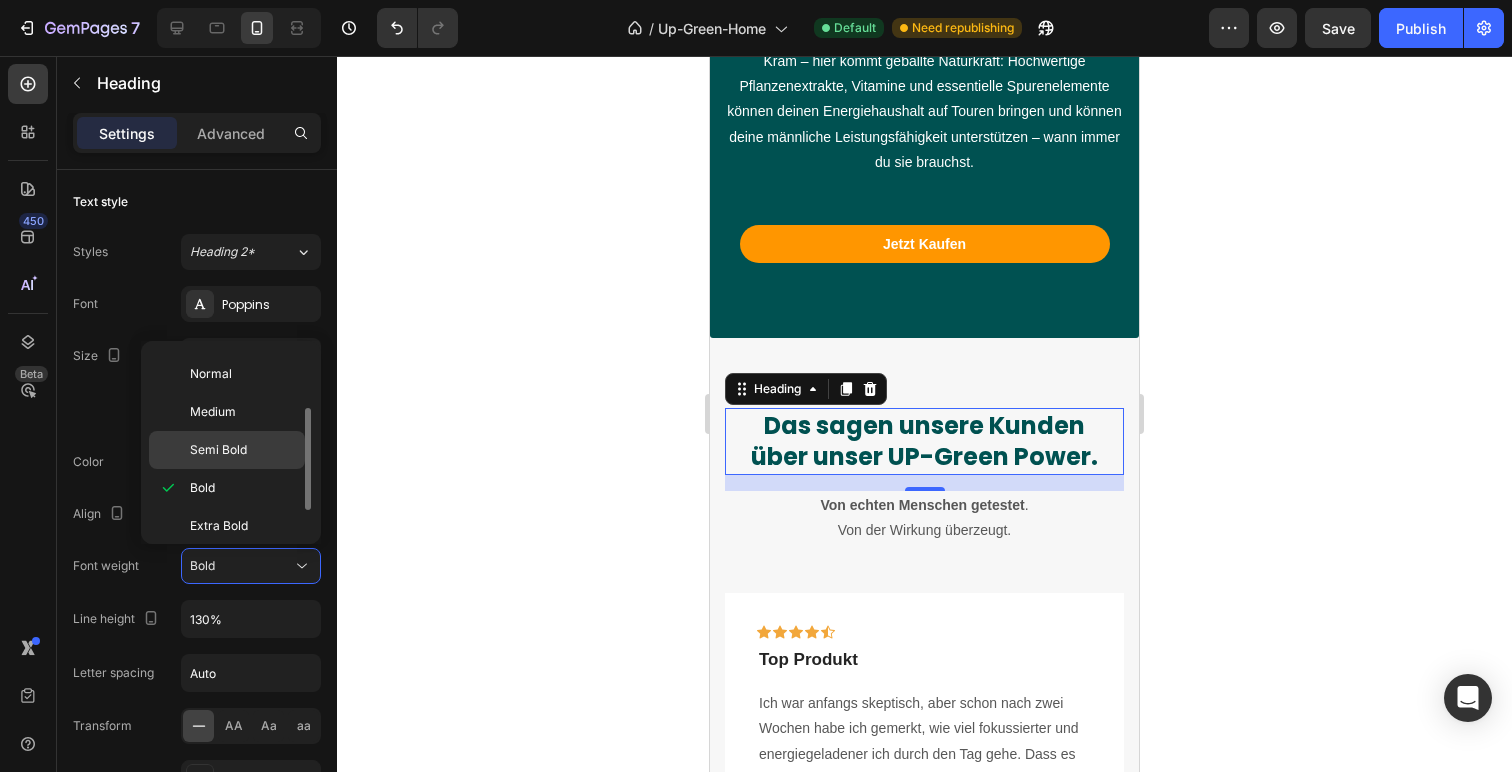 click on "Semi Bold" 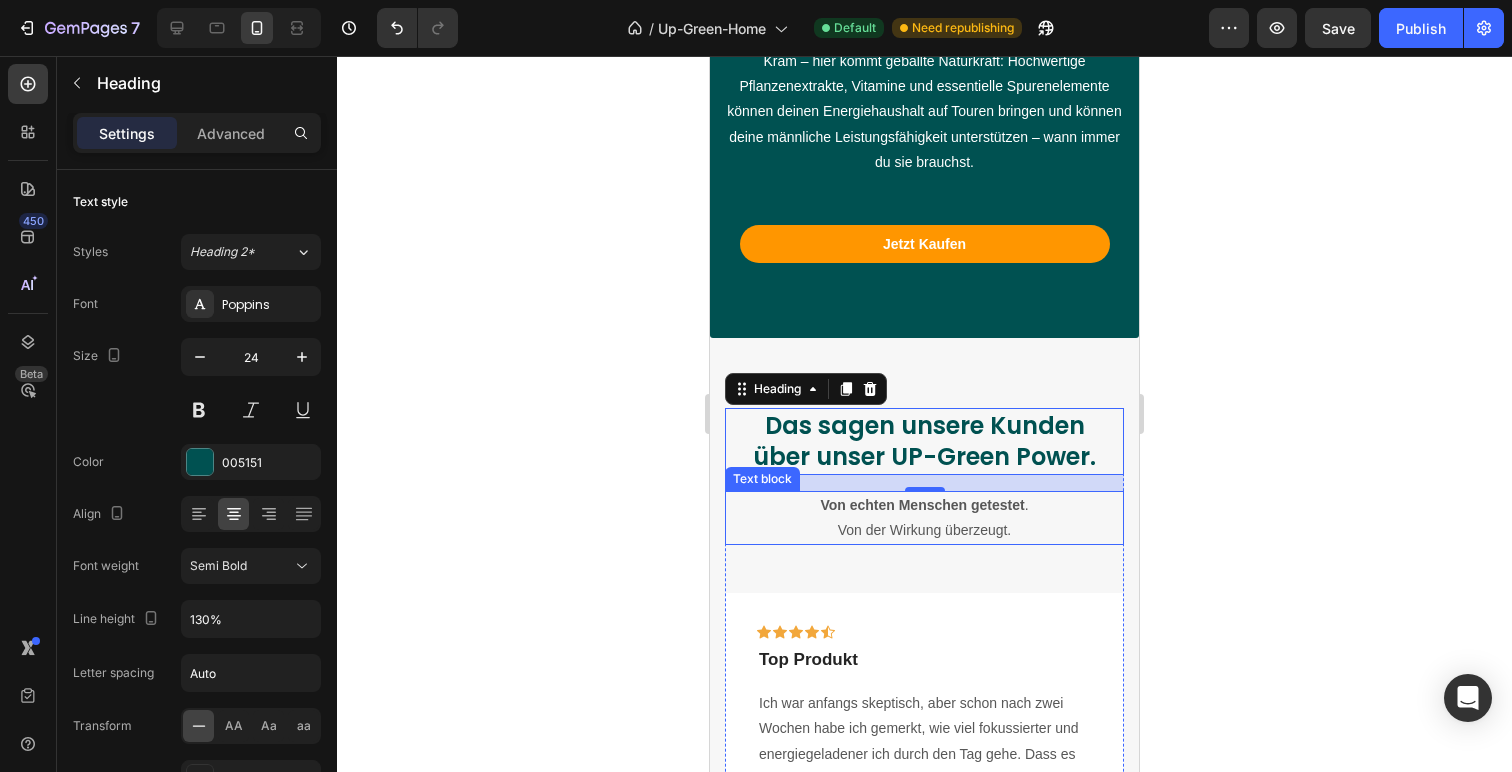 click on "Von echten Menschen getestet .  Von der Wirkung überzeugt." at bounding box center [924, 518] 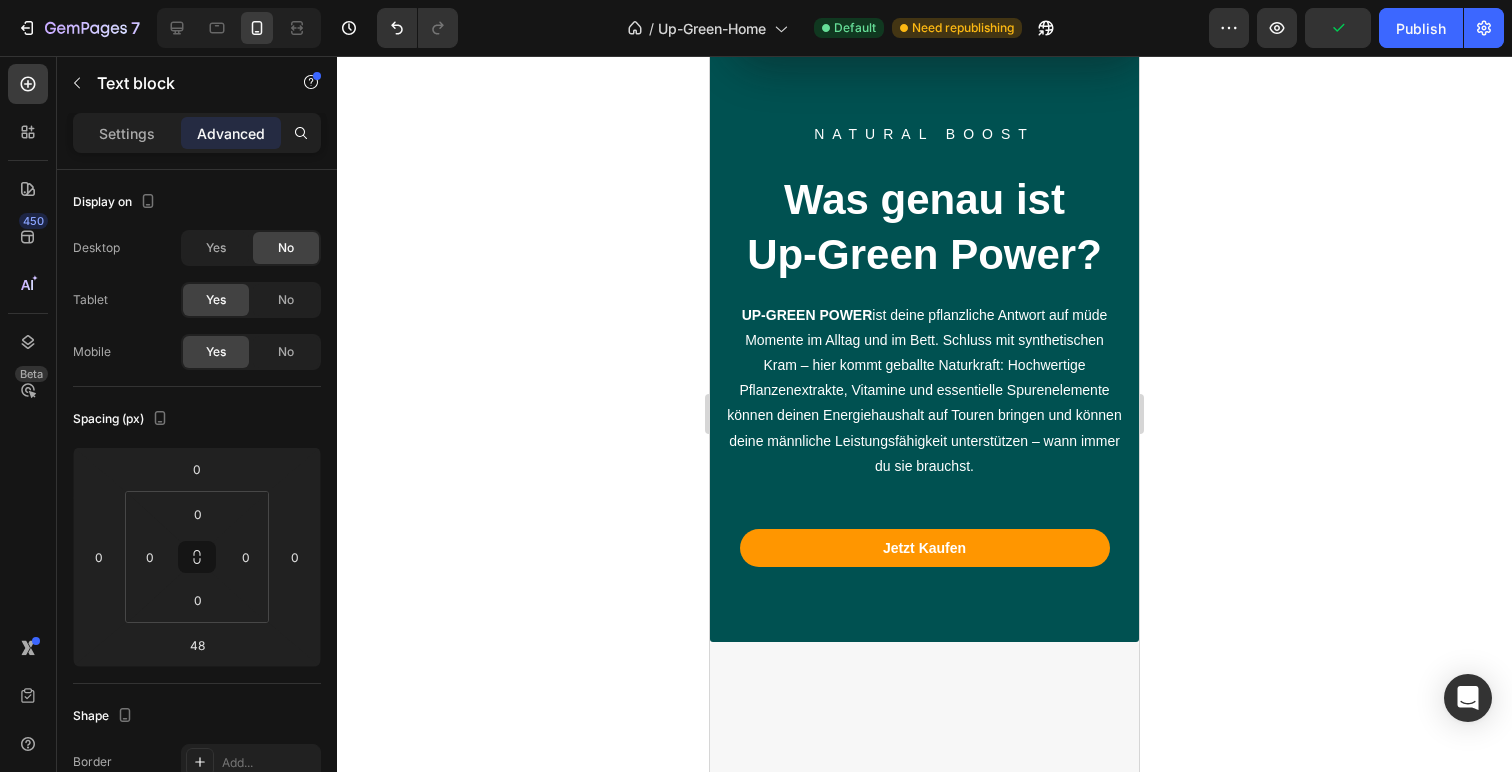 scroll, scrollTop: 1841, scrollLeft: 0, axis: vertical 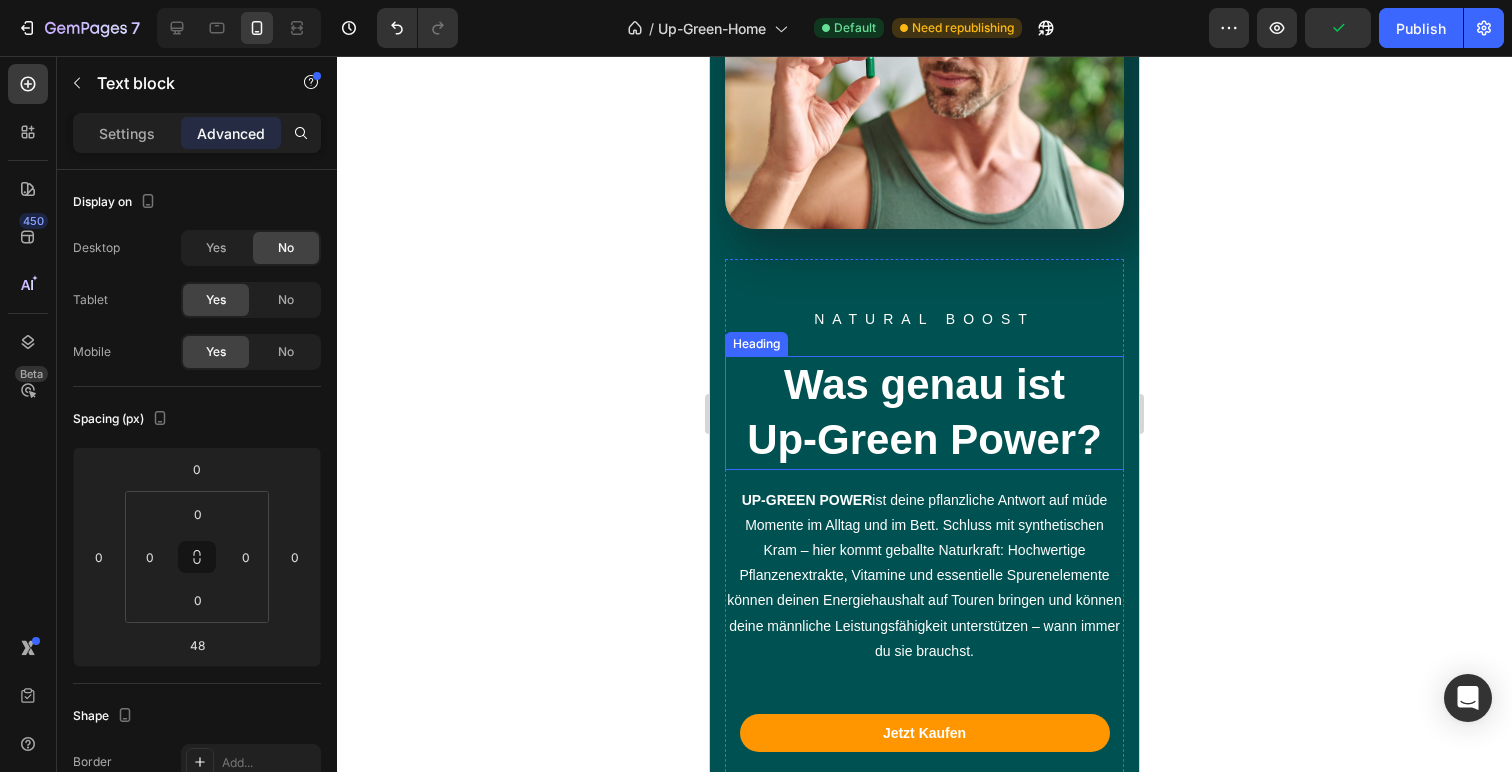 click on "Was genau ist  Up-Green Power?" at bounding box center [924, 412] 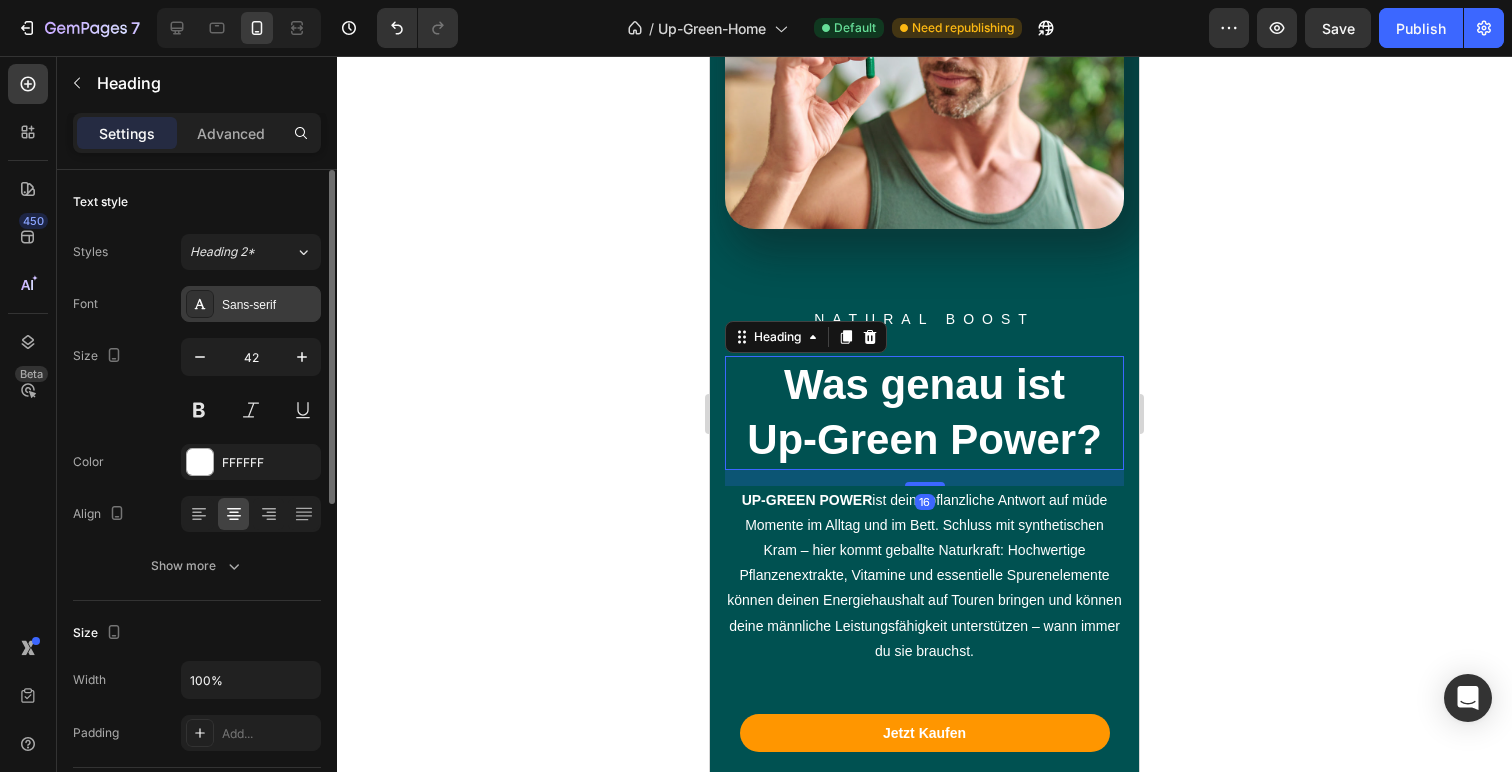click on "Sans-serif" at bounding box center (269, 305) 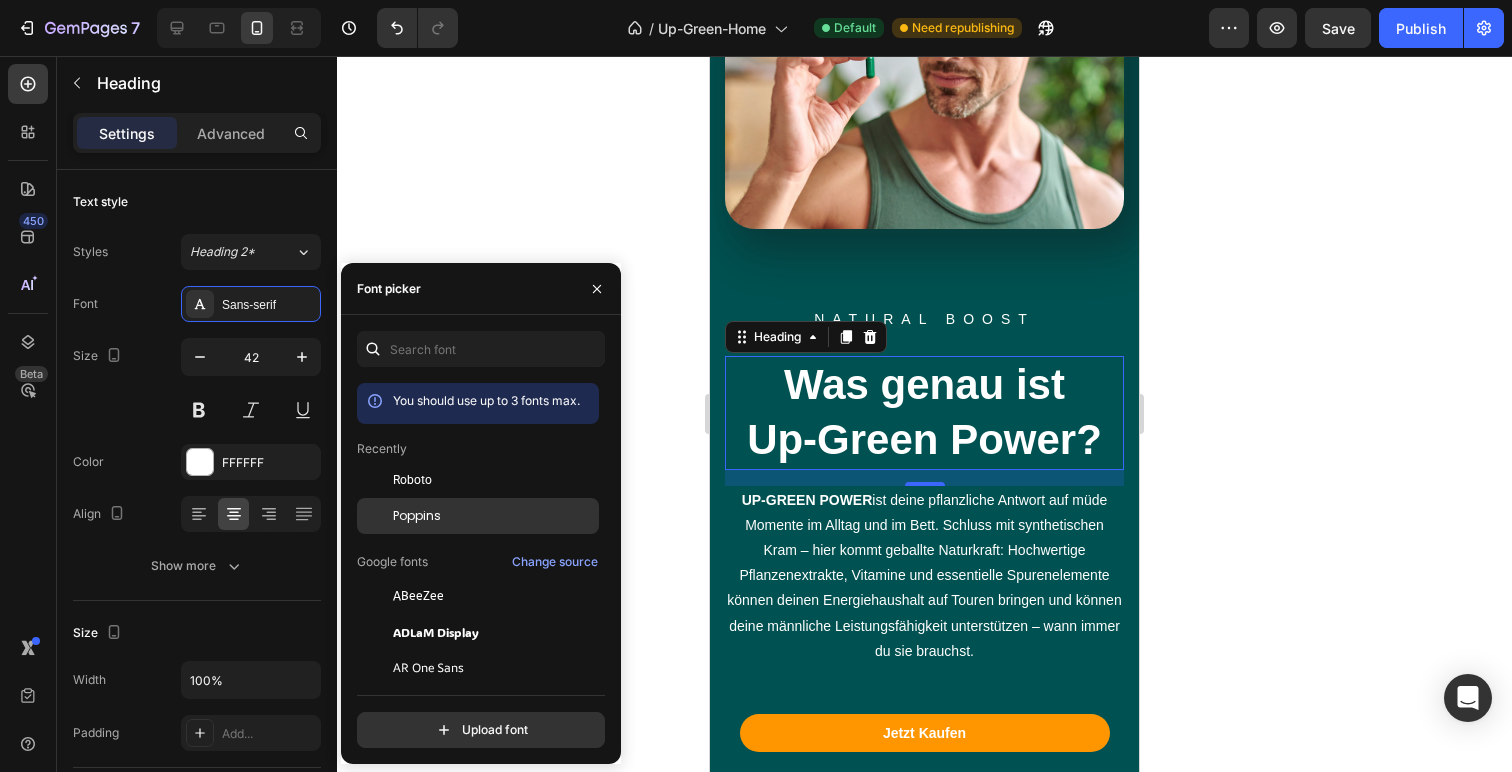 click on "Poppins" at bounding box center (494, 516) 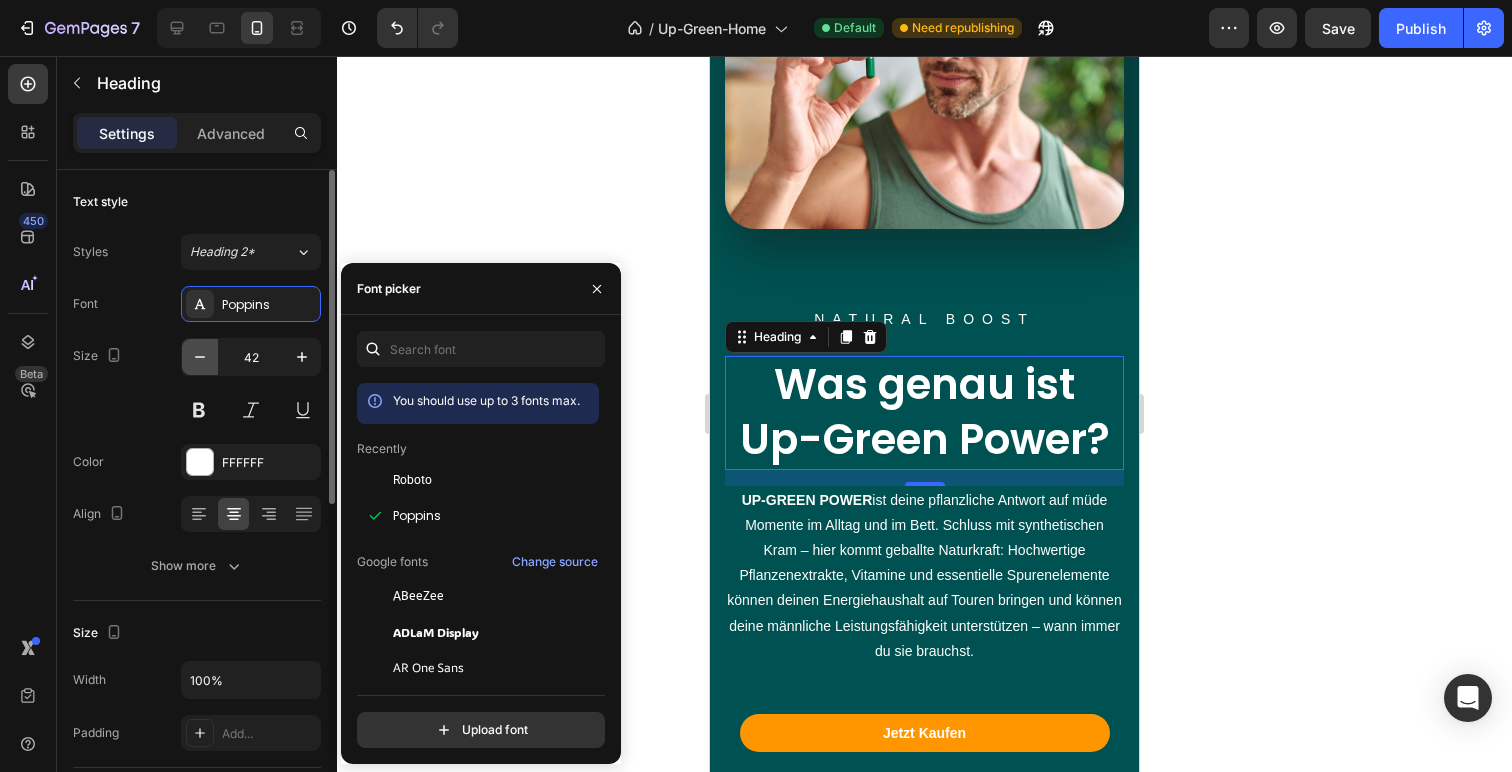 click 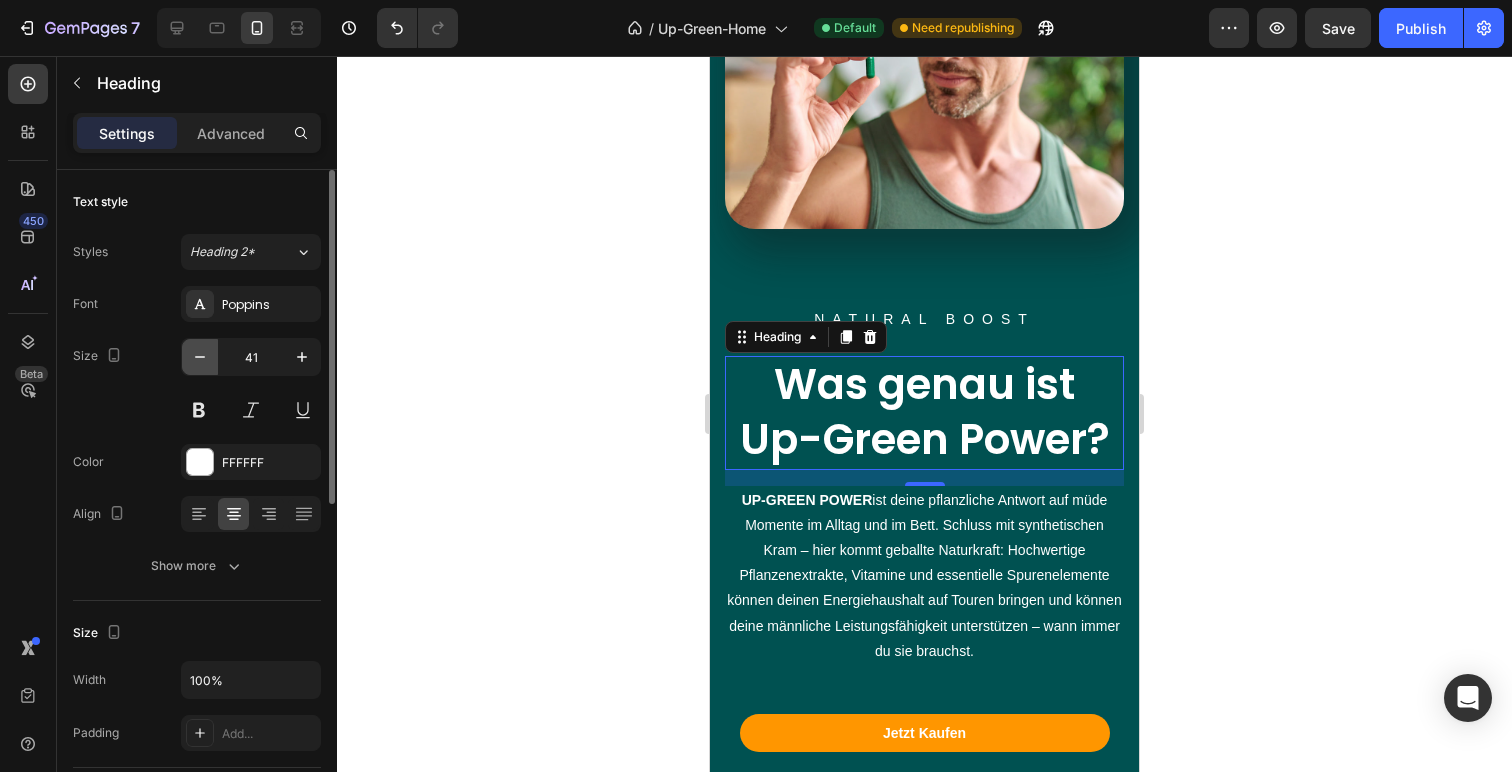 click 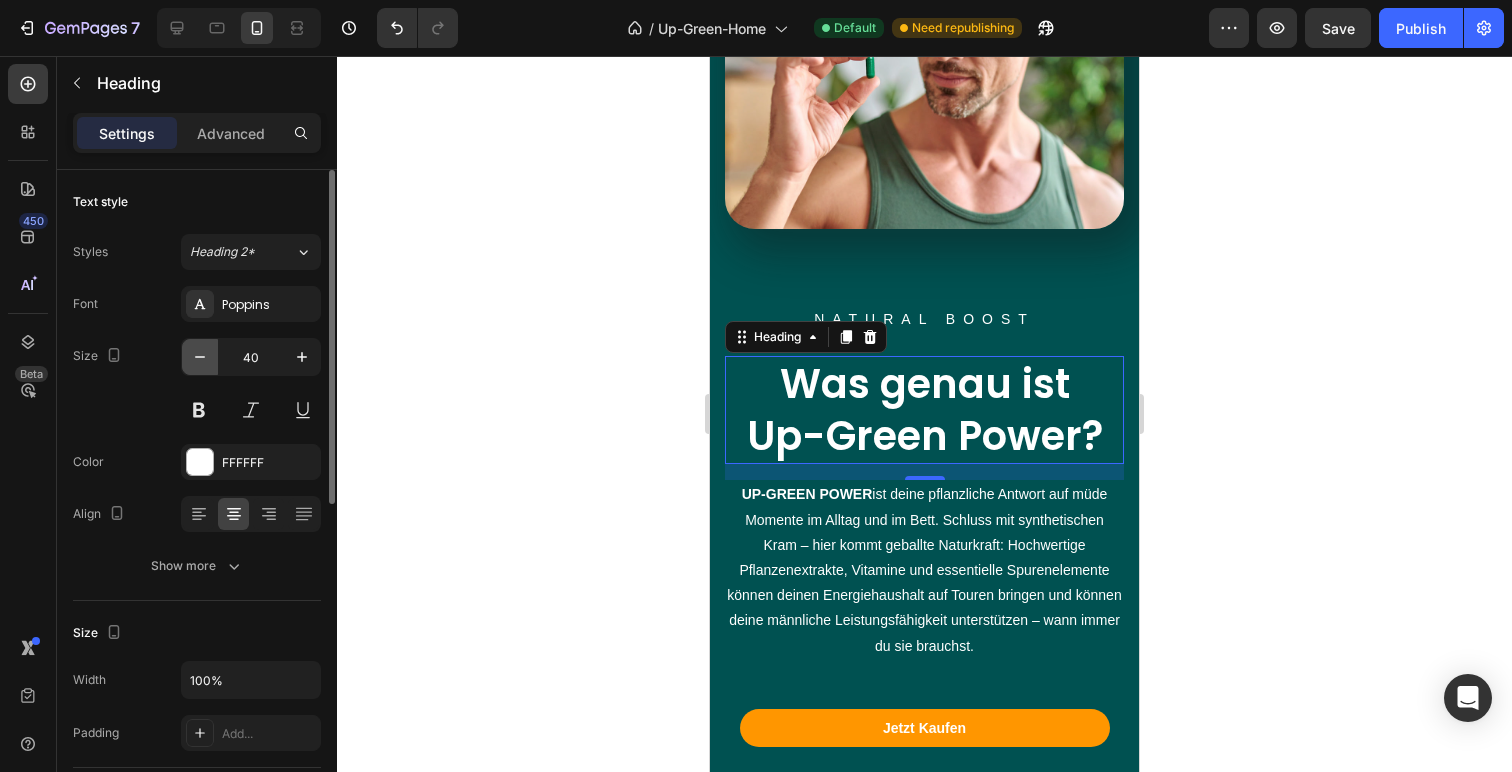 click 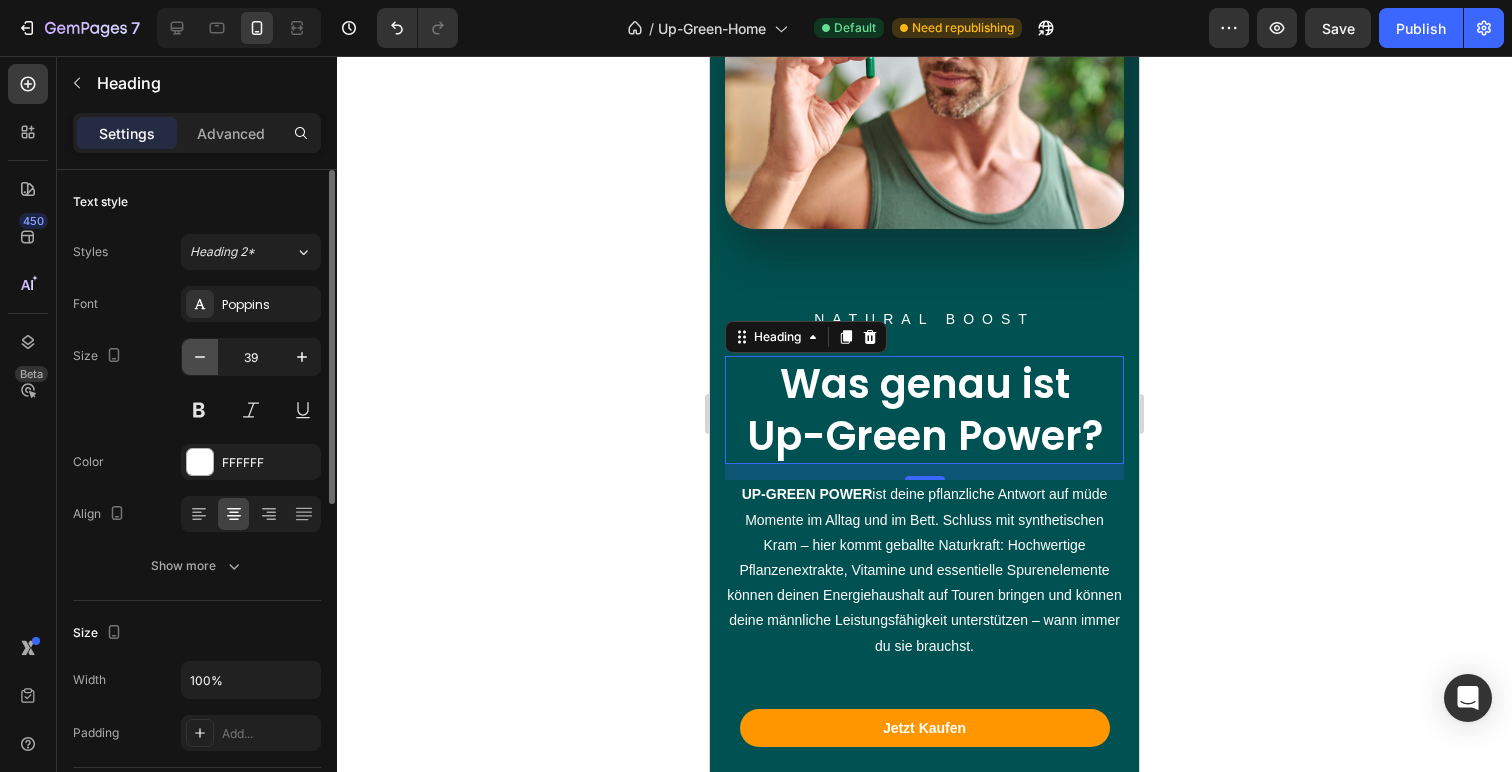 click 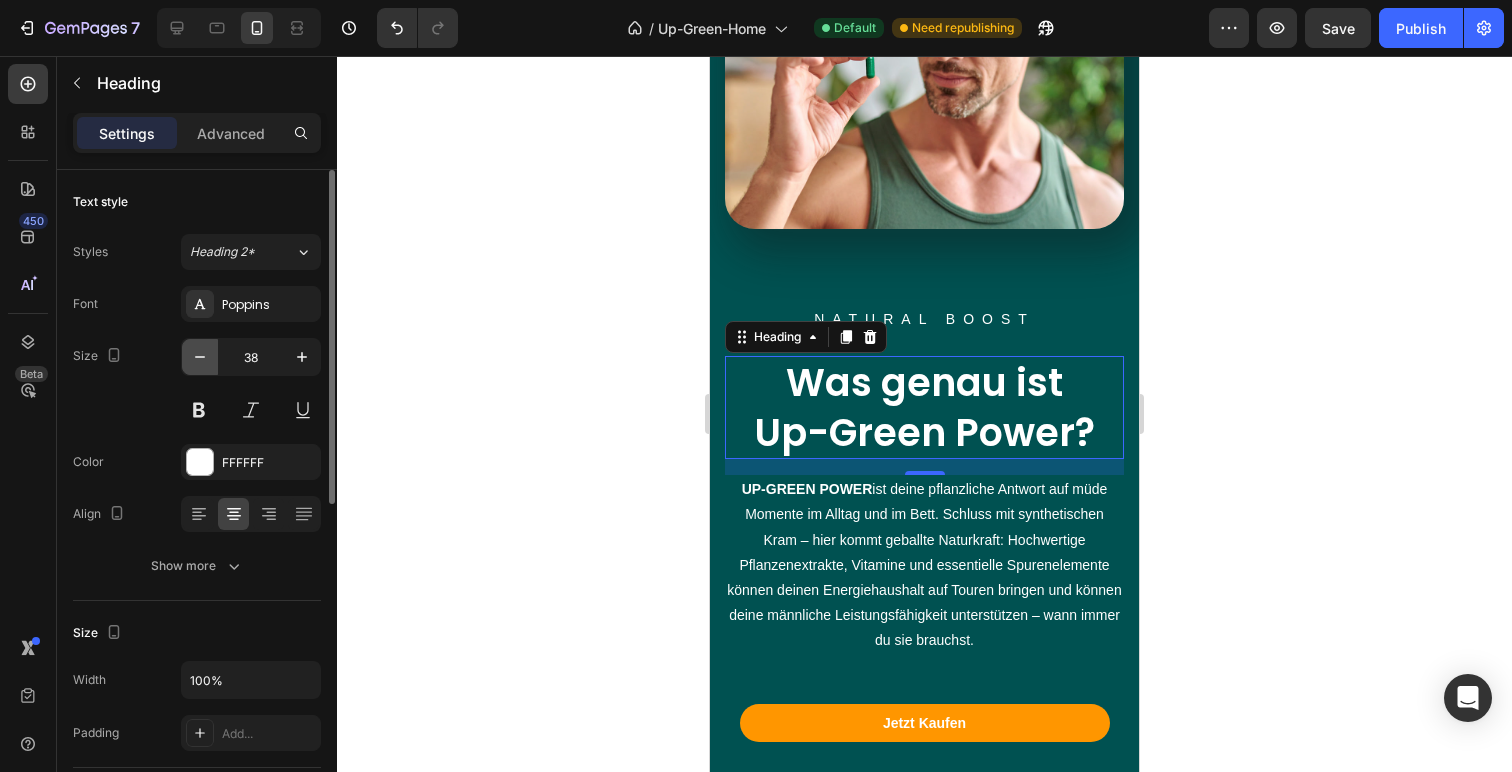 click 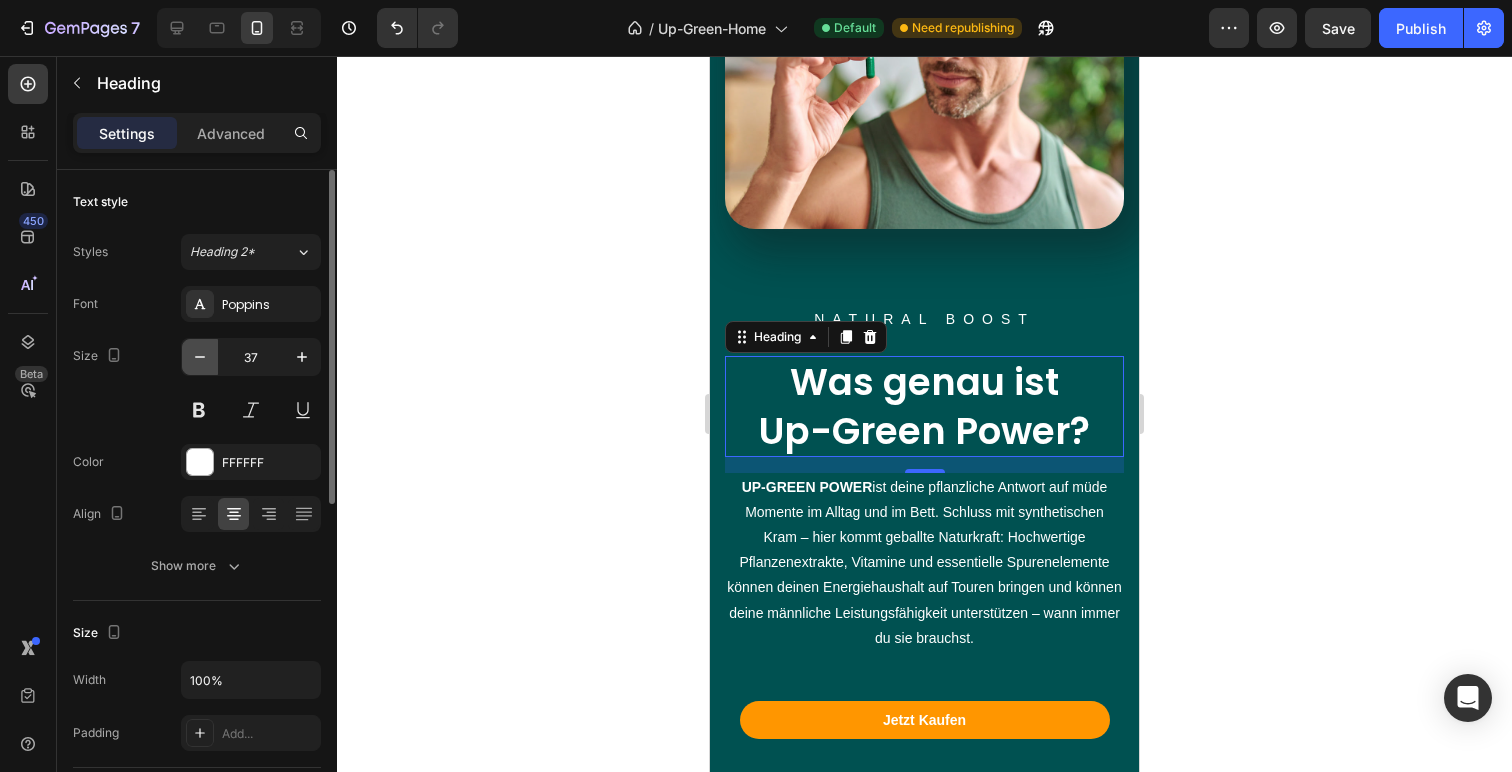 click 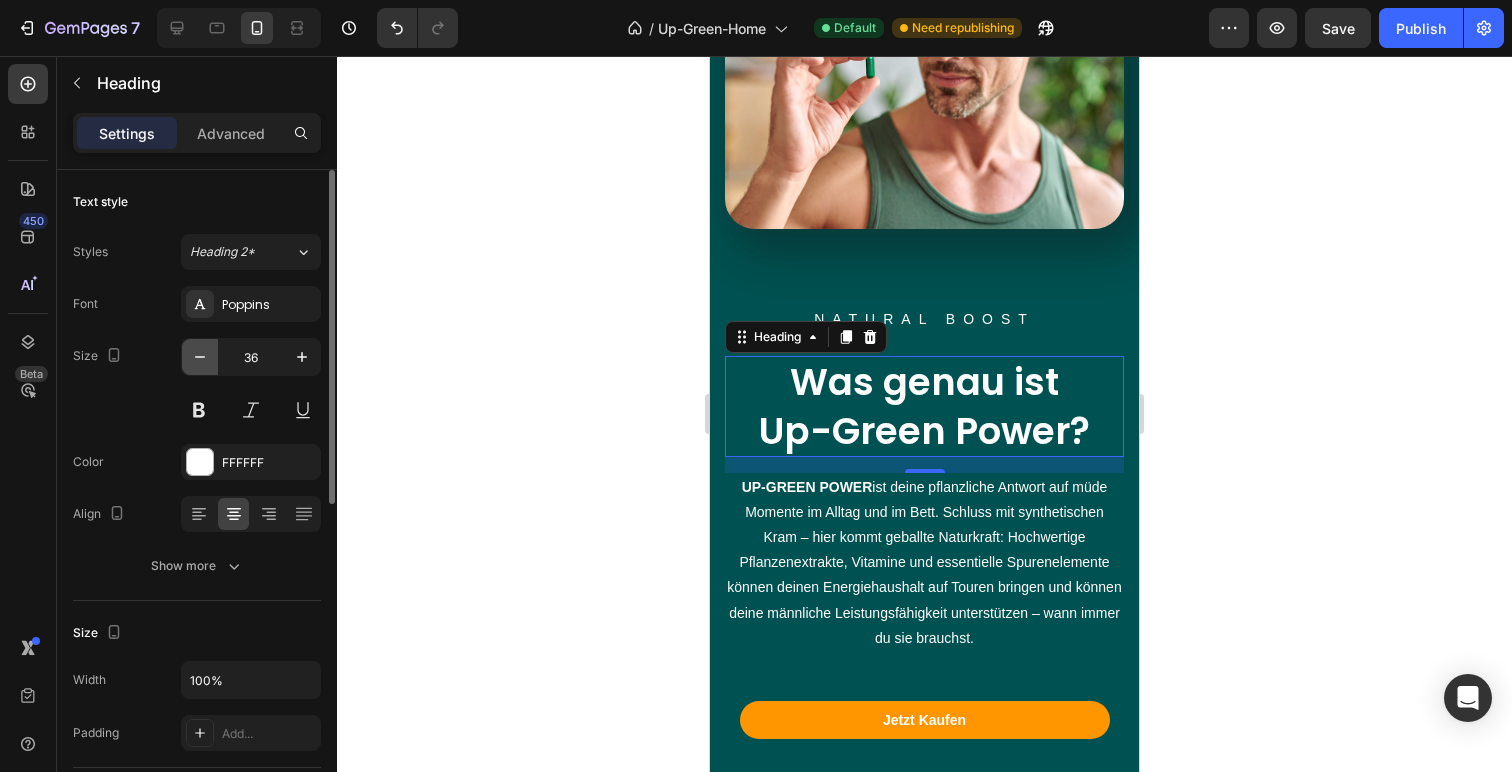 click 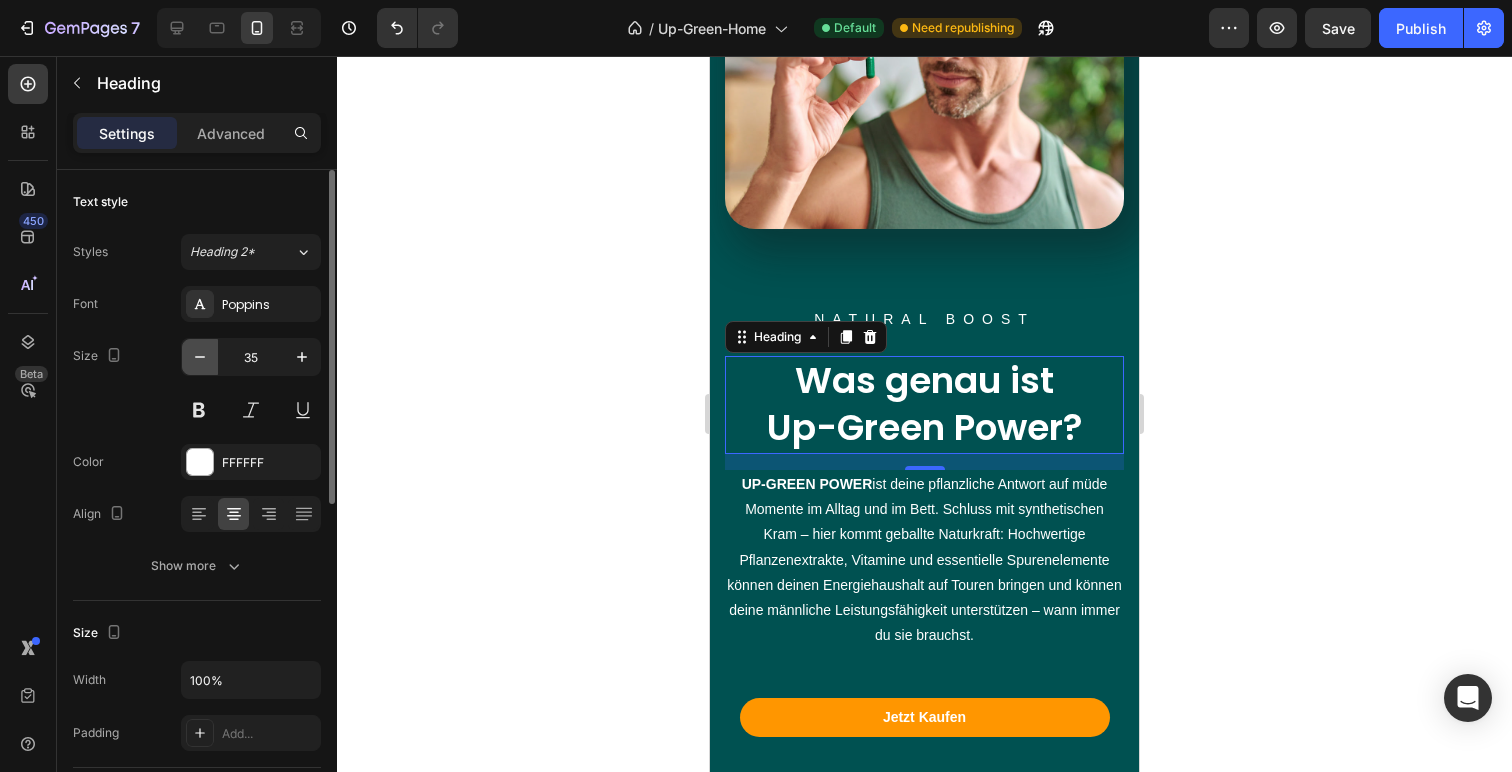 click 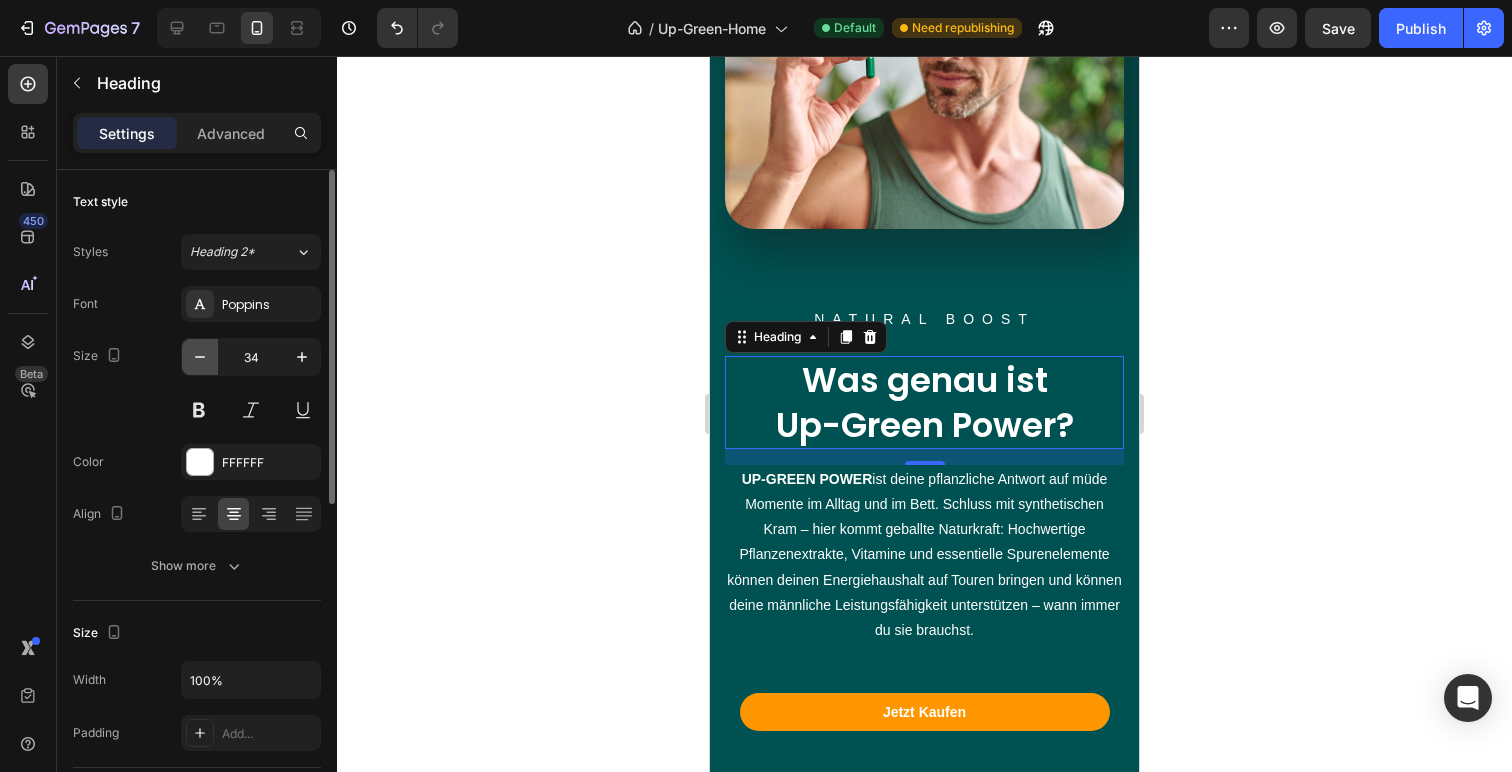 click 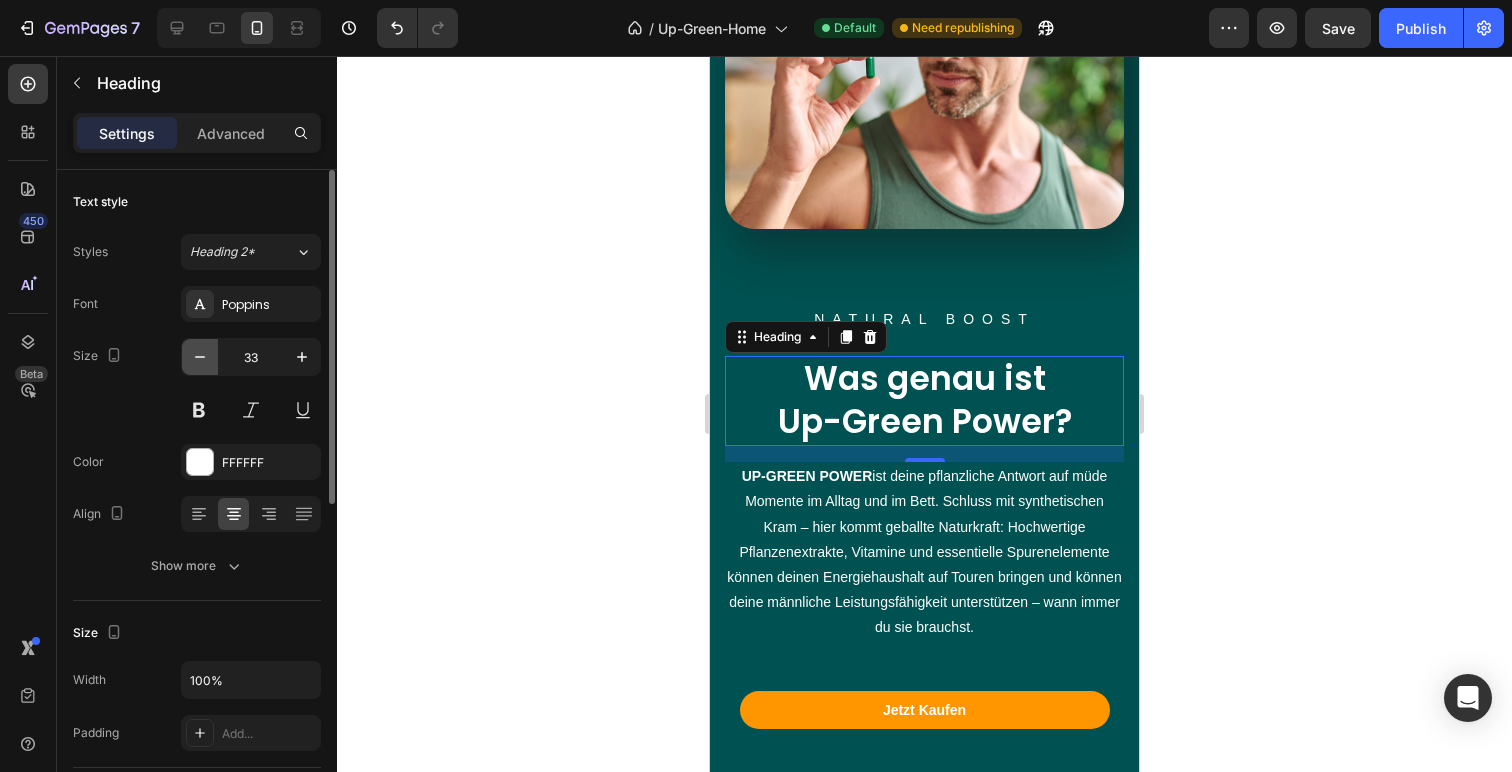 click 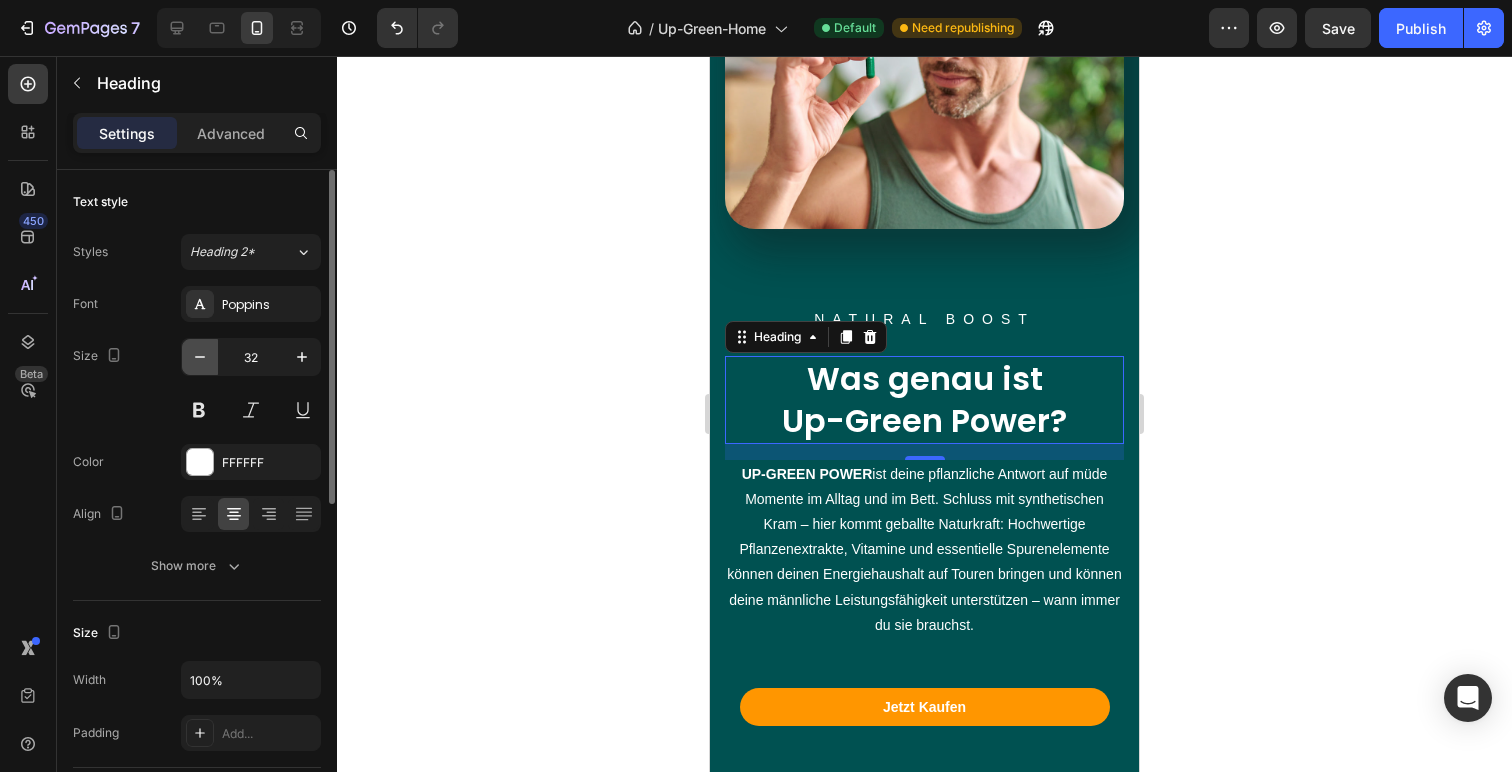 click 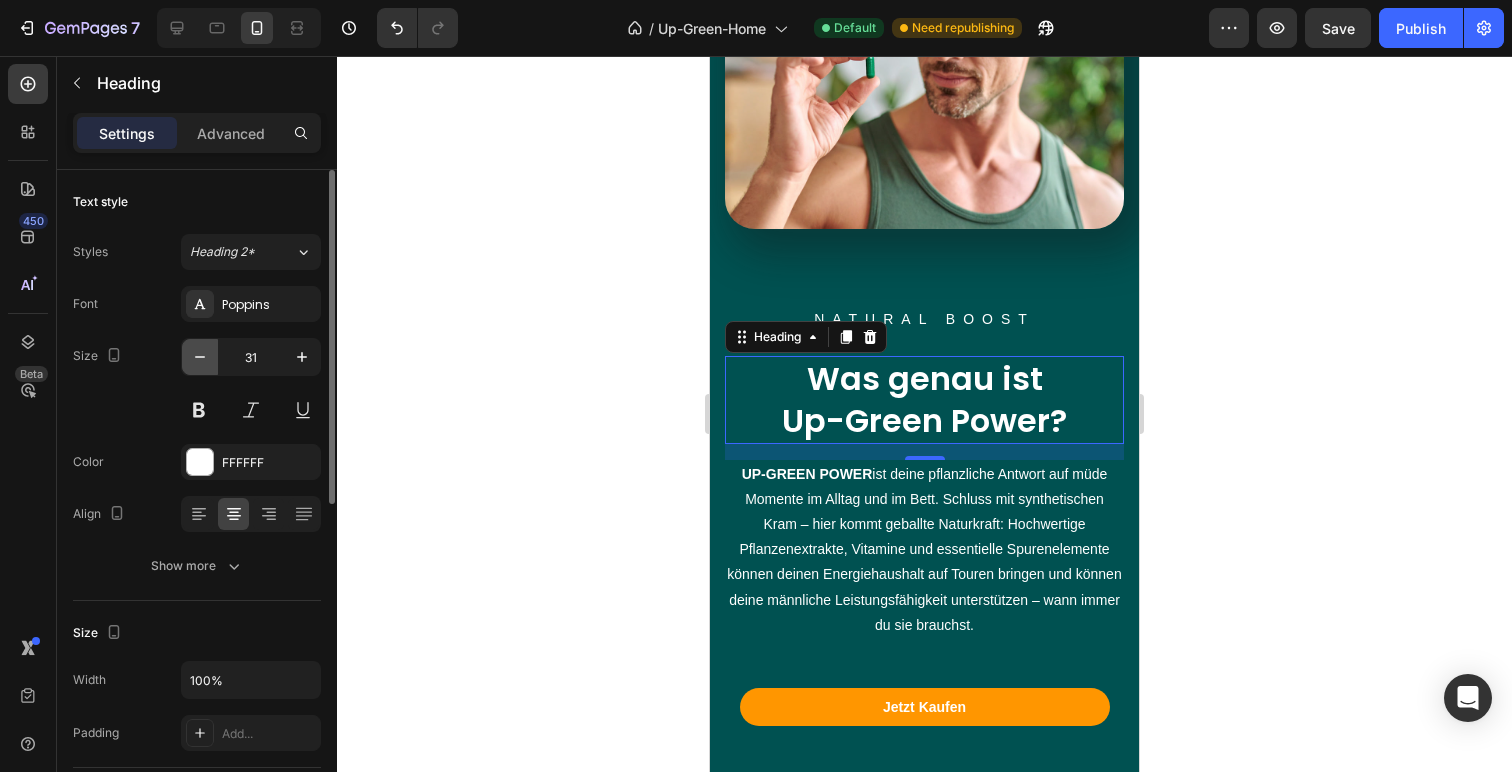 click 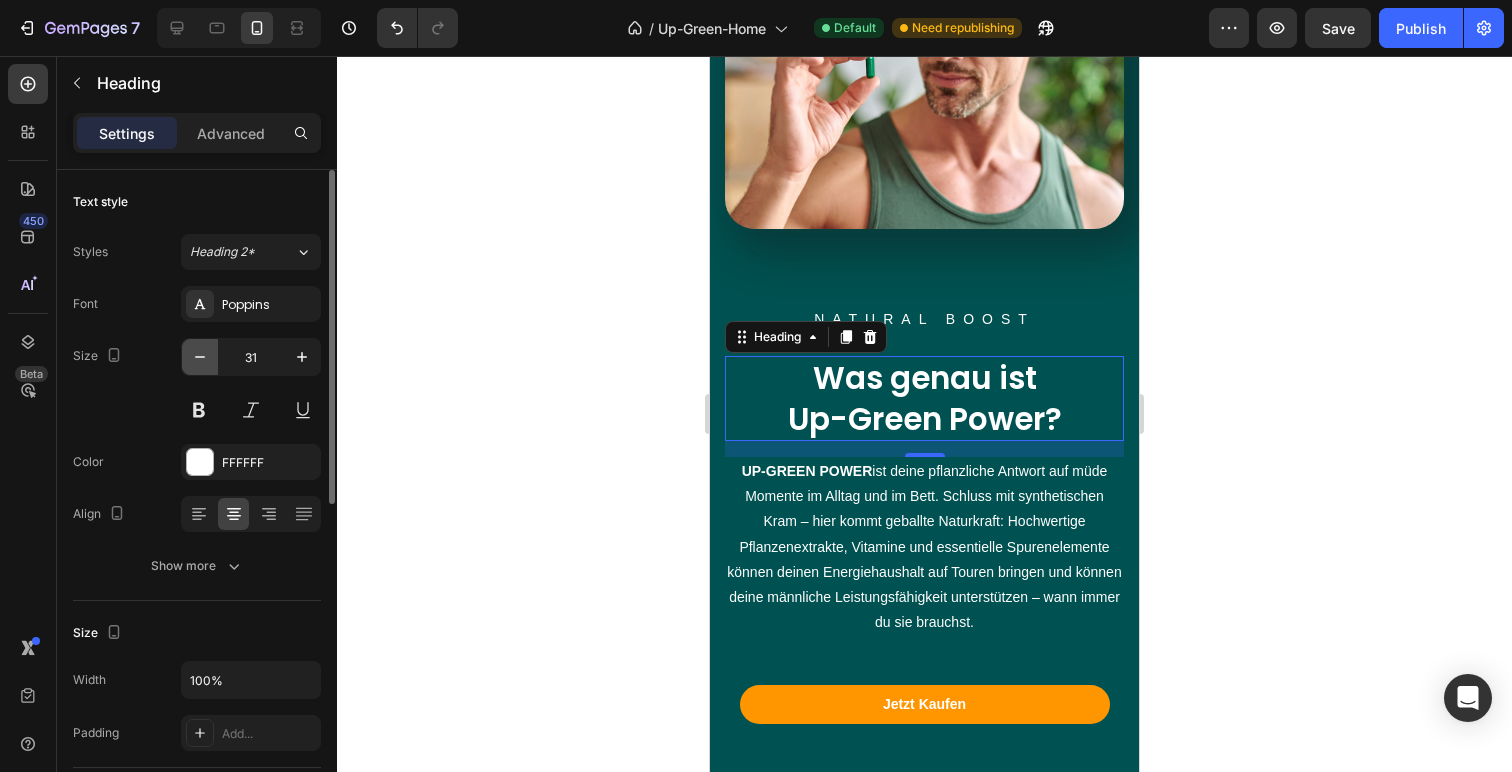 type on "30" 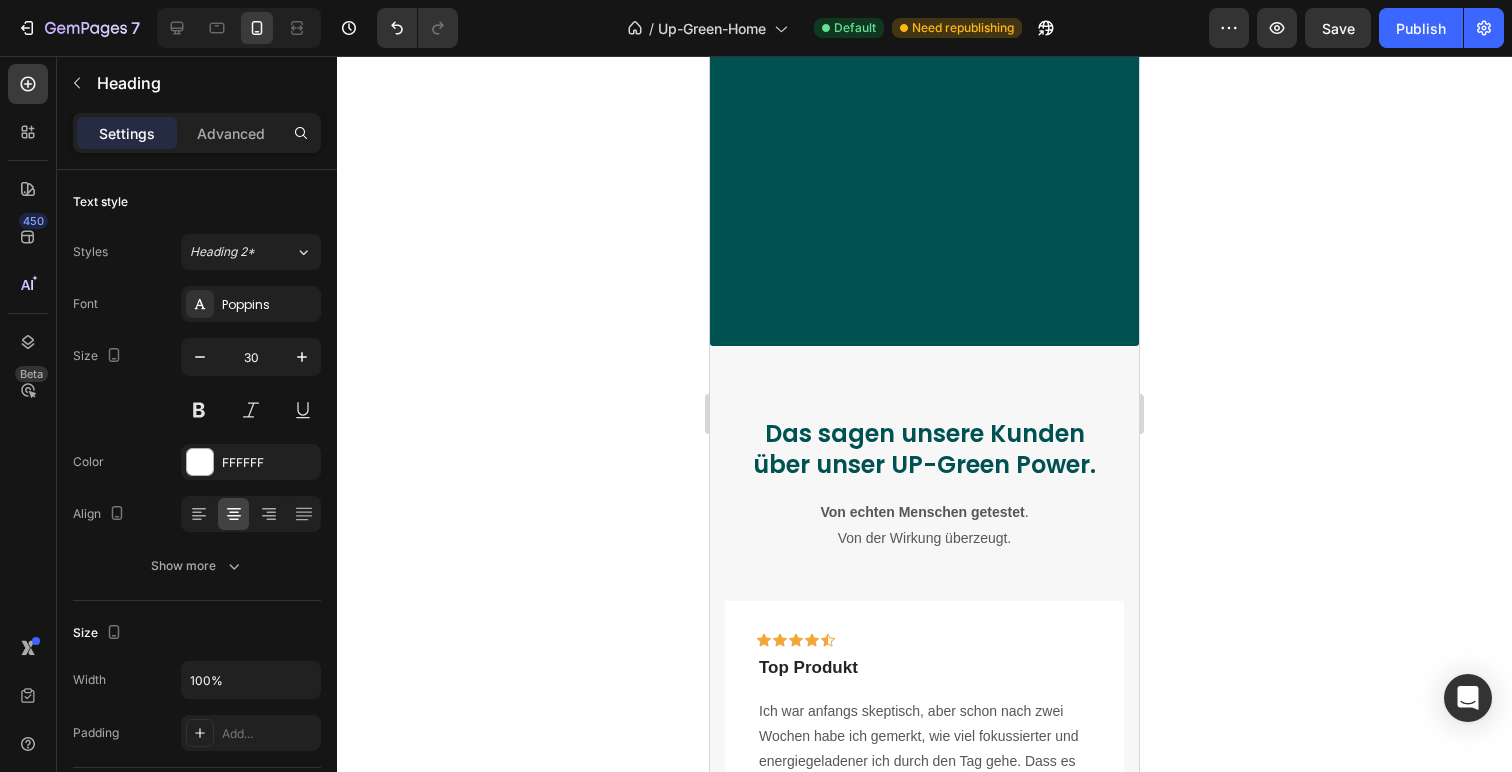 scroll, scrollTop: 2249, scrollLeft: 0, axis: vertical 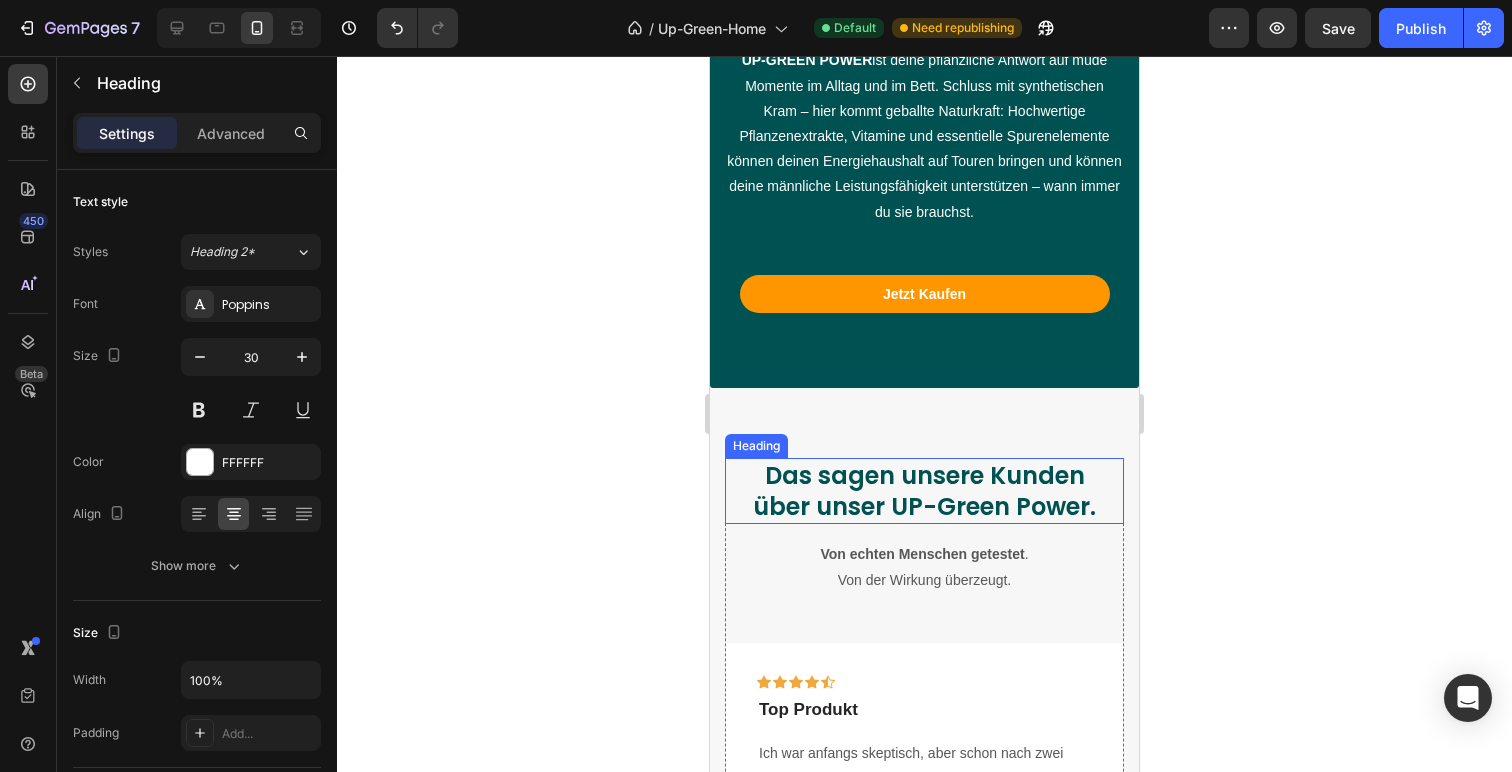 click on "Das sagen unsere Kunden über unser UP-Green Power." at bounding box center (924, 491) 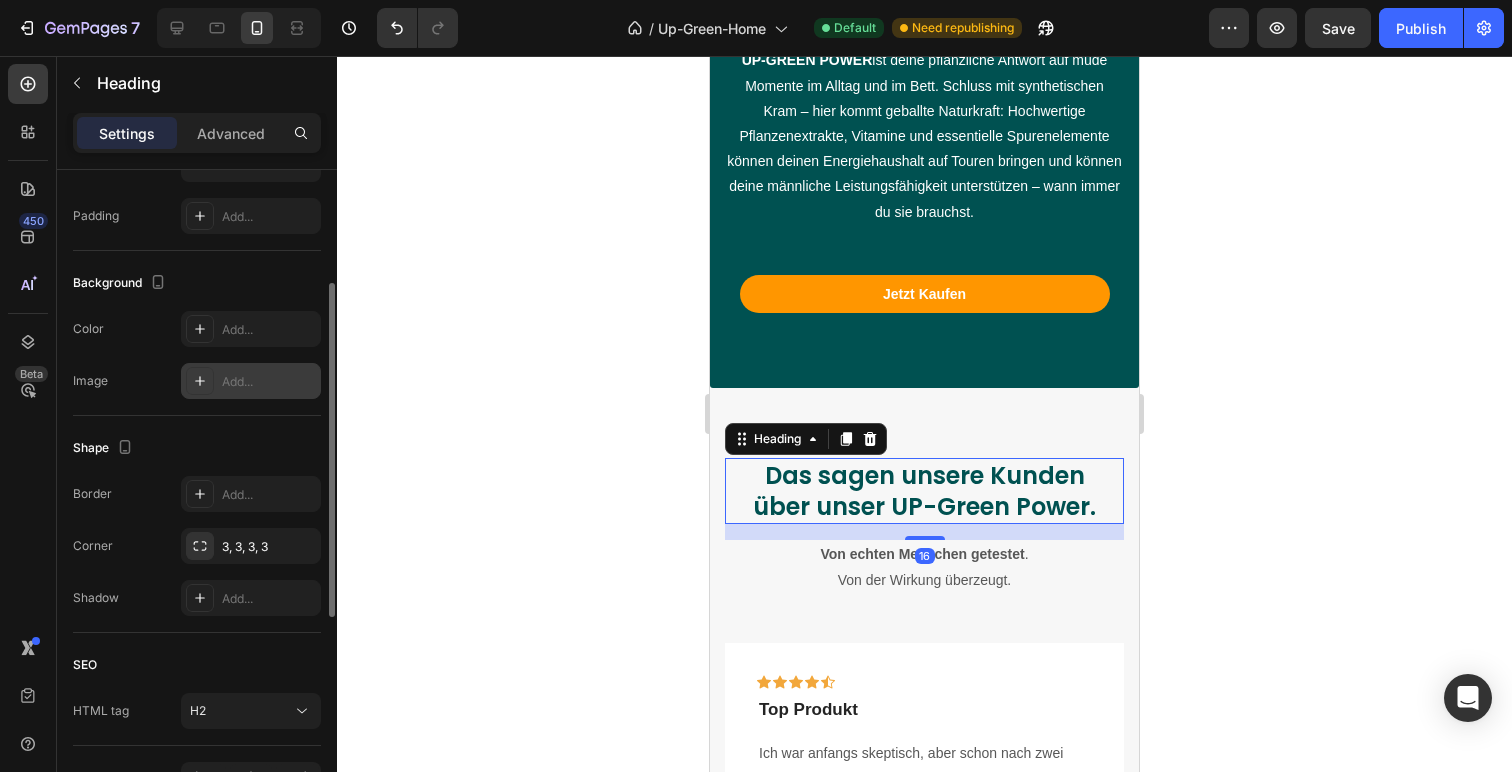 scroll, scrollTop: 0, scrollLeft: 0, axis: both 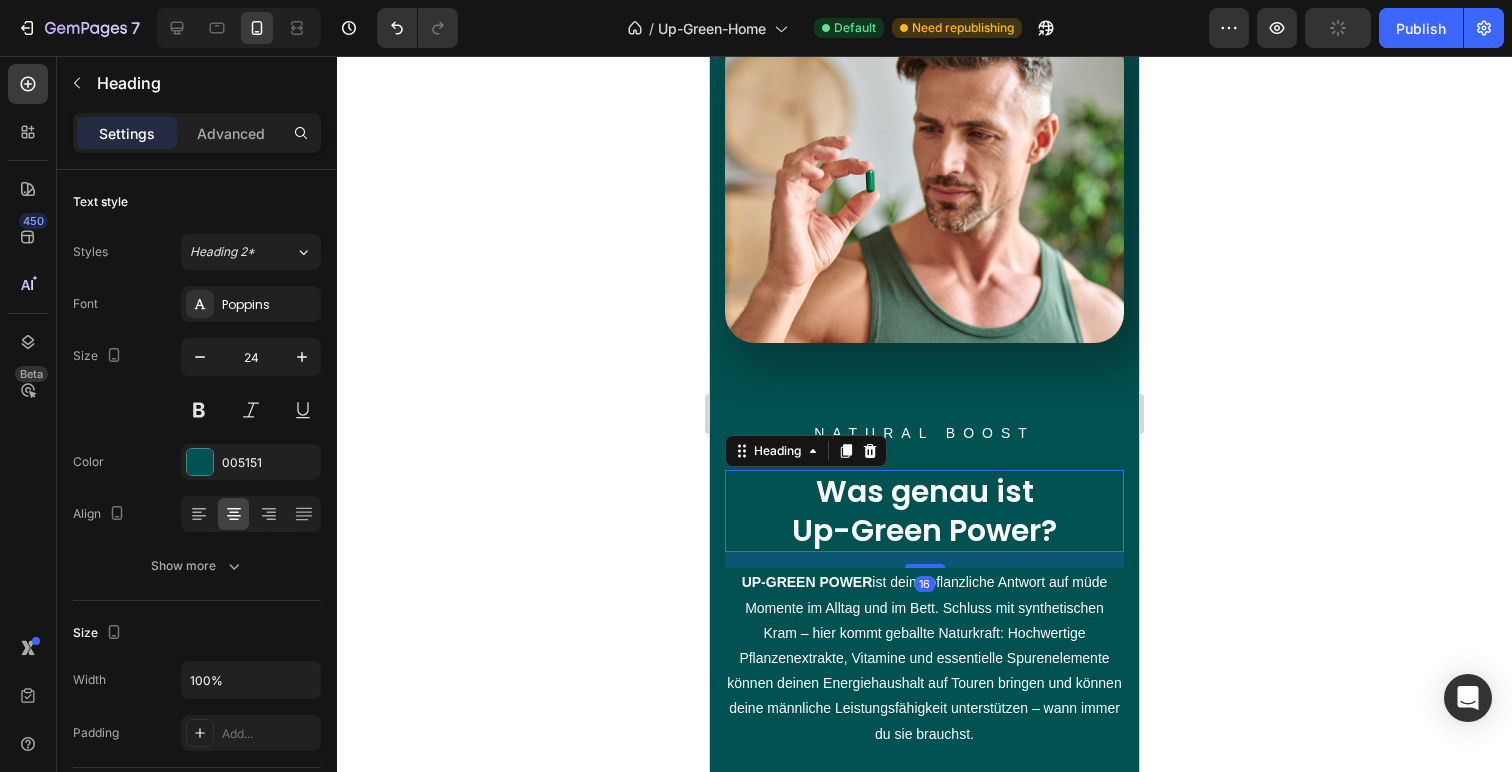 click on "Was genau ist  Up-Green Power?" at bounding box center (924, 511) 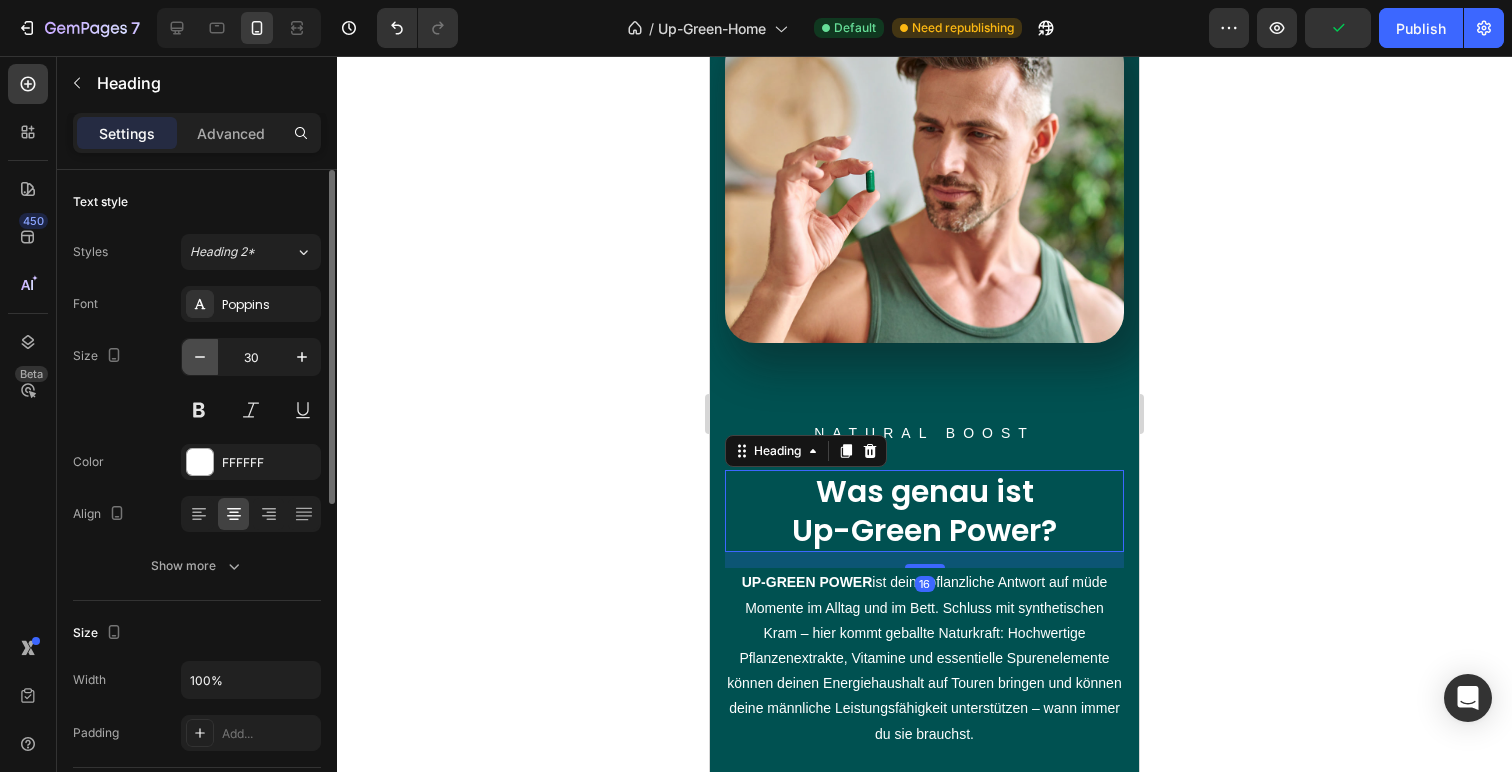click 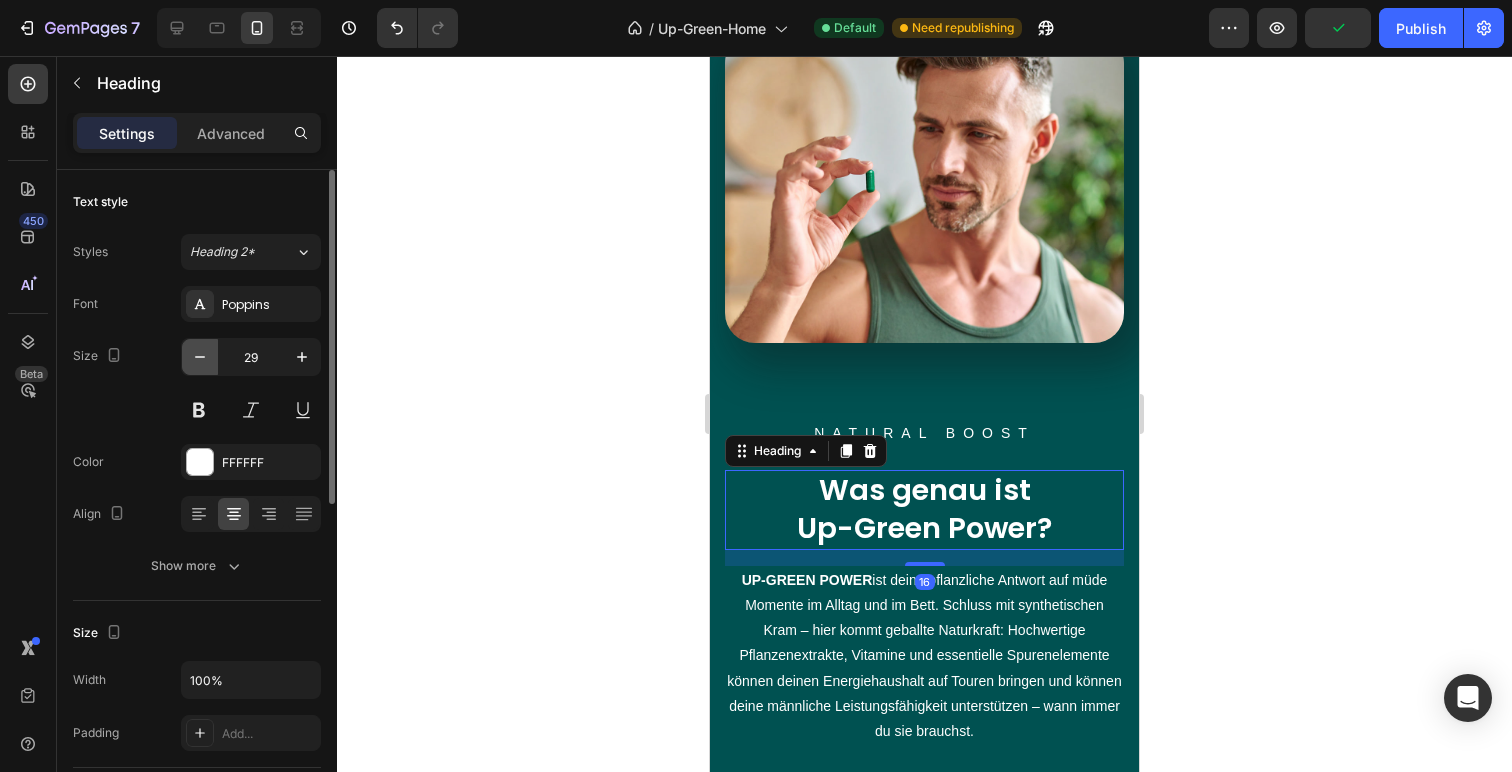 click 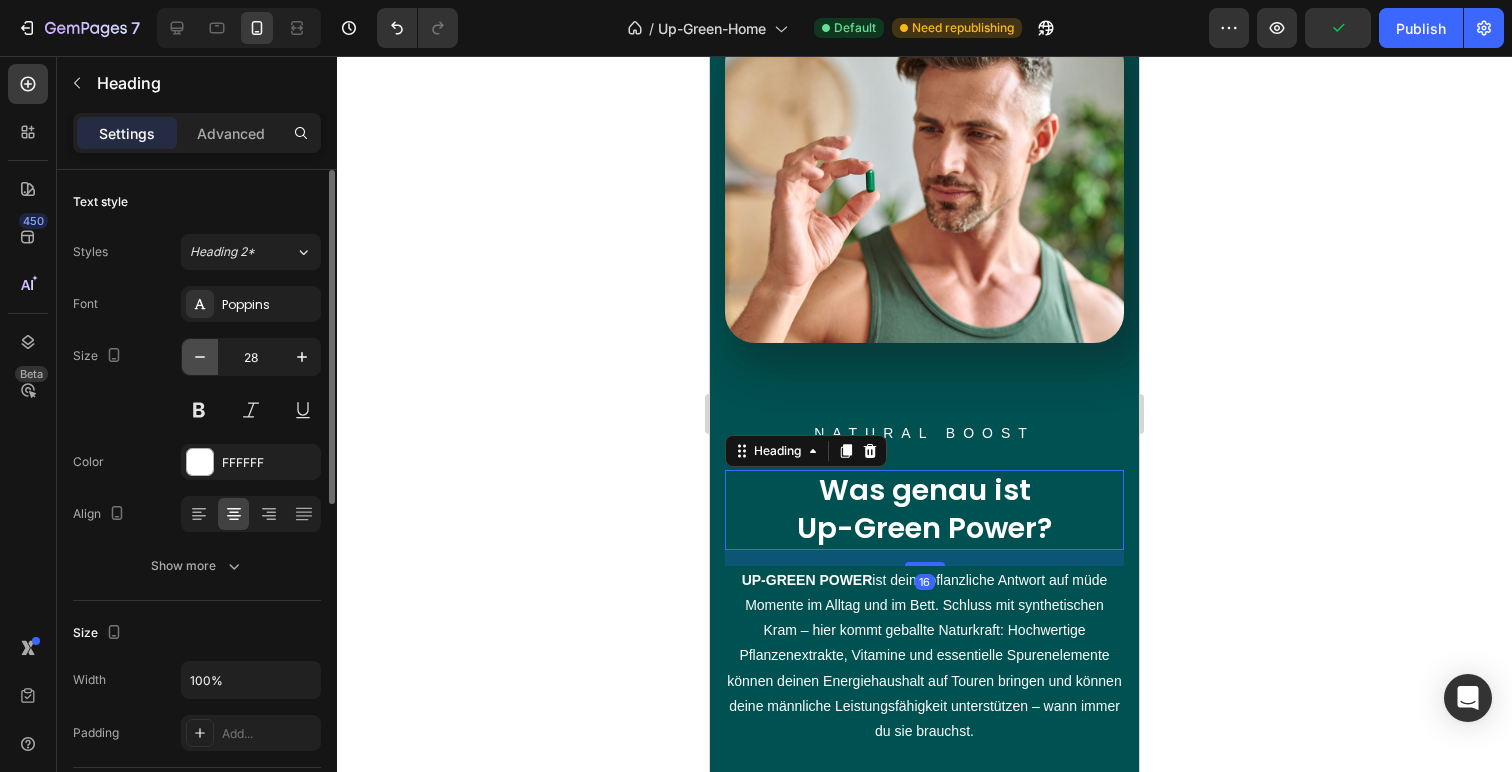 click 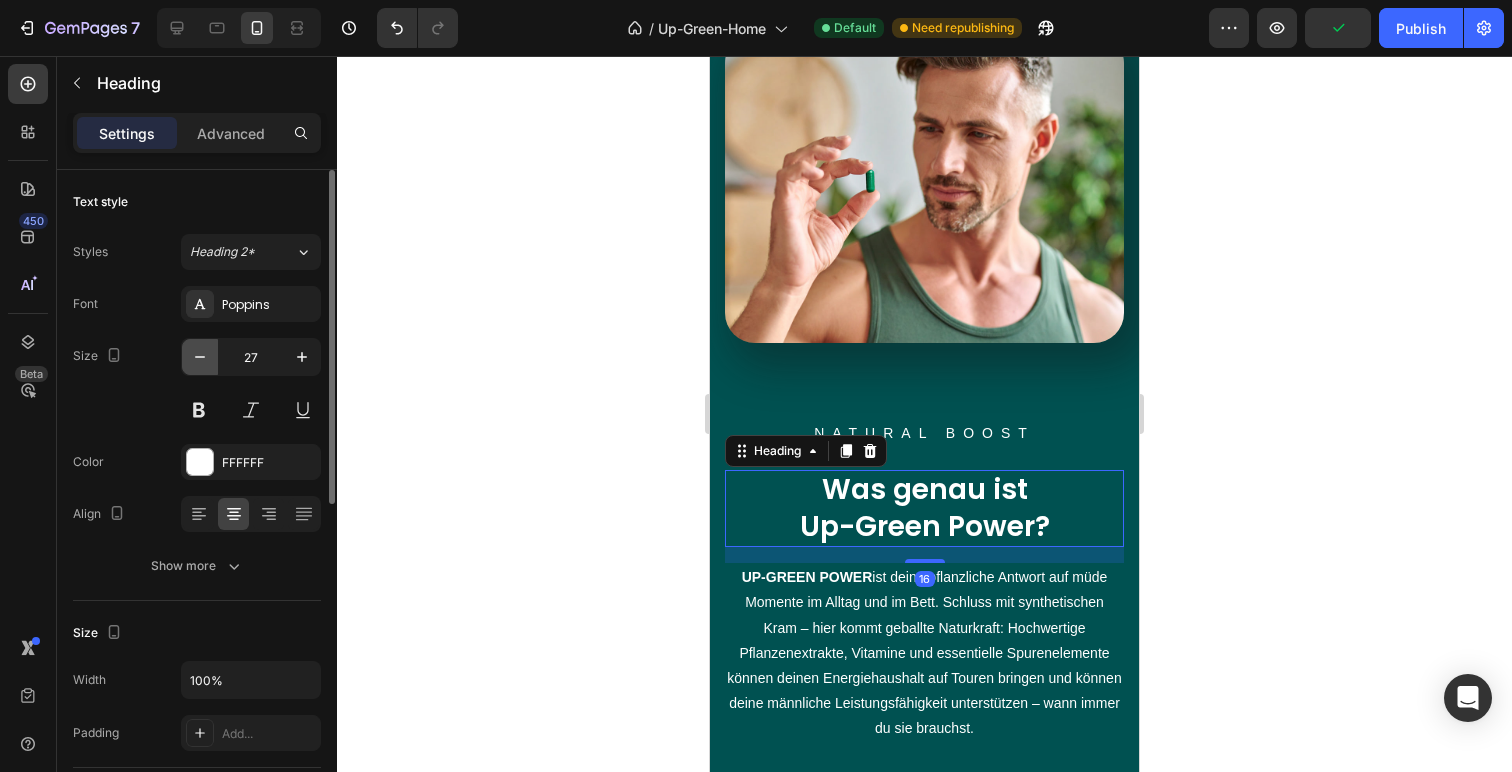 click 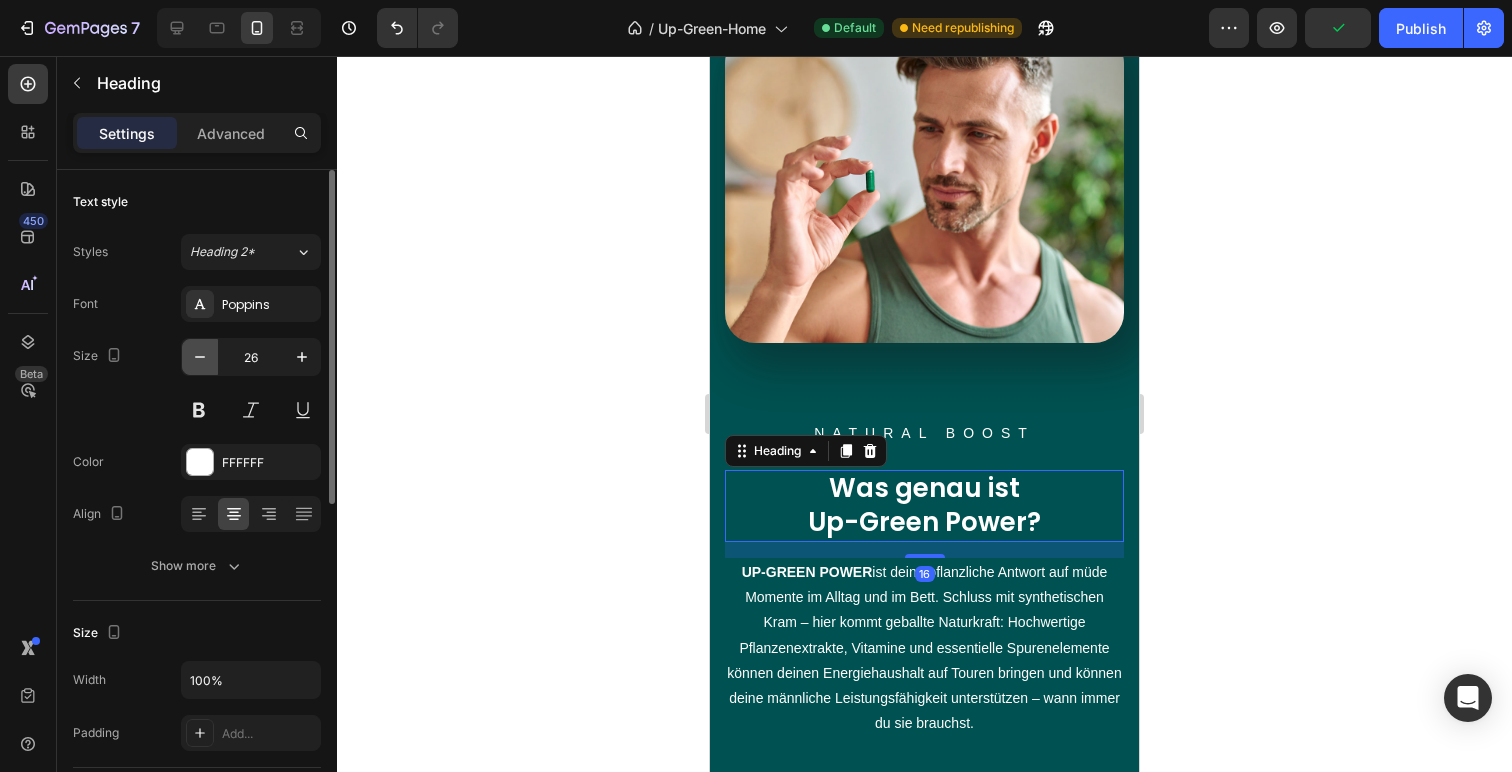 click 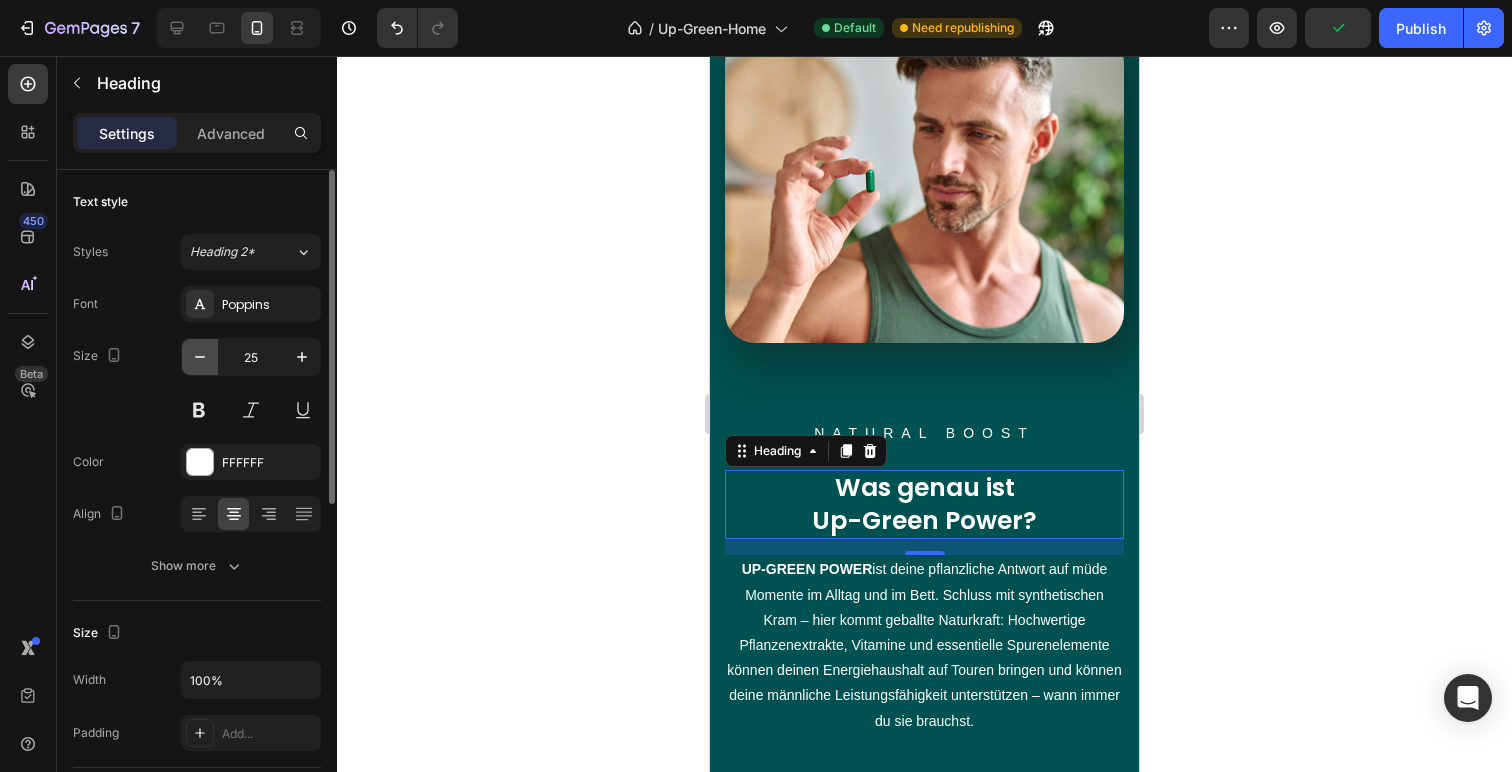 click 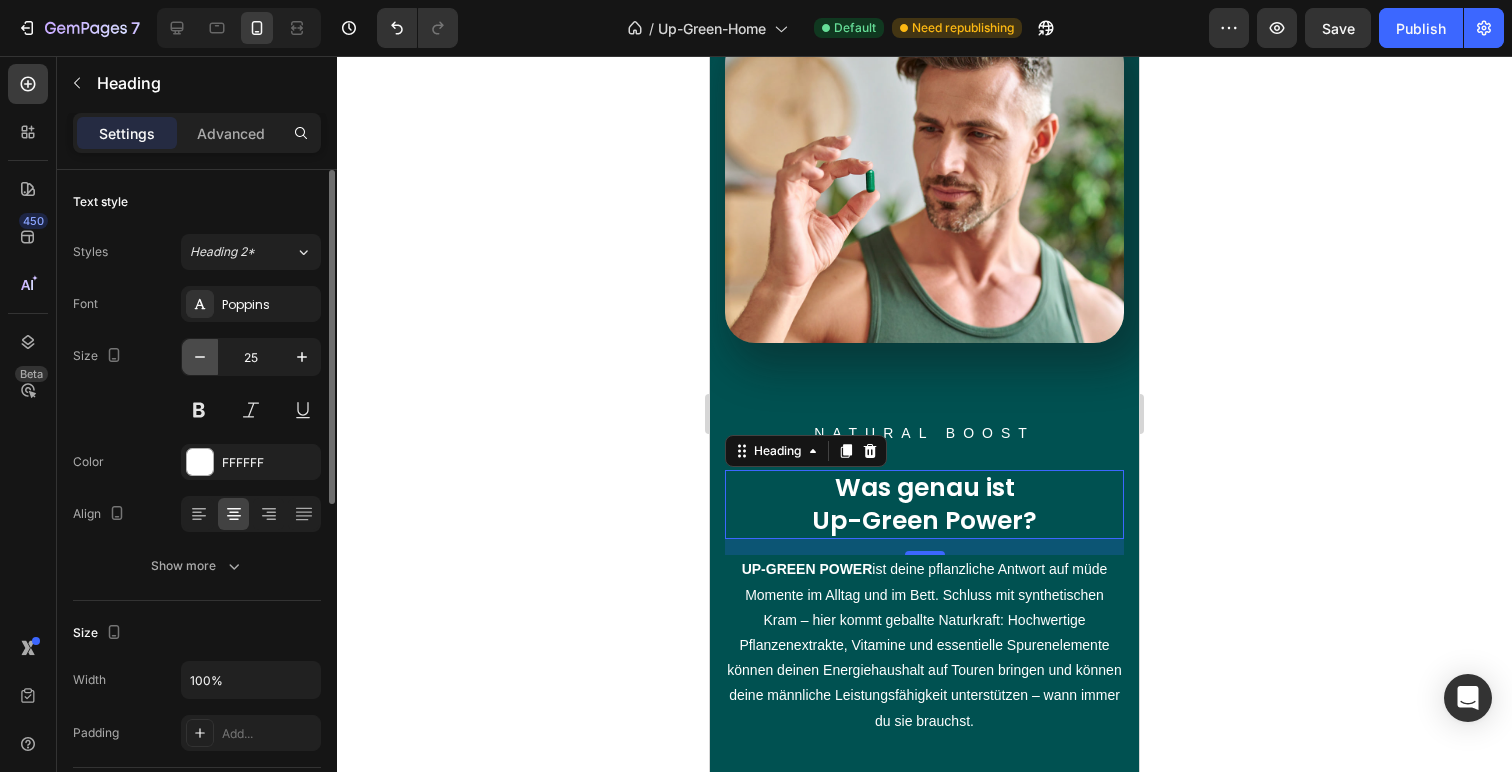 type on "24" 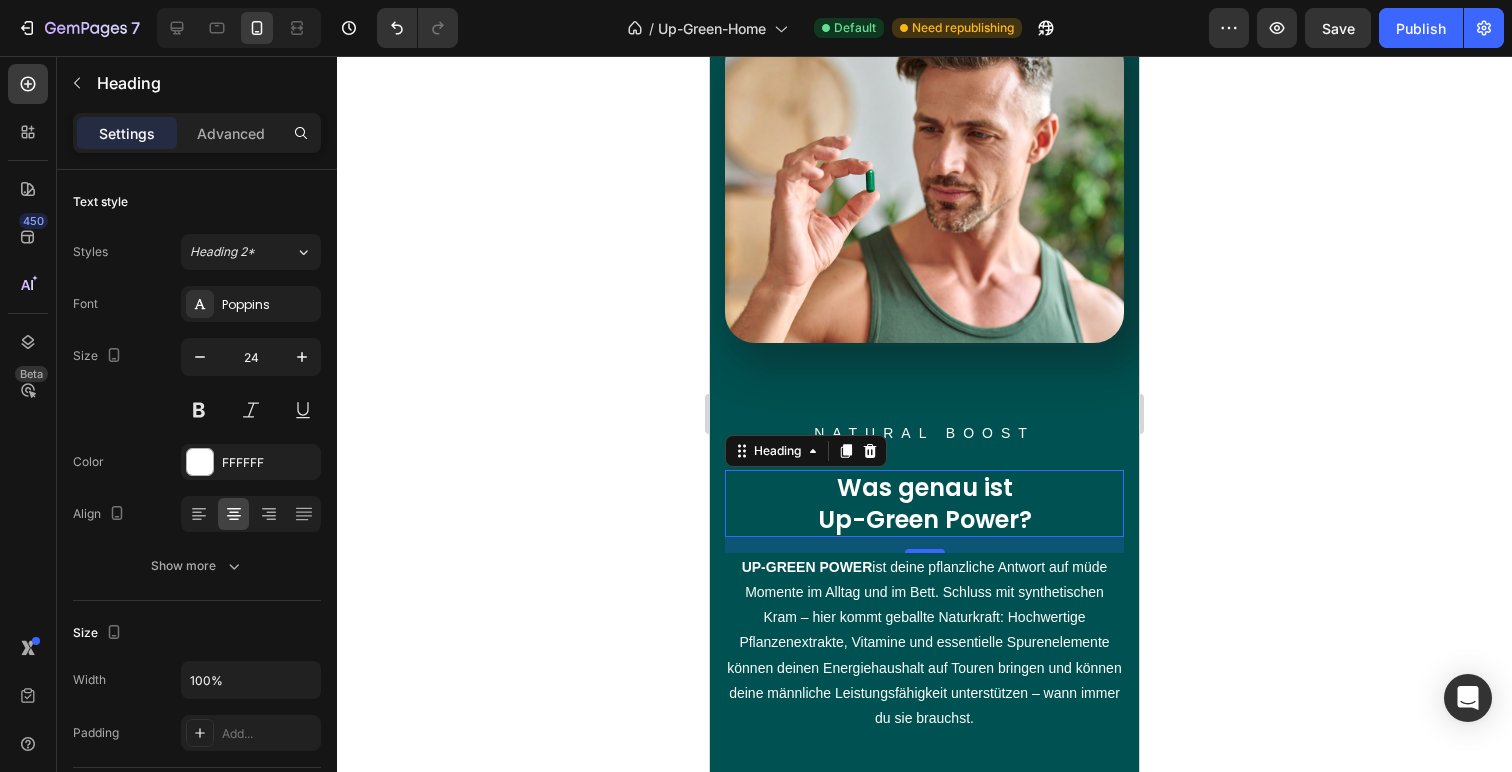 click 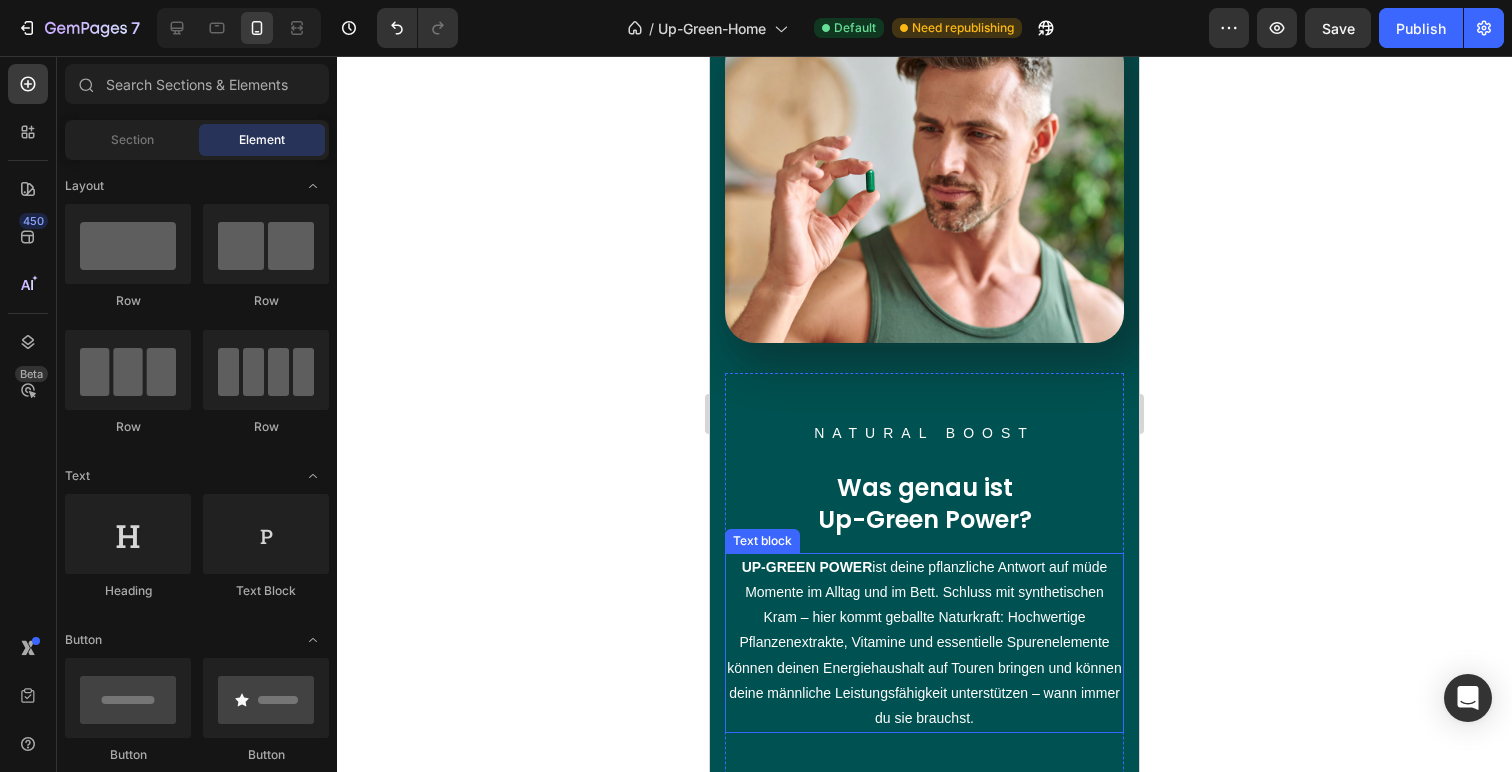 click on "UP-GREEN POWER  ist deine pflanzliche Antwort auf müde Momente im Alltag und im Bett. Schluss mit synthetischen Kram – hier kommt geballte Naturkraft: Hochwertige Pflanzenextrakte, Vitamine und essentielle Spurenelemente können deinen Energiehaushalt auf Touren bringen und können deine männliche Leistungsfähigkeit unterstützen – wann immer du sie brauchst." at bounding box center [924, 643] 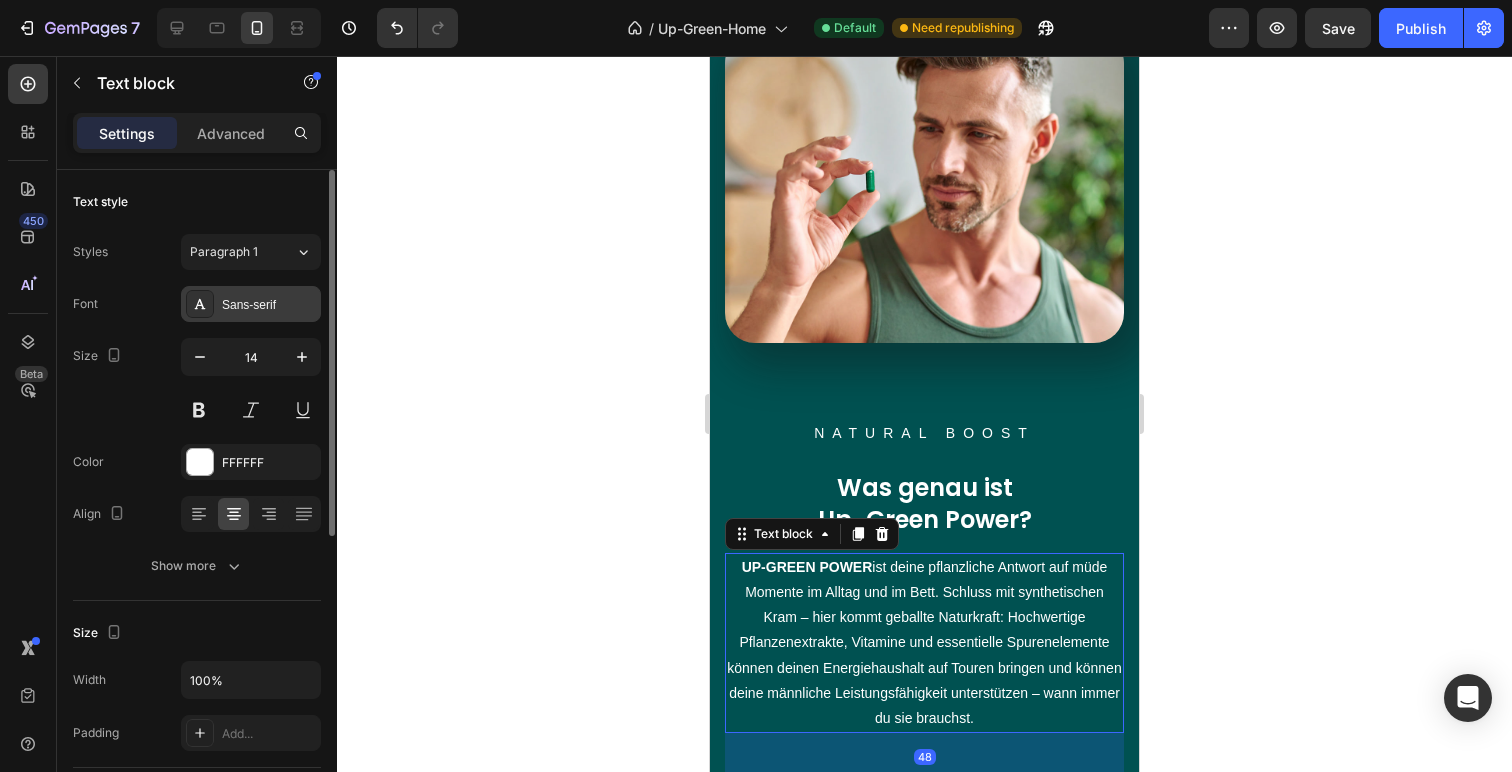 click on "Sans-serif" at bounding box center (269, 305) 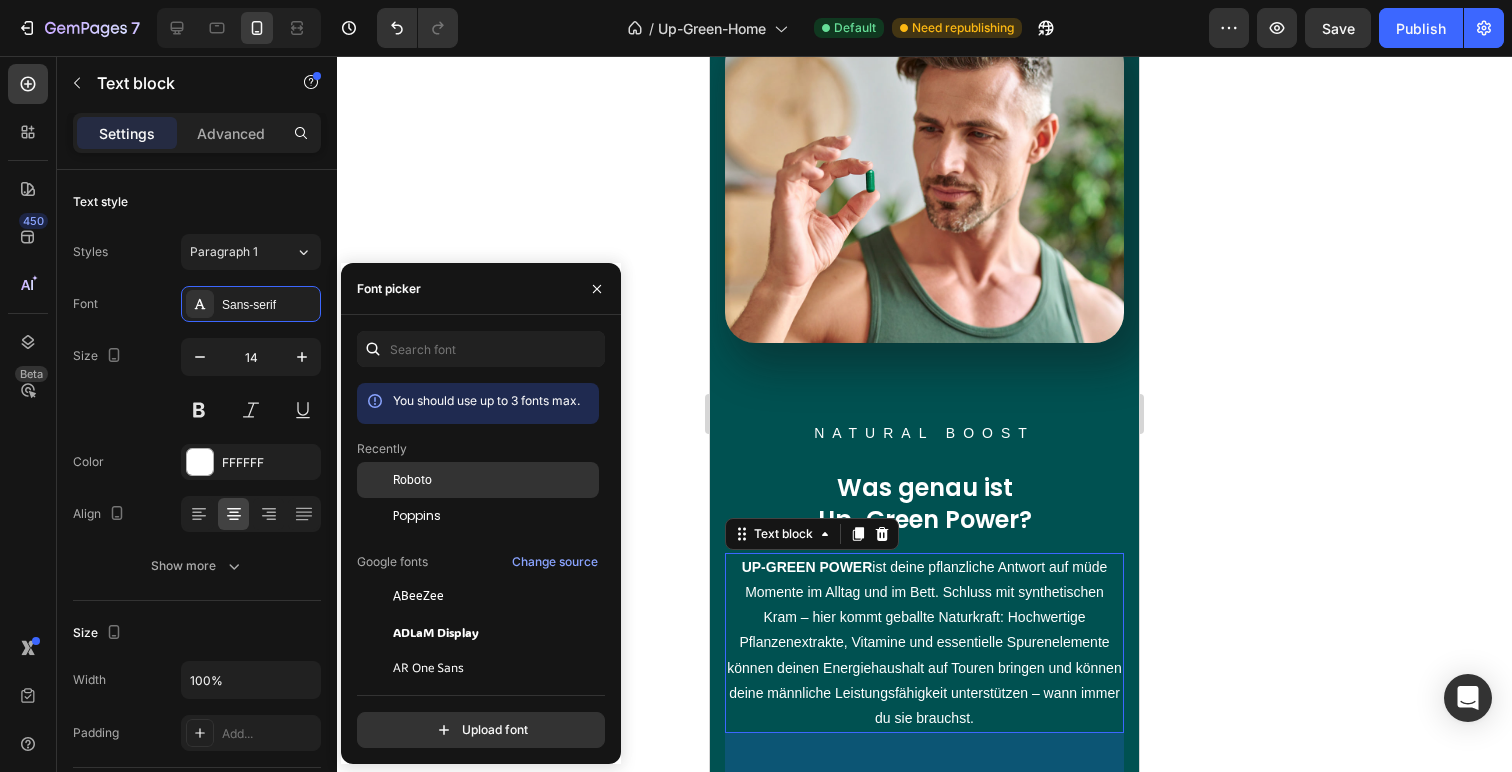click on "Roboto" at bounding box center (494, 480) 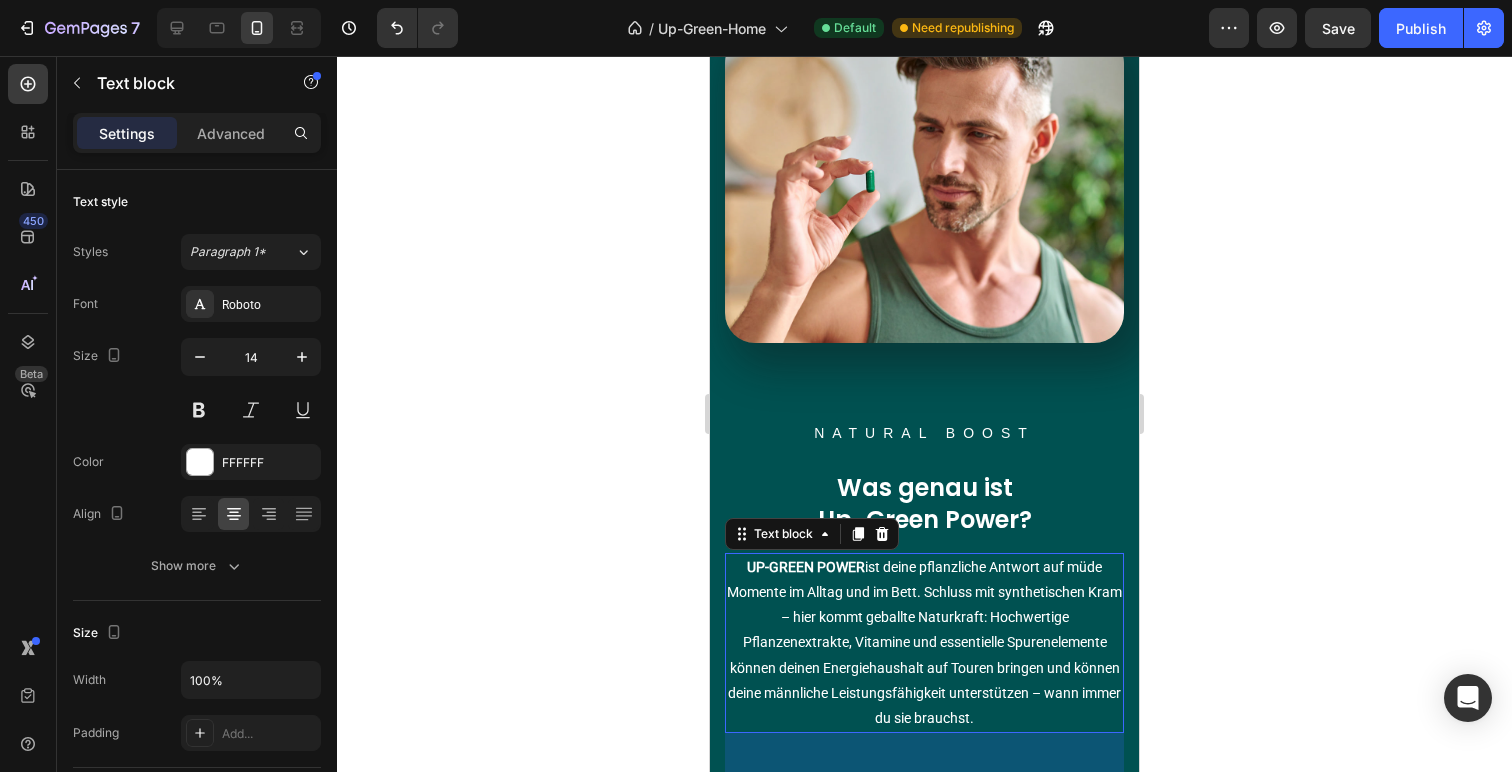 click 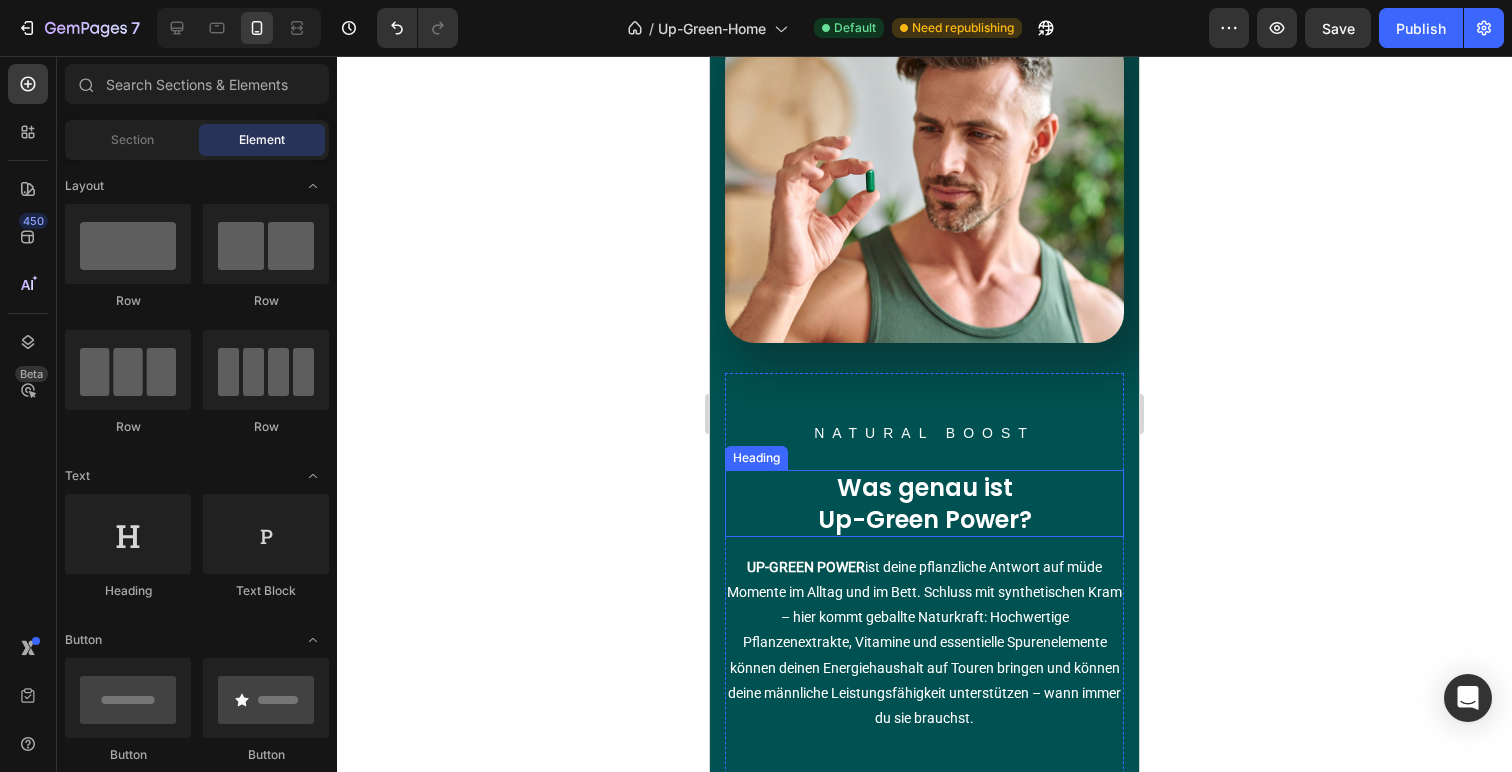 click on "Was genau ist  Up-Green Power?" at bounding box center [924, 503] 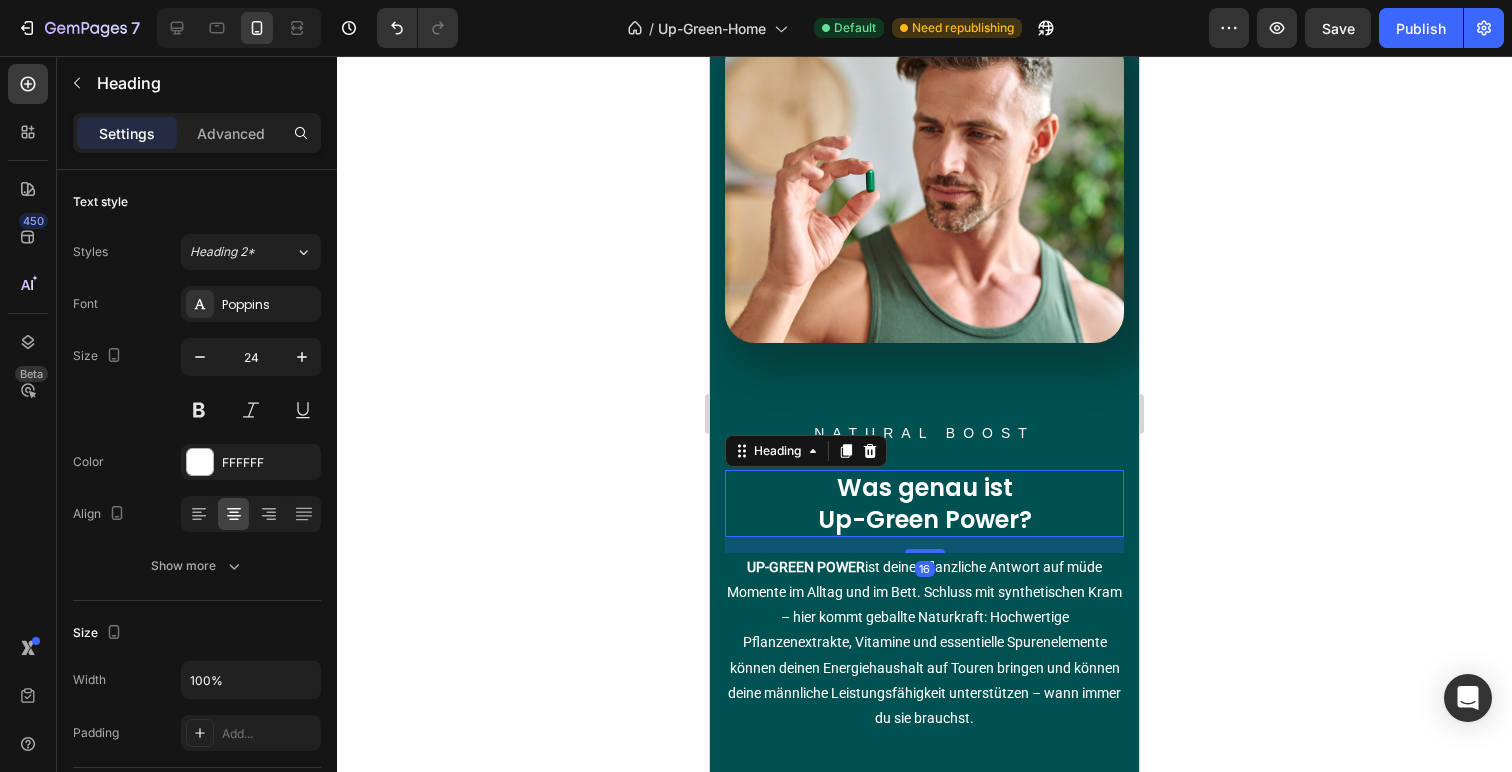 click on "Was genau ist  Up-Green Power?" at bounding box center [924, 503] 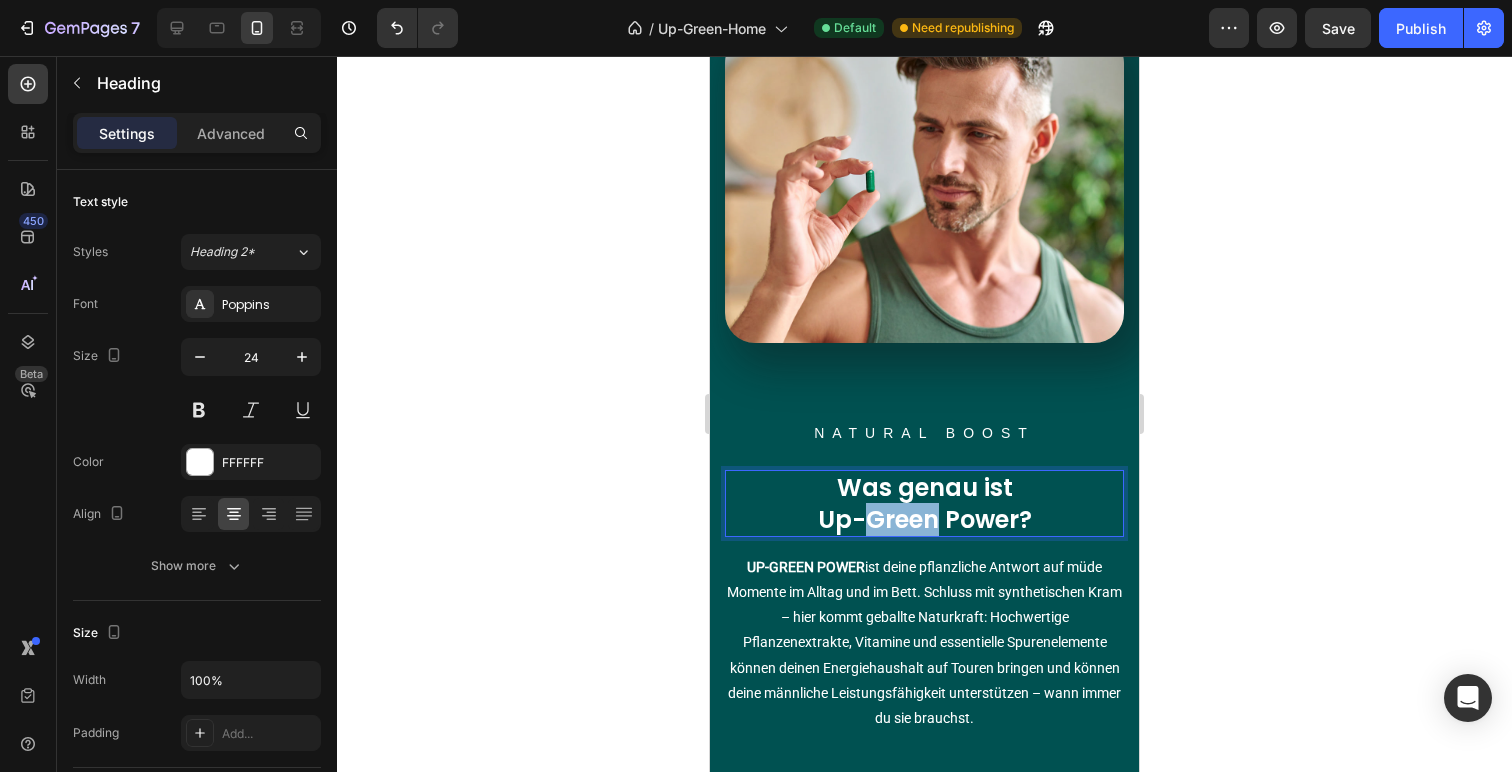 click on "Was genau ist  Up-Green Power?" at bounding box center (924, 503) 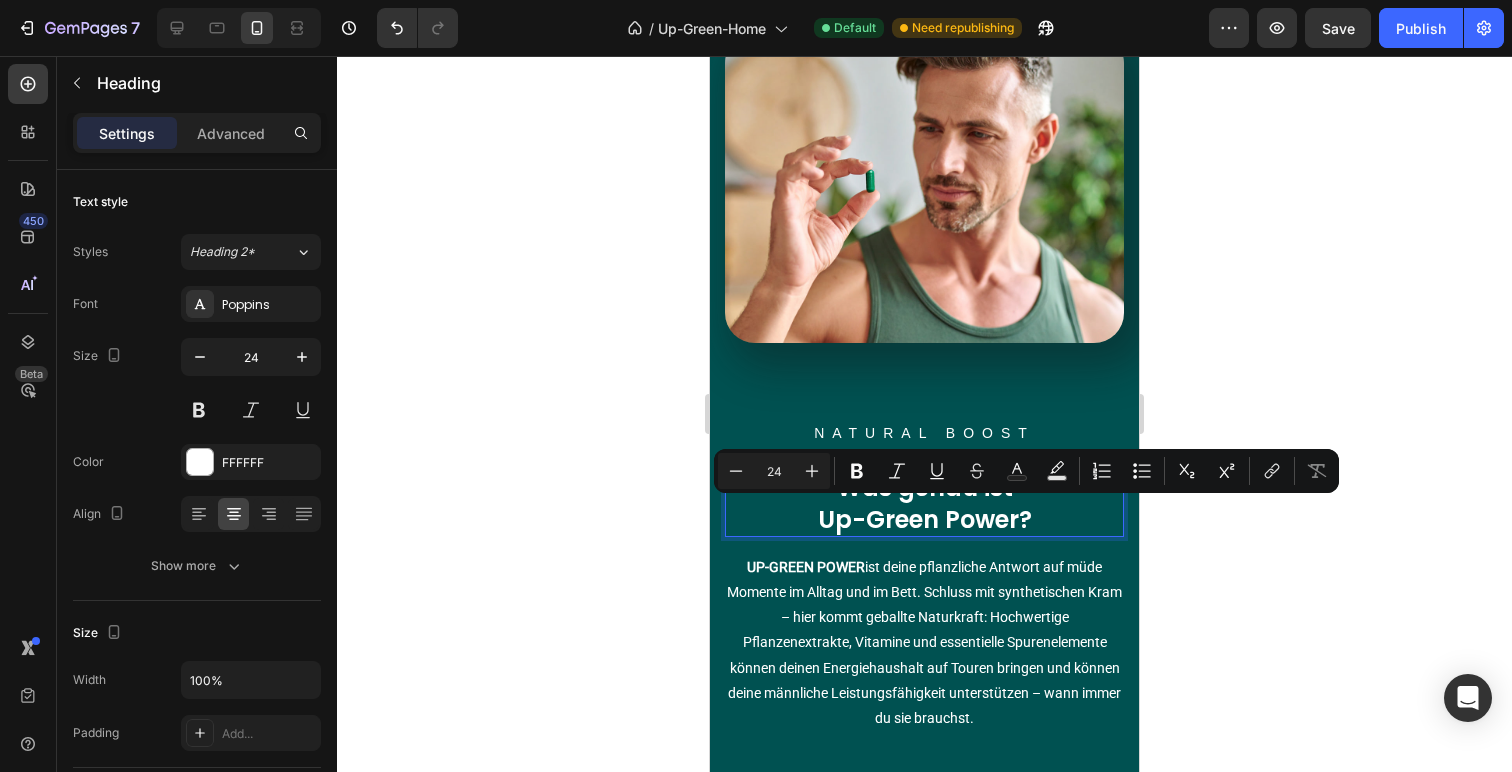 click on "Was genau ist  Up-Green Power?" at bounding box center [924, 503] 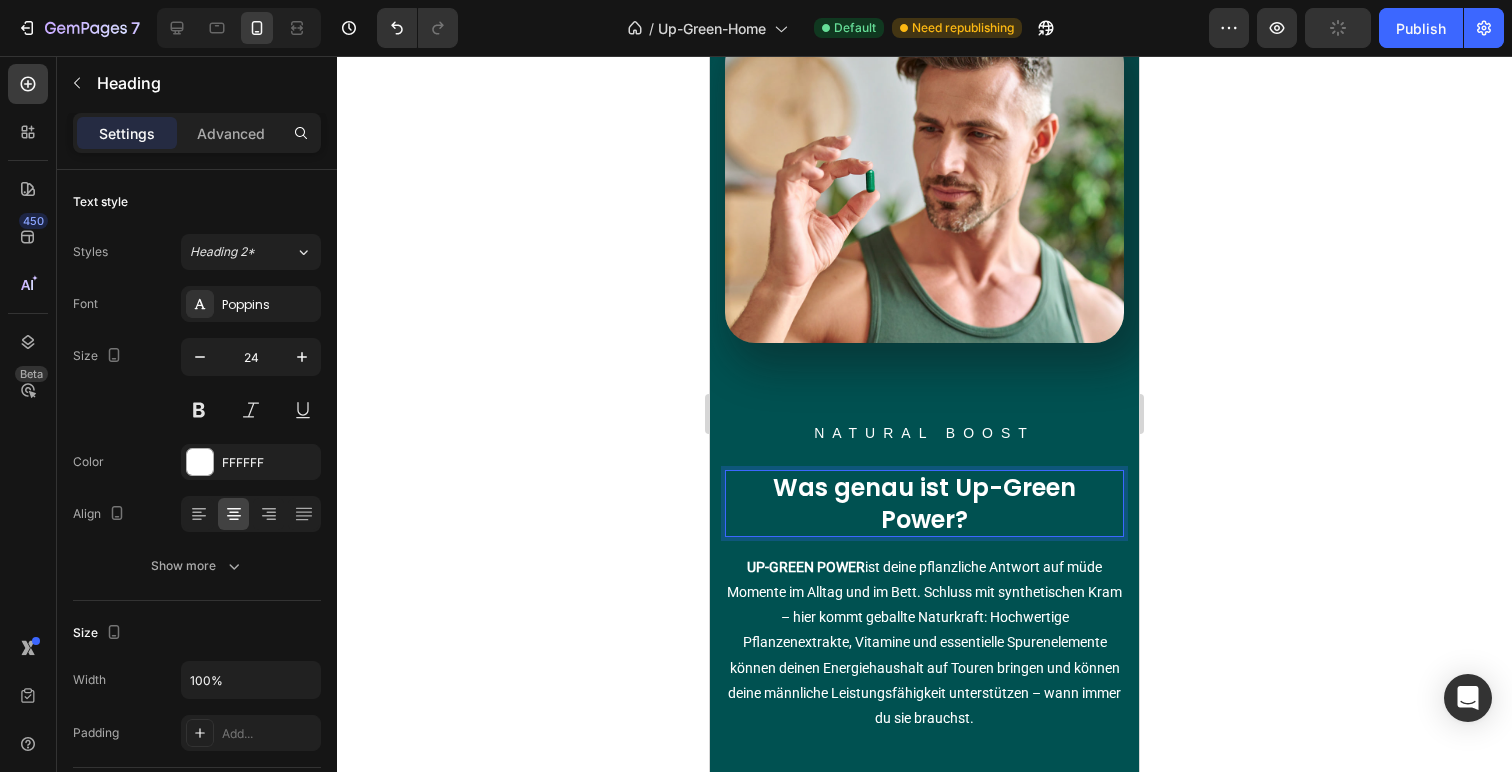 click 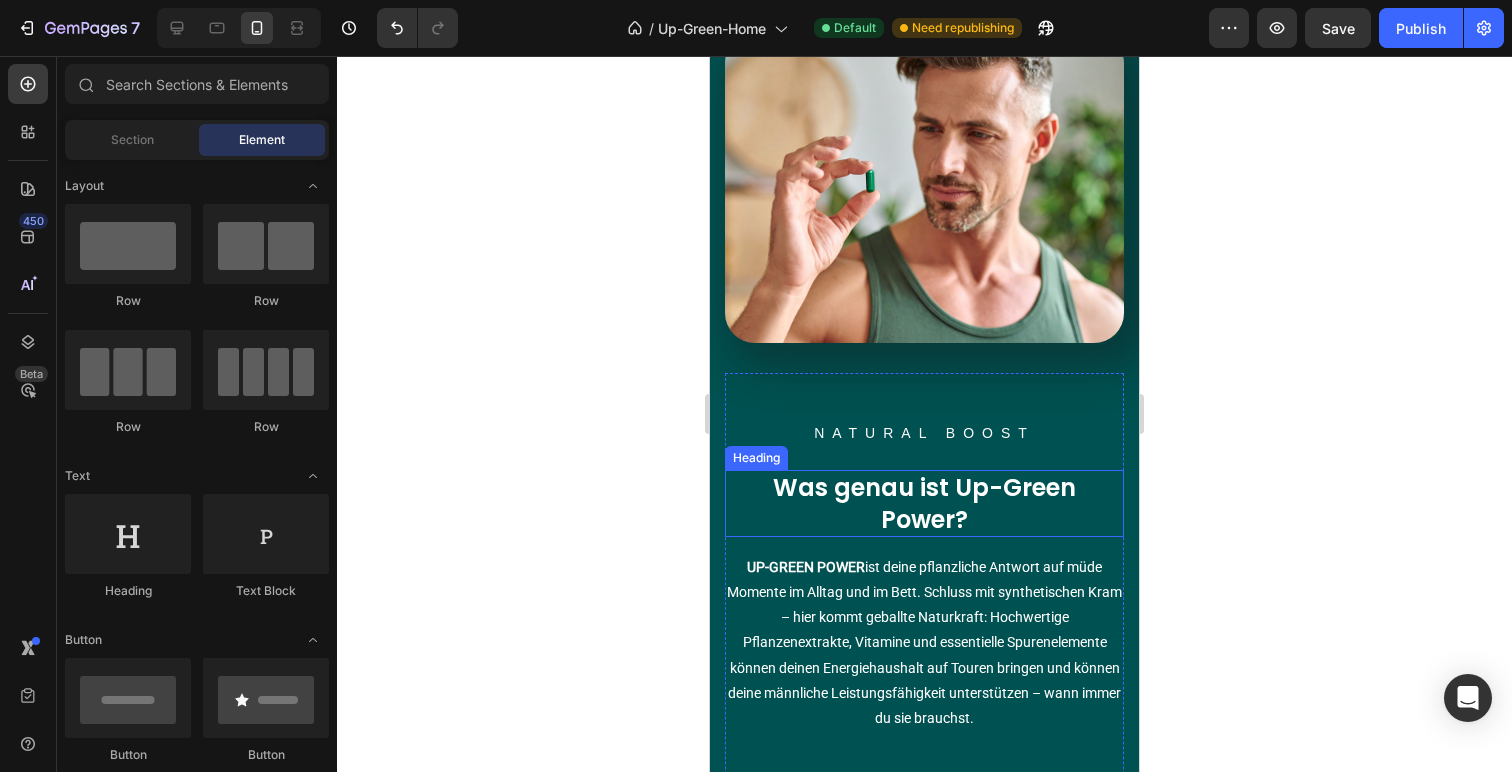click on "Was genau ist Up-Green Power?" at bounding box center (924, 503) 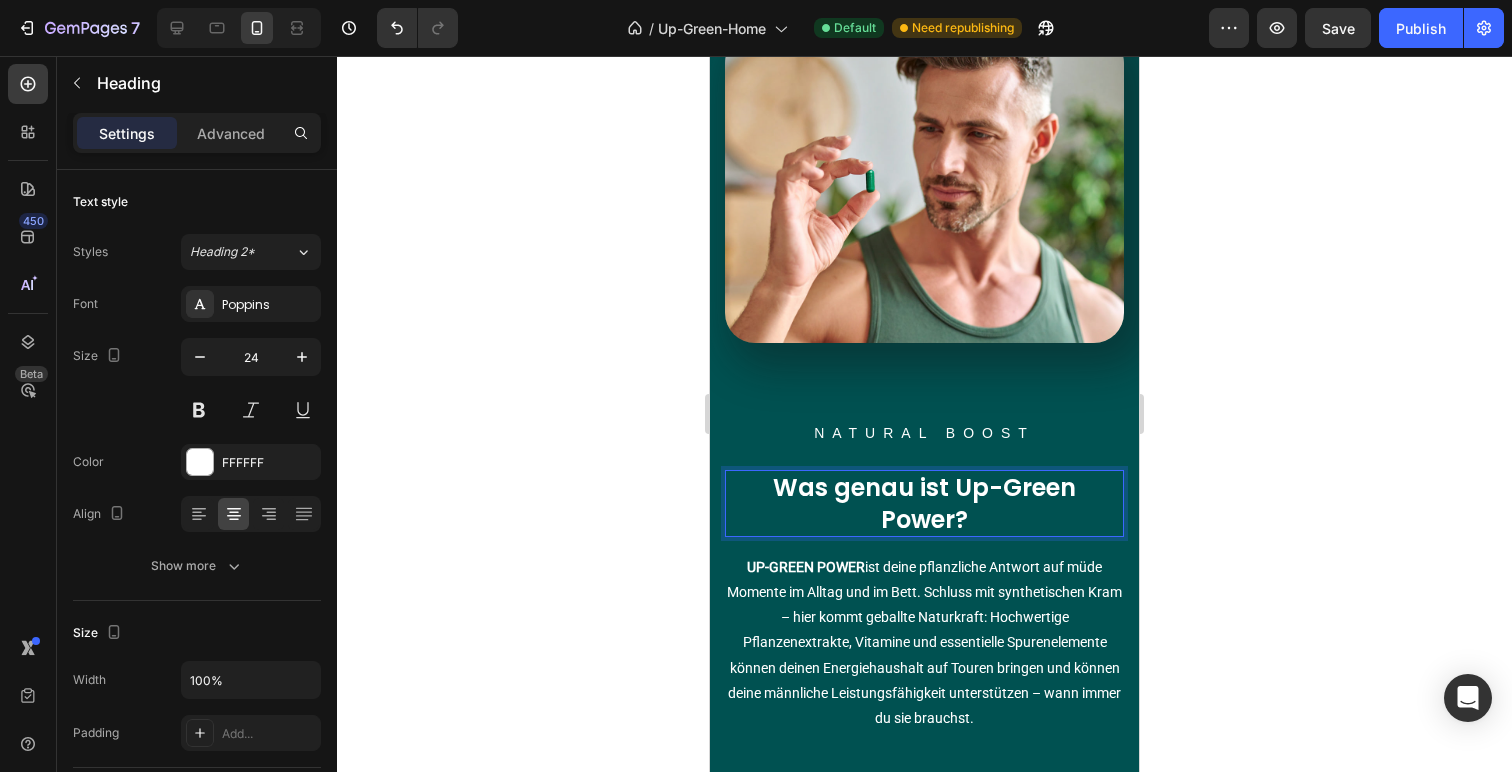 click on "Was genau ist Up-Green Power?" at bounding box center (924, 503) 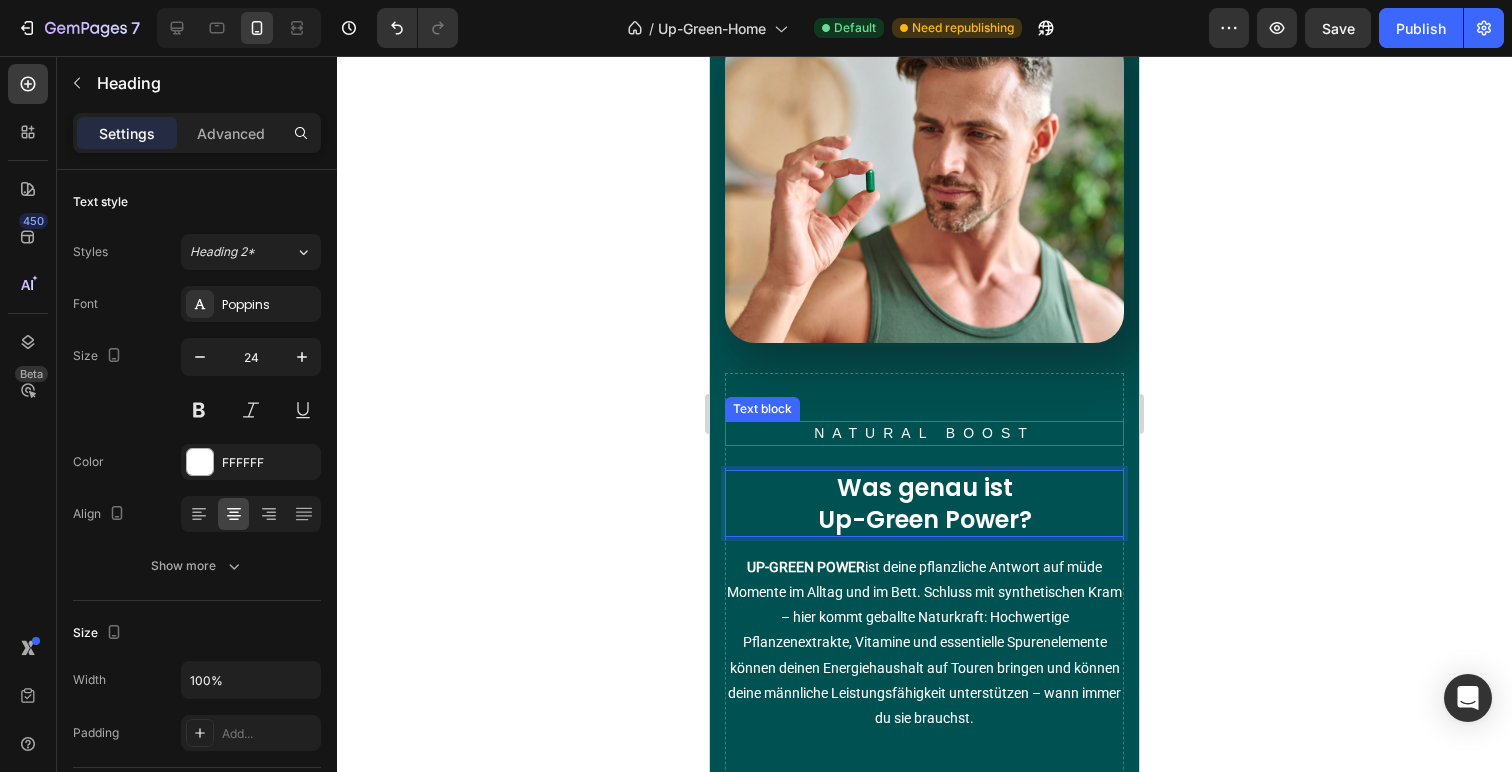click on "NATURAL BOOST" at bounding box center [924, 433] 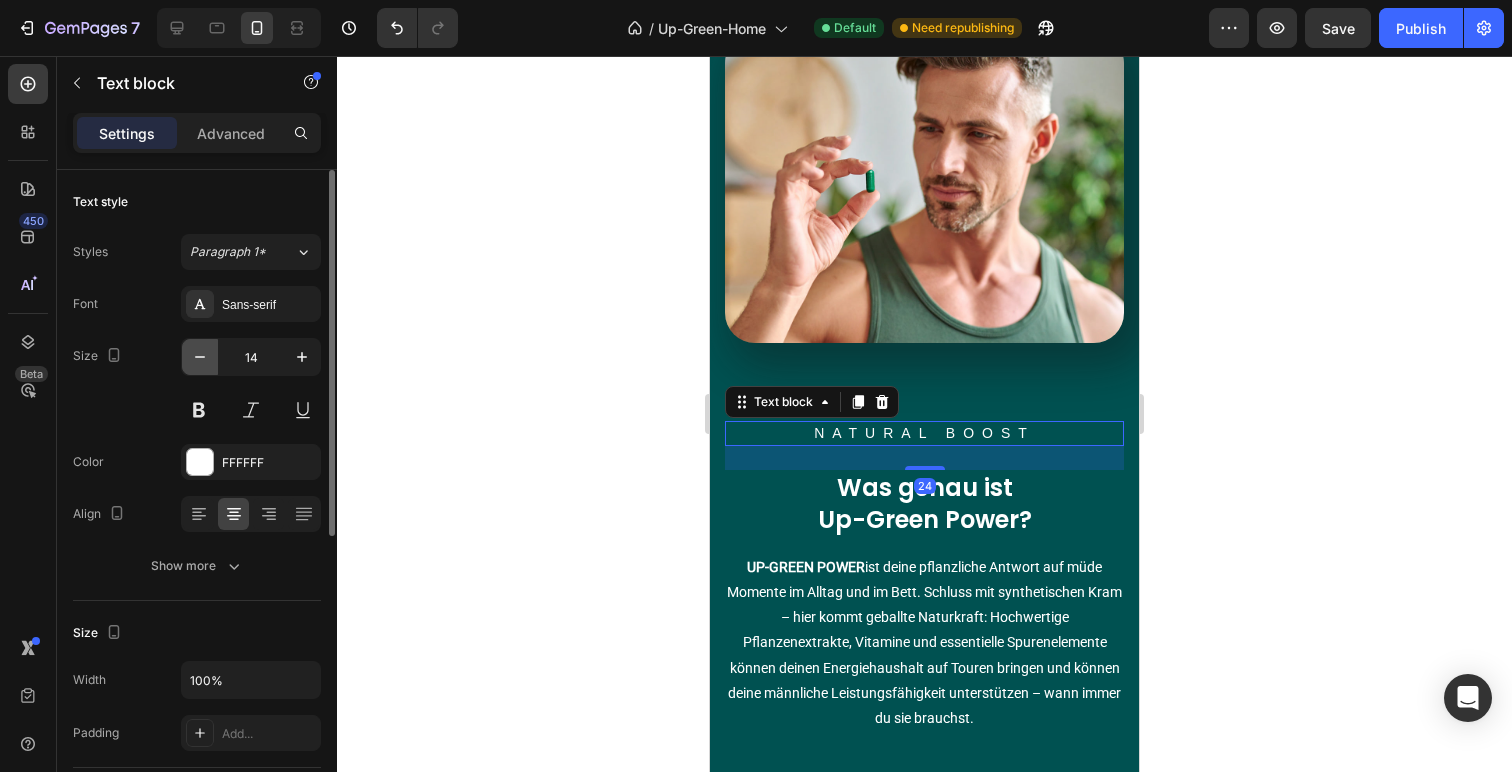 click 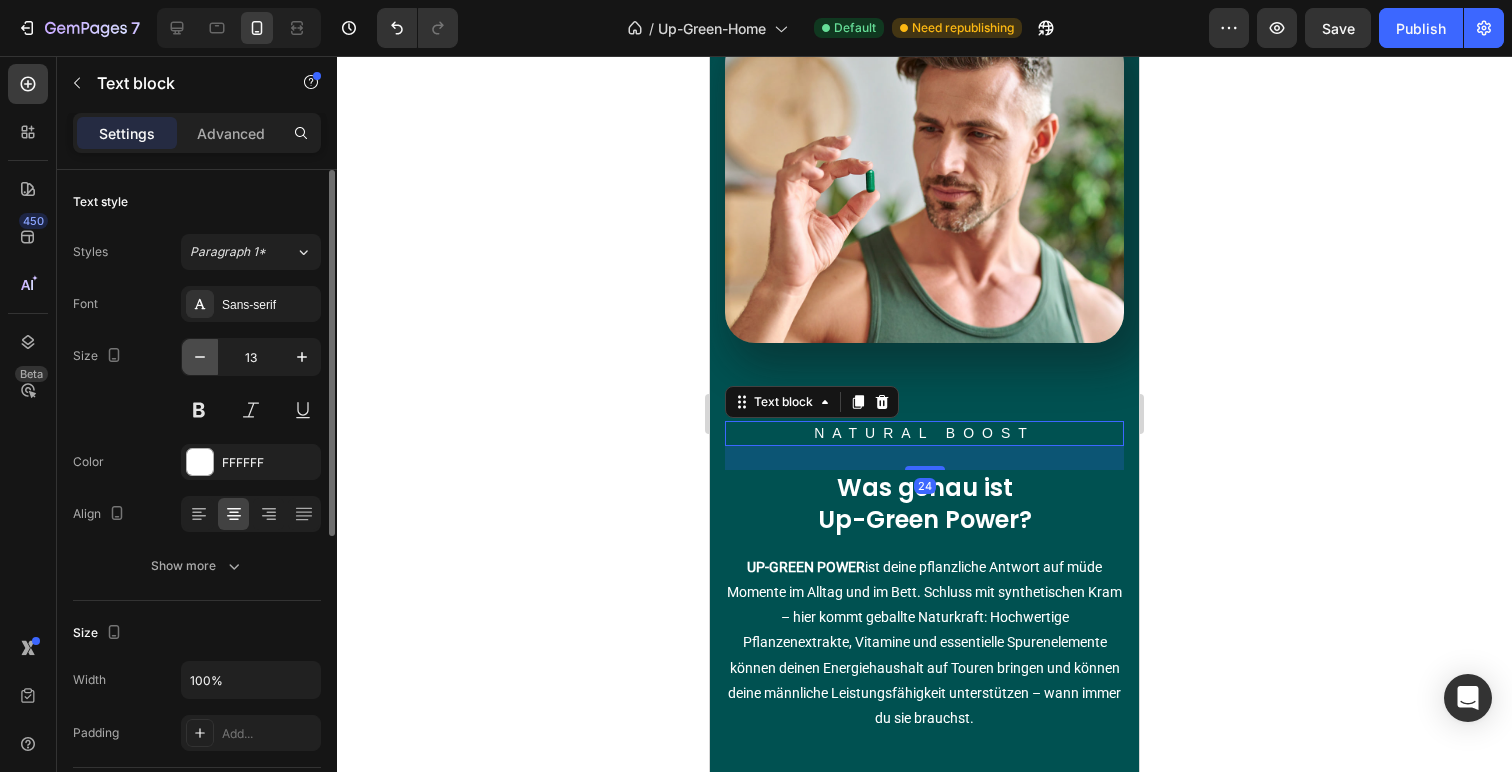 click 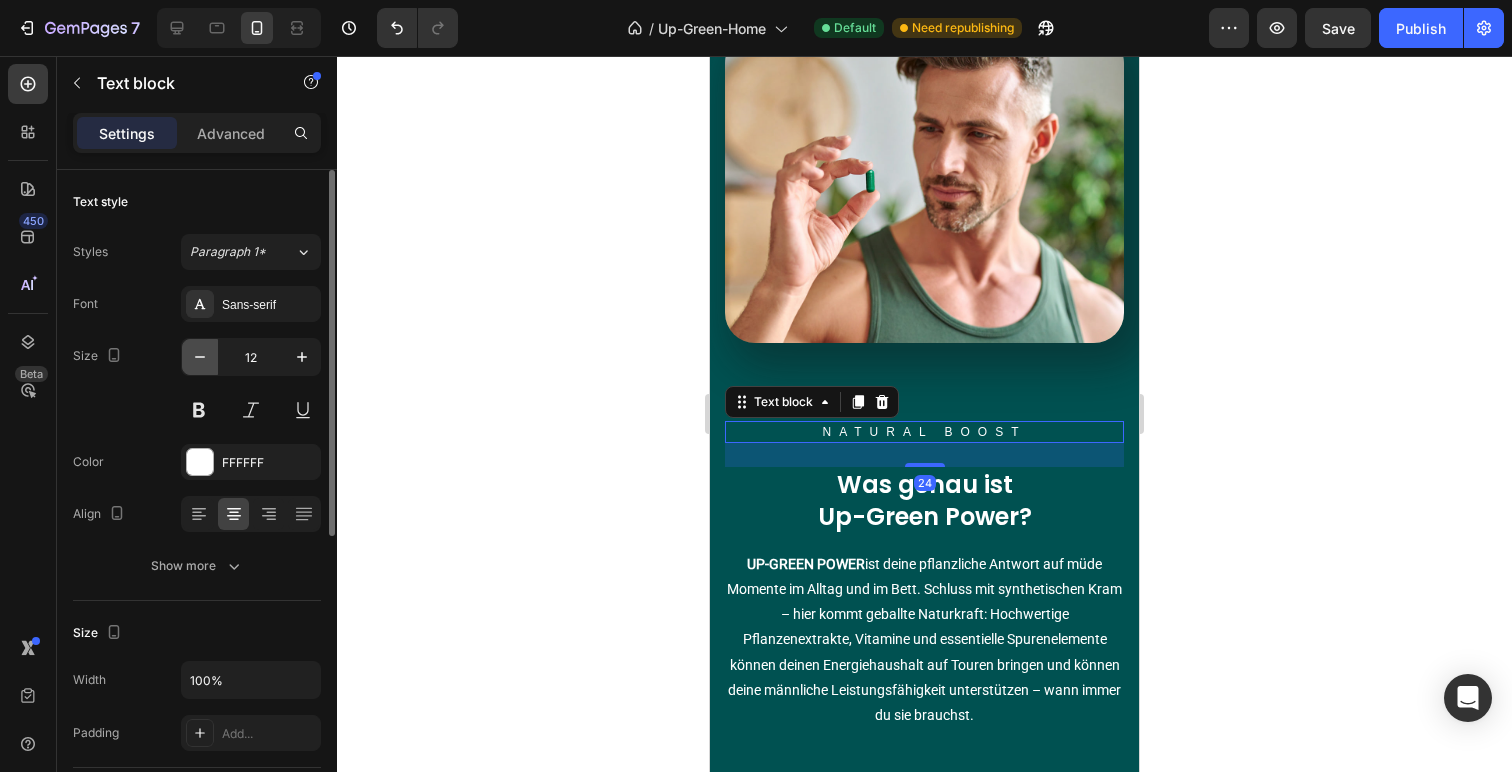 click 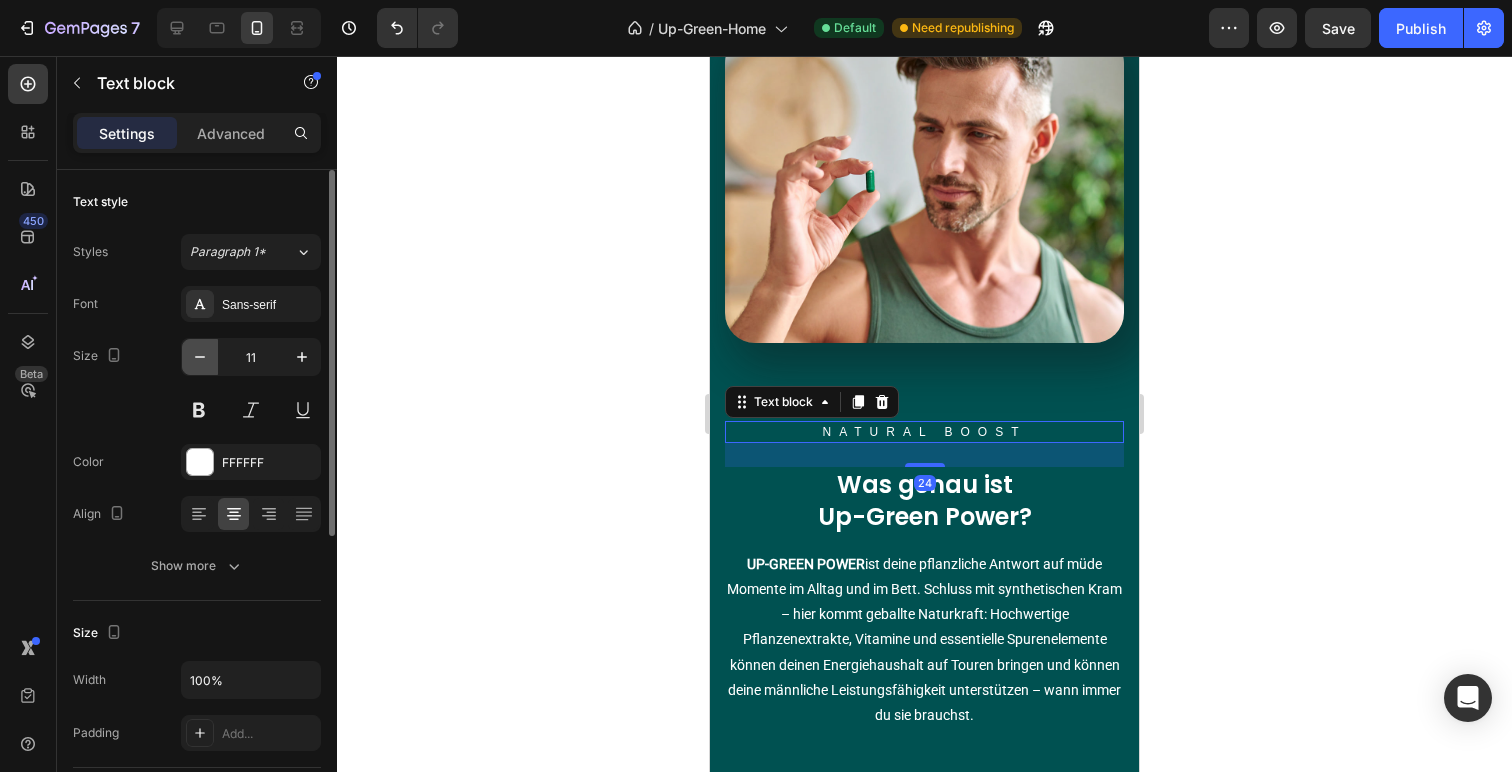 click 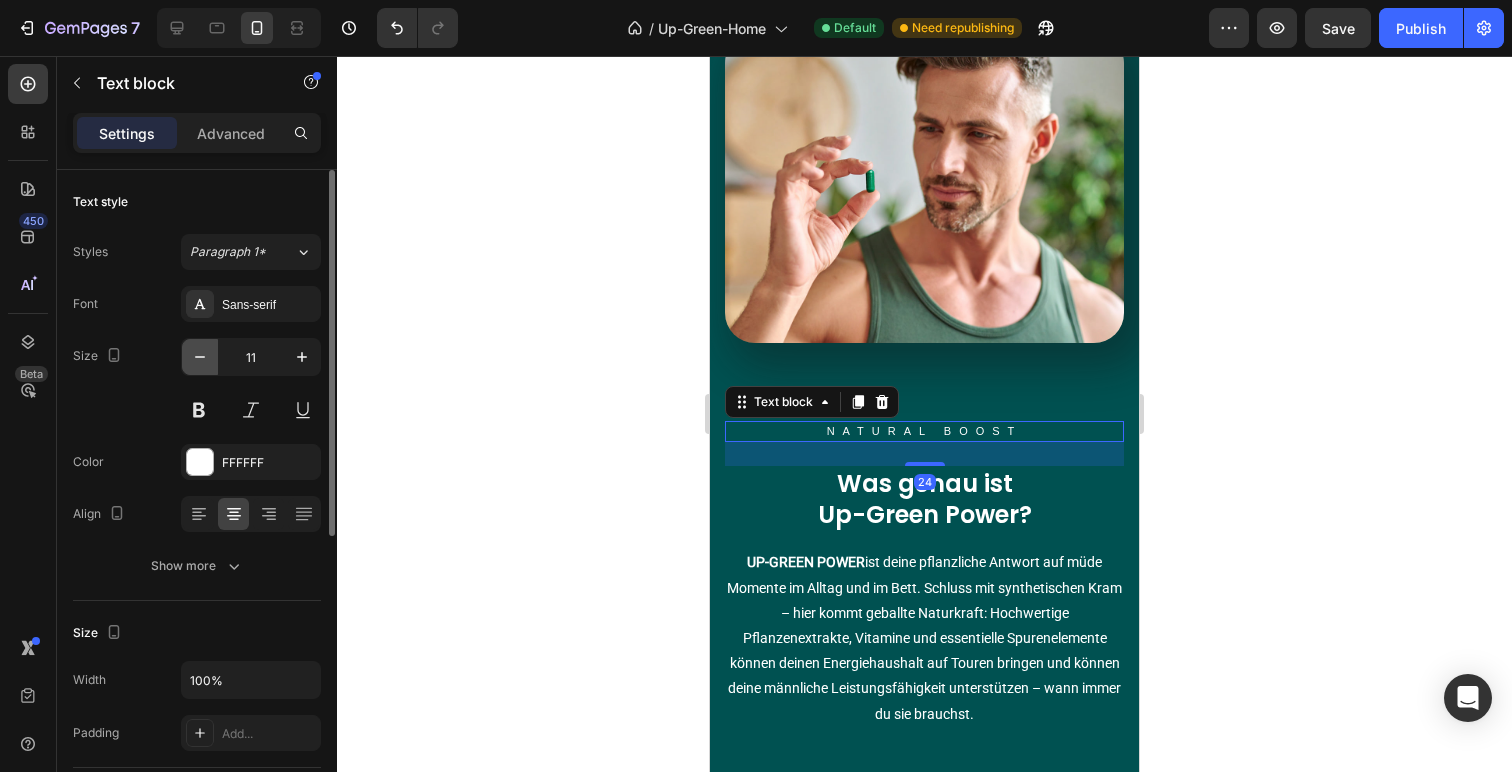 type on "10" 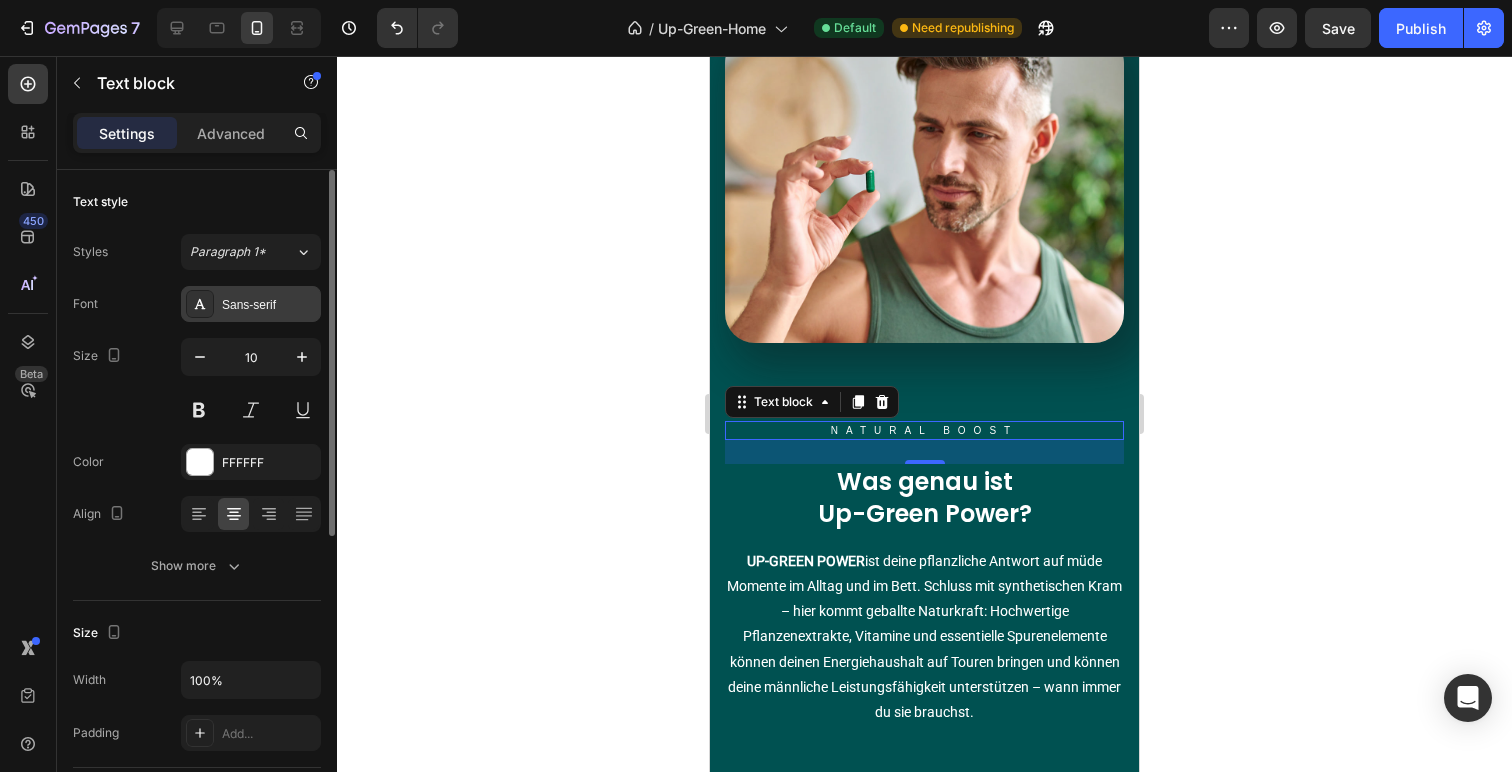 click on "Sans-serif" at bounding box center [251, 304] 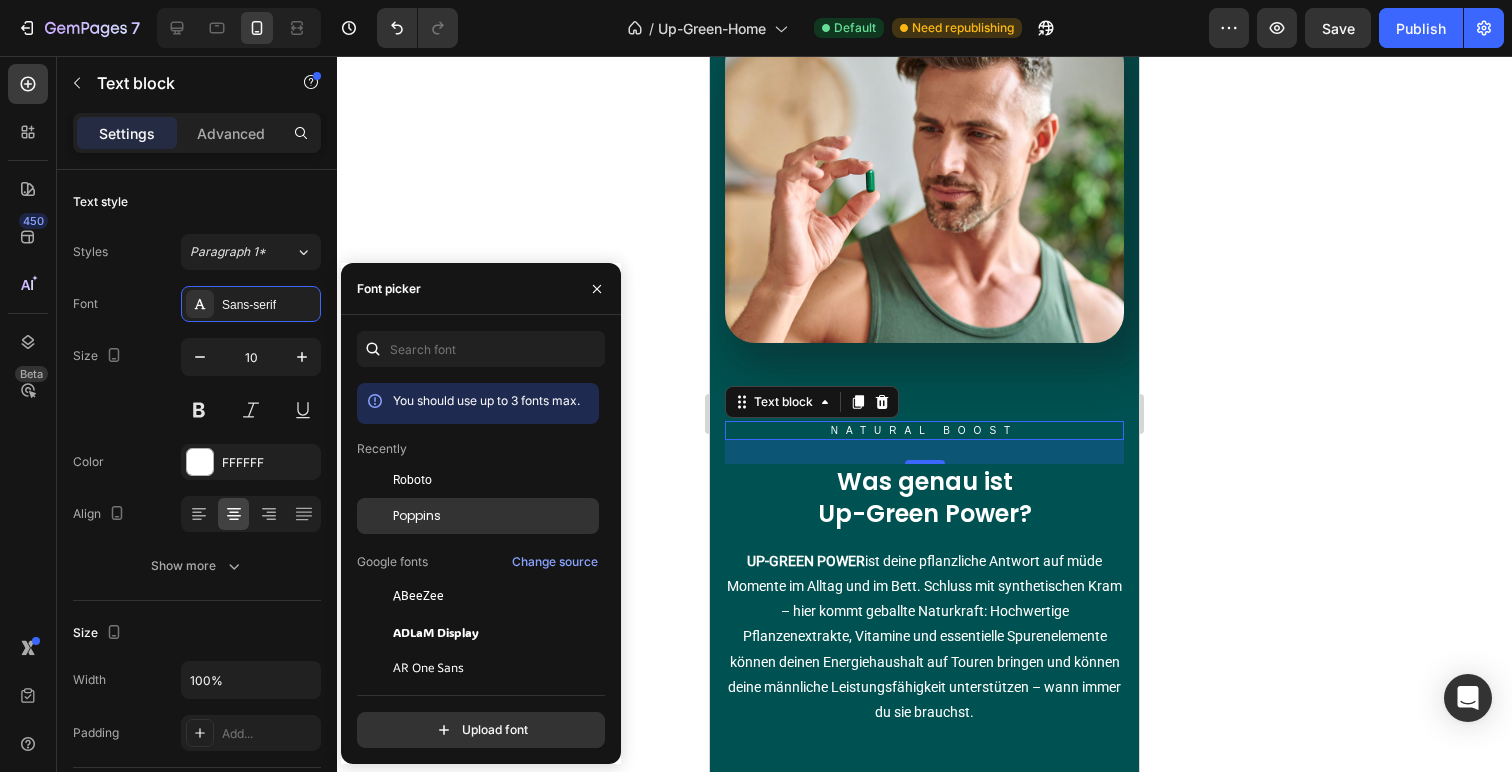 click on "Poppins" at bounding box center [494, 516] 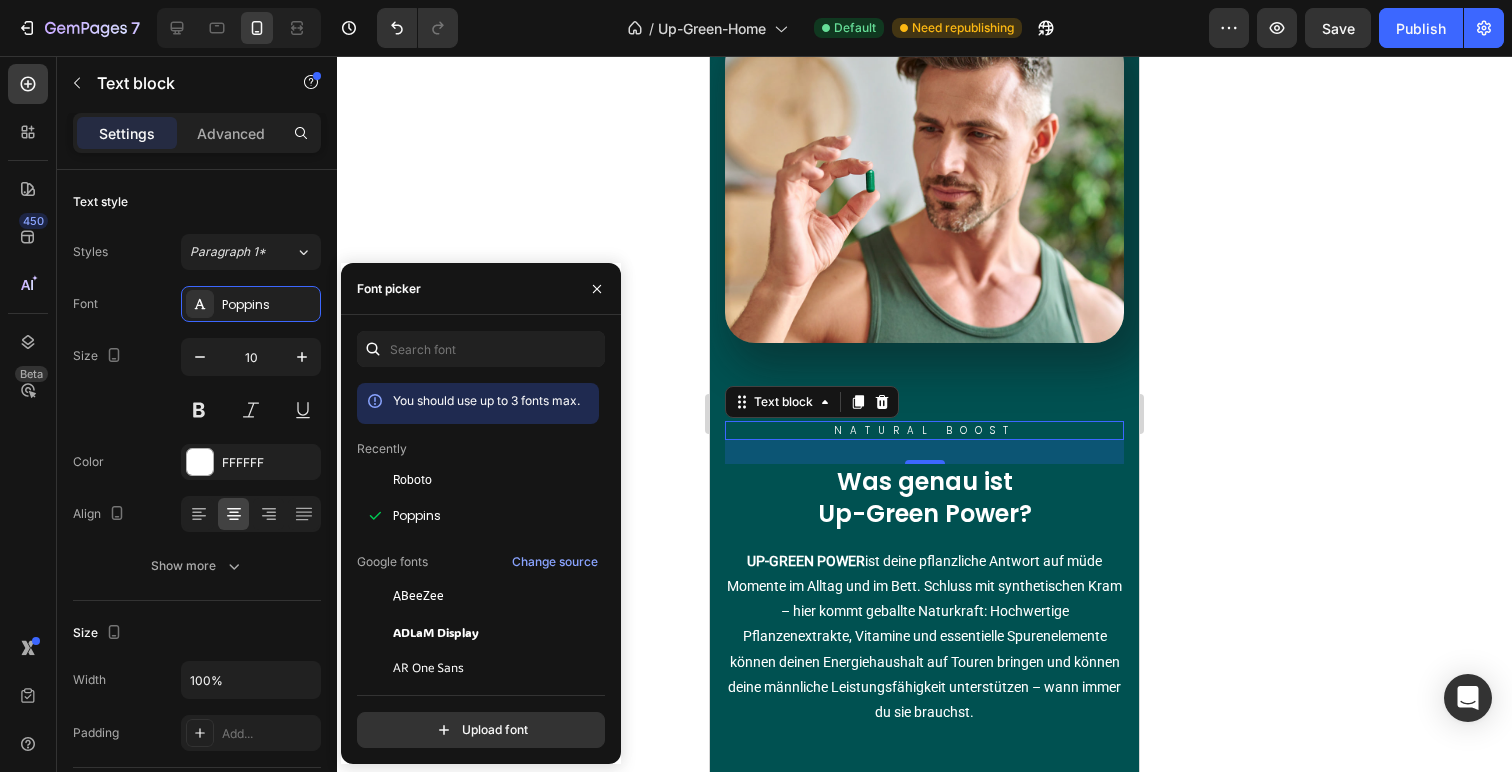 click 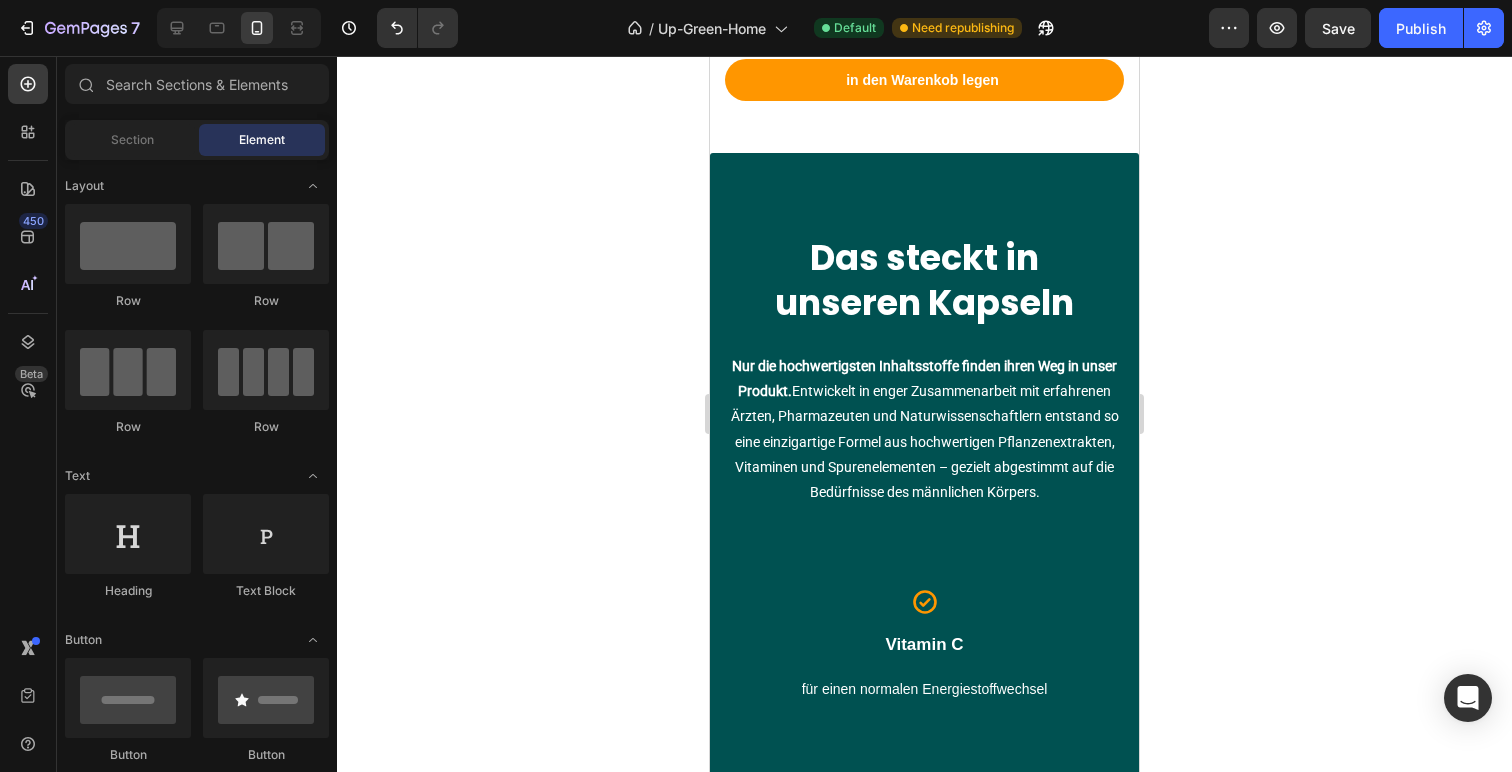 scroll, scrollTop: 3934, scrollLeft: 0, axis: vertical 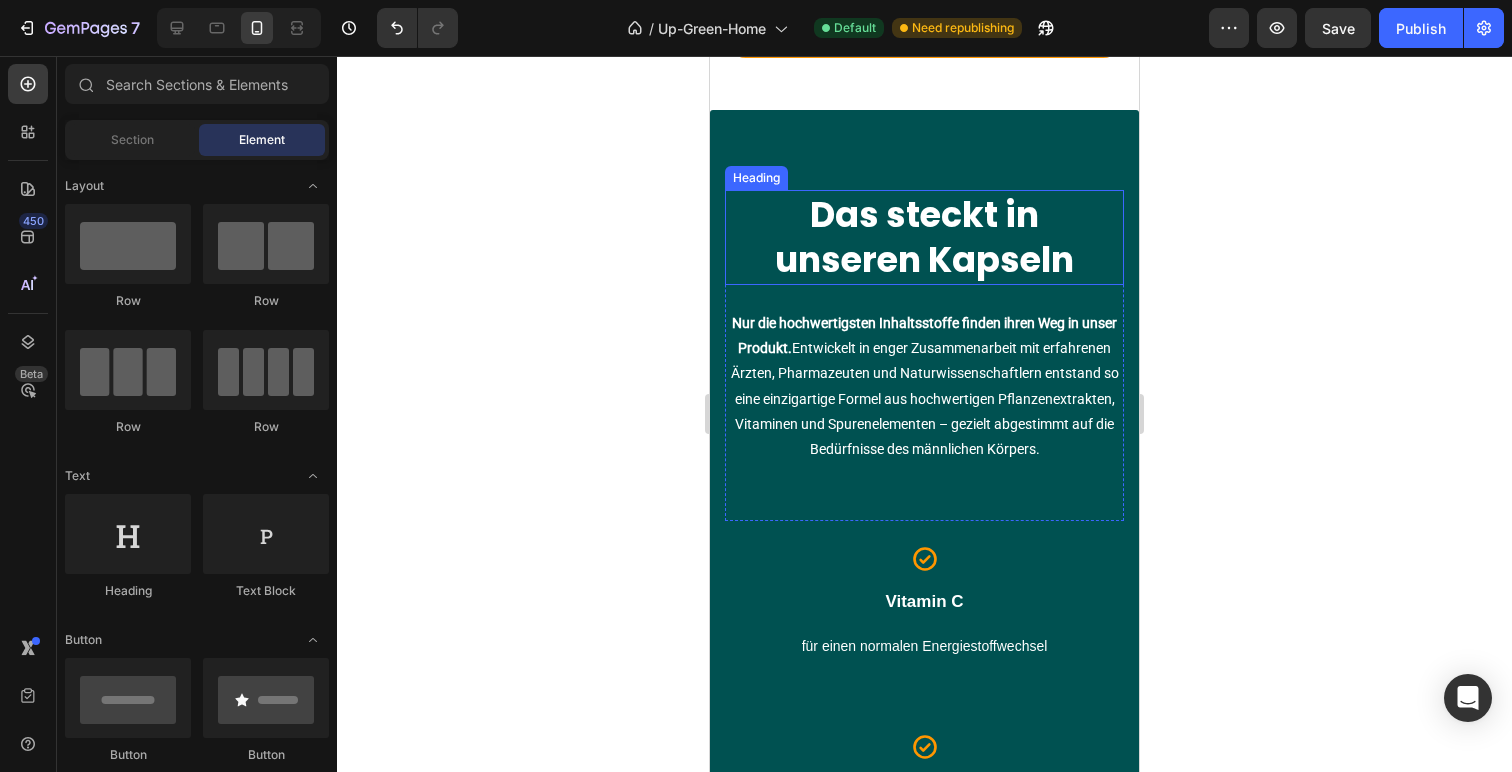 click on "Das steckt in  unseren Kapseln" at bounding box center (924, 237) 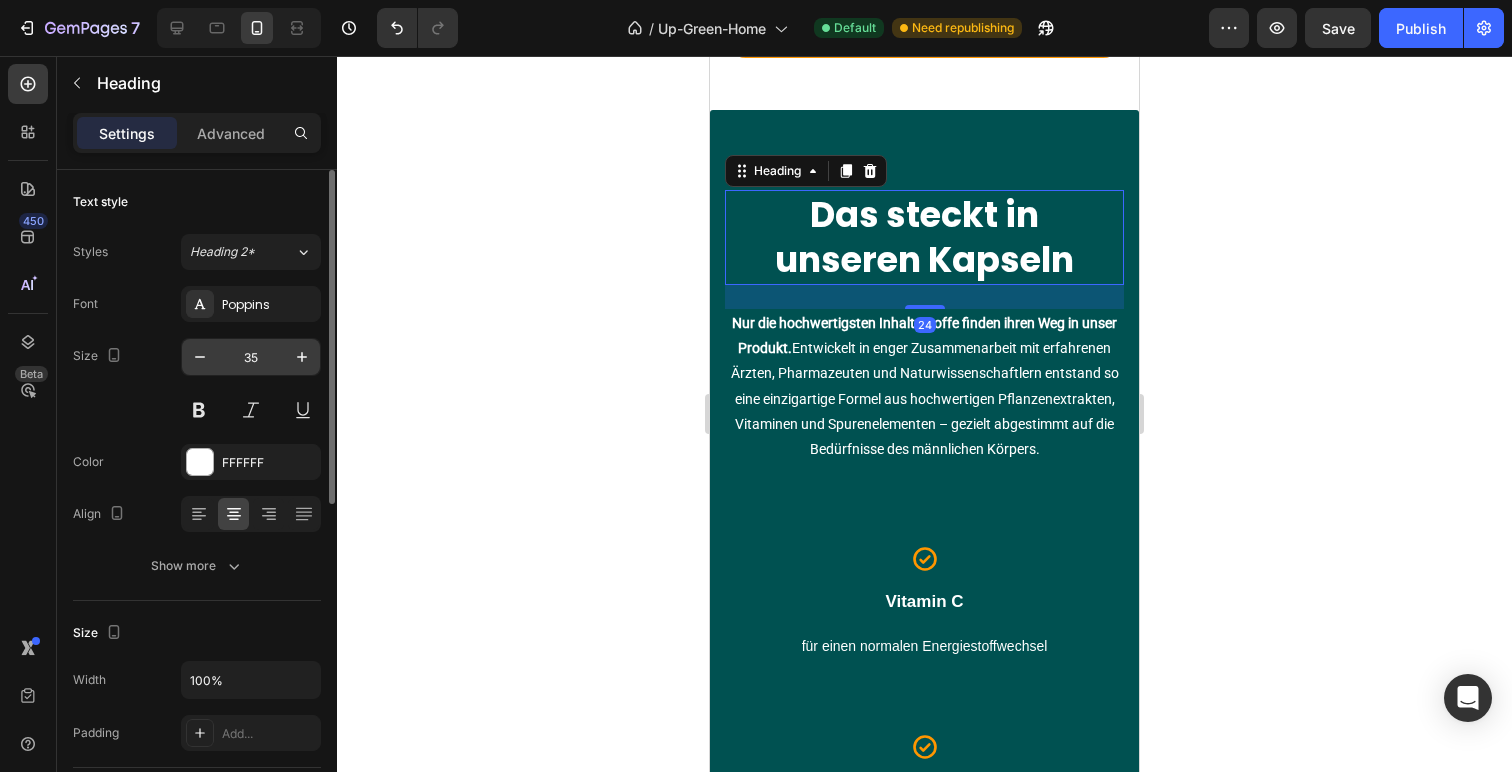 click on "35" at bounding box center [251, 357] 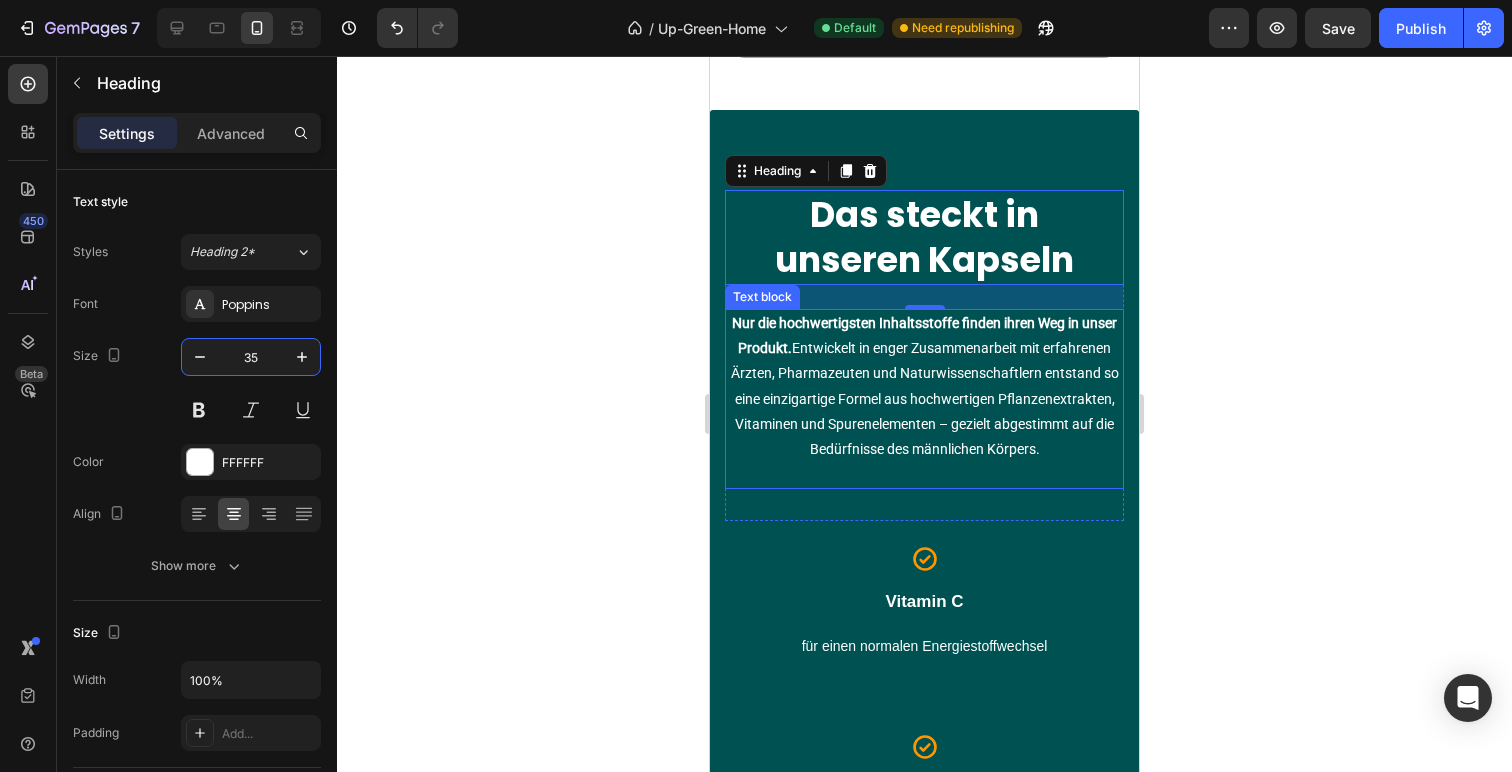 click 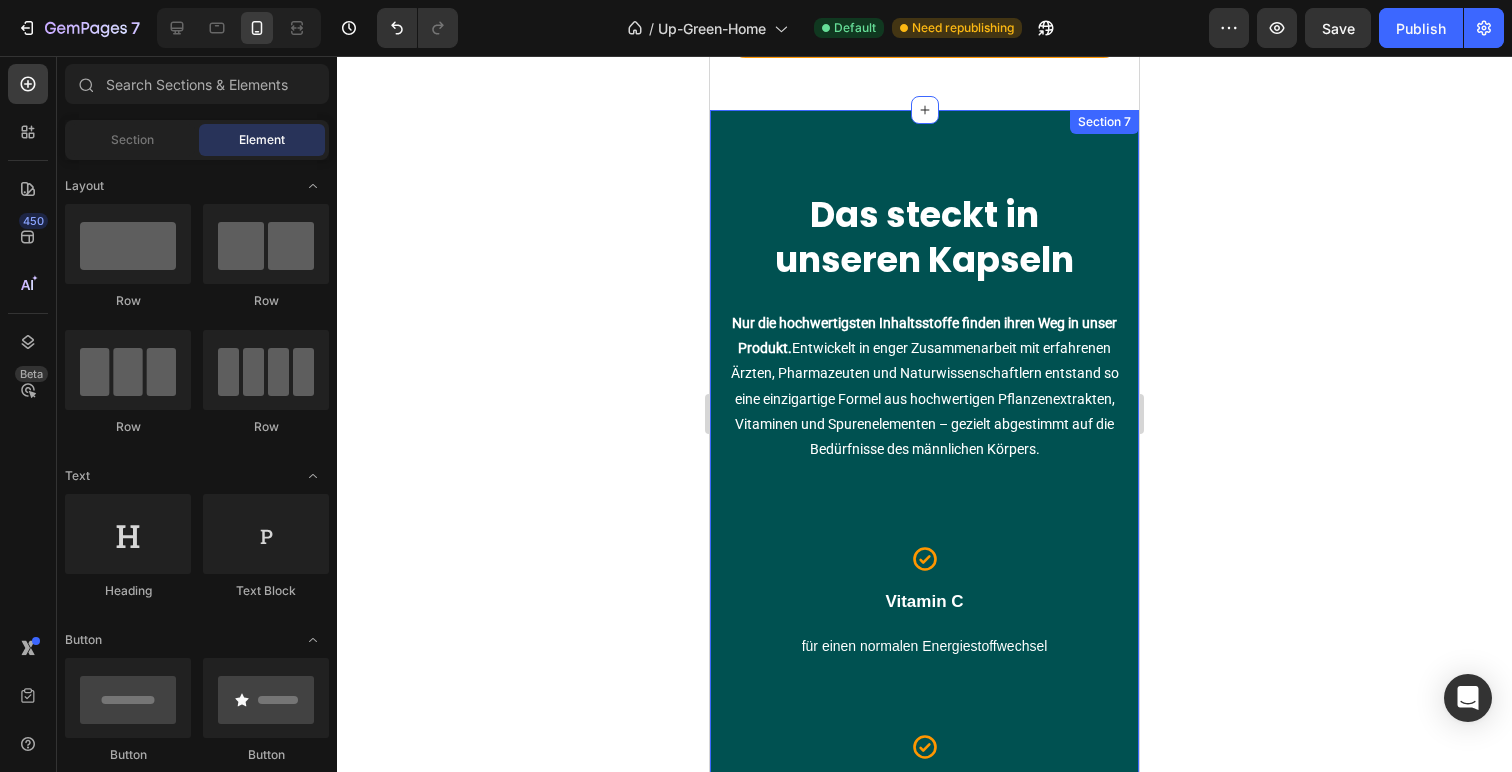 click on "Das steckt in  unseren Kapseln Heading Nur die hochwertigsten Inhaltsstoffe finden ihren Weg in unser Produkt.  Entwickelt in enger Zusammenarbeit mit erfahrenen Ärzten, Pharmazeuten und Naturwissenschaftlern entstand so eine einzigartige Formel aus hochwertigen Pflanzenextrakten, Vitaminen und Spurenelementen – gezielt abgestimmt auf die Bedürfnisse des männlichen Körpers.   Text block Row
Icon Vitamin C  Heading für einen normalen Energiestoffwechsel  Text block Row
Icon Ginseng Heading Kann die Blutzirkulation und Potenz verbessern Text block Row
Icon Zink Heading kann zur Erhaltung des Testosteronspiegels beitragen Text block Row
Icon Guarana Samen Heading Kann Müdigkeit und Erschöpfung bekämpfen Text block Row
Icon Nicotinamid (Vit. B3) Heading kann Müdigkeit und Ermüdung verringert Text block Row
Icon Tribulus Terrestis Heading Kann die Libido und Potenz steigern und unterstützen Text block" at bounding box center [924, 1164] 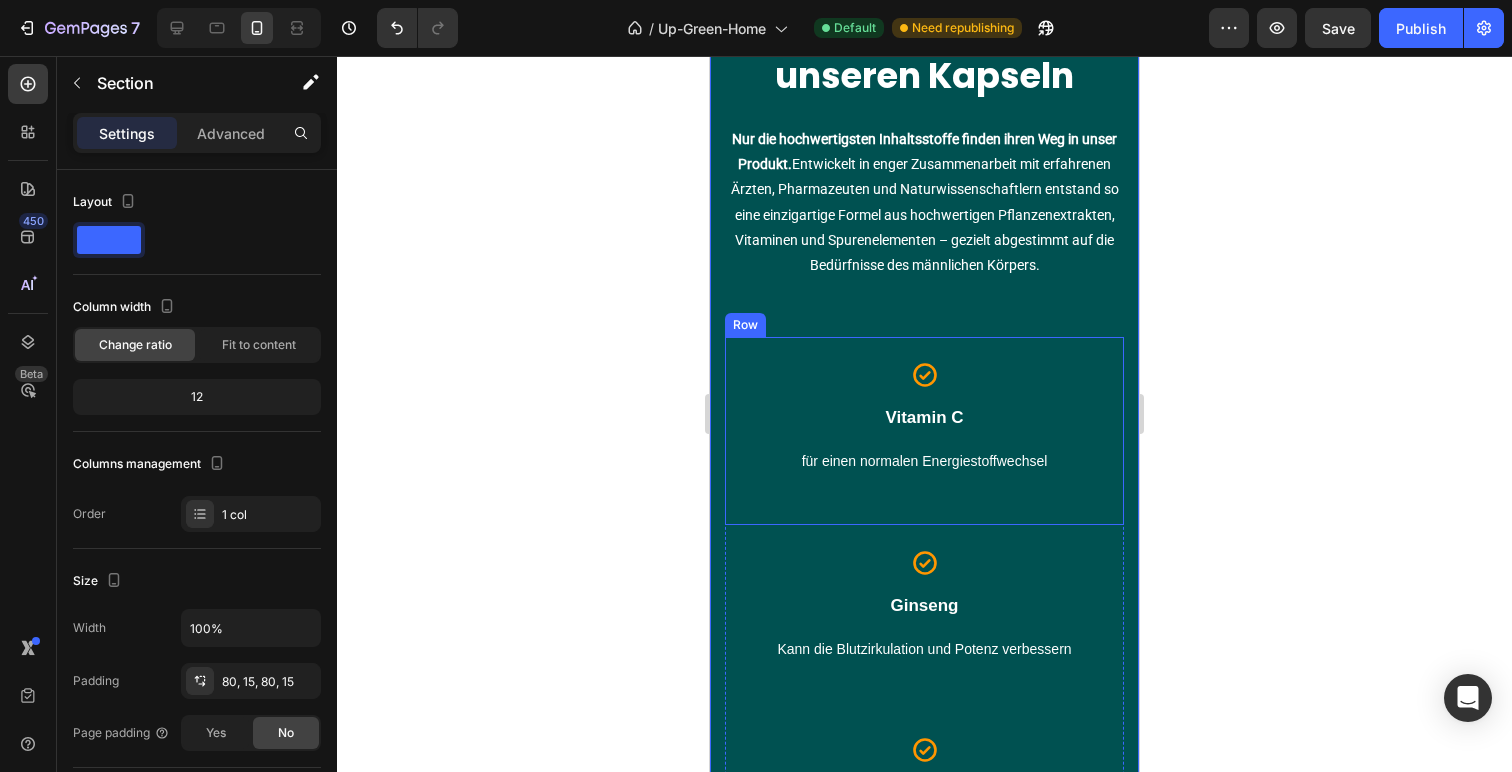 scroll, scrollTop: 4160, scrollLeft: 0, axis: vertical 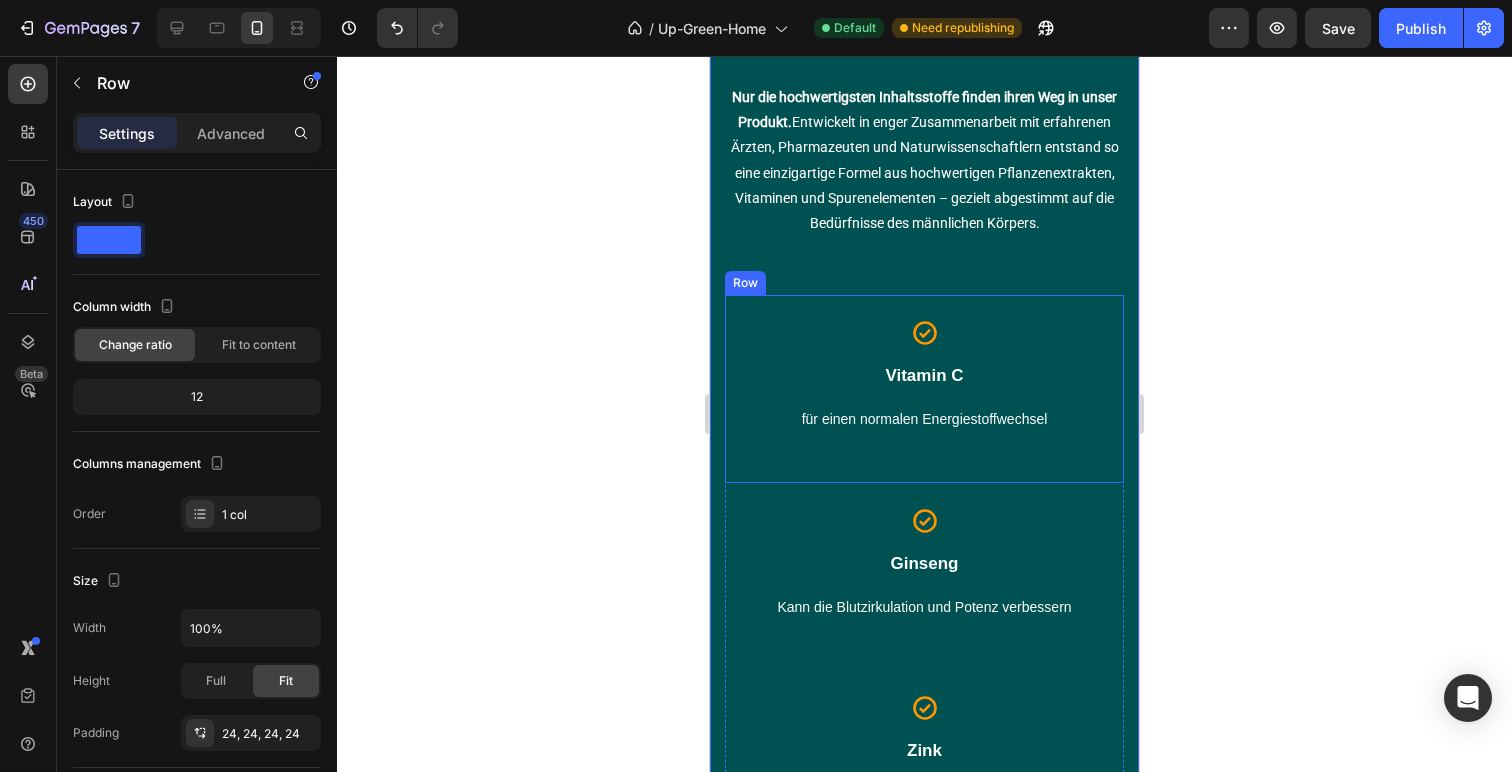 click on "Icon Vitamin C  Heading für einen normalen Energiestoffwechsel  Text block Row" at bounding box center (924, 388) 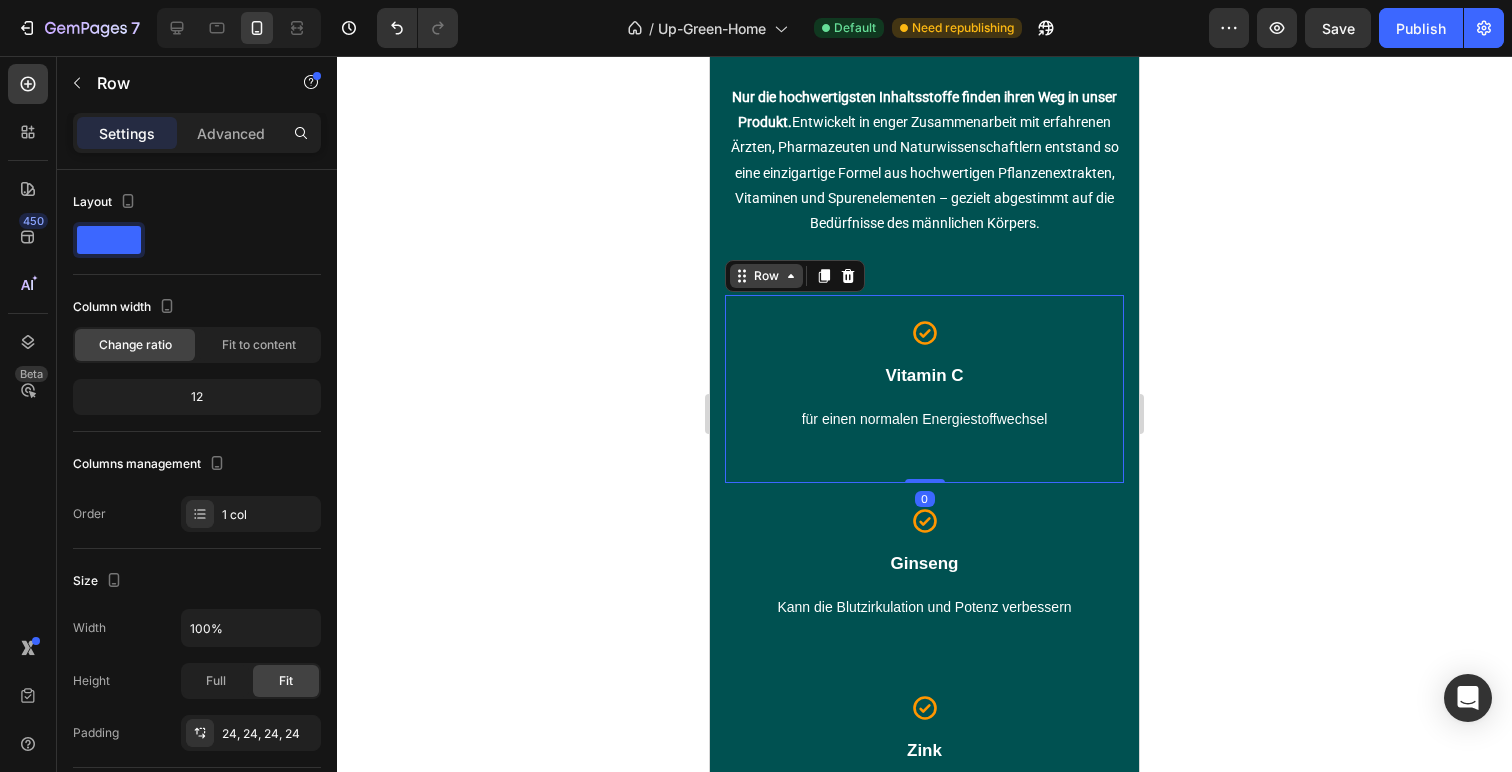 click on "Row" at bounding box center [766, 276] 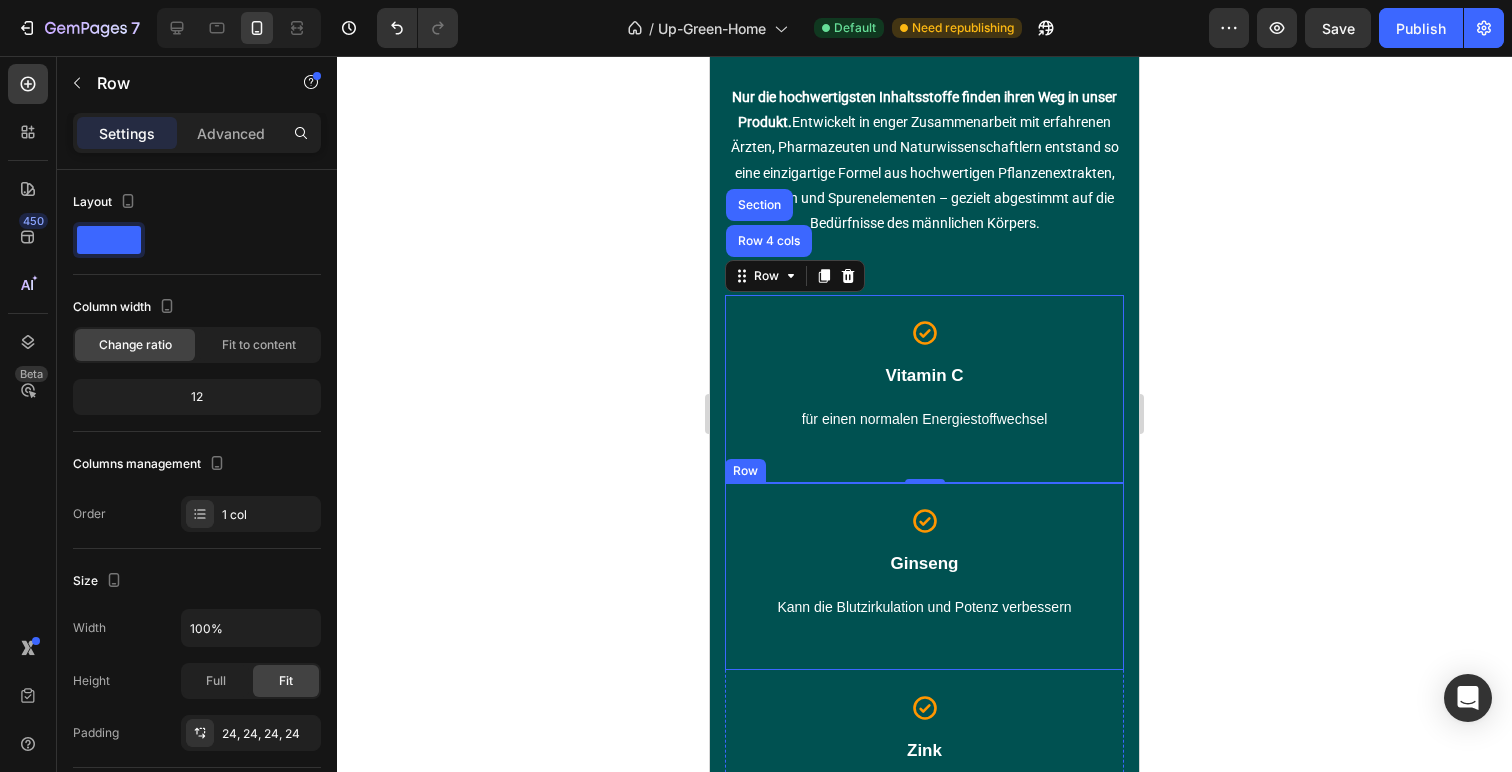 click on "Icon Ginseng Heading Kann die Blutzirkulation und Potenz verbessern Text block Row" at bounding box center [924, 576] 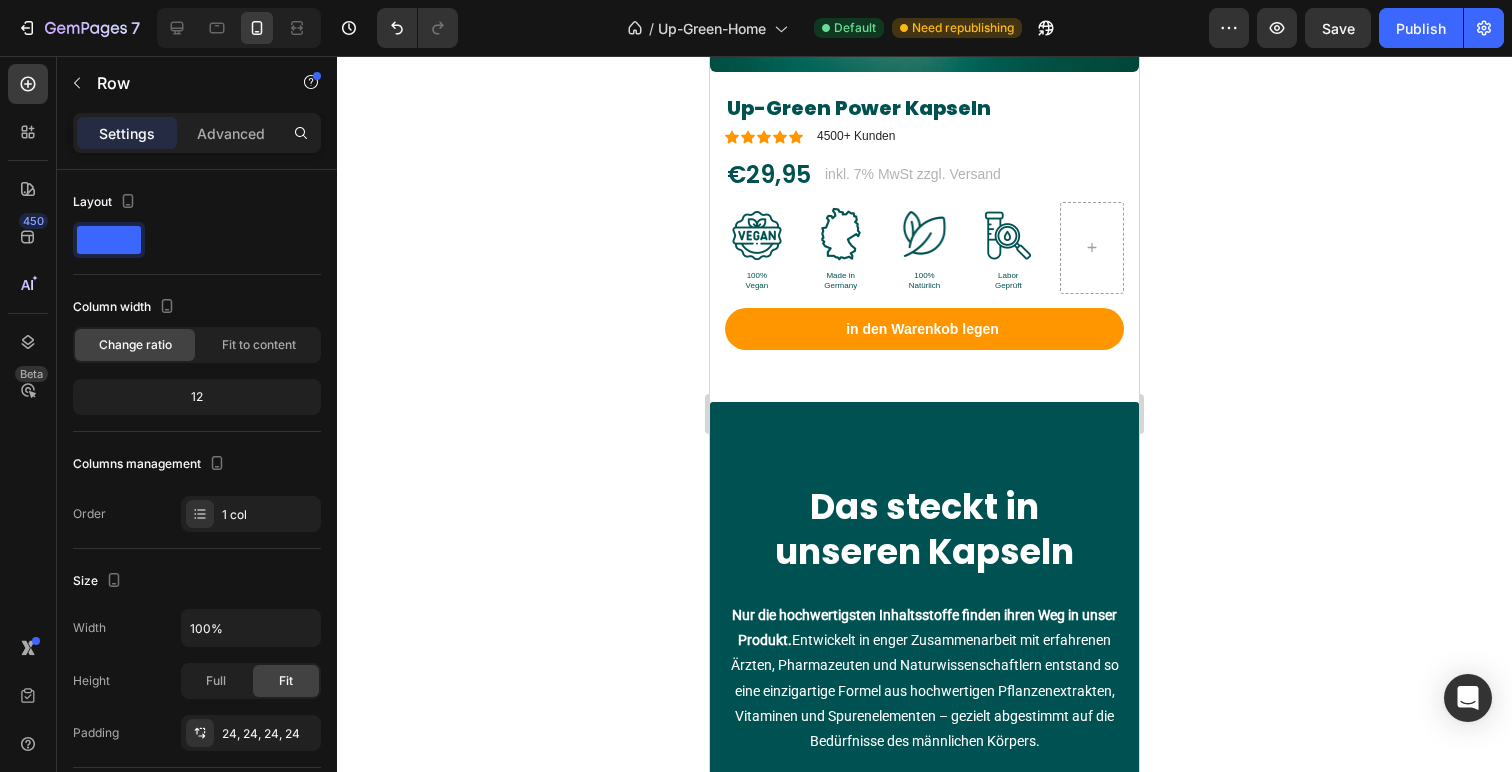 scroll, scrollTop: 3508, scrollLeft: 0, axis: vertical 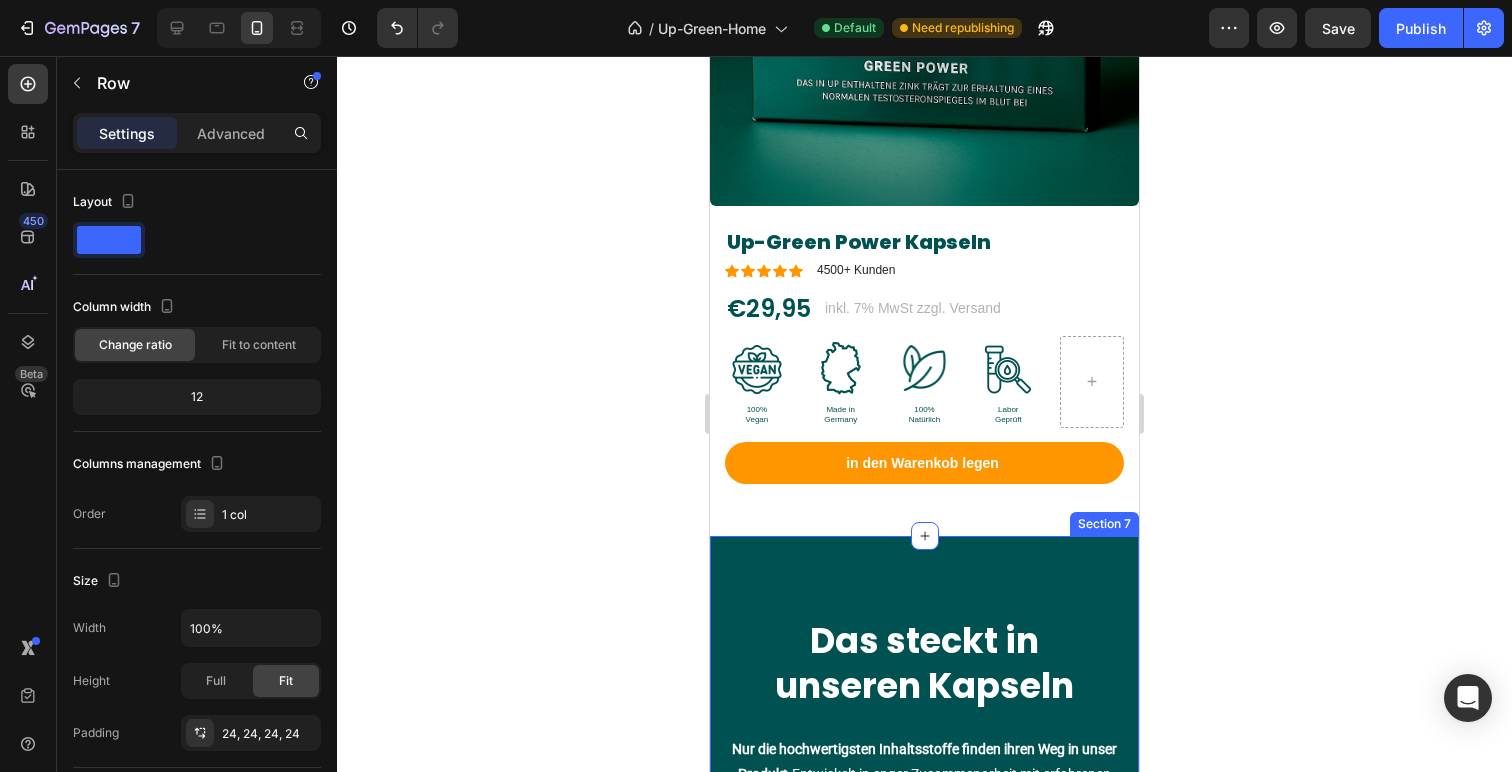 click on "Das steckt in  unseren Kapseln Heading Nur die hochwertigsten Inhaltsstoffe finden ihren Weg in unser Produkt.  Entwickelt in enger Zusammenarbeit mit erfahrenen Ärzten, Pharmazeuten und Naturwissenschaftlern entstand so eine einzigartige Formel aus hochwertigen Pflanzenextrakten, Vitaminen und Spurenelementen – gezielt abgestimmt auf die Bedürfnisse des männlichen Körpers.   Text block Row
Icon Vitamin C  Heading für einen normalen Energiestoffwechsel  Text block Row
Icon Ginseng Heading Kann die Blutzirkulation und Potenz verbessern Text block Row   0
Icon Zink Heading kann zur Erhaltung des Testosteronspiegels beitragen Text block Row
Icon Guarana Samen Heading Kann Müdigkeit und Erschöpfung bekämpfen Text block Row
Icon Nicotinamid (Vit. B3) Heading kann Müdigkeit und Ermüdung verringert Text block Row
Icon Tribulus Terrestis Heading Kann die Libido und Potenz steigern und unterstützen Row Row" at bounding box center (924, 1590) 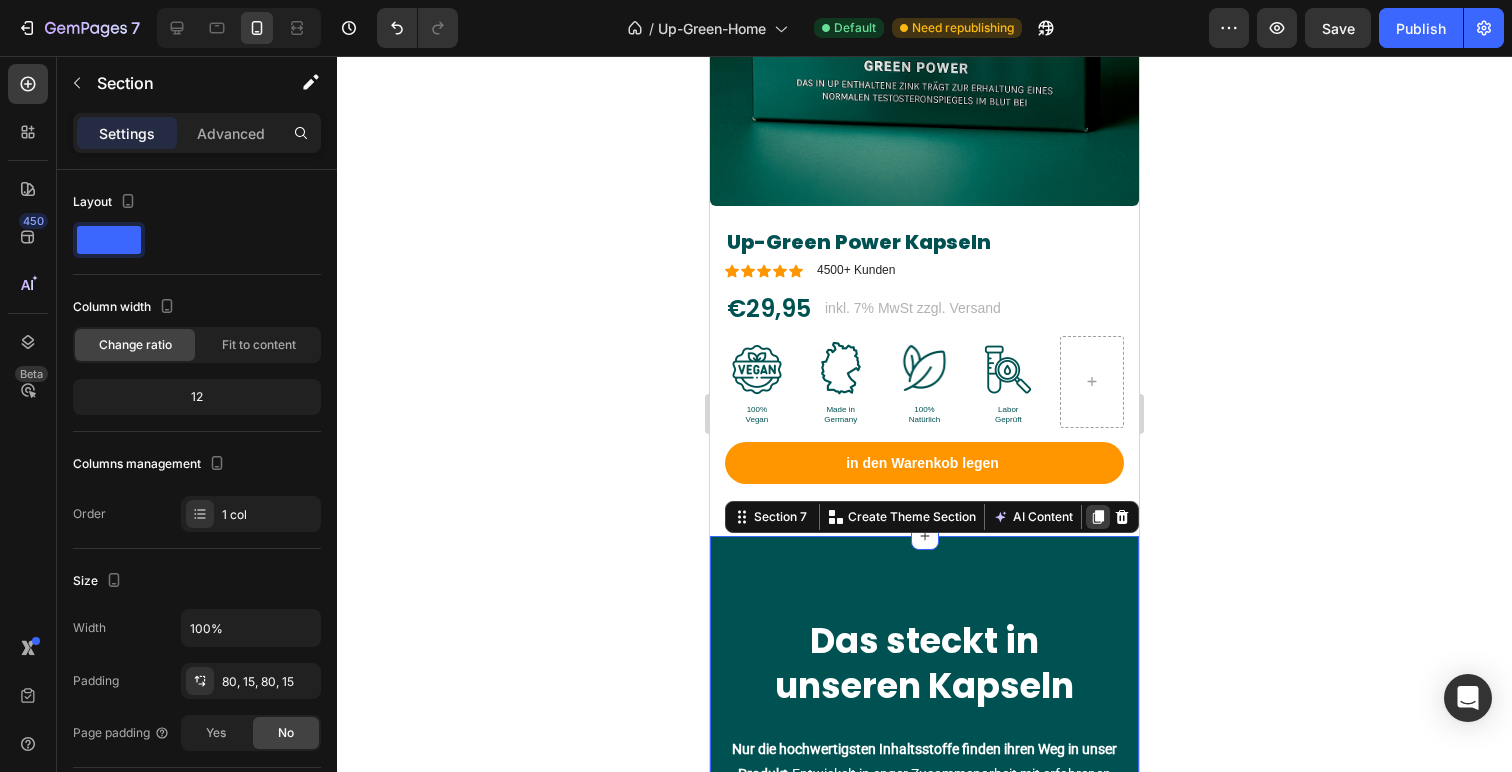 click 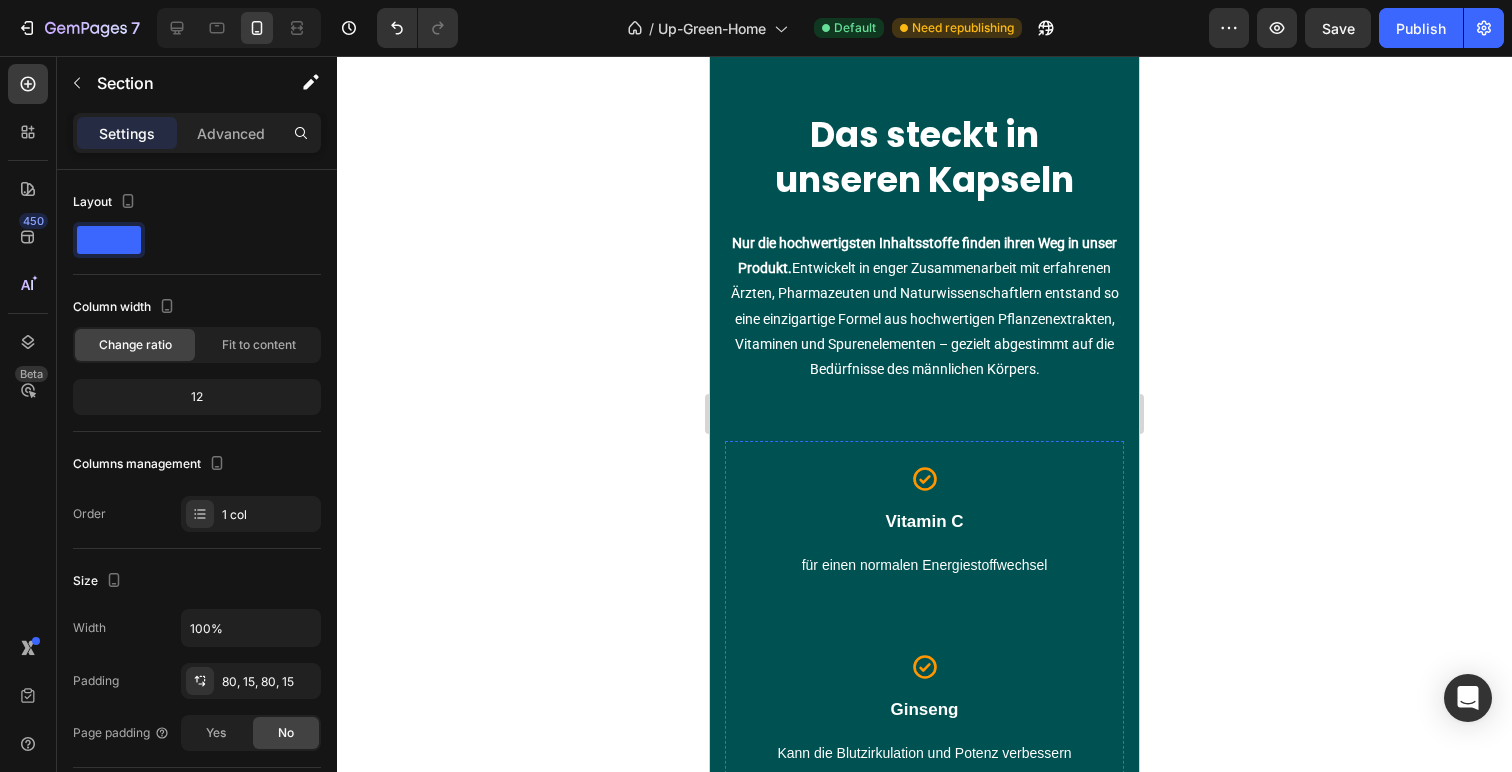 scroll, scrollTop: 3857, scrollLeft: 0, axis: vertical 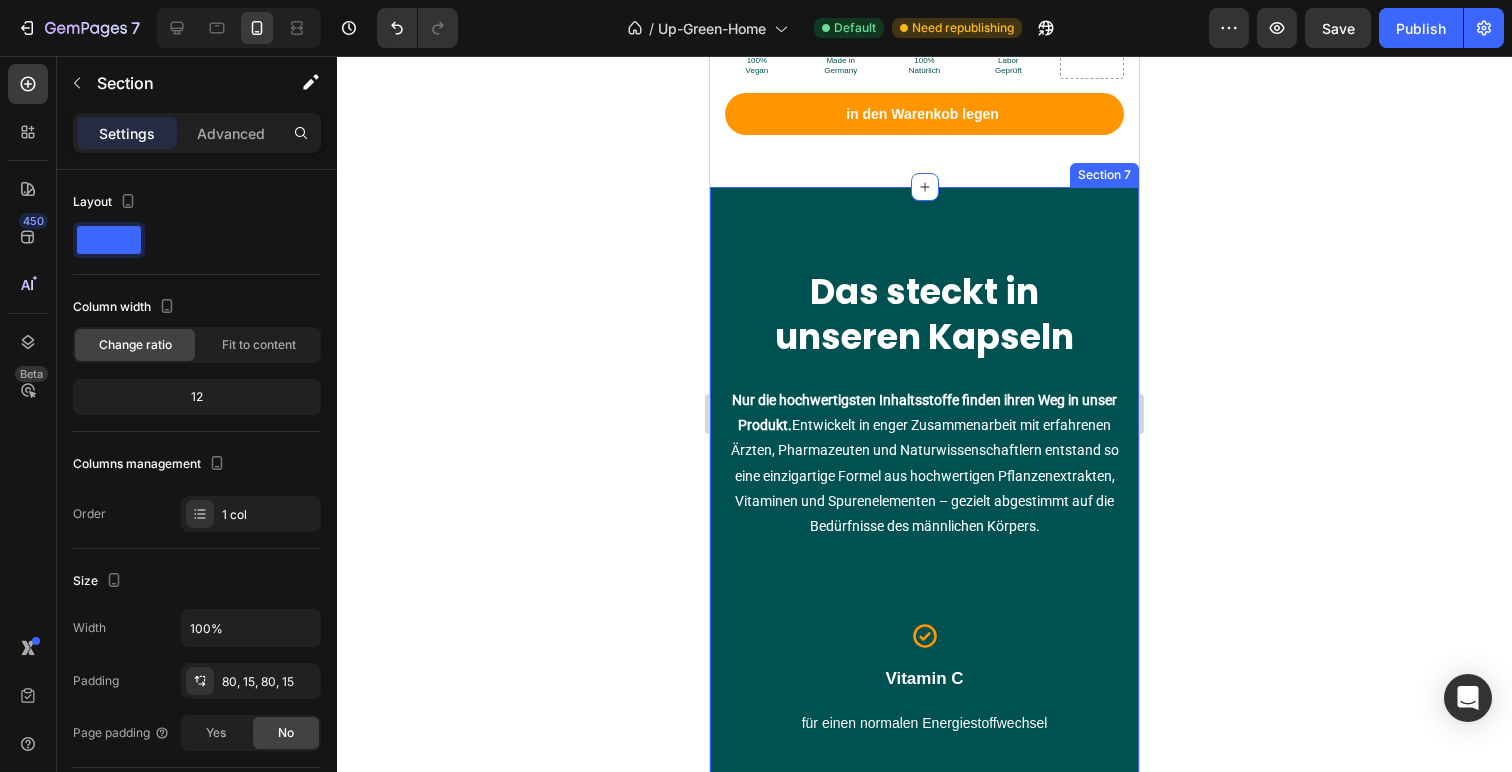 click on "Das steckt in  unseren Kapseln Heading Nur die hochwertigsten Inhaltsstoffe finden ihren Weg in unser Produkt.  Entwickelt in enger Zusammenarbeit mit erfahrenen Ärzten, Pharmazeuten und Naturwissenschaftlern entstand so eine einzigartige Formel aus hochwertigen Pflanzenextrakten, Vitaminen und Spurenelementen – gezielt abgestimmt auf die Bedürfnisse des männlichen Körpers.   Text block Row
Icon Vitamin C  Heading für einen normalen Energiestoffwechsel  Text block Row
Icon Ginseng Heading Kann die Blutzirkulation und Potenz verbessern Text block Row
Icon Zink Heading kann zur Erhaltung des Testosteronspiegels beitragen Text block Row
Icon Guarana Samen Heading Kann Müdigkeit und Erschöpfung bekämpfen Text block Row
Icon Nicotinamid (Vit. B3) Heading kann Müdigkeit und Ermüdung verringert Text block Row
Icon Tribulus Terrestis Heading Kann die Libido und Potenz steigern und unterstützen Text block" at bounding box center (924, 1241) 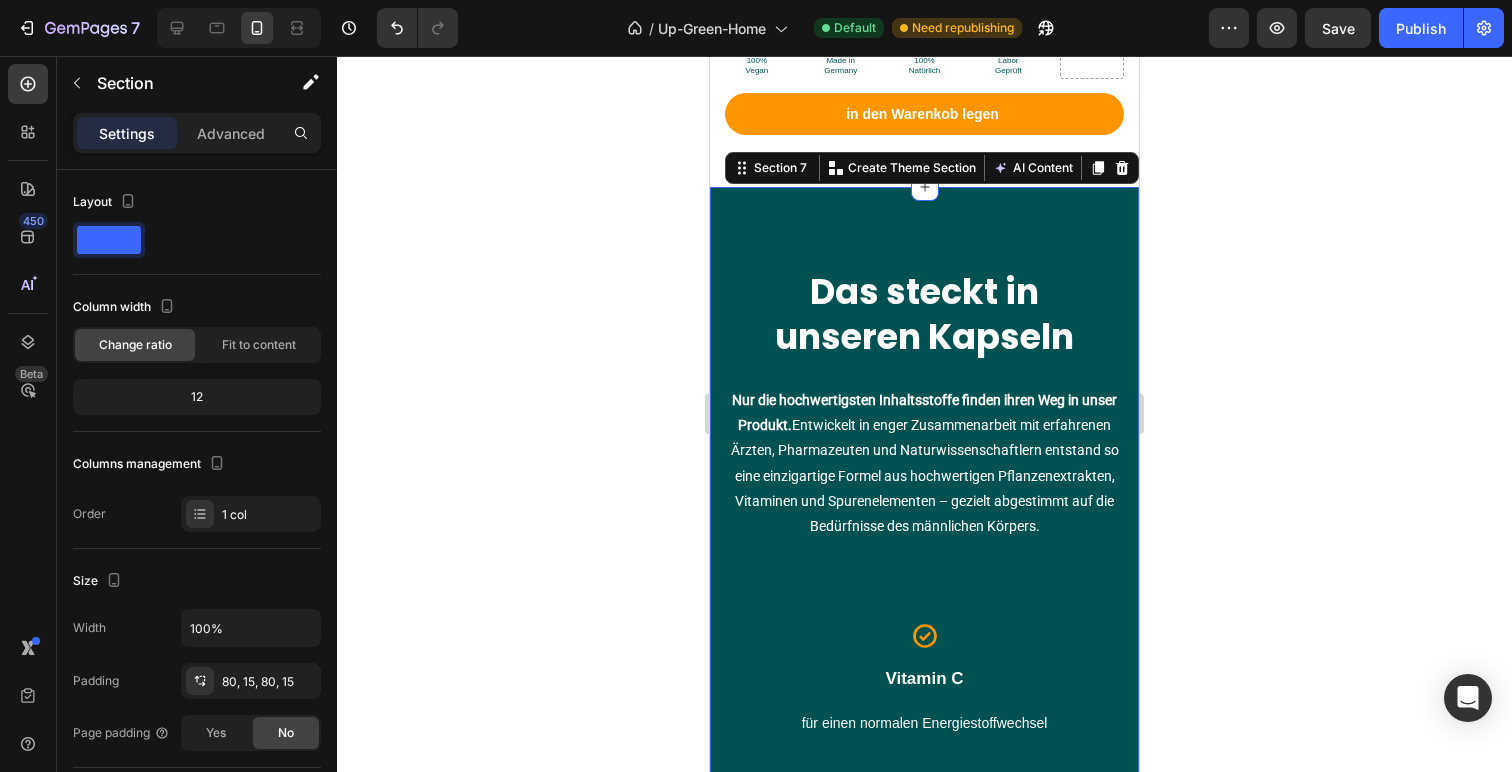 click on "Das steckt in  unseren Kapseln Heading Nur die hochwertigsten Inhaltsstoffe finden ihren Weg in unser Produkt.  Entwickelt in enger Zusammenarbeit mit erfahrenen Ärzten, Pharmazeuten und Naturwissenschaftlern entstand so eine einzigartige Formel aus hochwertigen Pflanzenextrakten, Vitaminen und Spurenelementen – gezielt abgestimmt auf die Bedürfnisse des männlichen Körpers.   Text block Row
Icon Vitamin C  Heading für einen normalen Energiestoffwechsel  Text block Row
Icon Ginseng Heading Kann die Blutzirkulation und Potenz verbessern Text block Row
Icon Zink Heading kann zur Erhaltung des Testosteronspiegels beitragen Text block Row
Icon Guarana Samen Heading Kann Müdigkeit und Erschöpfung bekämpfen Text block Row
Icon Nicotinamid (Vit. B3) Heading kann Müdigkeit und Ermüdung verringert Text block Row
Icon Tribulus Terrestis Heading Kann die Libido und Potenz steigern und unterstützen Text block" at bounding box center [924, 1241] 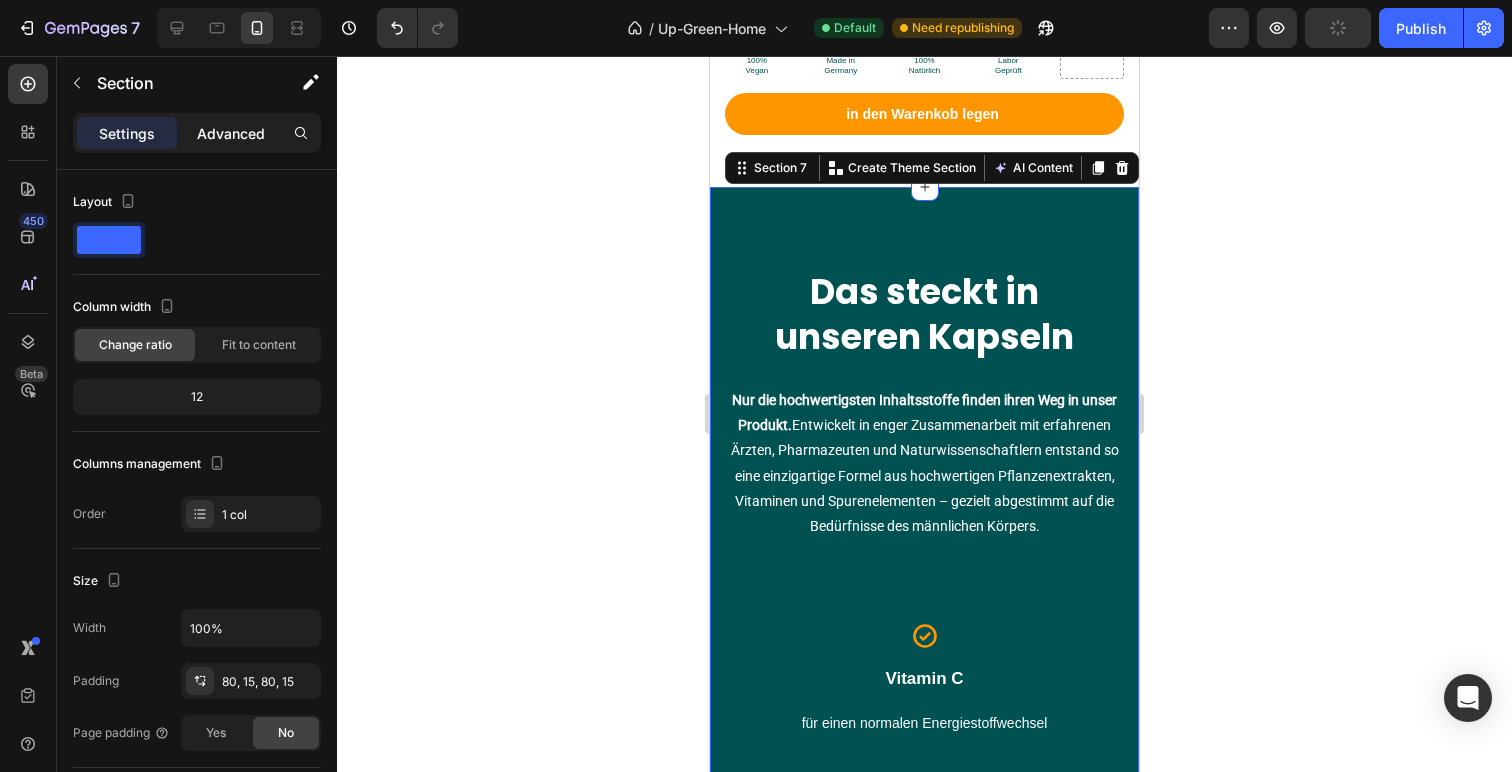 click on "Advanced" at bounding box center (231, 133) 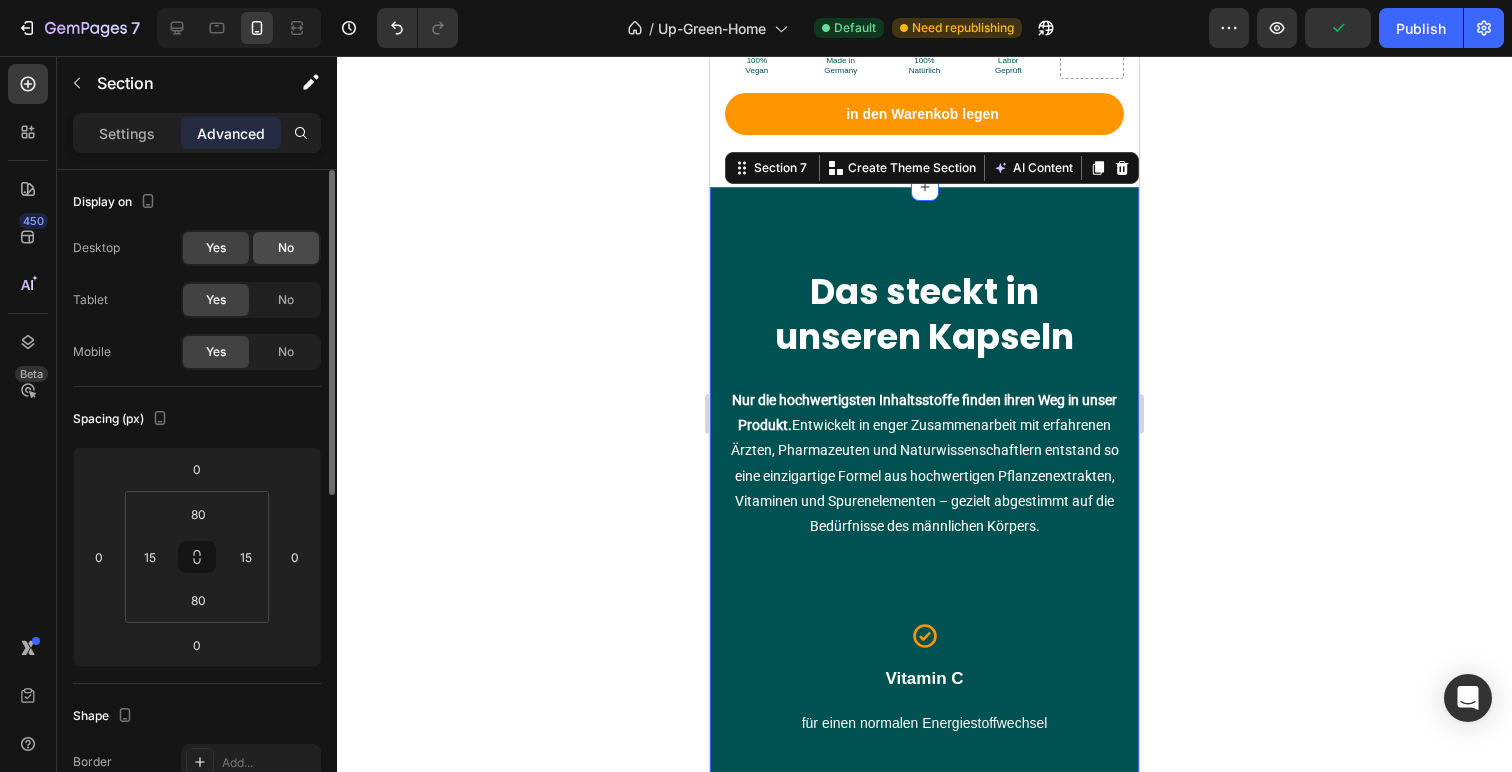 click on "No" 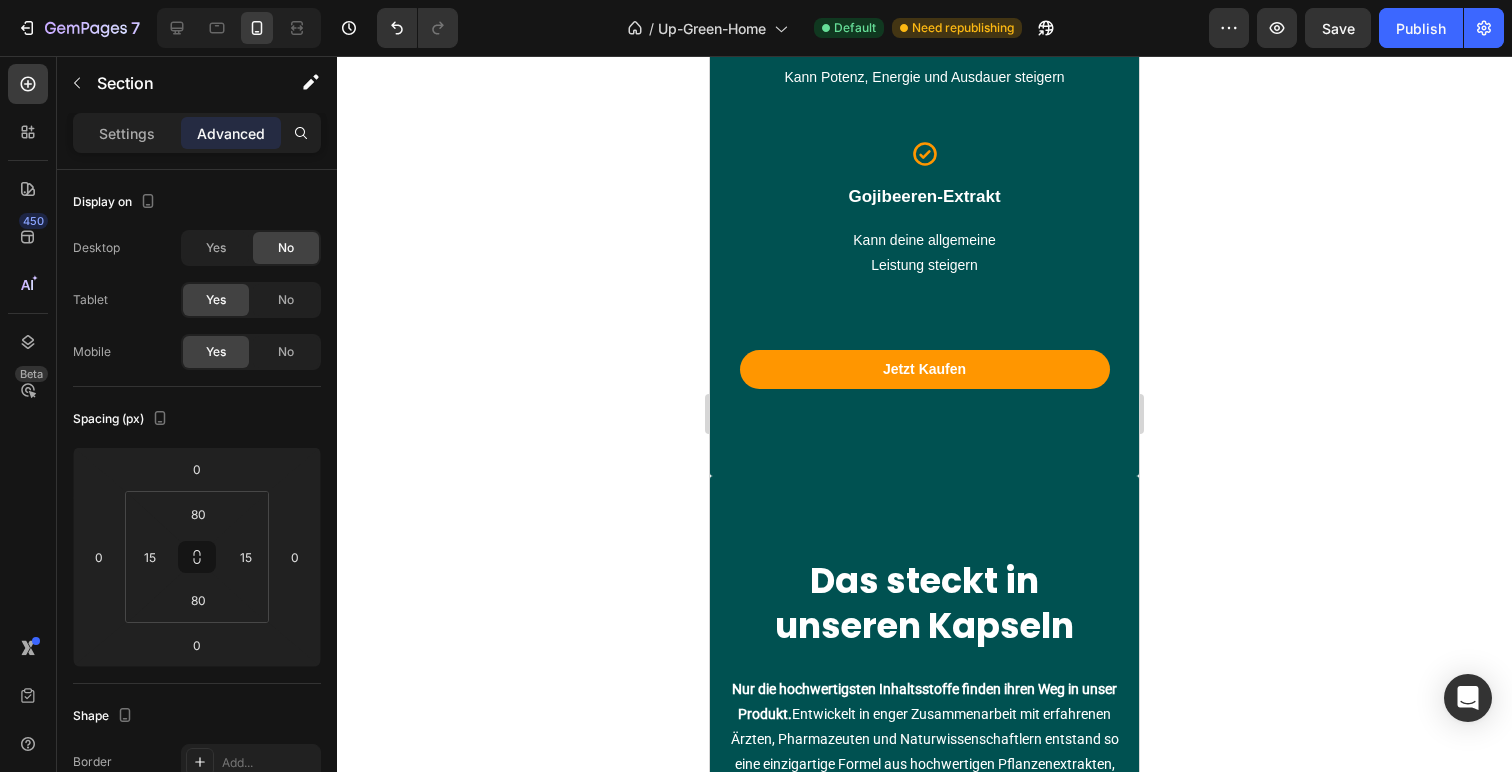 scroll, scrollTop: 5660, scrollLeft: 0, axis: vertical 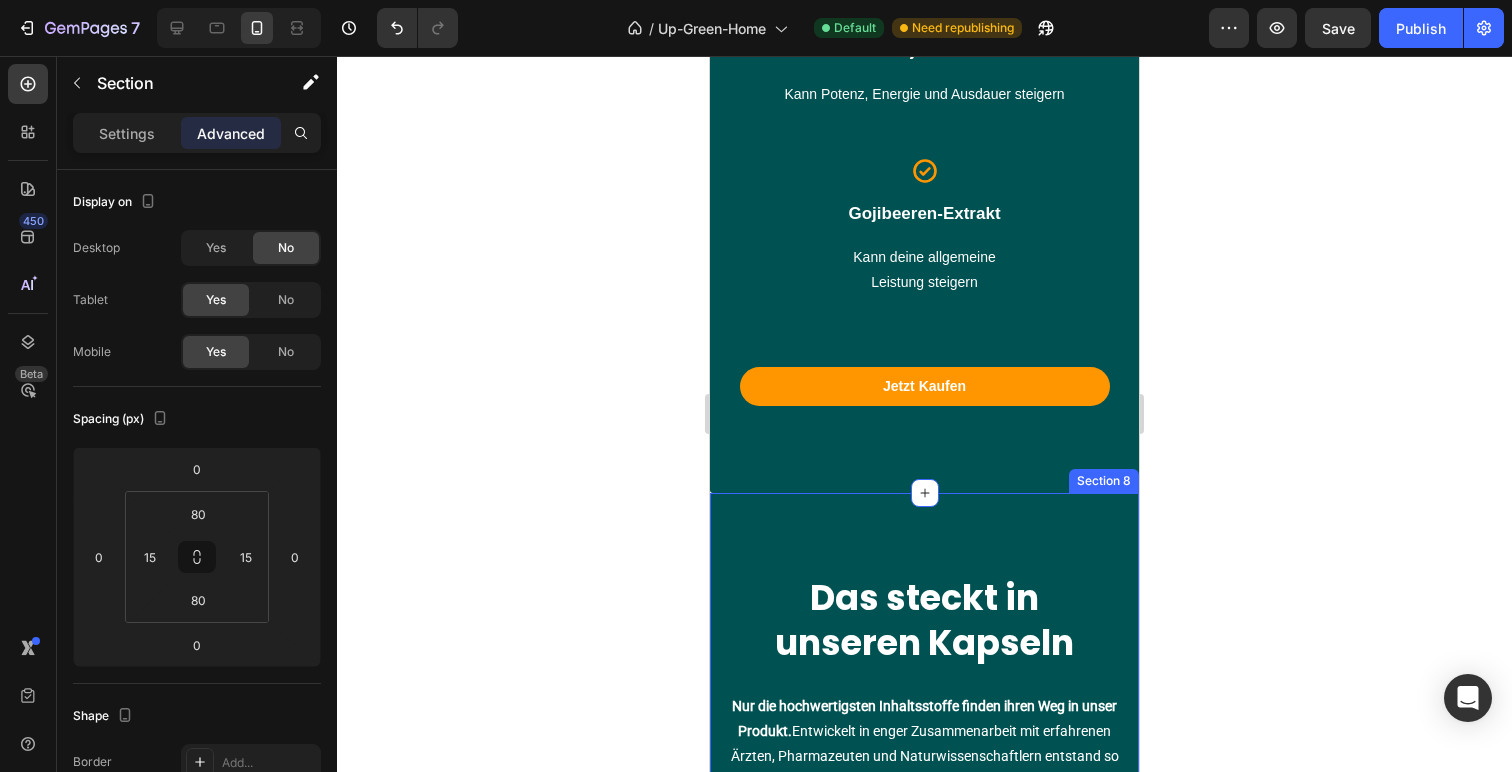 click on "Das steckt in  unseren Kapseln Heading Nur die hochwertigsten Inhaltsstoffe finden ihren Weg in unser Produkt.  Entwickelt in enger Zusammenarbeit mit erfahrenen Ärzten, Pharmazeuten und Naturwissenschaftlern entstand so eine einzigartige Formel aus hochwertigen Pflanzenextrakten, Vitaminen und Spurenelementen – gezielt abgestimmt auf die Bedürfnisse des männlichen Körpers.   Text block Row
Icon Vitamin C  Heading für einen normalen Energiestoffwechsel  Text block Row
Icon Ginseng Heading Kann die Blutzirkulation und Potenz verbessern Text block Row
Icon Zink Heading kann zur Erhaltung des Testosteronspiegels beitragen Text block Row
Icon Guarana Samen Heading Kann Müdigkeit und Erschöpfung bekämpfen Text block Row
Icon Nicotinamid (Vit. B3) Heading kann Müdigkeit und Ermüdung verringert Text block Row
Icon Tribulus Terrestis Heading Kann die Libido und Potenz steigern und unterstützen Text block" at bounding box center (924, 1547) 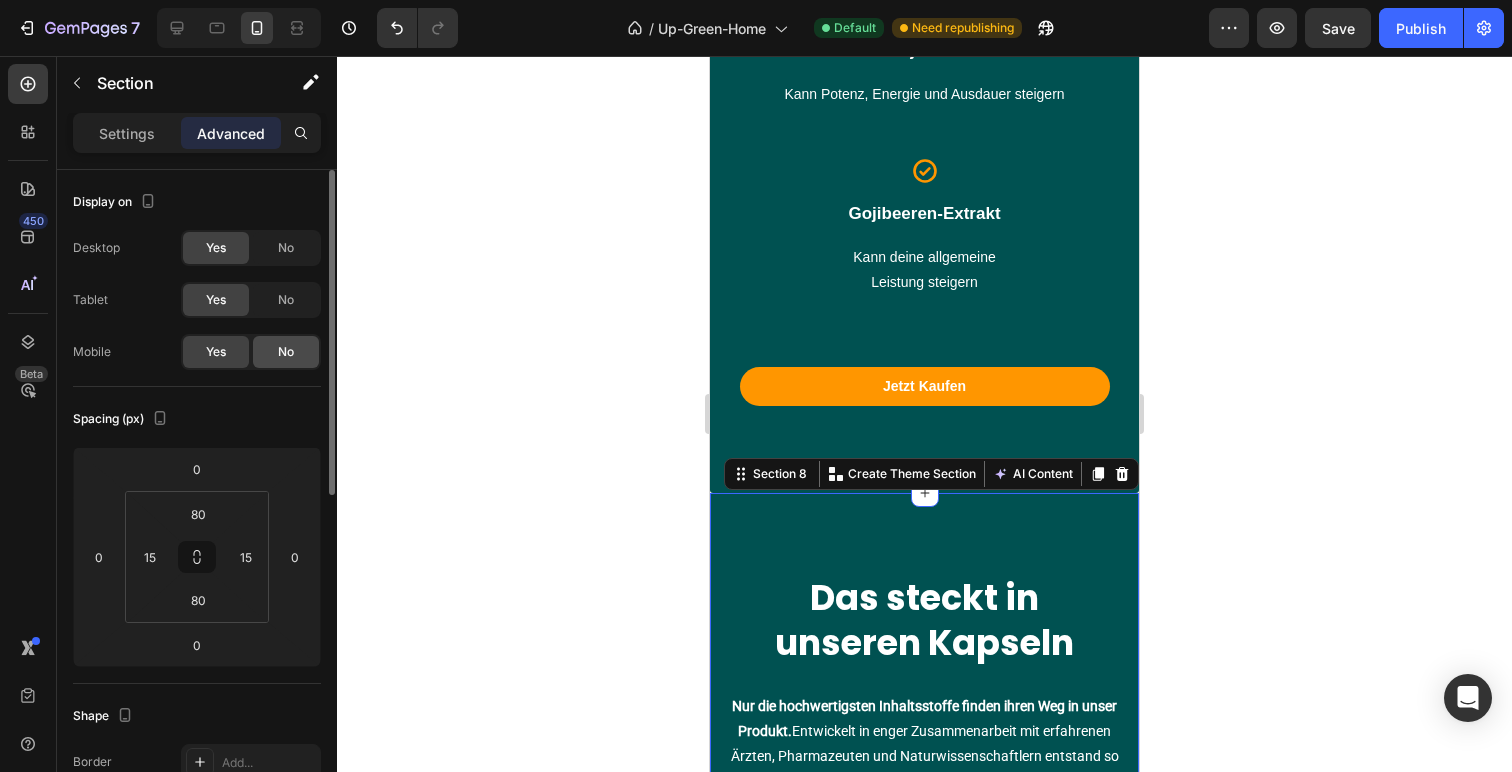 click on "No" 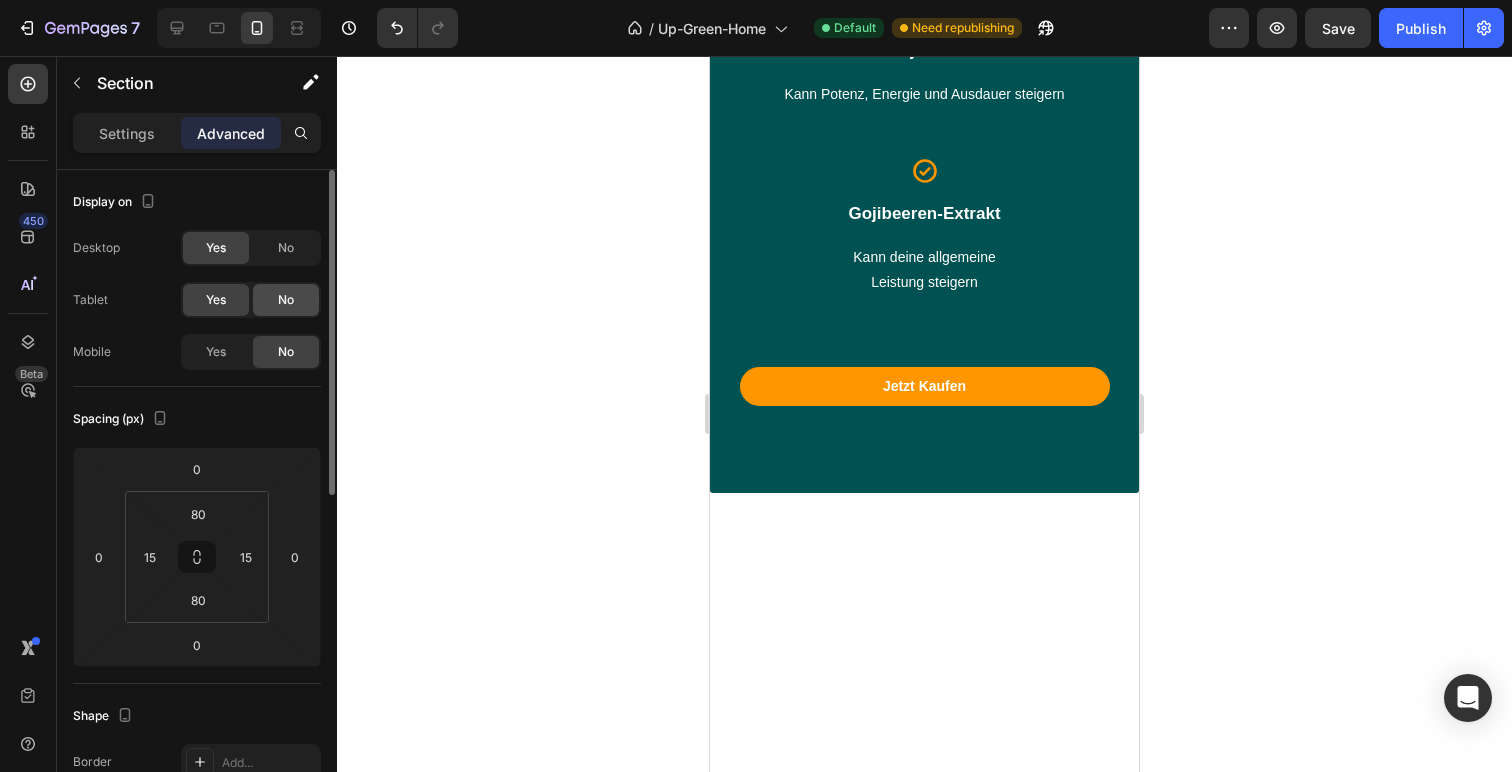 click on "No" 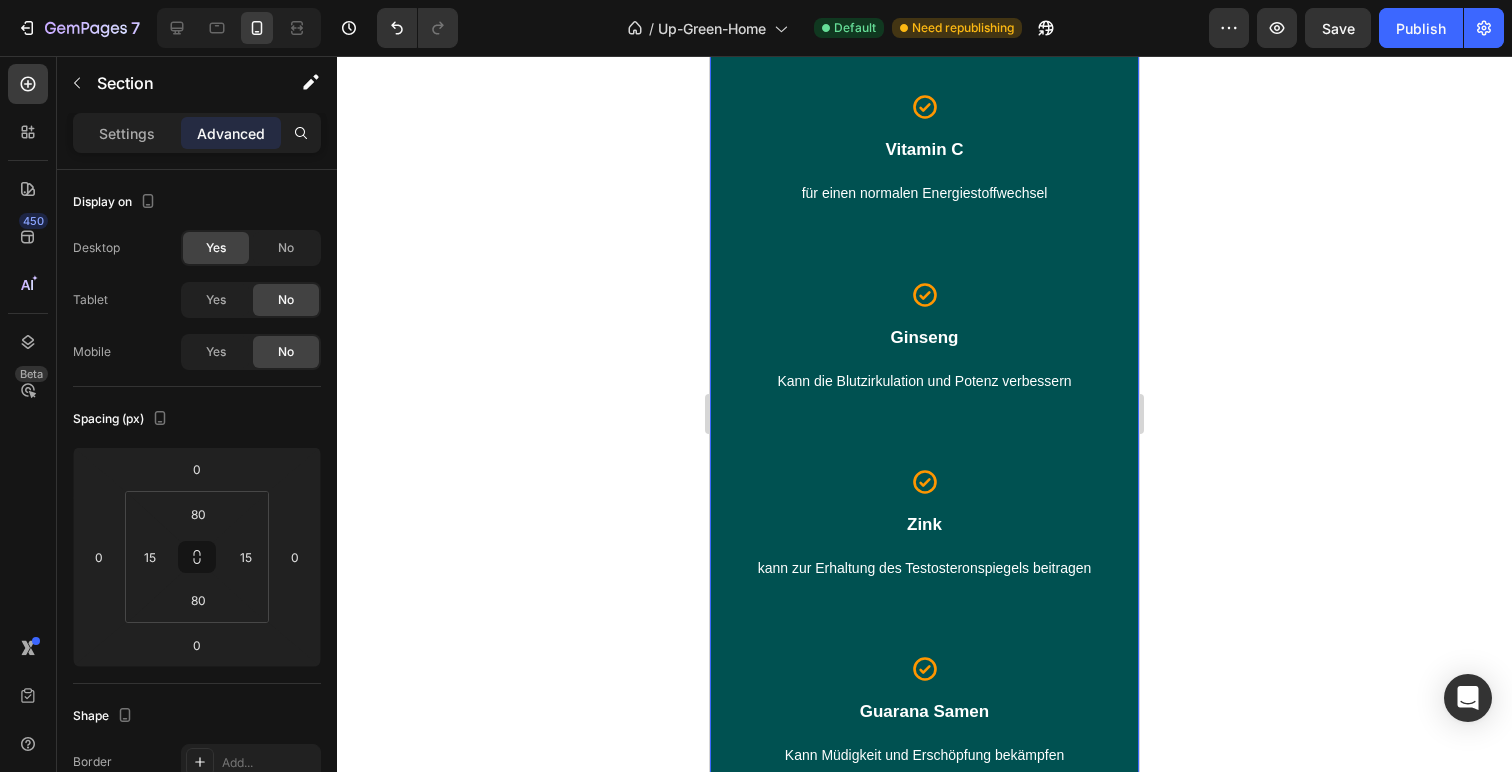 scroll, scrollTop: 4026, scrollLeft: 0, axis: vertical 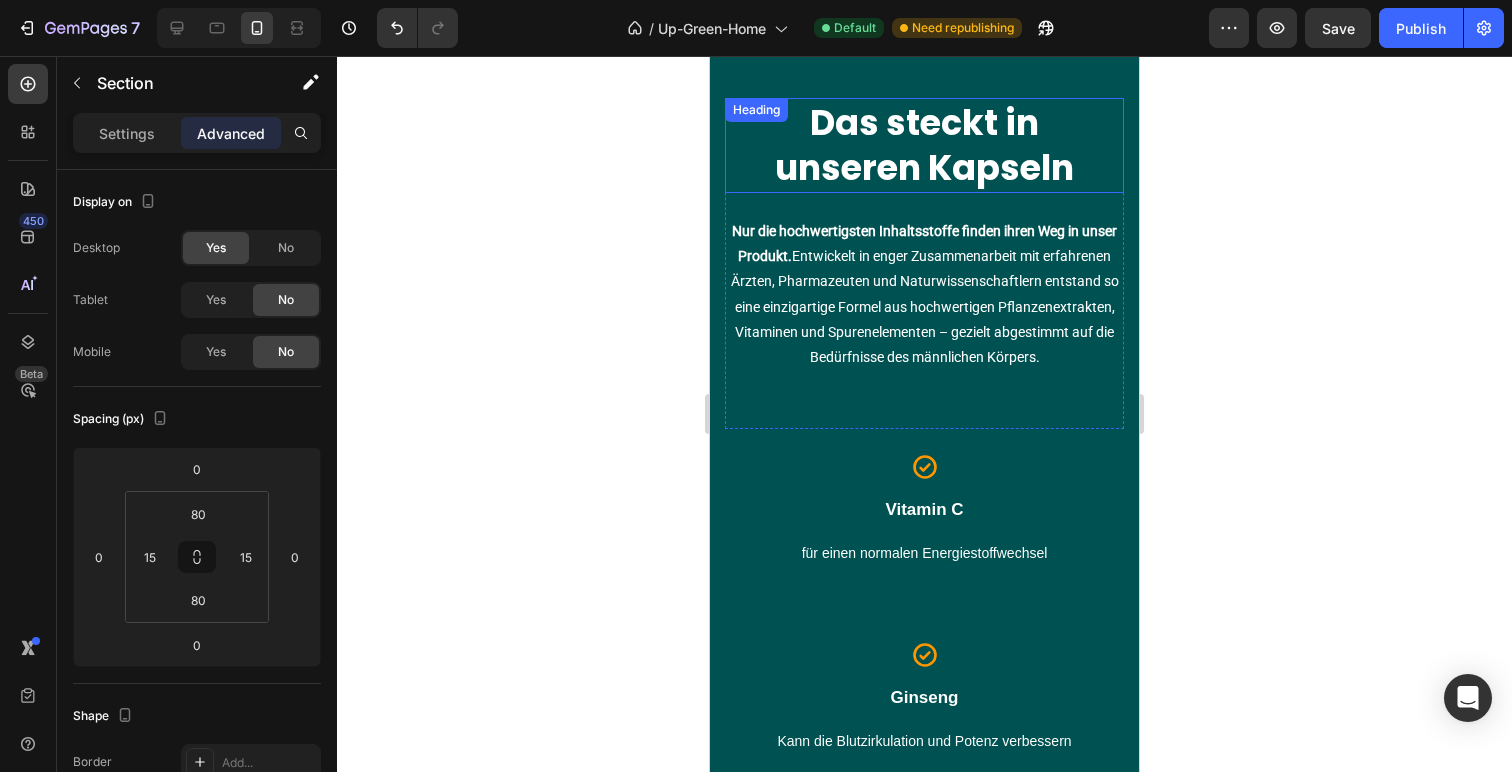 click on "Das steckt in  unseren Kapseln" at bounding box center [924, 145] 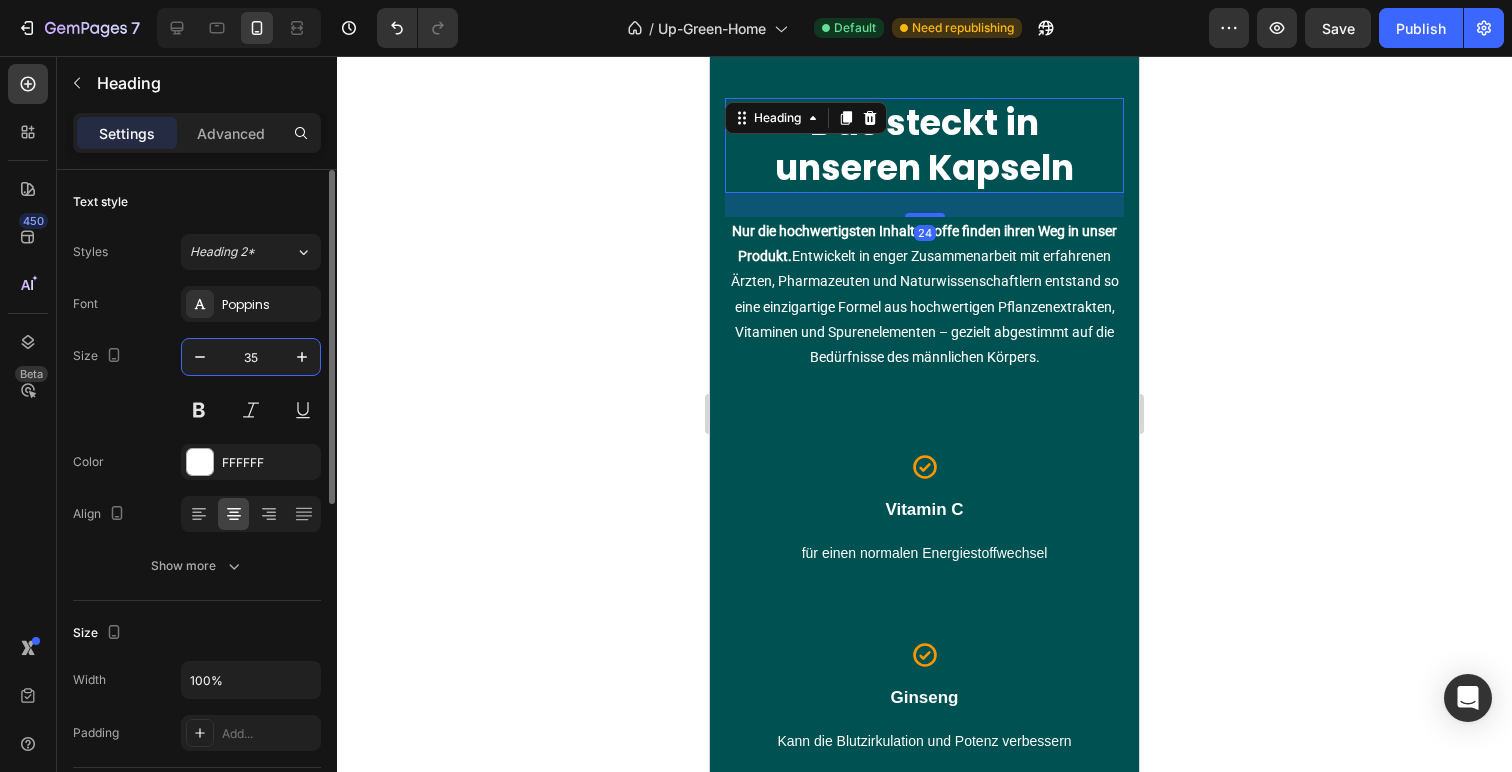 click on "35" at bounding box center (251, 357) 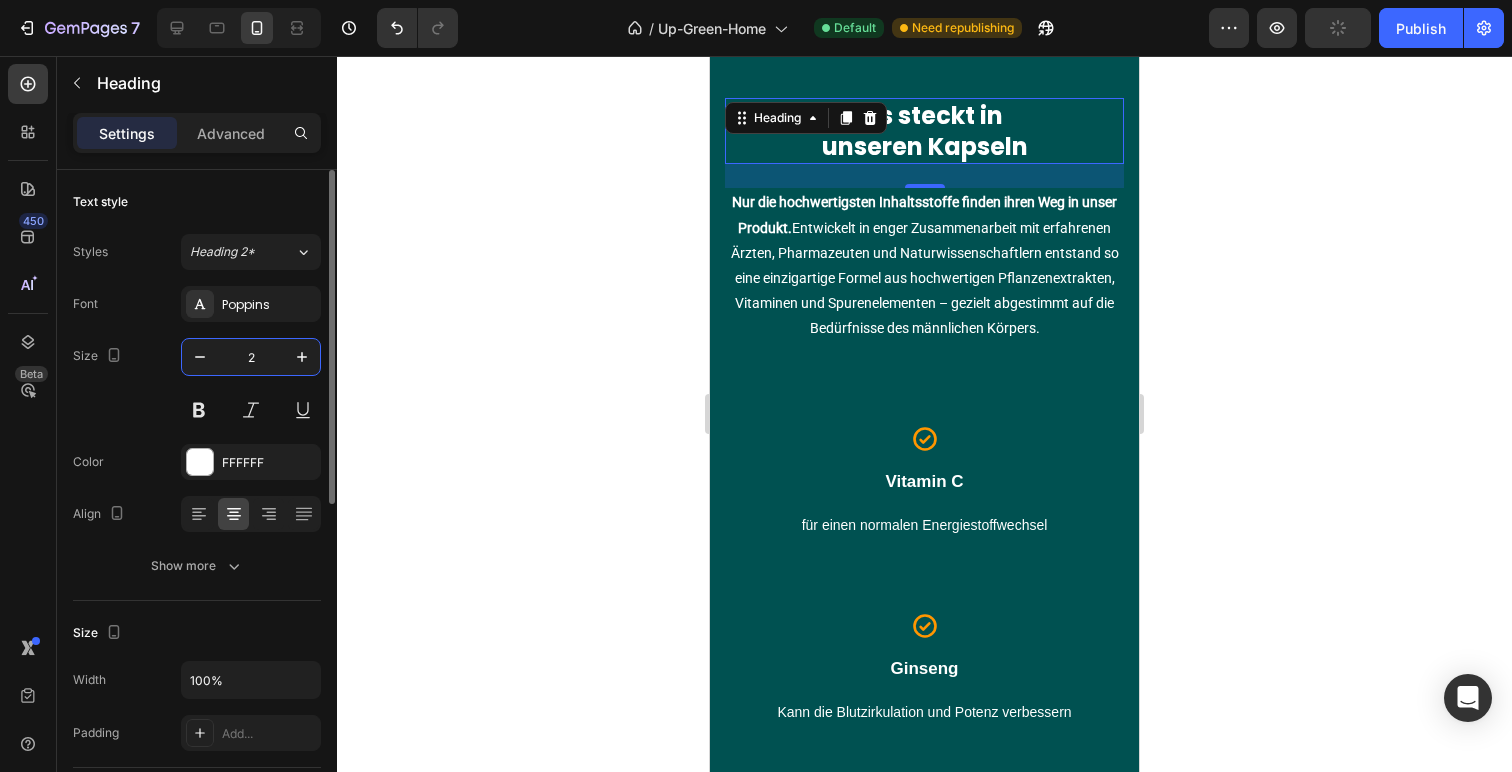 type on "24" 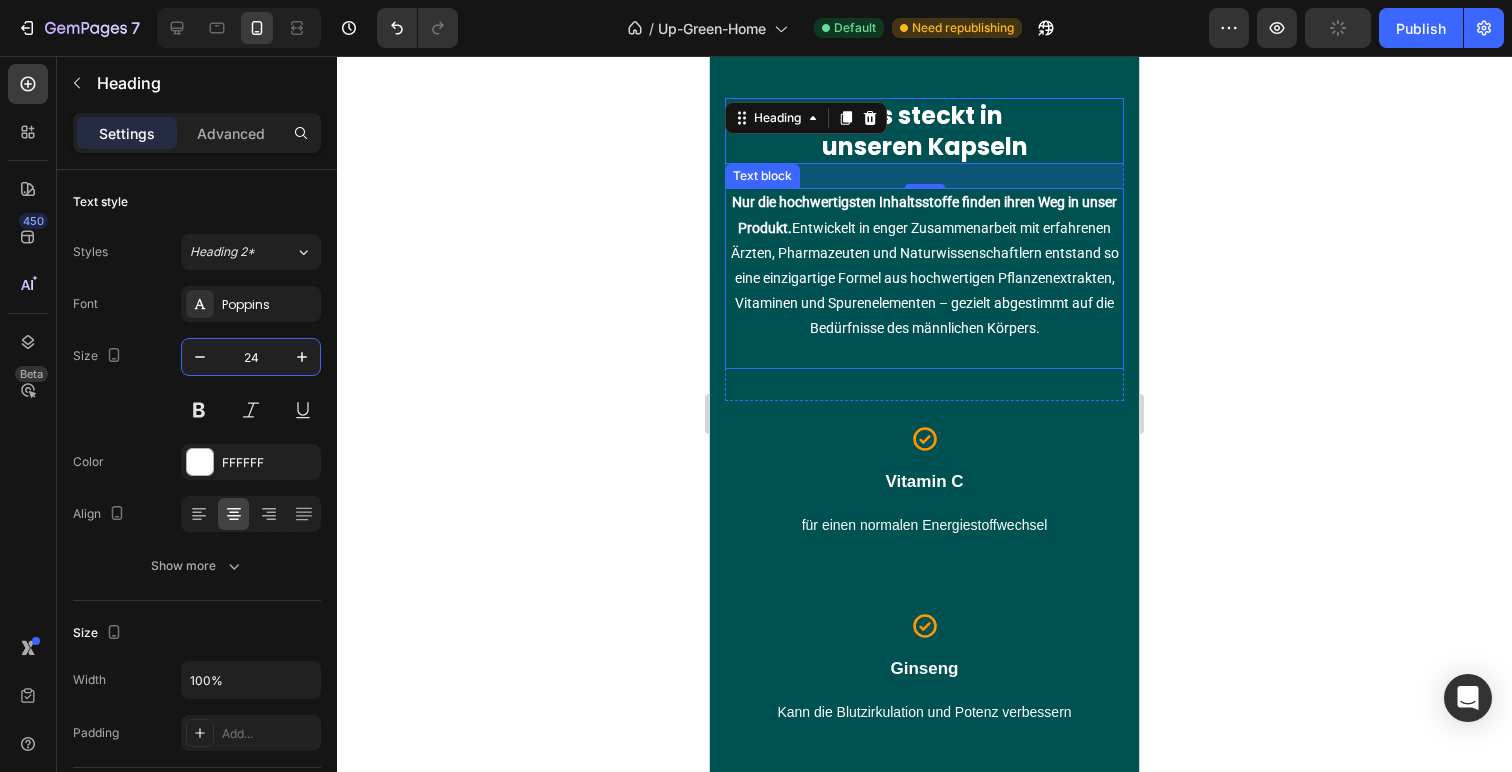 click on "Nur die hochwertigsten Inhaltsstoffe finden ihren Weg in unser Produkt.  Entwickelt in enger Zusammenarbeit mit erfahrenen Ärzten, Pharmazeuten und Naturwissenschaftlern entstand so eine einzigartige Formel aus hochwertigen Pflanzenextrakten, Vitaminen und Spurenelementen – gezielt abgestimmt auf die Bedürfnisse des männlichen Körpers." at bounding box center (924, 265) 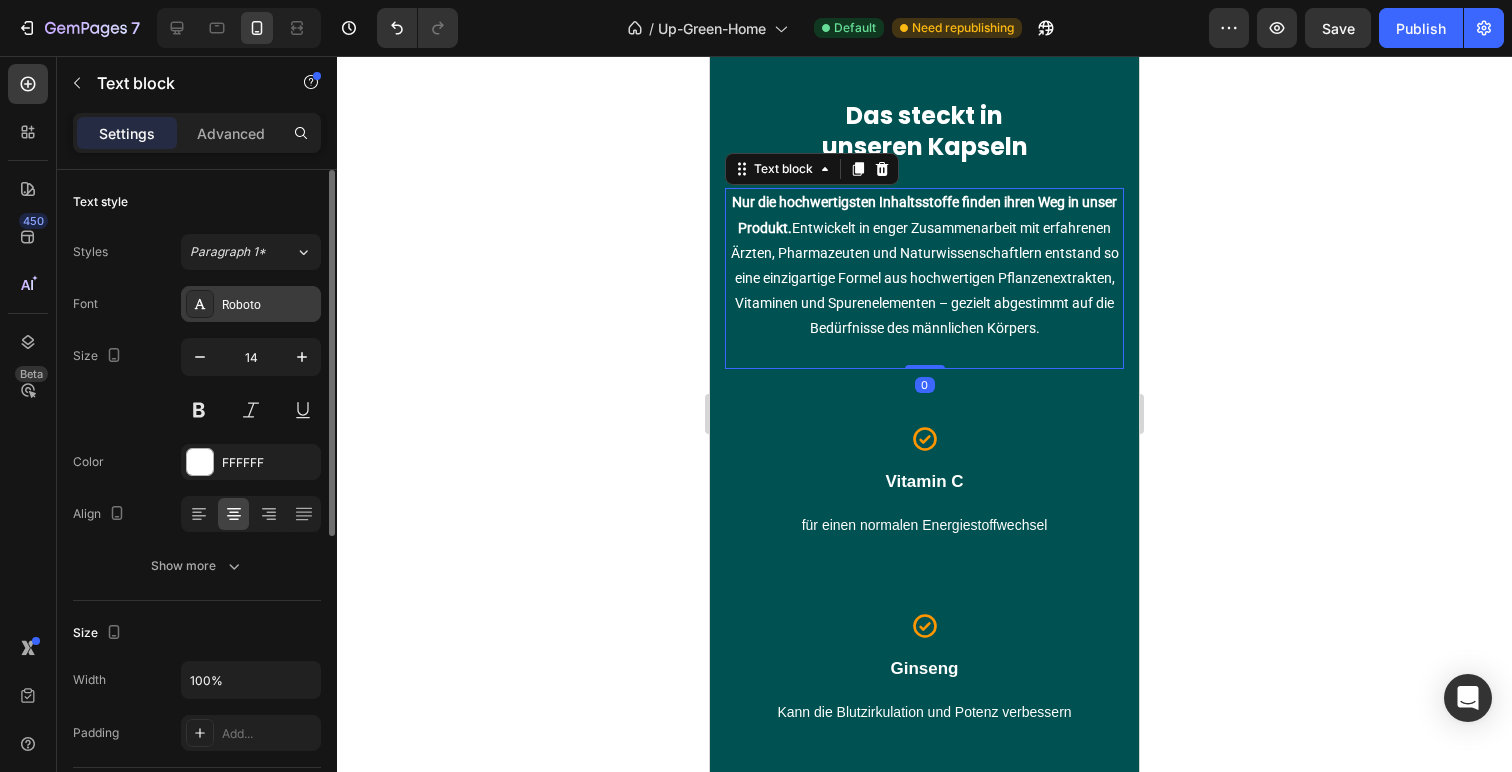 click on "Roboto" at bounding box center (269, 305) 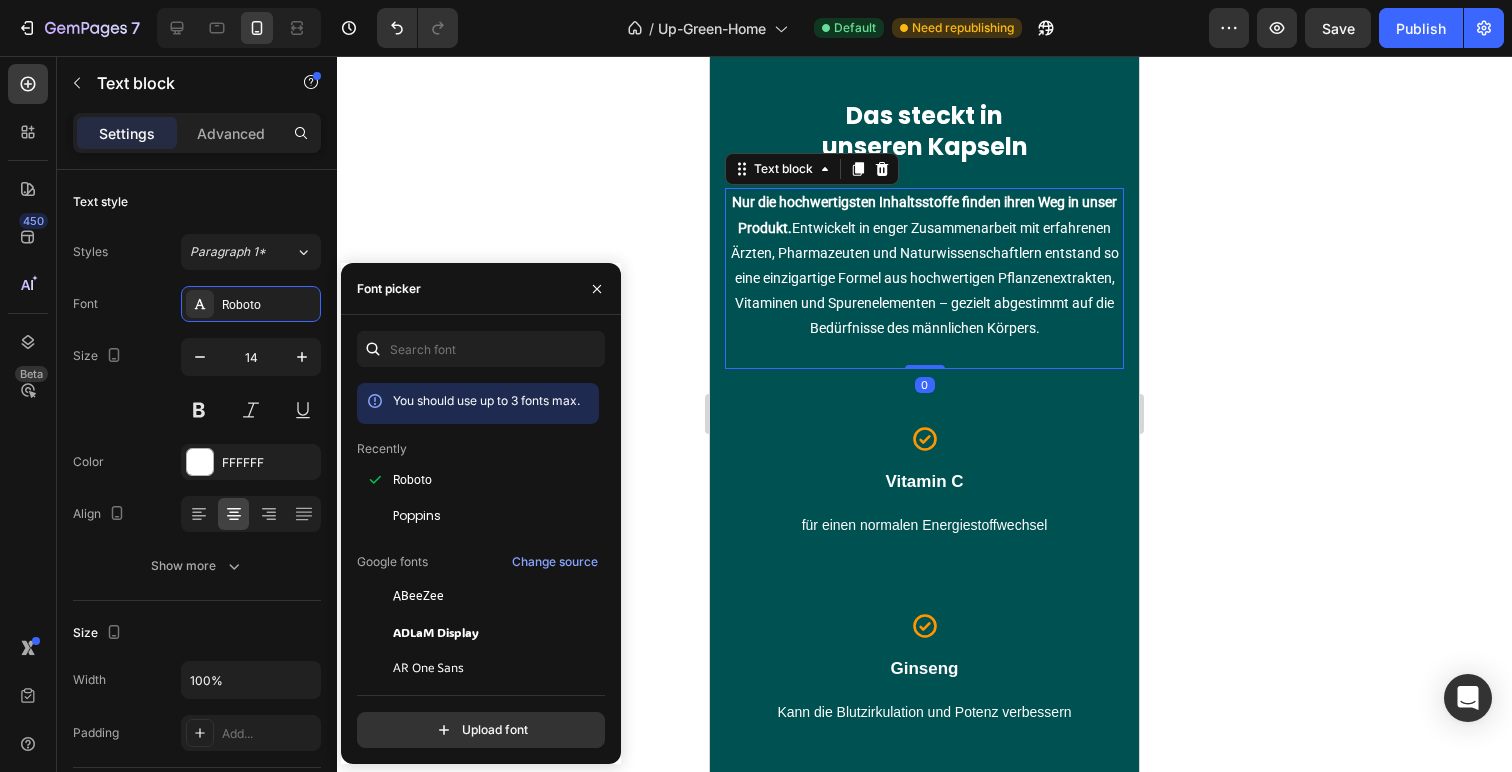 click 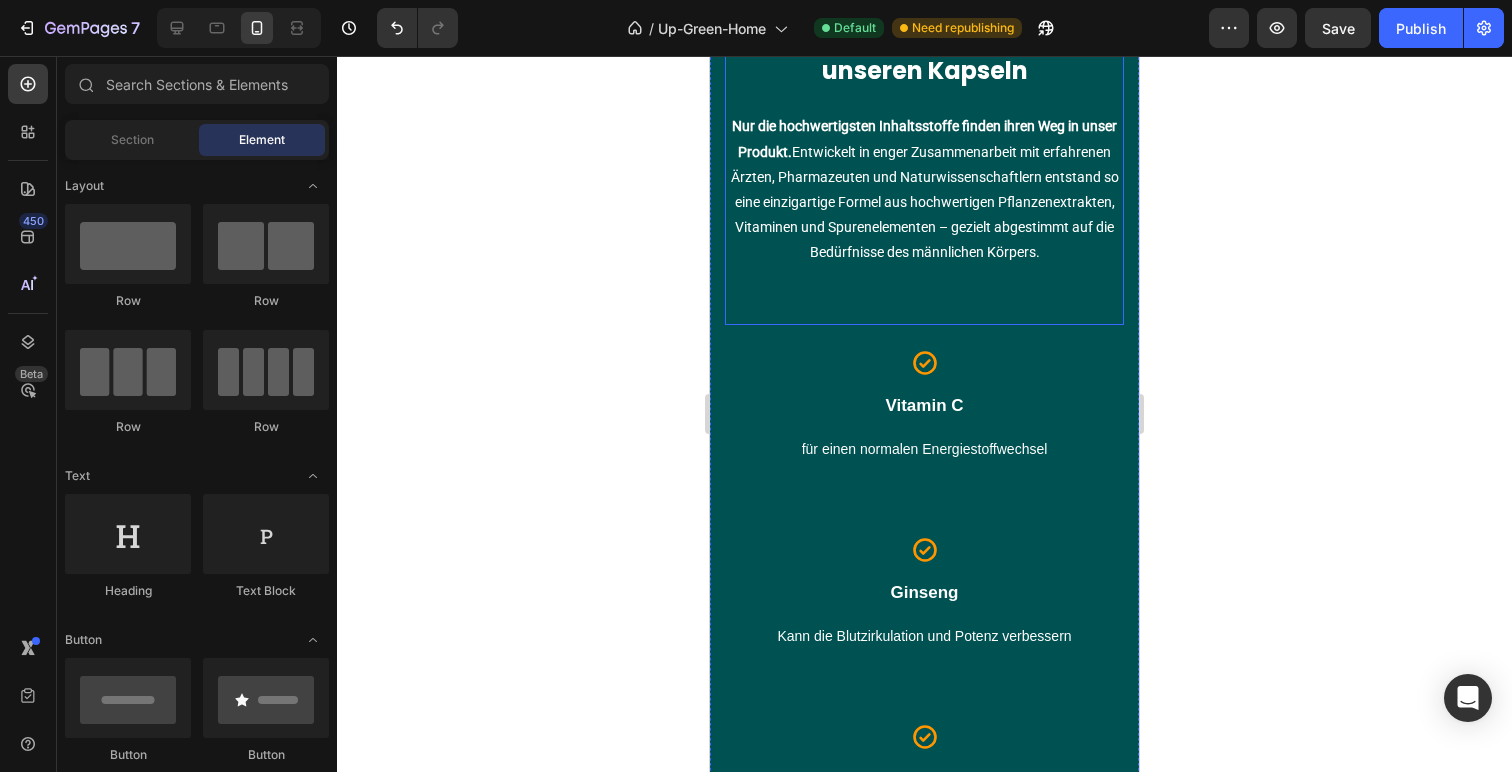 scroll, scrollTop: 4109, scrollLeft: 0, axis: vertical 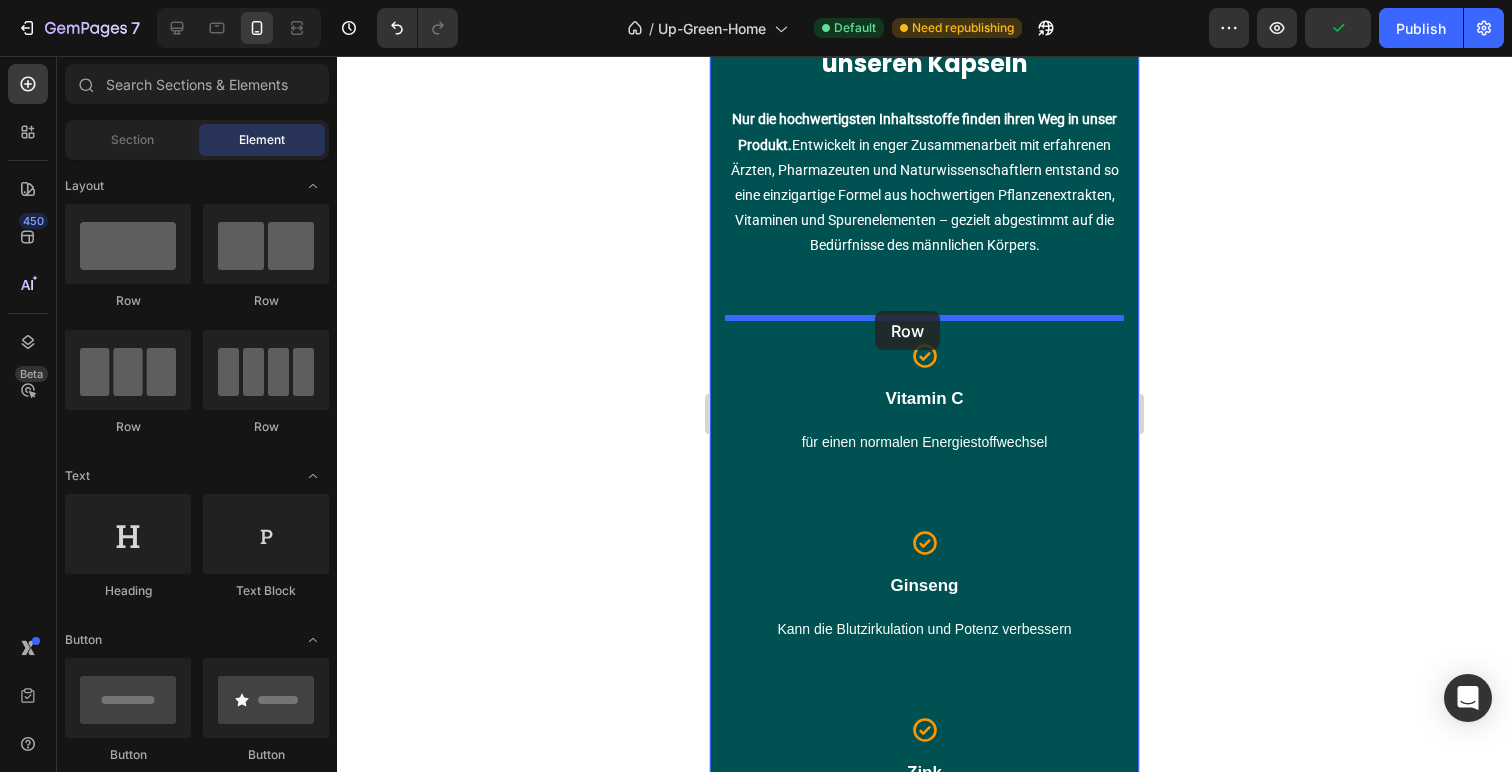 drag, startPoint x: 968, startPoint y: 322, endPoint x: 875, endPoint y: 311, distance: 93.64828 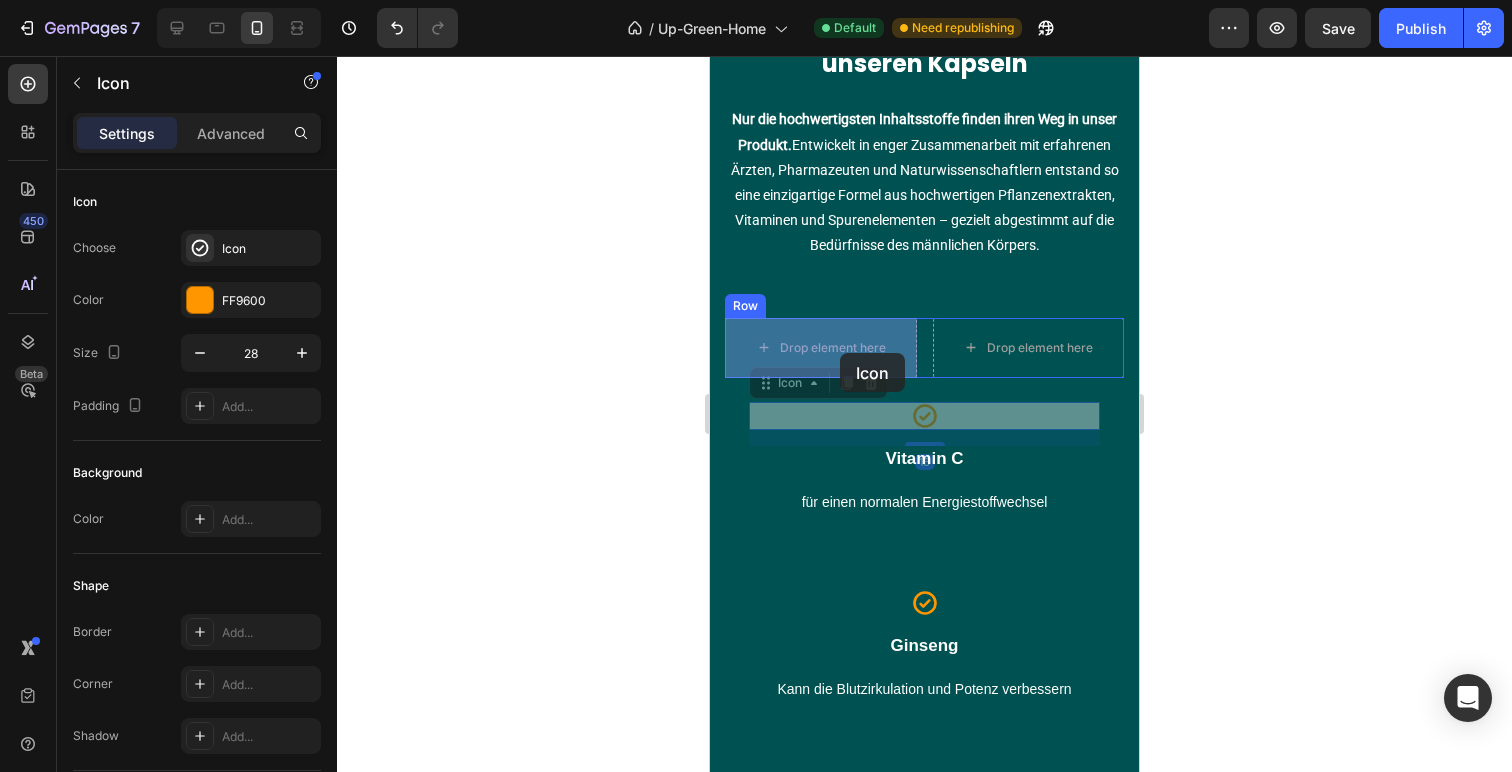 drag, startPoint x: 931, startPoint y: 415, endPoint x: 839, endPoint y: 352, distance: 111.503365 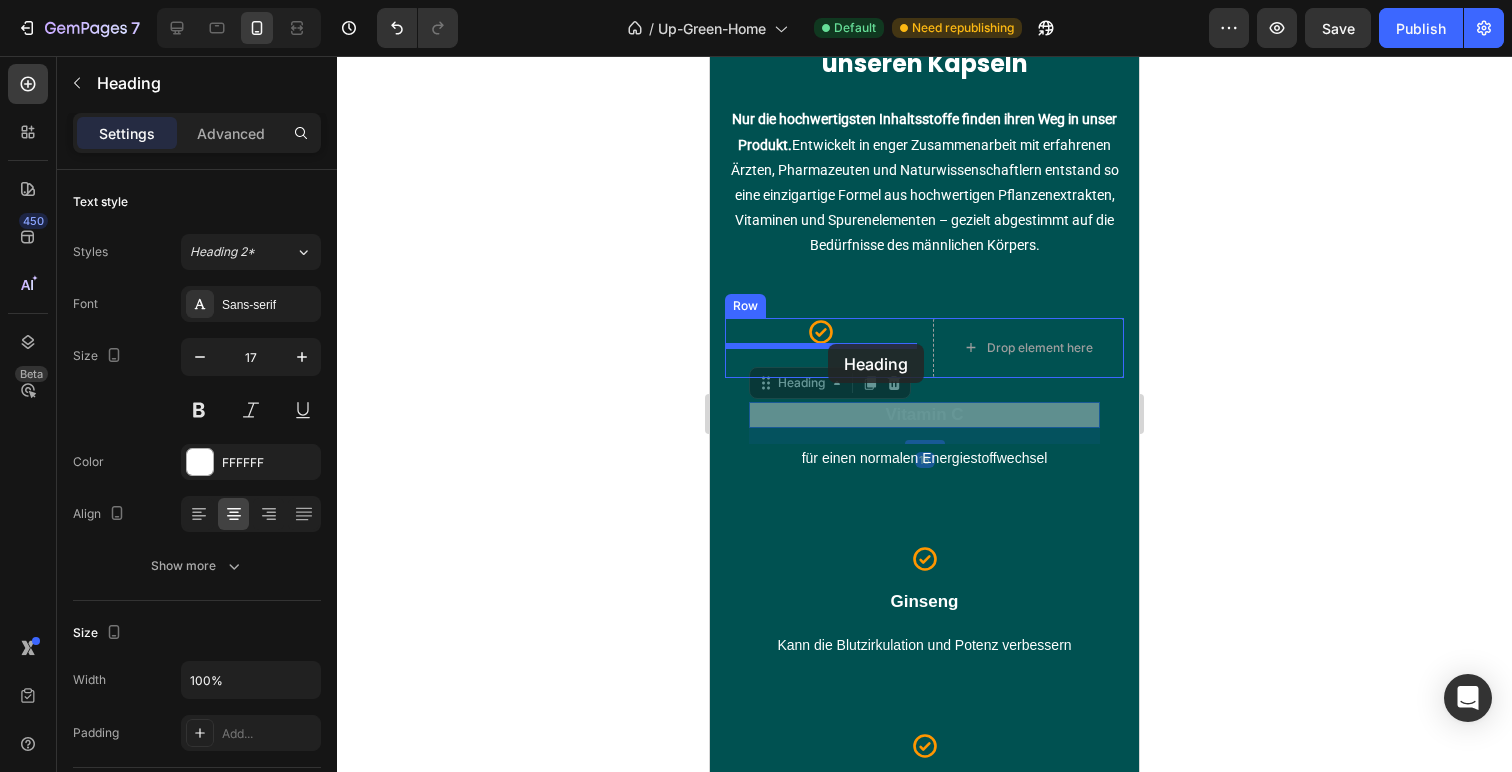 drag, startPoint x: 927, startPoint y: 411, endPoint x: 828, endPoint y: 344, distance: 119.54079 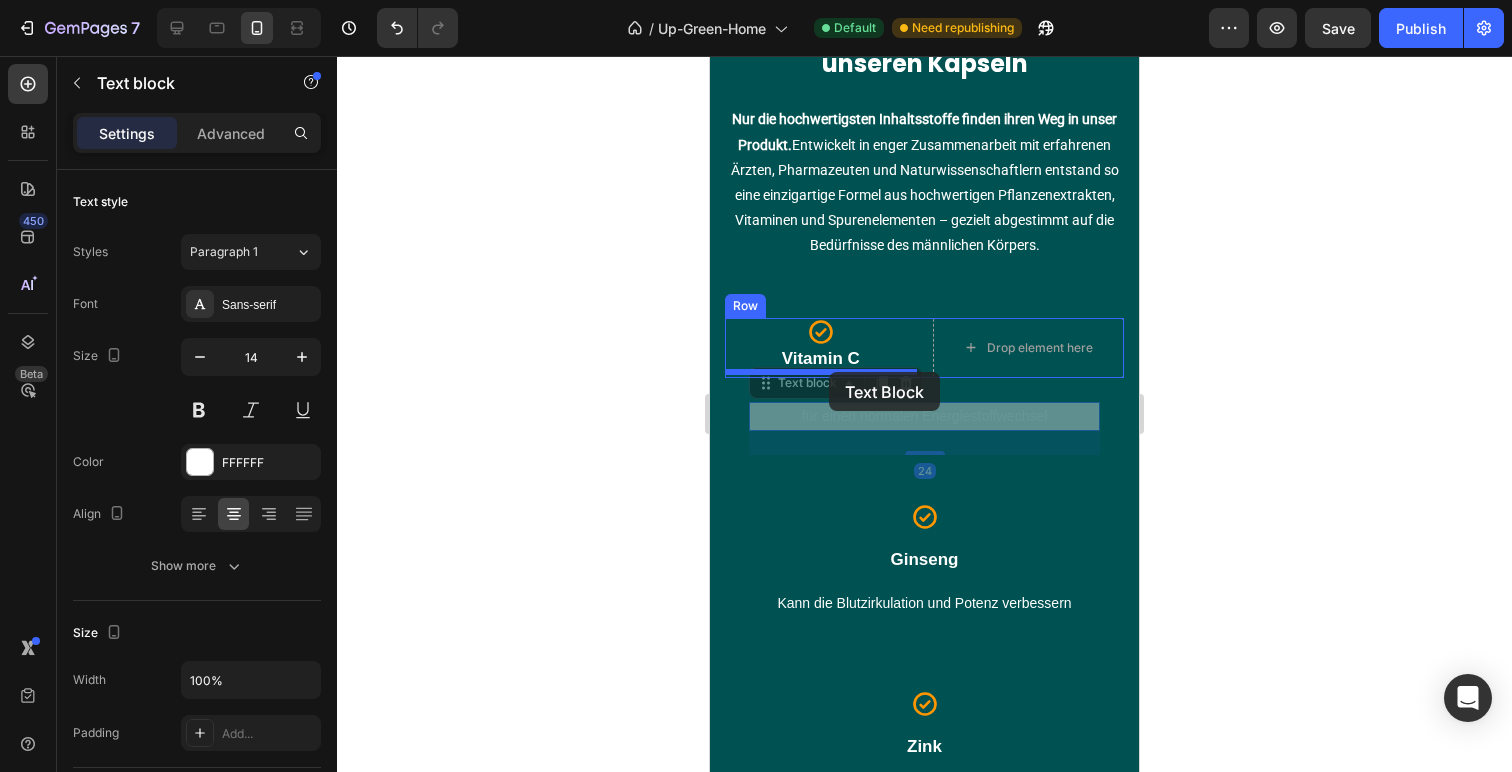 drag, startPoint x: 937, startPoint y: 419, endPoint x: 829, endPoint y: 372, distance: 117.7837 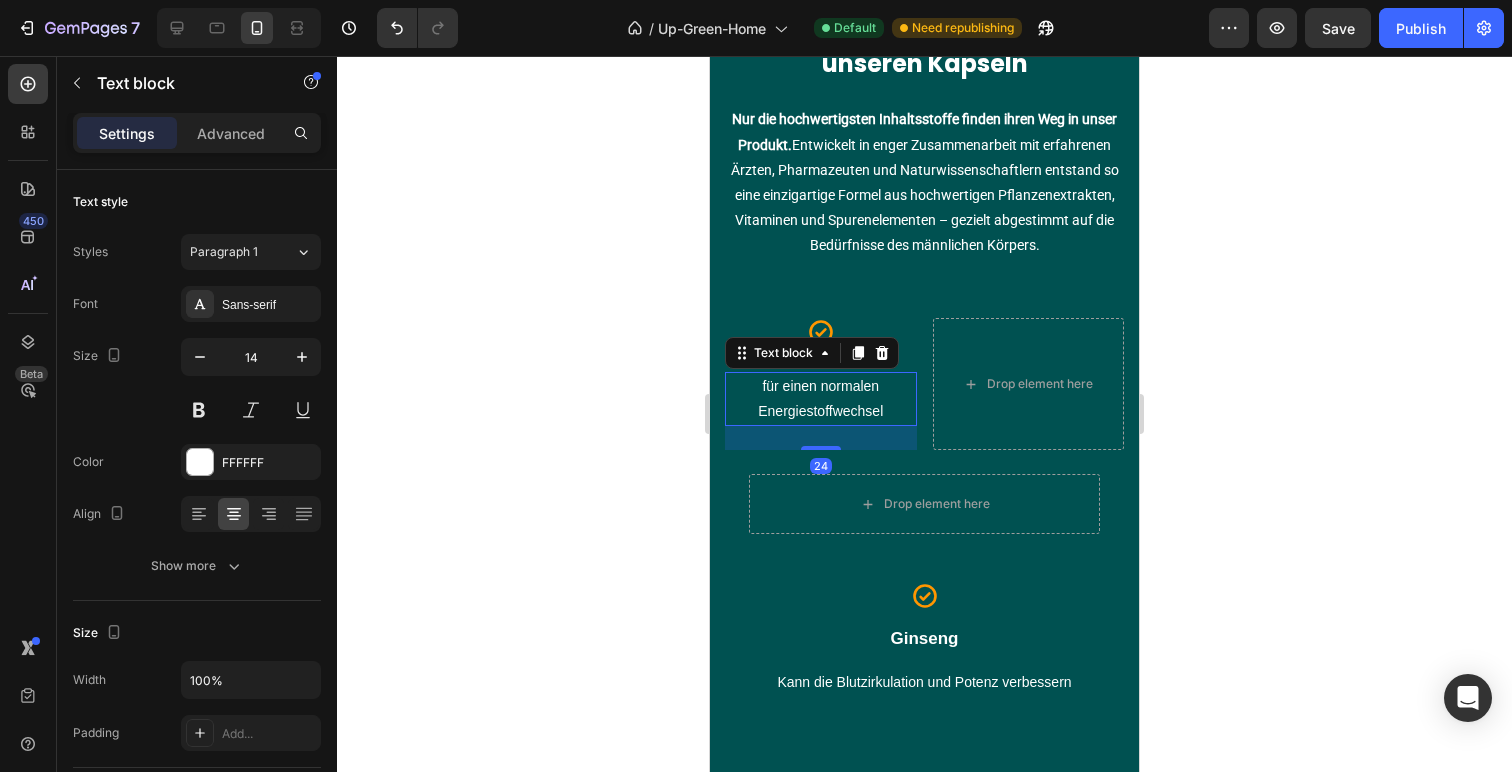 click 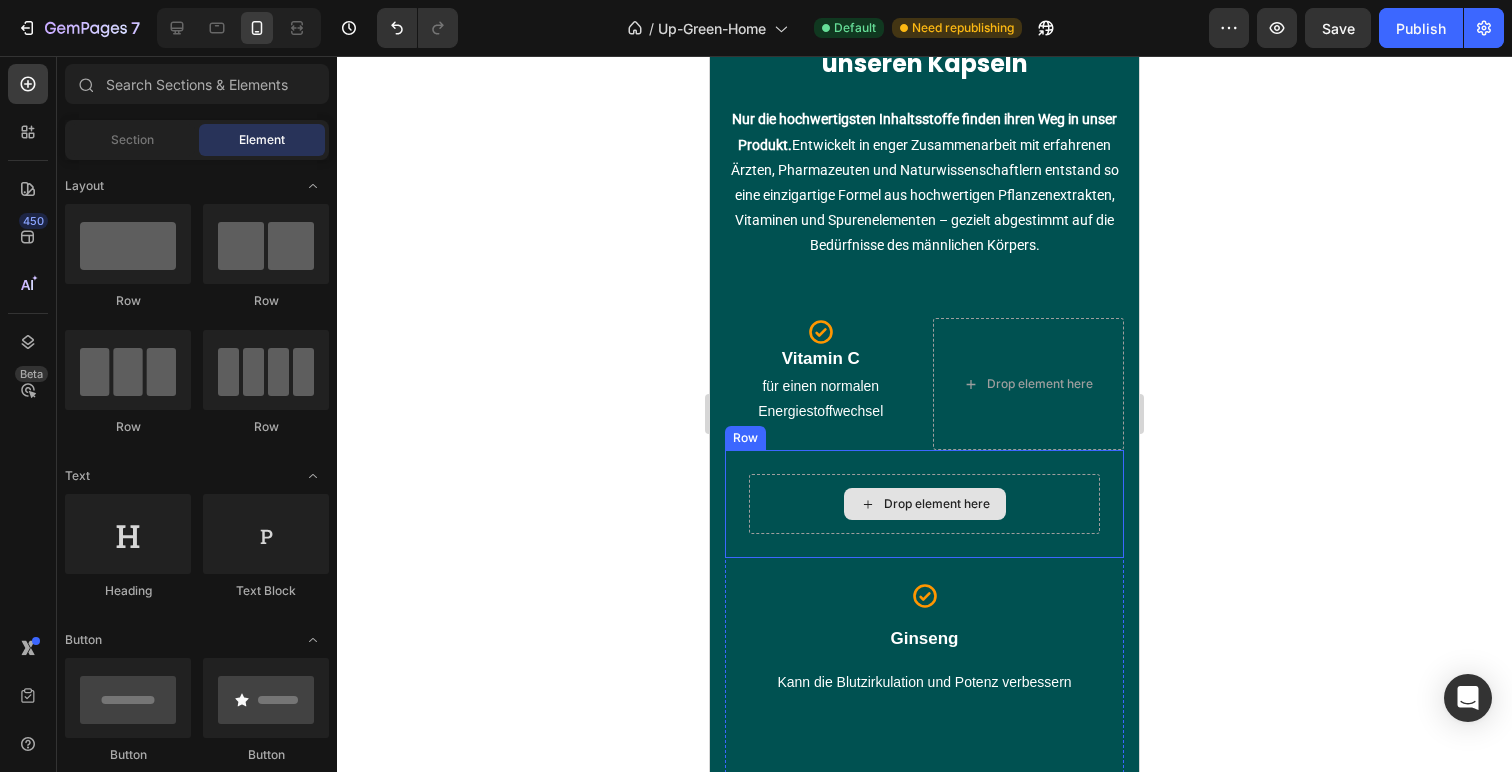 click on "Drop element here" at bounding box center (924, 504) 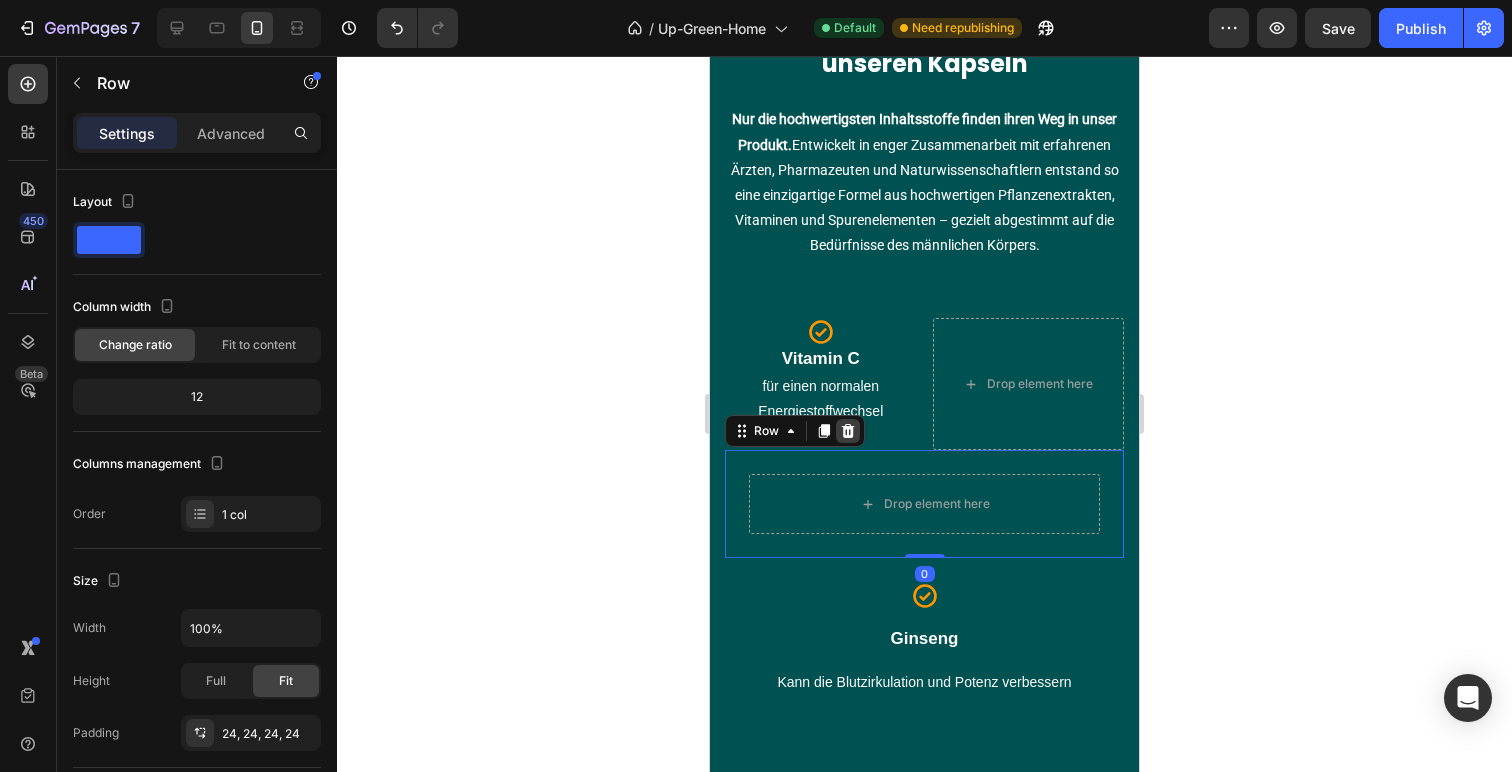 click 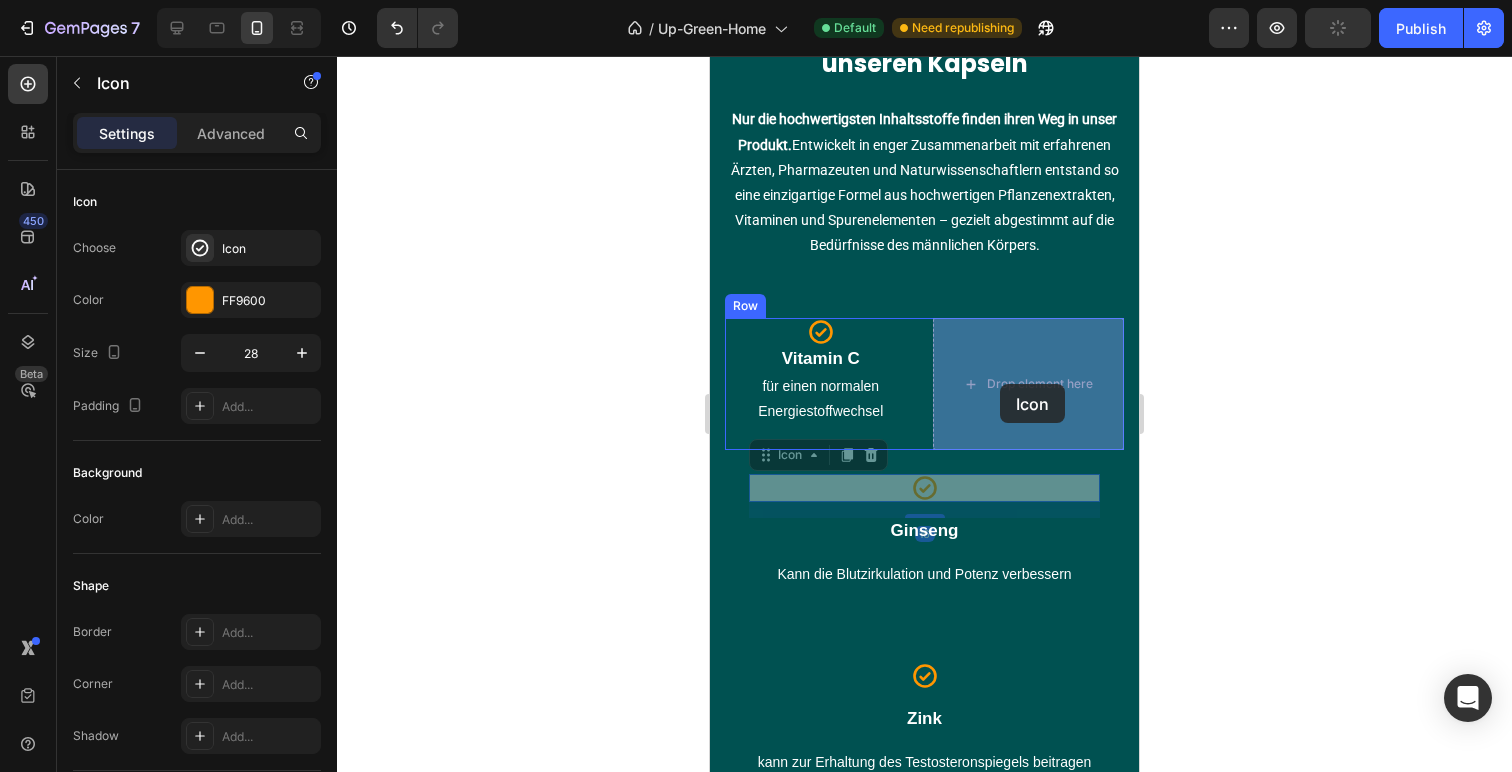 drag, startPoint x: 928, startPoint y: 488, endPoint x: 999, endPoint y: 385, distance: 125.09996 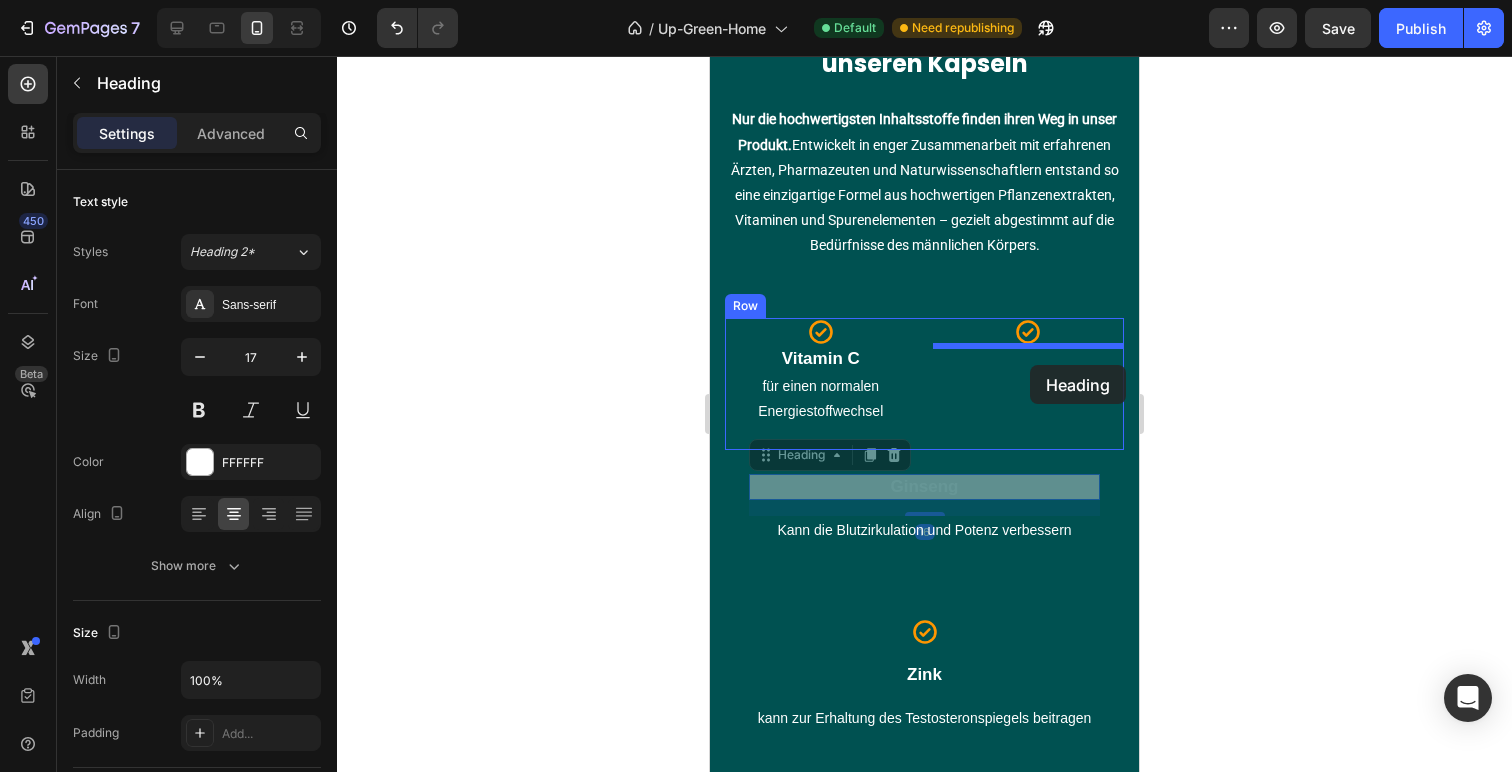 drag, startPoint x: 905, startPoint y: 487, endPoint x: 1030, endPoint y: 365, distance: 174.66826 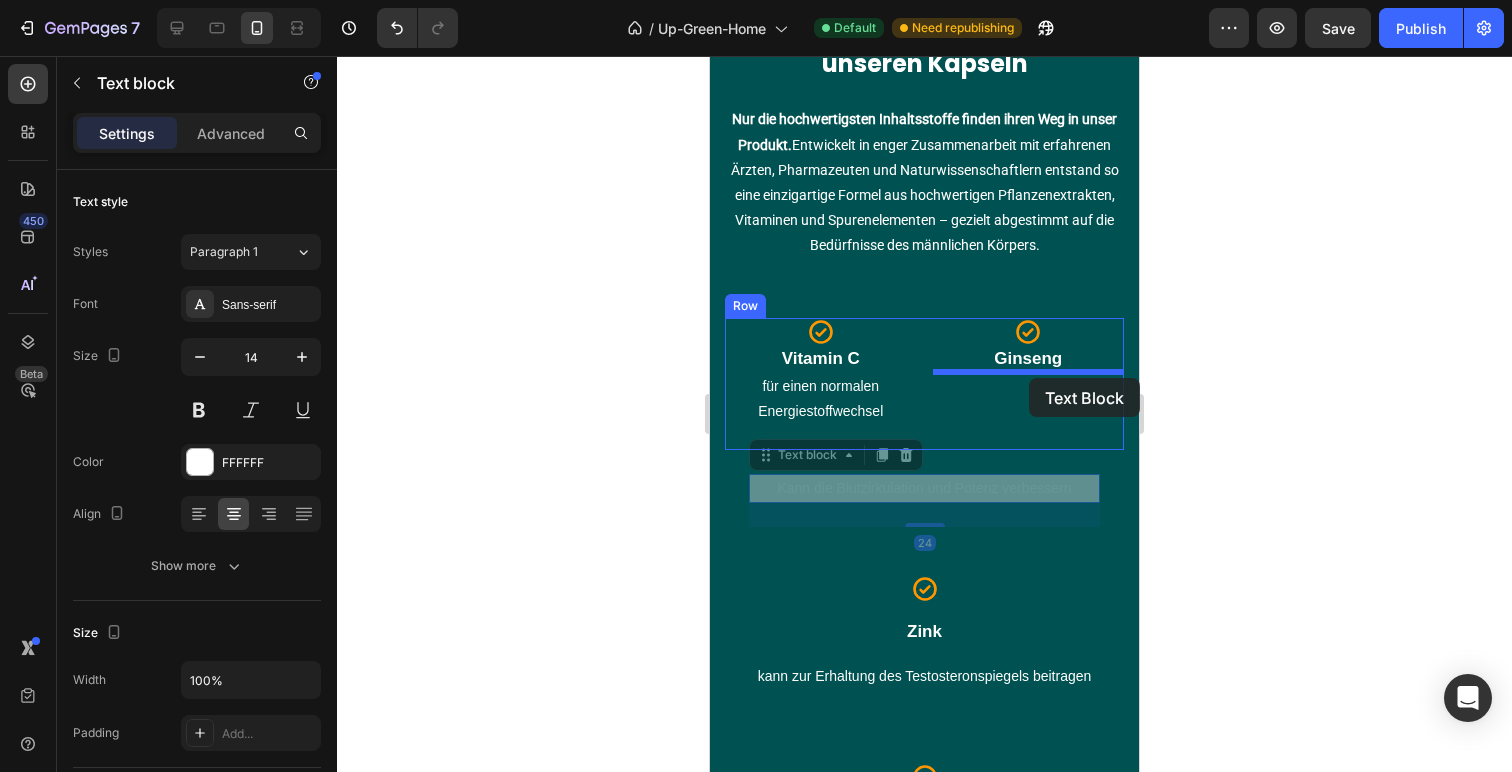 drag, startPoint x: 933, startPoint y: 487, endPoint x: 1029, endPoint y: 378, distance: 145.24806 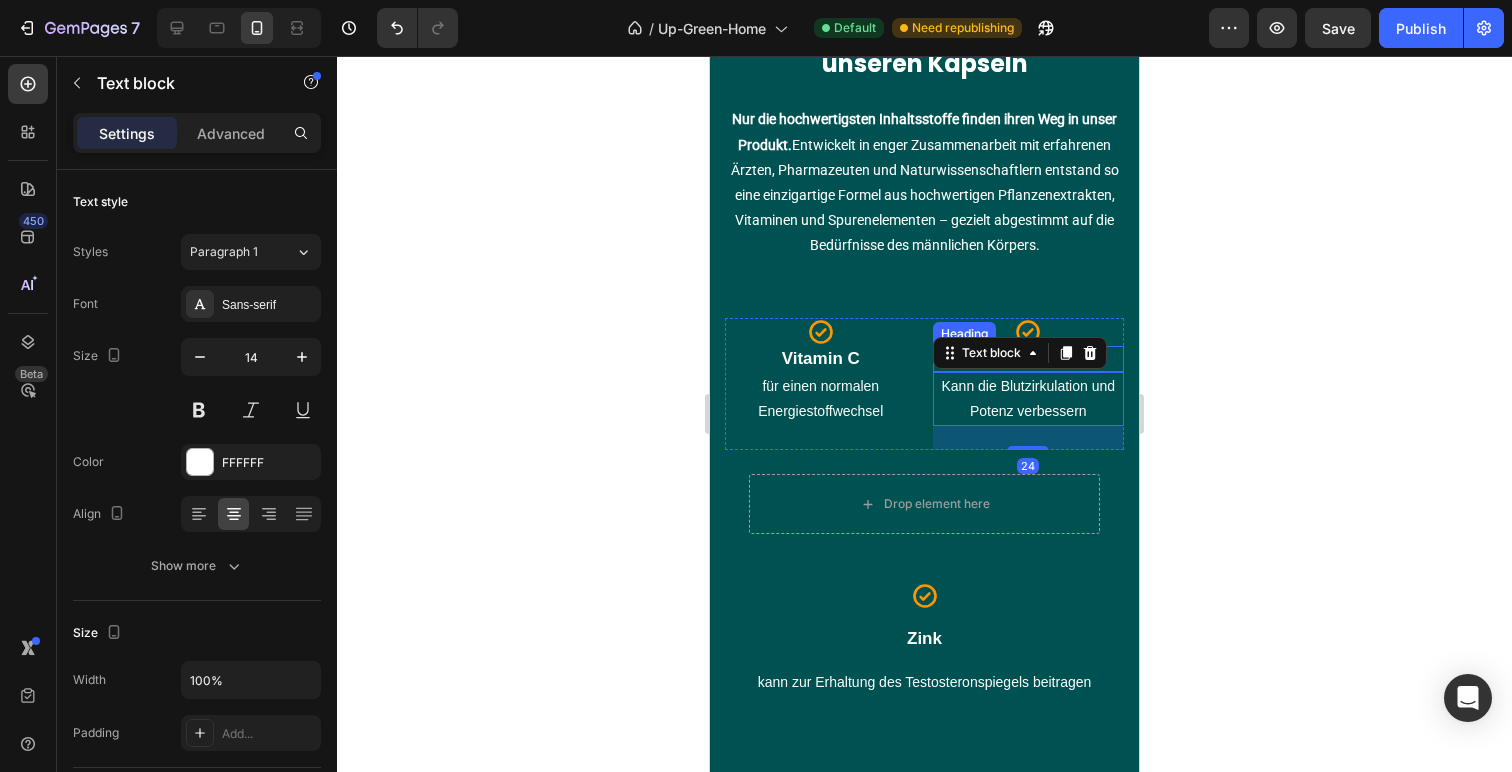 click 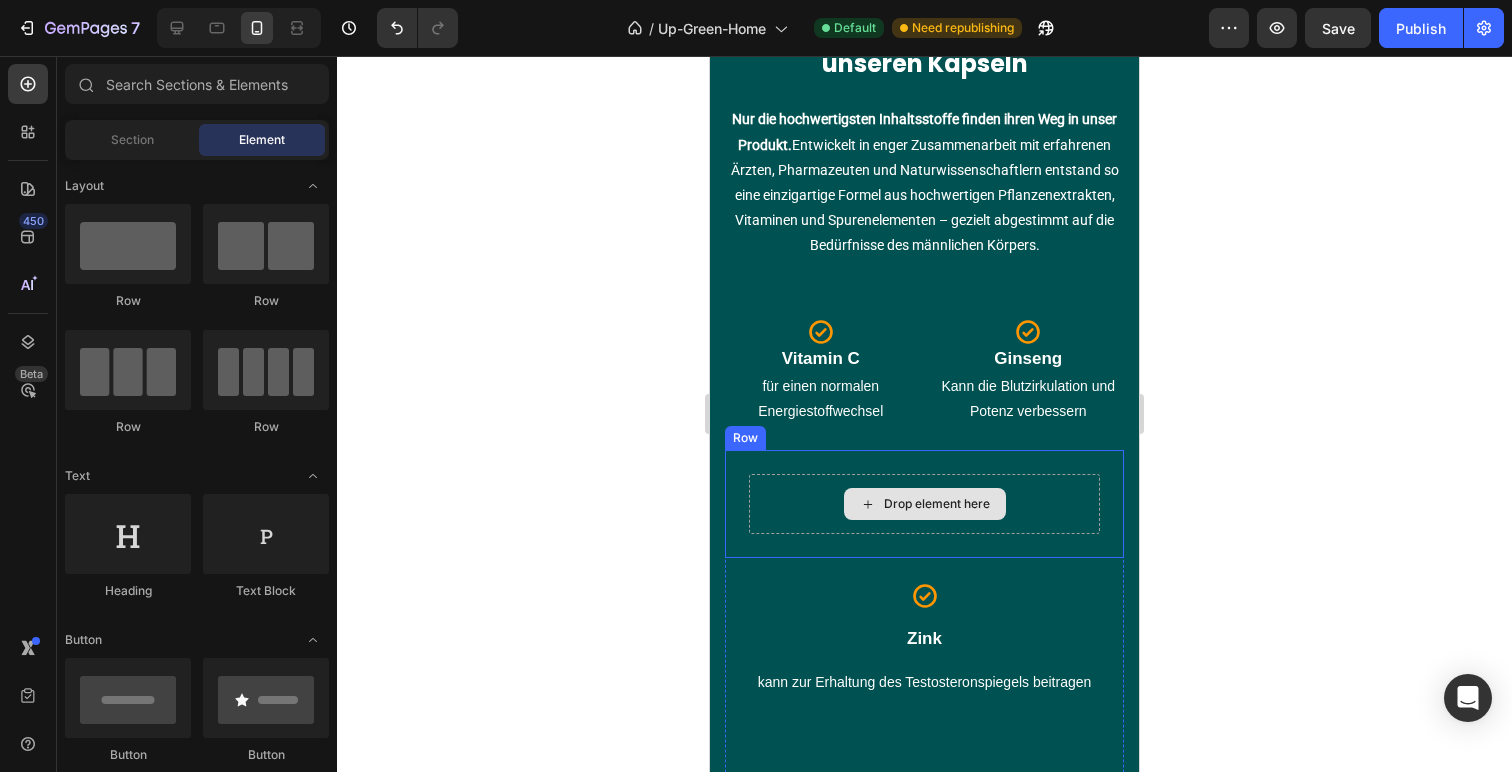 click on "Drop element here" at bounding box center (924, 504) 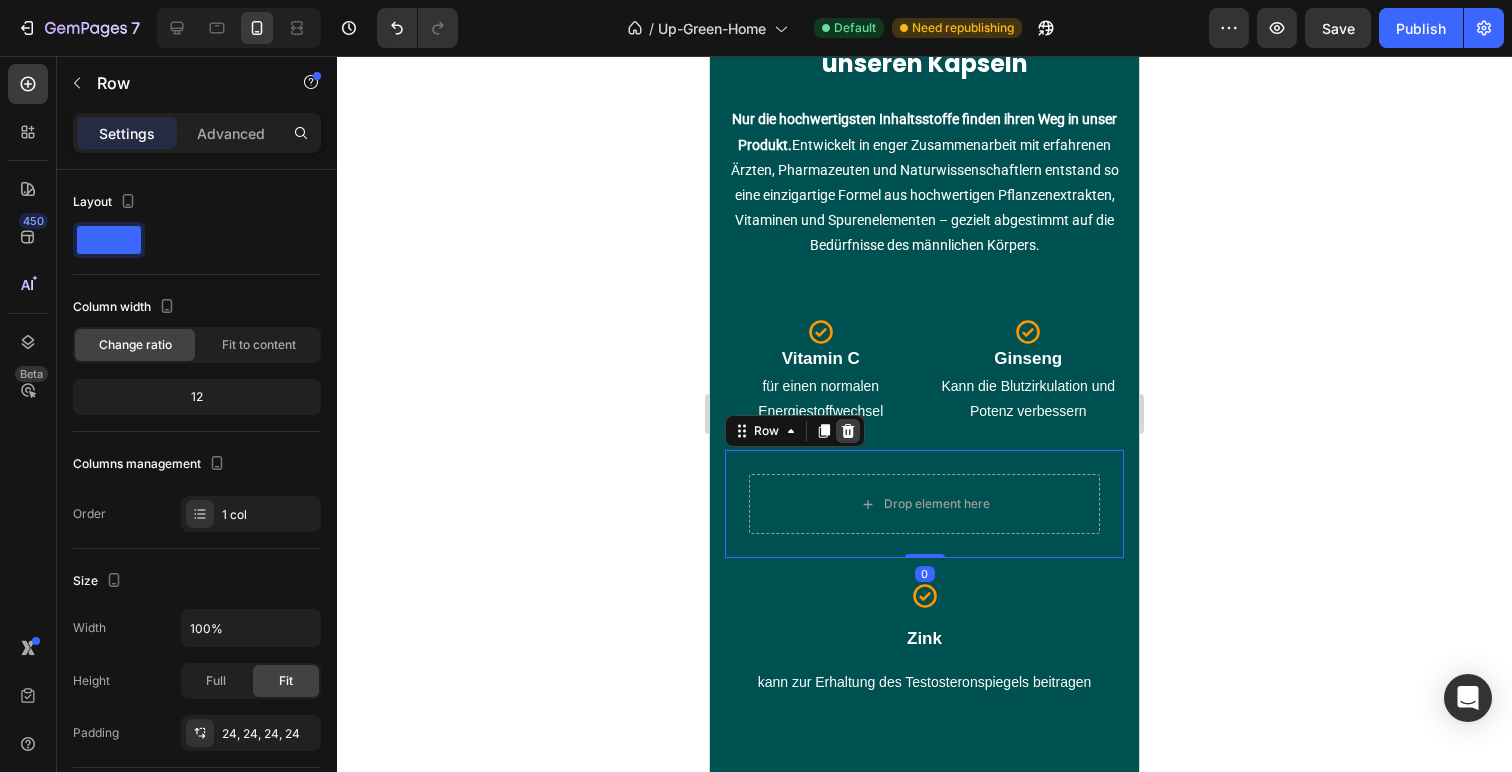 click 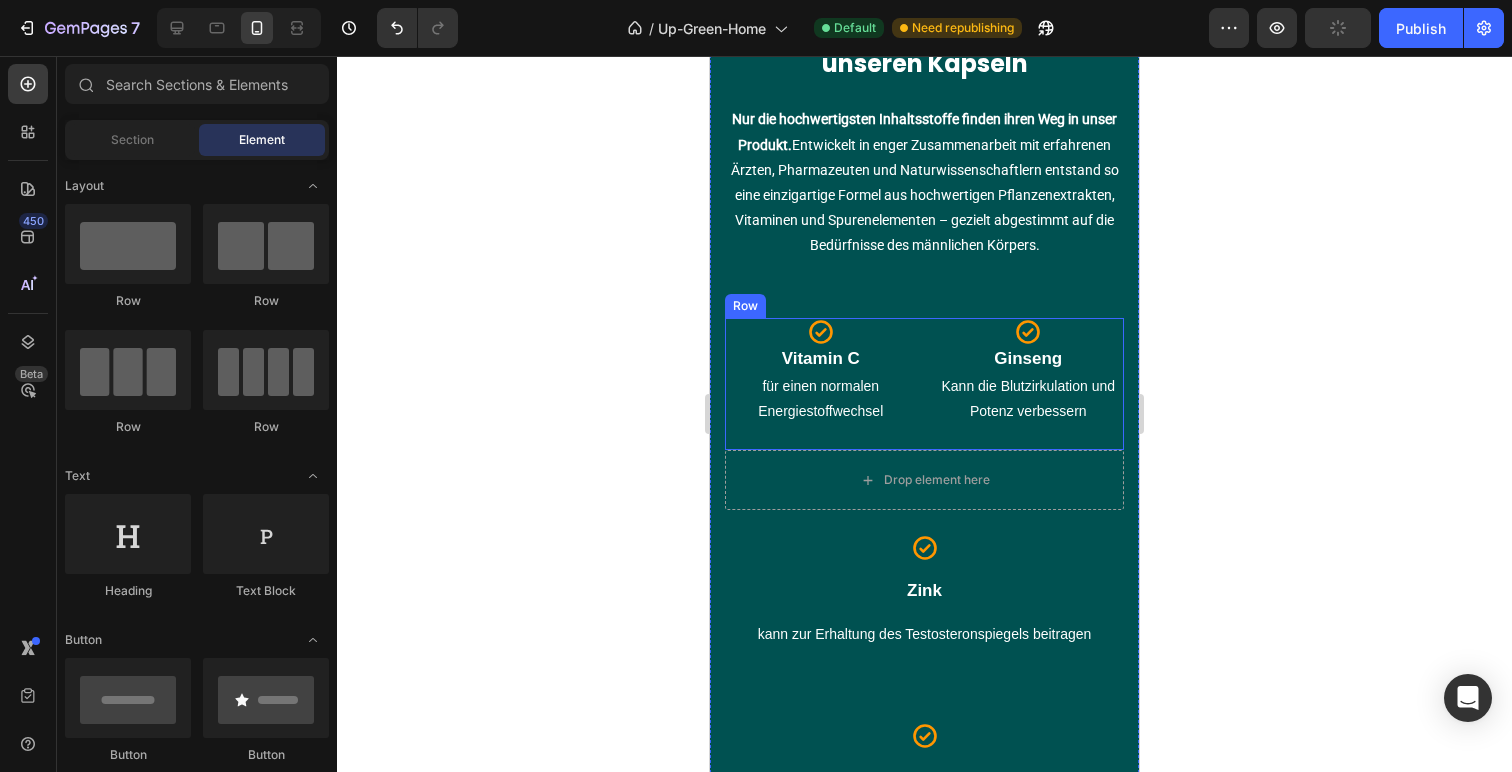 click on "Icon Vitamin C  Heading für einen normalen Energiestoffwechsel  Text block
Icon Ginseng Heading Kann die Blutzirkulation und Potenz verbessern Text block Row" at bounding box center [924, 384] 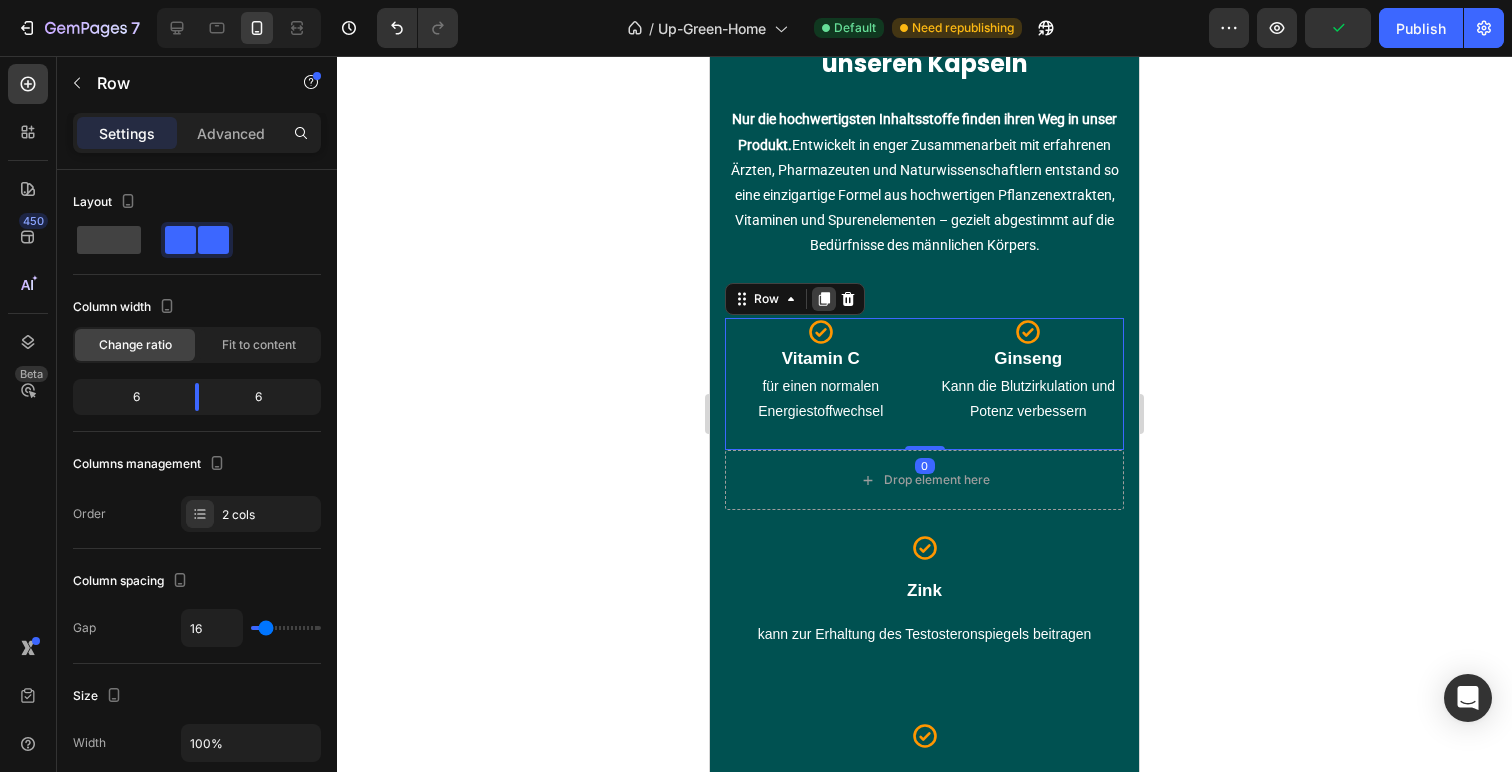 click 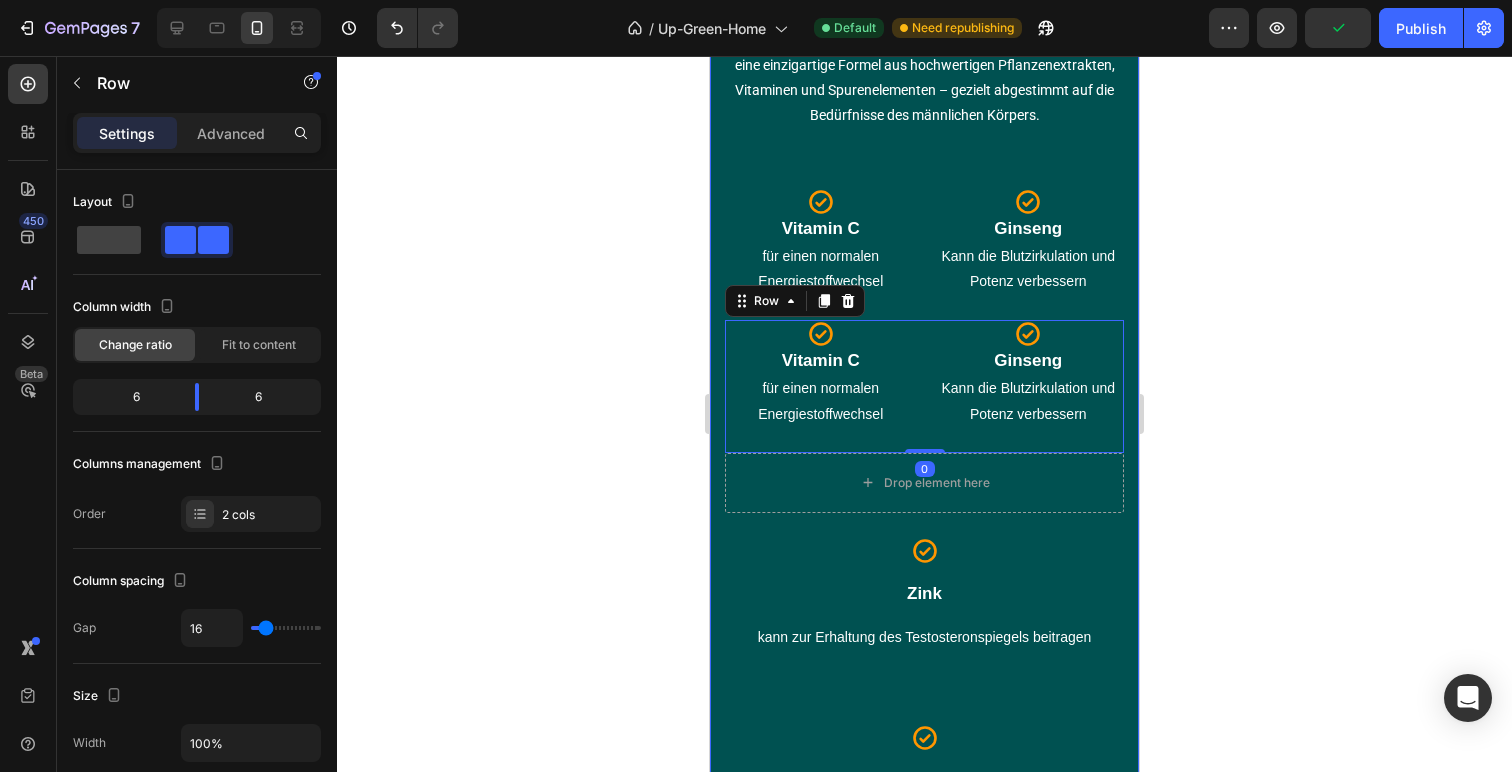 scroll, scrollTop: 4323, scrollLeft: 0, axis: vertical 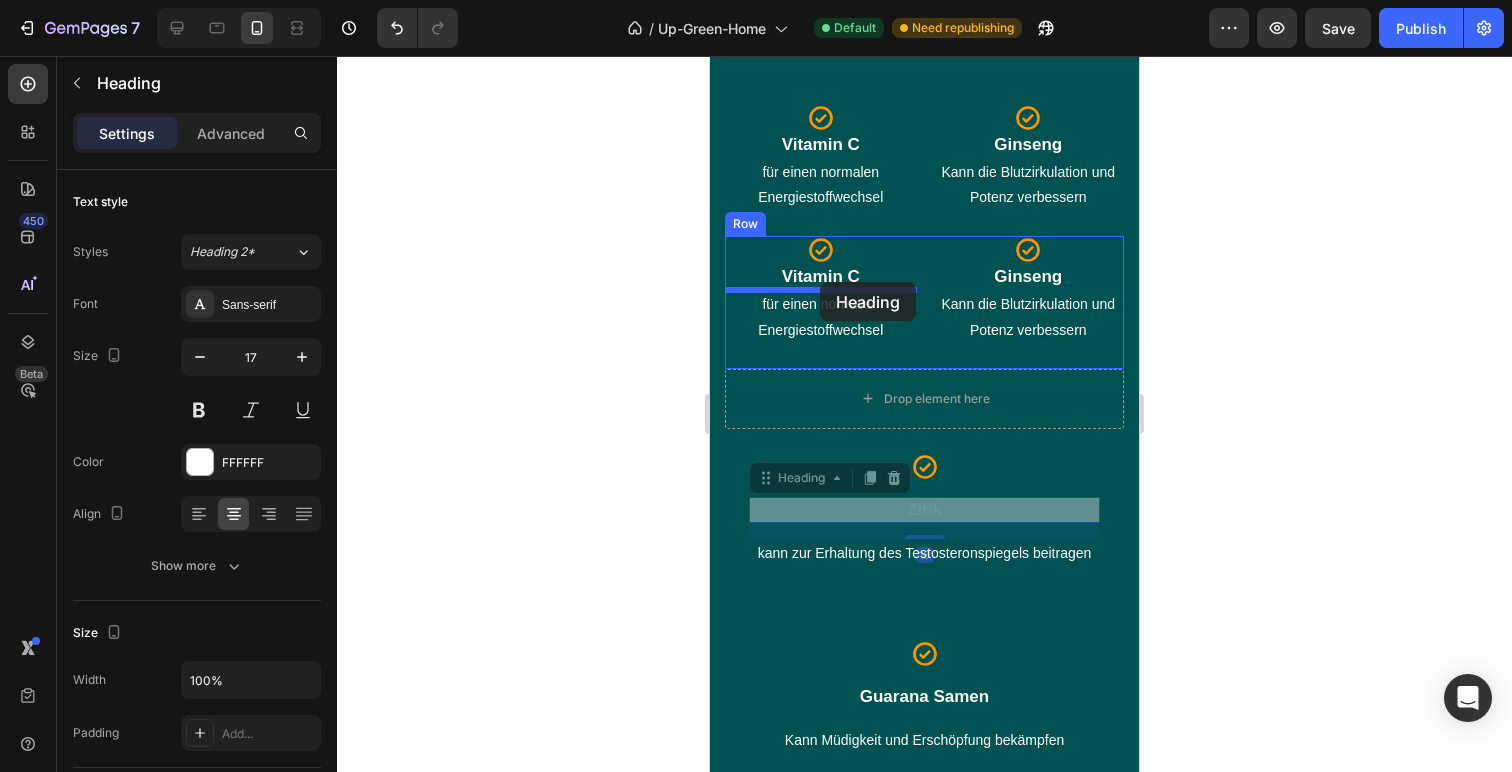 drag, startPoint x: 924, startPoint y: 515, endPoint x: 820, endPoint y: 282, distance: 255.15681 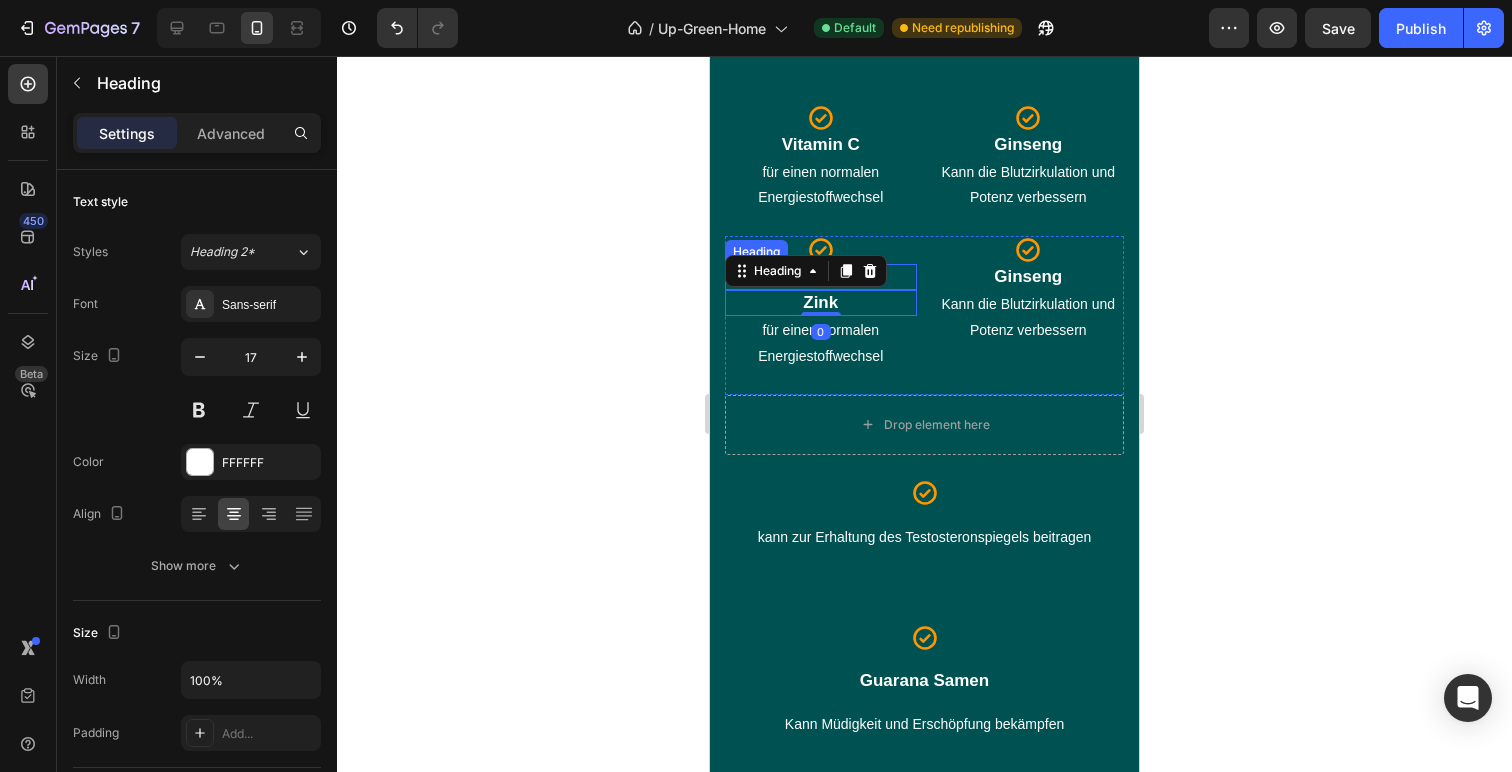 click on "Vitamin C" at bounding box center [821, 277] 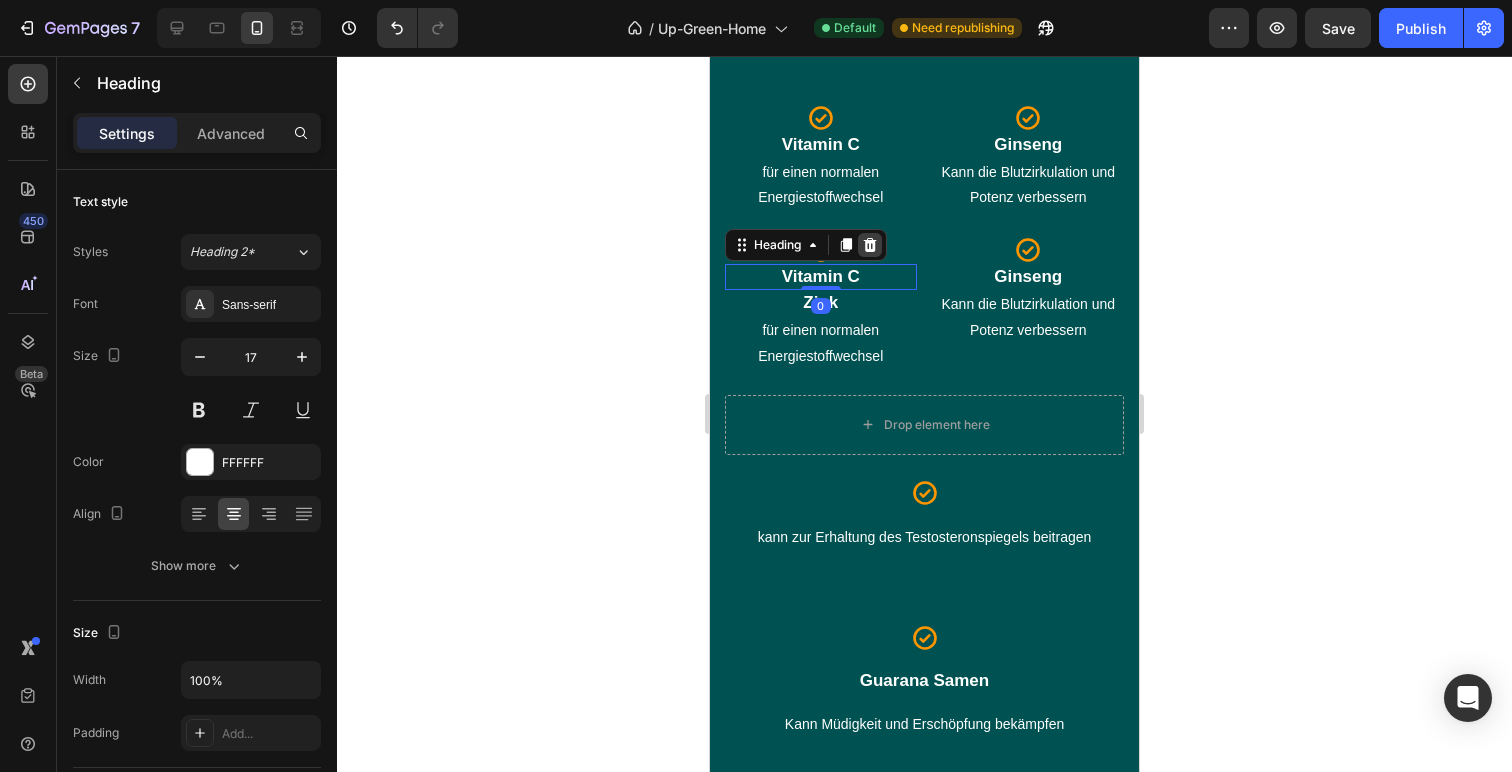 click 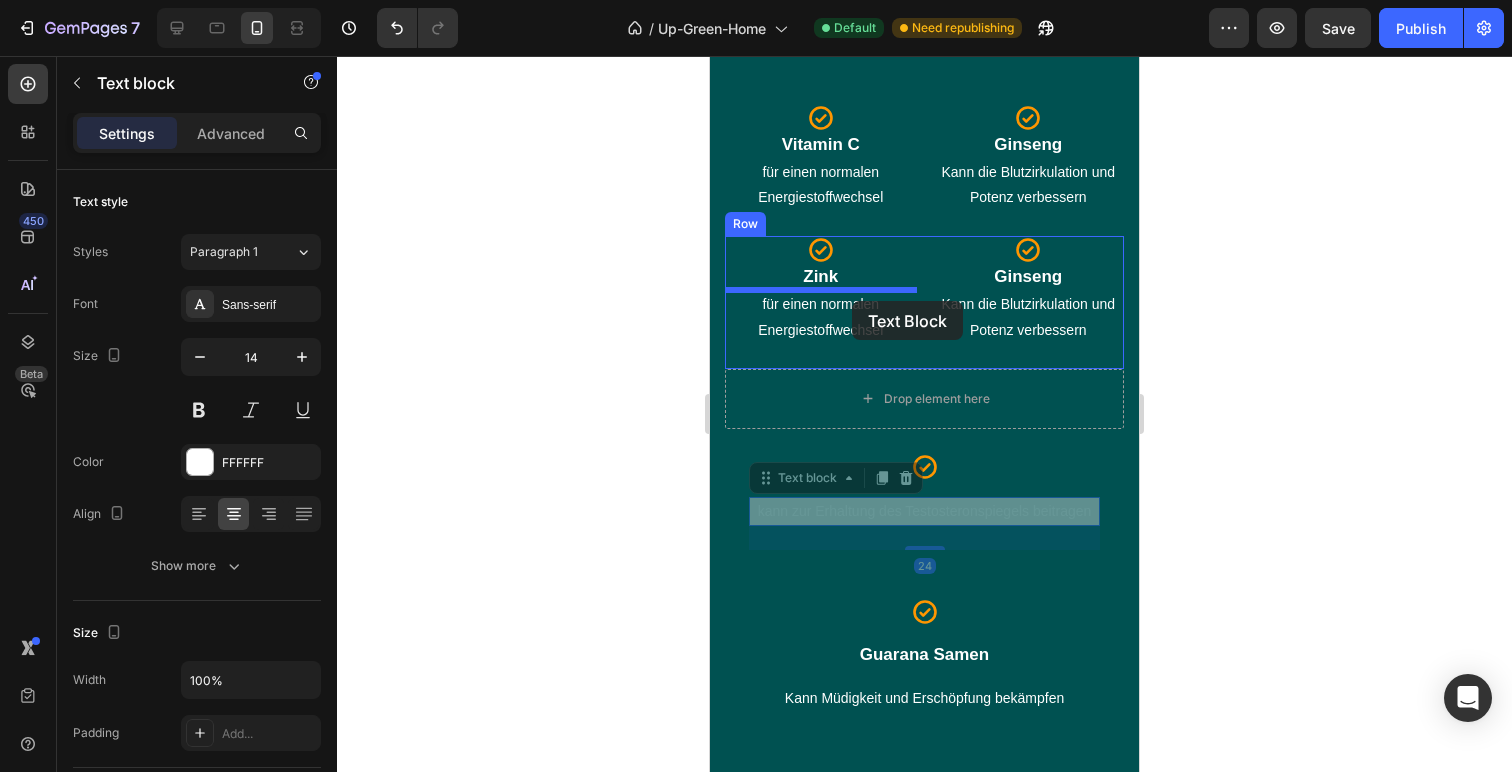 drag, startPoint x: 977, startPoint y: 511, endPoint x: 852, endPoint y: 301, distance: 244.387 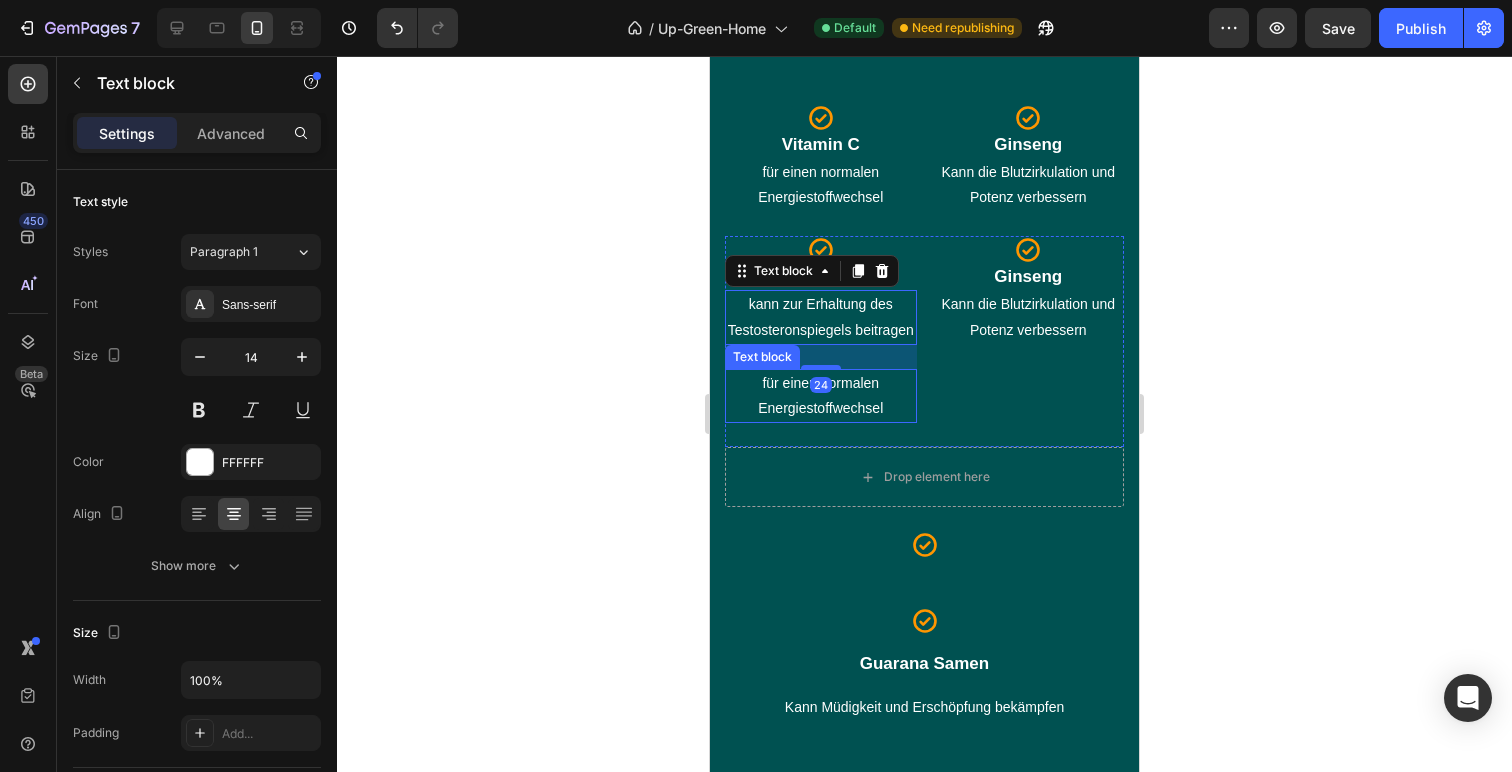click on "für einen normalen Energiestoffwechsel" at bounding box center [821, 396] 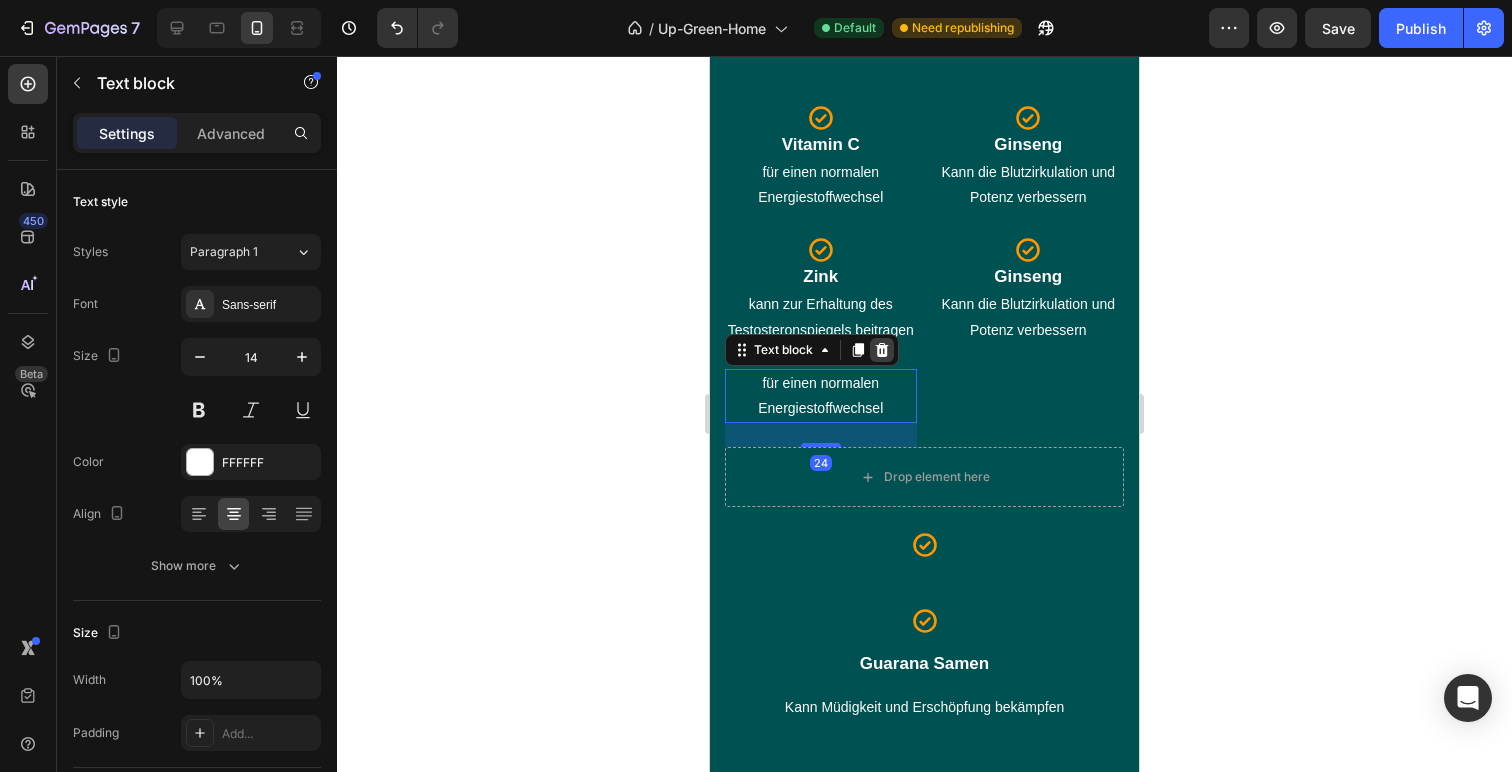 click 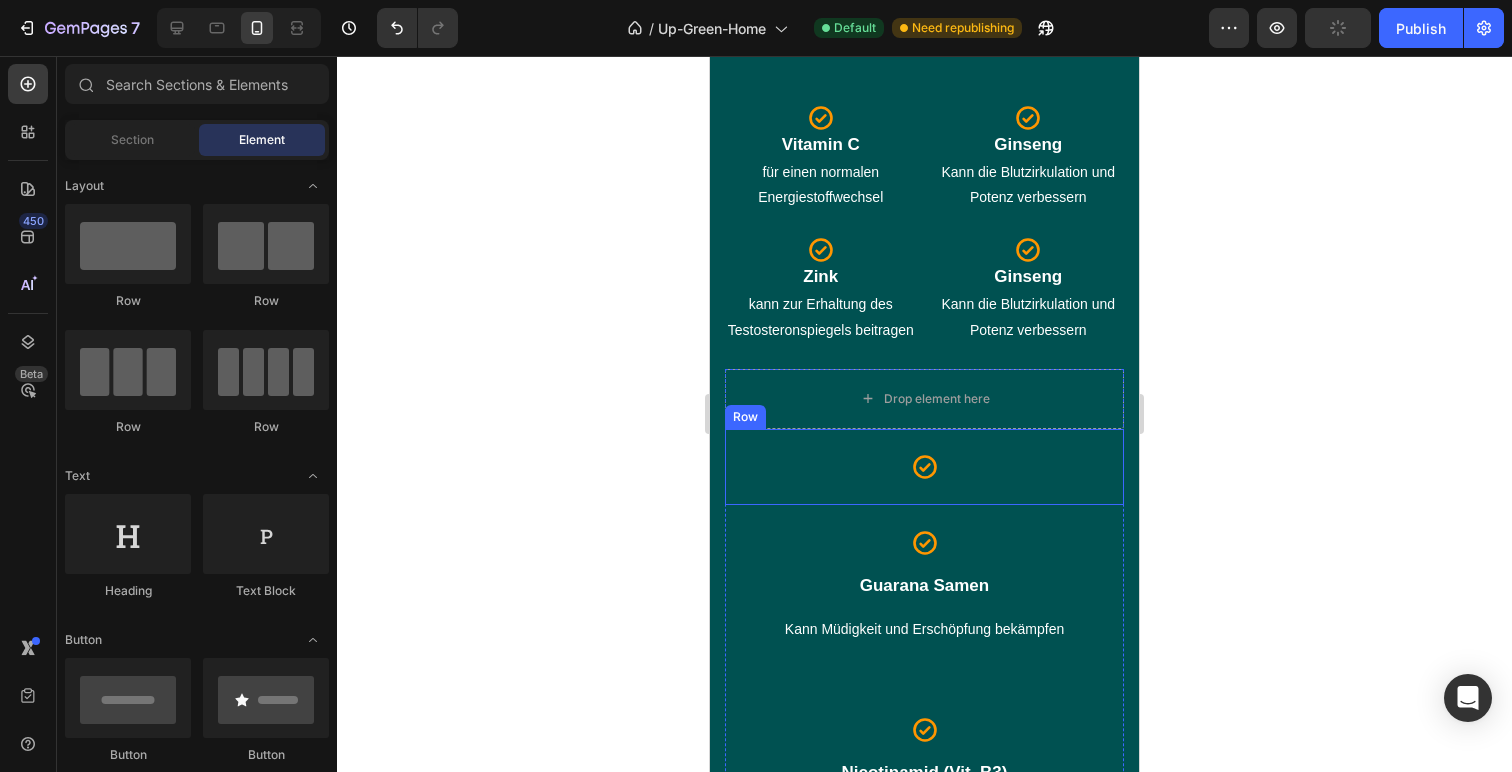click on "Icon" at bounding box center [924, 467] 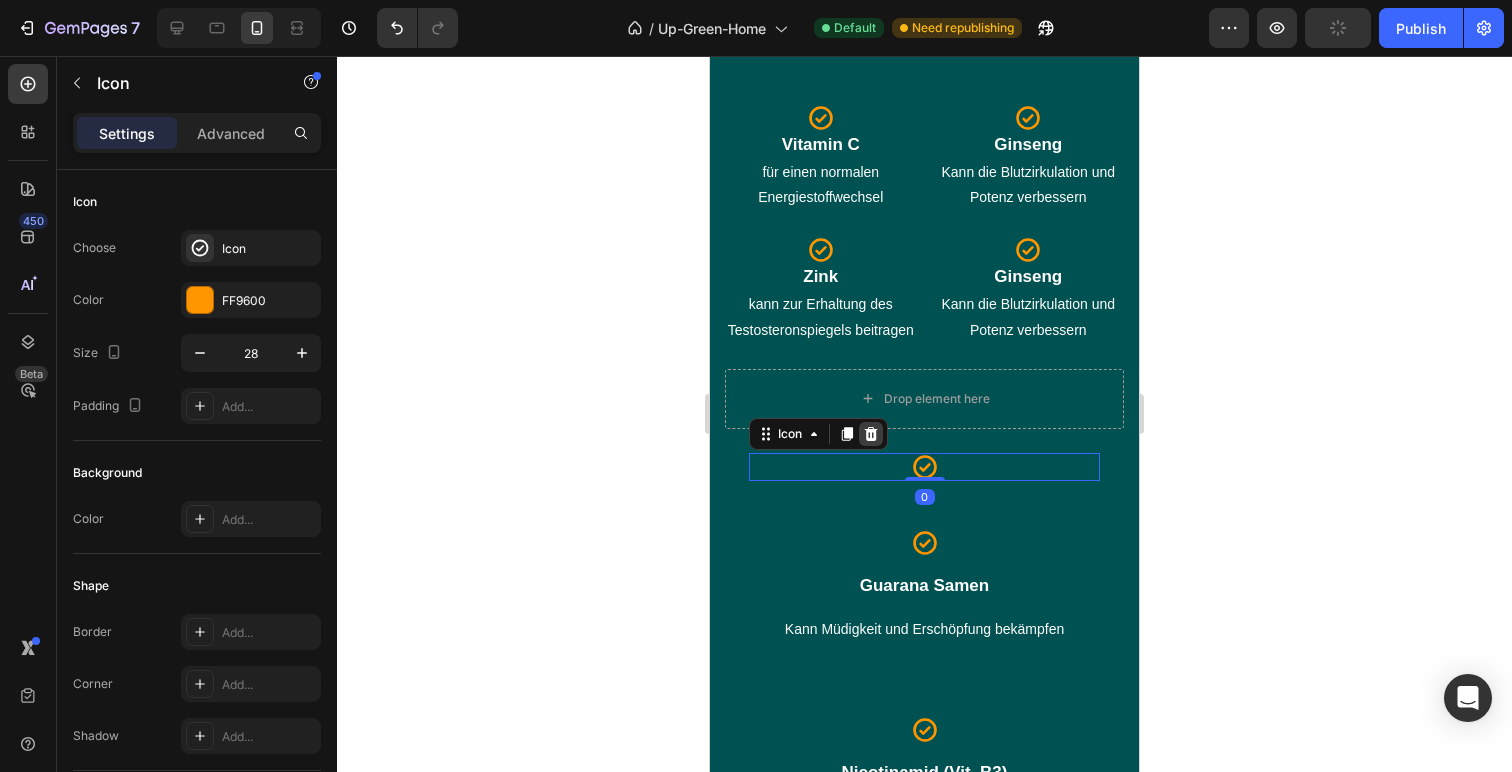 click 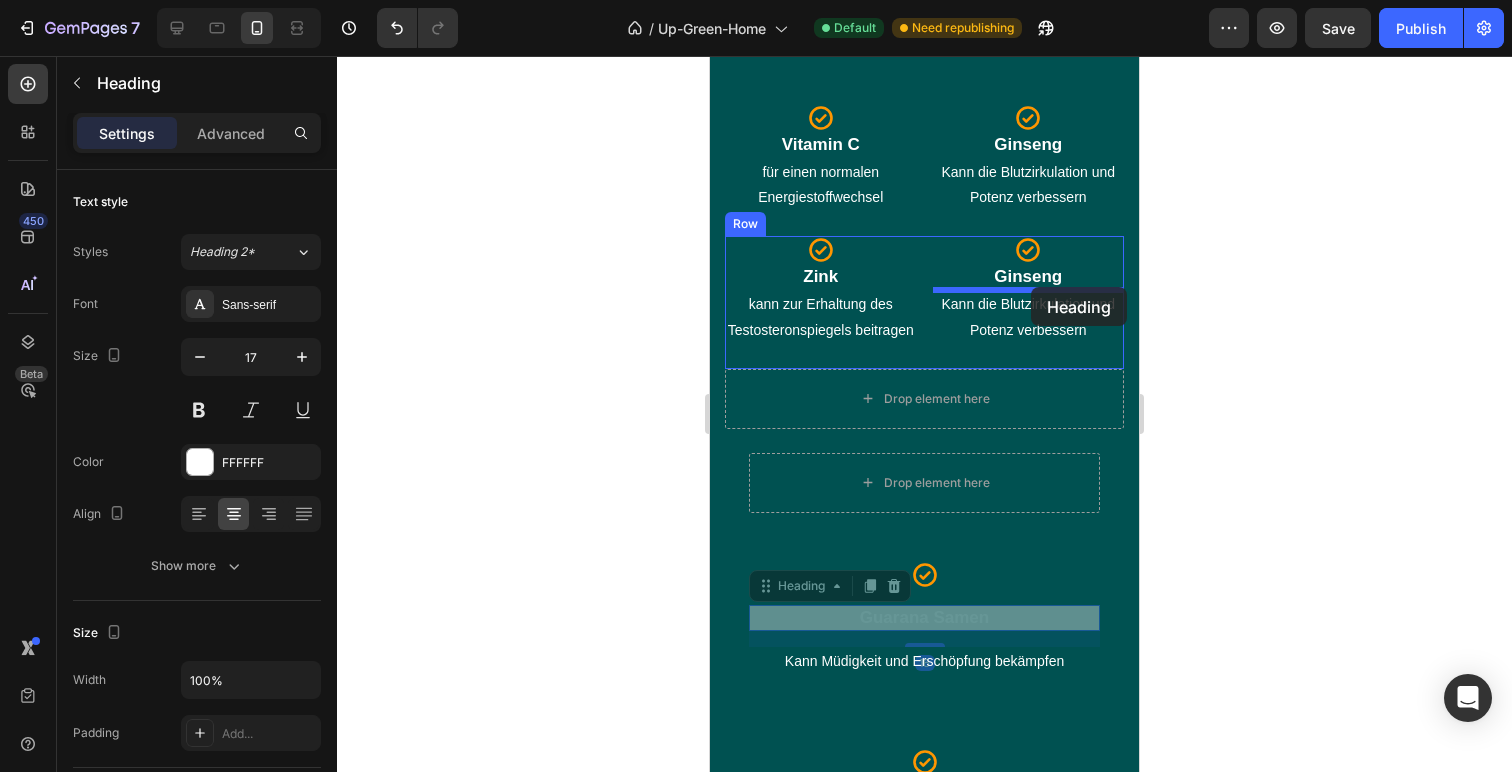 drag, startPoint x: 946, startPoint y: 614, endPoint x: 1031, endPoint y: 287, distance: 337.86685 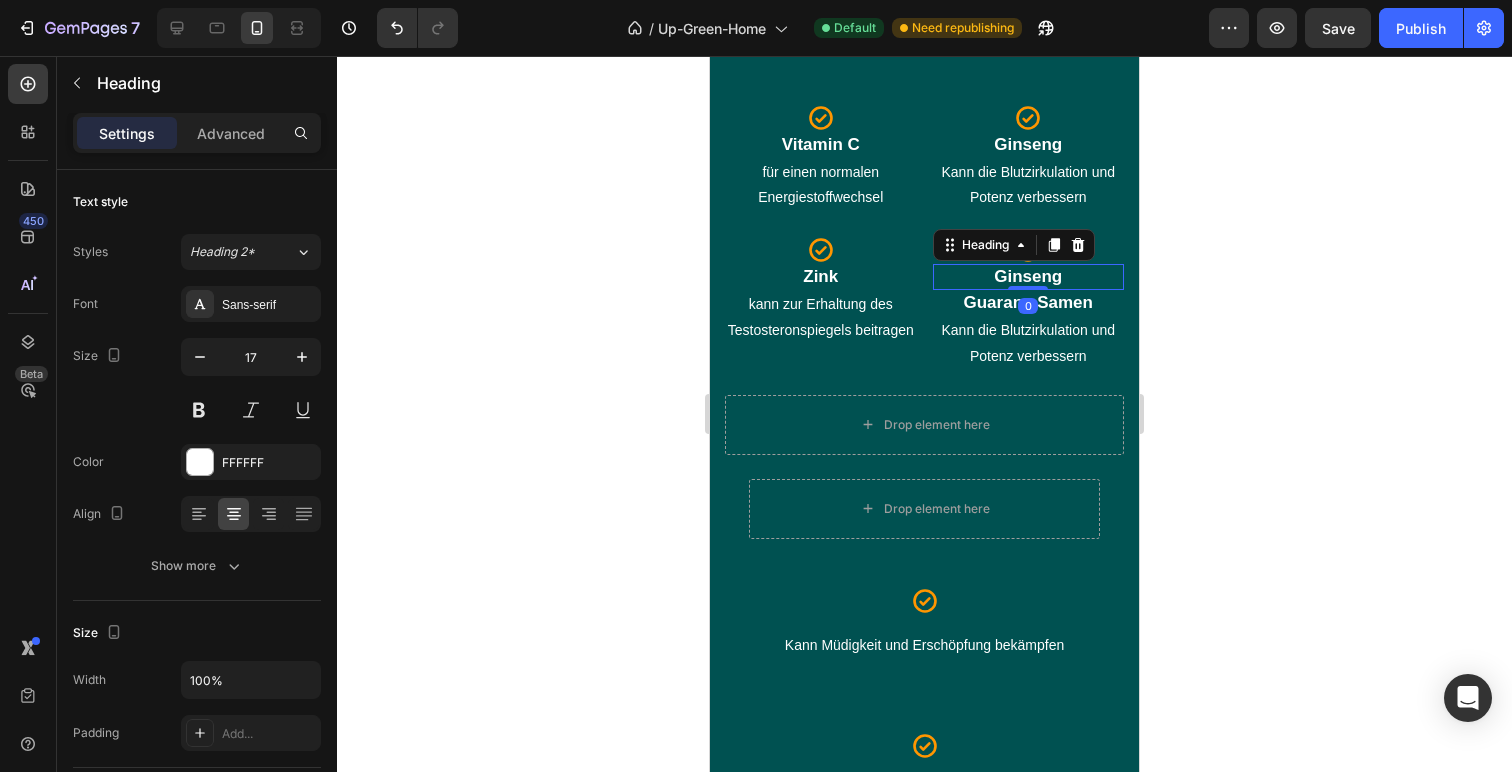 click on "Ginseng" at bounding box center (1029, 277) 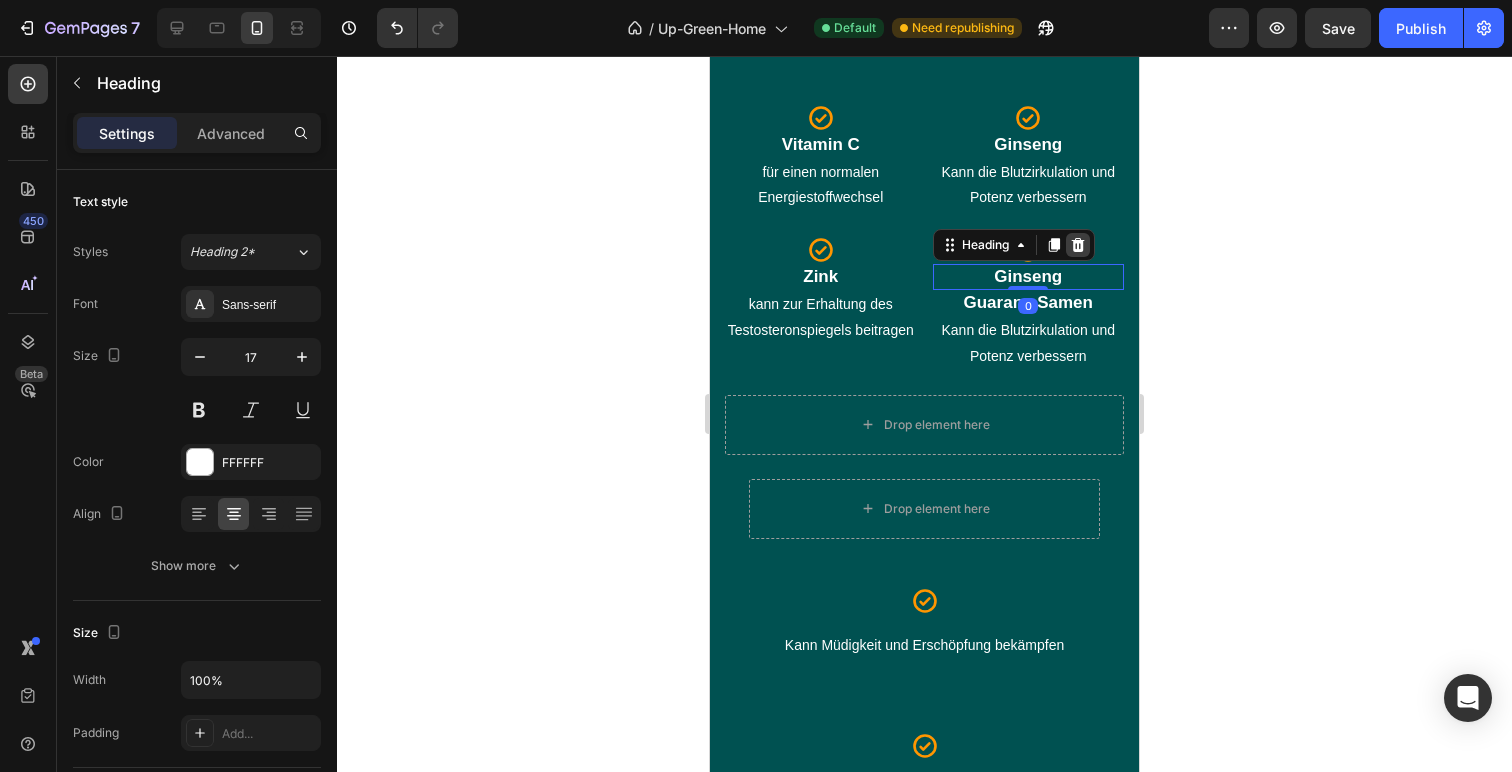 click 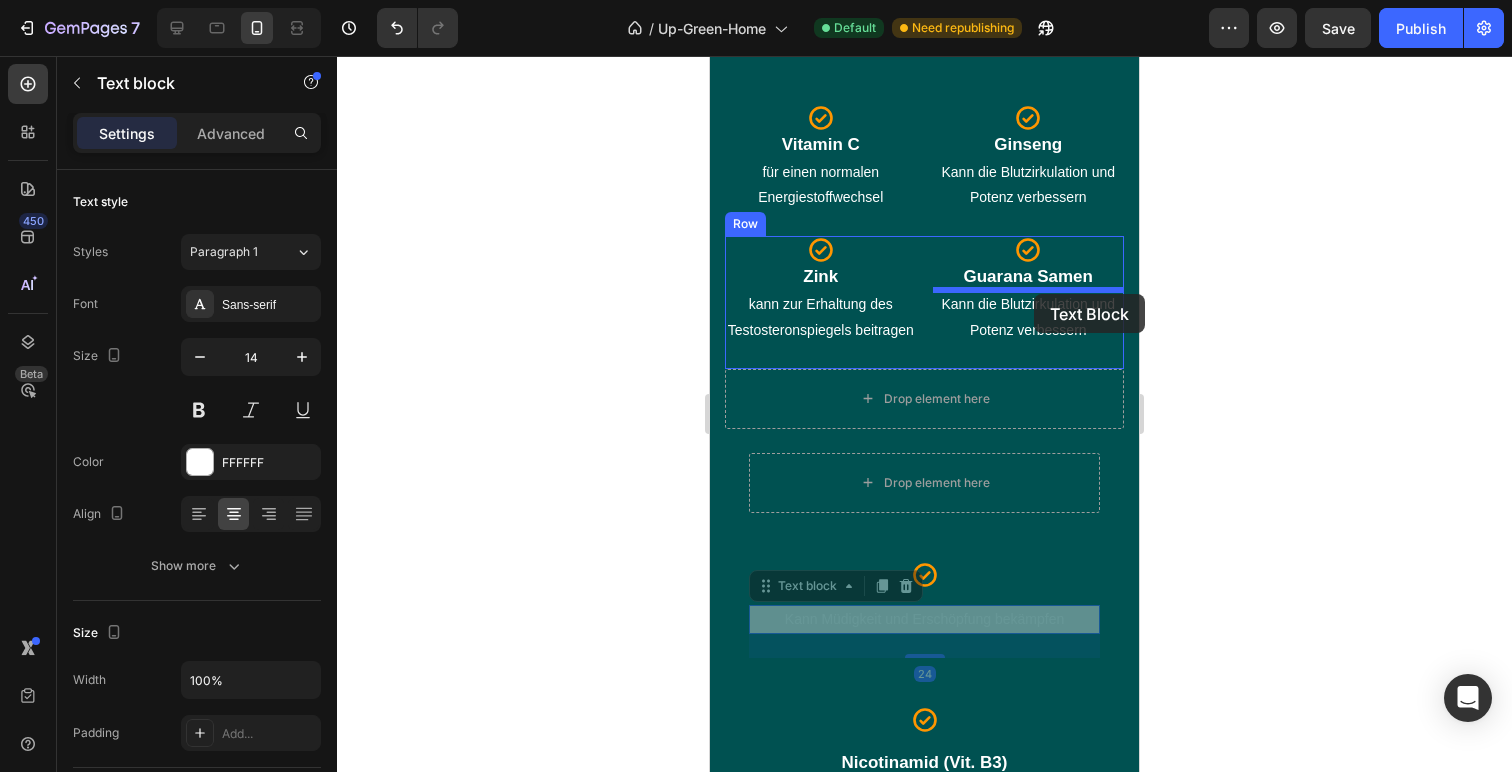 drag, startPoint x: 965, startPoint y: 623, endPoint x: 1034, endPoint y: 294, distance: 336.1577 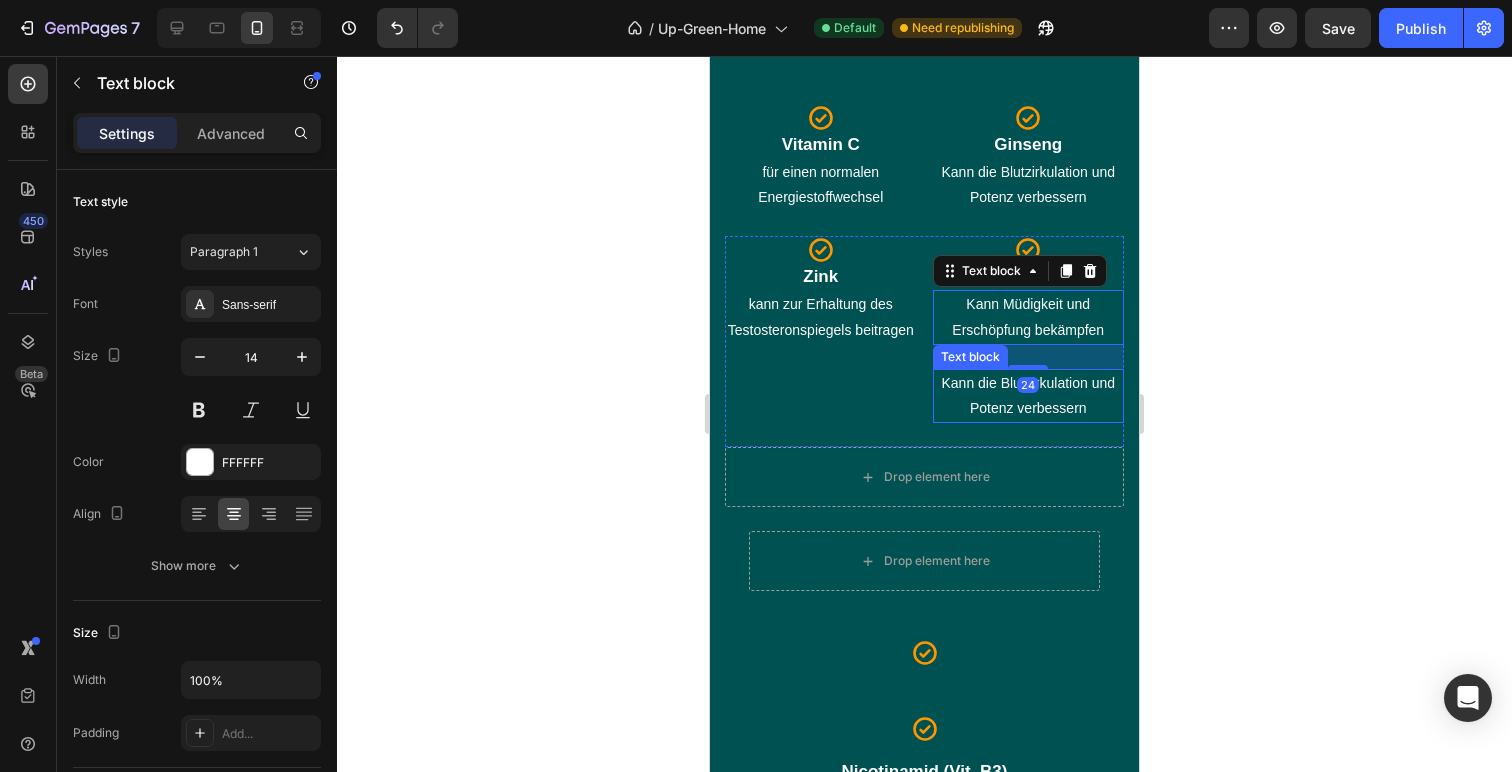 click on "Kann die Blutzirkulation und Potenz verbessern" at bounding box center [1029, 396] 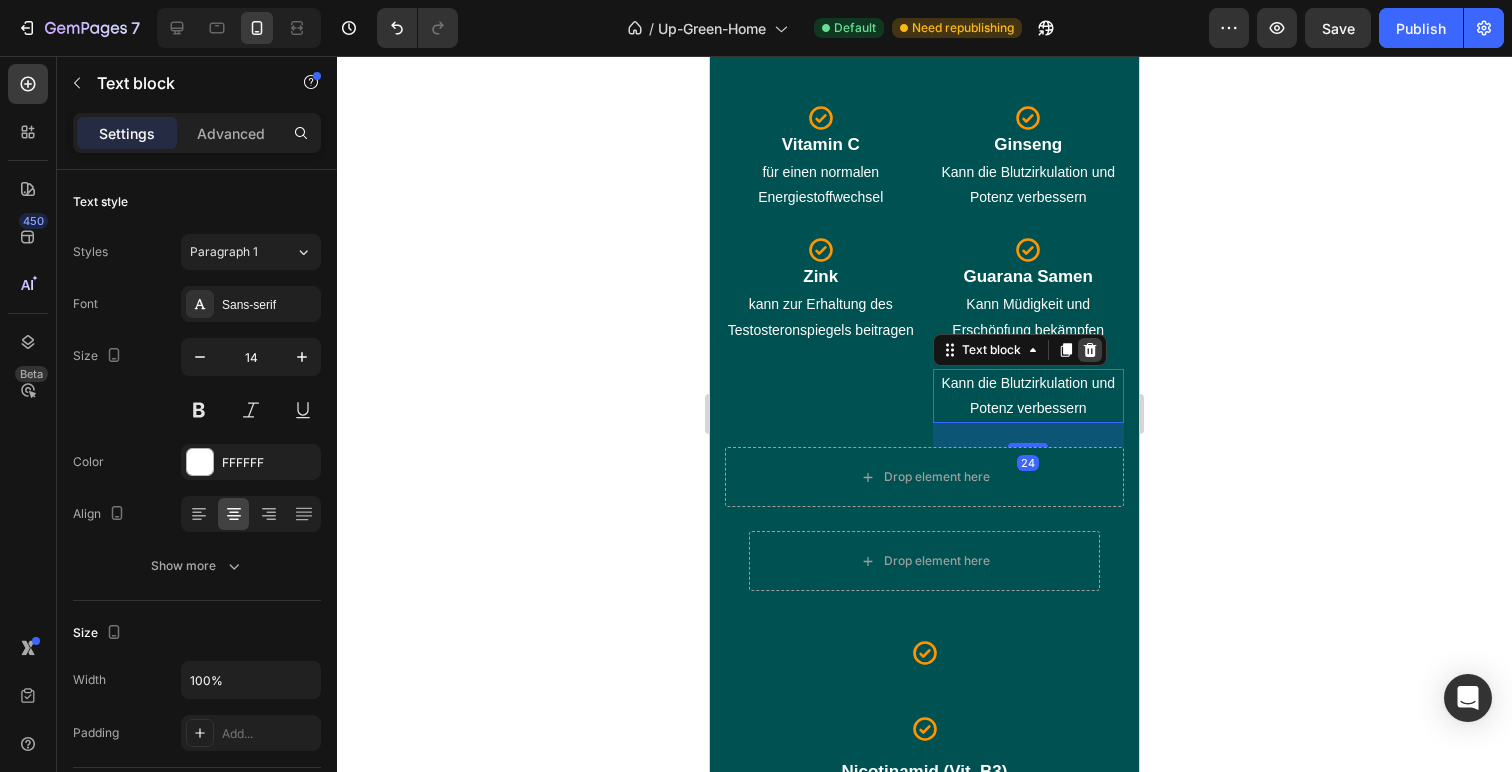 click 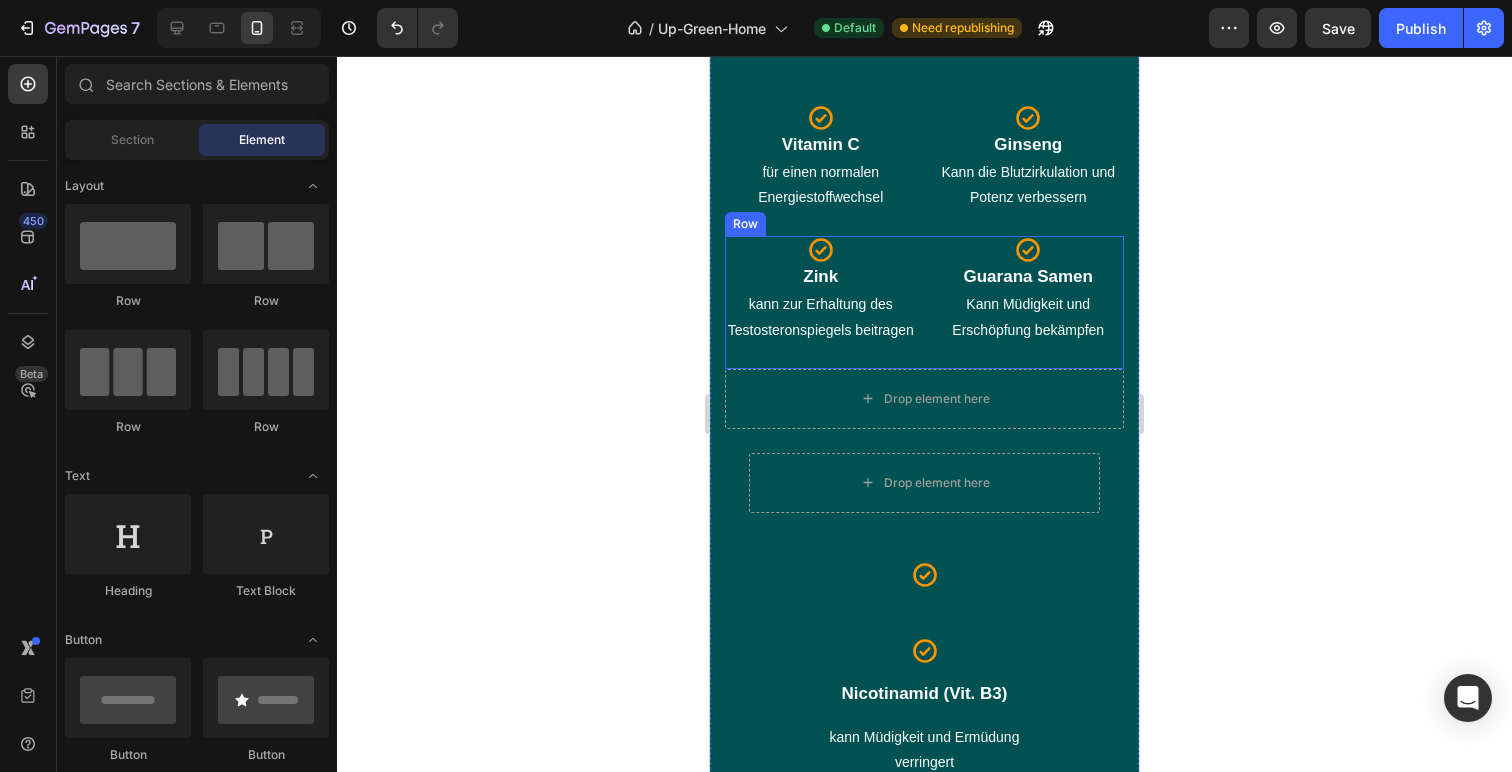 click on "Icon Zink Heading kann zur Erhaltung des Testosteronspiegels beitragen Text block
Icon Guarana Samen Heading Kann Müdigkeit und Erschöpfung bekämpfen Text block Row" at bounding box center (924, 302) 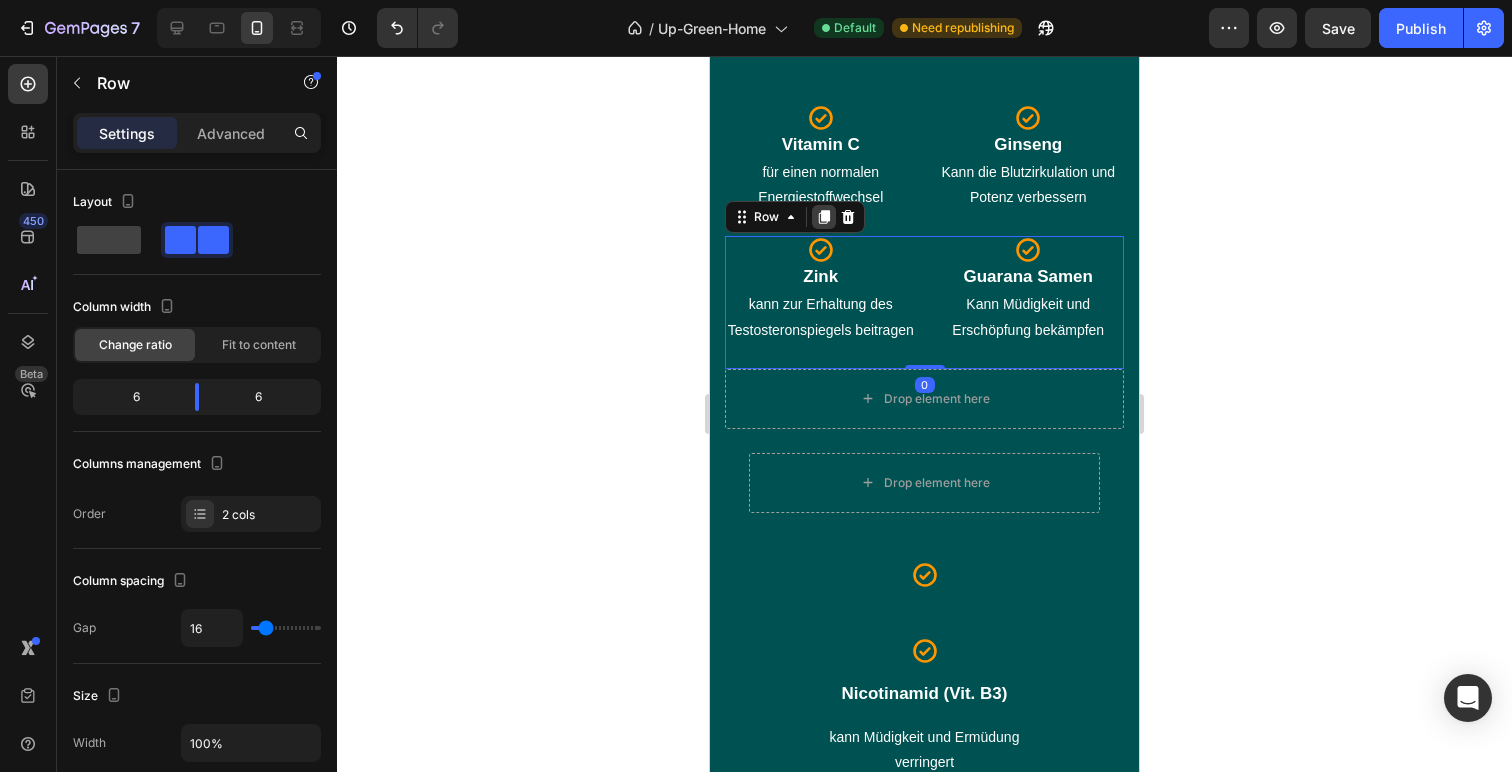 click 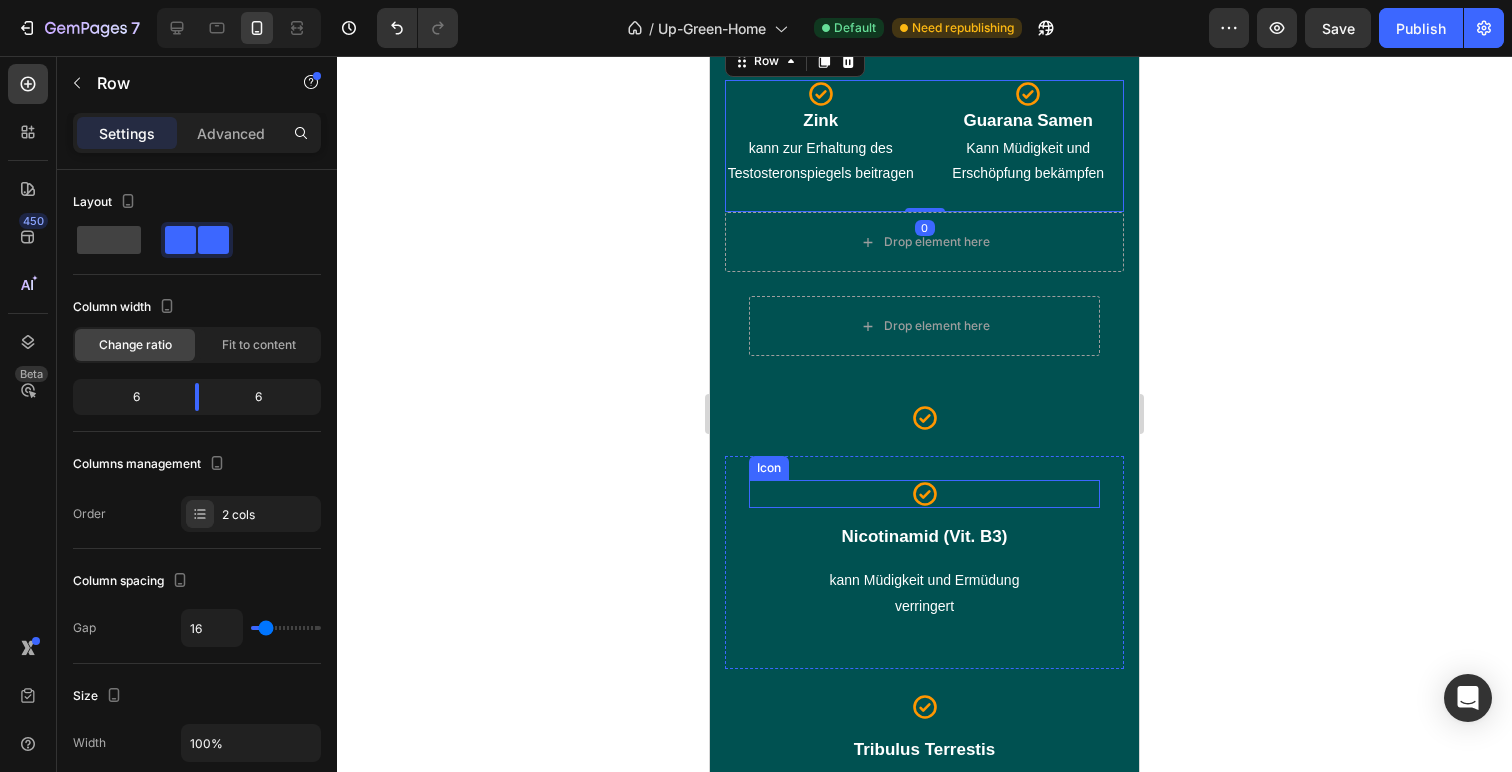 scroll, scrollTop: 4473, scrollLeft: 0, axis: vertical 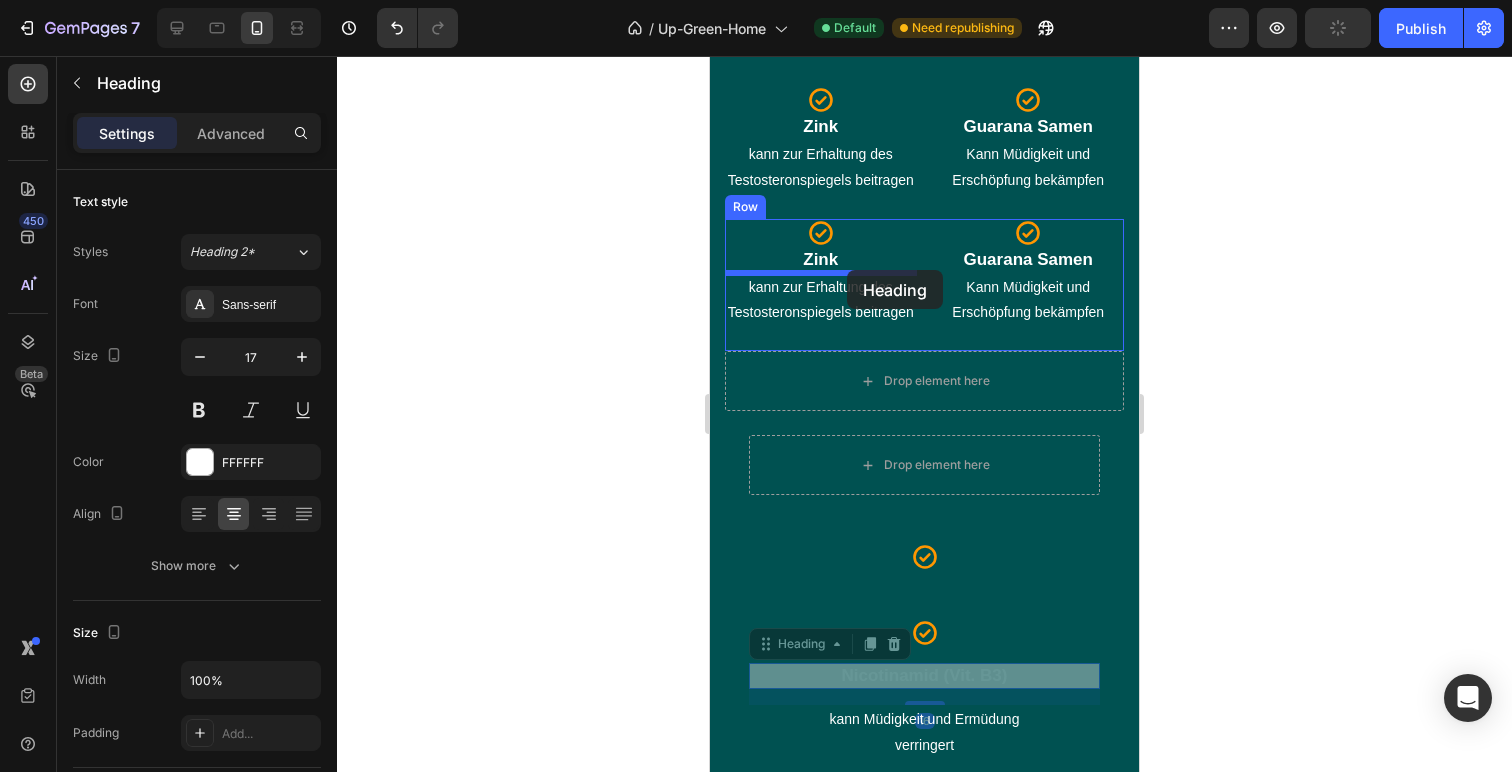 drag, startPoint x: 935, startPoint y: 672, endPoint x: 847, endPoint y: 270, distance: 411.51913 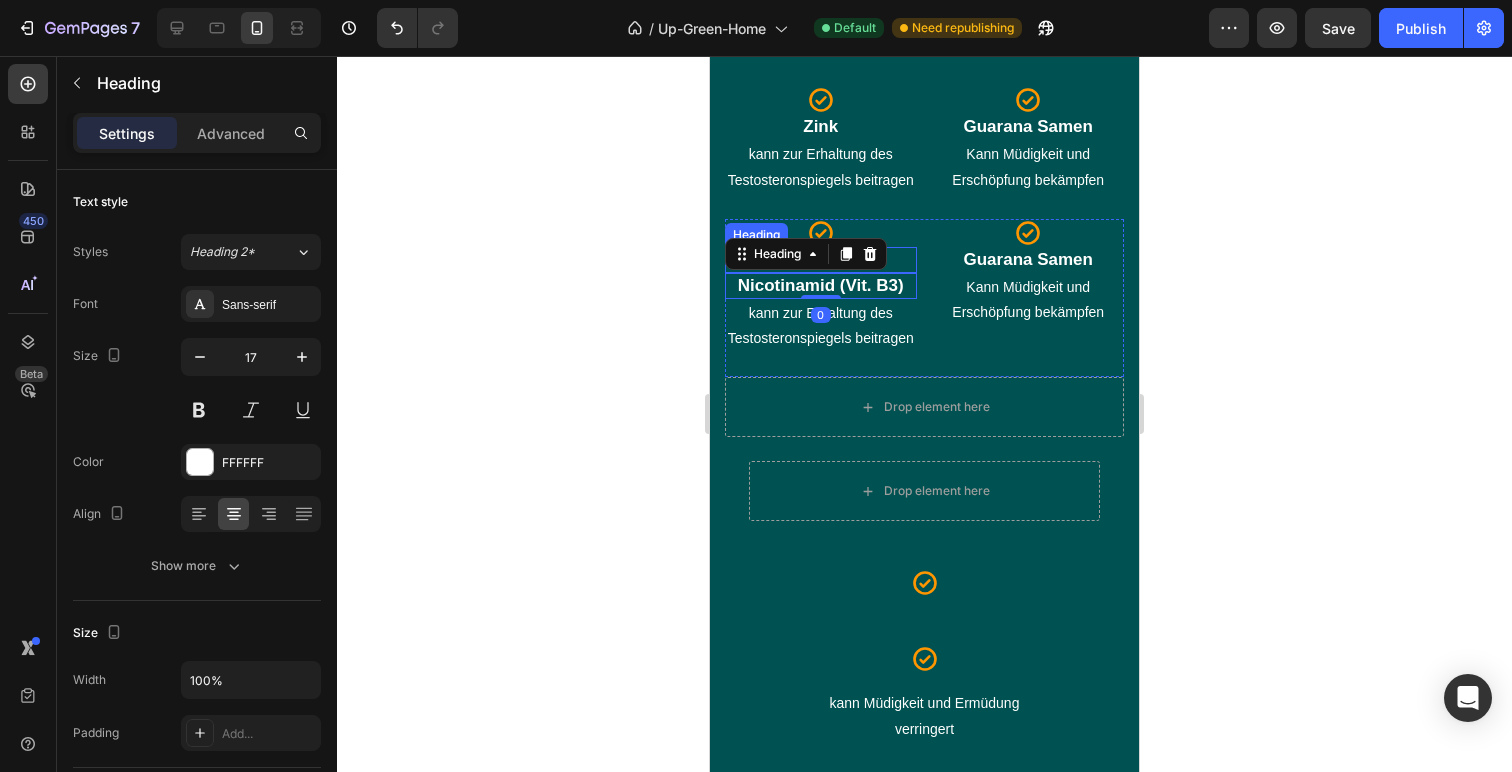 click on "Zink" at bounding box center [821, 260] 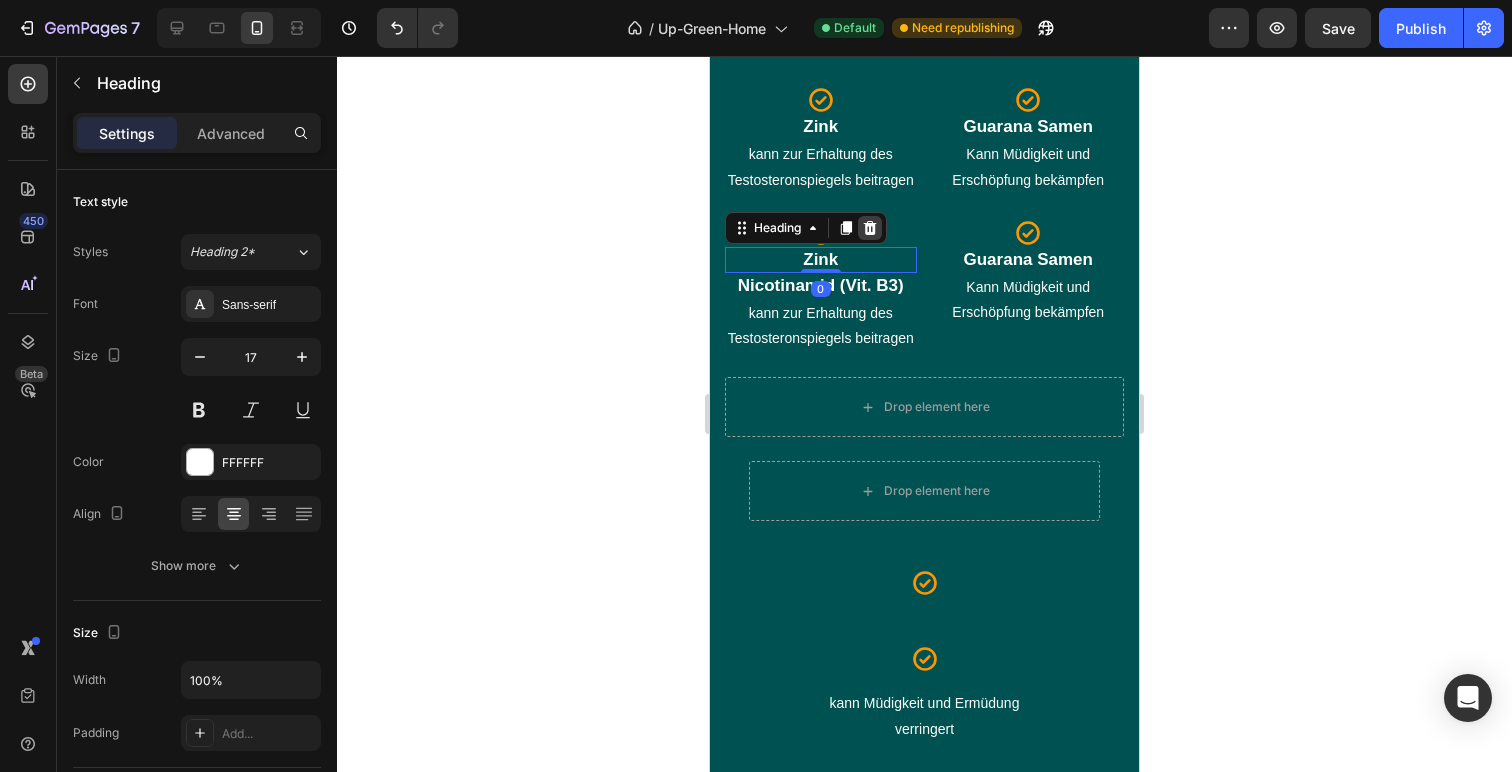 click 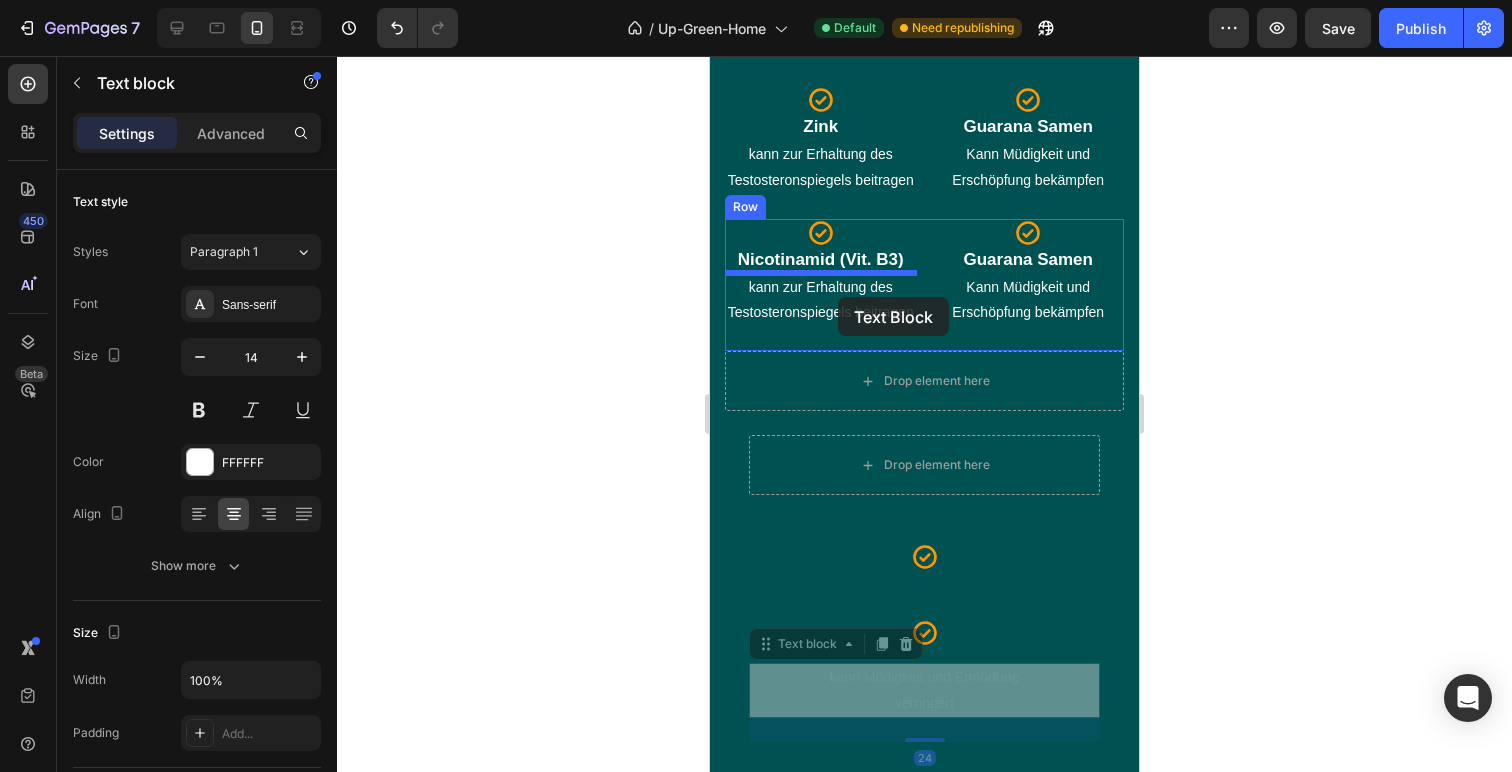 drag, startPoint x: 936, startPoint y: 692, endPoint x: 838, endPoint y: 297, distance: 406.97543 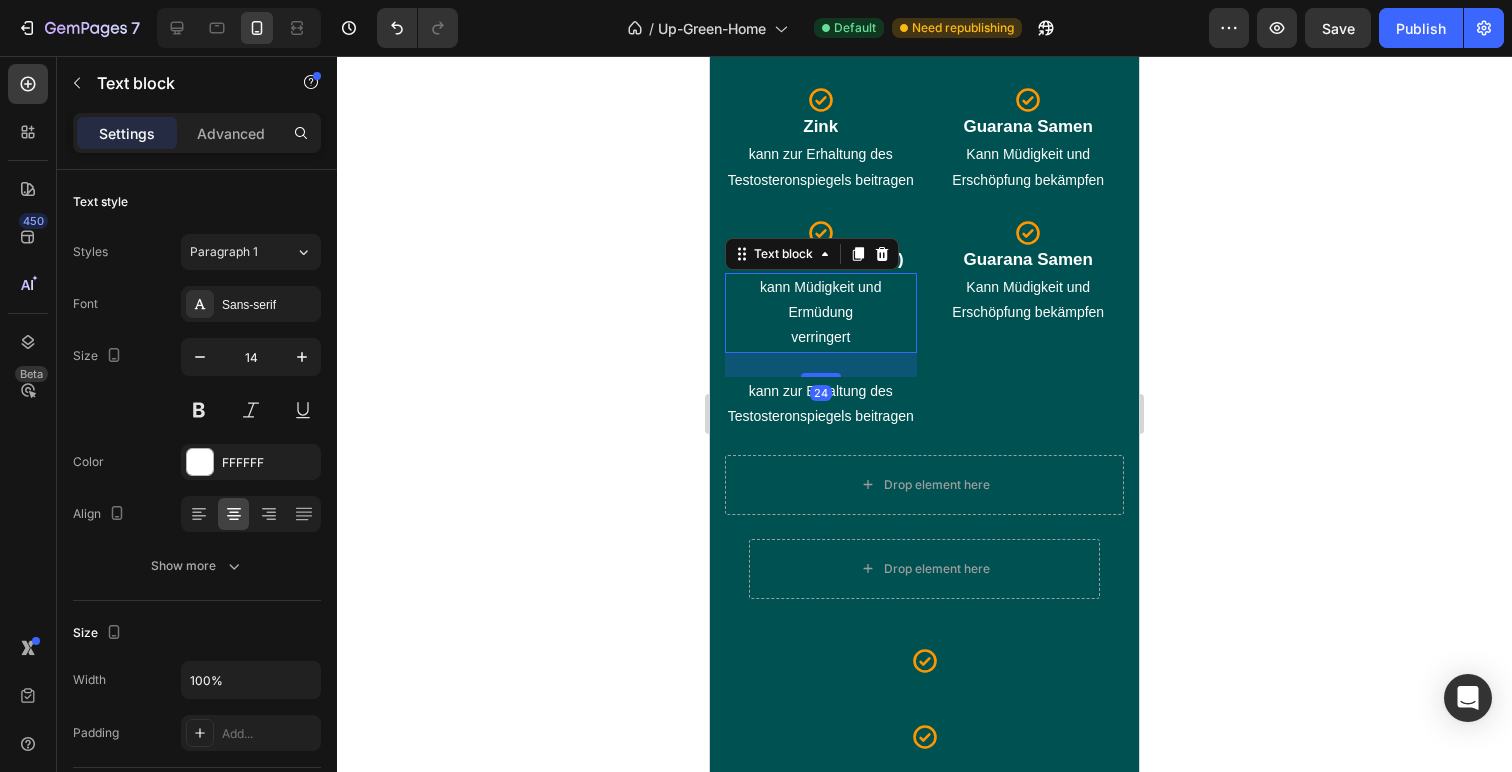 click on "kann zur Erhaltung des Testosteronspiegels beitragen" at bounding box center (821, 404) 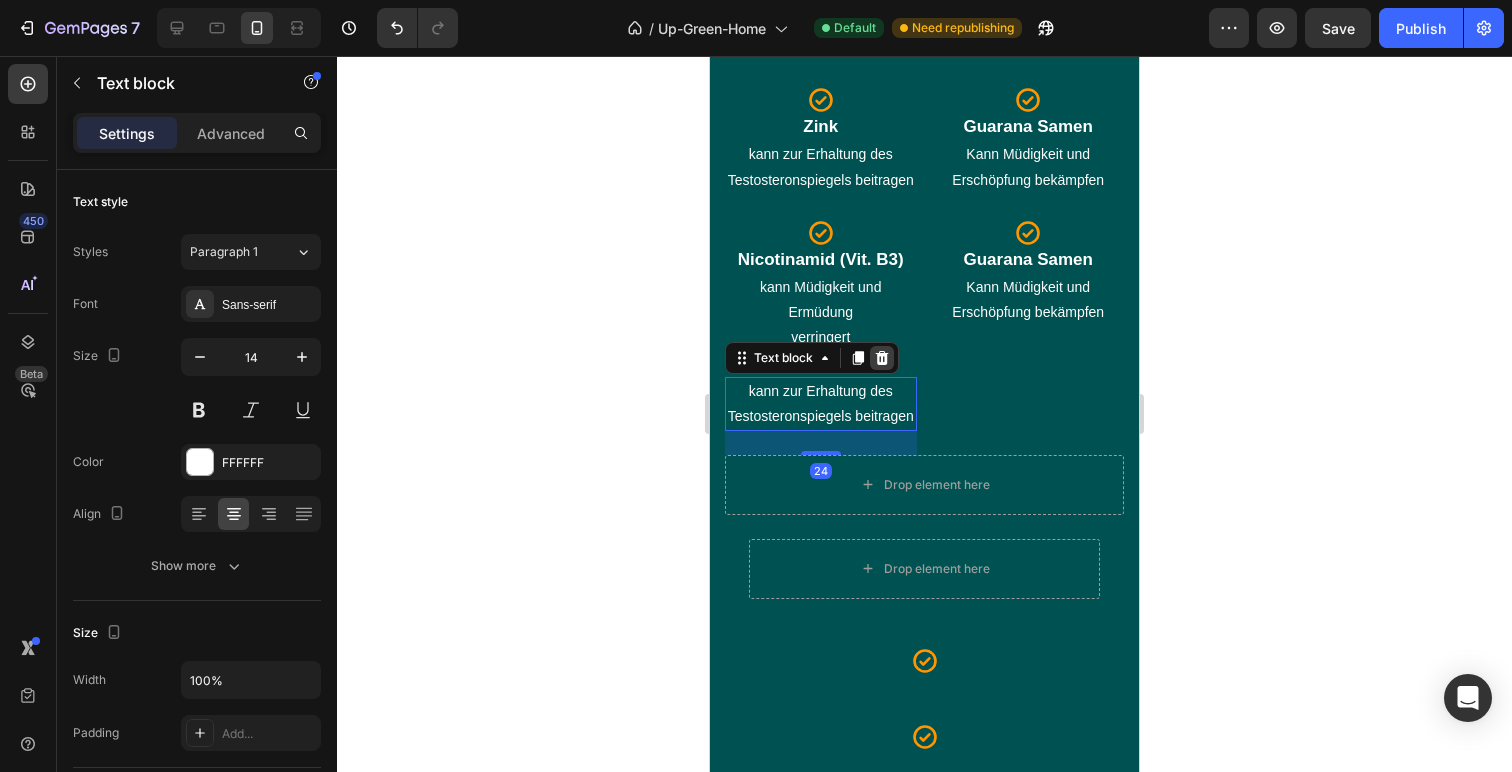 click 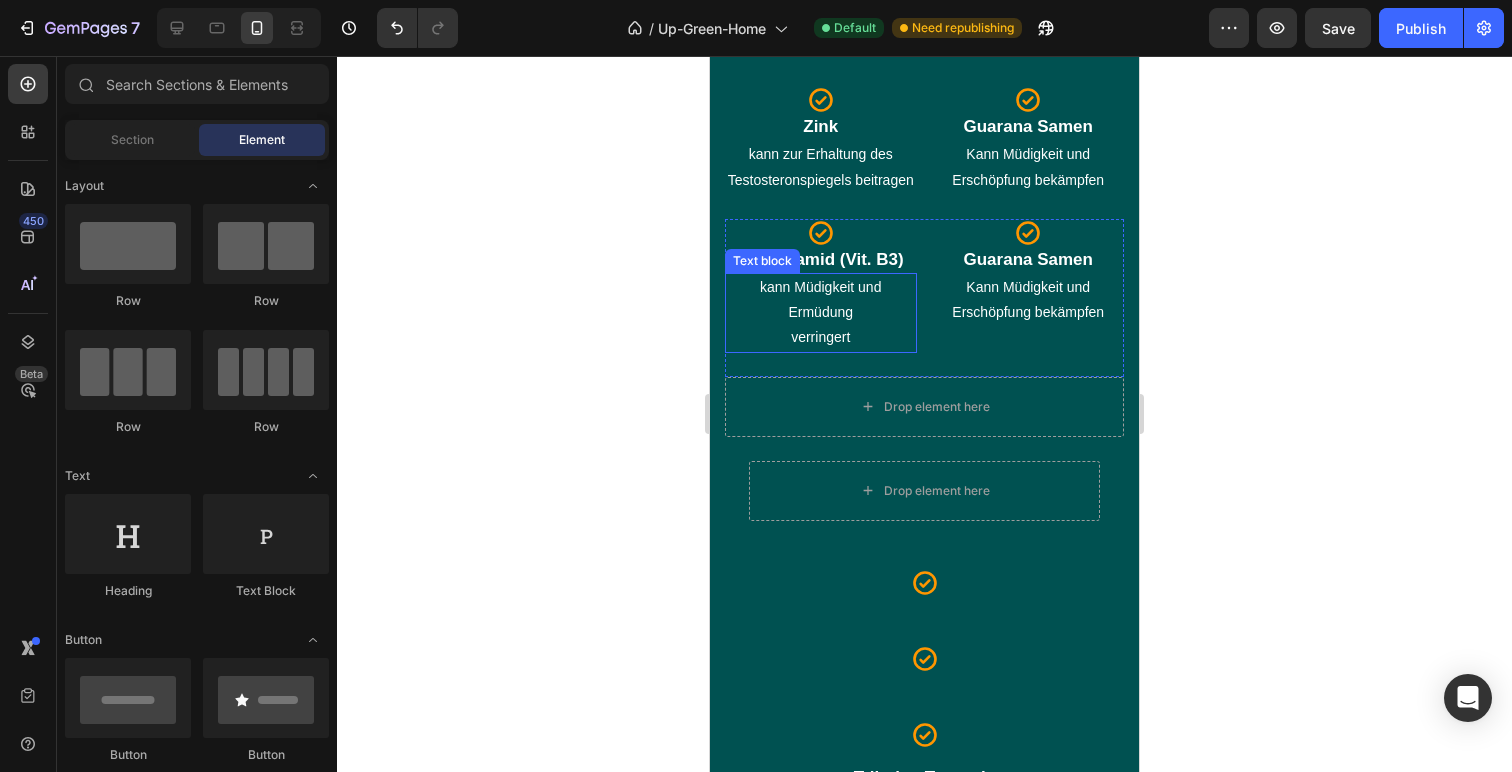 click on "kann Müdigkeit und Ermüdung verringert" at bounding box center (821, 313) 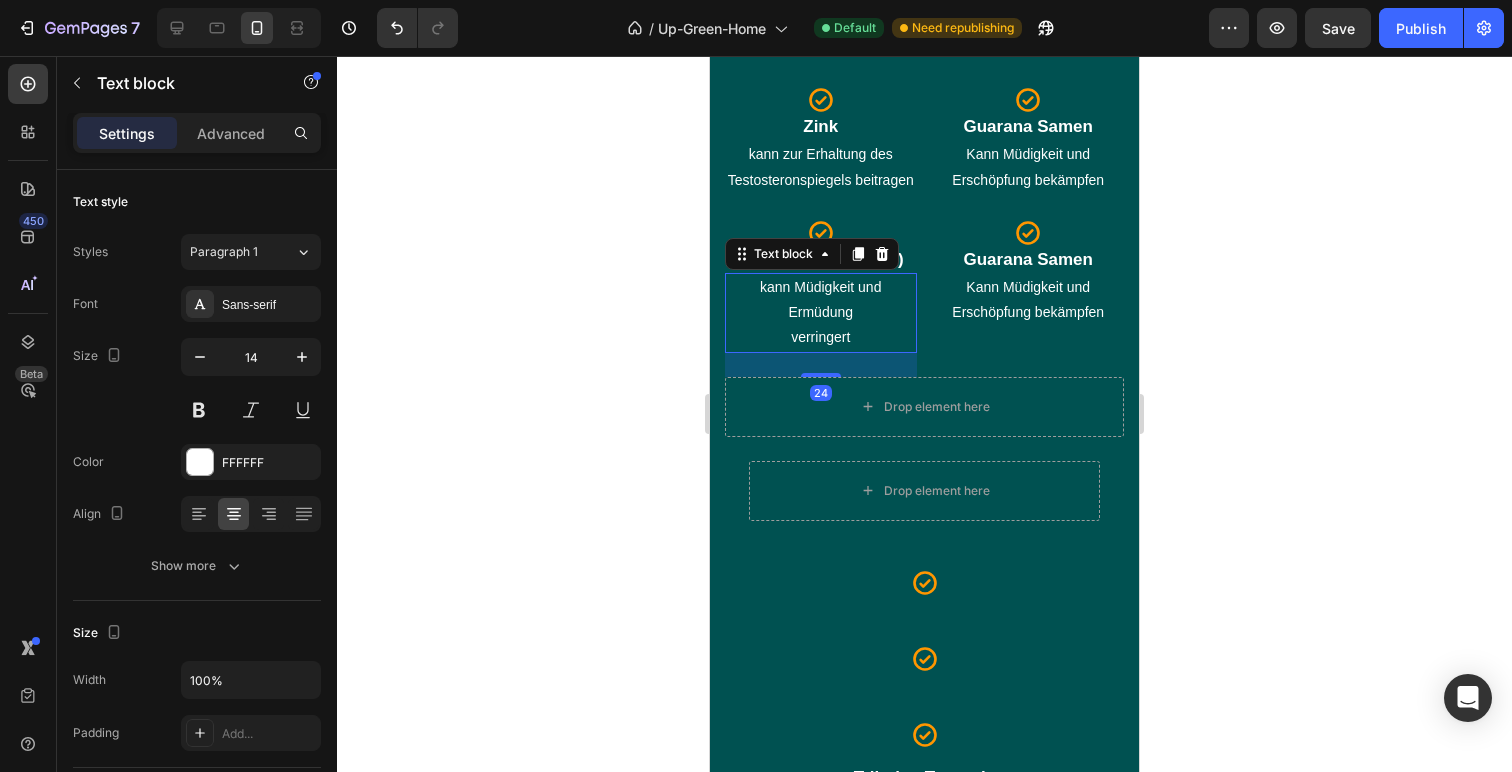 click on "kann Müdigkeit und Ermüdung verringert" at bounding box center [821, 313] 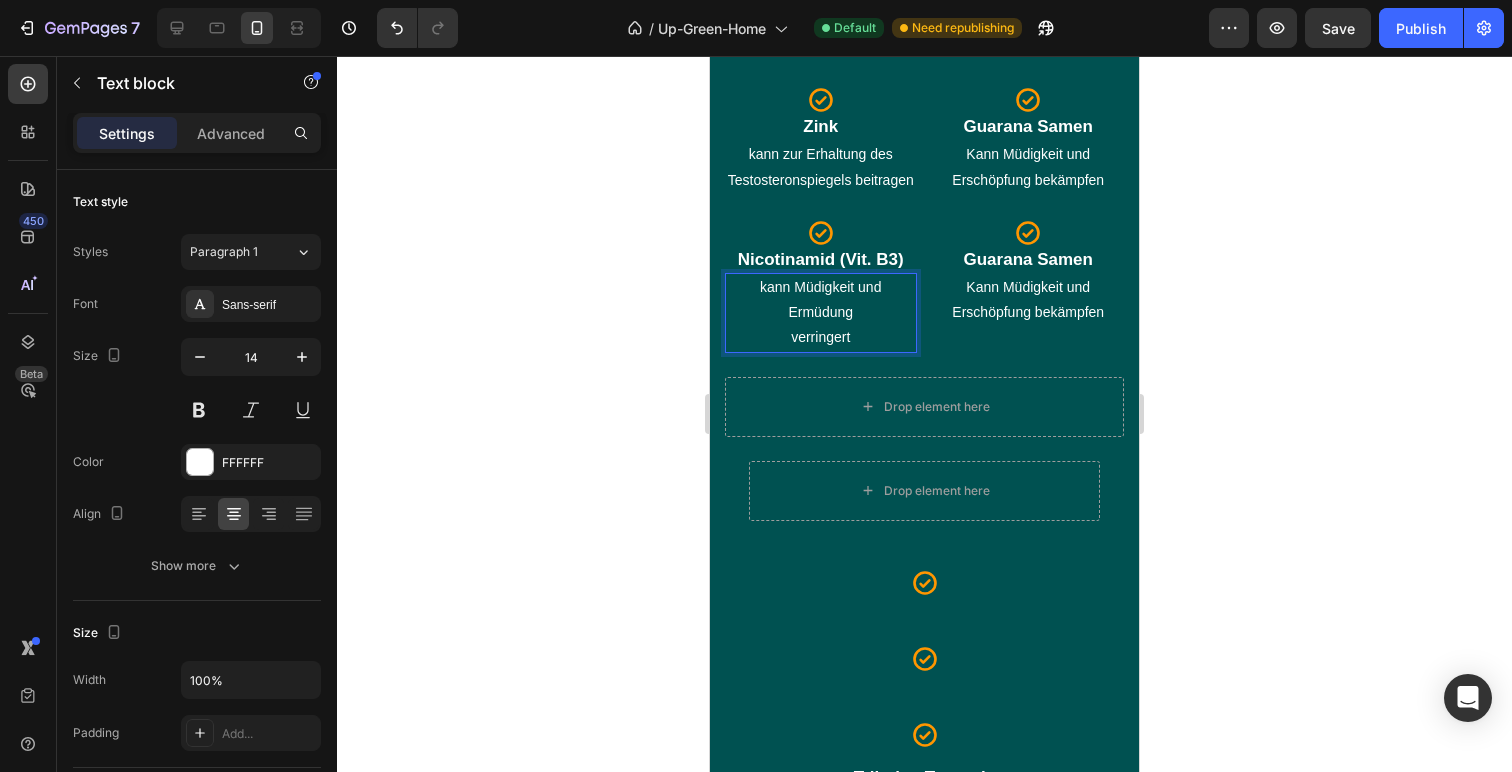 click on "kann Müdigkeit und Ermüdung verringert" at bounding box center (821, 313) 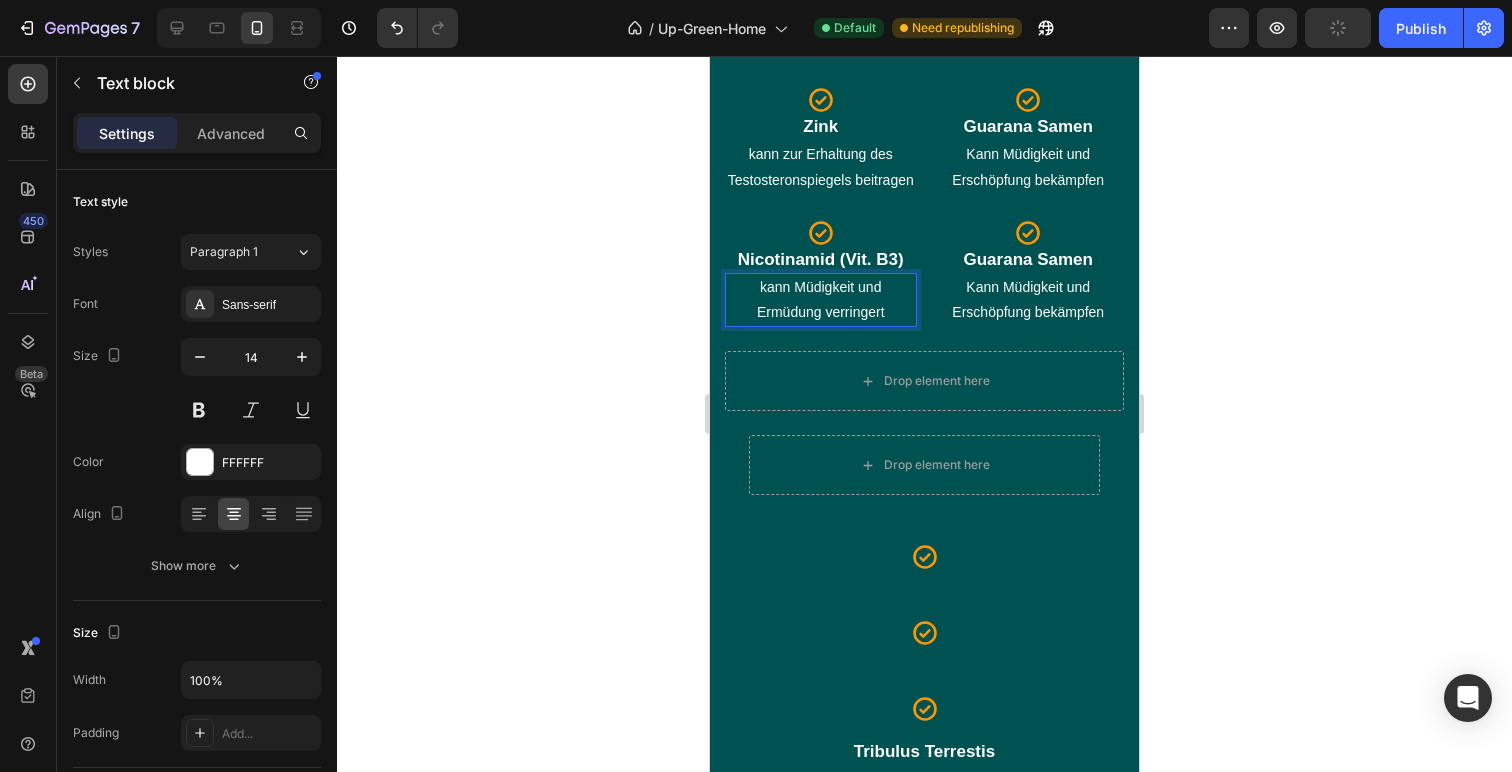 click on "kann Müdigkeit und Ermüdung verringert" at bounding box center (821, 300) 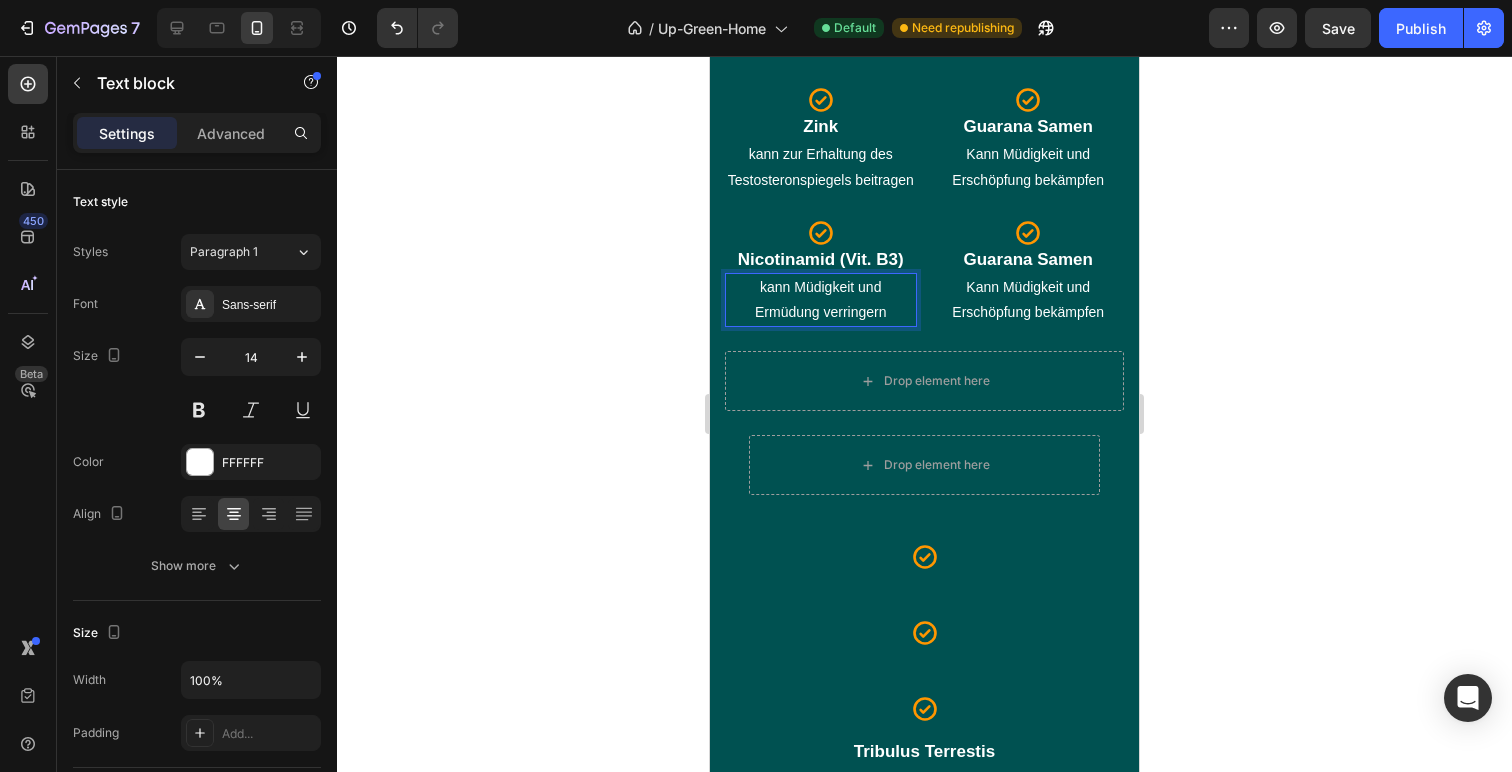 click 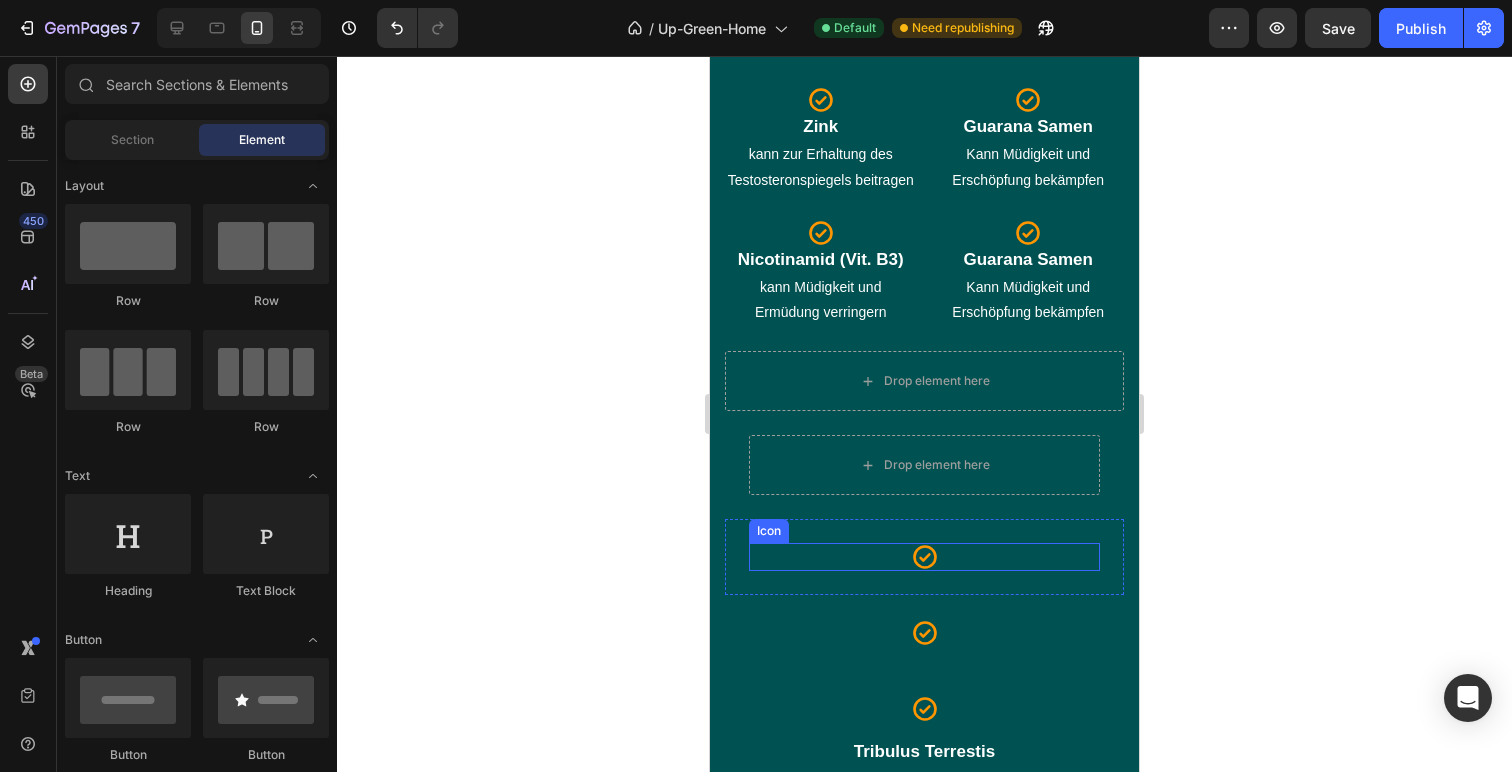 click on "Icon" at bounding box center [924, 557] 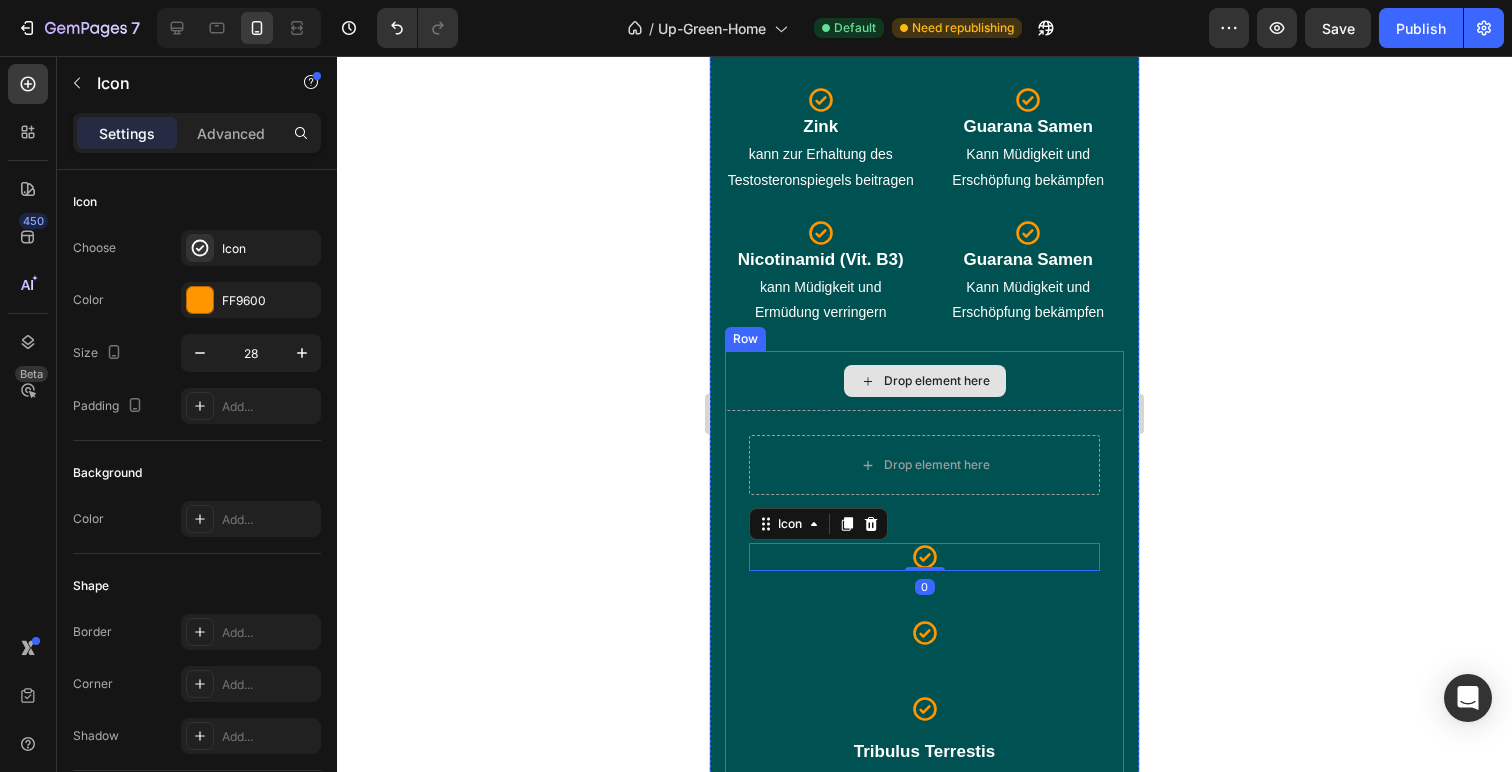 click on "Drop element here" at bounding box center (924, 381) 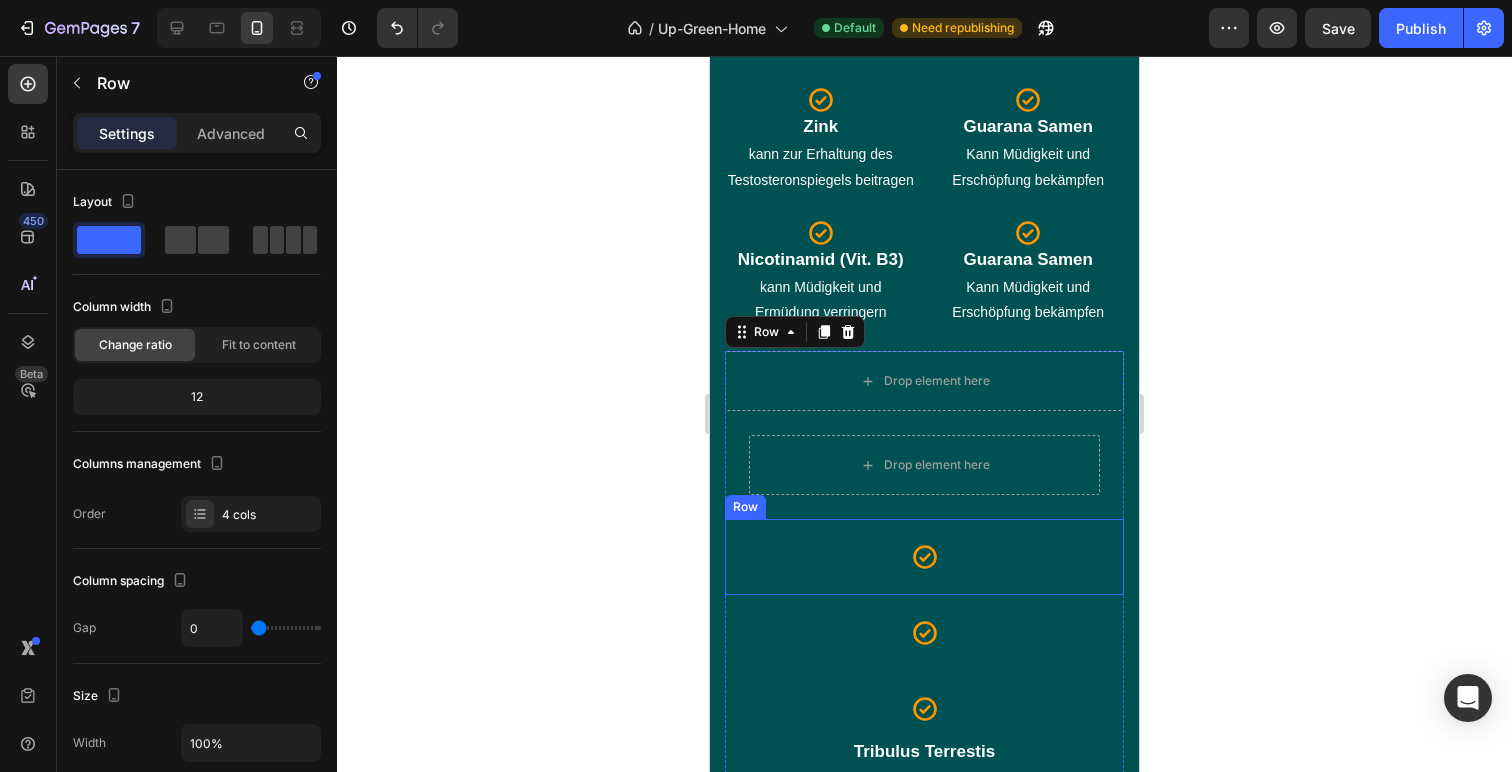 click on "Icon" at bounding box center (924, 557) 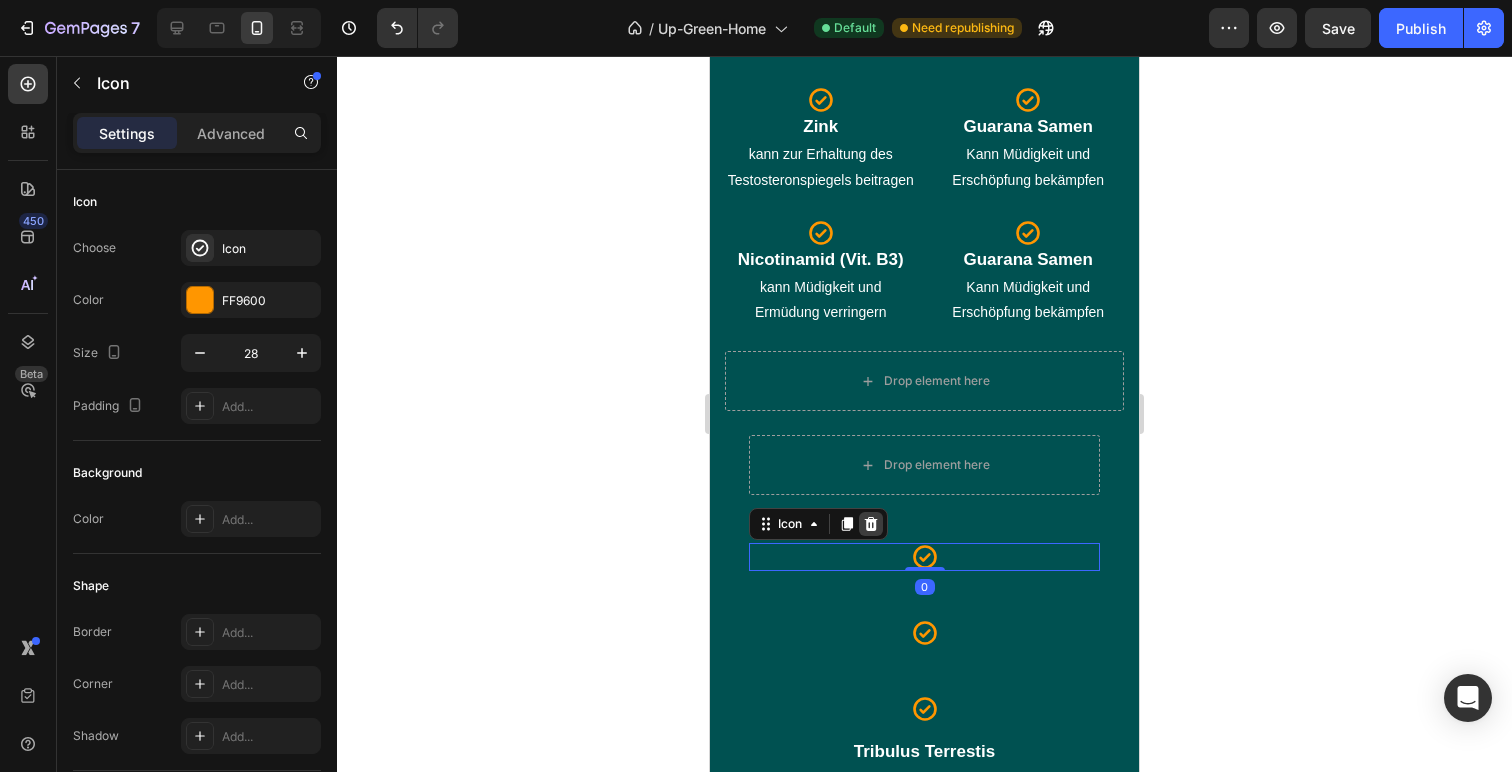 click 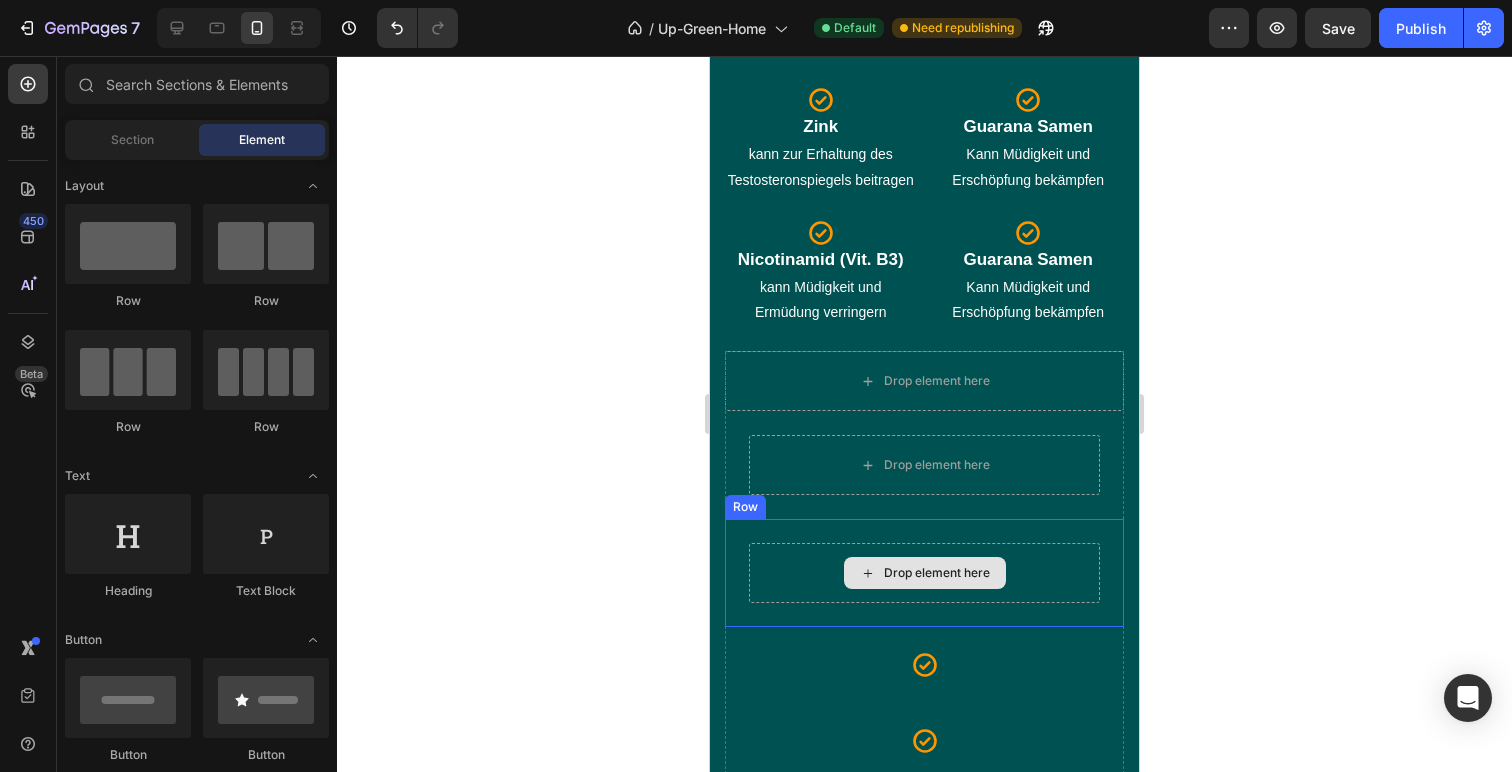 click on "Drop element here" at bounding box center (924, 573) 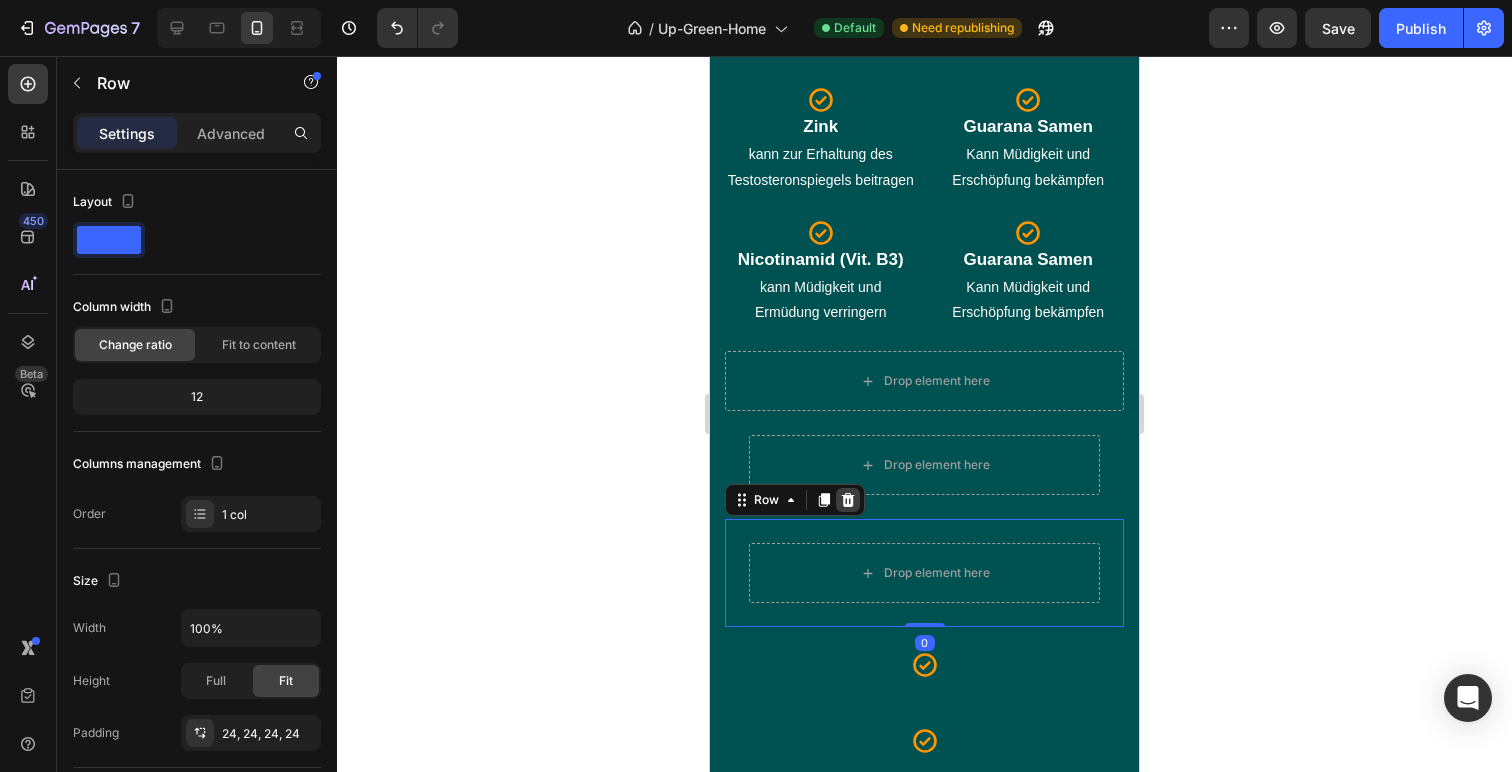 click 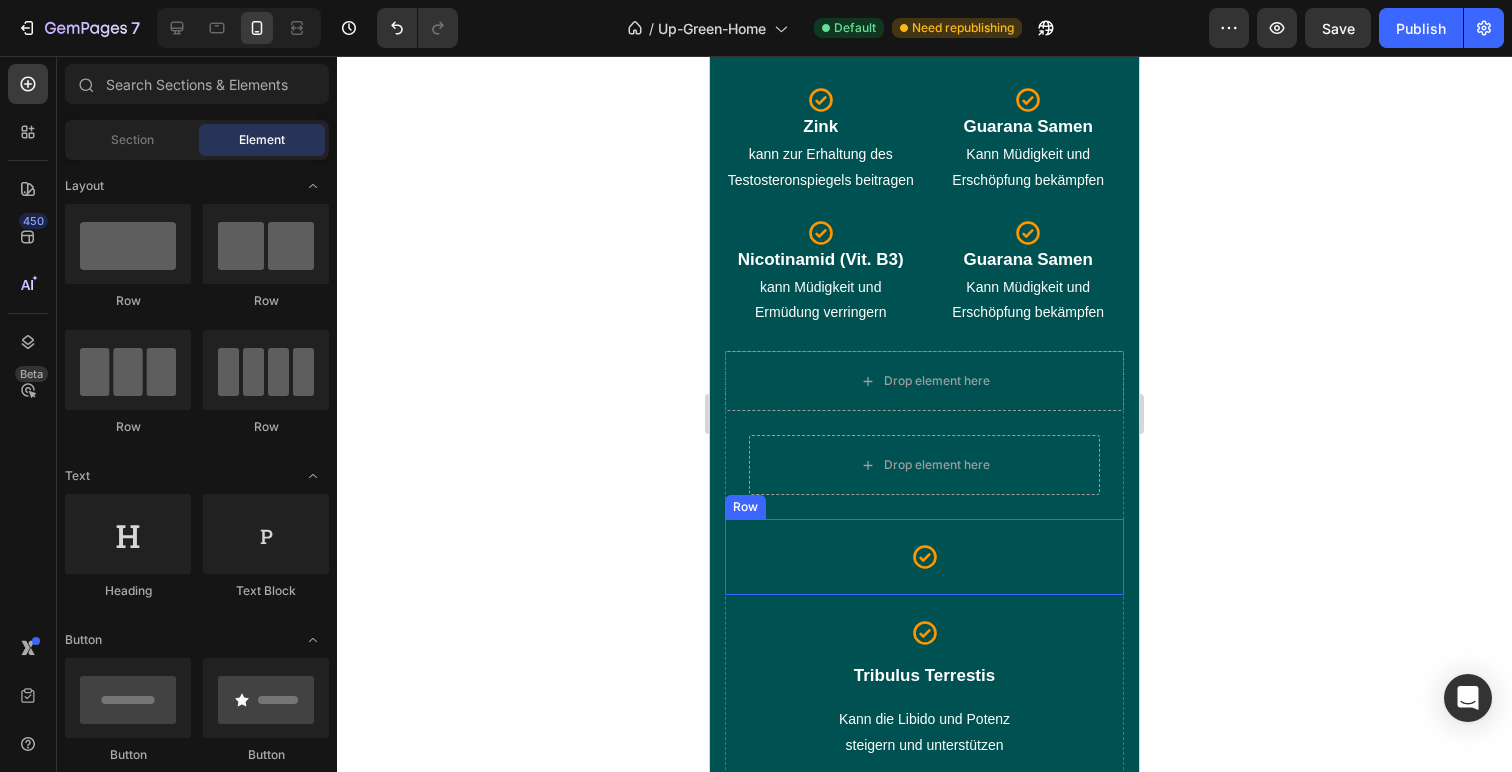 click on "Icon Row" at bounding box center (924, 557) 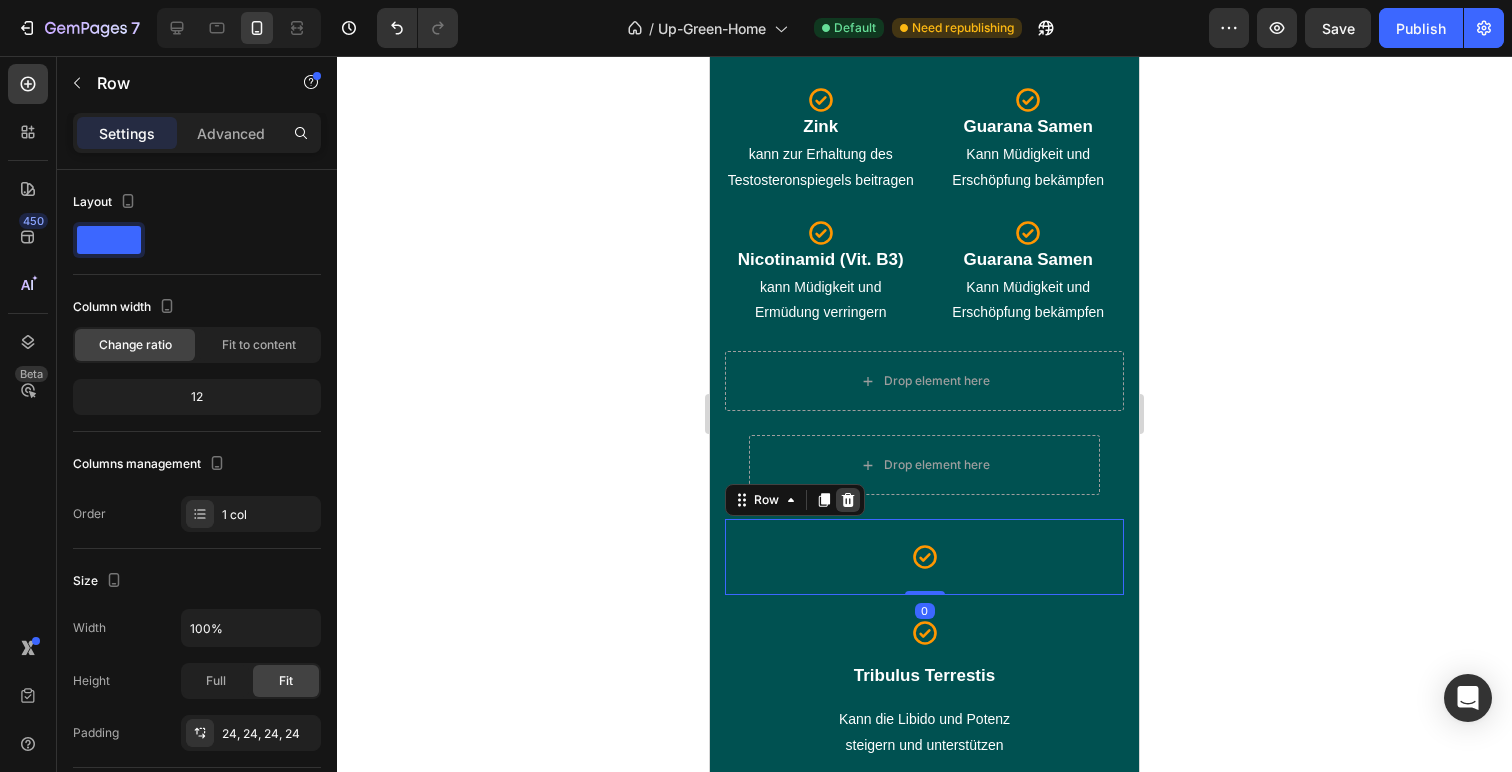click 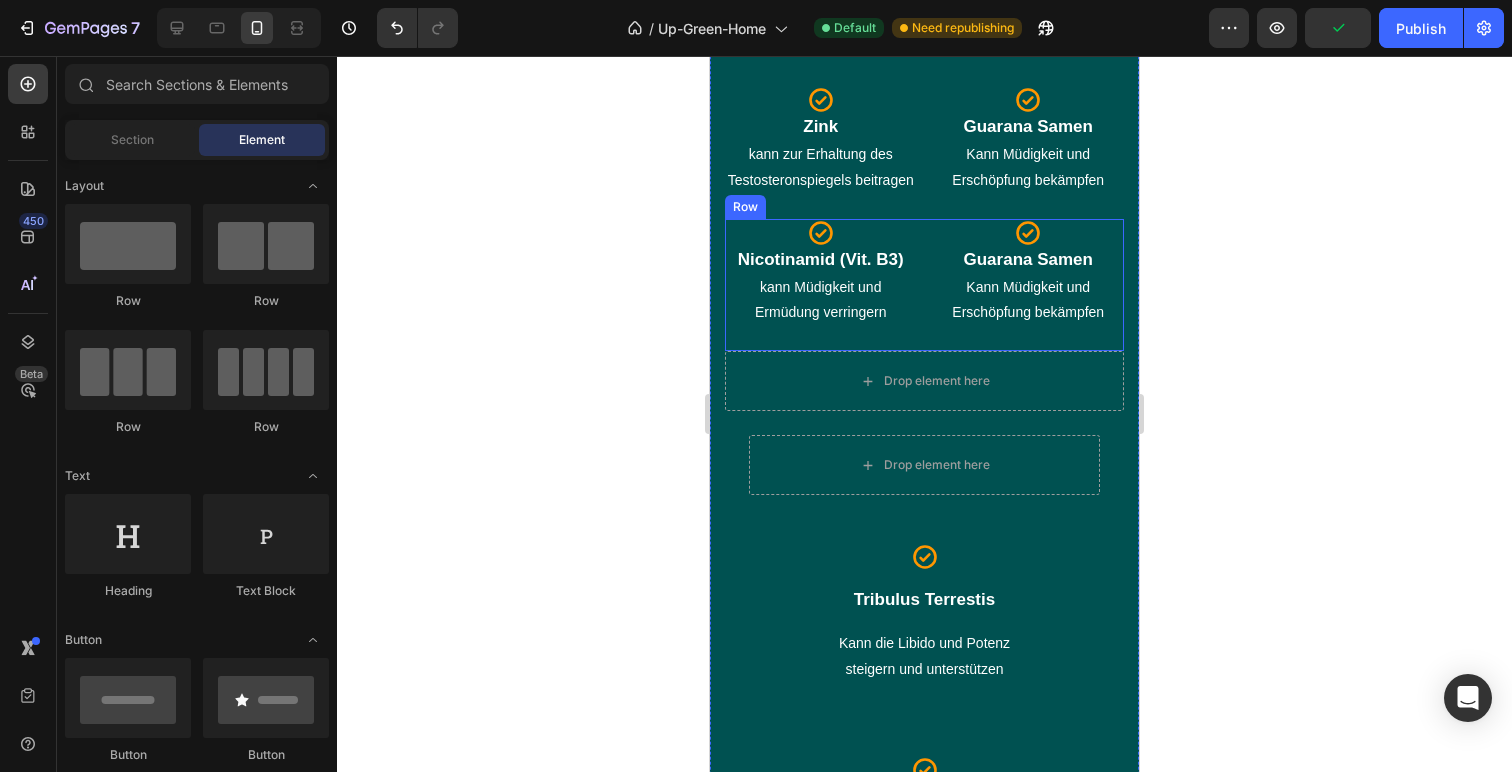 click on "Icon Nicotinamid (Vit. B3) Heading kann Müdigkeit und Ermüdung verringern Text block
Icon Guarana Samen Heading Kann Müdigkeit und Erschöpfung bekämpfen Text block Row" at bounding box center [924, 285] 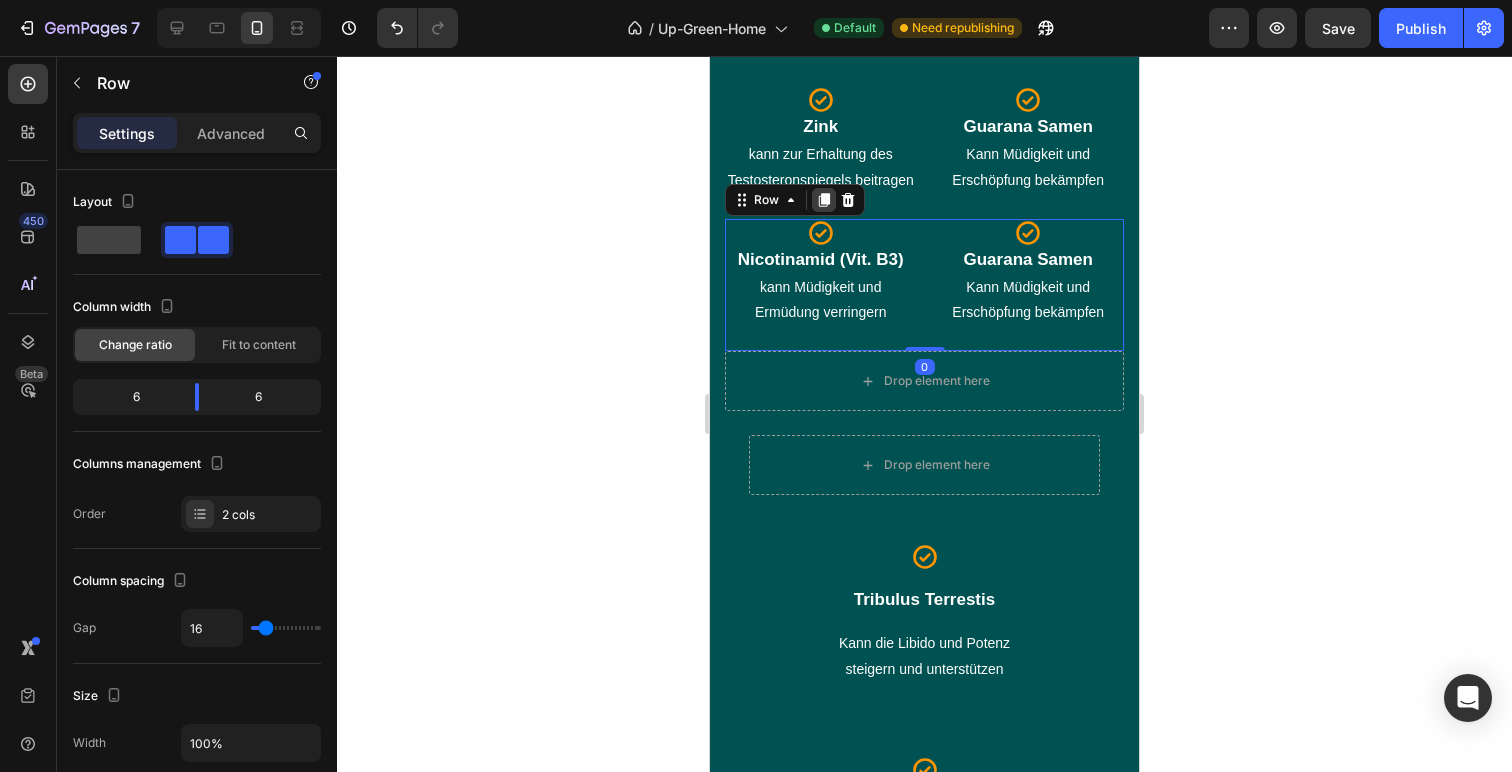 click 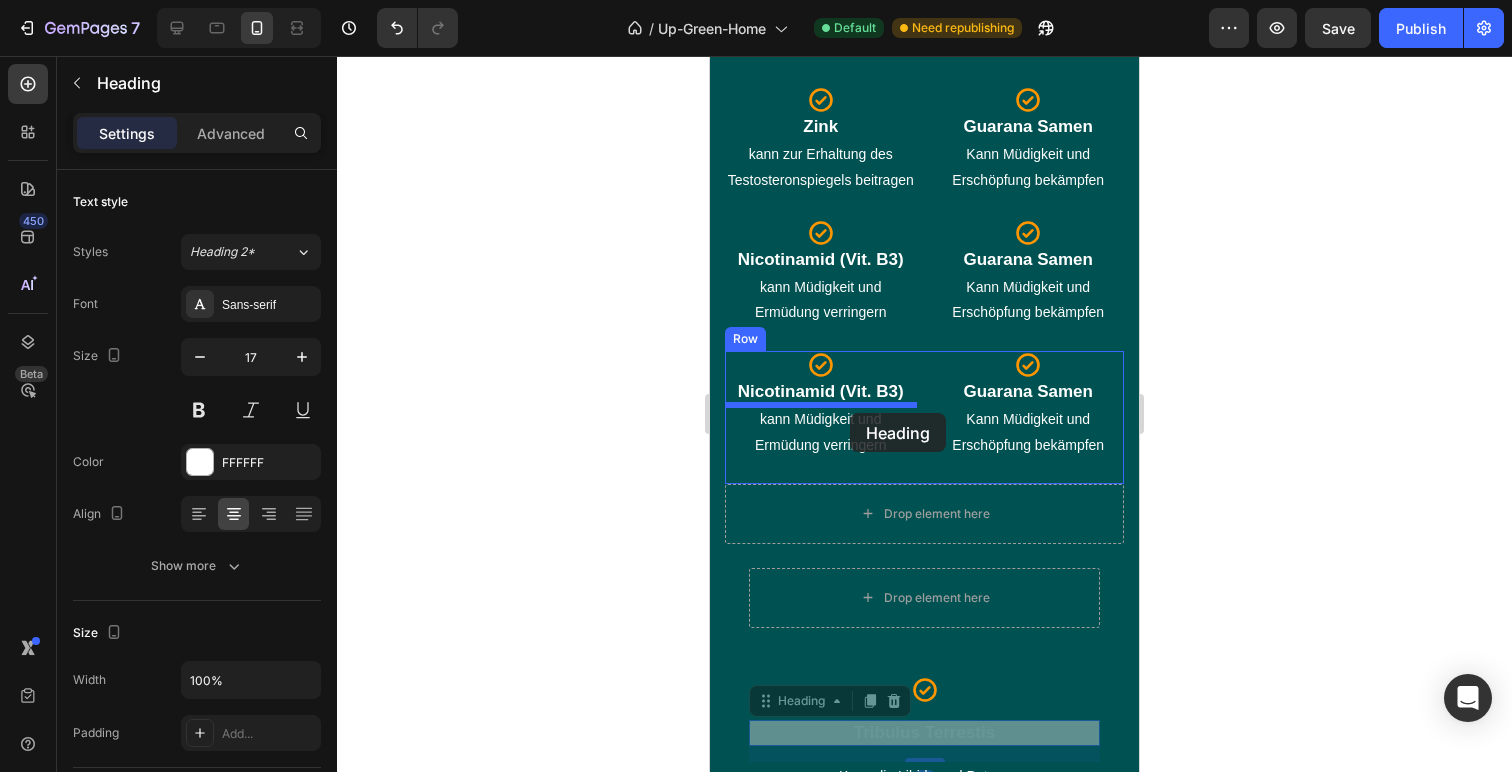 drag, startPoint x: 931, startPoint y: 739, endPoint x: 850, endPoint y: 413, distance: 335.9122 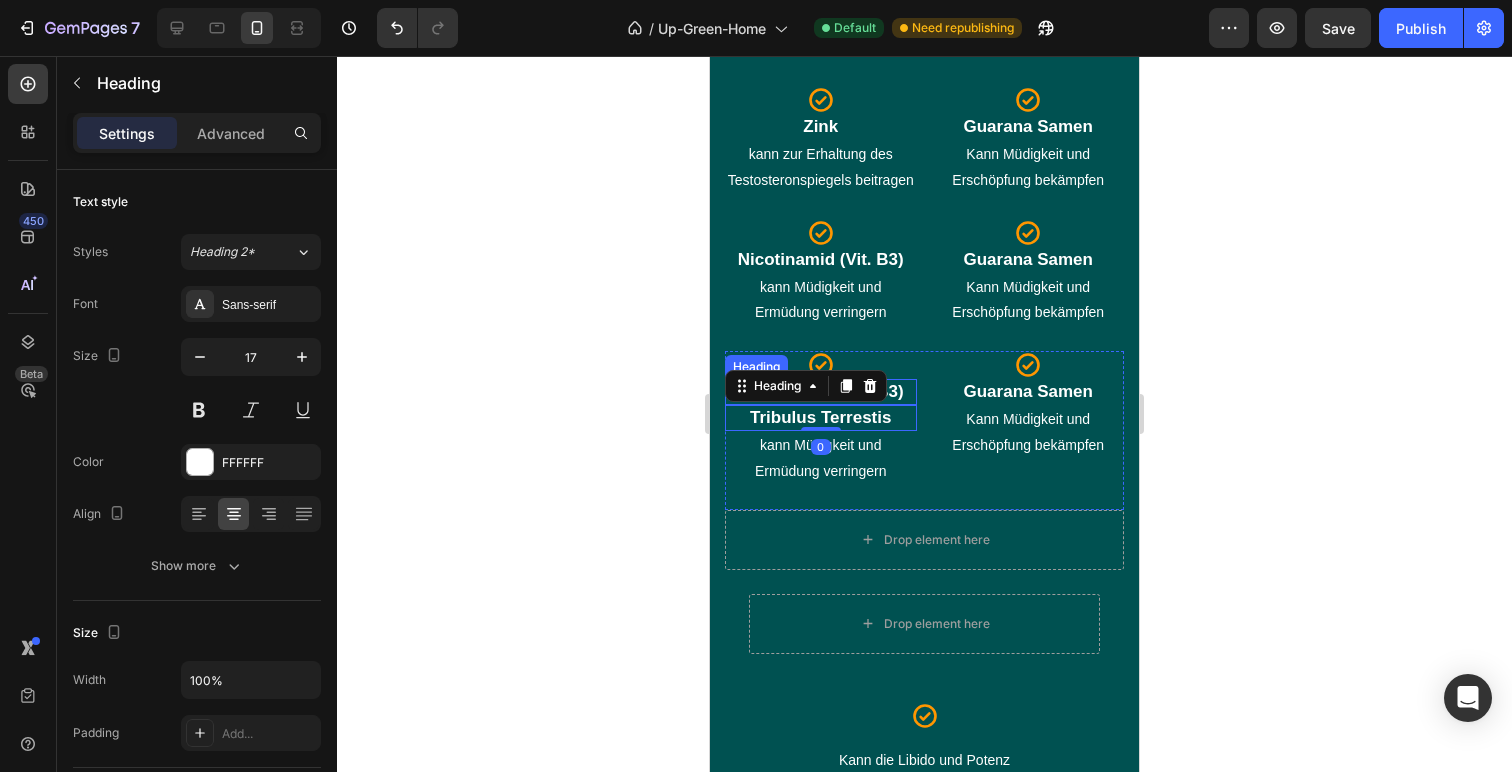 click on "Nicotinamid (Vit. B3)" at bounding box center [821, 392] 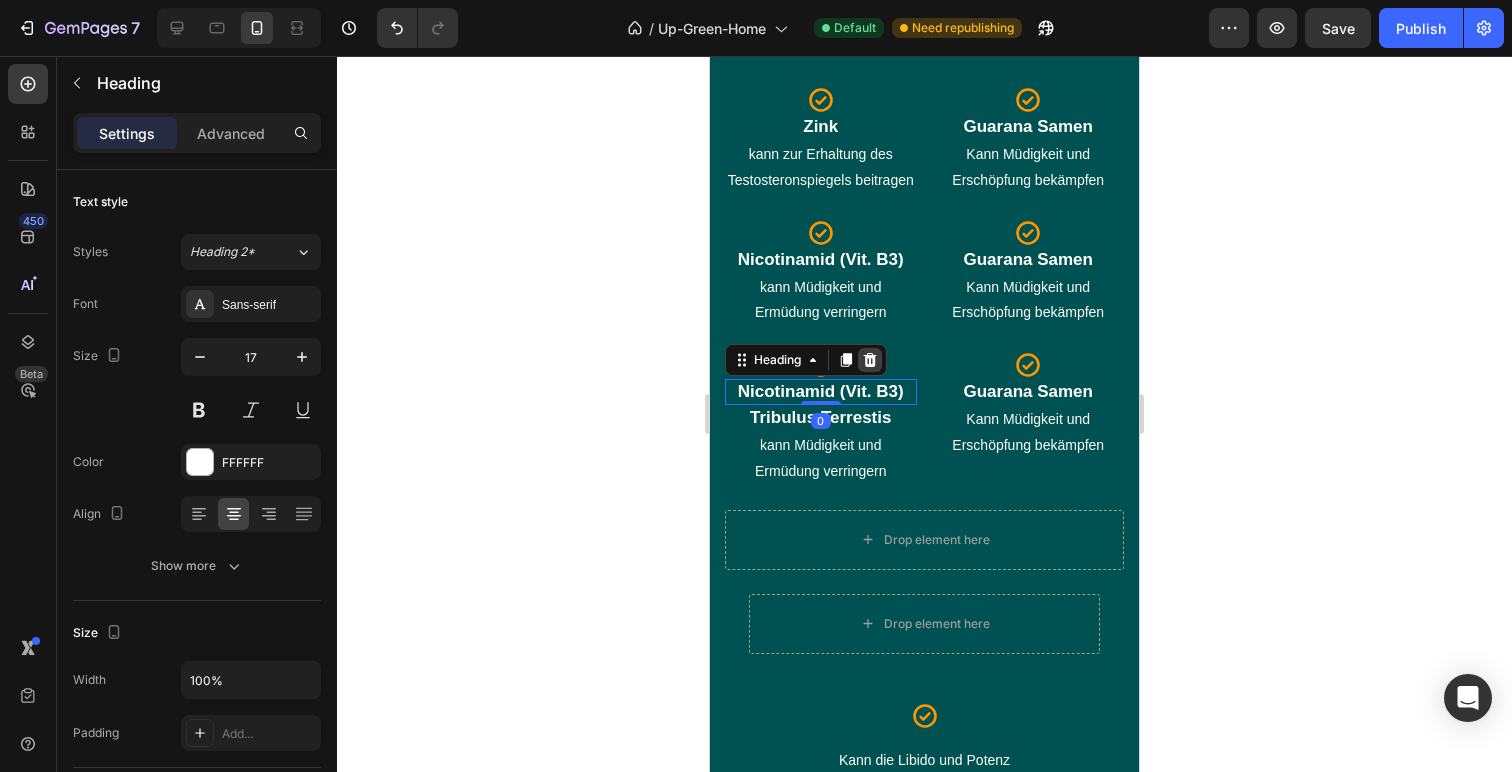 click 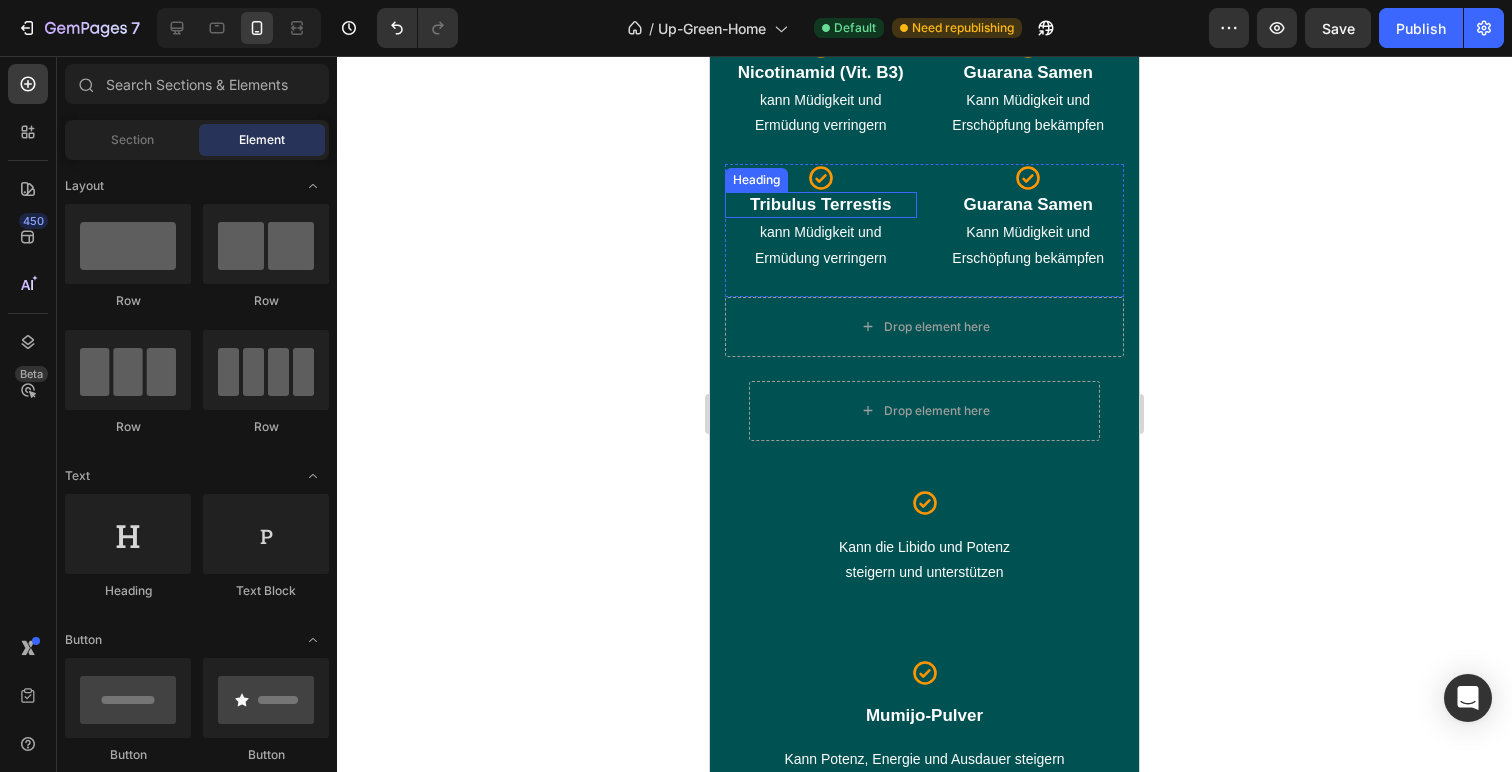 scroll, scrollTop: 4705, scrollLeft: 0, axis: vertical 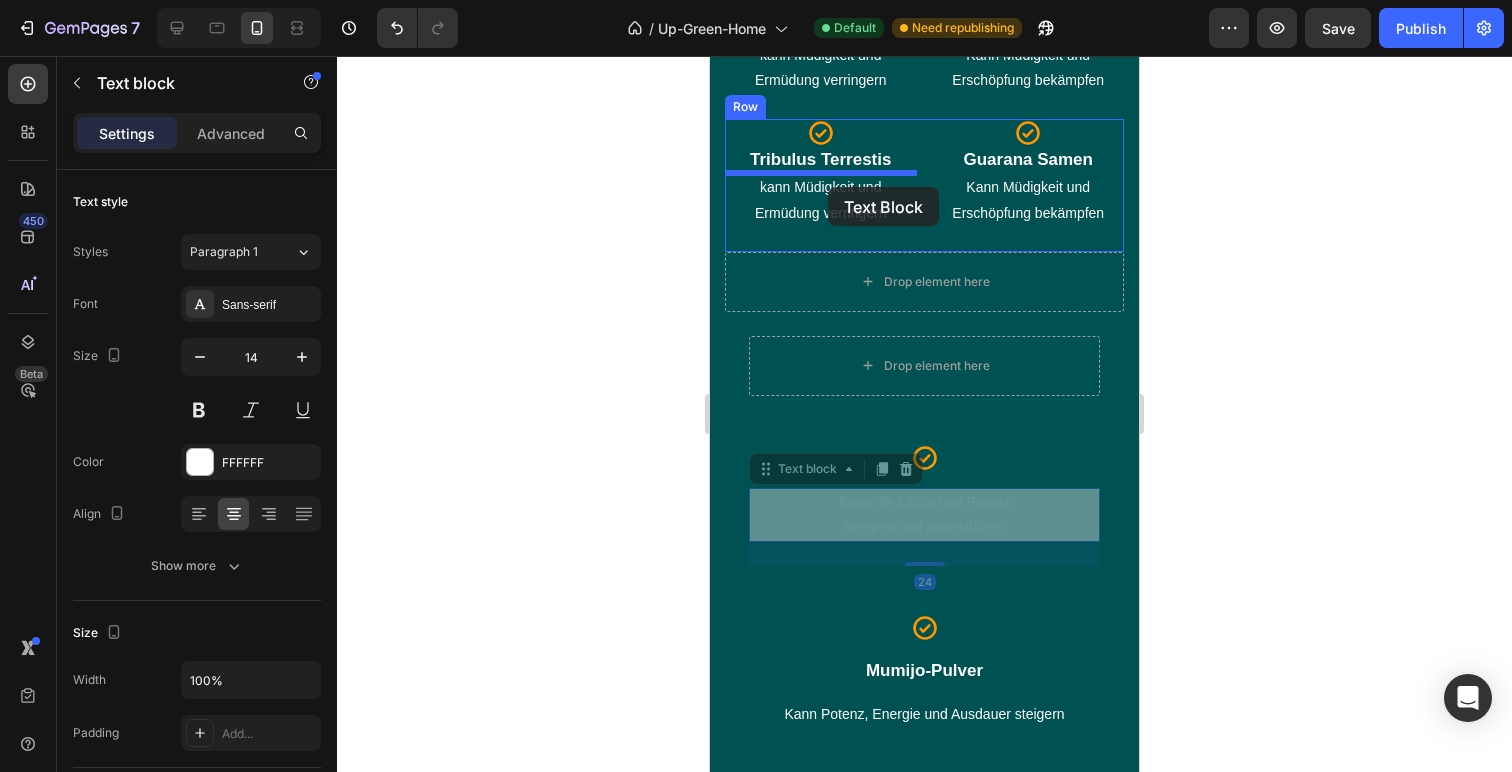 drag, startPoint x: 916, startPoint y: 513, endPoint x: 828, endPoint y: 187, distance: 337.6685 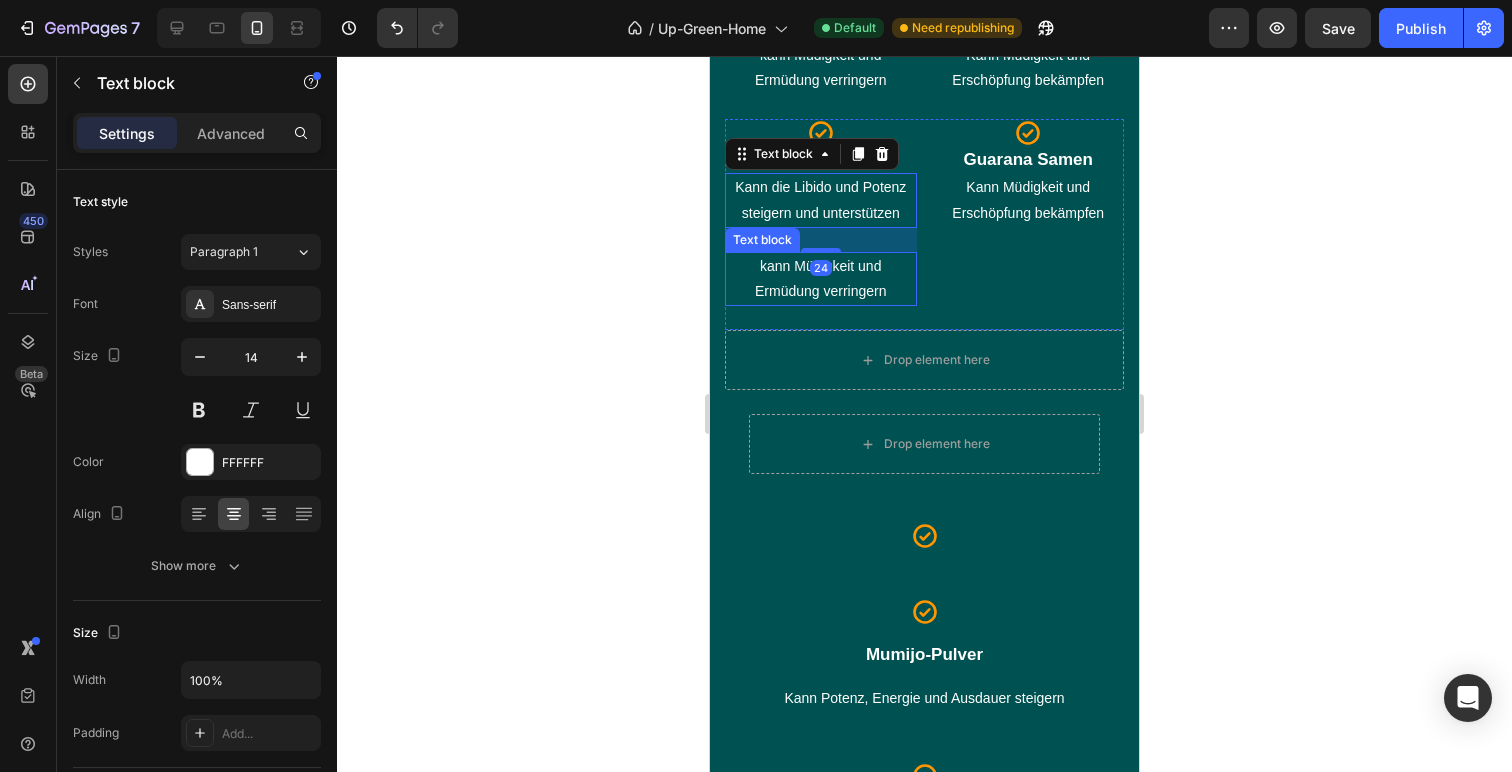 click on "kann Müdigkeit und Ermüdung verringern" at bounding box center (821, 279) 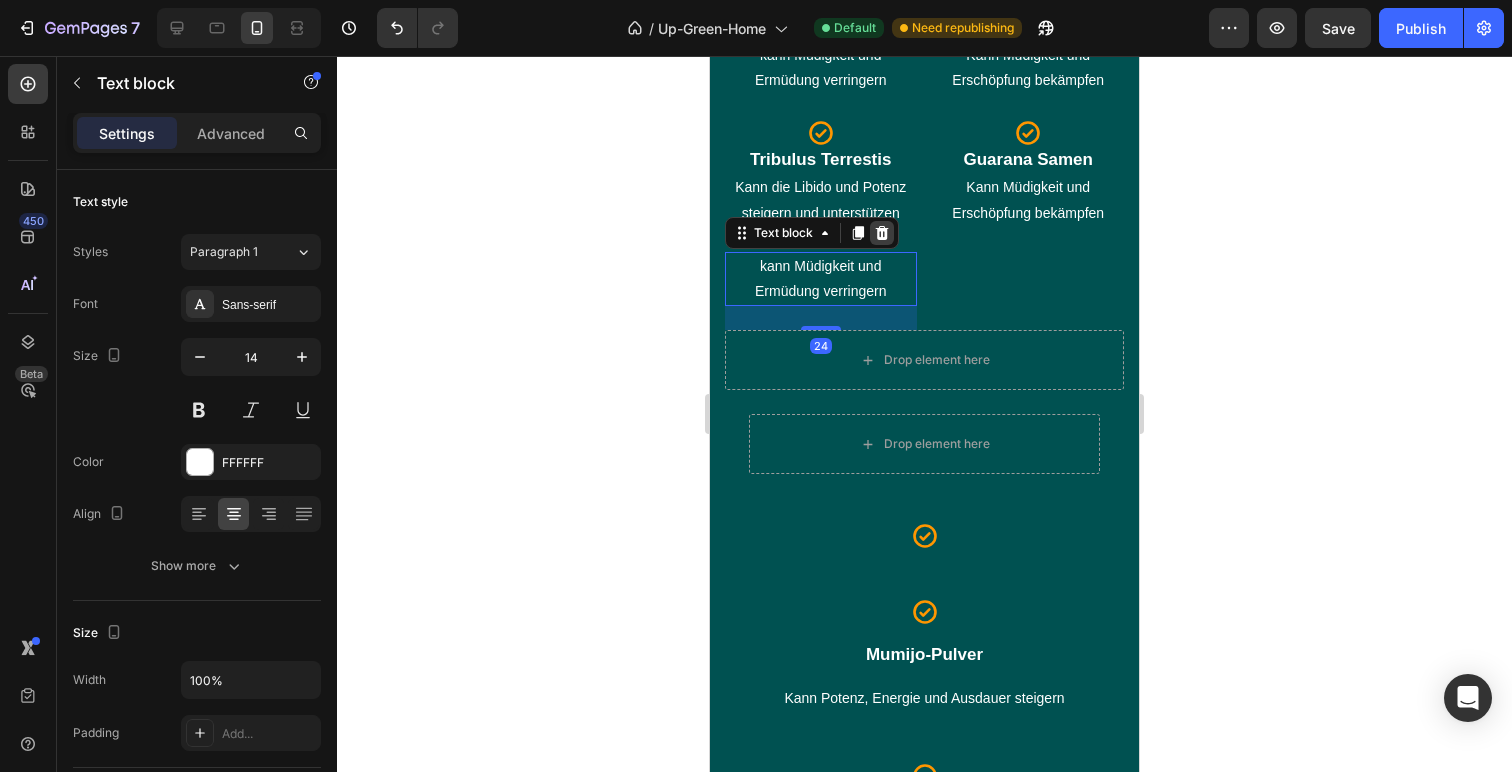 click 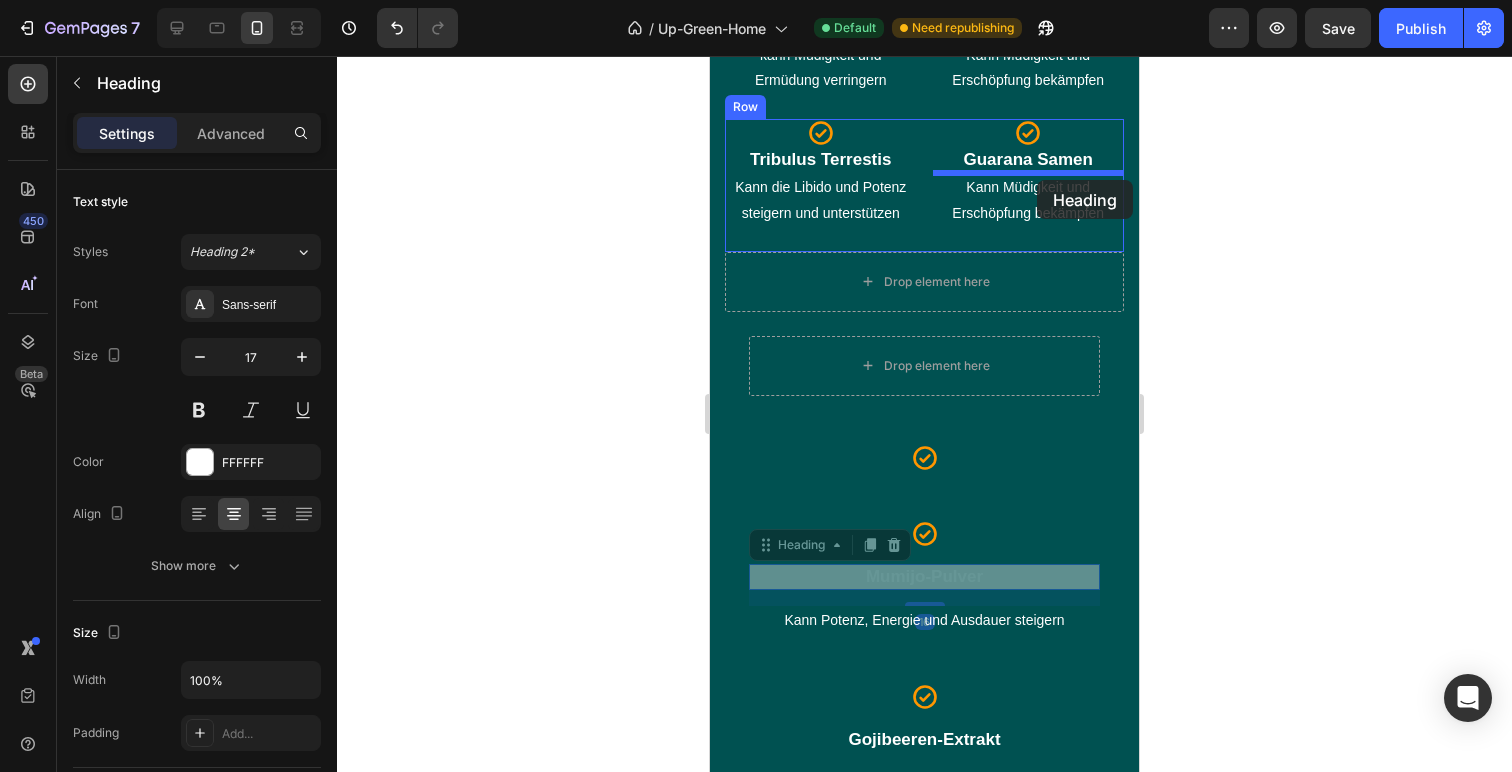 drag, startPoint x: 948, startPoint y: 579, endPoint x: 1037, endPoint y: 180, distance: 408.80557 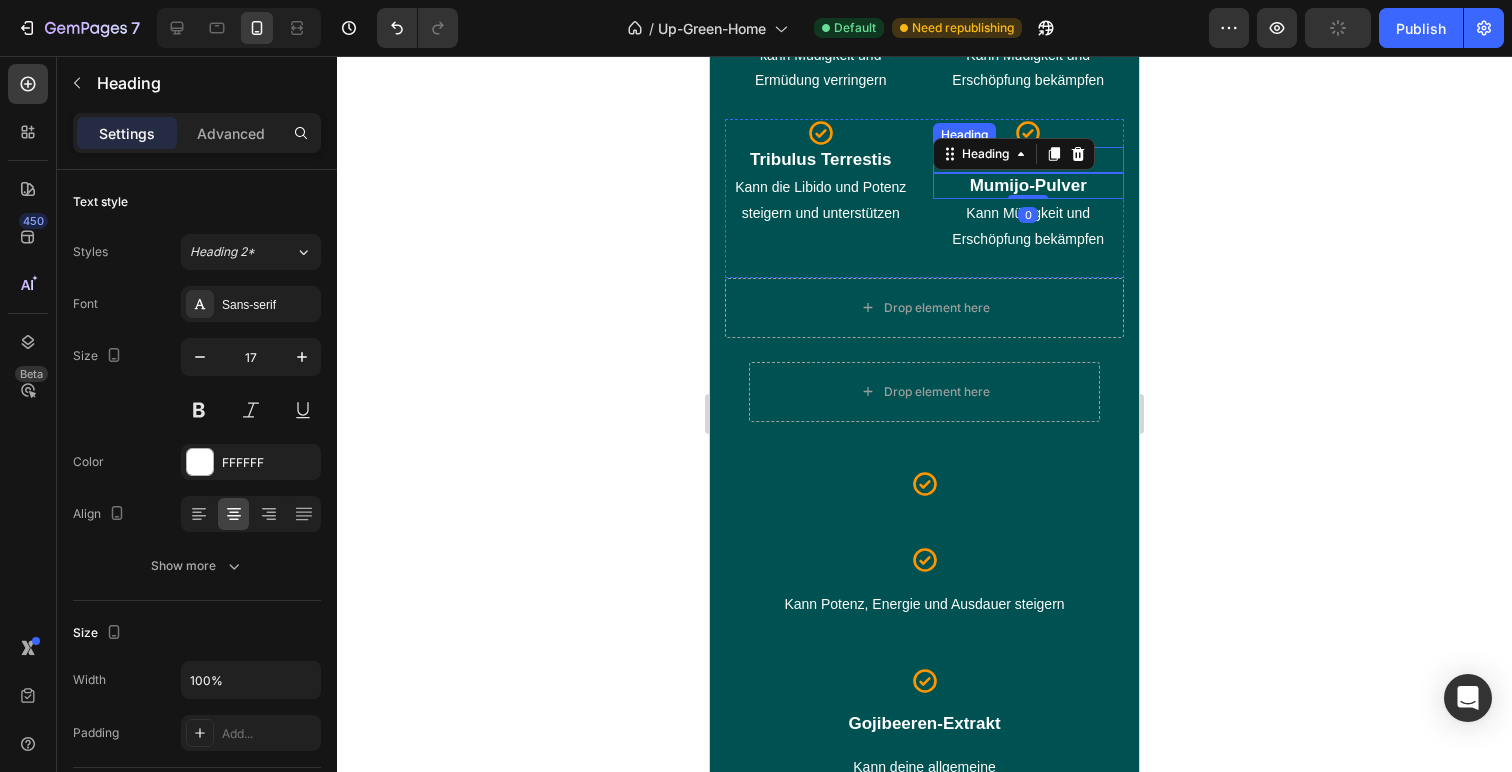 click on "Guarana Samen" at bounding box center [1029, 160] 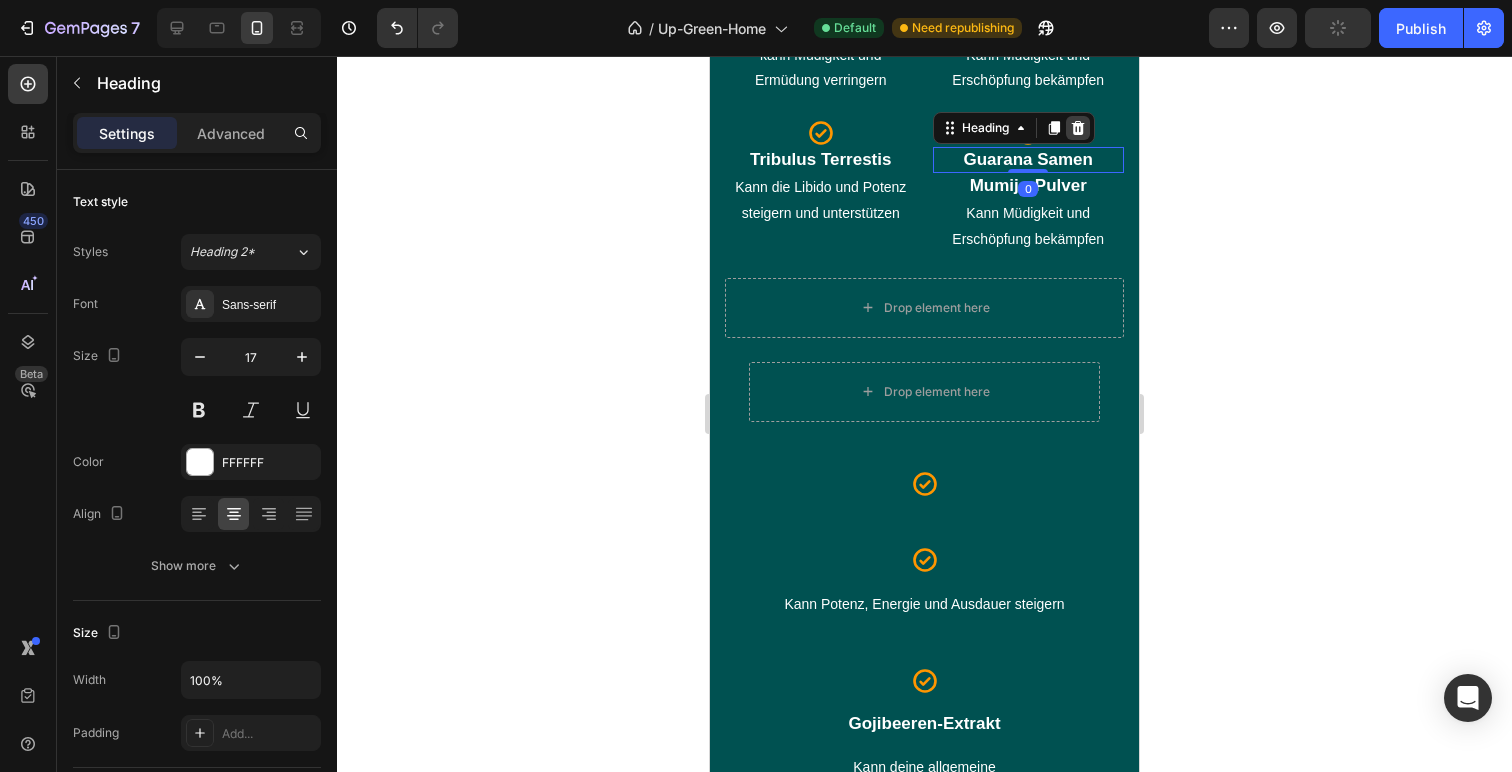 click 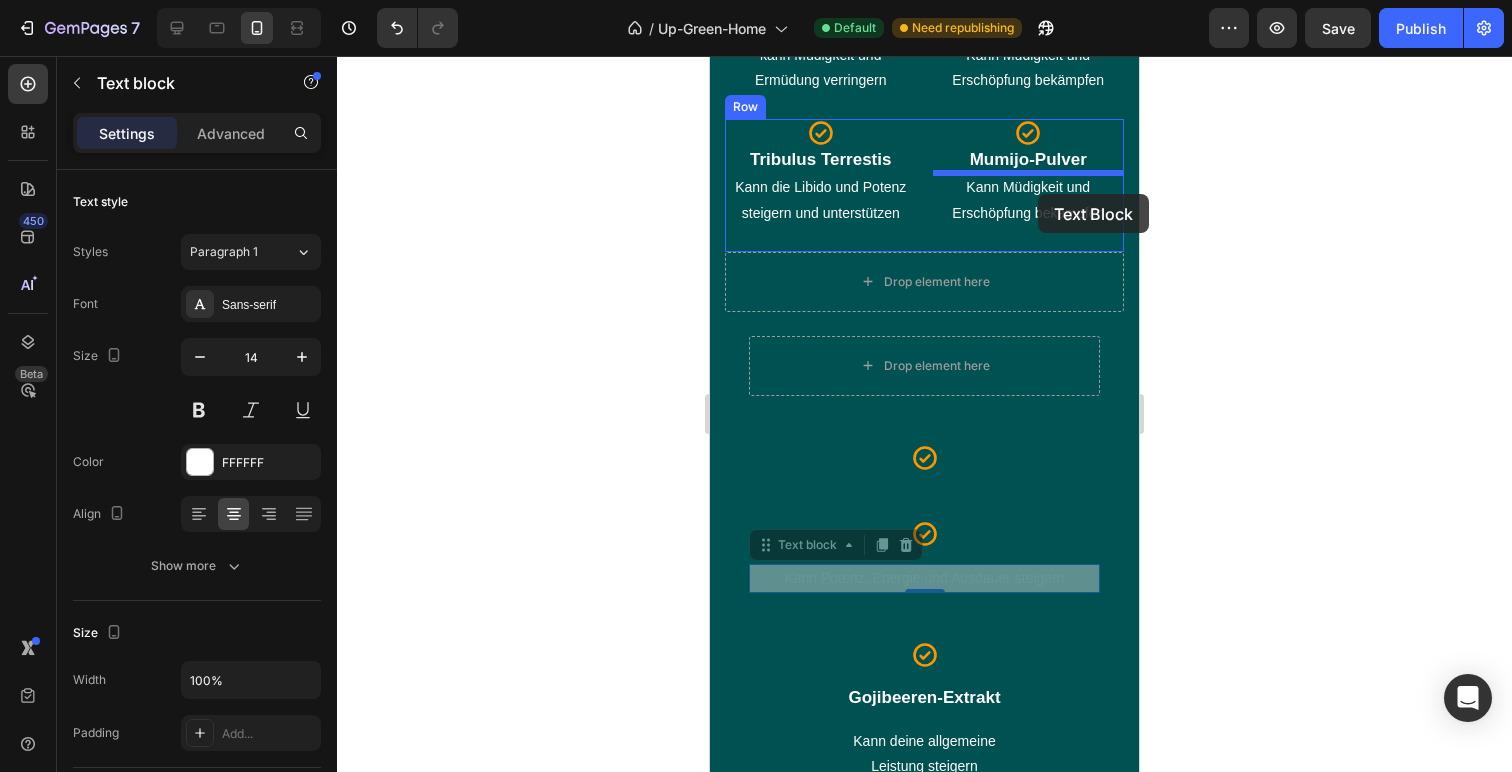 drag, startPoint x: 940, startPoint y: 580, endPoint x: 1038, endPoint y: 194, distance: 398.24615 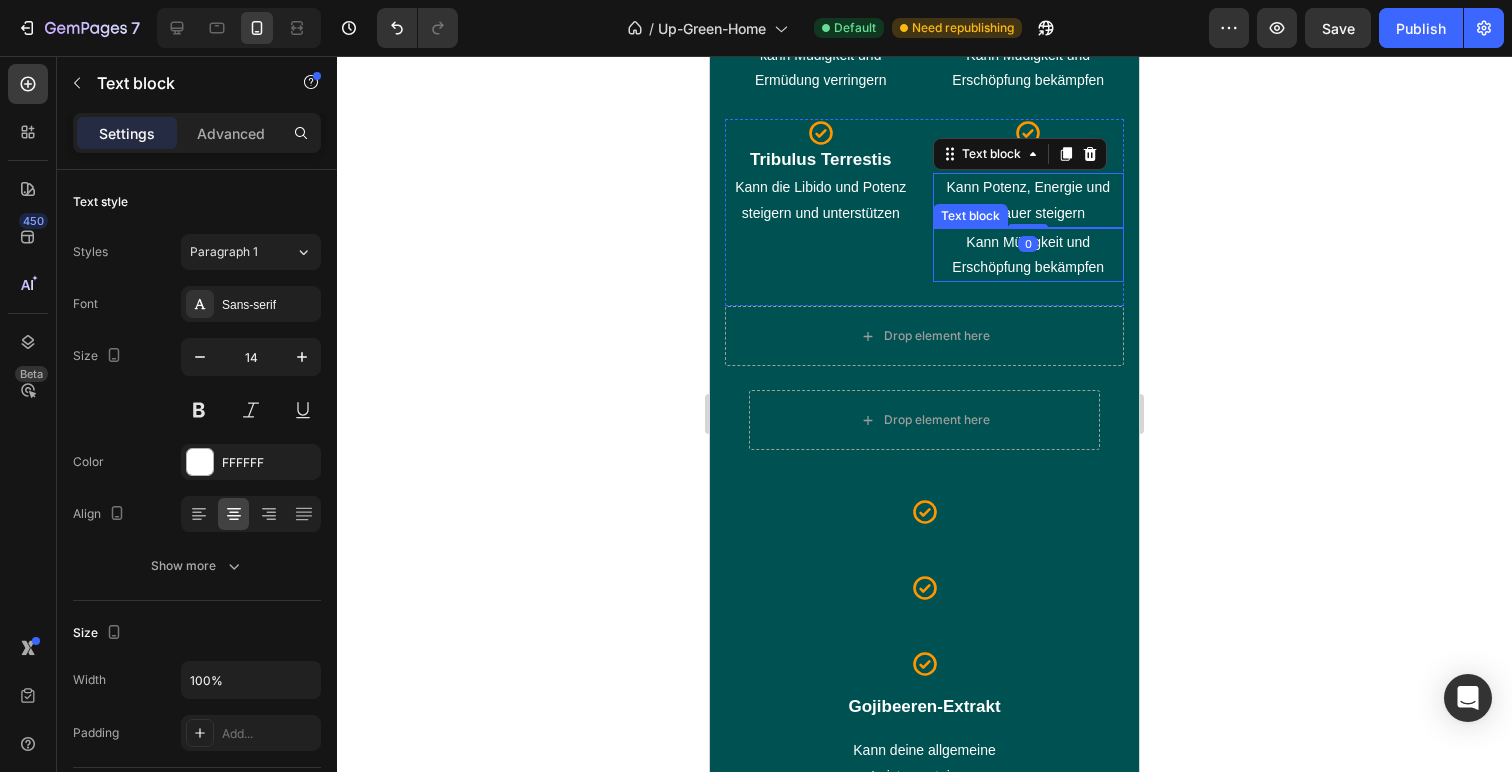 click on "Kann Müdigkeit und Erschöpfung bekämpfen" at bounding box center [1029, 255] 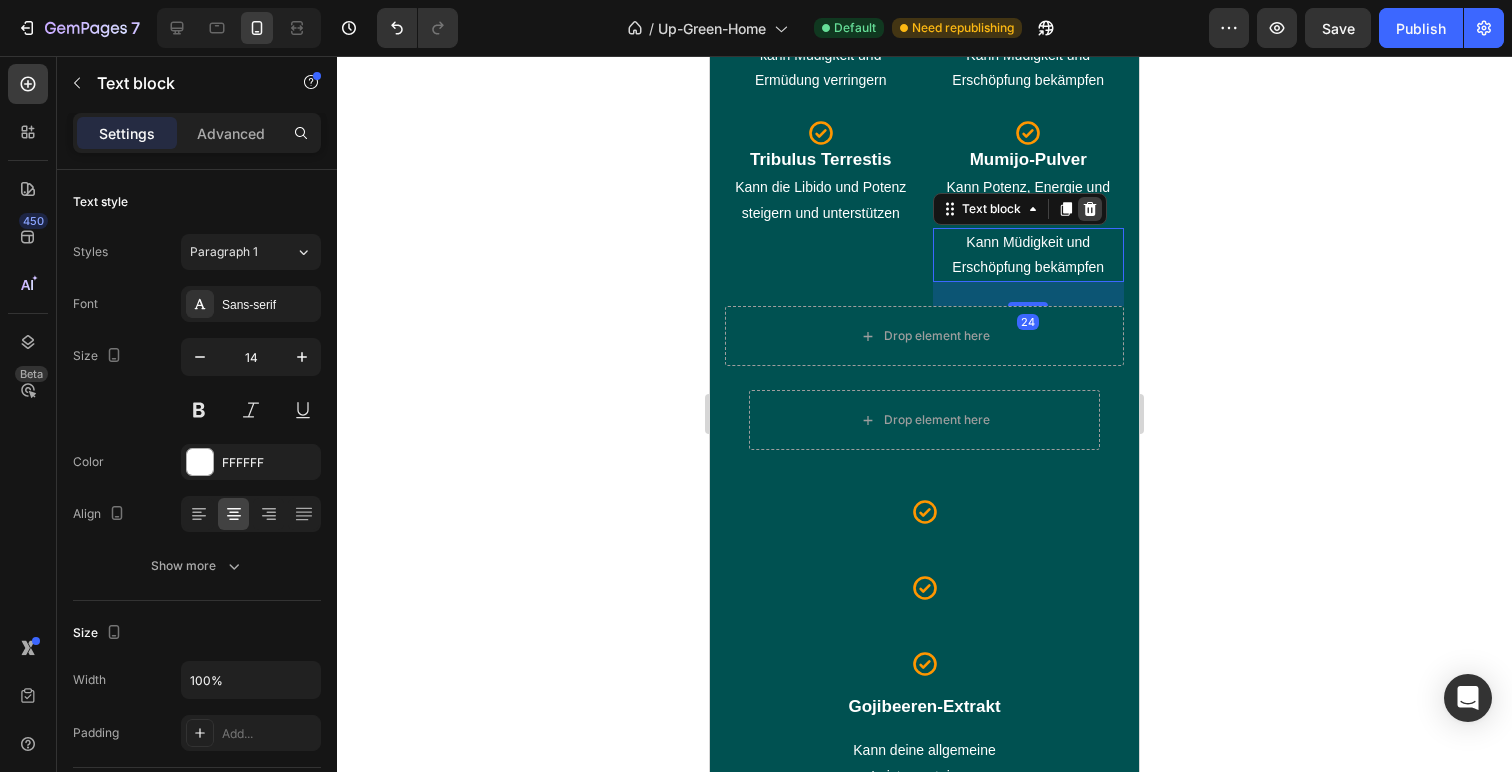 click 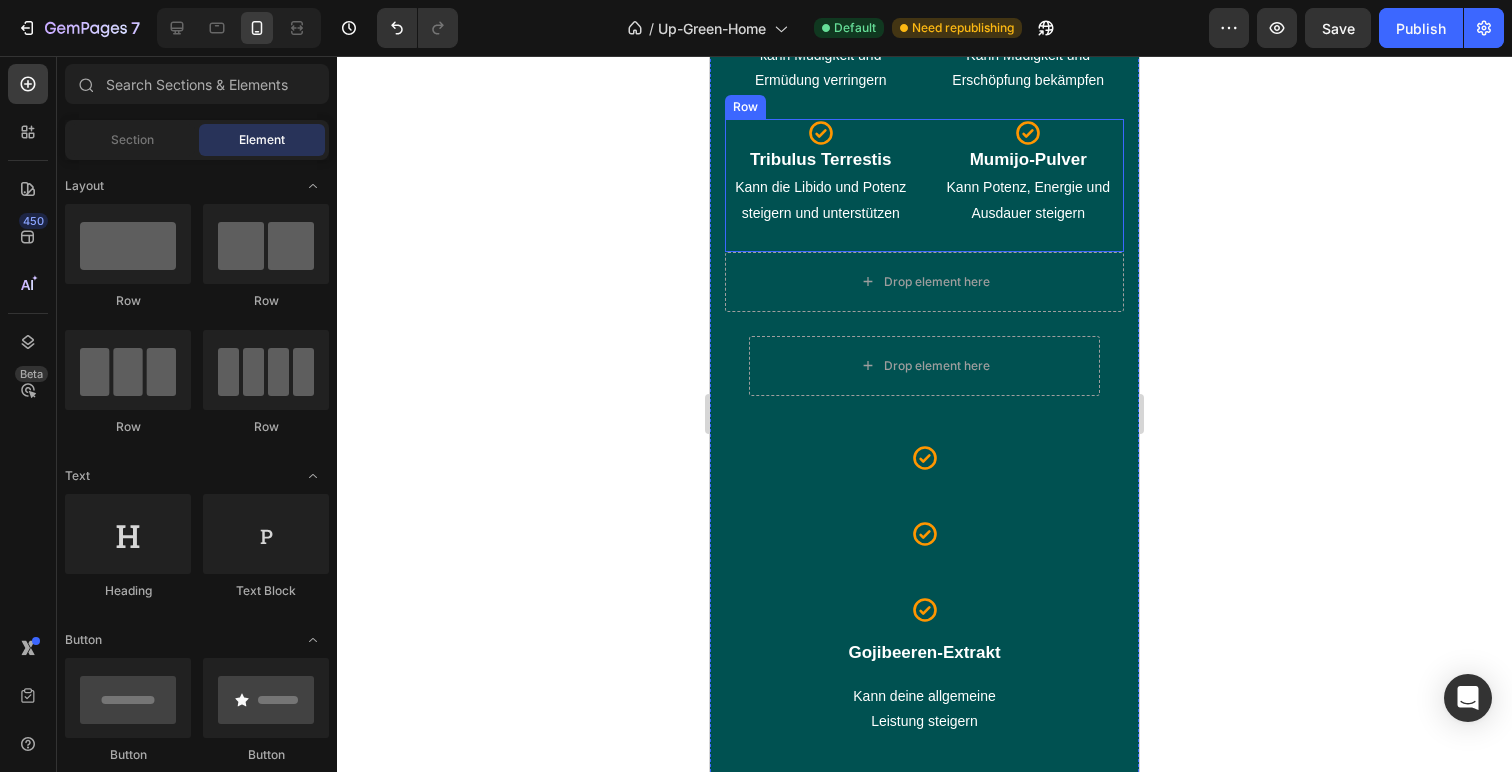 click on "Icon Tribulus Terrestis Heading Kann die Libido und Potenz steigern und unterstützen Text block
Icon Mumijo-Pulver Heading Kann Potenz, Energie und Ausdauer steigern Text block Row" at bounding box center [924, 185] 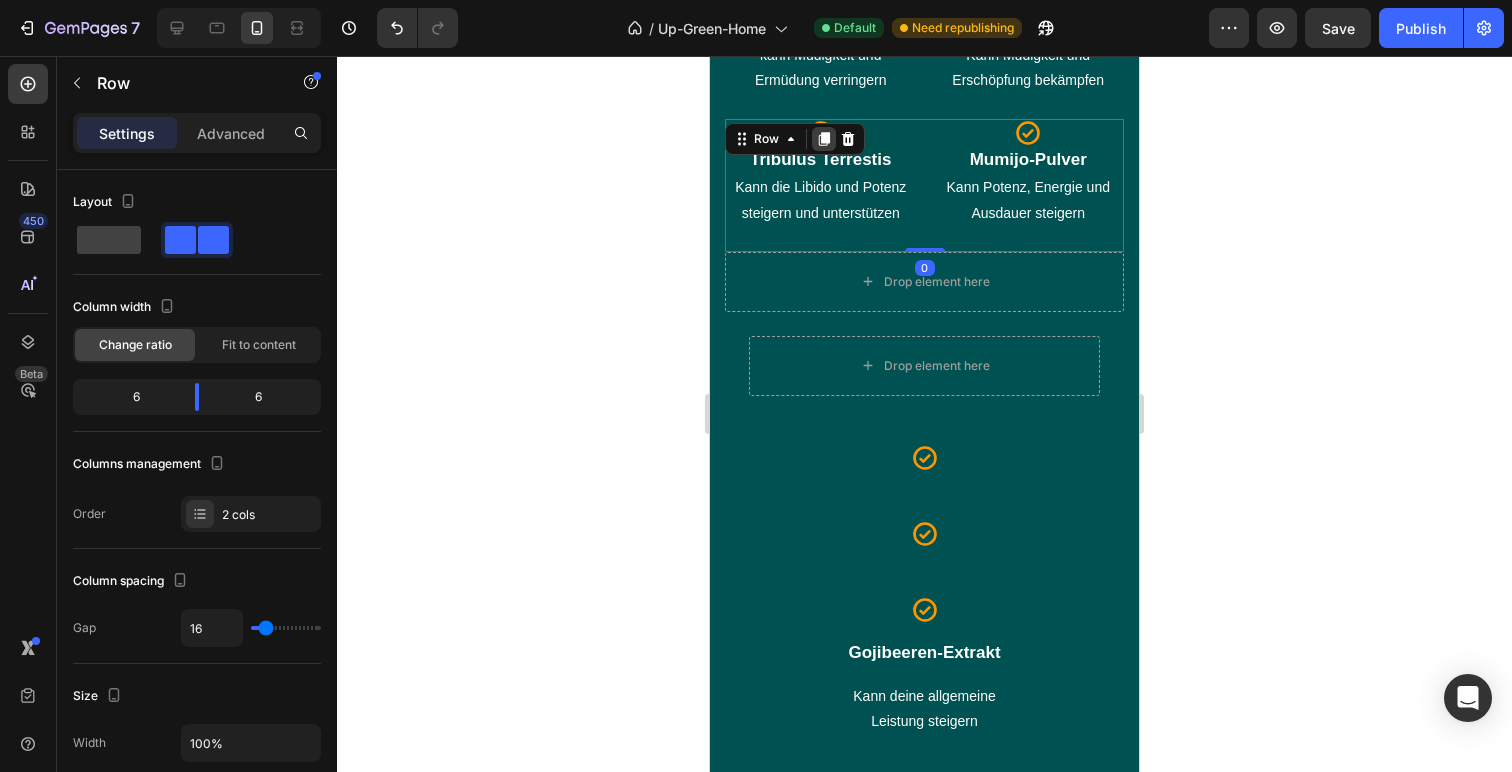 click 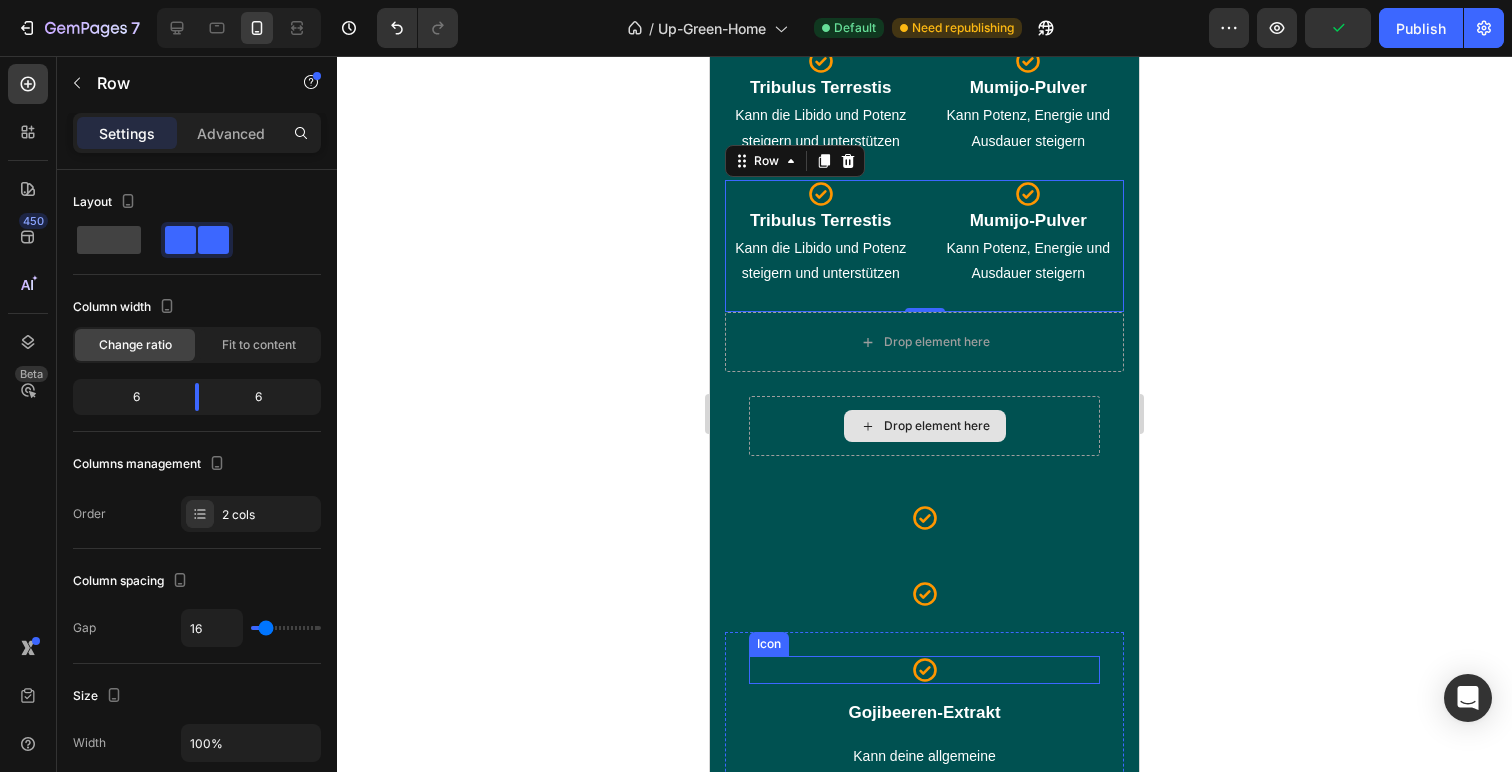 scroll, scrollTop: 4762, scrollLeft: 0, axis: vertical 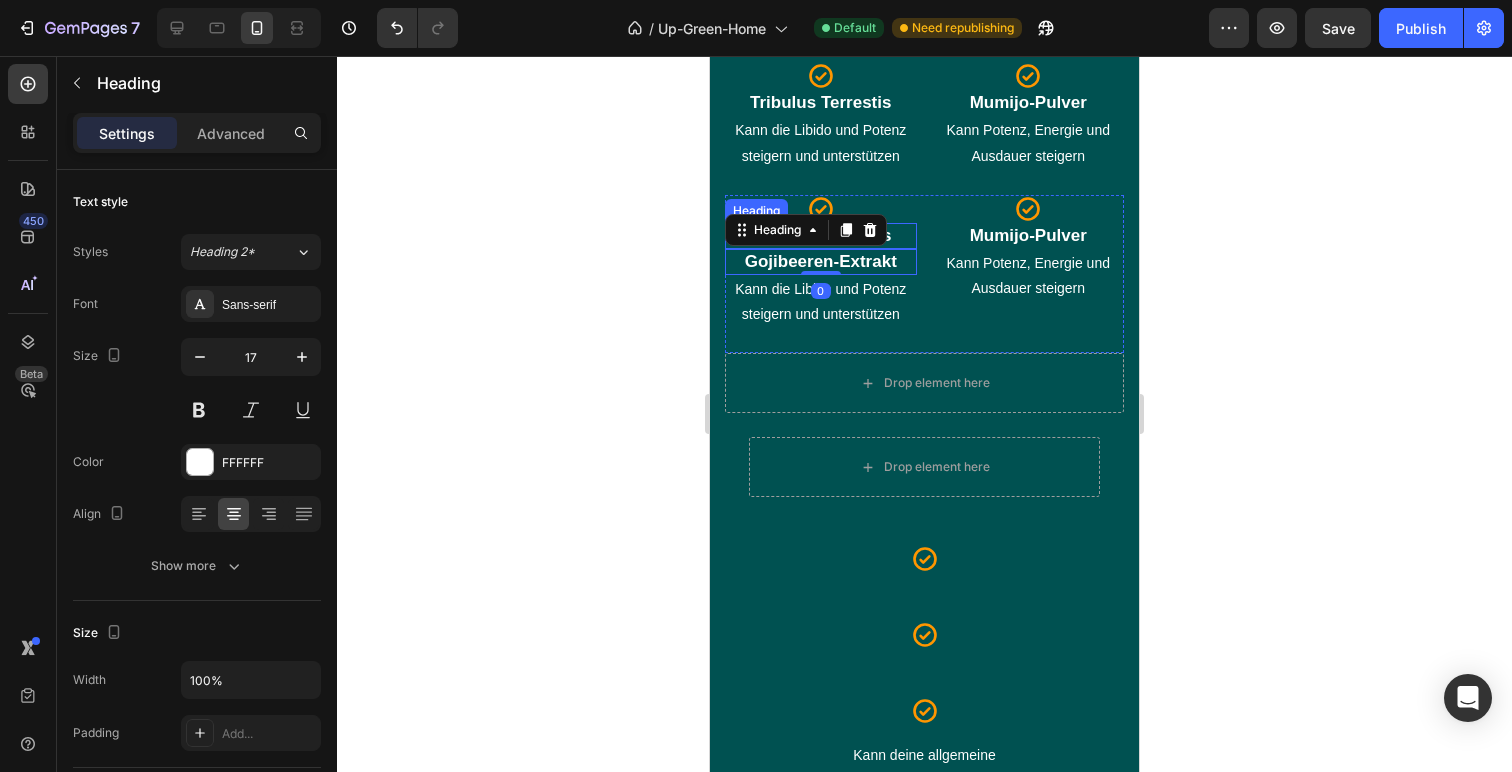 click on "Tribulus Terrestis" at bounding box center (821, 236) 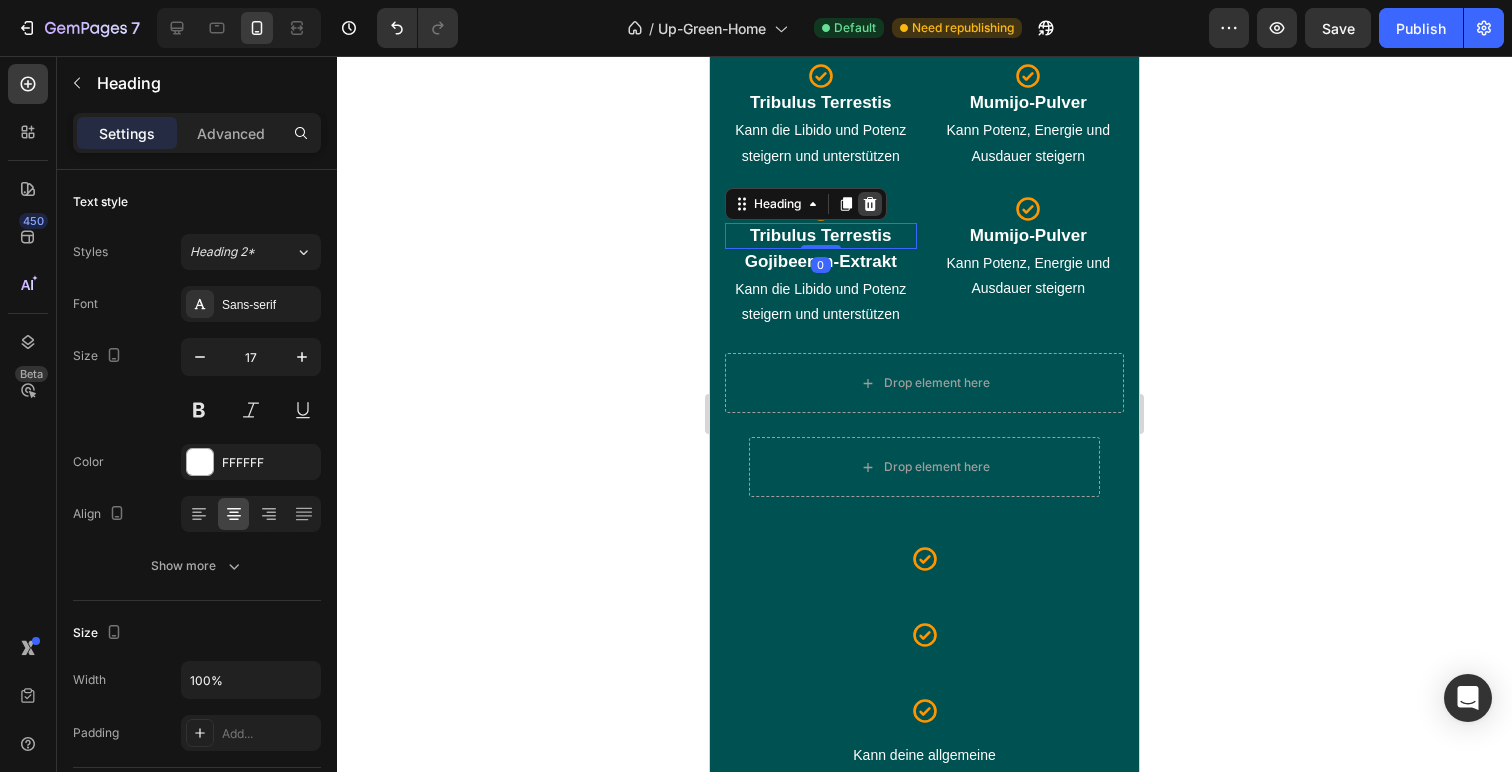 click 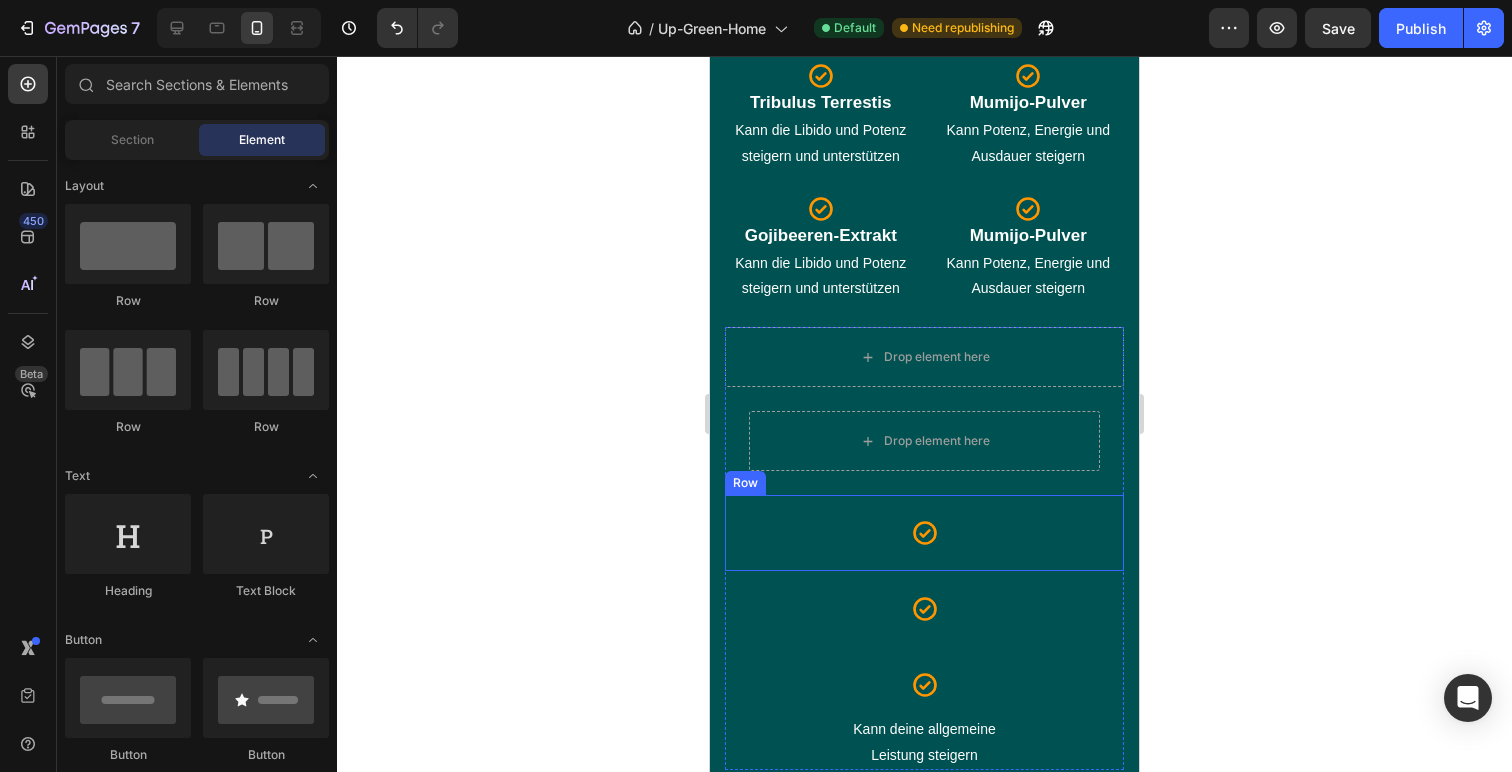 scroll, scrollTop: 4830, scrollLeft: 0, axis: vertical 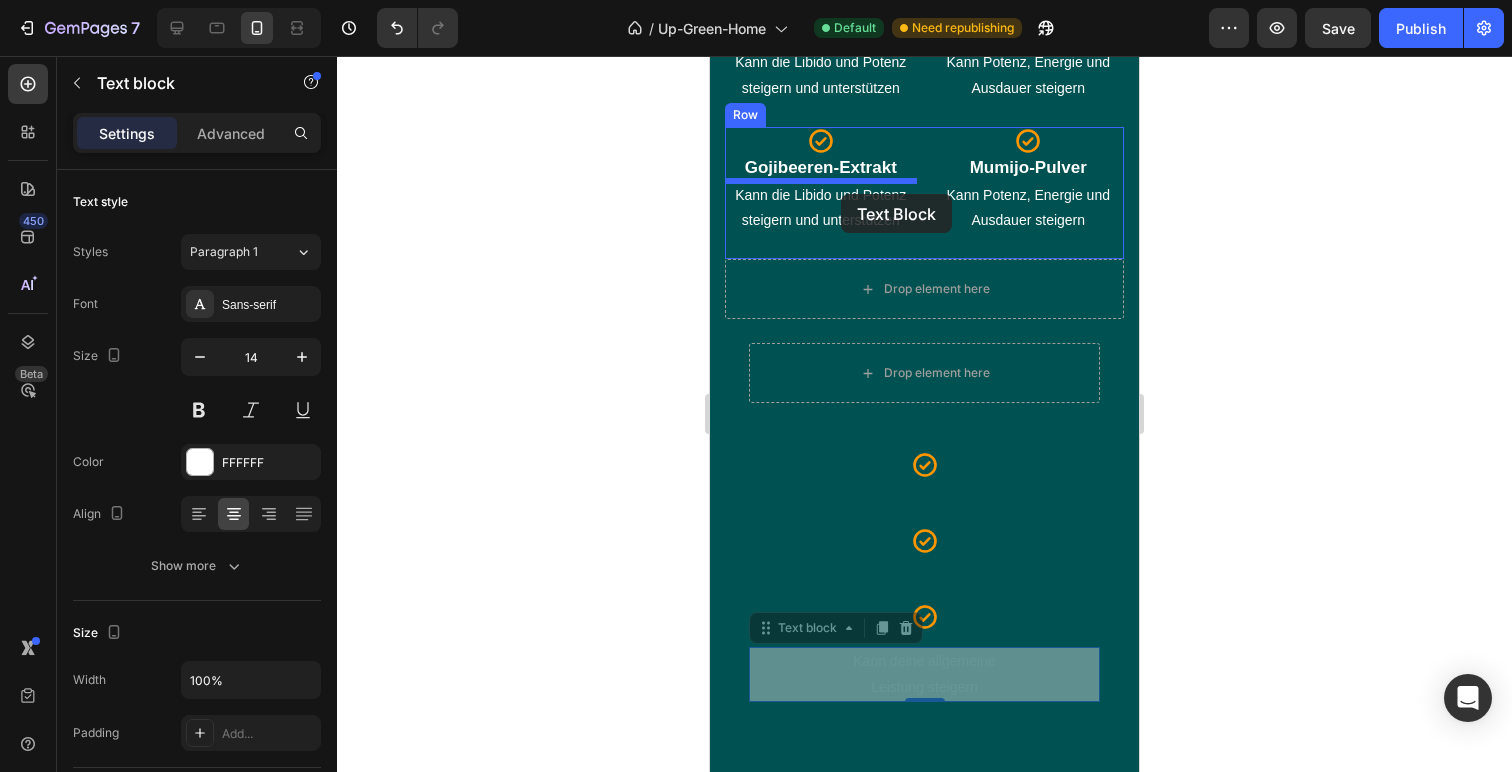 drag, startPoint x: 946, startPoint y: 676, endPoint x: 841, endPoint y: 194, distance: 493.30417 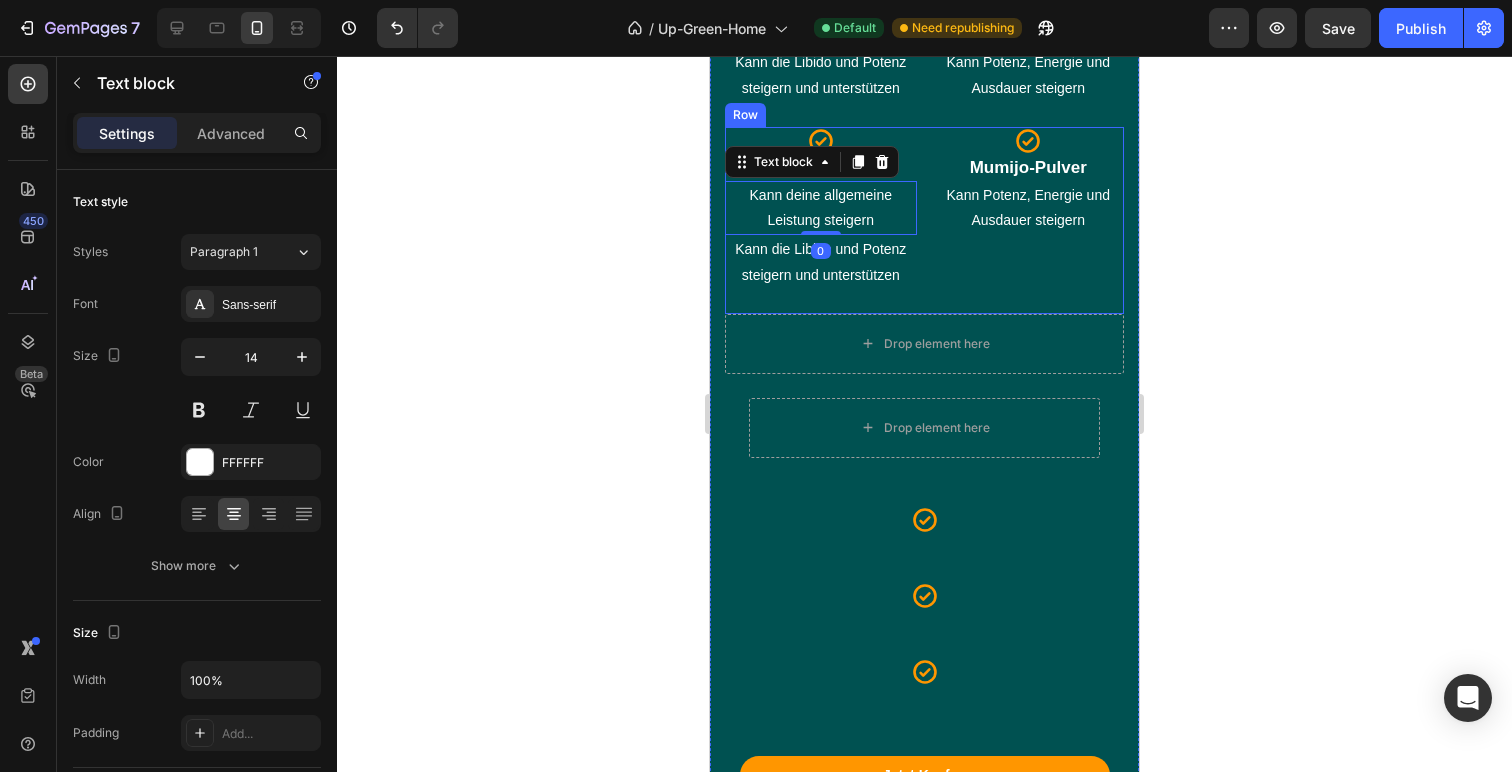 click on "Kann die Libido und Potenz" at bounding box center (821, 249) 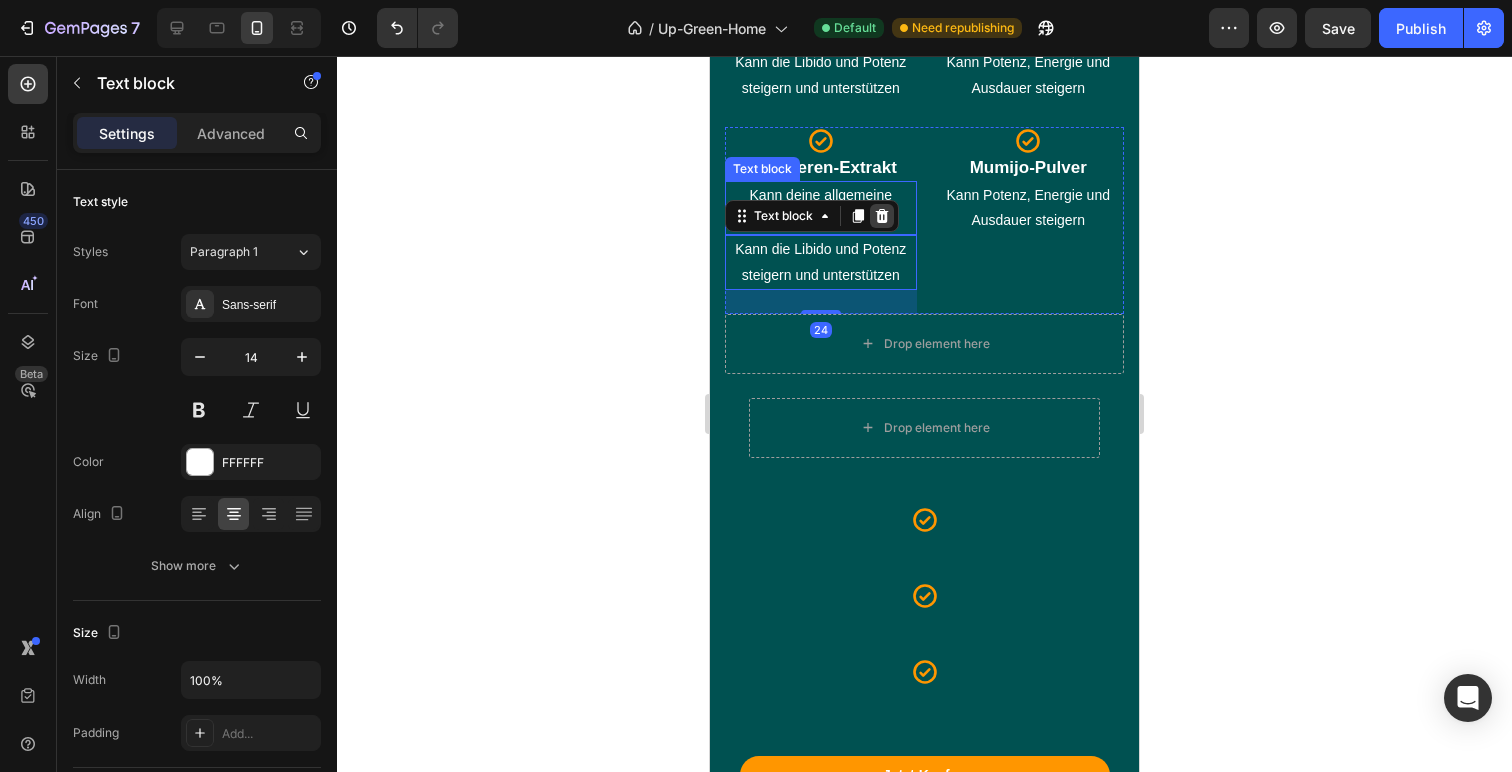 click 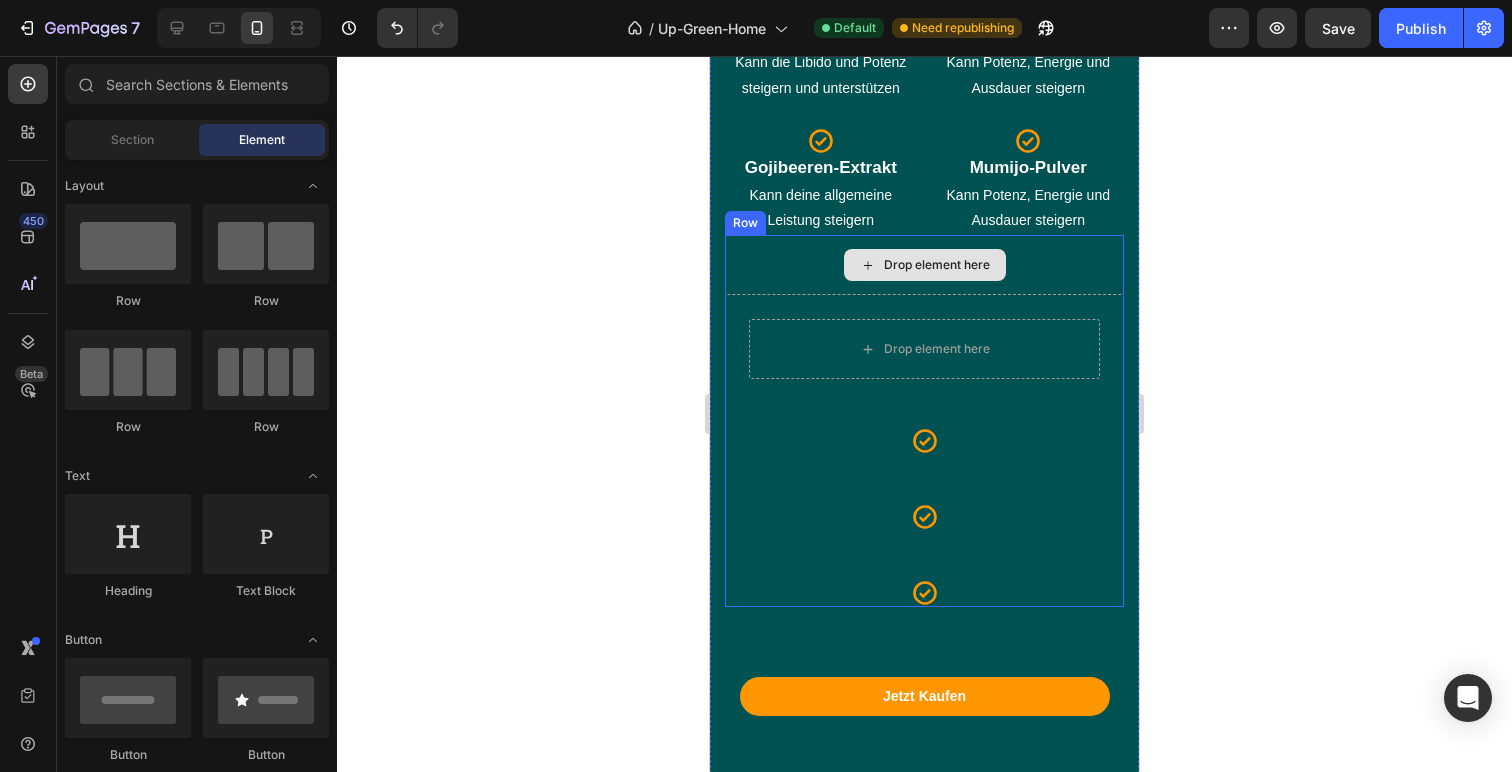 click on "Drop element here" at bounding box center [924, 265] 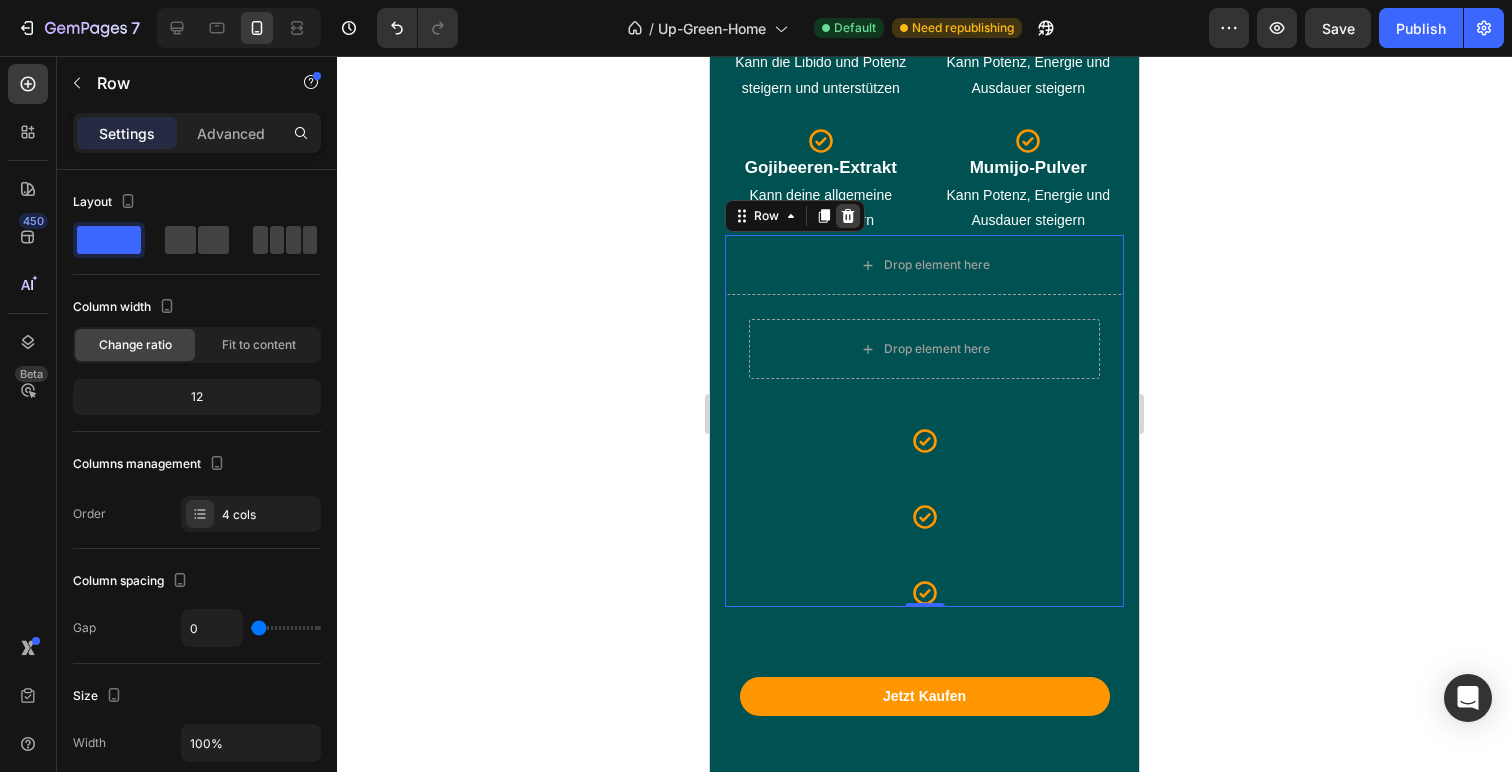 click 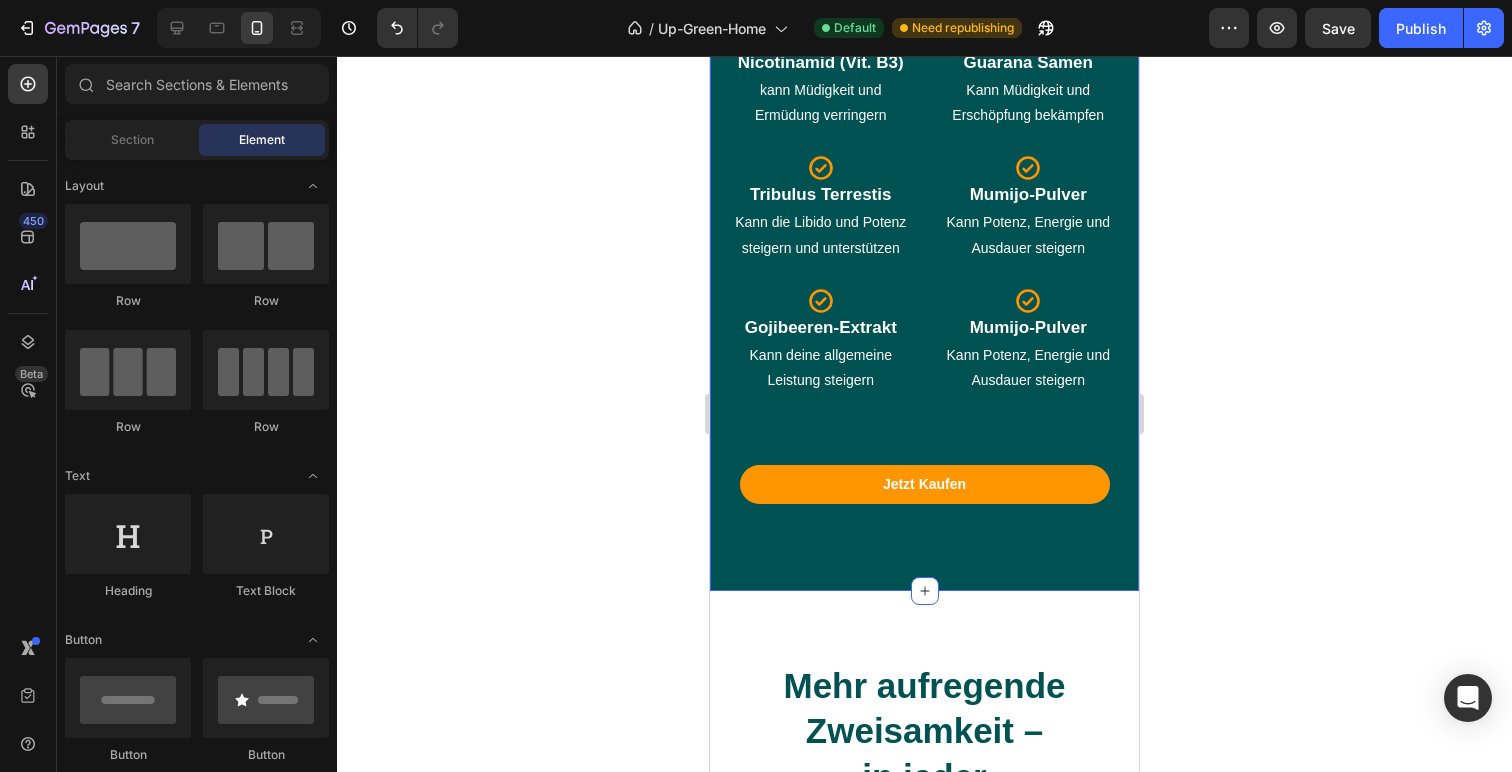 scroll, scrollTop: 4654, scrollLeft: 0, axis: vertical 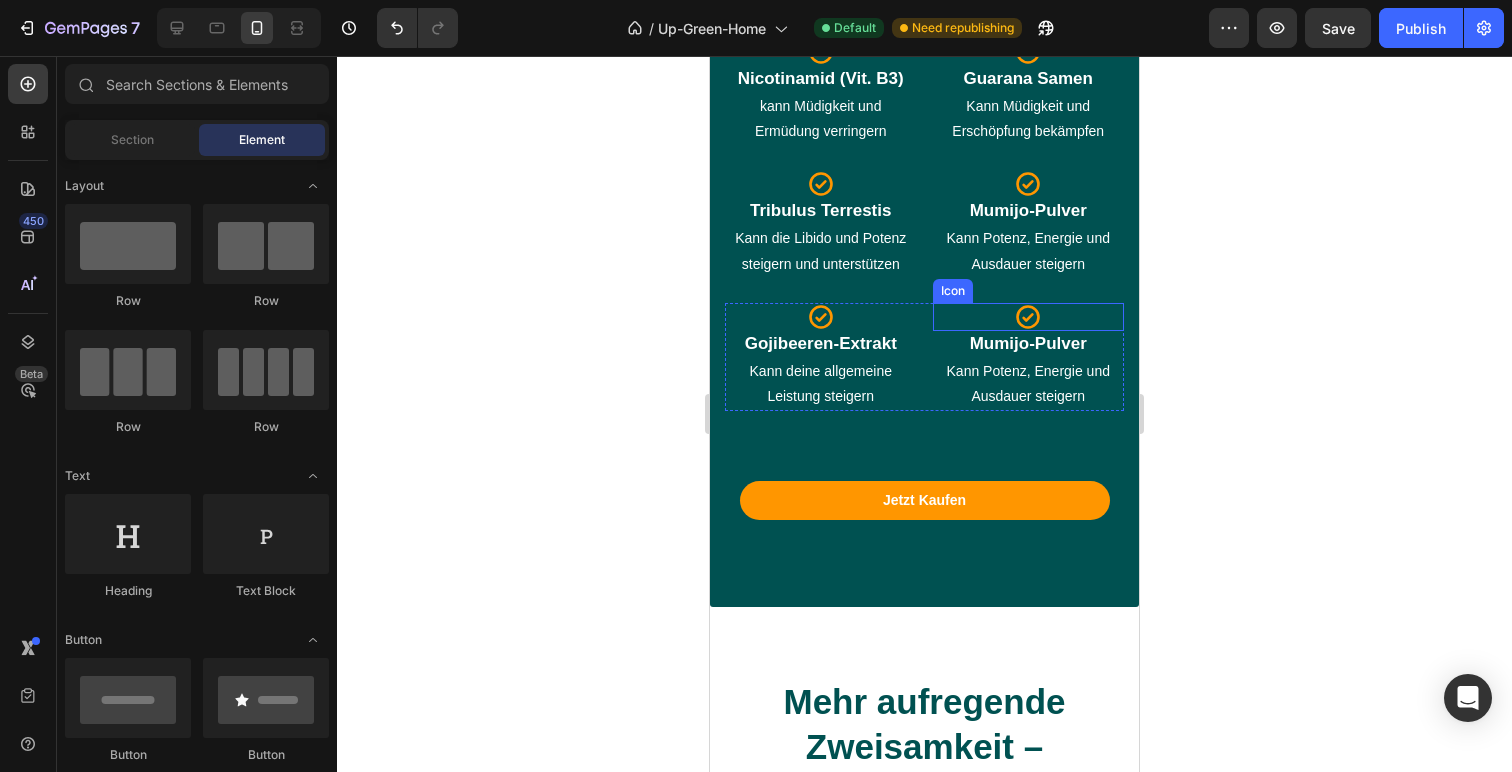 click 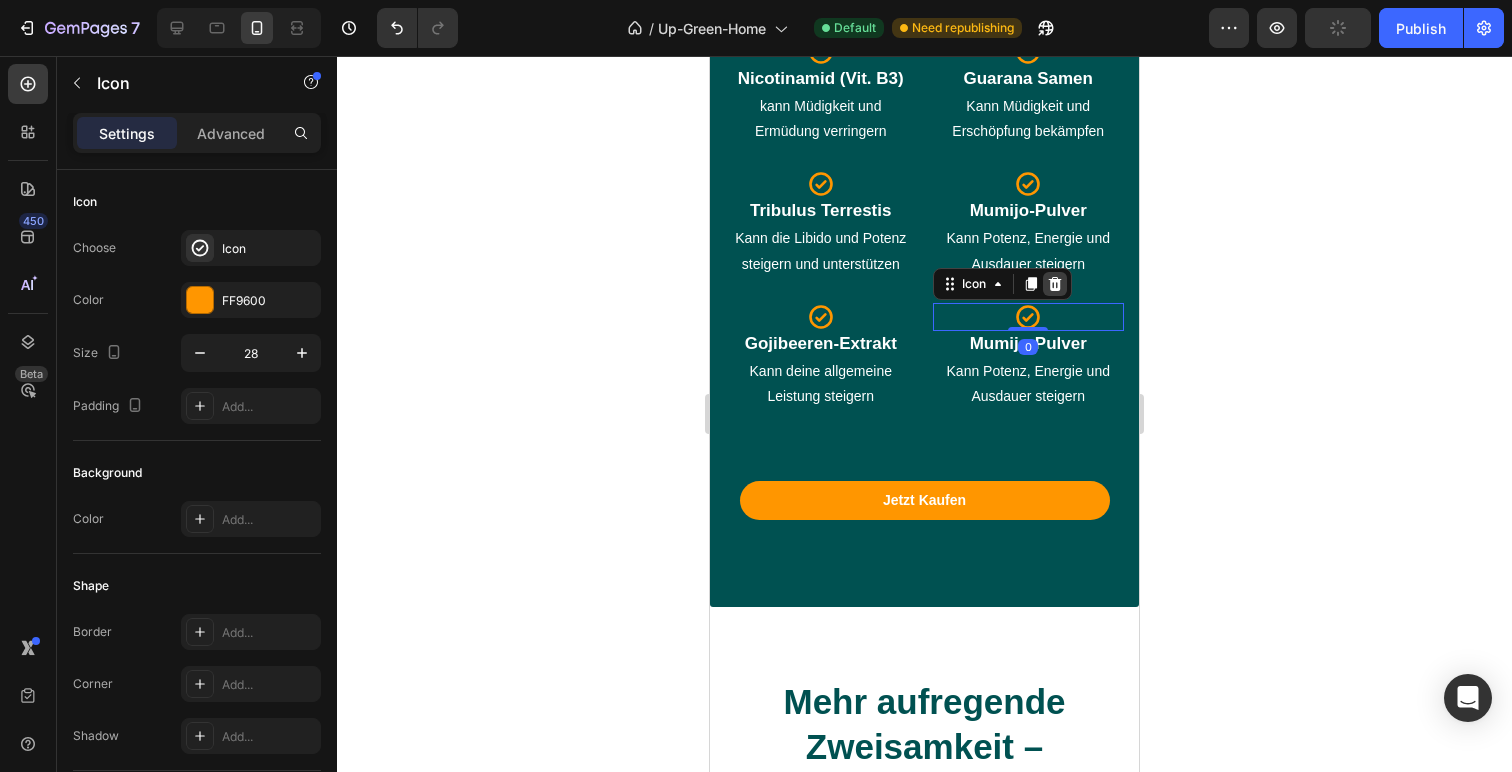 click 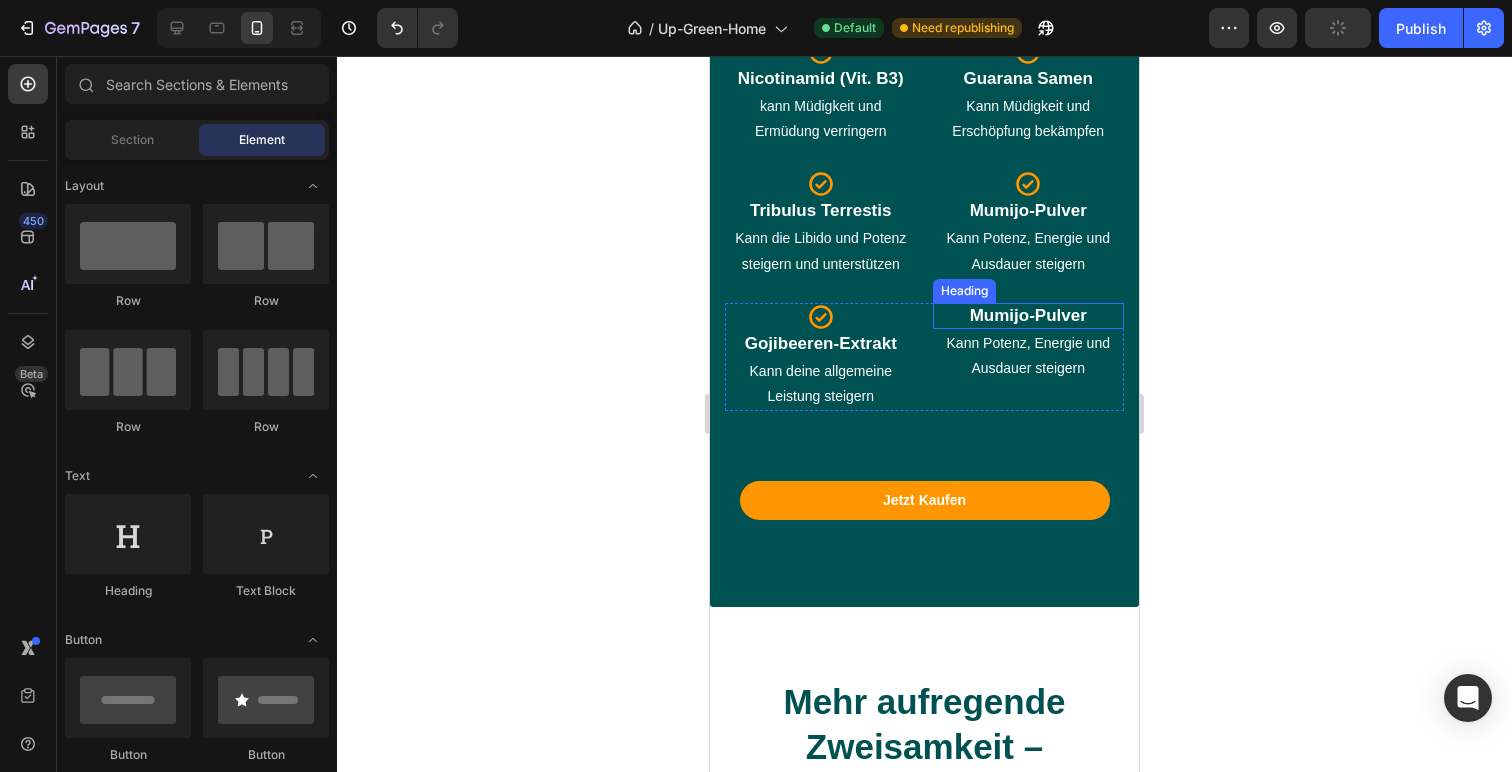 click on "Mumijo-Pulver" at bounding box center (1029, 316) 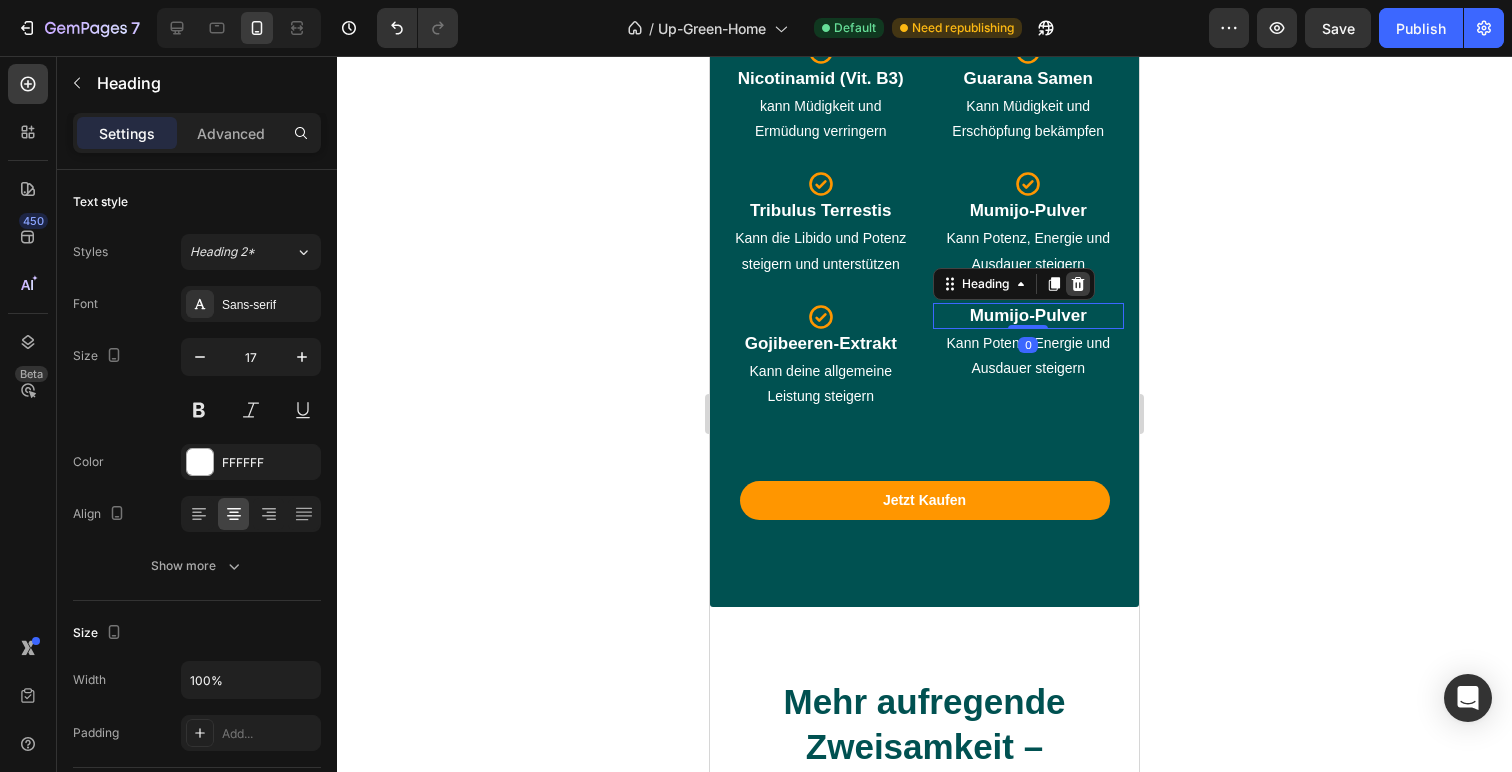 click at bounding box center (1078, 284) 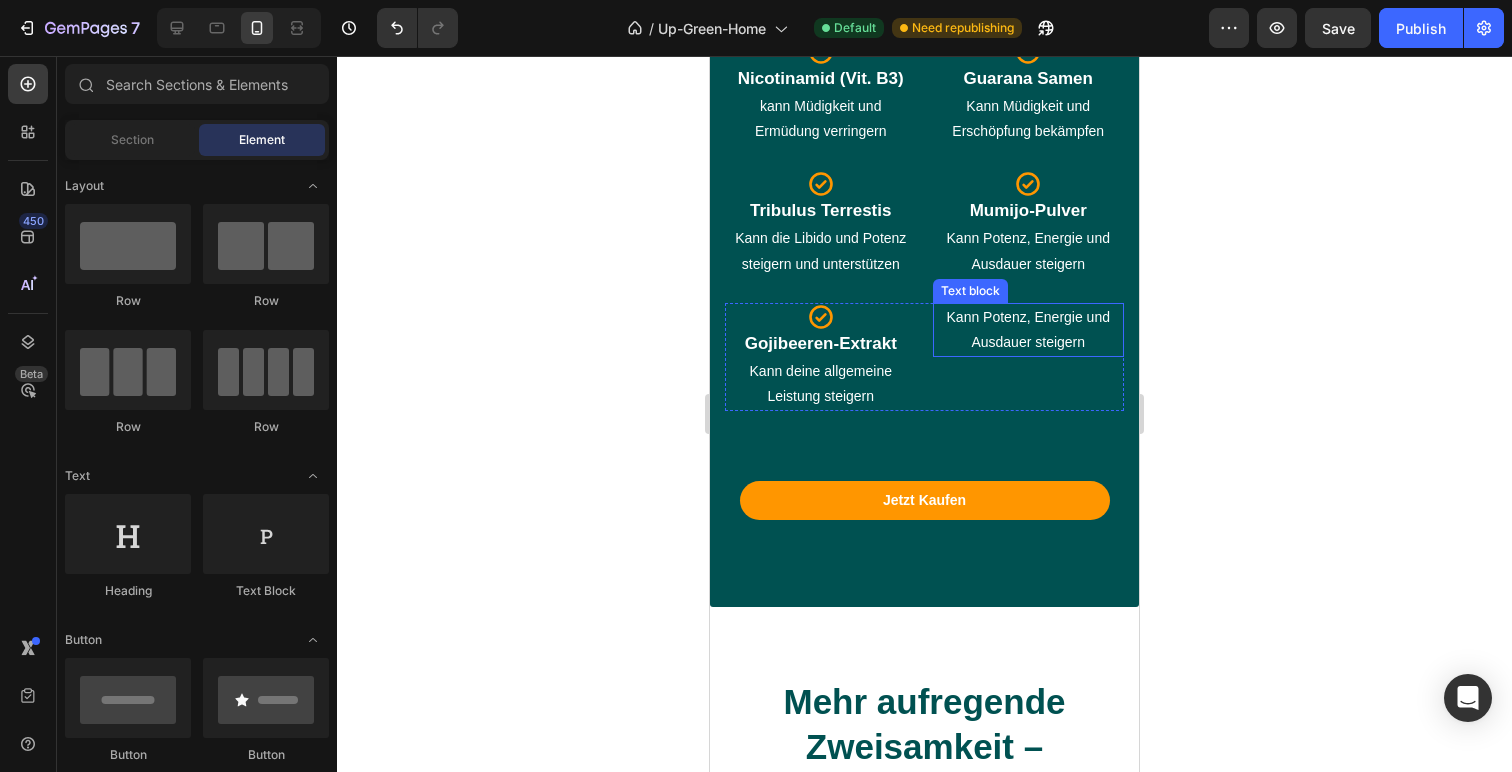 click on "Kann Potenz, Energie und Ausdauer steigern" at bounding box center [1029, 330] 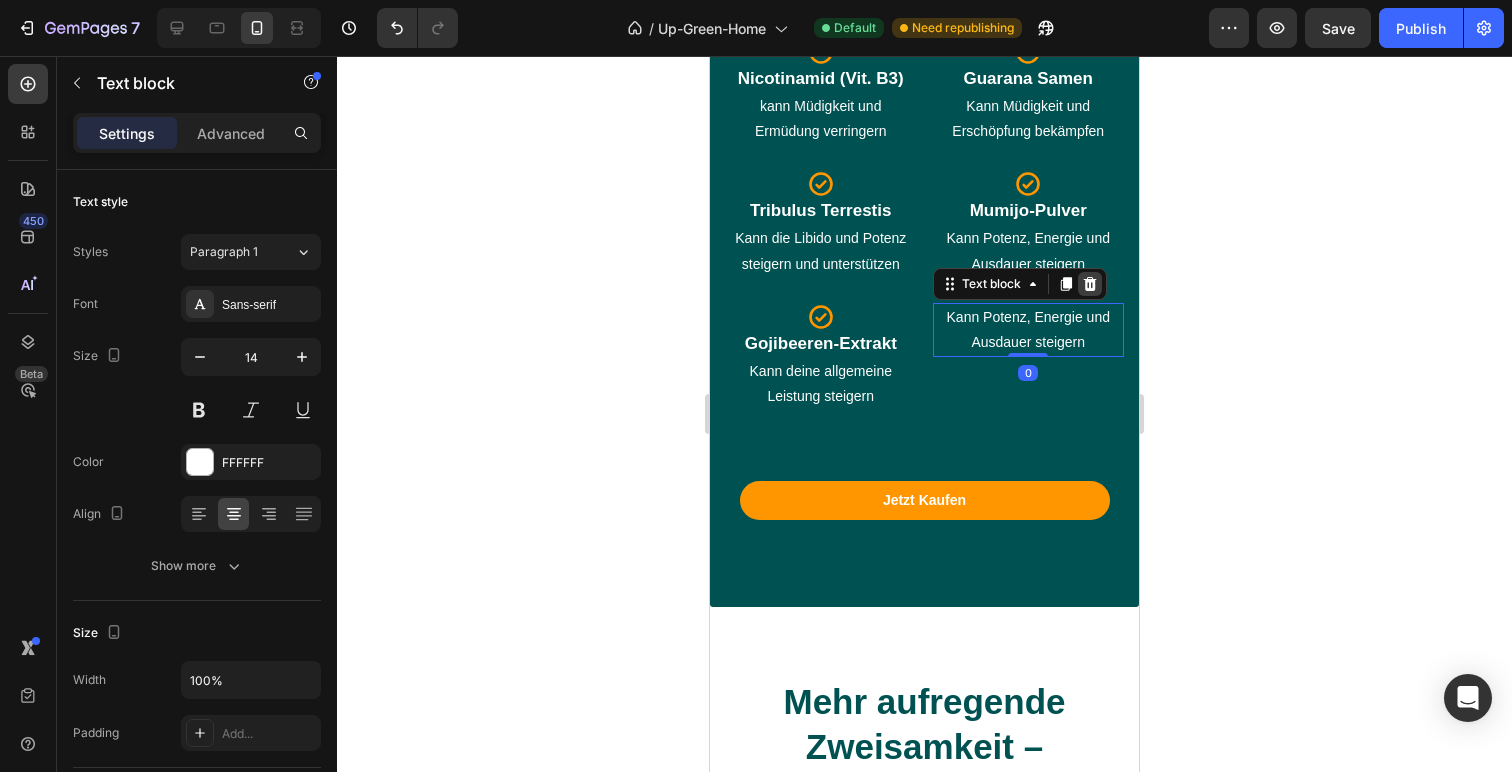 click 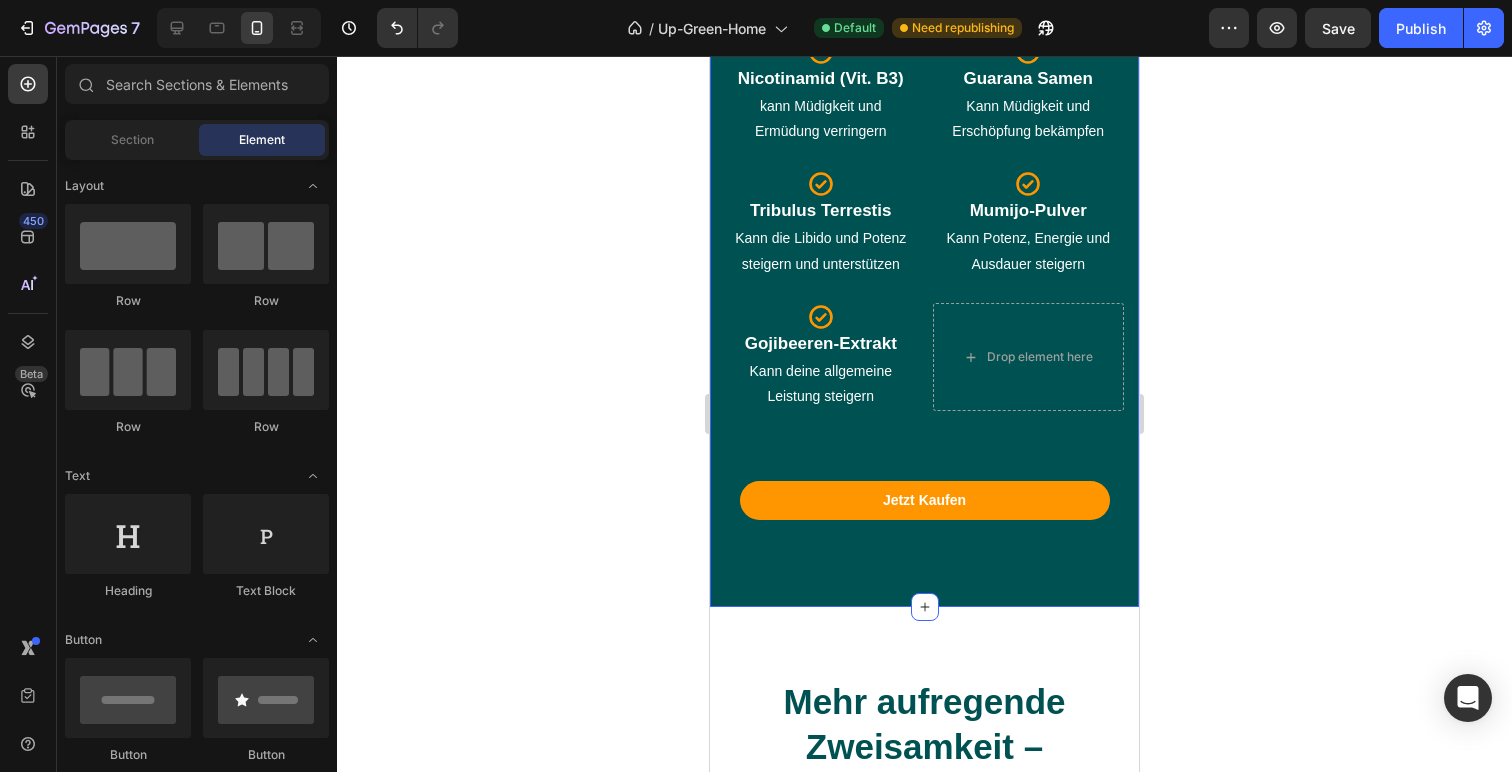 click 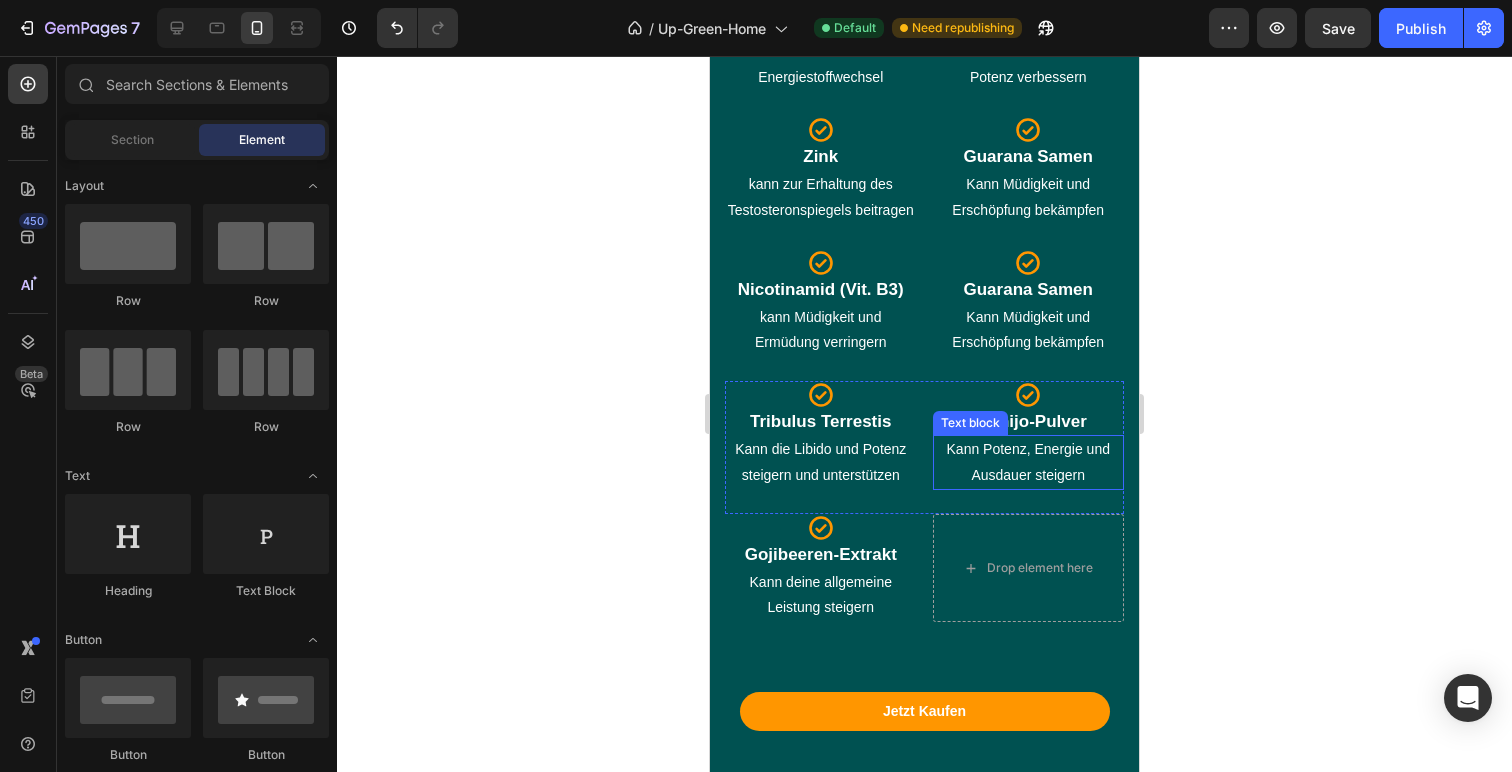 scroll, scrollTop: 4461, scrollLeft: 0, axis: vertical 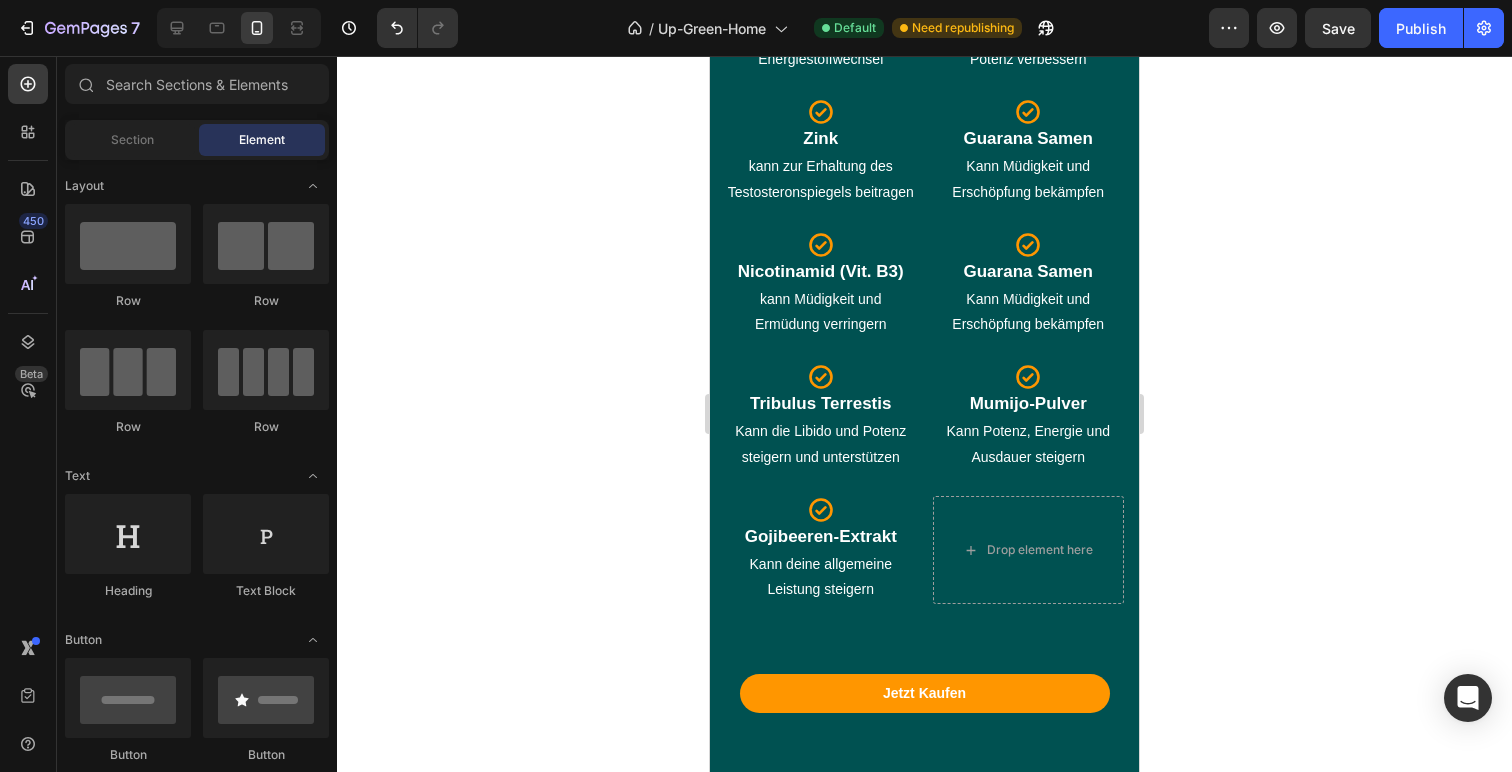 click 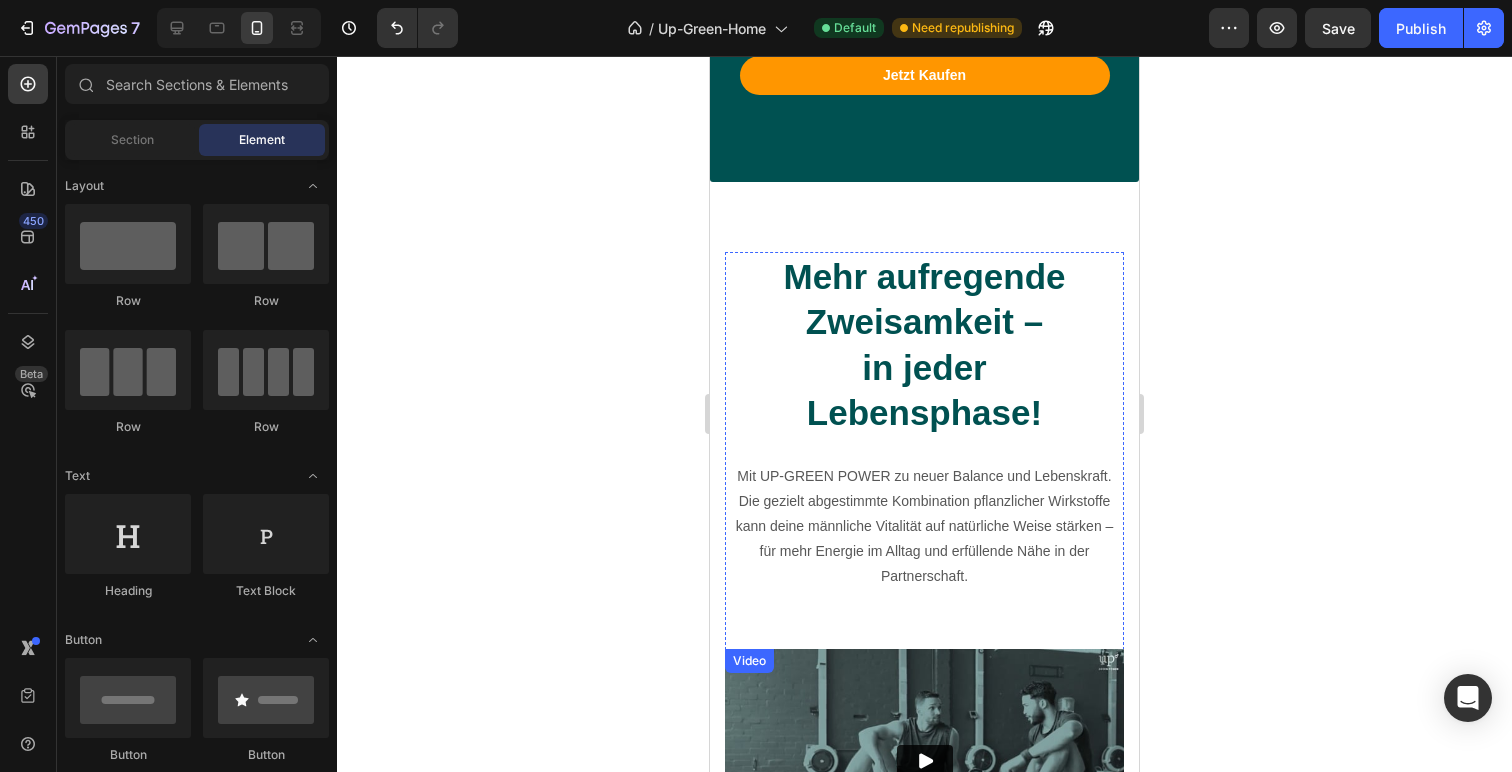 scroll, scrollTop: 5076, scrollLeft: 0, axis: vertical 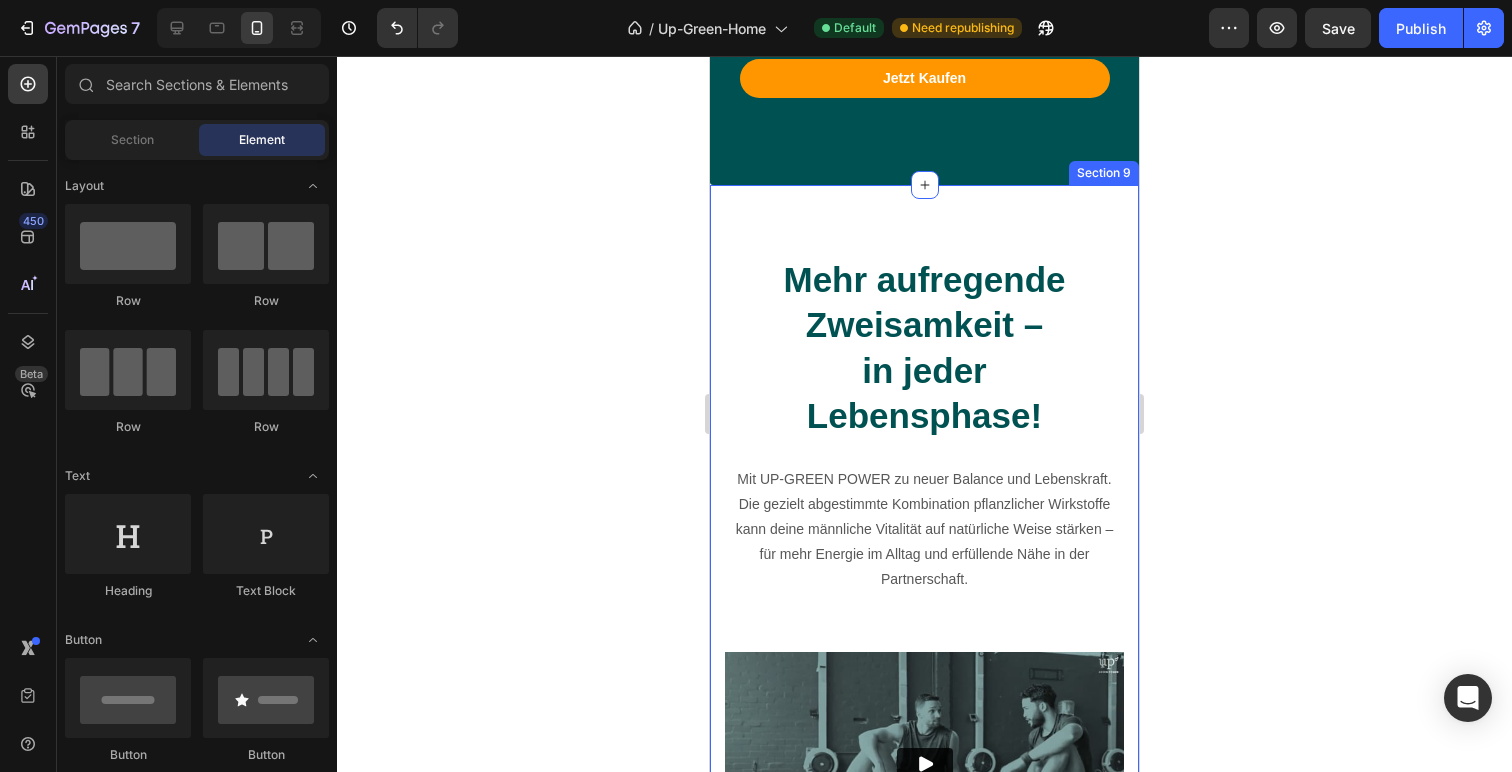 click on "Mehr aufregende Zweisamkeit –  in jeder Lebensphase! Heading Mit UP-GREEN POWER zu neuer Balance und Lebenskraft. Die gezielt abgestimmte Kombination pflanzlicher Wirkstoffe kann deine männliche Vitalität auf natürliche Weise stärken – für mehr Energie im Alltag und erfüllende Nähe in der Partnerschaft.   Text block Video Row Section 9" at bounding box center (924, 575) 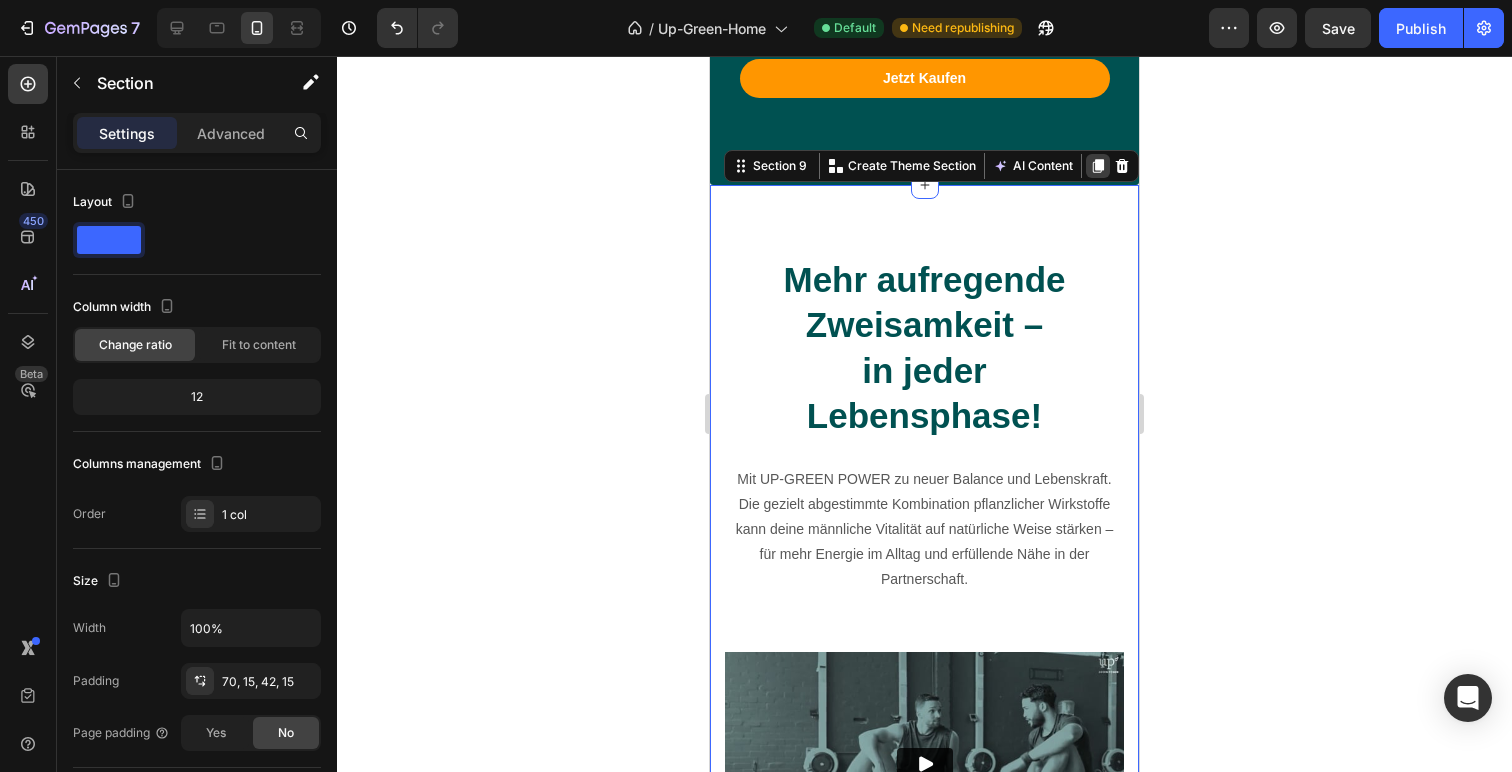 click 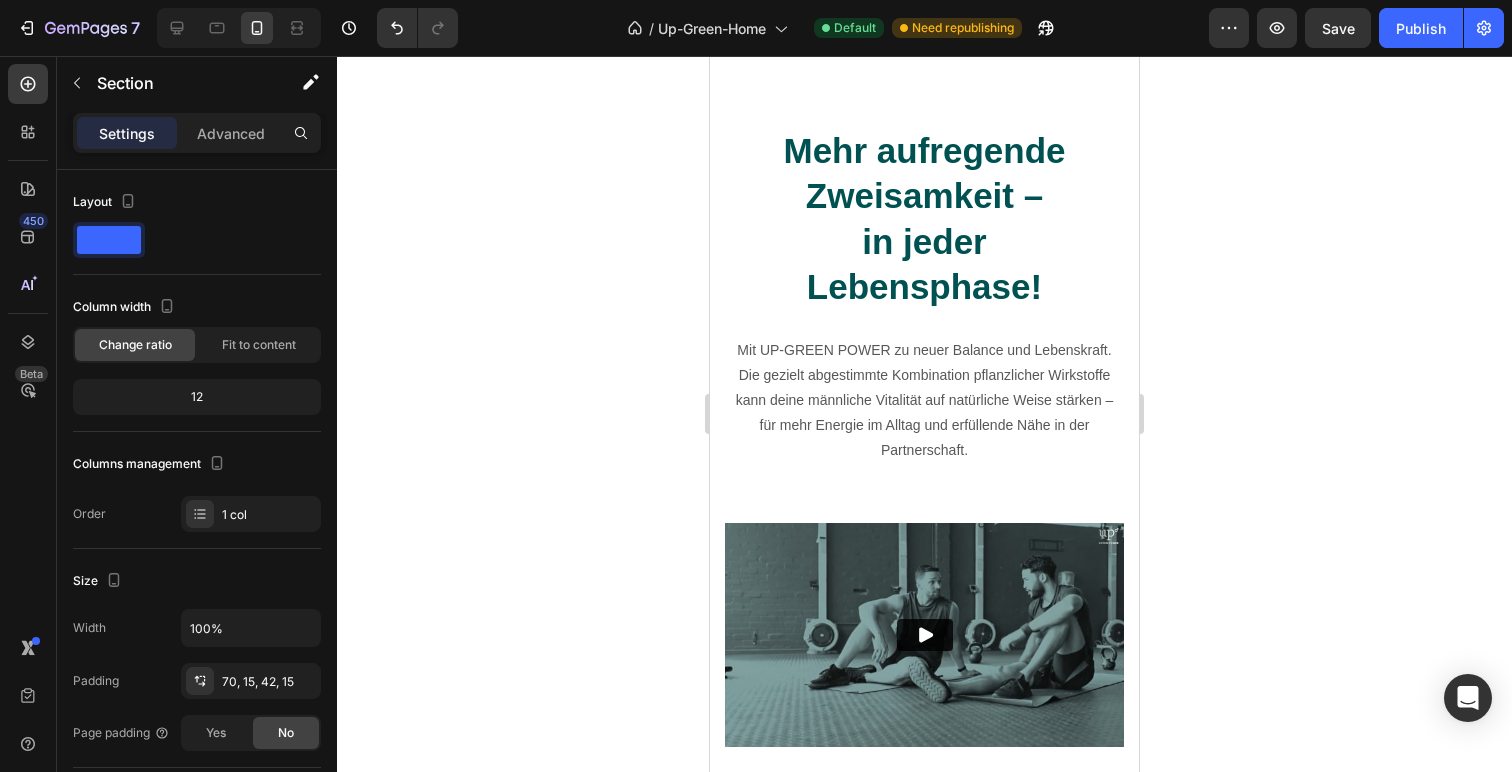 scroll, scrollTop: 4973, scrollLeft: 0, axis: vertical 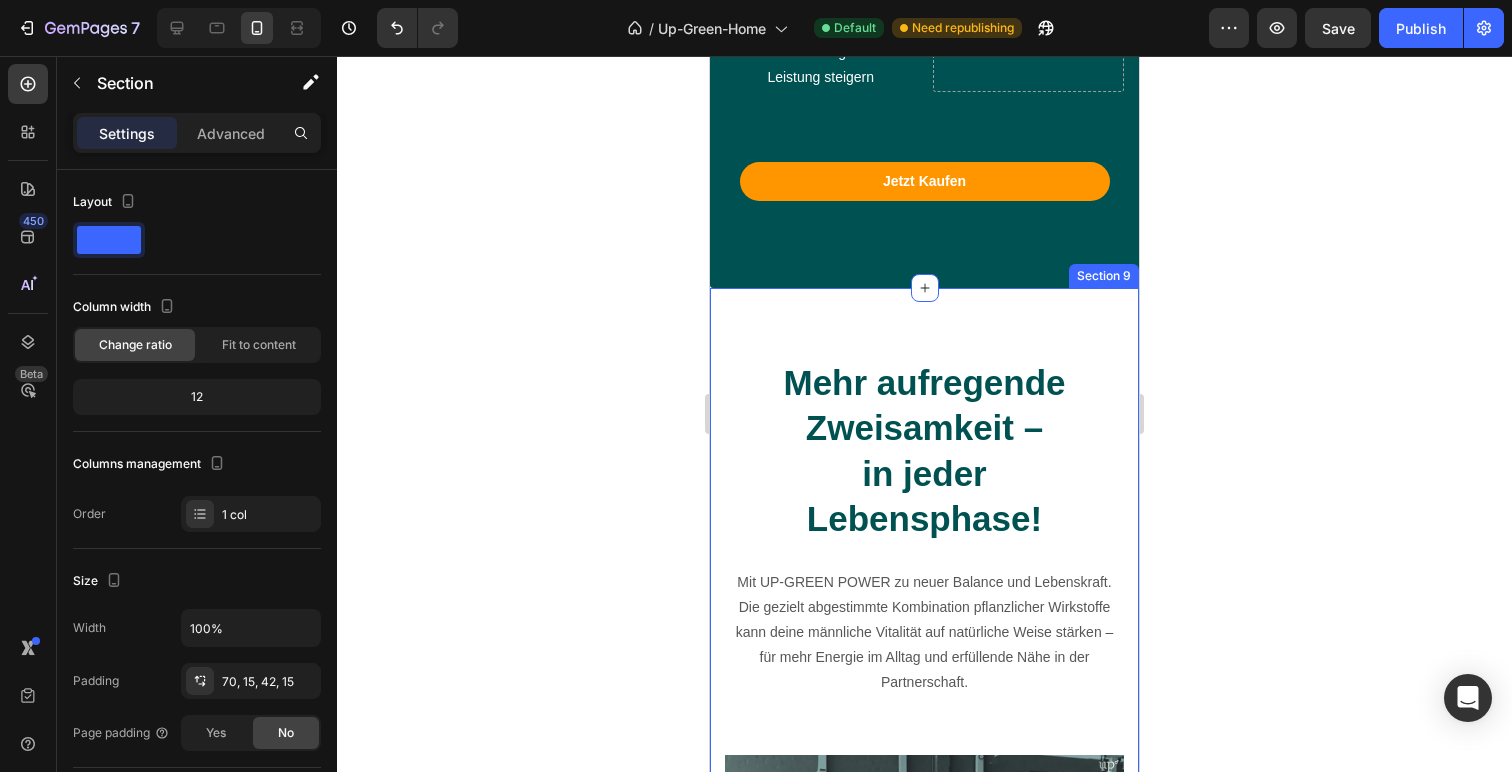 click on "Mehr aufregende Zweisamkeit –  in jeder Lebensphase! Heading Mit UP-GREEN POWER zu neuer Balance und Lebenskraft. Die gezielt abgestimmte Kombination pflanzlicher Wirkstoffe kann deine männliche Vitalität auf natürliche Weise stärken – für mehr Energie im Alltag und erfüllende Nähe in der Partnerschaft.   Text block Video Row Section 9" at bounding box center (924, 678) 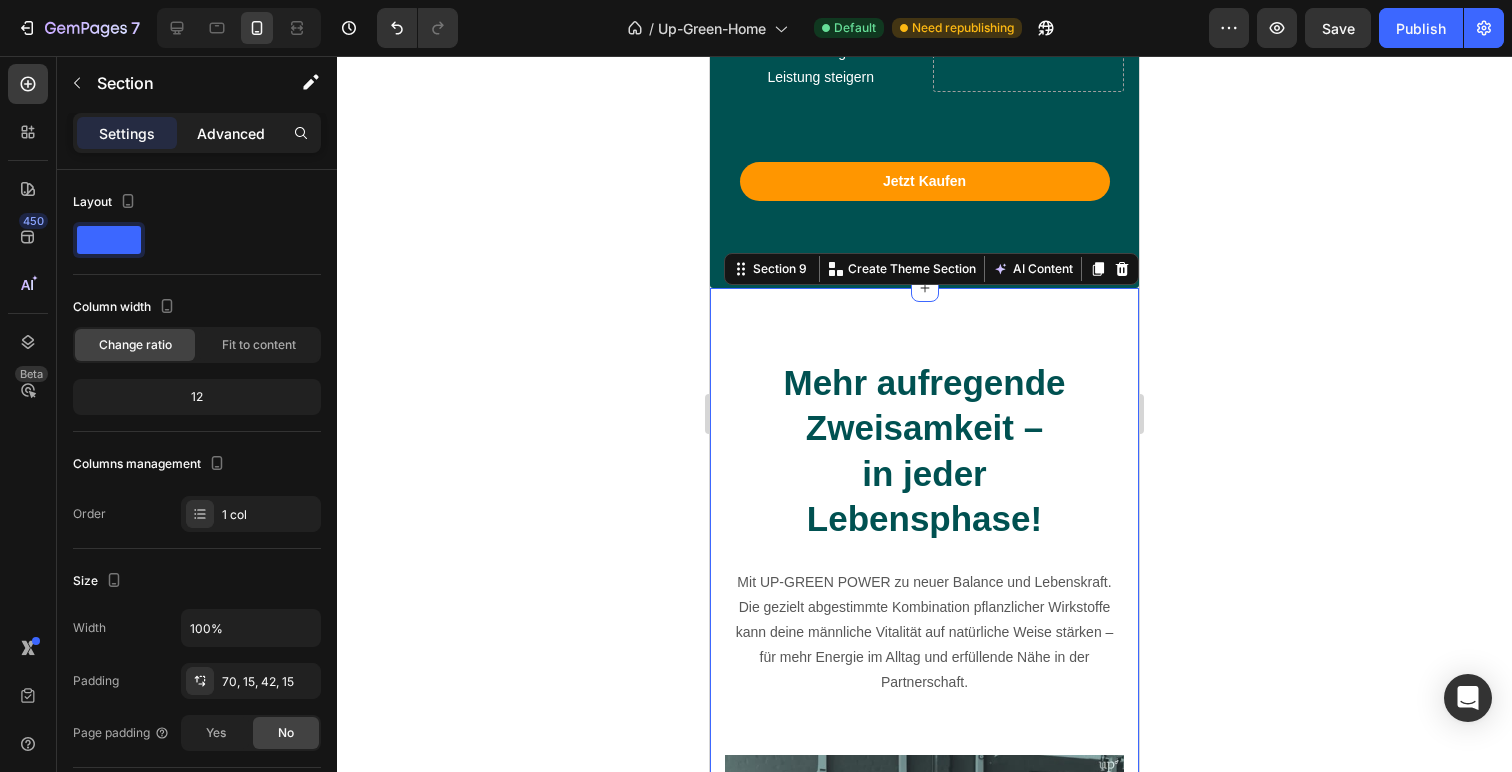click on "Advanced" at bounding box center [231, 133] 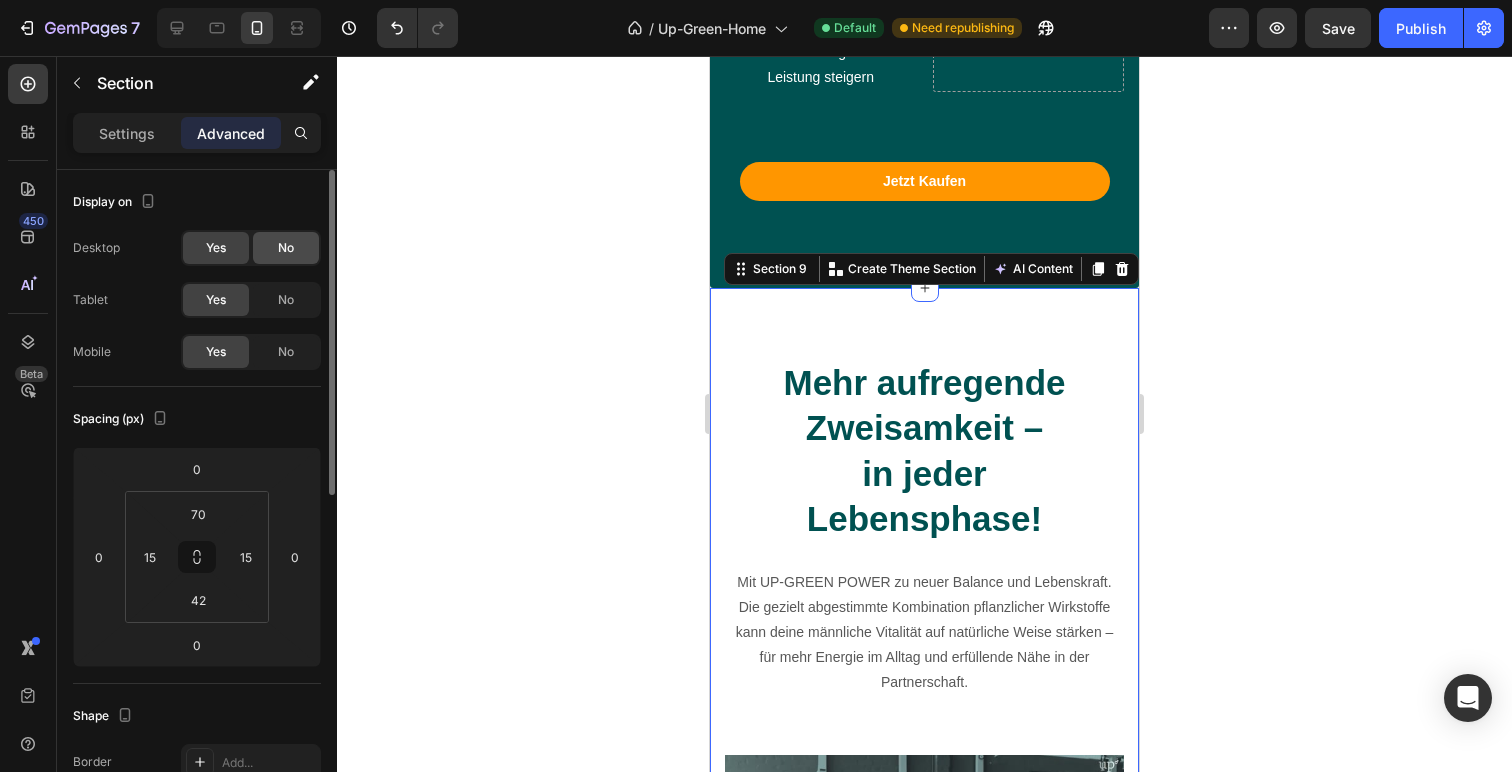 click on "No" 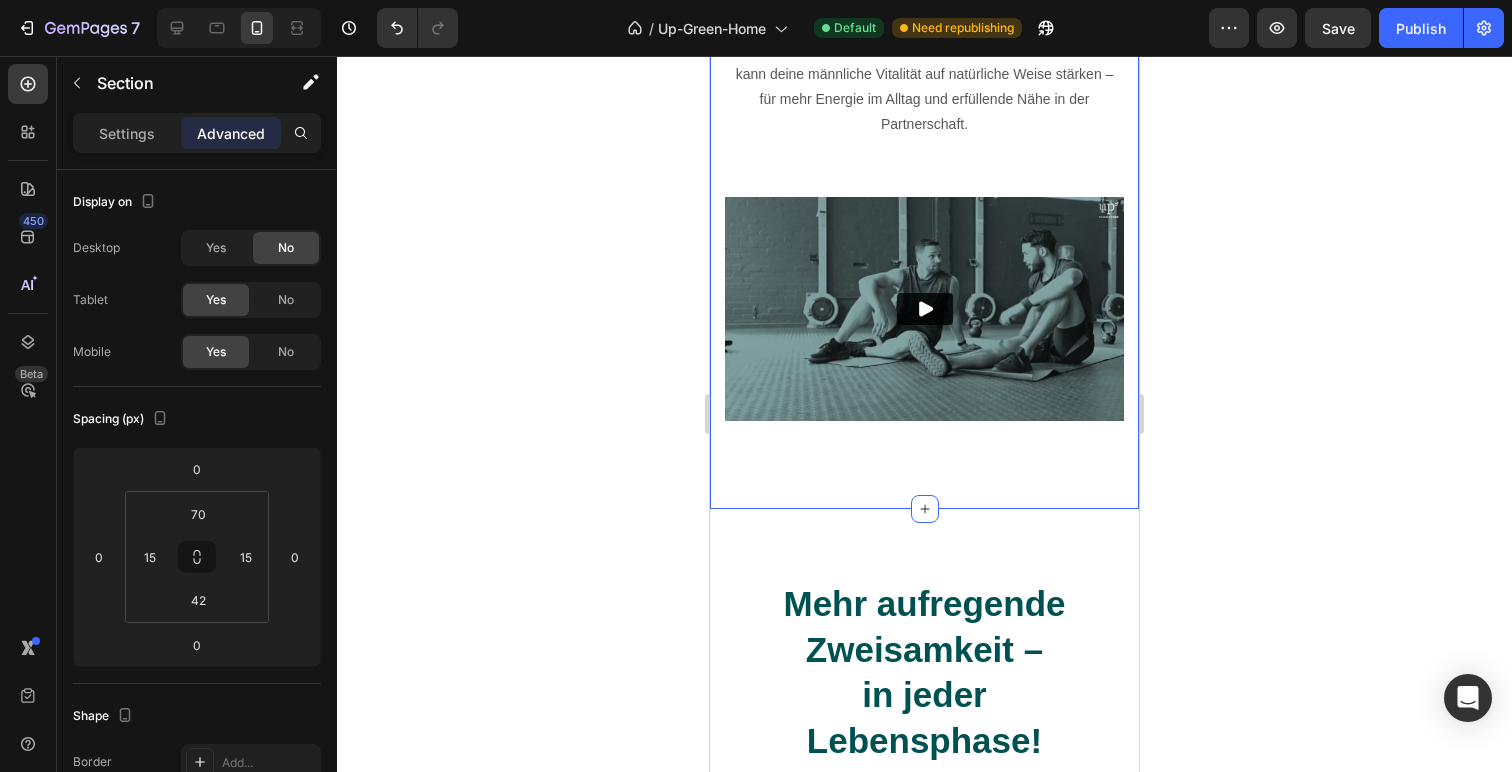 scroll, scrollTop: 5534, scrollLeft: 0, axis: vertical 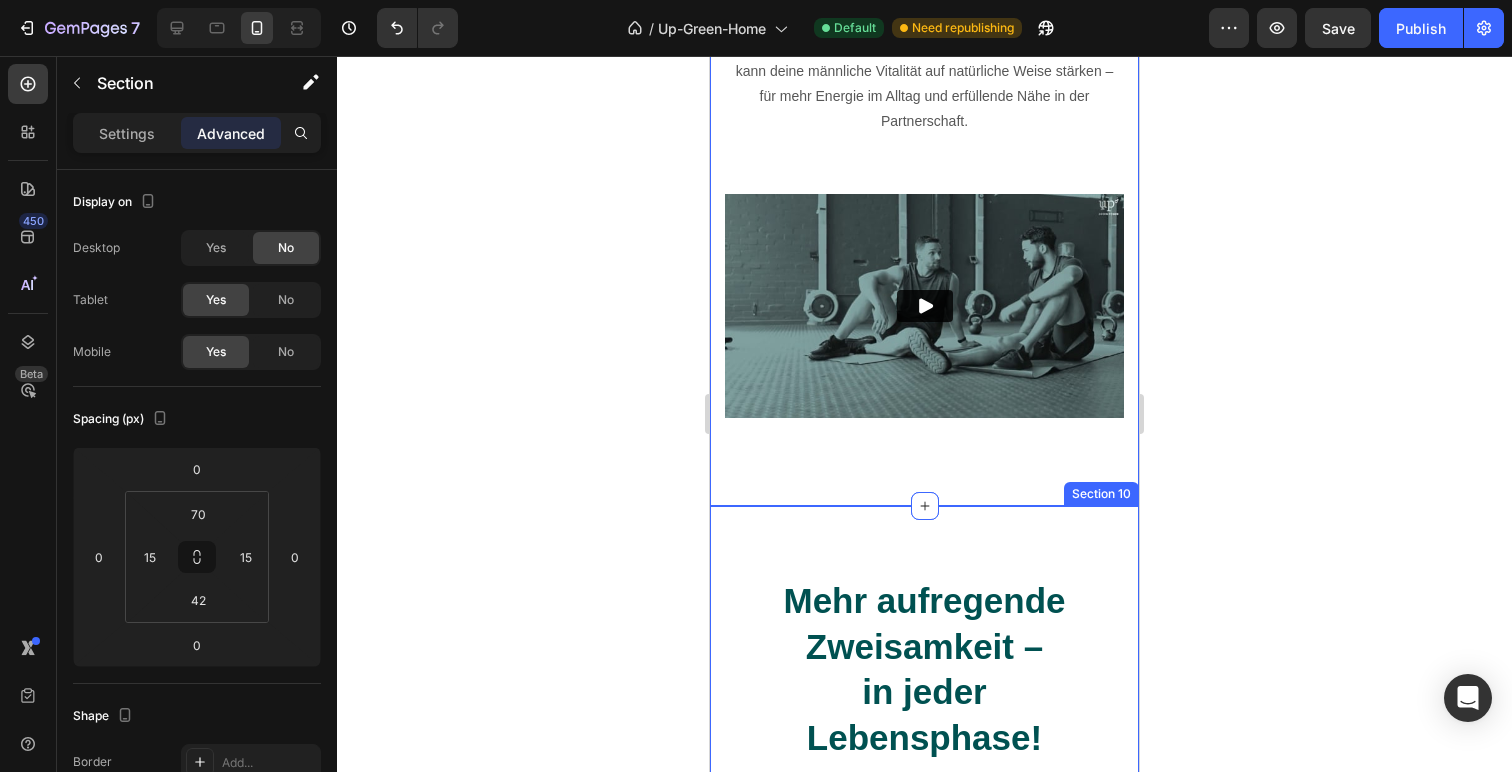 click on "Mehr aufregende Zweisamkeit –  in jeder Lebensphase! Heading Mit UP-GREEN POWER zu neuer Balance und Lebenskraft. Die gezielt abgestimmte Kombination pflanzlicher Wirkstoffe kann deine männliche Vitalität auf natürliche Weise stärken – für mehr Energie im Alltag und erfüllende Nähe in der Partnerschaft.   Text block Video Row Section 10" at bounding box center [924, 896] 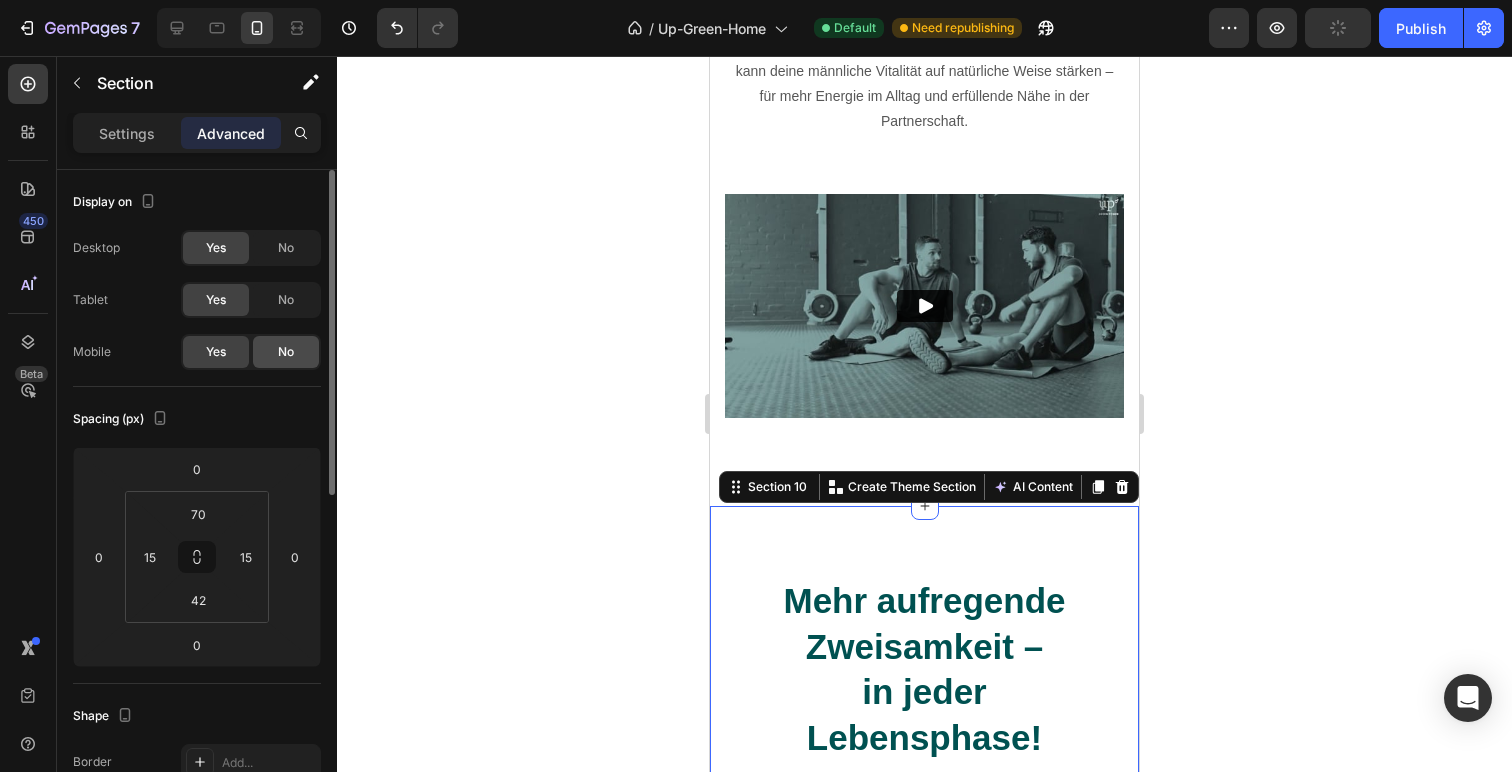 click on "No" 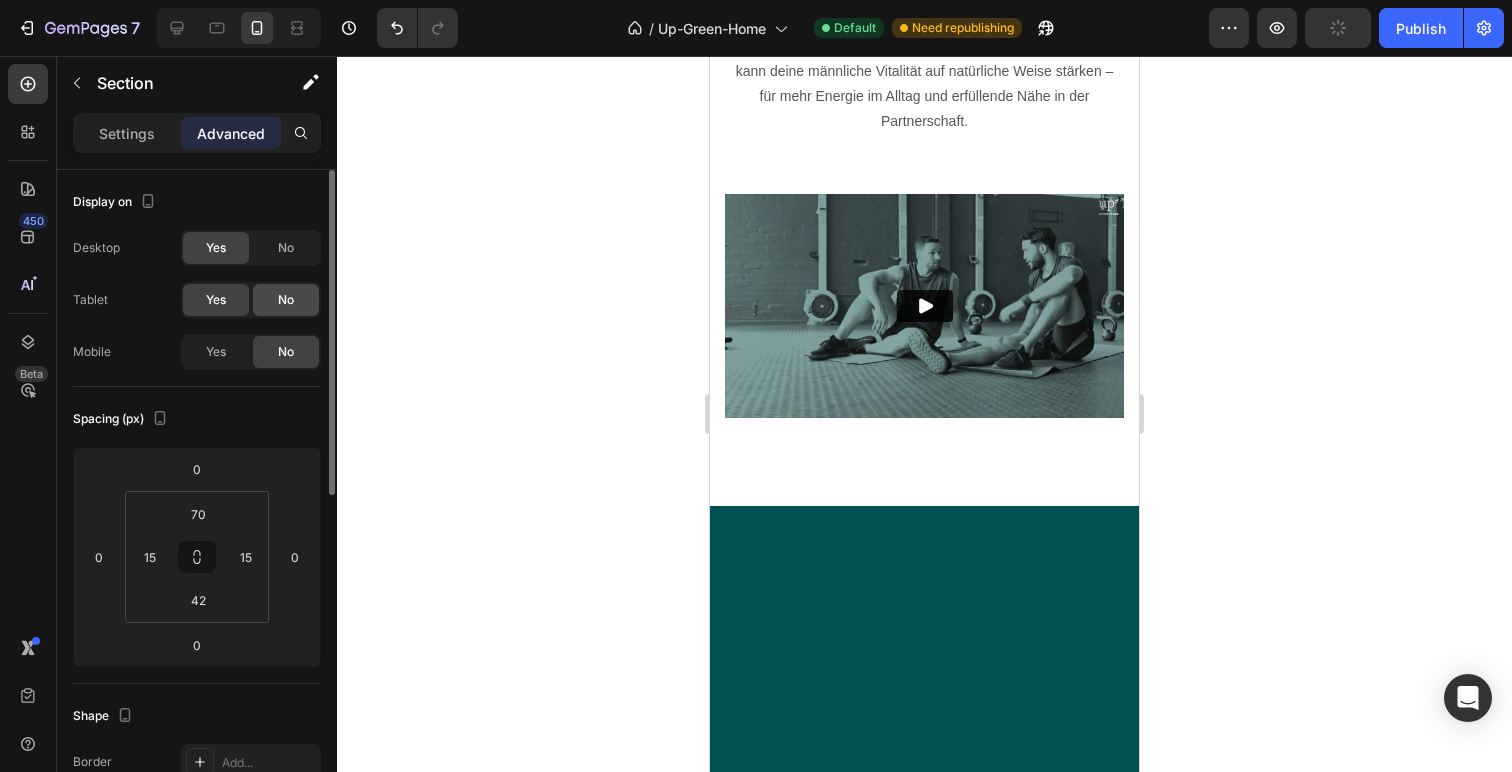 click on "No" 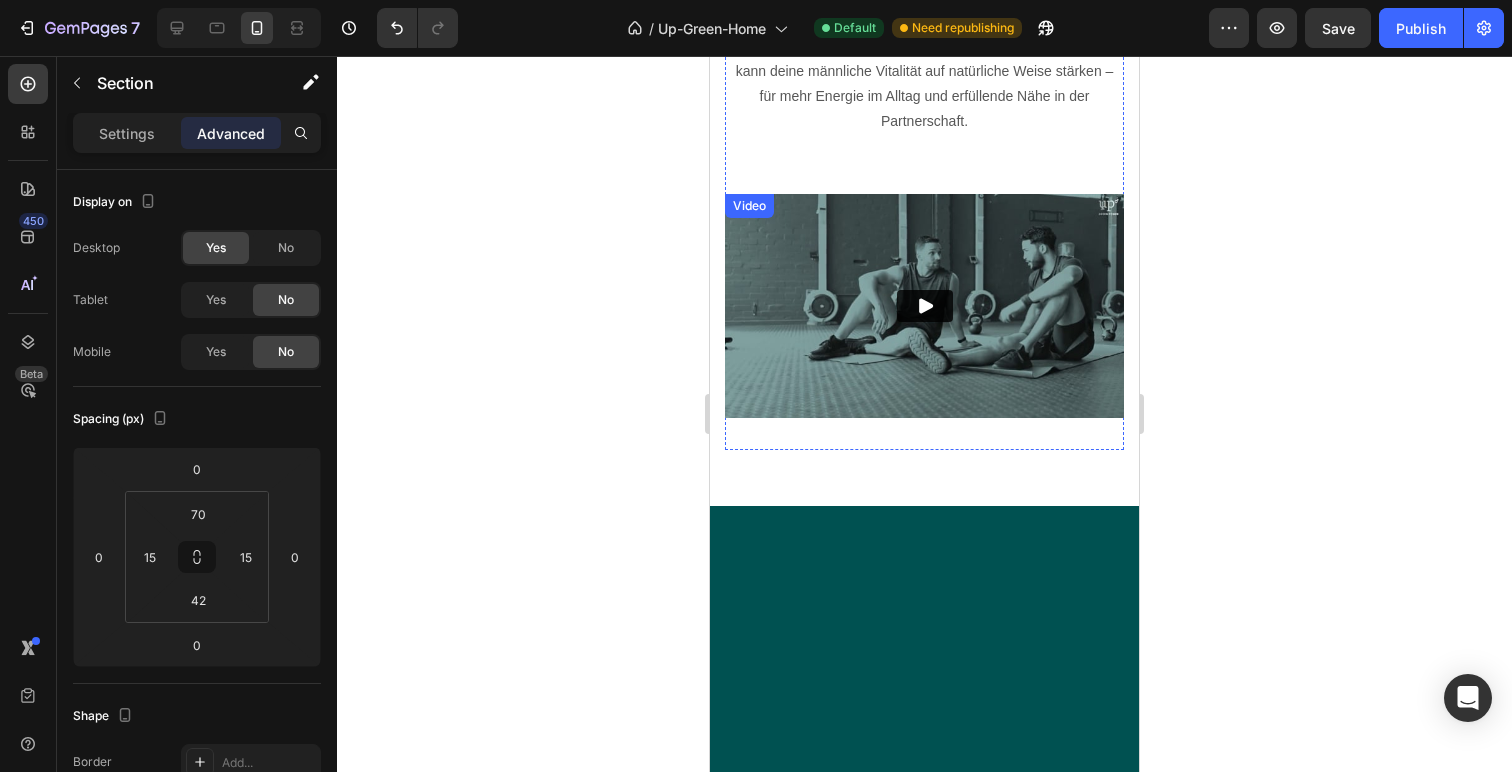 scroll, scrollTop: 5107, scrollLeft: 0, axis: vertical 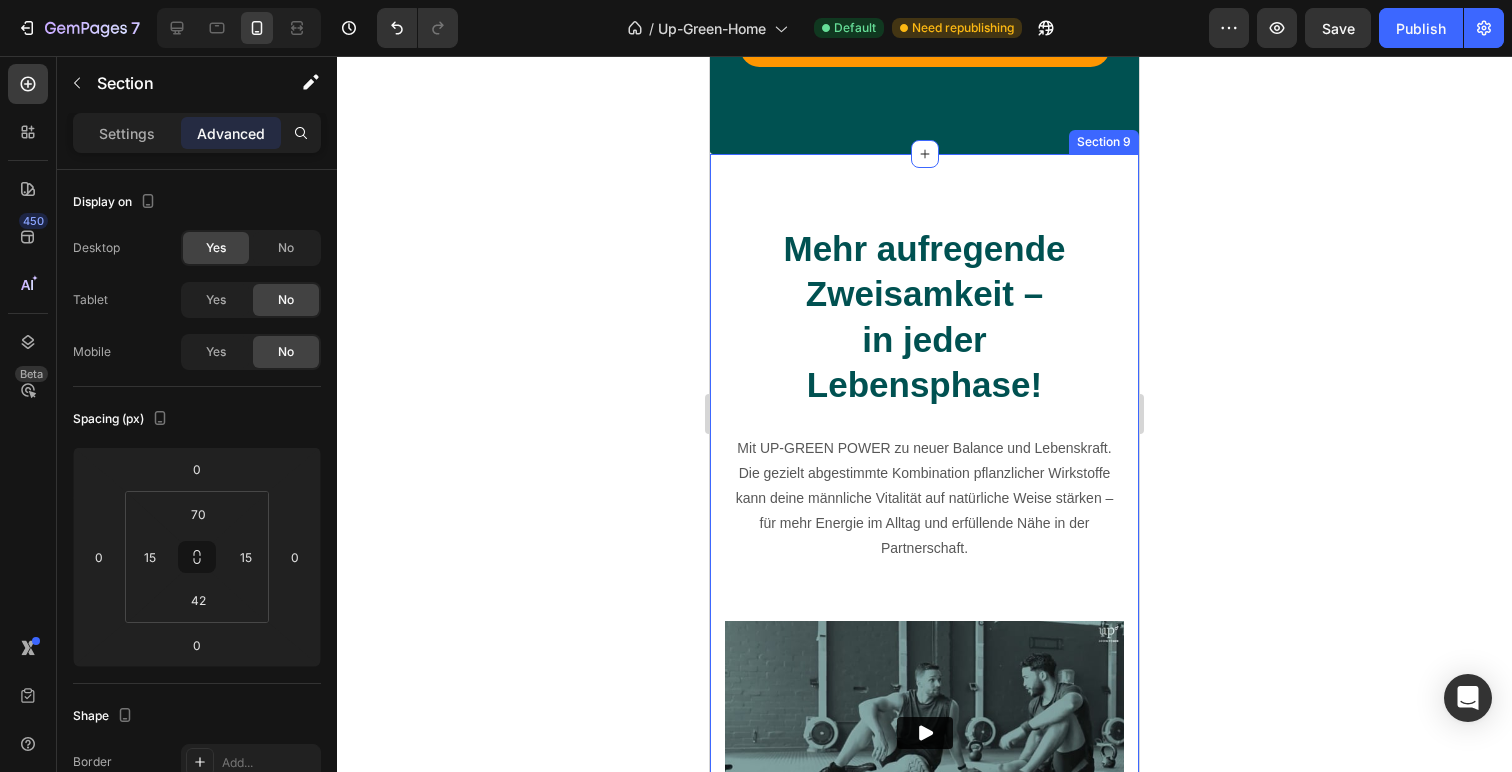 click on "Mehr aufregende Zweisamkeit –  in jeder Lebensphase! Heading Mit UP-GREEN POWER zu neuer Balance und Lebenskraft. Die gezielt abgestimmte Kombination pflanzlicher Wirkstoffe kann deine männliche Vitalität auf natürliche Weise stärken – für mehr Energie im Alltag und erfüllende Nähe in der Partnerschaft.   Text block Video Row Section 9" at bounding box center [924, 544] 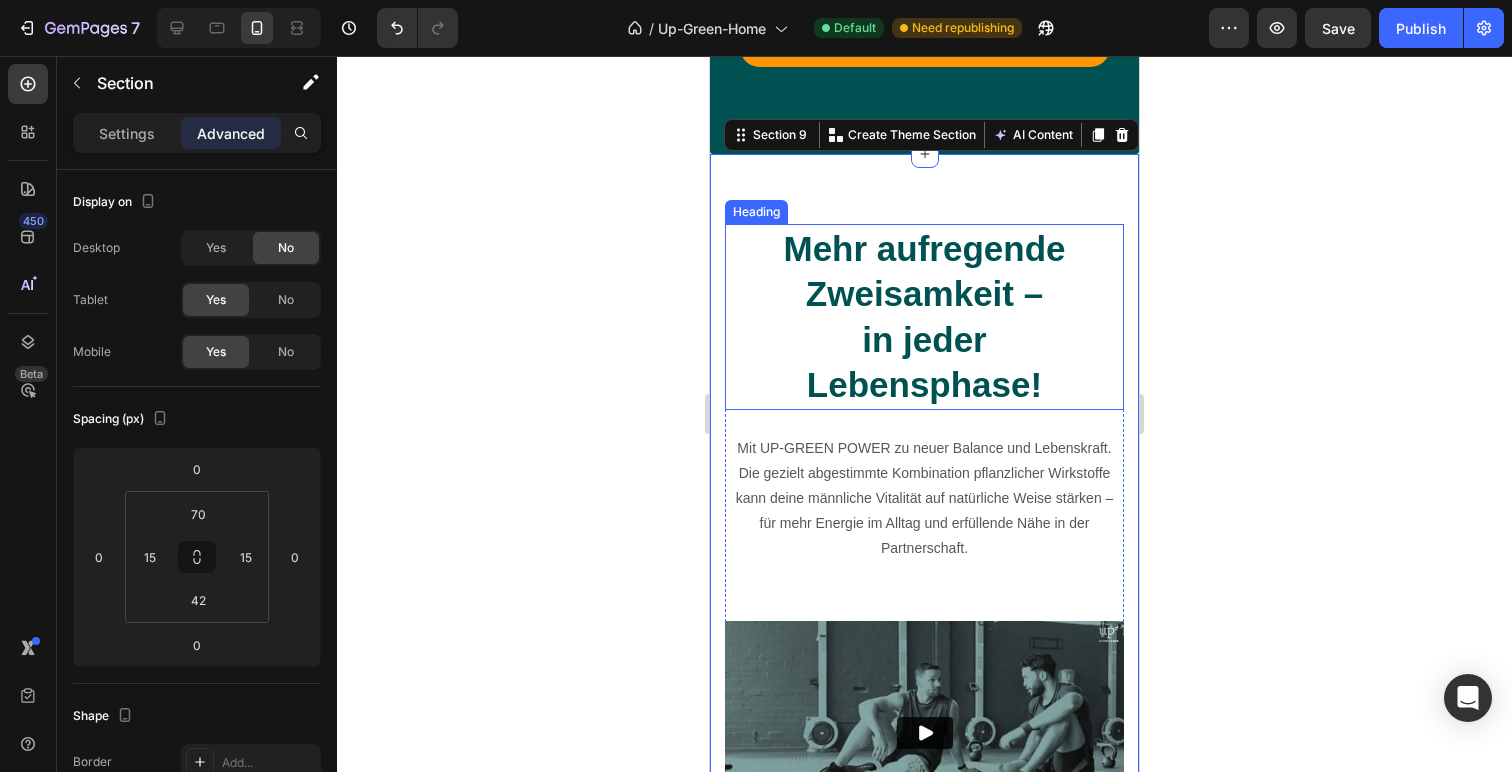 click on "Mehr aufregende Zweisamkeit –  in jeder Lebensphase!" at bounding box center (924, 317) 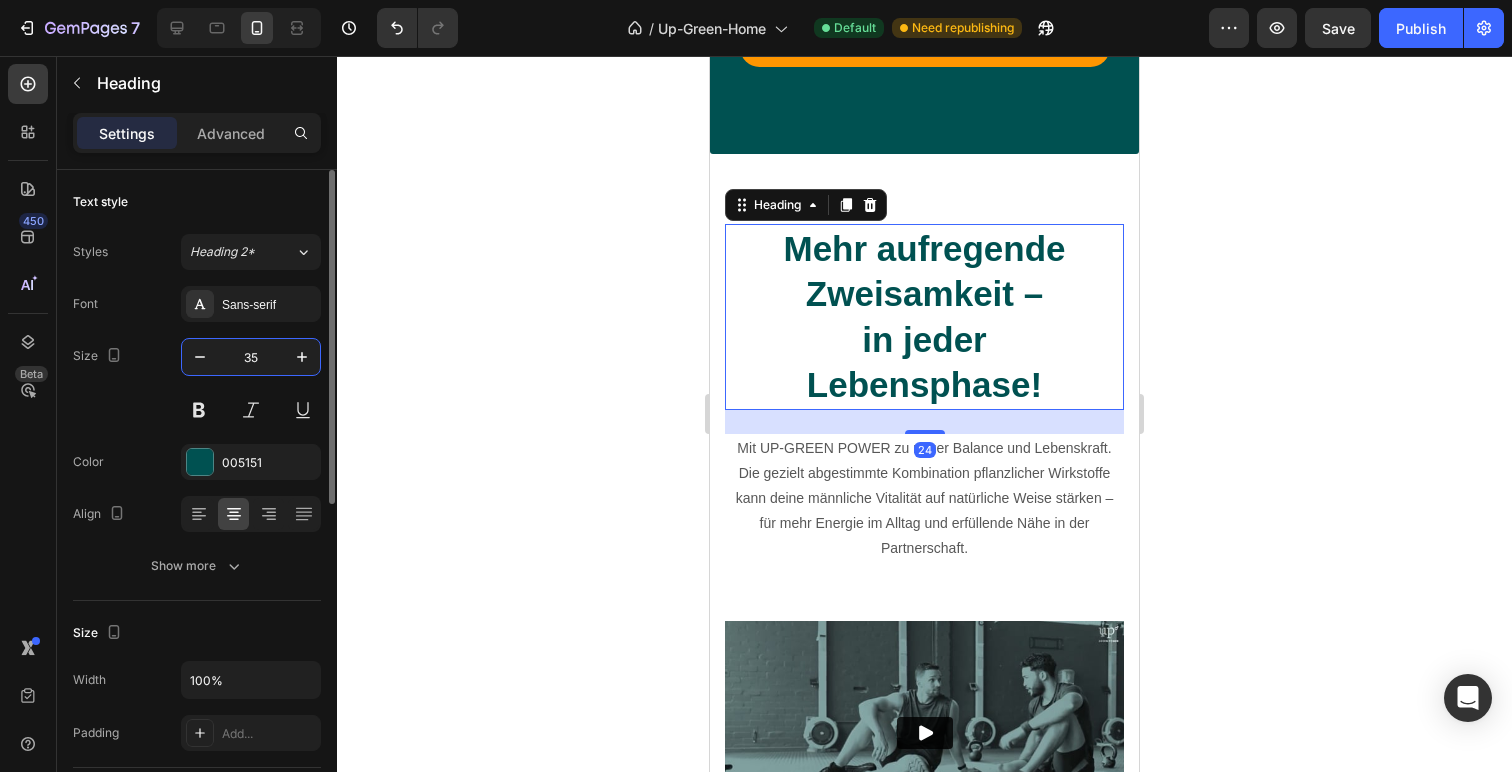 click on "35" at bounding box center [251, 357] 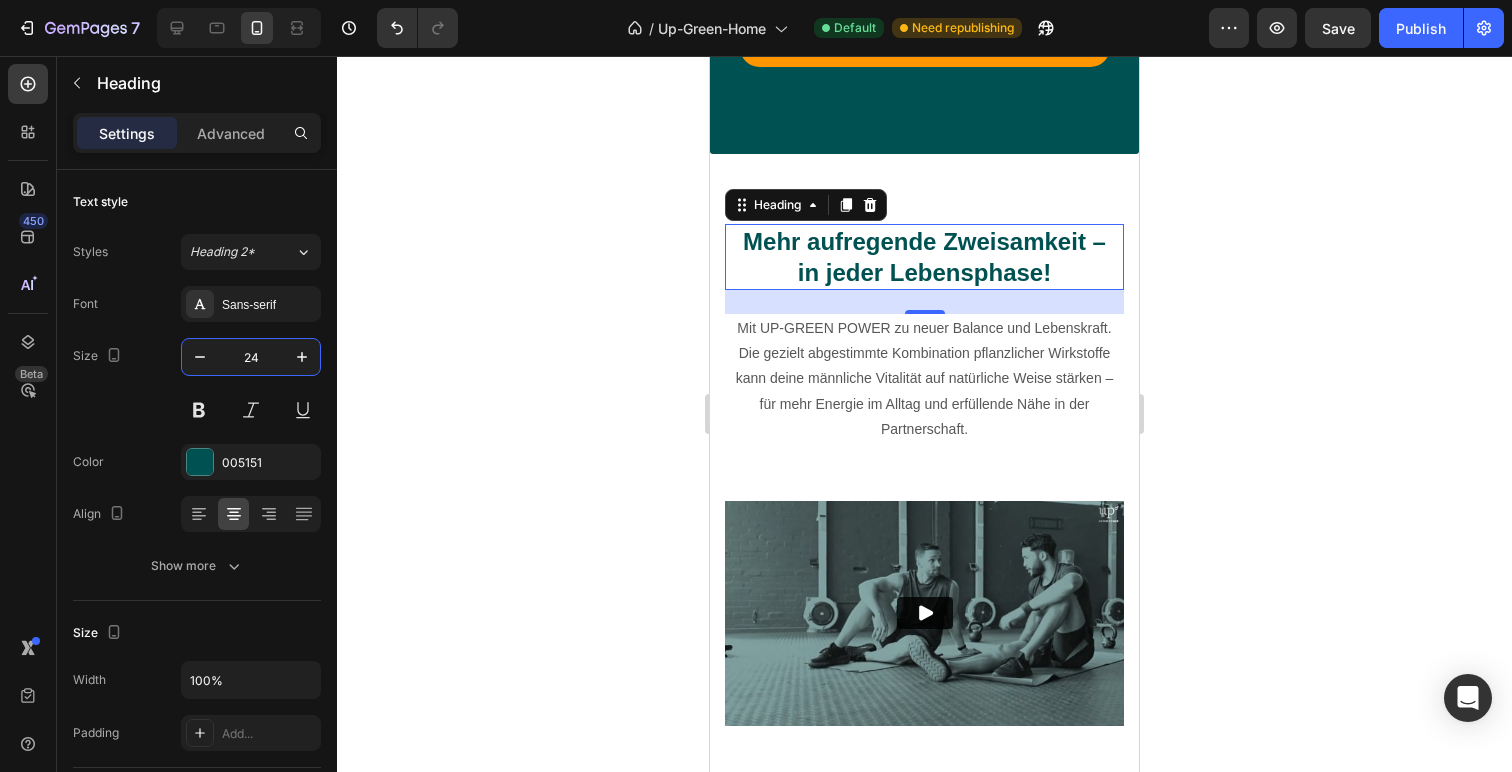 type on "24" 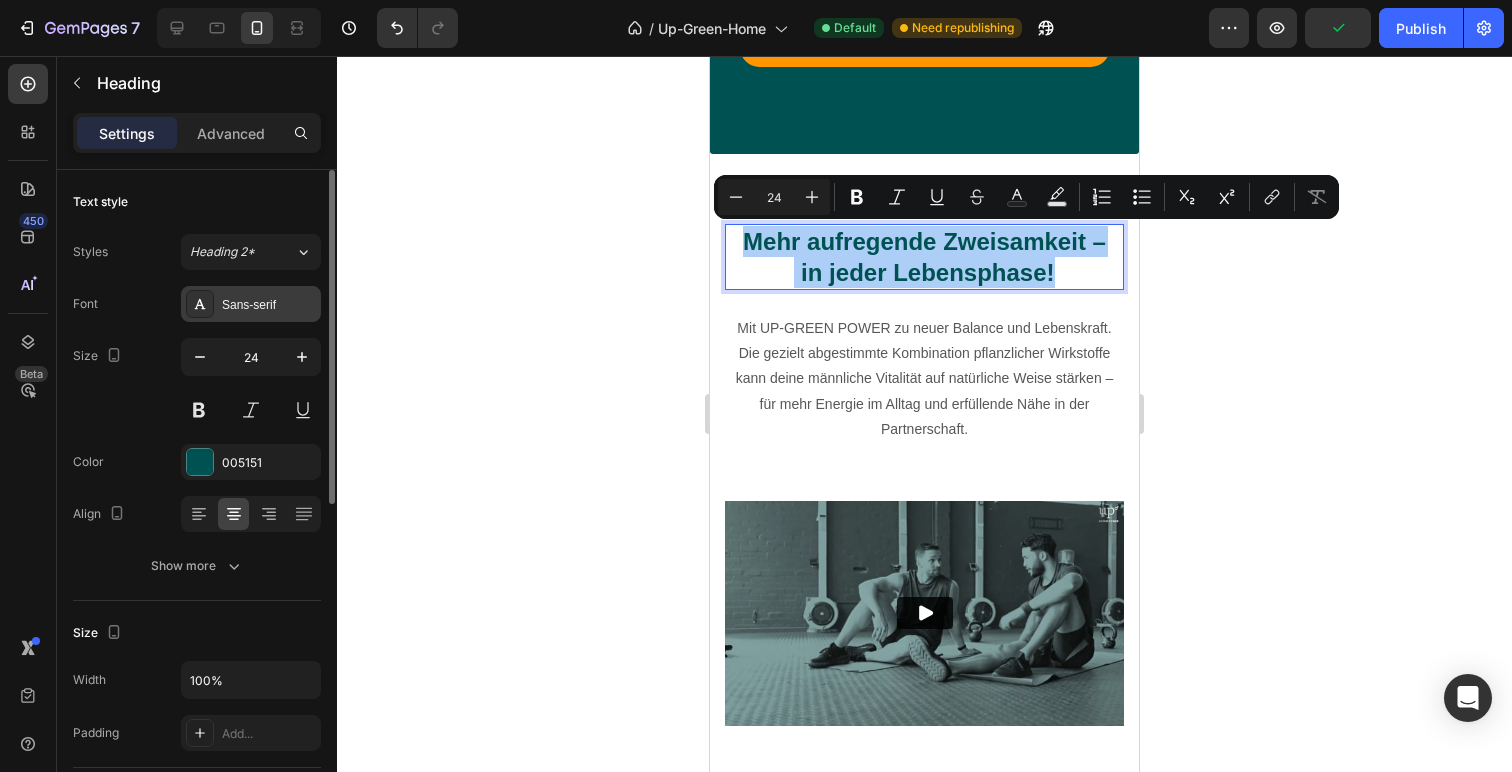 click on "Sans-serif" at bounding box center (269, 305) 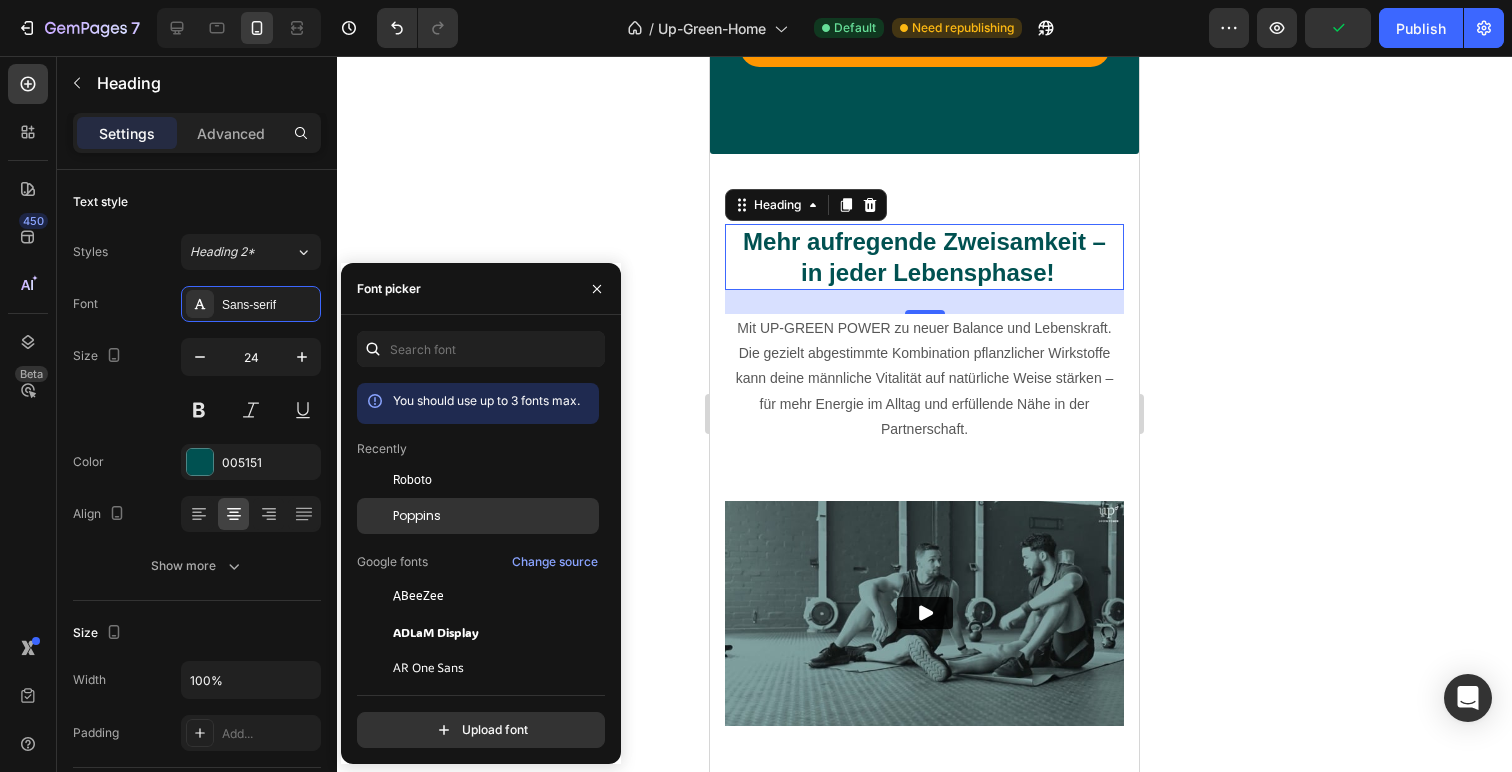 click on "Poppins" at bounding box center (494, 516) 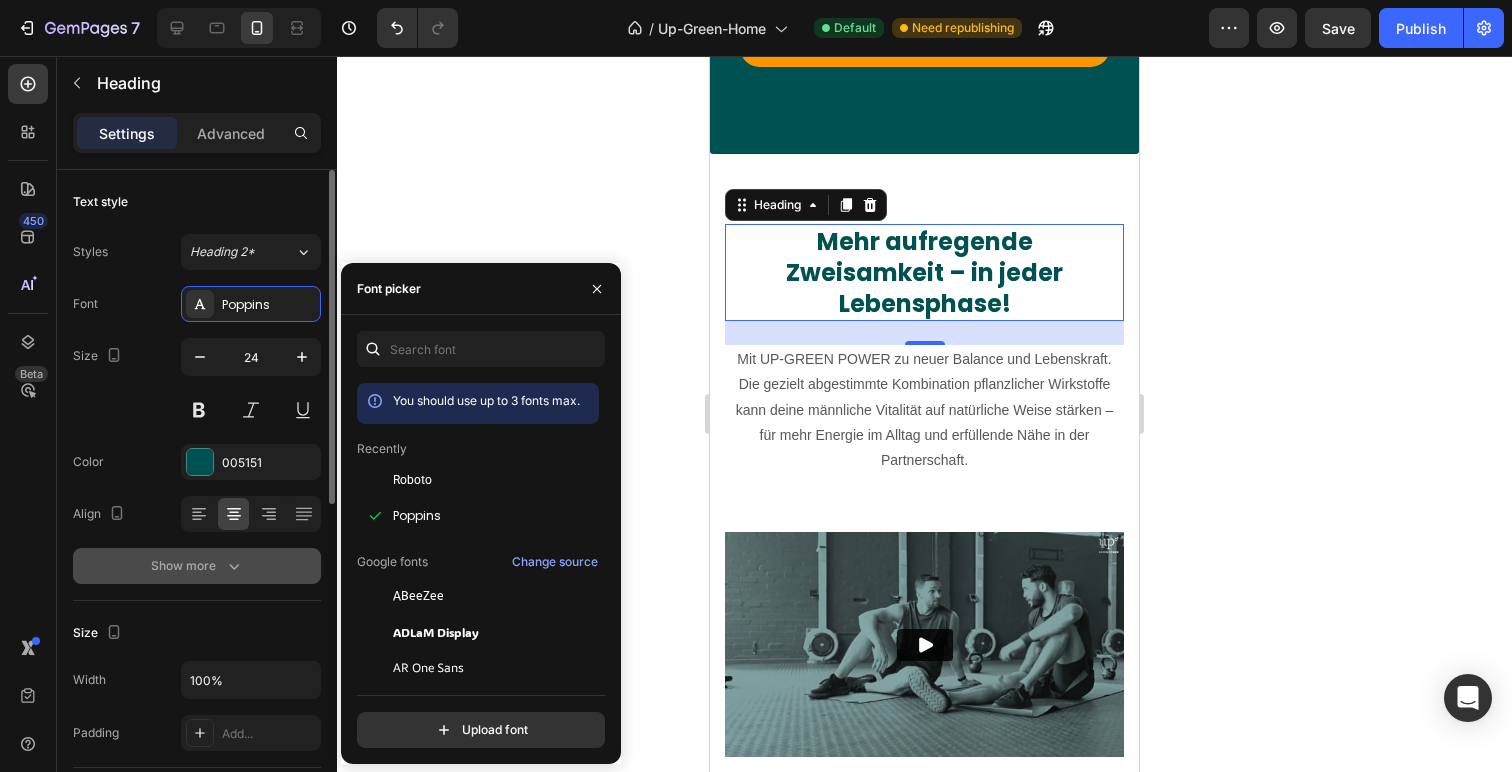click 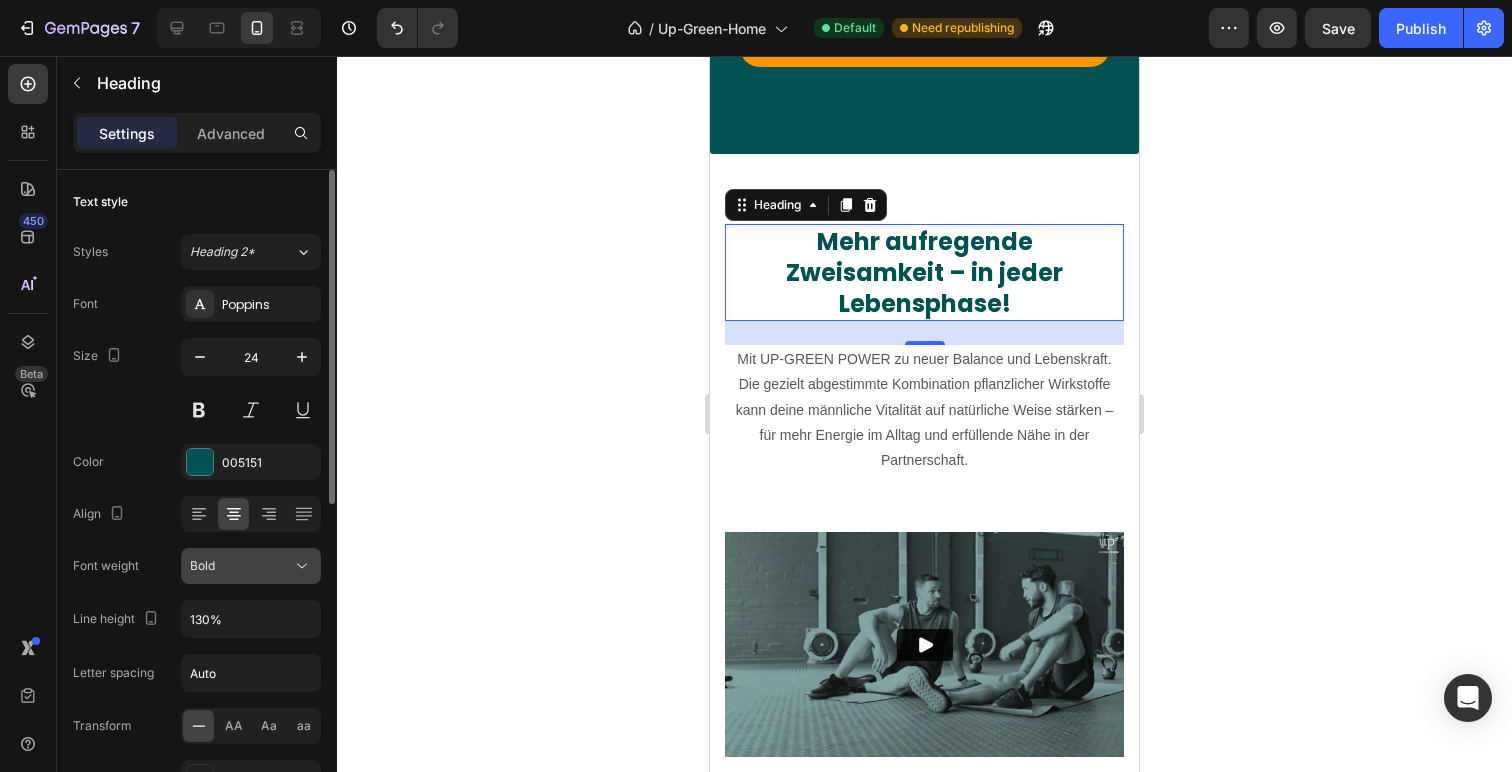 click on "Bold" 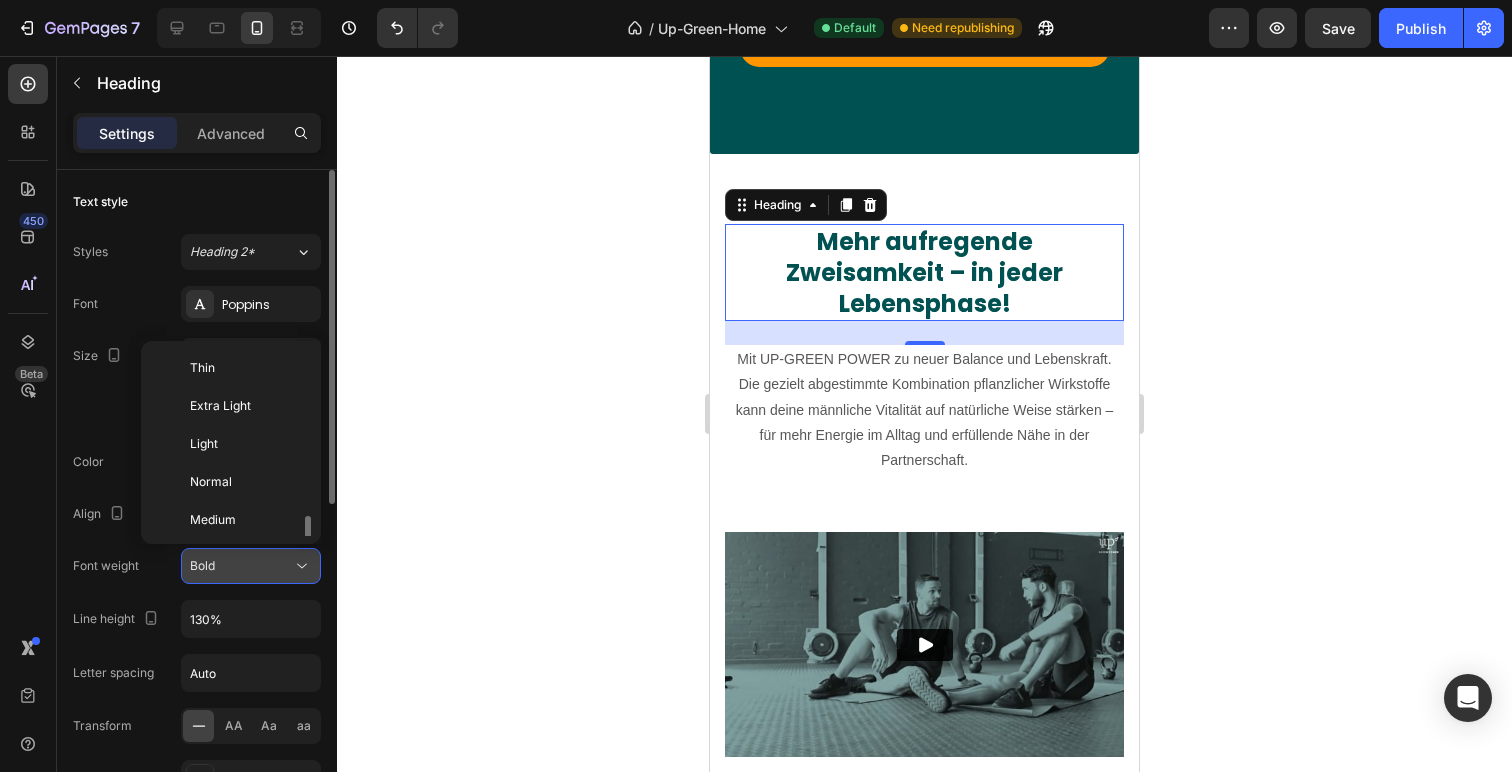 scroll, scrollTop: 108, scrollLeft: 0, axis: vertical 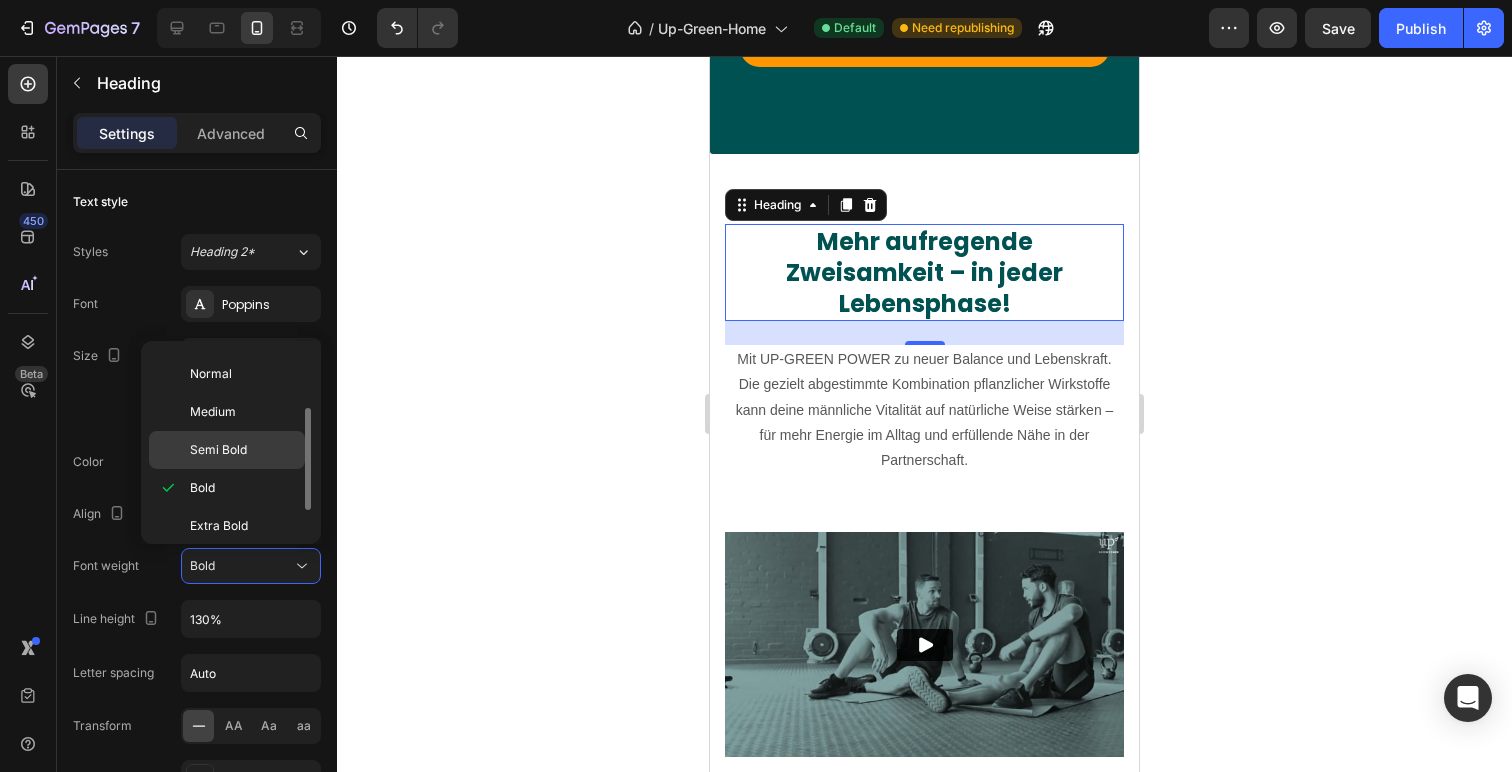 click on "Semi Bold" at bounding box center [243, 450] 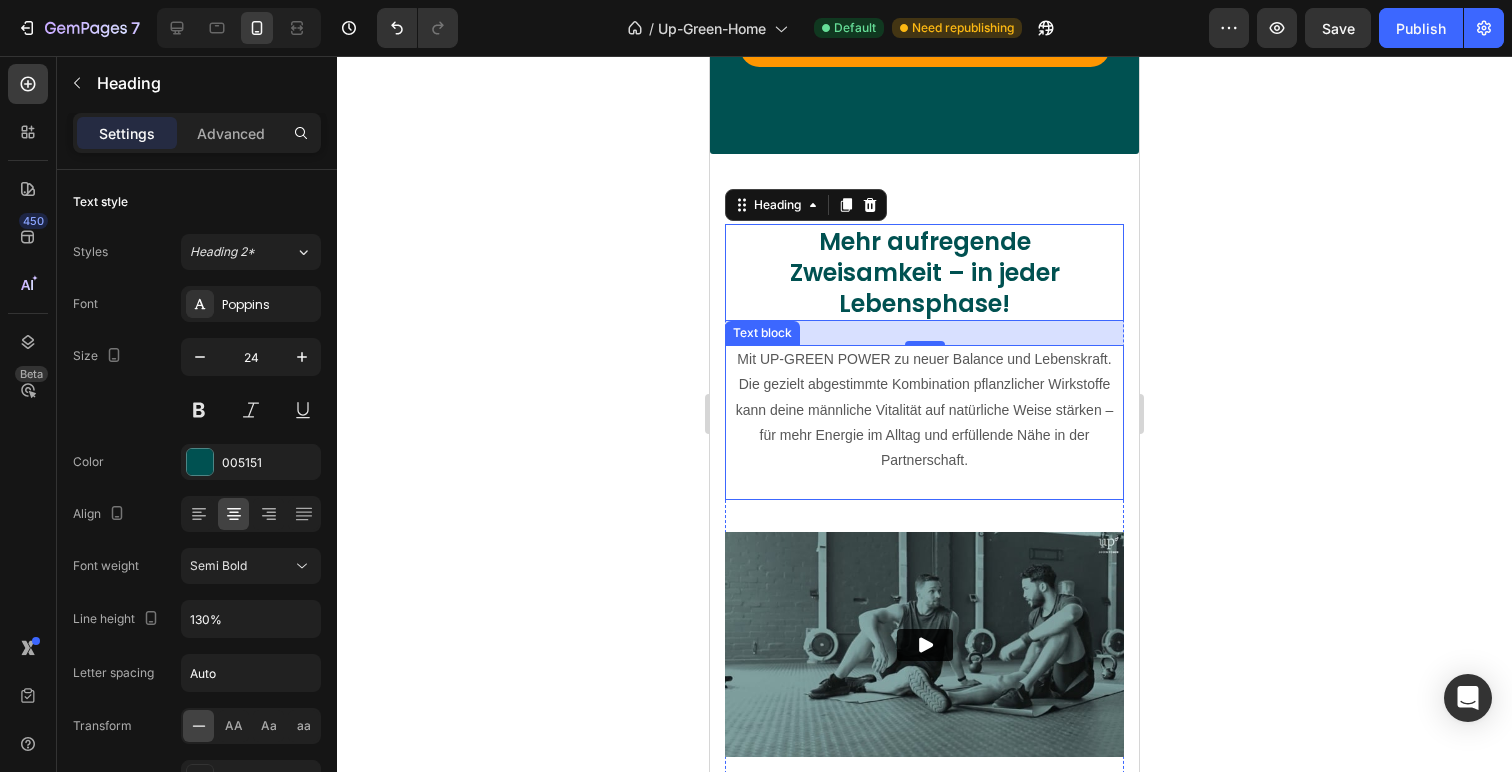 click 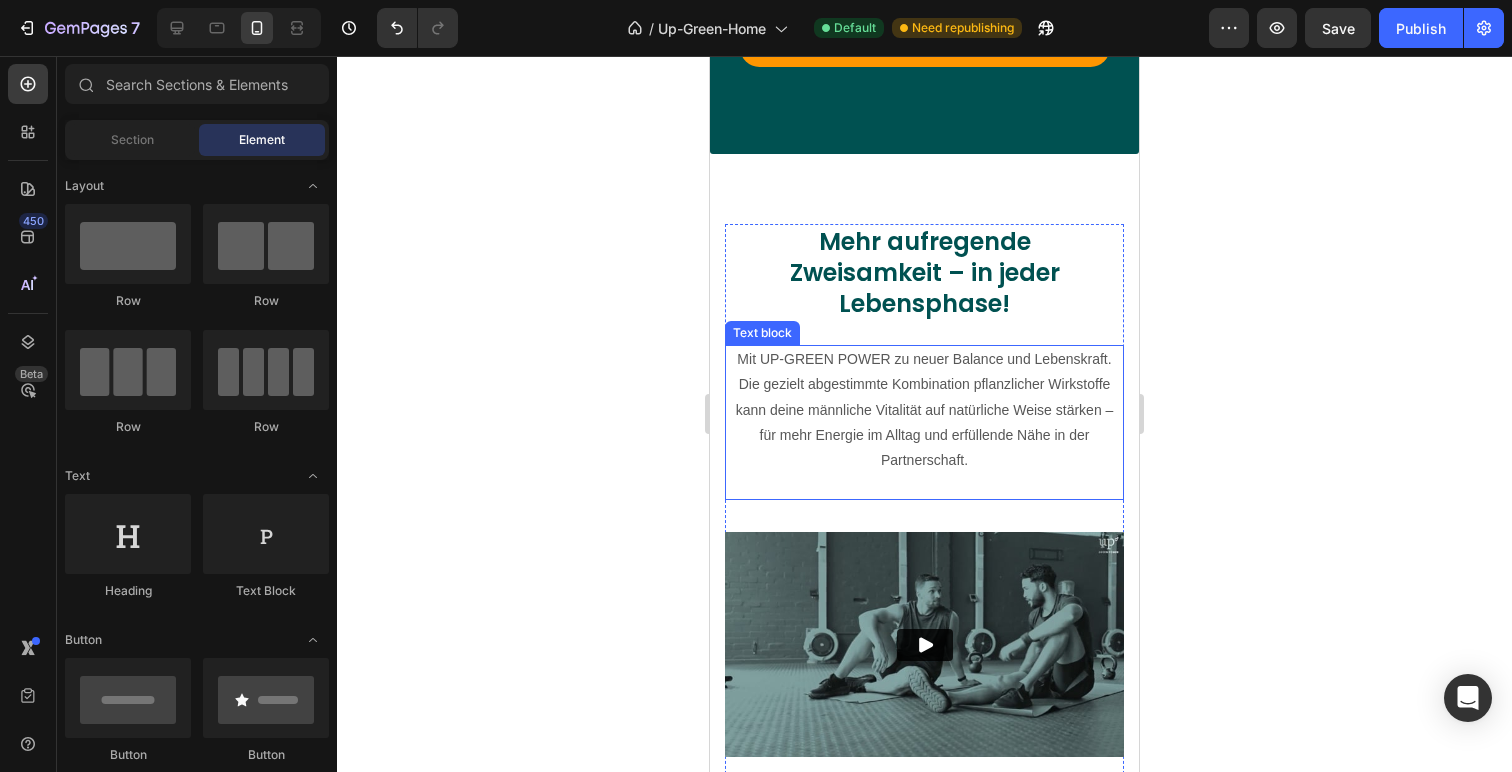click on "Mit UP-GREEN POWER zu neuer Balance und Lebenskraft. Die gezielt abgestimmte Kombination pflanzlicher Wirkstoffe kann deine männliche Vitalität auf natürliche Weise stärken – für mehr Energie im Alltag und erfüllende Nähe in der Partnerschaft." at bounding box center [924, 410] 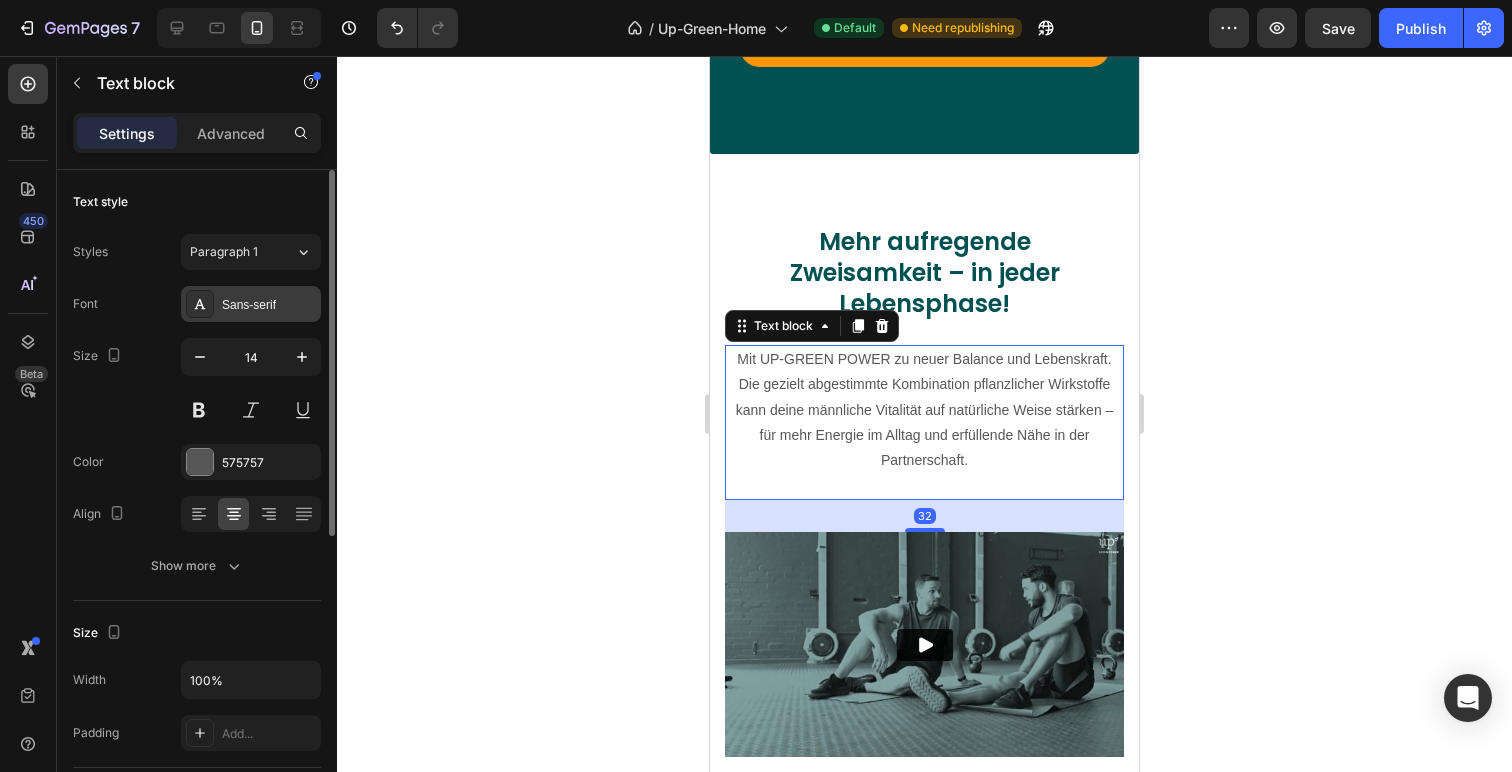 click on "Sans-serif" at bounding box center (269, 305) 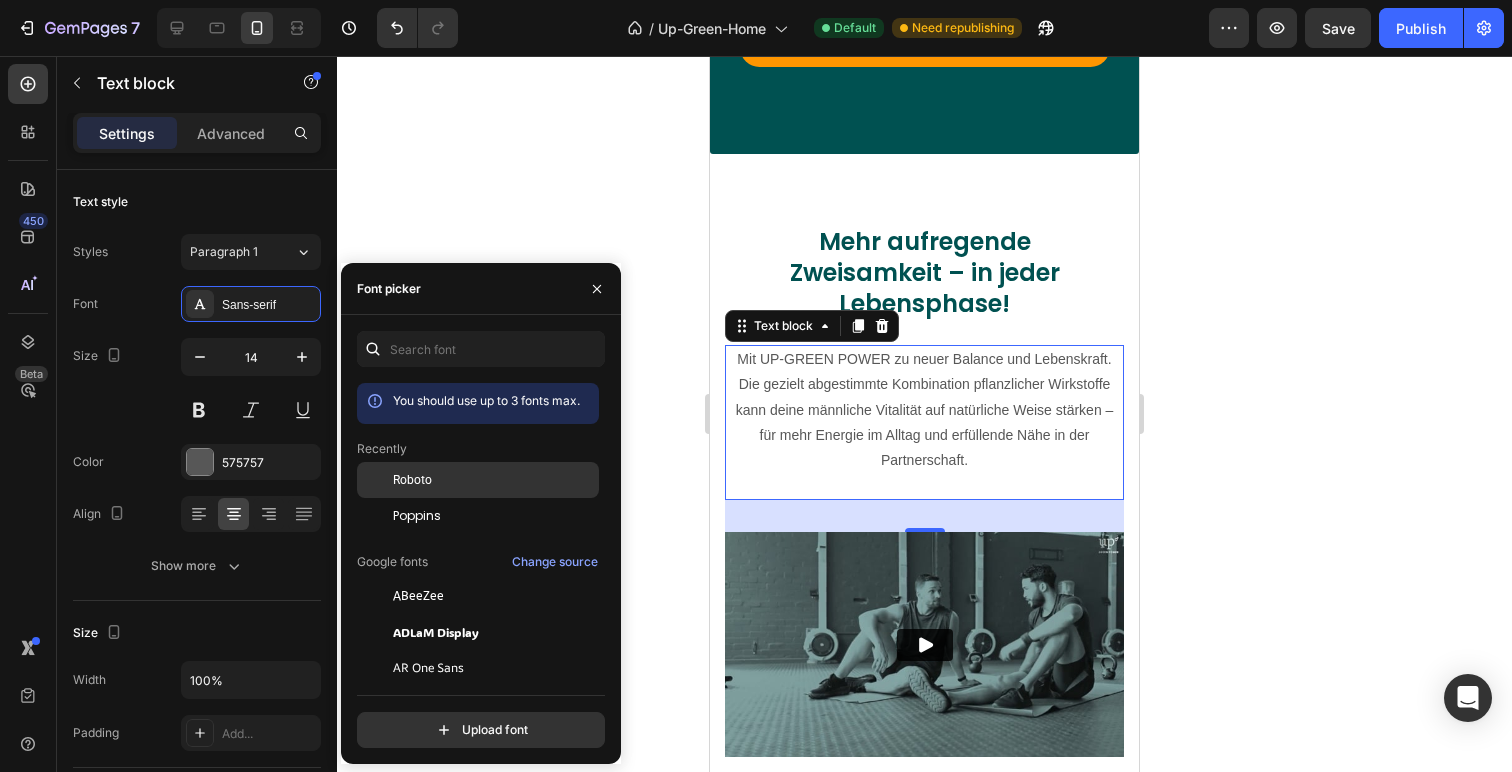 click on "Roboto" at bounding box center (494, 480) 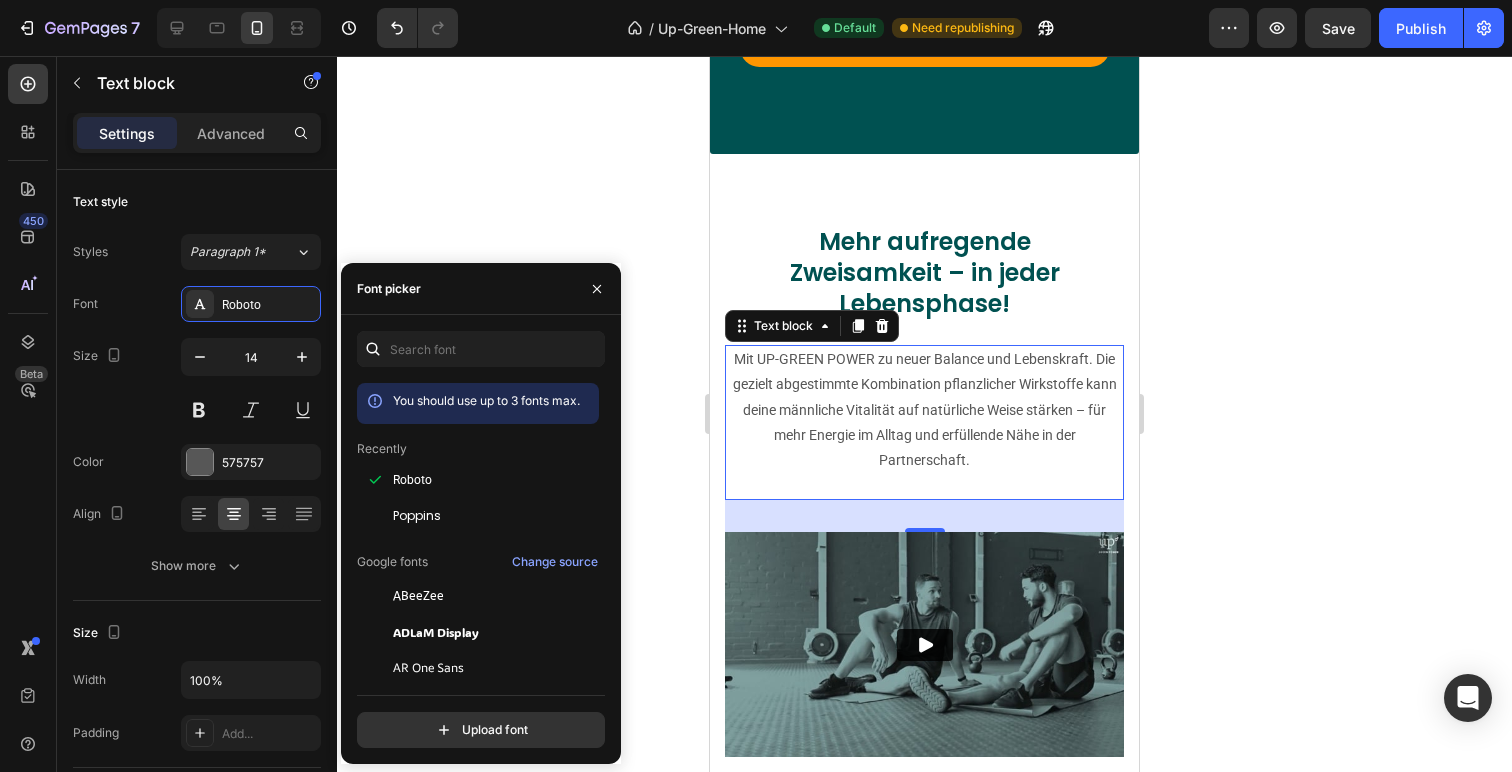 click 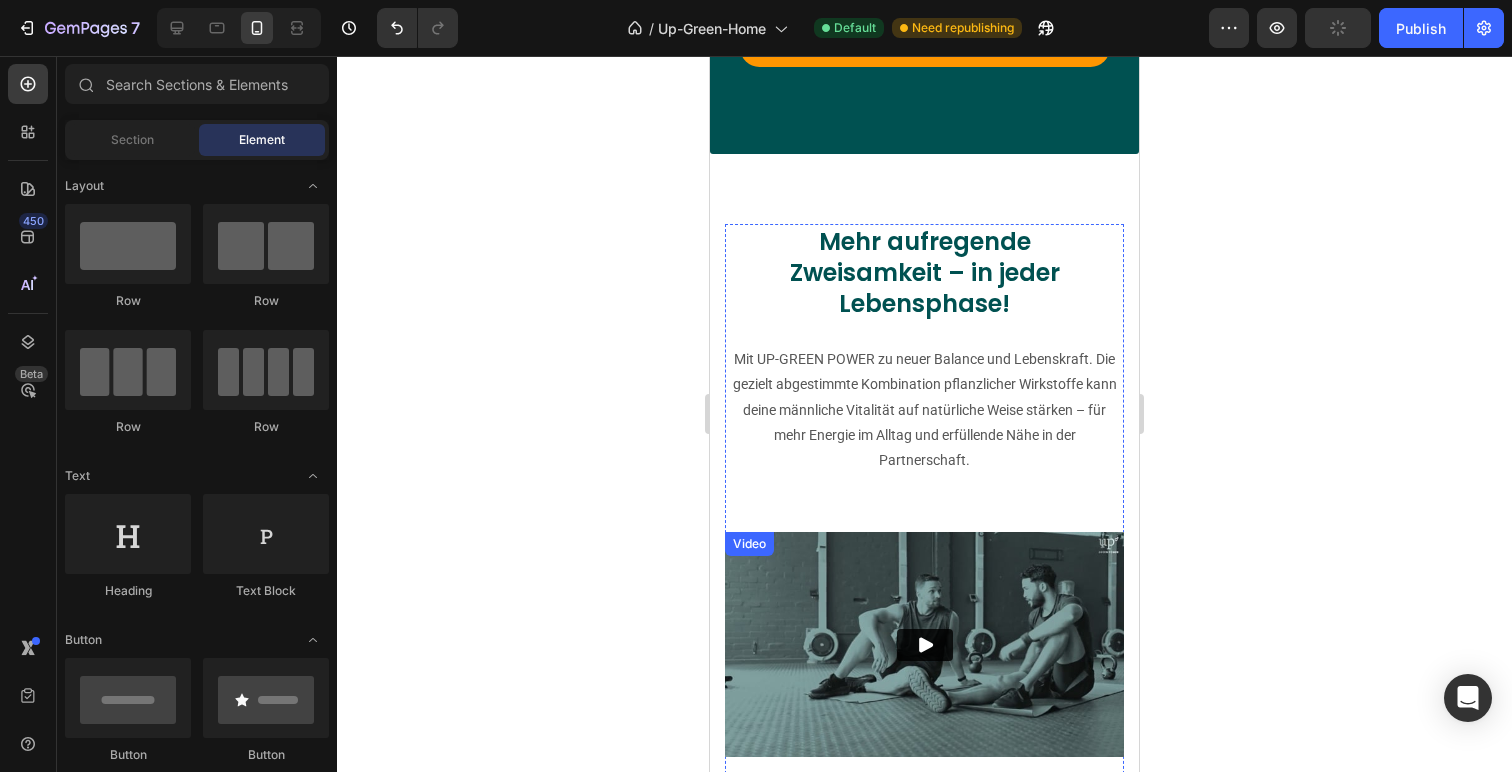 click at bounding box center [924, 644] 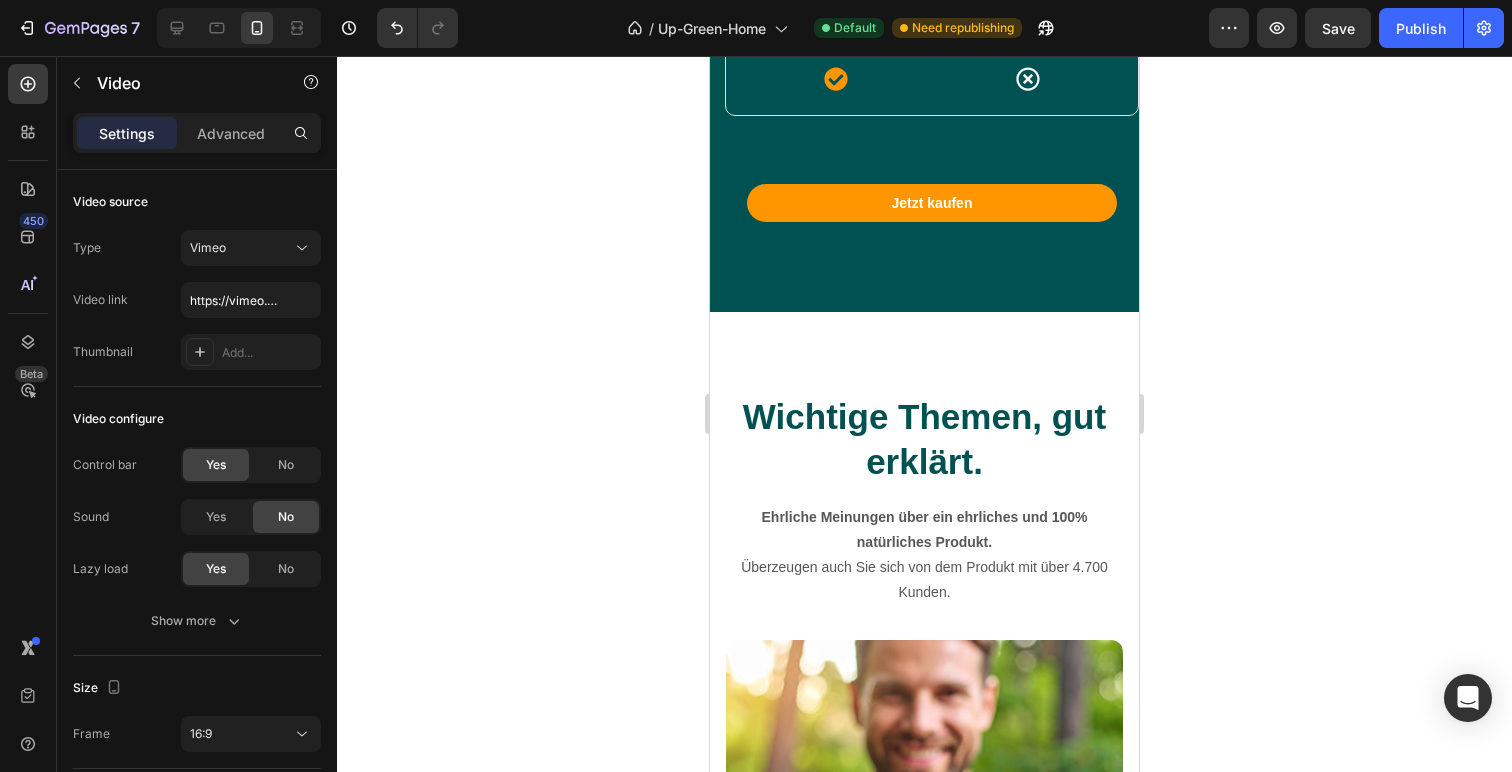 scroll, scrollTop: 6642, scrollLeft: 0, axis: vertical 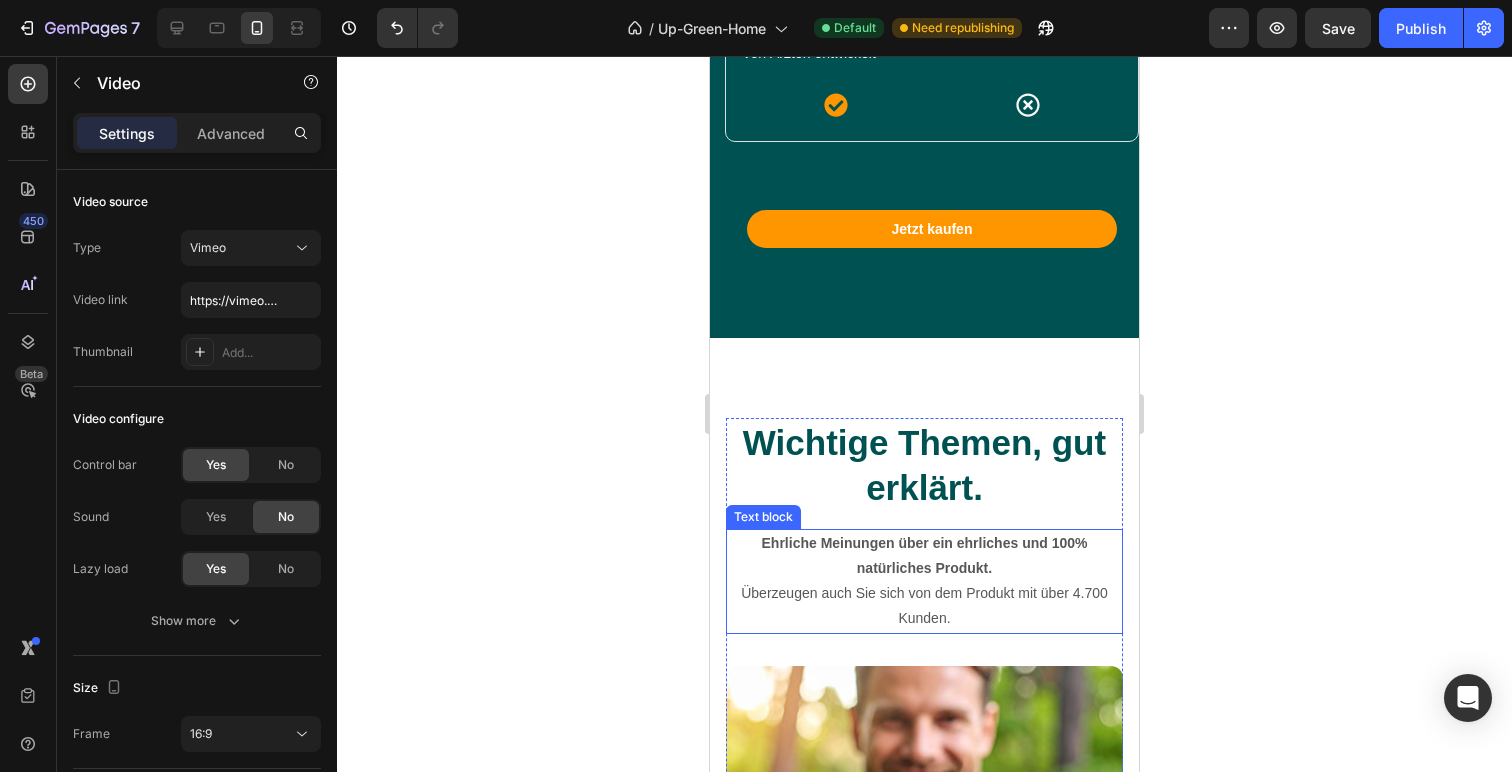 click on "Wichtige Themen, gut erklärt." at bounding box center [924, 465] 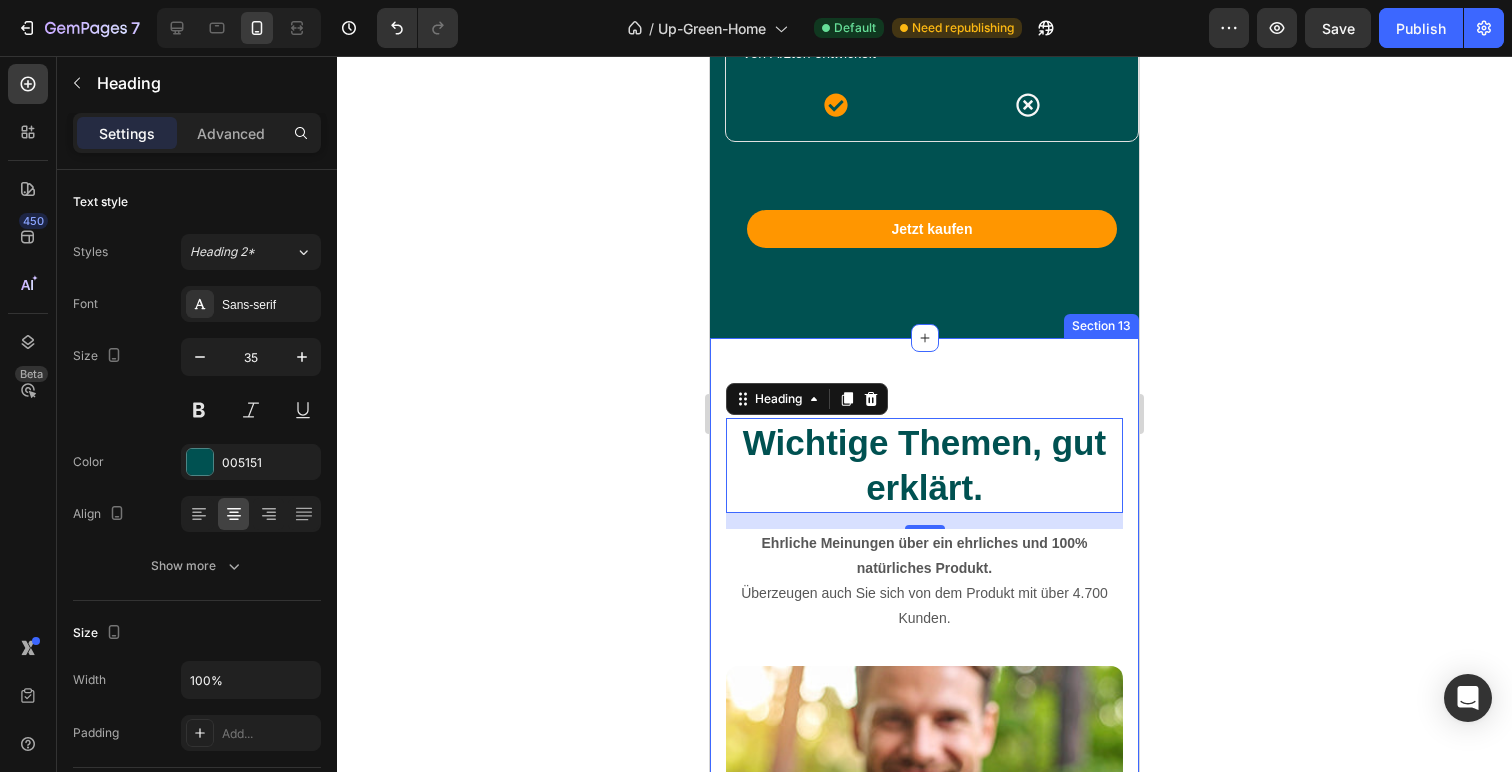 click on "Wichtige Themen, gut erklärt. Heading   16 Ehrliche Meinungen über ein ehrliches und 100% natürliches Produkt.  Überzeugen auch Sie sich von dem Produkt mit über 4.700 Kunden. Text block Image Warum setzen wir auf natürliche Inhaltsstoffe? Heading Vor mehreren Jahren kam uns die Idee, einen natürlichen Energie-Booster... Text block Zum Artikel Button Image Was bringt ein pflanzlicher Energie-Booster wirklich? Heading Alles über Wirkung, Vorteile und die sichere Anwendung natürlicher Energie-Booster... Text block Zum Artikel Button Image Wir über Uns und Unsere Philosophie. Heading Erfahre, mehr über was uns antreibt und wofür wir stehen... Text block Zum Artikel Button Row Carousel Row Section 13" at bounding box center [924, 1073] 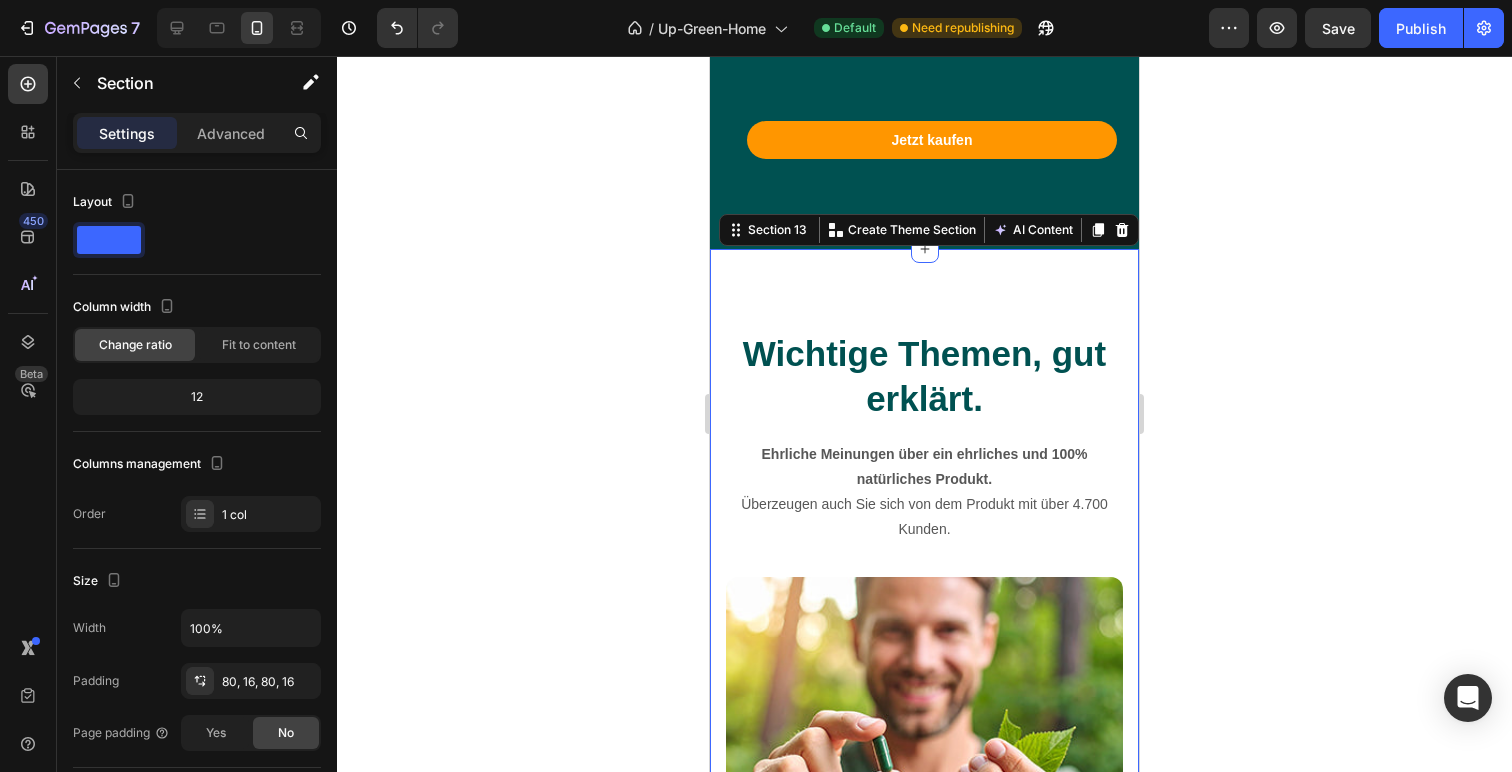 scroll, scrollTop: 6722, scrollLeft: 0, axis: vertical 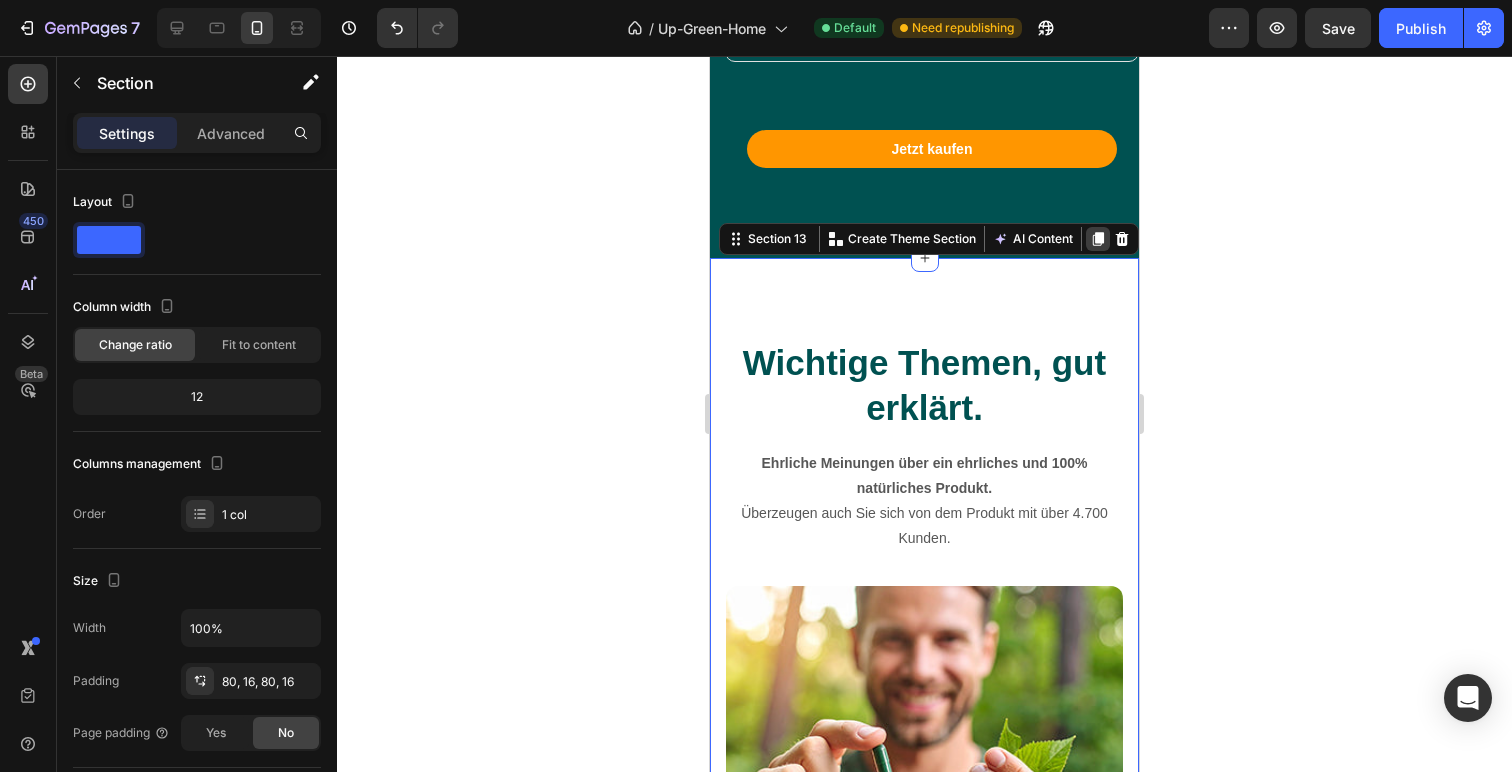 click 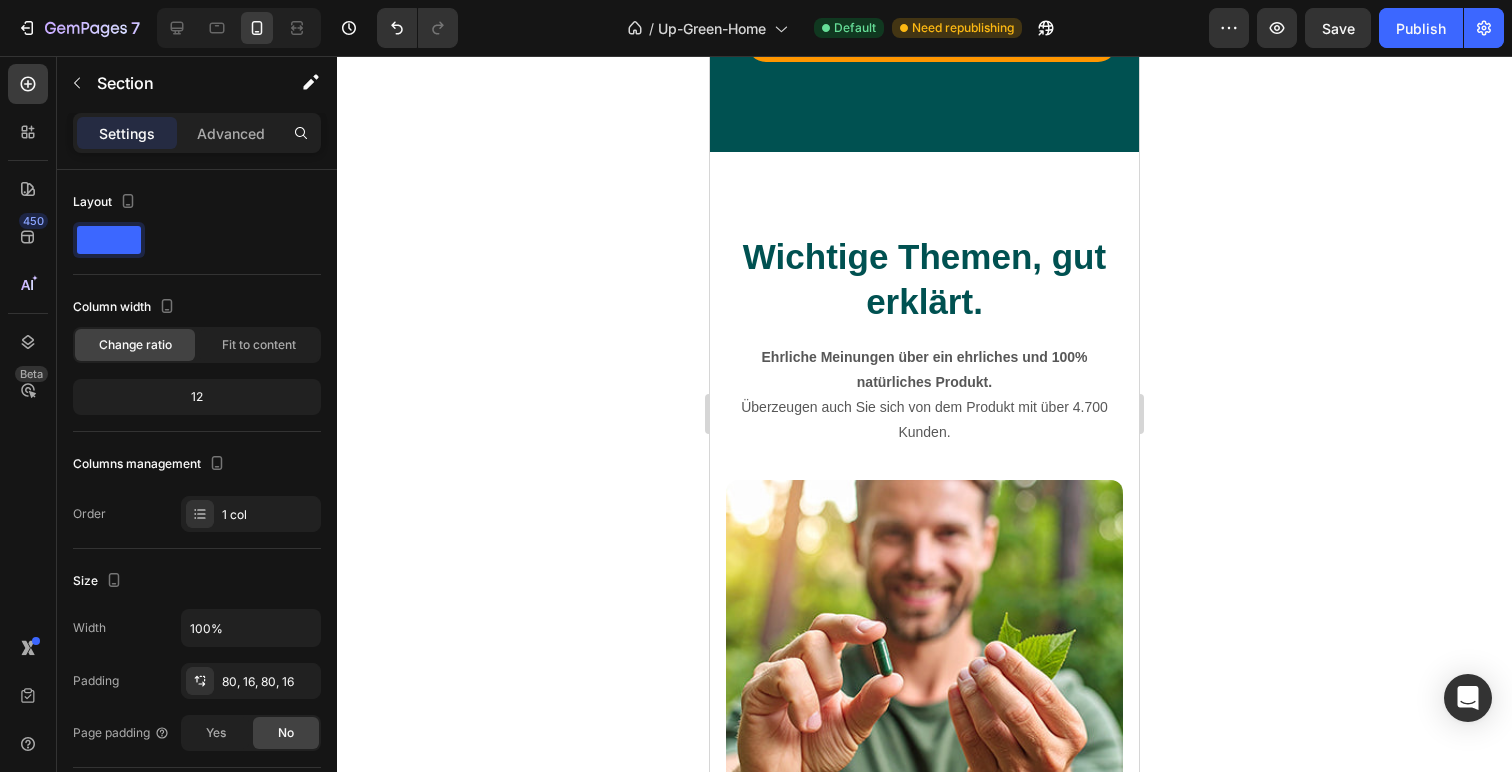 scroll, scrollTop: 6823, scrollLeft: 0, axis: vertical 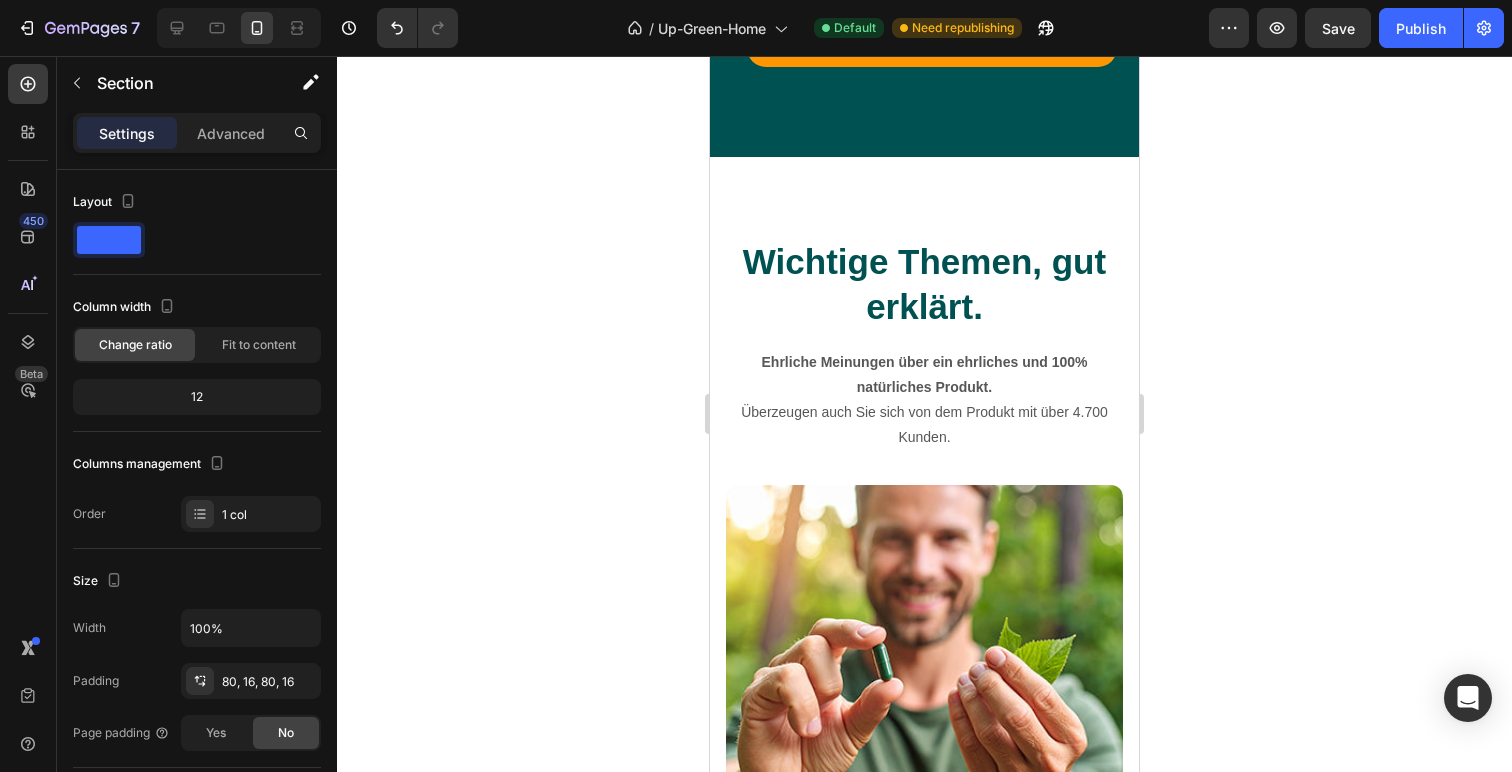 click on "Wichtige Themen, gut erklärt. Heading Ehrliche Meinungen über ein ehrliches und 100% natürliches Produkt.  Überzeugen auch Sie sich von dem Produkt mit über 4.700 Kunden. Text block Image Warum setzen wir auf natürliche Inhaltsstoffe? Heading Vor mehreren Jahren kam uns die Idee, einen natürlichen Energie-Booster... Text block Zum Artikel Button Image Was bringt ein pflanzlicher Energie-Booster wirklich? Heading Alles über Wirkung, Vorteile und die sichere Anwendung natürlicher Energie-Booster... Text block Zum Artikel Button Image Wir über Uns und Unsere Philosophie. Heading Erfahre, mehr über was uns antreibt und wofür wir stehen... Text block Zum Artikel Button Row Carousel Row Section 13" at bounding box center [924, 892] 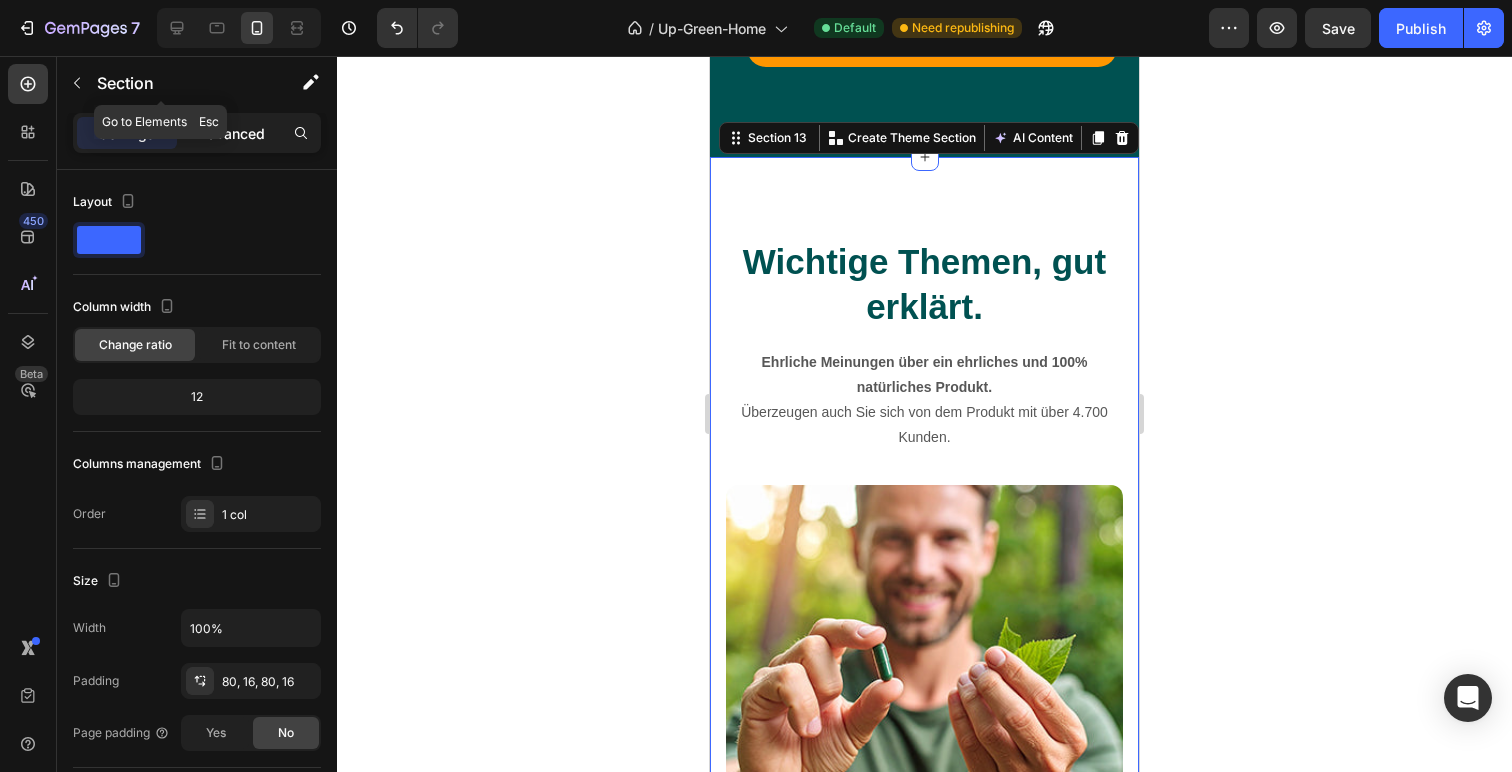 click on "Advanced" at bounding box center (231, 133) 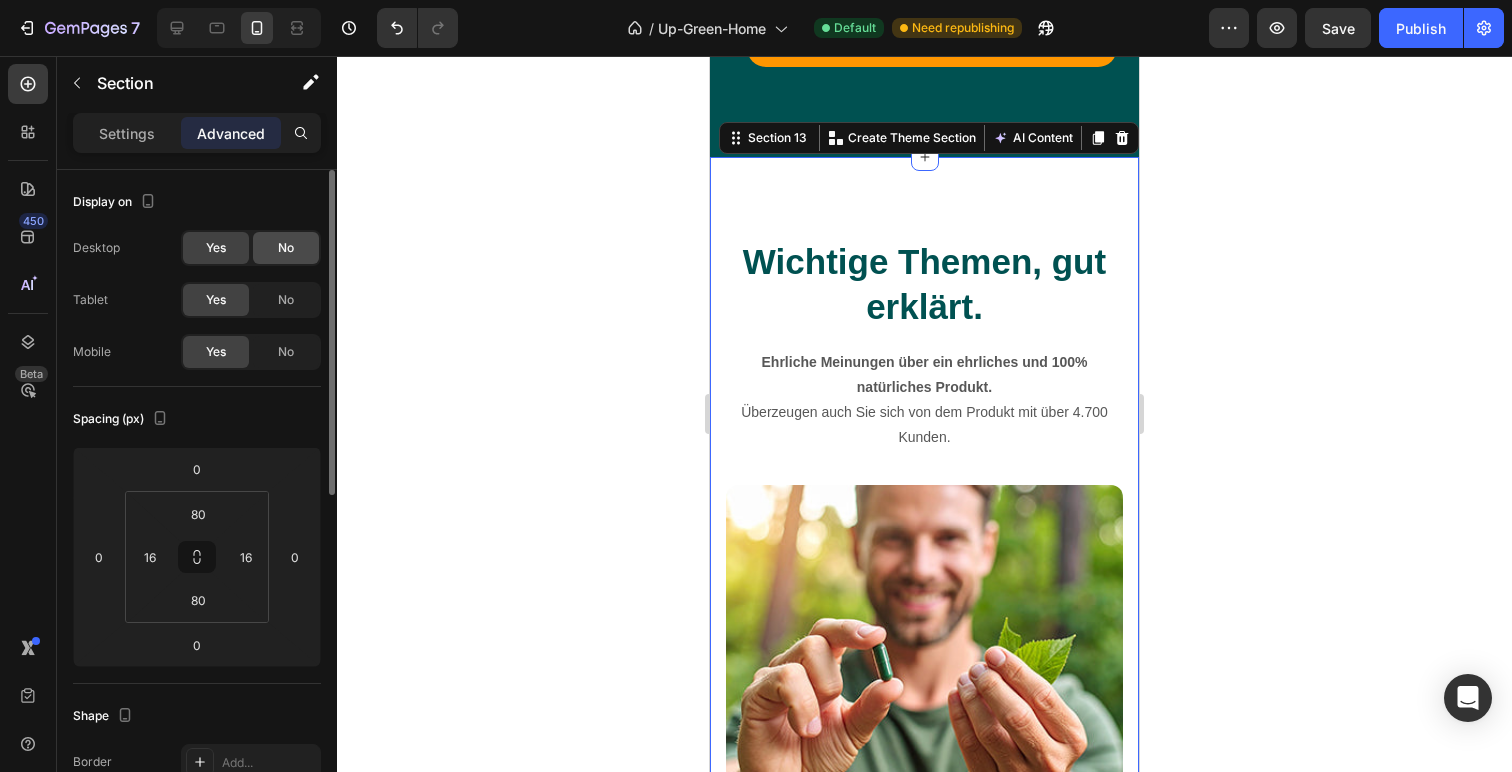 click on "No" 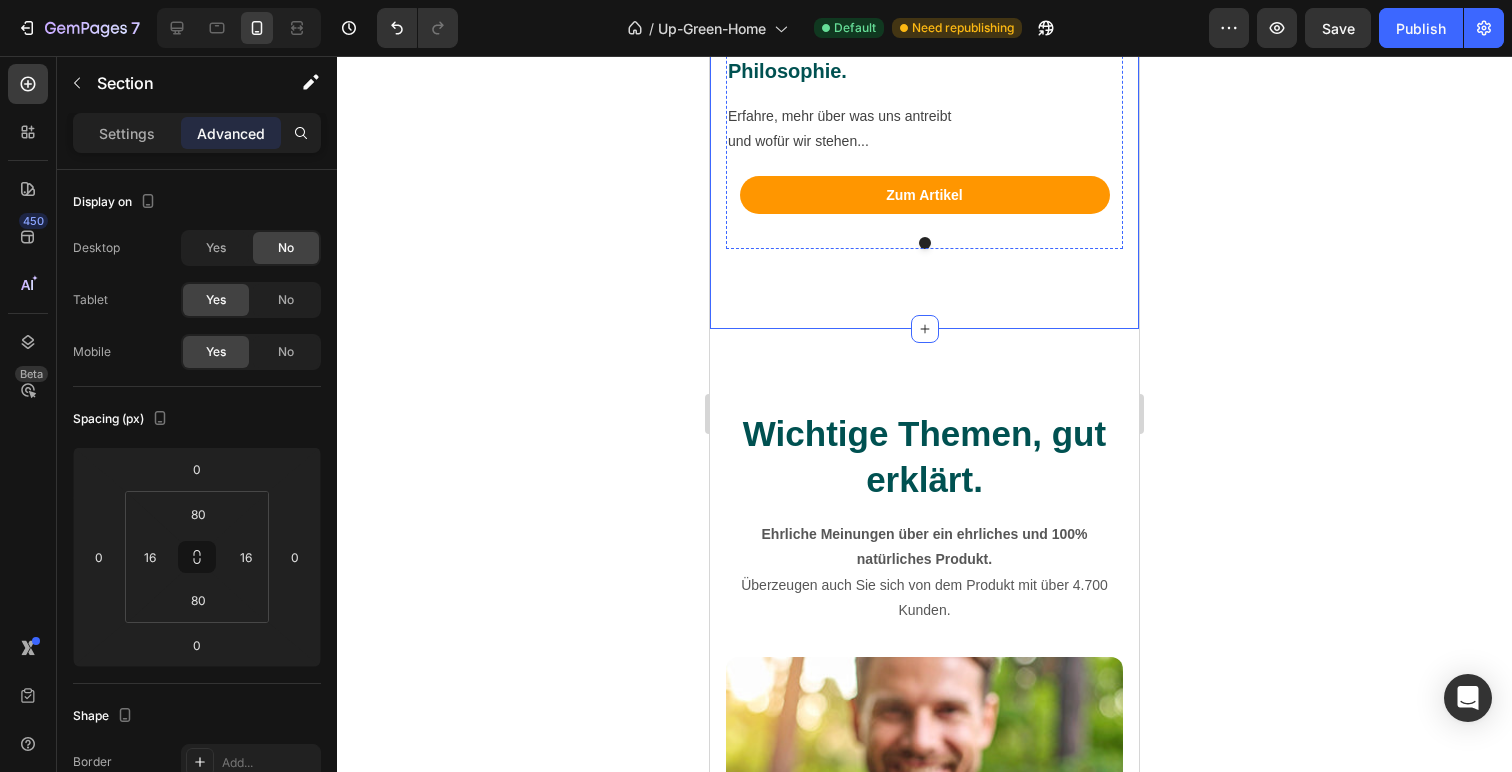 scroll, scrollTop: 8776, scrollLeft: 0, axis: vertical 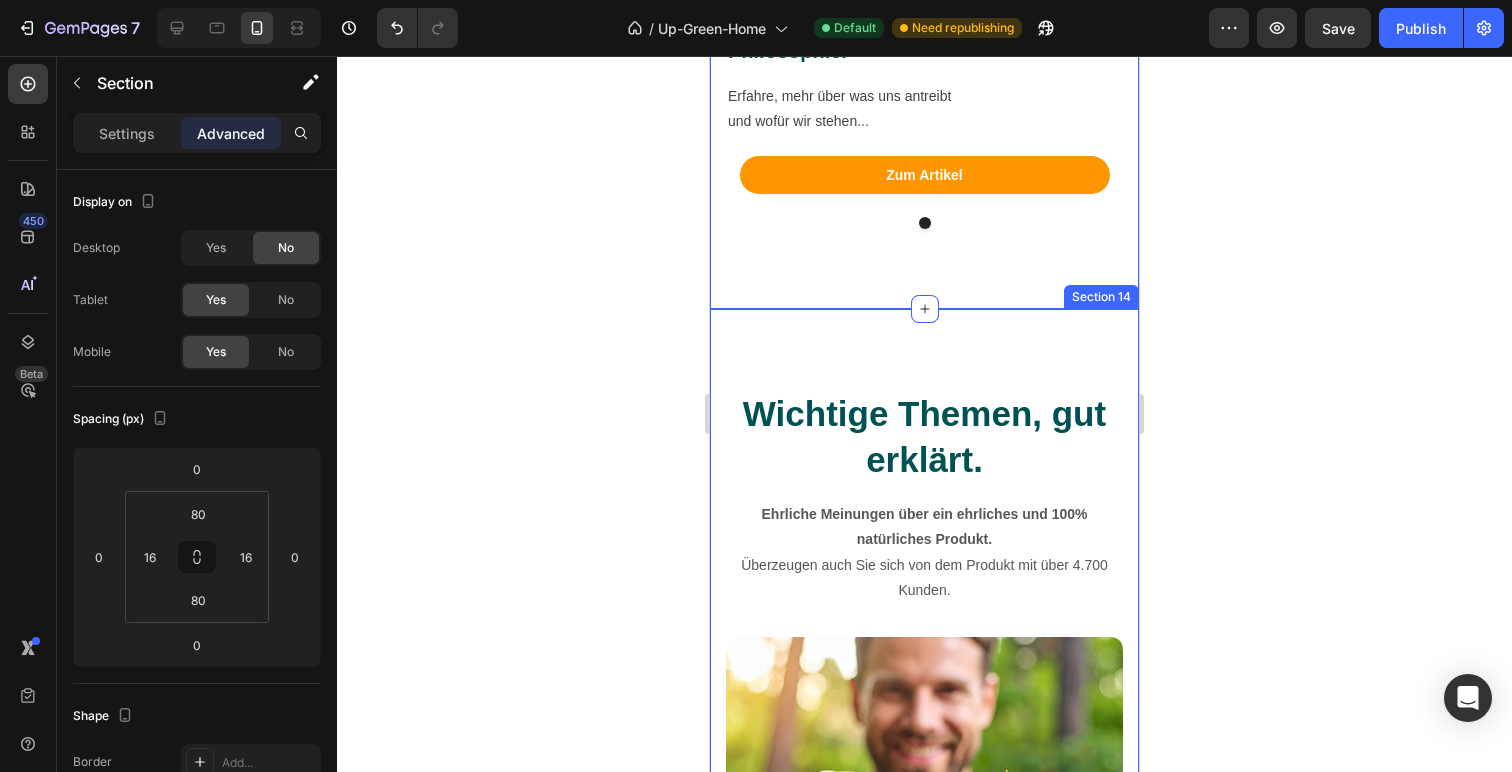 click on "Wichtige Themen, gut erklärt. Heading Ehrliche Meinungen über ein ehrliches und 100% natürliches Produkt.  Überzeugen auch Sie sich von dem Produkt mit über 4.700 Kunden. Text block Image Warum setzen wir auf natürliche Inhaltsstoffe? Heading Vor mehreren Jahren kam uns die Idee, einen natürlichen Energie-Booster... Text block Zum Artikel Button Image Was bringt ein pflanzlicher Energie-Booster wirklich? Heading Alles über Wirkung, Vorteile und die sichere Anwendung natürlicher Energie-Booster... Text block Zum Artikel Button Image Wir über Uns und Unsere Philosophie. Heading Erfahre, mehr über was uns antreibt und wofür wir stehen... Text block Zum Artikel Button Row Carousel Row Section 14" at bounding box center [924, 1361] 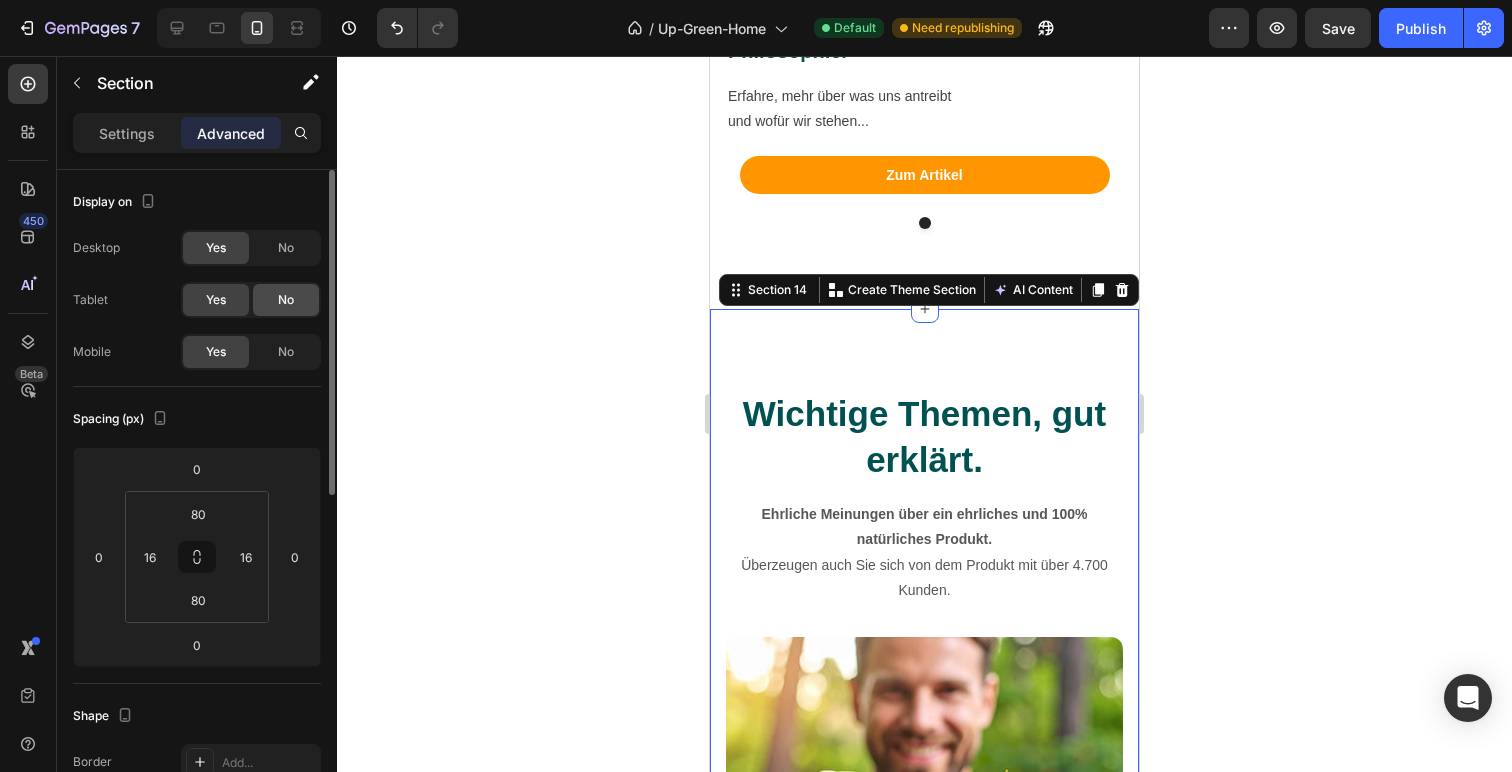 click on "No" 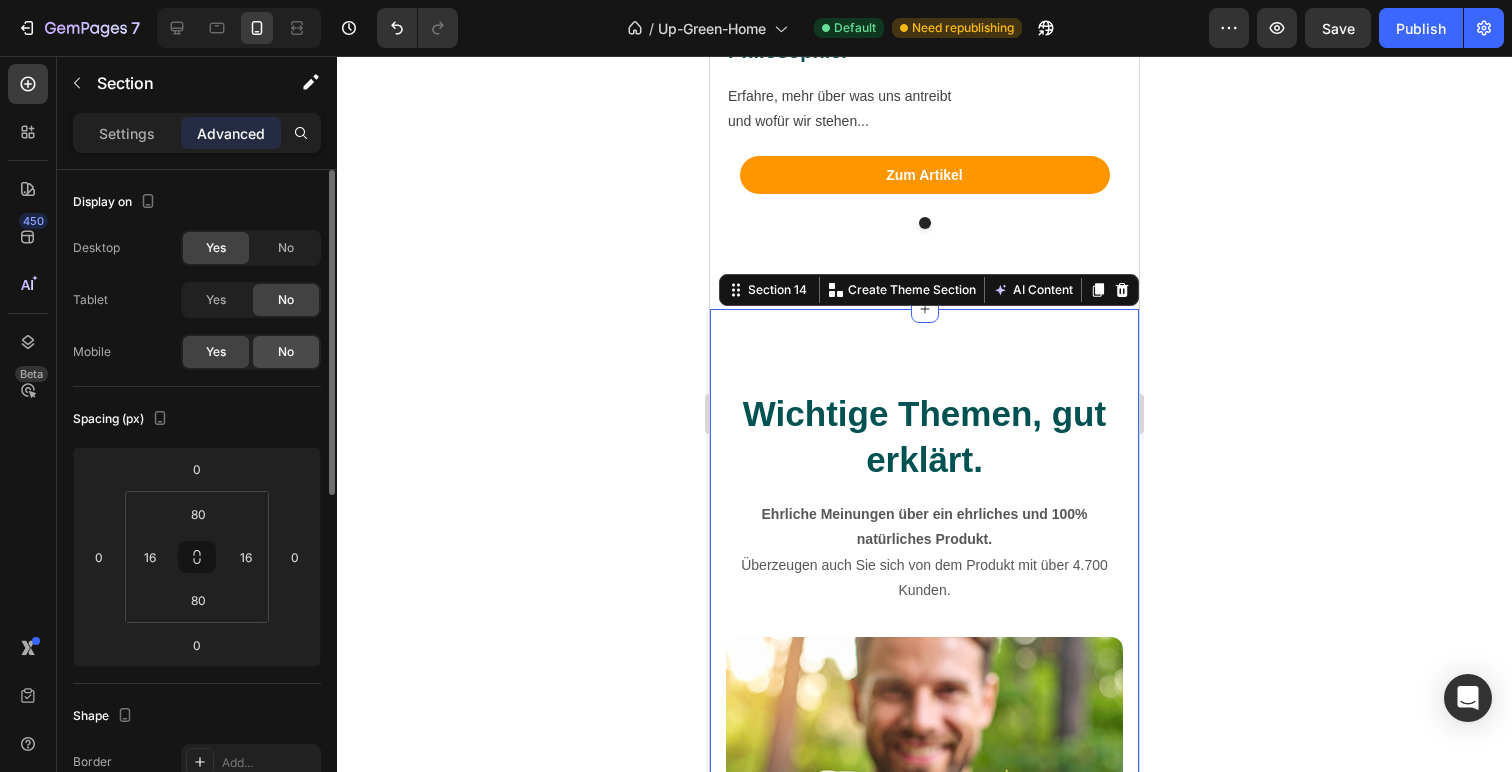 click on "No" 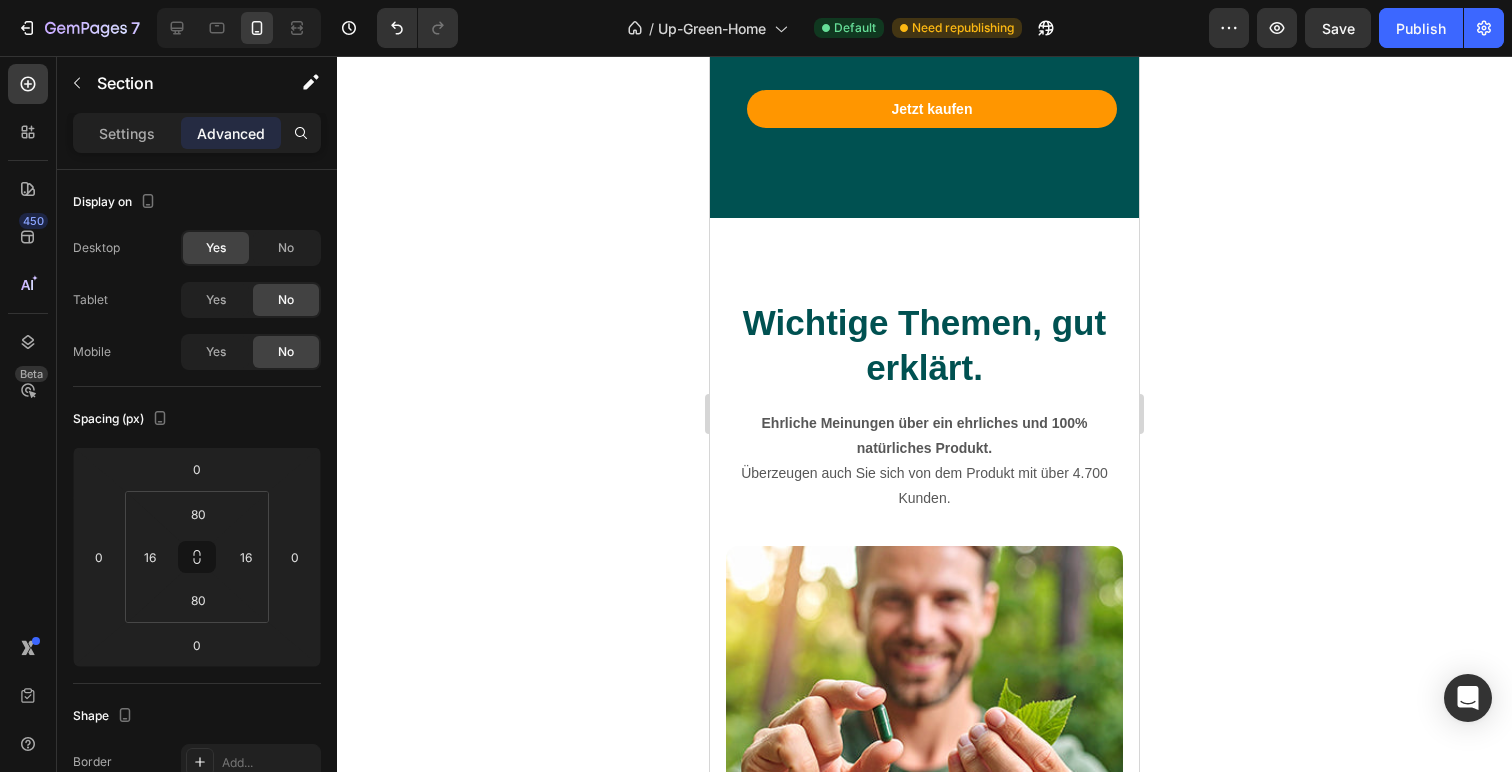 scroll, scrollTop: 6758, scrollLeft: 0, axis: vertical 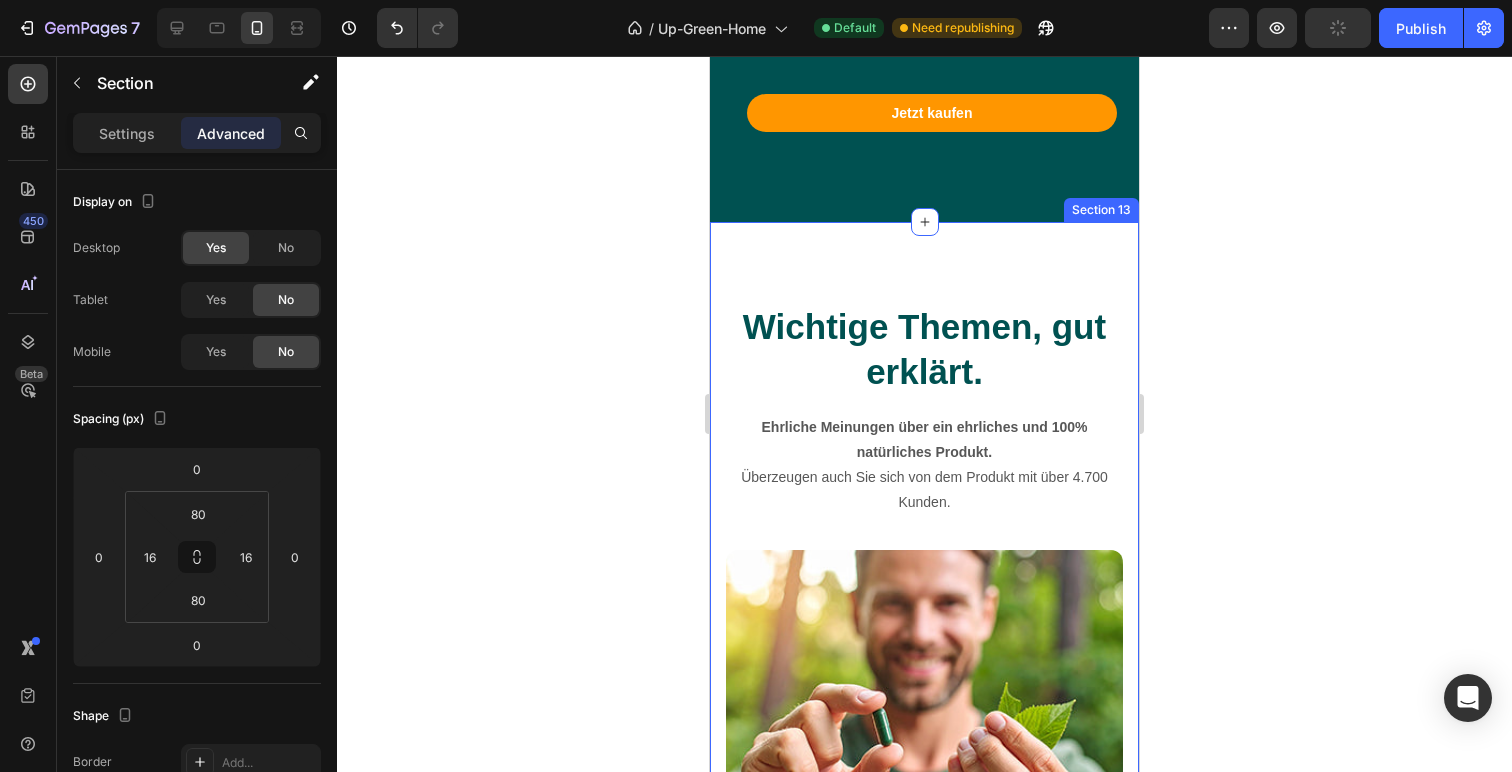 click on "Wichtige Themen, gut erklärt. Heading Ehrliche Meinungen über ein ehrliches und 100% natürliches Produkt.  Überzeugen auch Sie sich von dem Produkt mit über 4.700 Kunden. Text block Image Warum setzen wir auf natürliche Inhaltsstoffe? Heading Vor mehreren Jahren kam uns die Idee, einen natürlichen Energie-Booster... Text block Zum Artikel Button Image Was bringt ein pflanzlicher Energie-Booster wirklich? Heading Alles über Wirkung, Vorteile und die sichere Anwendung natürlicher Energie-Booster... Text block Zum Artikel Button Image Wir über Uns und Unsere Philosophie. Heading Erfahre, mehr über was uns antreibt und wofür wir stehen... Text block Zum Artikel Button Row Carousel Row Section 13" at bounding box center (924, 1274) 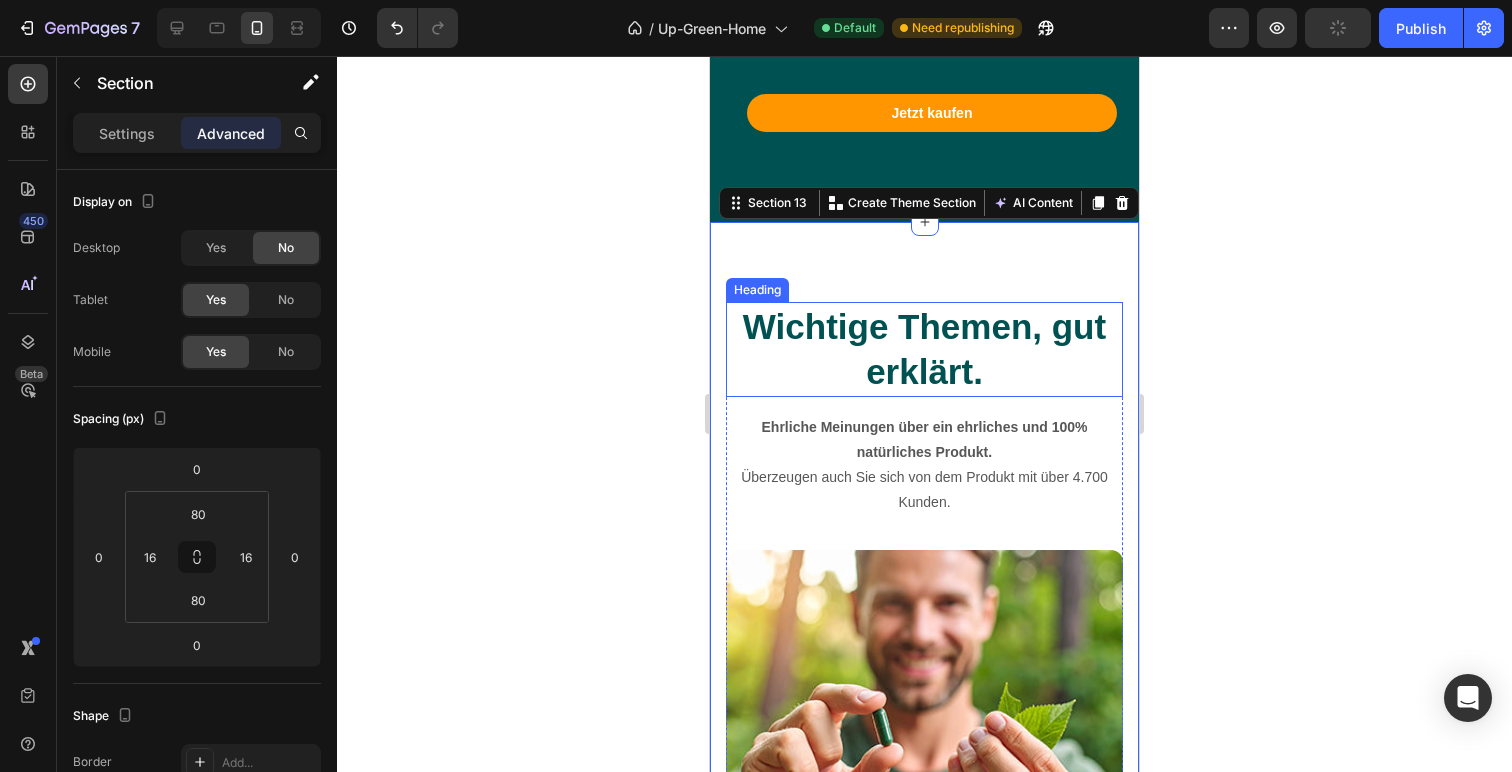 click on "Wichtige Themen, gut erklärt." at bounding box center [924, 349] 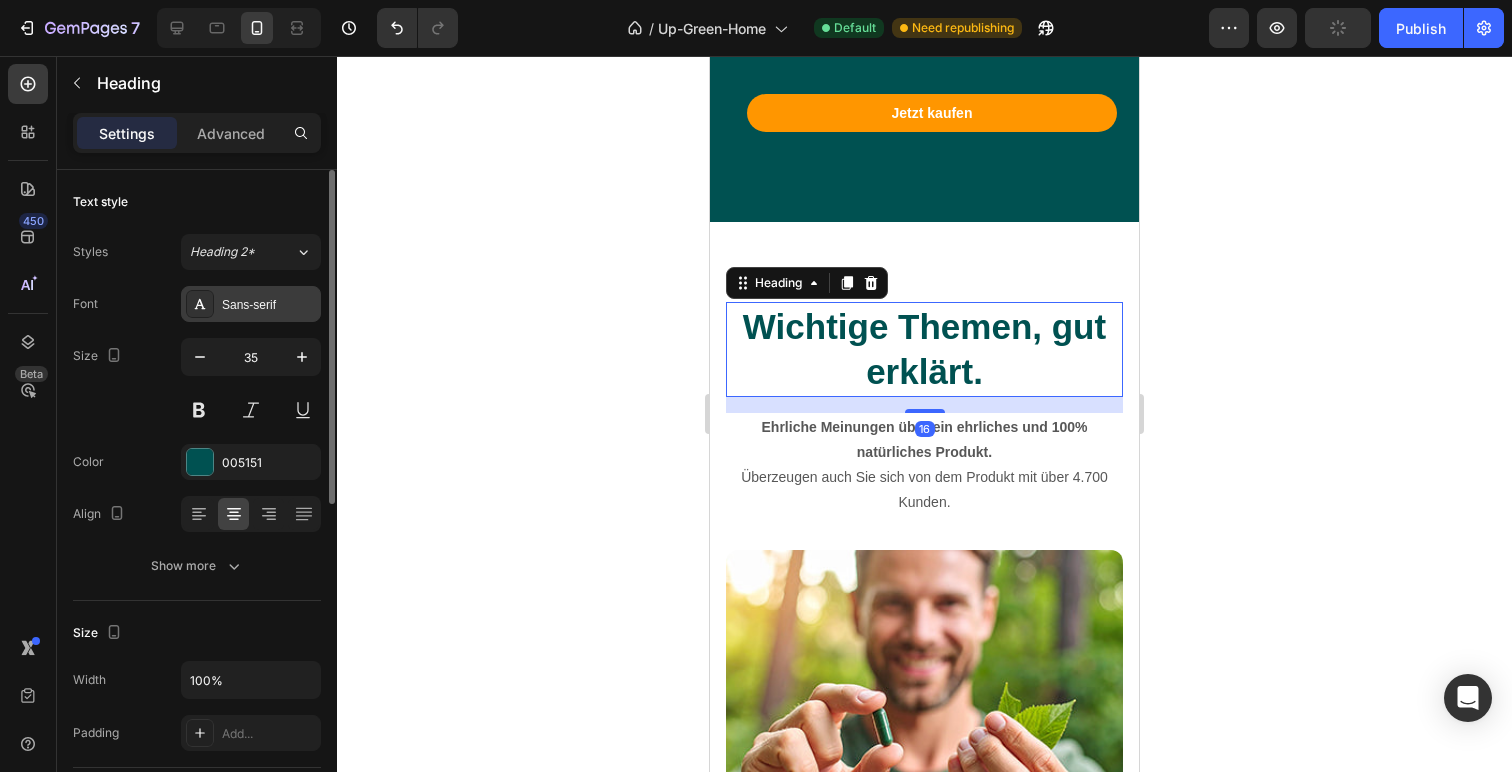 click on "Sans-serif" at bounding box center (269, 305) 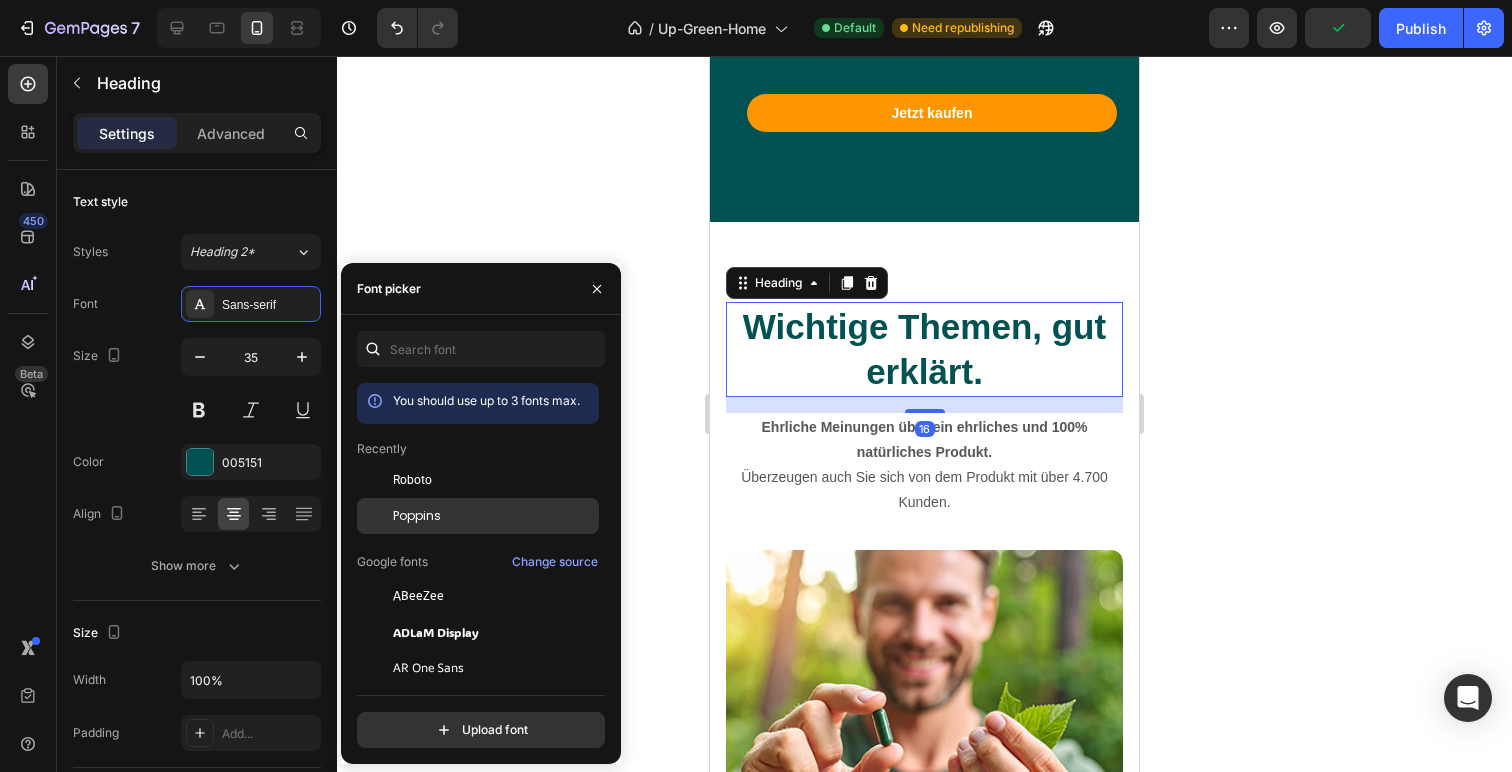 click on "Poppins" at bounding box center [494, 516] 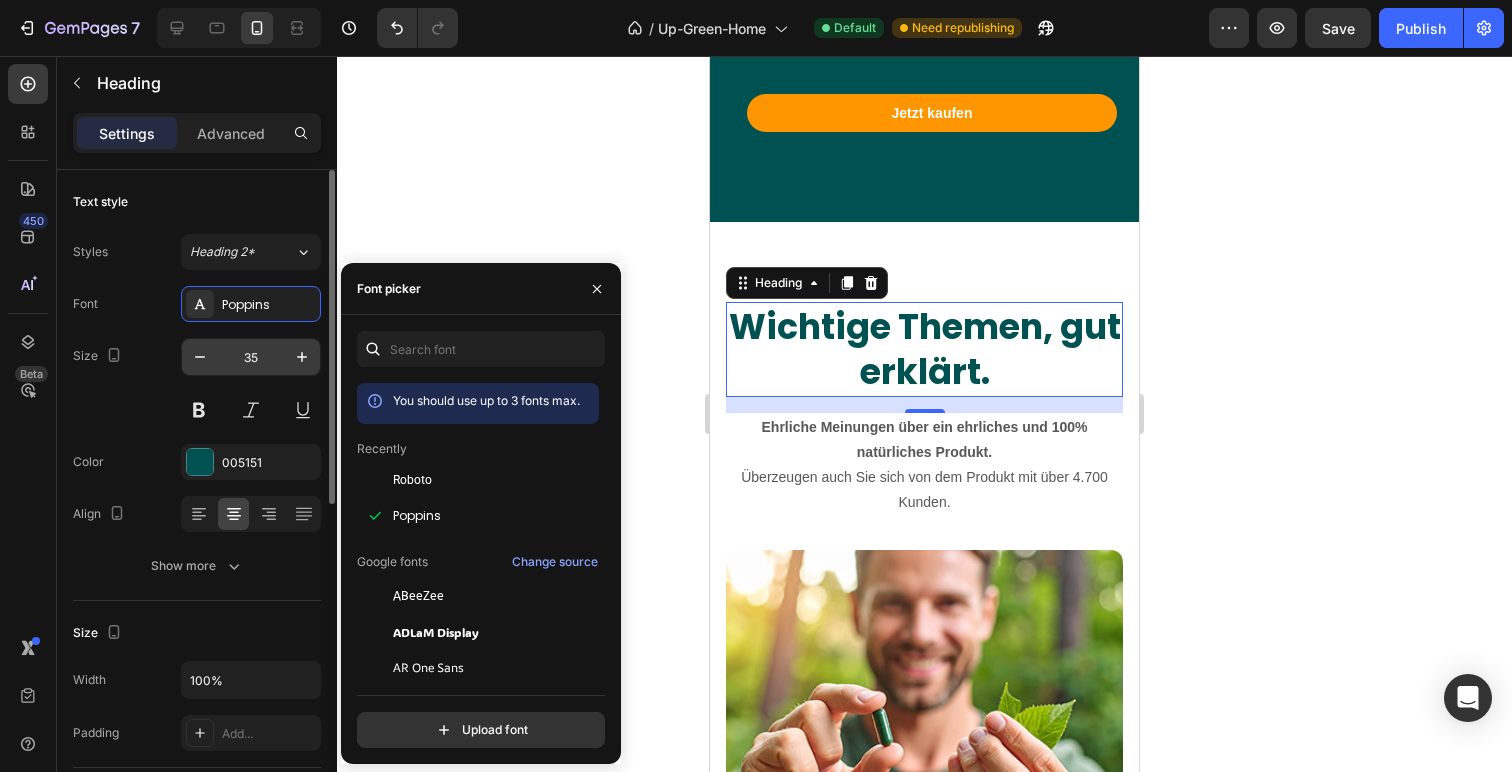 click on "35" at bounding box center (251, 357) 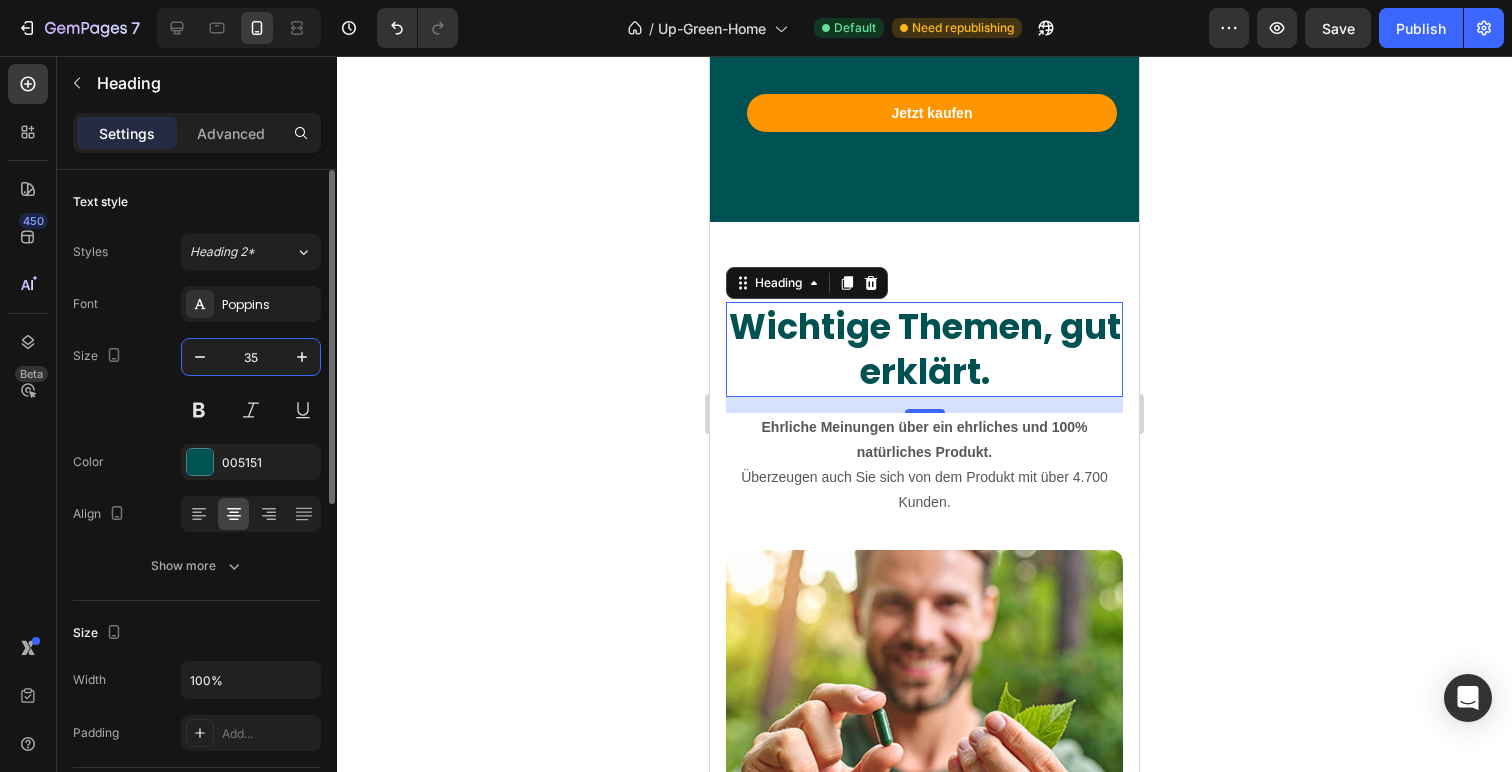 click on "35" at bounding box center (251, 357) 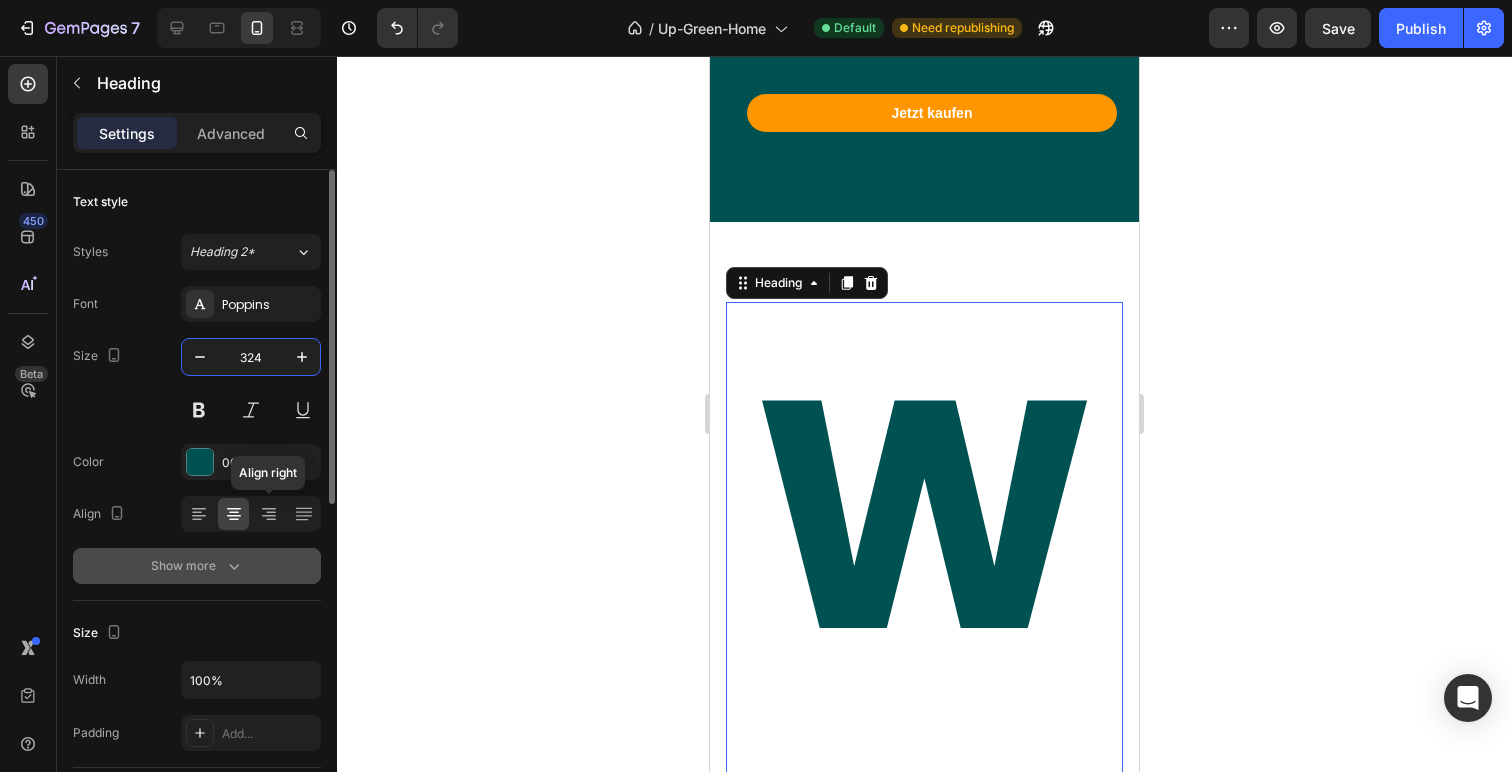 click 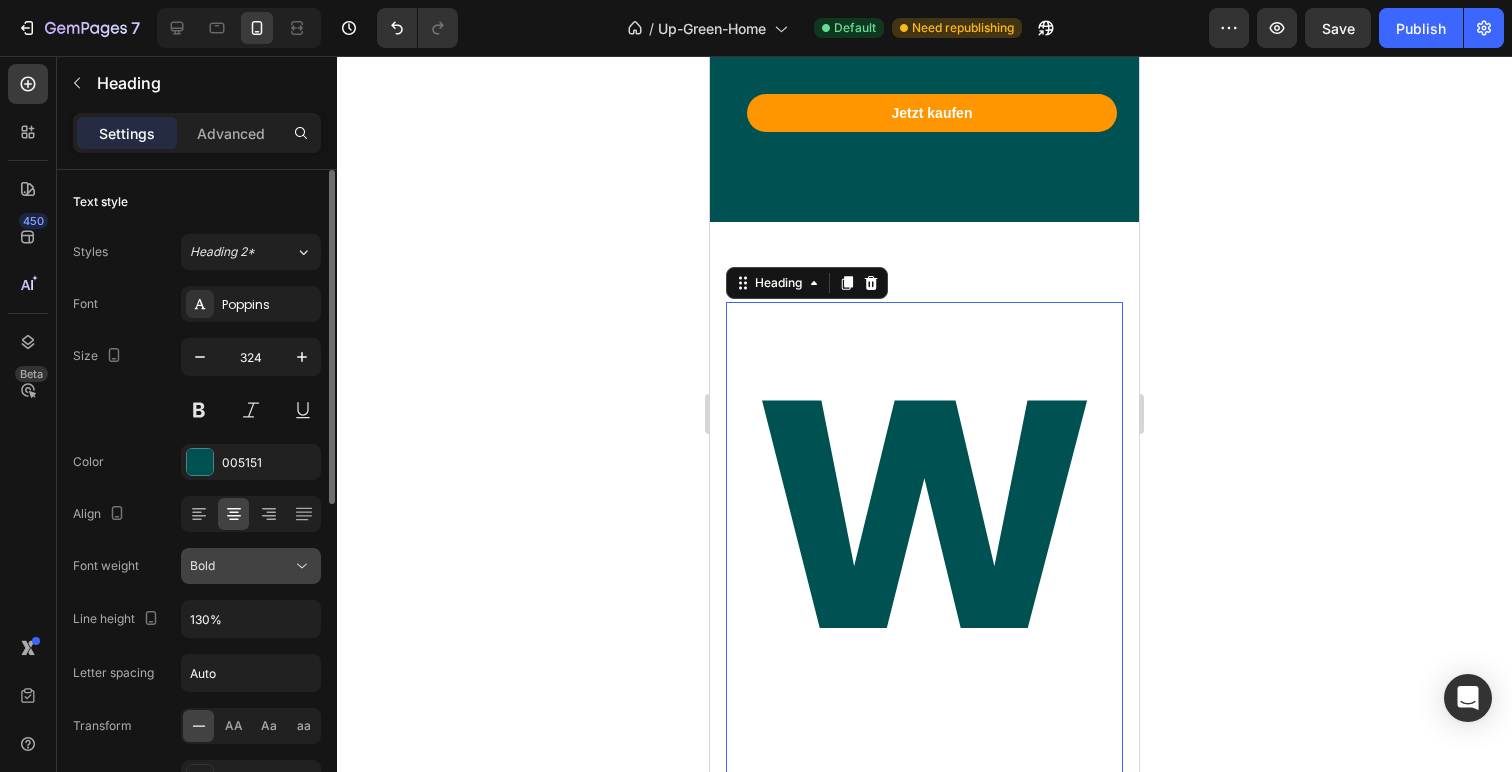 click on "Bold" at bounding box center (241, 566) 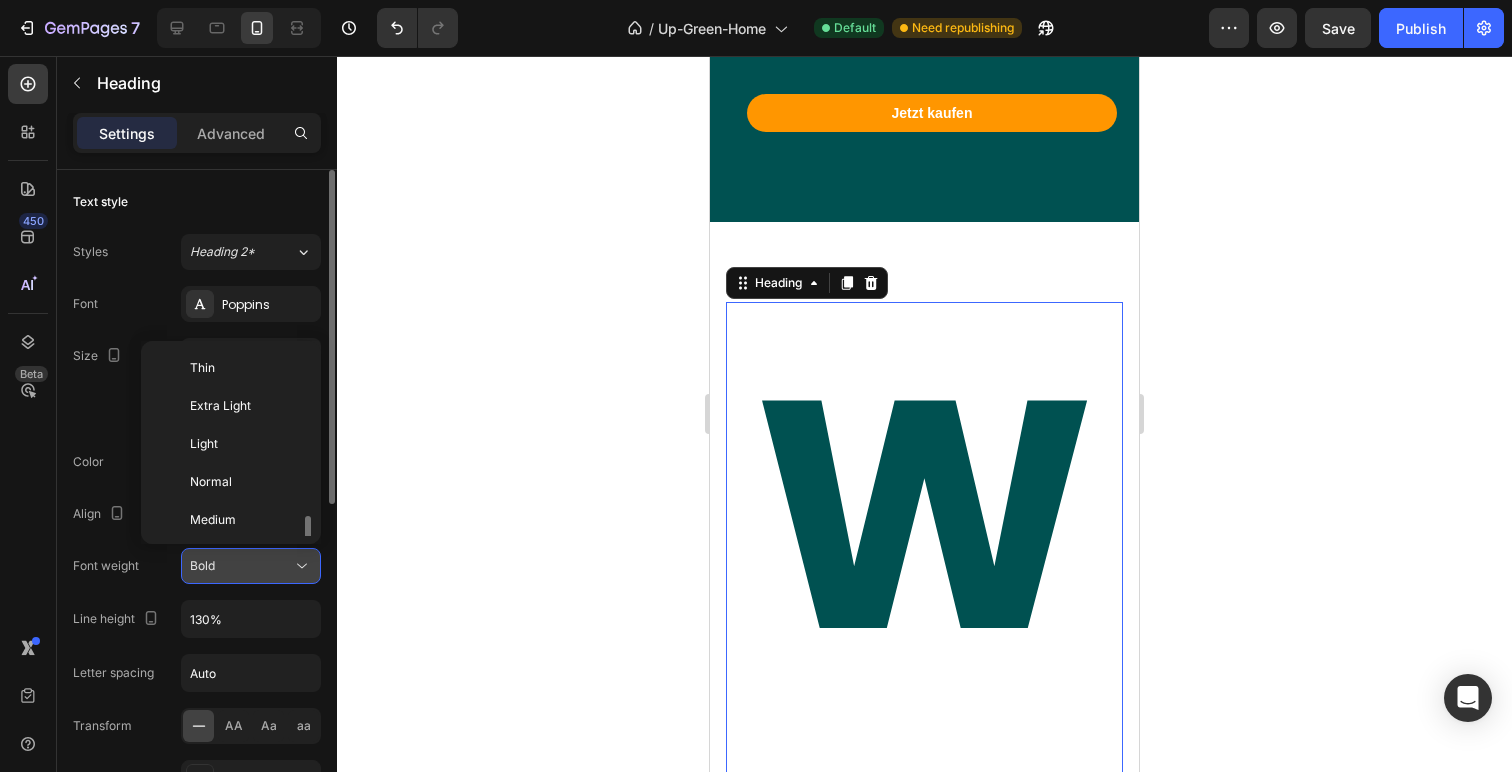scroll, scrollTop: 108, scrollLeft: 0, axis: vertical 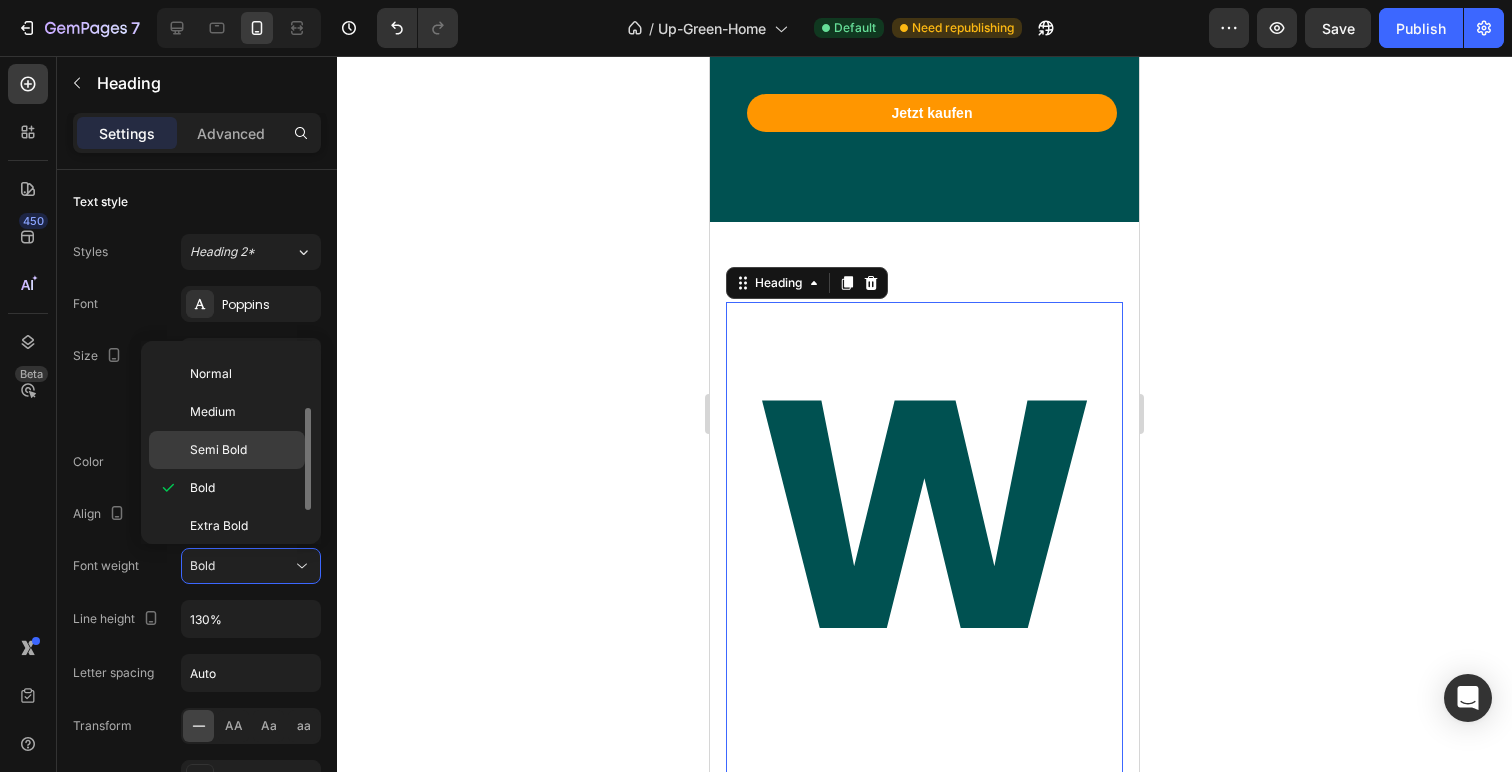 click on "Semi Bold" at bounding box center (243, 450) 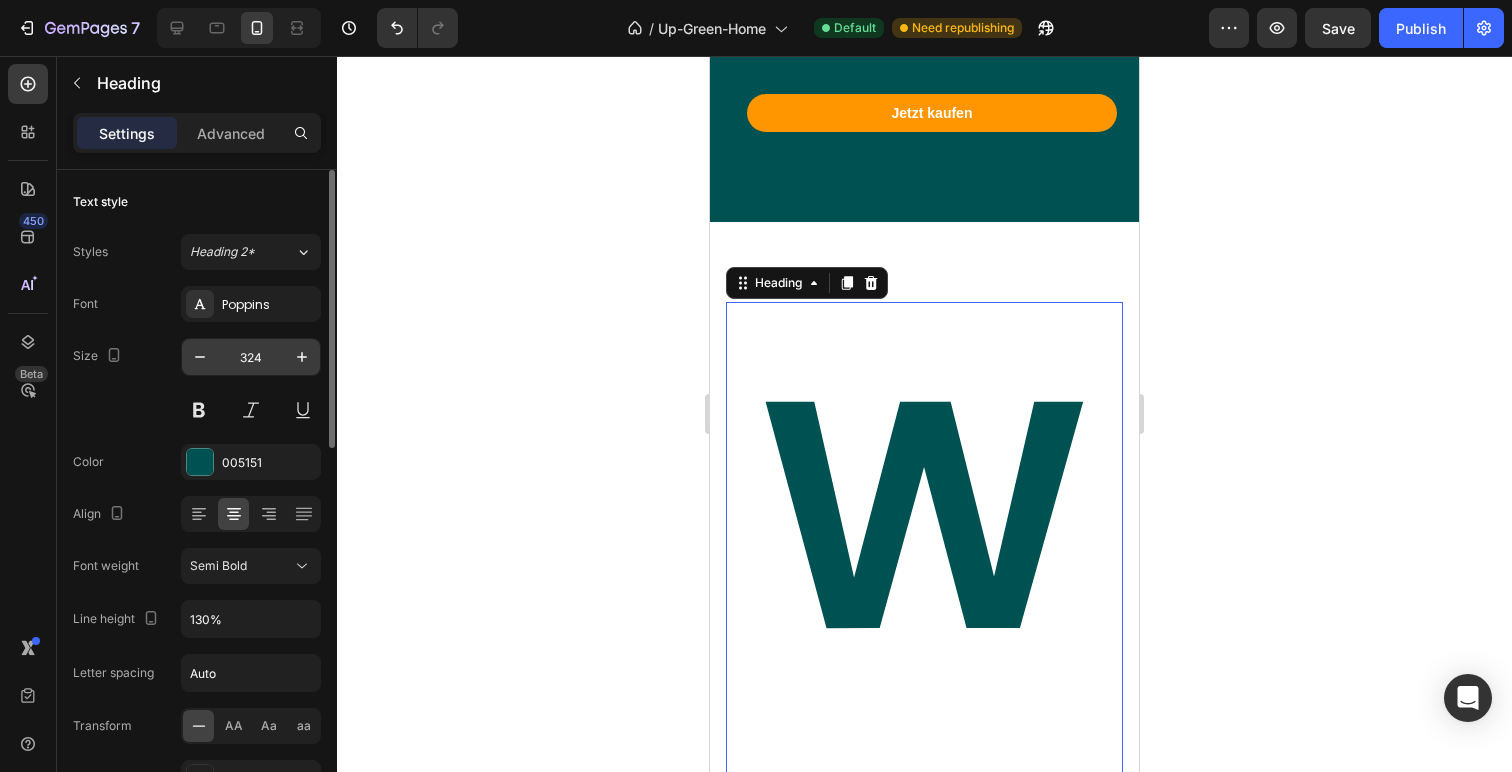 click on "324" 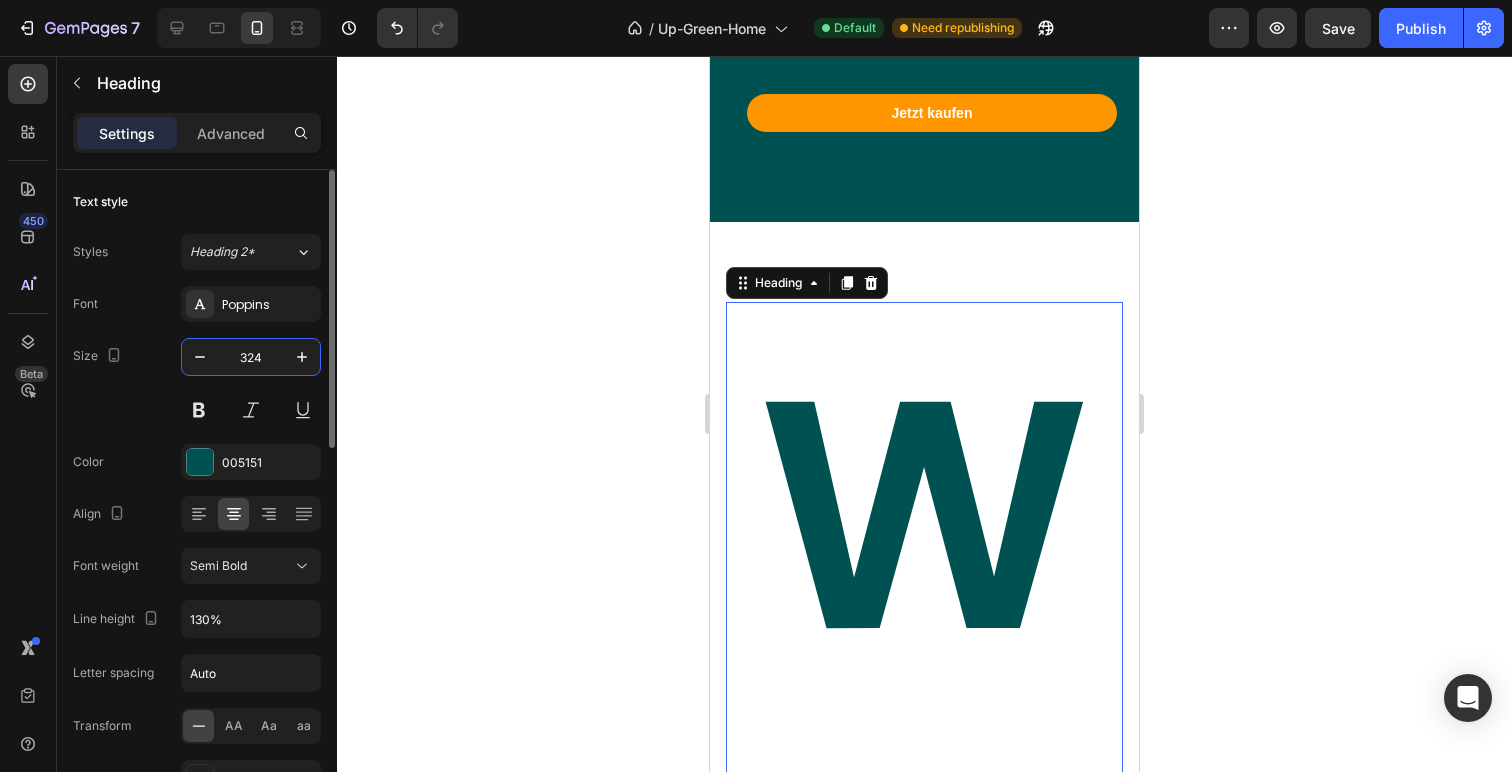 click on "324" at bounding box center (251, 357) 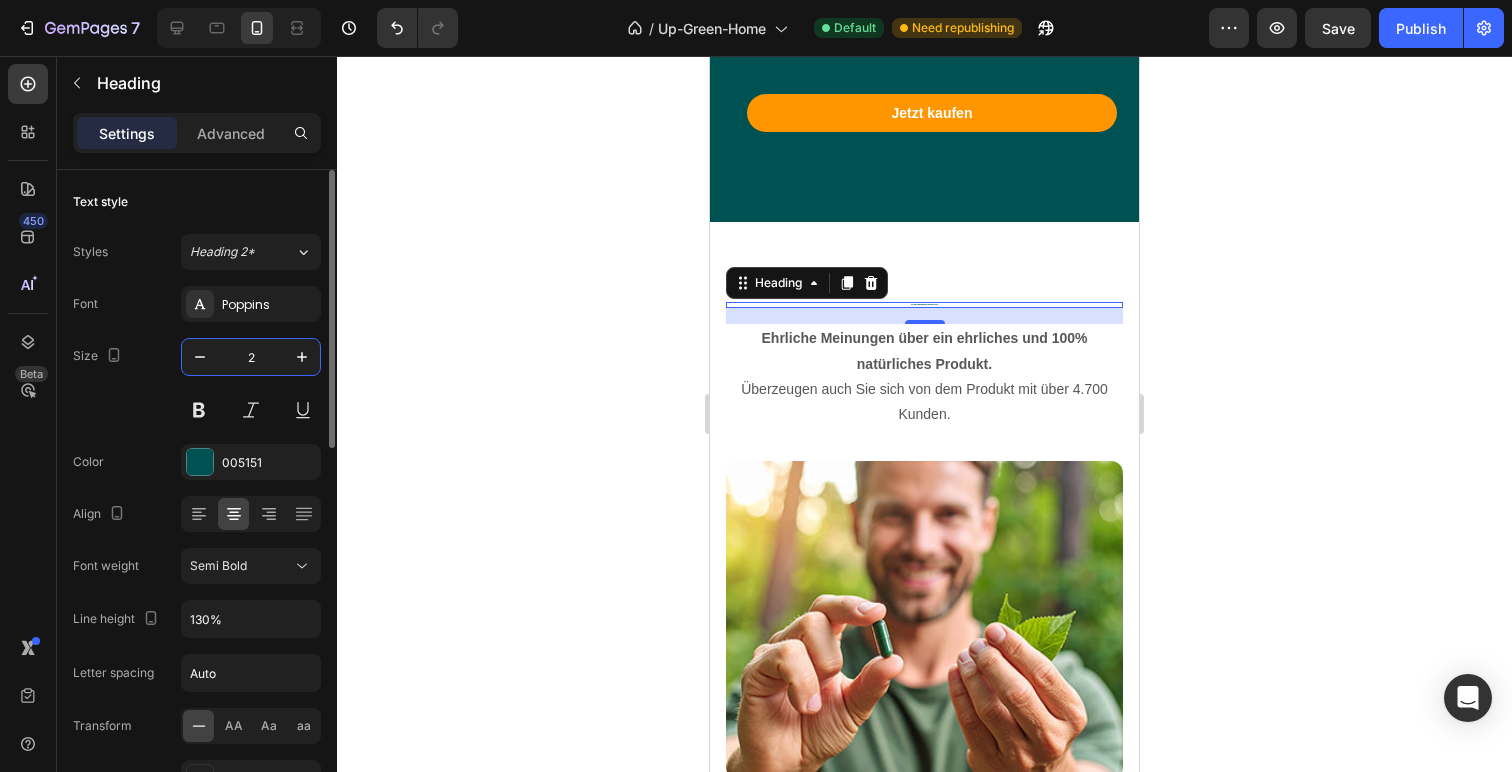 type on "24" 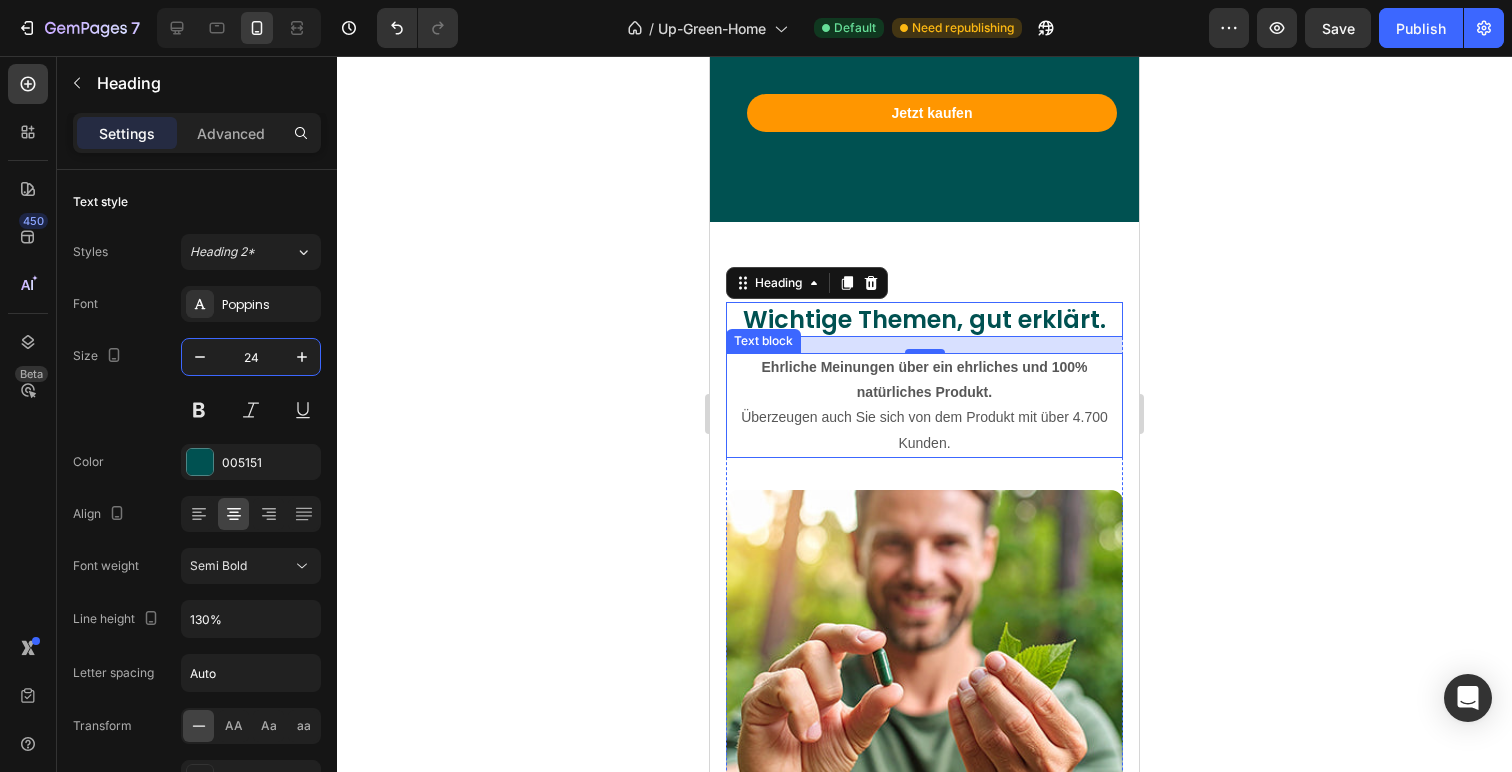 click on "Ehrliche Meinungen über ein ehrliches und 100% natürliches Produkt.  Überzeugen auch Sie sich von dem Produkt mit über 4.700 Kunden." at bounding box center (924, 405) 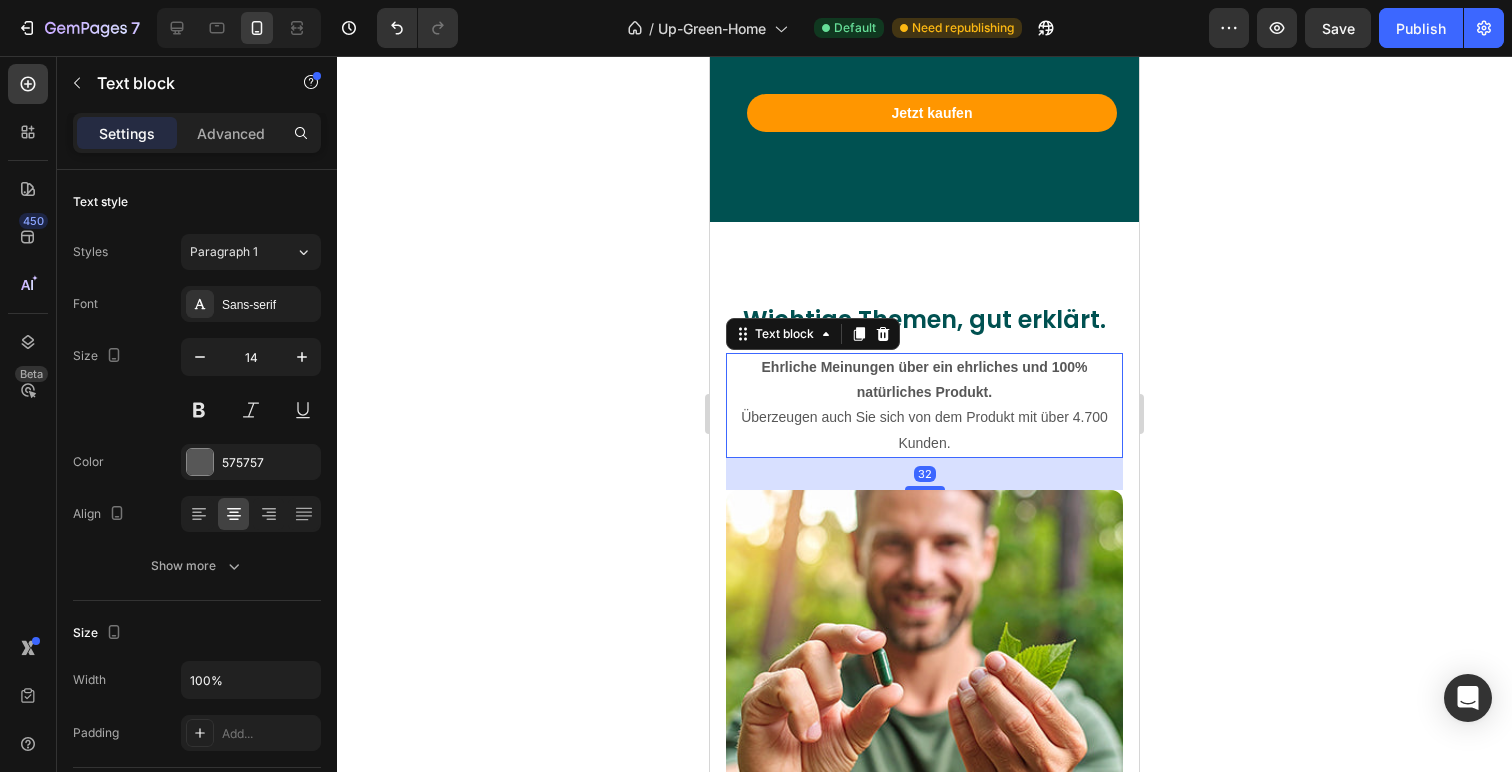 click on "Ehrliche Meinungen über ein ehrliches und 100% natürliches Produkt.  Überzeugen auch Sie sich von dem Produkt mit über 4.700 Kunden." at bounding box center (924, 405) 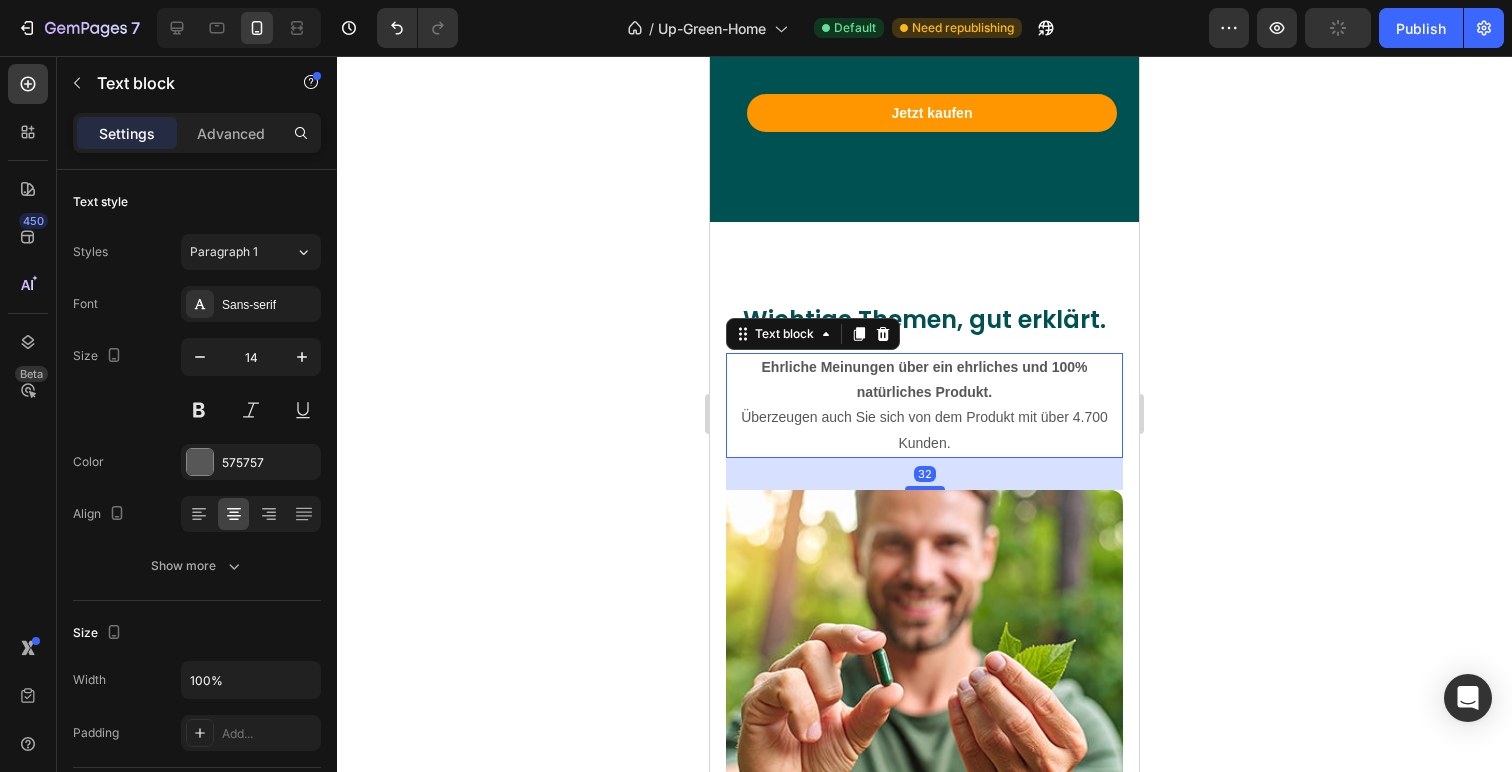 click on "Ehrliche Meinungen über ein ehrliches und 100% natürliches Produkt.  Überzeugen auch Sie sich von dem Produkt mit über 4.700 Kunden." at bounding box center [924, 405] 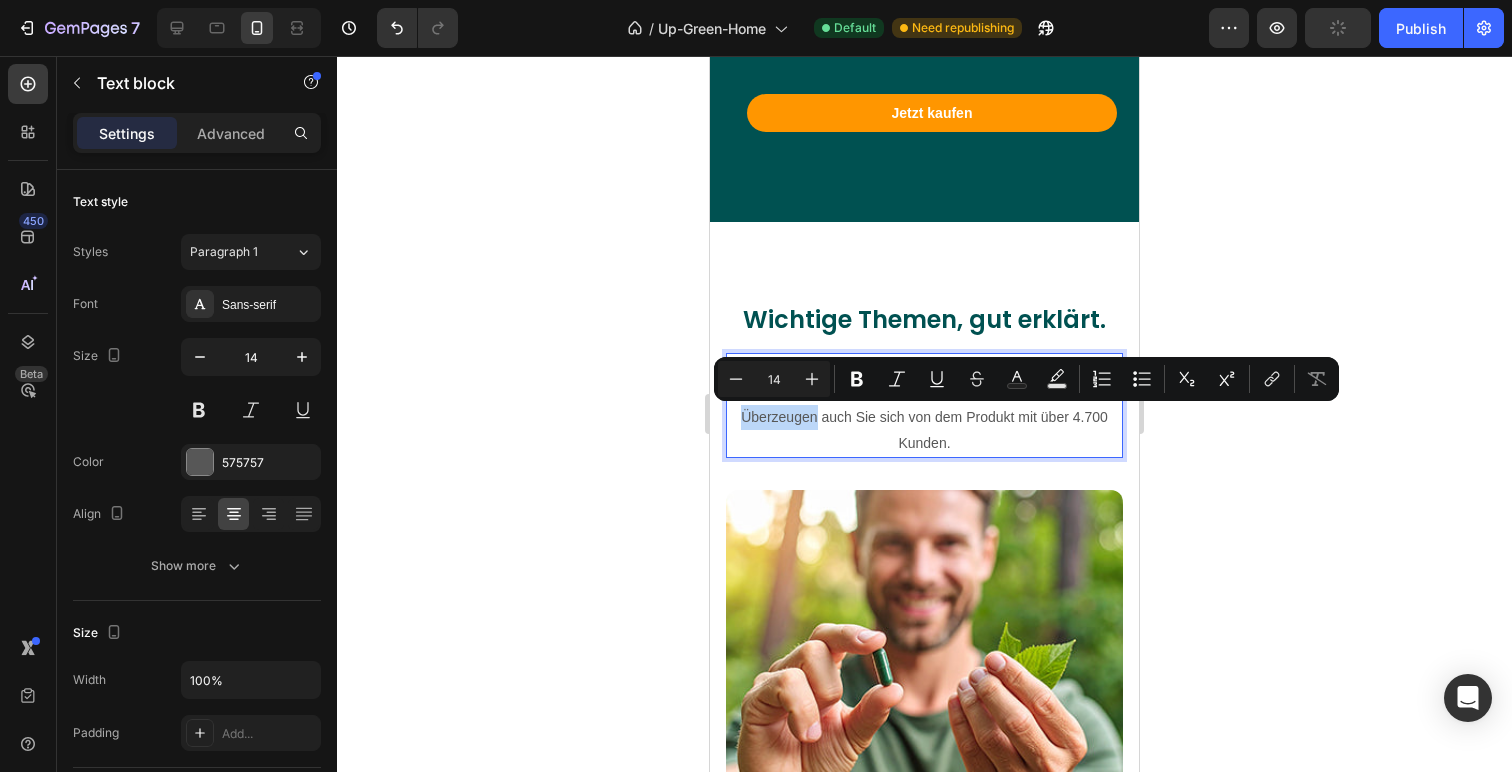 click on "Ehrliche Meinungen über ein ehrliches und 100% natürliches Produkt.  Überzeugen auch Sie sich von dem Produkt mit über 4.700 Kunden." at bounding box center (924, 405) 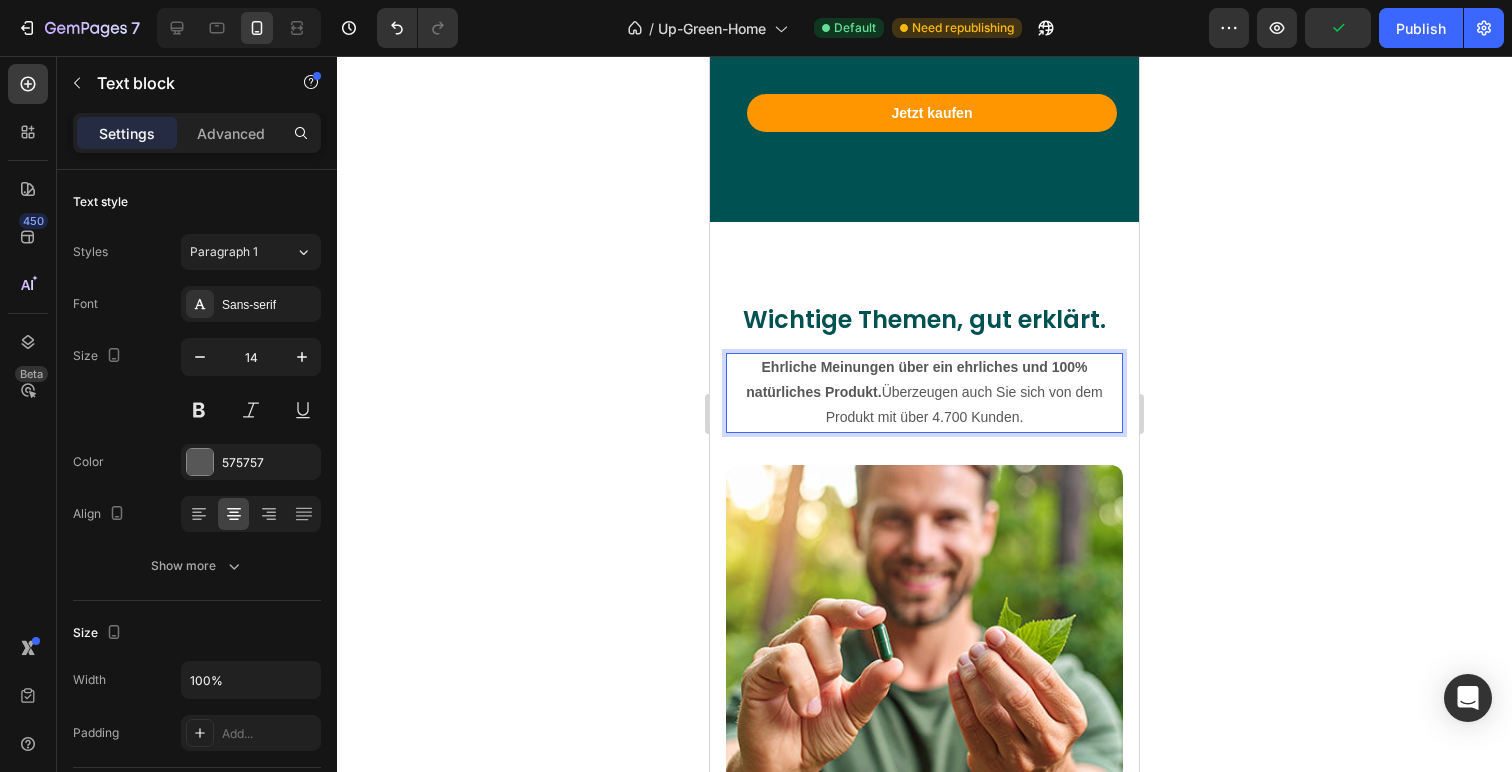 click 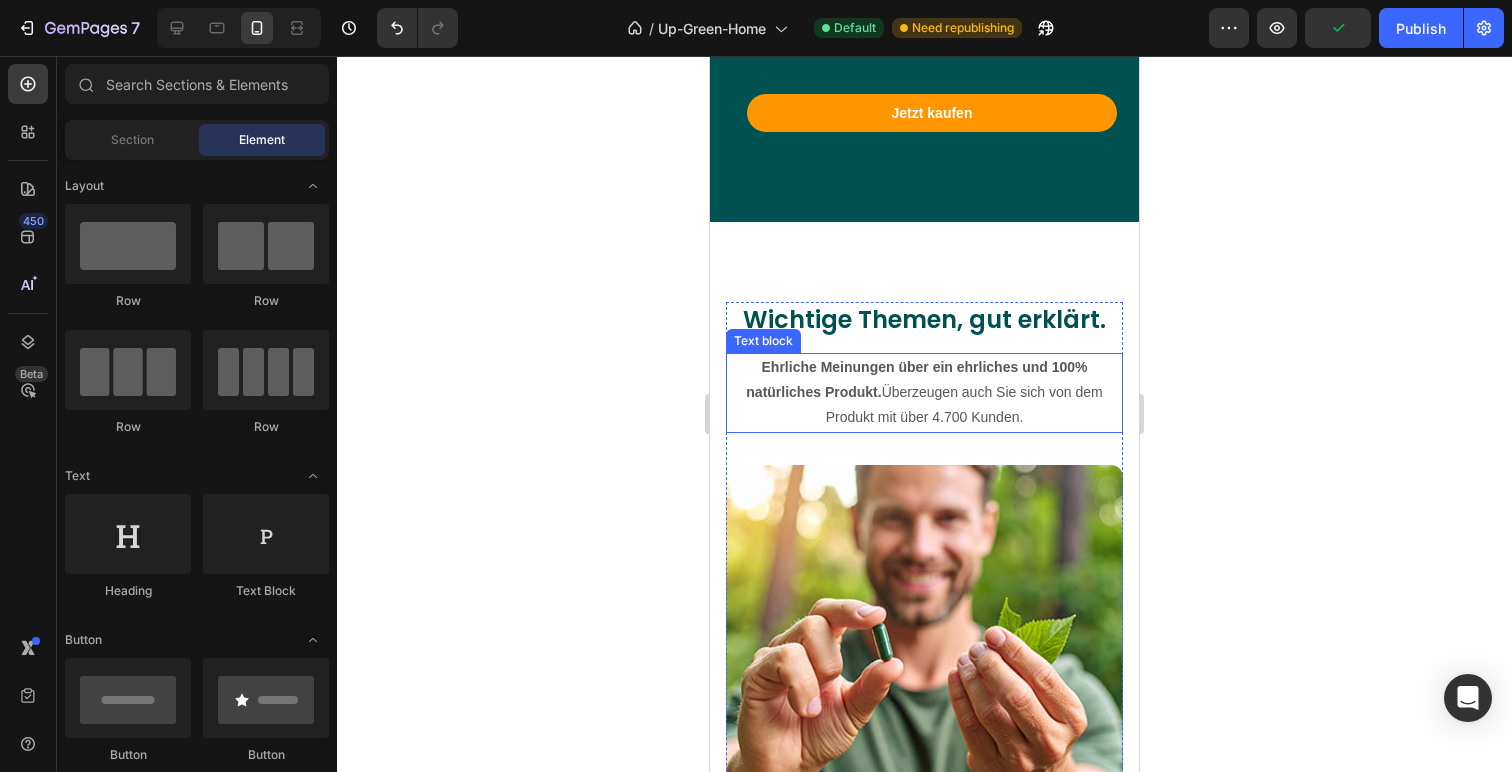 click on "Ehrliche Meinungen über ein ehrliches und 100% natürliches Produkt.  Überzeugen auch Sie sich von dem Produkt mit über 4.700 Kunden." at bounding box center (924, 393) 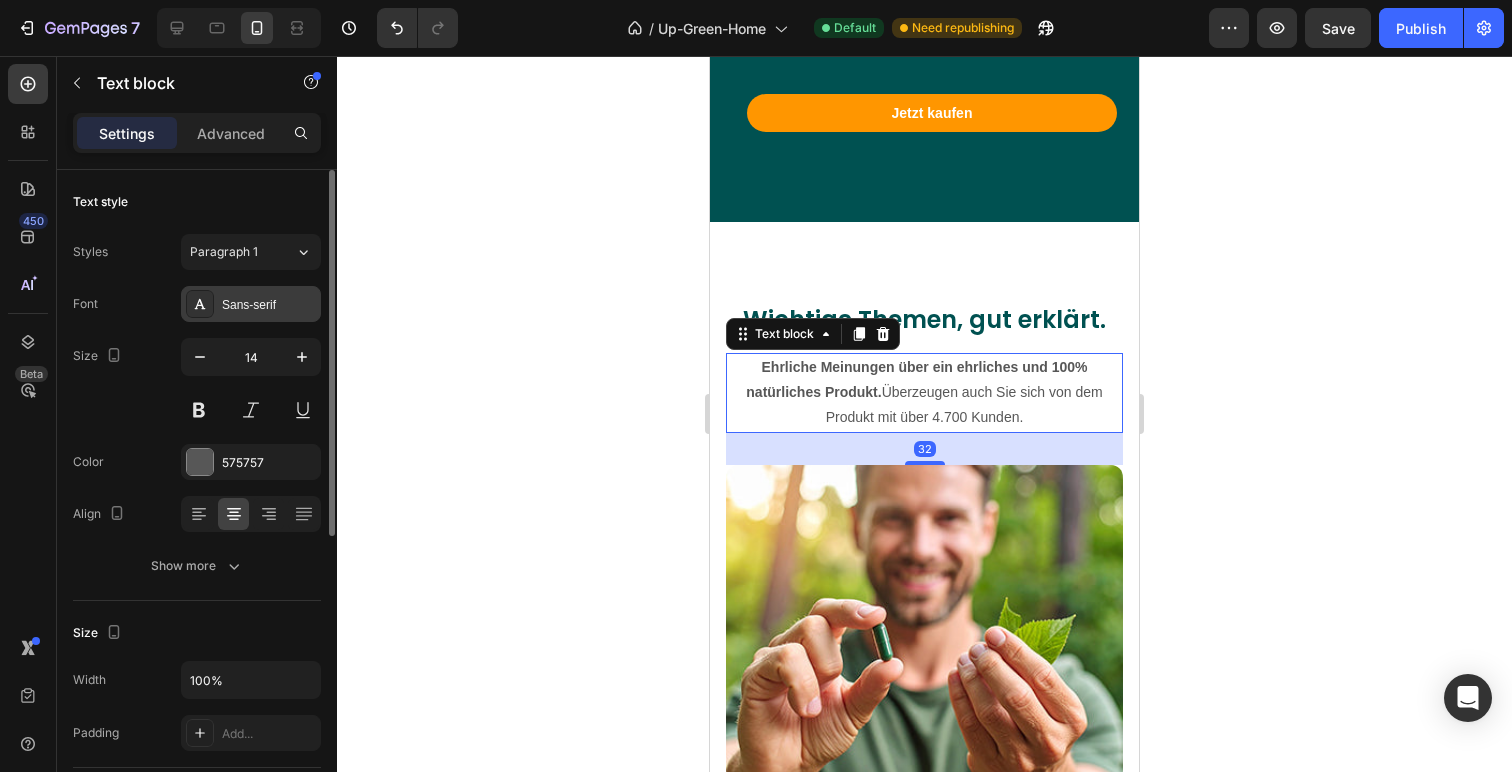 click on "Sans-serif" at bounding box center (269, 305) 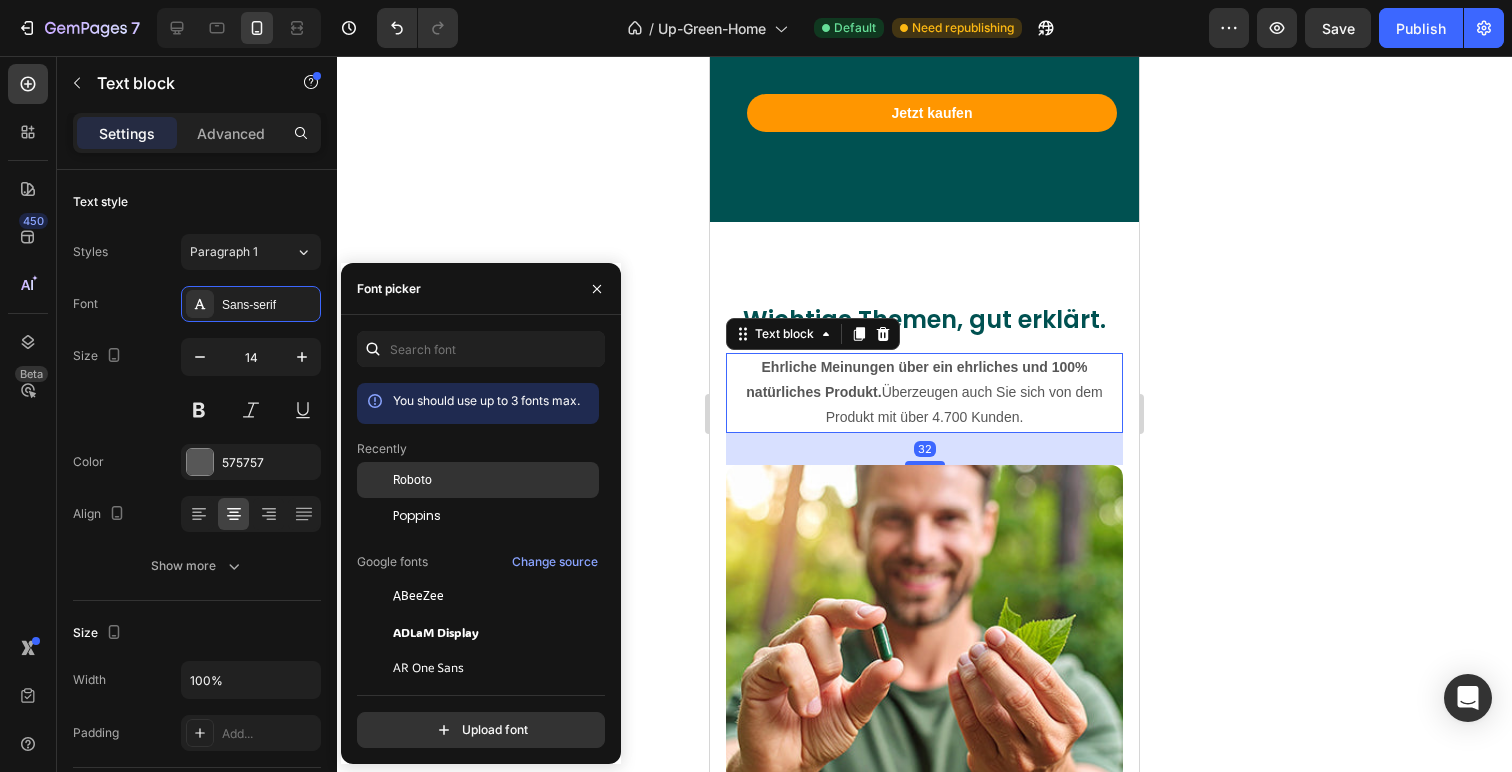 click on "Roboto" at bounding box center (494, 480) 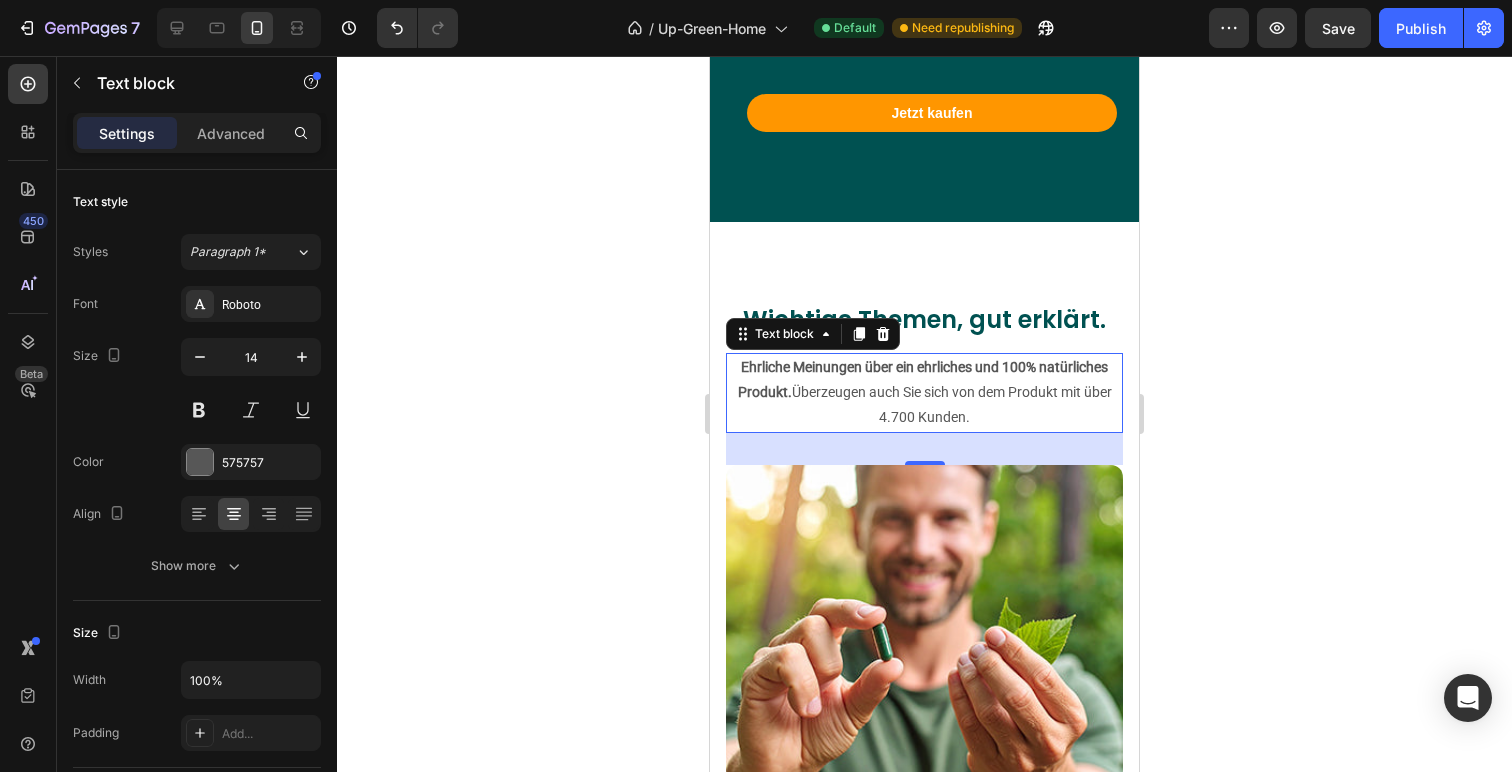click 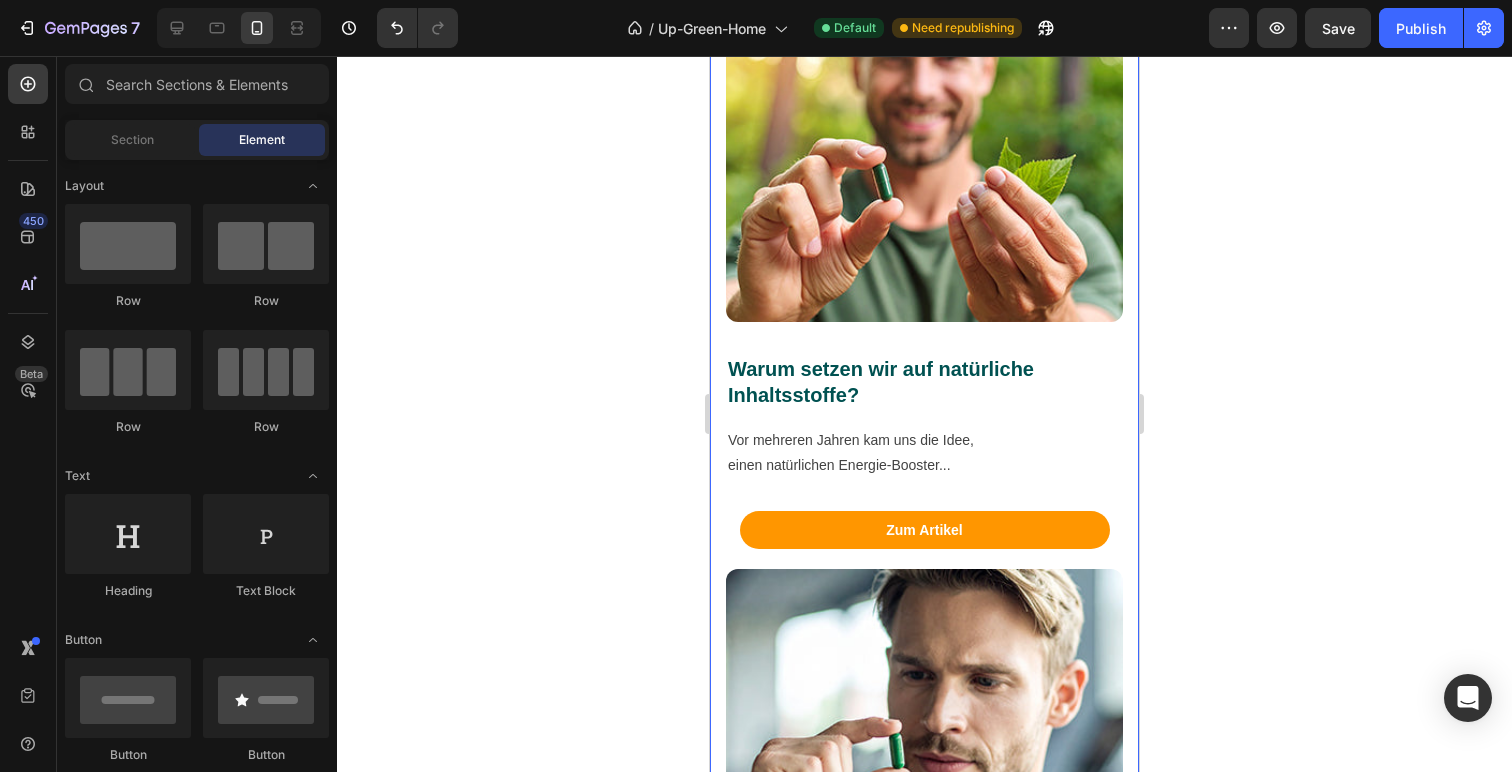 scroll, scrollTop: 7227, scrollLeft: 0, axis: vertical 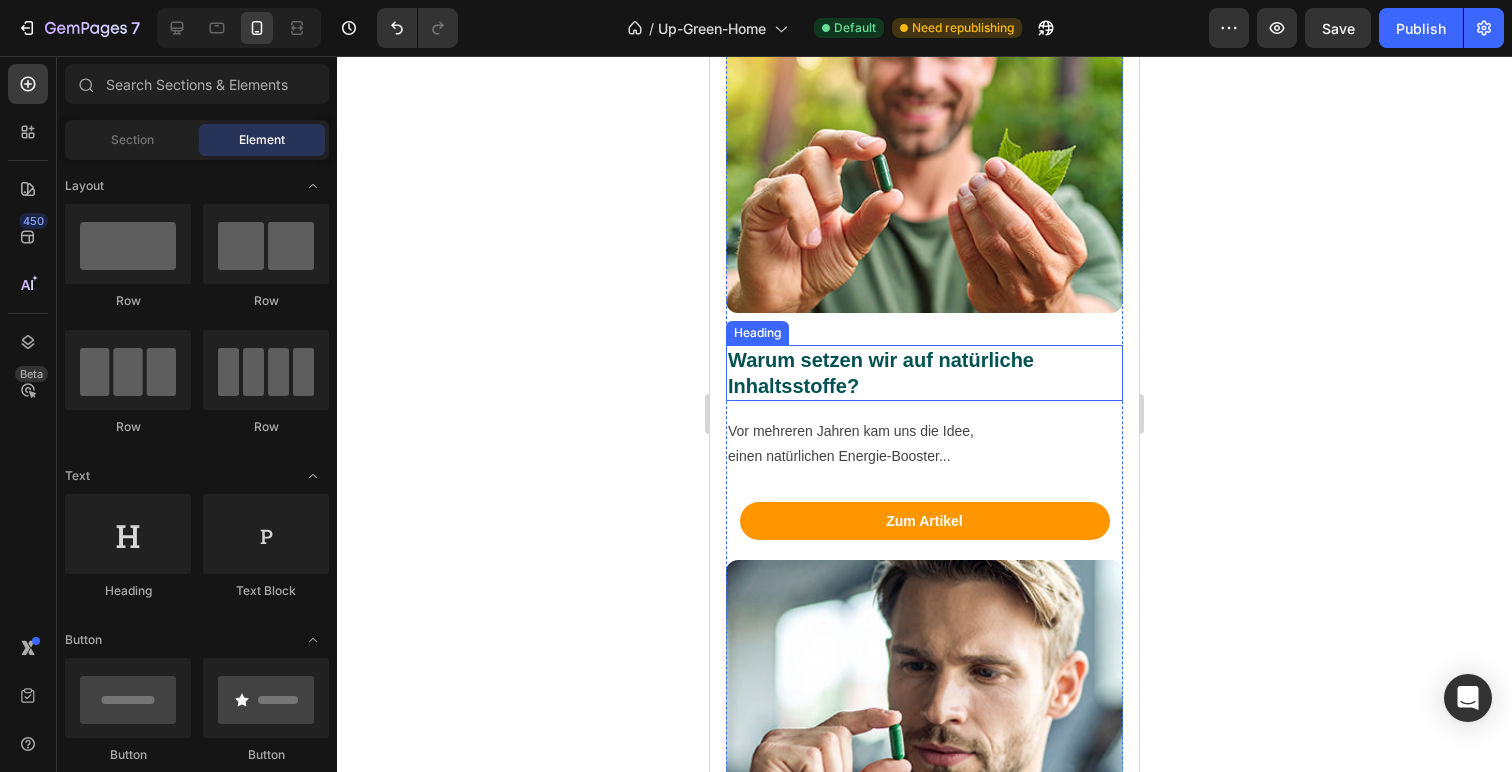 click on "Warum setzen wir auf natürliche Inhaltsstoffe?" at bounding box center [924, 373] 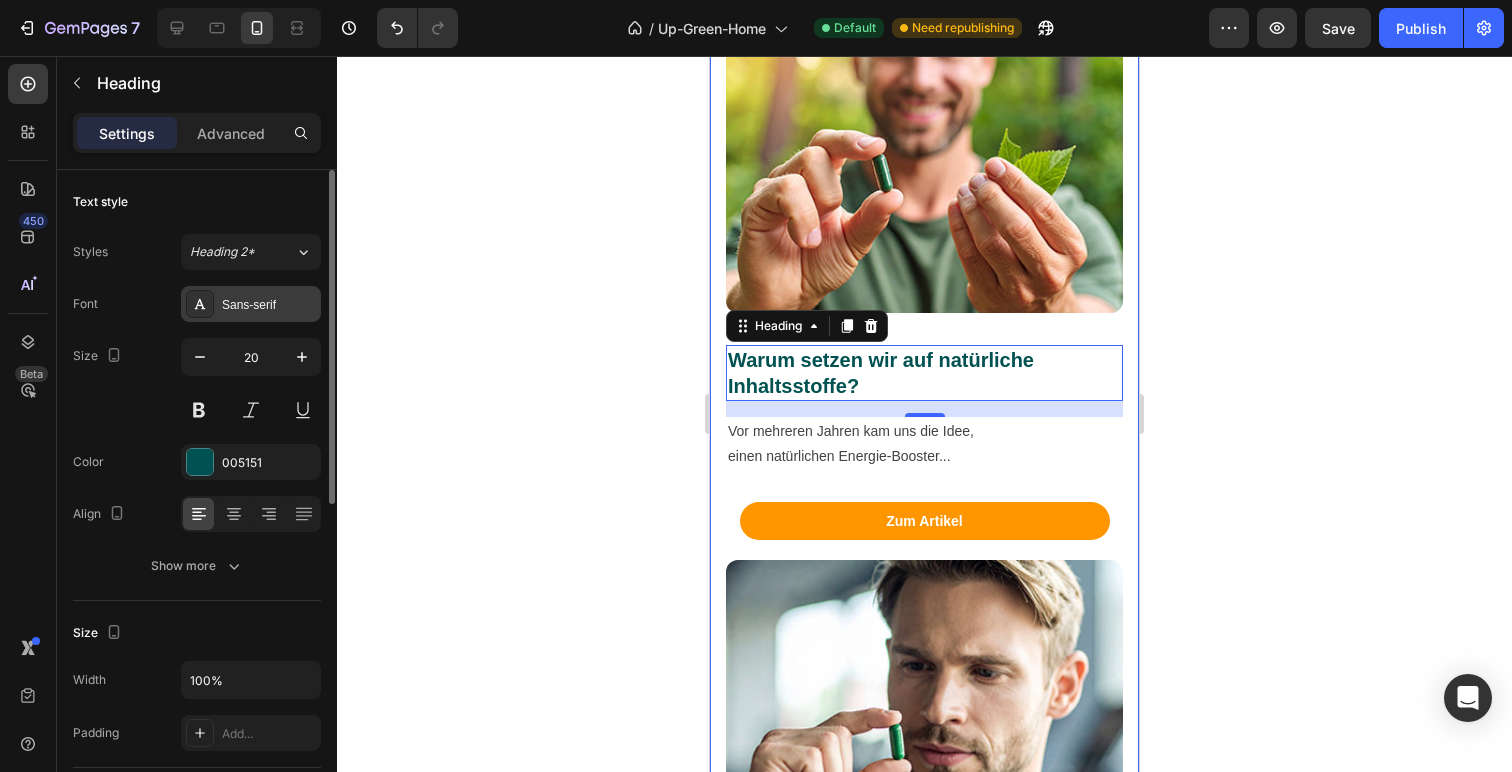 click on "Sans-serif" at bounding box center [269, 305] 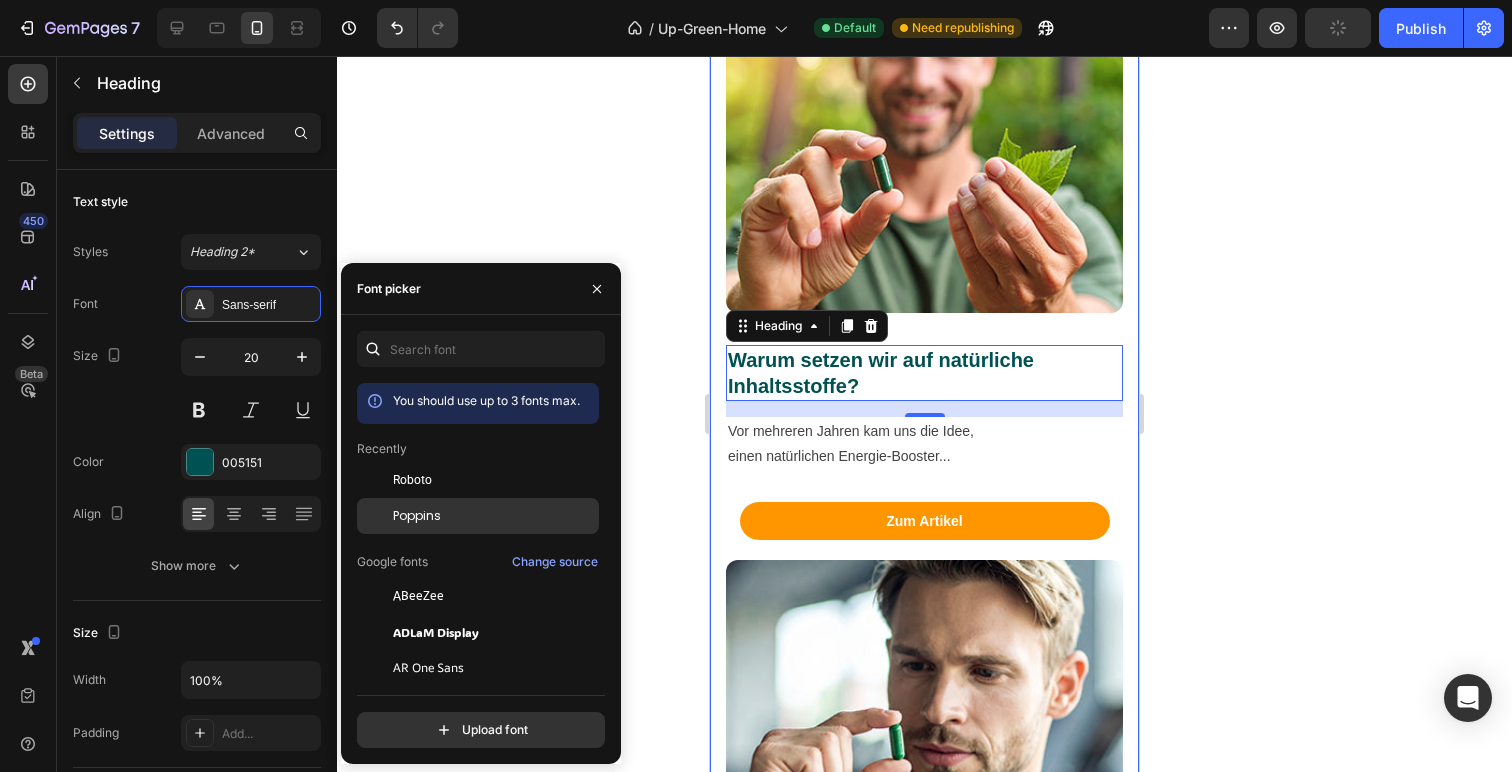 click on "Poppins" at bounding box center (494, 516) 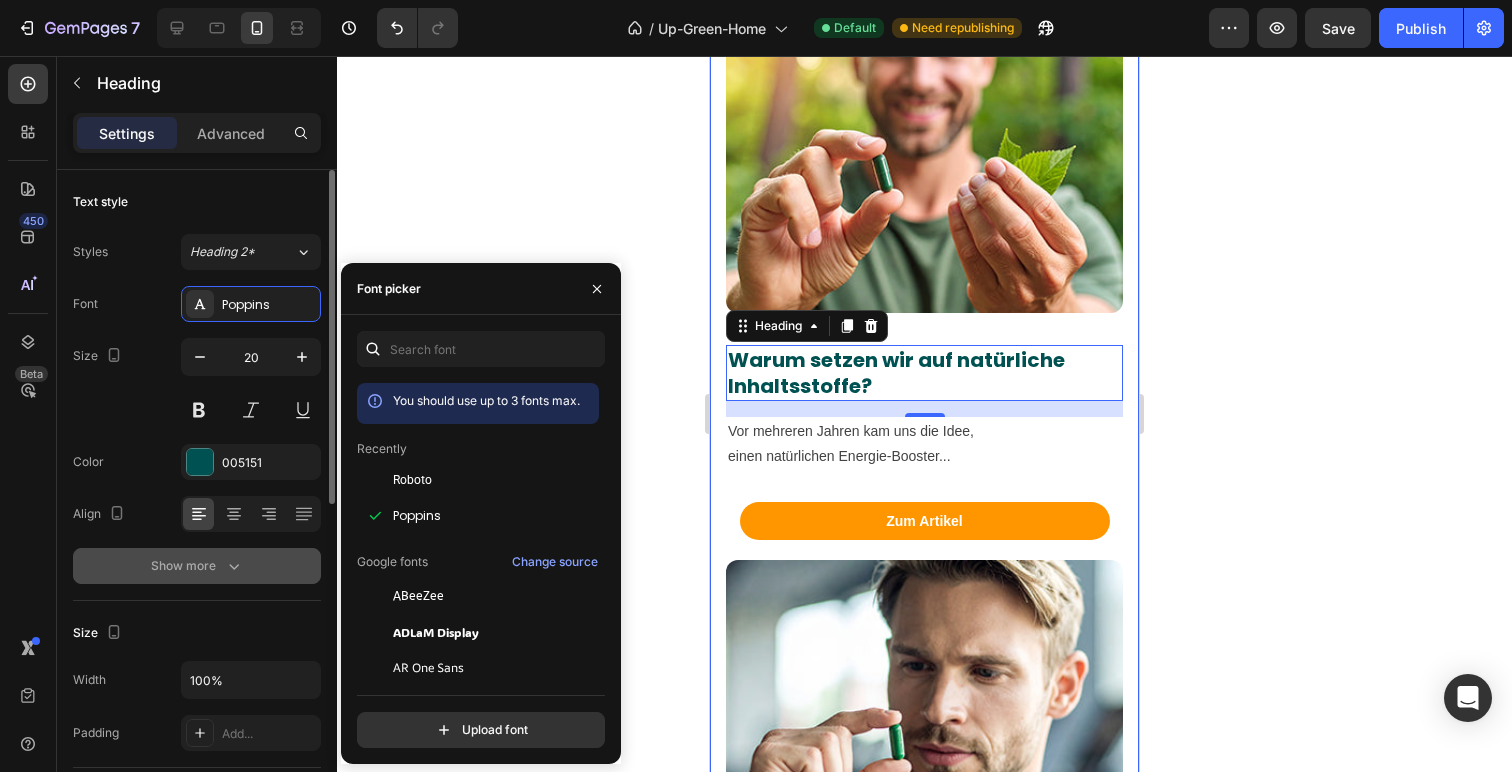 click on "Show more" at bounding box center [197, 566] 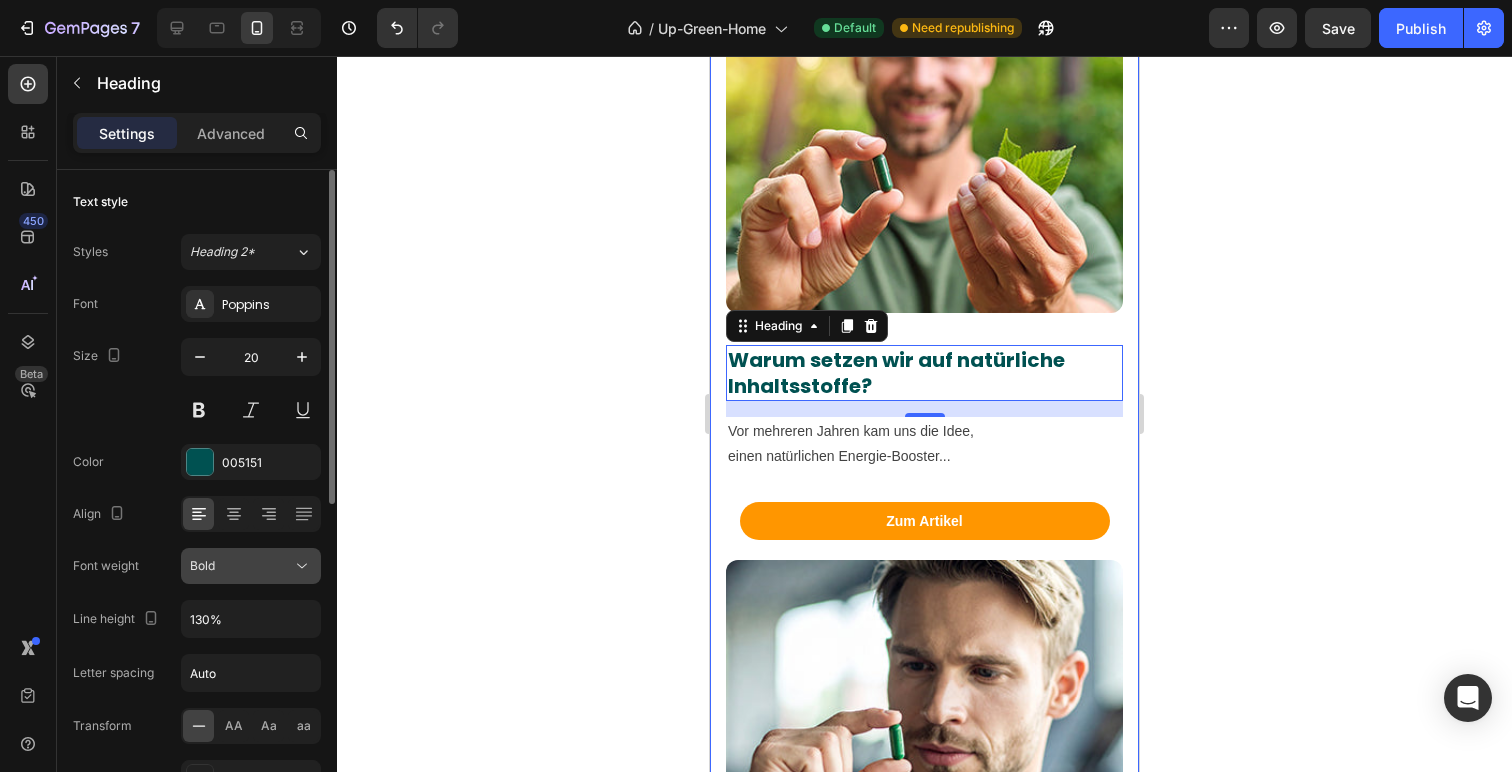click on "Bold" at bounding box center [241, 566] 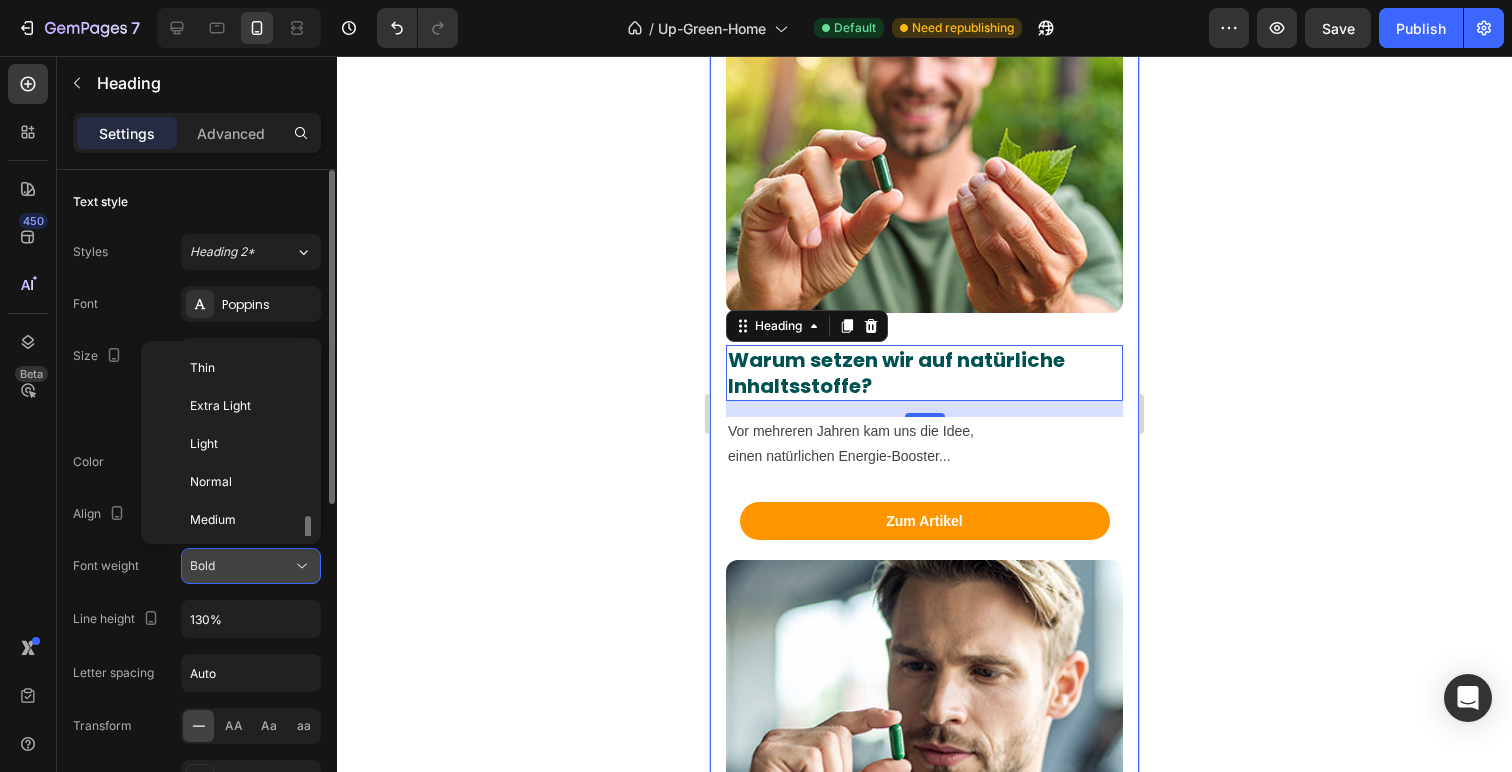 scroll, scrollTop: 108, scrollLeft: 0, axis: vertical 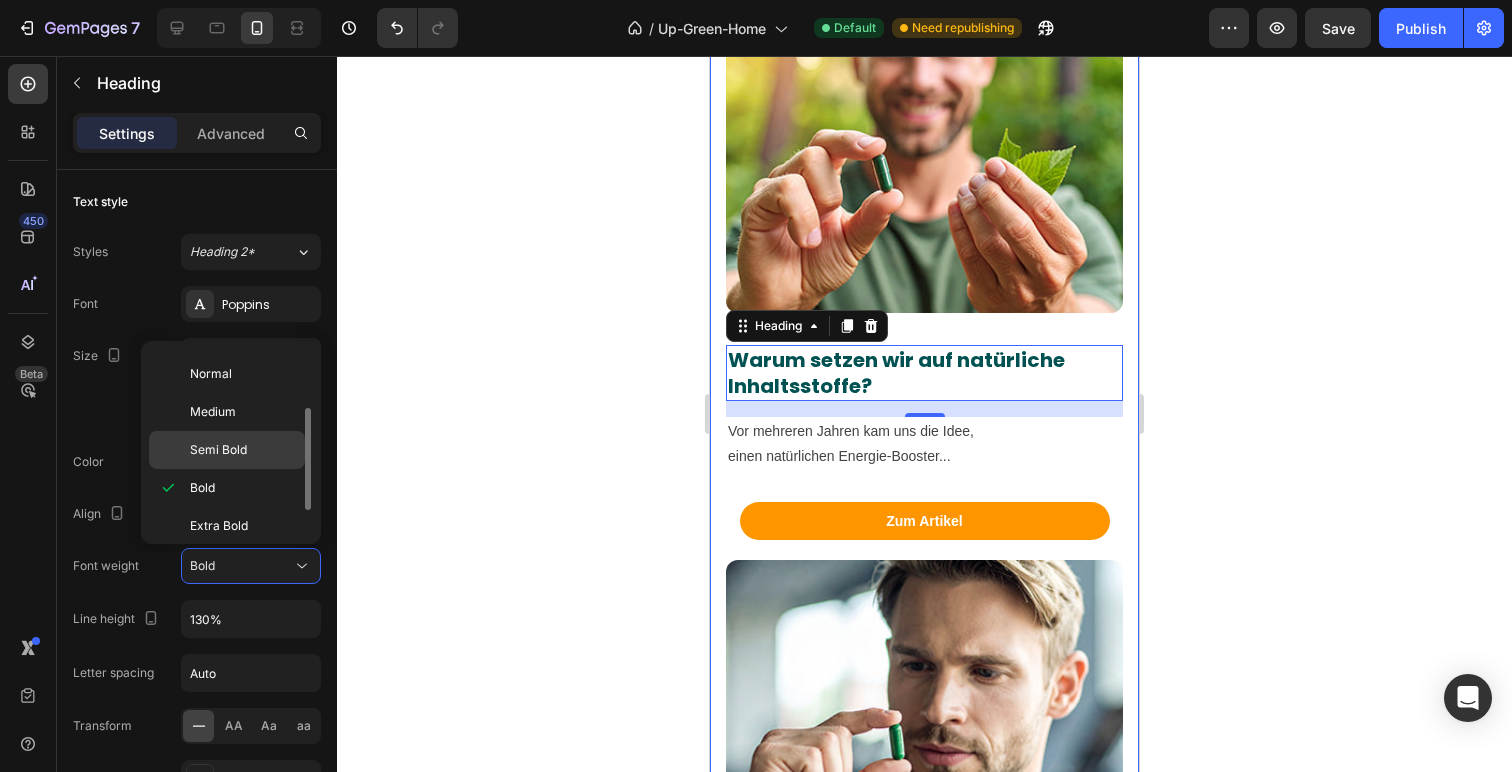 click on "Semi Bold" at bounding box center [218, 450] 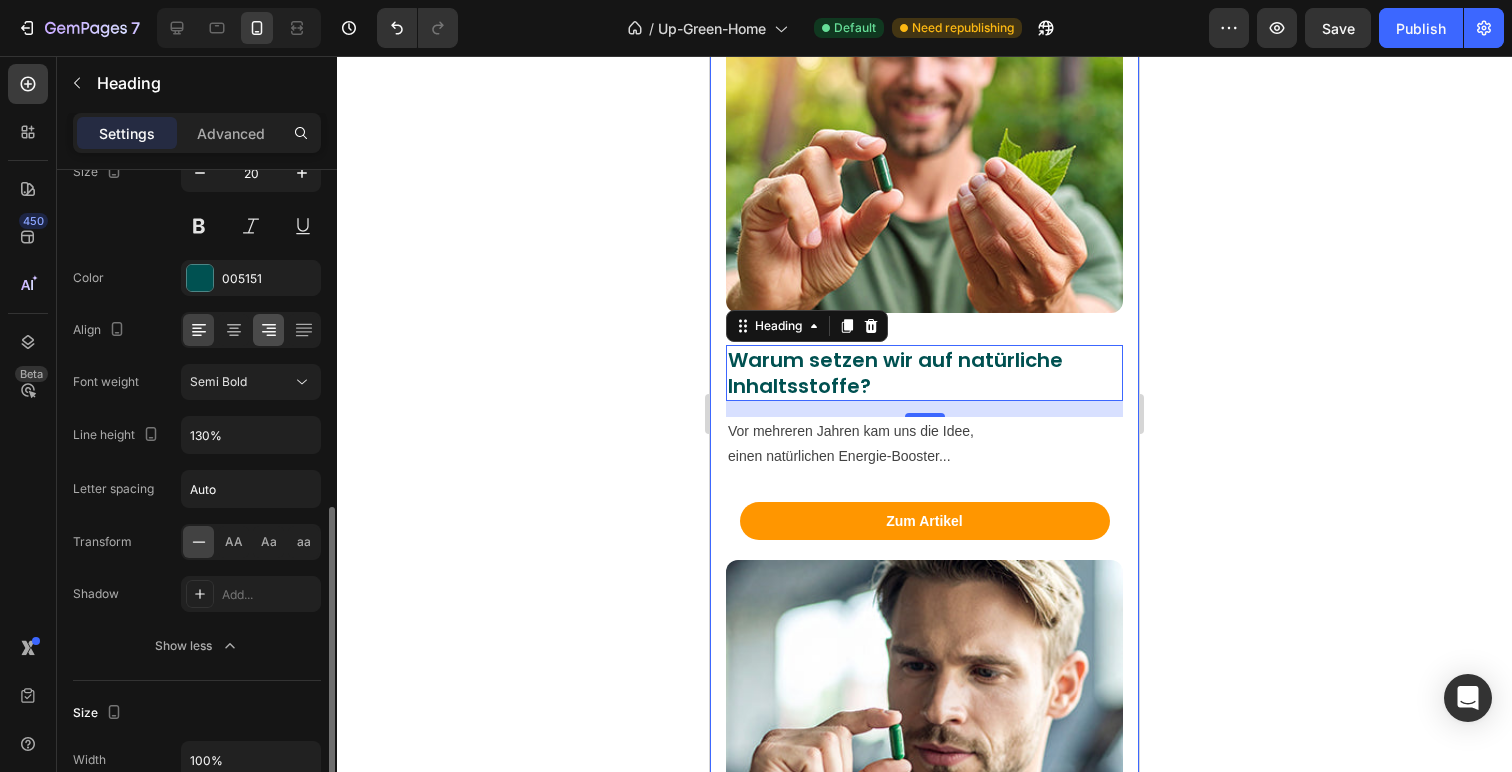 scroll, scrollTop: 167, scrollLeft: 0, axis: vertical 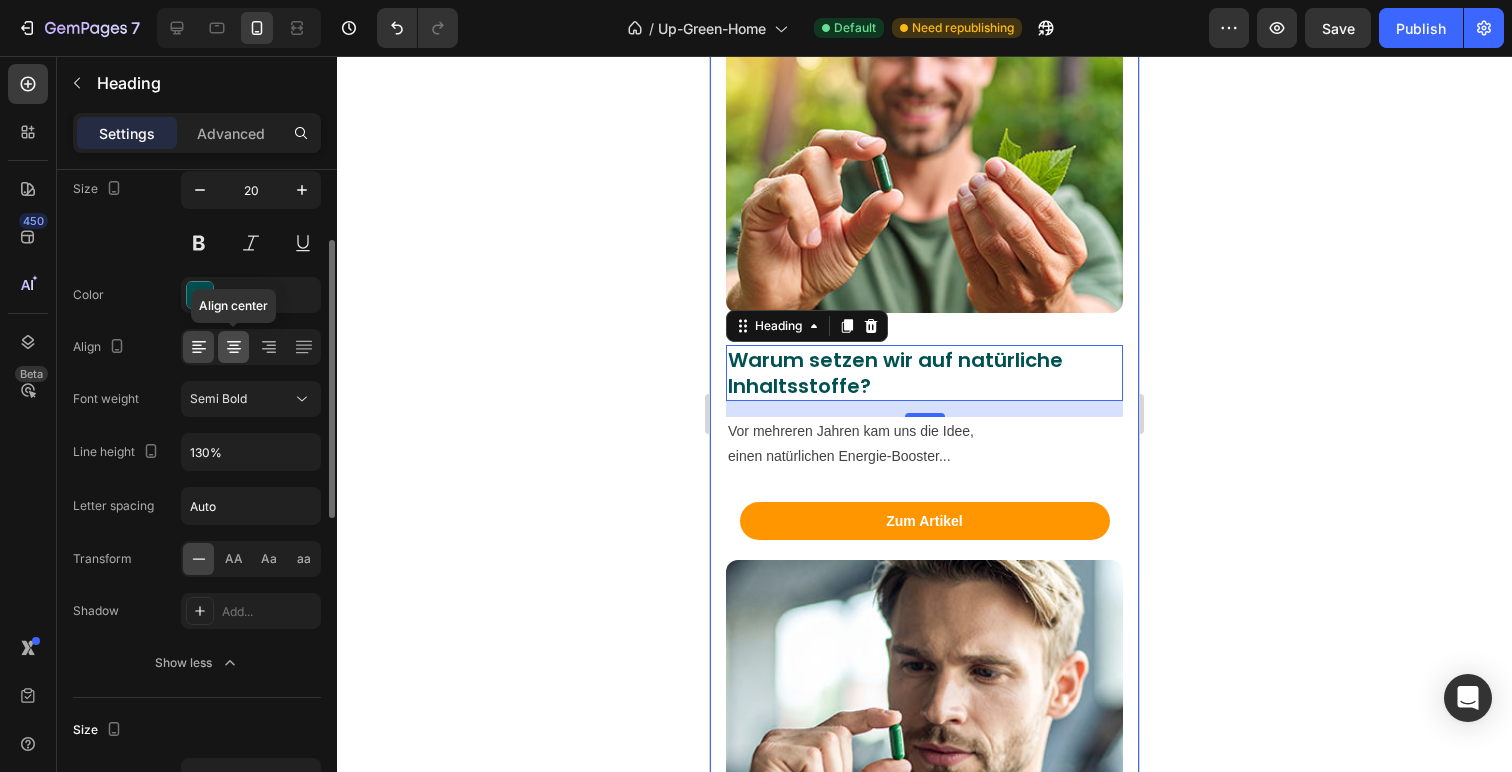 click 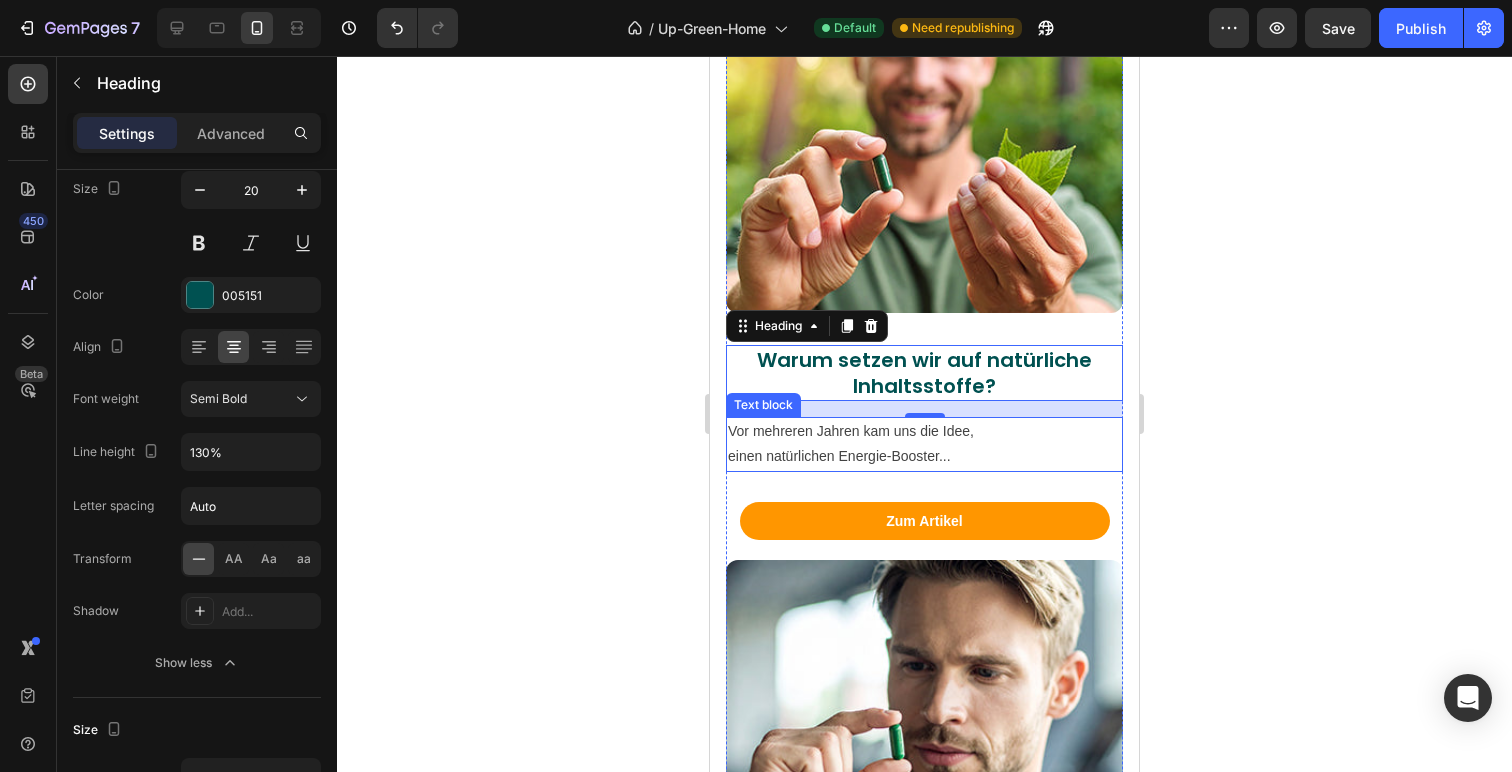 click on "einen natürlichen Energie-Booster..." at bounding box center [924, 456] 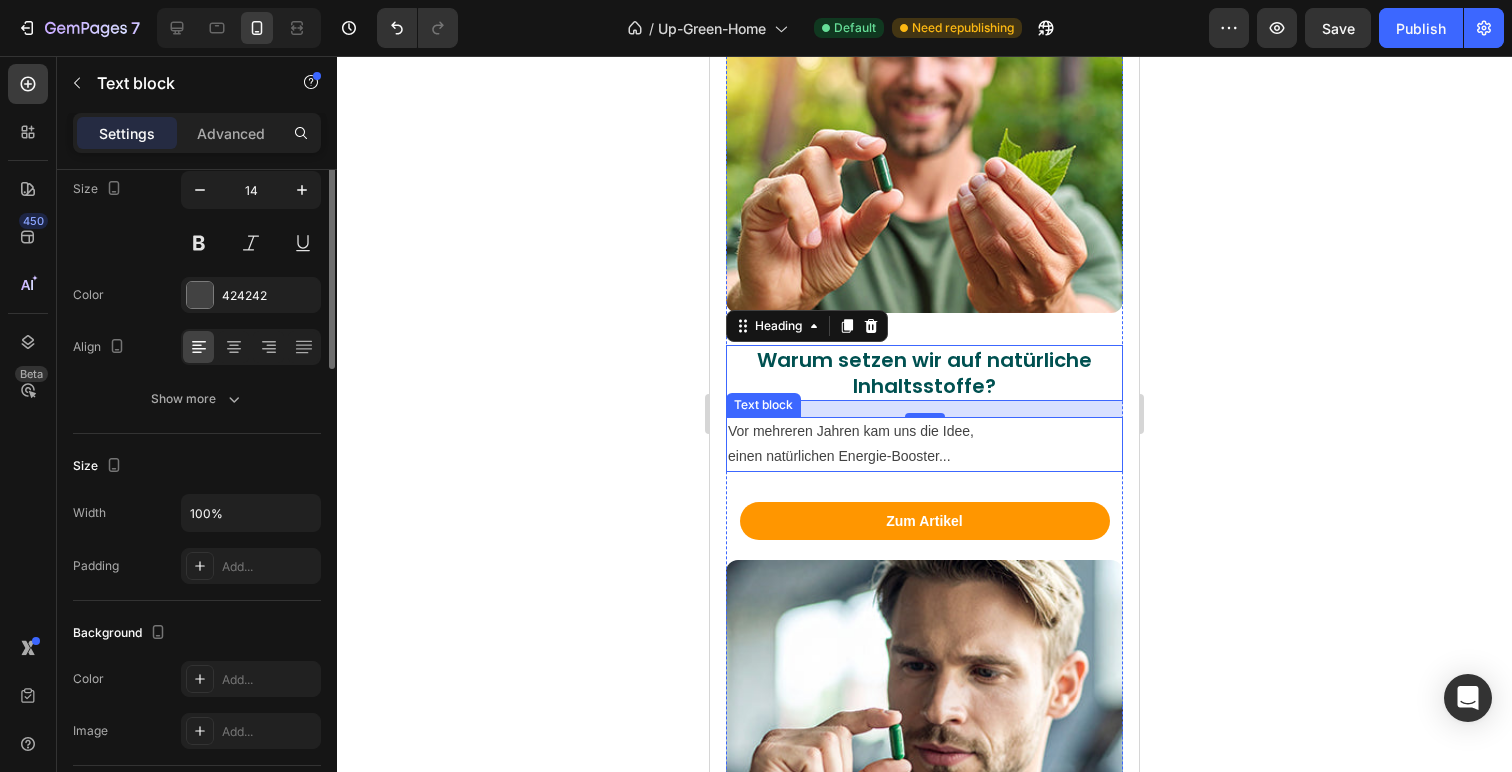 scroll, scrollTop: 0, scrollLeft: 0, axis: both 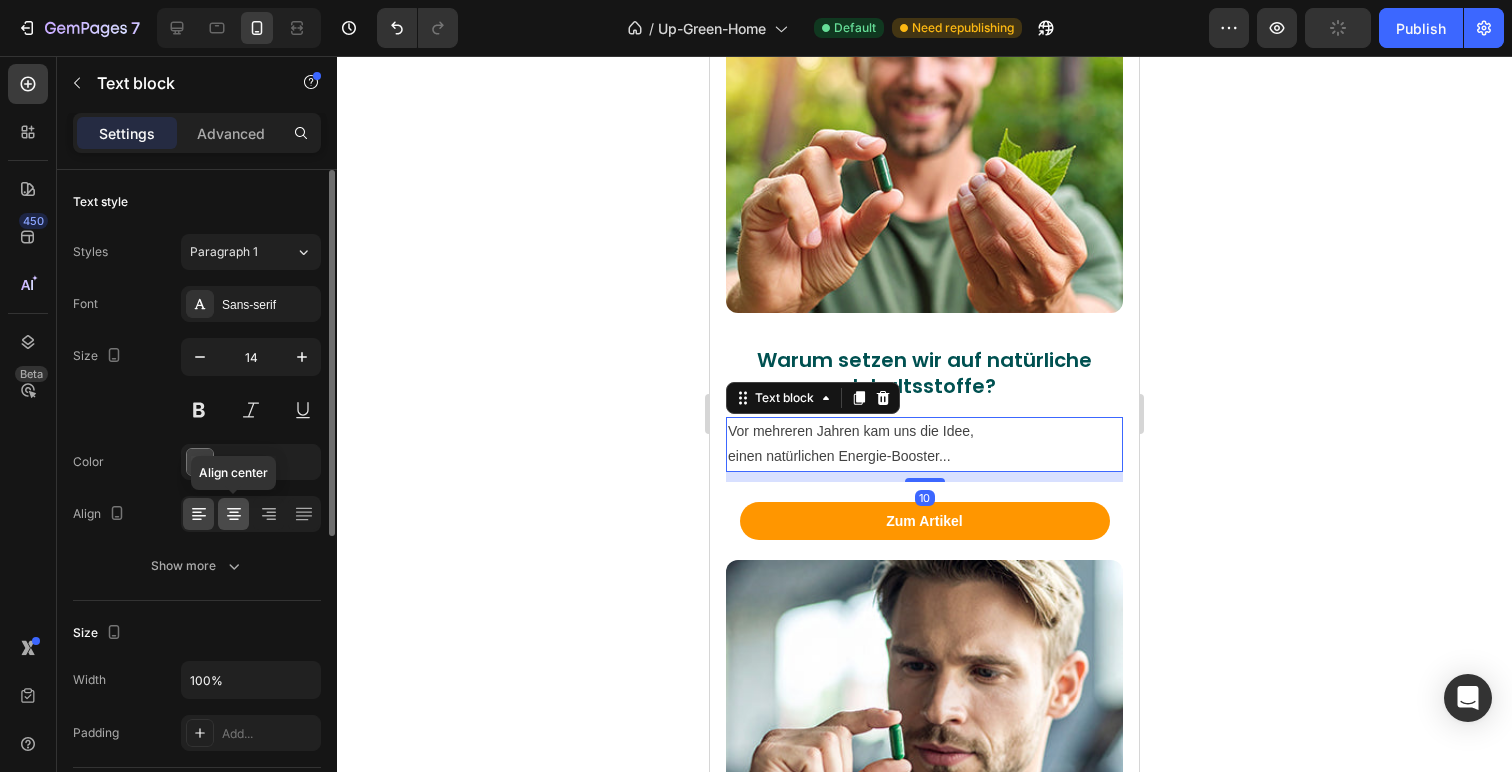 click 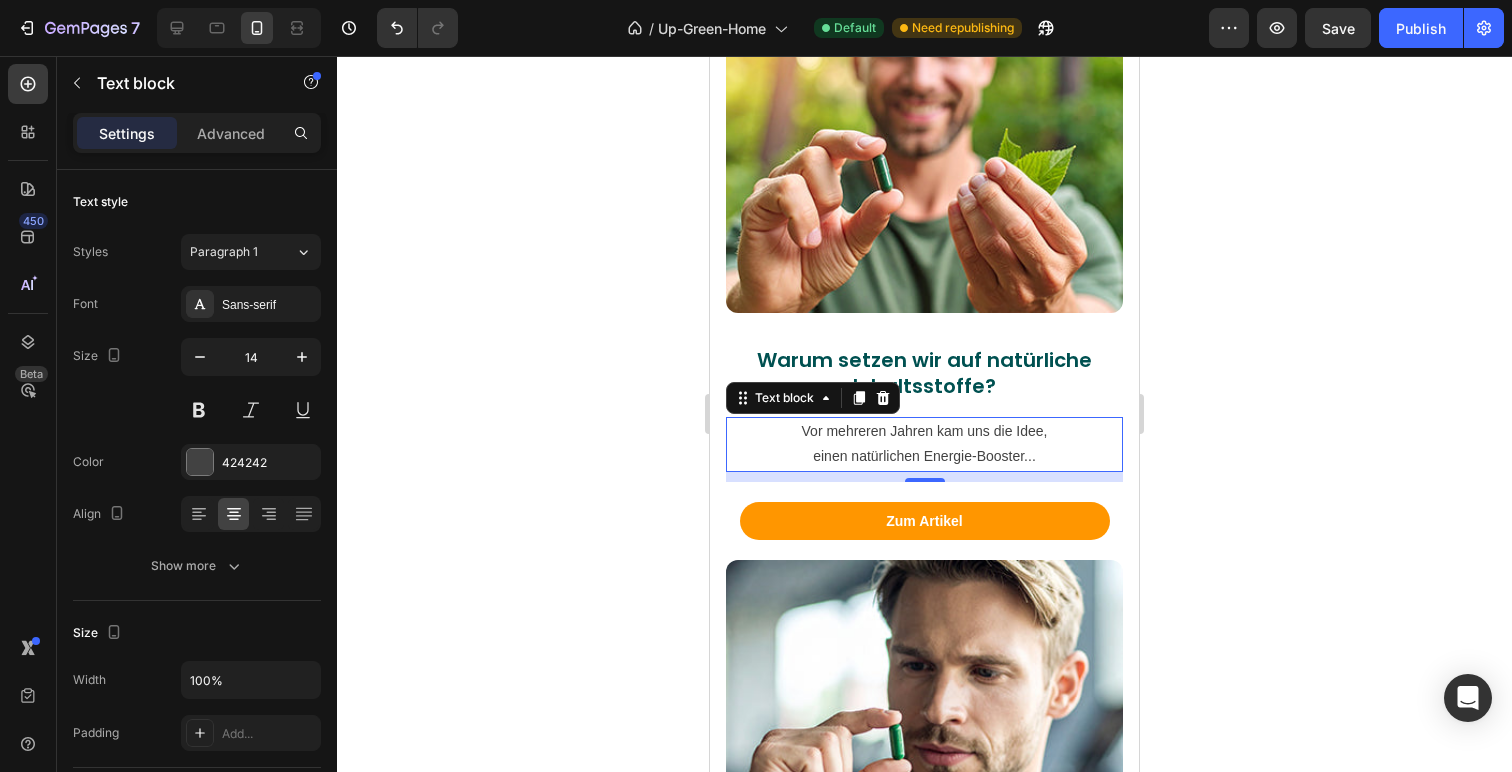 click 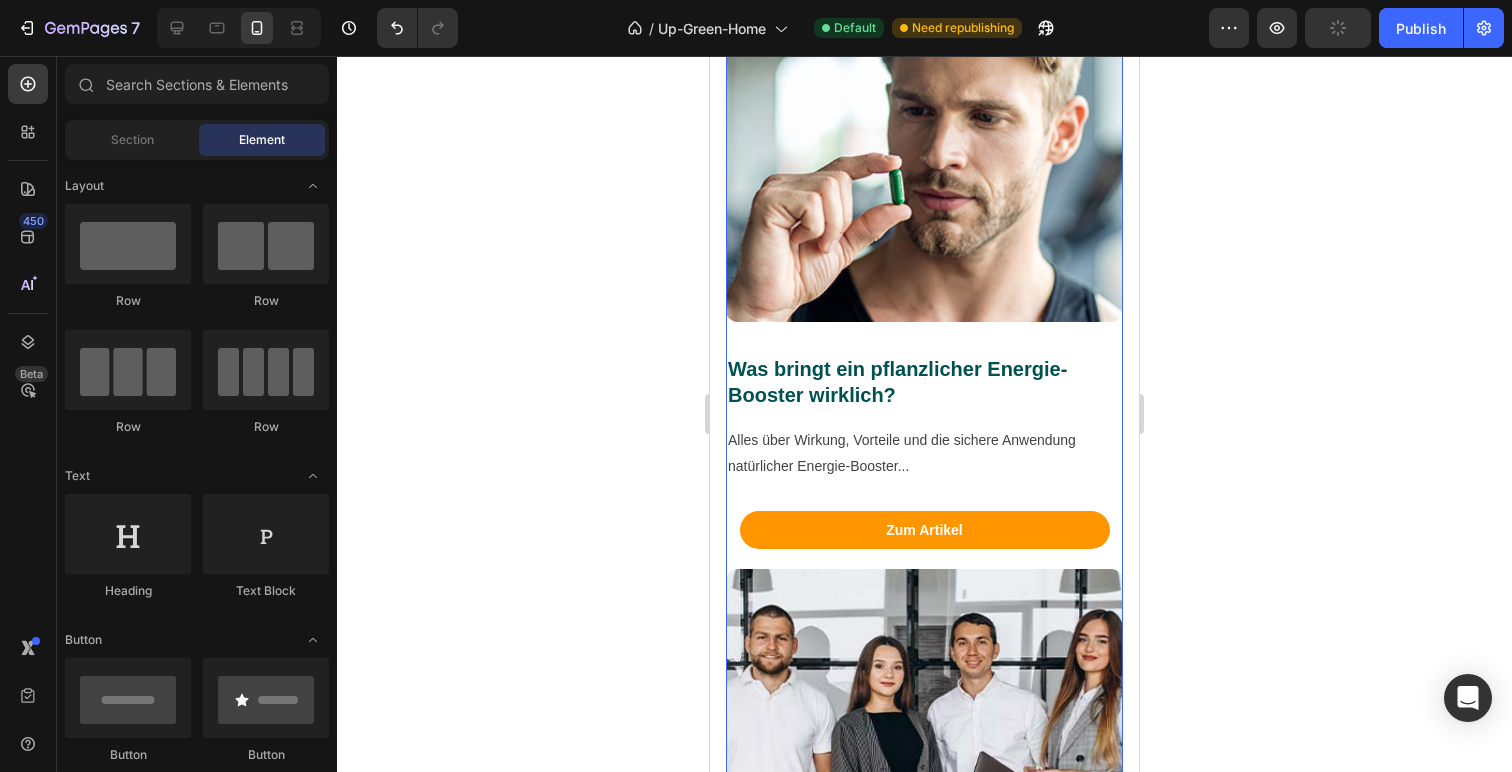 scroll, scrollTop: 7823, scrollLeft: 0, axis: vertical 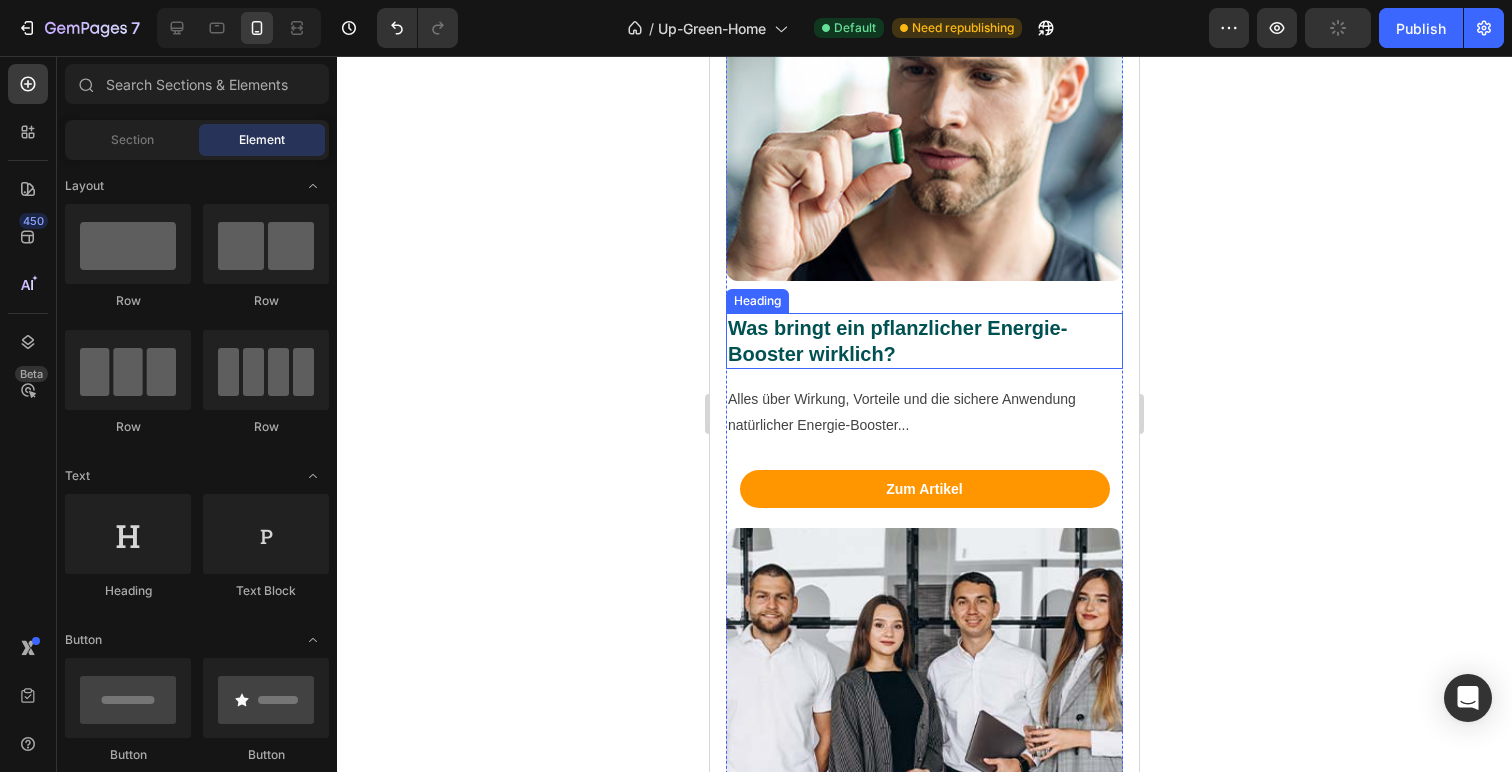 click on "Was bringt ein pflanzlicher Energie-Booster wirklich?" at bounding box center [924, 341] 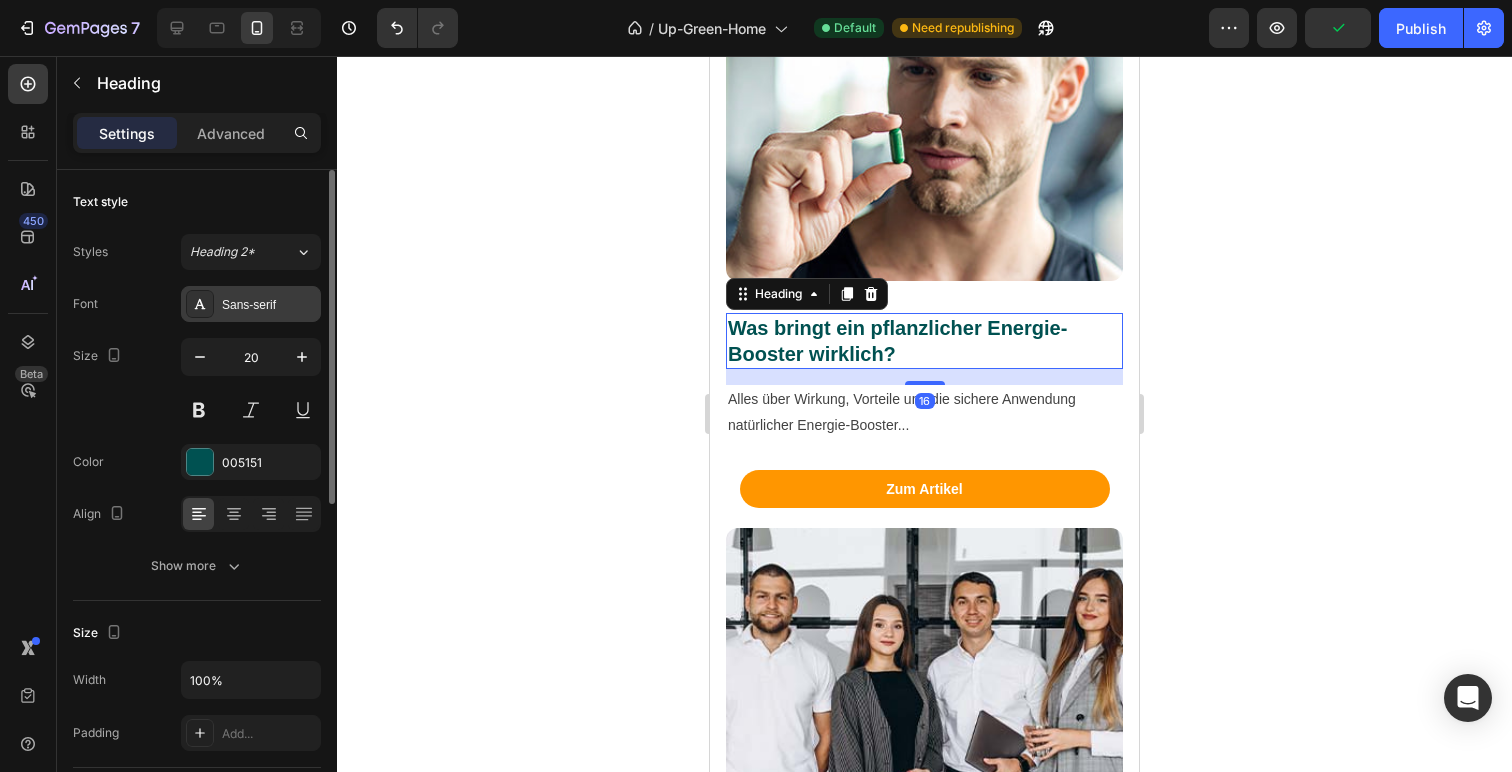 click on "Sans-serif" at bounding box center (269, 305) 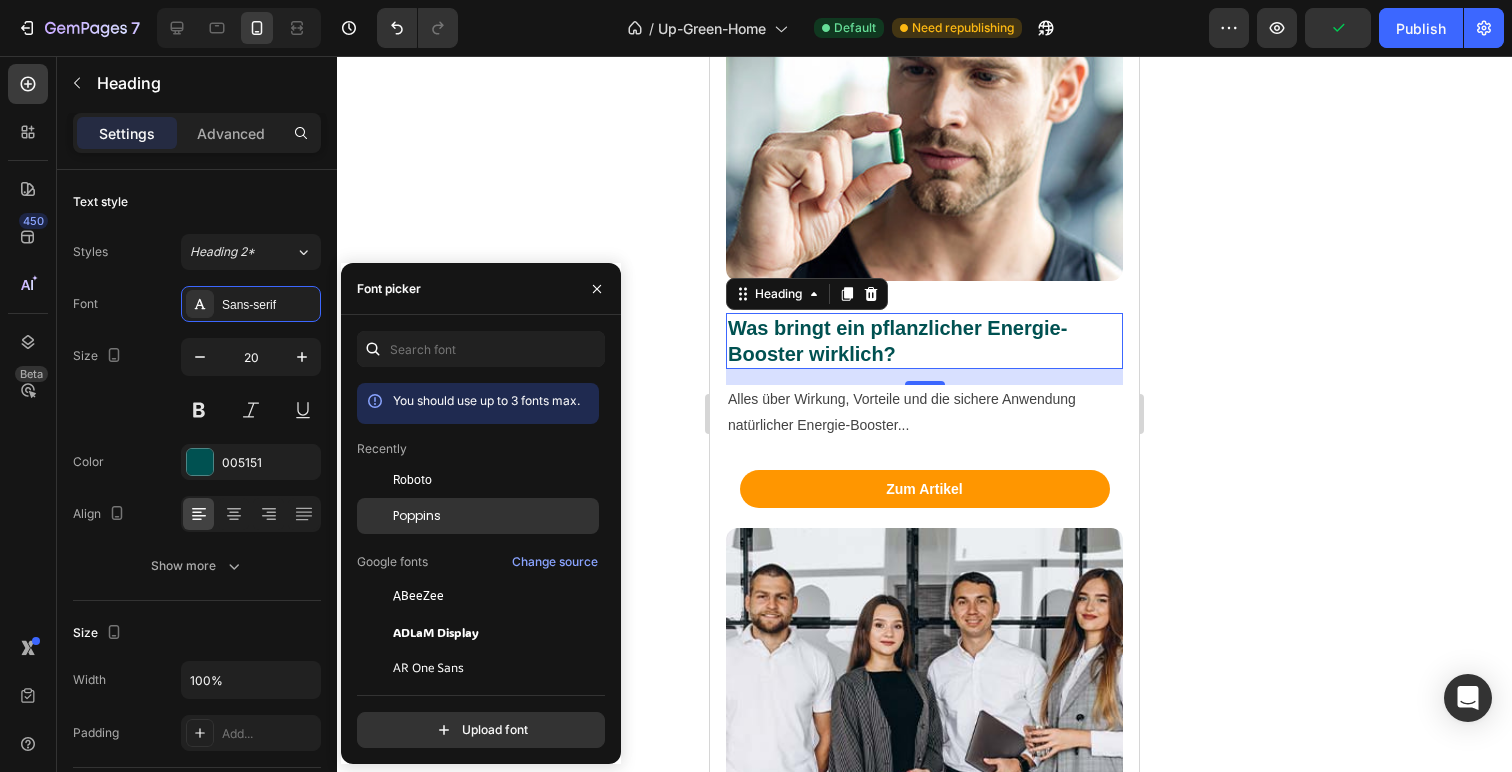 click on "Poppins" at bounding box center [494, 516] 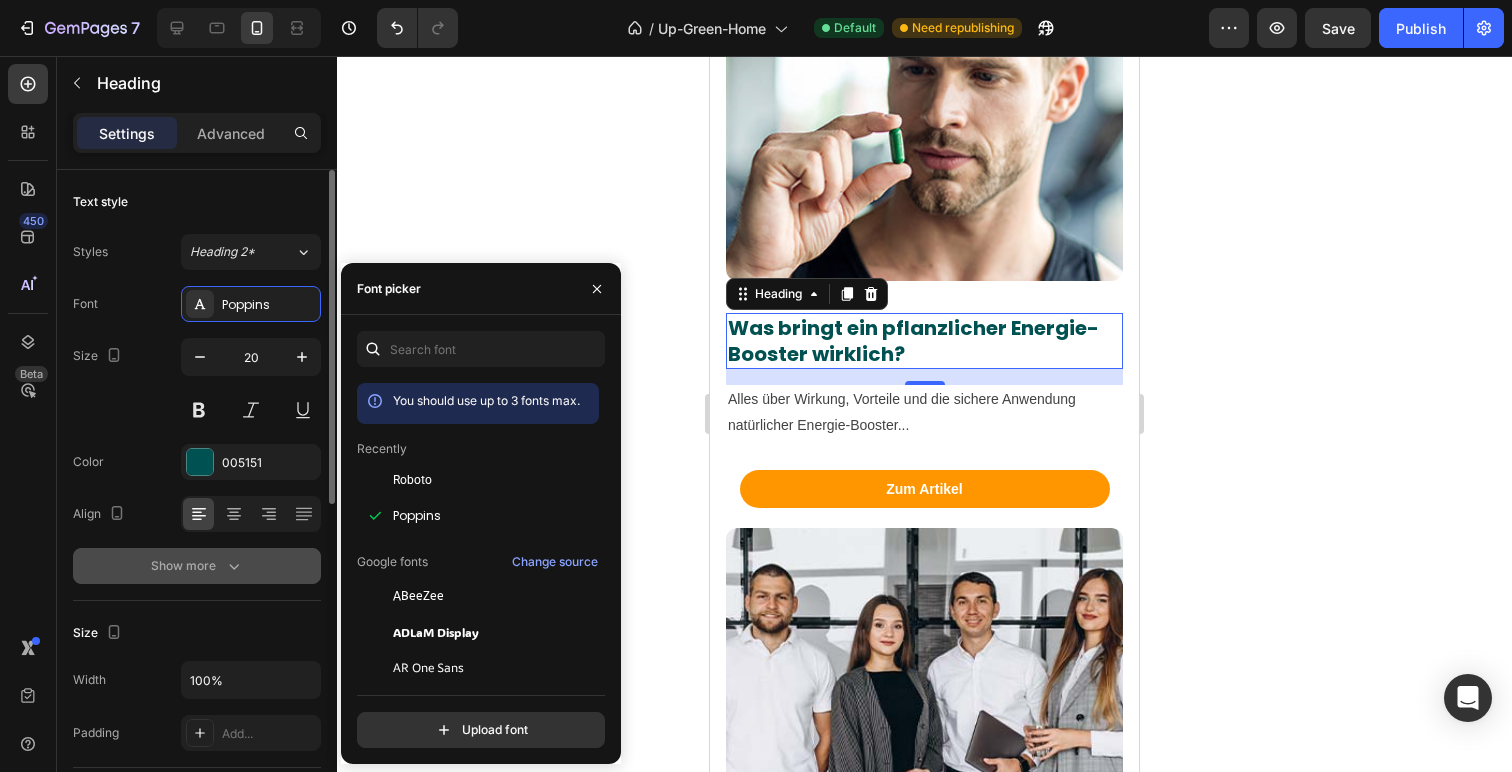 click on "Show more" at bounding box center (197, 566) 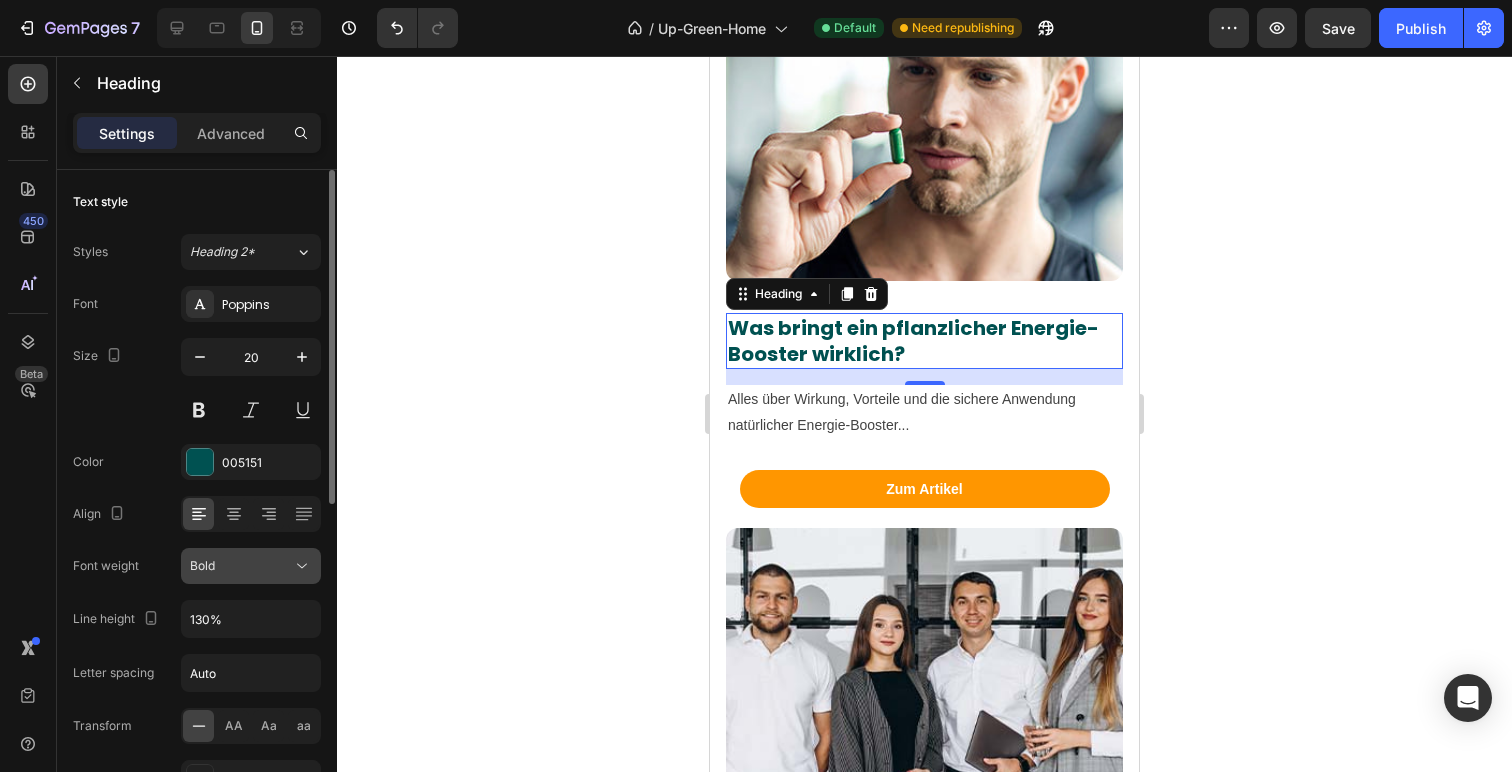 click on "Bold" 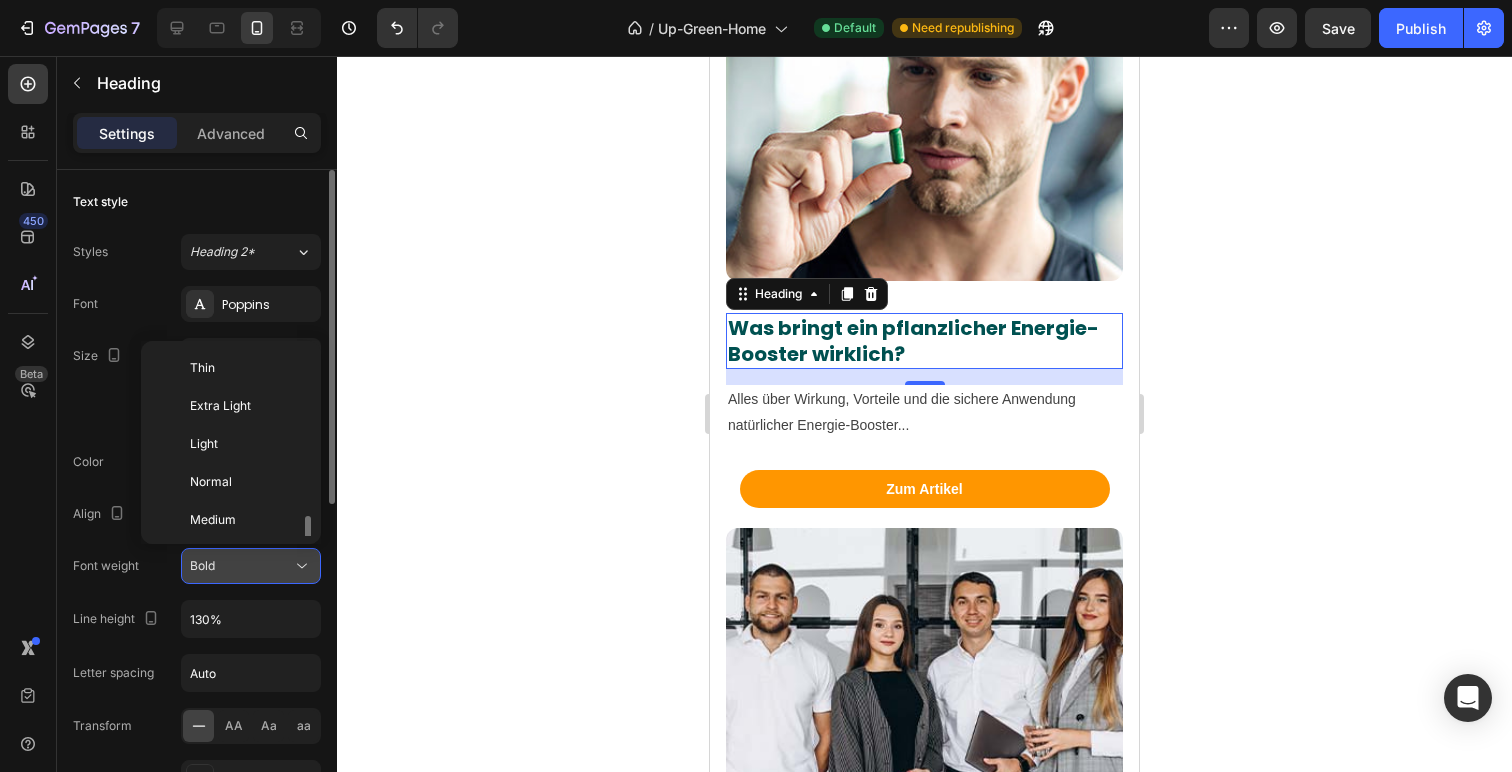 scroll, scrollTop: 108, scrollLeft: 0, axis: vertical 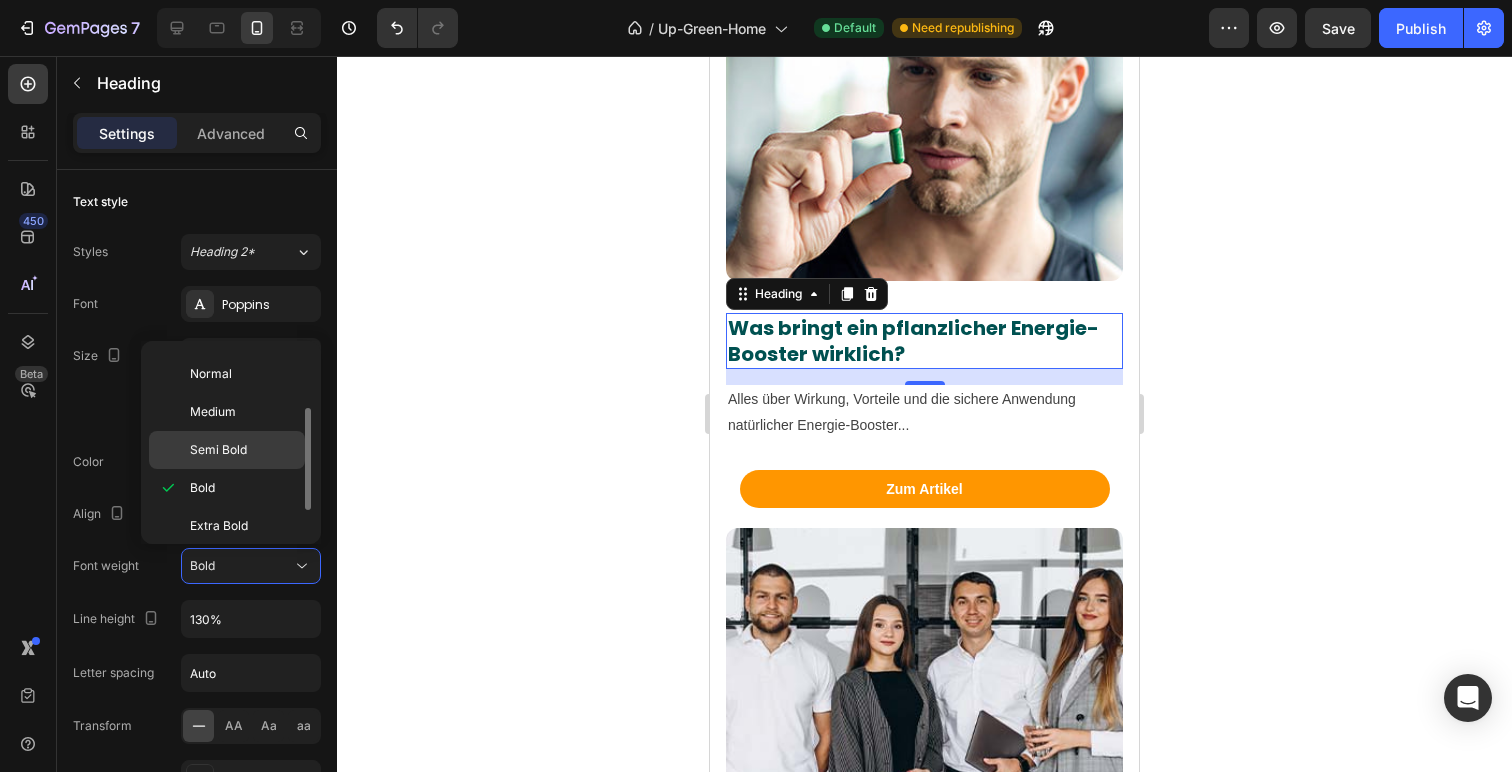 click on "Semi Bold" at bounding box center [243, 450] 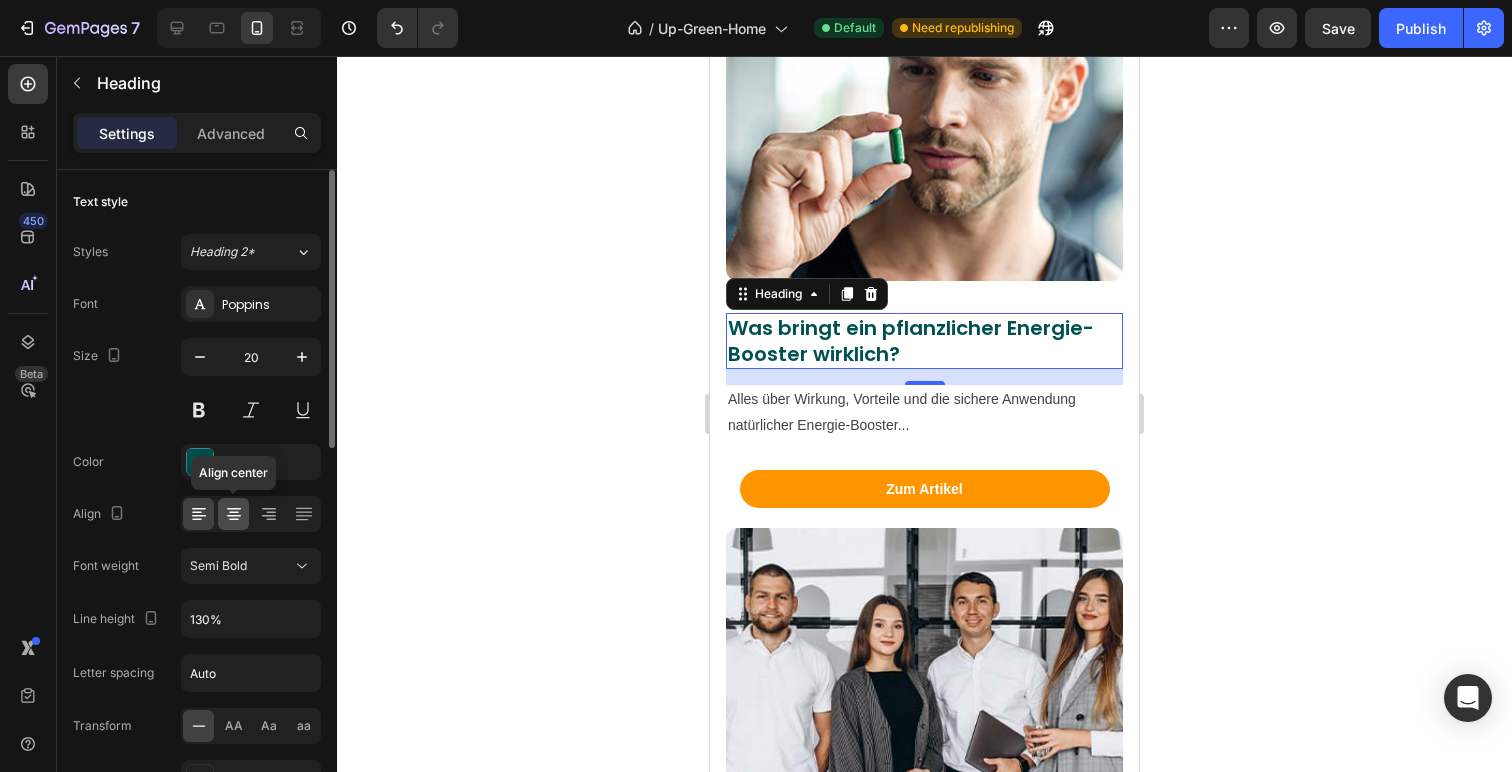 click 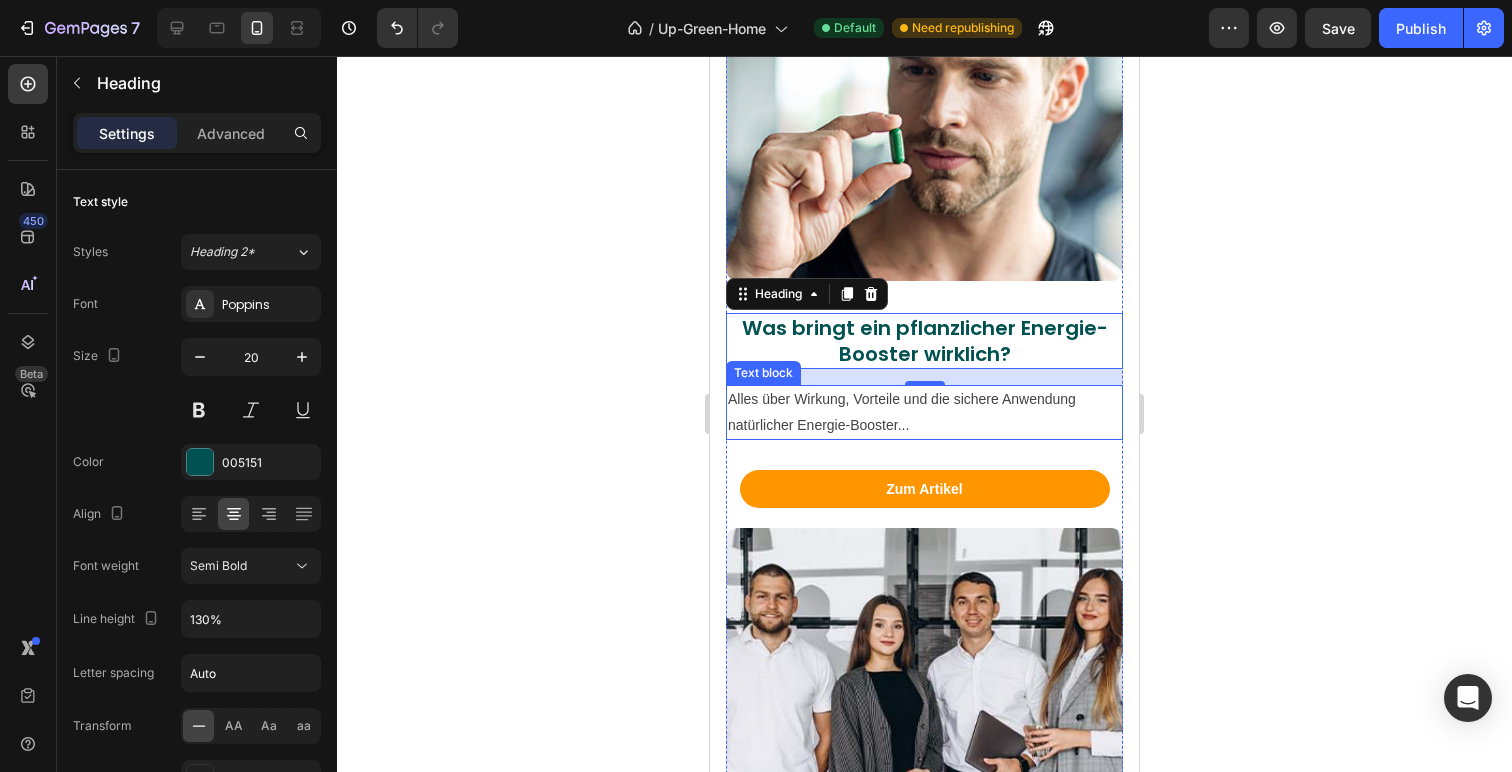 click on "Alles über Wirkung, Vorteile und die sichere Anwendung natürlicher Energie-Booster..." at bounding box center (924, 412) 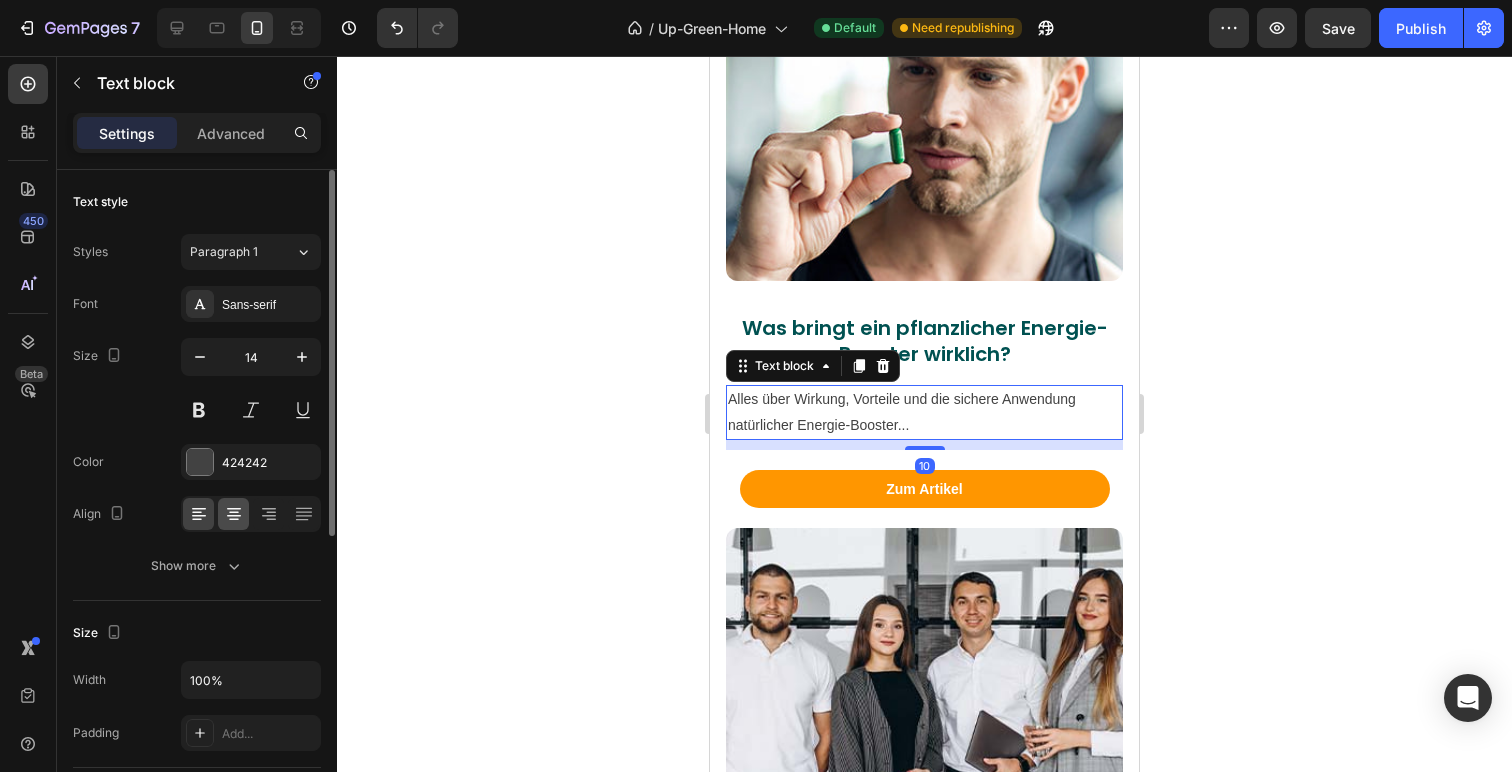 click 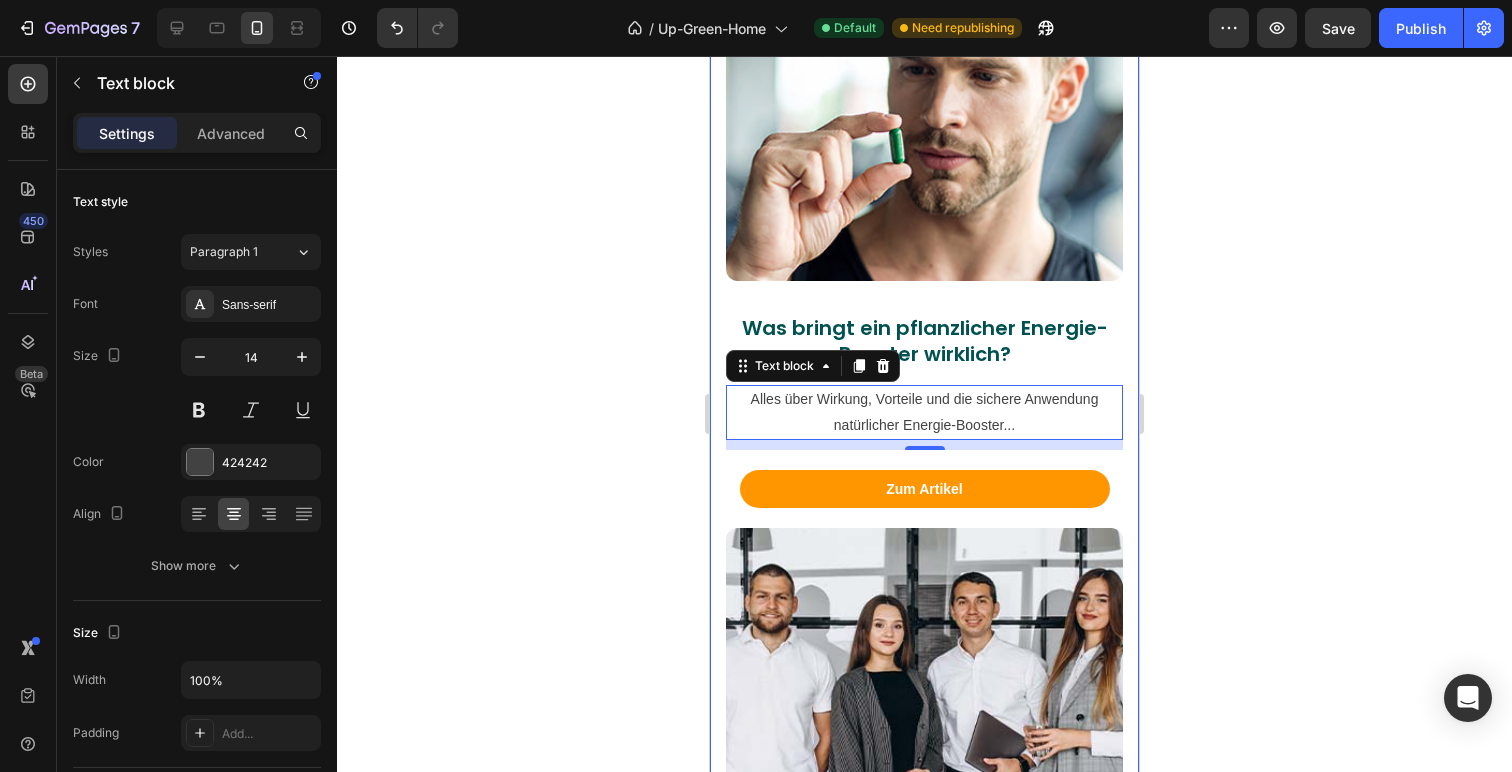 click 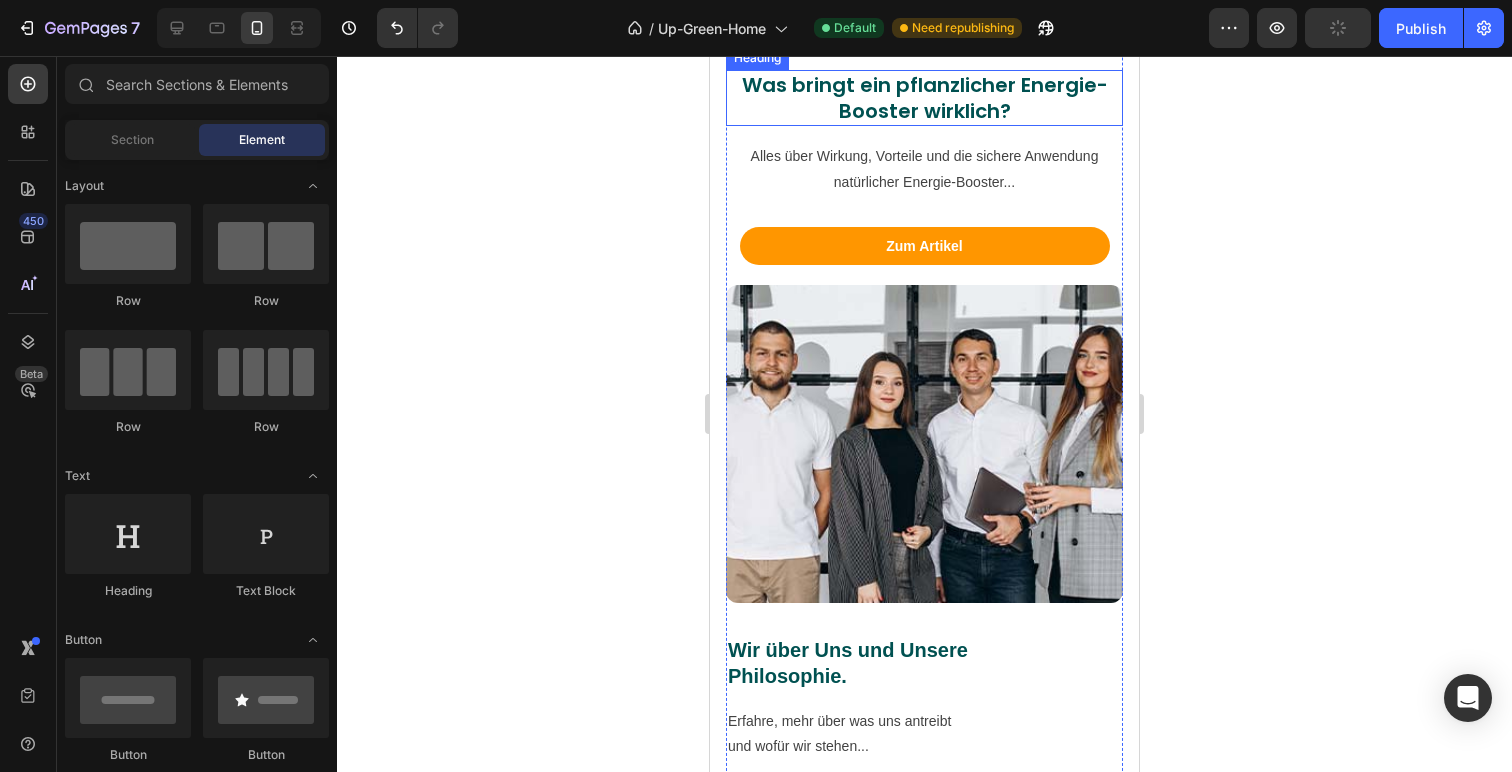 scroll, scrollTop: 8169, scrollLeft: 0, axis: vertical 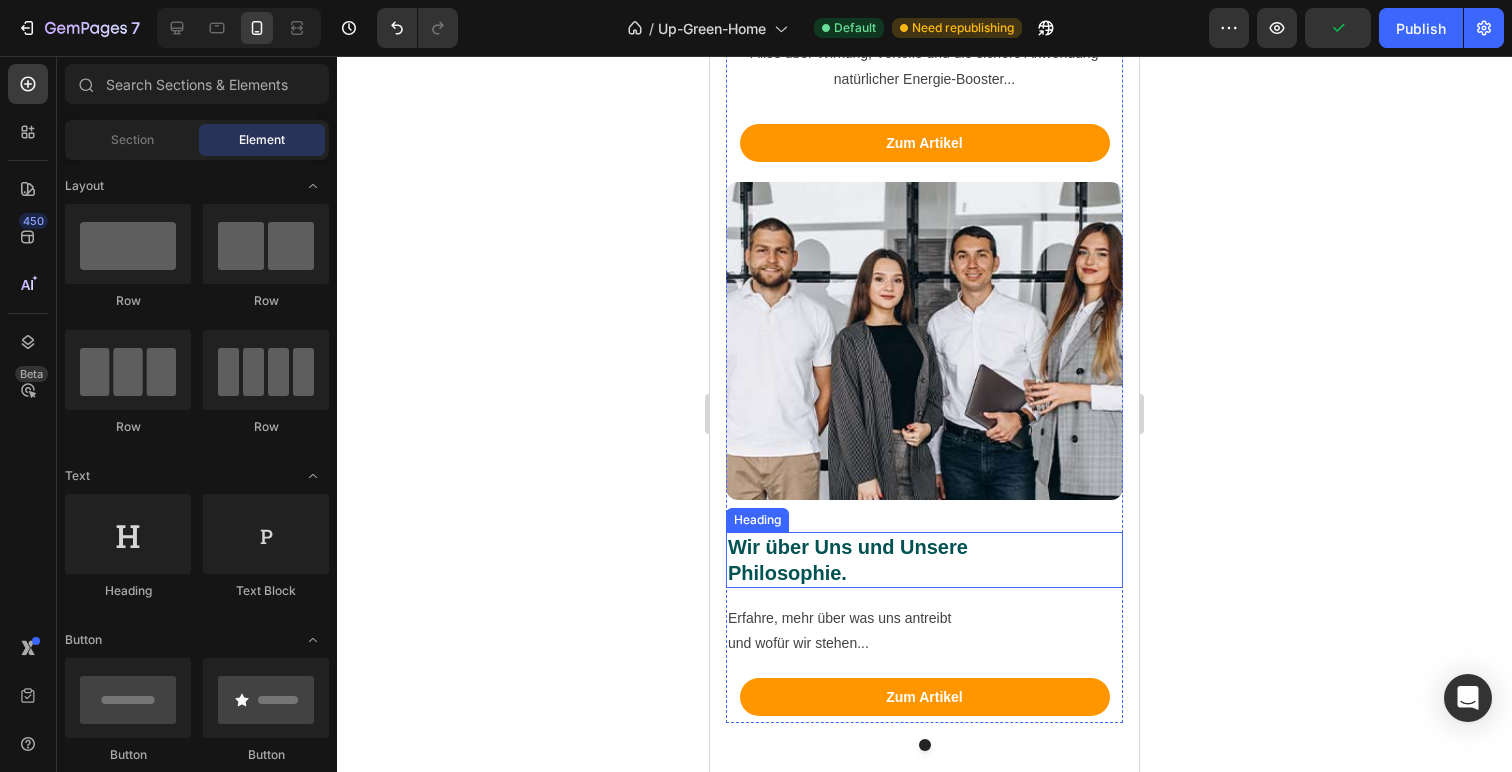 click on "Wir über Uns und Unsere Philosophie." at bounding box center (924, 560) 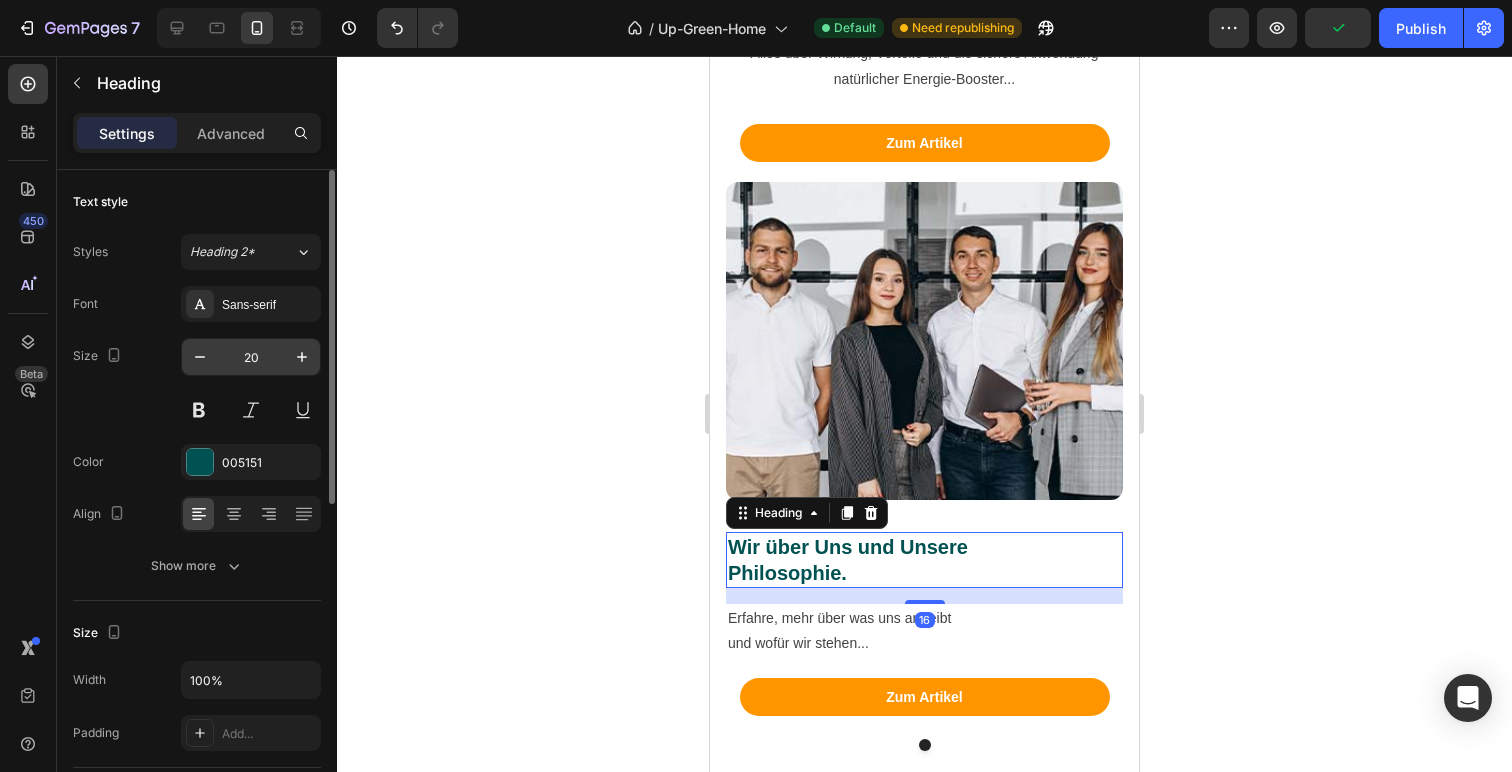 click on "20" at bounding box center [251, 357] 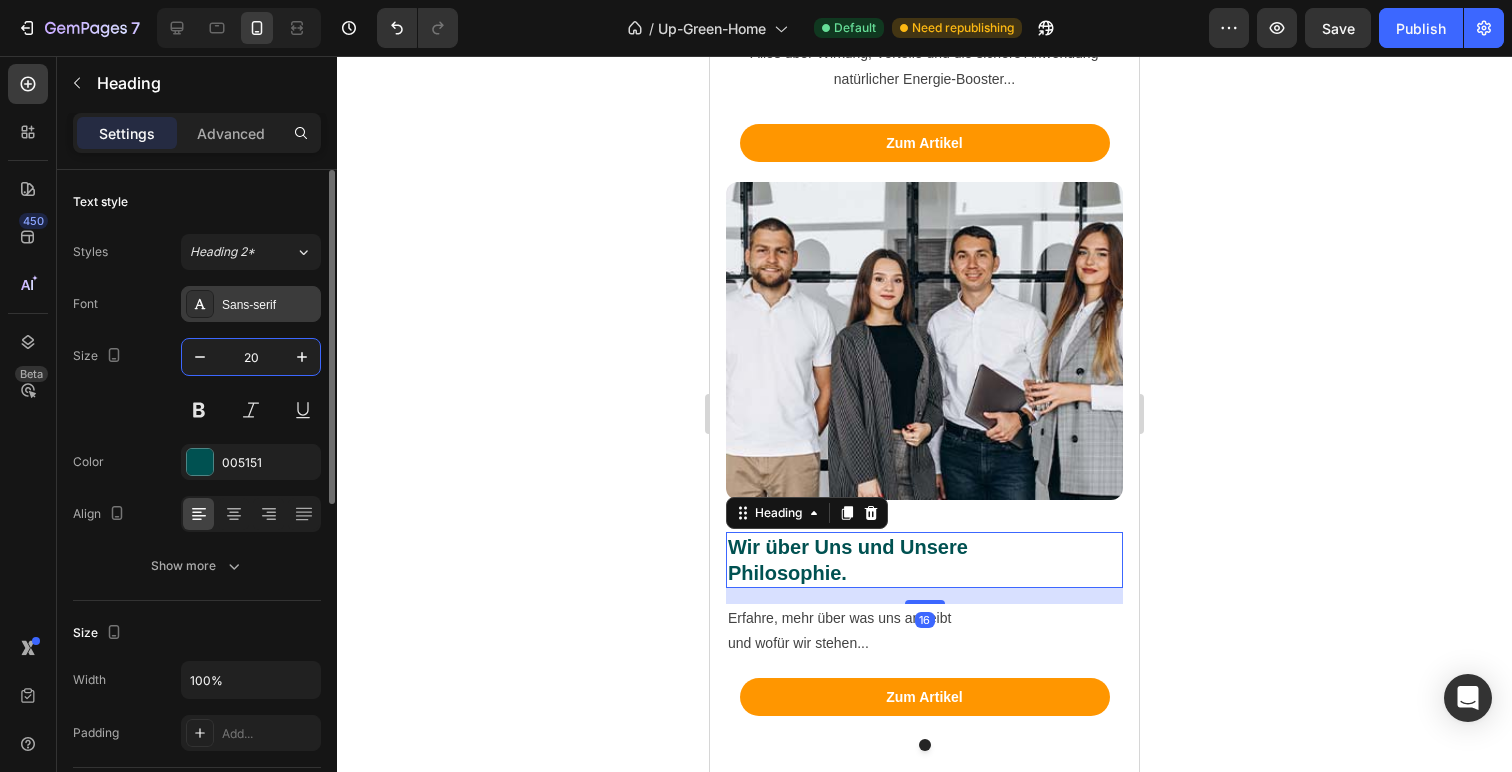 click on "Sans-serif" at bounding box center (269, 305) 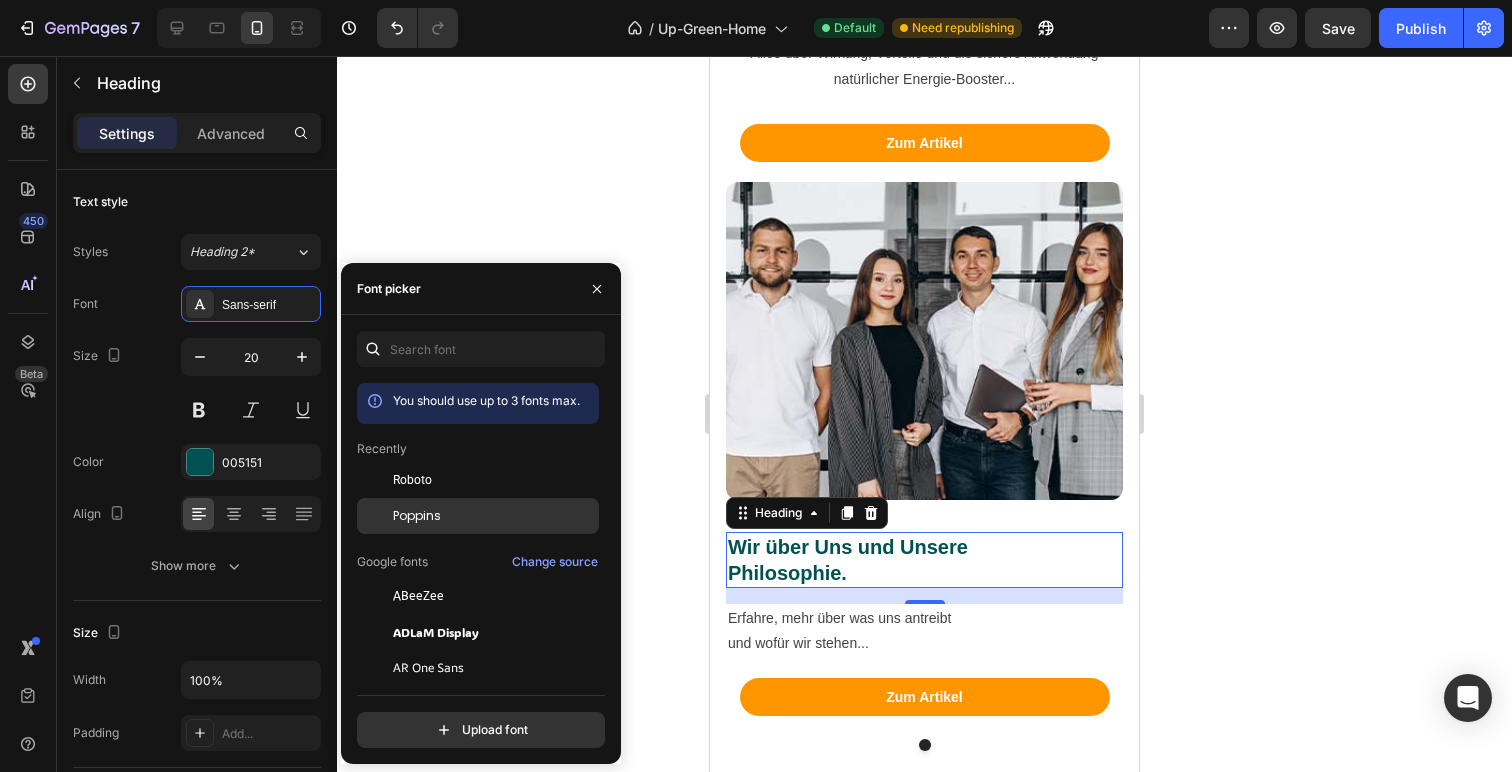 click on "Poppins" at bounding box center (494, 516) 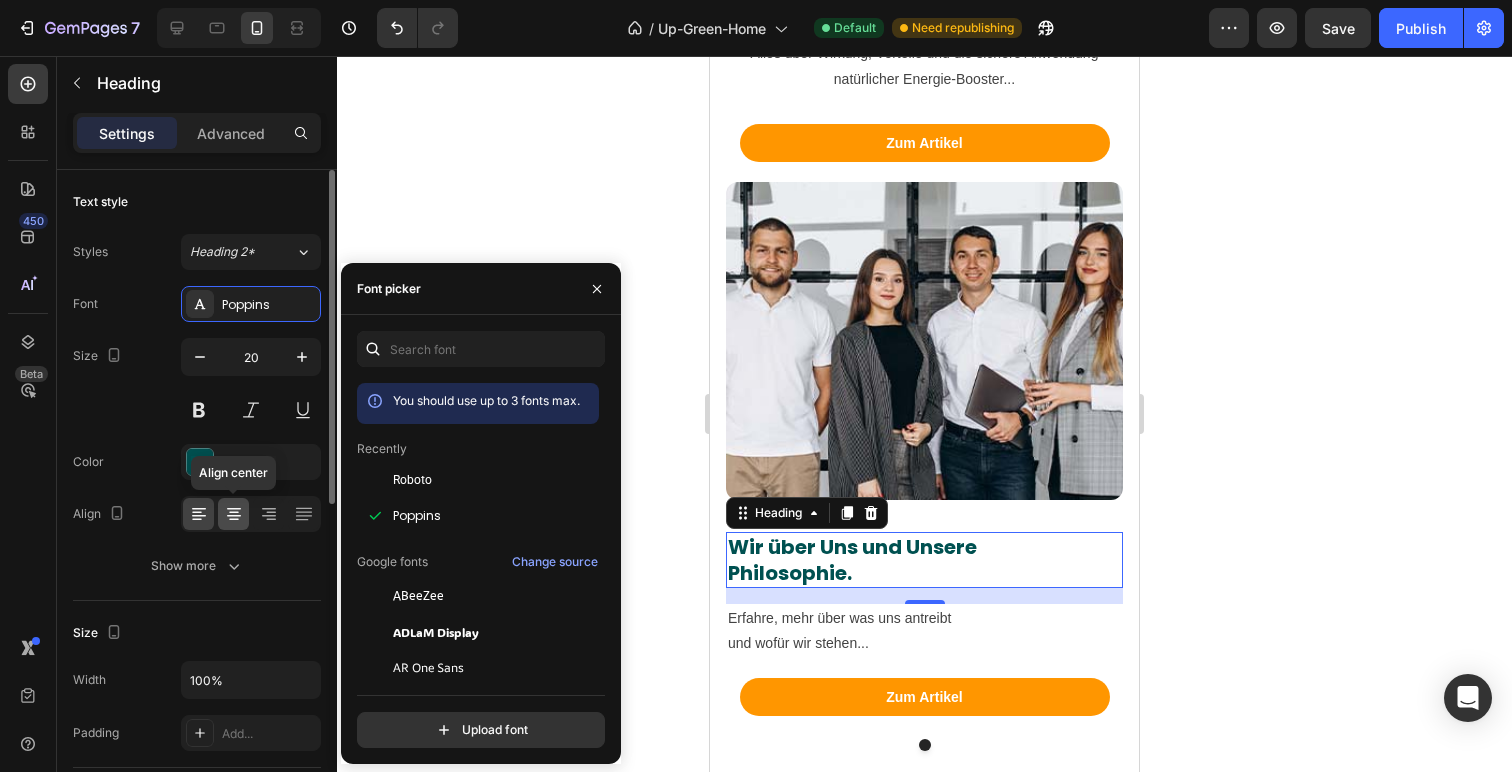 click 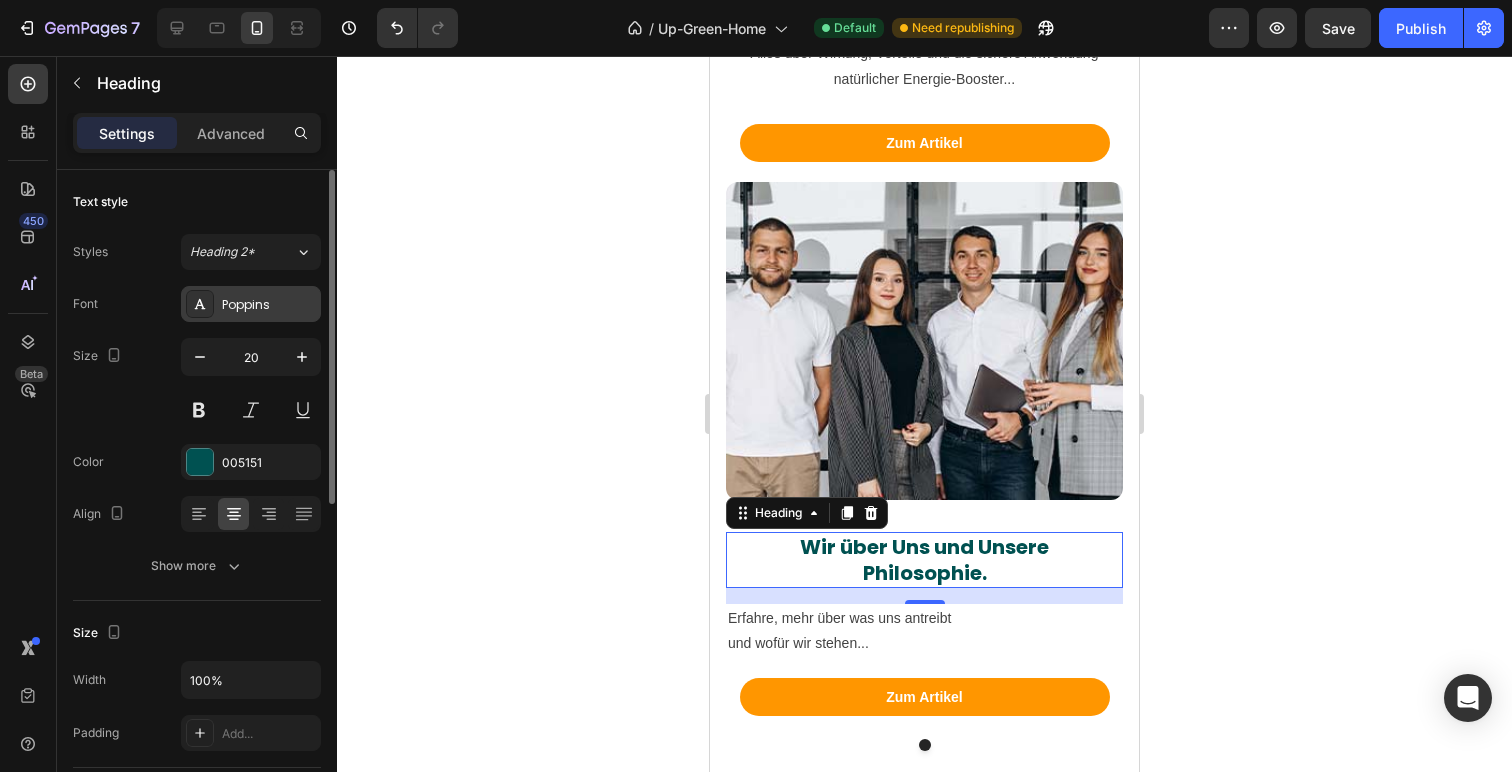 click on "Poppins" at bounding box center [269, 305] 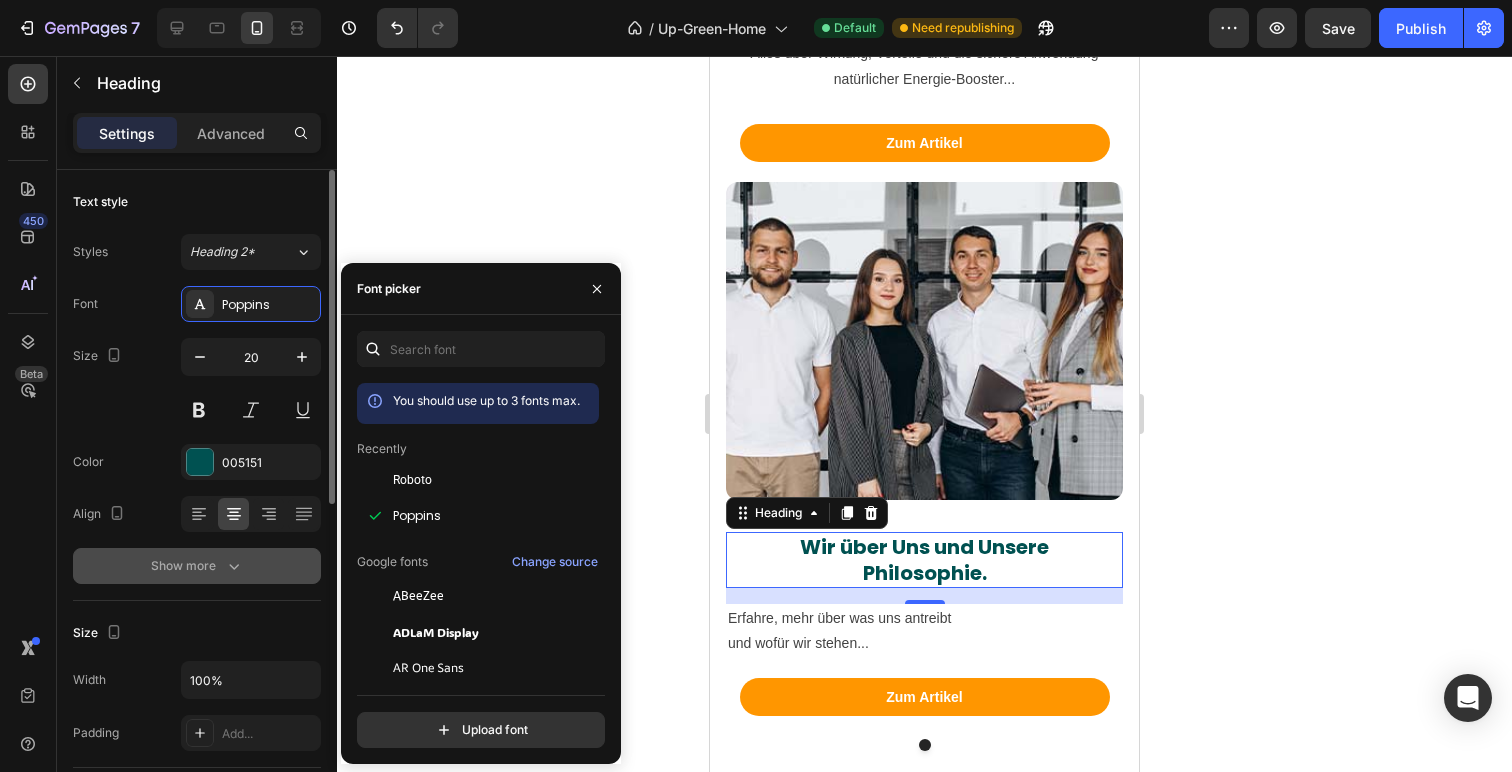 click 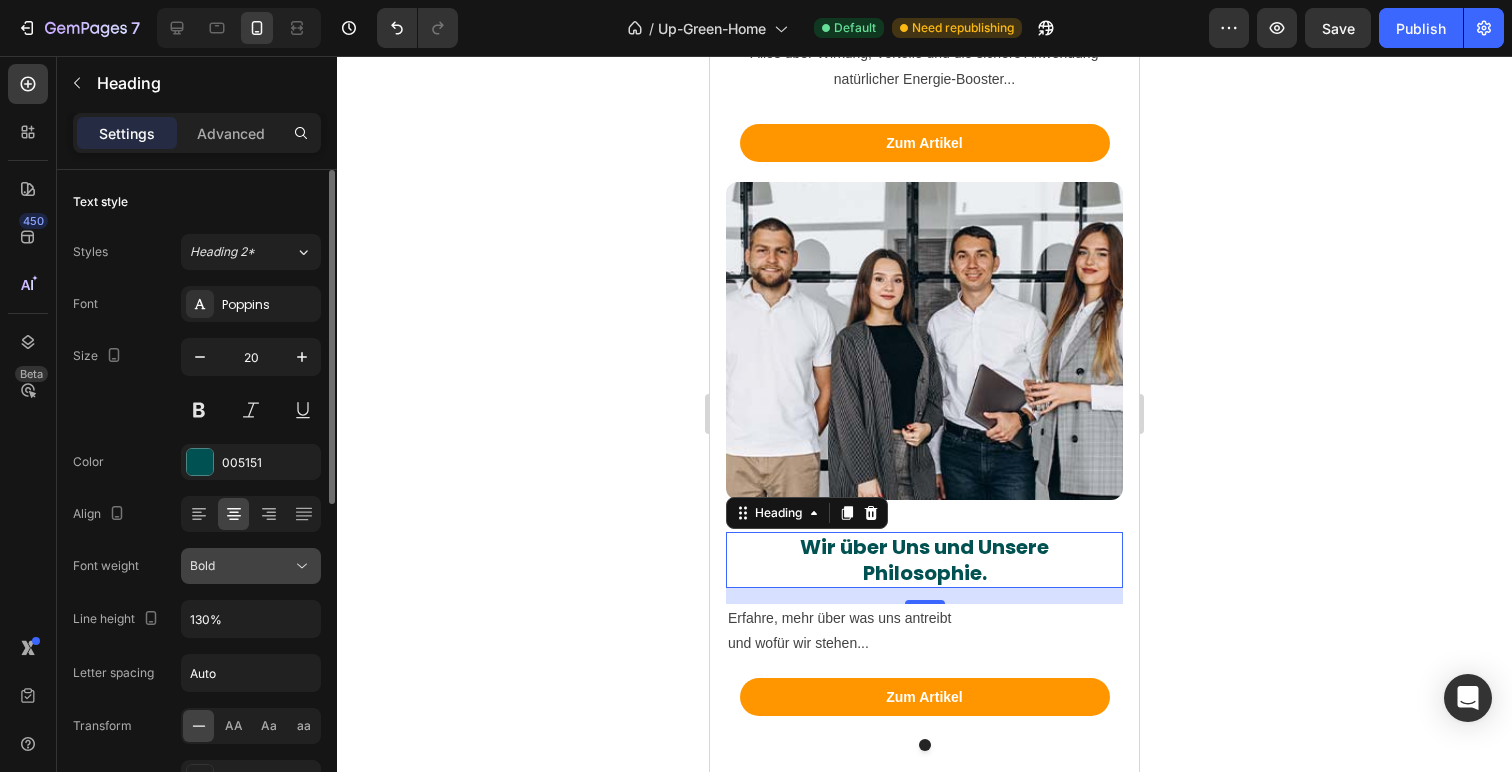 click on "Bold" at bounding box center [241, 566] 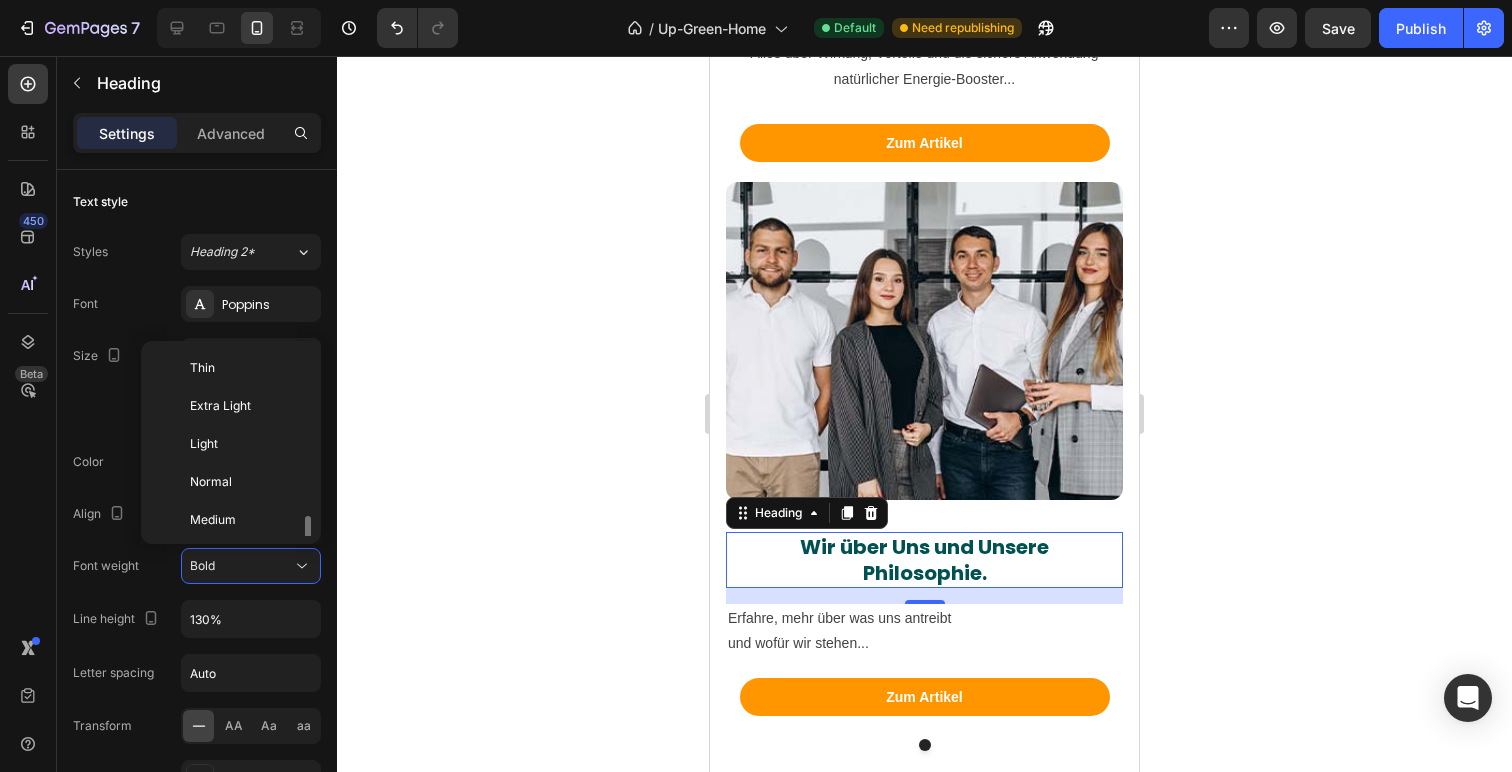 scroll, scrollTop: 108, scrollLeft: 0, axis: vertical 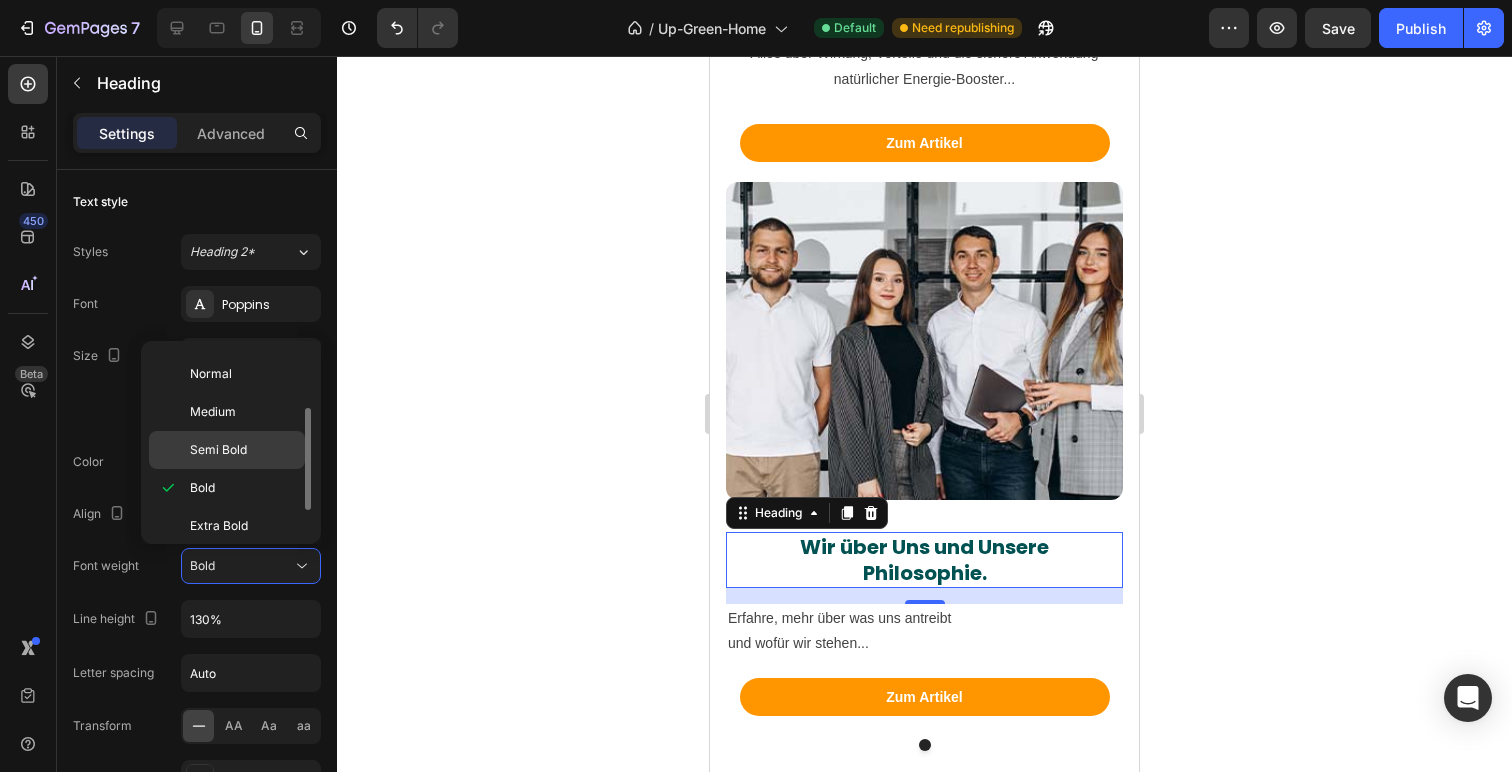 click on "Semi Bold" 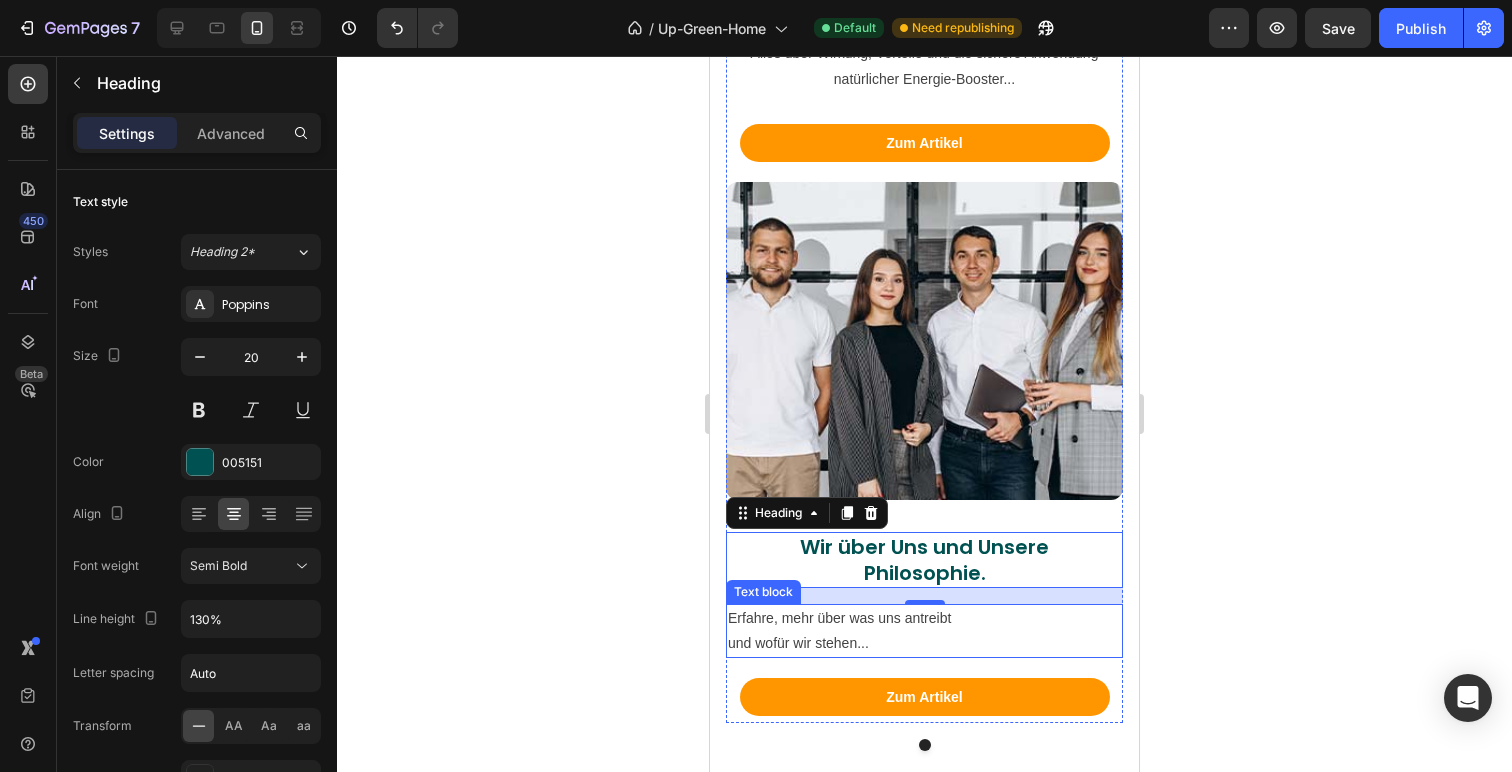 click on "Erfahre, mehr über was uns antreibt und wofür wir stehen..." at bounding box center [924, 631] 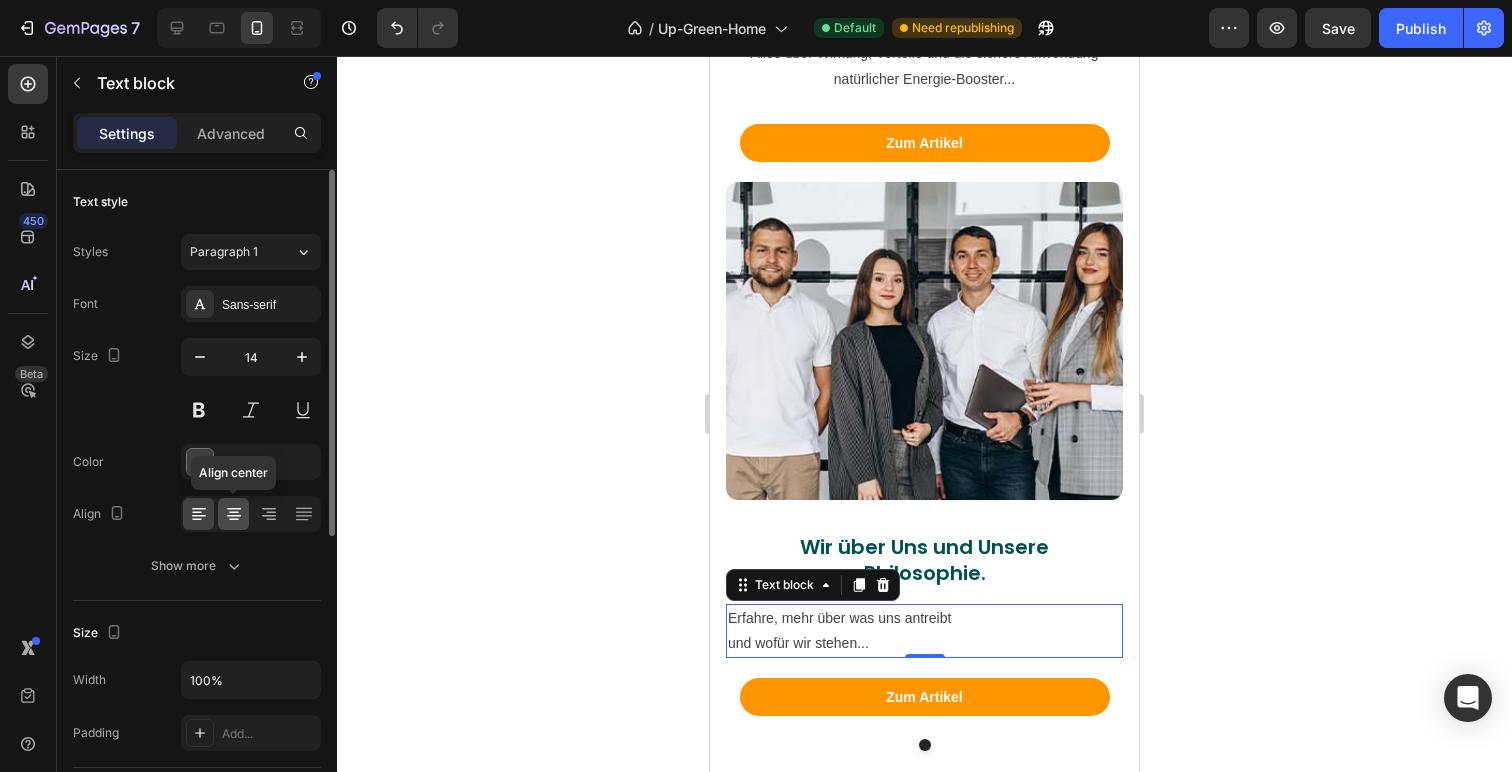 click 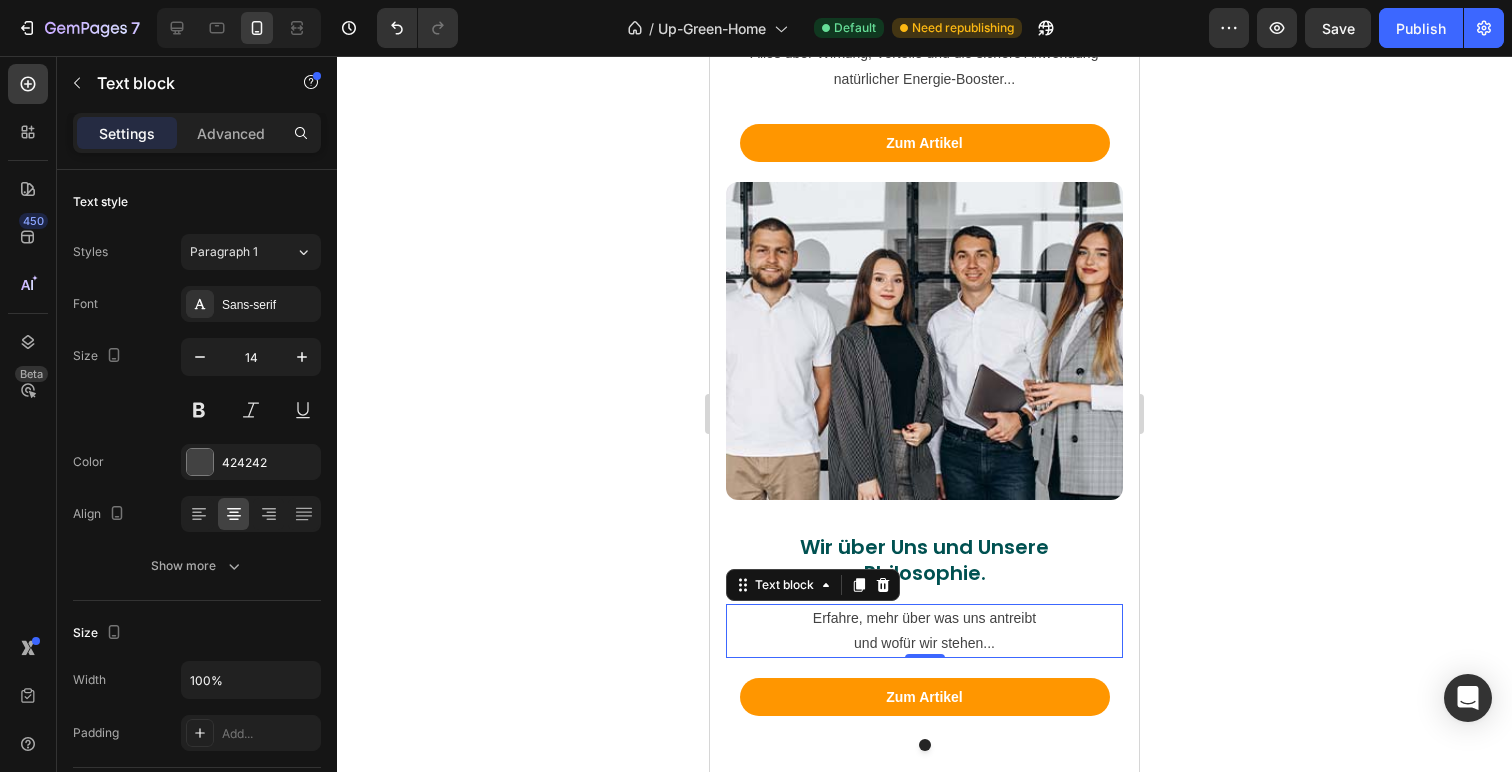 click 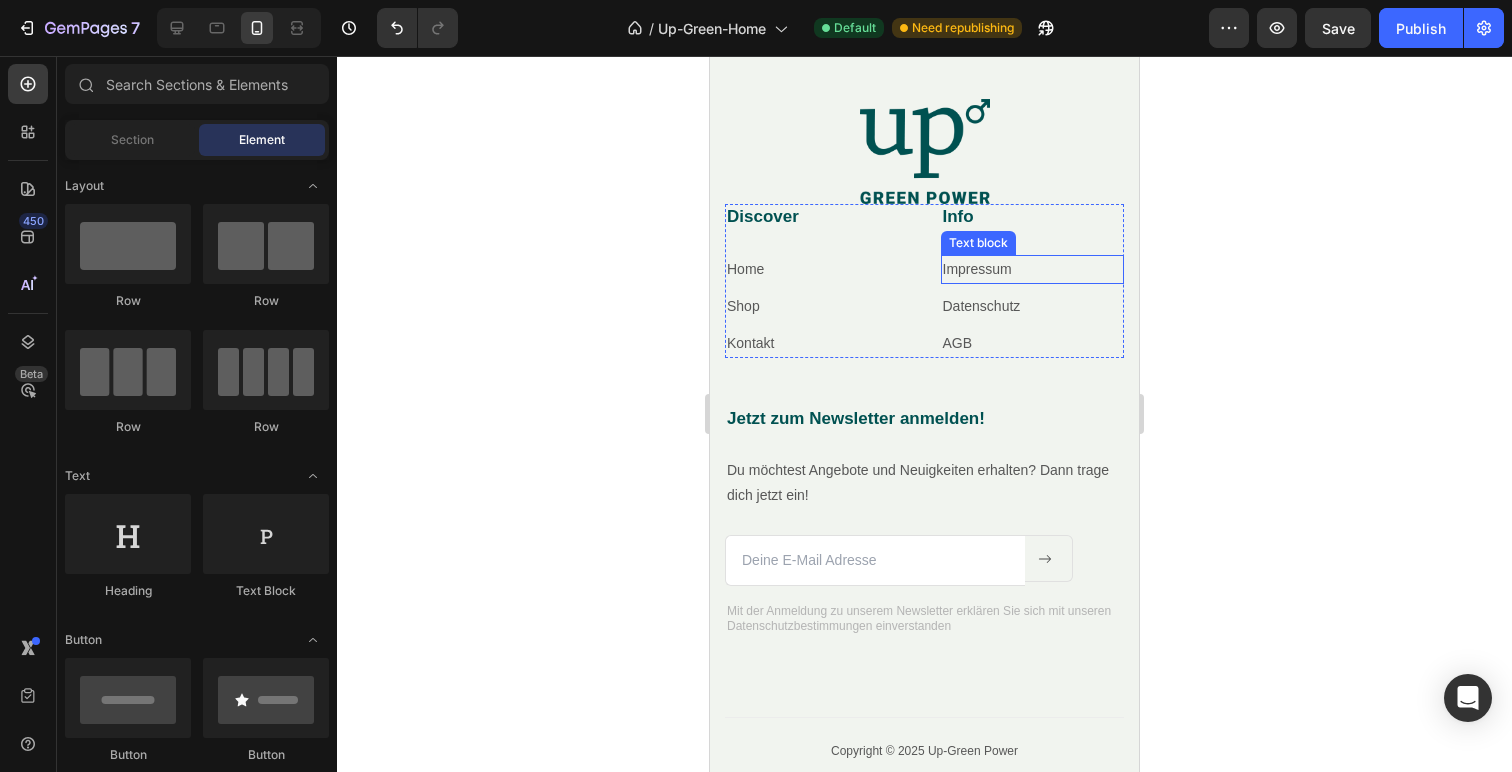 scroll, scrollTop: 8620, scrollLeft: 0, axis: vertical 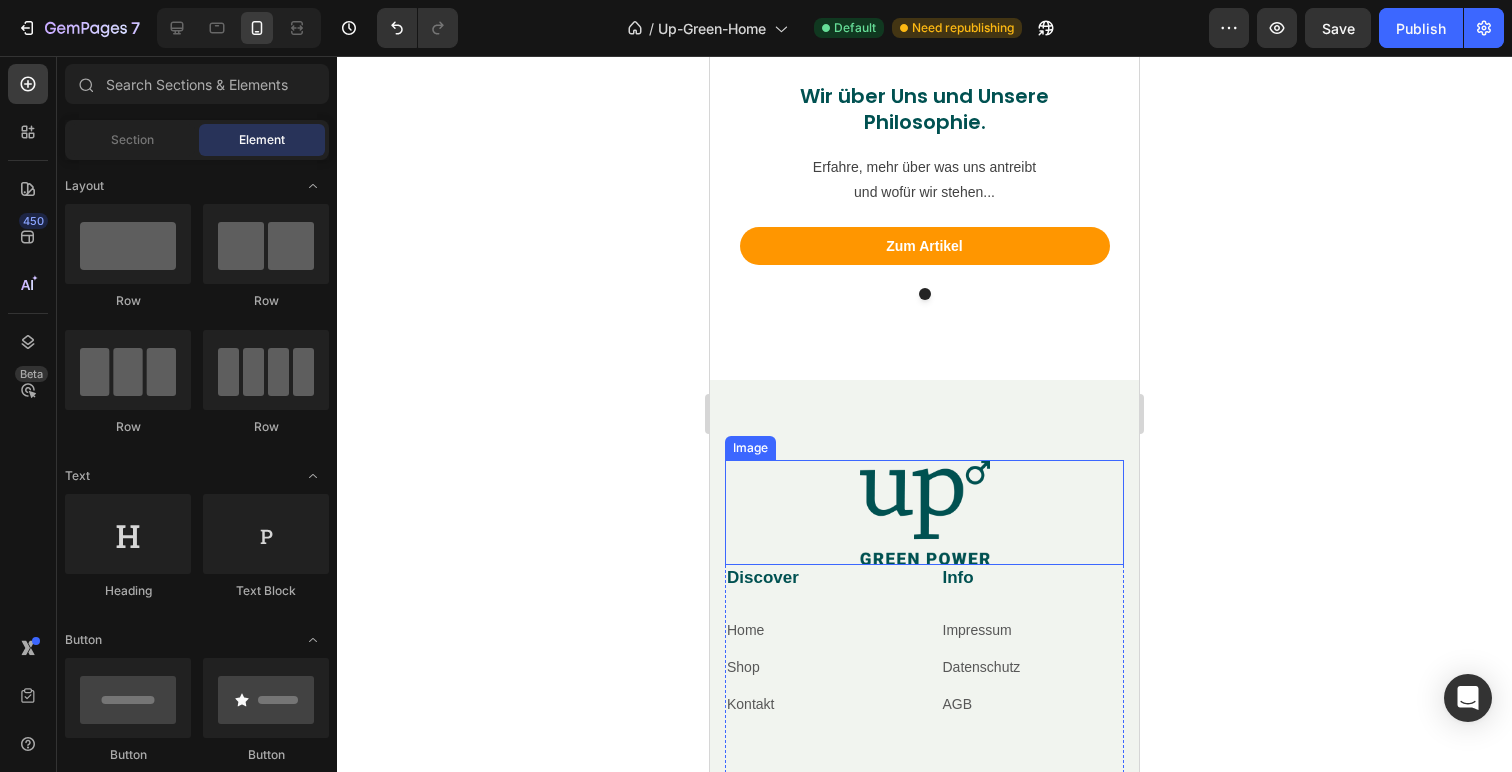 click at bounding box center [925, 512] 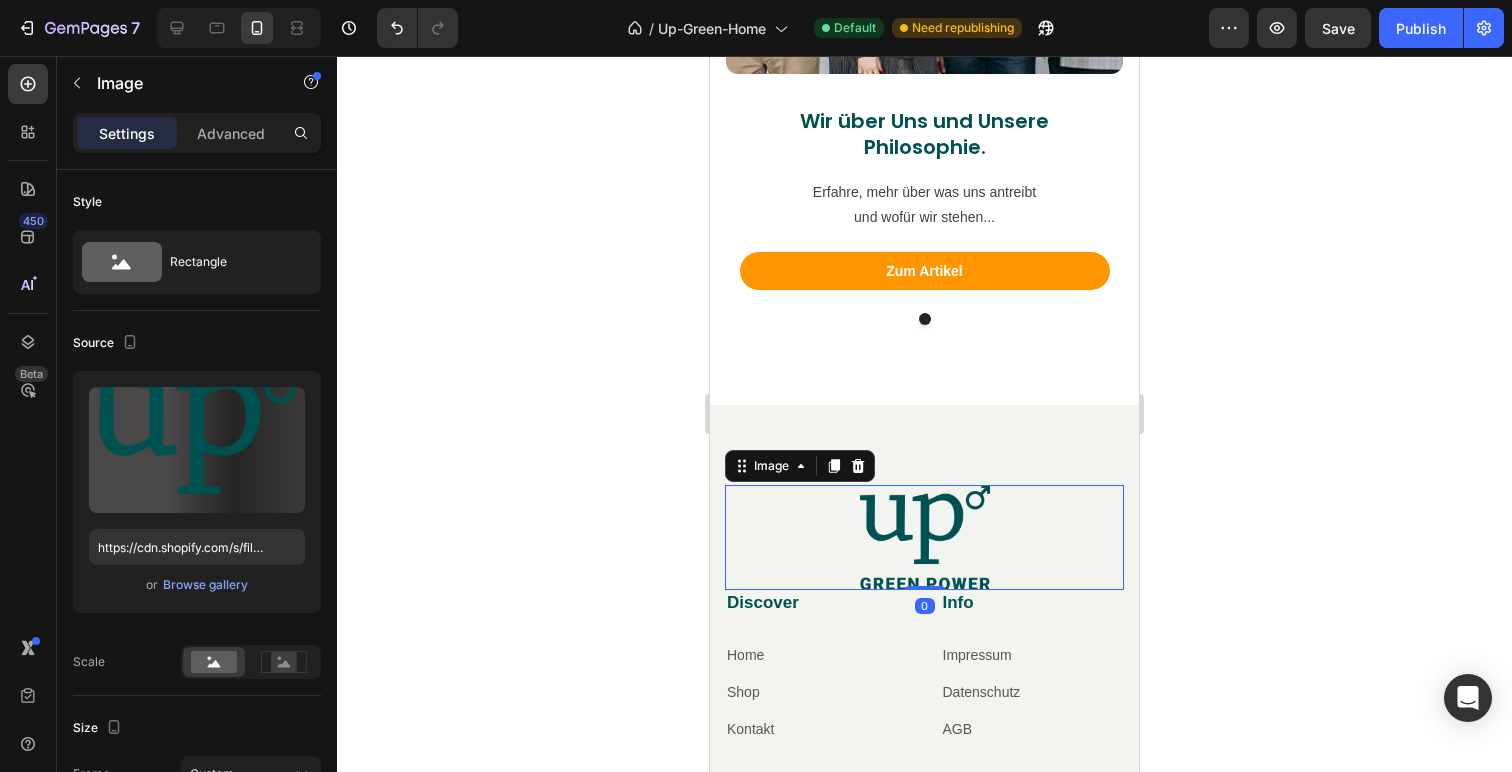 scroll, scrollTop: 8596, scrollLeft: 0, axis: vertical 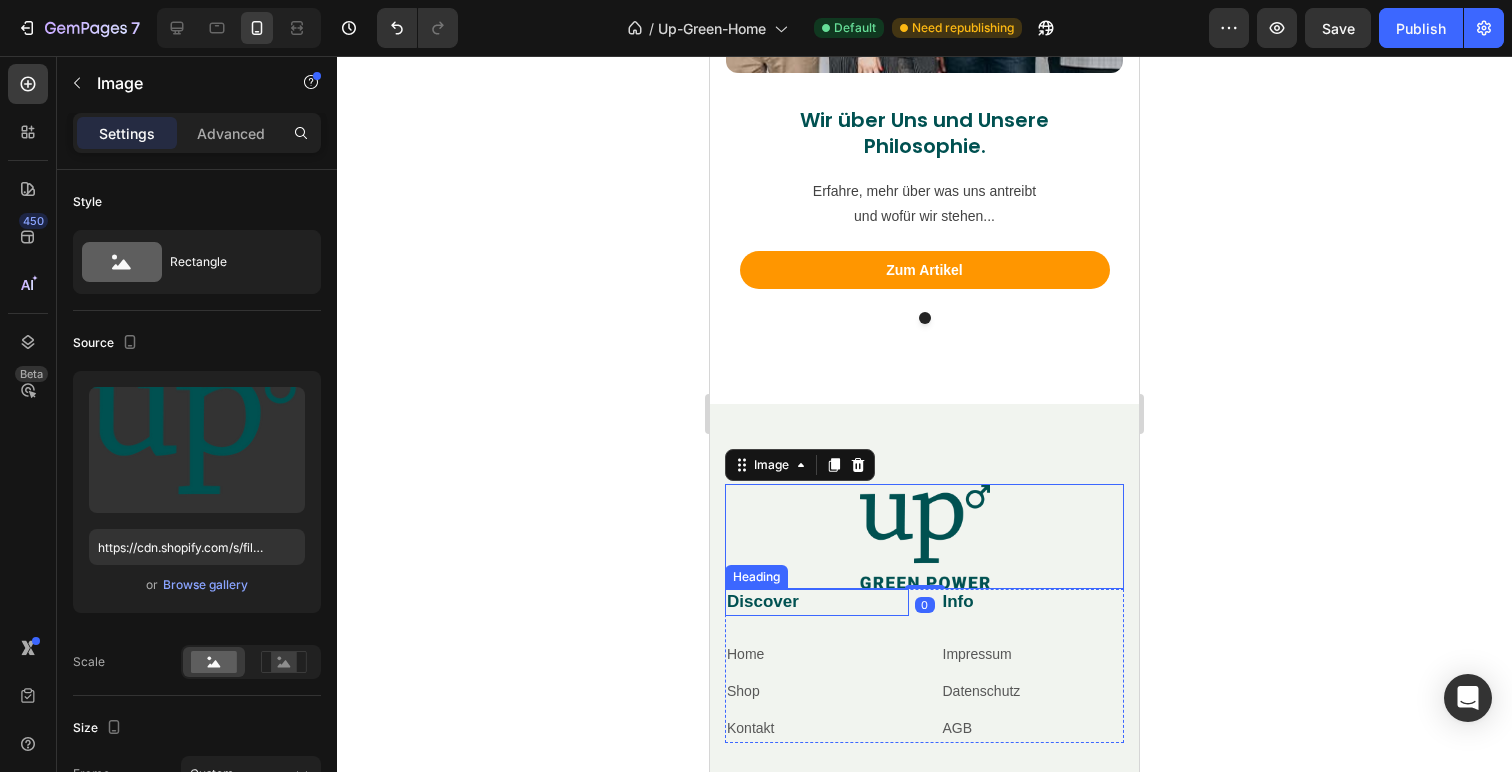 click on "Discover" at bounding box center (817, 602) 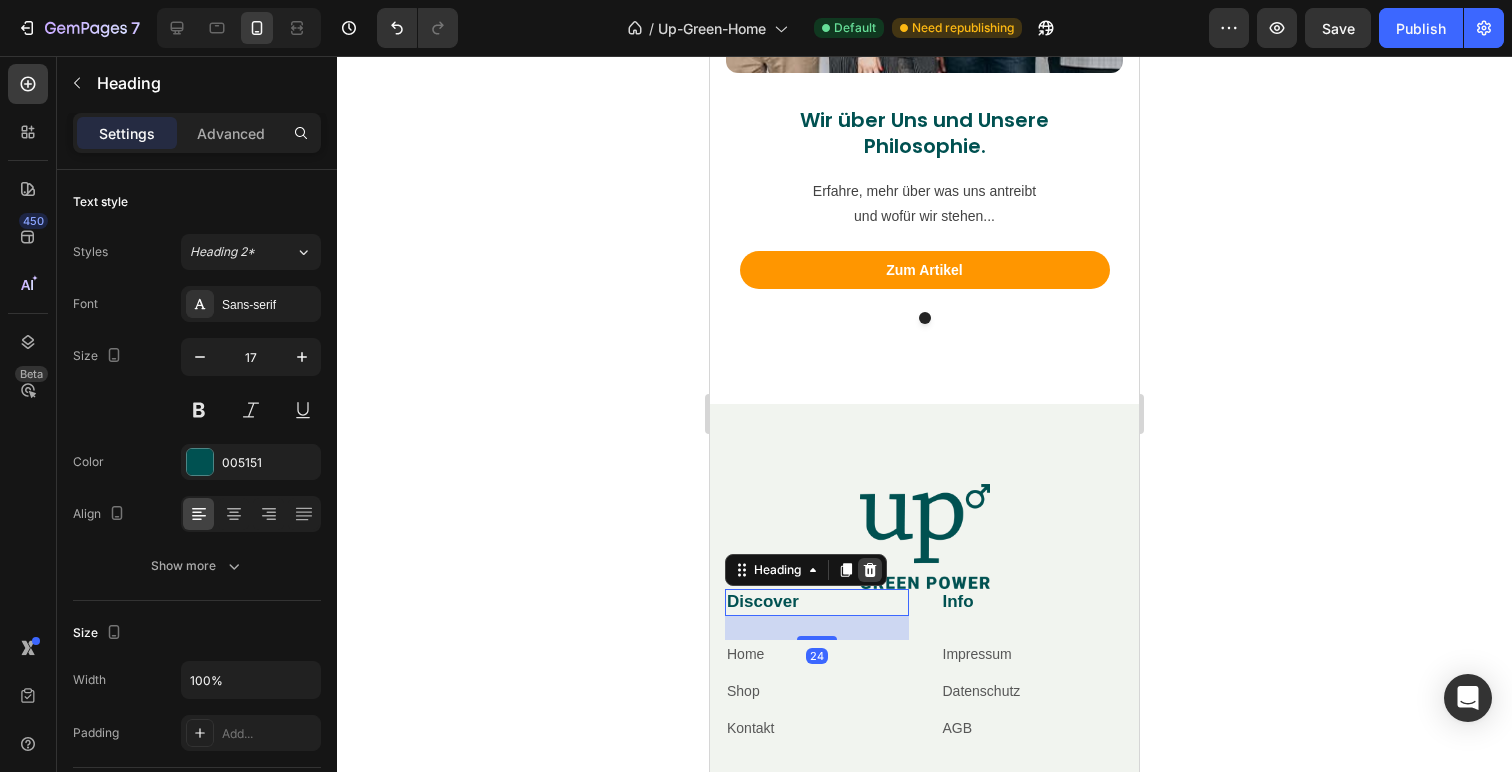 click 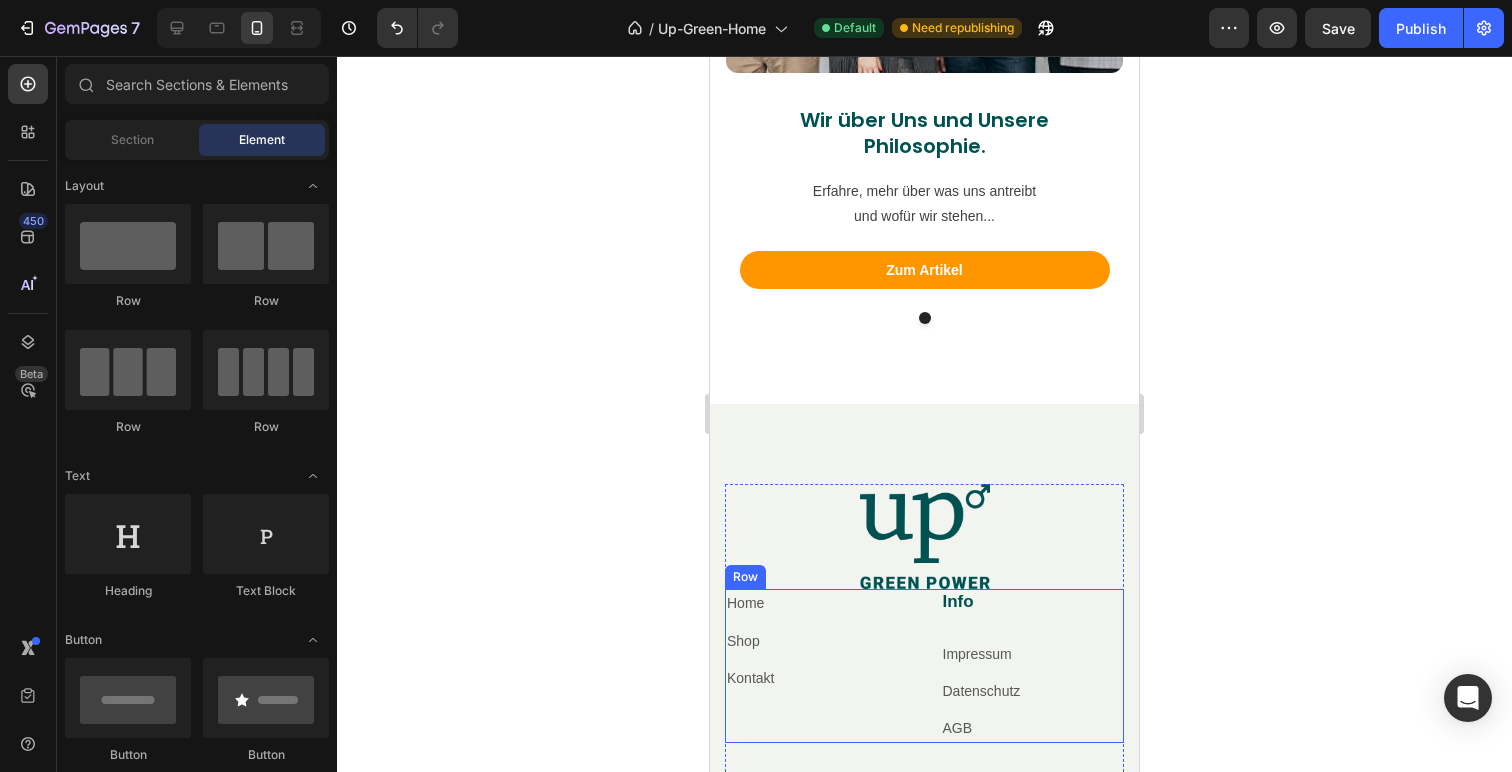 click on "Info" at bounding box center (1033, 602) 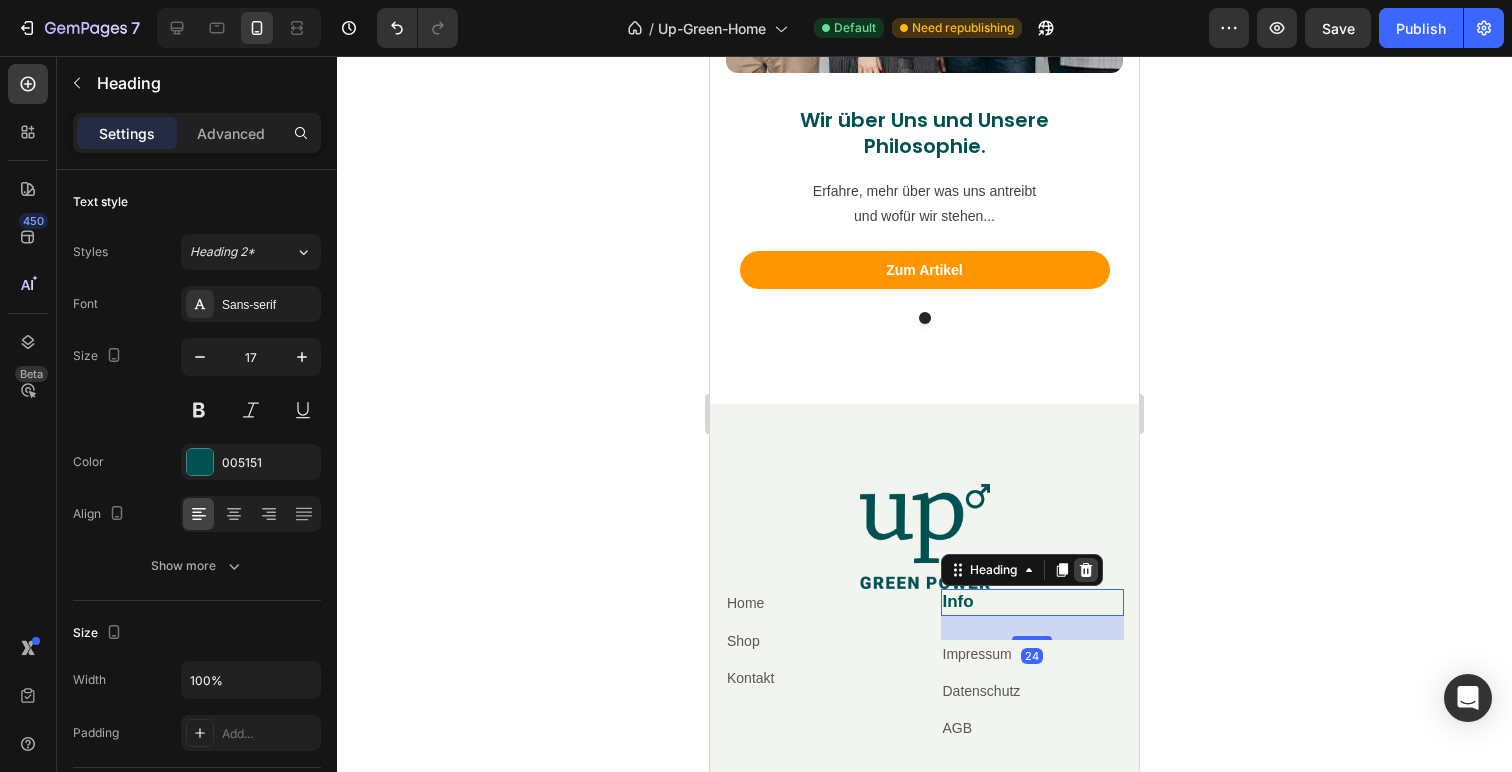 click 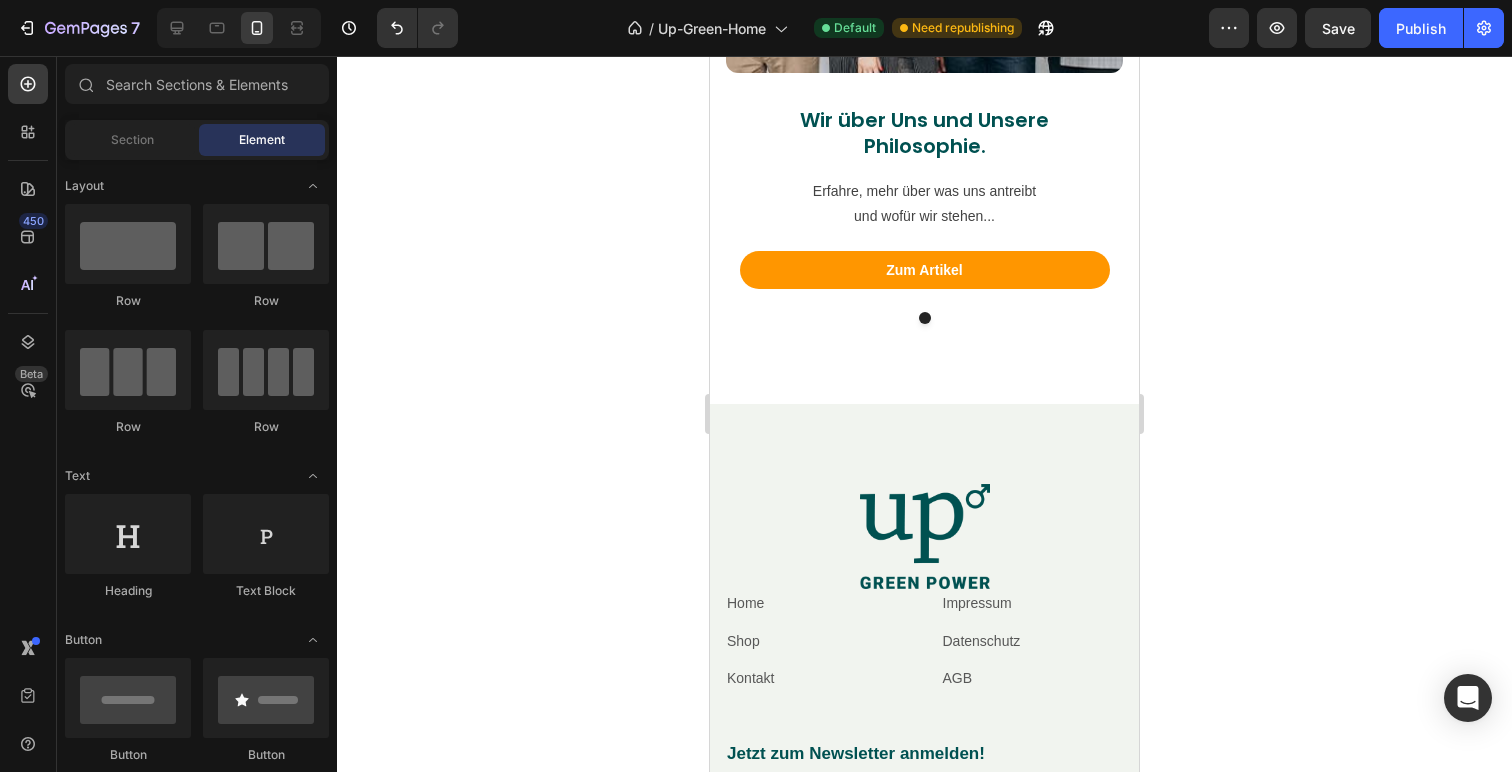 click 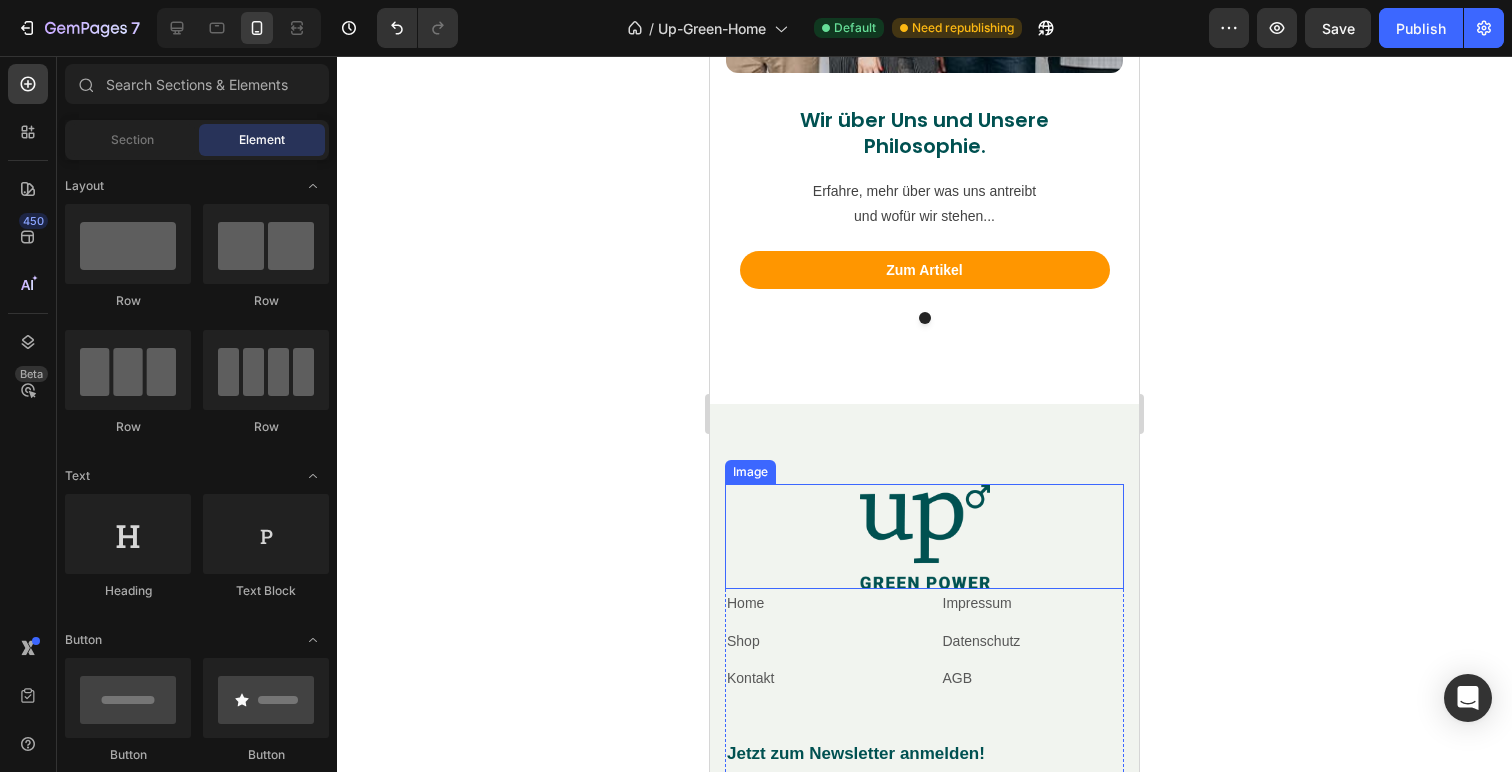 click at bounding box center (925, 536) 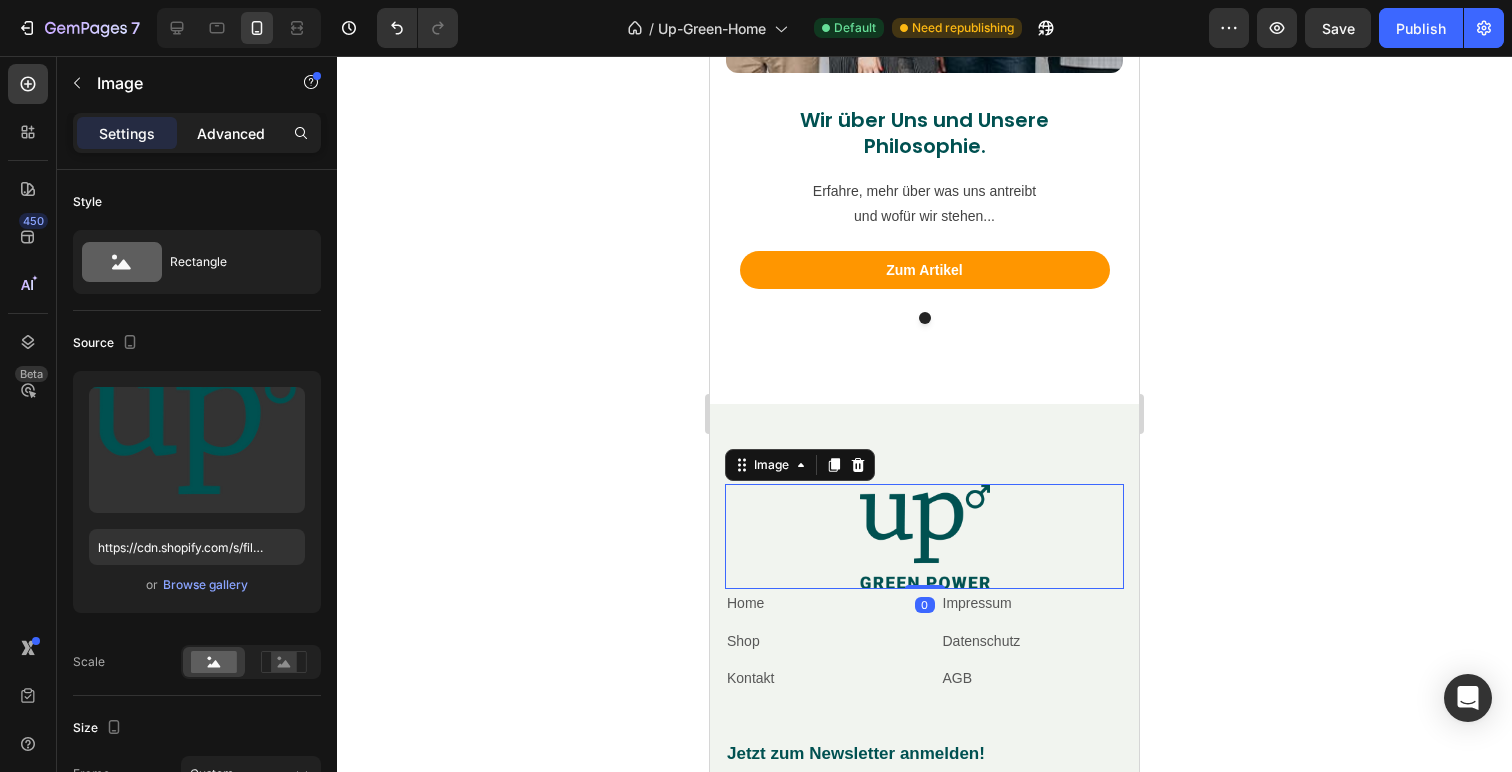 click on "Advanced" at bounding box center [231, 133] 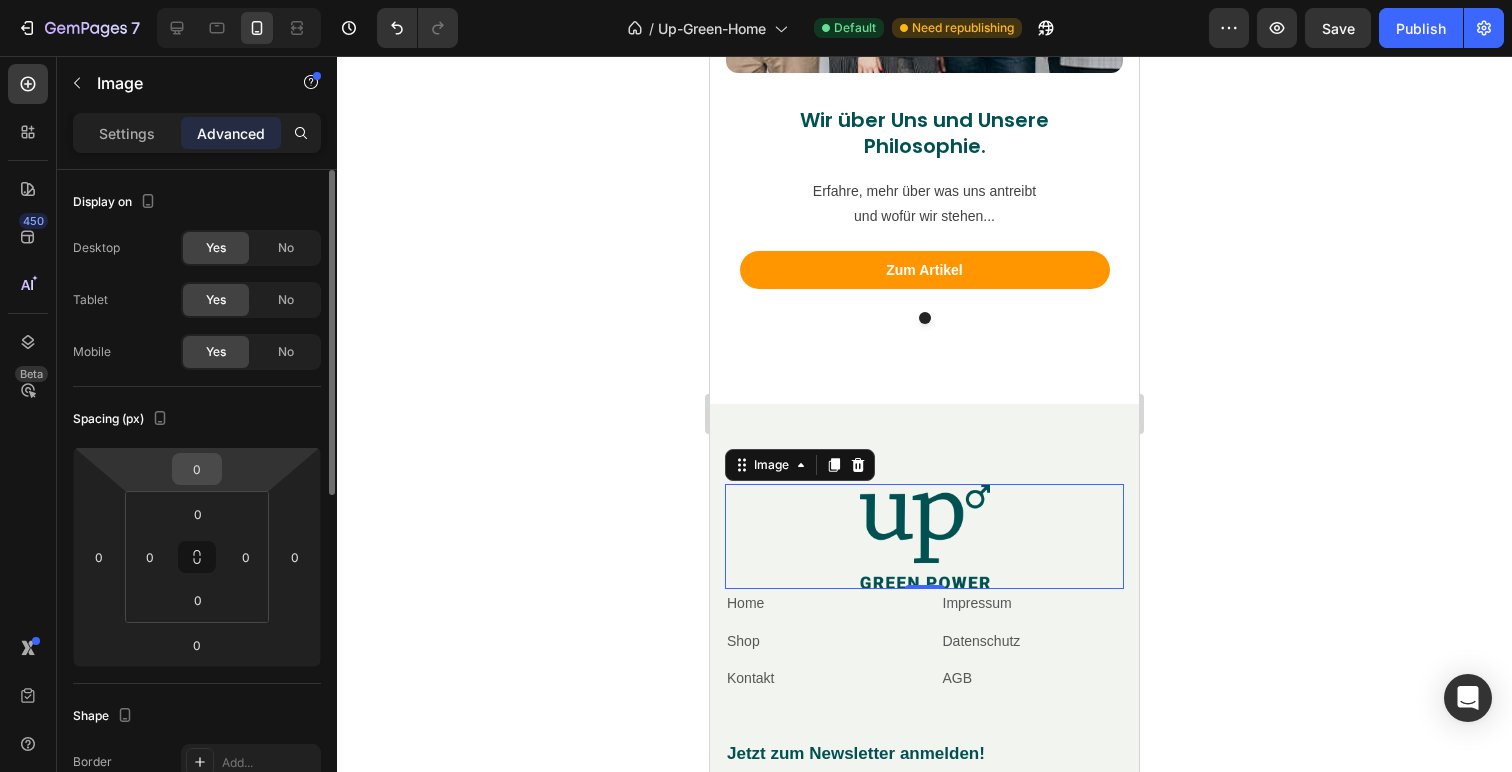 click on "0" at bounding box center (197, 469) 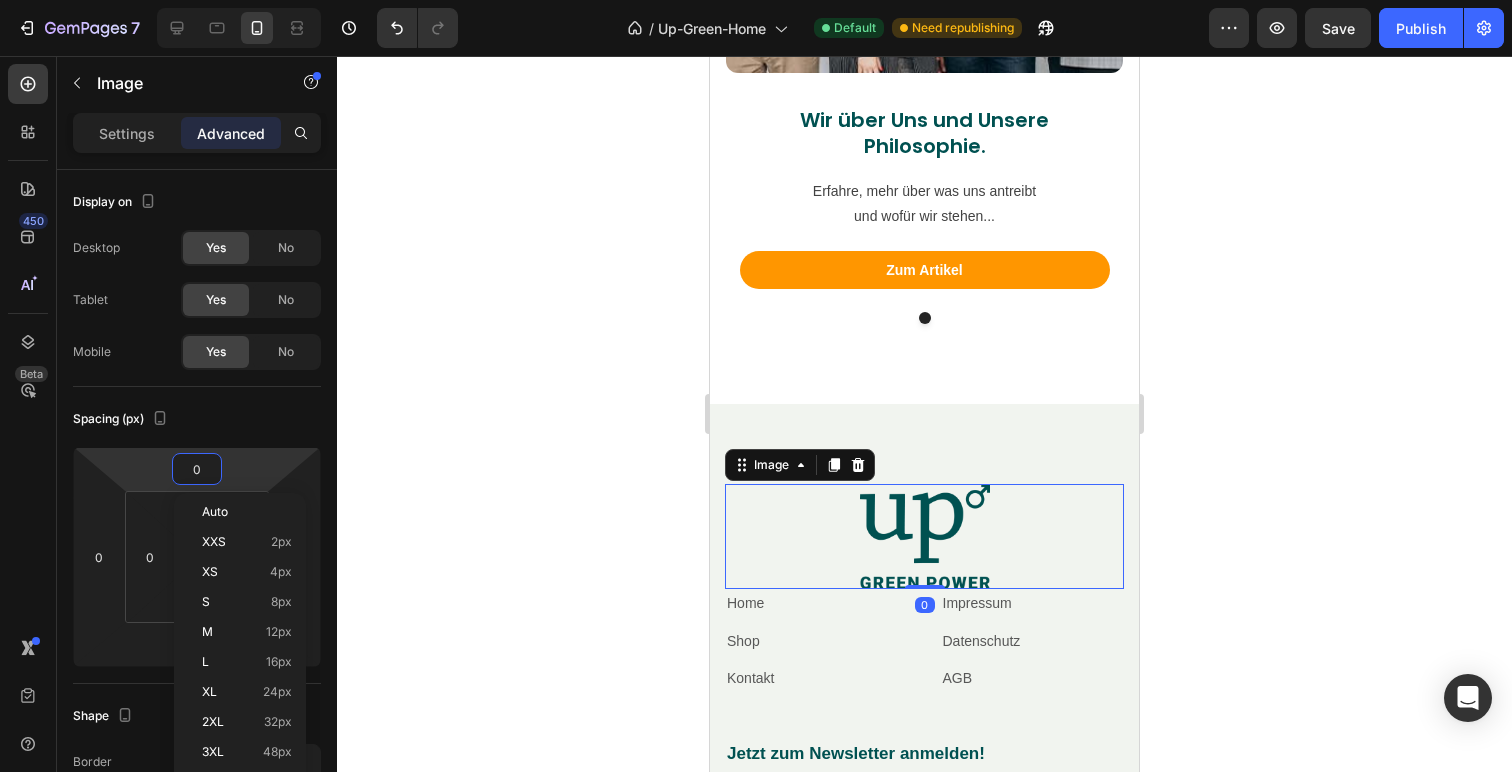 click on "7  Version history  /  Up-Green-Home Default Need republishing Preview  Save   Publish  450 Beta Sections(18) Elements(83) Section Element Hero Section Product Detail Brands Trusted Badges Guarantee Product Breakdown How to use Testimonials Compare Bundle FAQs Social Proof Brand Story Product List Collection Blog List Contact Sticky Add to Cart Custom Footer Browse Library 450 Layout
Row
Row
Row
Row Text
Heading
Text Block Button
Button
Button Media
Image
Image
Video" at bounding box center [756, 0] 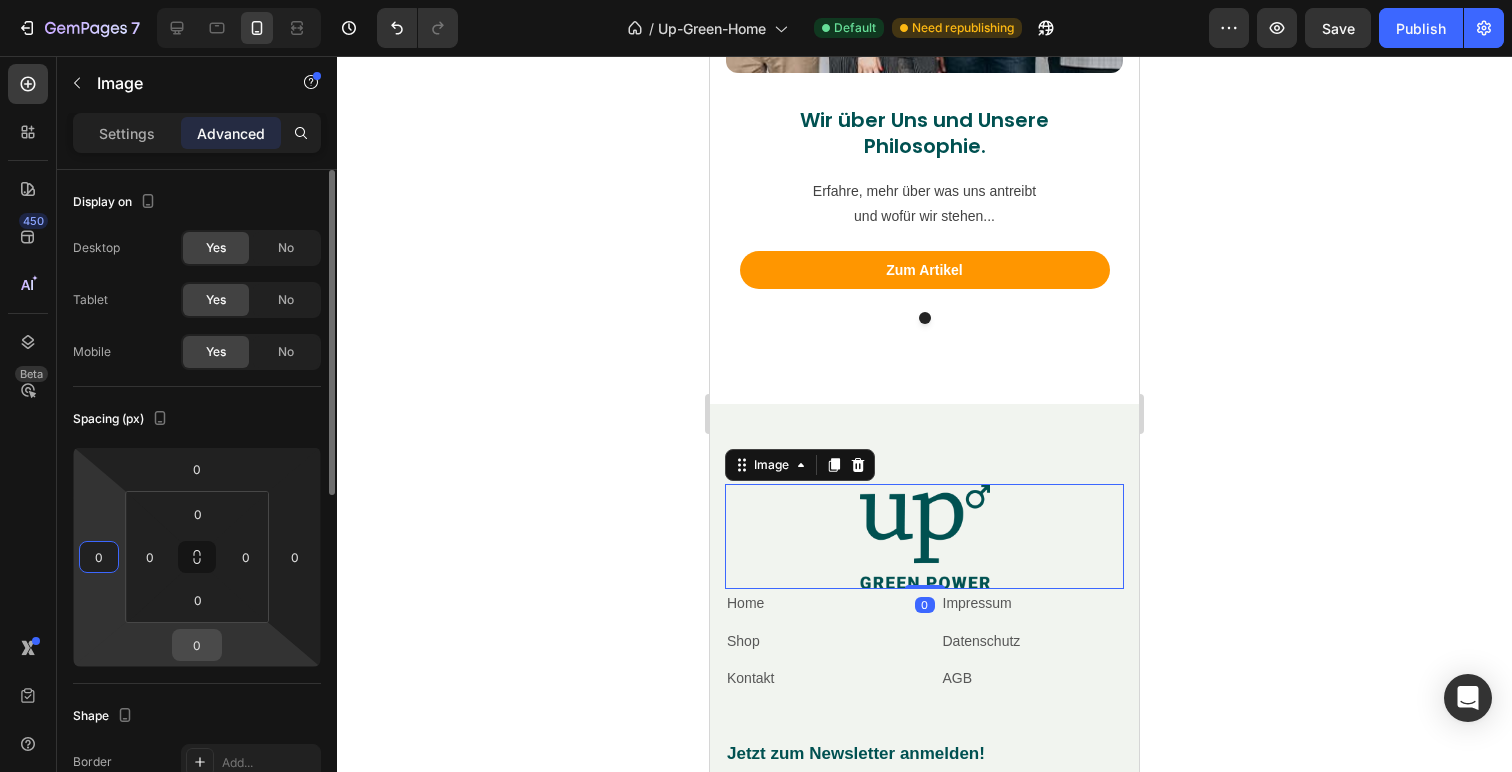 click on "0" at bounding box center (197, 645) 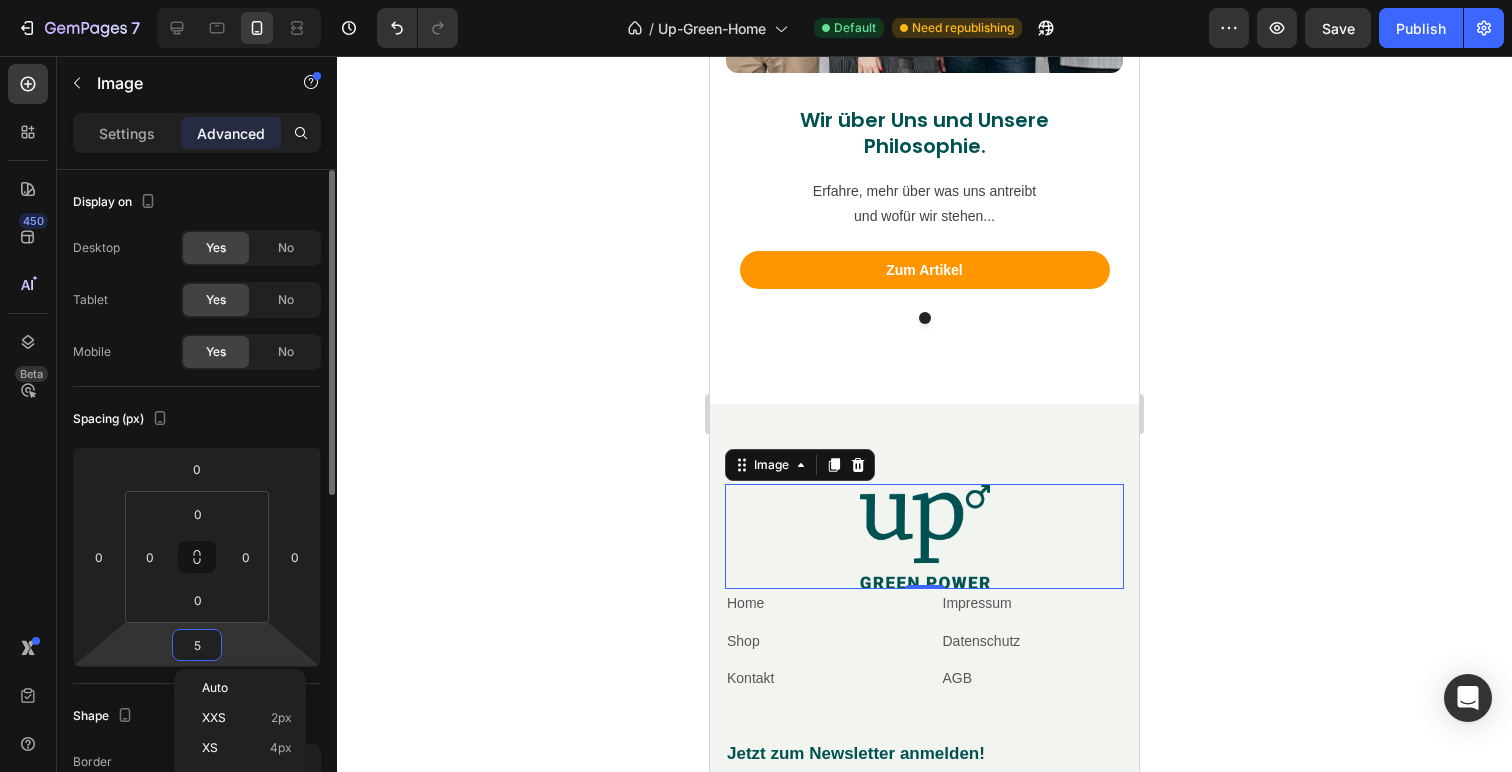 type on "50" 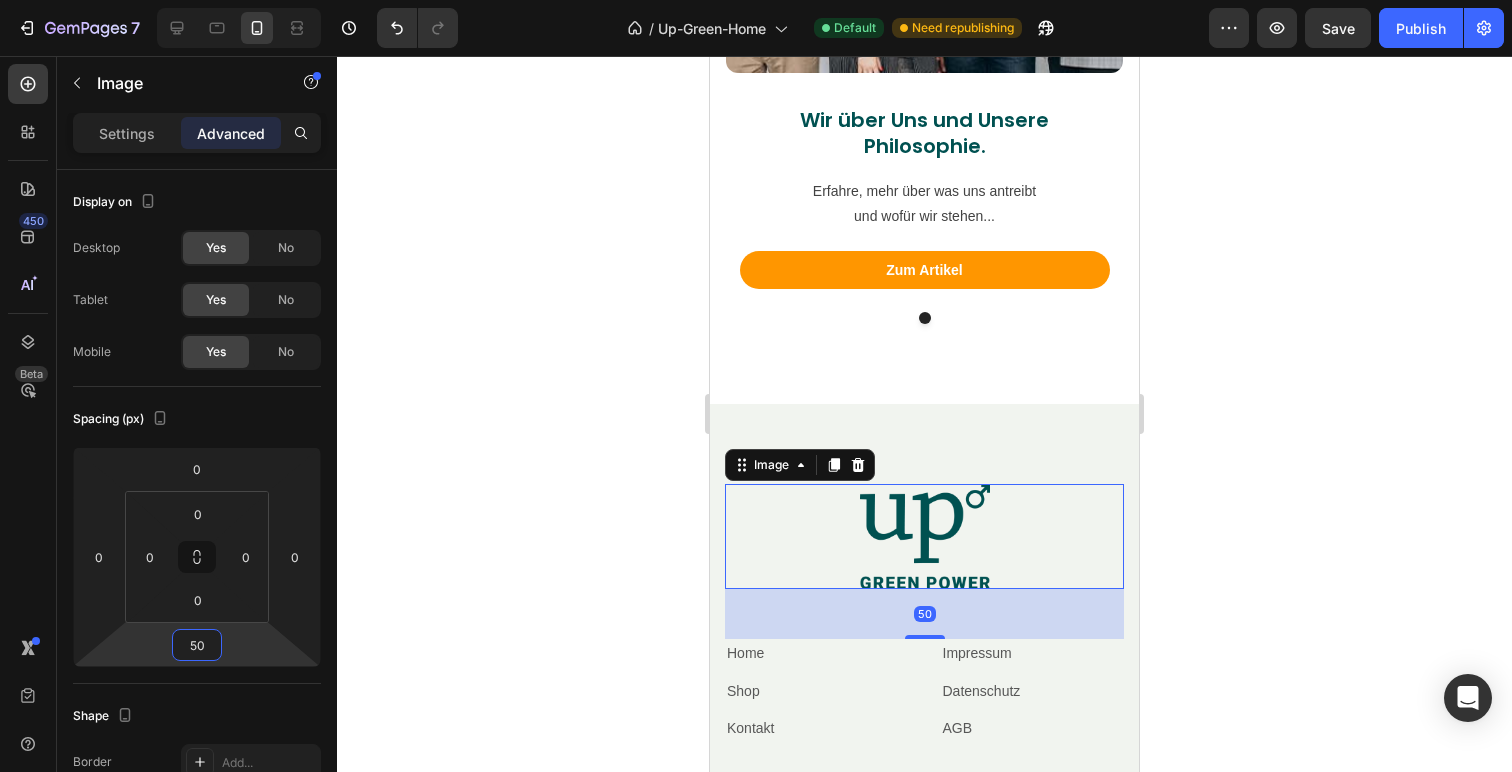 click 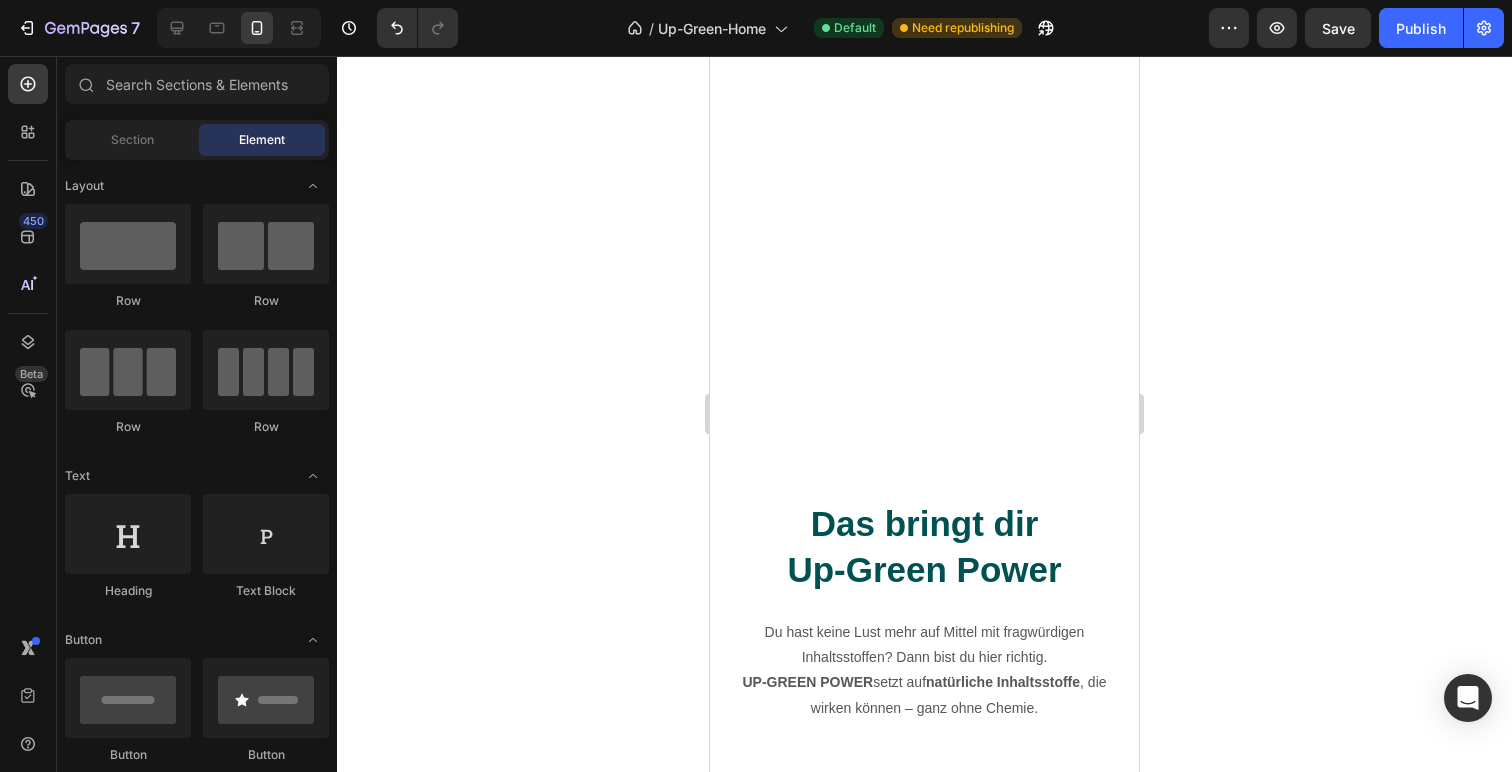 scroll, scrollTop: 0, scrollLeft: 0, axis: both 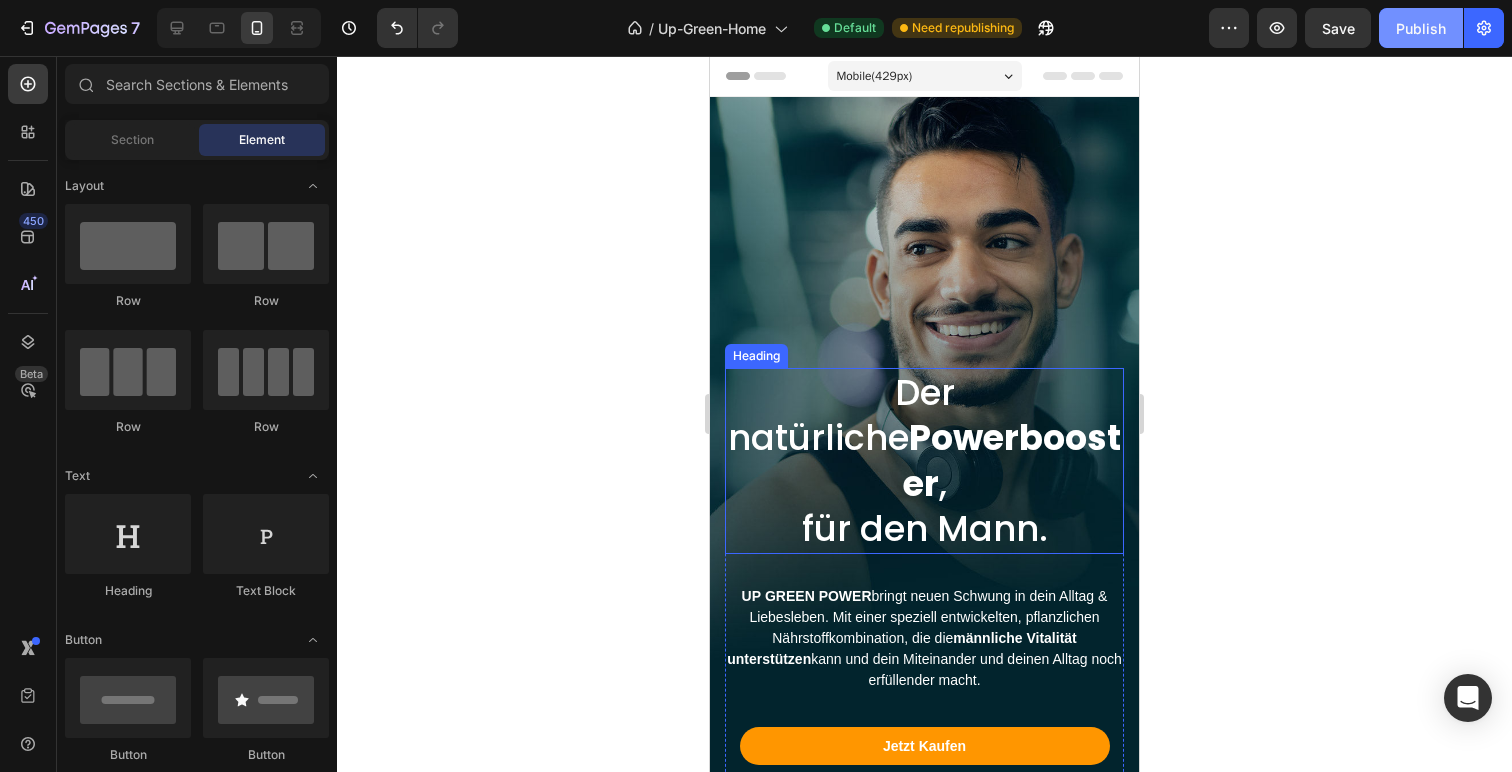 click on "Publish" at bounding box center (1421, 28) 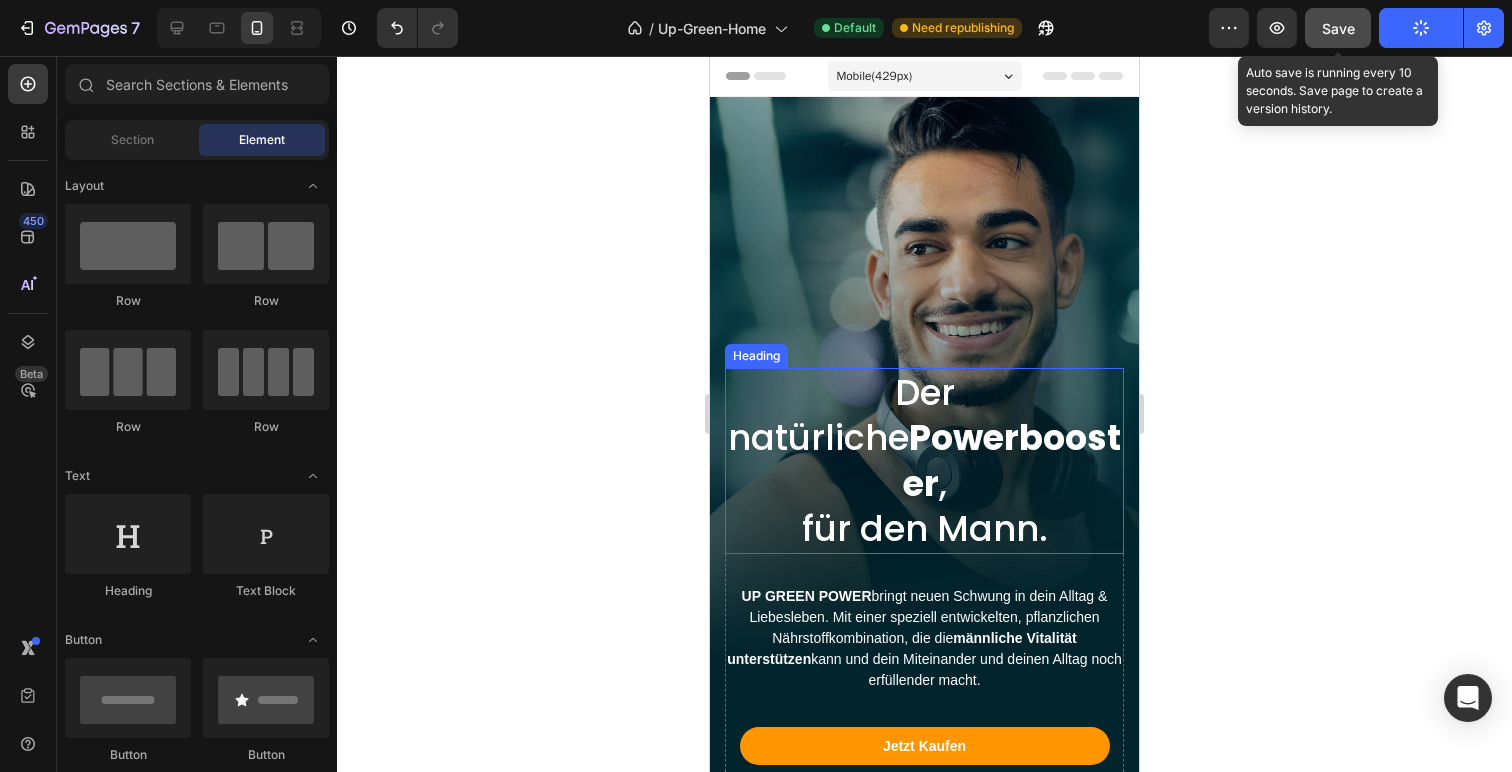 click on "Save" at bounding box center (1338, 28) 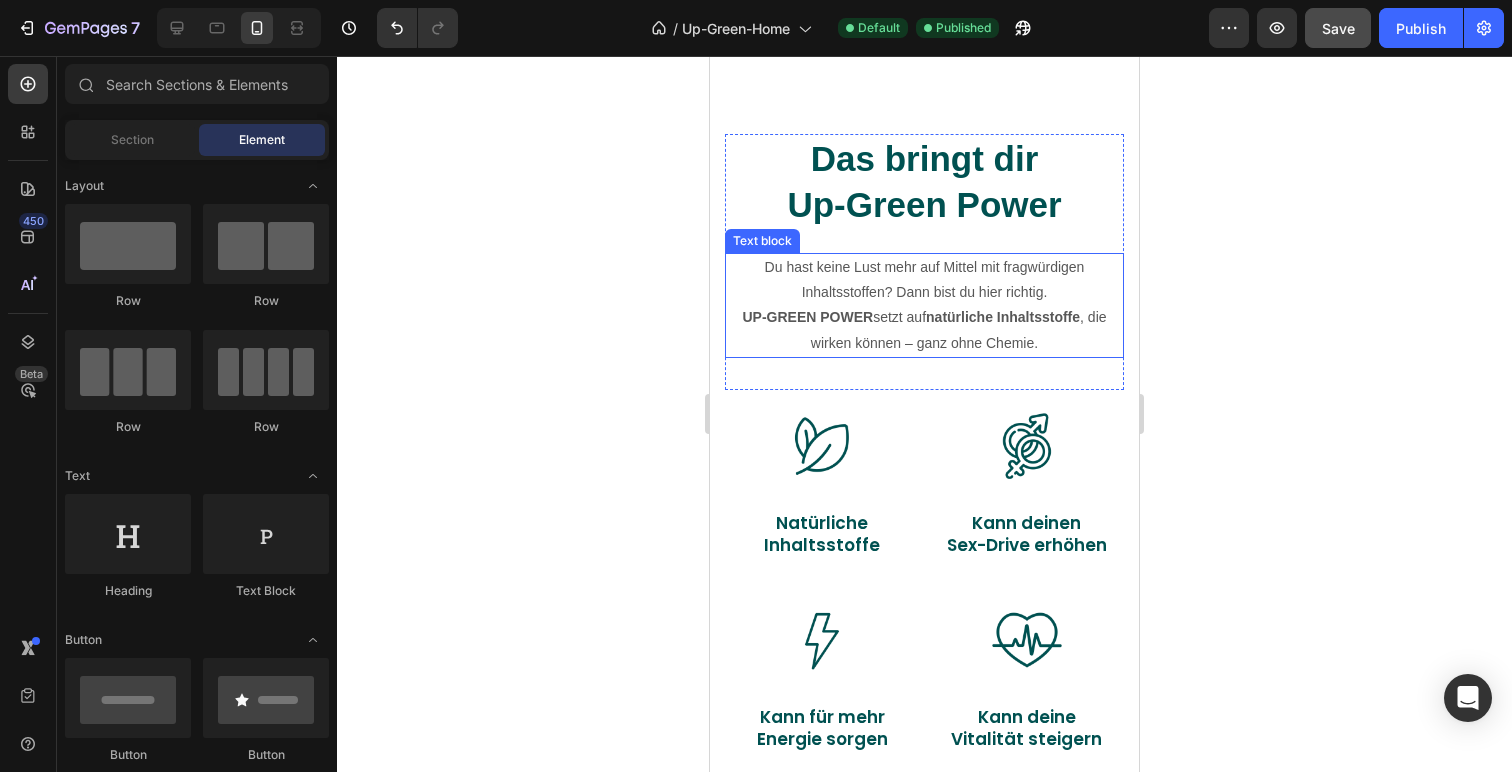 scroll, scrollTop: 766, scrollLeft: 0, axis: vertical 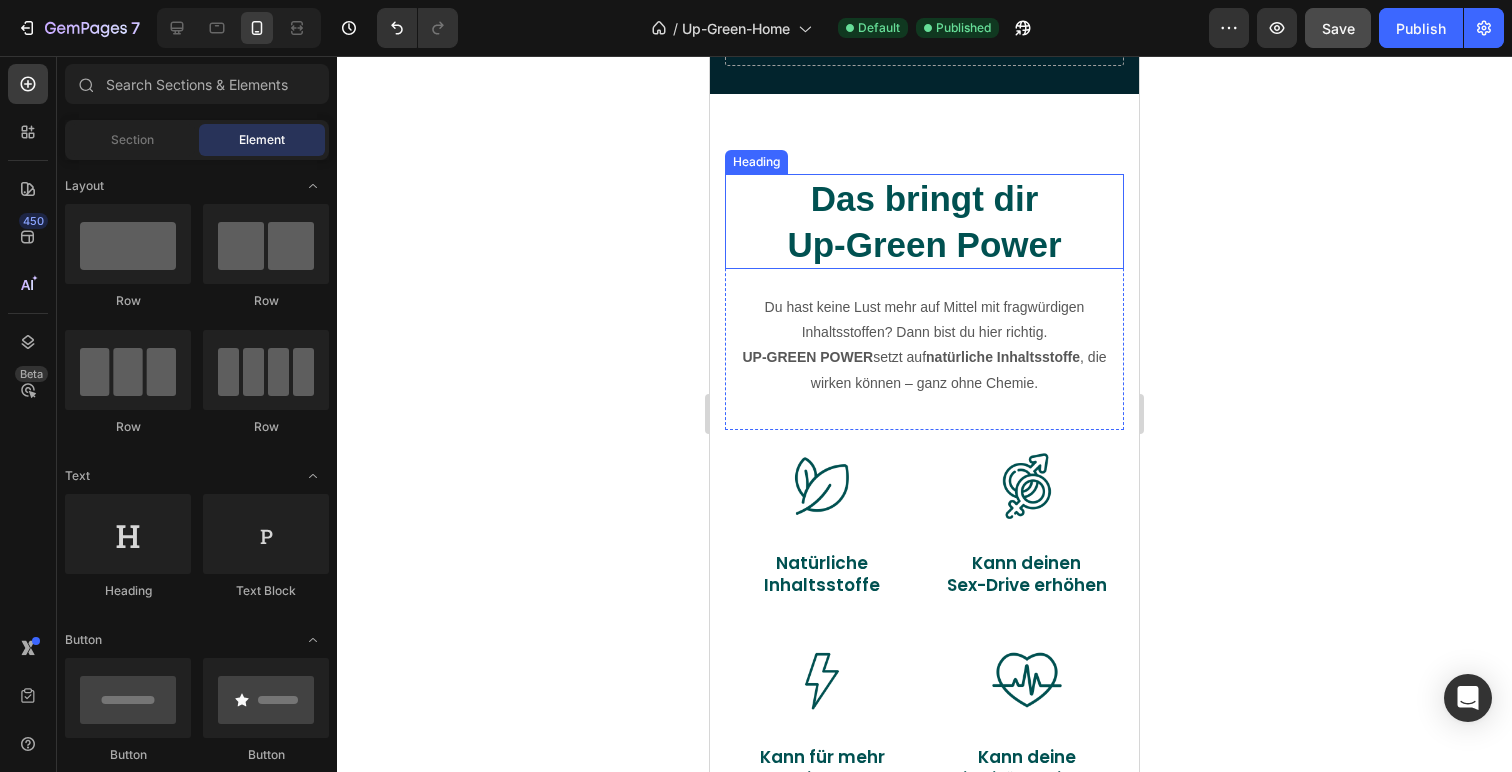 click on "Das bringt dir  Up-Green Power" at bounding box center (924, 221) 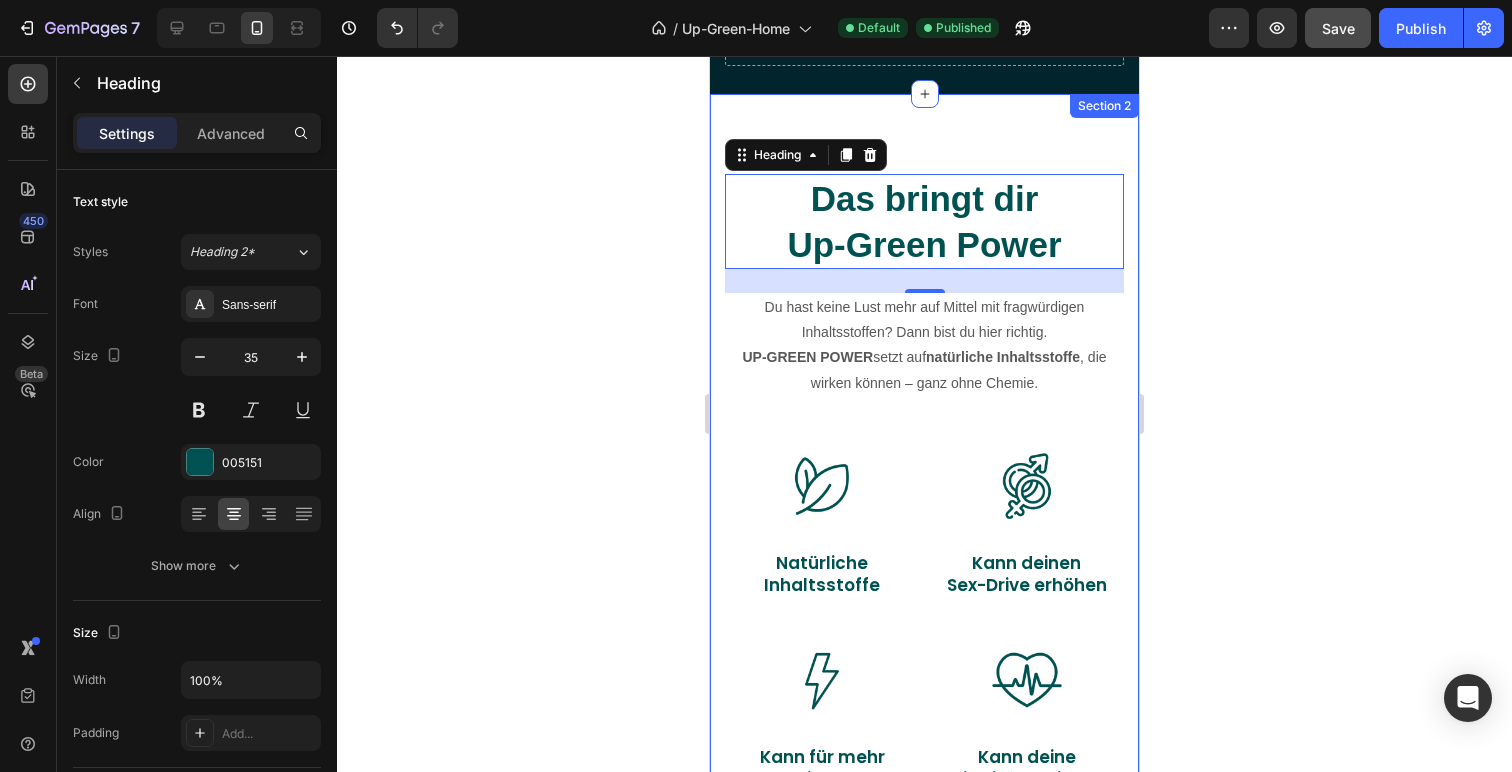 click on "Das bringt dir  Up-Green Power Heading   24 Du hast keine Lust mehr auf Mittel mit fragwürdigen Inhaltsstoffen? Dann bist du hier richtig.  UP-GREEN POWER  setzt auf  natürliche Inhaltsstoffe , die wirken können – ganz ohne Chemie. Text block Row Image Natürliche Inhaltsstoffe Text Block Image Kann deinen  Sex-Drive erhöhen Text Block Image Kann für mehr Energie sorgen Text Block Image Kann deine  Vitalität steigern Text Block Row Image Natürliche Inhaltsstoffe Text Block Image Kann deinen  Sex-Drive erhöhen Text Block Image Kann für mehr Energie sorgen Text Block Image Kann deine  Vitalität steigern Text Block Row Section 2" at bounding box center [924, 504] 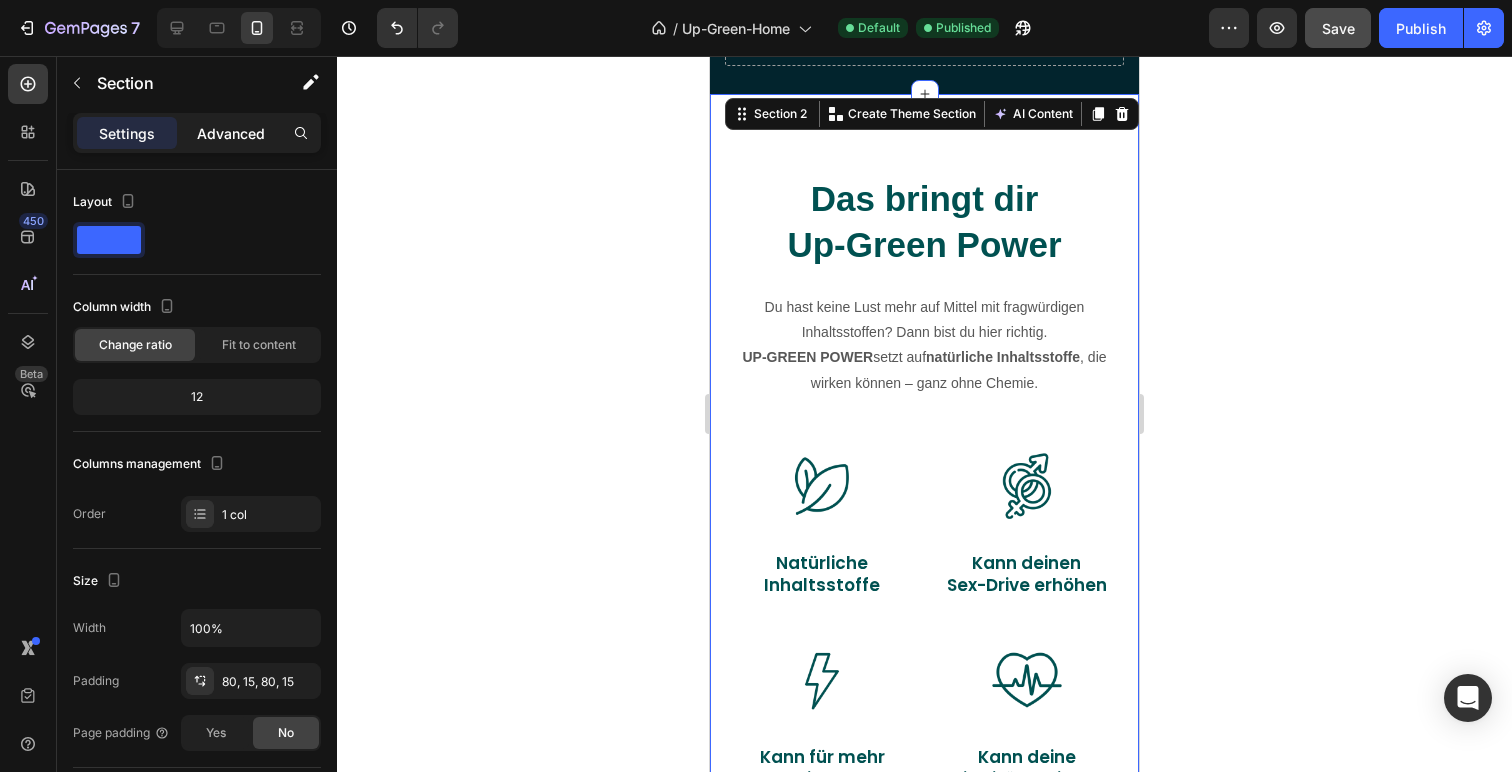 click on "Advanced" at bounding box center [231, 133] 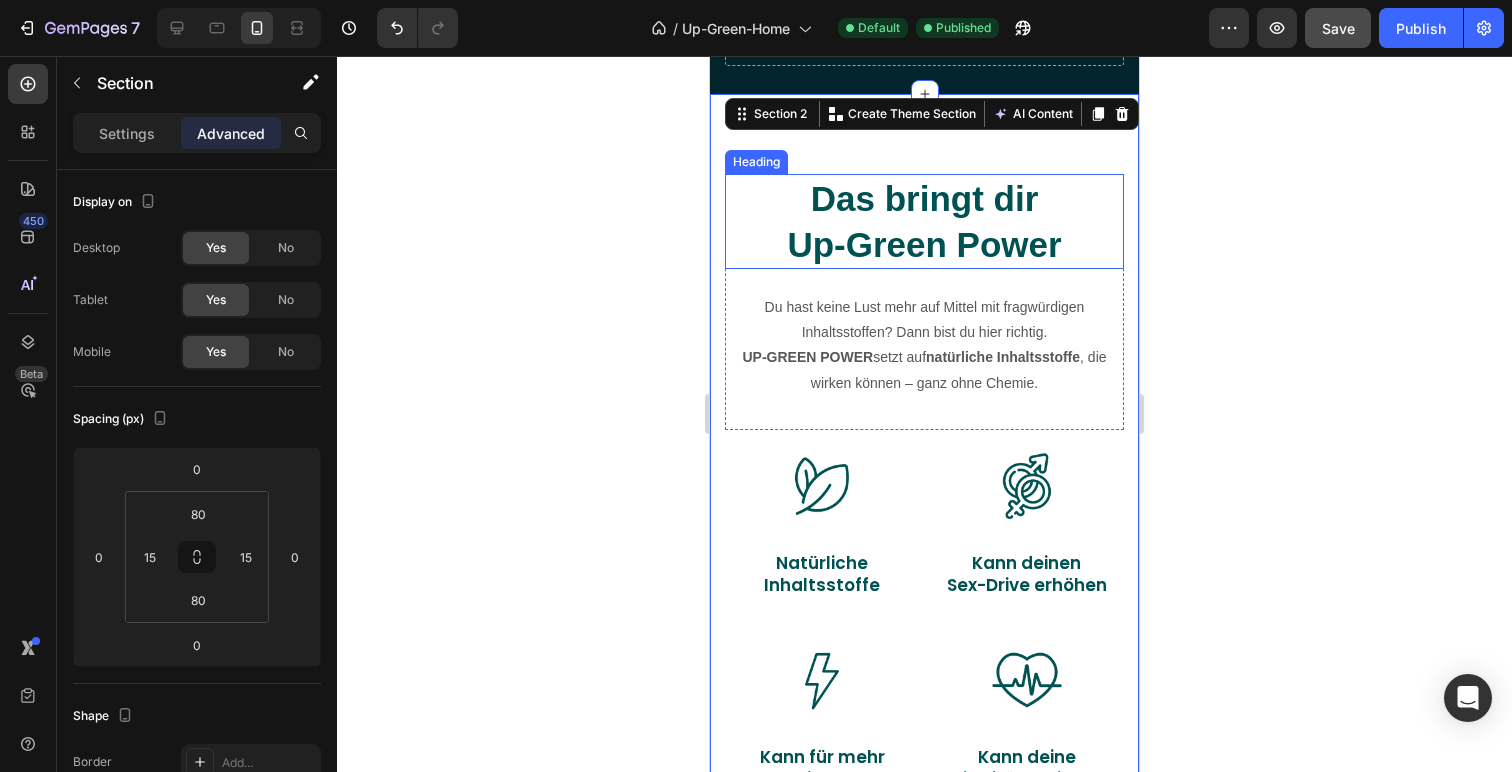 click on "Das bringt dir  Up-Green Power" at bounding box center (924, 221) 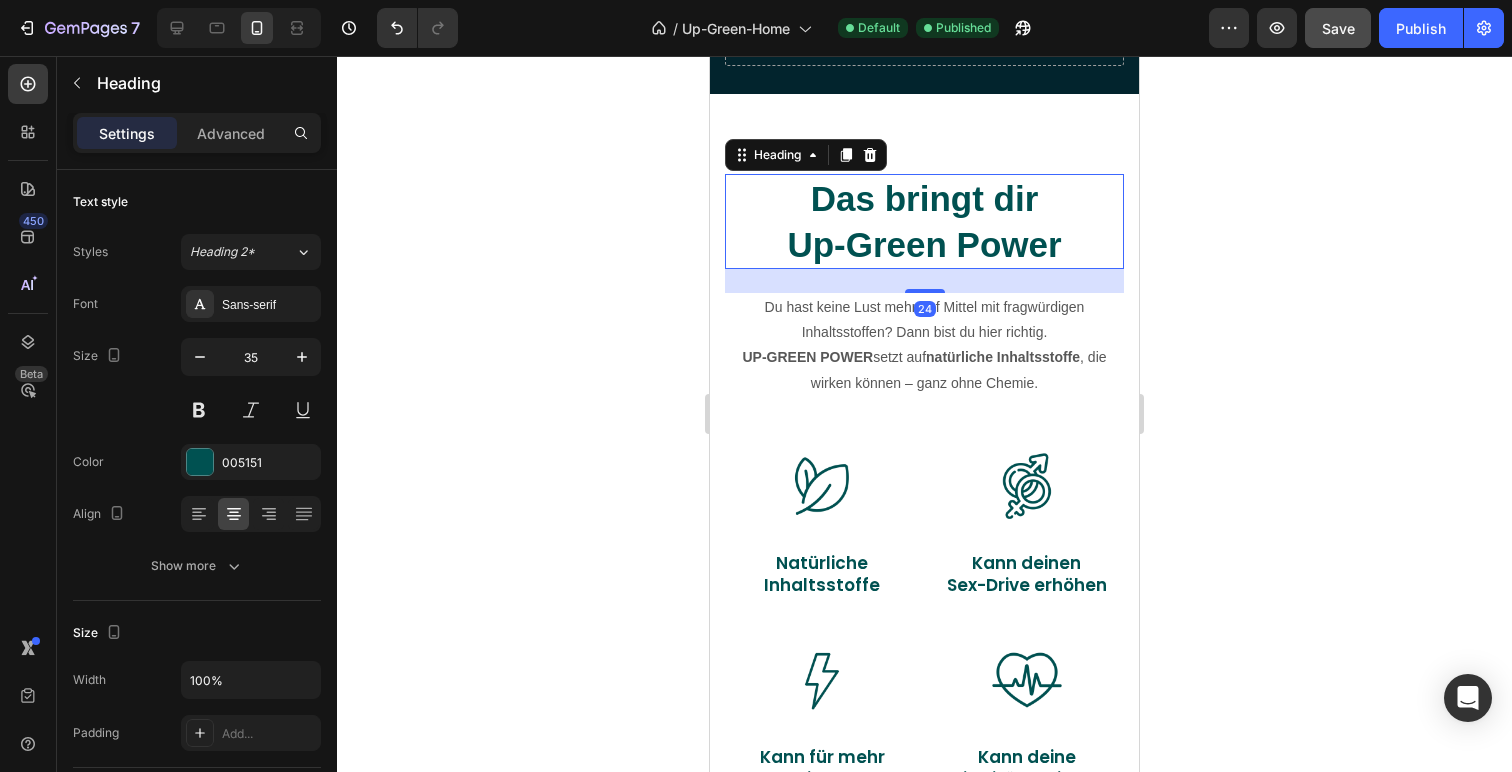 click 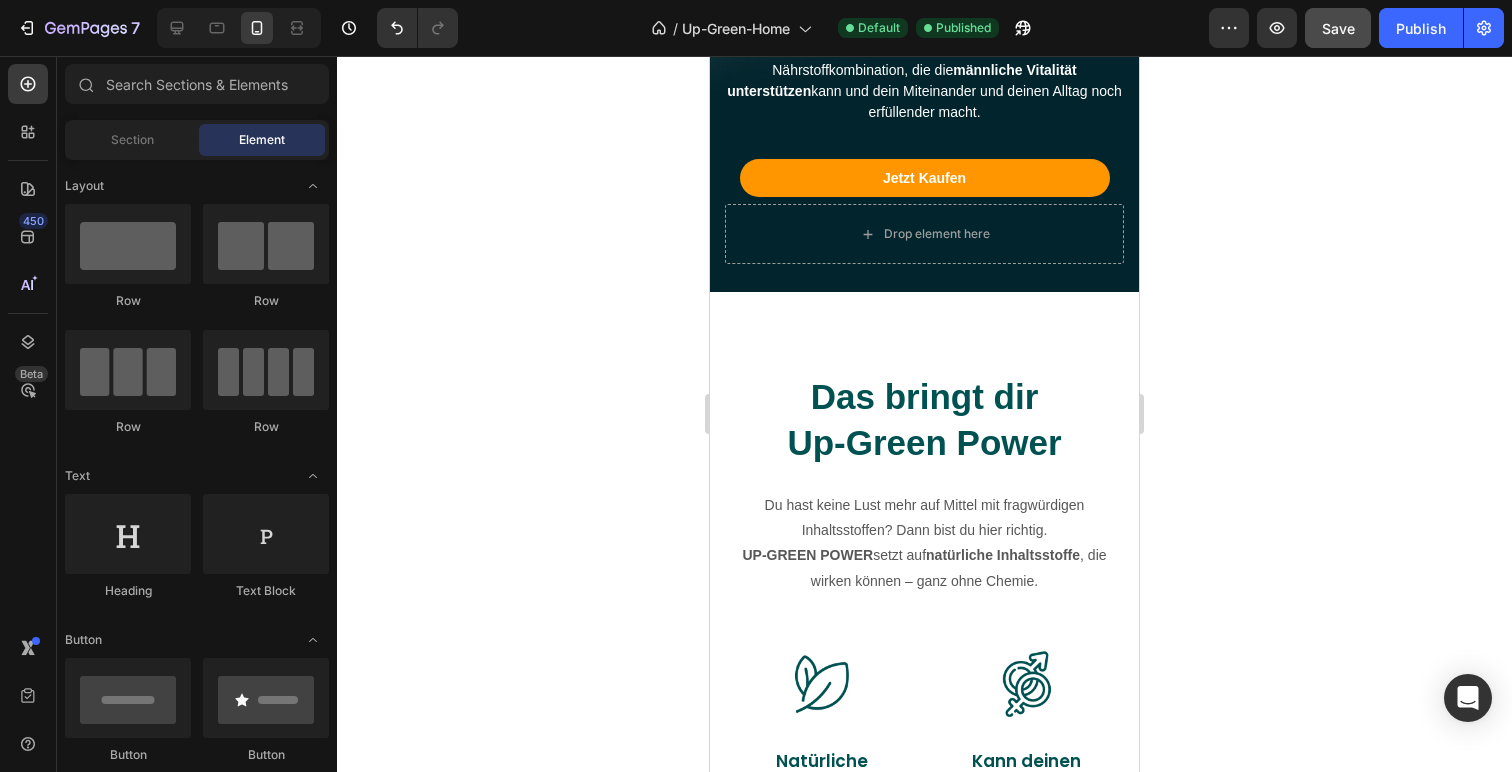 scroll, scrollTop: 713, scrollLeft: 0, axis: vertical 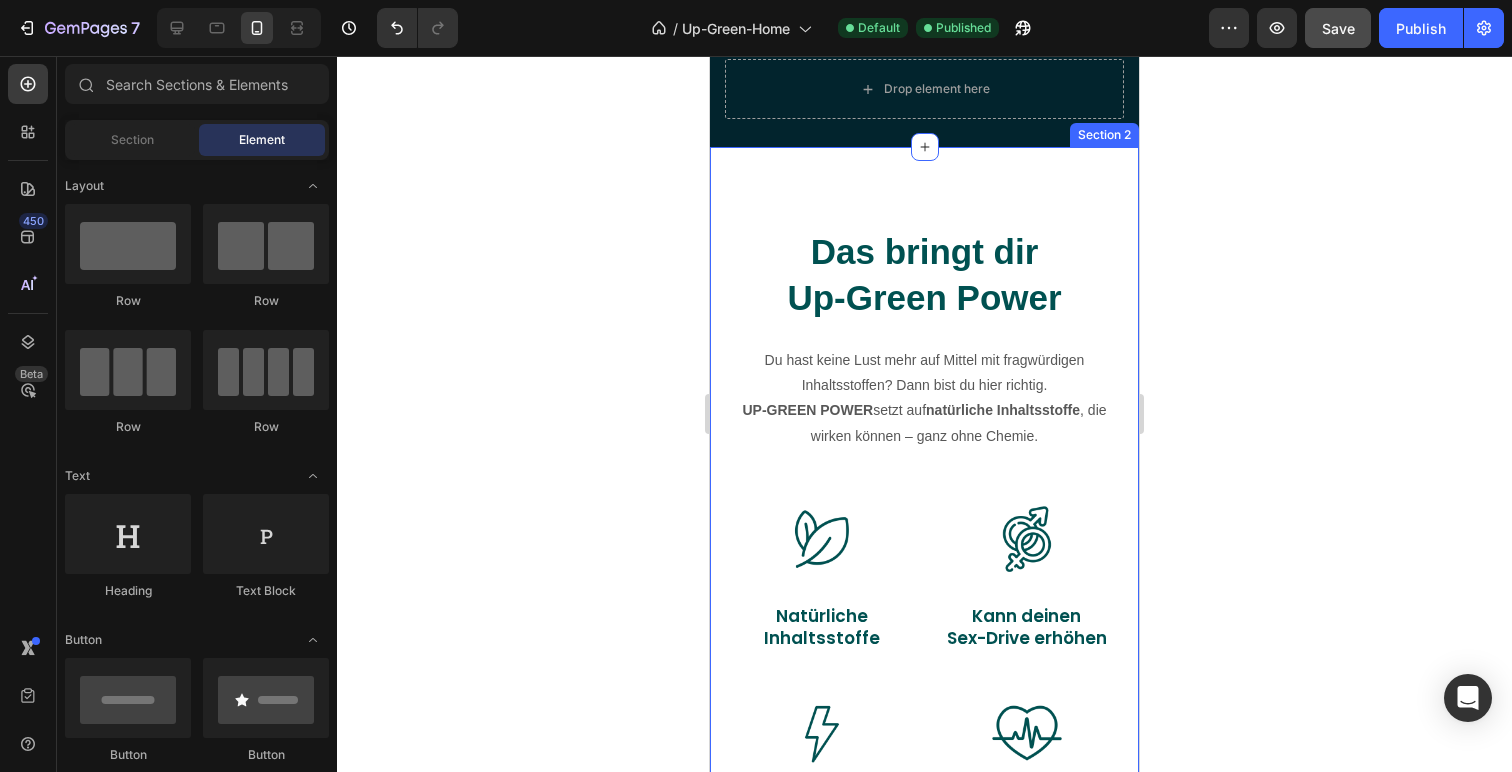 click on "Das bringt dir  Up-Green Power" at bounding box center [924, 274] 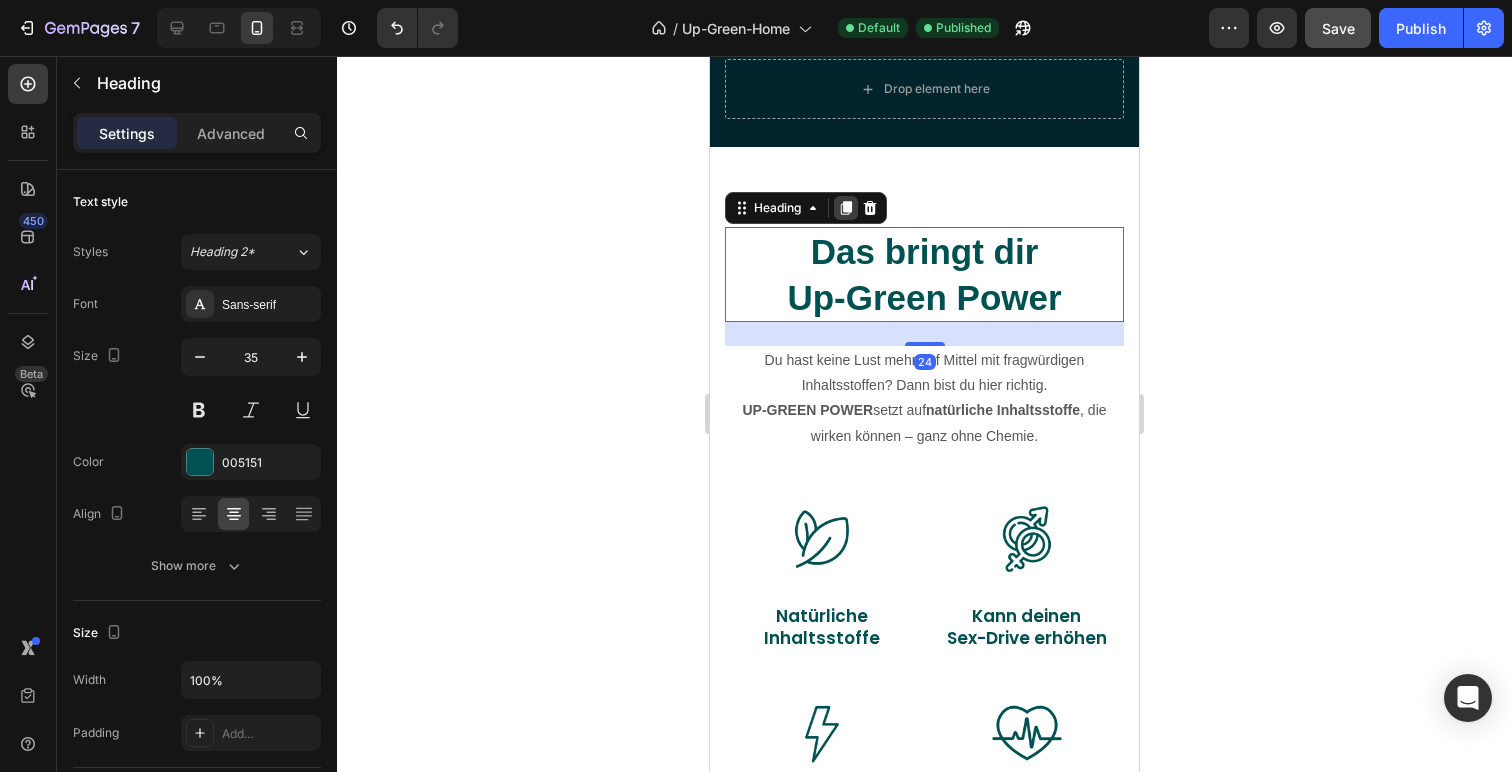 click 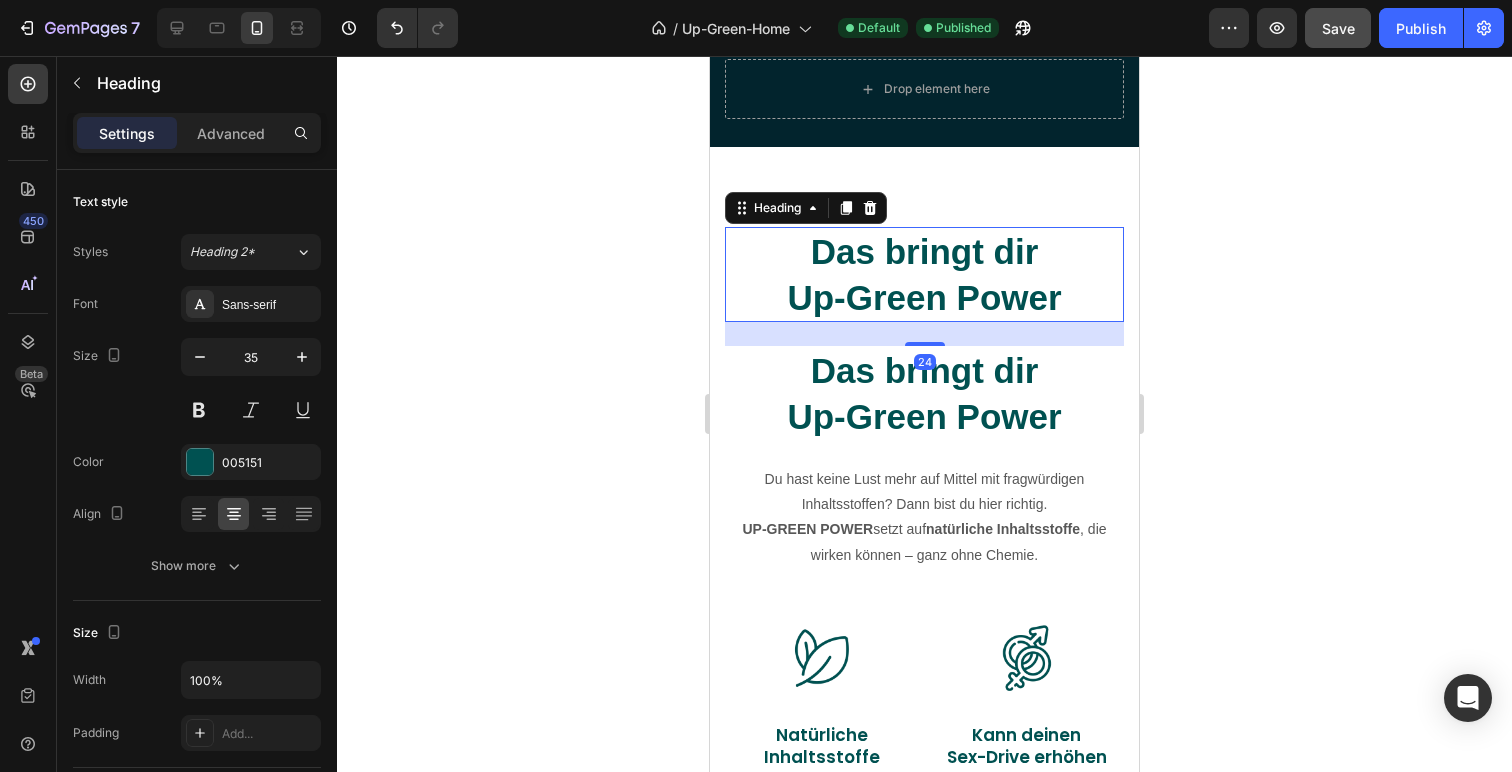 click on "Das bringt dir  Up-Green Power" at bounding box center (924, 274) 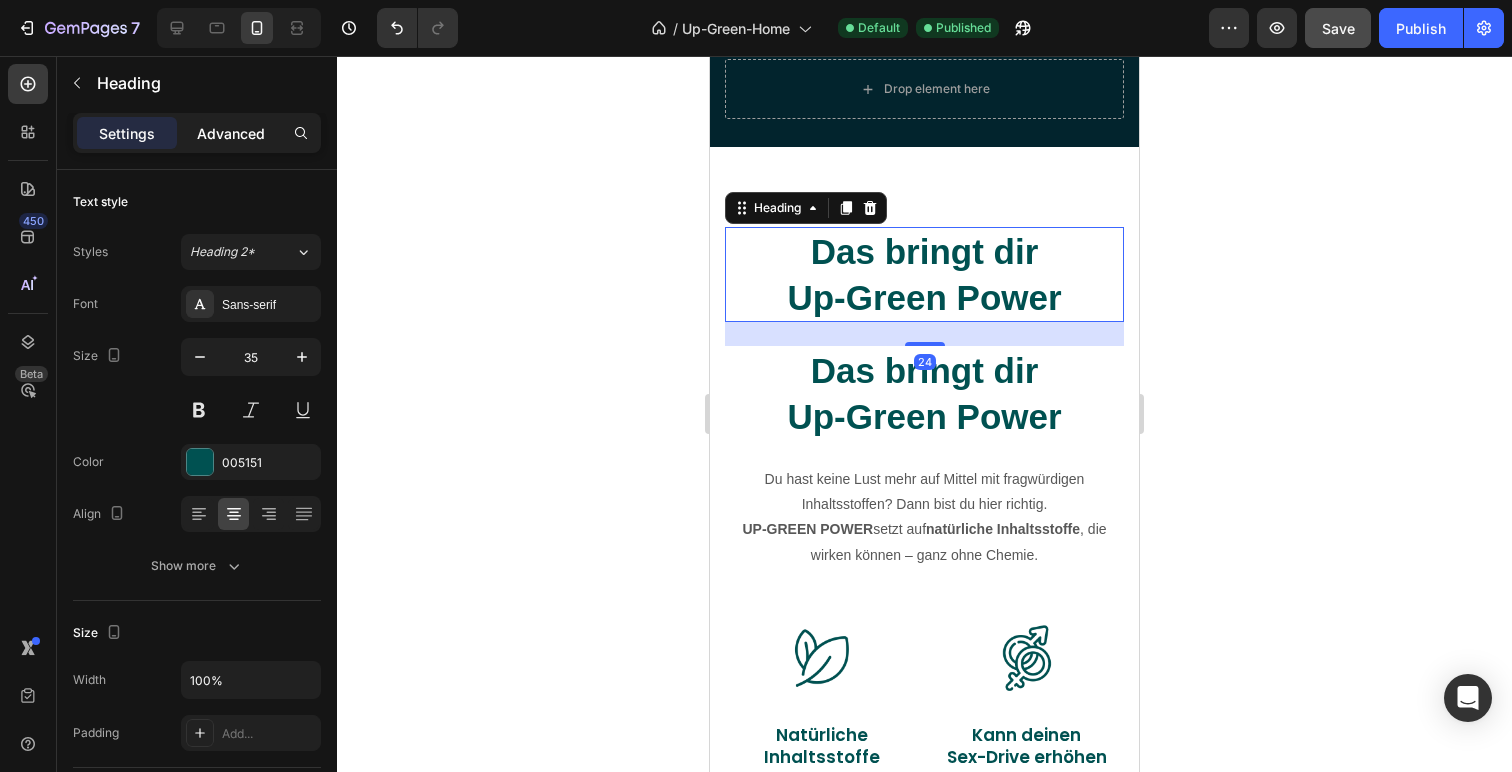 click on "Advanced" at bounding box center [231, 133] 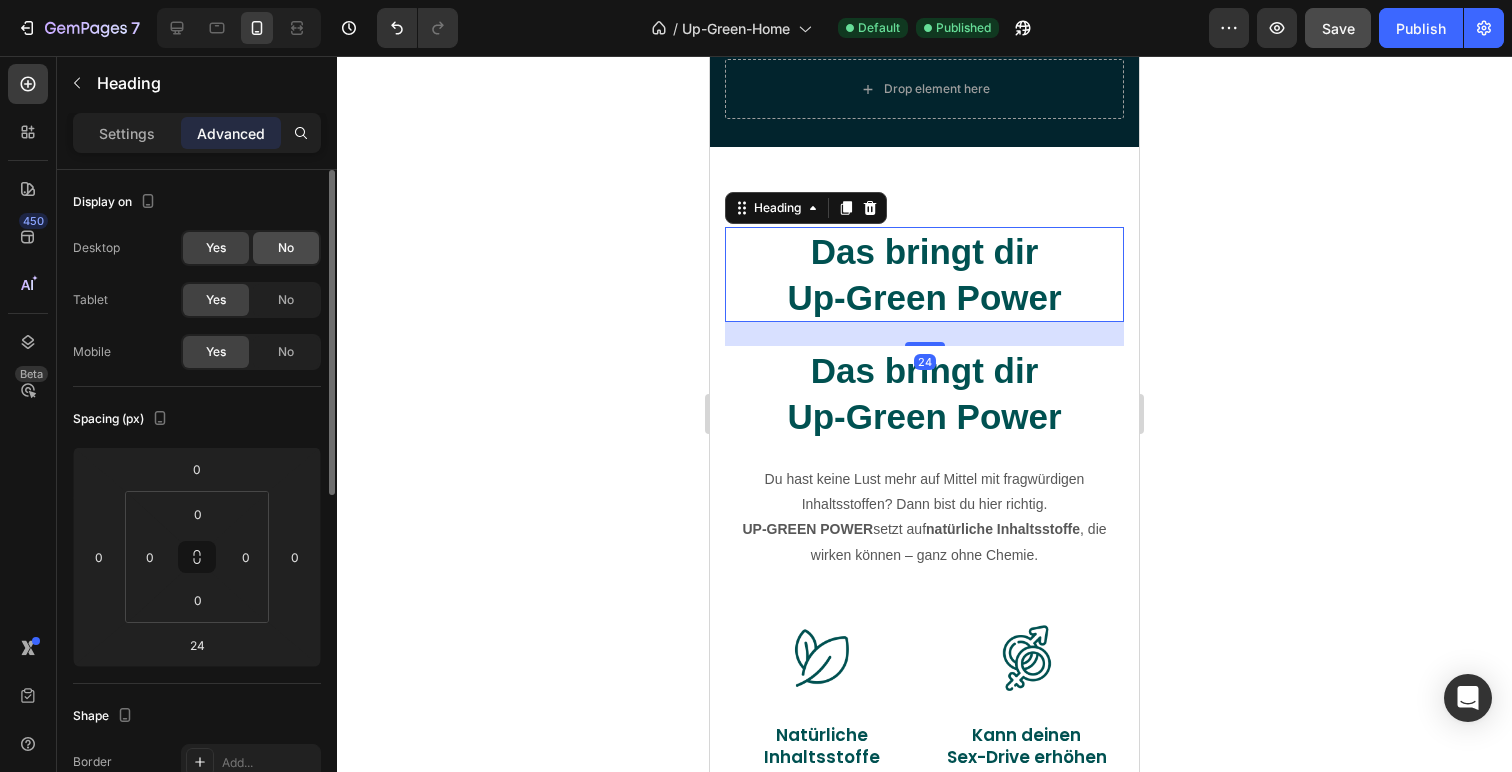 click on "No" 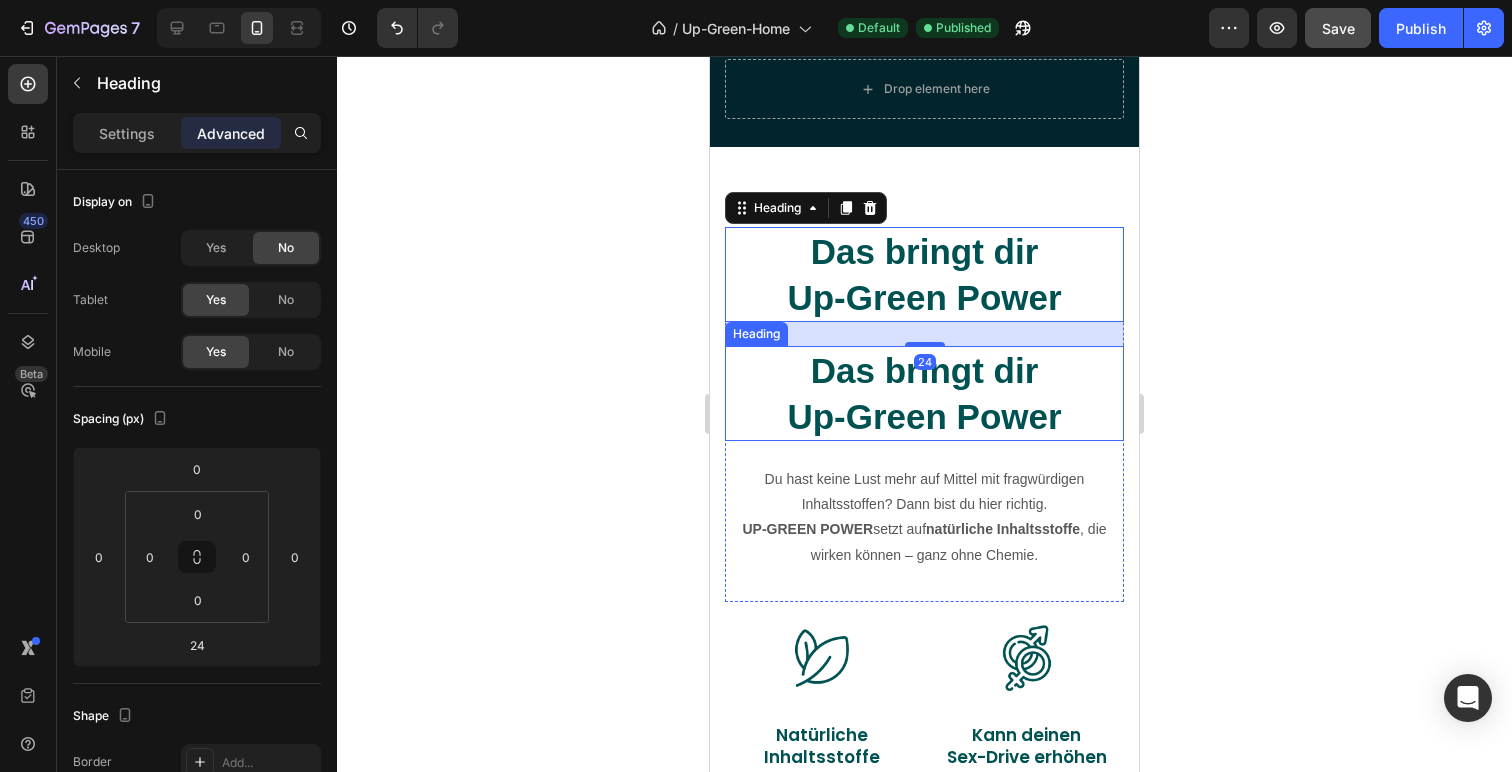 click on "Das bringt dir  Up-Green Power" at bounding box center (924, 393) 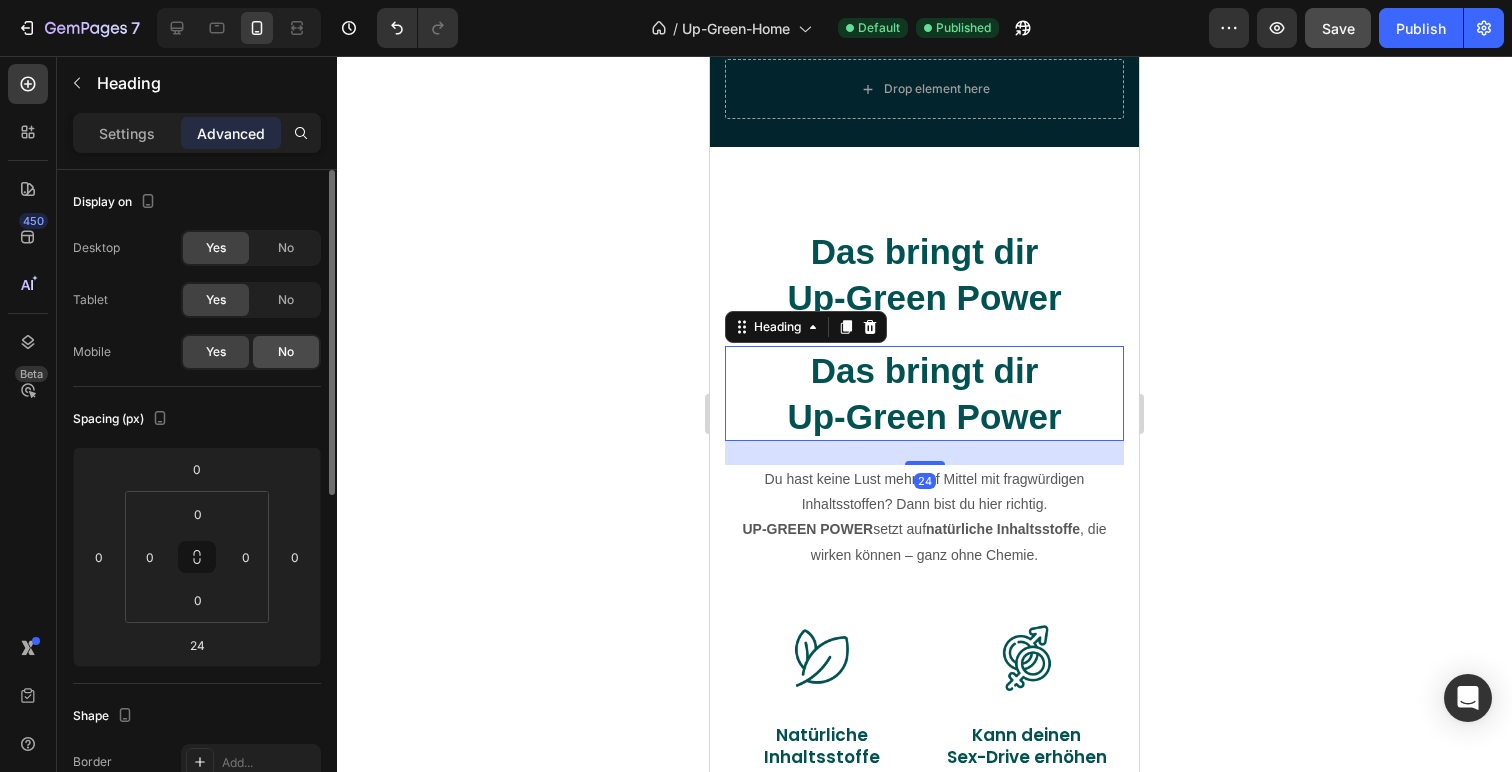 click on "No" 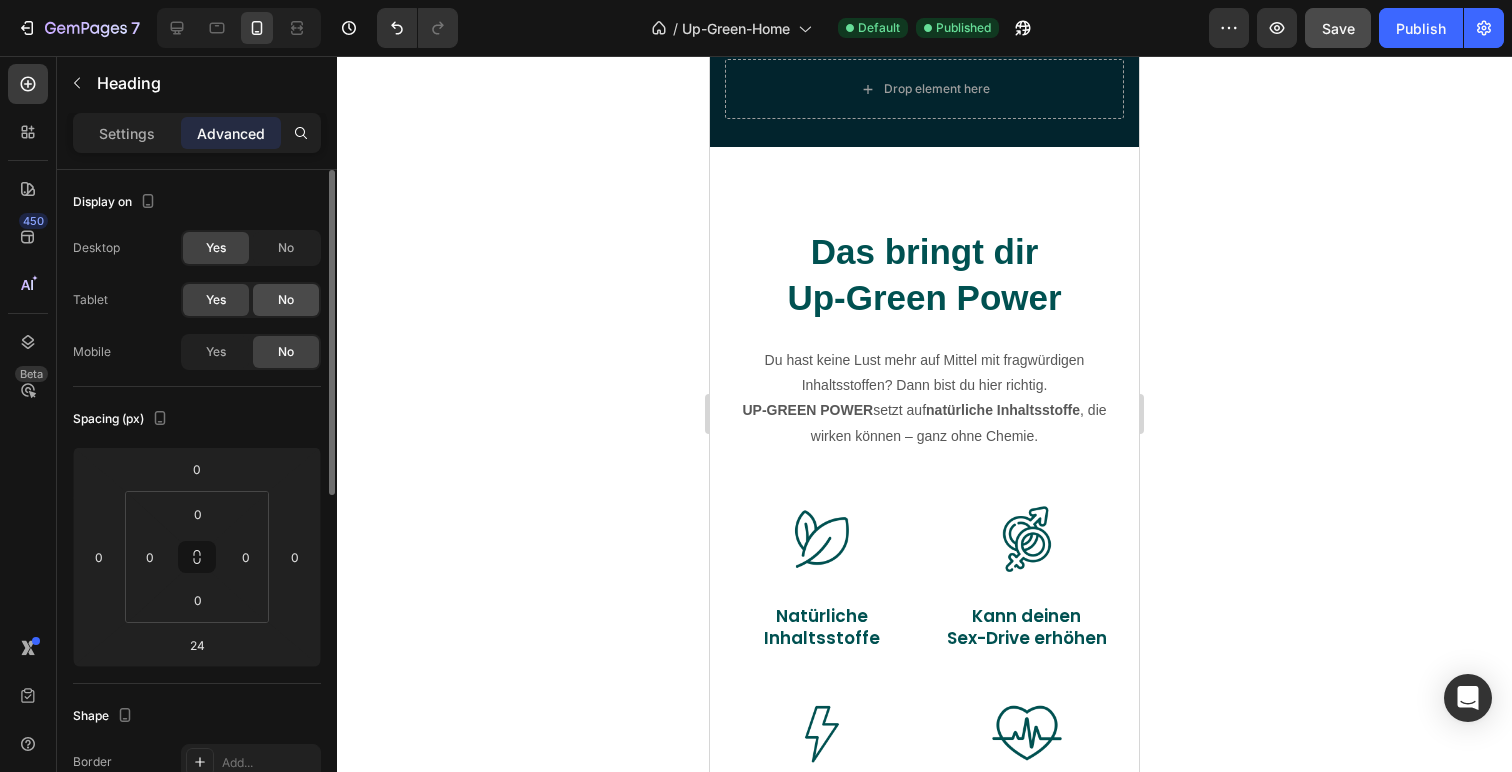 click on "No" 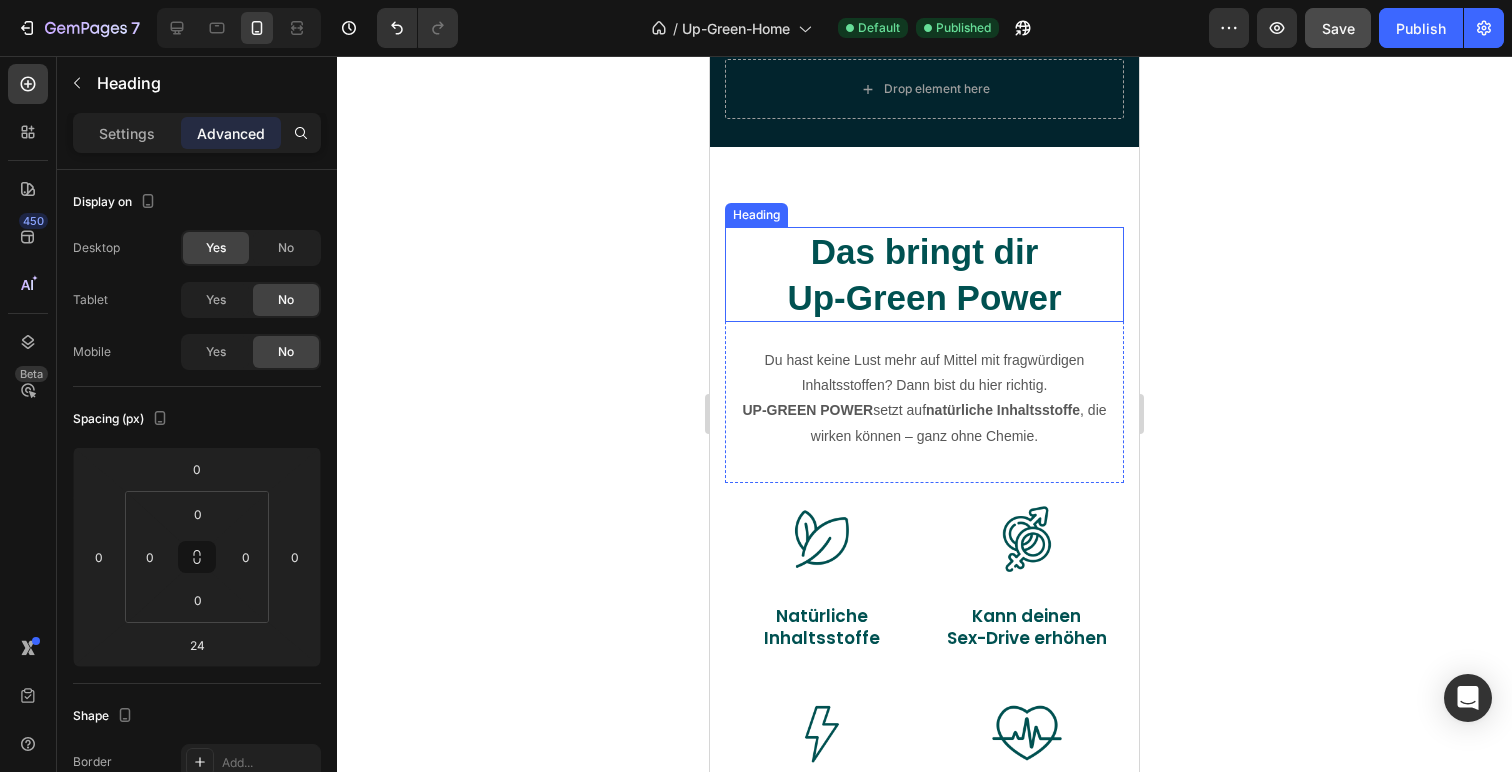 click on "Das bringt dir  Up-Green Power" at bounding box center [924, 274] 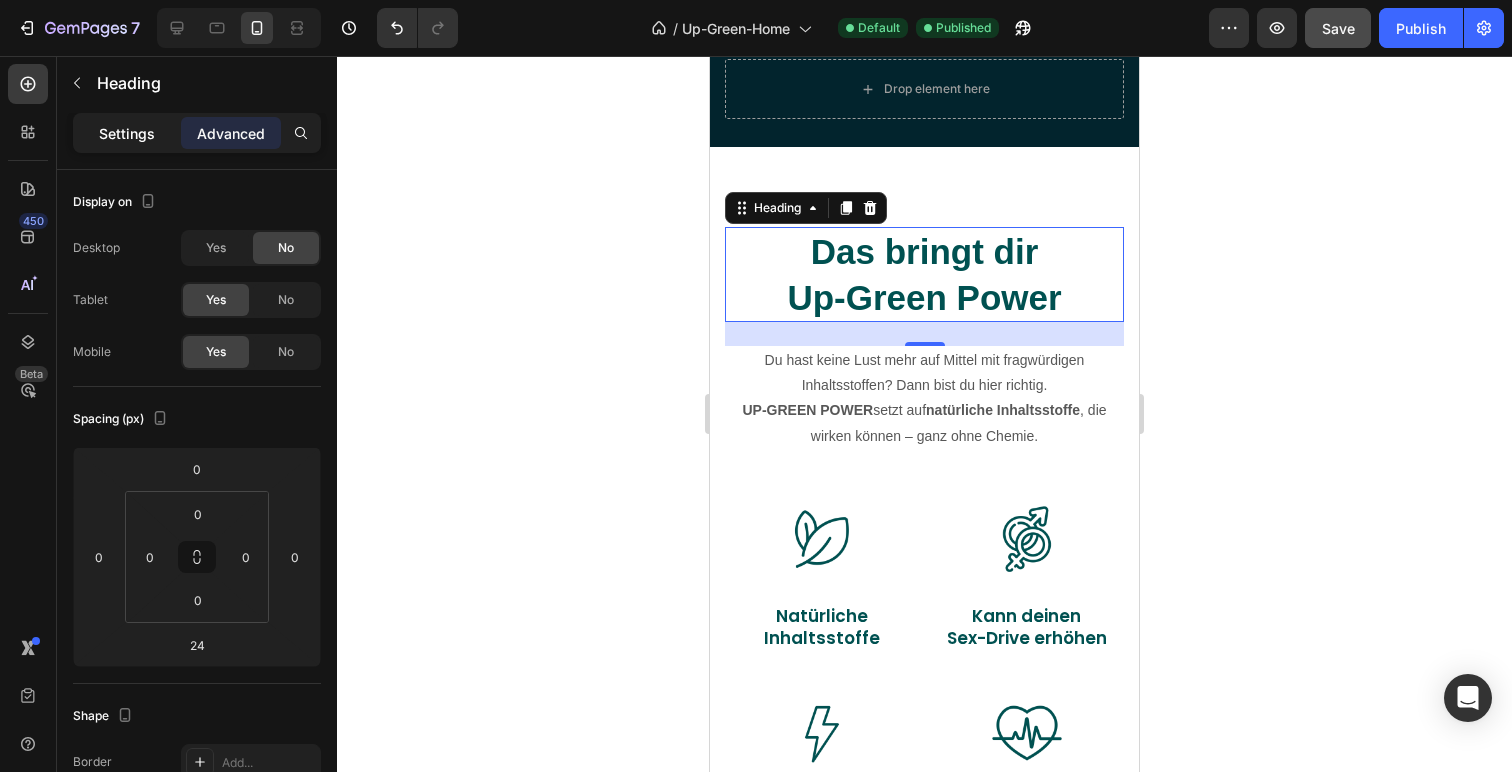 click on "Settings" at bounding box center [127, 133] 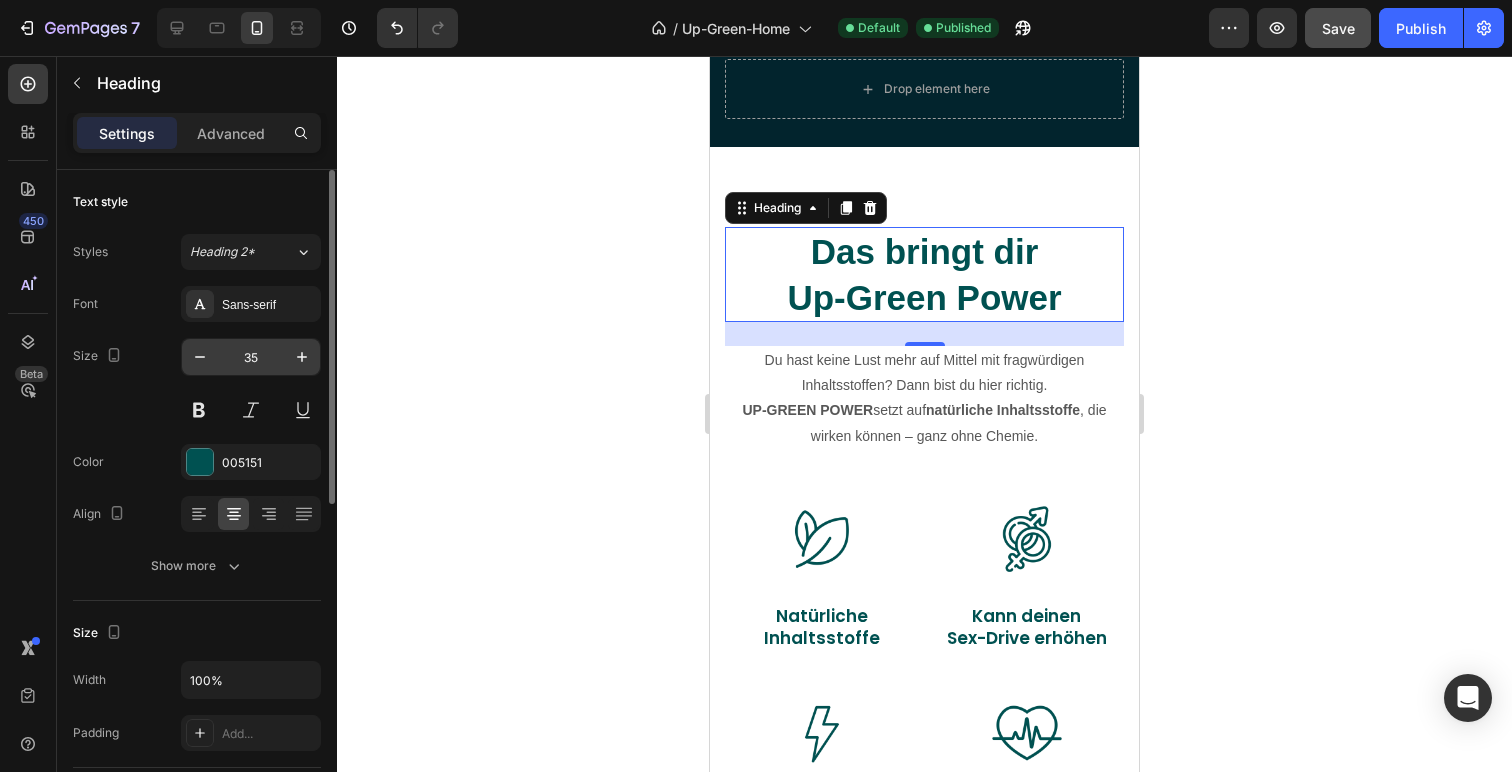 click on "35" at bounding box center [251, 357] 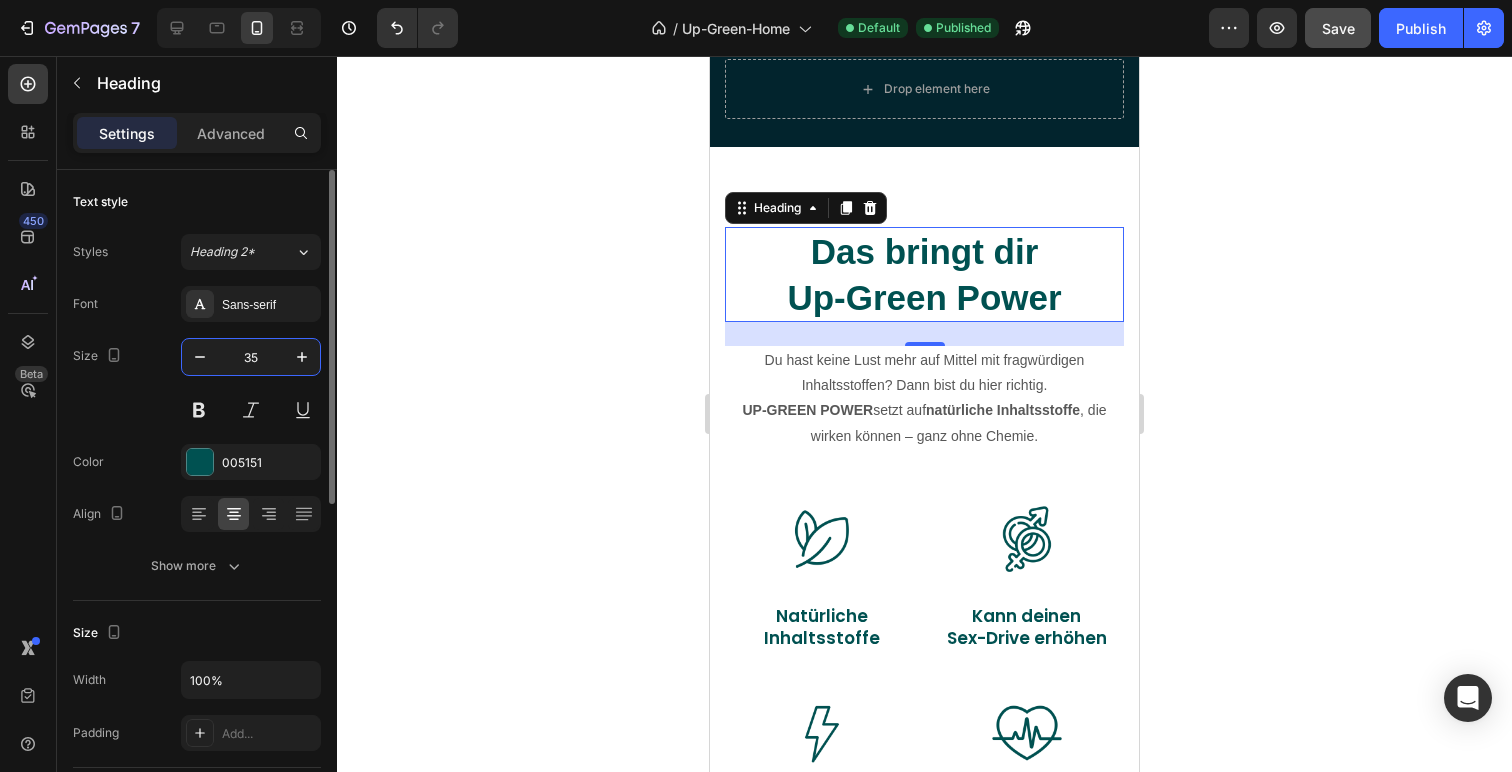 click on "35" at bounding box center [251, 357] 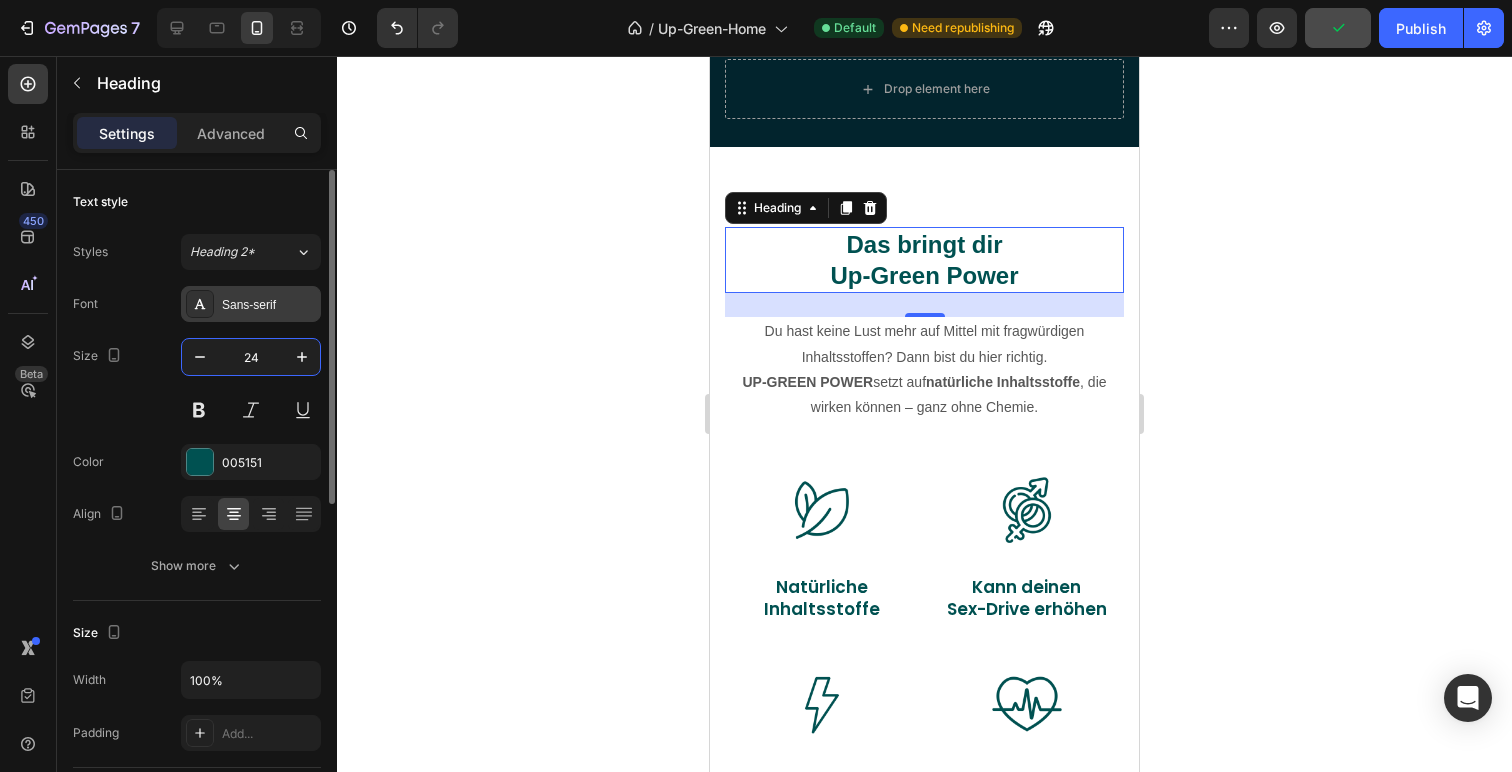 type on "24" 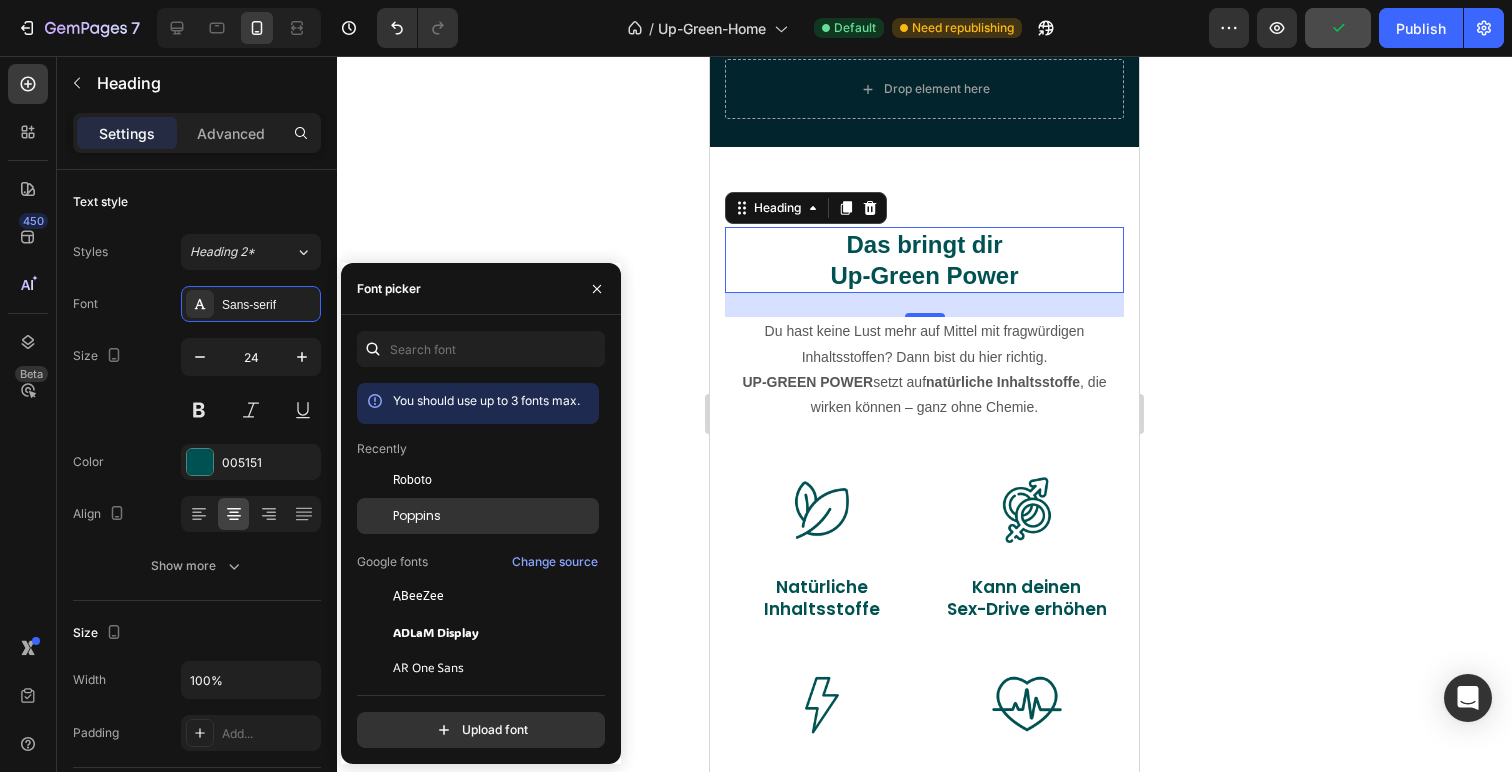 click on "Poppins" 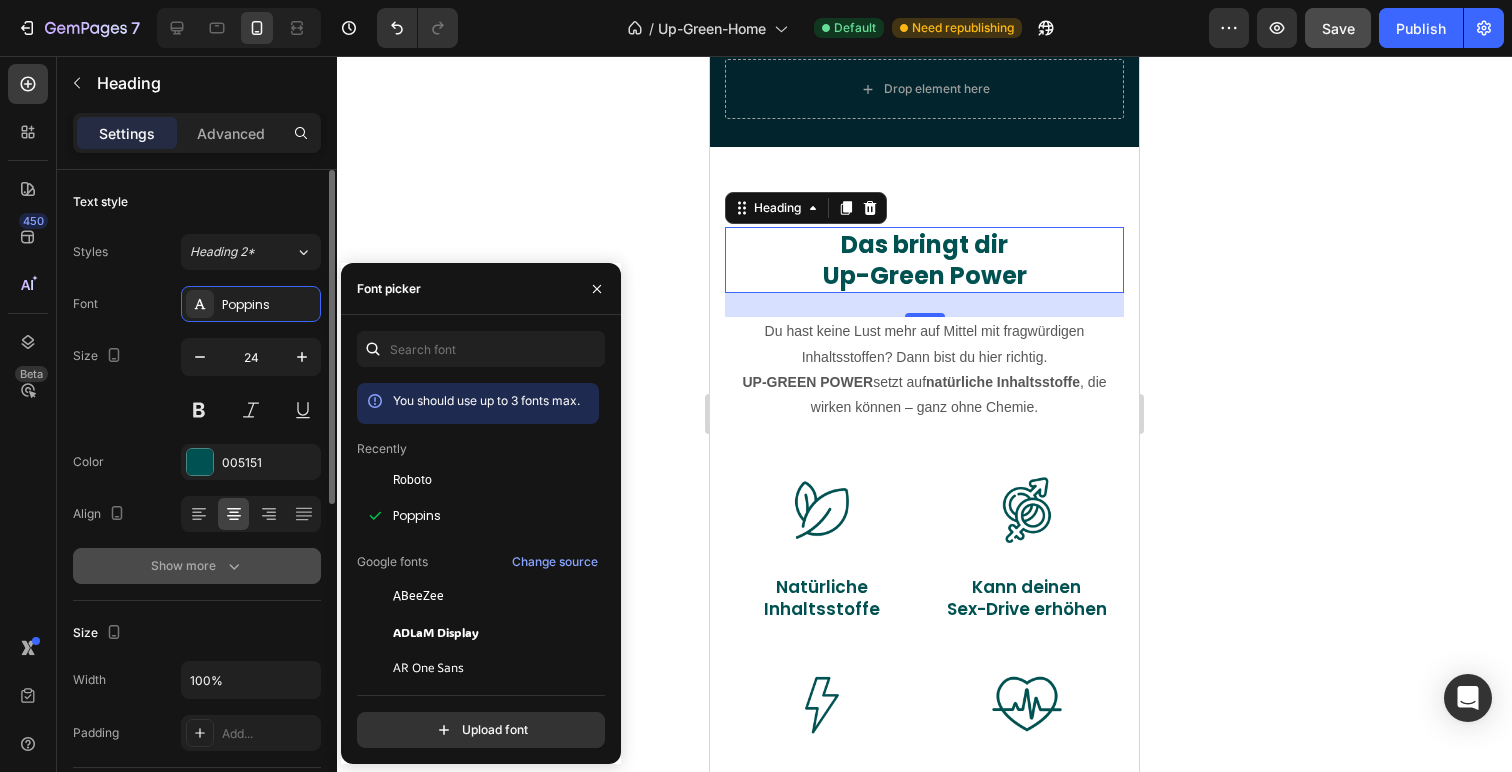 click on "Show more" at bounding box center [197, 566] 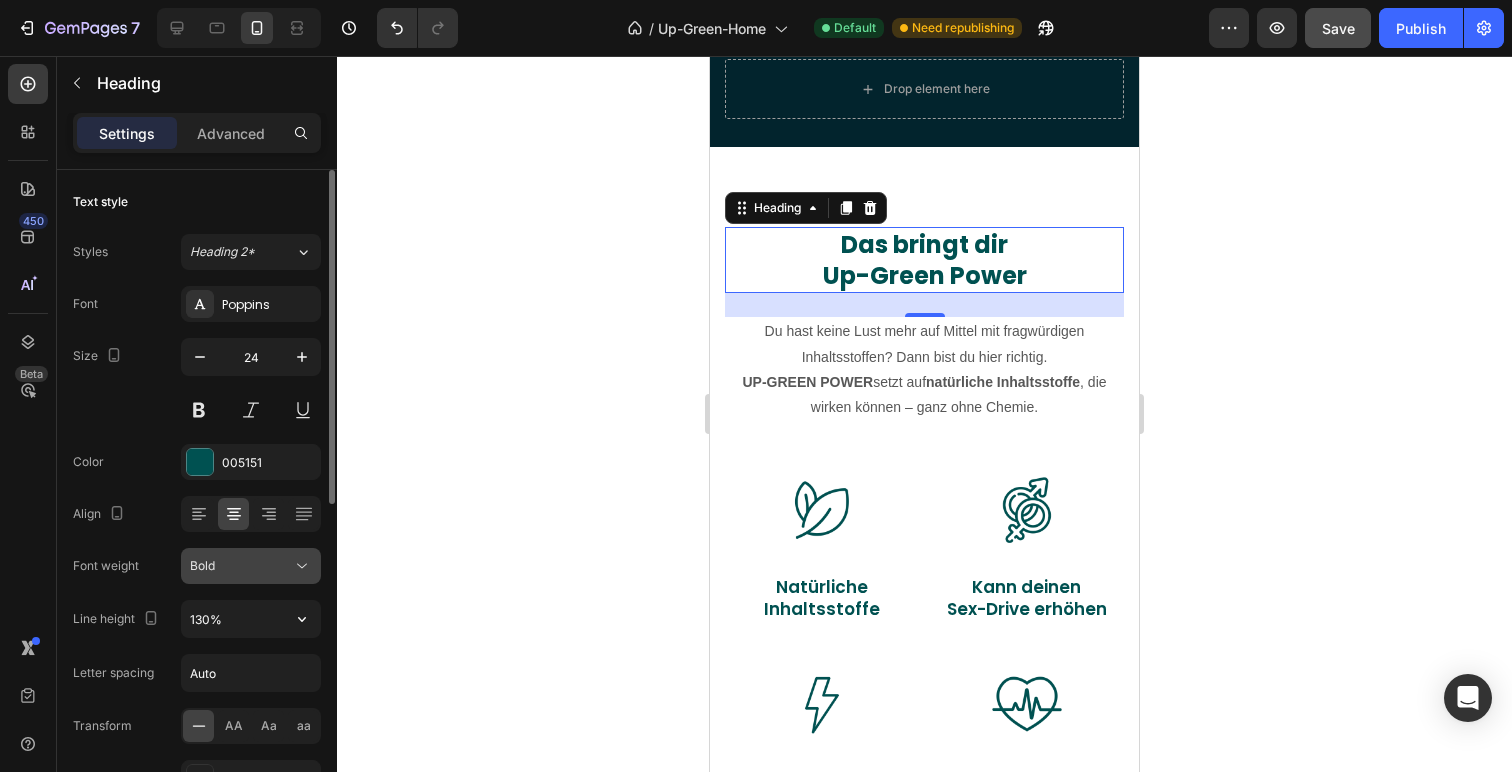 click on "Bold" 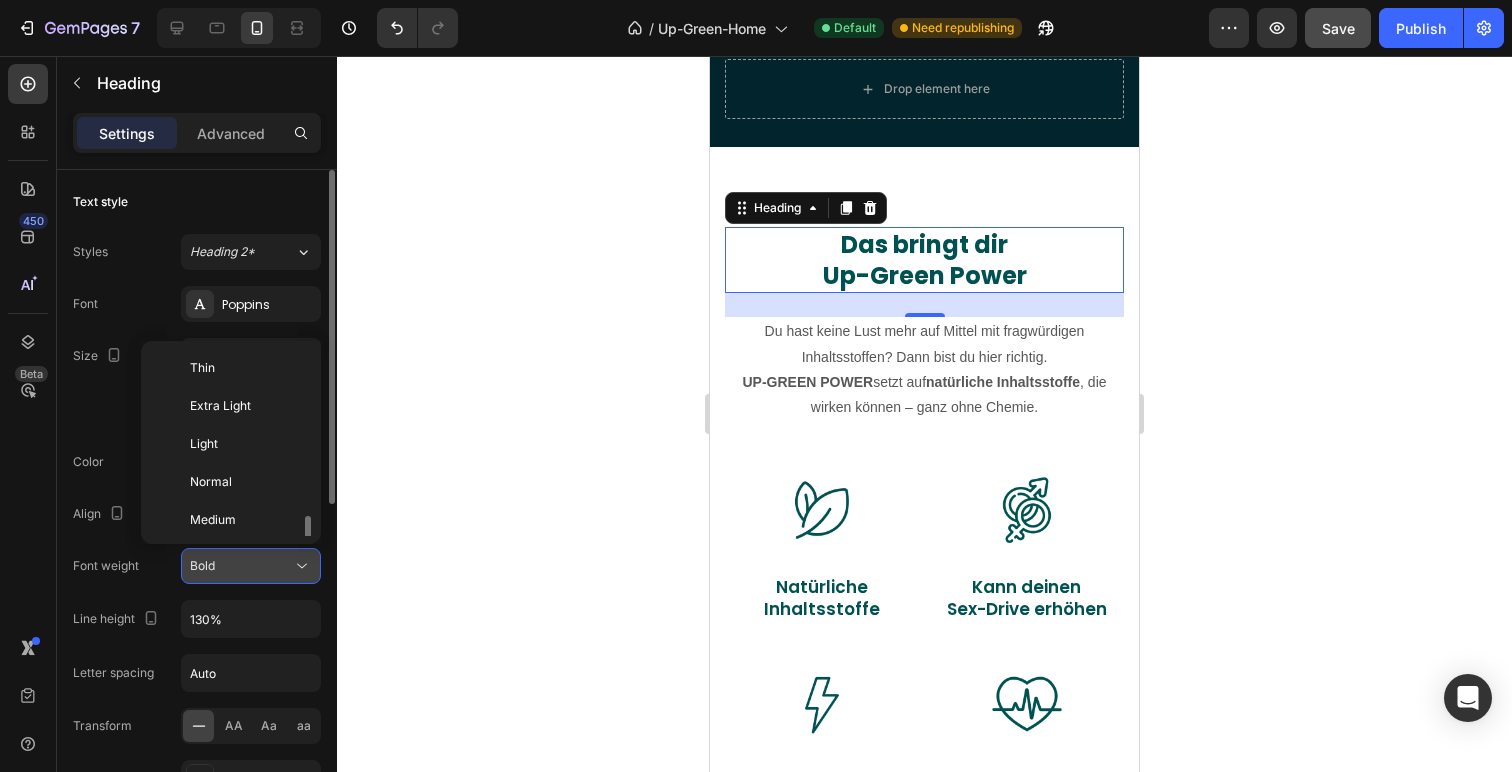 scroll, scrollTop: 108, scrollLeft: 0, axis: vertical 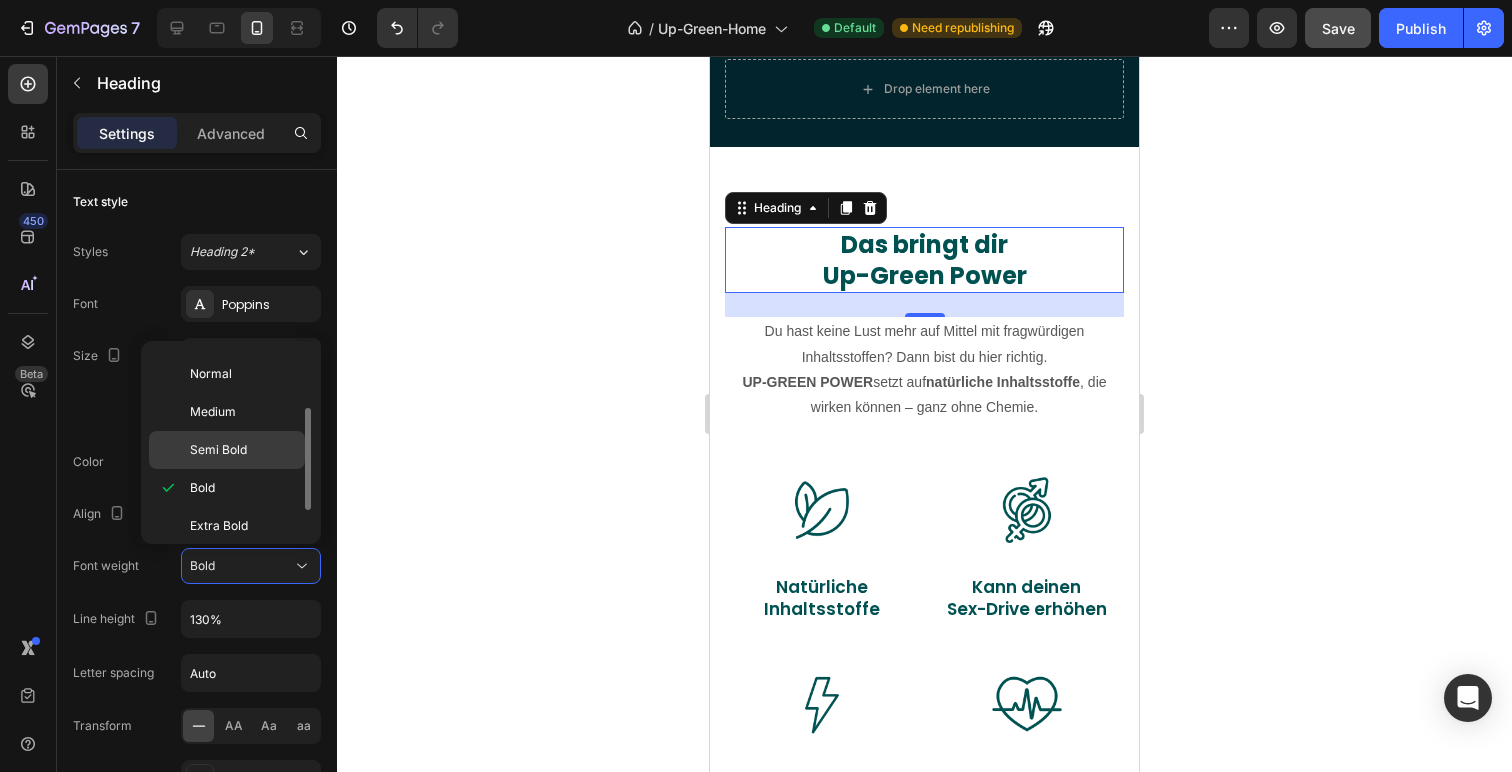 click on "Semi Bold" at bounding box center [243, 450] 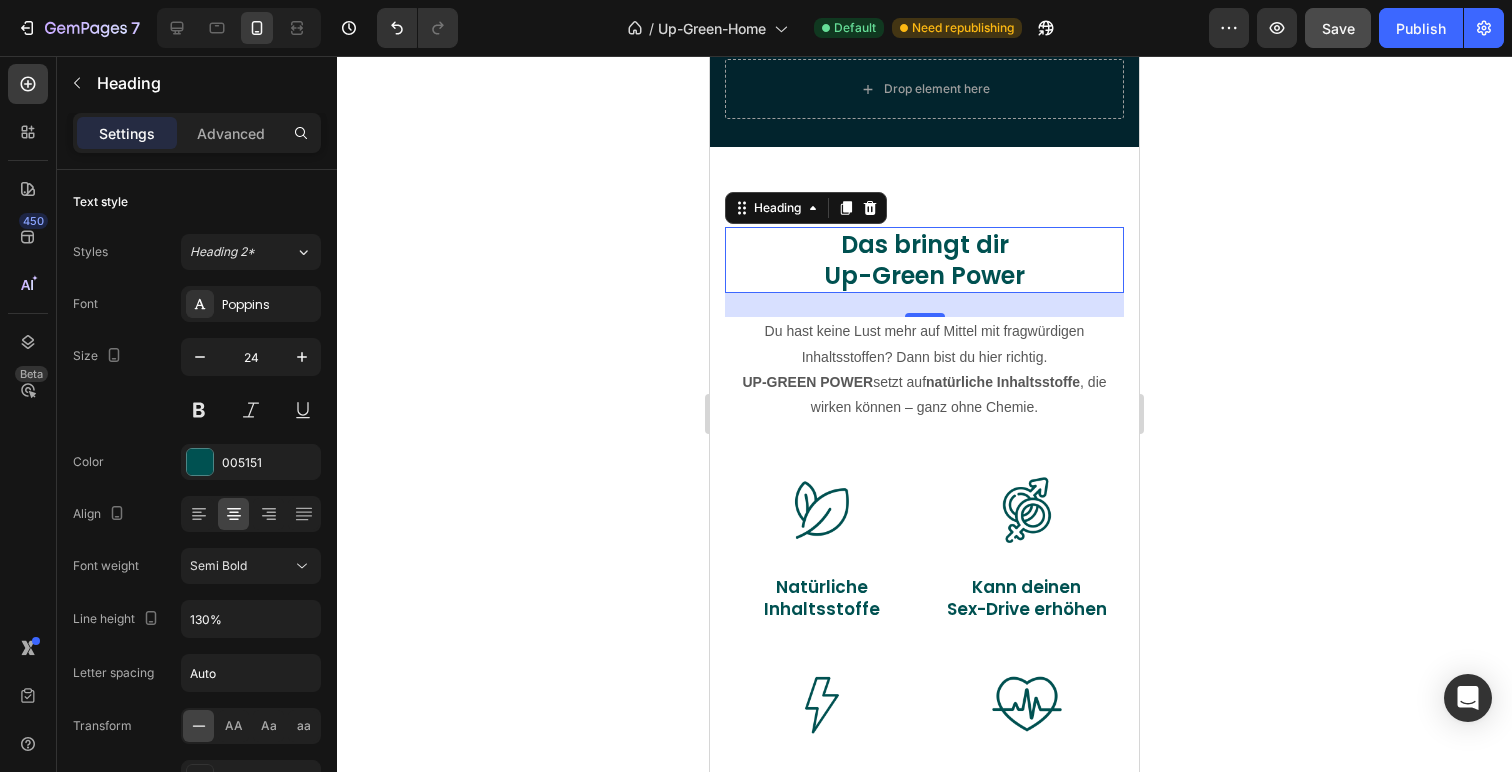 click 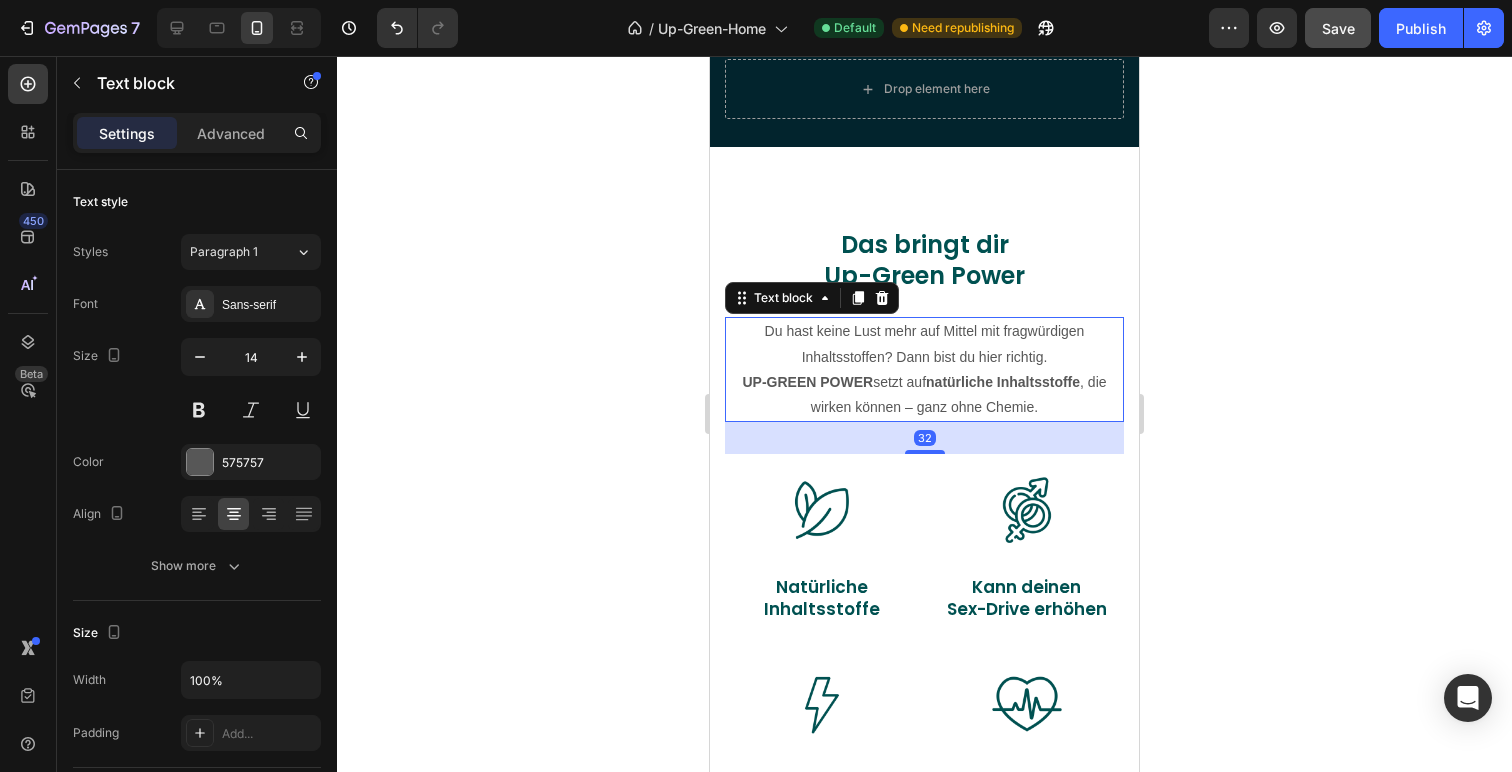 click on "Du hast keine Lust mehr auf Mittel mit fragwürdigen Inhaltsstoffen? Dann bist du hier richtig.  UP-GREEN POWER  setzt auf  natürliche Inhaltsstoffe , die wirken können – ganz ohne Chemie." at bounding box center (924, 369) 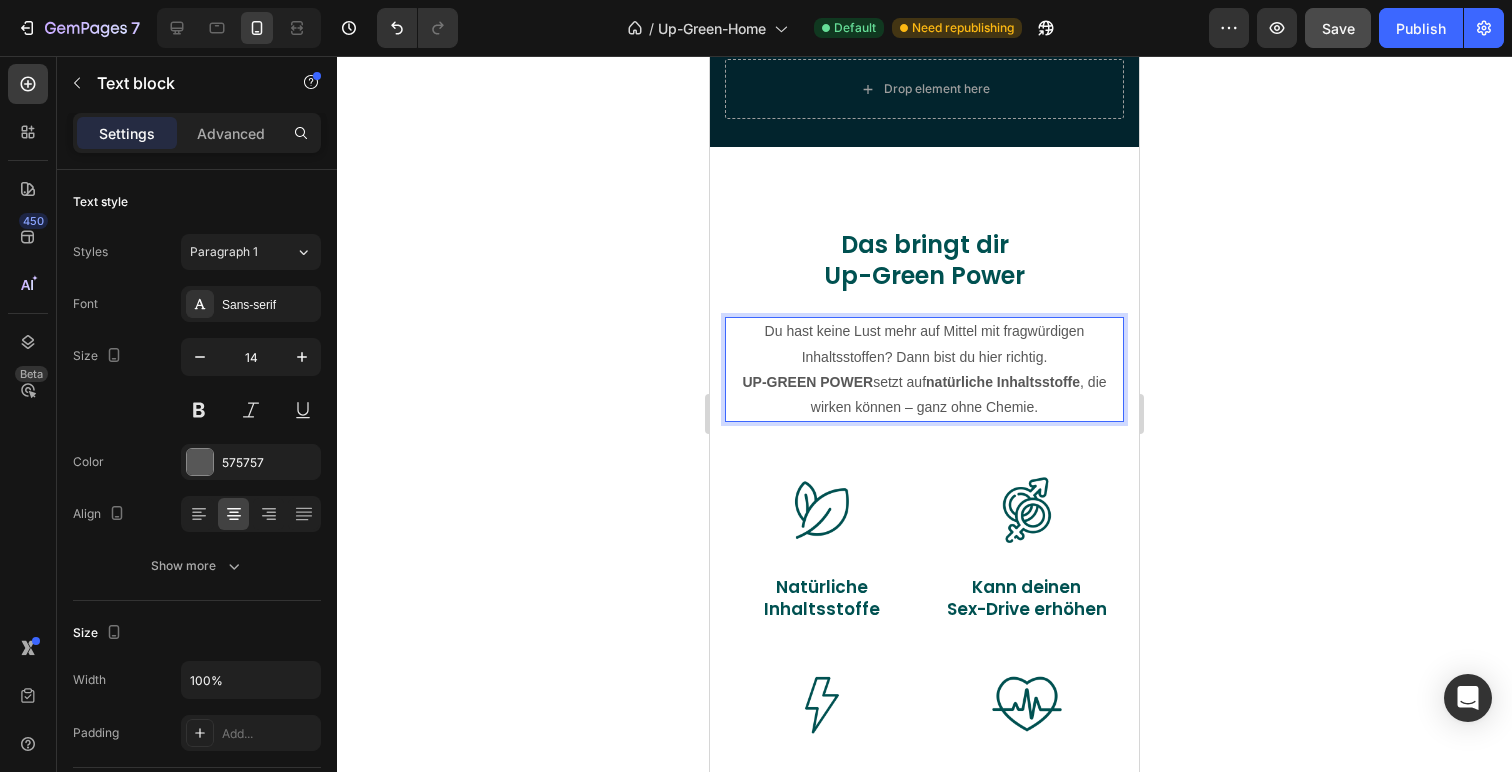 click on "Du hast keine Lust mehr auf Mittel mit fragwürdigen Inhaltsstoffen? Dann bist du hier richtig.  UP-GREEN POWER  setzt auf  natürliche Inhaltsstoffe , die wirken können – ganz ohne Chemie." at bounding box center (924, 369) 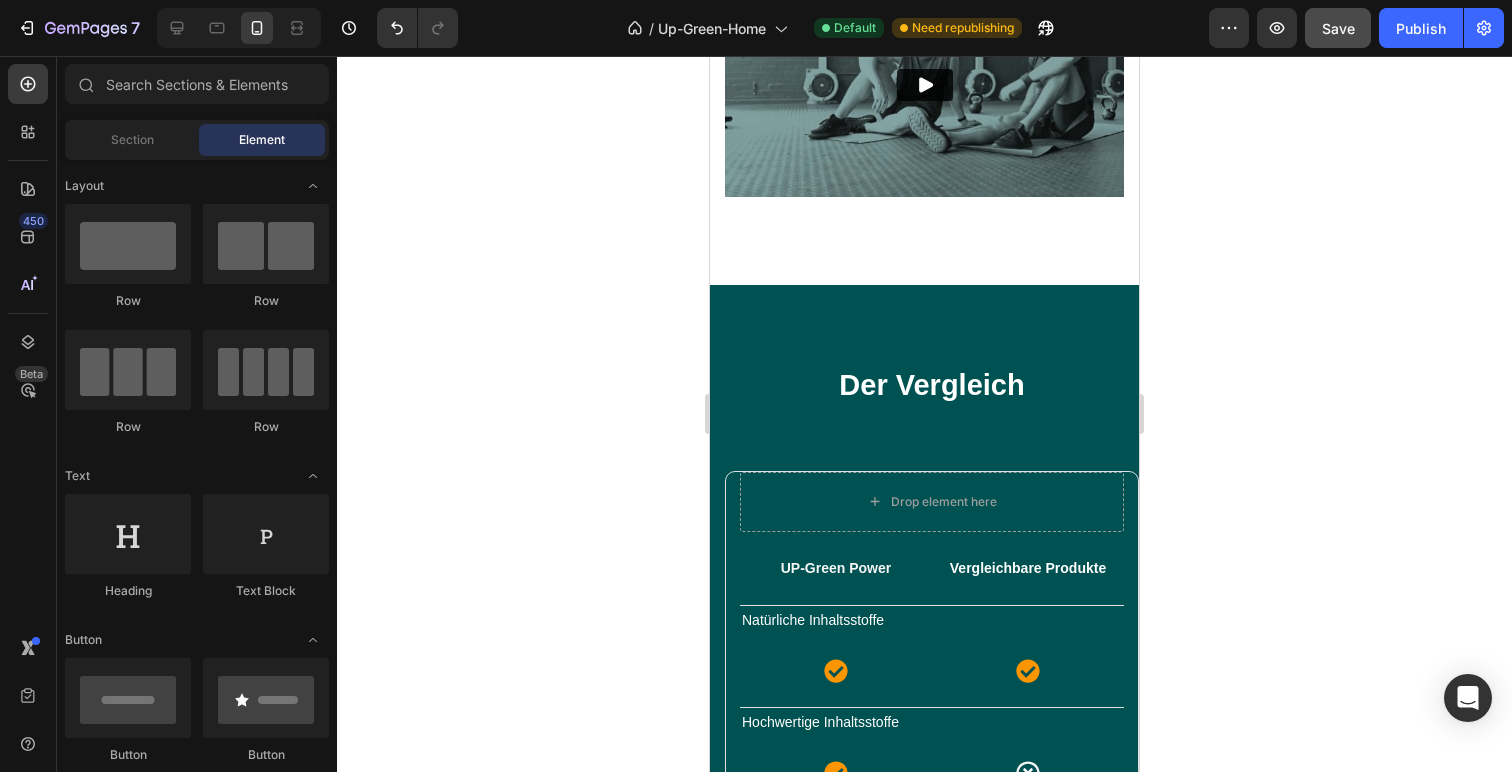 scroll, scrollTop: 5642, scrollLeft: 0, axis: vertical 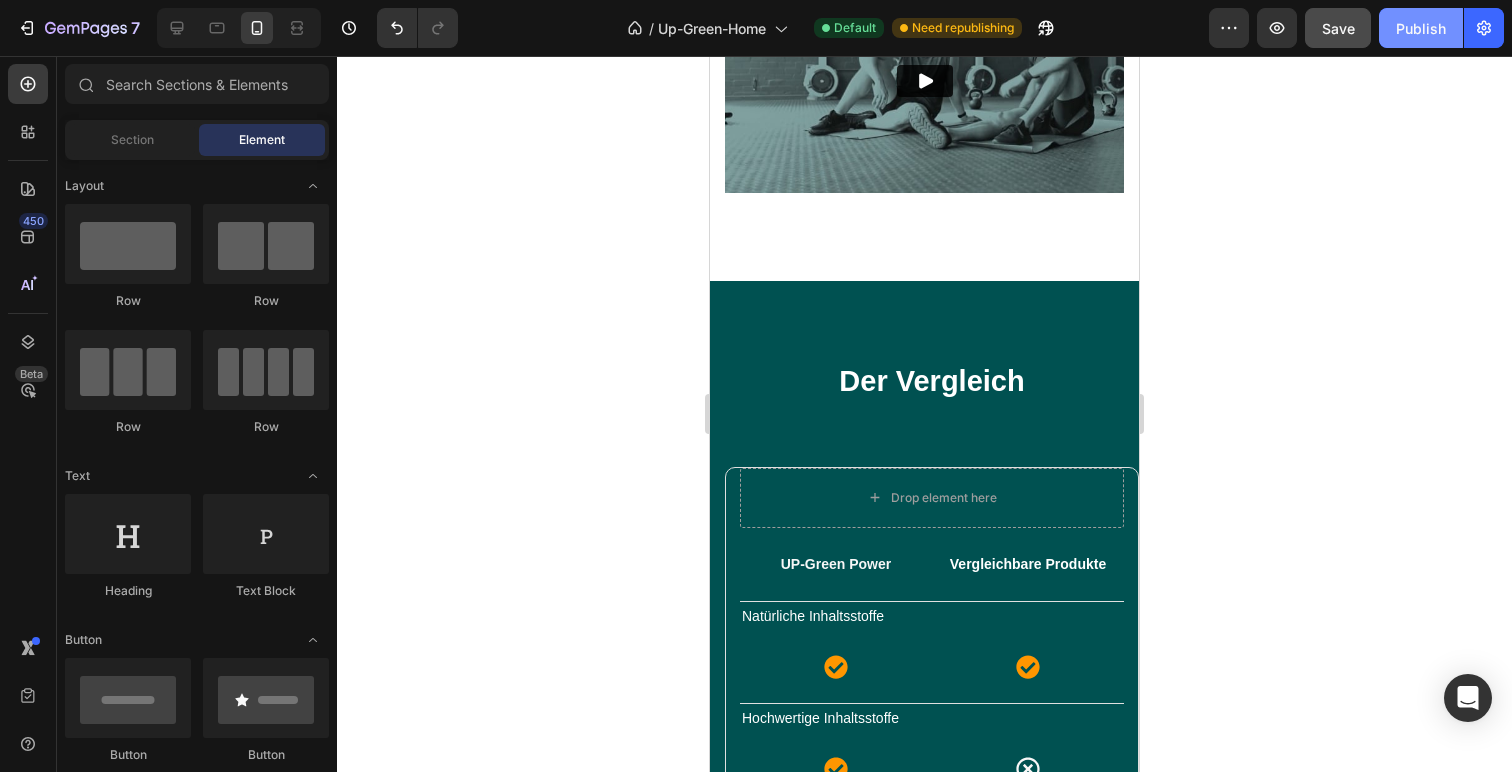 click on "Publish" at bounding box center (1421, 28) 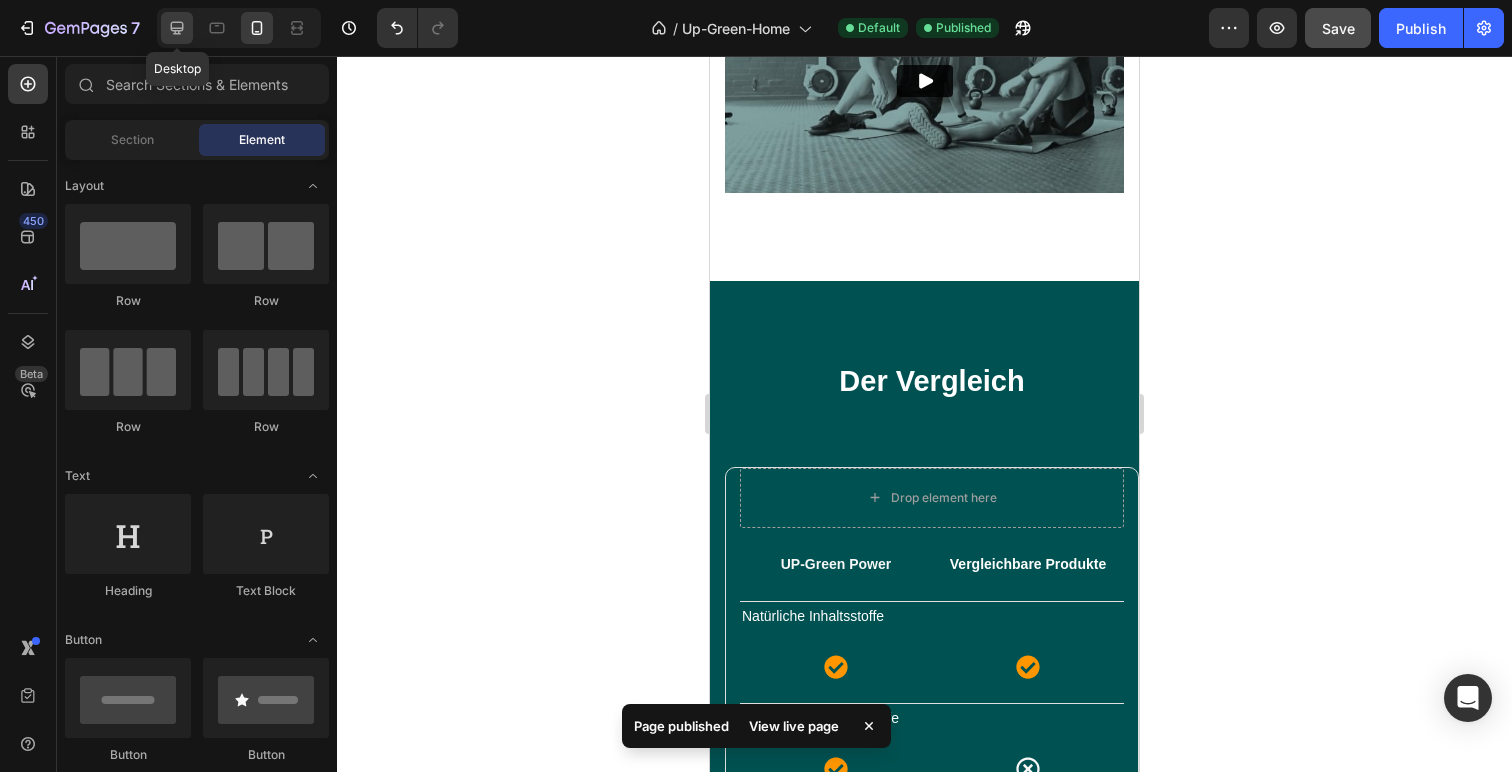 click 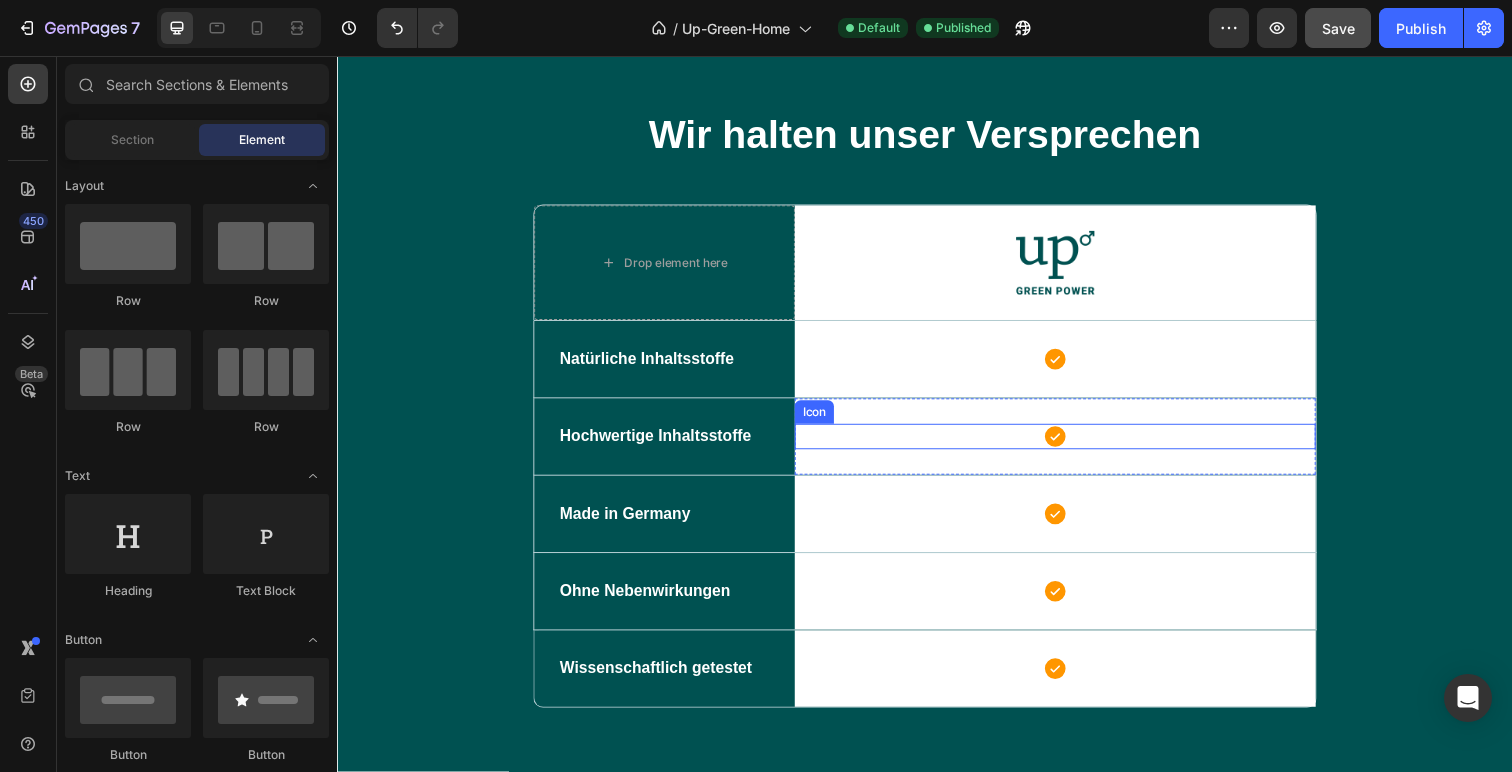 scroll, scrollTop: 5662, scrollLeft: 0, axis: vertical 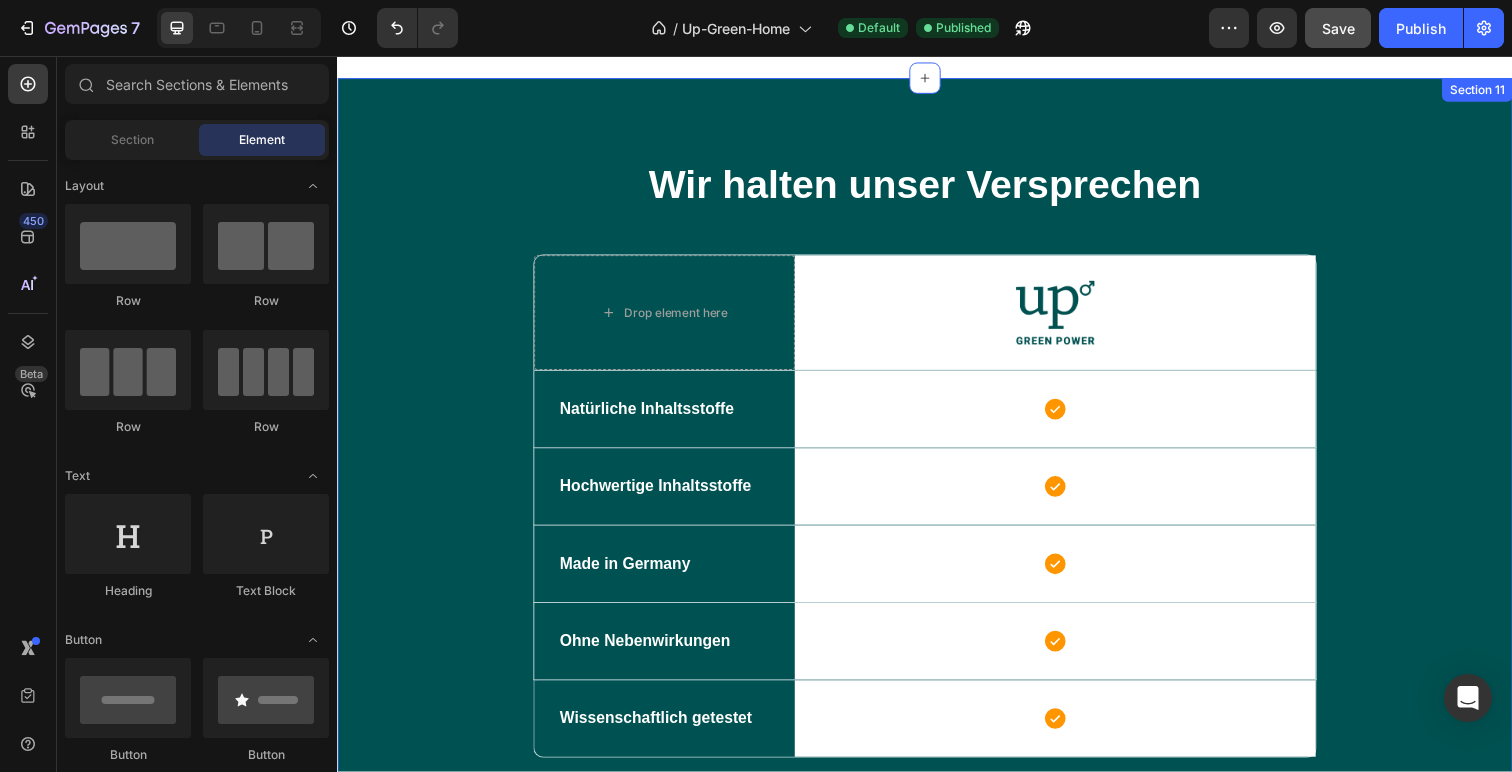 click on "Wir halten unser Versprechen Heading Row
Drop element here Image Row Row Row Natürliche Inhaltsstoffe Text Block
Icon Row Row Row Hochwertige Inhaltsstoffe Text Block
Icon Row Row Row Made in Germany Text Block
Icon Row Row Row Ohne Nebenwirkungen Text Block
Icon Row Row Row Wissenschaftlich getestet Text Block
Icon Row Row Row Section 11" at bounding box center (937, 466) 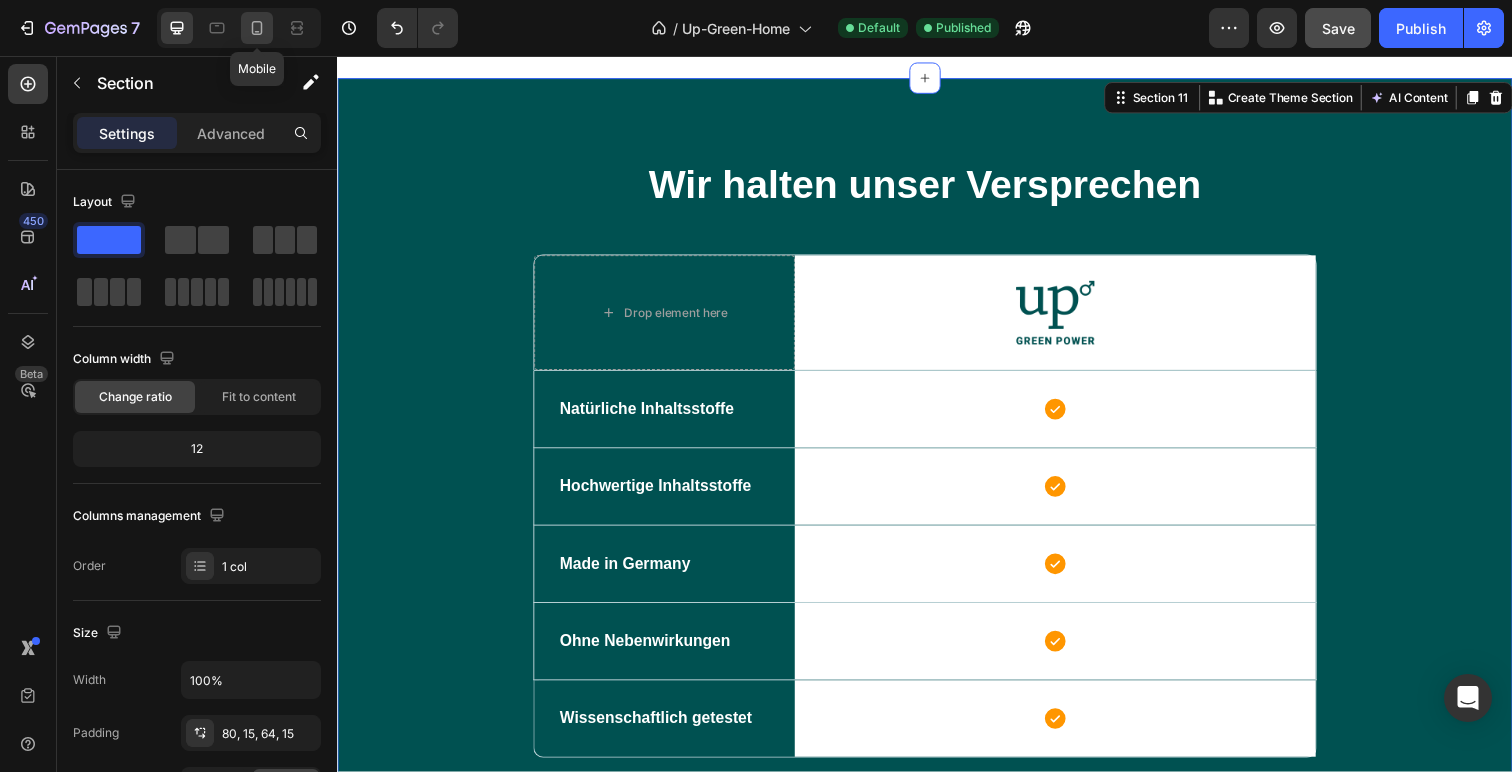 click 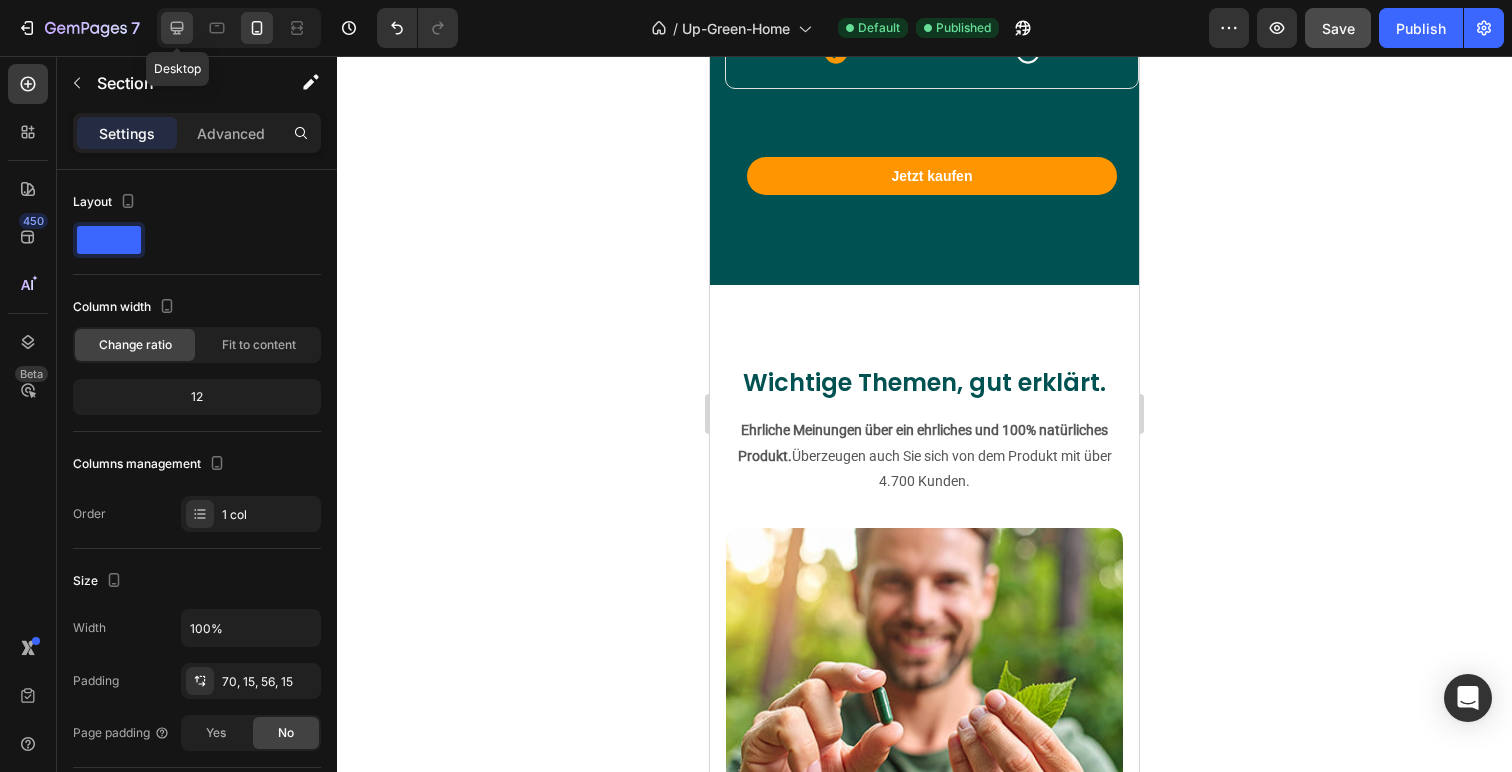 click 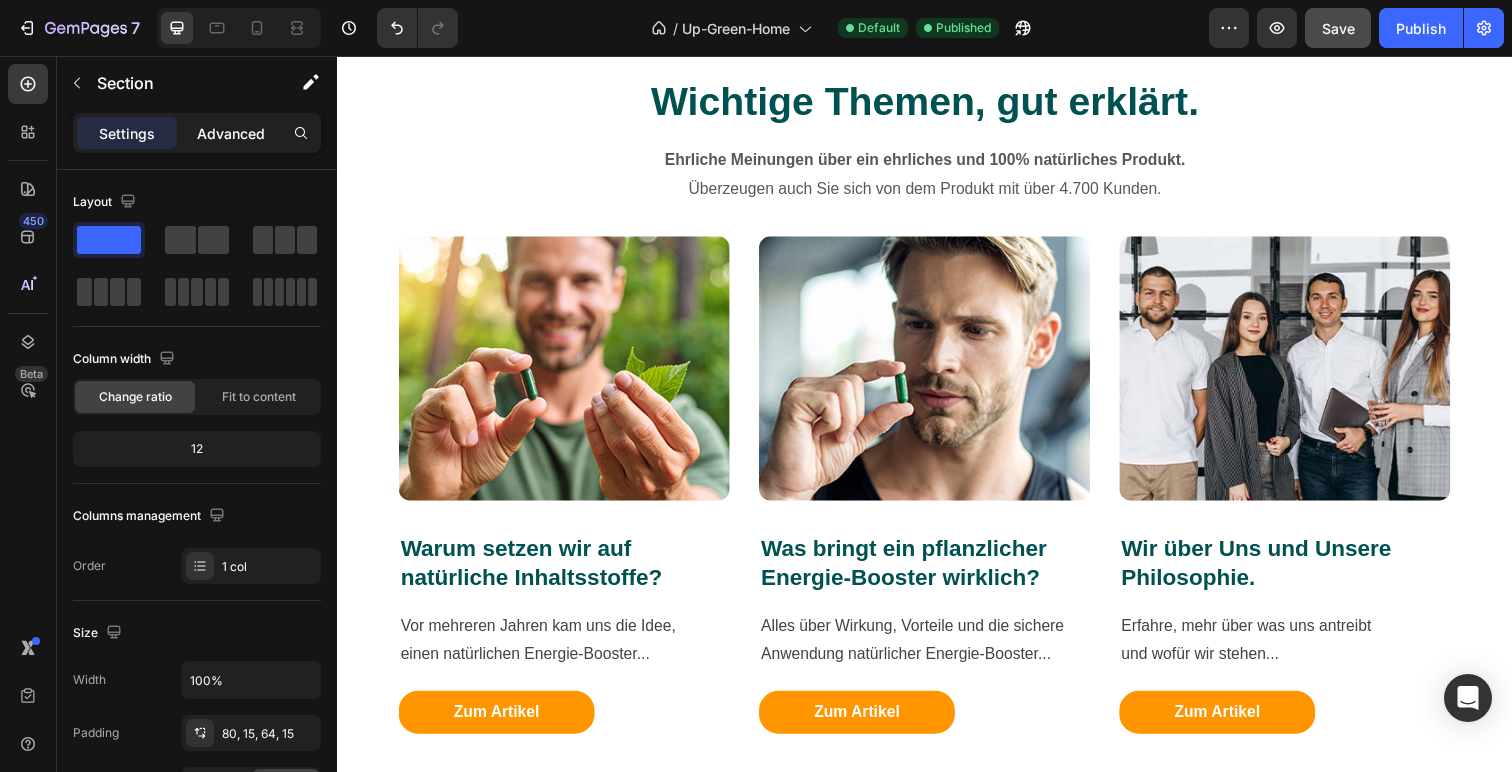 click on "Advanced" at bounding box center (231, 133) 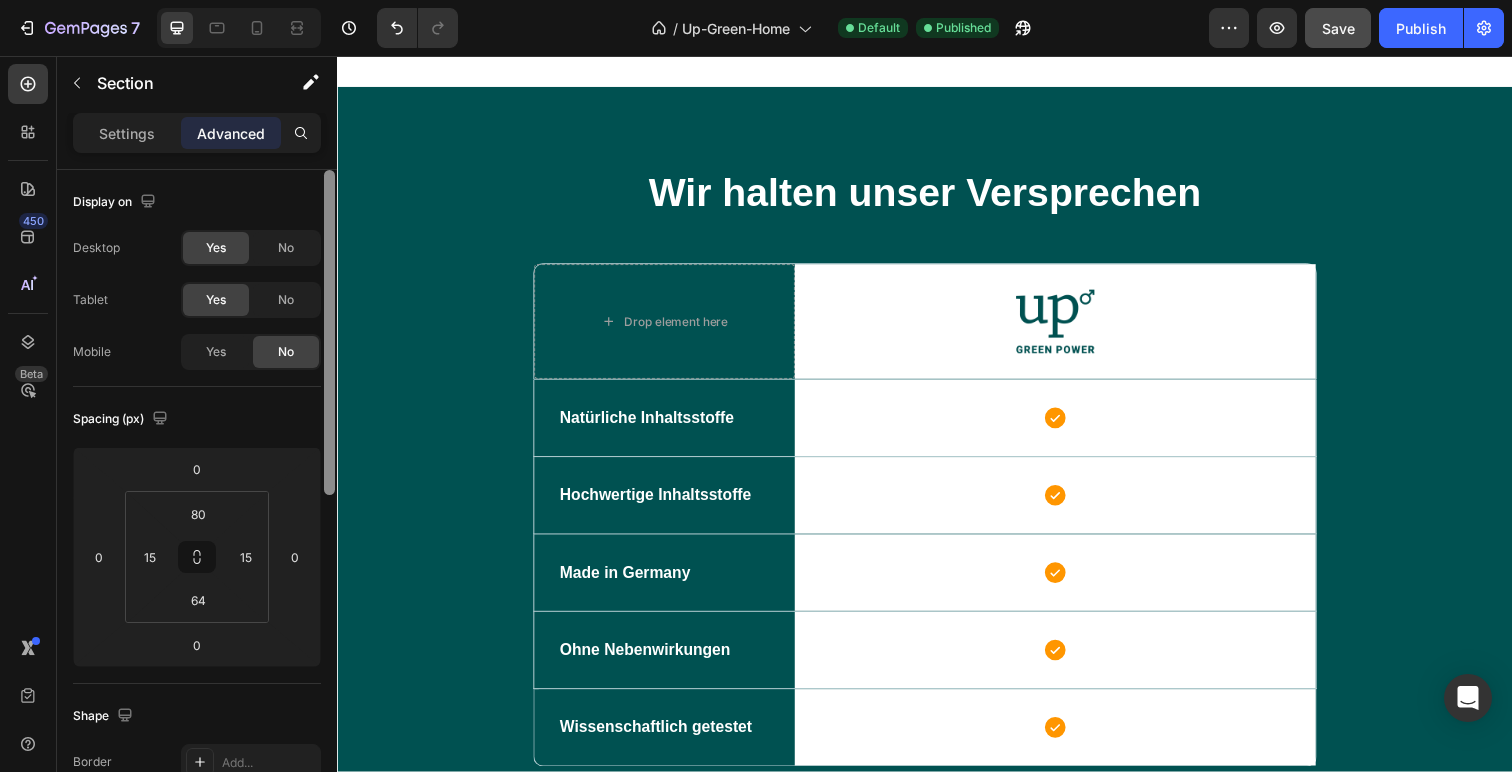 scroll, scrollTop: 5615, scrollLeft: 0, axis: vertical 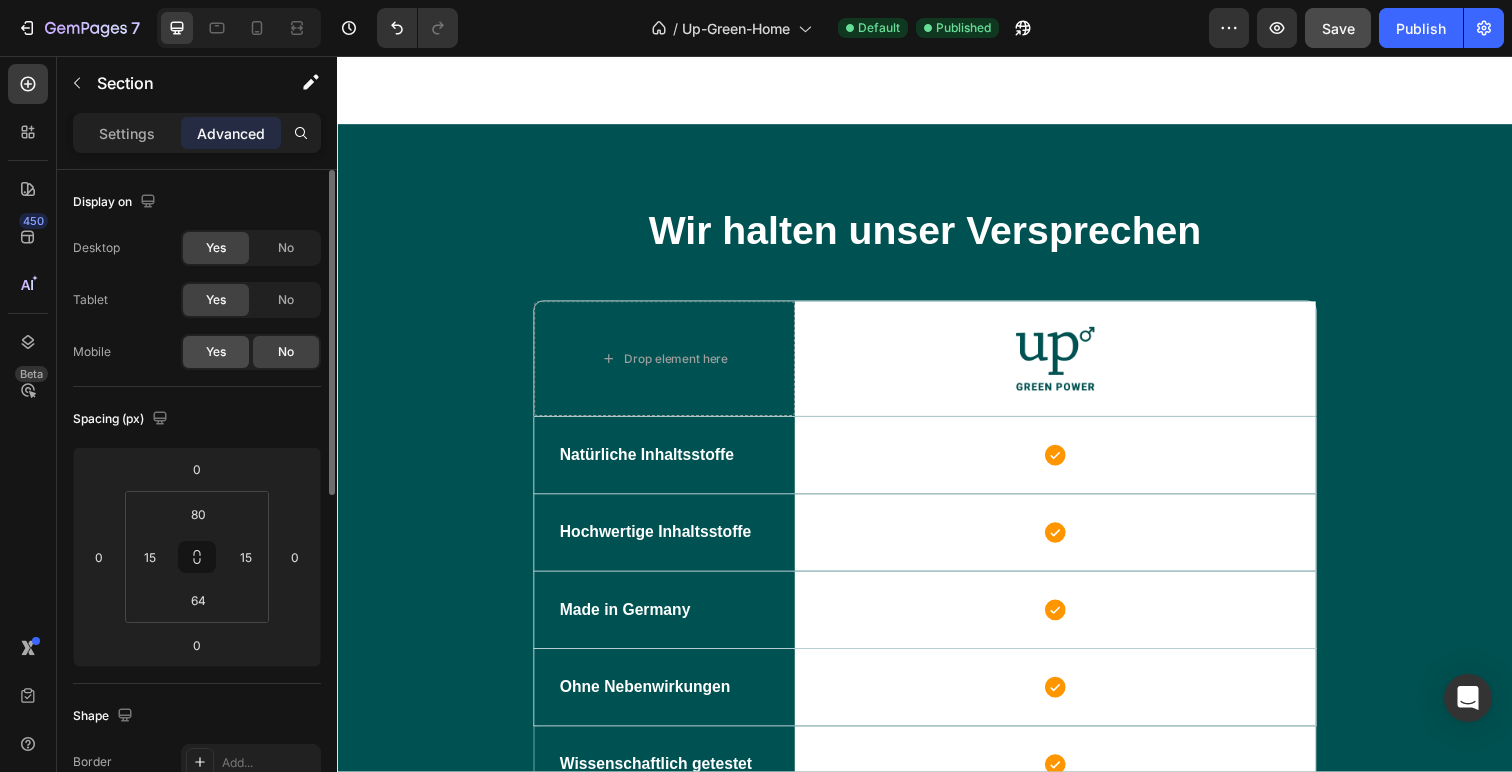 click on "Yes" 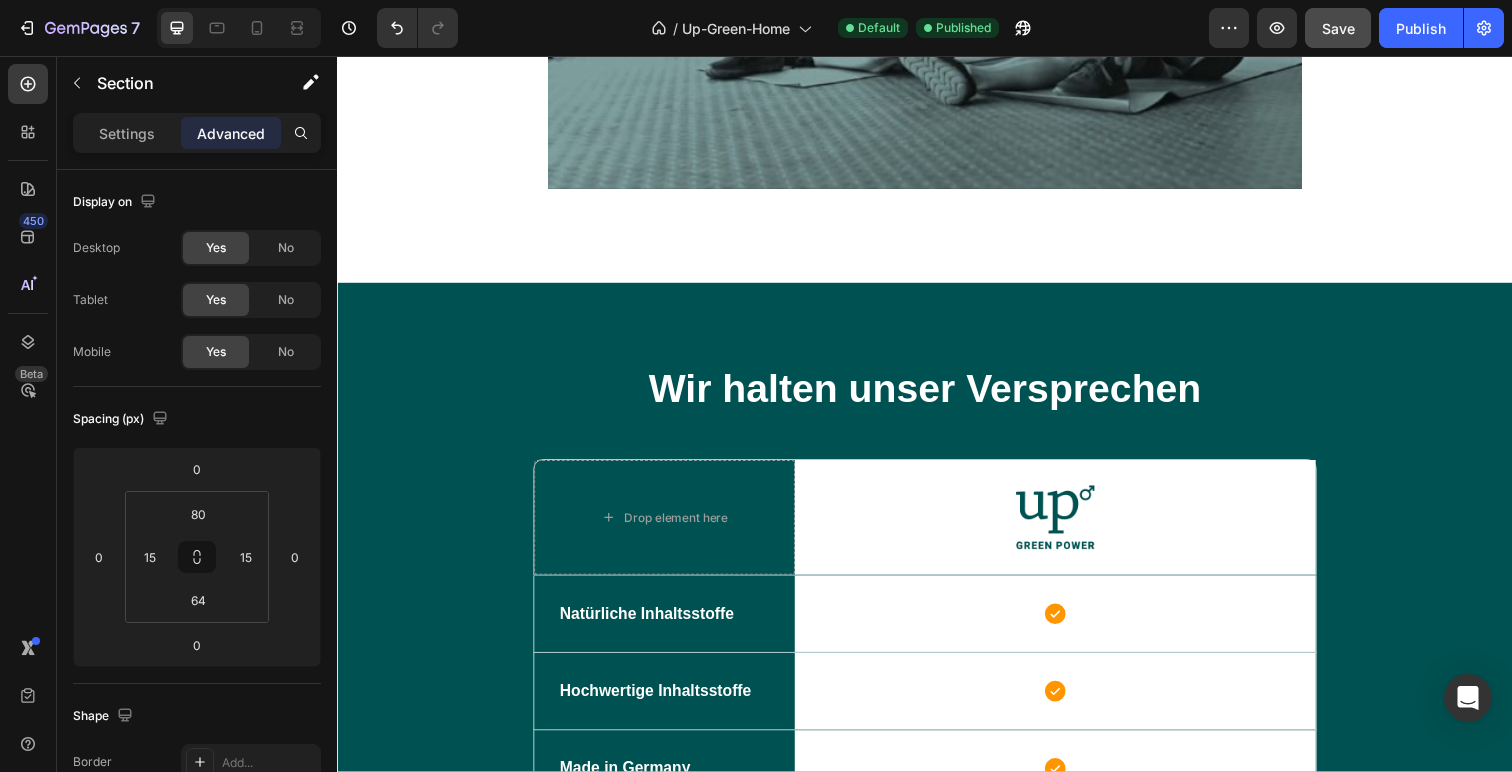 scroll, scrollTop: 5156, scrollLeft: 0, axis: vertical 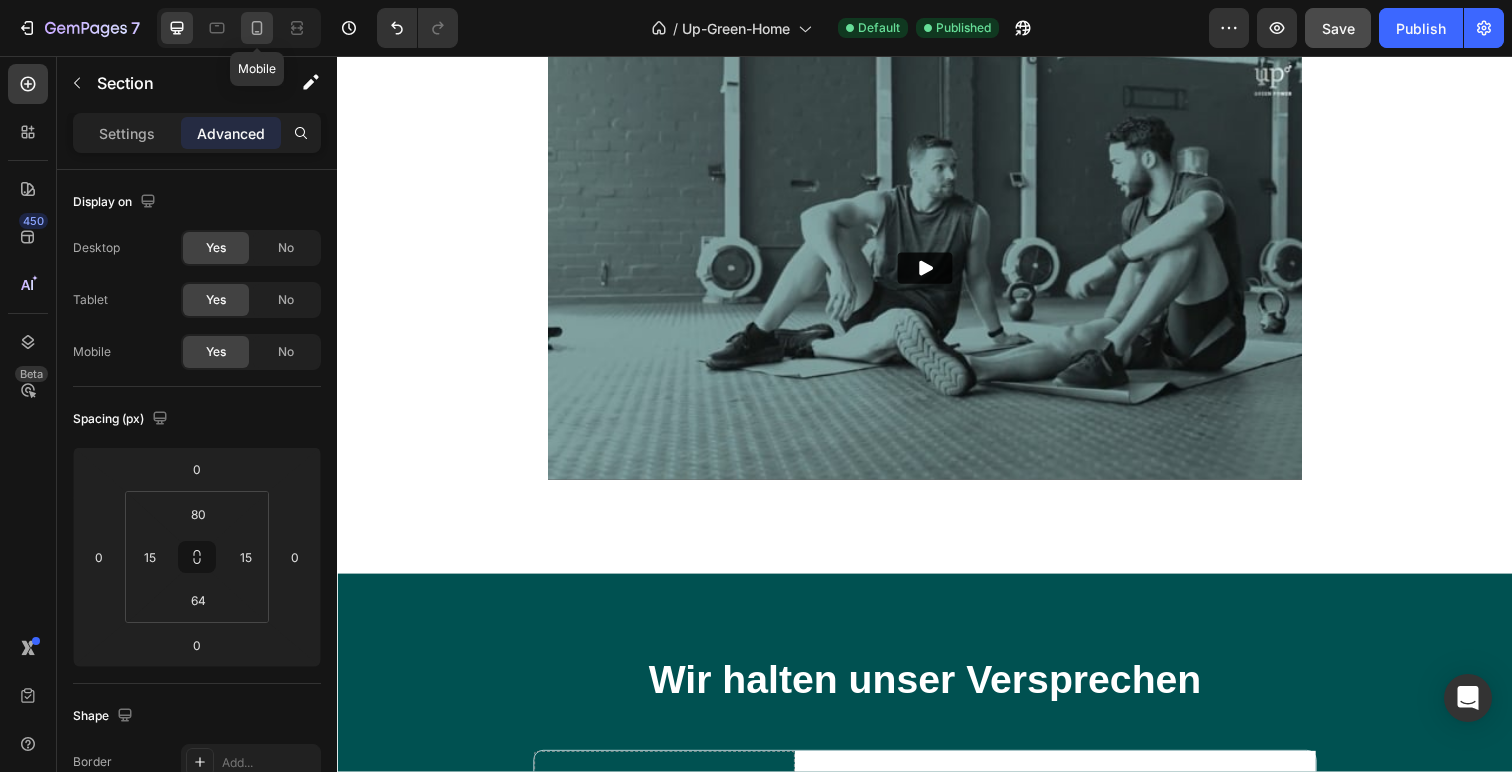 click 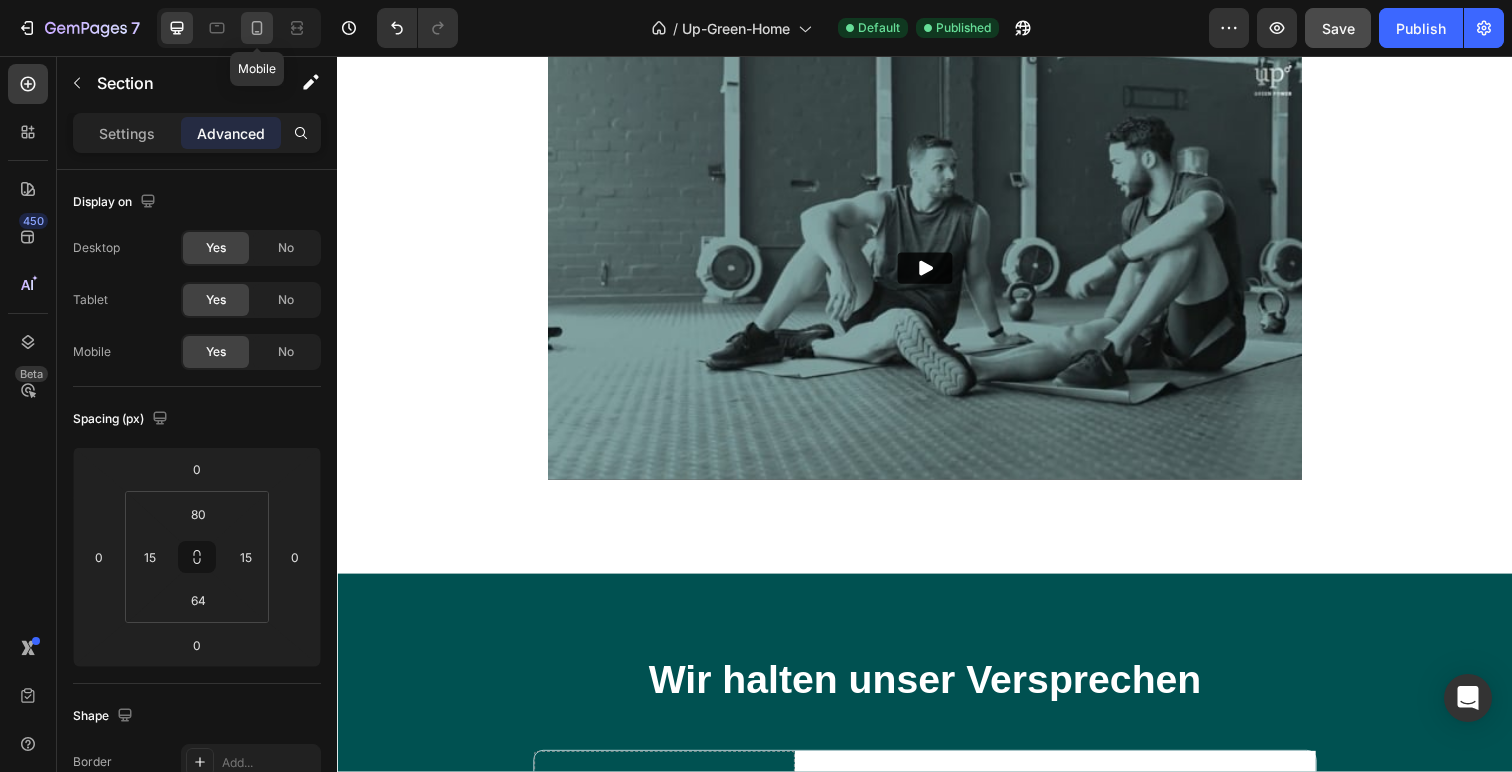 type on "70" 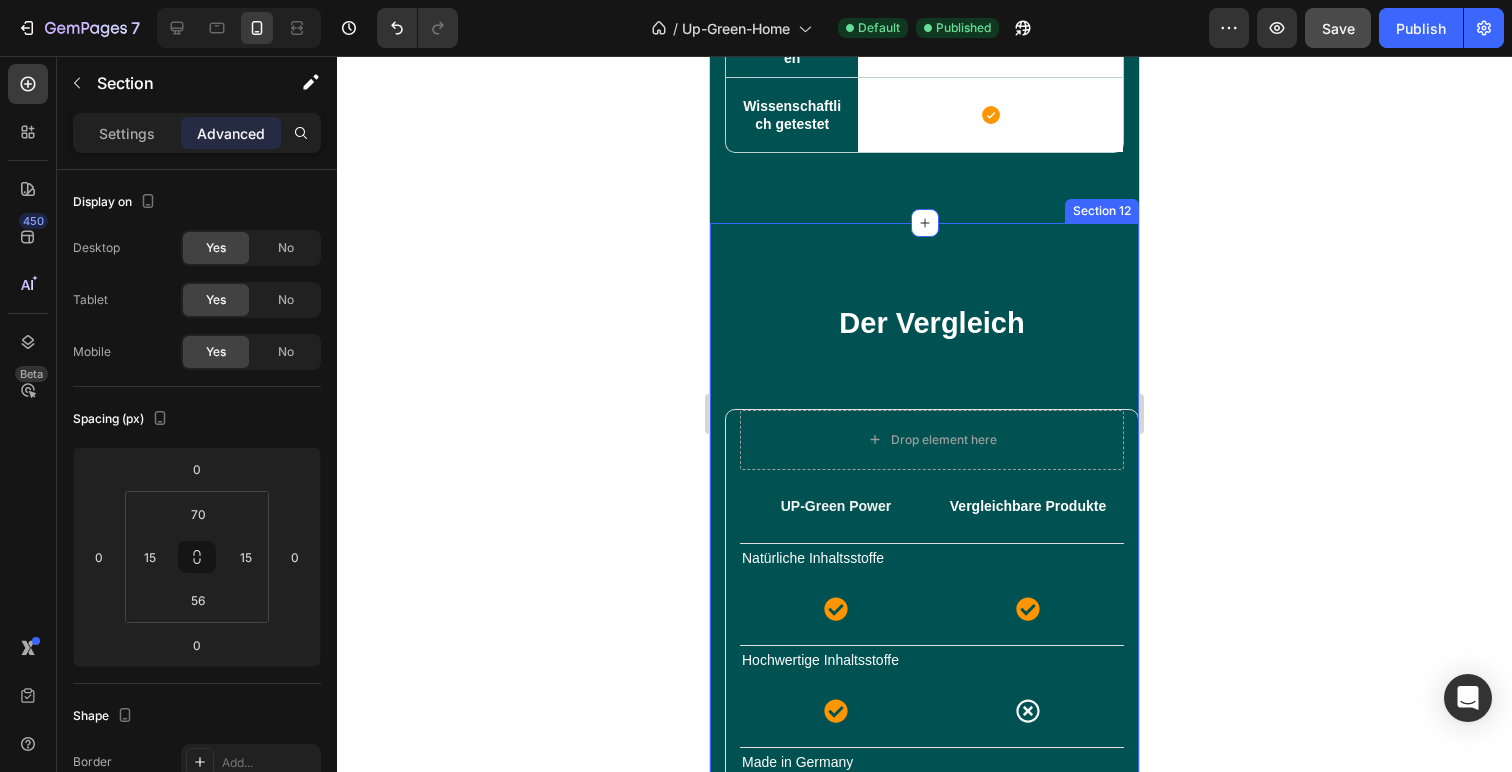 scroll, scrollTop: 6455, scrollLeft: 0, axis: vertical 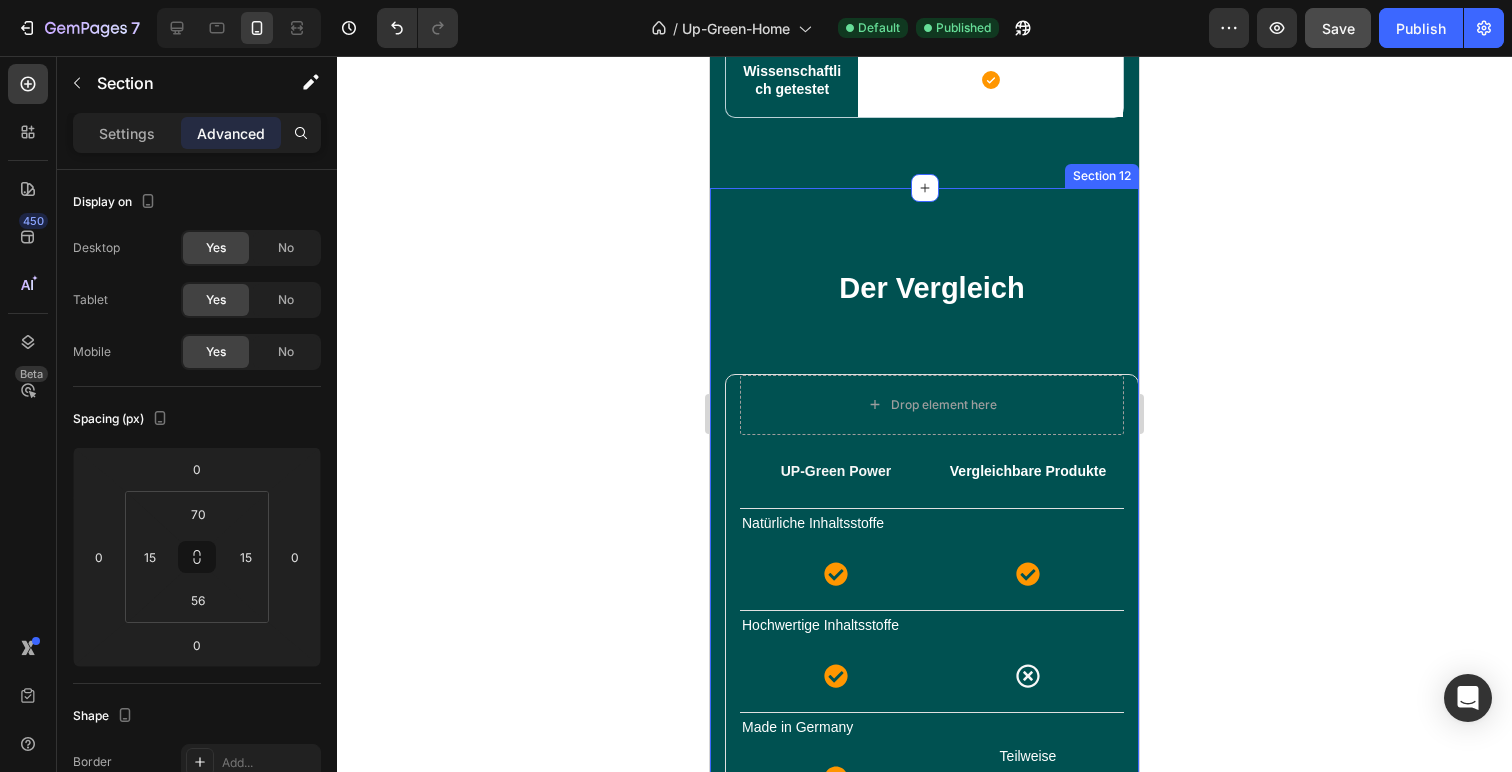 click on "Der Vergleich Heading
Drop element here UP-Green Power Text block Vergleichbare Produkte Text block Row Row Natürliche Inhaltsstoffe Text block
Icon
Icon Row Row Hochwertige Inhaltsstoffe Text block
Icon
Icon Row Row Made in Germany Text block
Icon Teilweise Text block Row Row Ohne Nebenwirkungen Text block
Icon Teilweise Text block Row Row Von Ärzten entwickelt Text block
Icon
Icon Row Row Row Row Jetzt kaufen Button Section 12" at bounding box center [924, 702] 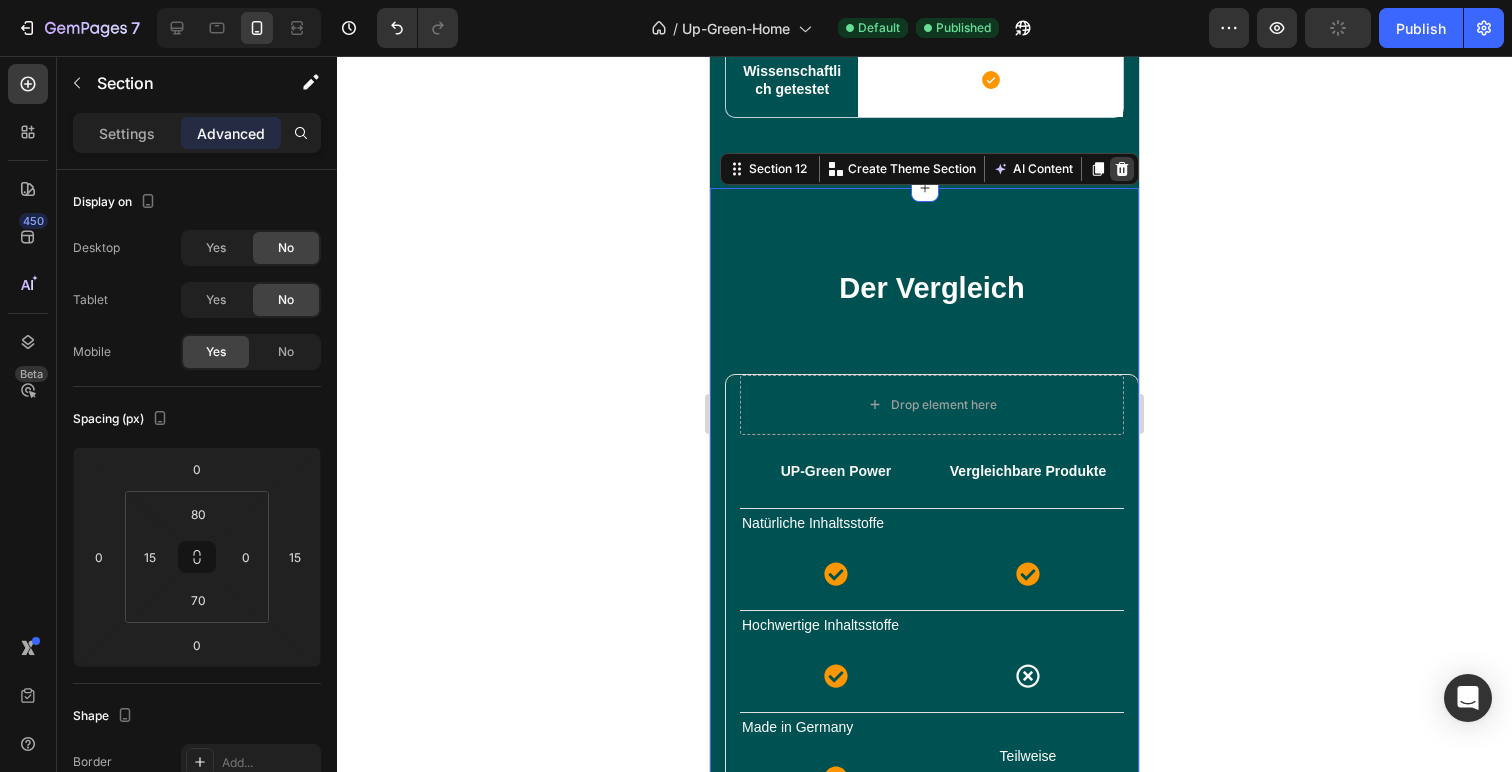 click 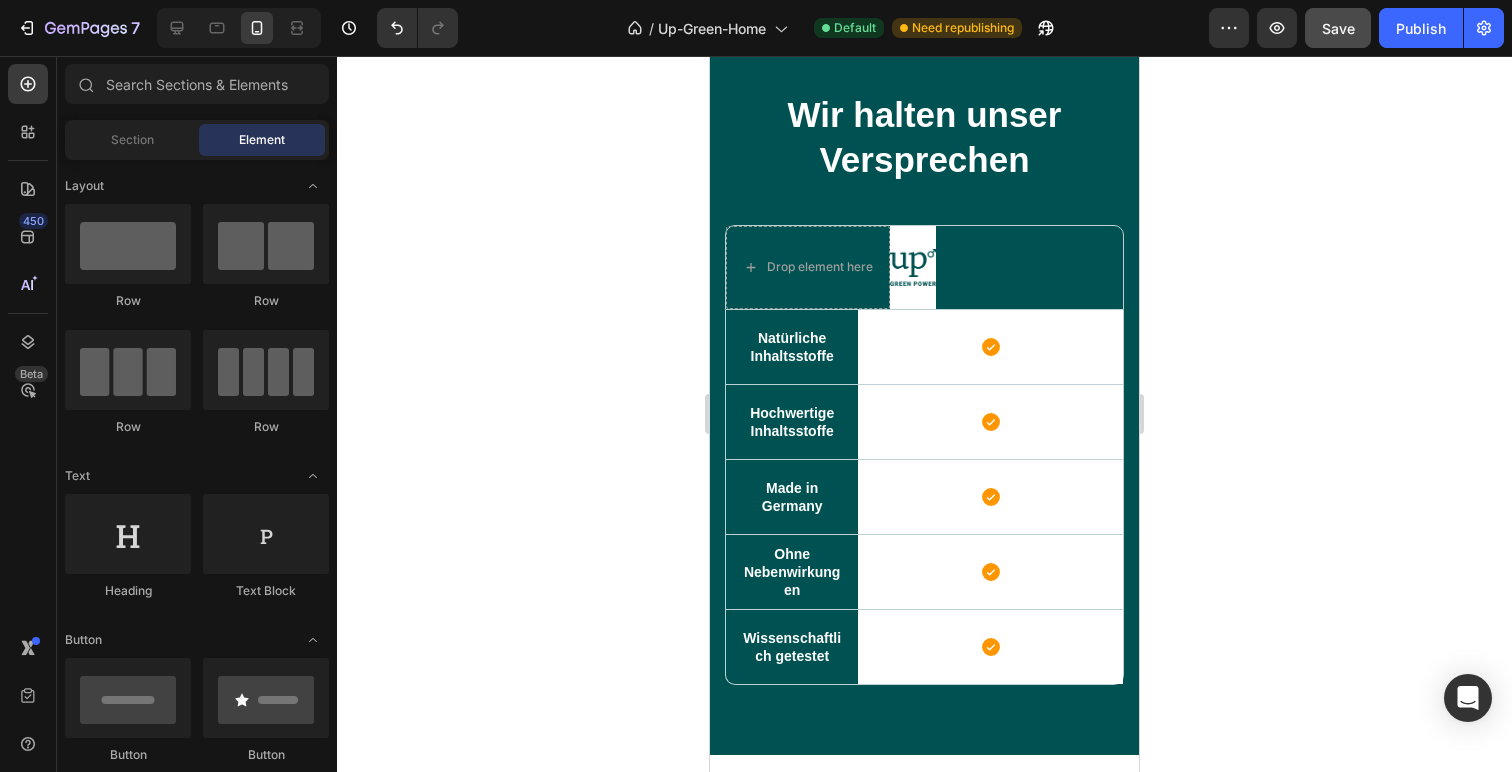 scroll, scrollTop: 5813, scrollLeft: 0, axis: vertical 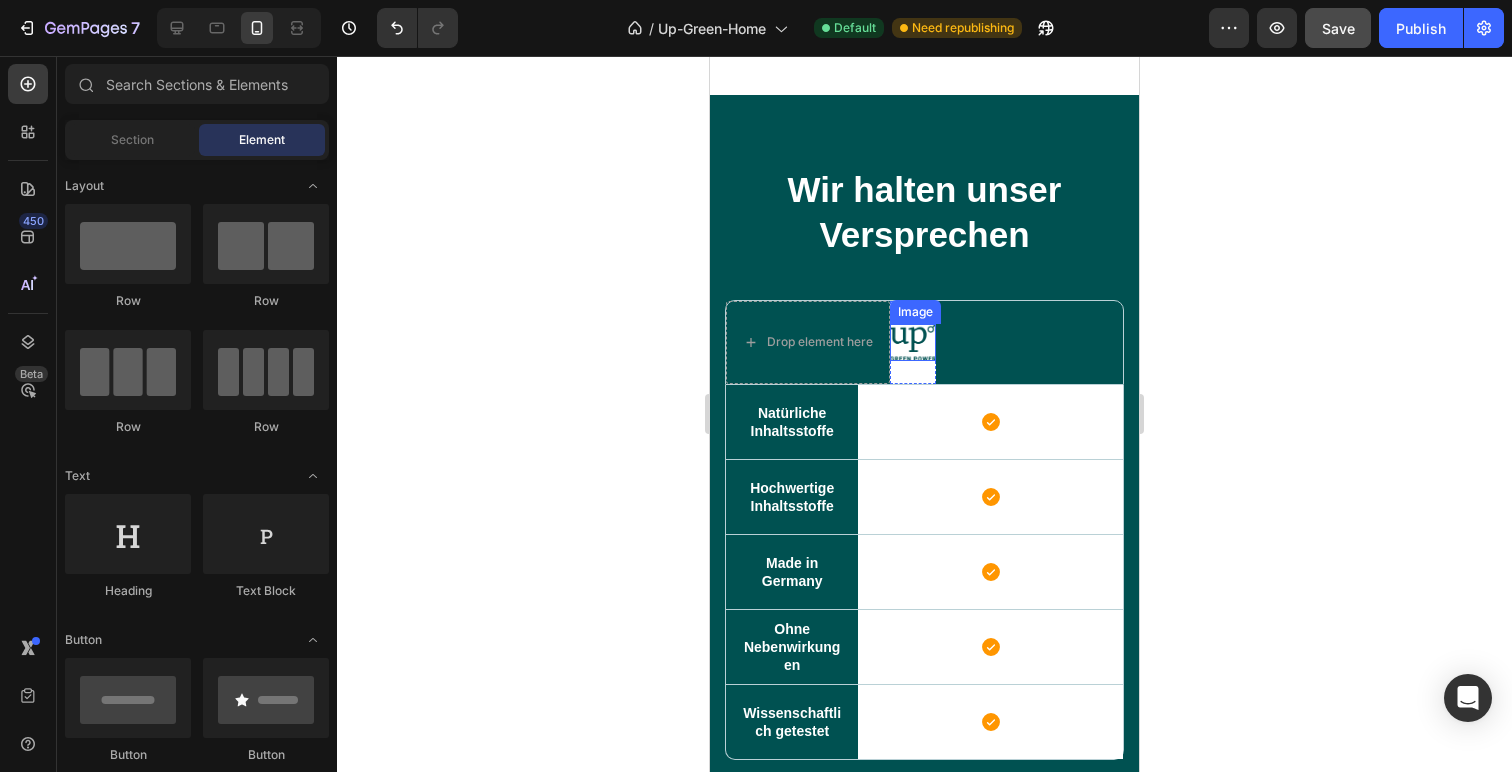 click at bounding box center [913, 342] 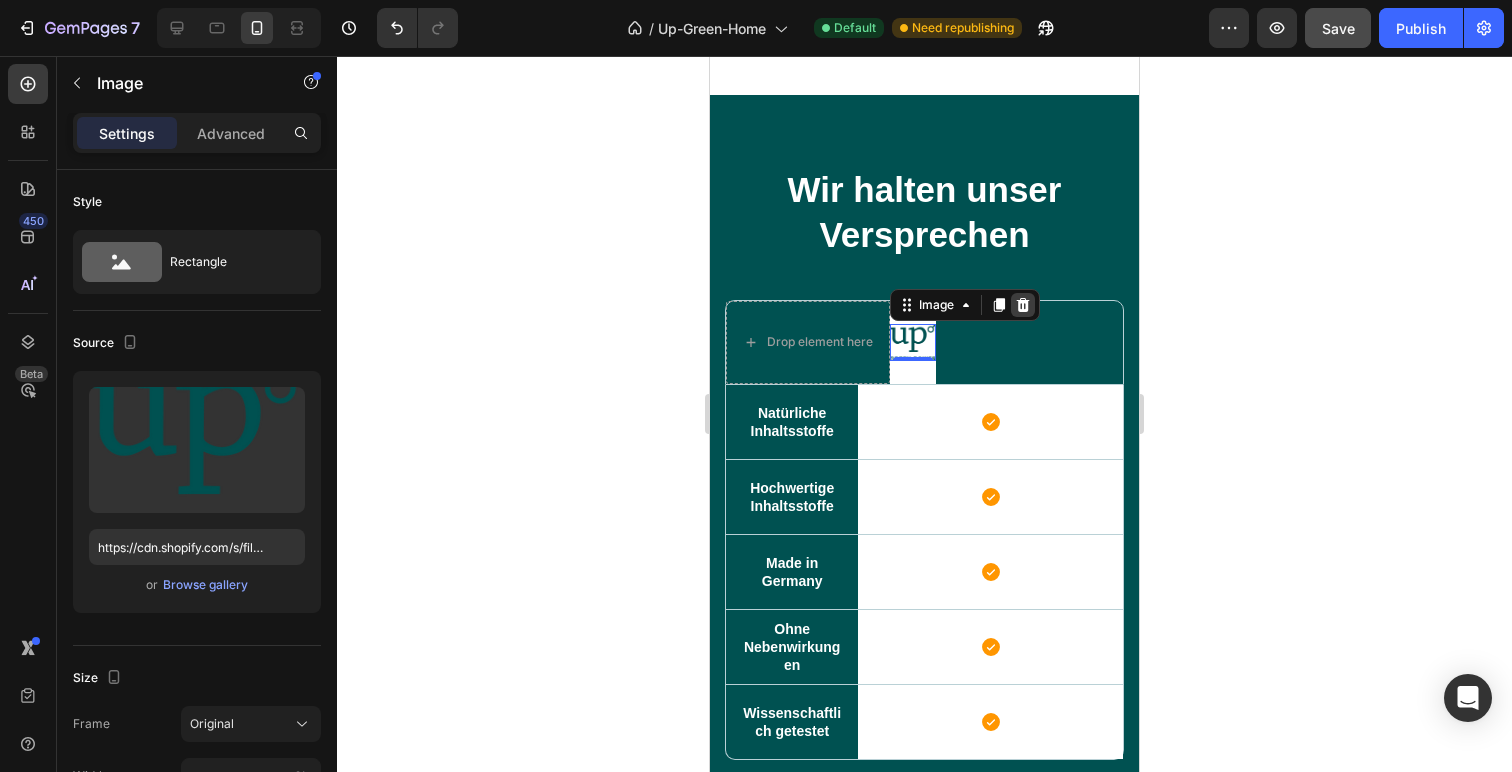 click 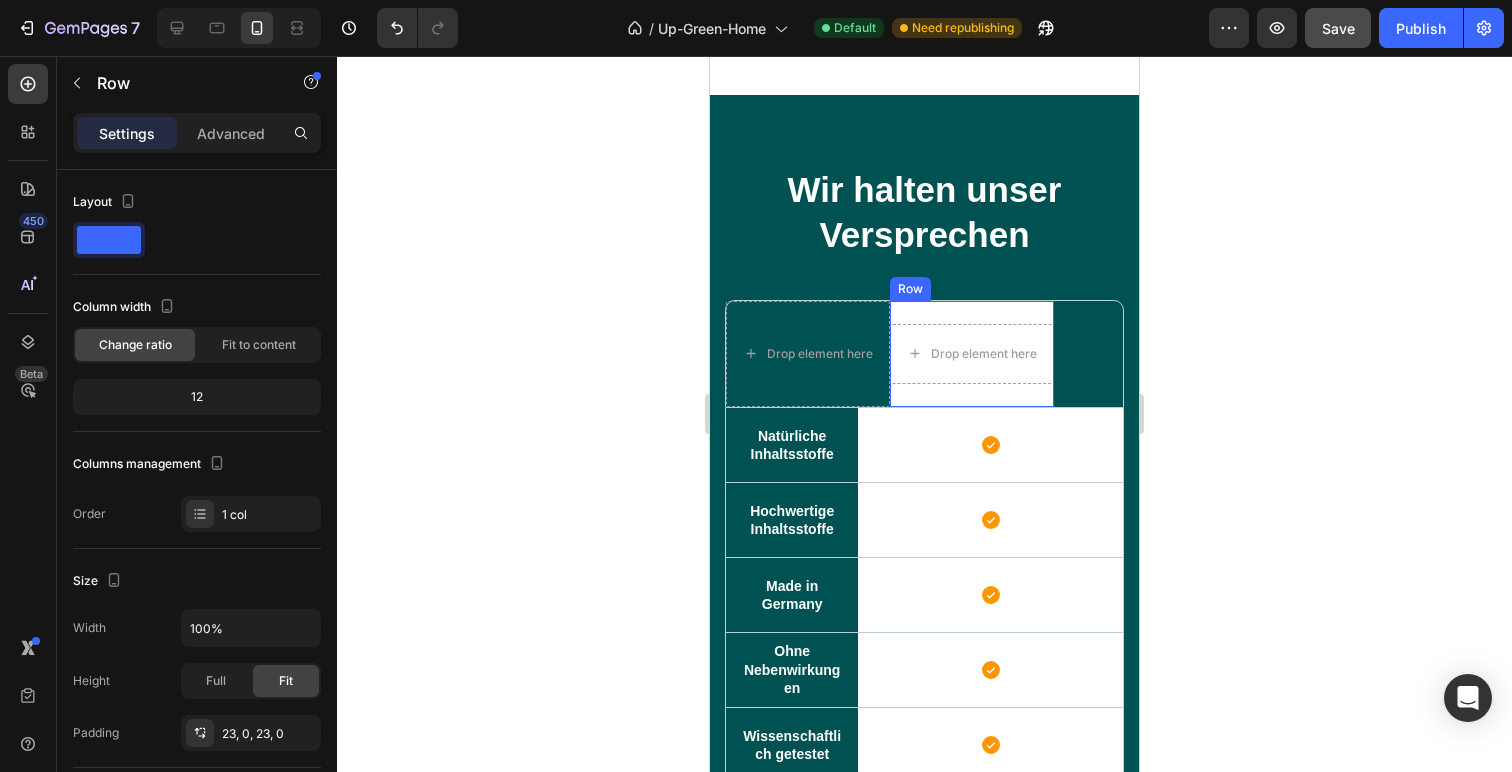 click on "Drop element here Row" at bounding box center [972, 354] 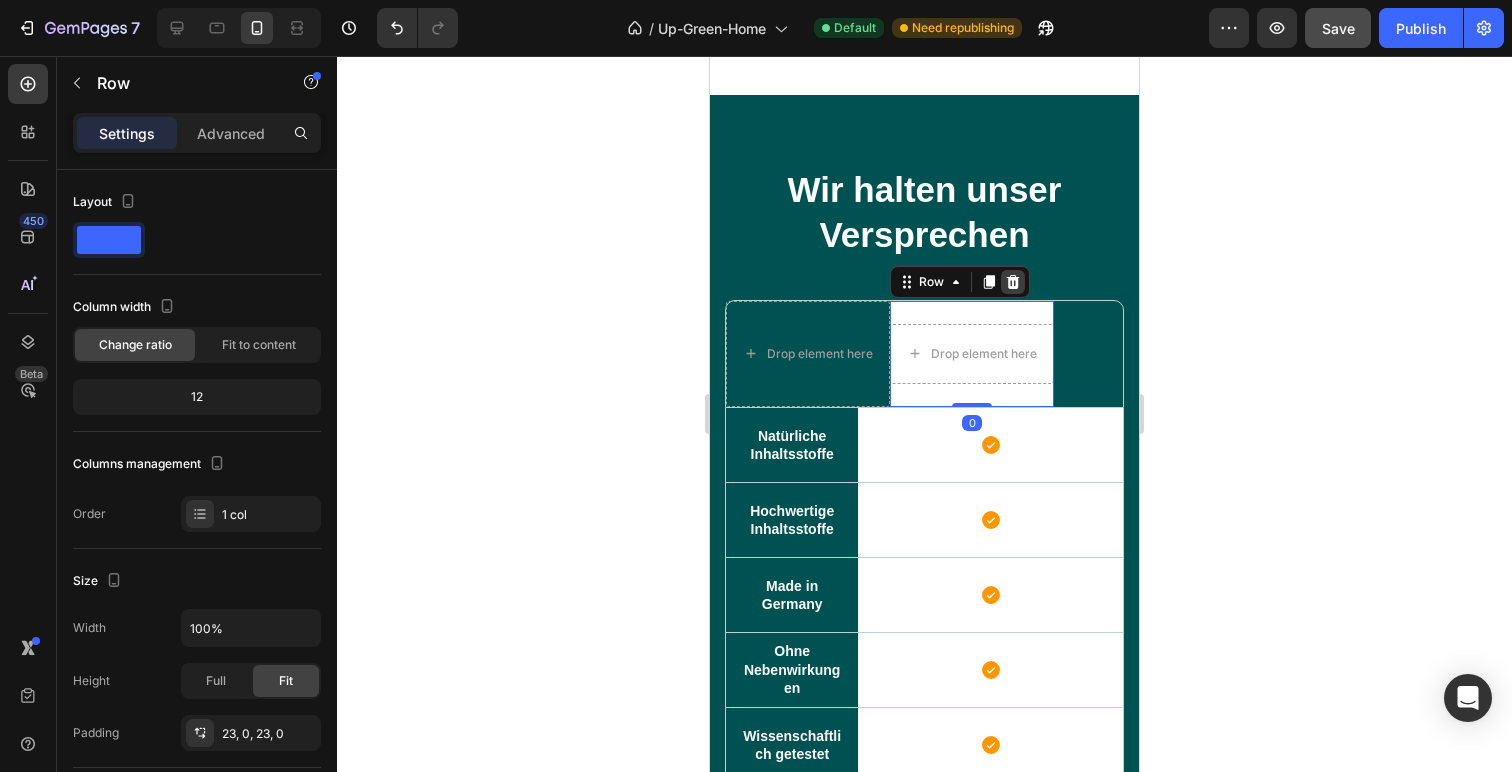 click 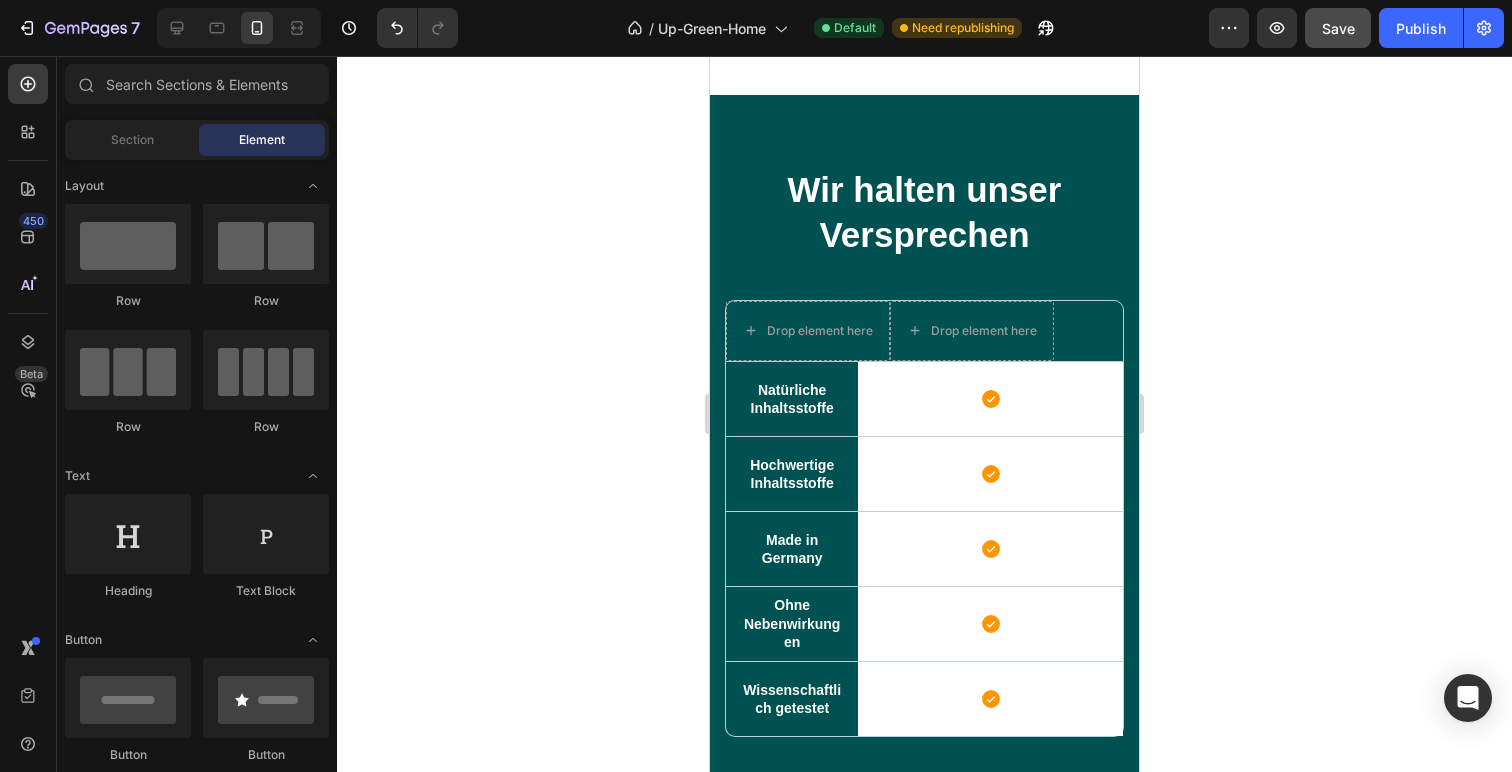 click 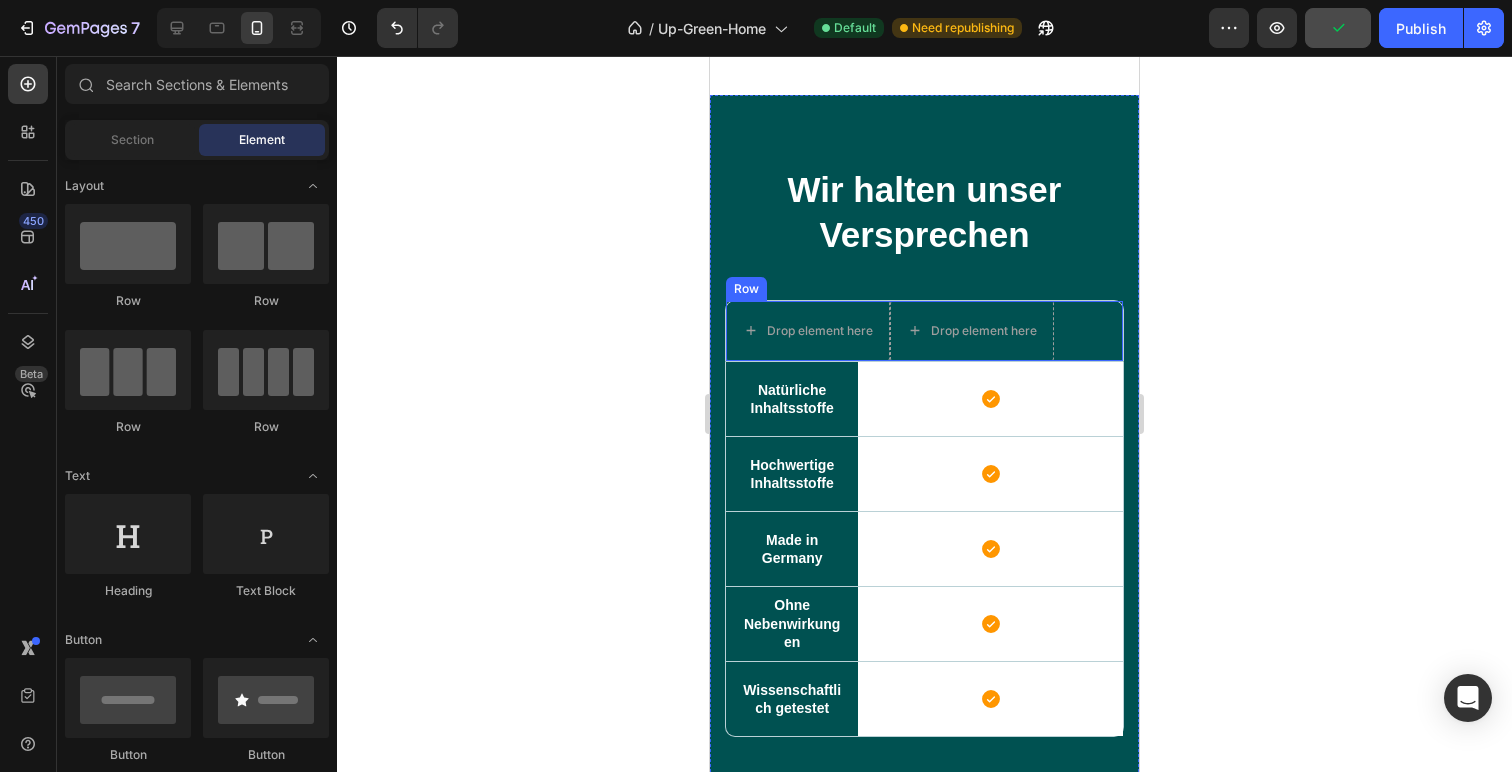 click on "Drop element here
Drop element here Row Row" at bounding box center [924, 331] 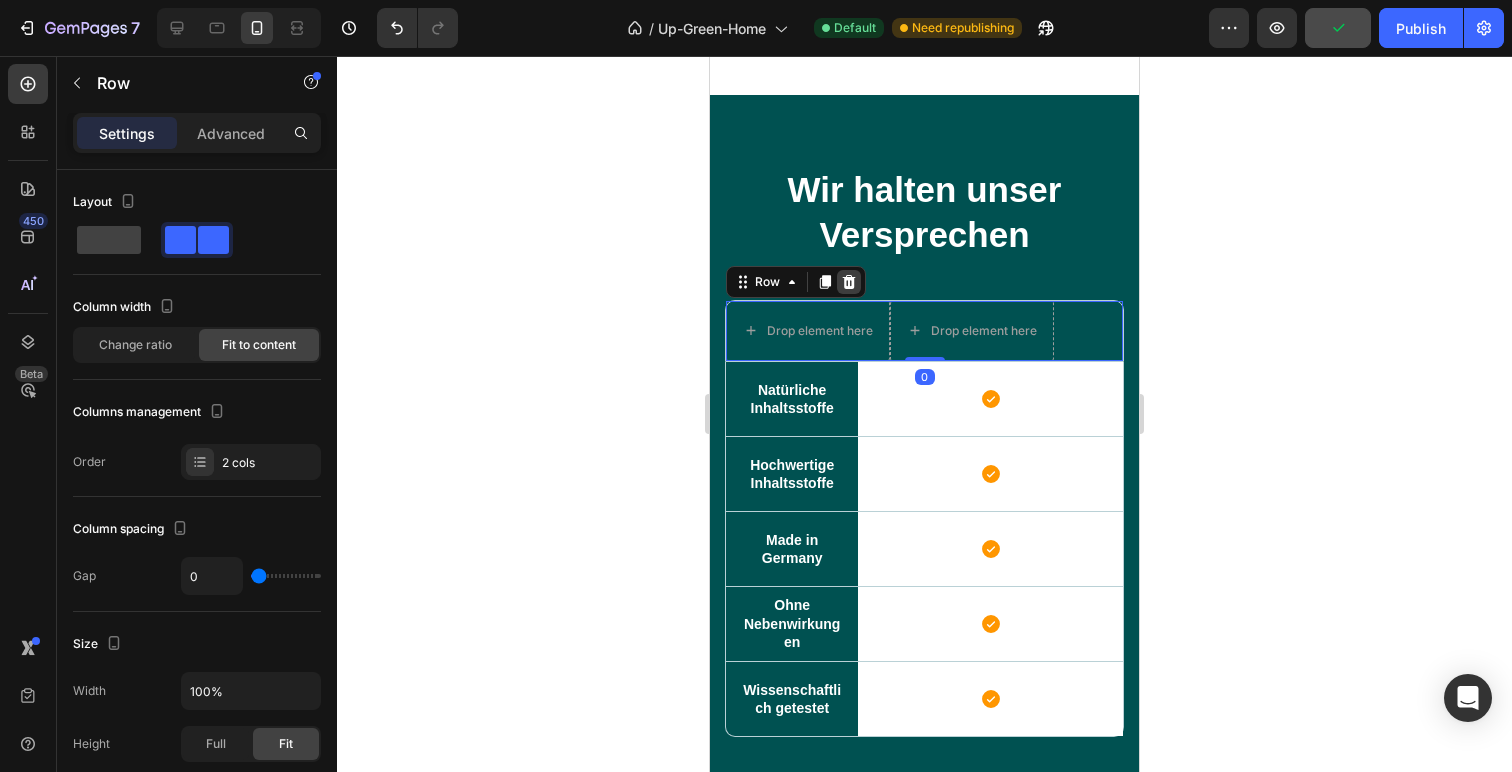 click 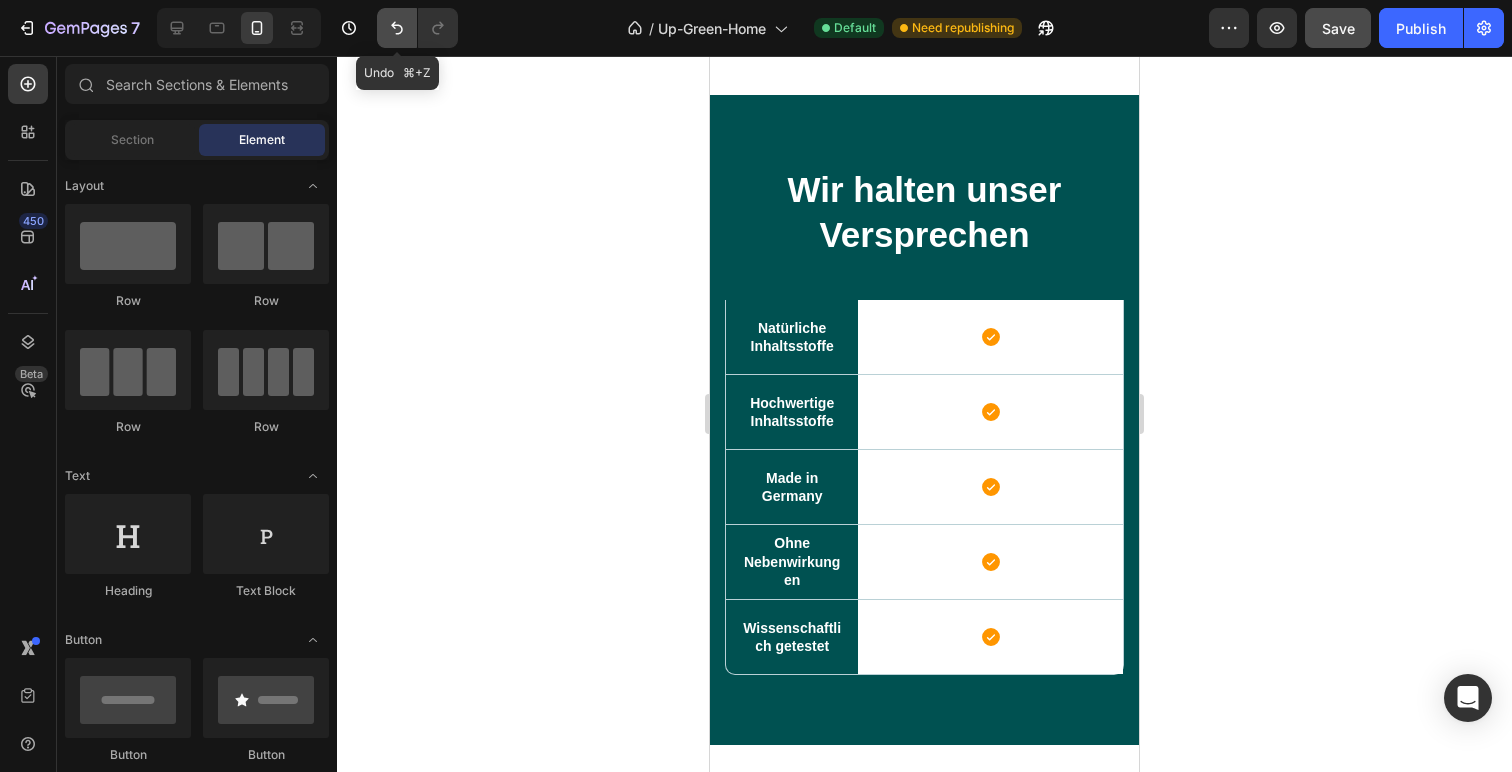 click 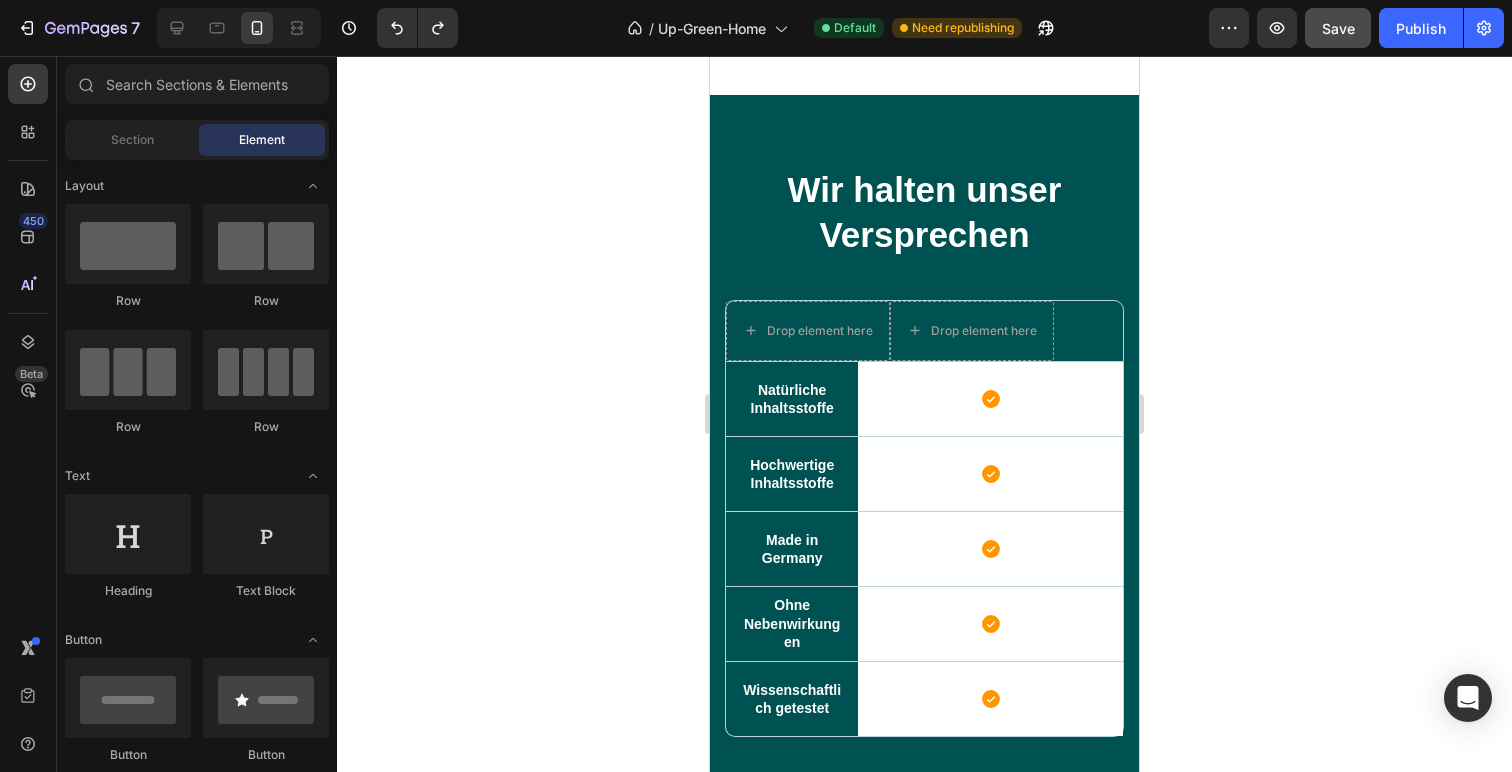 click 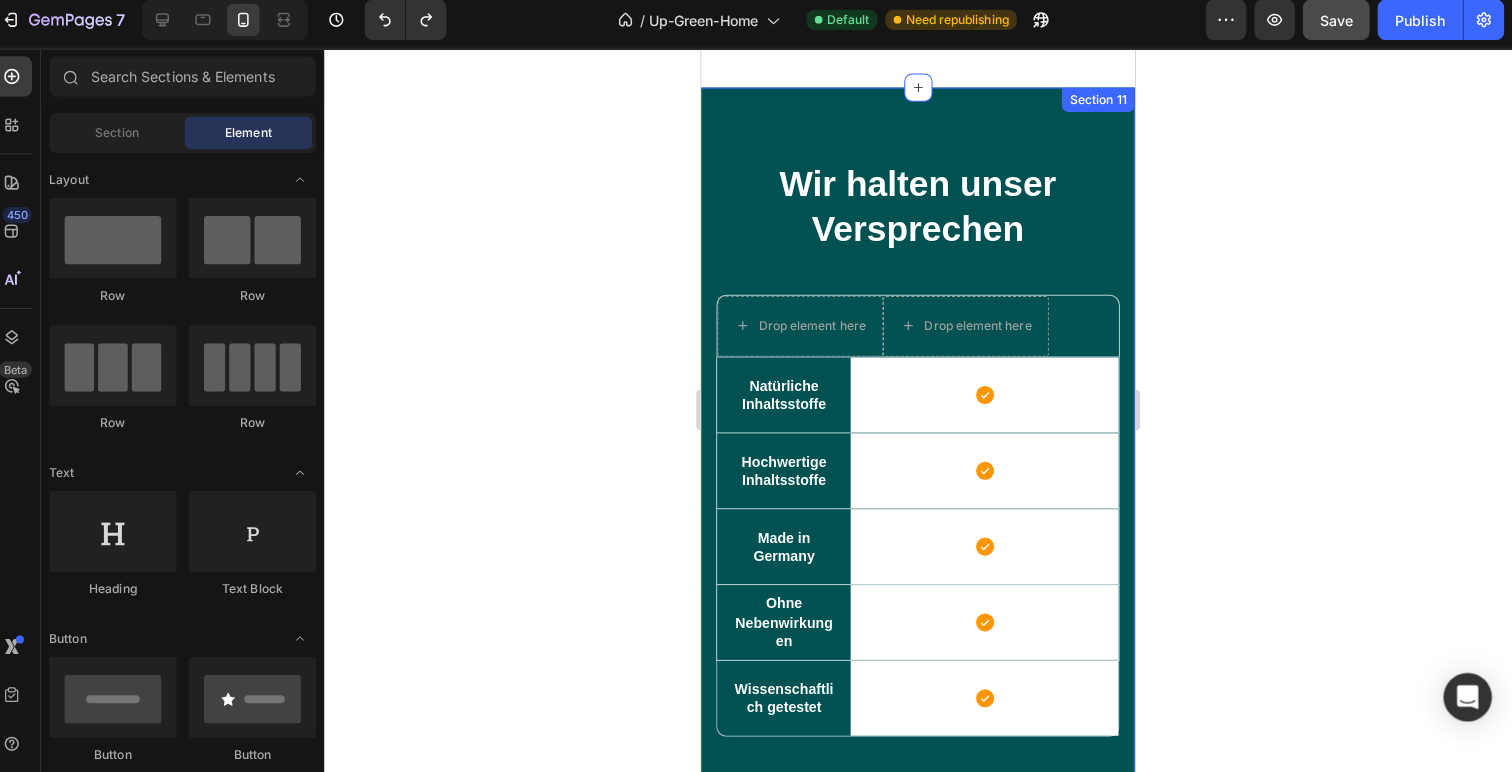 scroll, scrollTop: 0, scrollLeft: 0, axis: both 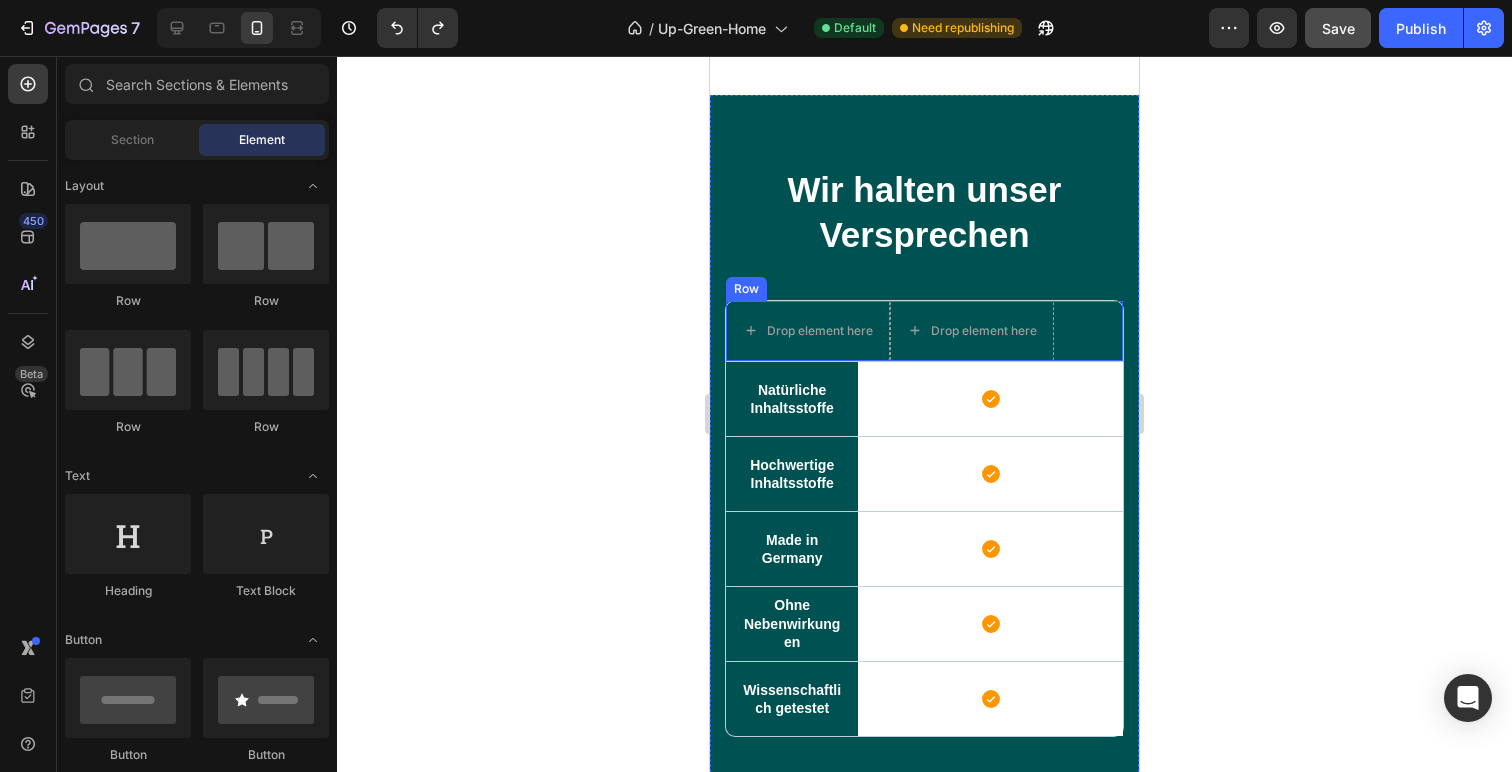 click on "Row" at bounding box center [746, 289] 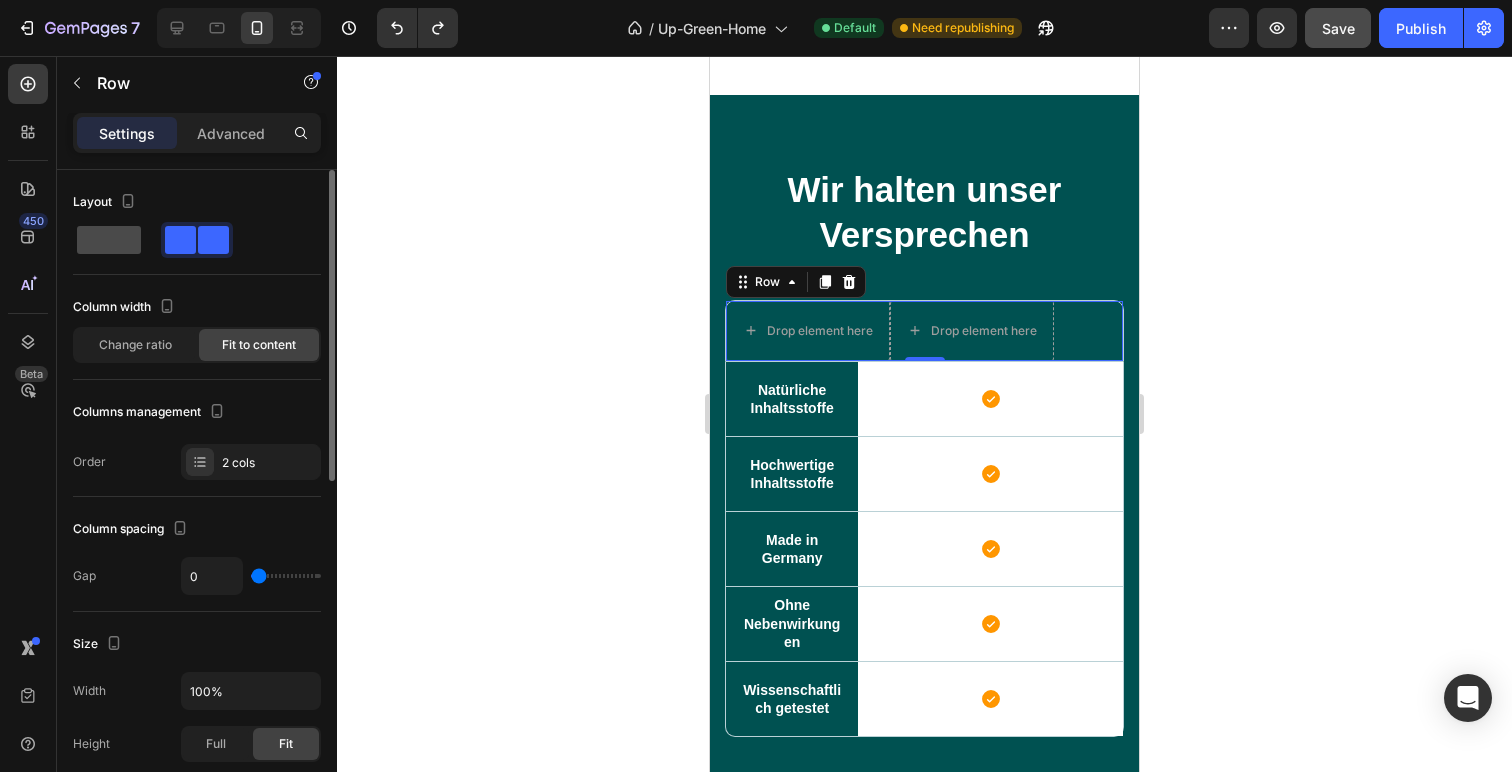 click 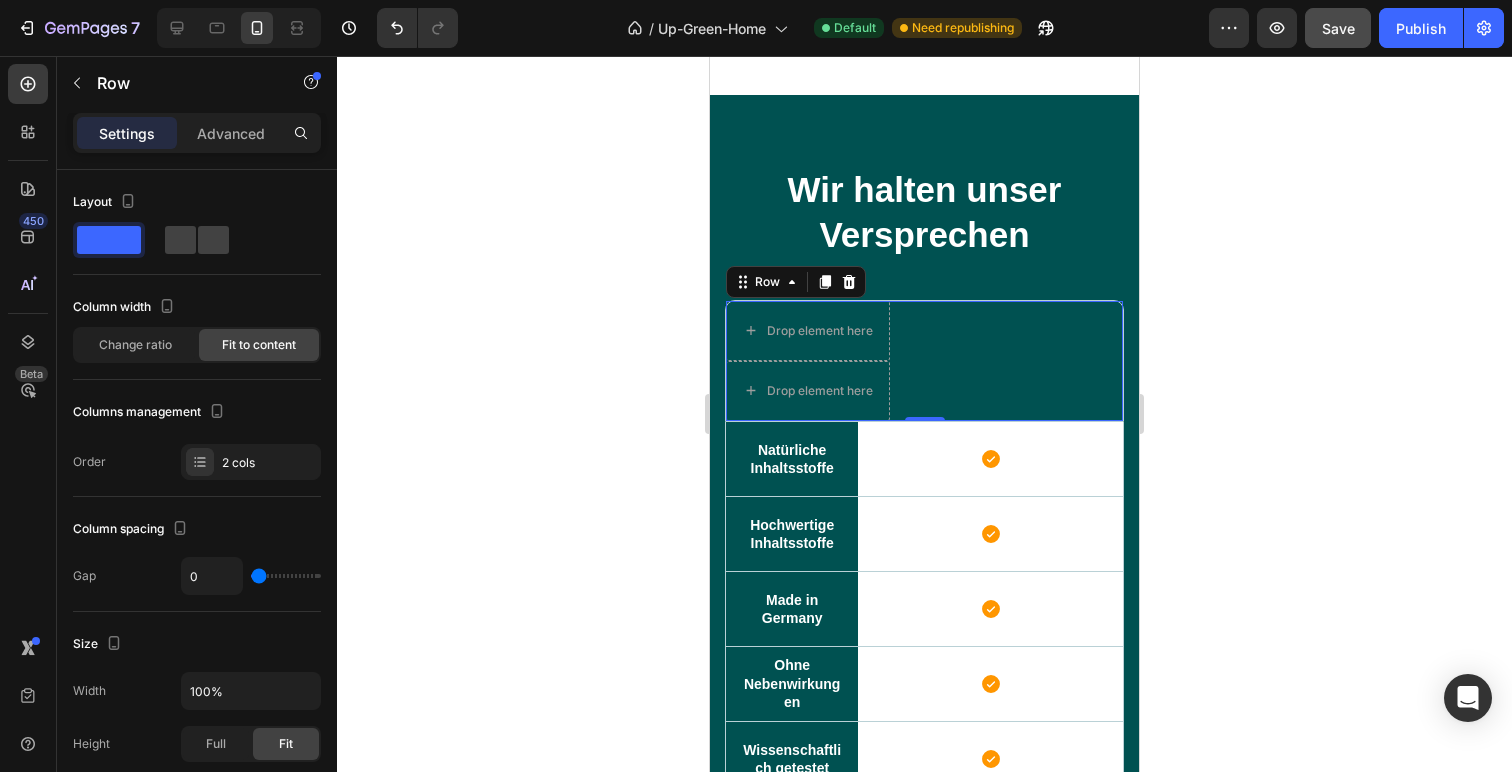 click on "Drop element here
Drop element here Row Row   0" at bounding box center (924, 361) 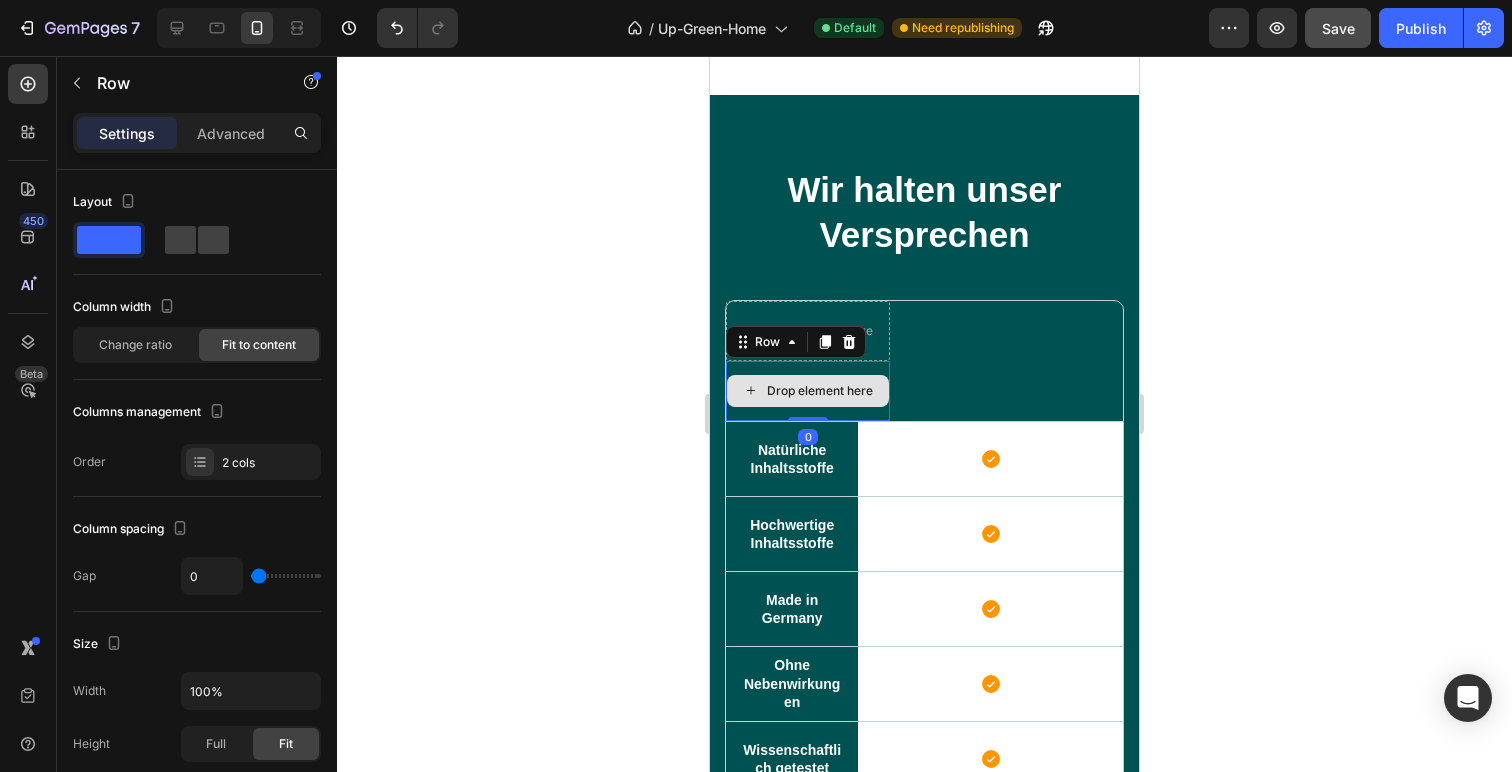 click on "Drop element here" at bounding box center [808, 391] 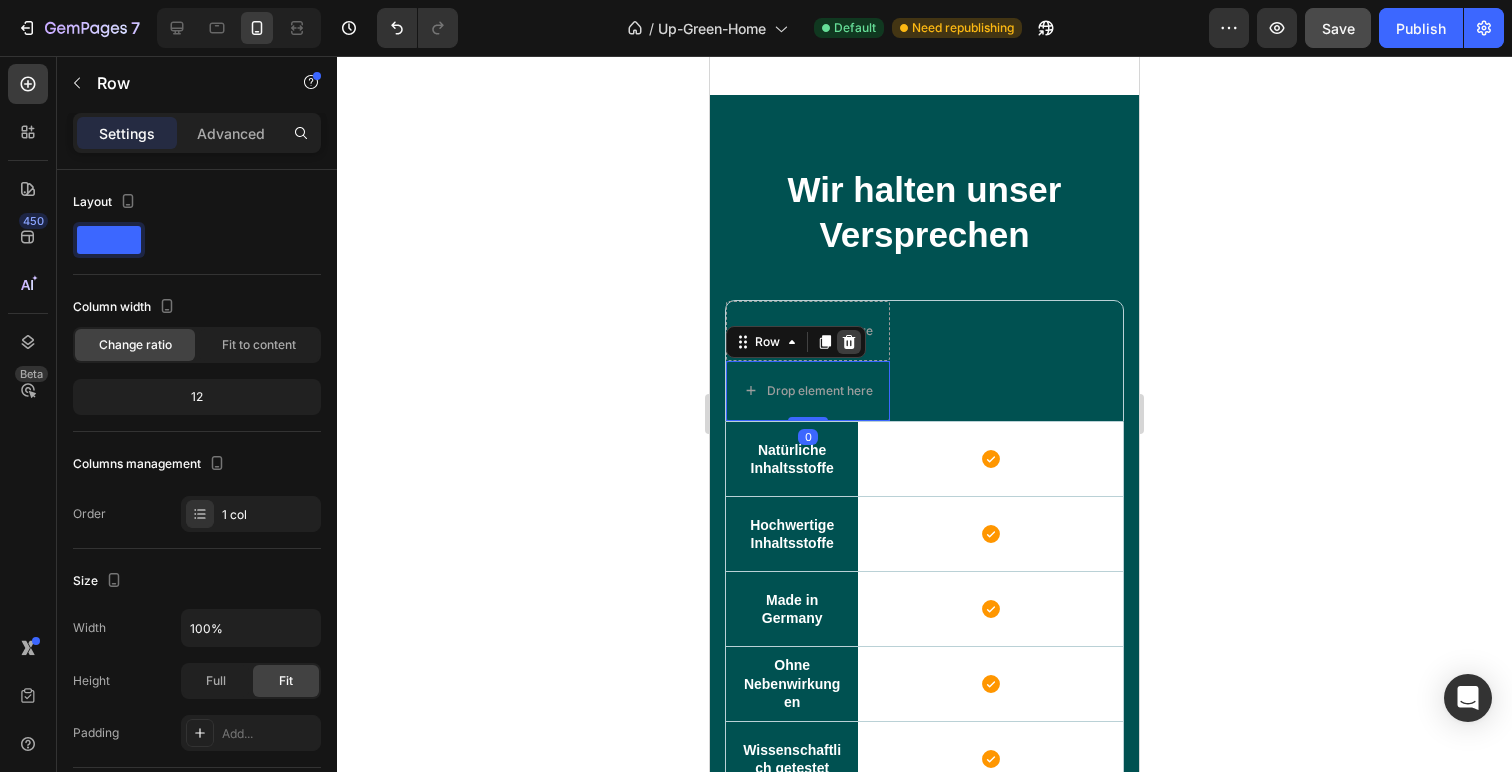 click 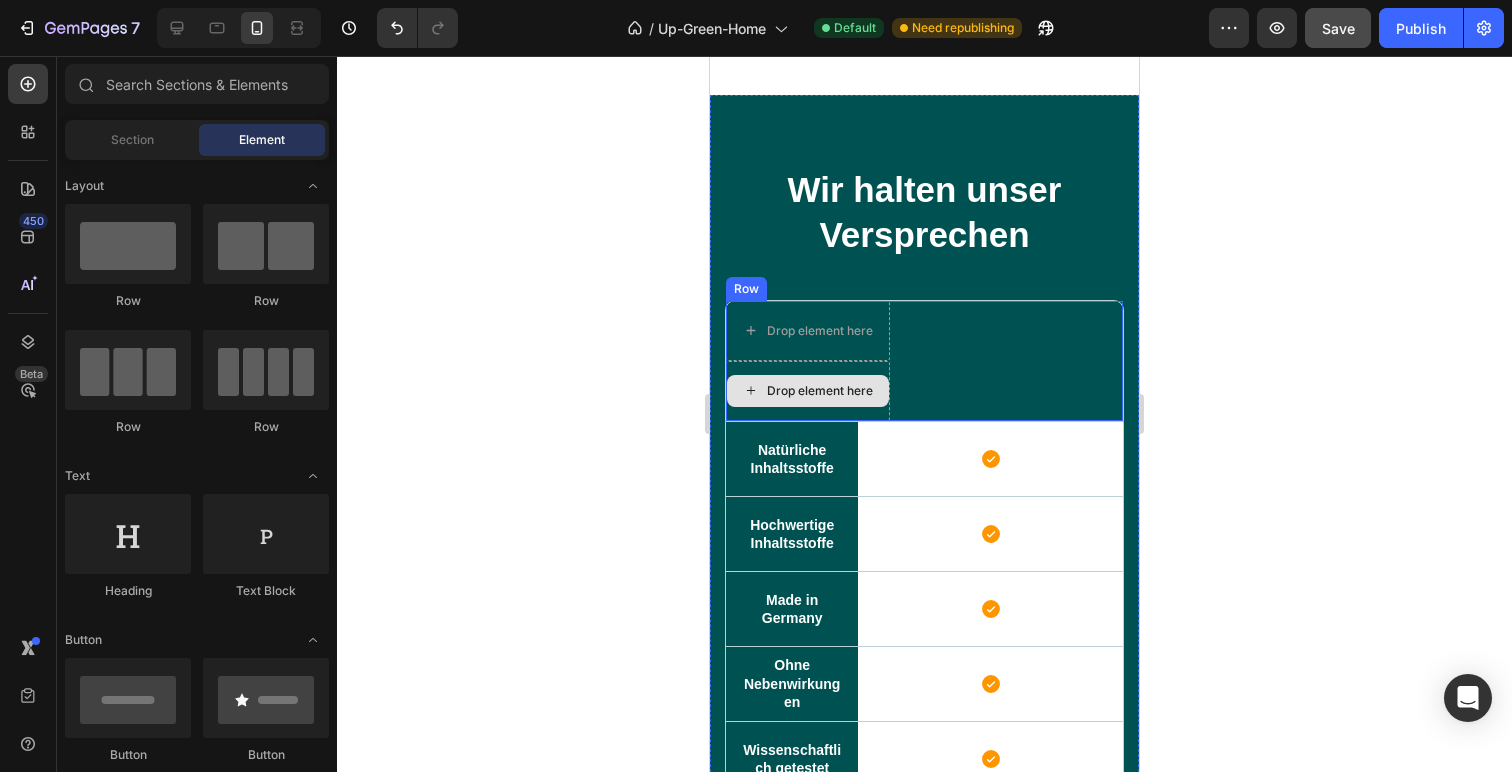 click on "Drop element here" at bounding box center [808, 391] 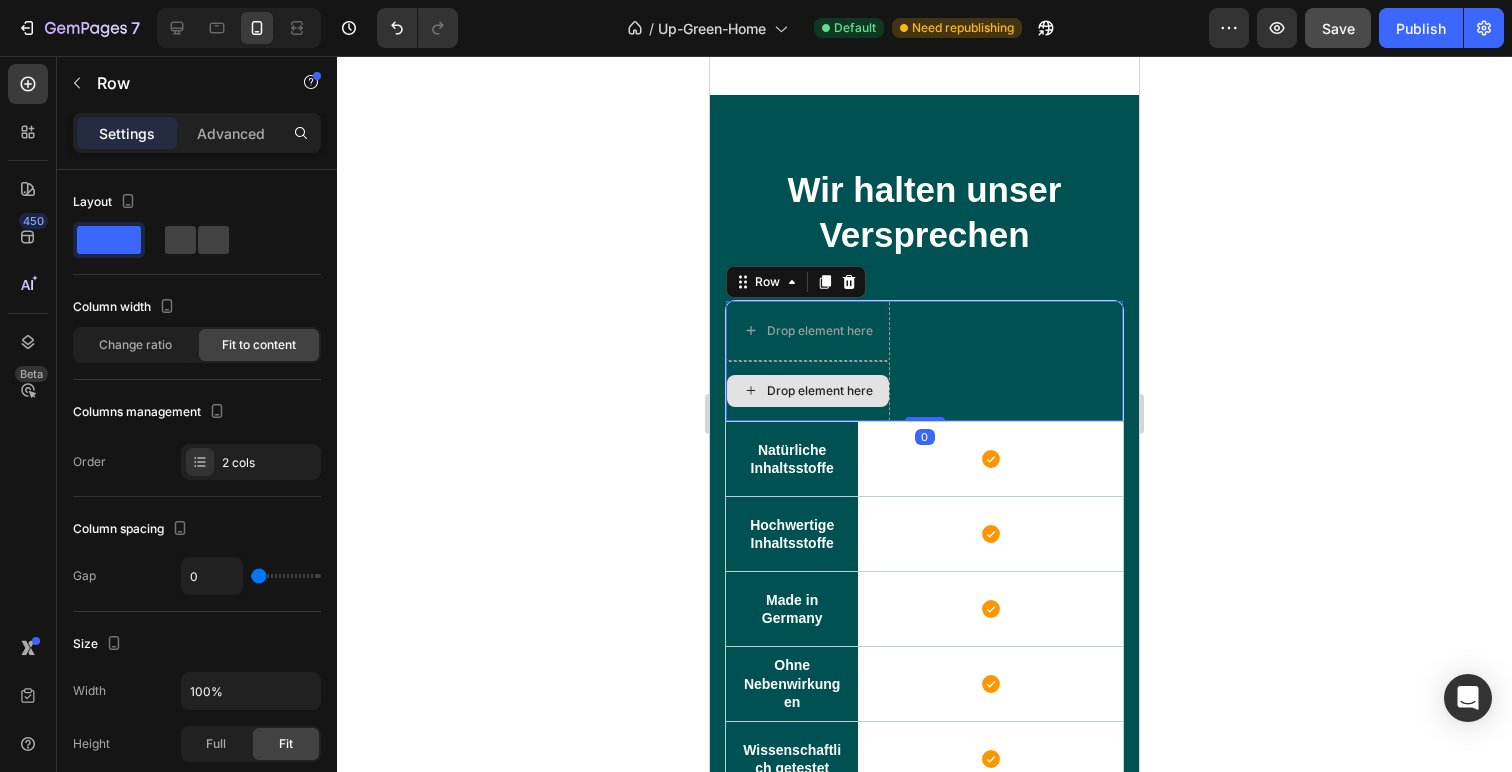 click on "Drop element here" at bounding box center (808, 391) 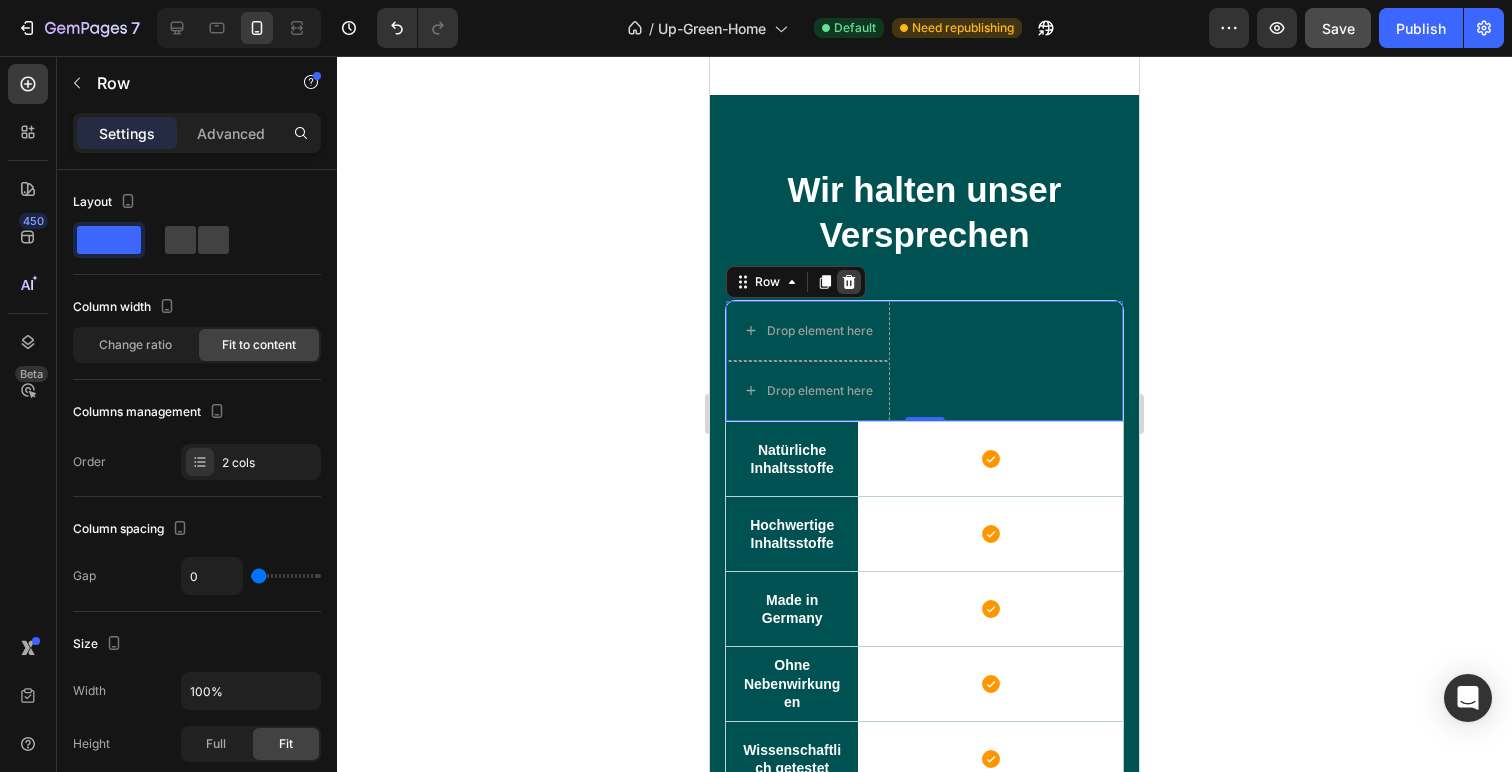 click 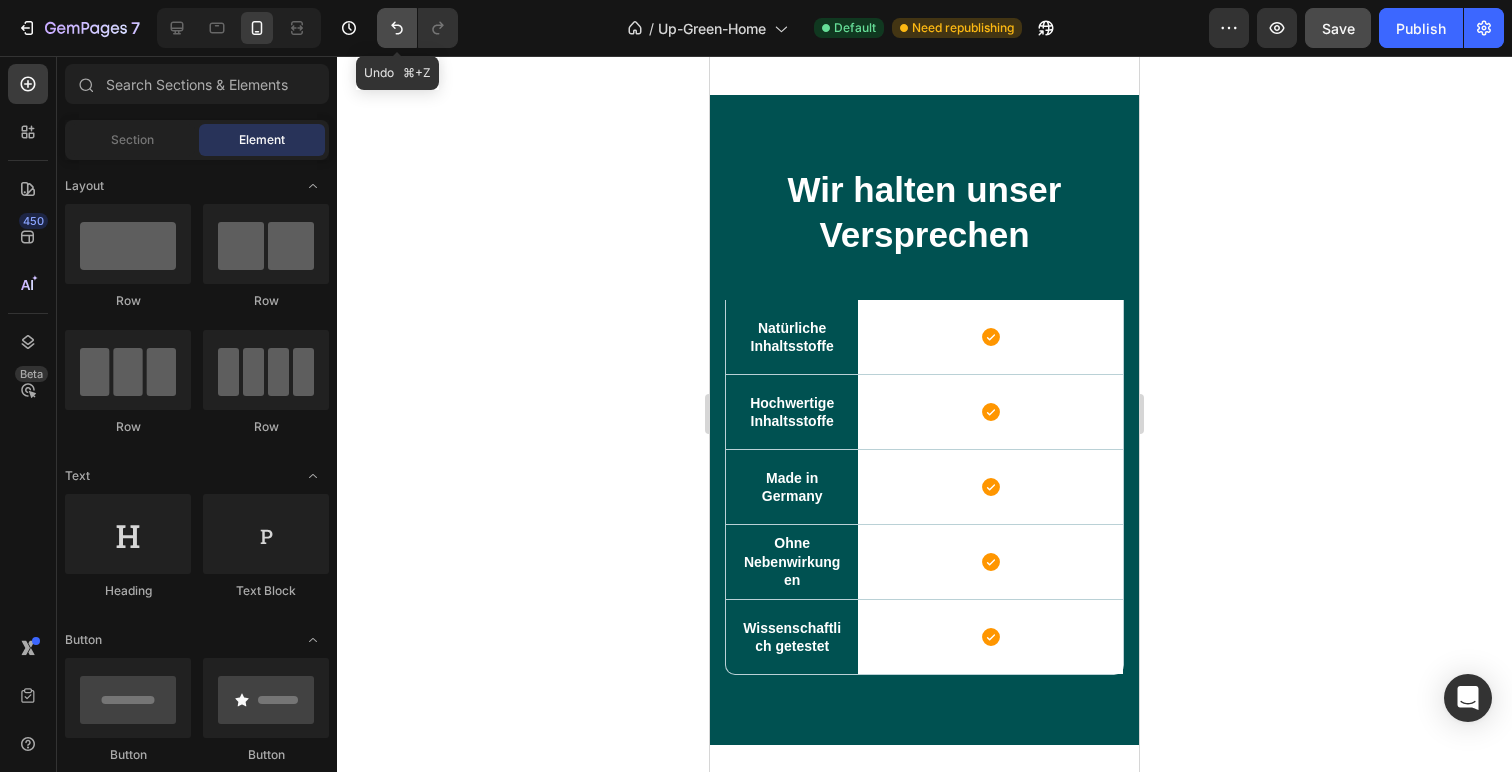 click 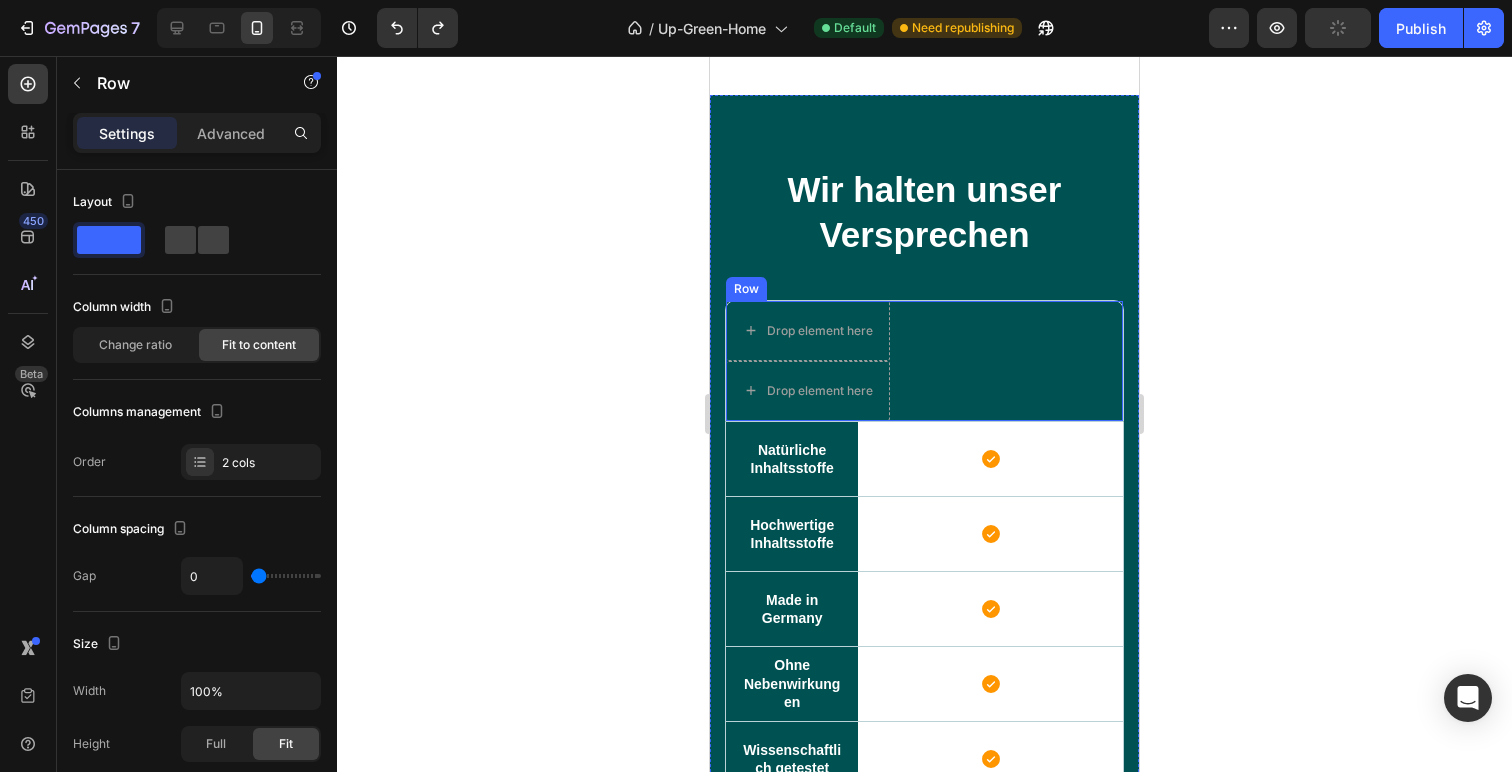 click on "Drop element here
Drop element here Row" at bounding box center (924, 361) 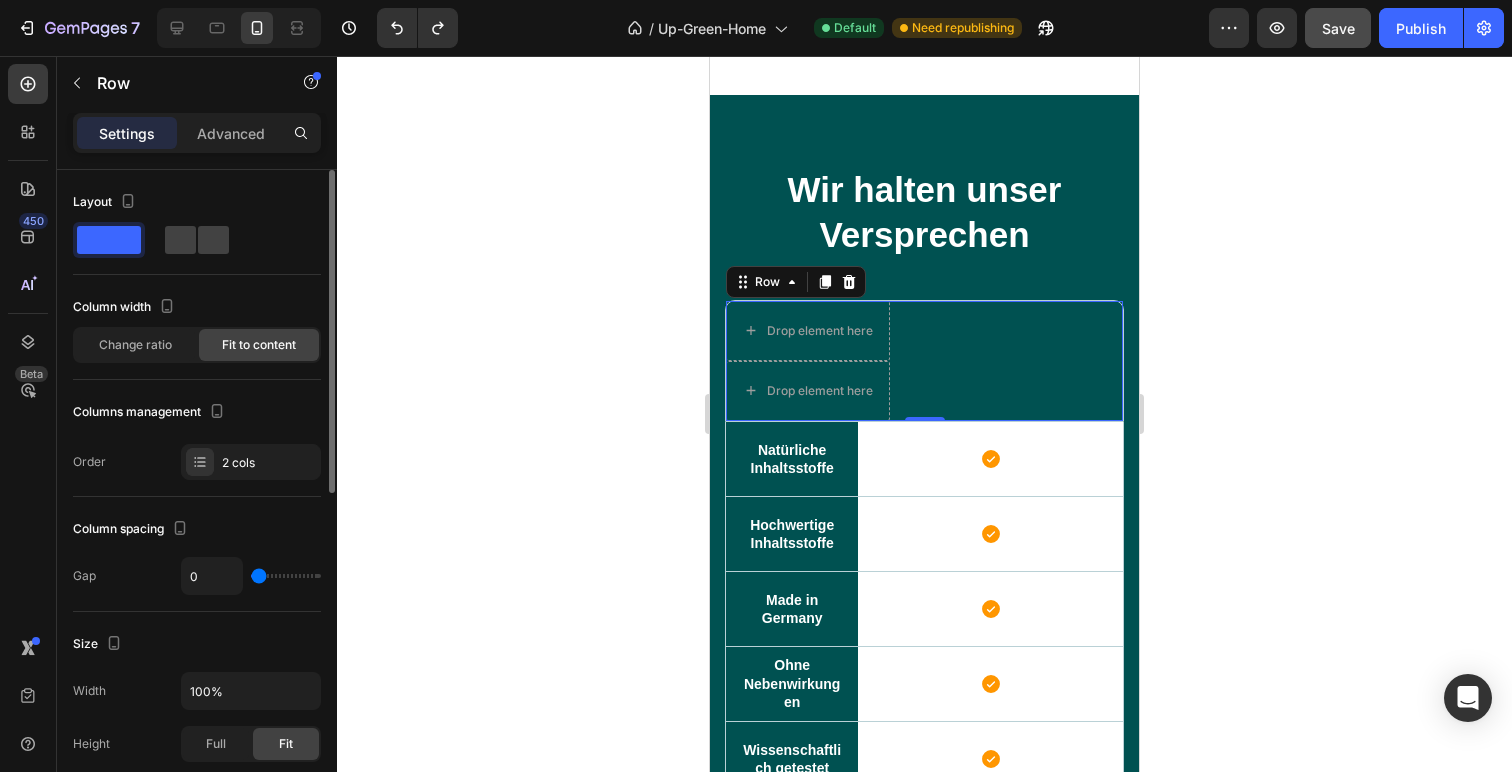 click on "Columns management Order 2 cols" at bounding box center (197, 438) 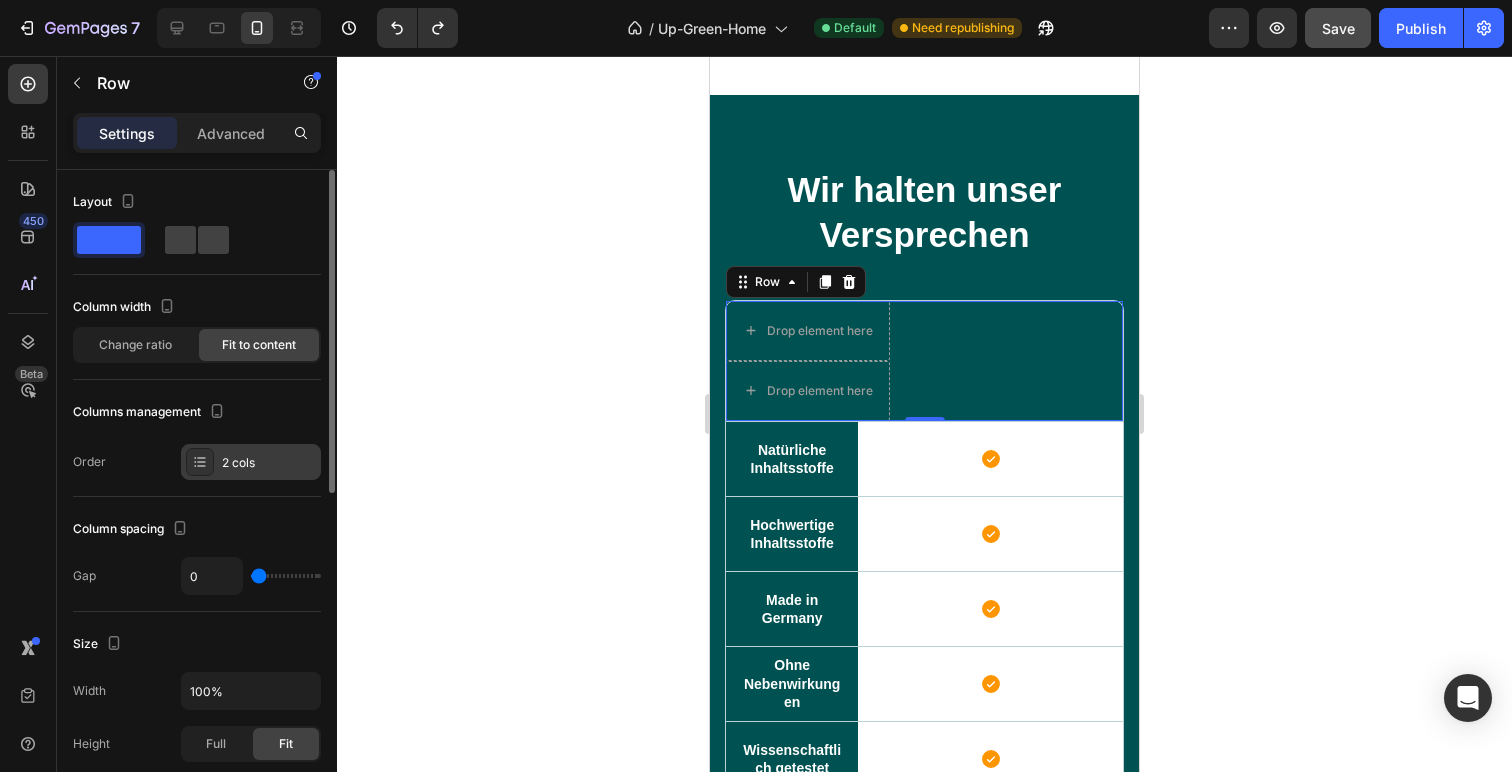 click on "2 cols" at bounding box center [269, 463] 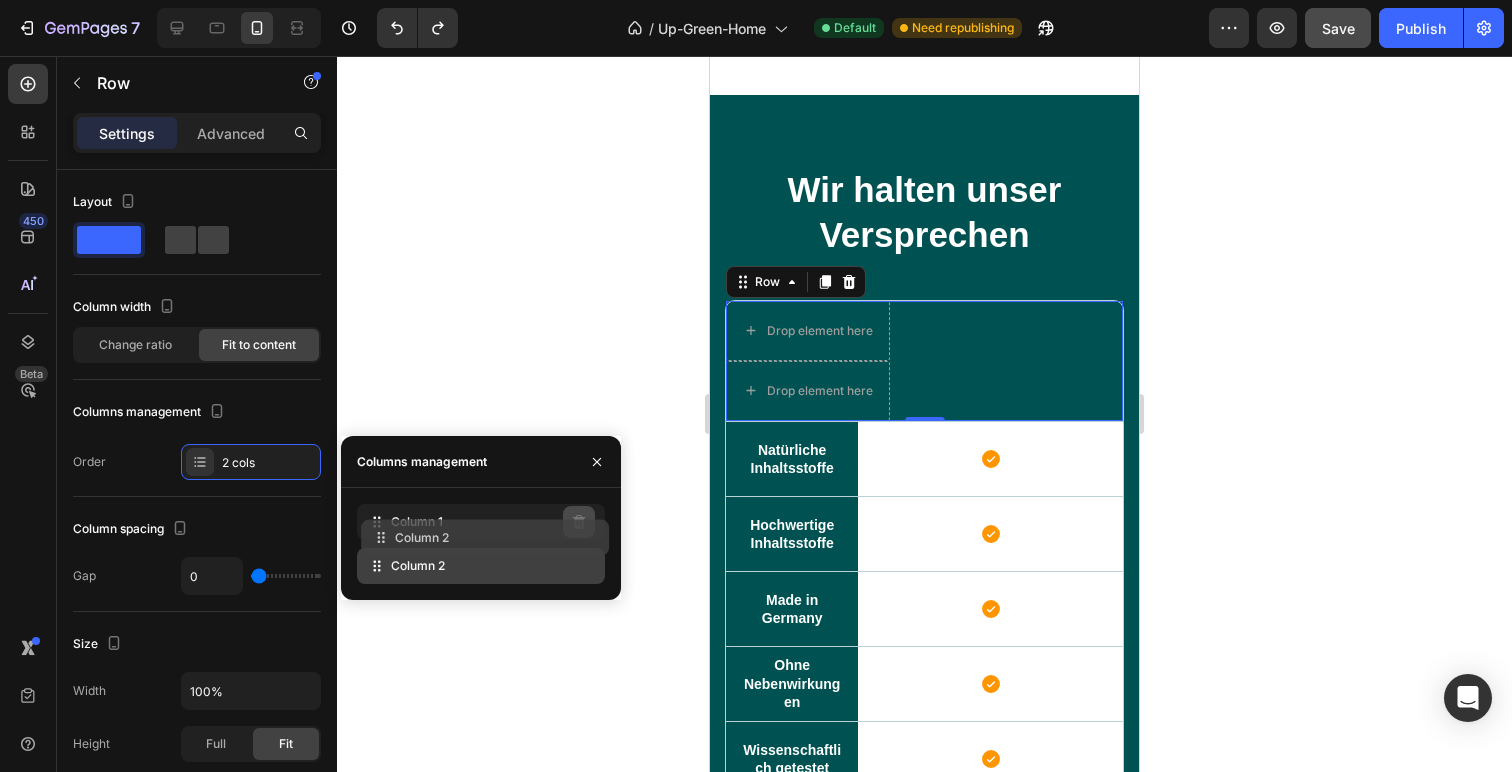 type 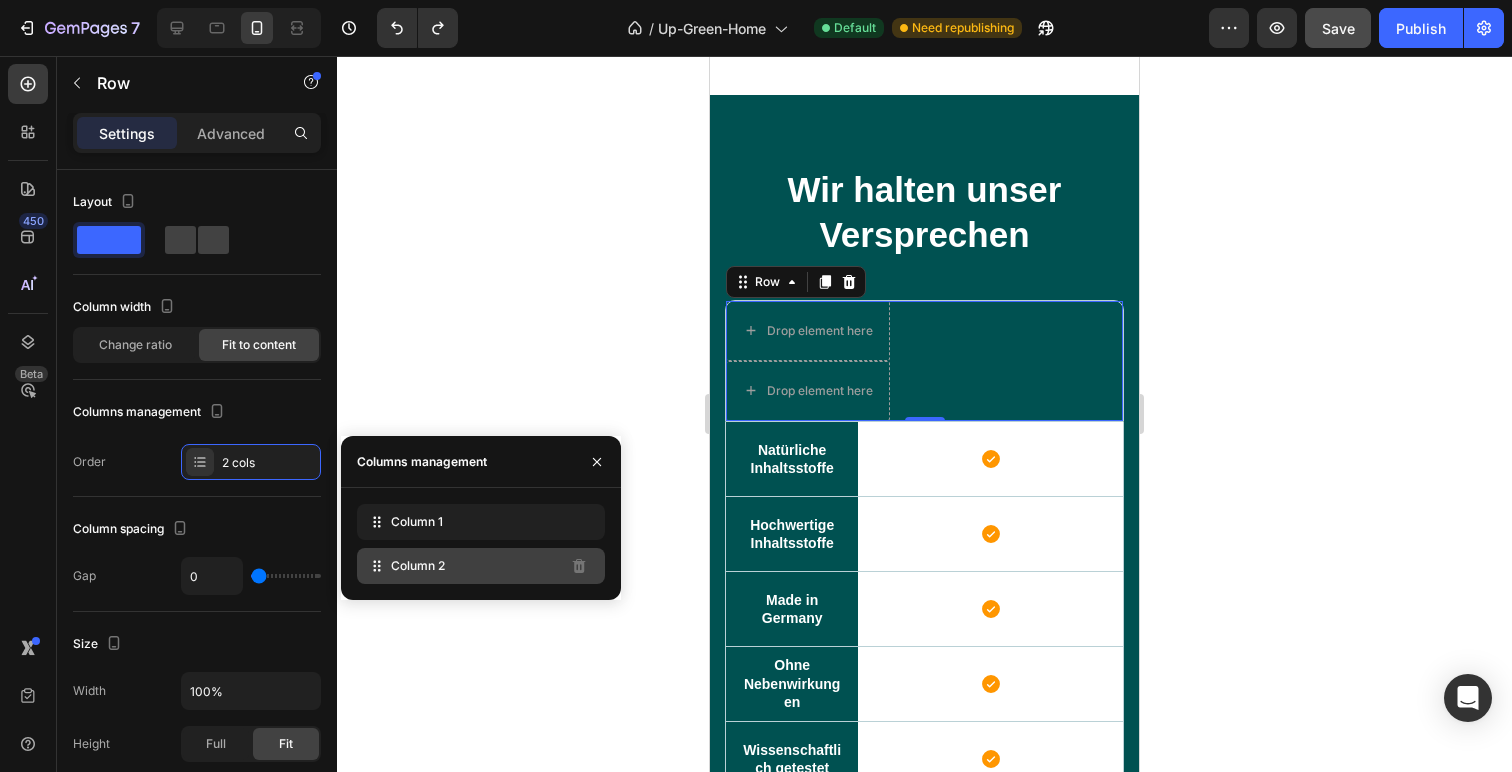 click on "Column 2" 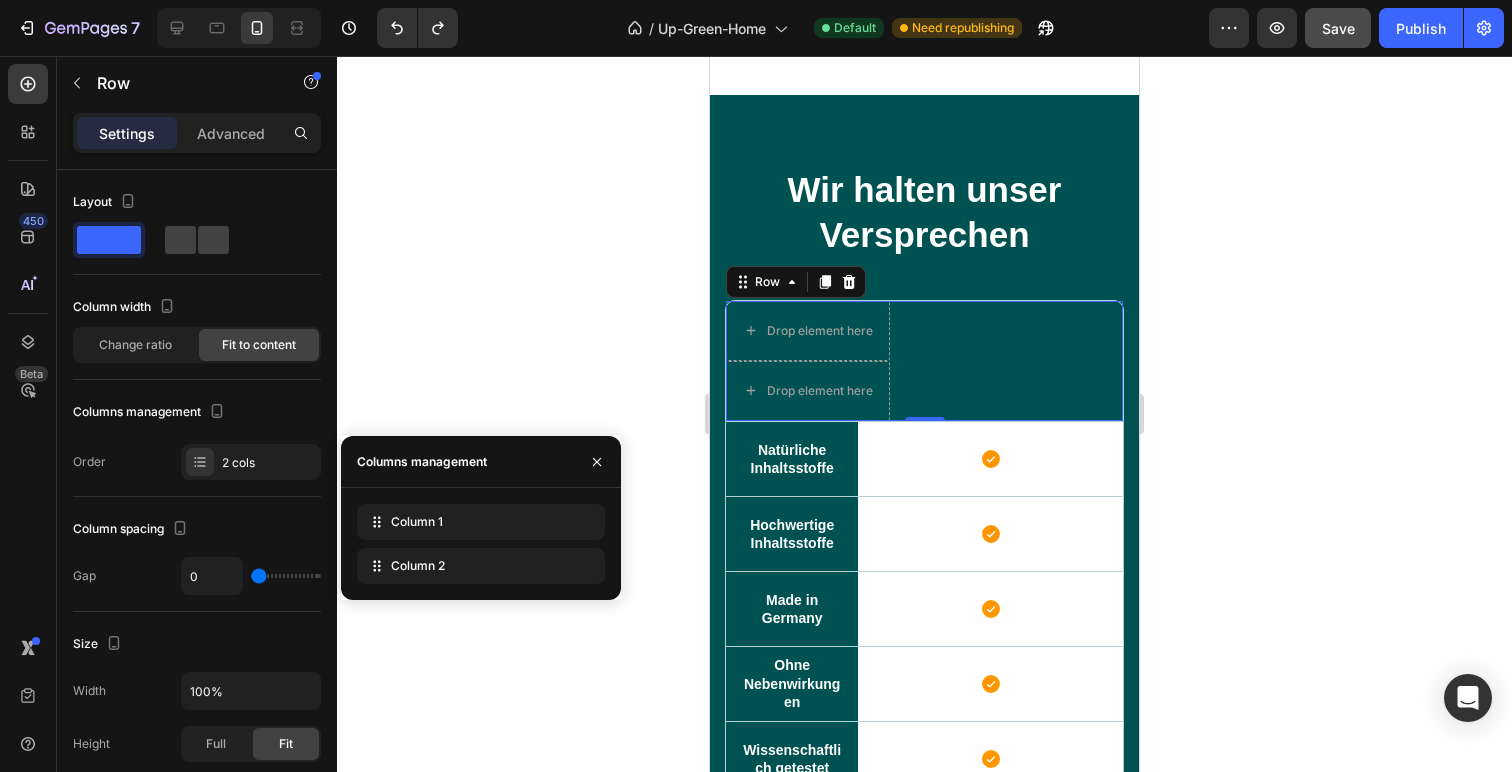 click on "Drop element here
Drop element here Row   0" at bounding box center [924, 361] 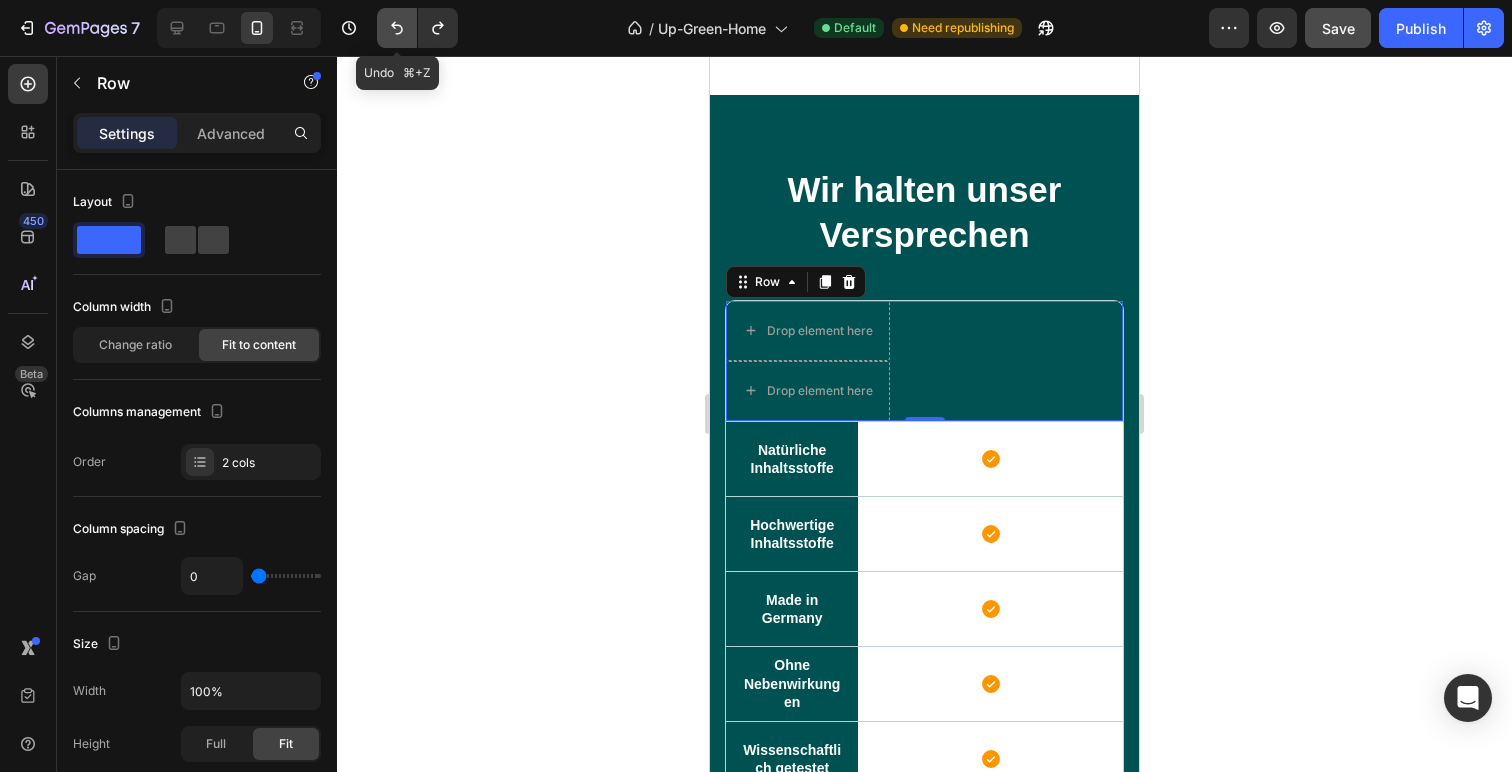 click 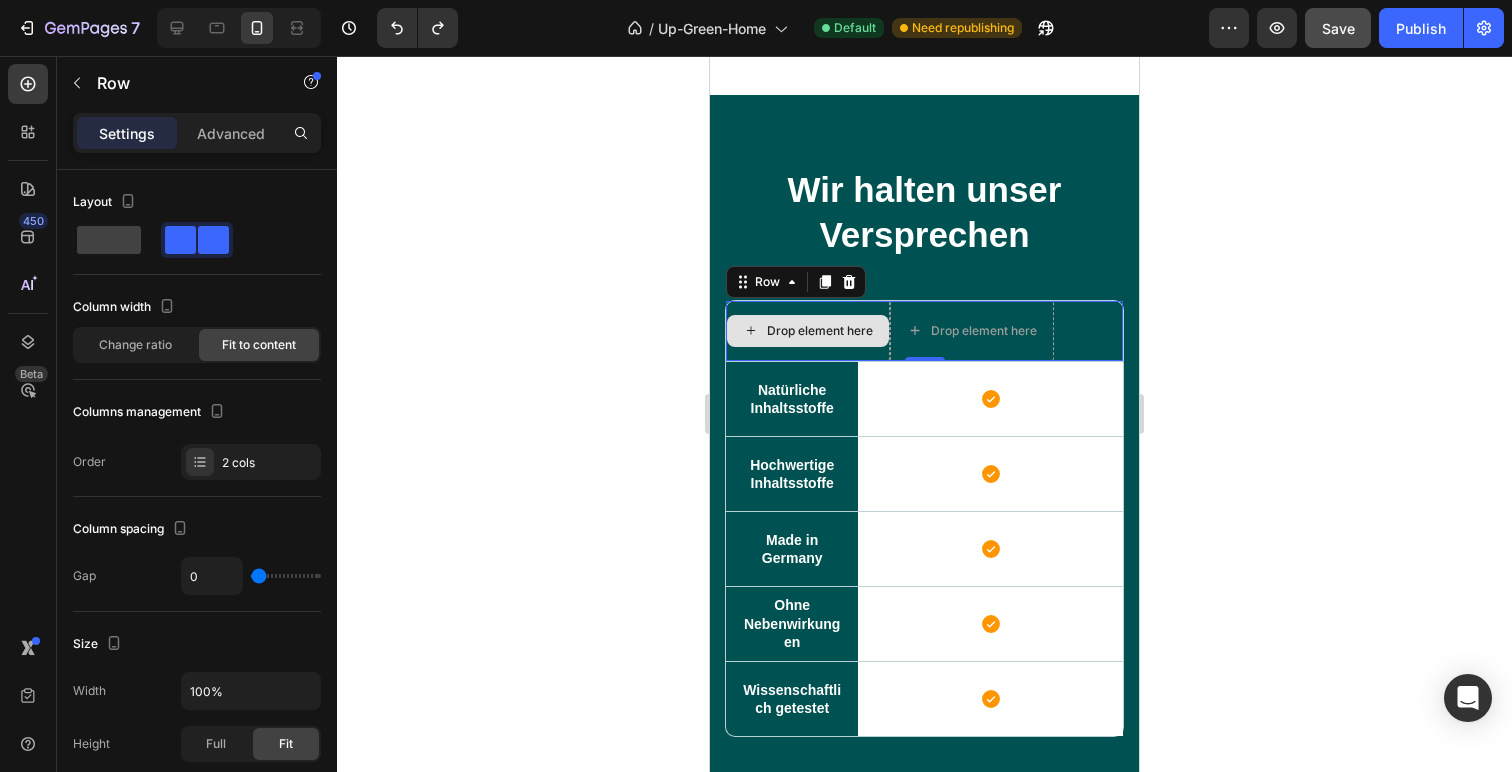 click on "Drop element here" at bounding box center [808, 331] 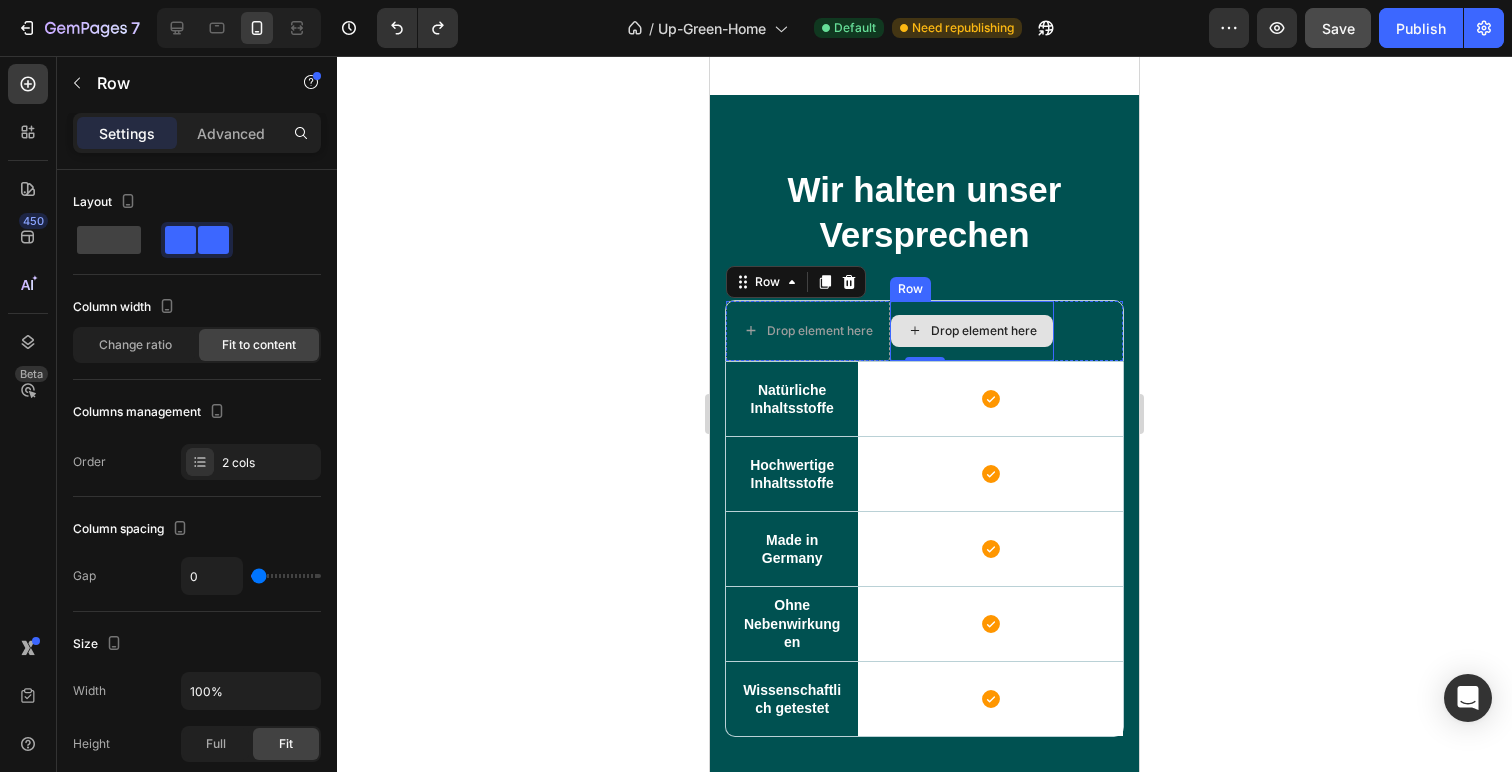 click on "Drop element here" at bounding box center (972, 331) 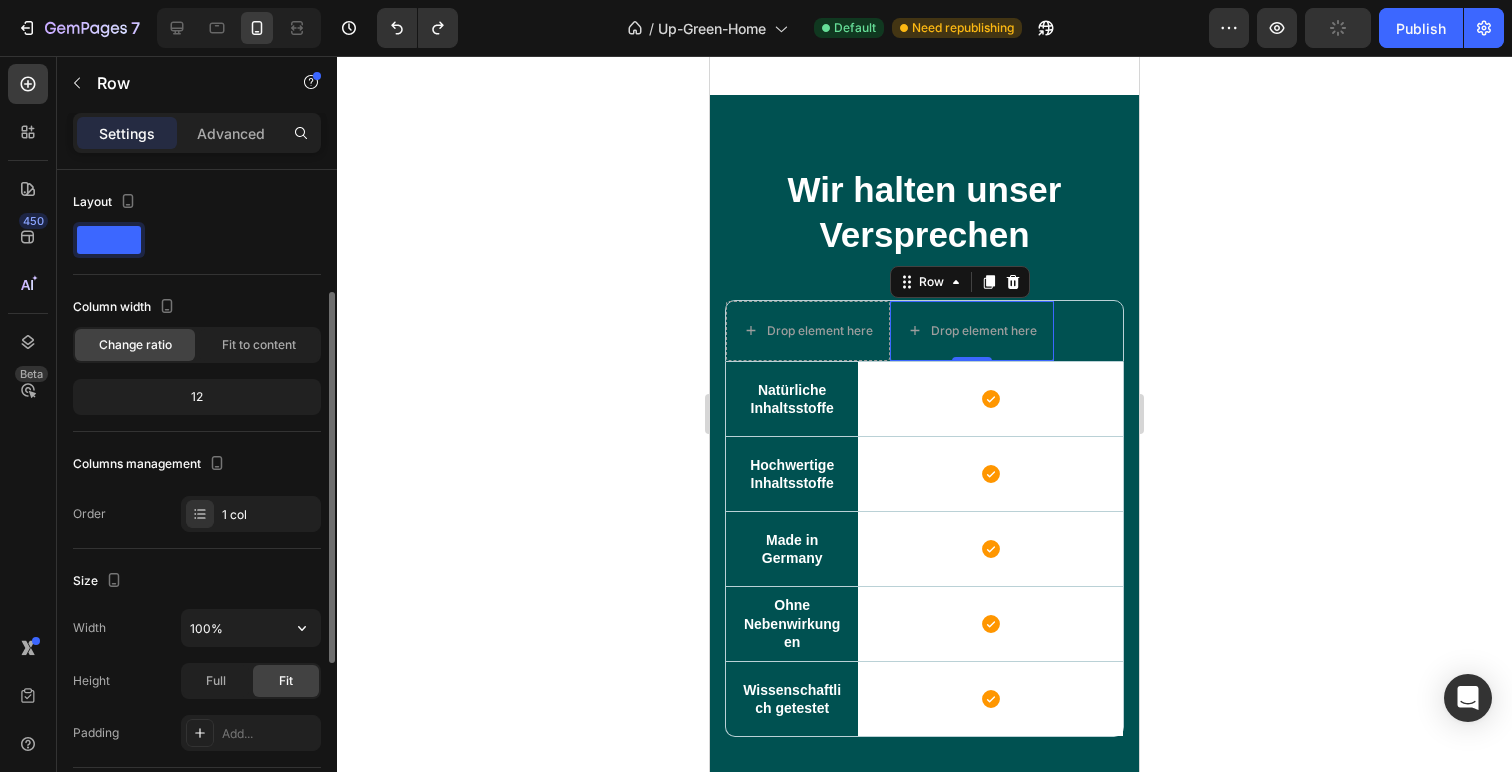 scroll, scrollTop: 509, scrollLeft: 0, axis: vertical 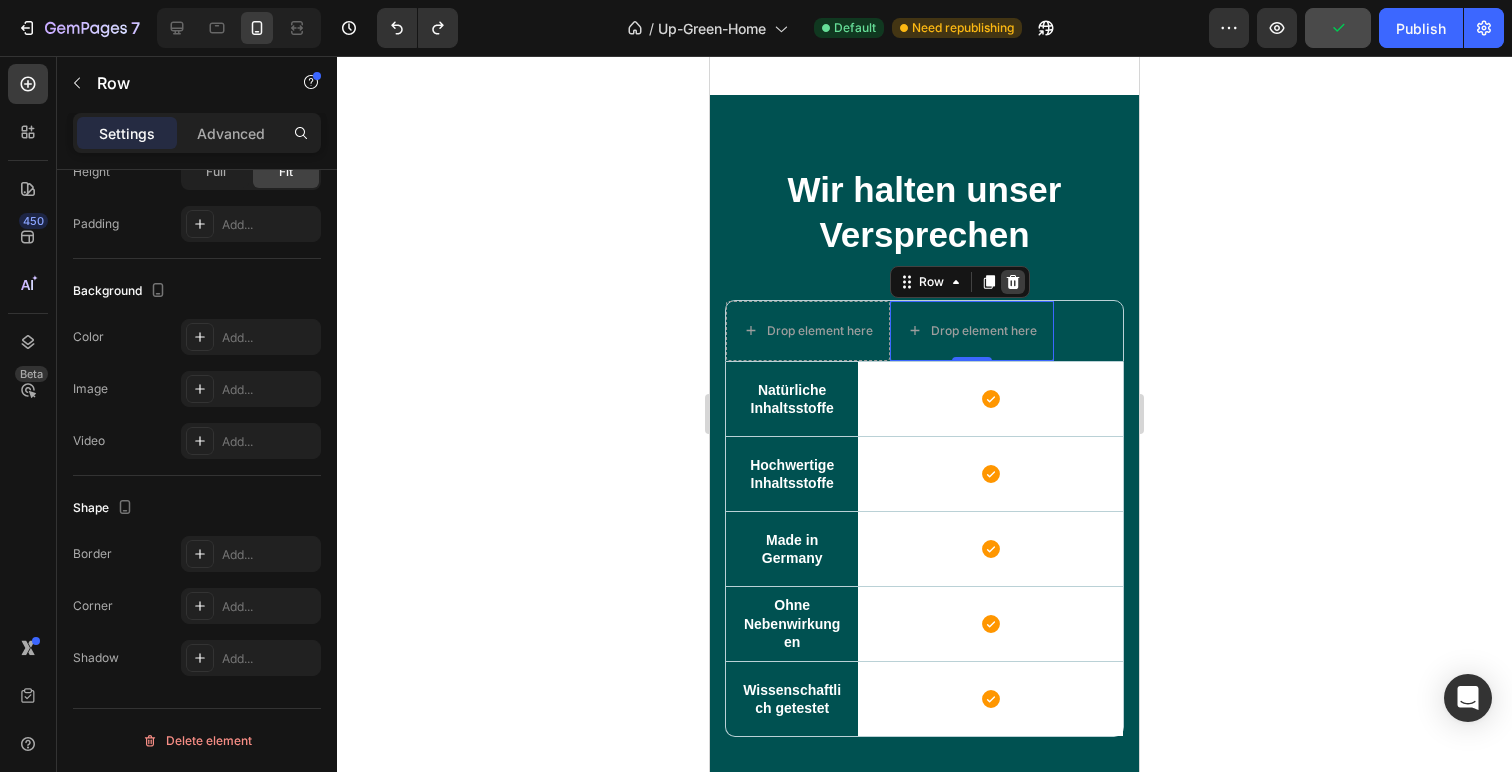 click 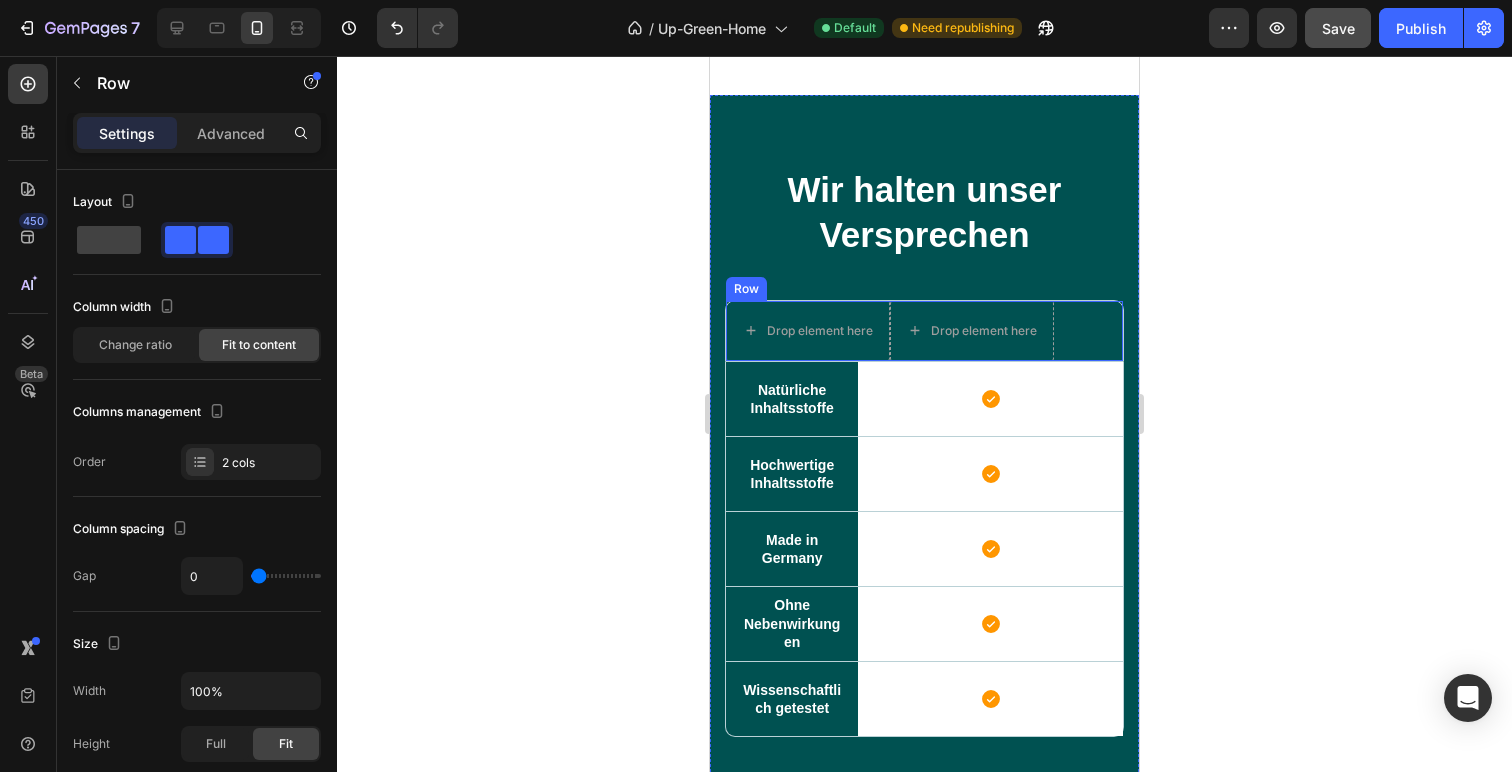 click on "Drop element here
Drop element here Row" at bounding box center [924, 331] 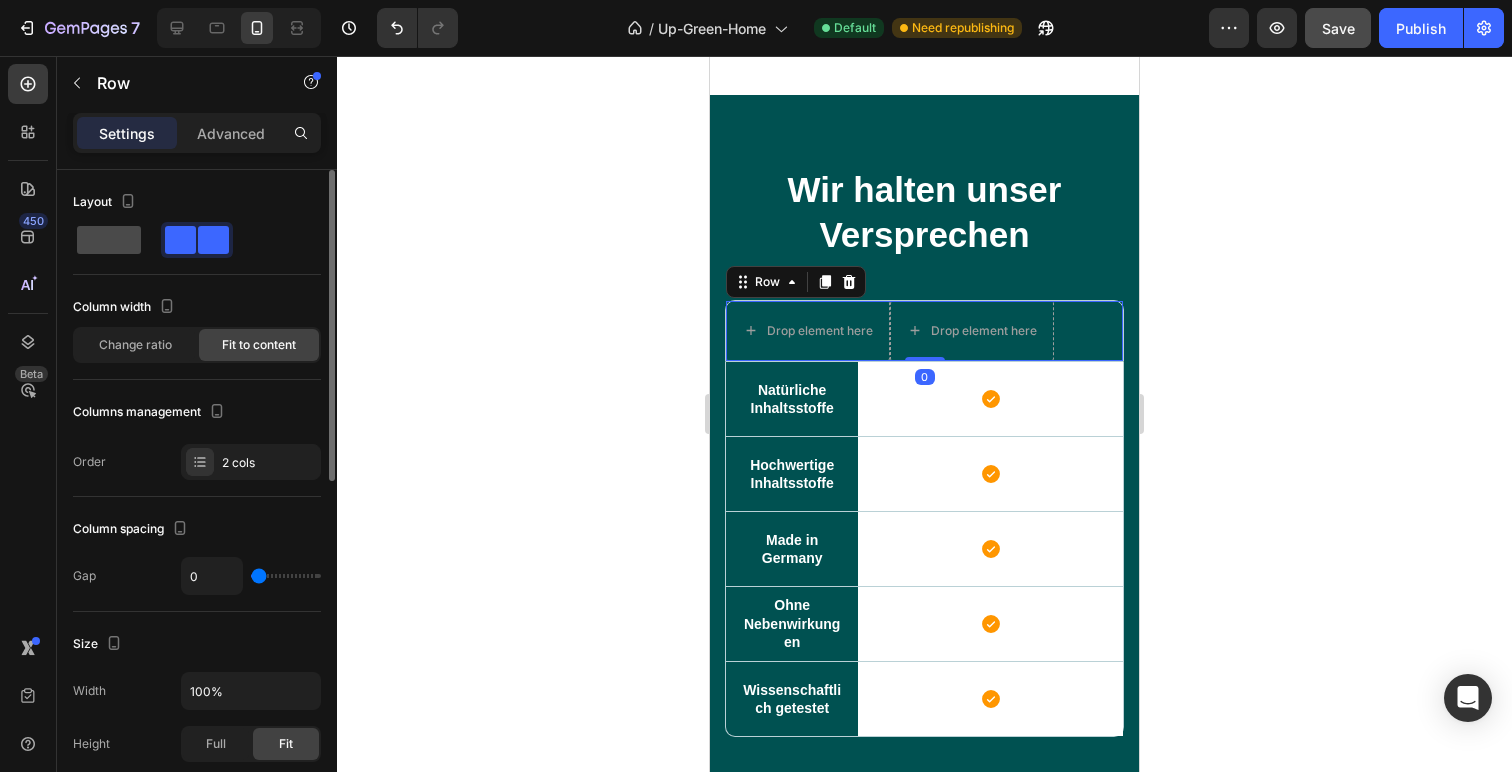 click 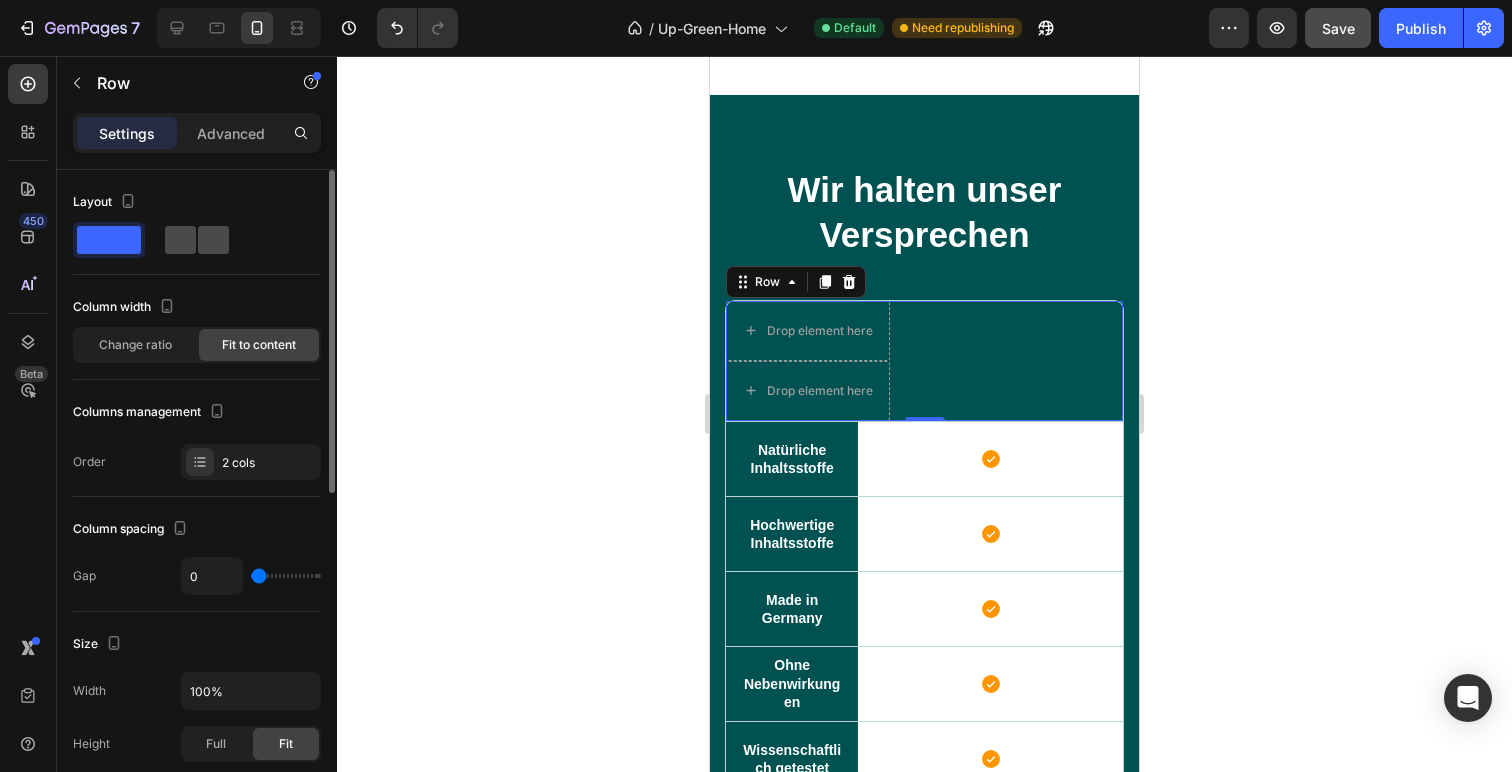 click 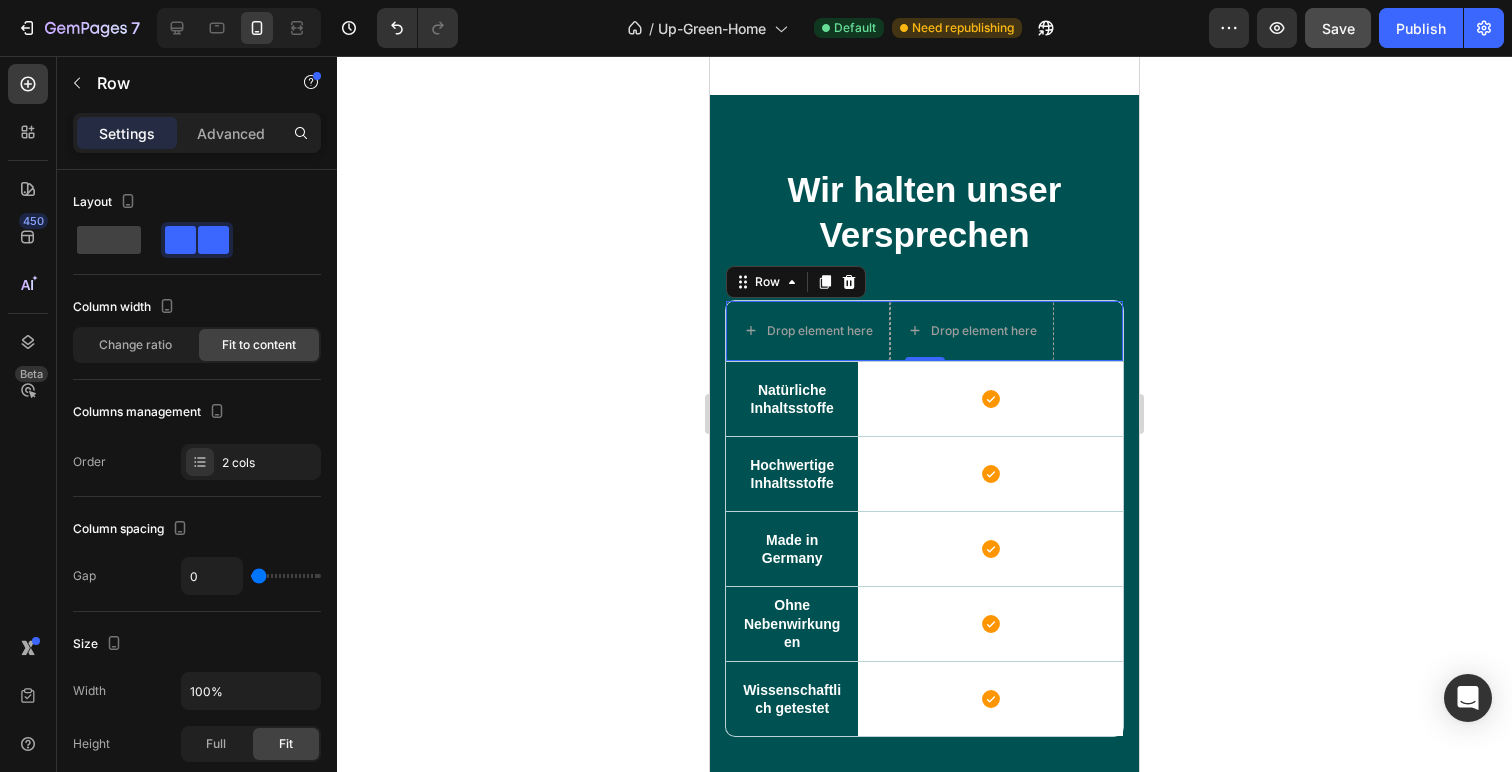 click 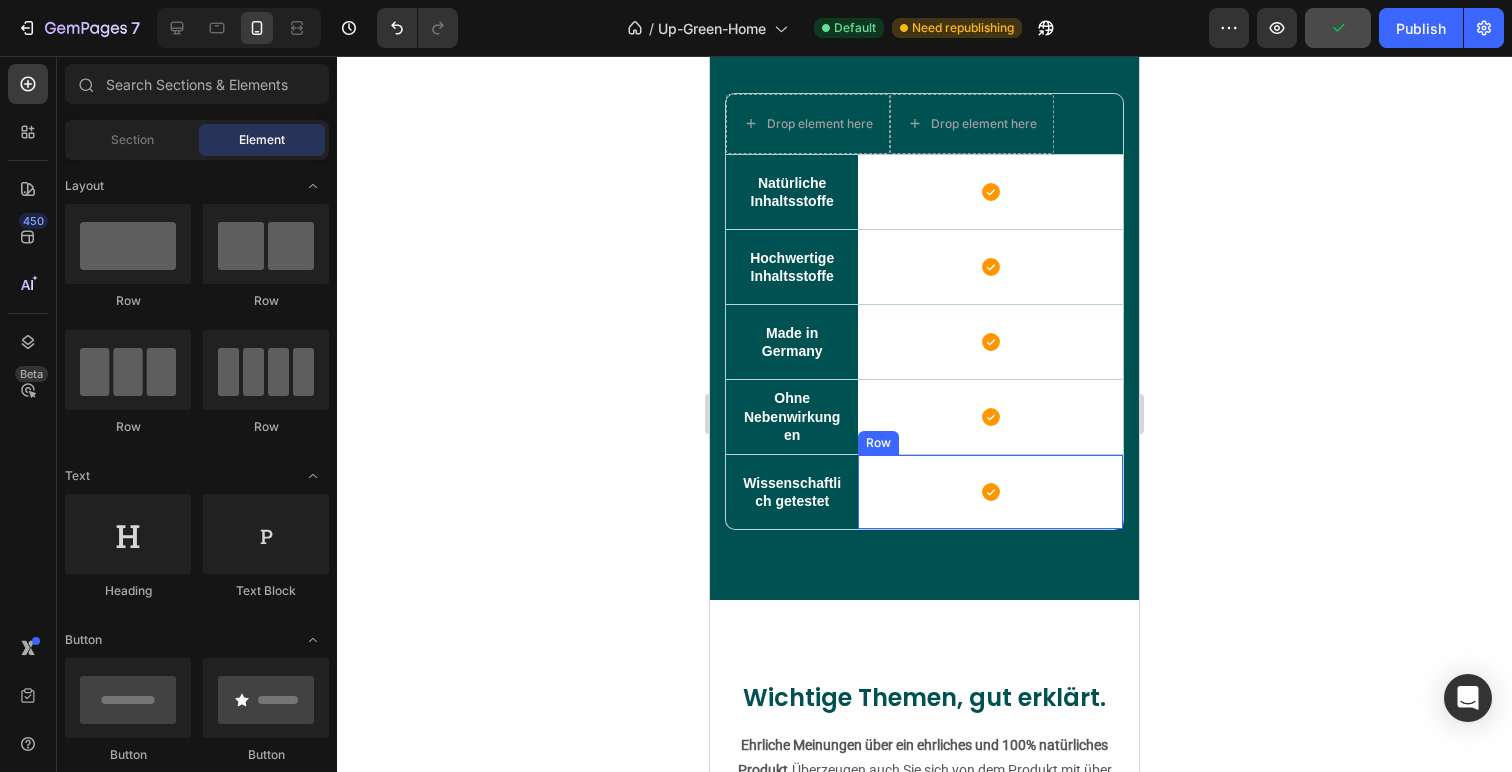 scroll, scrollTop: 5940, scrollLeft: 0, axis: vertical 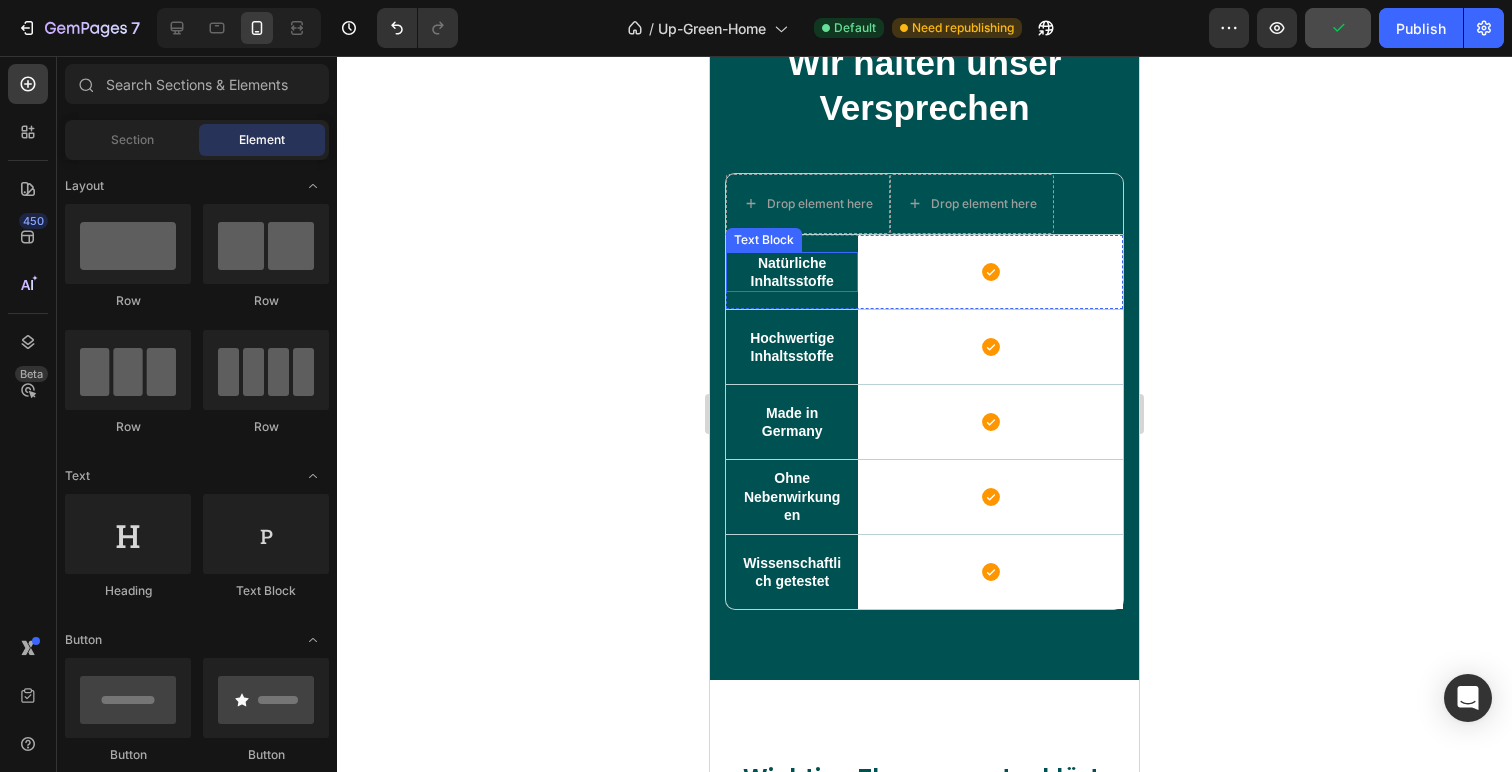 click on "Natürliche Inhaltsstoffe" at bounding box center (792, 272) 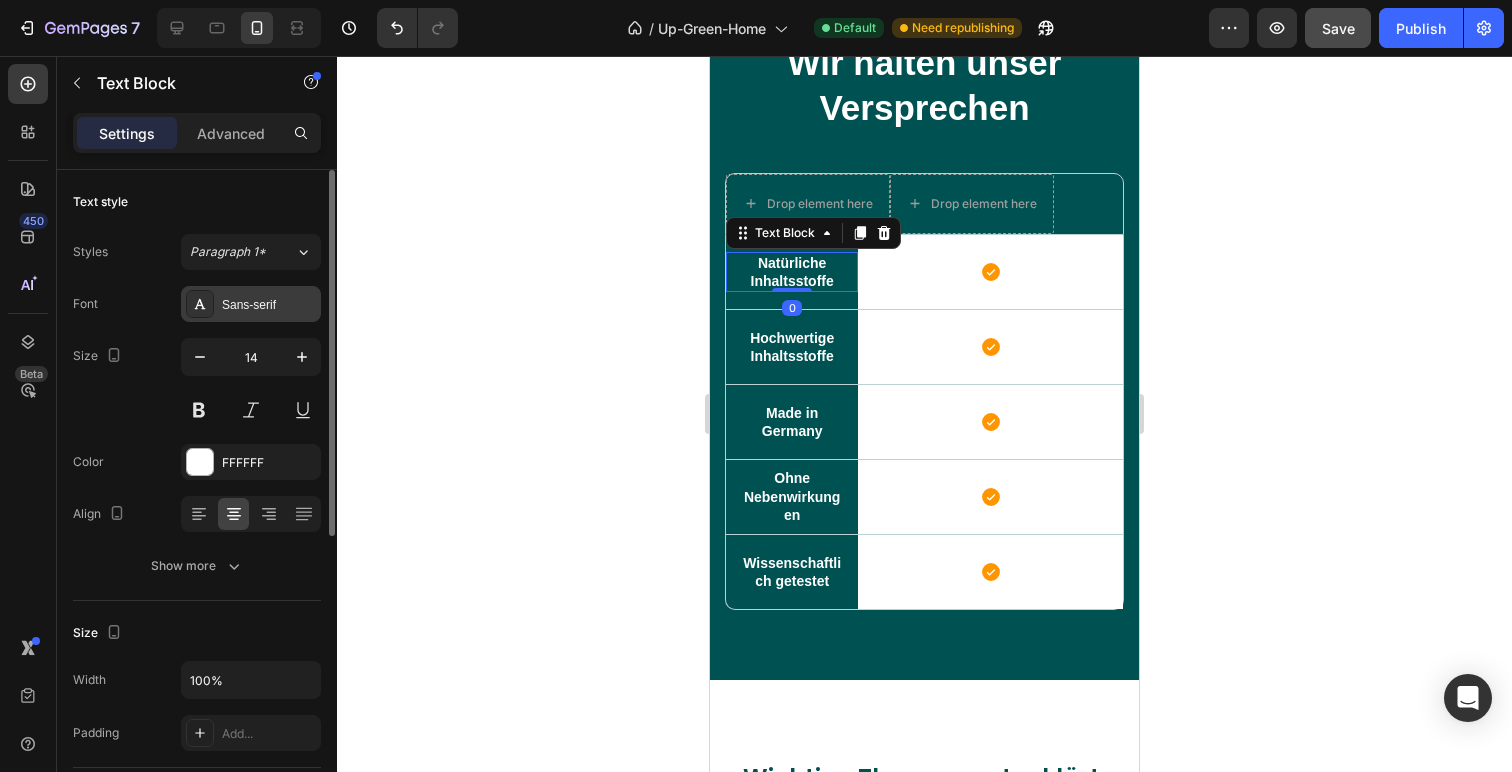 click on "Sans-serif" at bounding box center (269, 305) 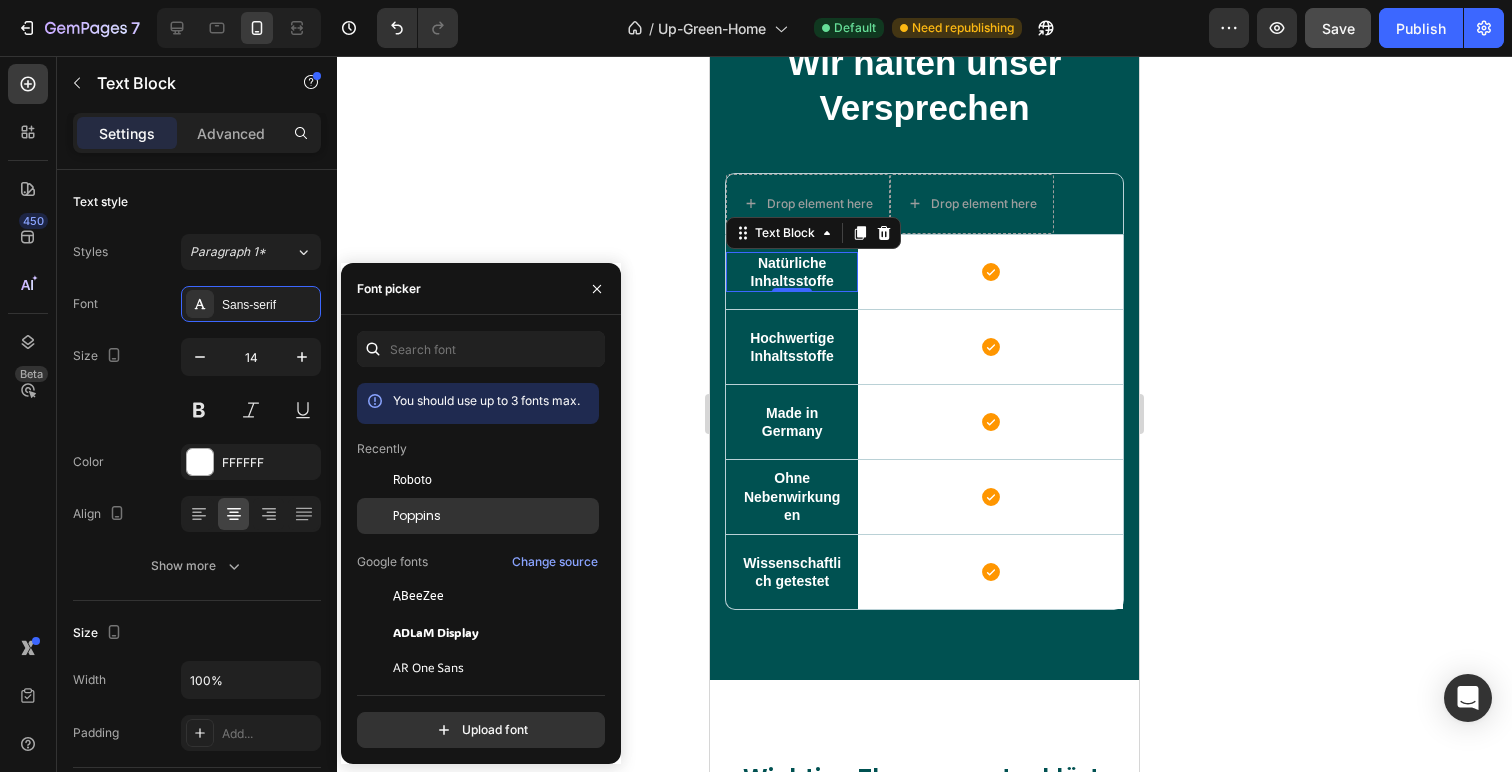 click on "Poppins" at bounding box center [494, 516] 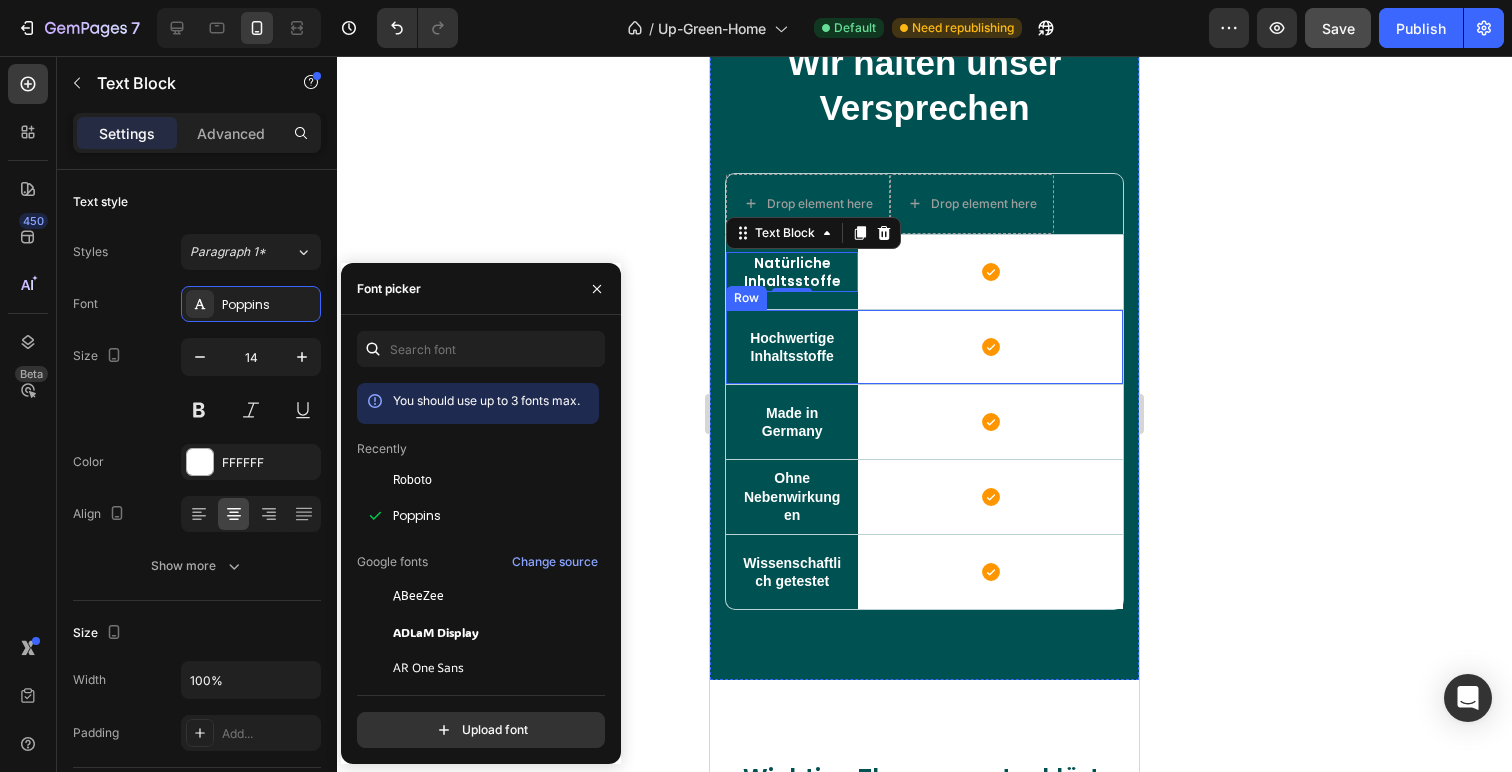 click on "Hochwertige Inhaltsstoffe Text Block" at bounding box center [792, 347] 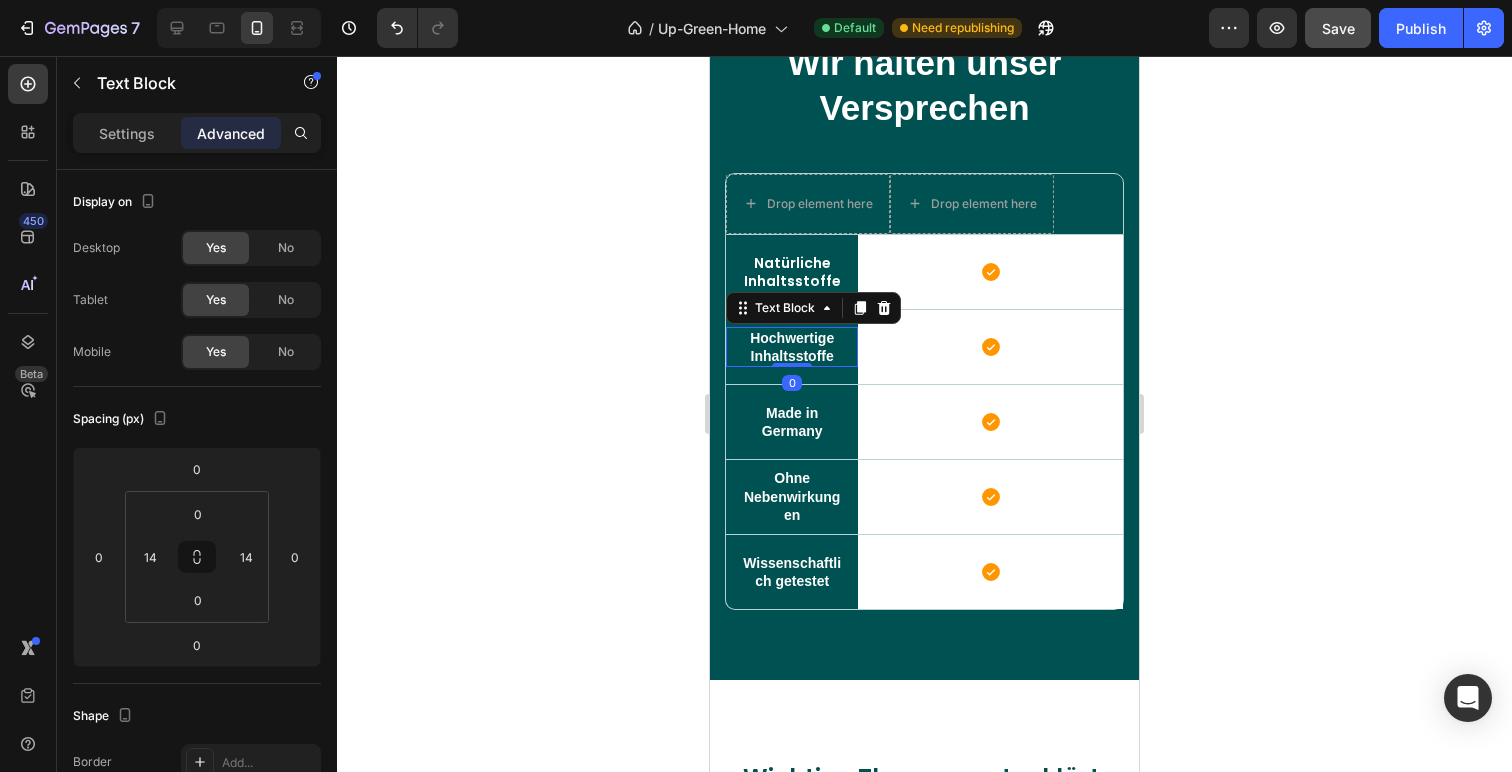 scroll, scrollTop: 509, scrollLeft: 0, axis: vertical 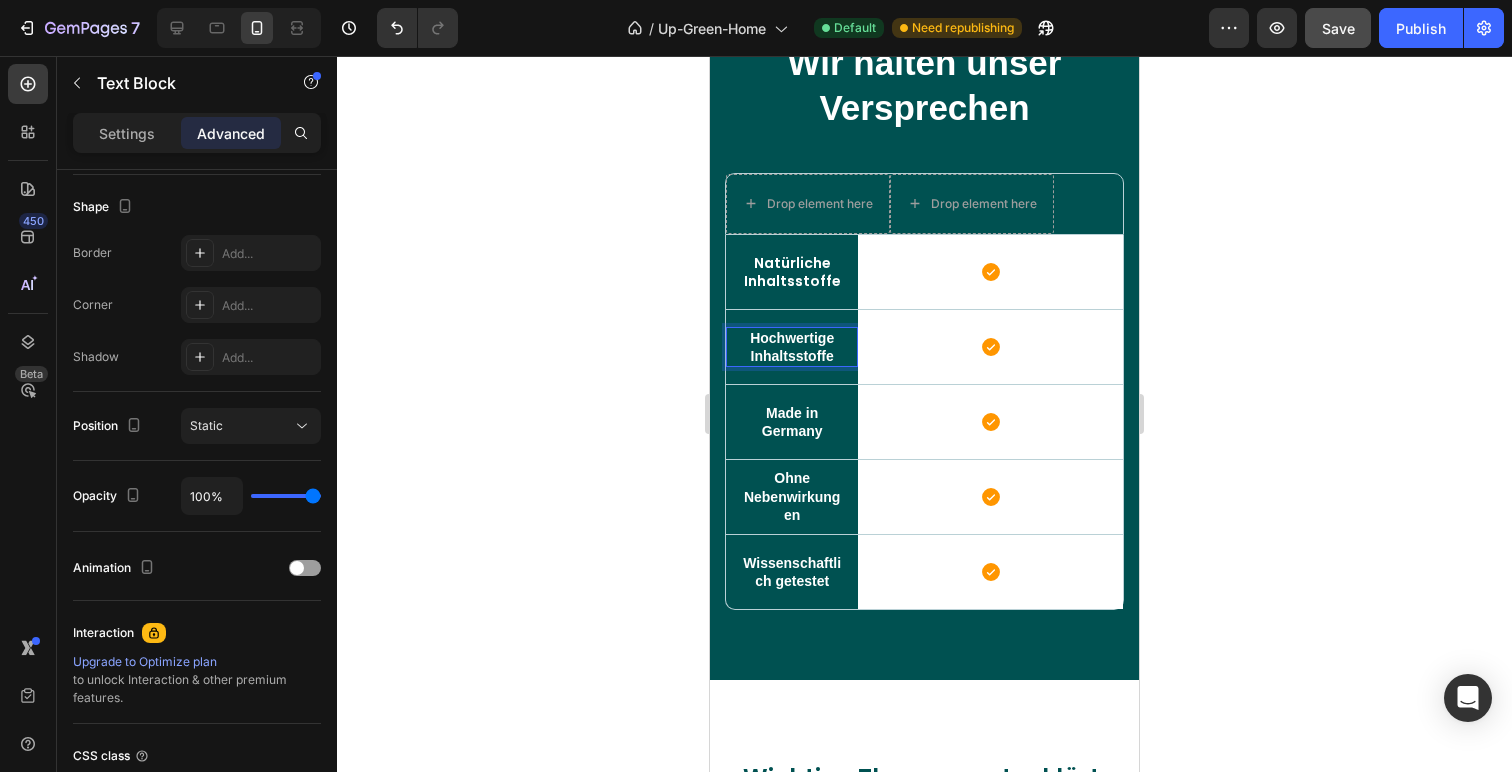 click on "Hochwertige Inhaltsstoffe" at bounding box center [792, 347] 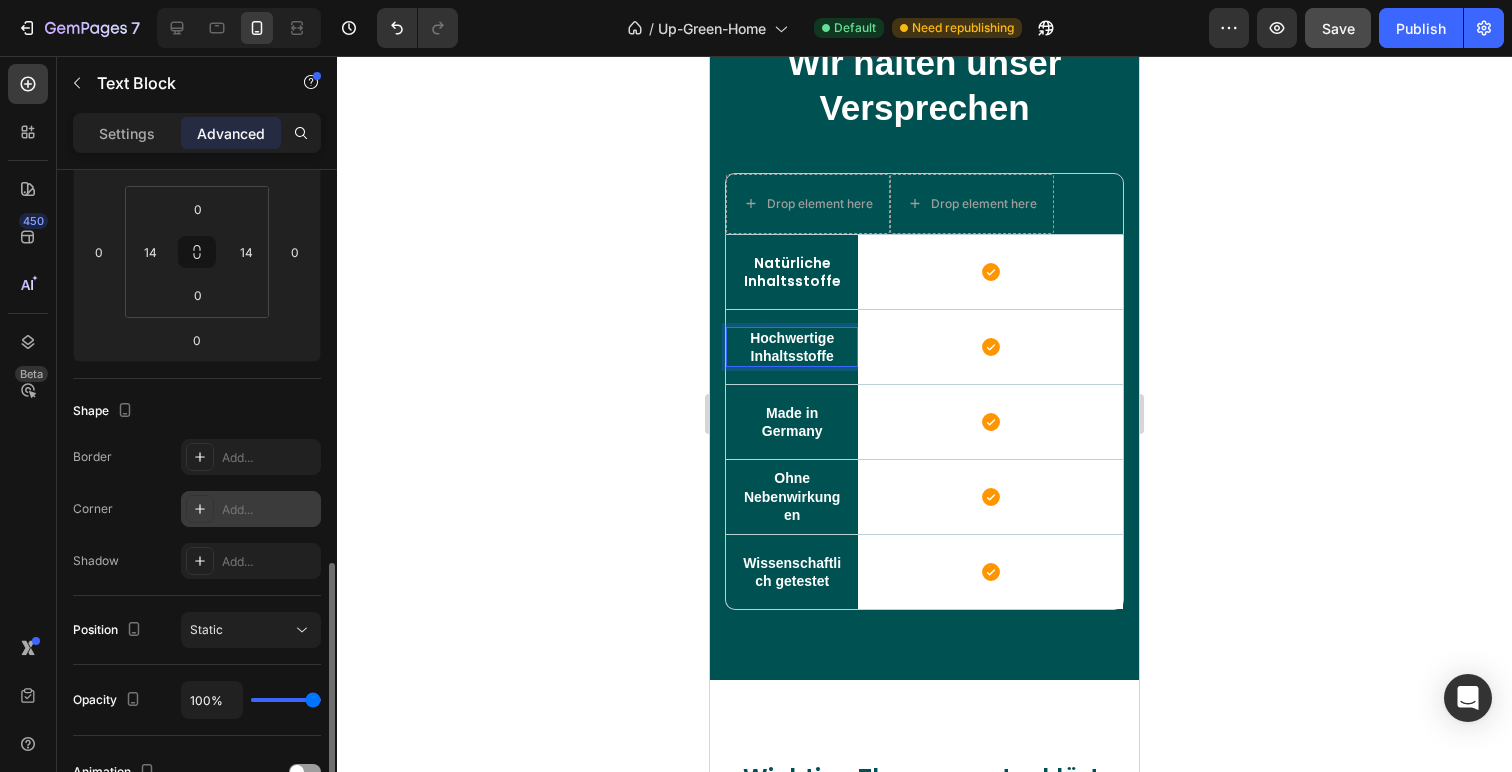 scroll, scrollTop: 0, scrollLeft: 0, axis: both 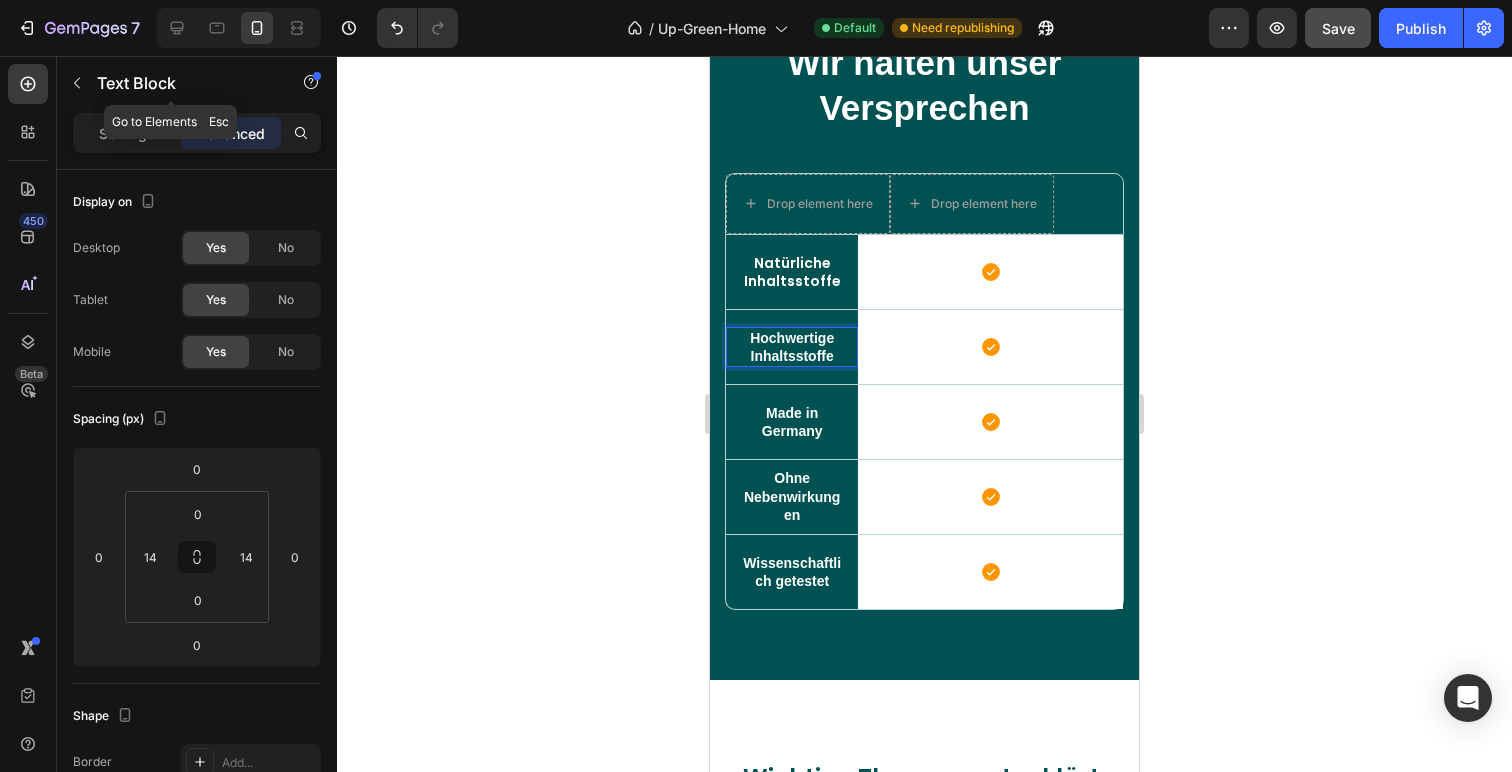 click on "Settings Advanced" at bounding box center (197, 133) 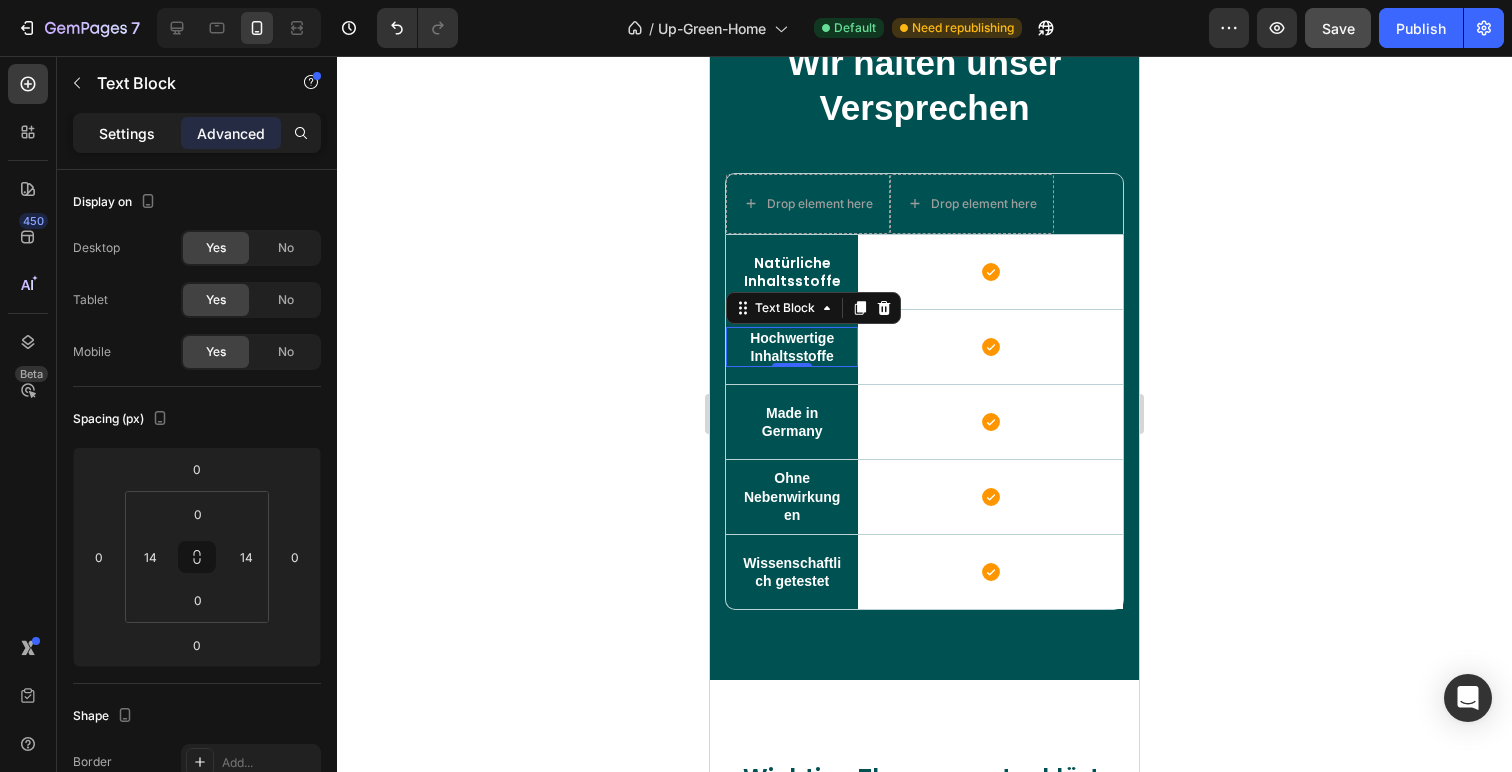 click on "Settings" 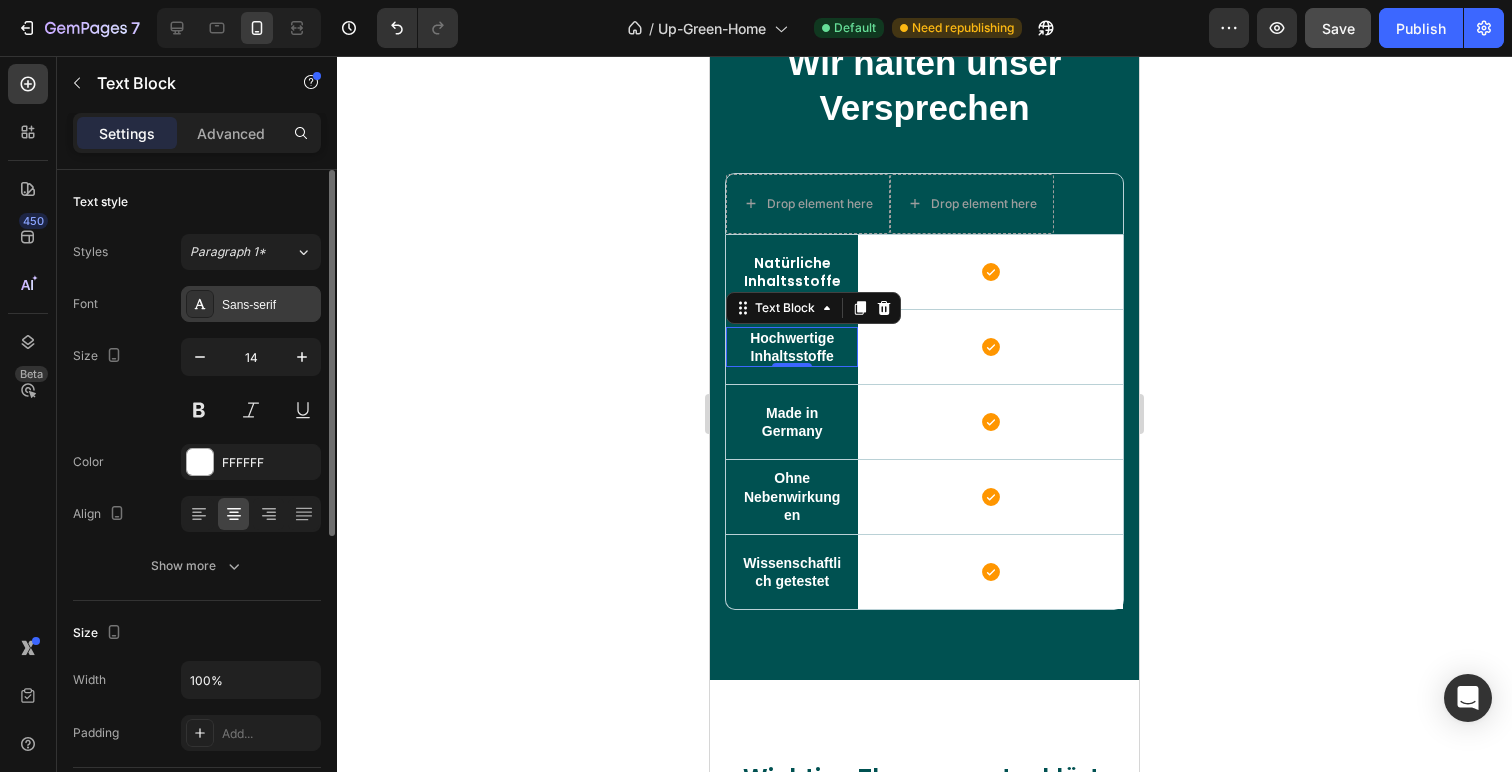click on "Sans-serif" at bounding box center [251, 304] 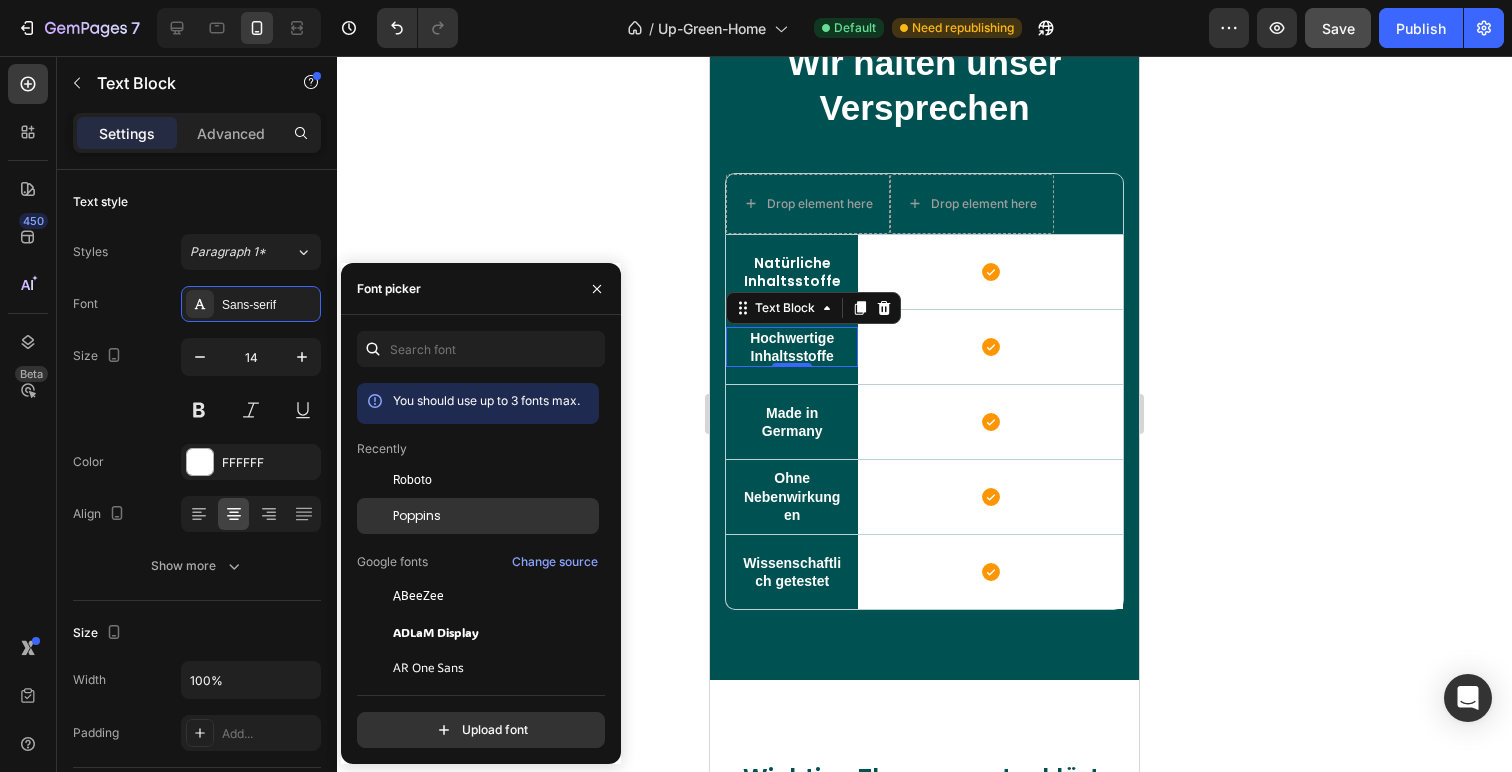 click on "Poppins" 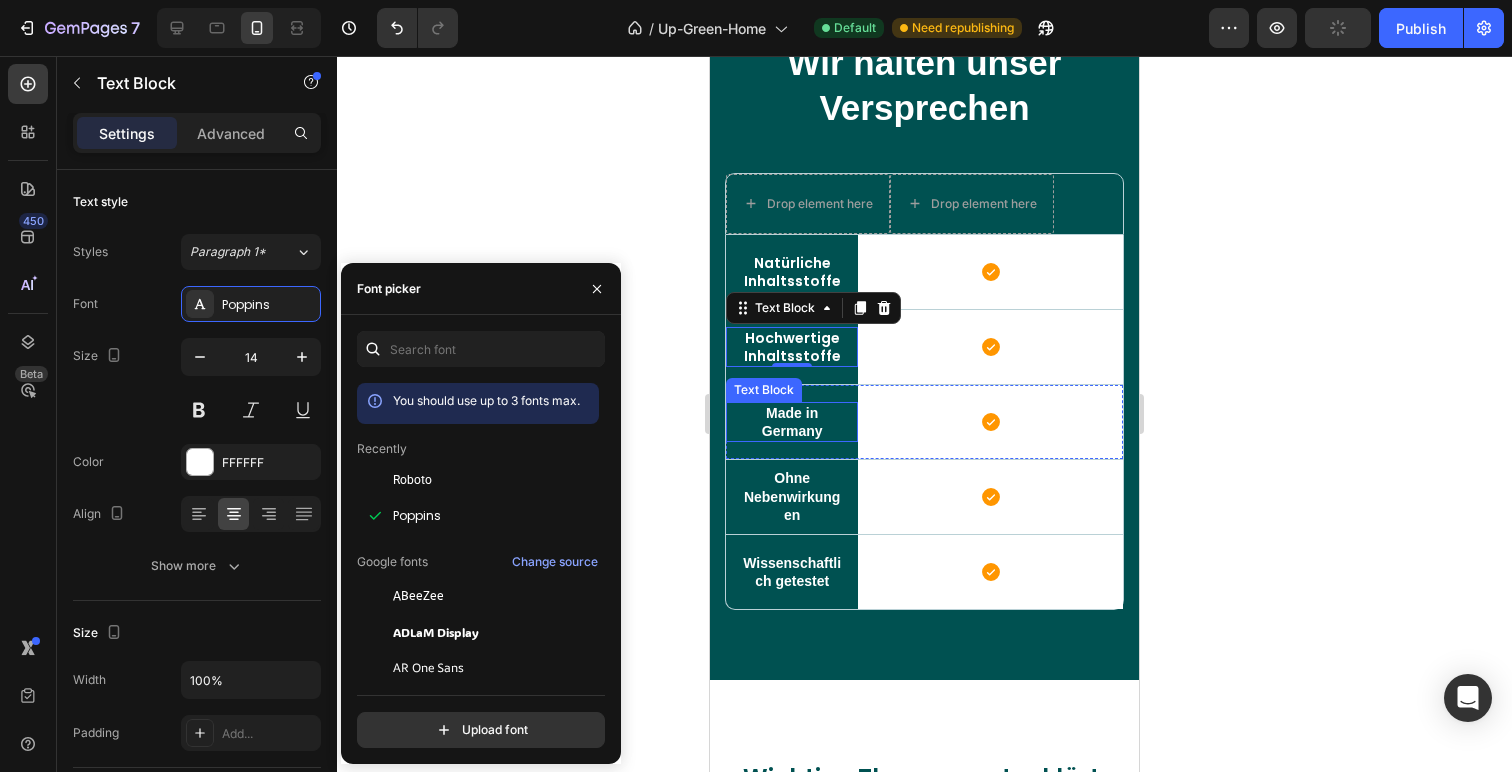 click on "Made in Germany" at bounding box center [792, 422] 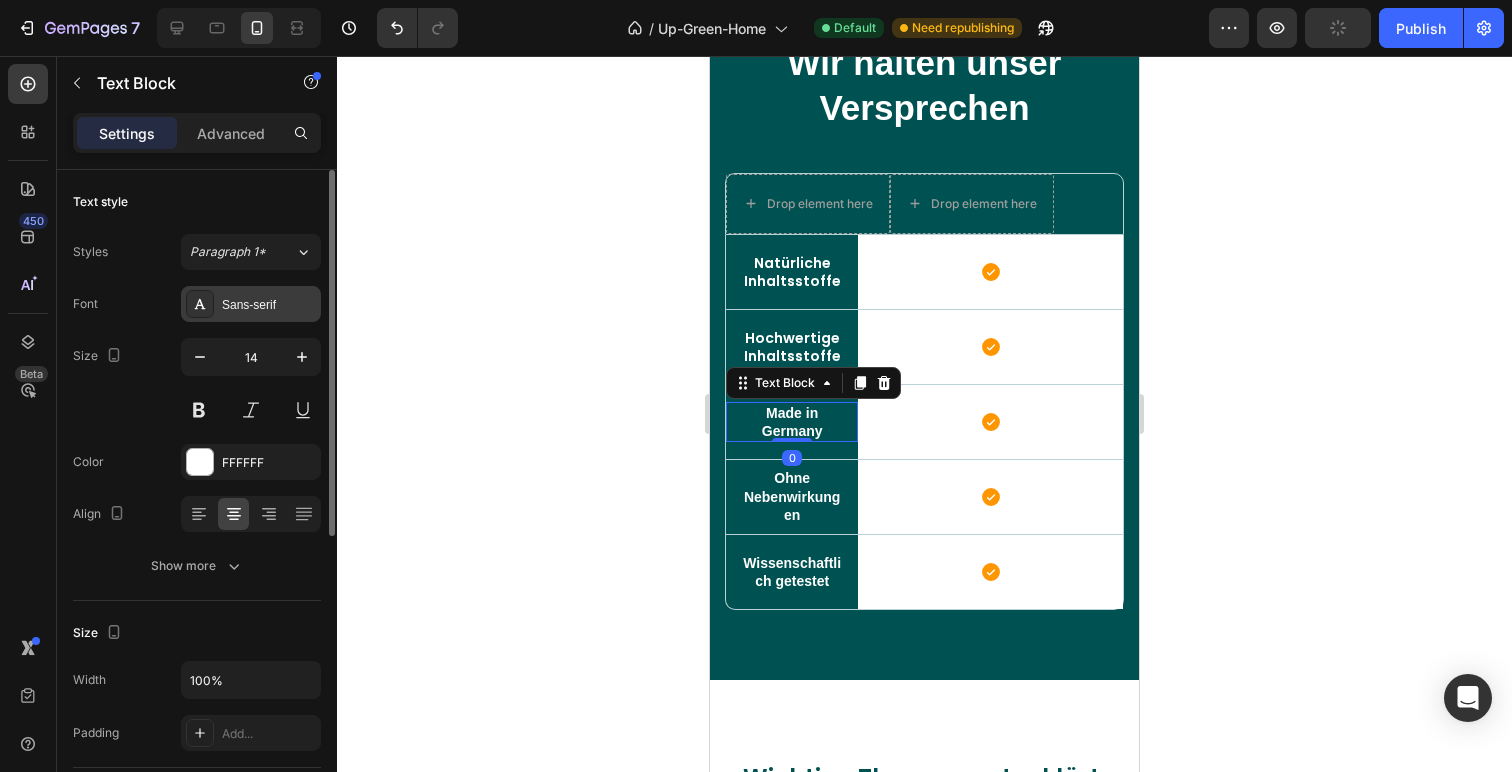 click on "Sans-serif" at bounding box center (251, 304) 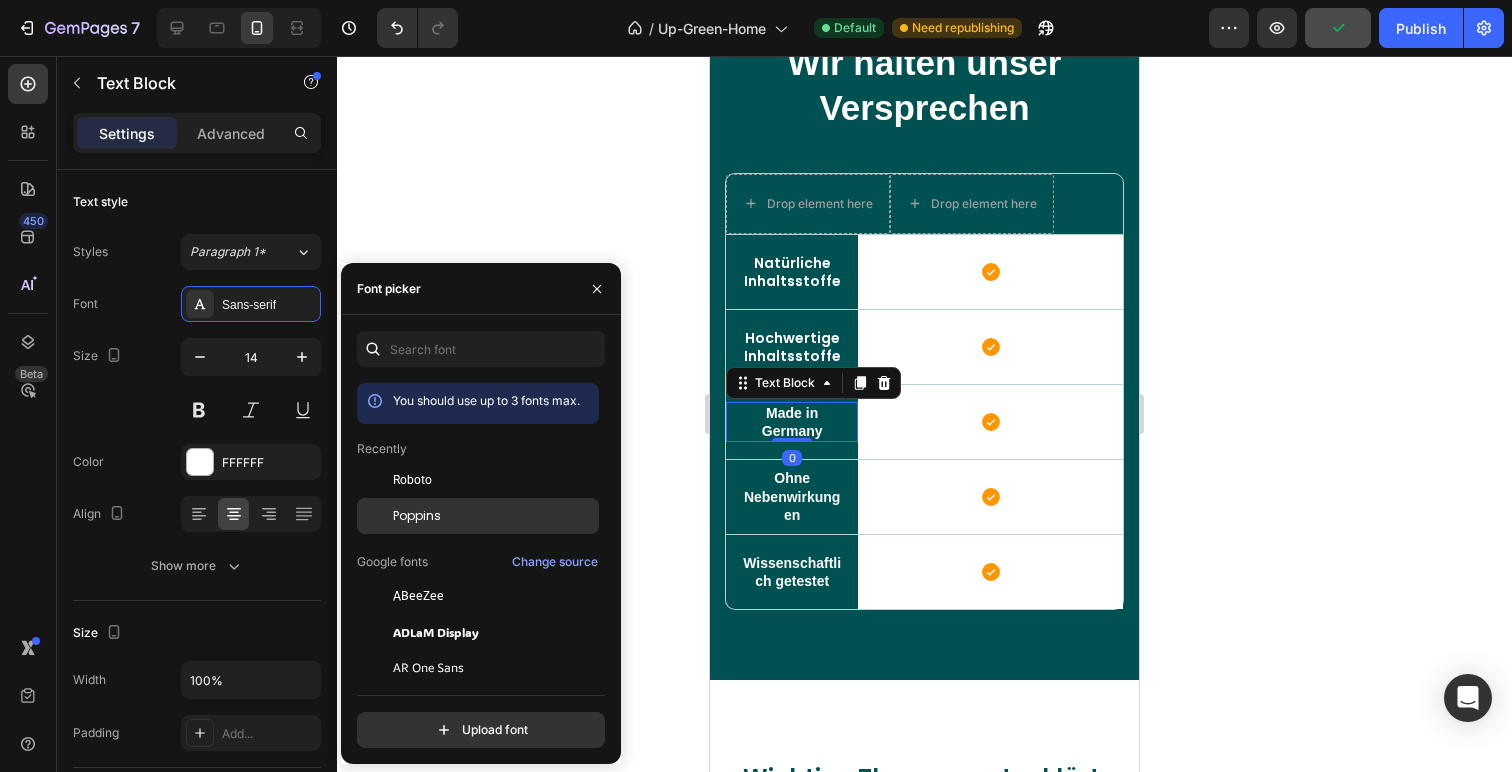 click on "Poppins" at bounding box center [417, 516] 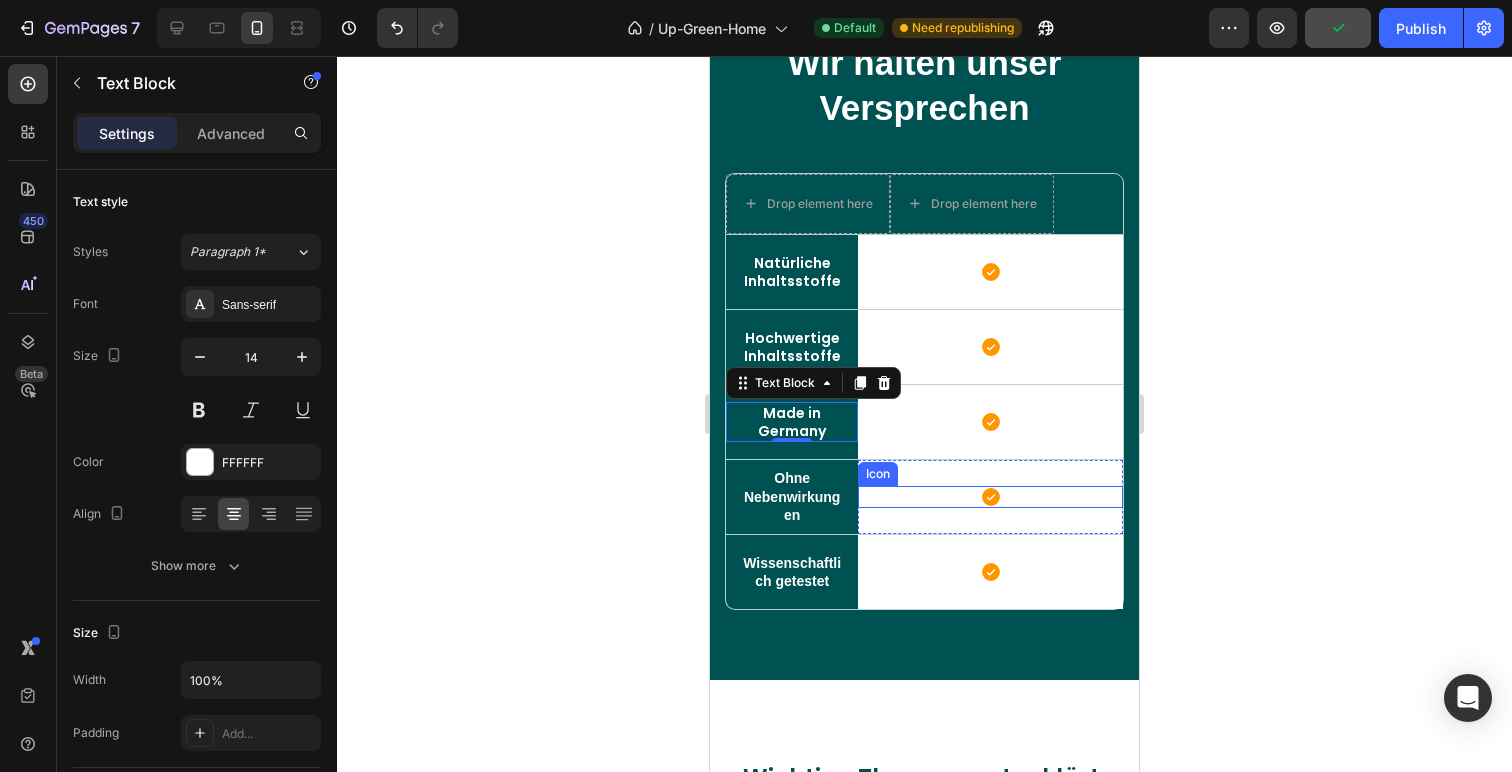 click on "Ohne Nebenwirkungen" at bounding box center (792, 496) 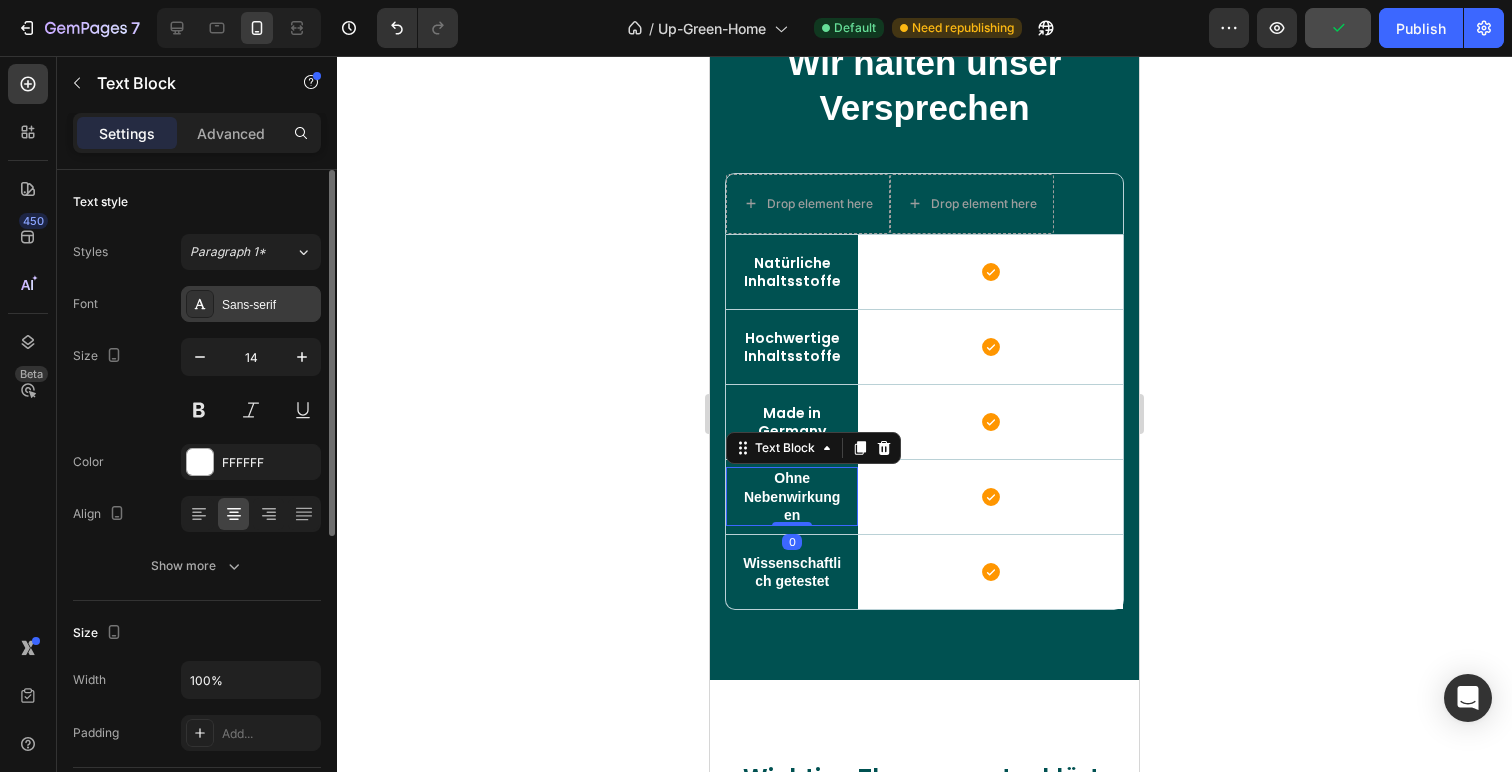 click on "Sans-serif" at bounding box center [251, 304] 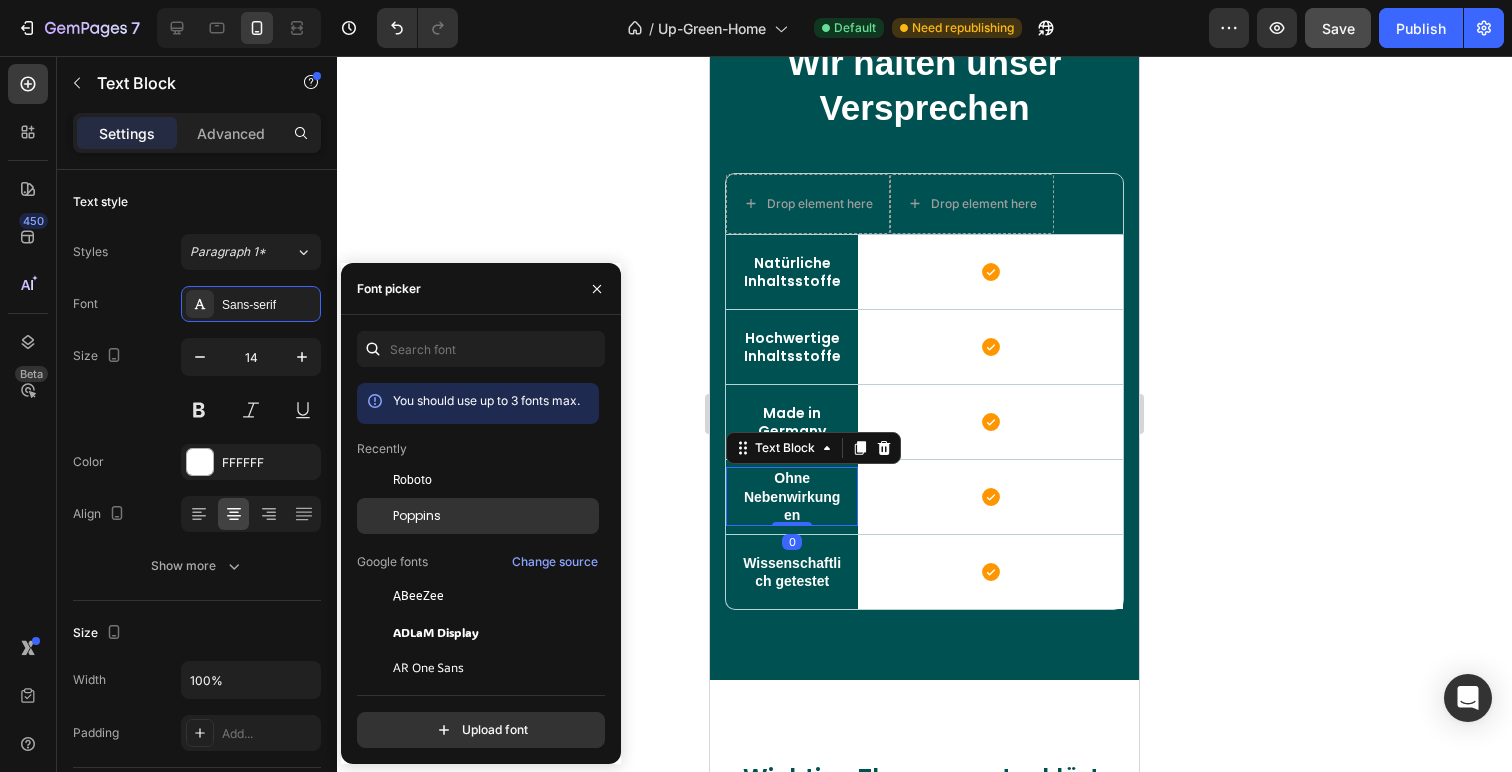 click on "Poppins" at bounding box center (417, 516) 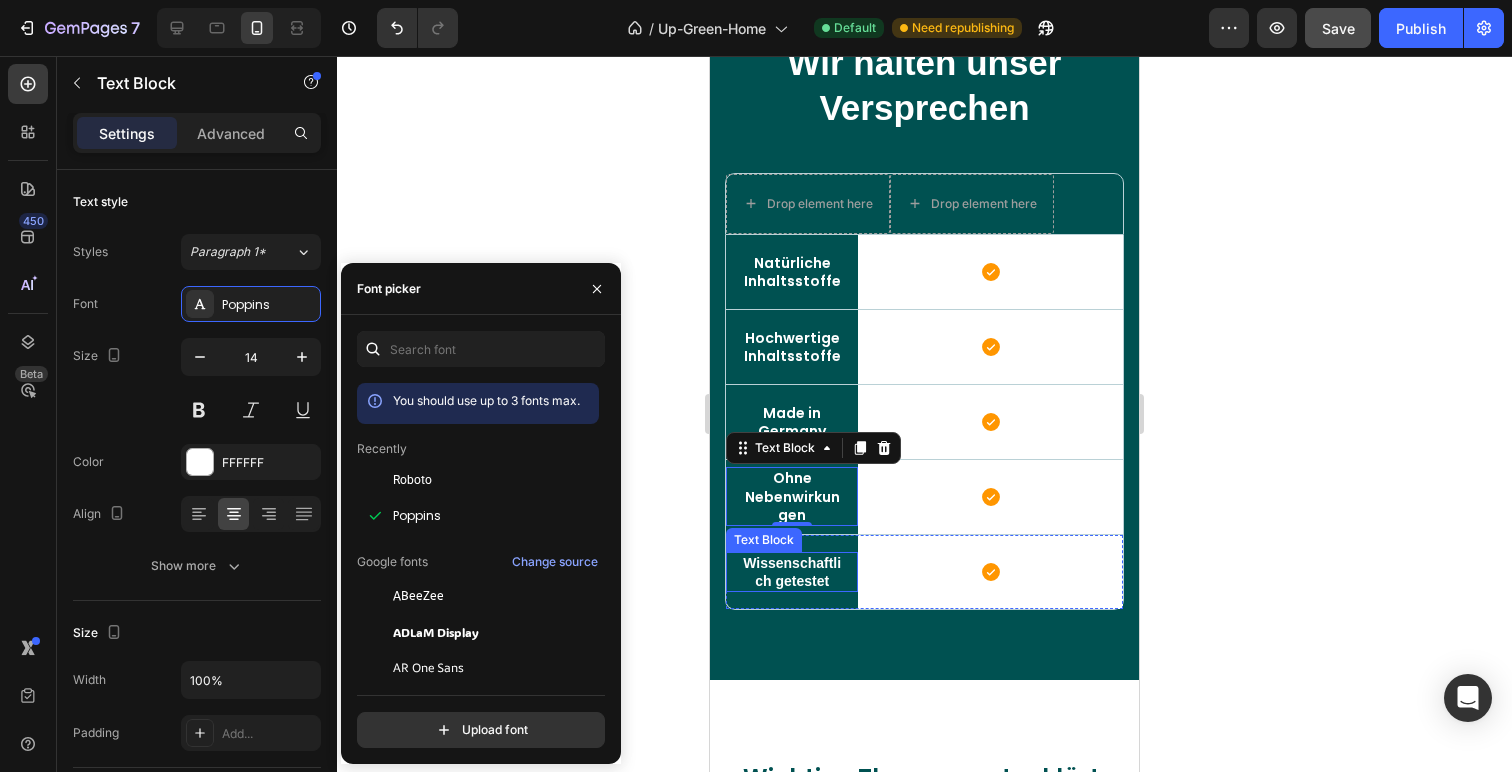 click on "Wissenschaftlich getestet" at bounding box center (792, 572) 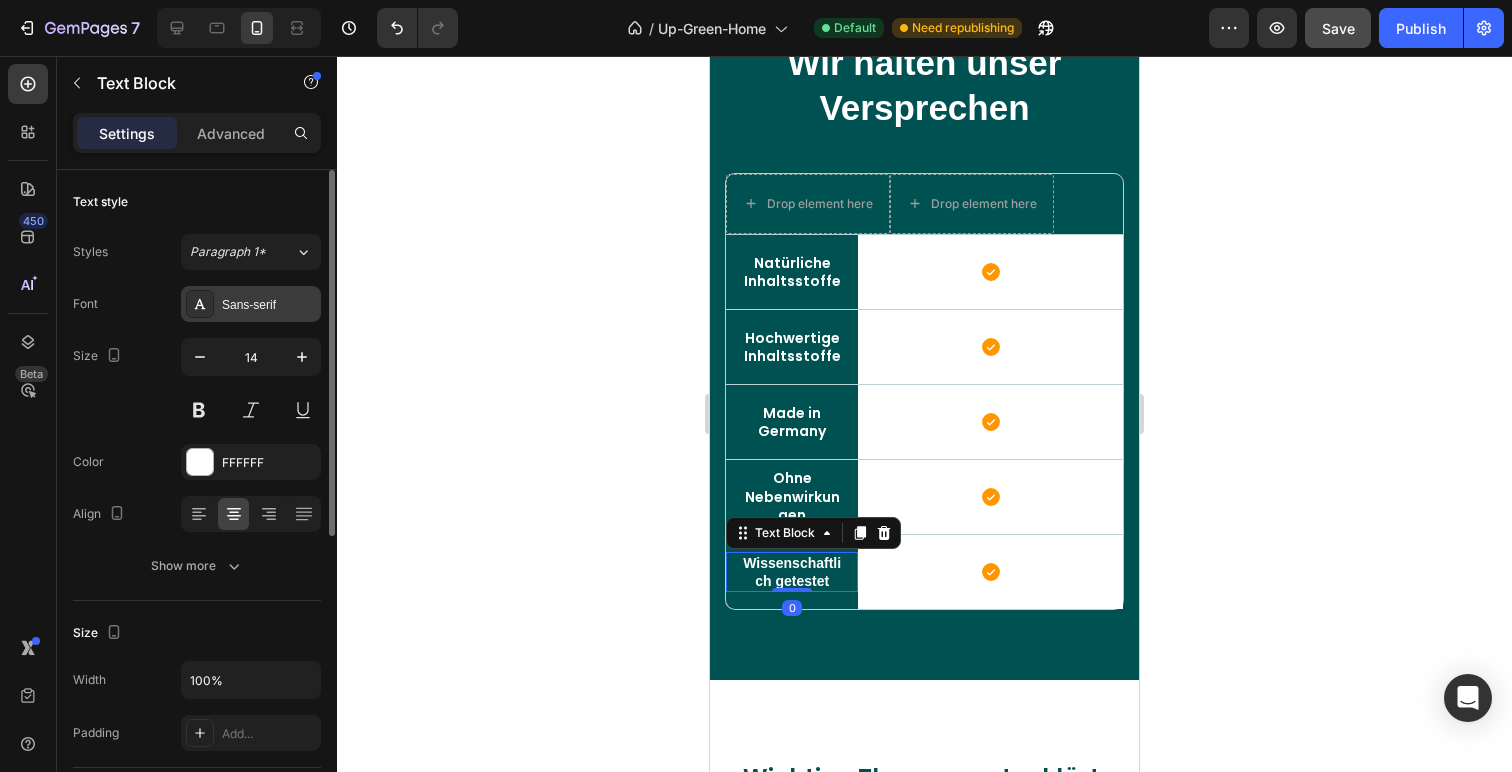 click on "Sans-serif" at bounding box center [251, 304] 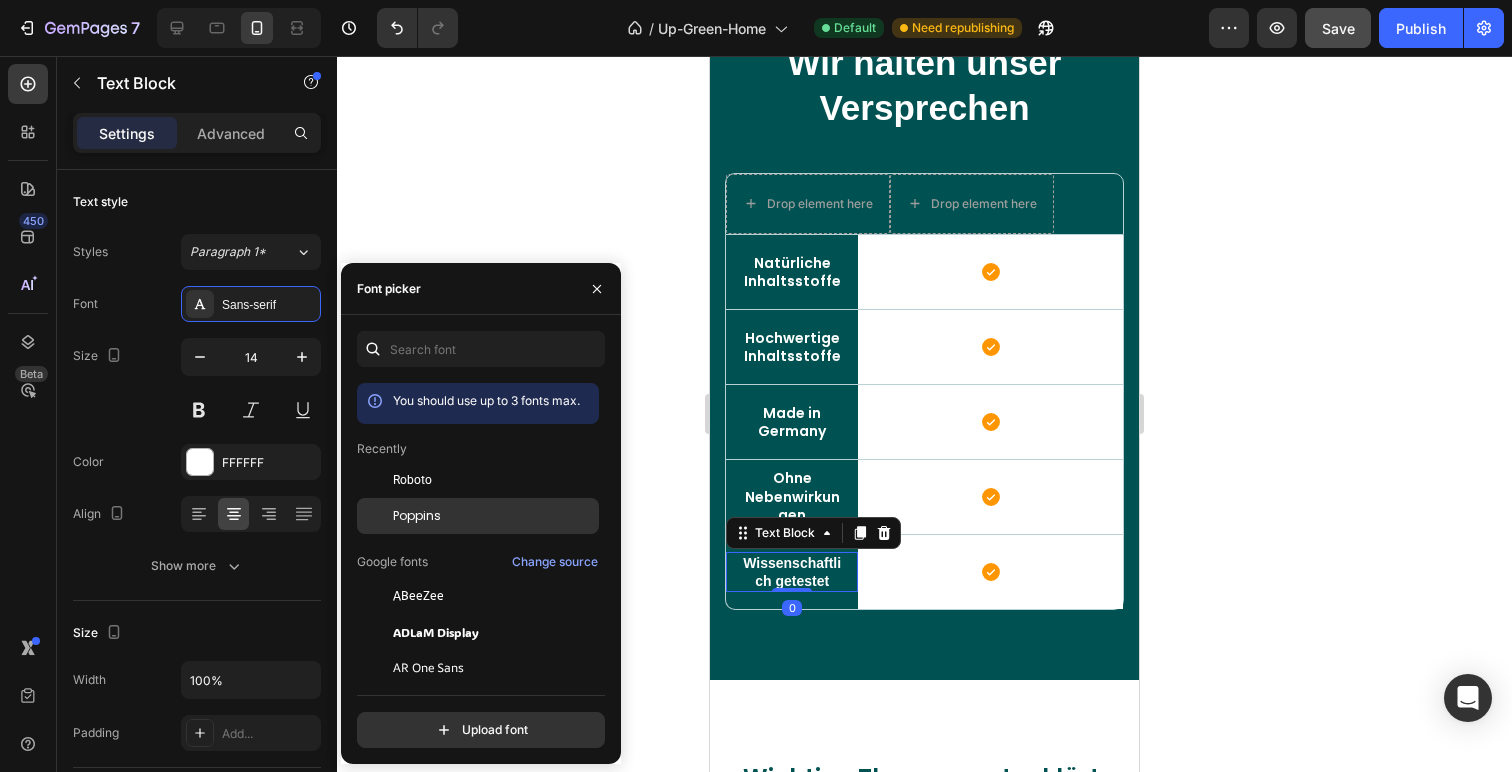click on "Poppins" at bounding box center (417, 516) 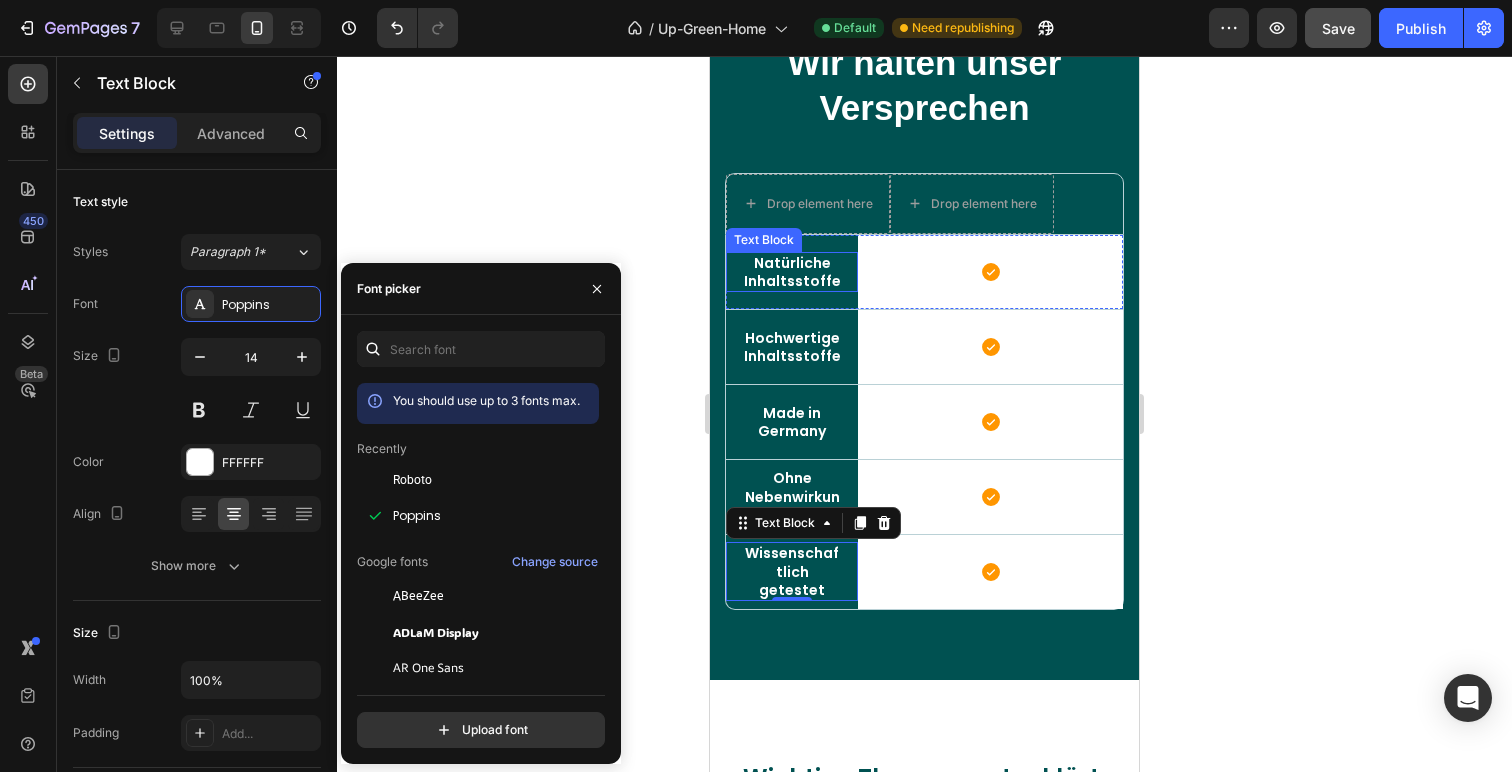 click on "Natürliche Inhaltsstoffe" at bounding box center [792, 272] 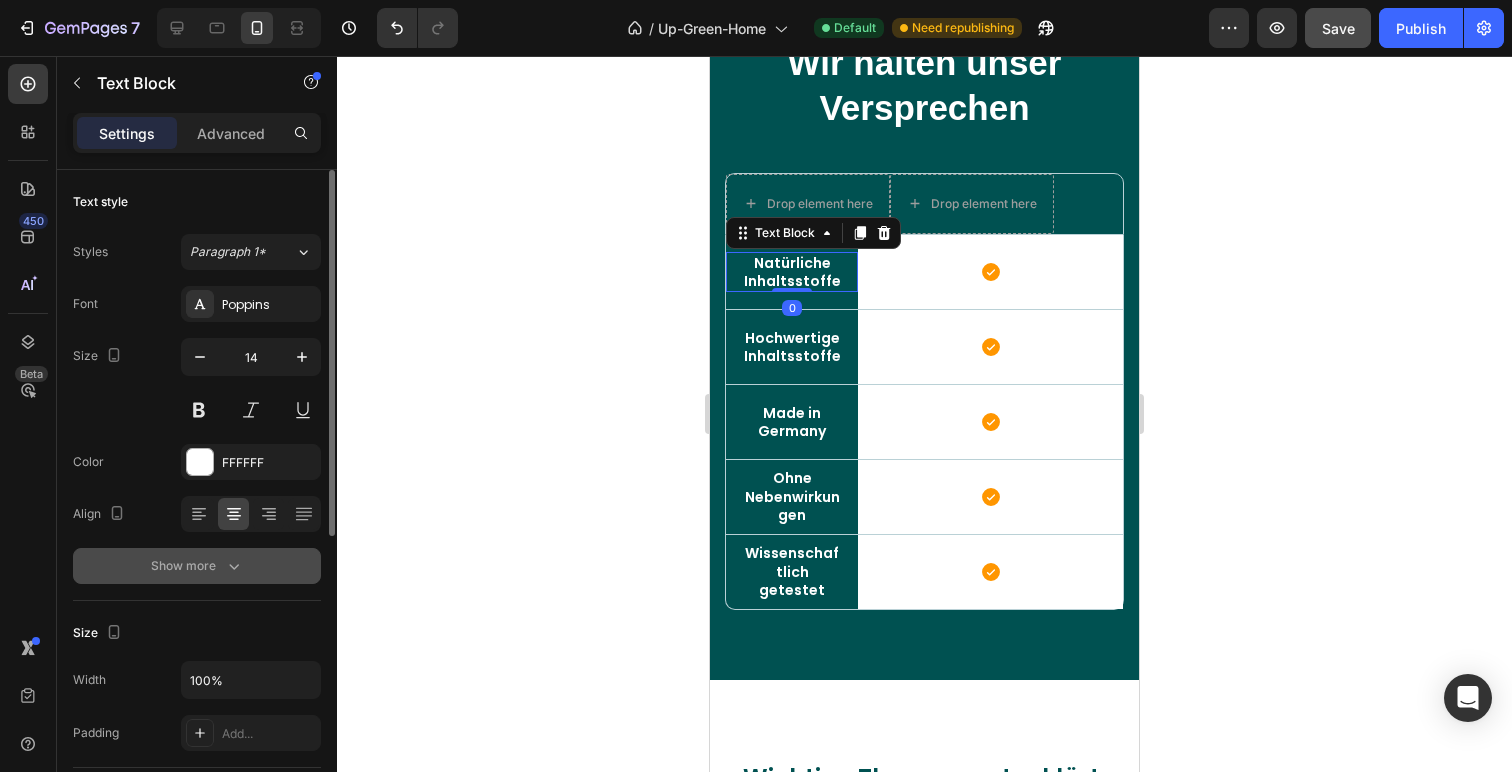 click on "Show more" at bounding box center [197, 566] 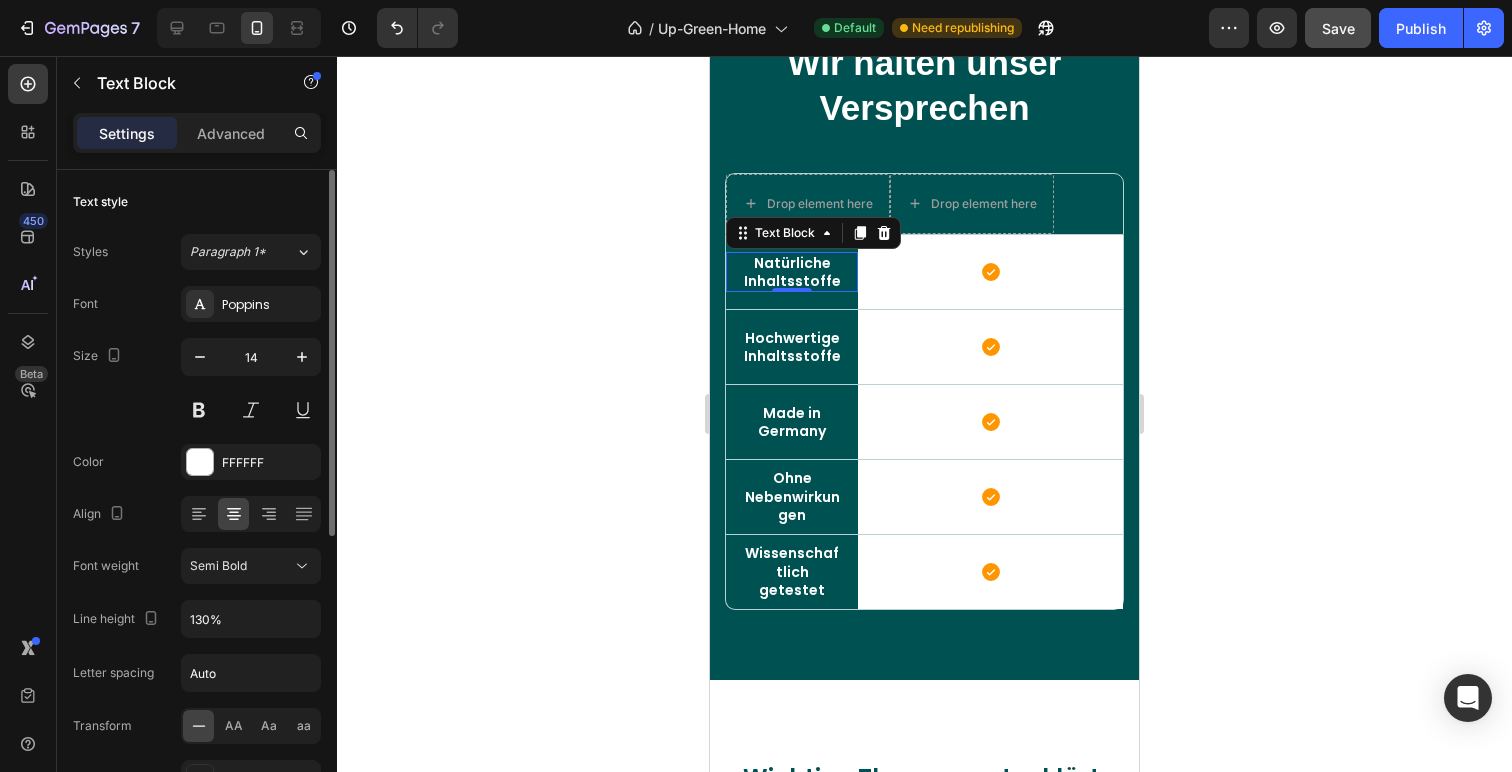 click on "Font Poppins Size 14 Color FFFFFF Align Font weight Semi Bold Line height 130% Letter spacing Auto Transform AA Aa aa Shadow Add... Show less" at bounding box center (197, 567) 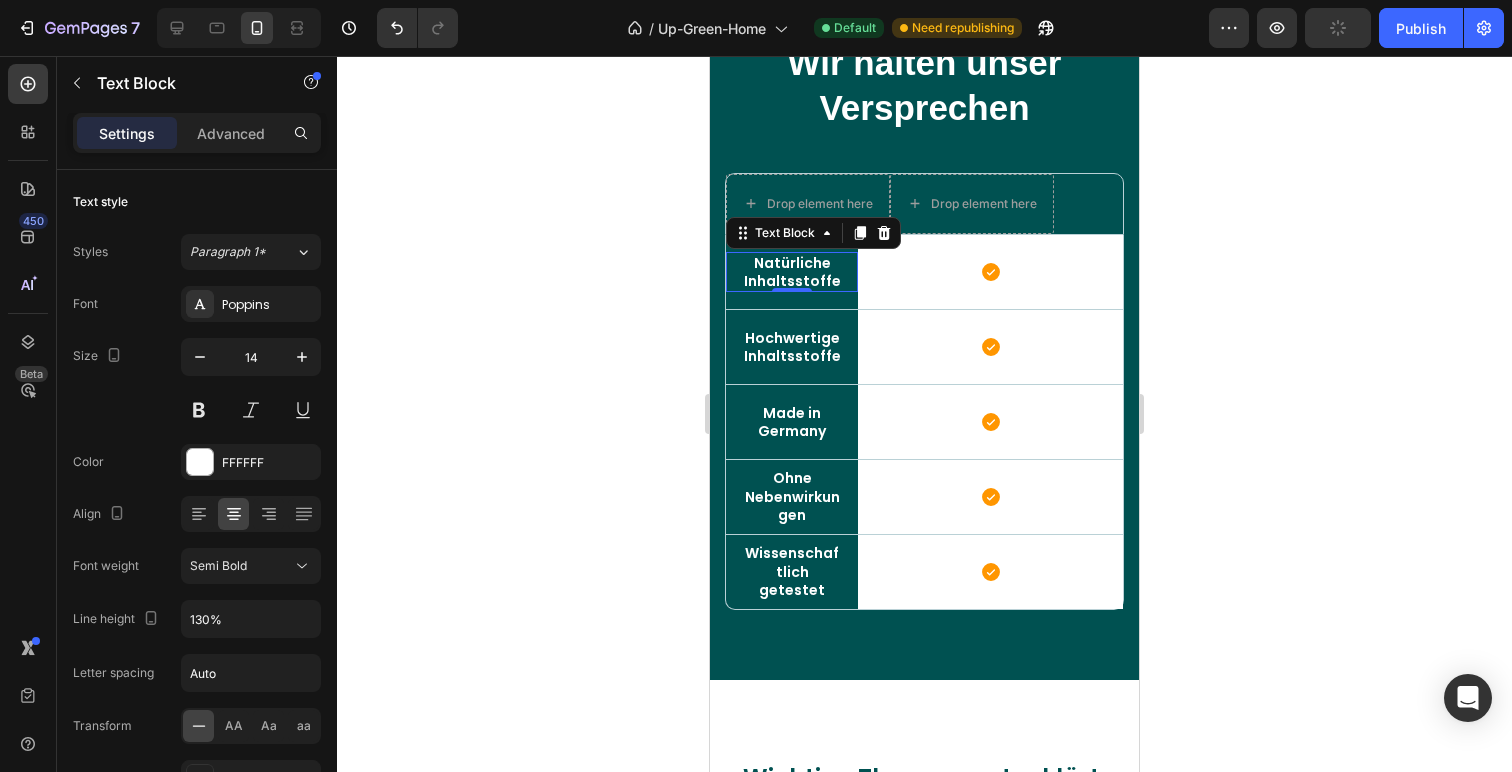 click 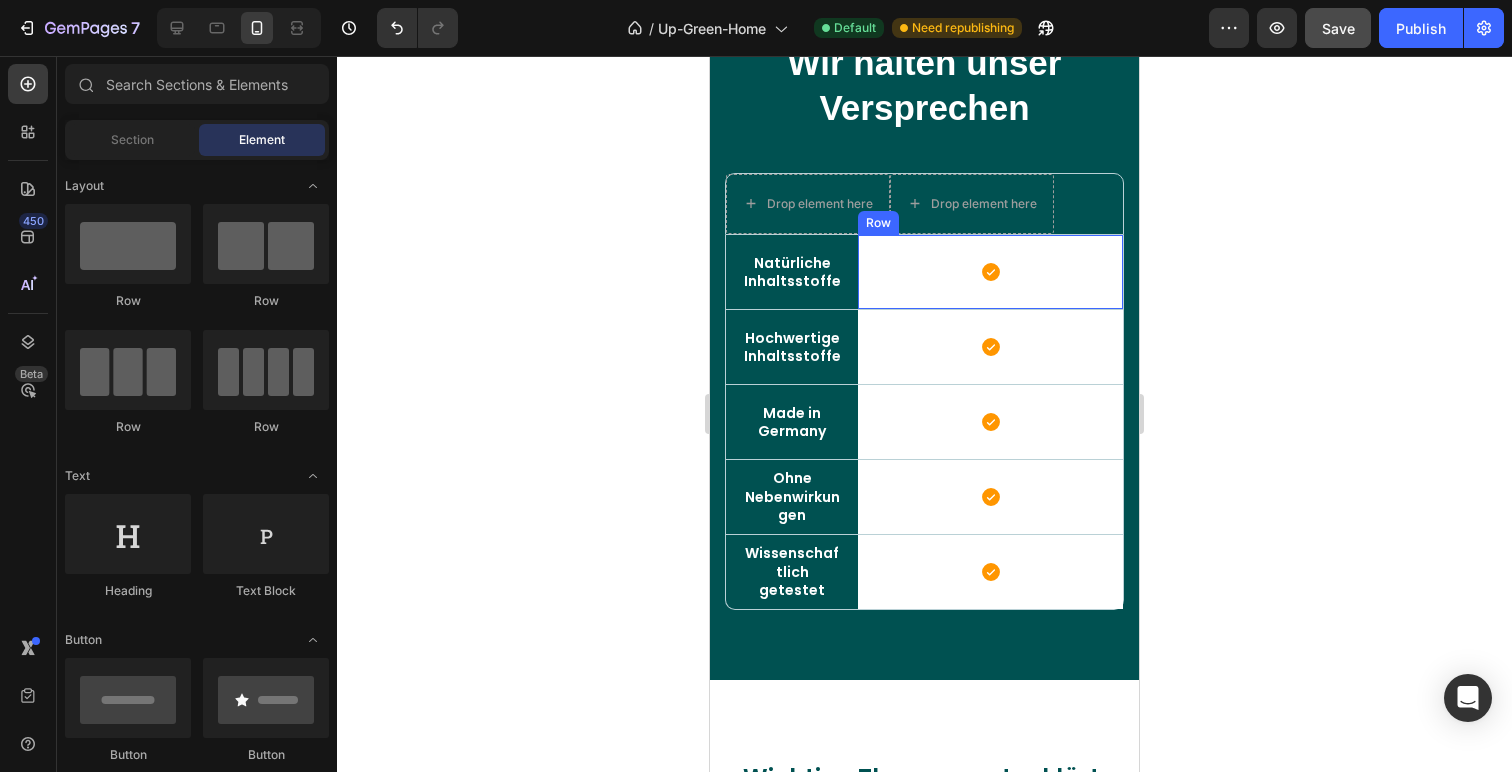 click on "Icon Row" at bounding box center (990, 272) 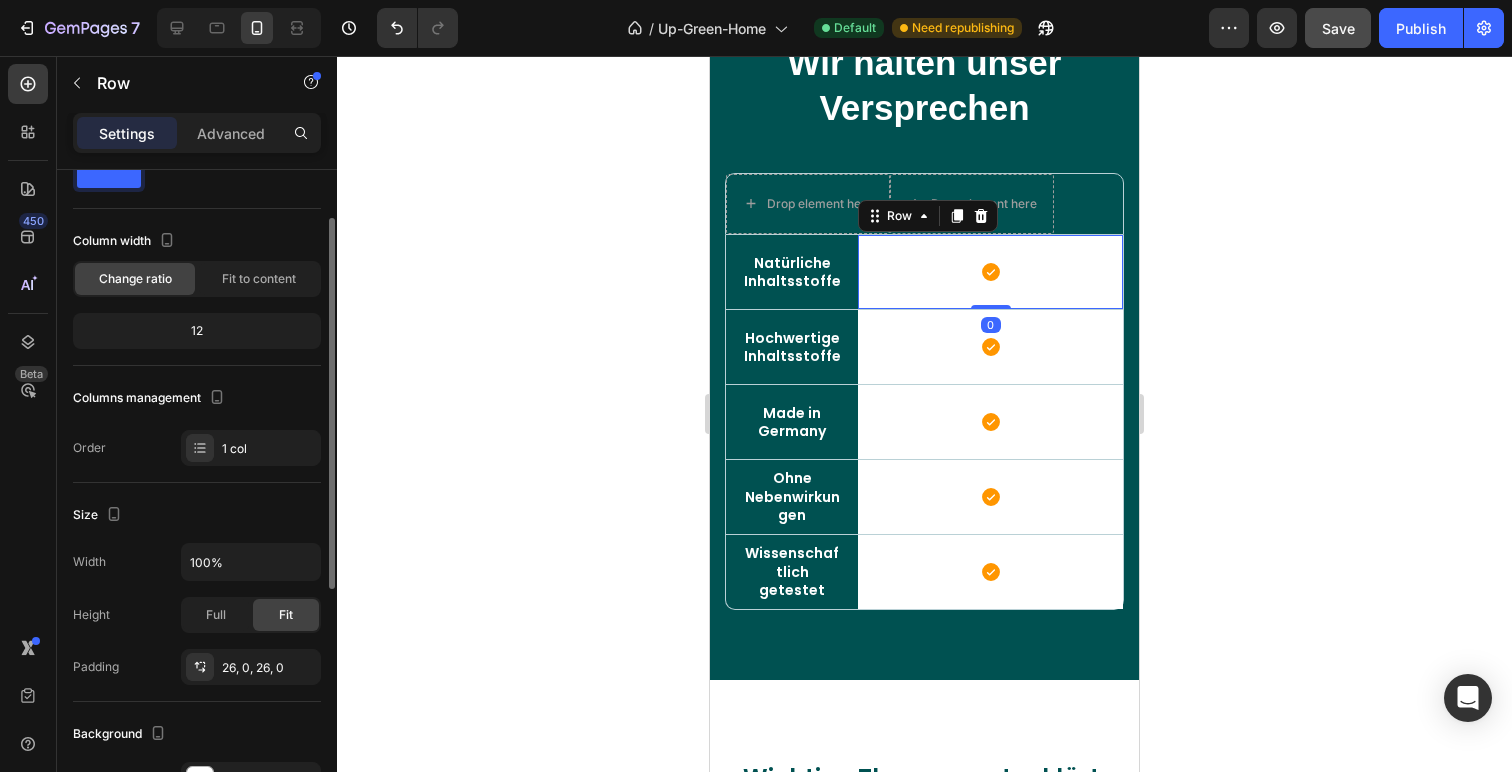 scroll, scrollTop: 73, scrollLeft: 0, axis: vertical 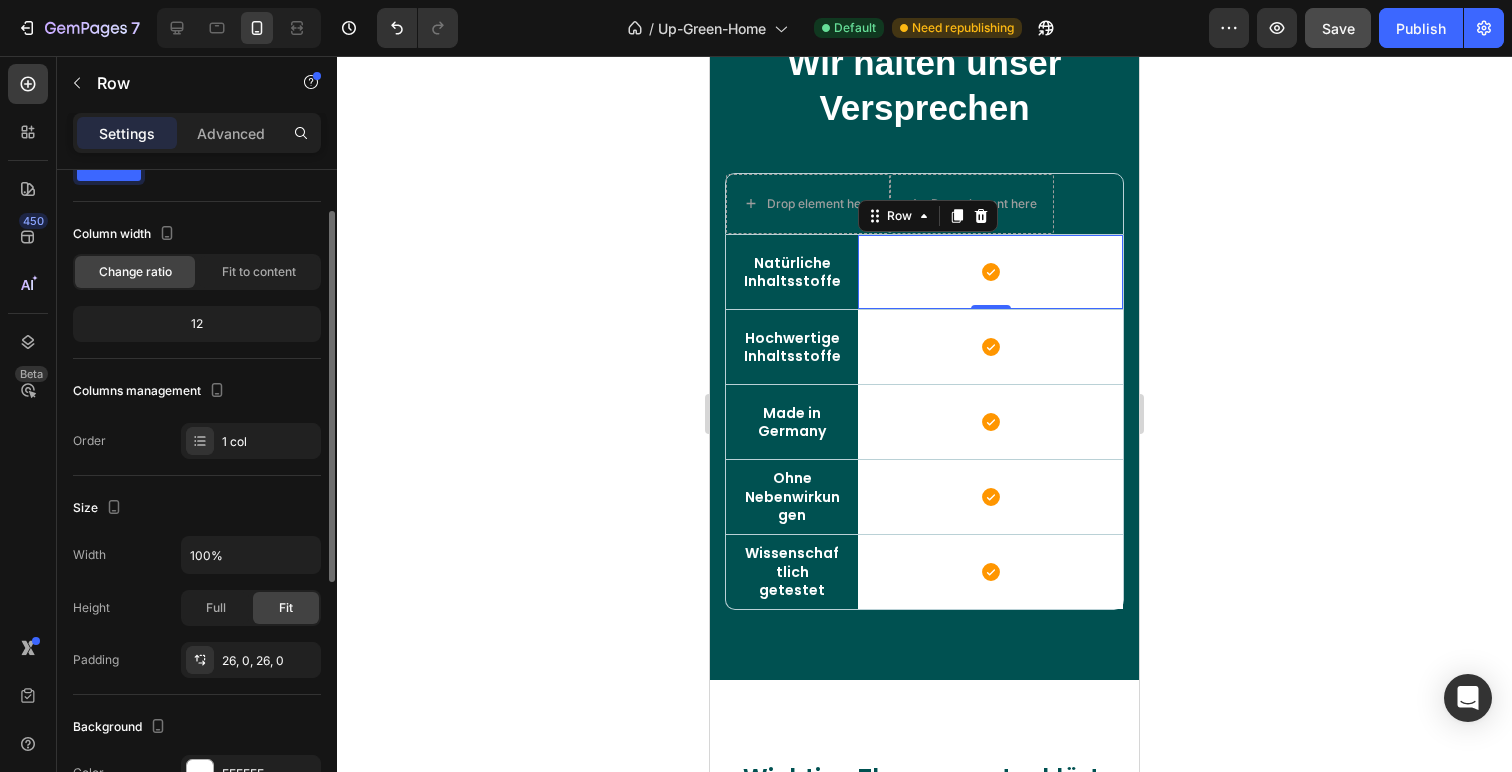 click on "Padding" at bounding box center [96, 660] 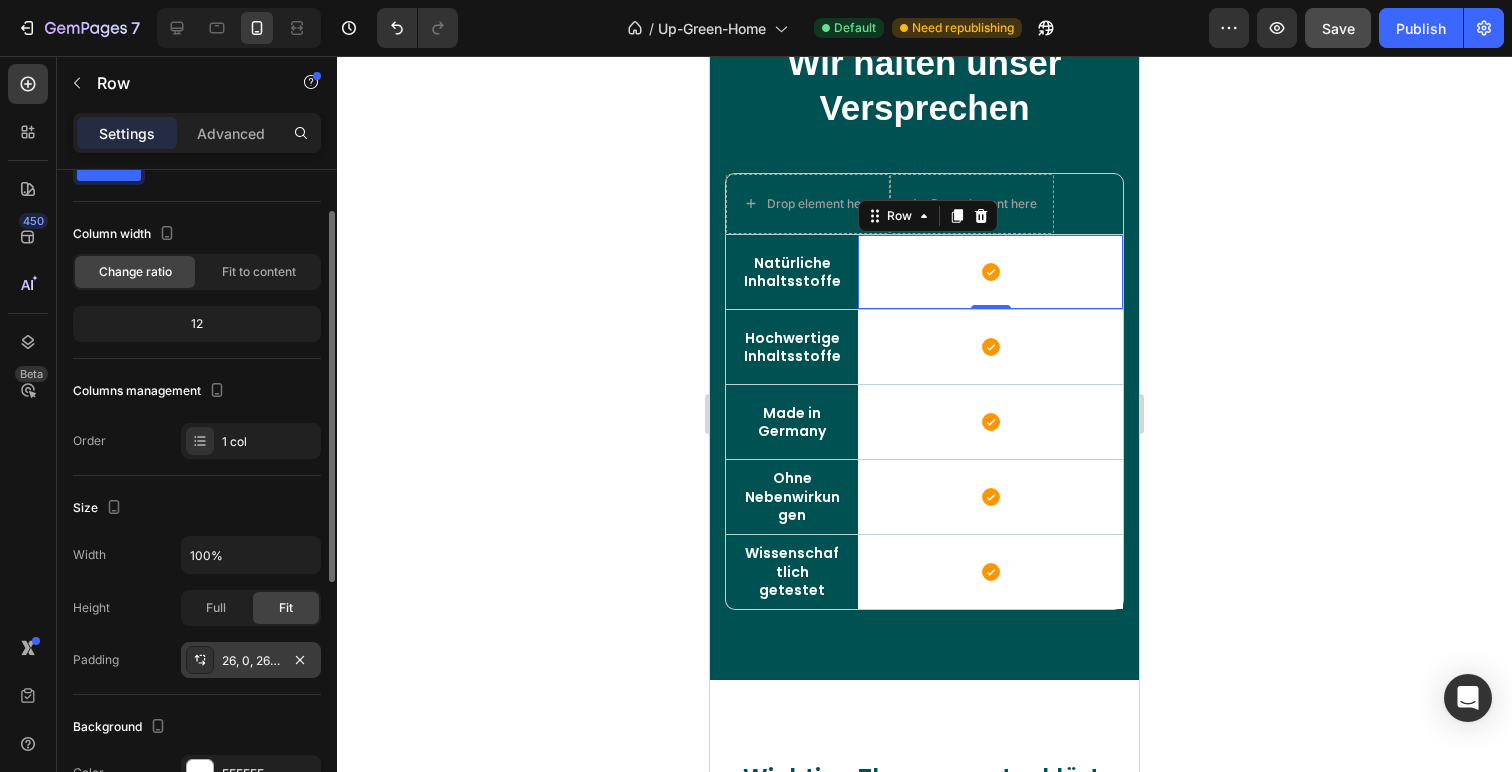 click 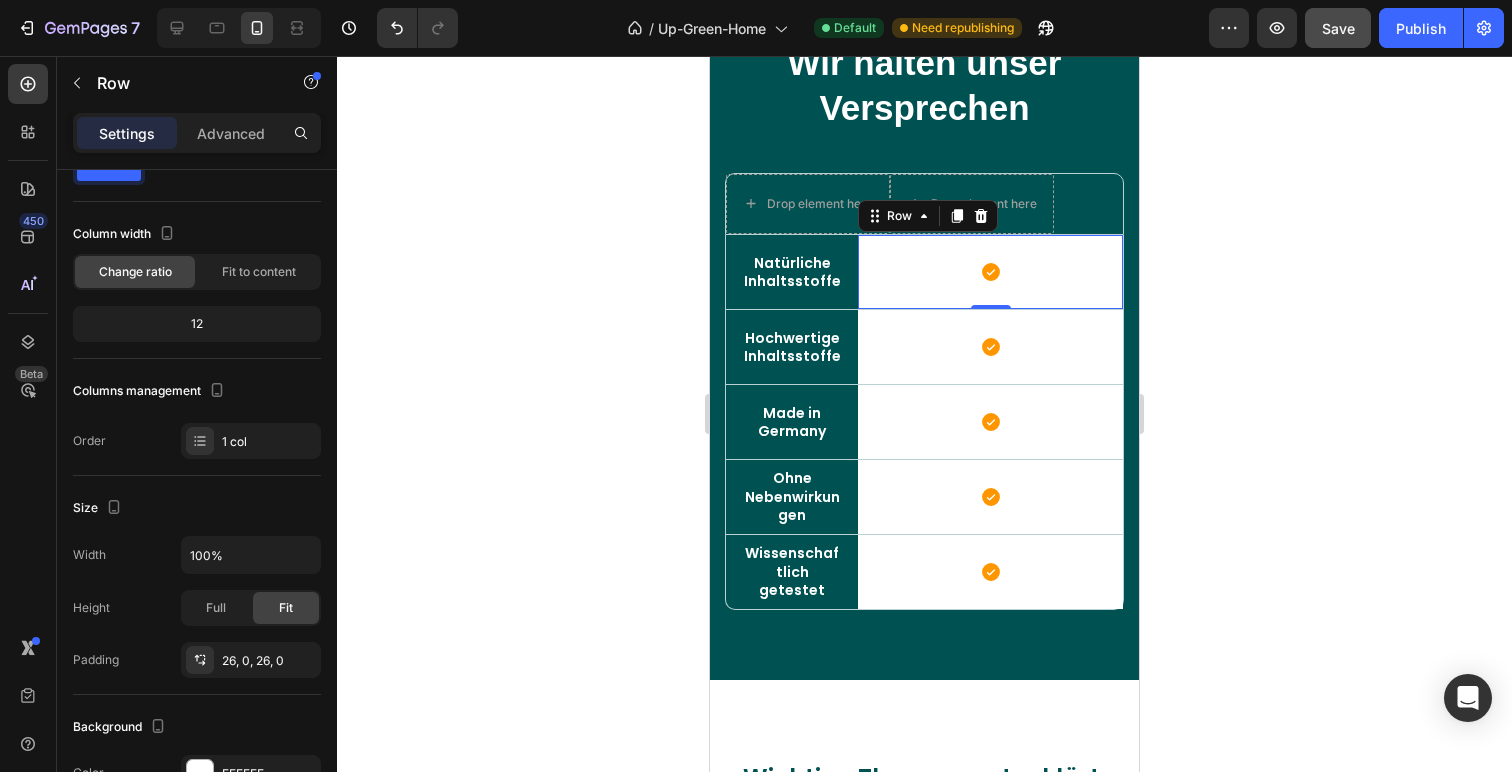 click 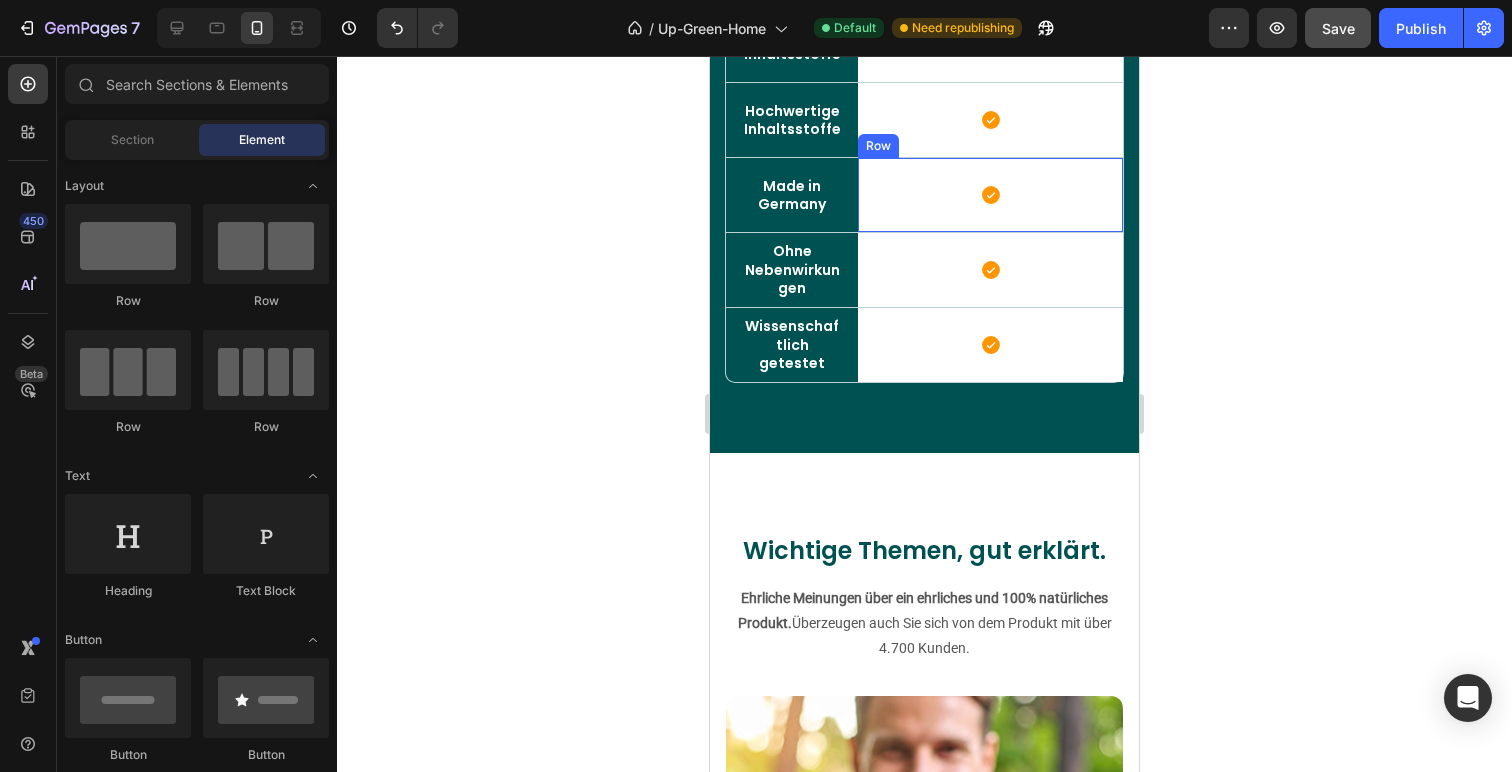 scroll, scrollTop: 5970, scrollLeft: 0, axis: vertical 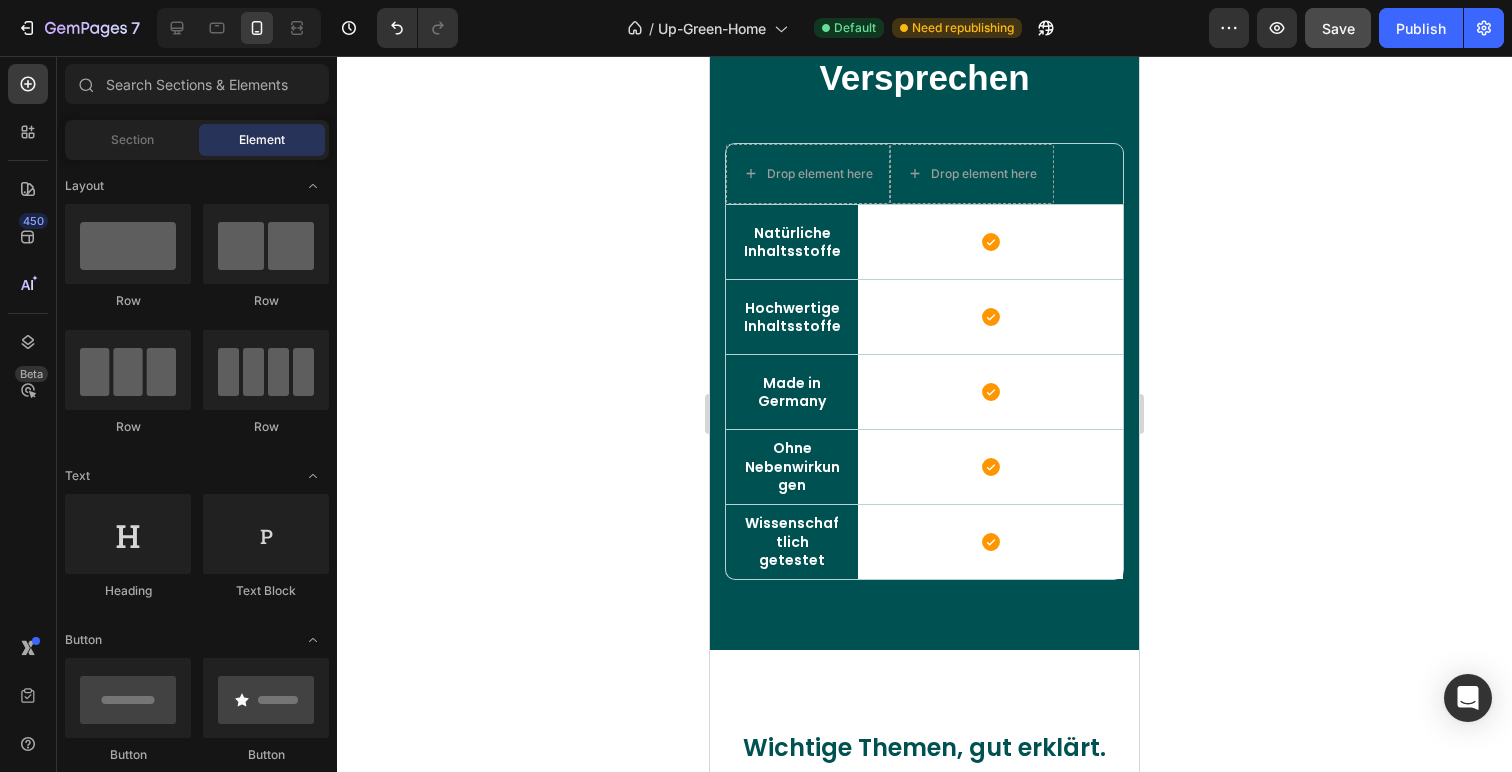 click at bounding box center [239, 28] 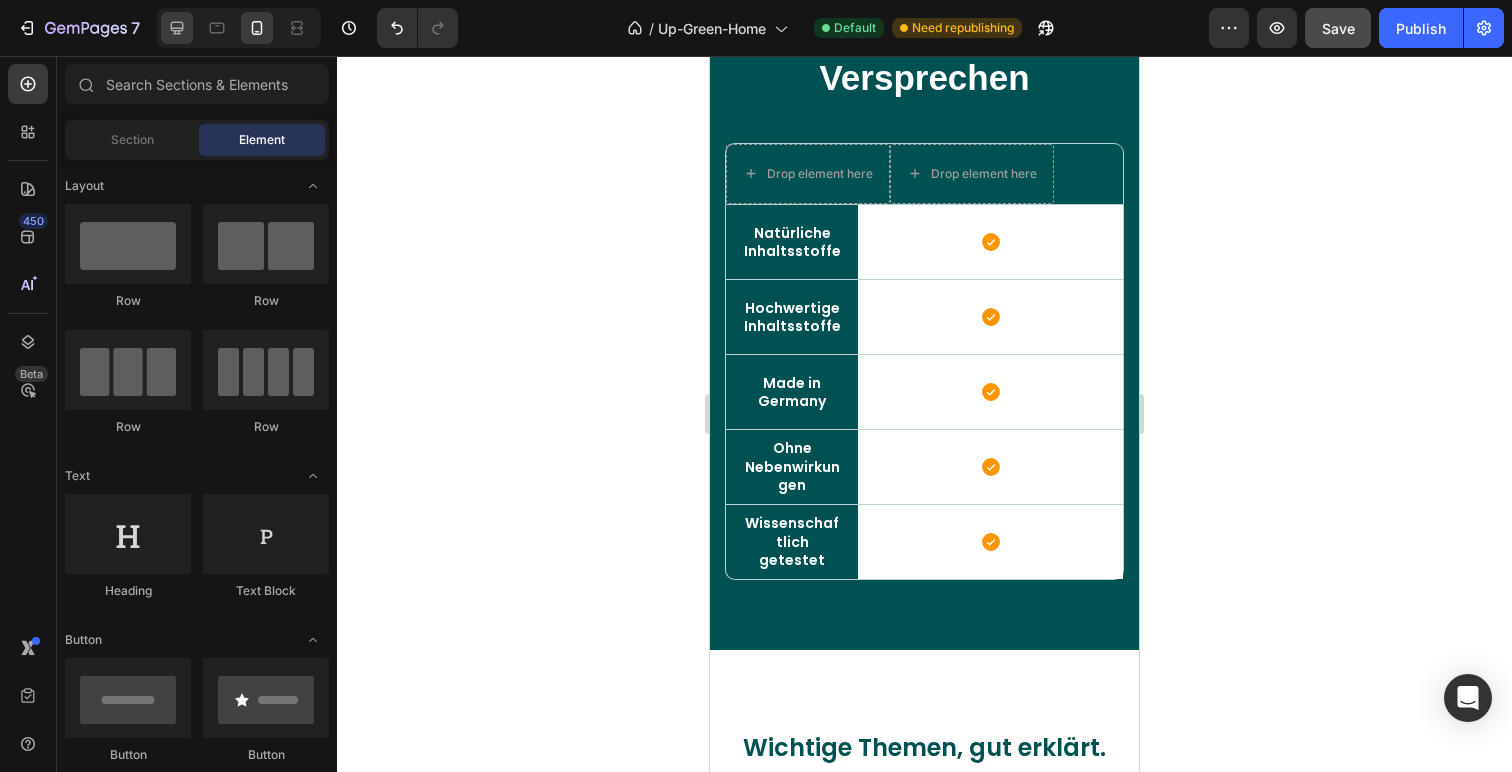 click 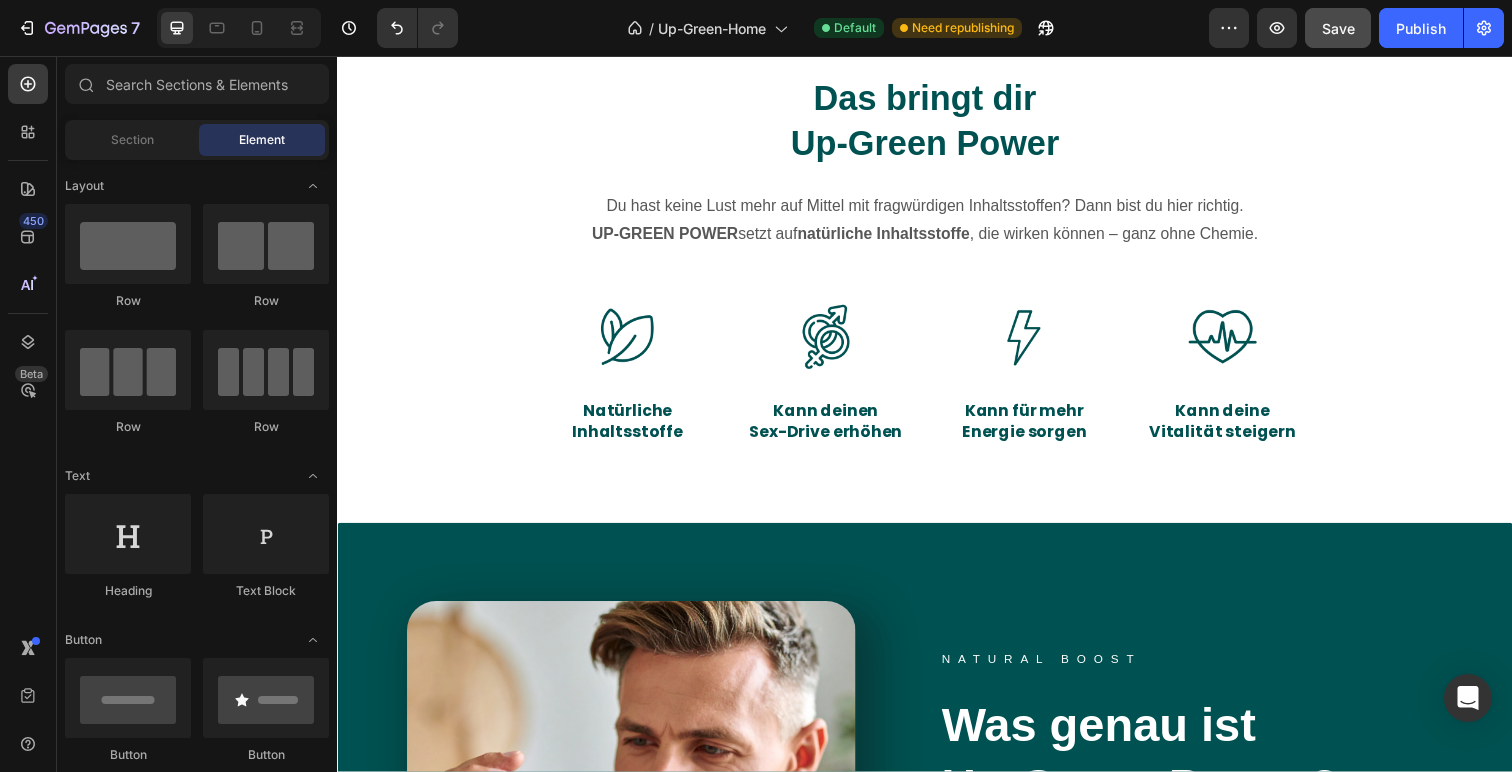 scroll, scrollTop: 0, scrollLeft: 0, axis: both 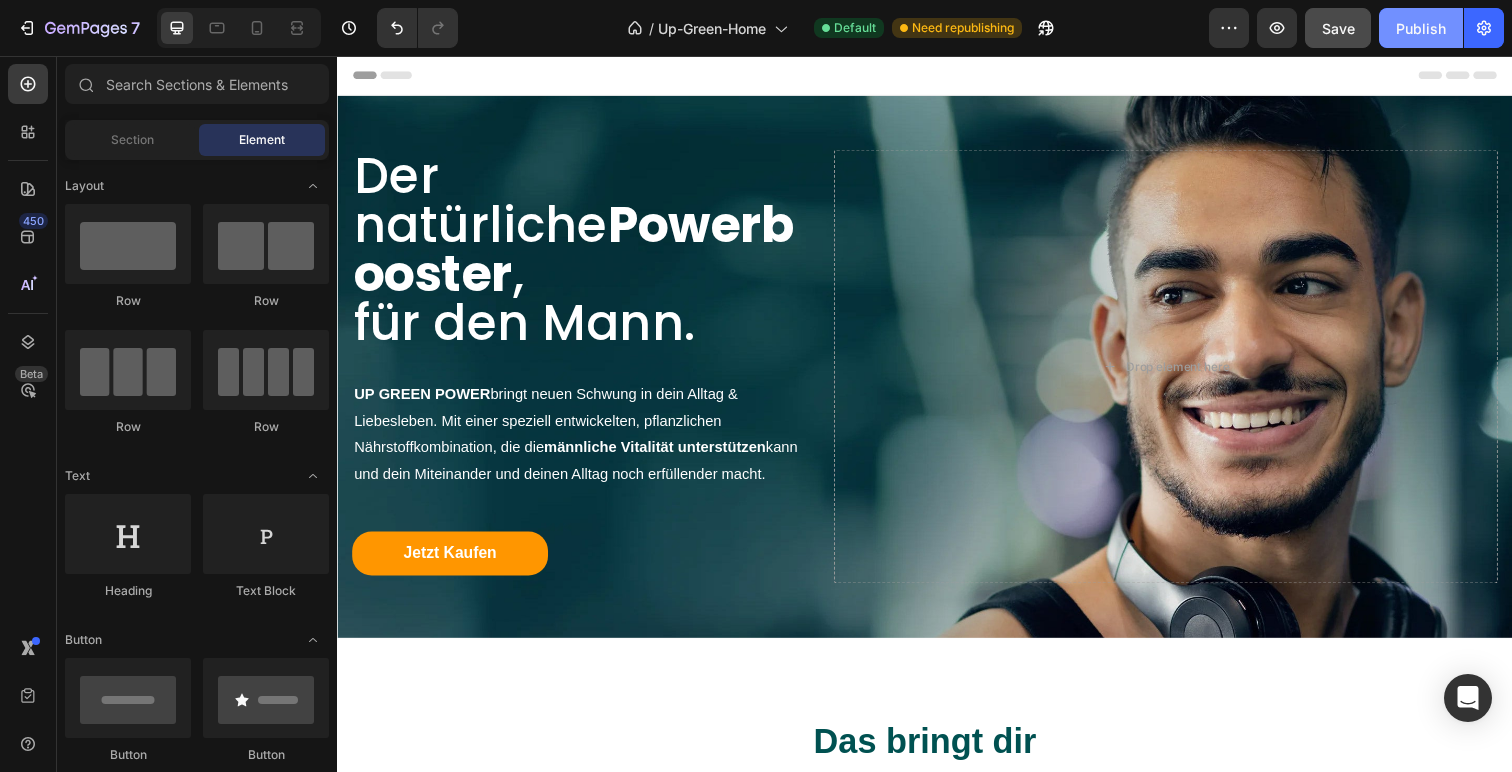 click on "Publish" at bounding box center [1421, 28] 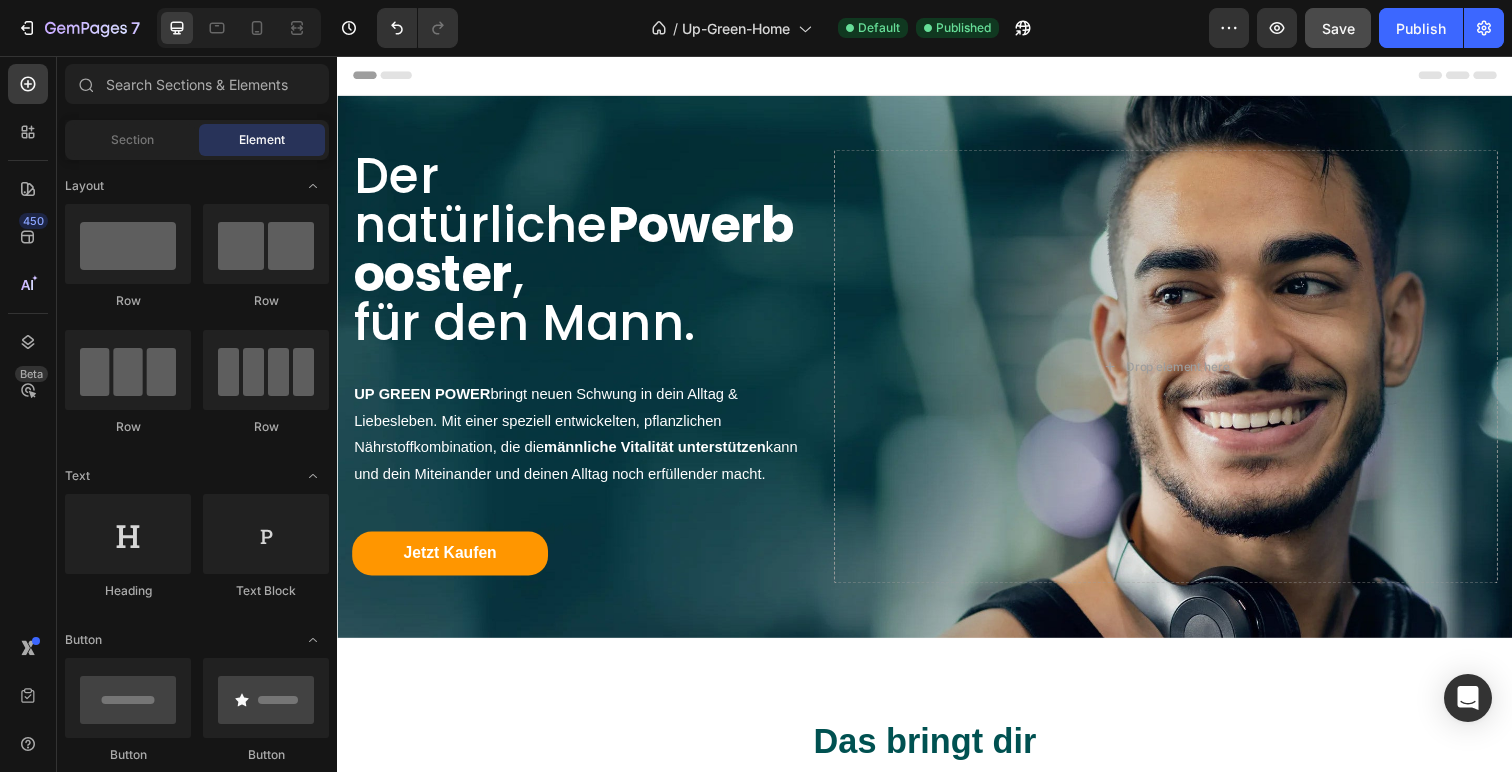 click on "Save" 